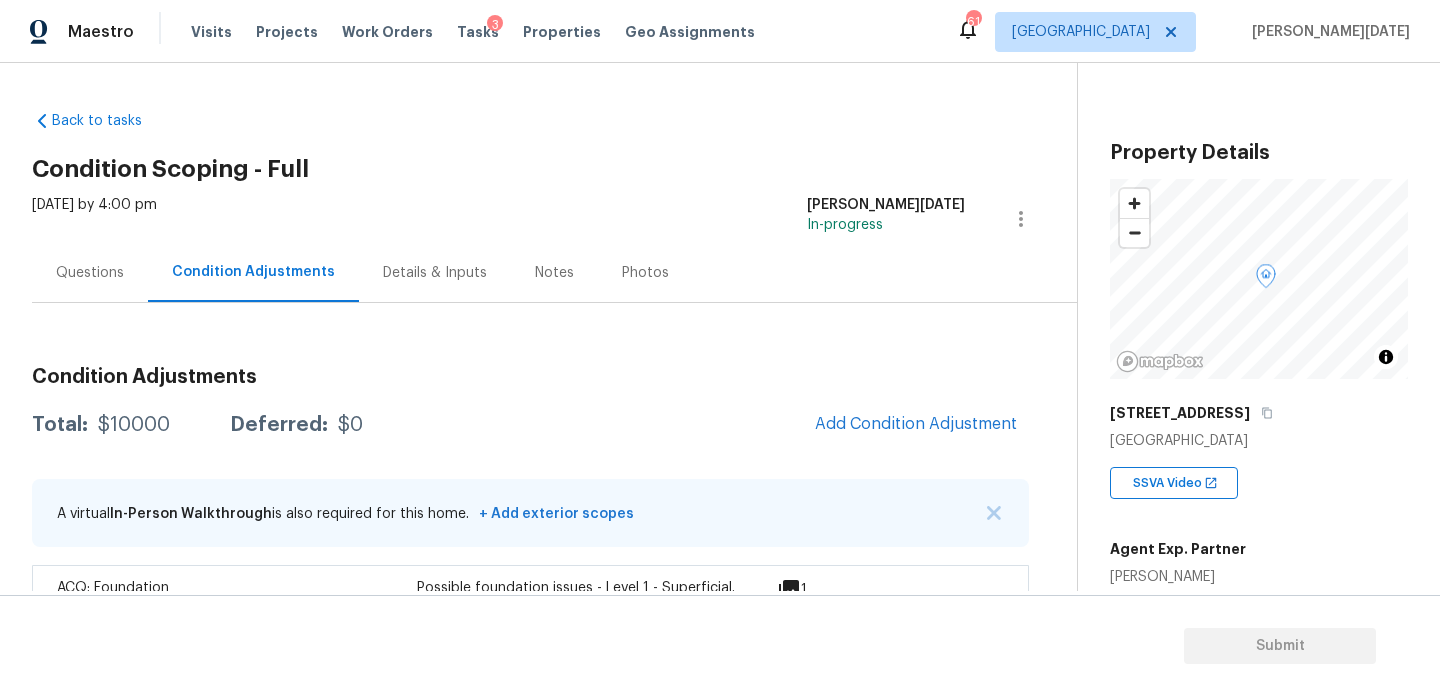 scroll, scrollTop: 0, scrollLeft: 0, axis: both 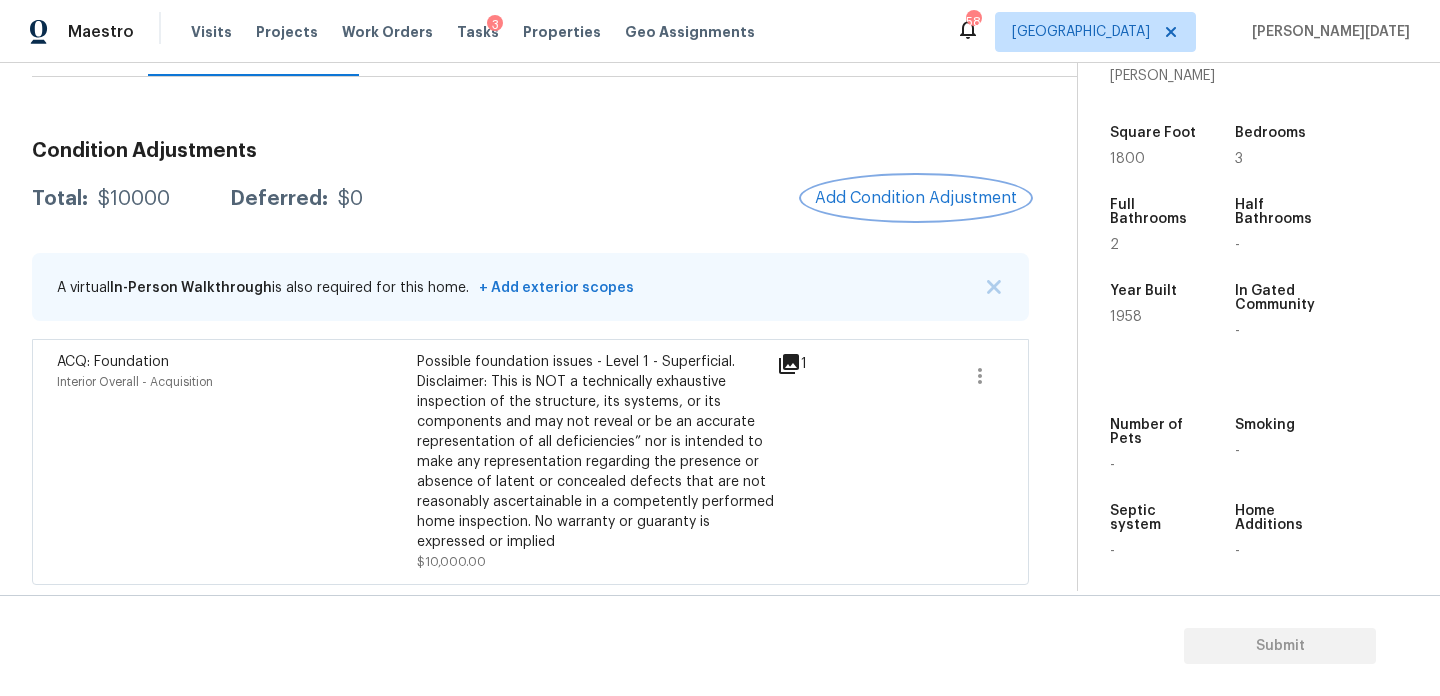 click on "Add Condition Adjustment" at bounding box center (916, 198) 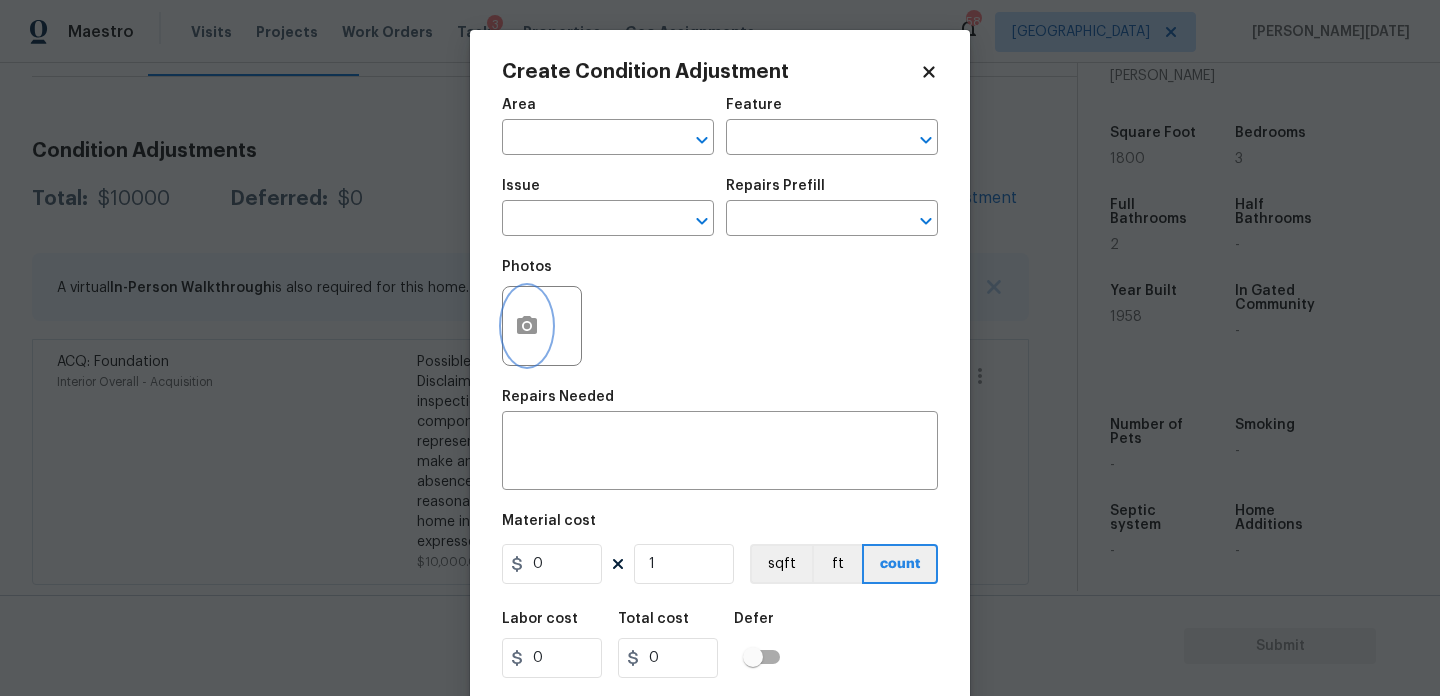 click at bounding box center (527, 326) 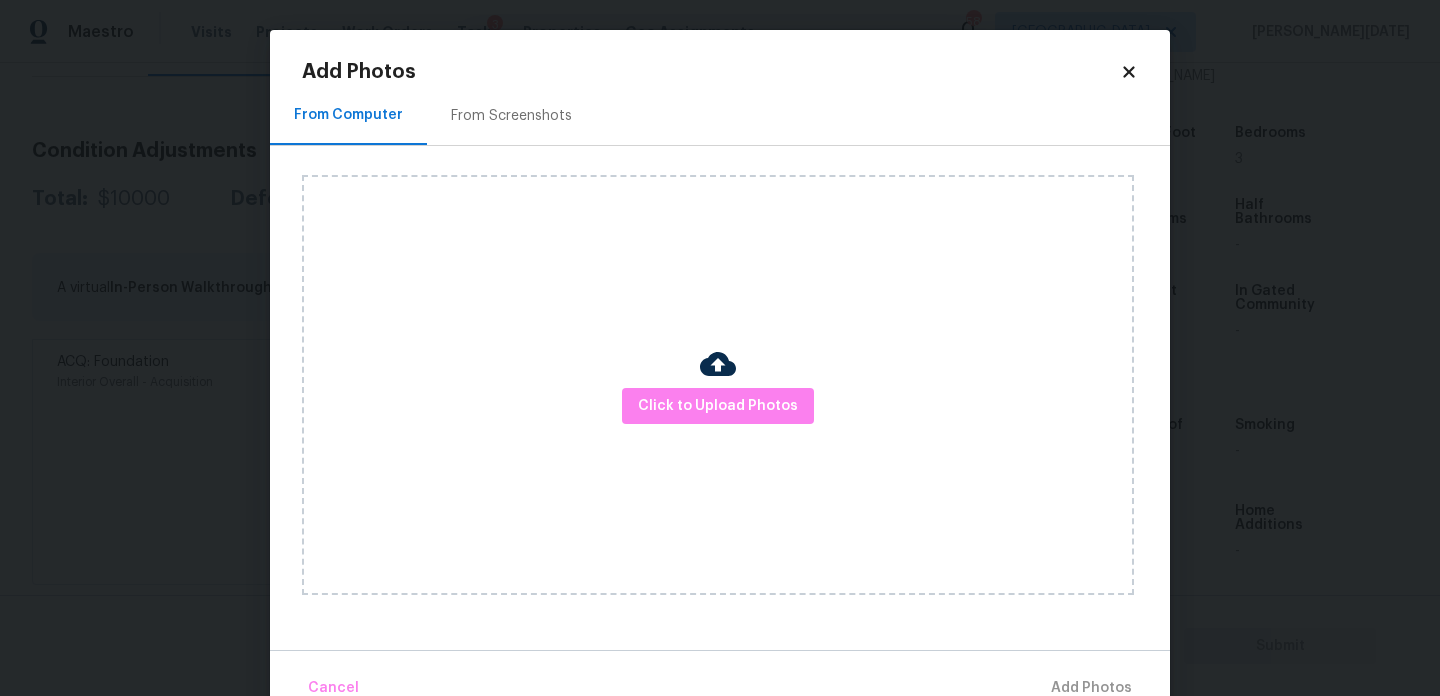 click on "Click to Upload Photos" at bounding box center [718, 385] 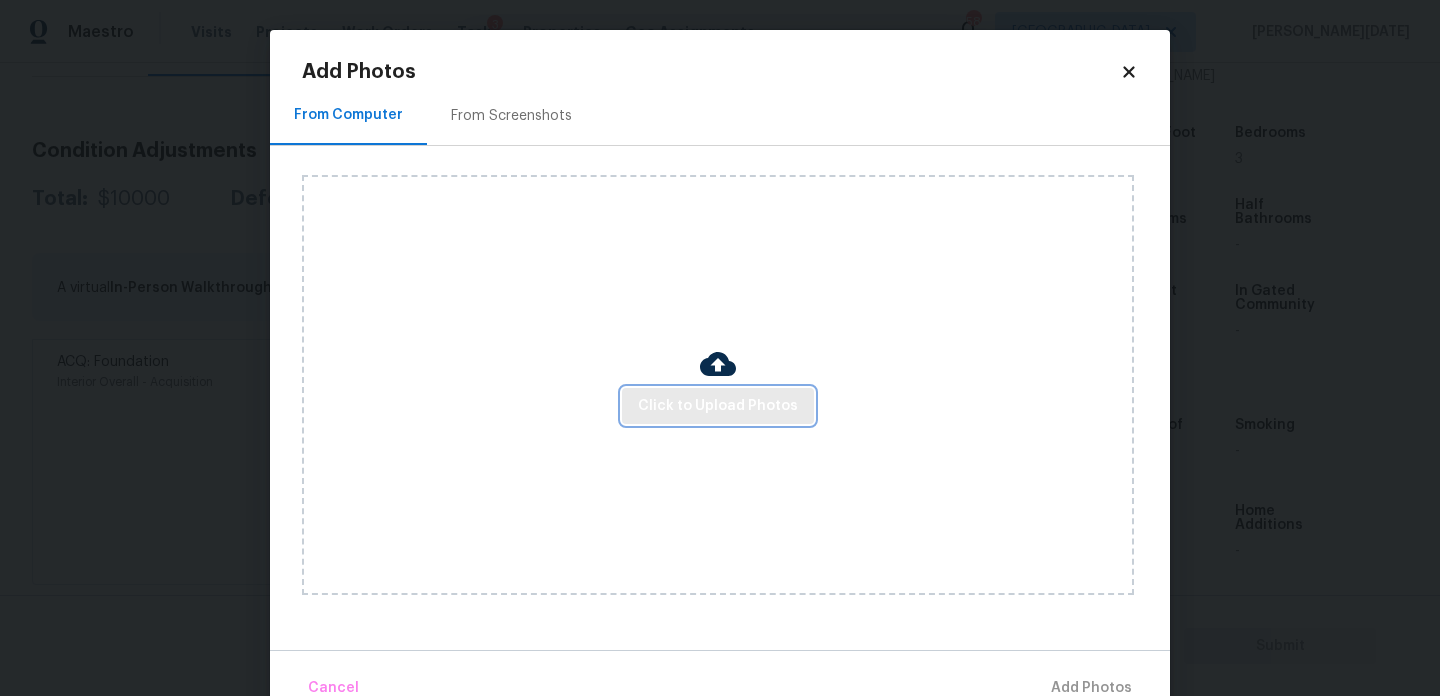 click on "Click to Upload Photos" at bounding box center (718, 406) 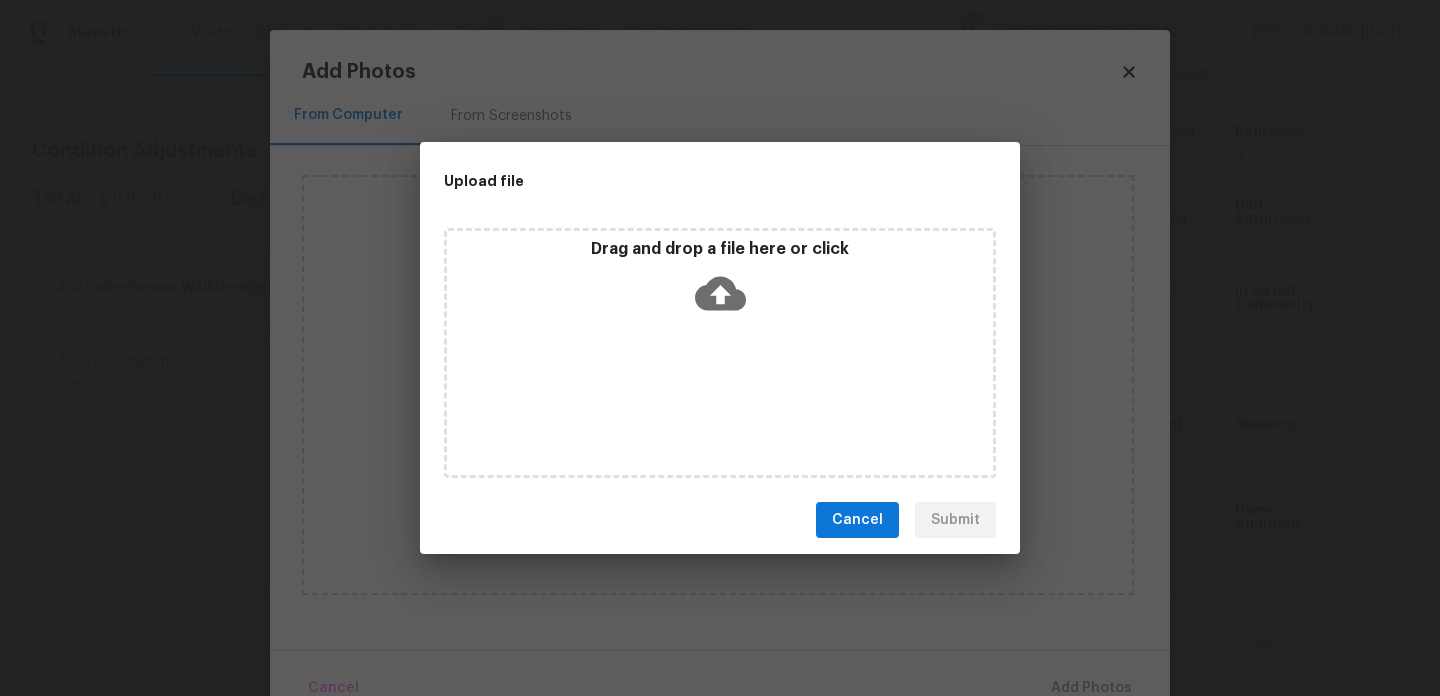 click on "Drag and drop a file here or click" at bounding box center [720, 353] 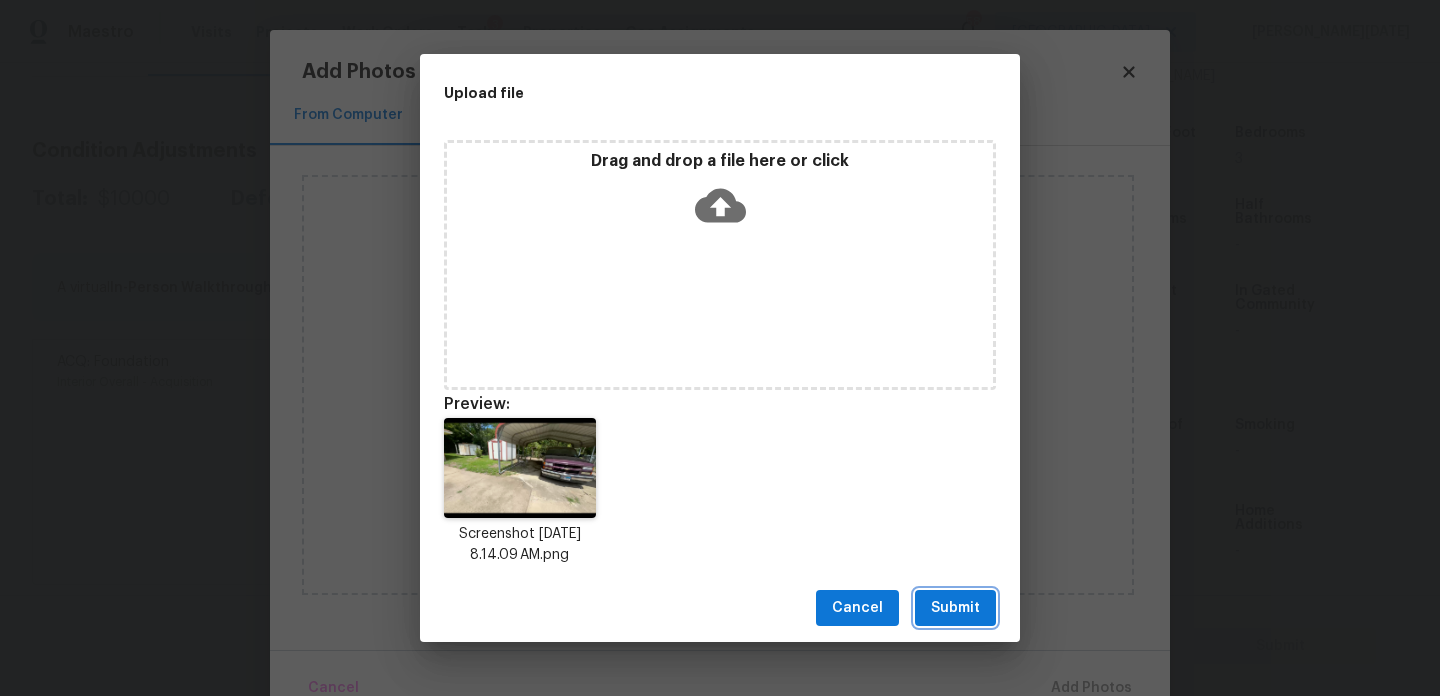 click on "Submit" at bounding box center (955, 608) 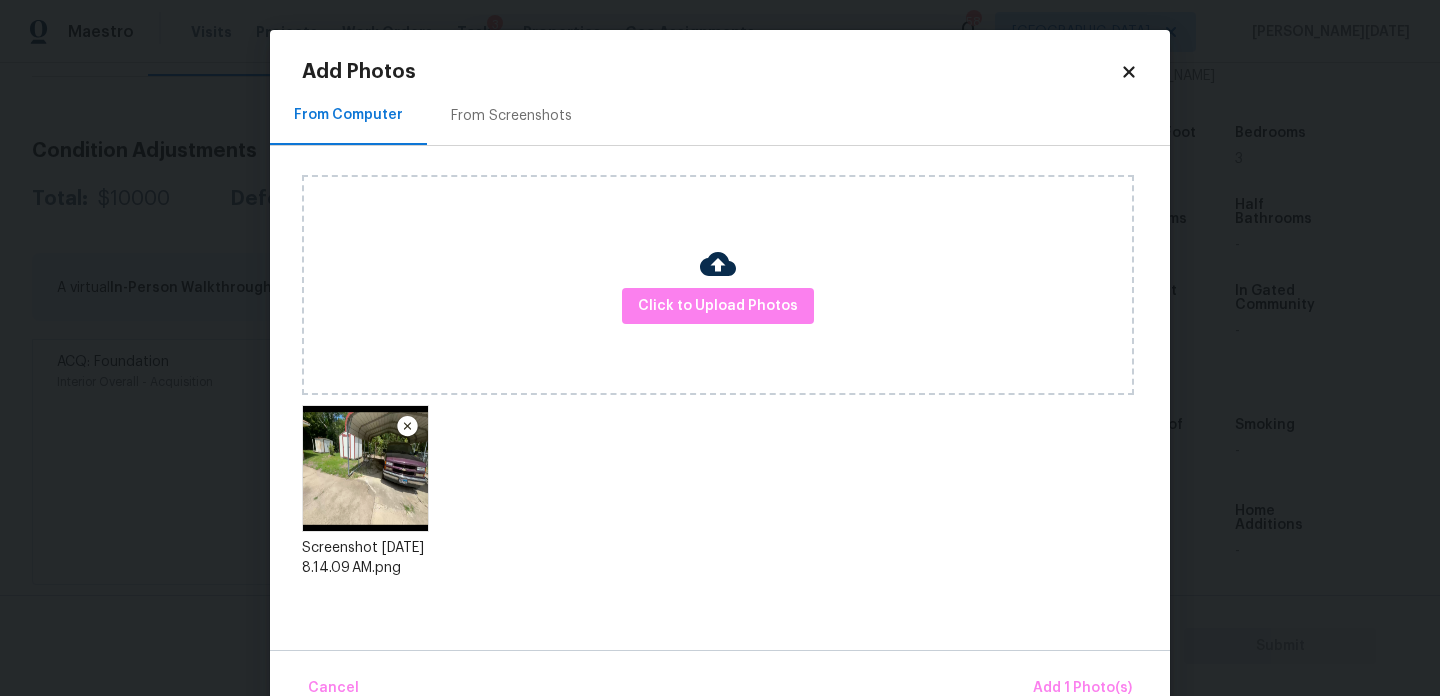 click on "Cancel Add 1 Photo(s)" at bounding box center (720, 680) 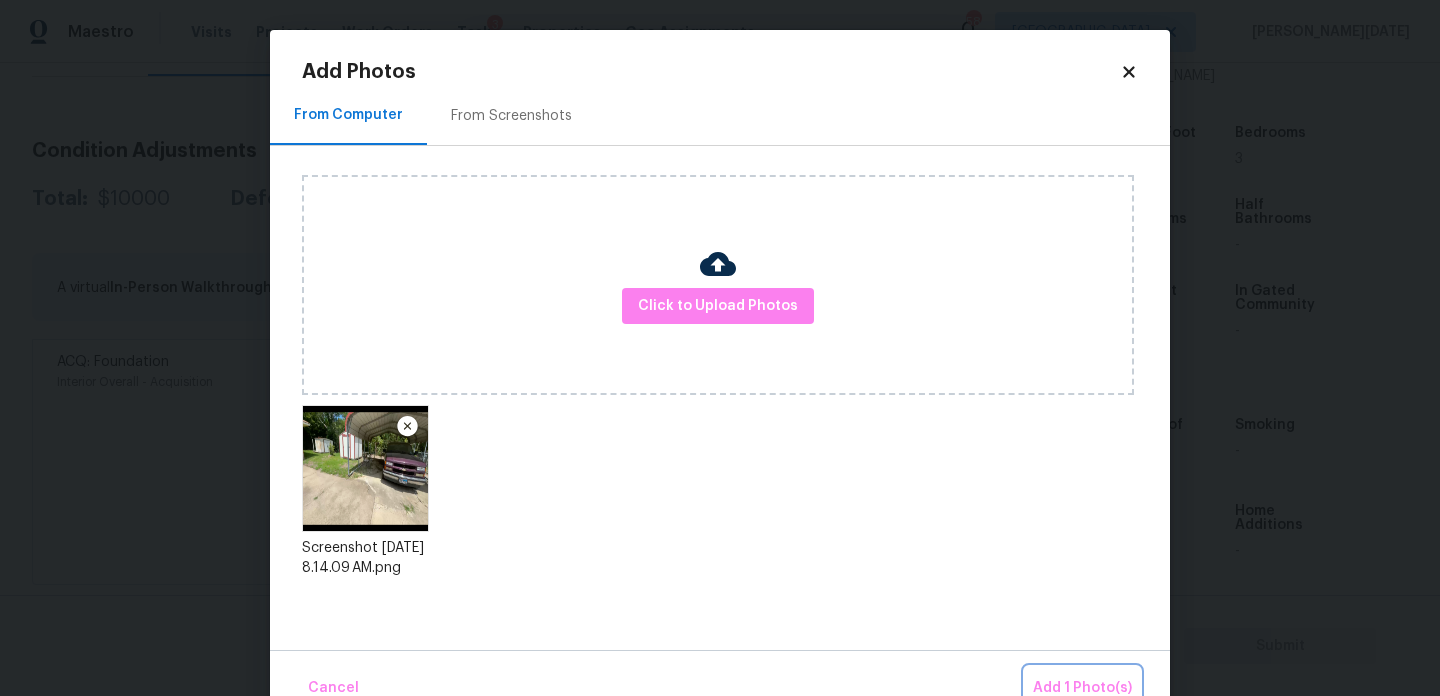 click on "Add 1 Photo(s)" at bounding box center (1082, 688) 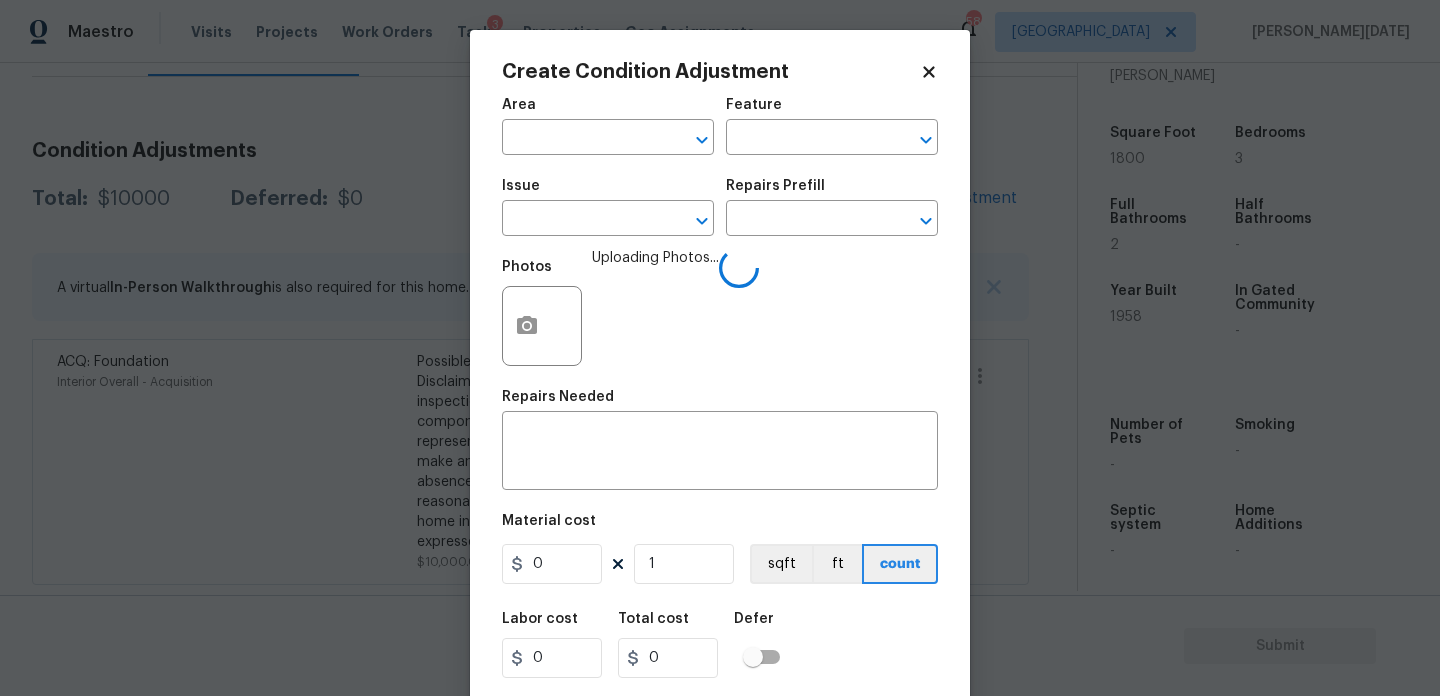 click on "Area ​" at bounding box center (608, 126) 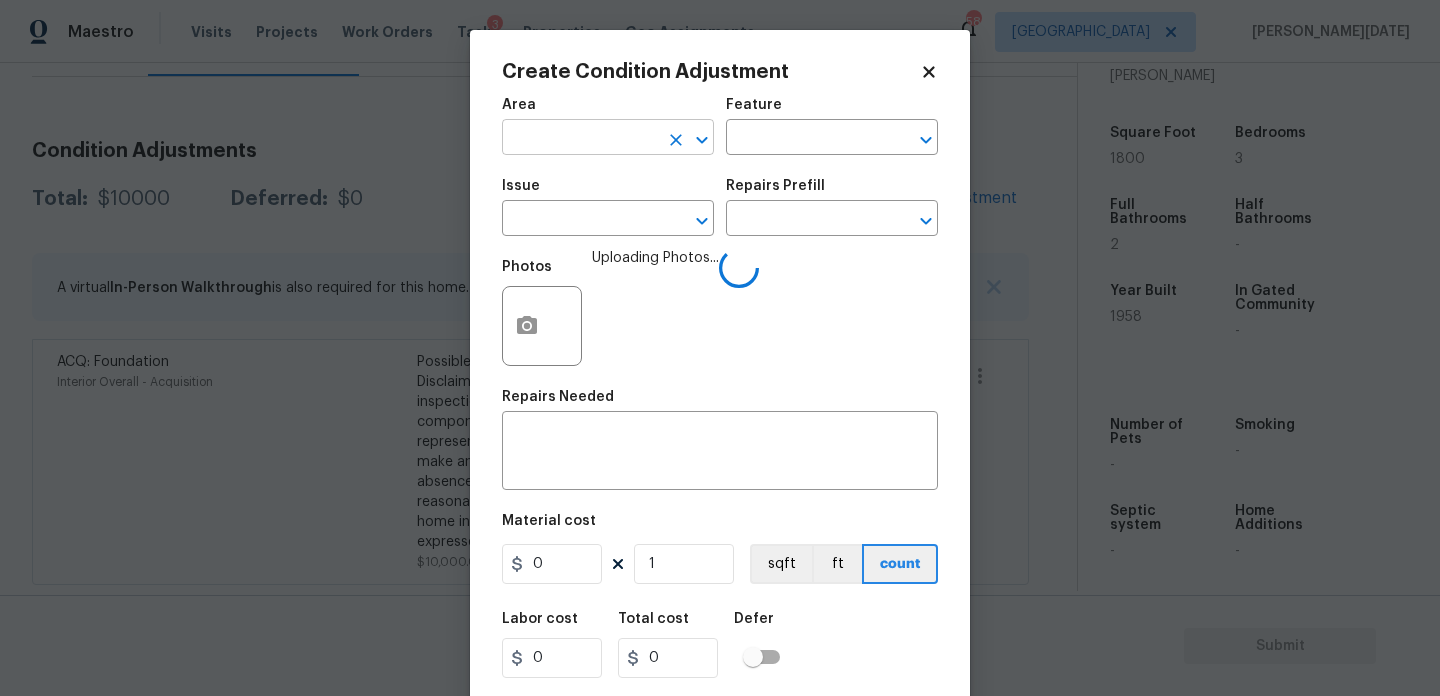 click at bounding box center (580, 139) 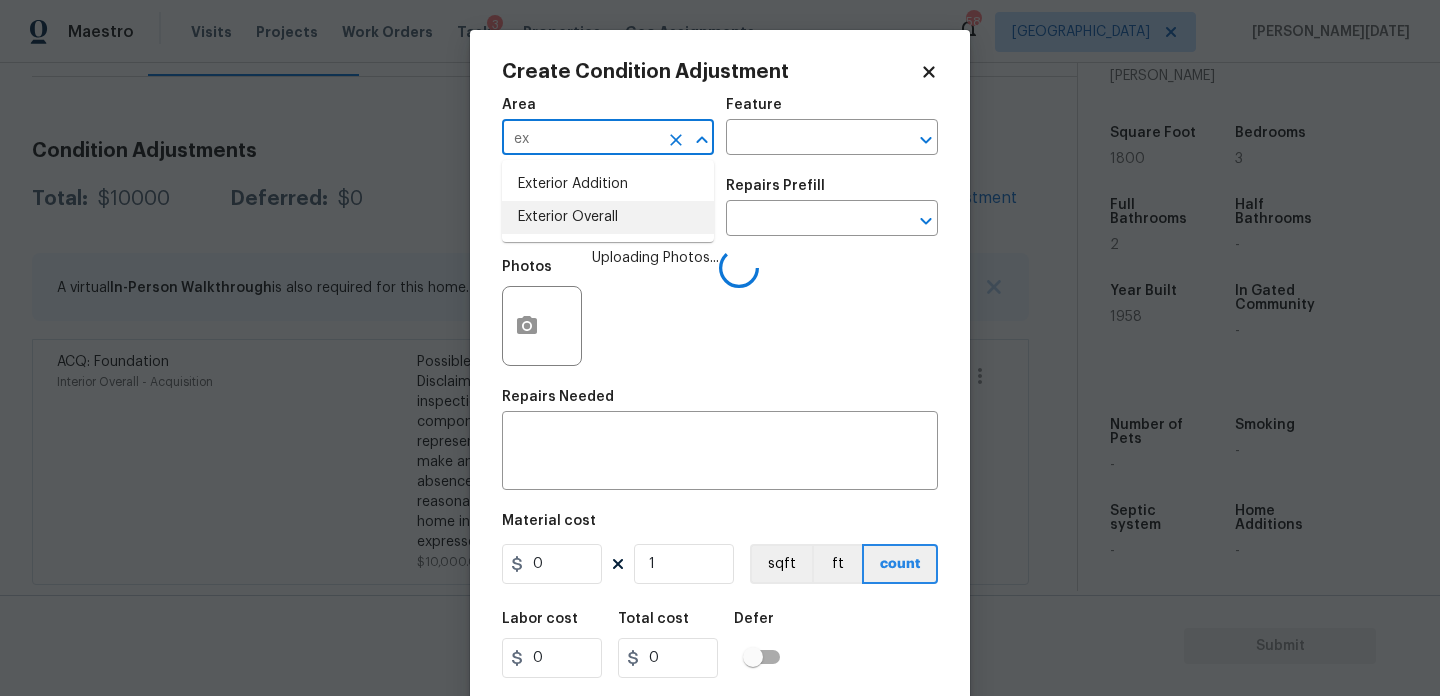 click on "Exterior Overall" at bounding box center (608, 217) 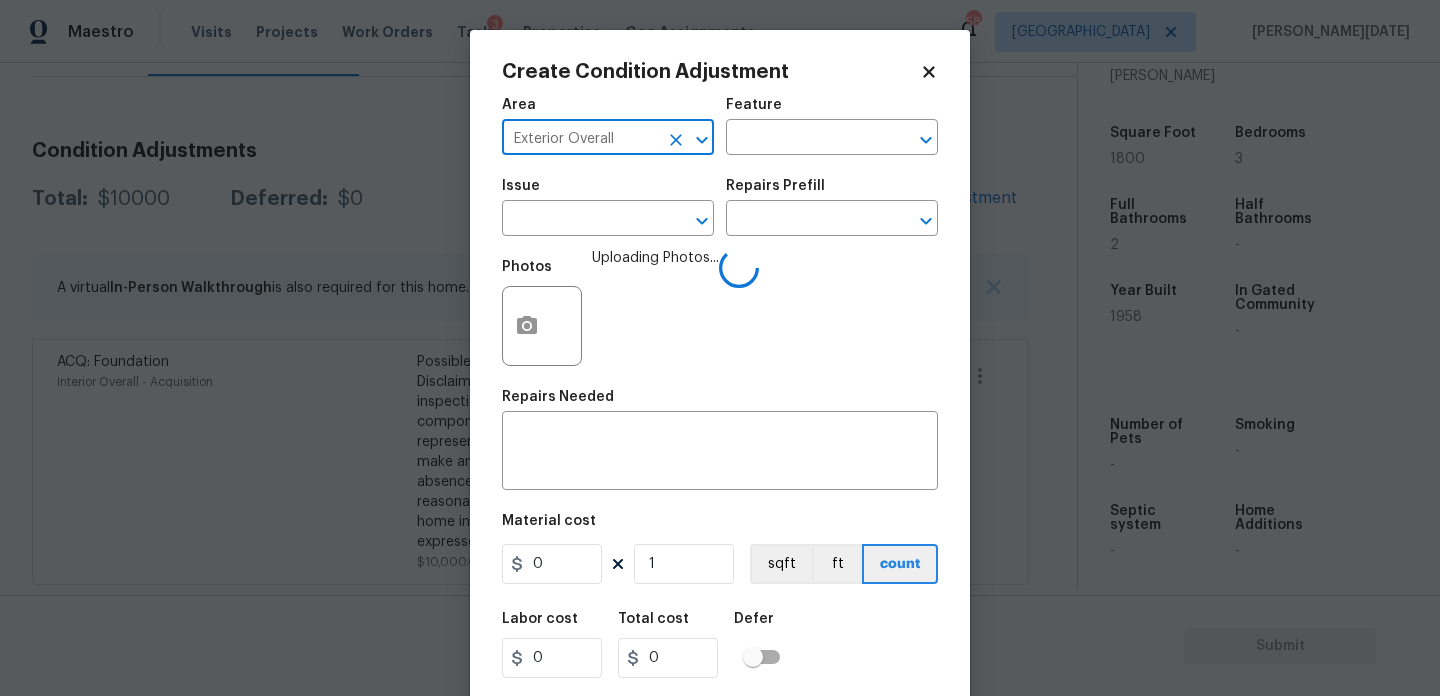 type on "Exterior Overall" 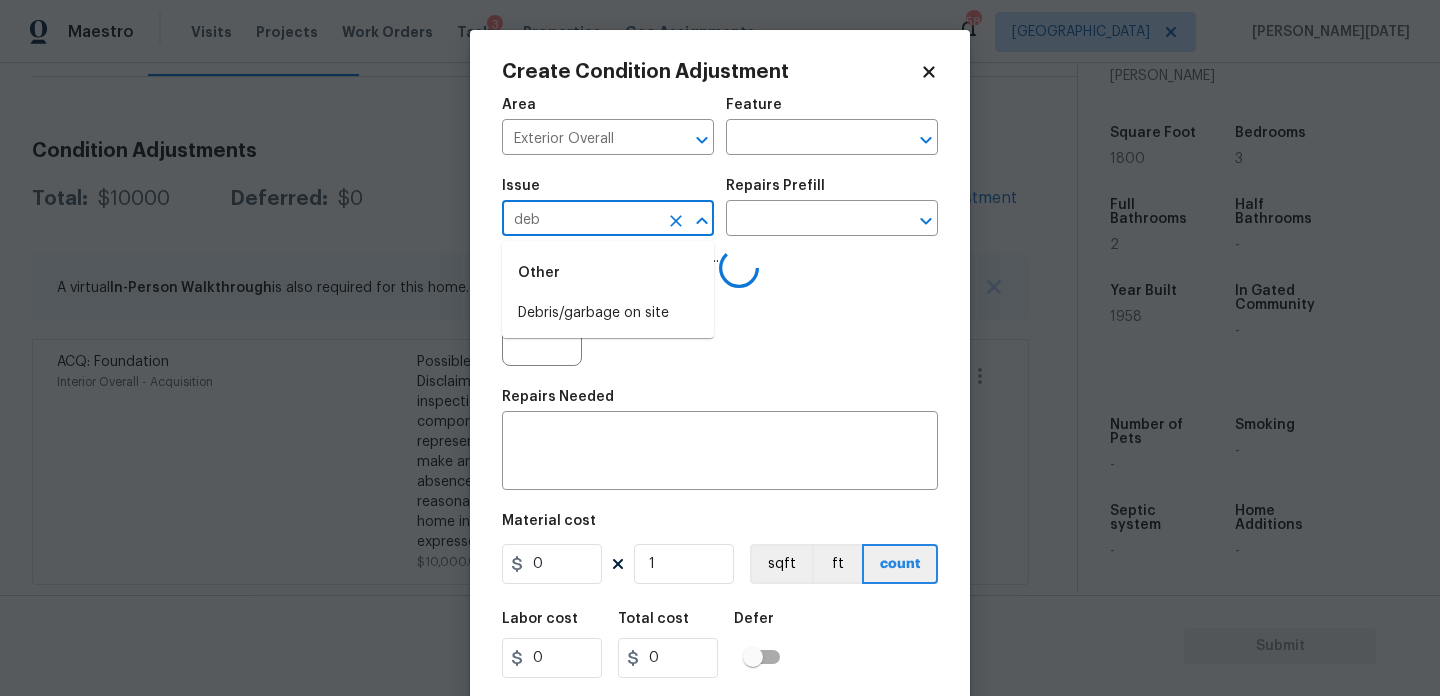 click on "Debris/garbage on site" at bounding box center (608, 313) 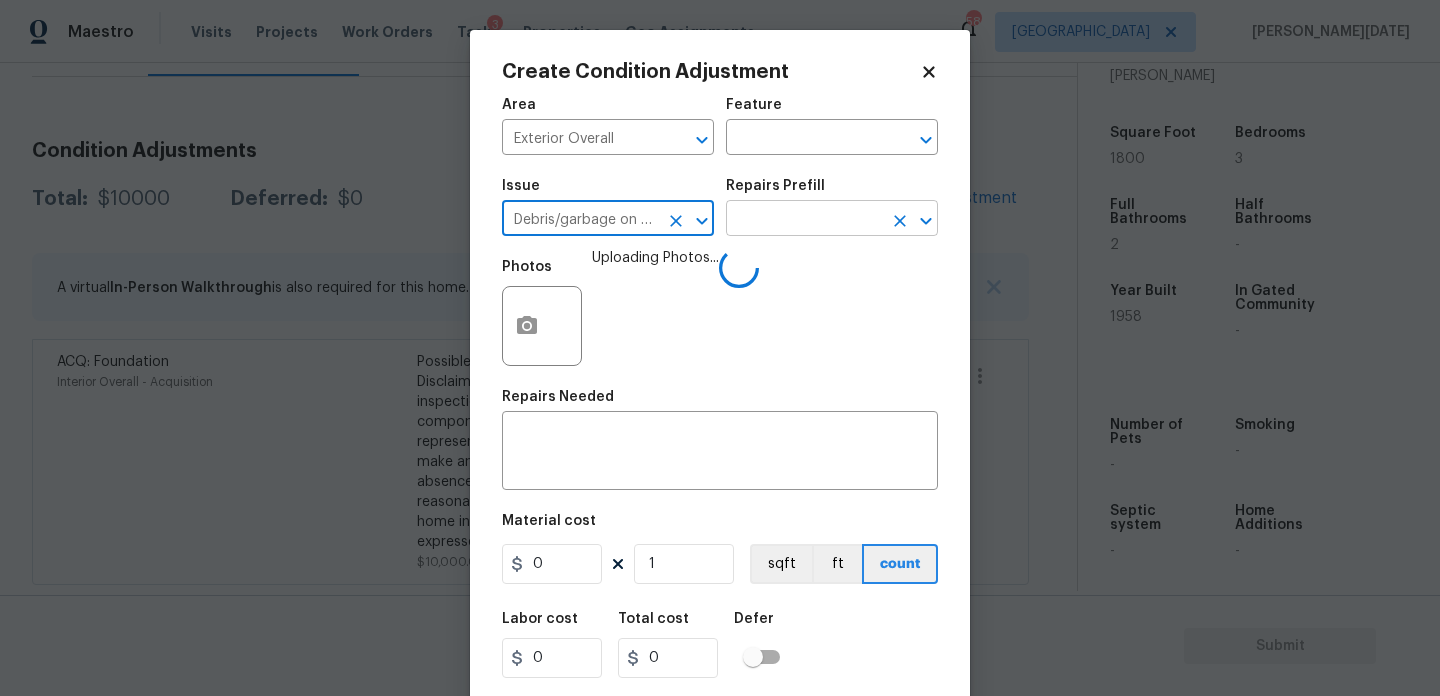 type on "Debris/garbage on site" 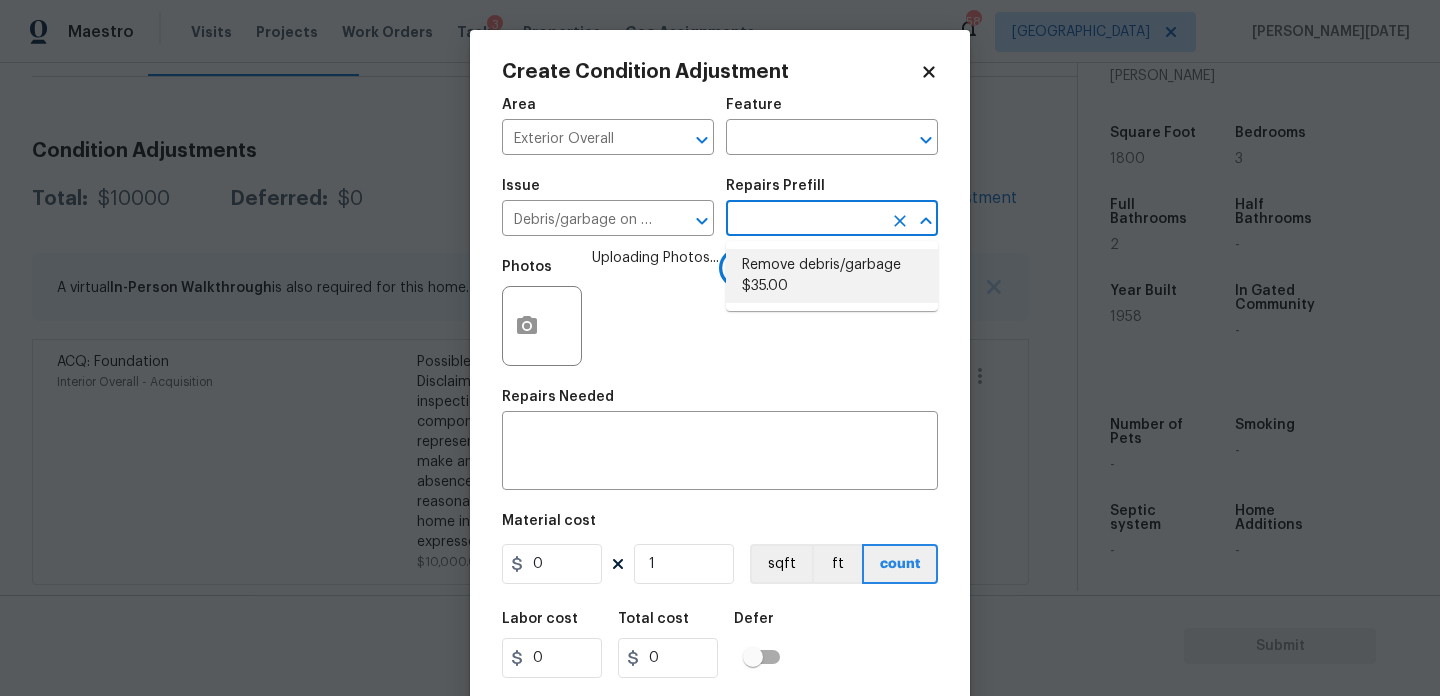 click on "Remove debris/garbage $35.00" at bounding box center [832, 276] 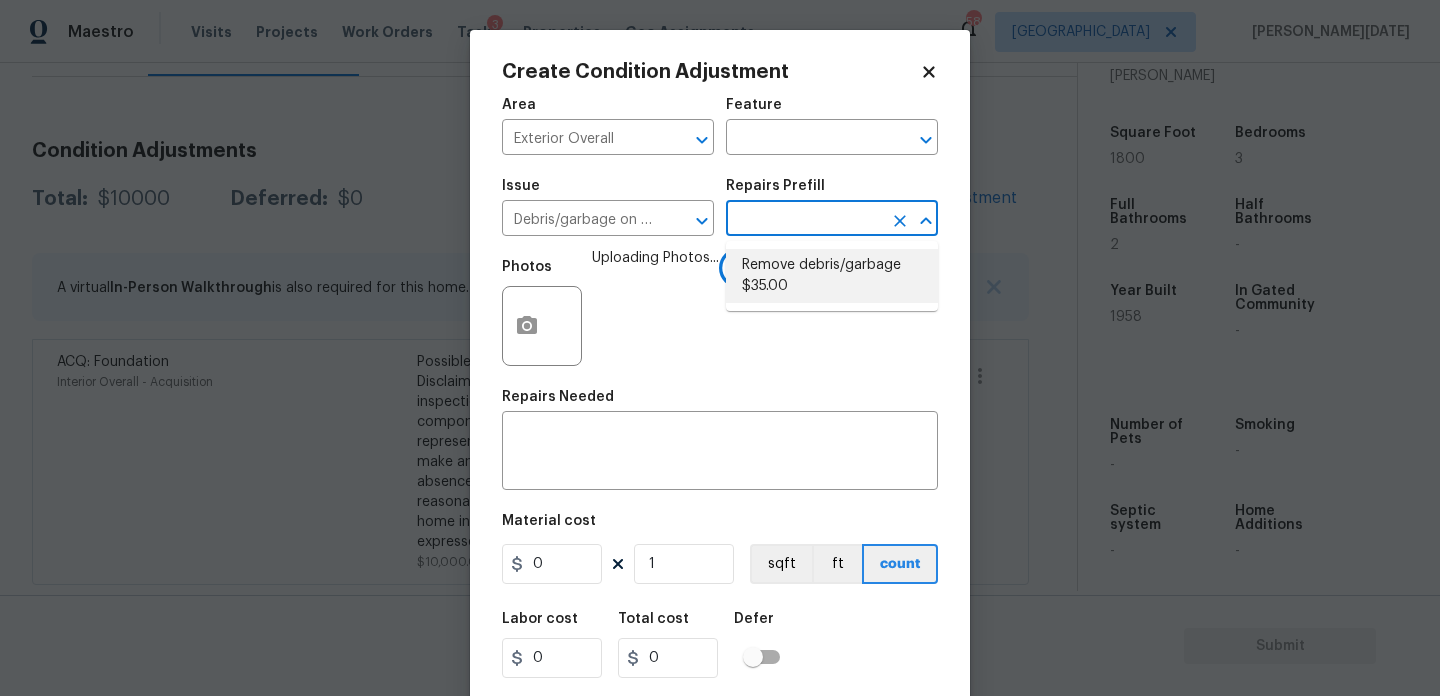 type 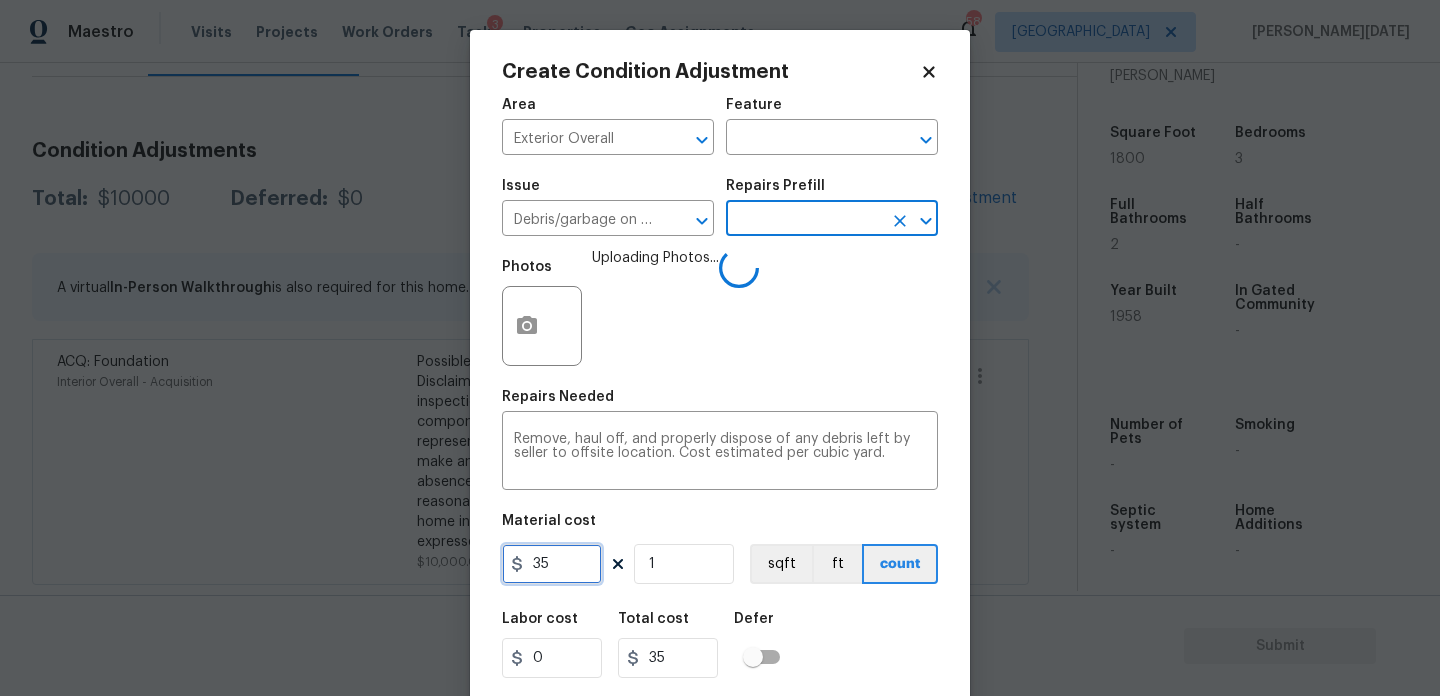 drag, startPoint x: 565, startPoint y: 570, endPoint x: 419, endPoint y: 570, distance: 146 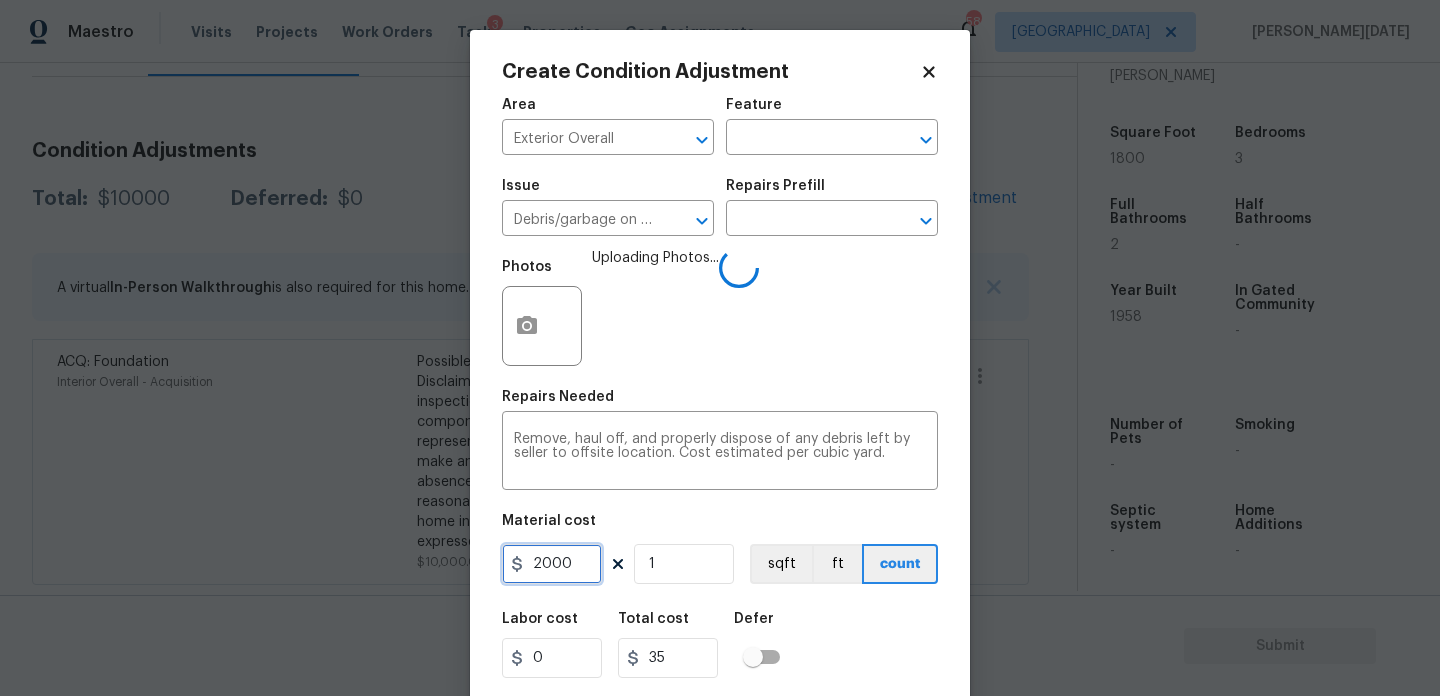 type on "2000" 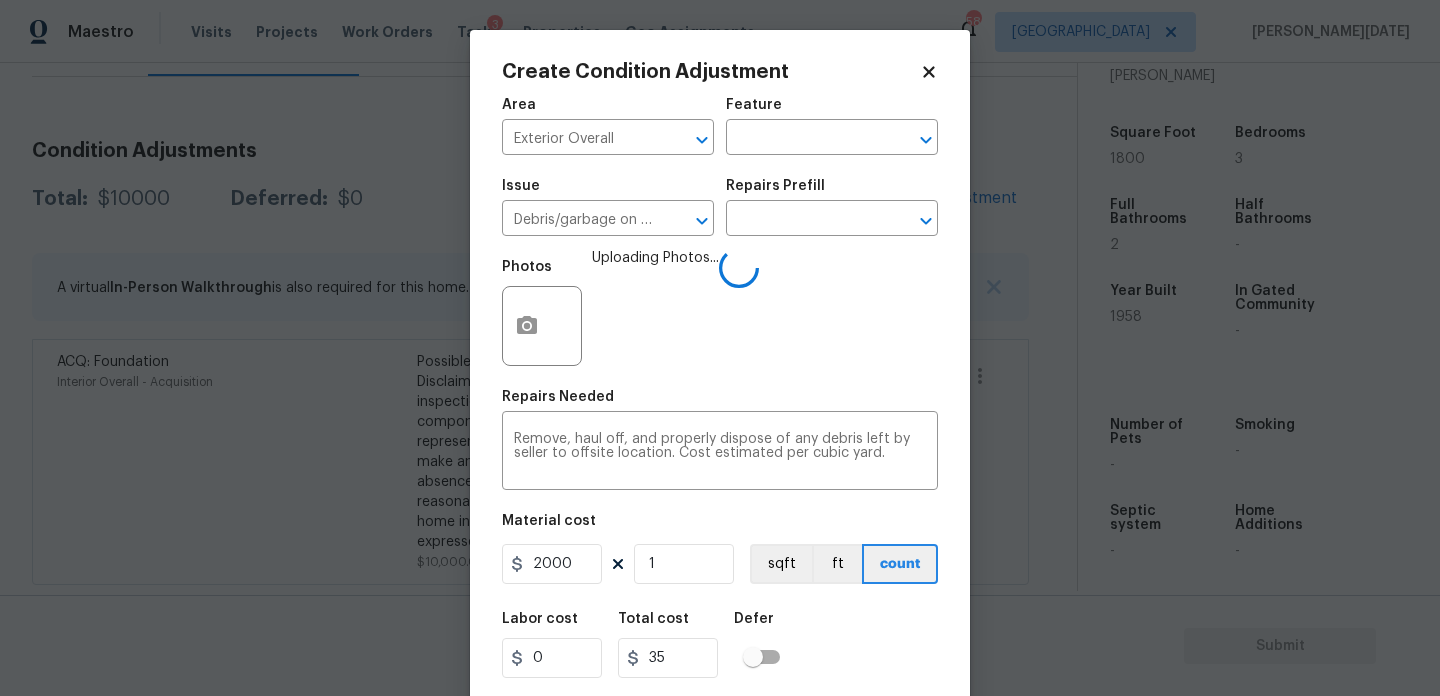 click on "Photos Uploading Photos..." at bounding box center [720, 313] 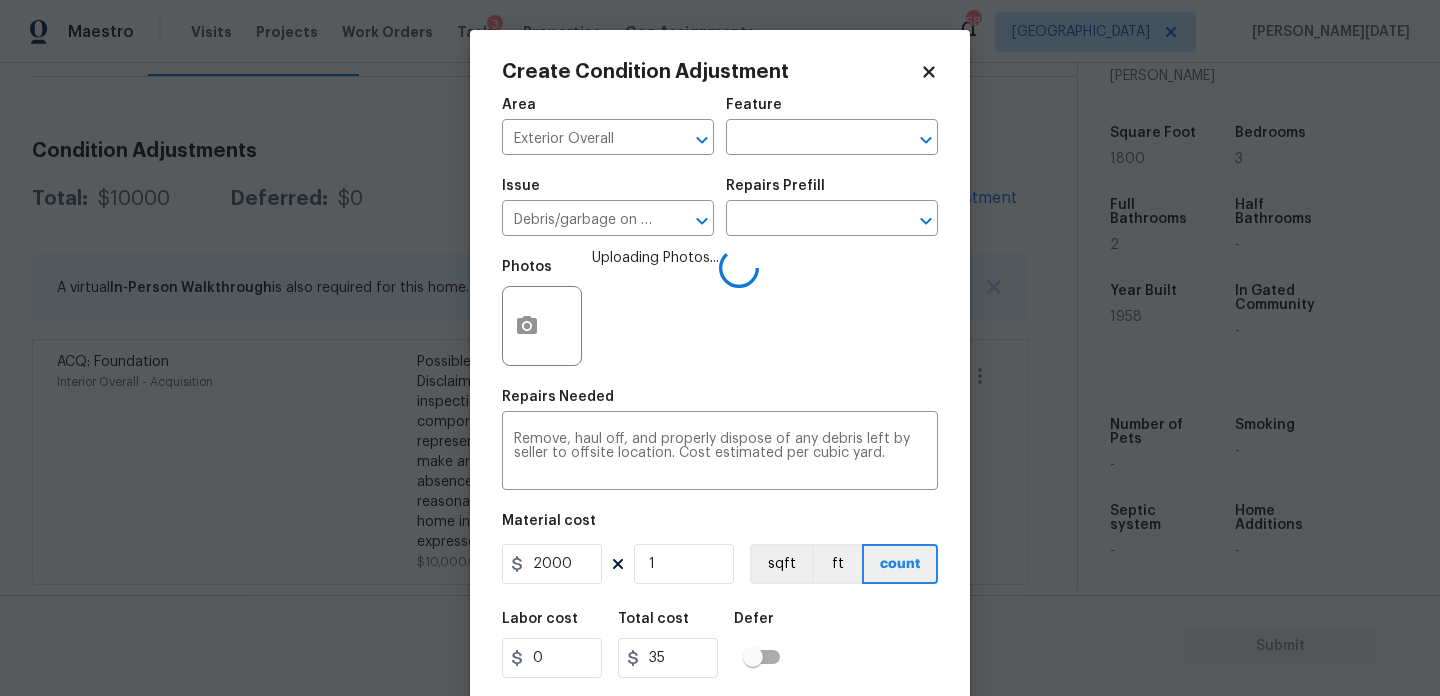 type on "2000" 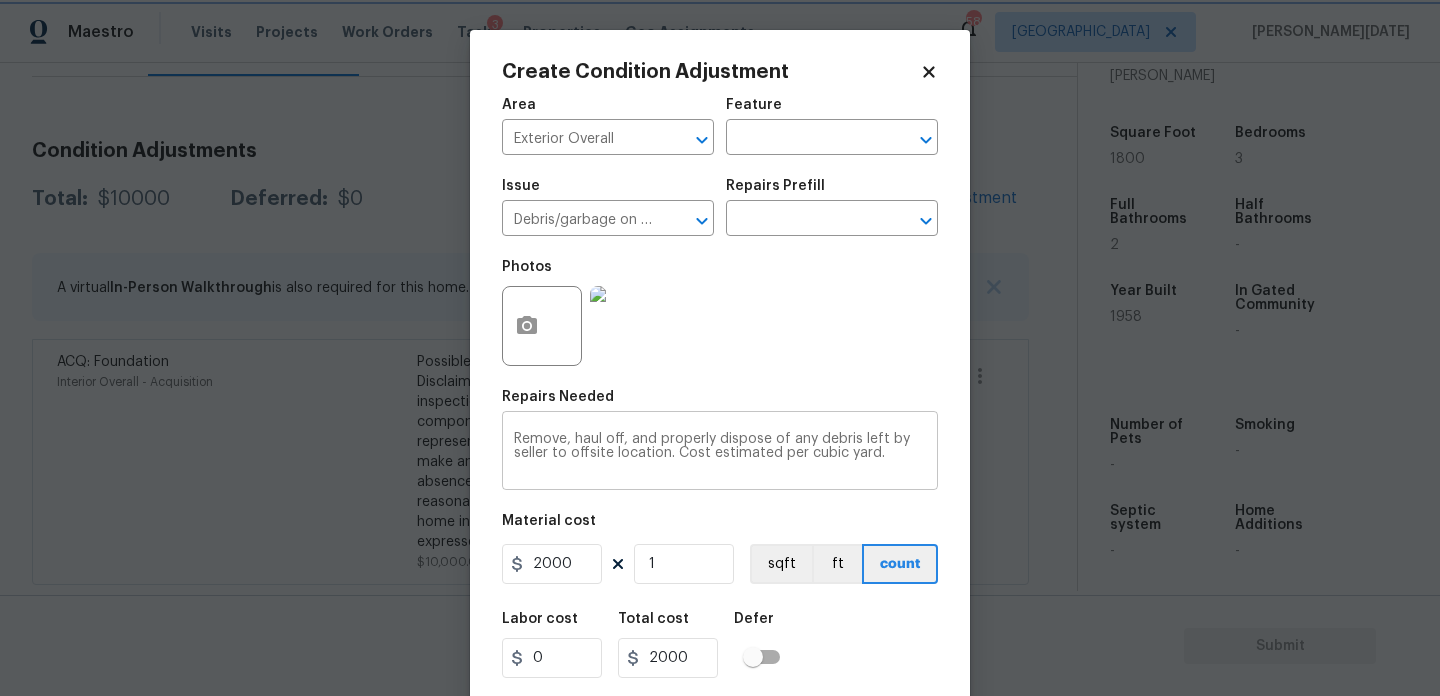scroll, scrollTop: 51, scrollLeft: 0, axis: vertical 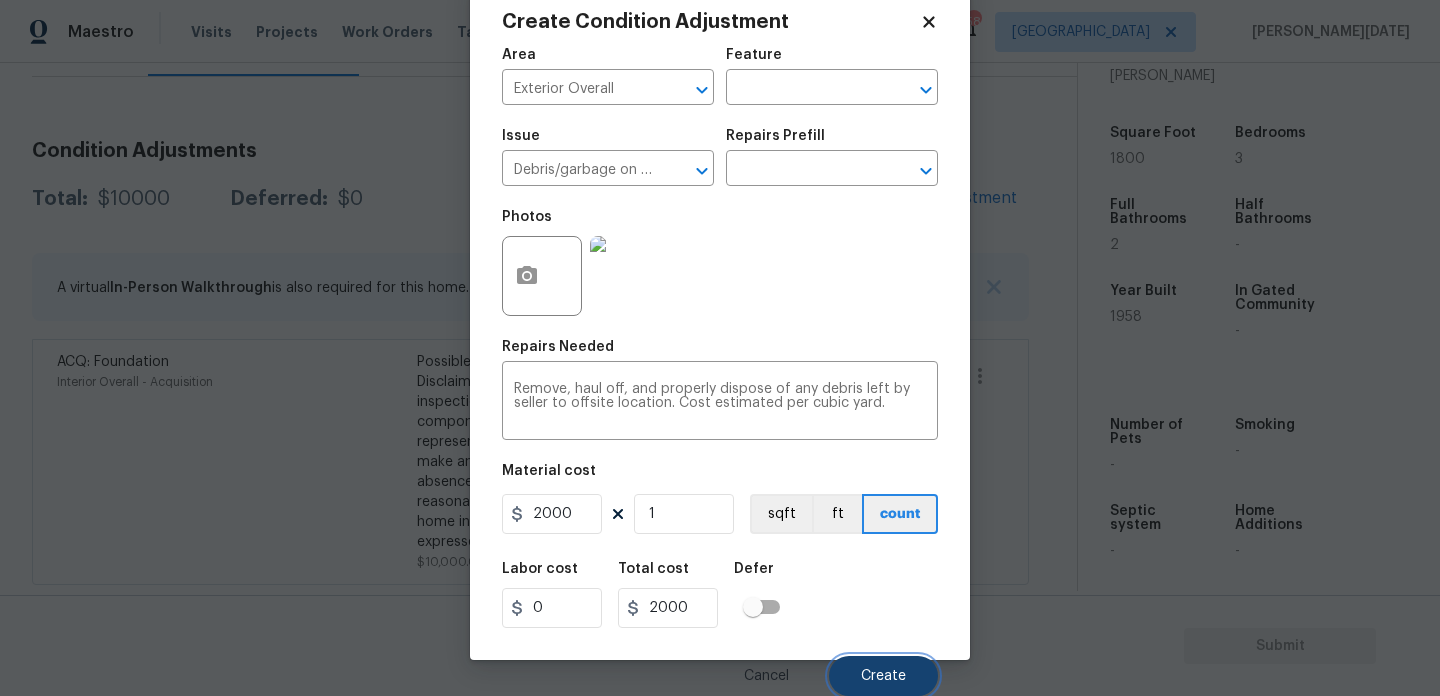 click on "Create" at bounding box center (883, 676) 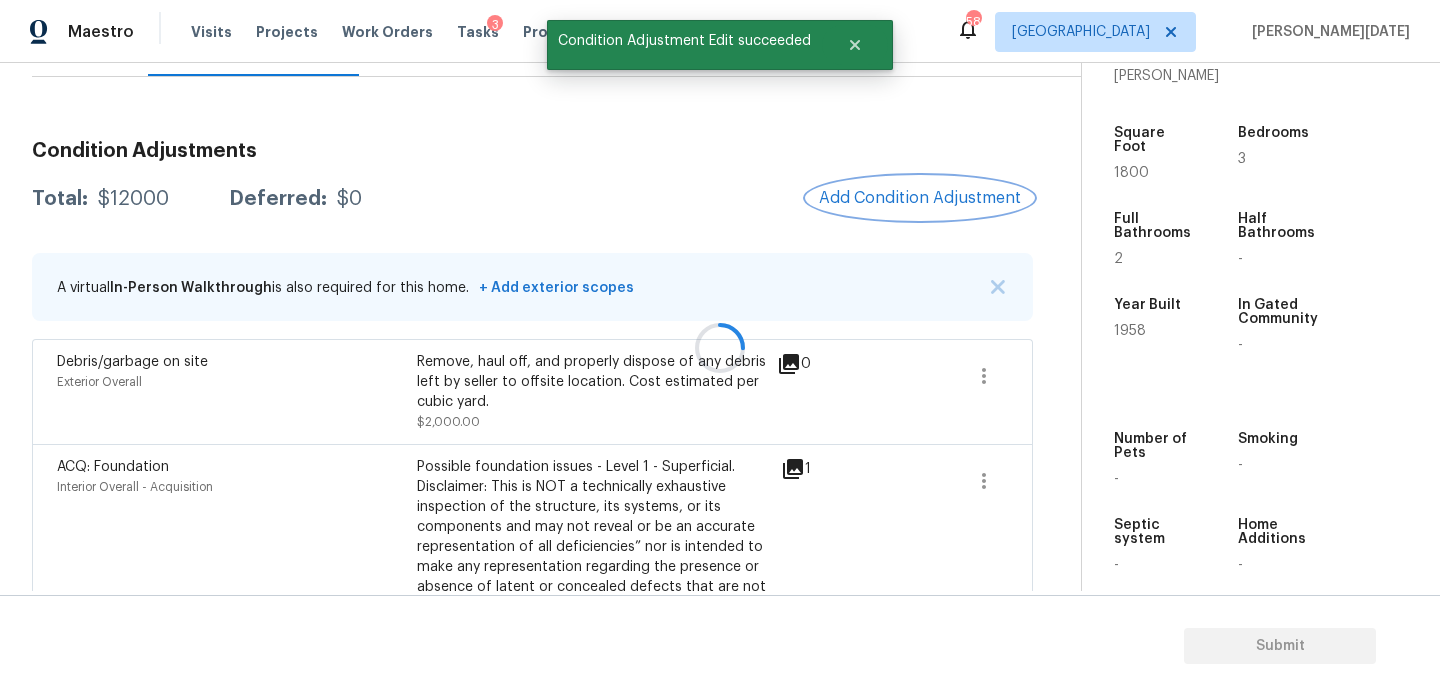 scroll, scrollTop: 0, scrollLeft: 0, axis: both 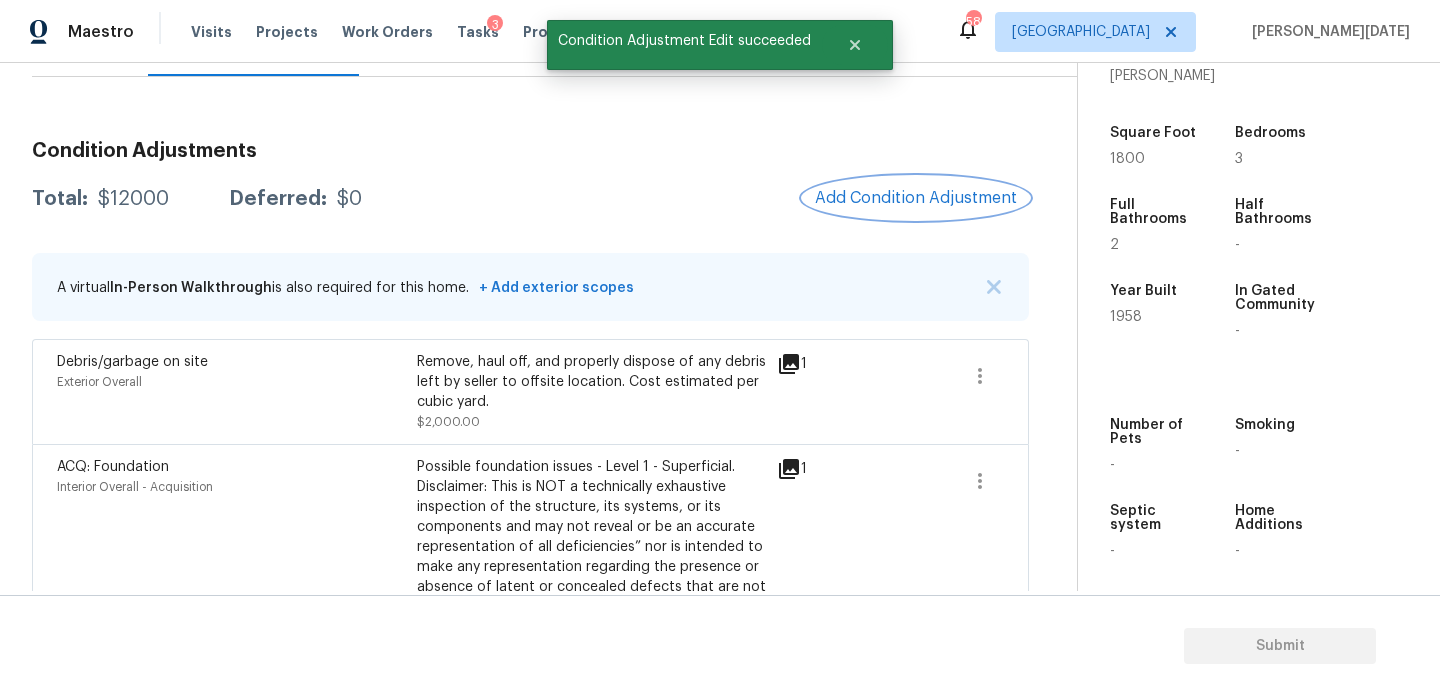 click on "Add Condition Adjustment" at bounding box center [916, 198] 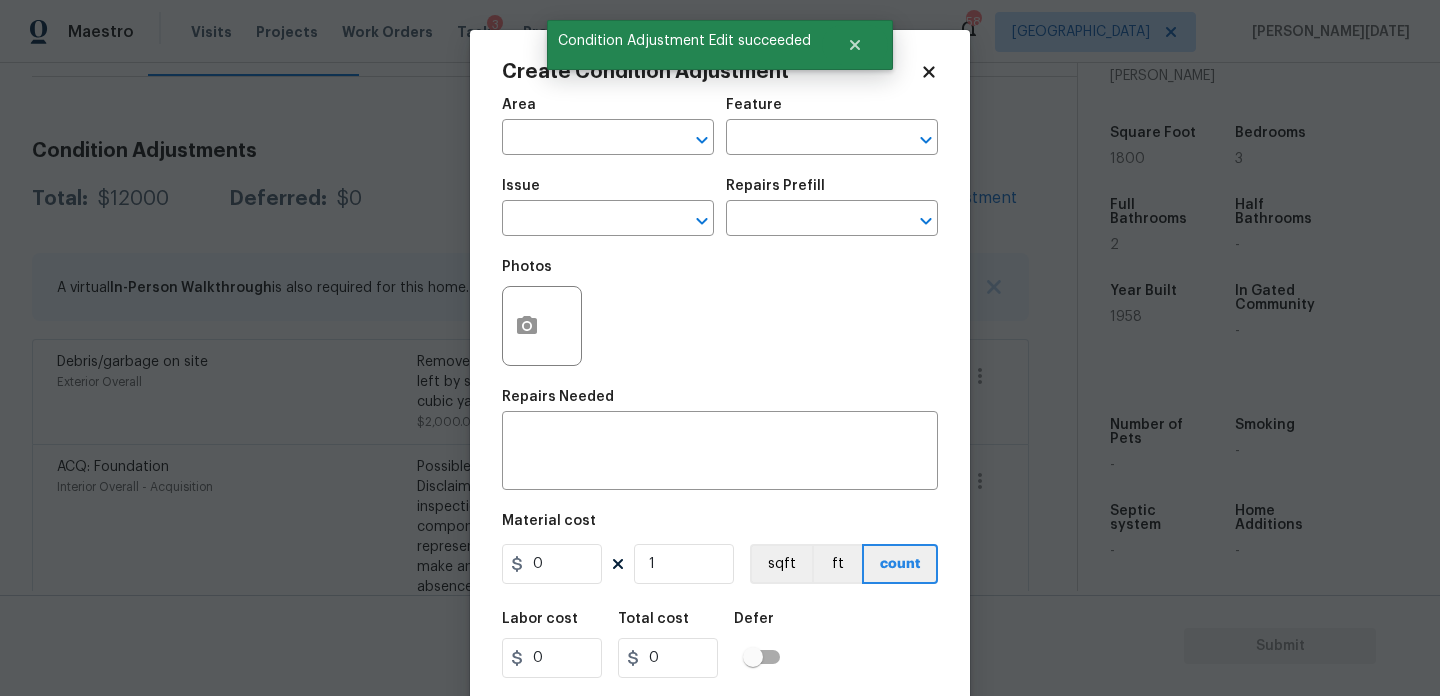 click on "Maestro Visits Projects Work Orders Tasks 3 Properties Geo Assignments 58 Dallas Prabhu Raja Back to tasks Condition Scoping - Full Wed, Jul 16 2025 by 4:00 pm   Prabhu Raja In-progress Questions Condition Adjustments Details & Inputs Notes Photos Condition Adjustments Total:  $12000 Deferred:  $0 Add Condition Adjustment A virtual  In-Person Walkthrough  is also required for this home.   + Add exterior scopes Debris/garbage on site Exterior Overall Remove, haul off, and properly dispose of any debris left by seller to offsite location. Cost estimated per cubic yard. $2,000.00   1 ACQ: Foundation Interior Overall - Acquisition $10,000.00   1 Property Details © Mapbox   © OpenStreetMap   Improve this map 939 Indian Creek Trl Dallas, TX 75241 SSVA Video Agent Exp. Partner Katie Villasenor Square Foot 1800 Bedrooms 3 Full Bathrooms 2 Half Bathrooms - Year Built 1958 In Gated Community - Number of Pets - Smoking - Septic system - Home Additions - Submit Condition Adjustment Edit succeeded
Area ​ Feature" at bounding box center (720, 348) 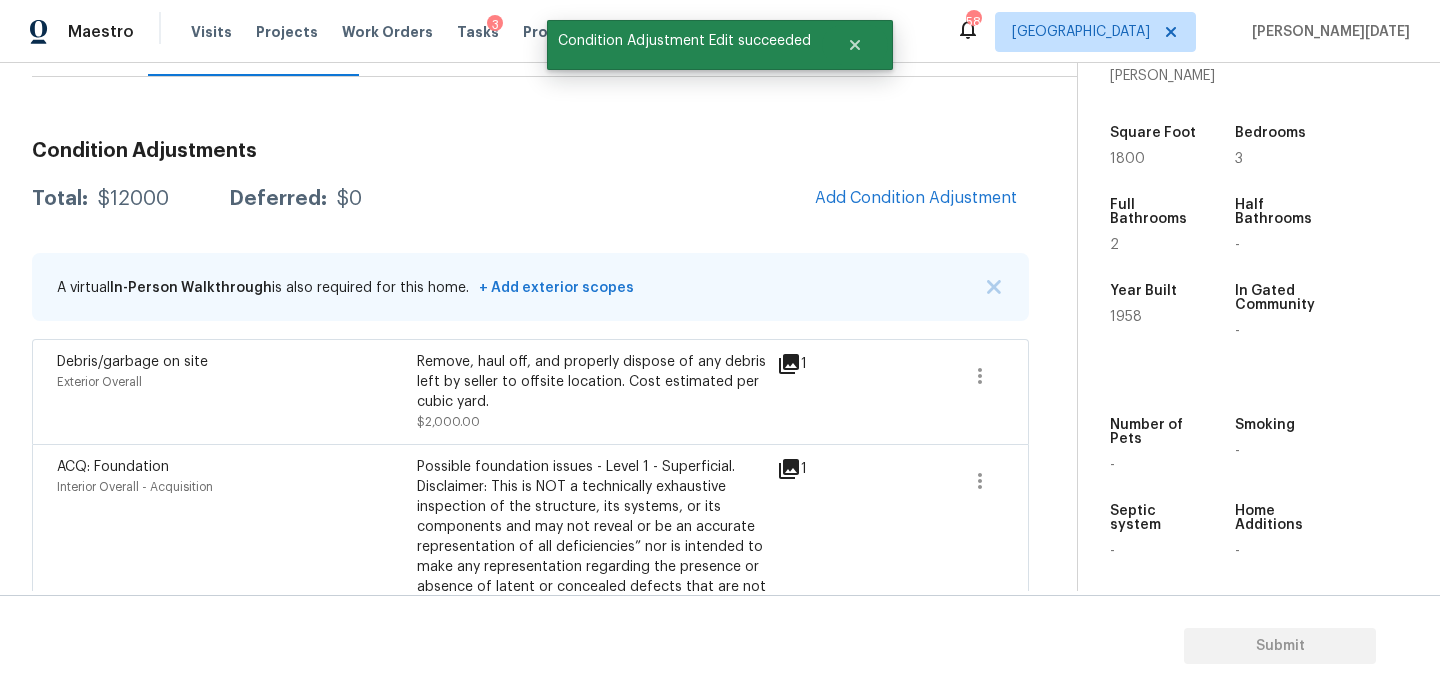 click on "1800" at bounding box center (1127, 159) 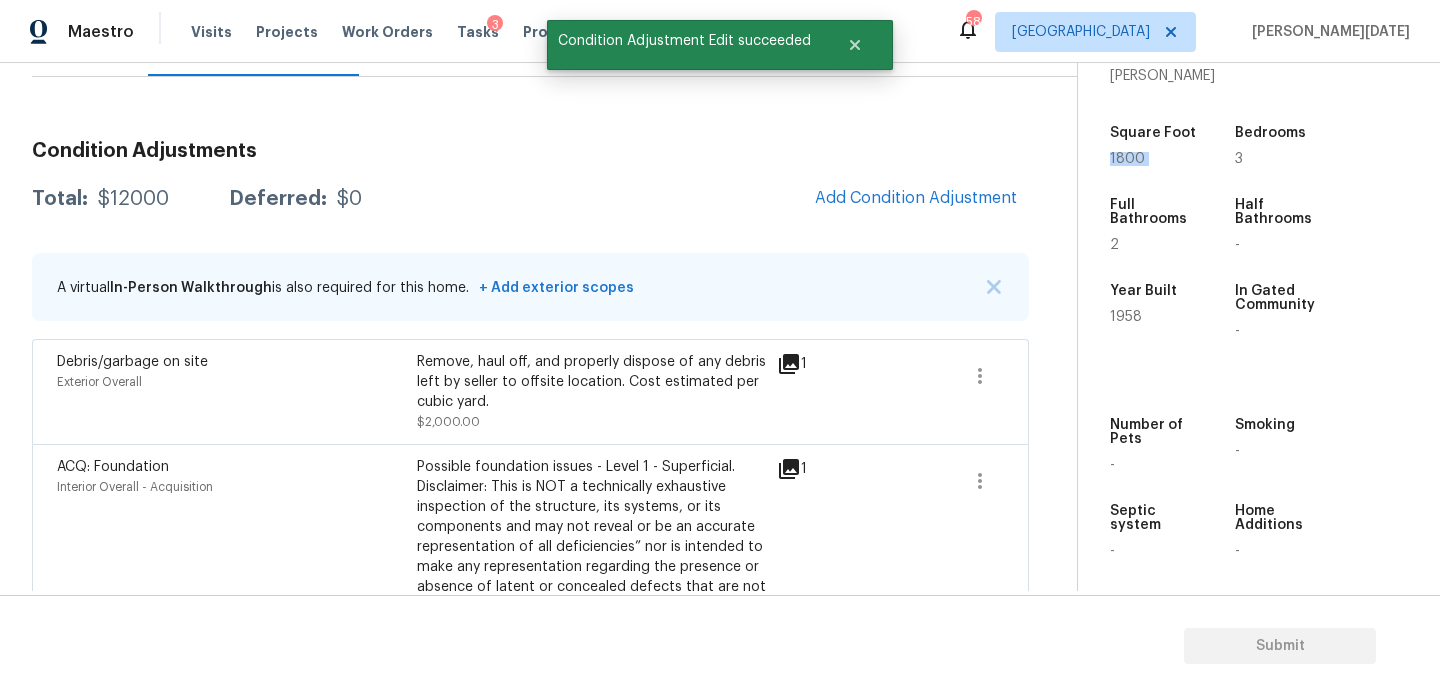 click on "1800" at bounding box center (1127, 159) 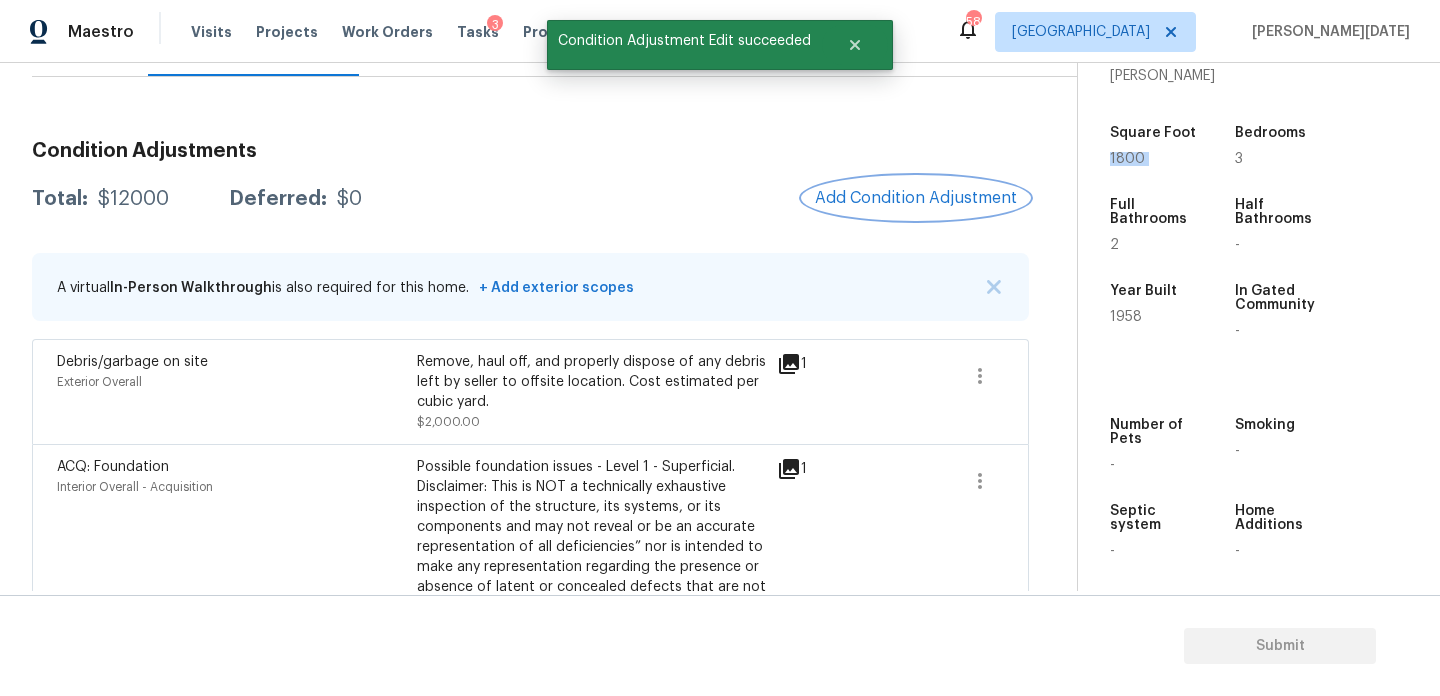 click on "Add Condition Adjustment" at bounding box center (916, 198) 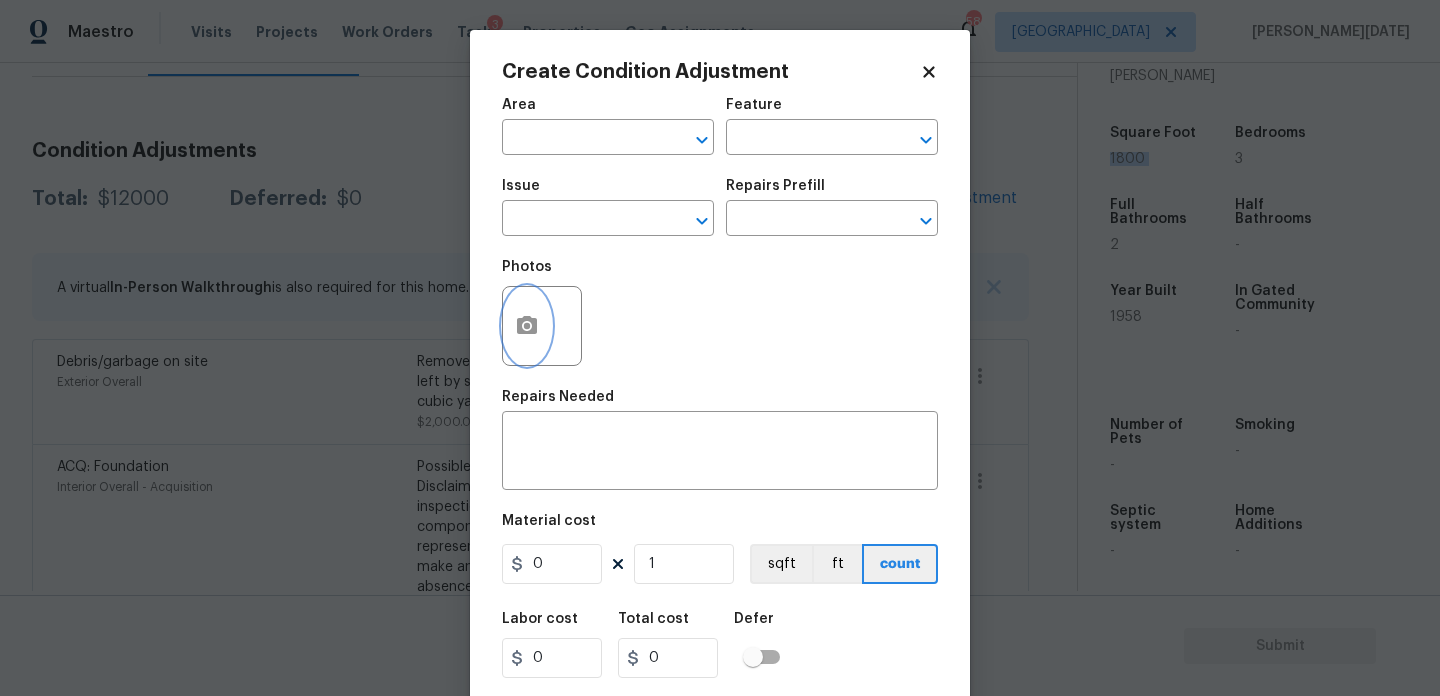 click at bounding box center [527, 326] 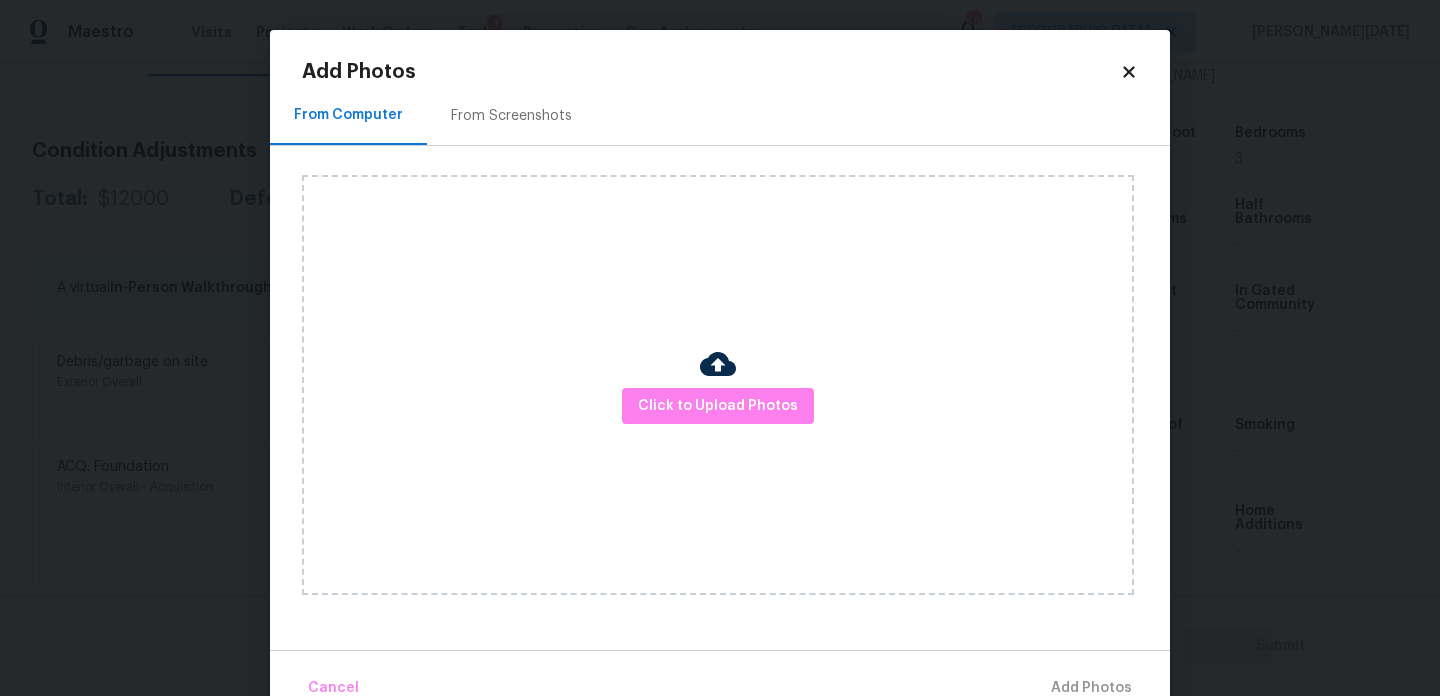 click on "Click to Upload Photos" at bounding box center (718, 385) 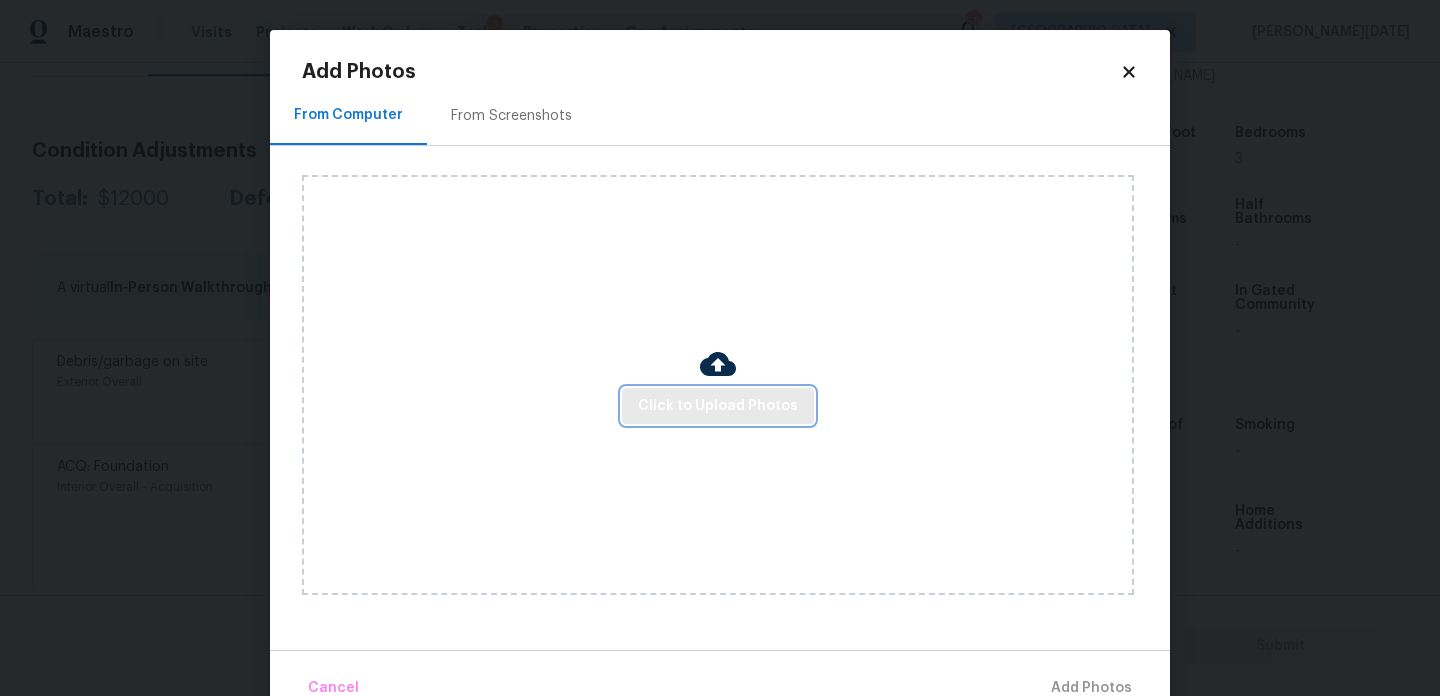 click on "Click to Upload Photos" at bounding box center (718, 406) 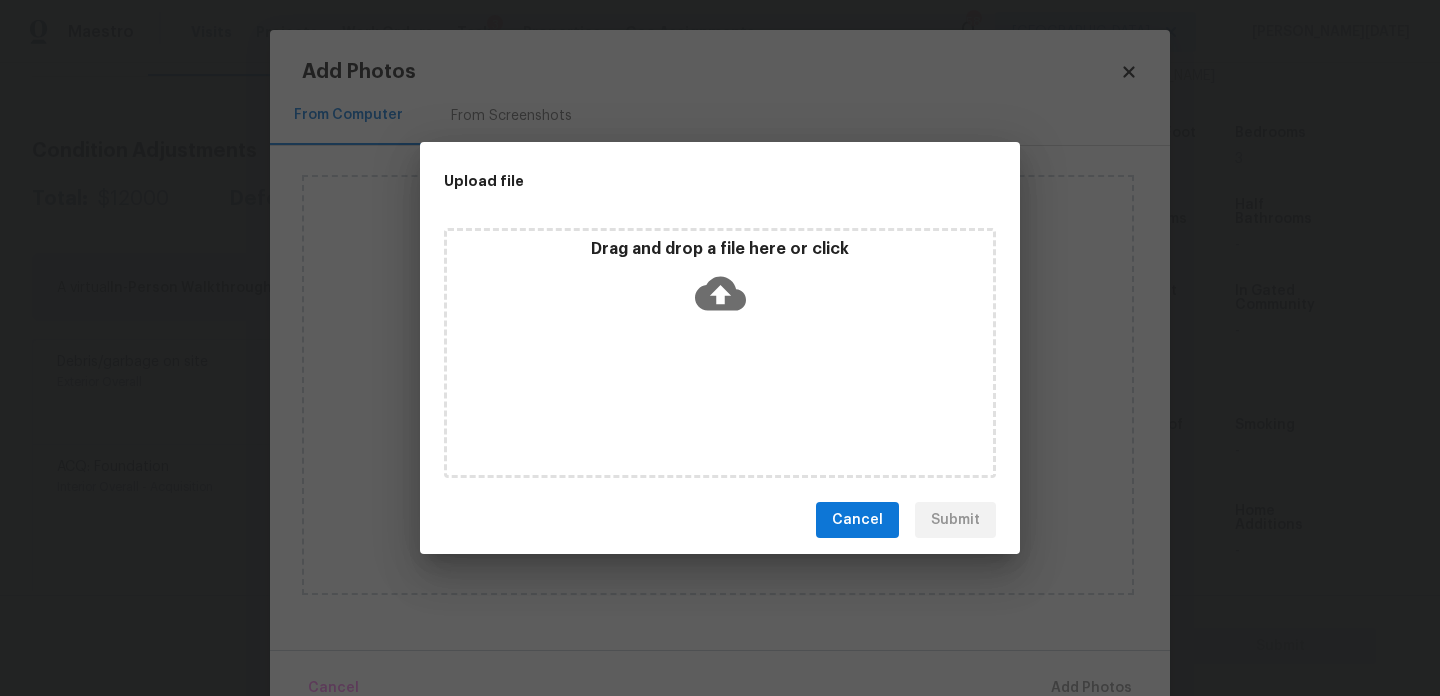 click on "Drag and drop a file here or click" at bounding box center [720, 353] 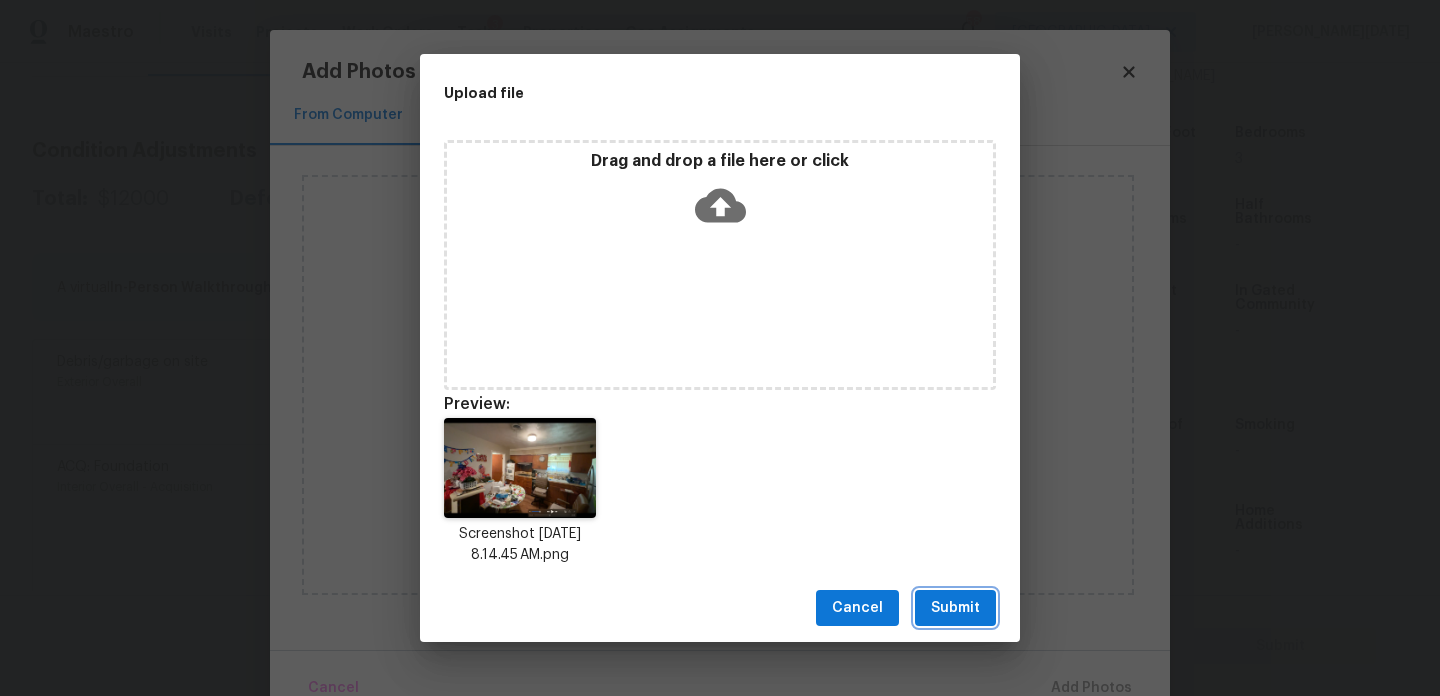 click on "Submit" at bounding box center [955, 608] 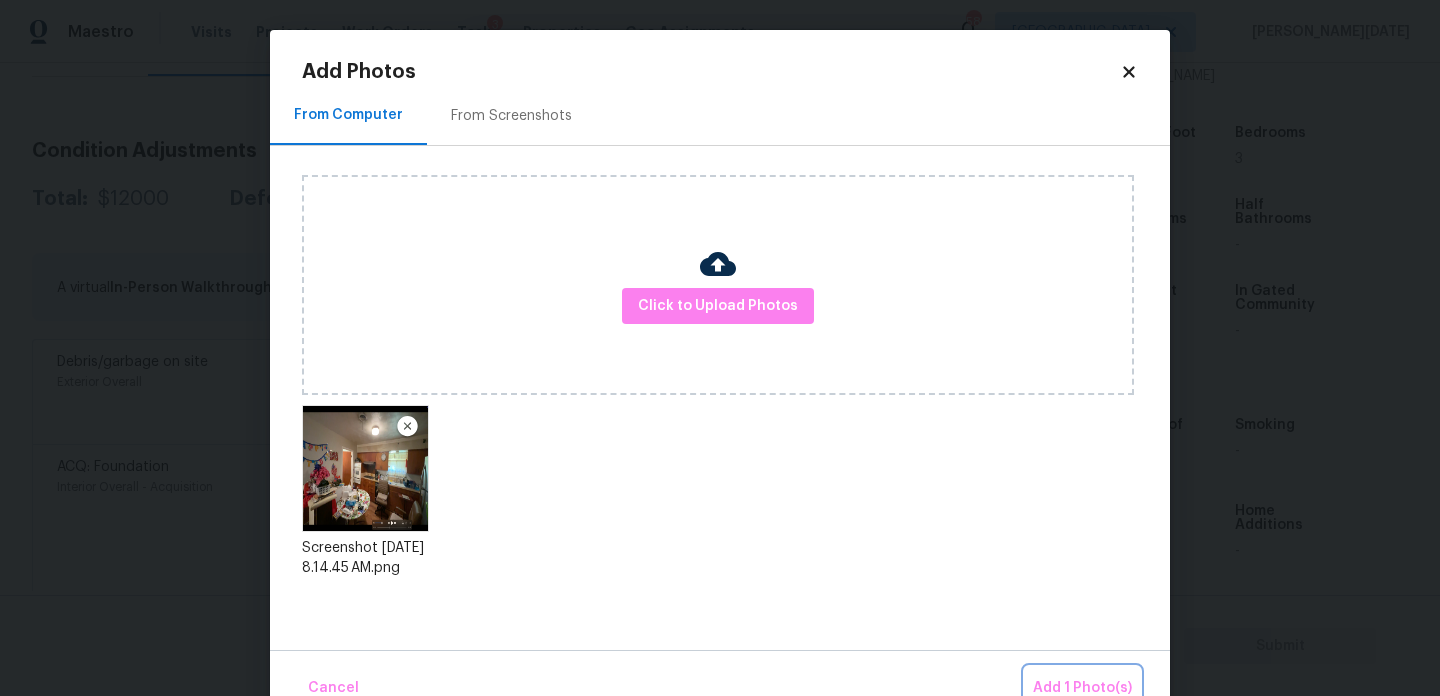 click on "Add 1 Photo(s)" at bounding box center [1082, 688] 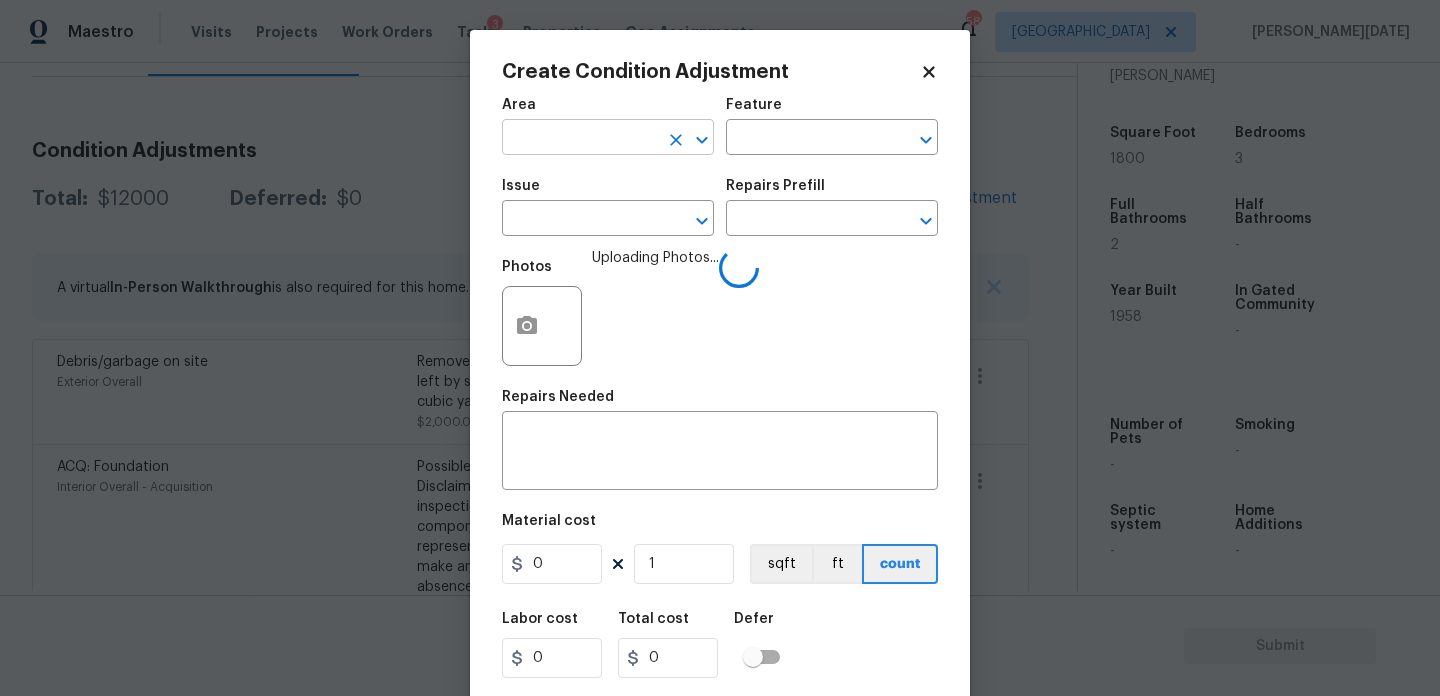 click at bounding box center (580, 139) 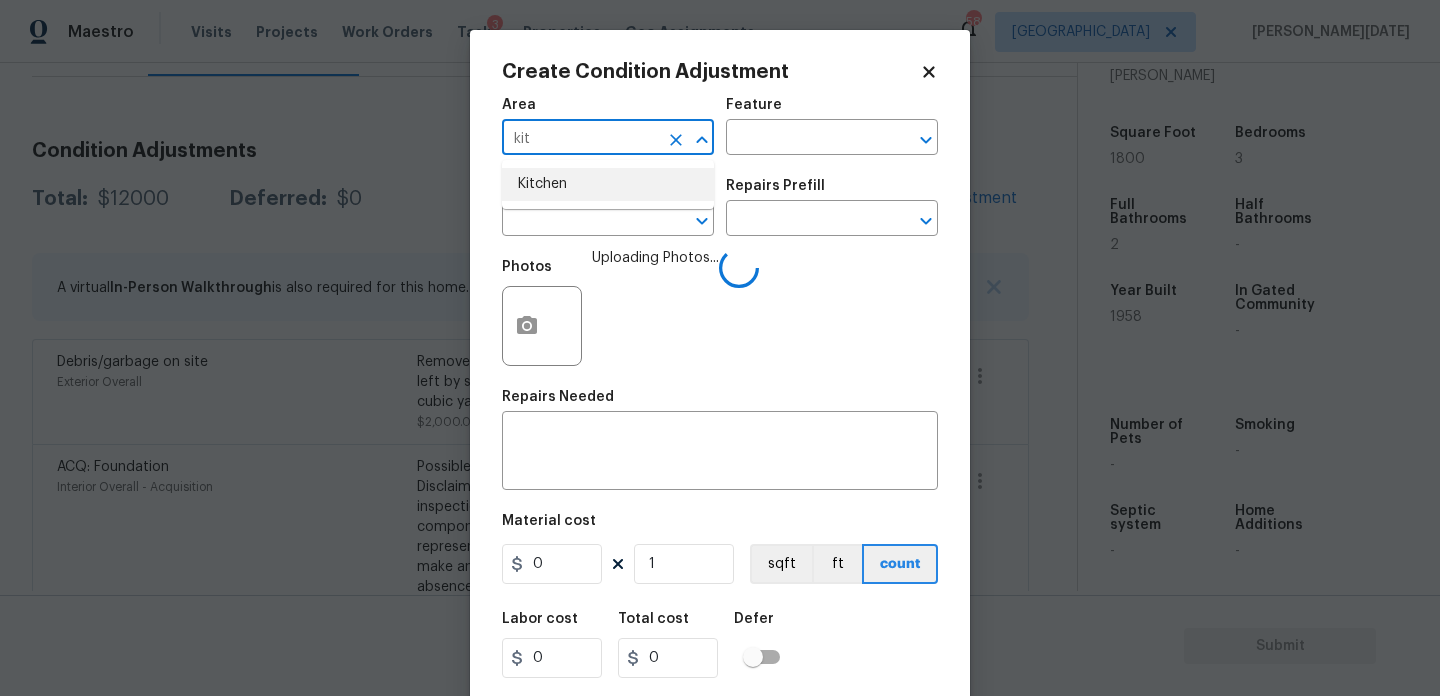 click on "Kitchen" at bounding box center [608, 184] 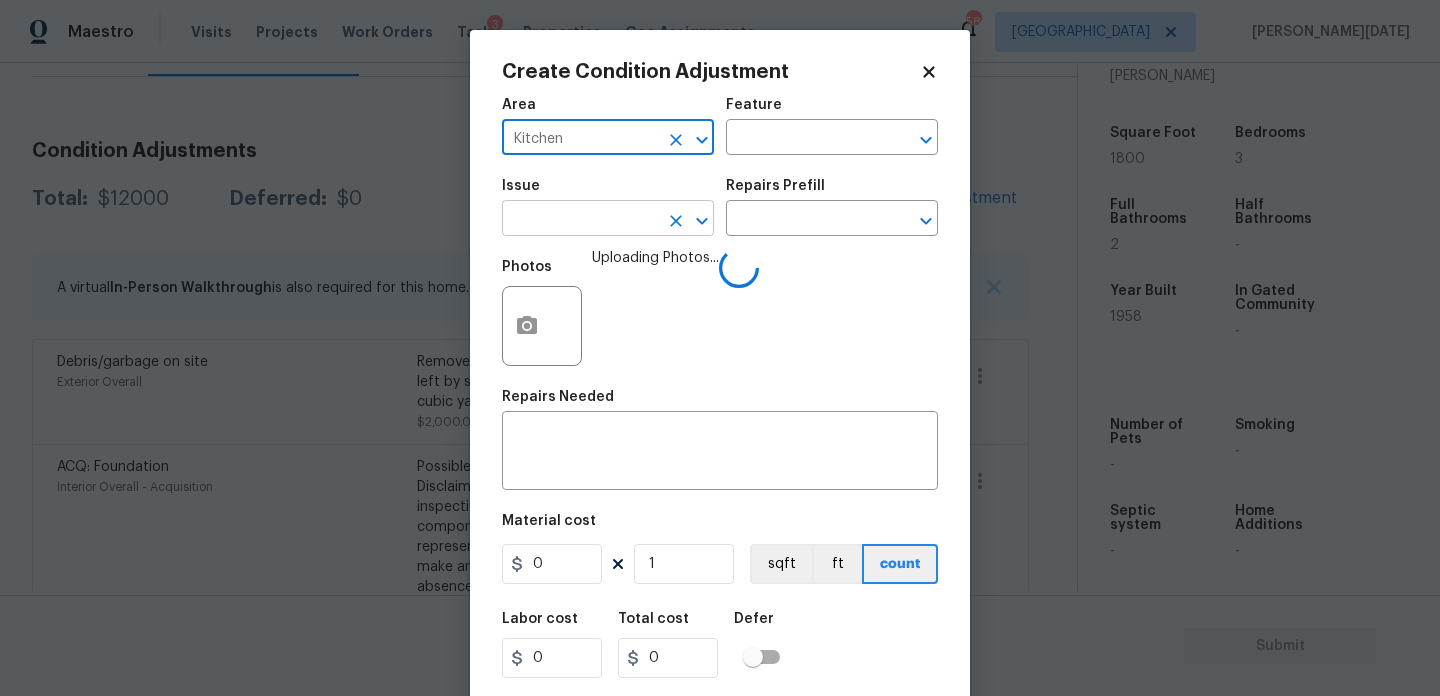 type on "Kitchen" 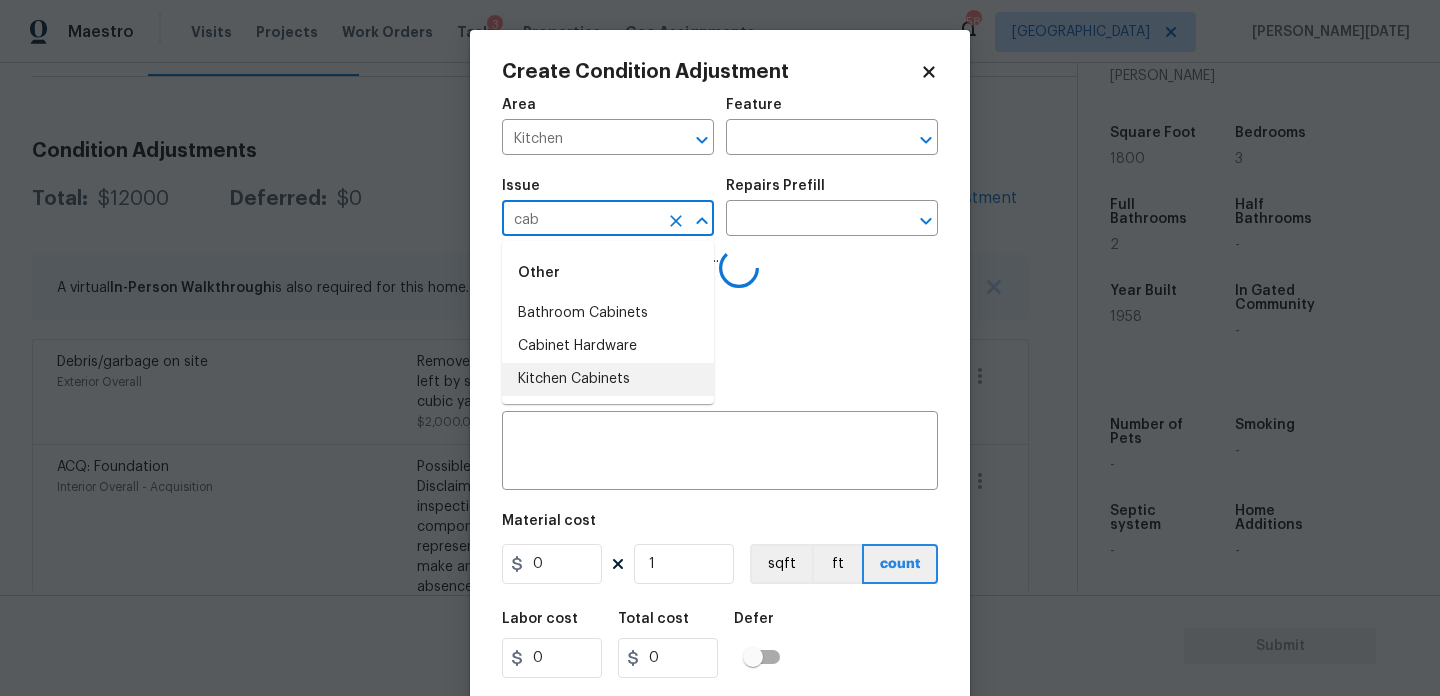 click on "Kitchen Cabinets" at bounding box center (608, 379) 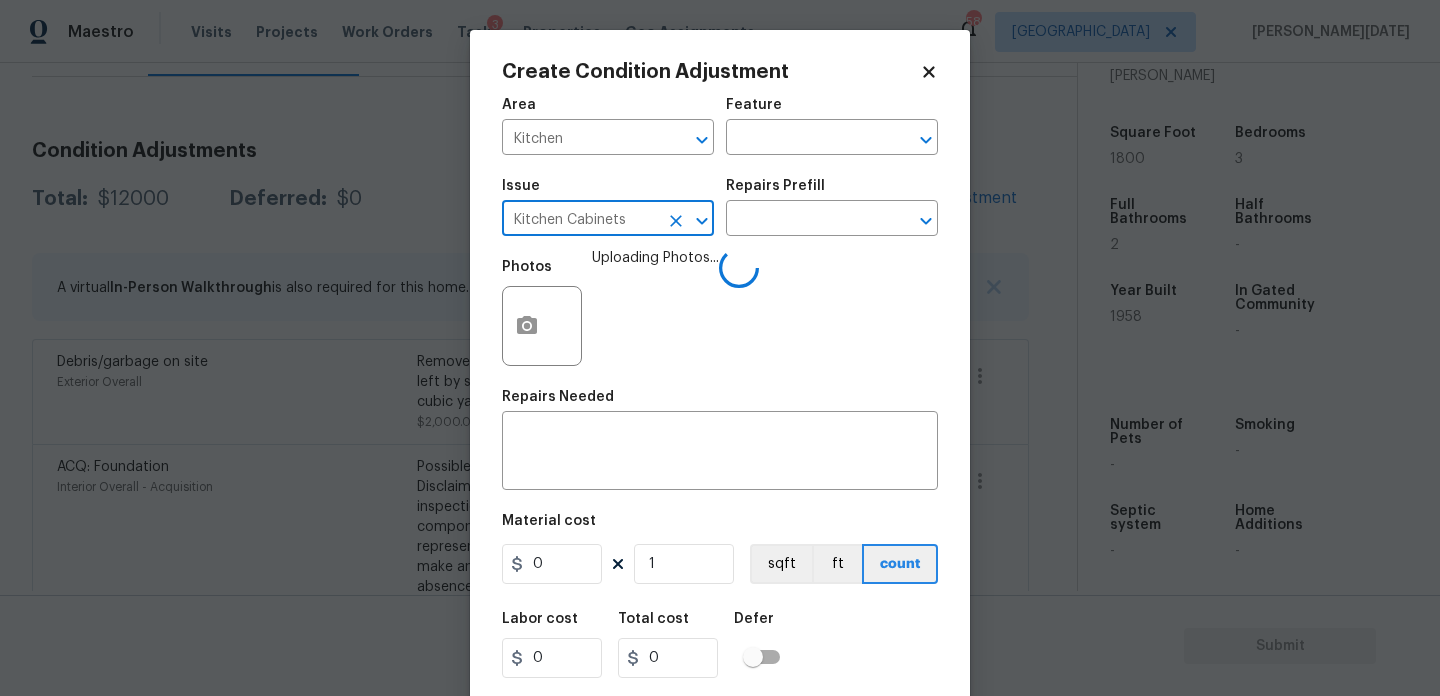 type on "Kitchen Cabinets" 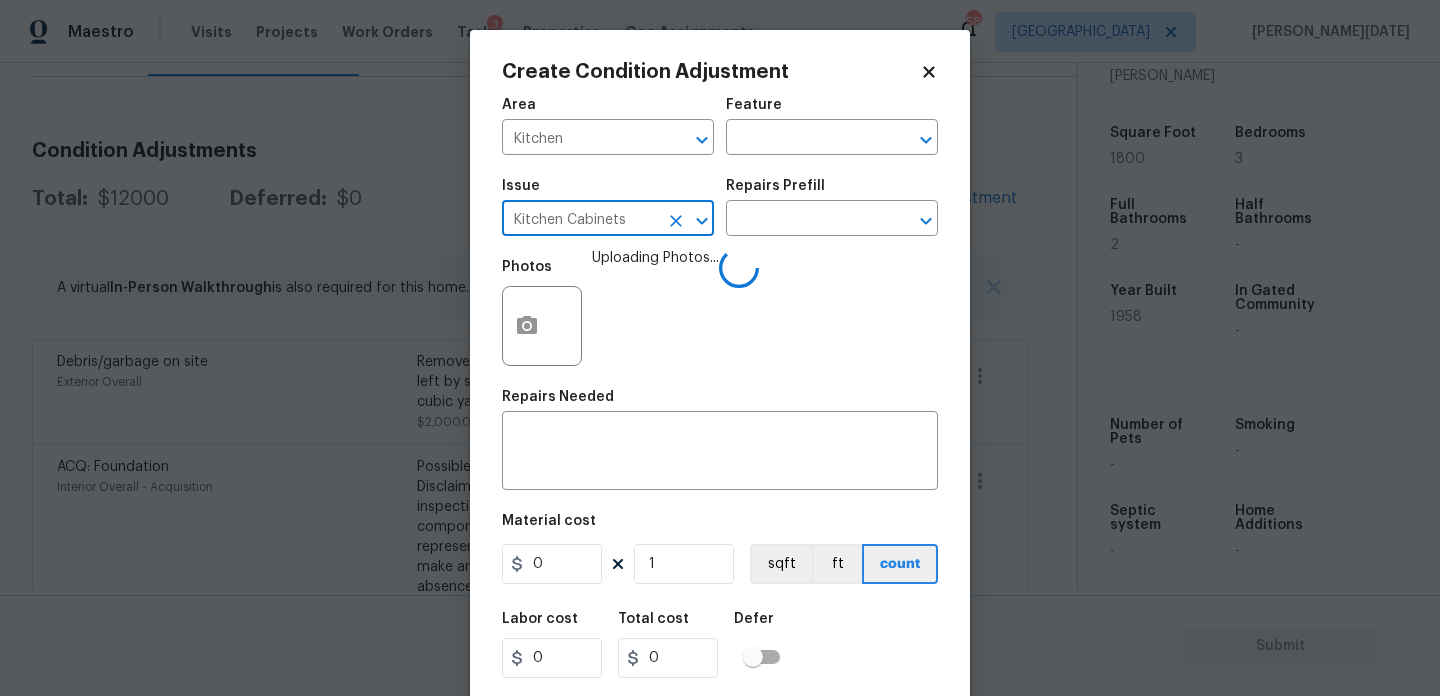 click on "Repairs Prefill" at bounding box center (832, 192) 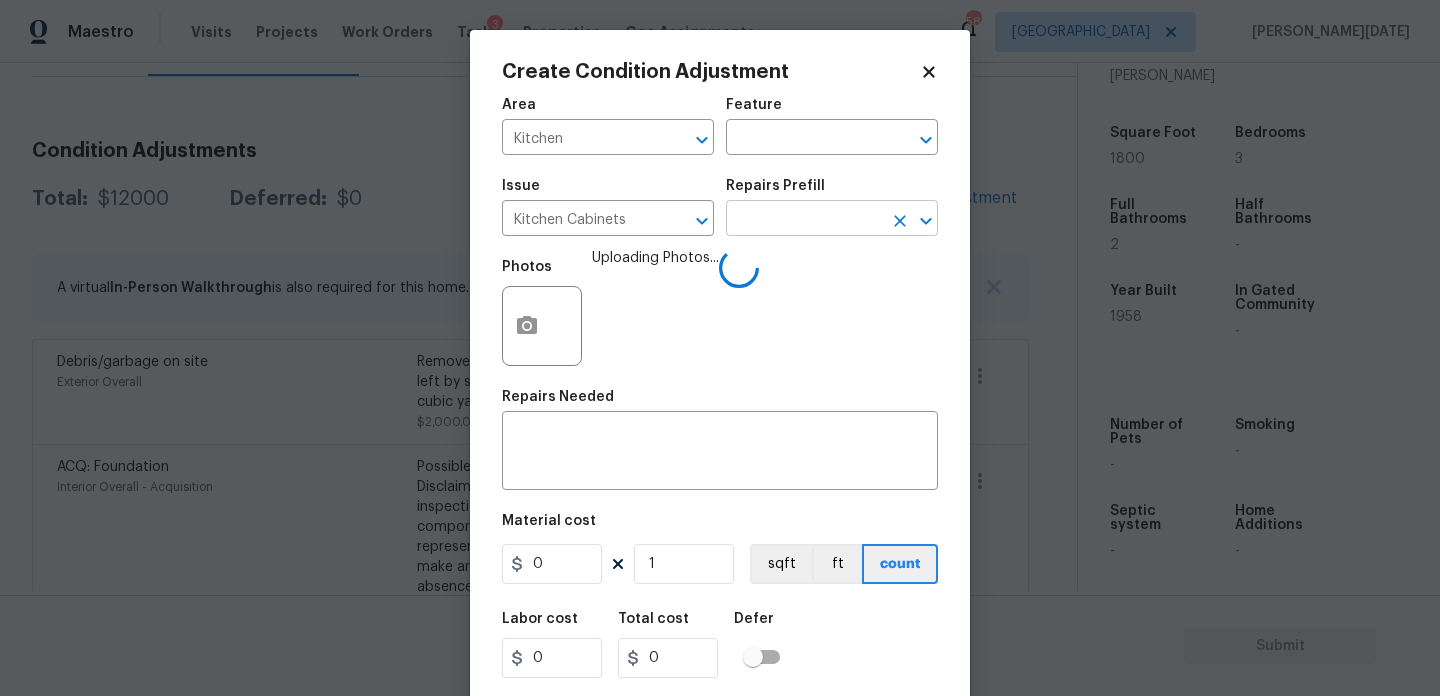 click at bounding box center [804, 220] 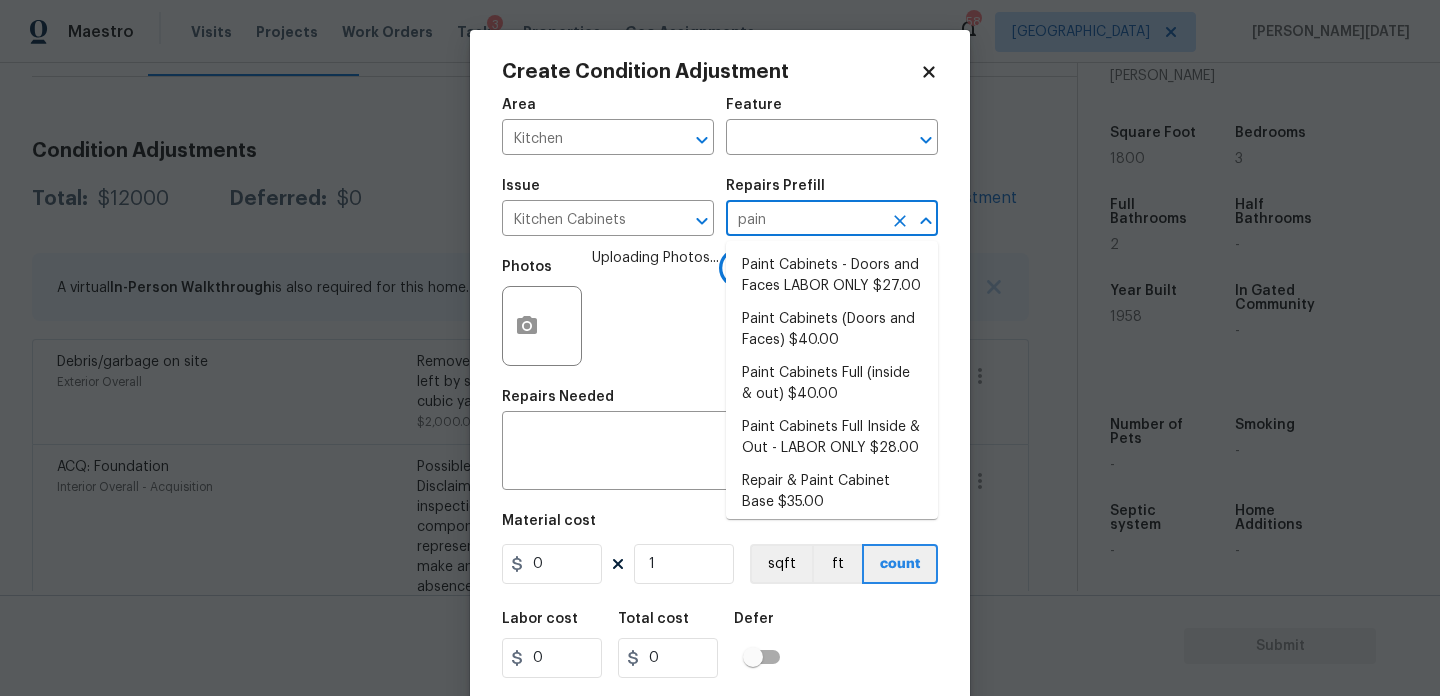 type on "paint" 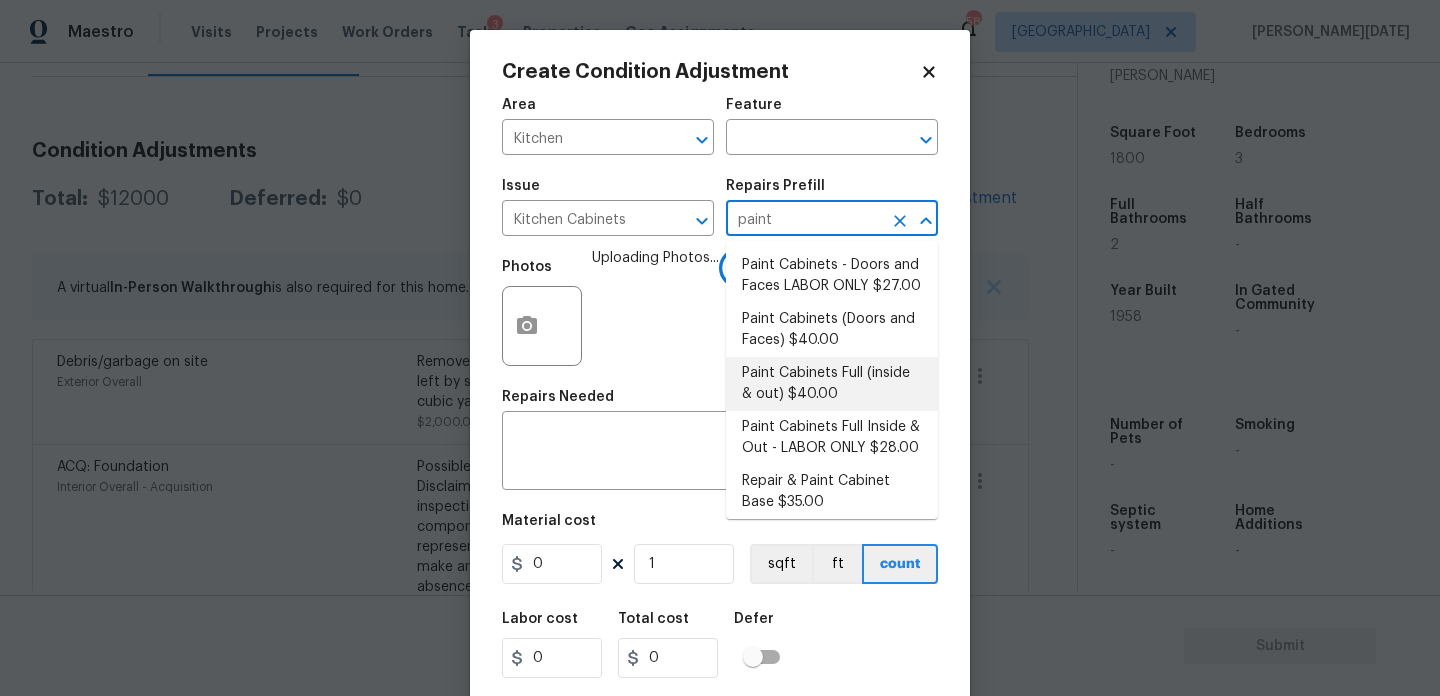 click on "Paint Cabinets Full (inside & out) $40.00" at bounding box center (832, 384) 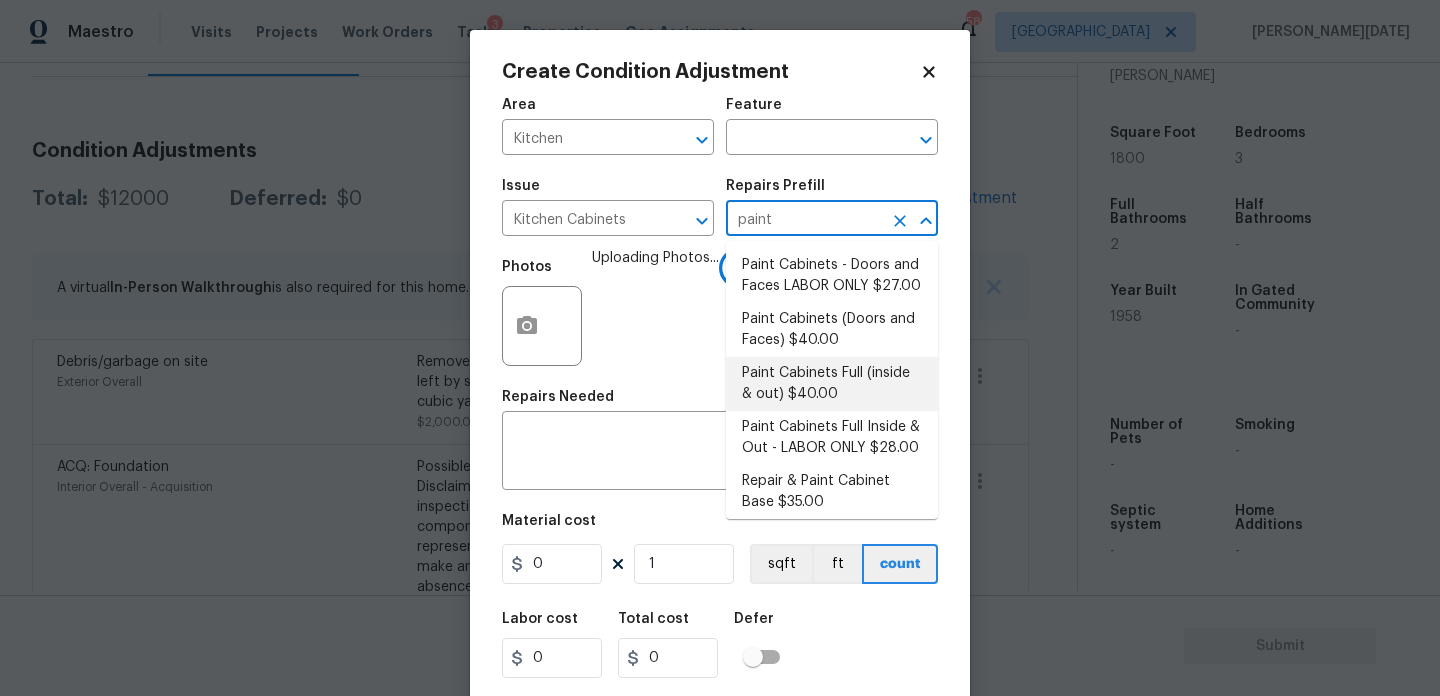 type on "Cabinets" 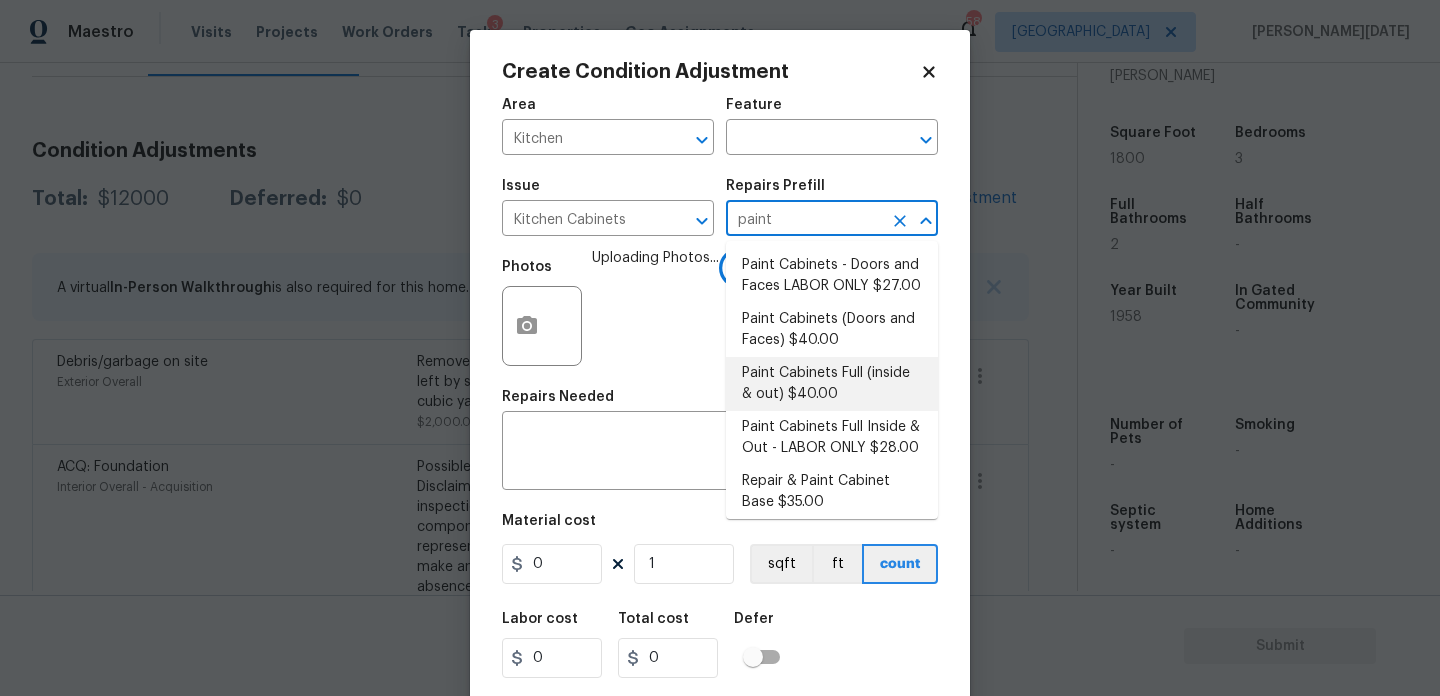 type 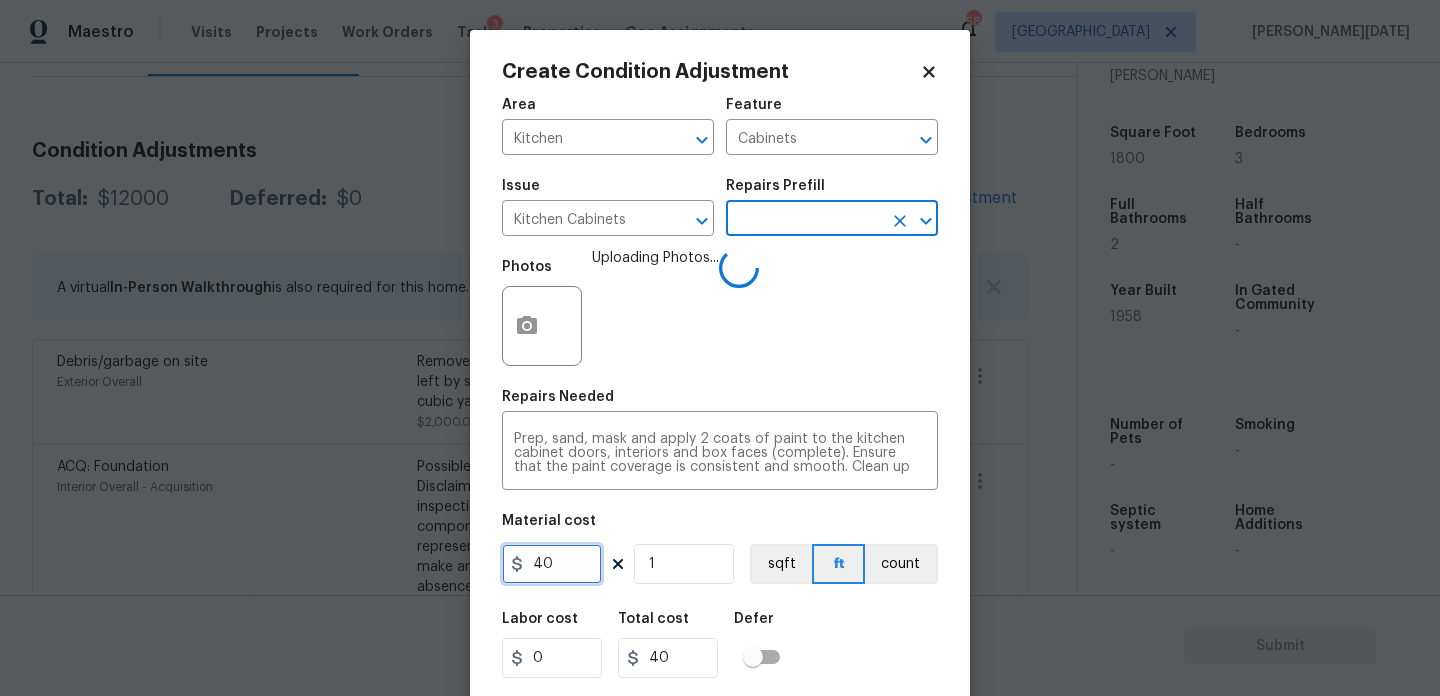 drag, startPoint x: 559, startPoint y: 568, endPoint x: 491, endPoint y: 567, distance: 68.007355 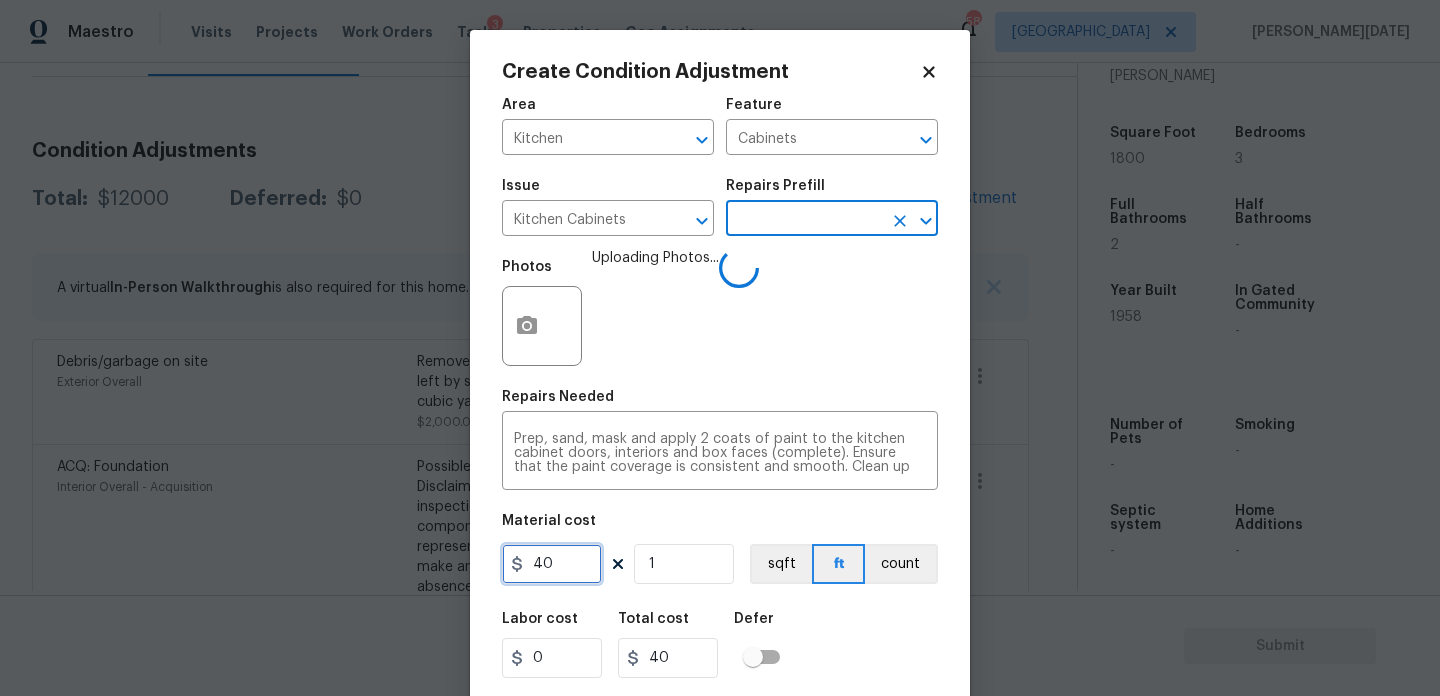 click on "Create Condition Adjustment Area Kitchen ​ Feature Cabinets ​ Issue Kitchen Cabinets ​ Repairs Prefill ​ Photos Uploading Photos... Repairs Needed Prep, sand, mask and apply 2 coats of paint to the kitchen cabinet doors, interiors and box faces (complete). Ensure that the paint coverage is consistent and smooth. Clean up (including any overspray) and dispose of all debris properly. x ​ Material cost 40 1 sqft ft count Labor cost 0 Total cost 40 Defer Cancel Create" at bounding box center [720, 370] 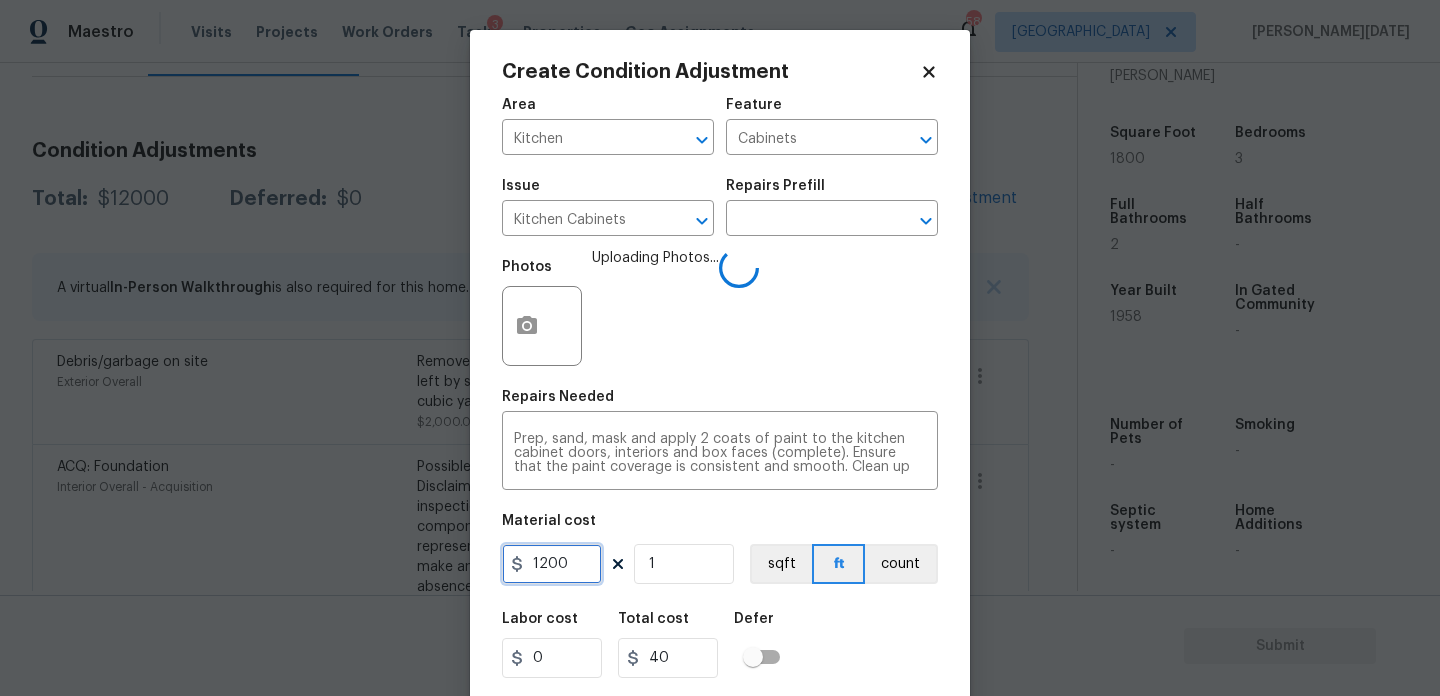 type on "1200" 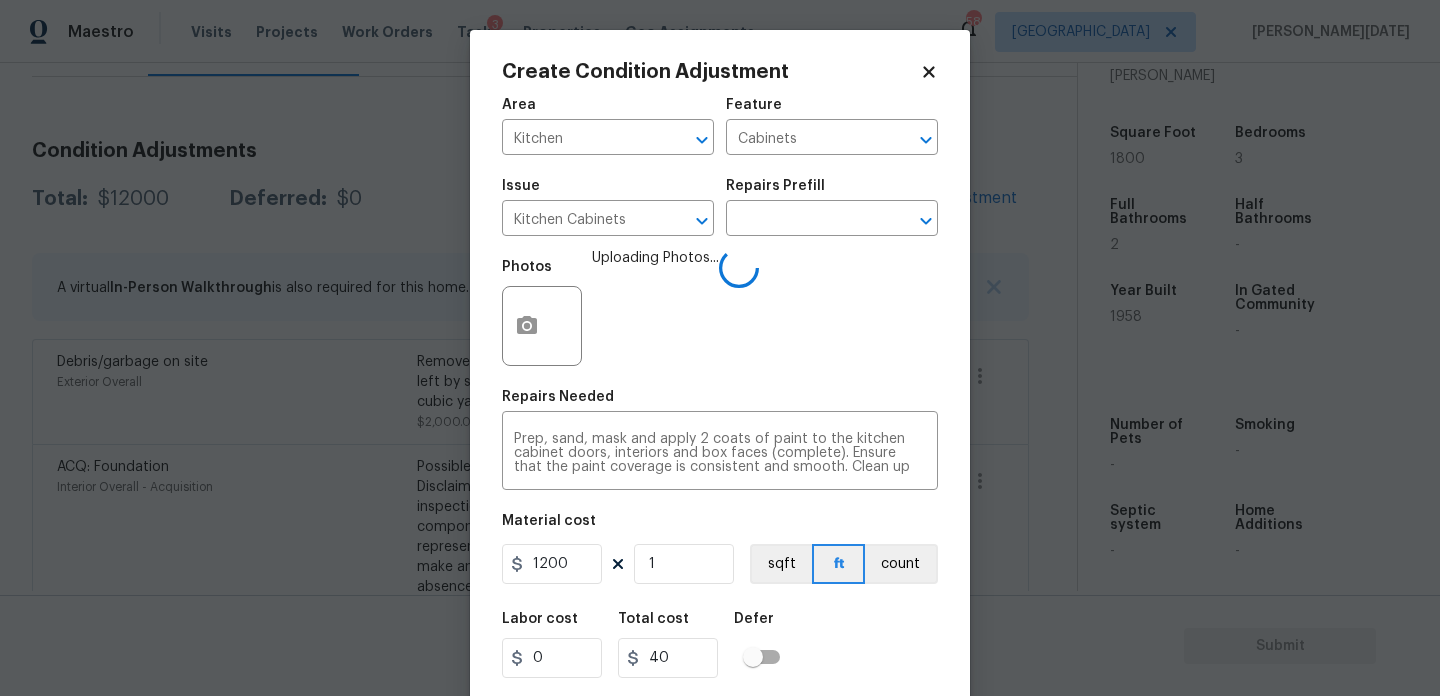 click on "Photos Uploading Photos..." at bounding box center (720, 313) 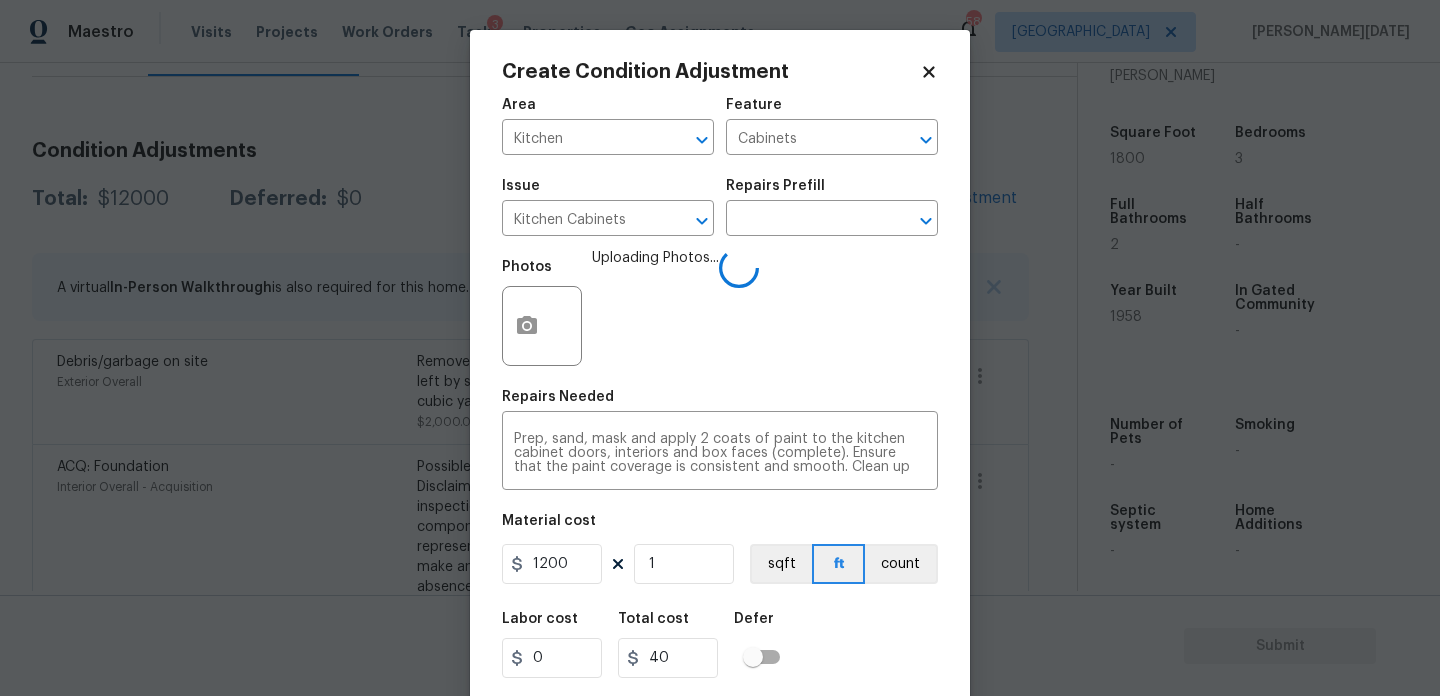 type on "1200" 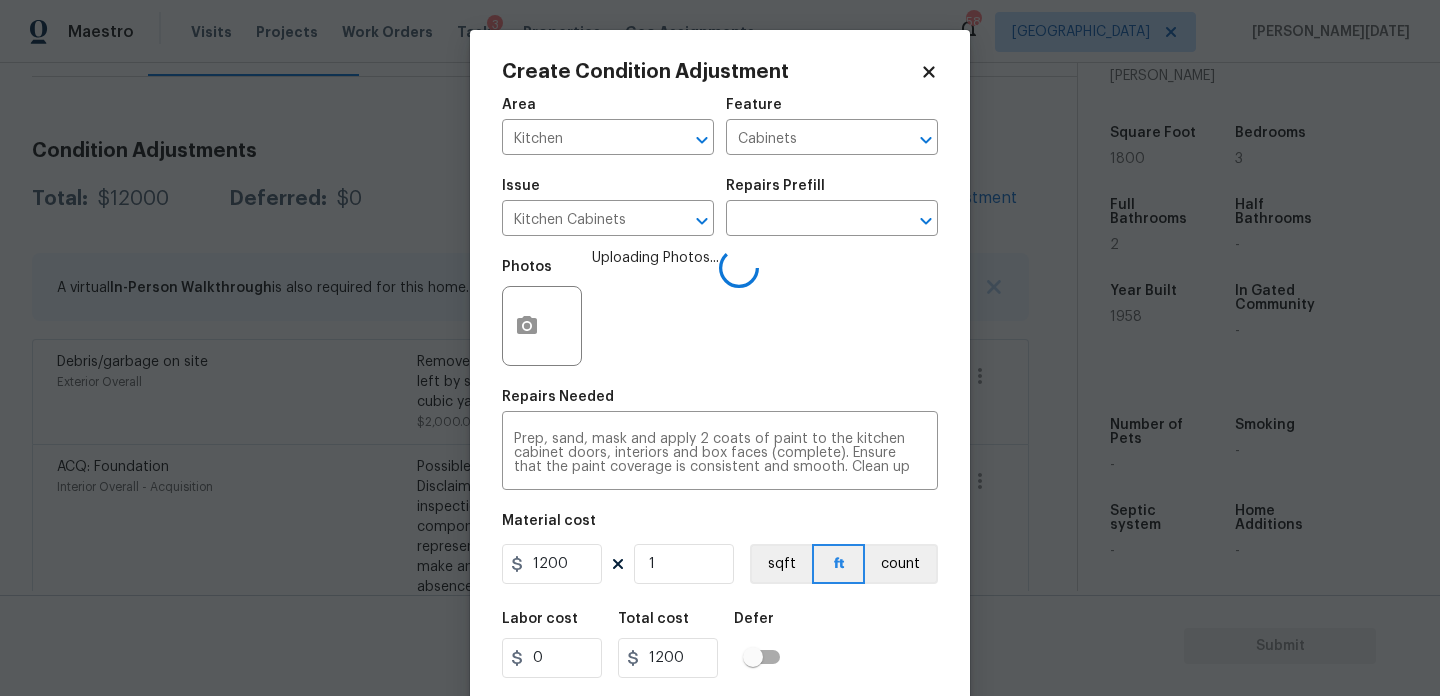 scroll, scrollTop: 51, scrollLeft: 0, axis: vertical 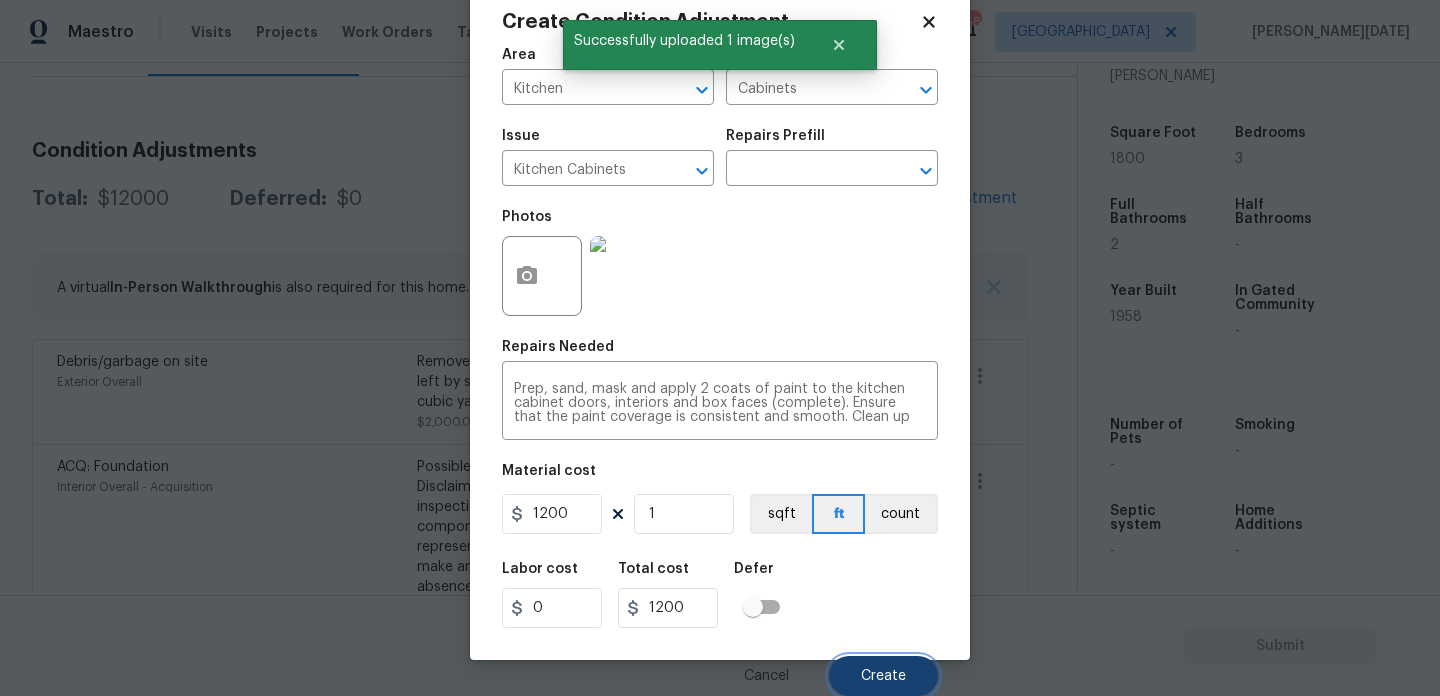 click on "Create" at bounding box center (883, 676) 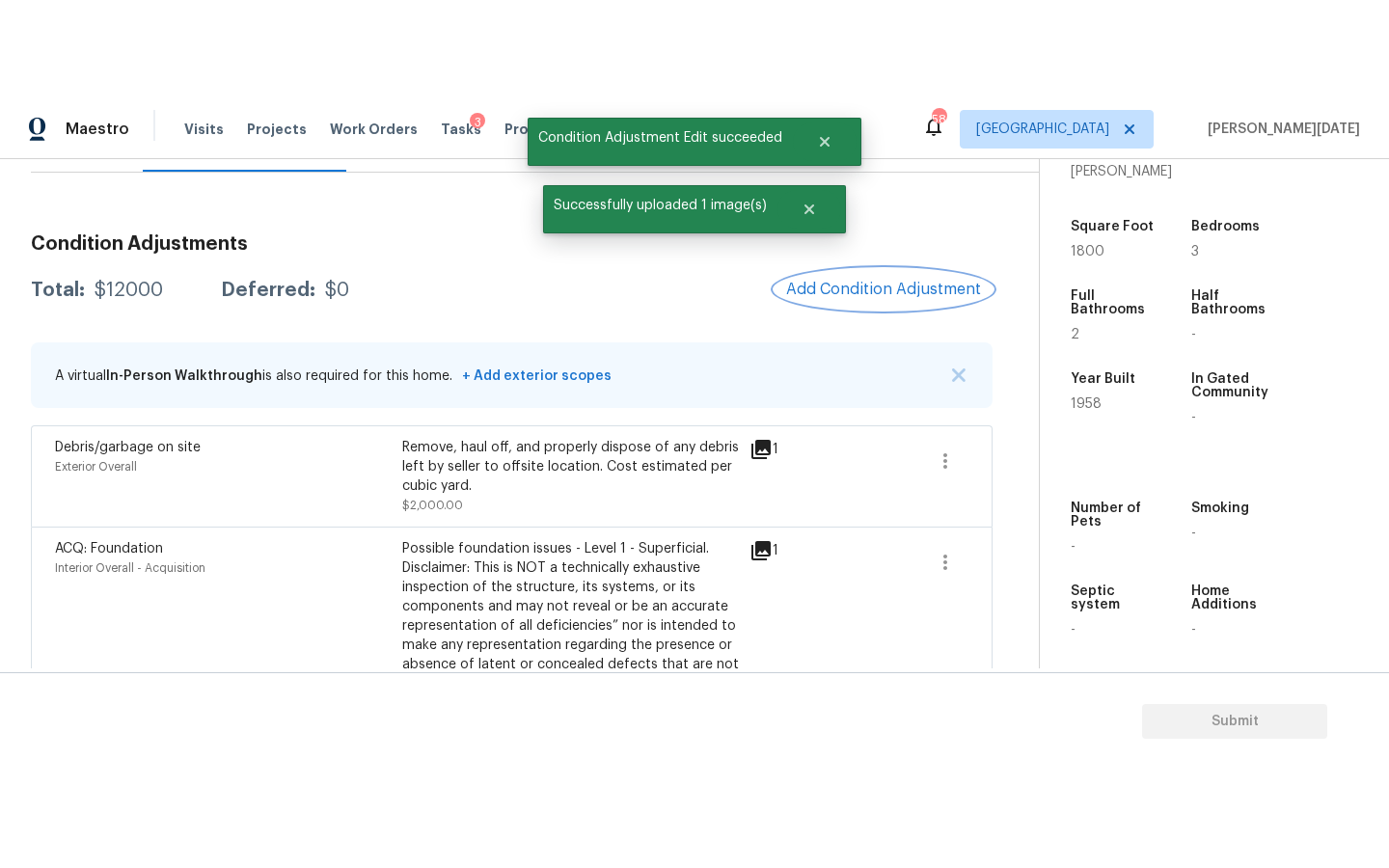 scroll, scrollTop: 0, scrollLeft: 0, axis: both 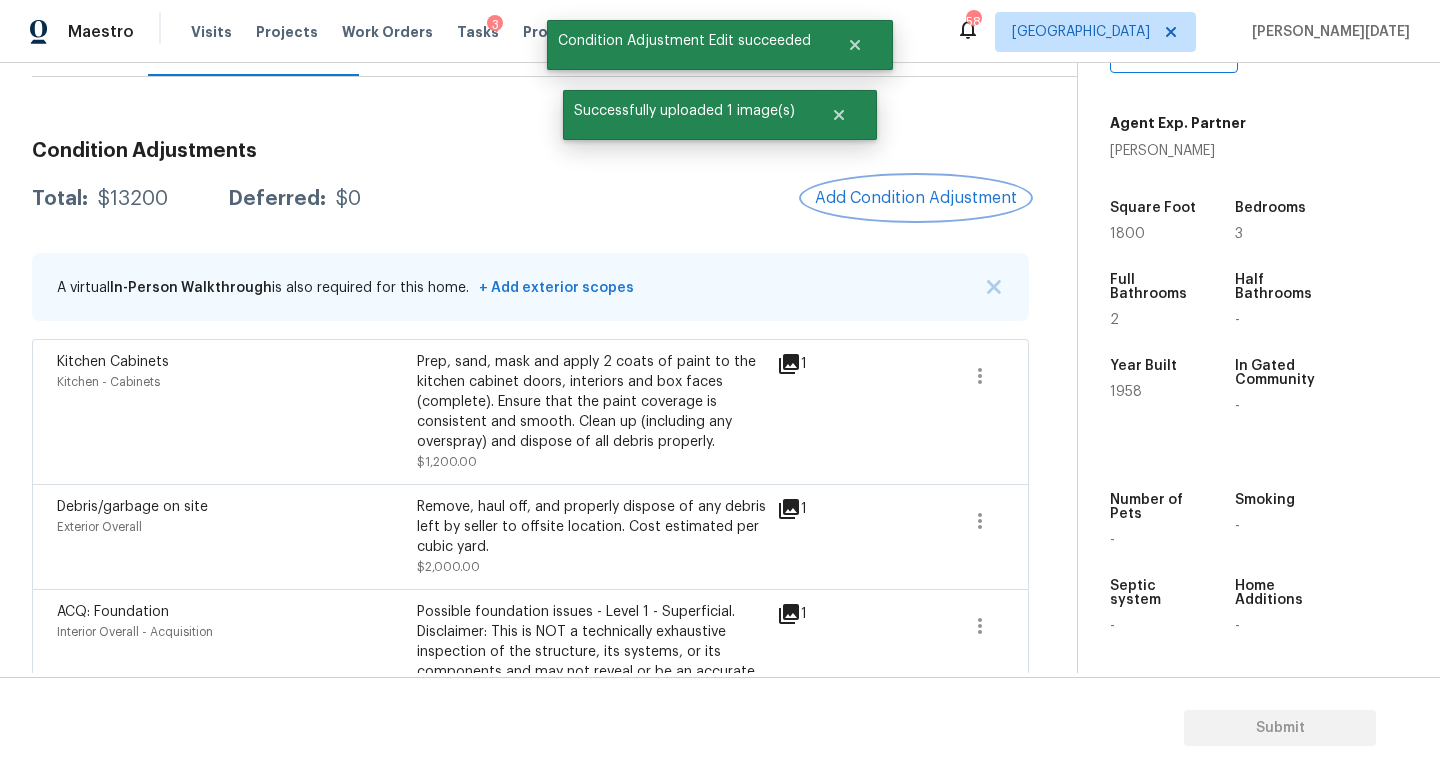 click on "Add Condition Adjustment" at bounding box center (916, 198) 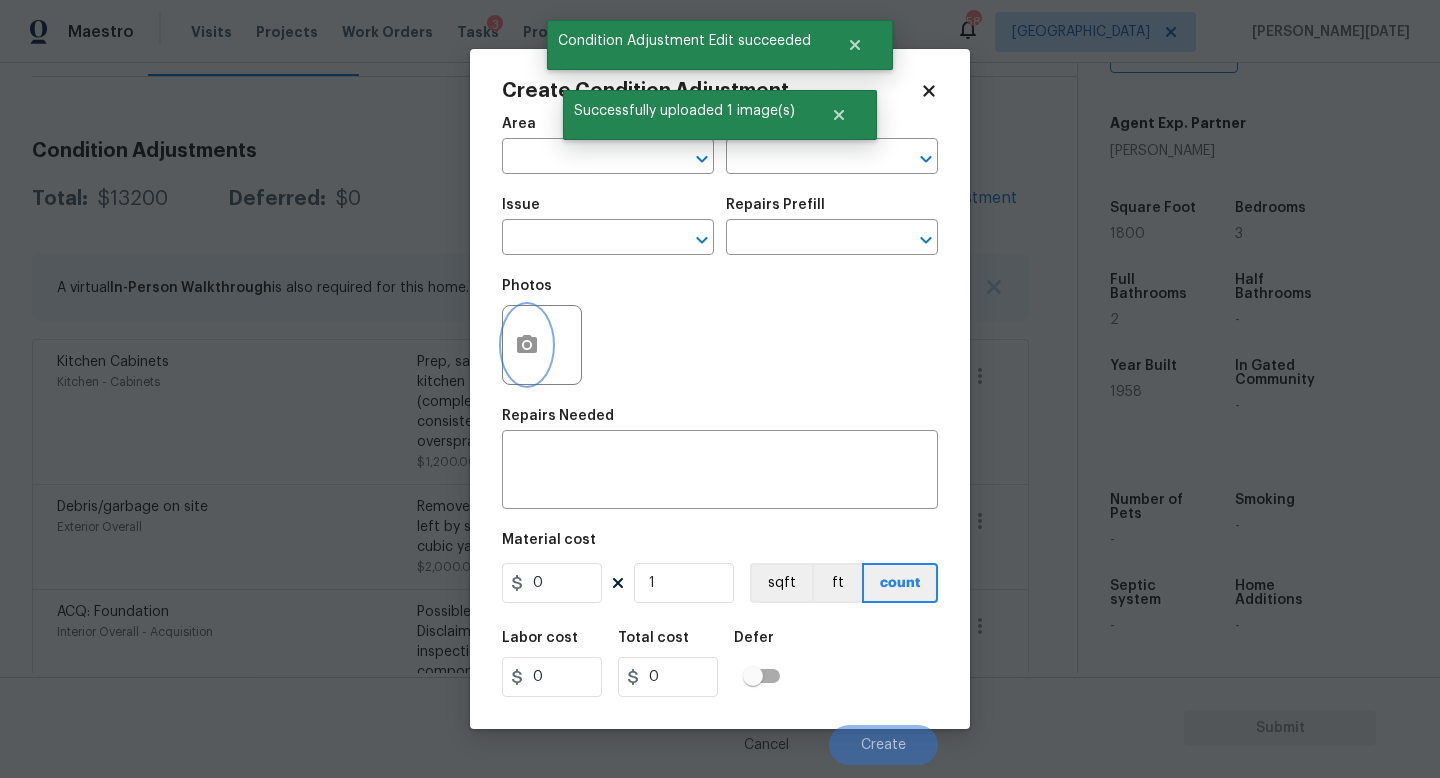click at bounding box center [527, 345] 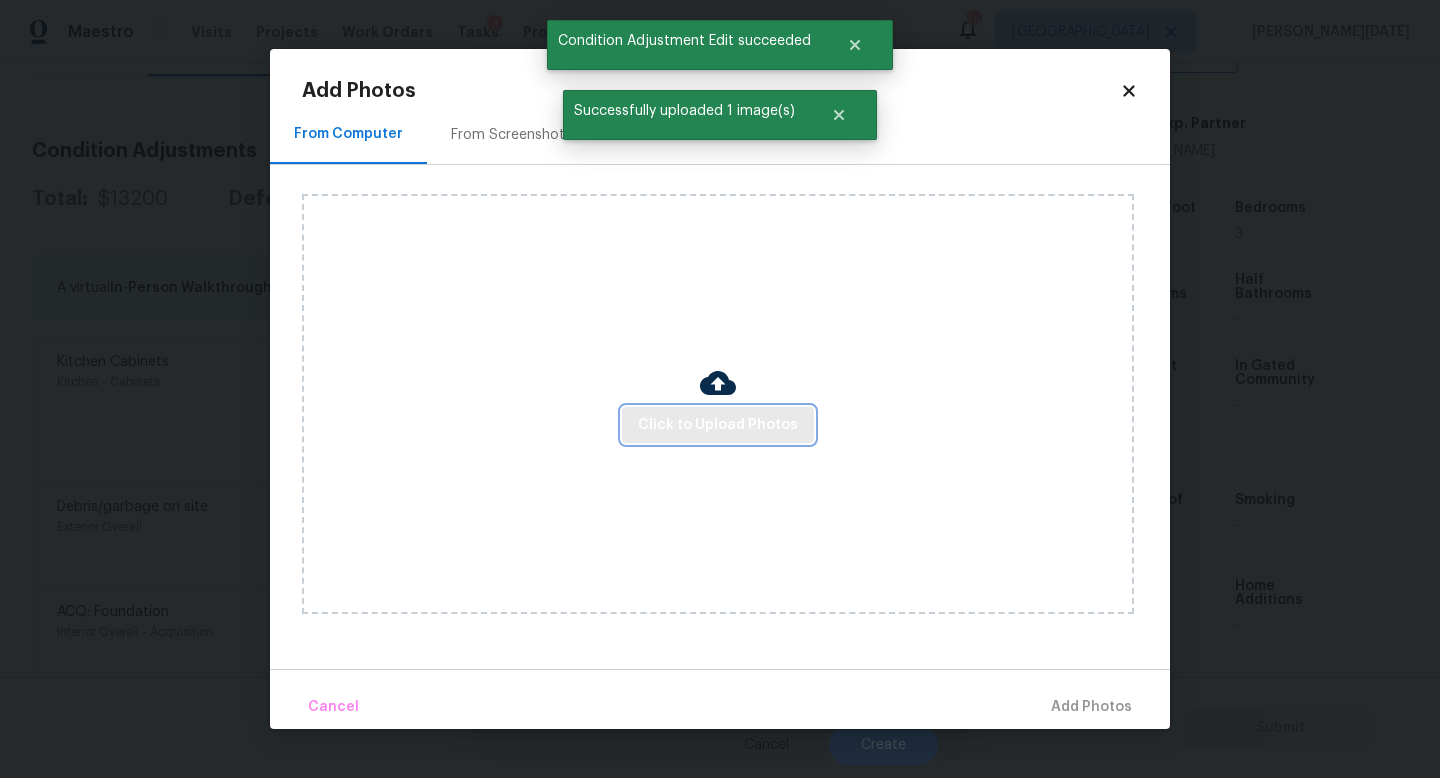 click on "Click to Upload Photos" at bounding box center (718, 425) 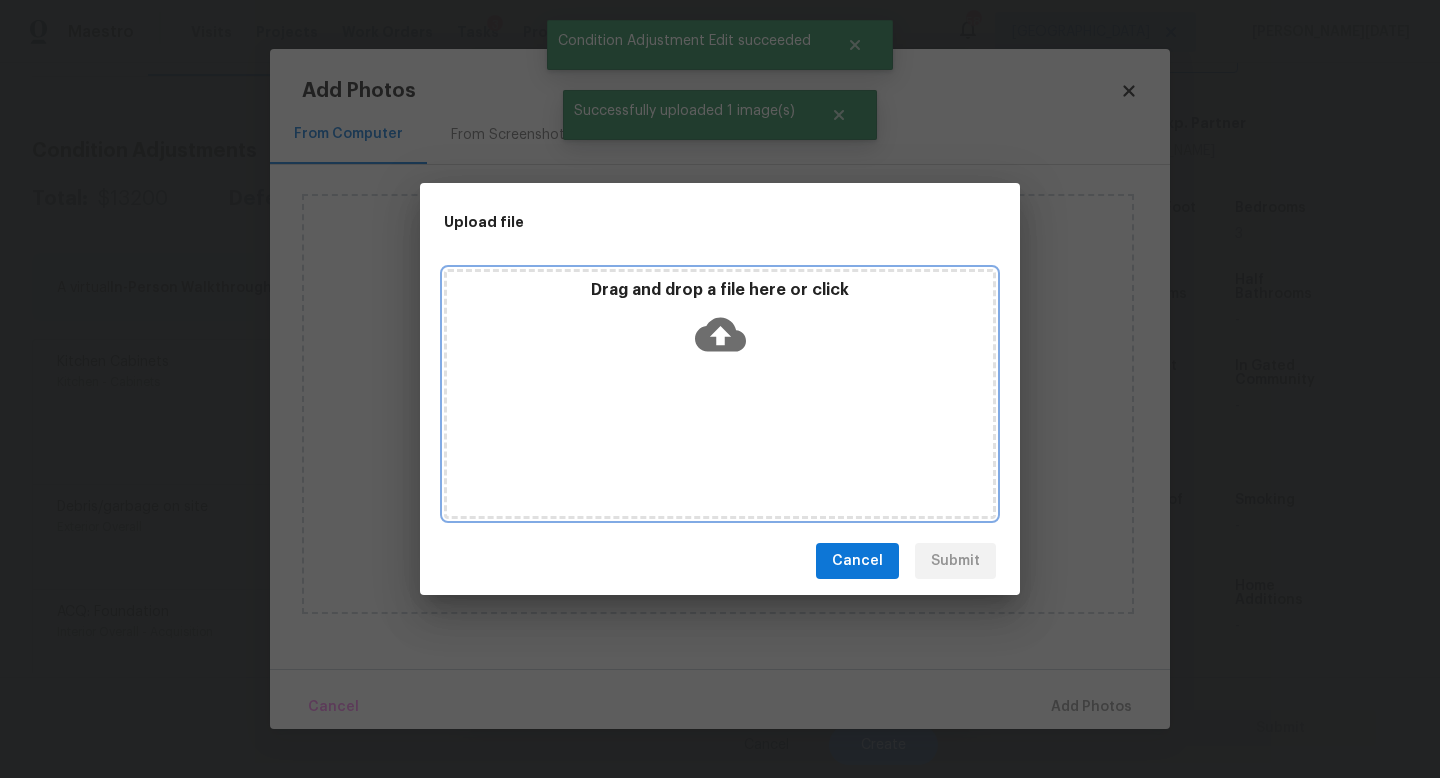 click on "Drag and drop a file here or click" at bounding box center (720, 394) 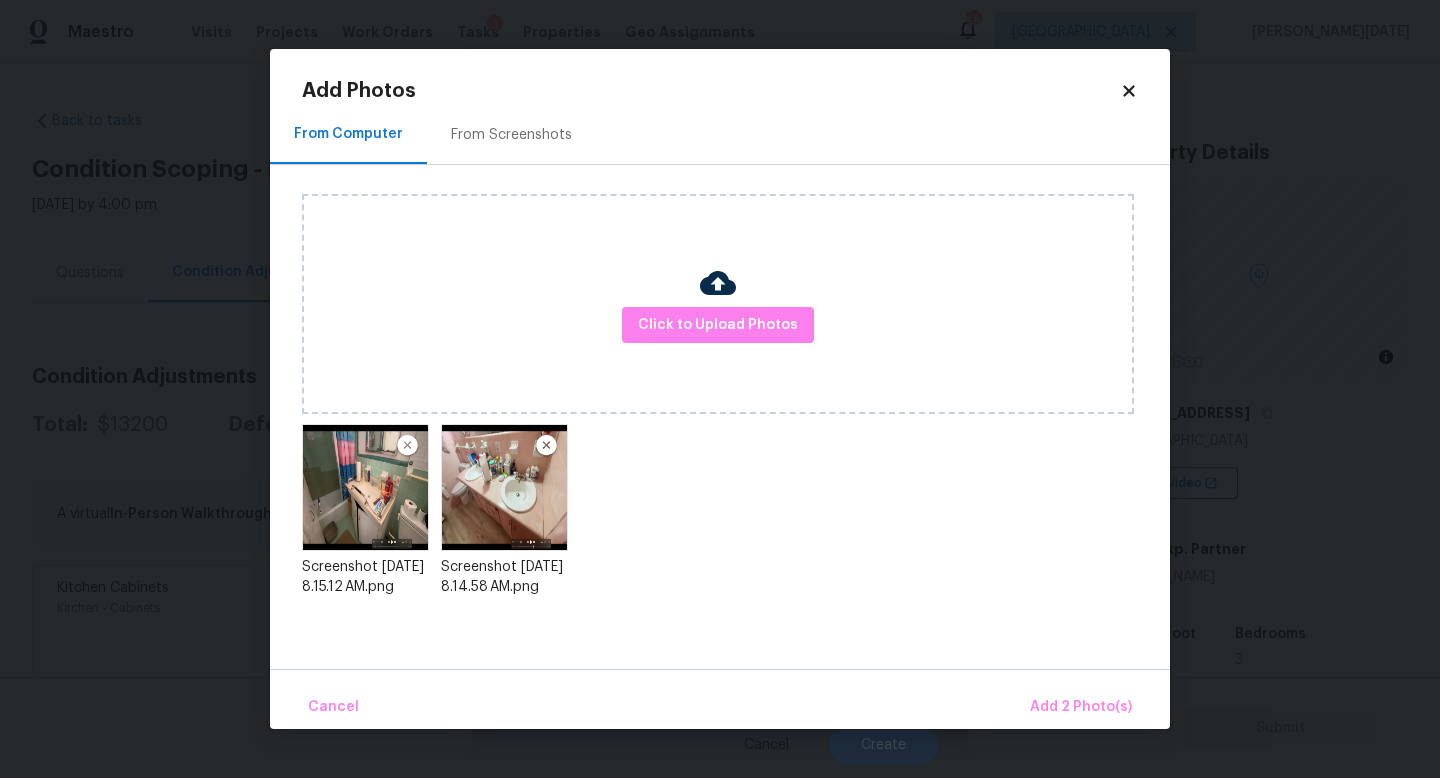 scroll, scrollTop: 0, scrollLeft: 0, axis: both 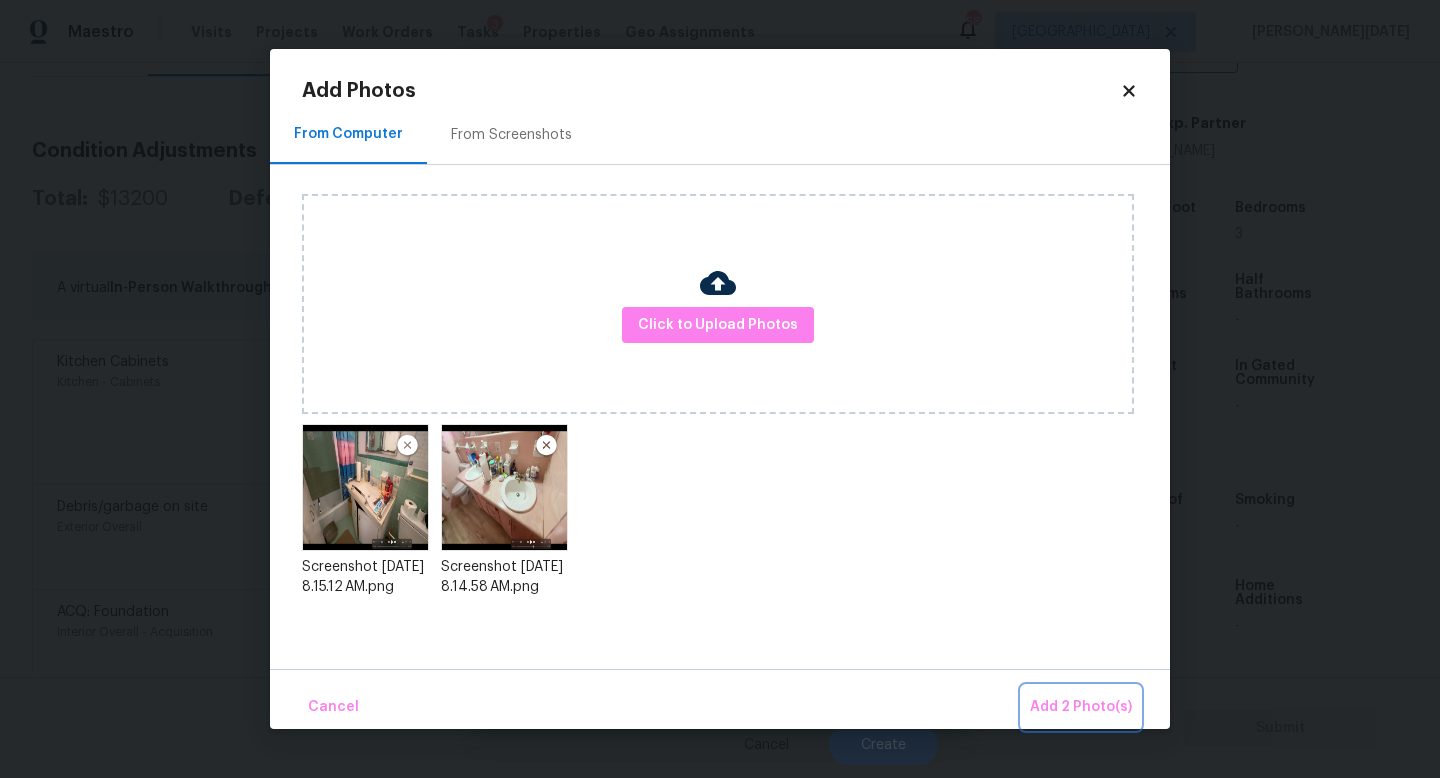 click on "Add 2 Photo(s)" at bounding box center (1081, 707) 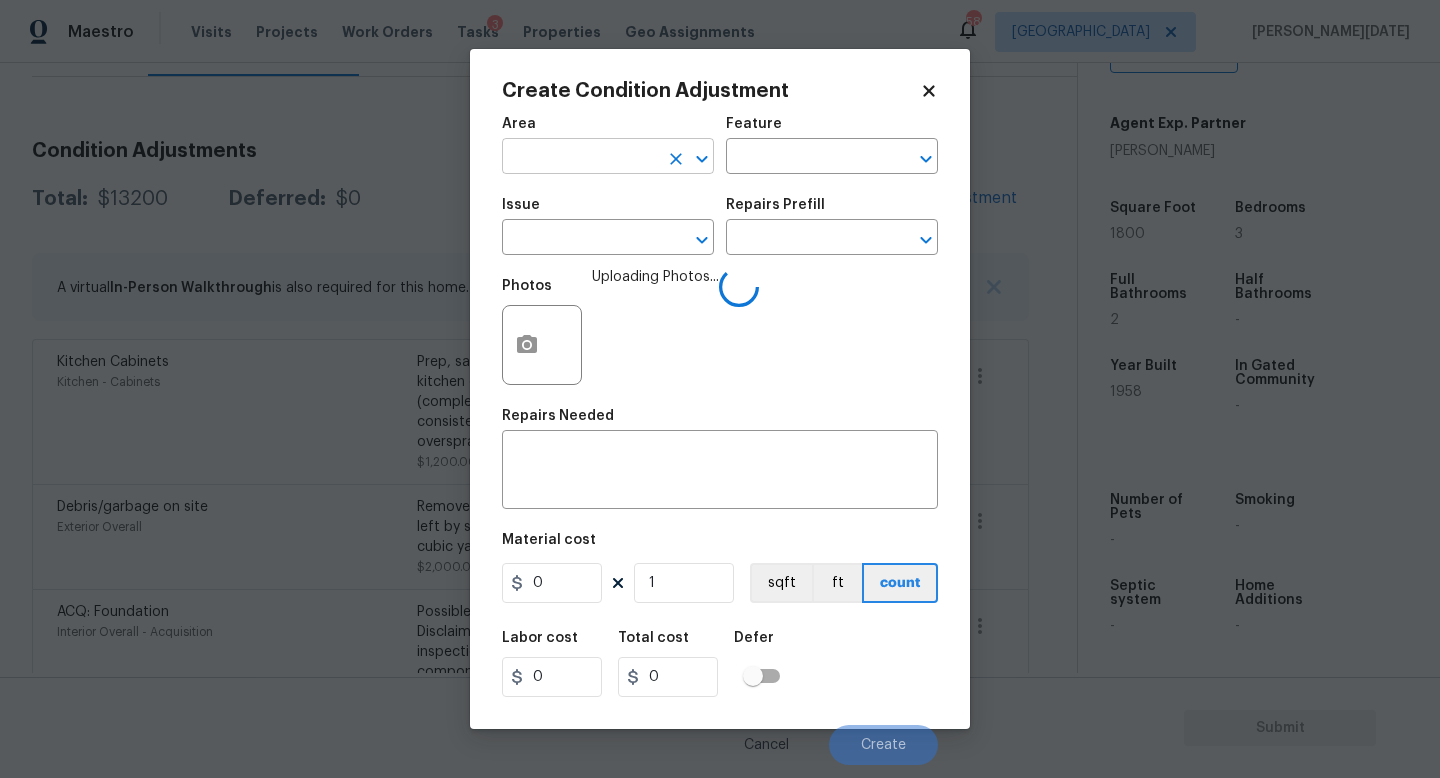 click at bounding box center [580, 158] 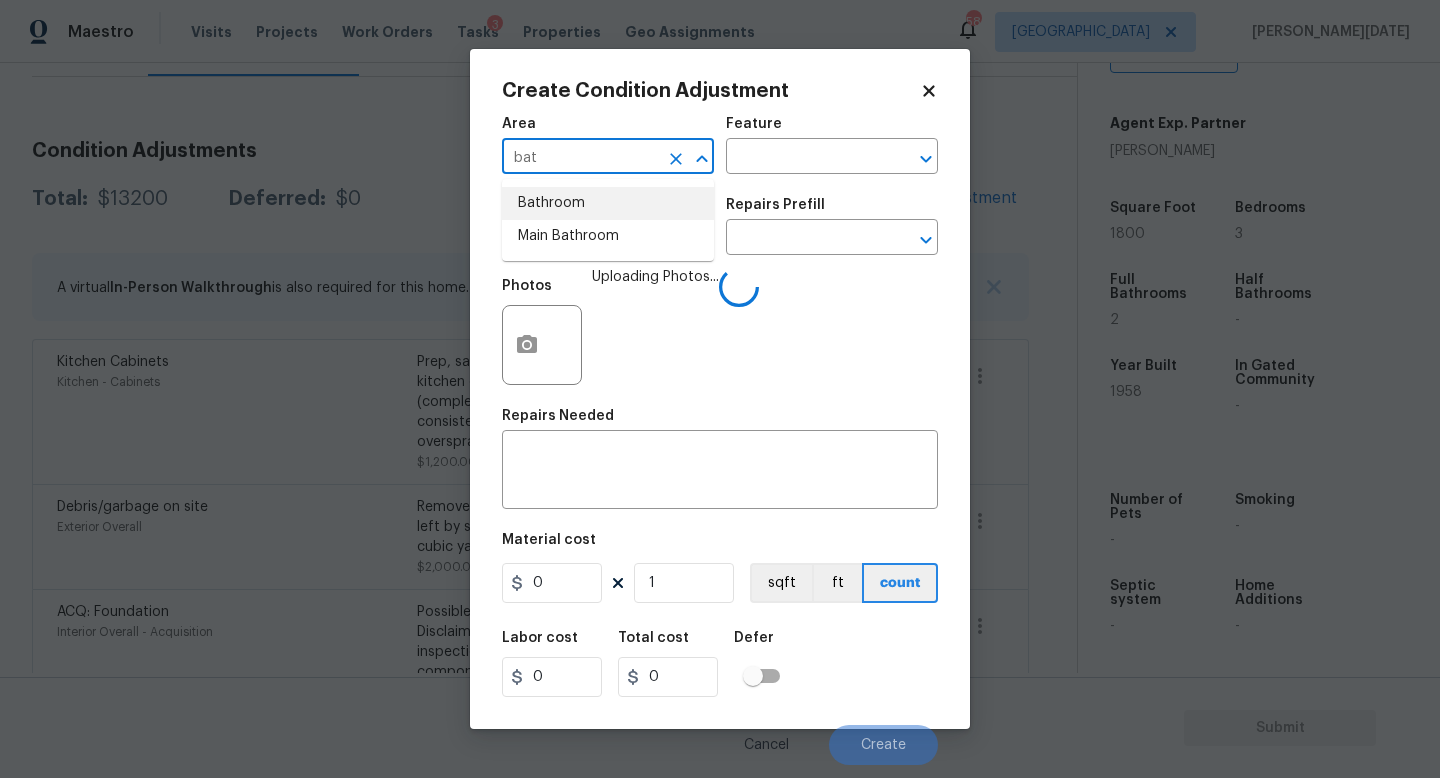 click on "Bathroom" at bounding box center (608, 203) 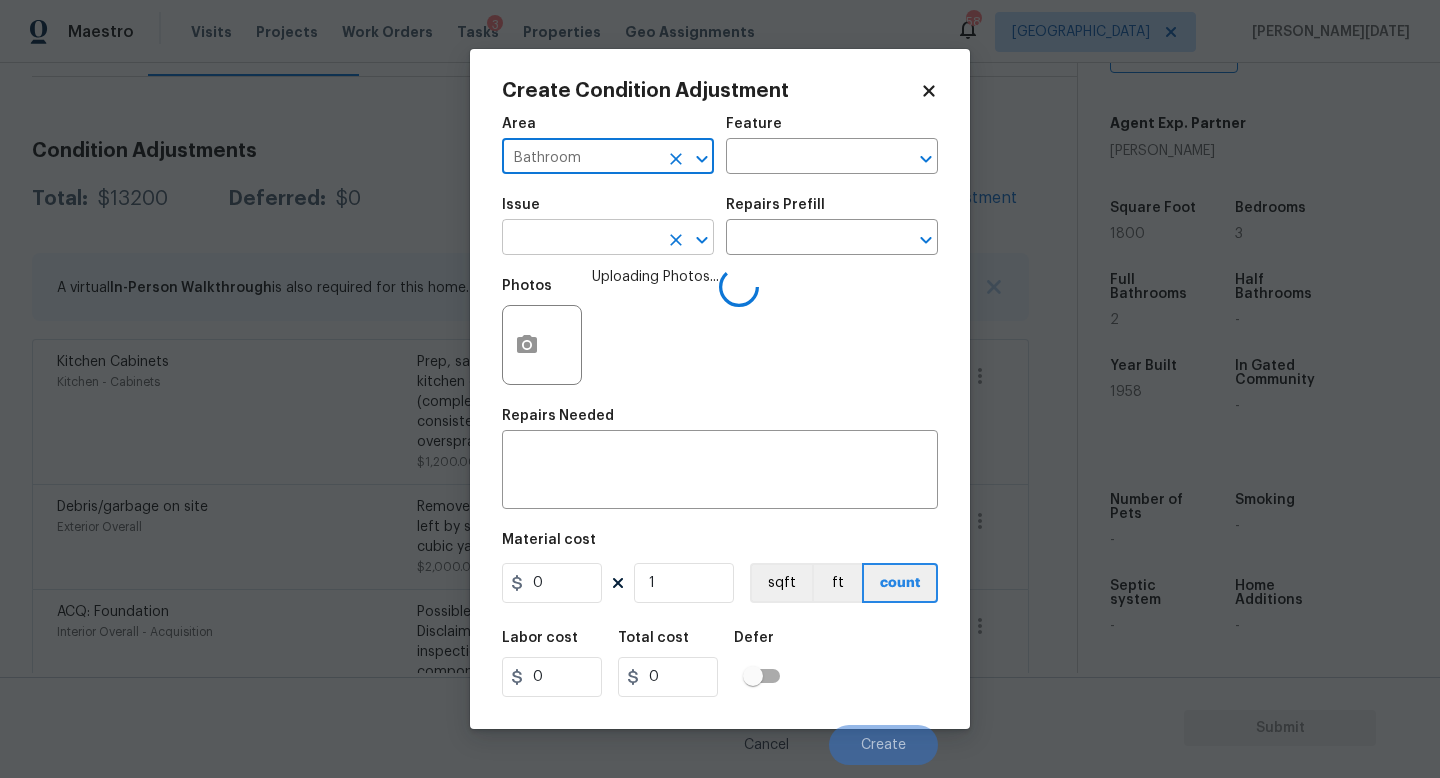 type on "Bathroom" 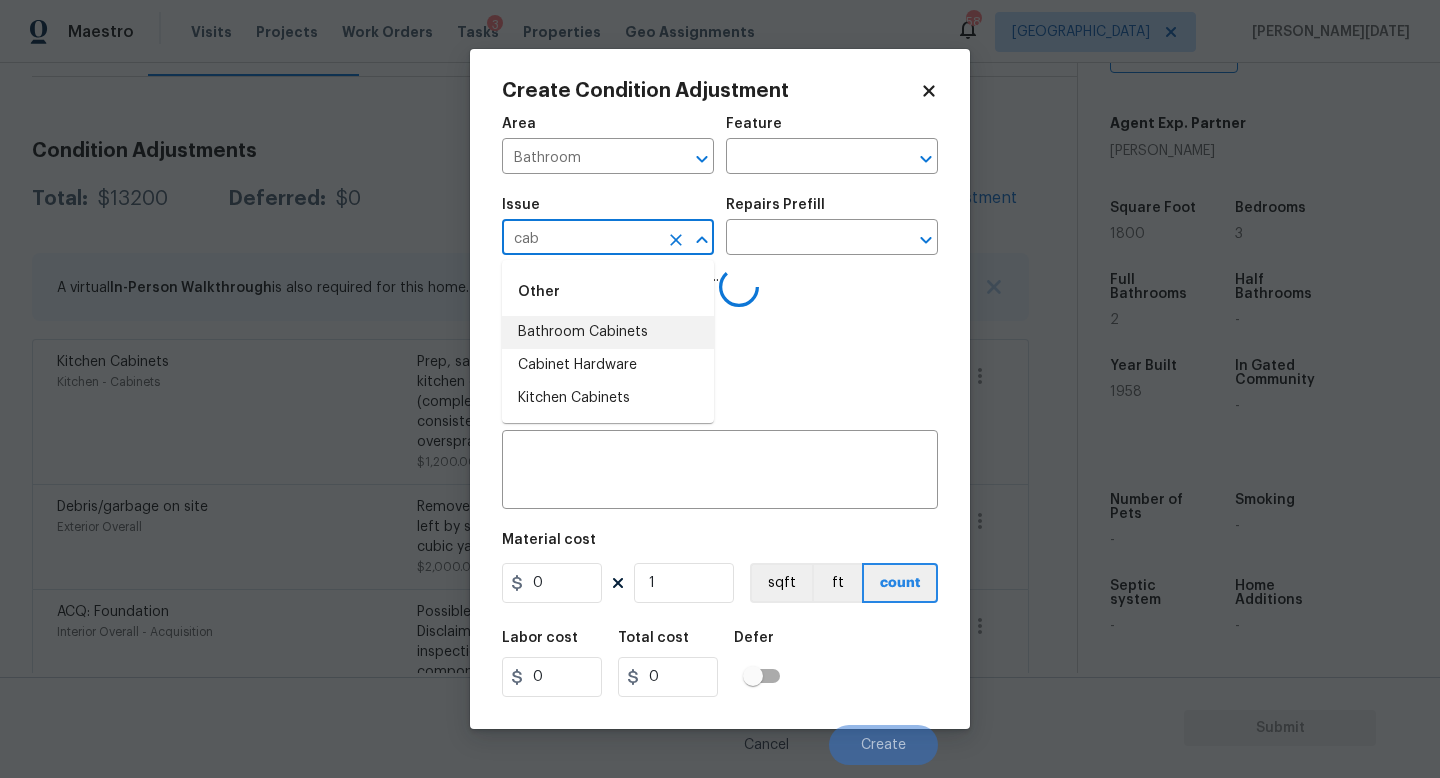 click on "Bathroom Cabinets" at bounding box center (608, 332) 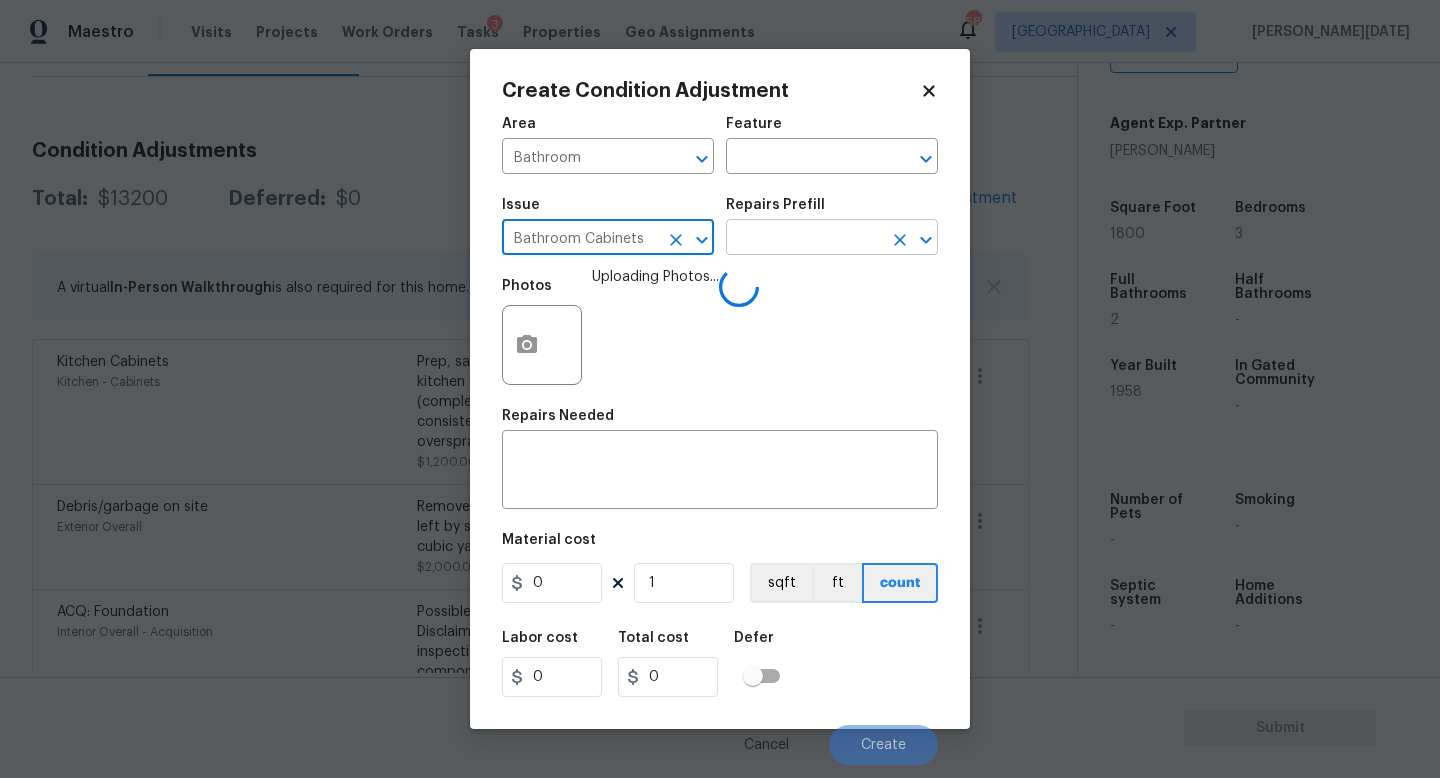 type on "Bathroom Cabinets" 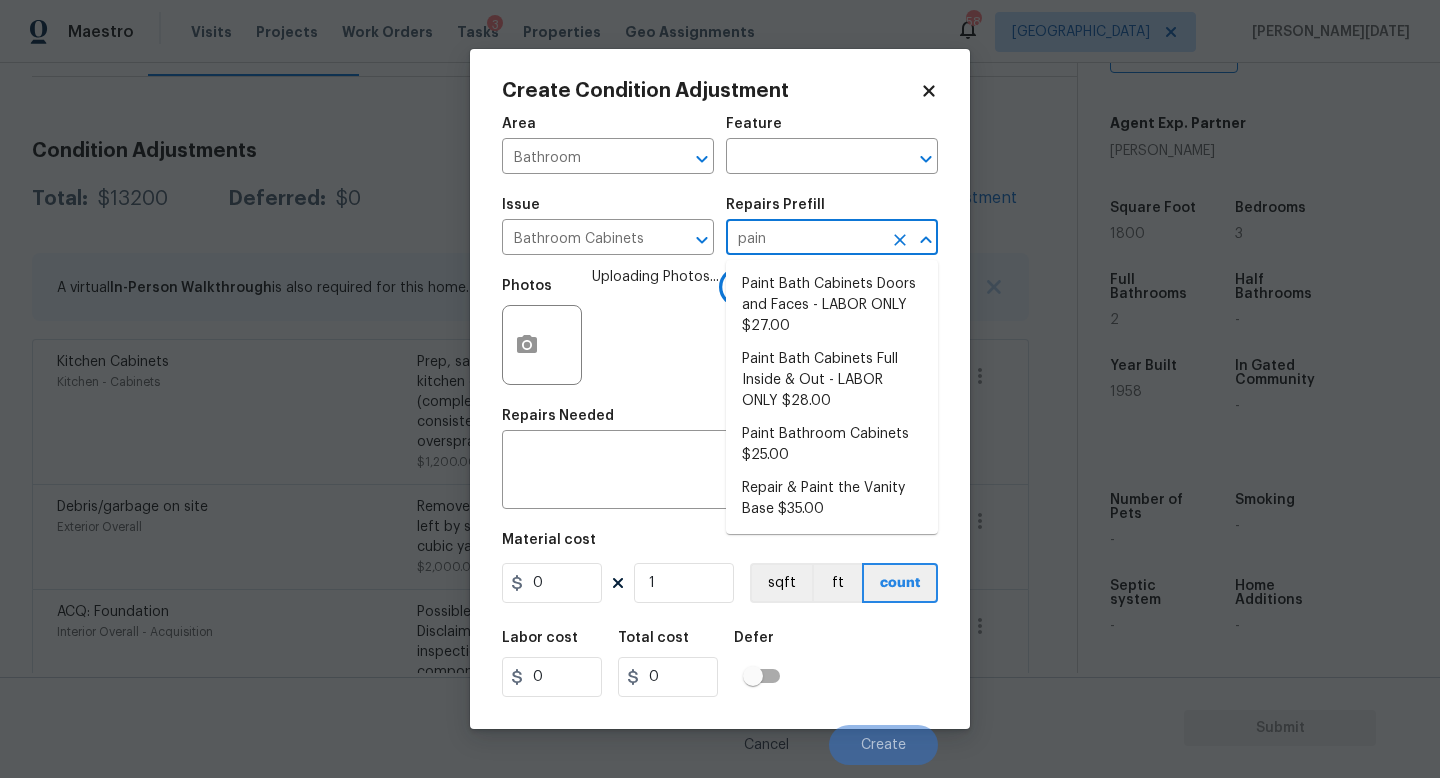 type on "paint" 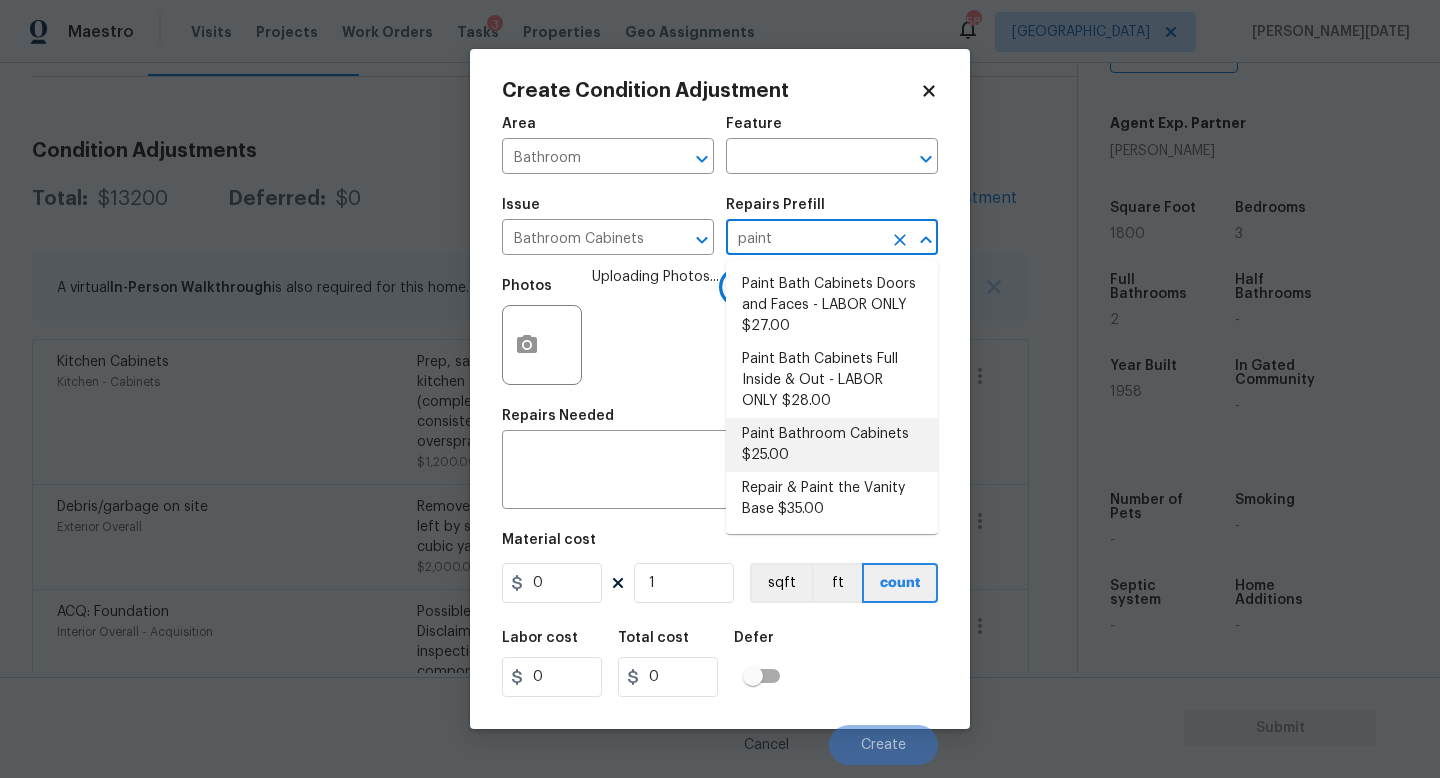 click on "Paint Bathroom Cabinets $25.00" at bounding box center (832, 445) 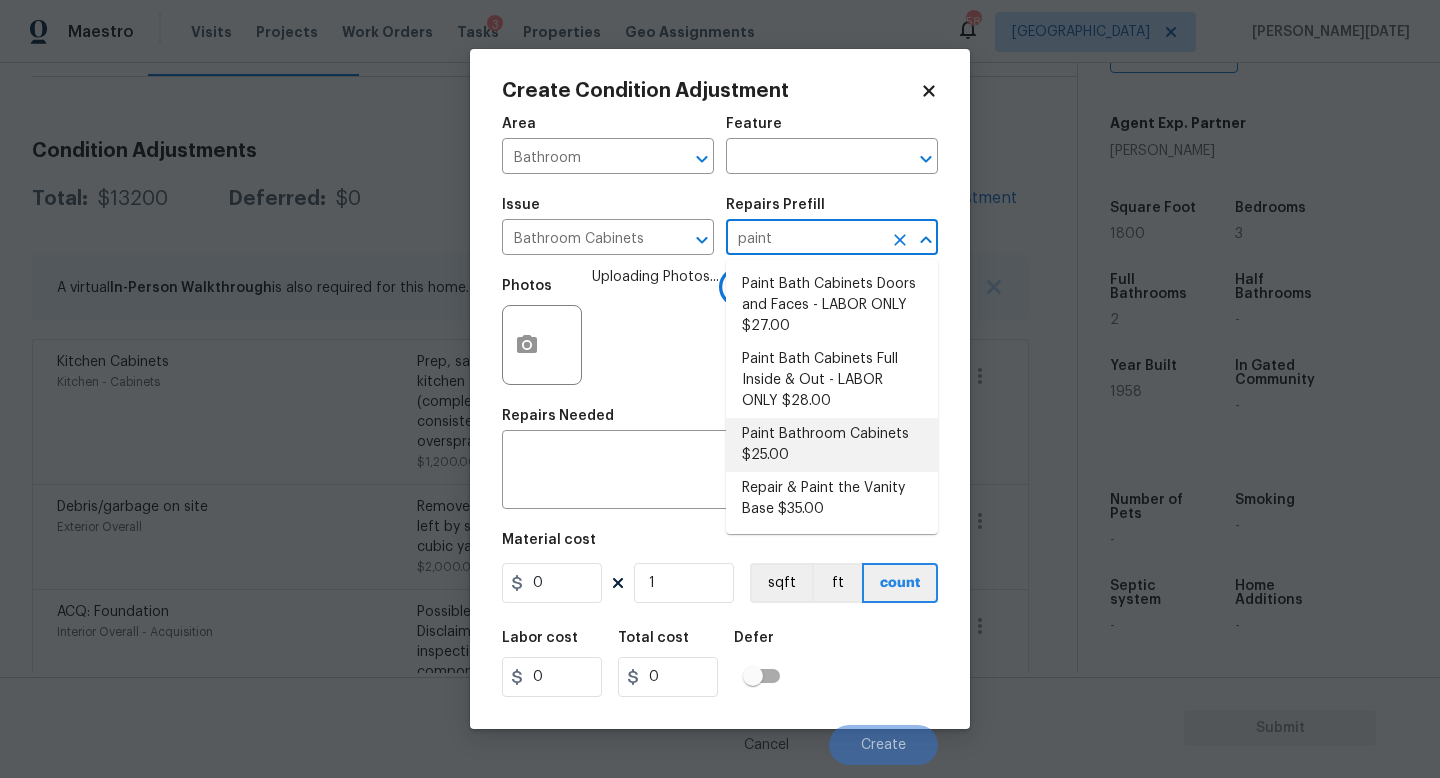 type 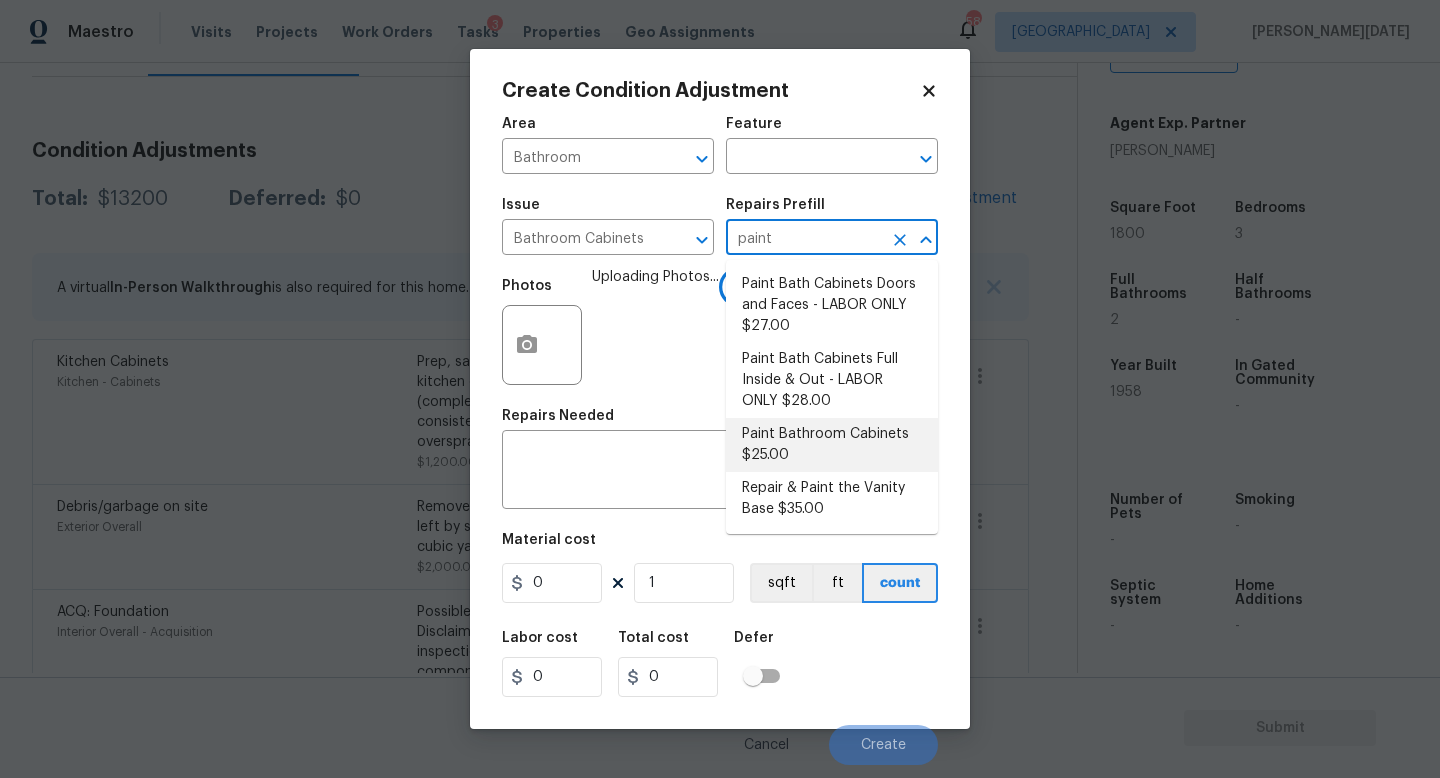 type on "25" 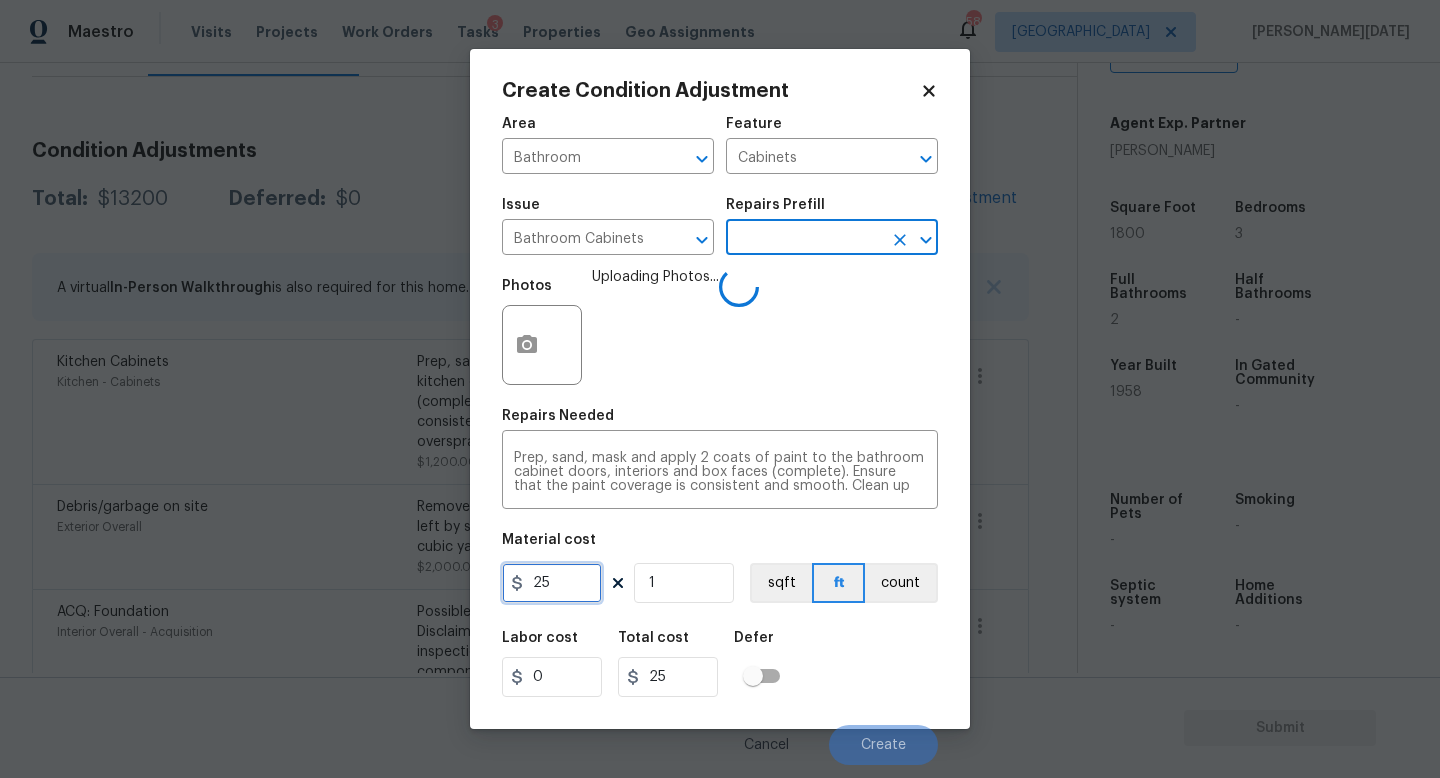 drag, startPoint x: 586, startPoint y: 585, endPoint x: 214, endPoint y: 585, distance: 372 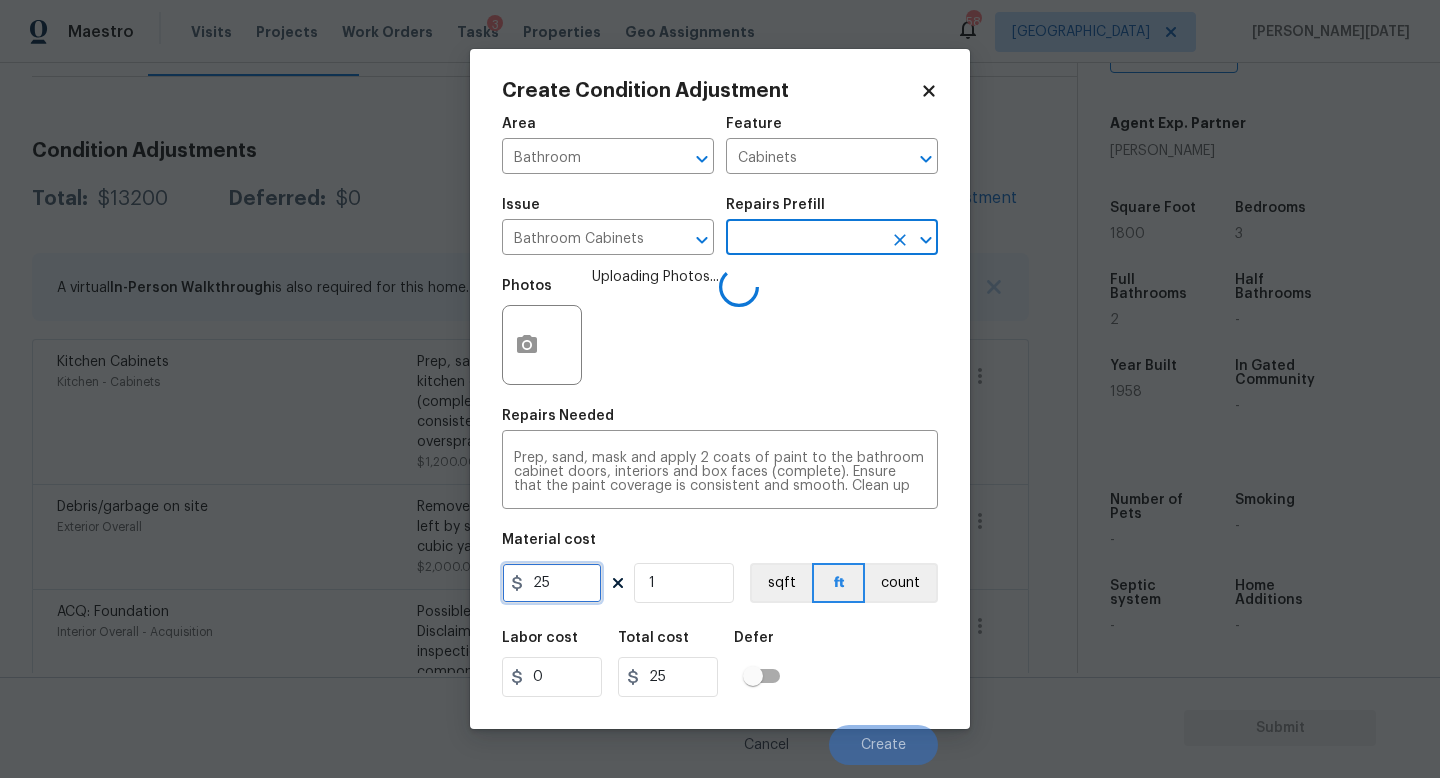click on "Create Condition Adjustment Area Bathroom ​ Feature Cabinets ​ Issue Bathroom Cabinets ​ Repairs Prefill ​ Photos Uploading Photos... Repairs Needed Prep, sand, mask and apply 2 coats of paint to the bathroom cabinet doors, interiors and box faces (complete). Ensure that the paint coverage is consistent and smooth. Clean up (including any overspray) and dispose of all debris properly. x ​ Material cost 25 1 sqft ft count Labor cost 0 Total cost 25 Defer Cancel Create" at bounding box center [720, 389] 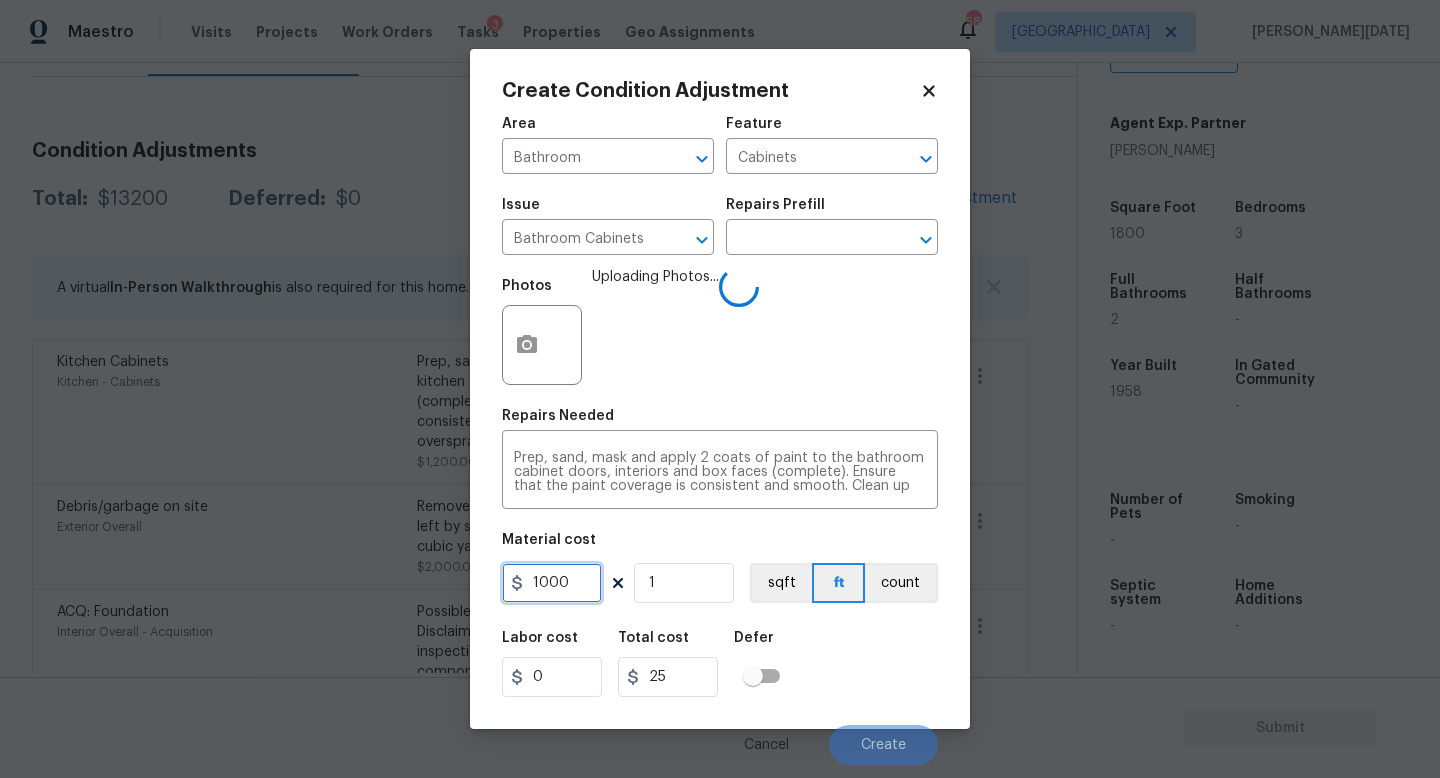 type on "1000" 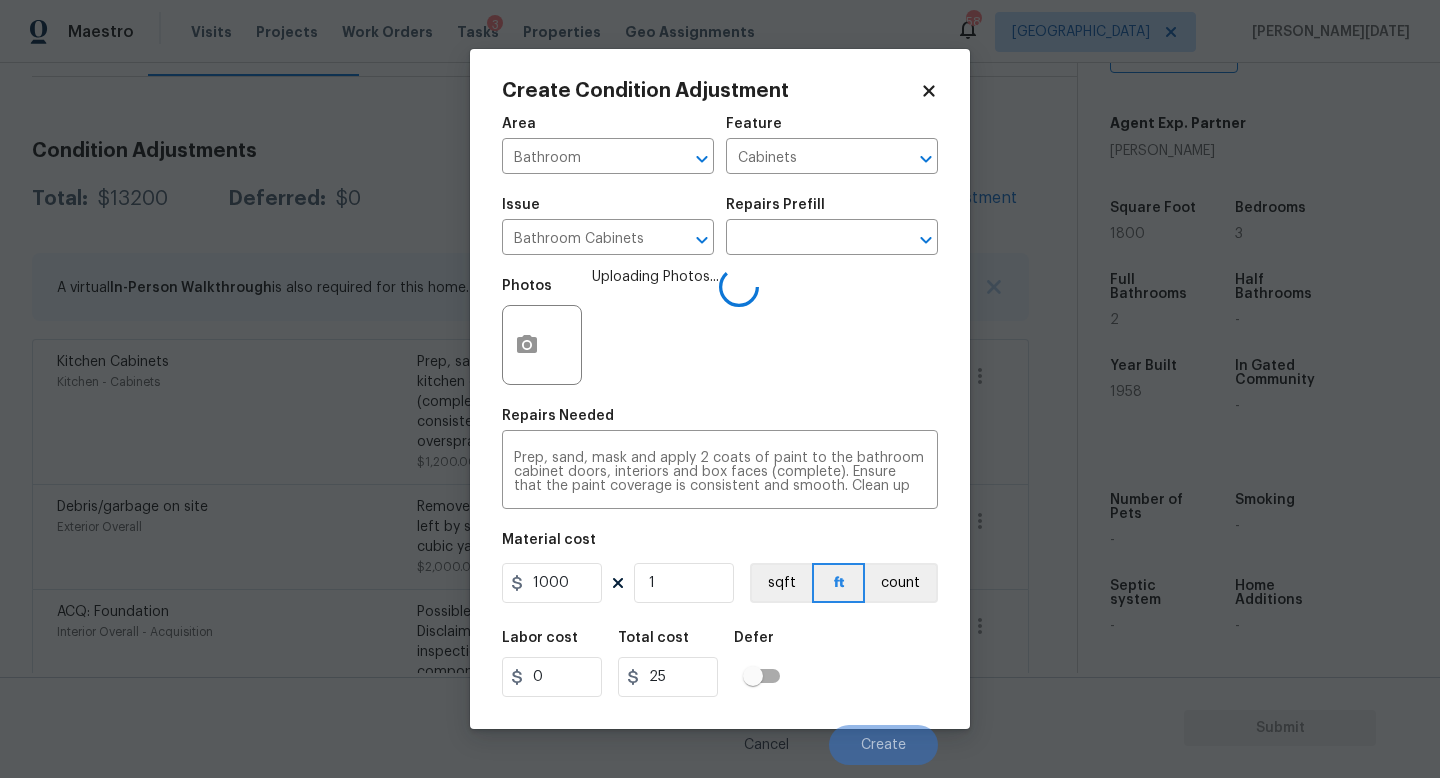 click on "Uploading Photos..." at bounding box center [655, 332] 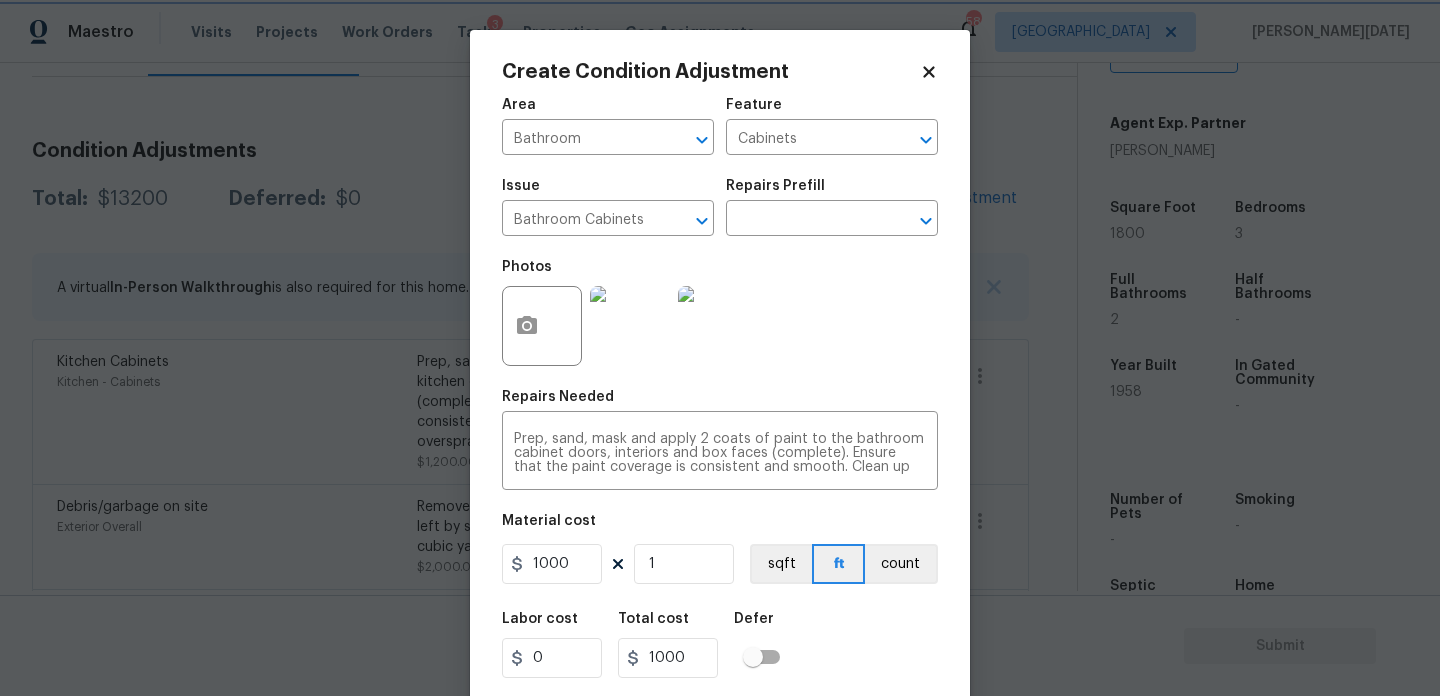 scroll, scrollTop: 501, scrollLeft: 0, axis: vertical 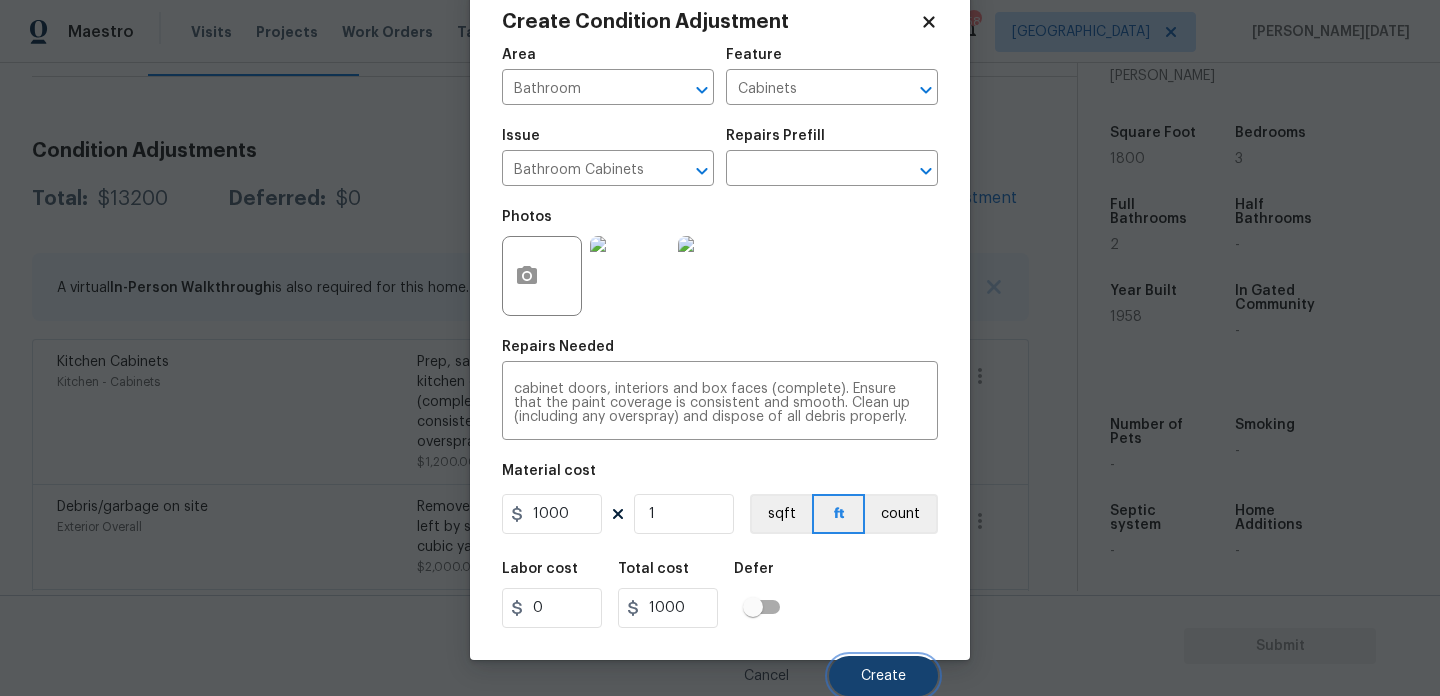 click on "Create" at bounding box center (883, 676) 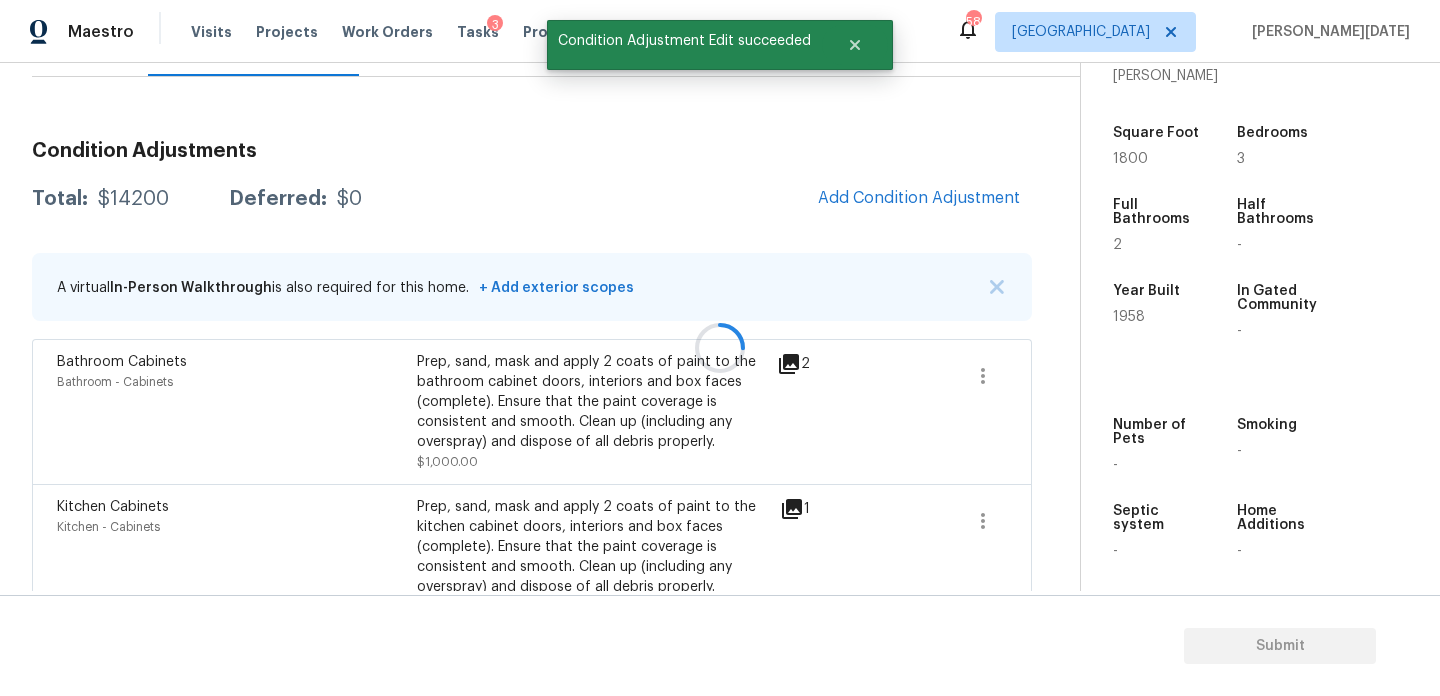 scroll, scrollTop: 44, scrollLeft: 0, axis: vertical 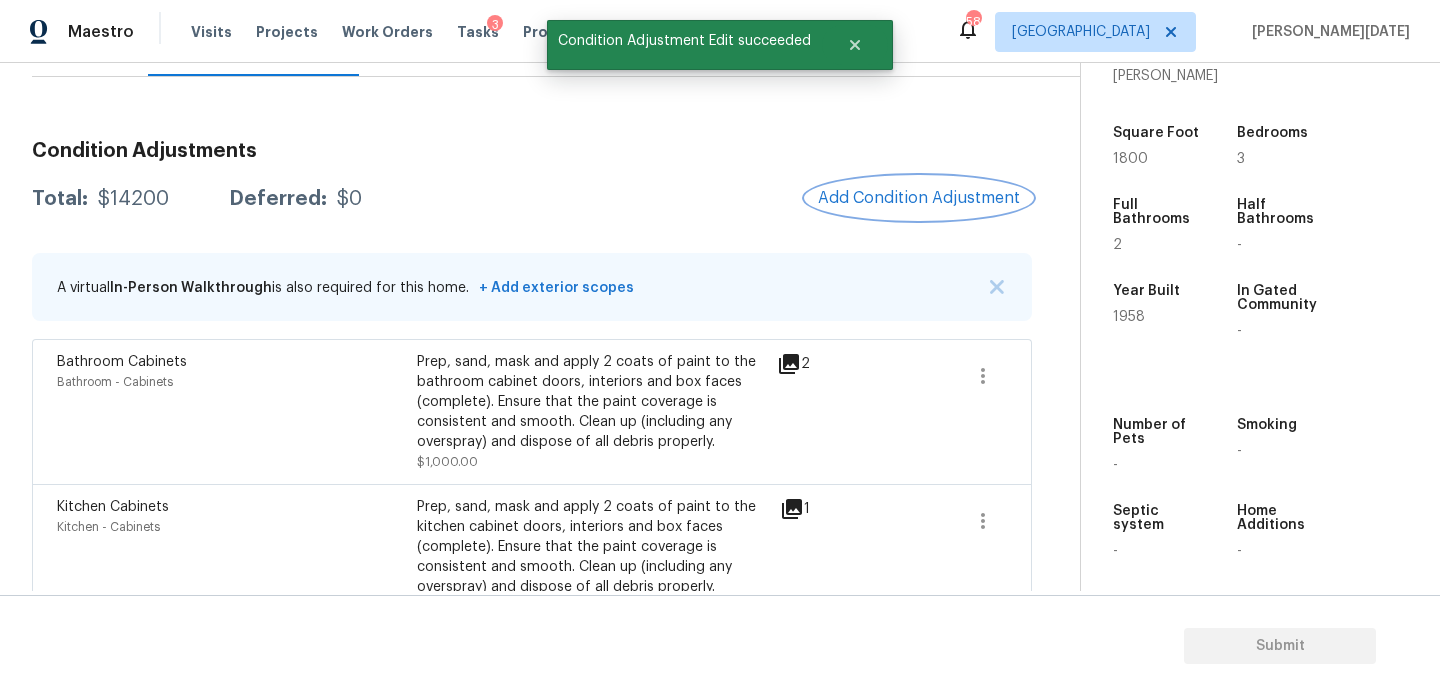 click on "Add Condition Adjustment" at bounding box center (919, 198) 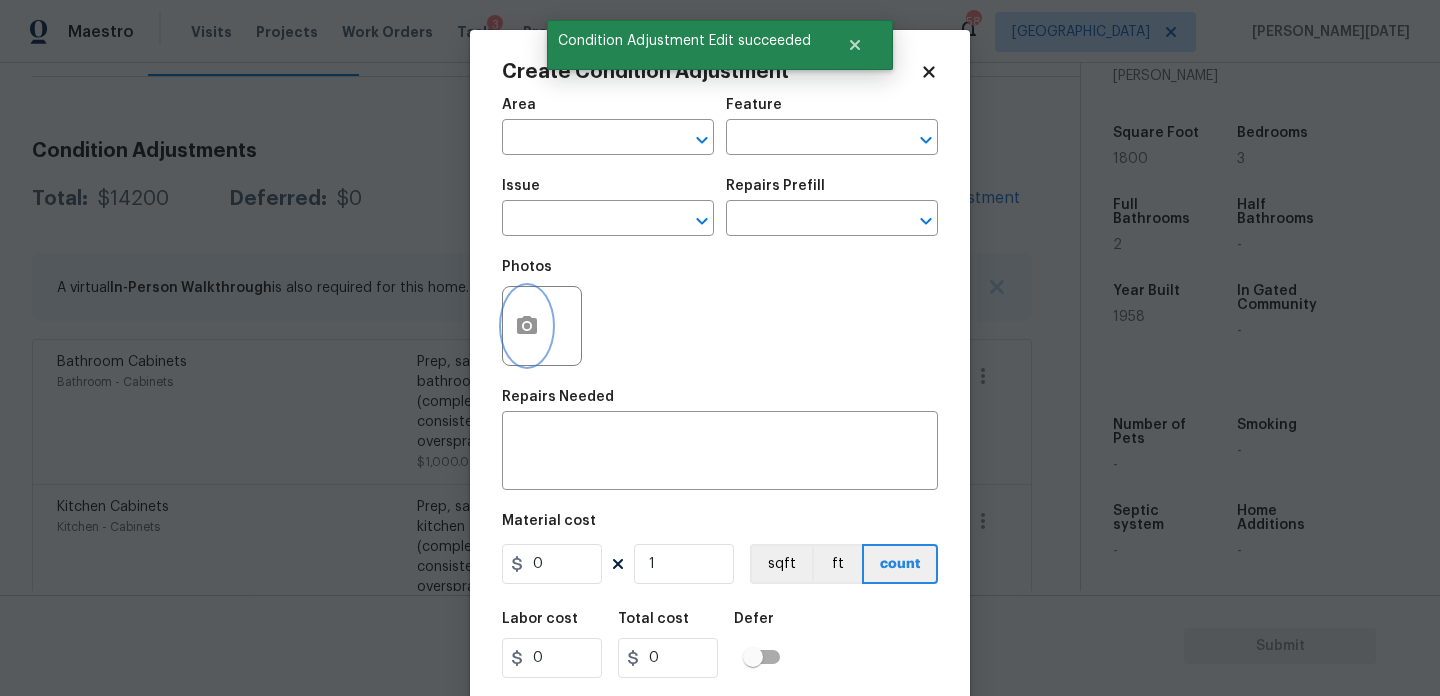click 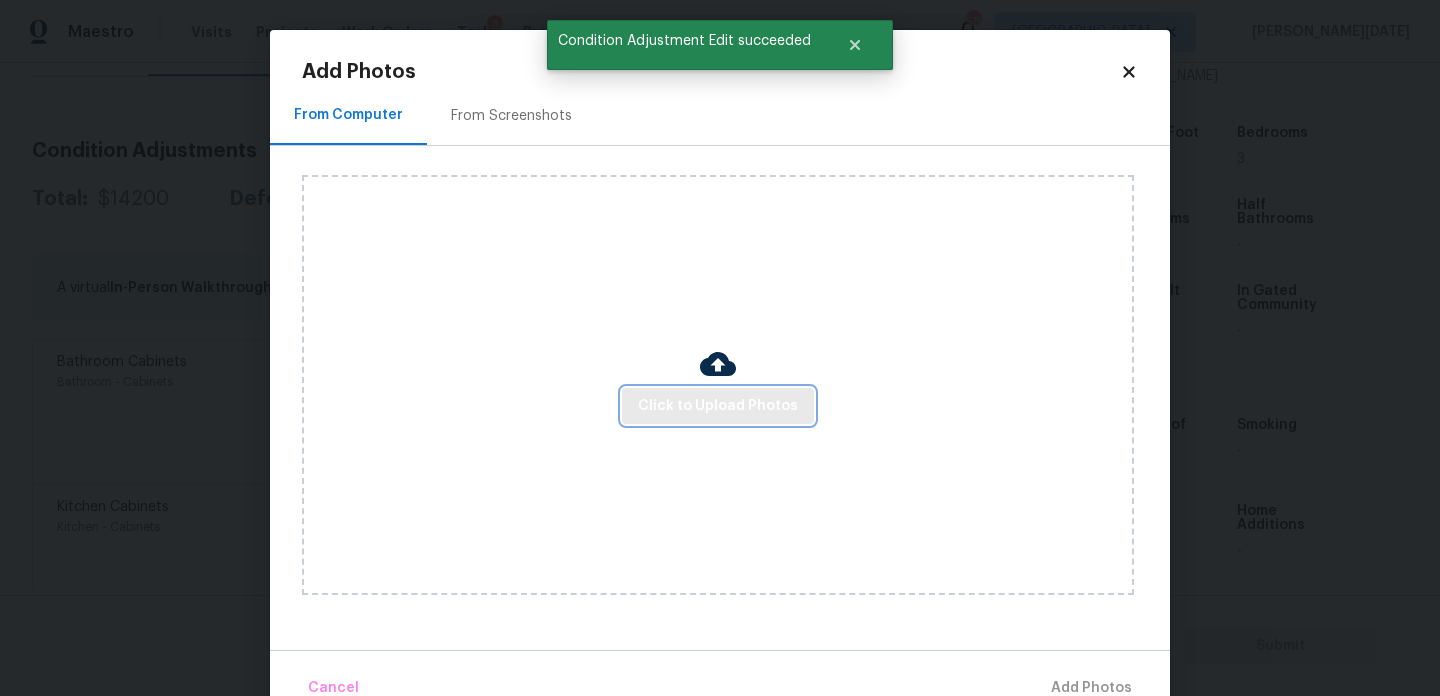 click on "Click to Upload Photos" at bounding box center [718, 406] 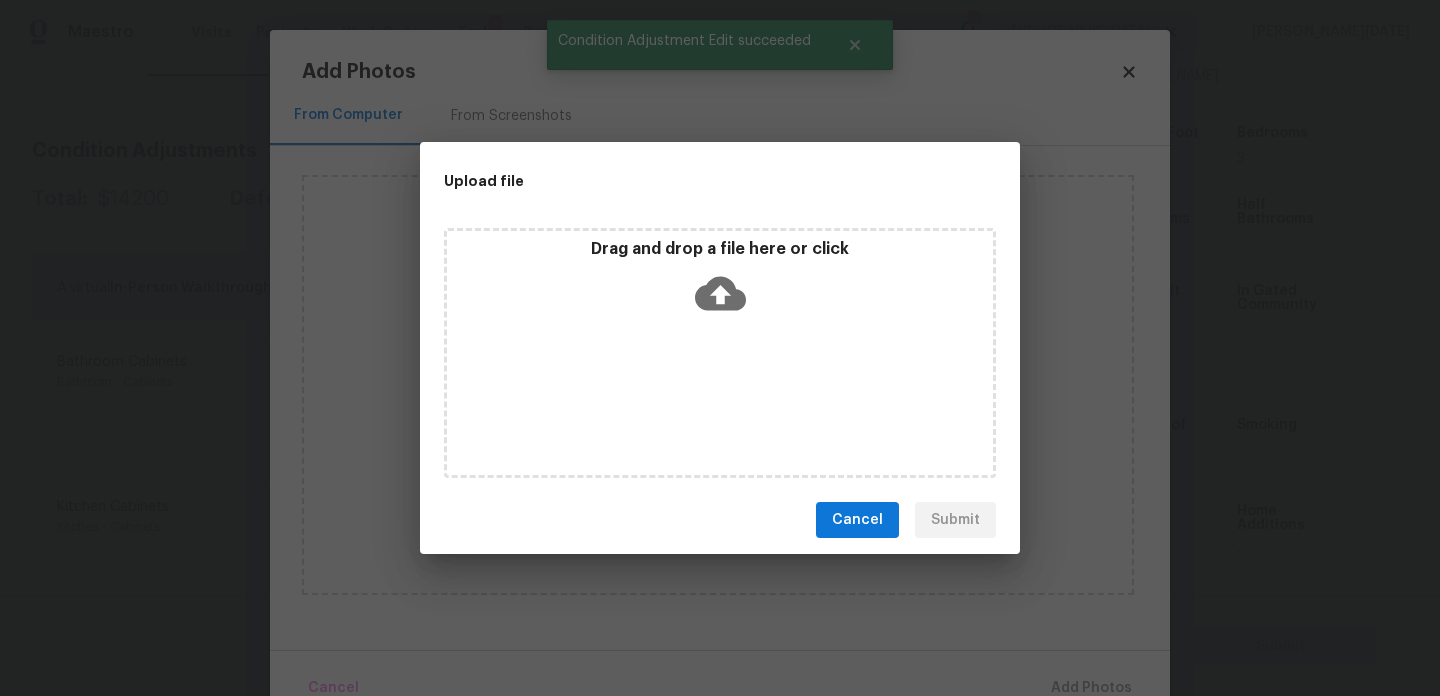 click on "Drag and drop a file here or click" at bounding box center [720, 353] 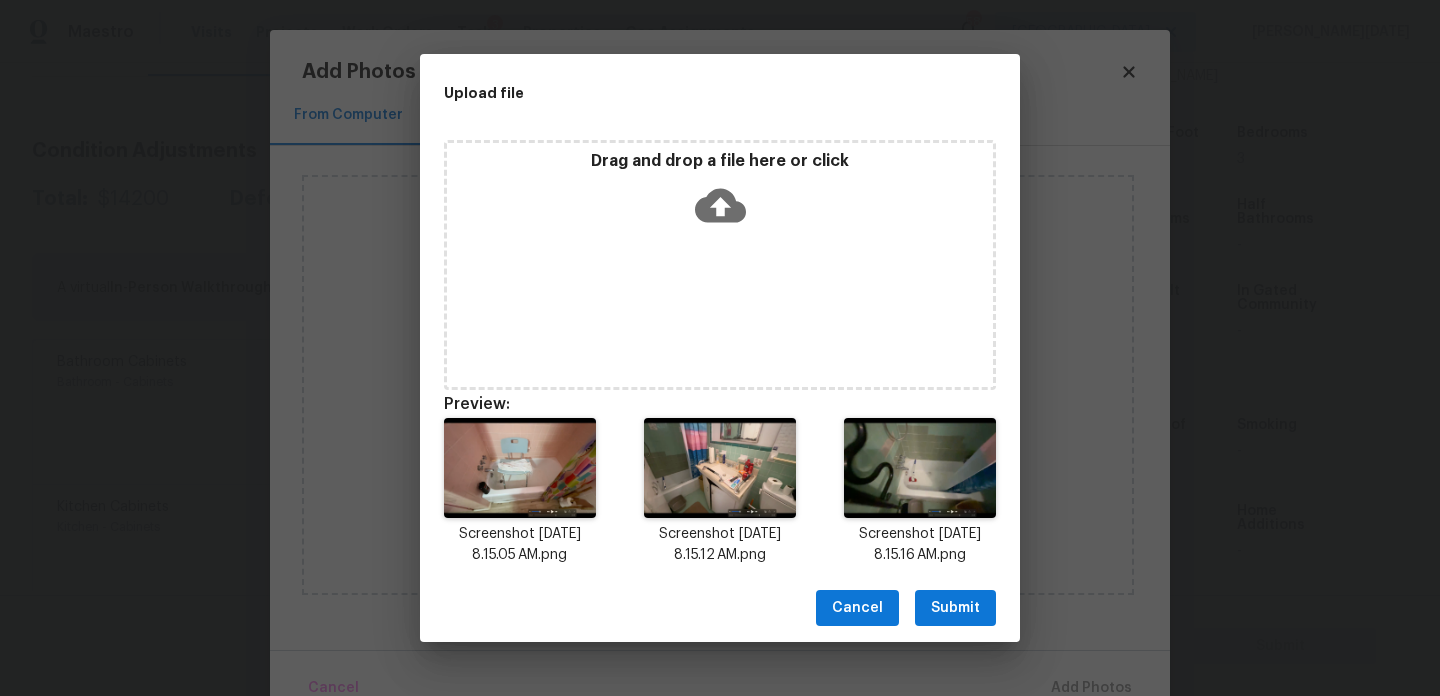 click on "Submit" at bounding box center [955, 608] 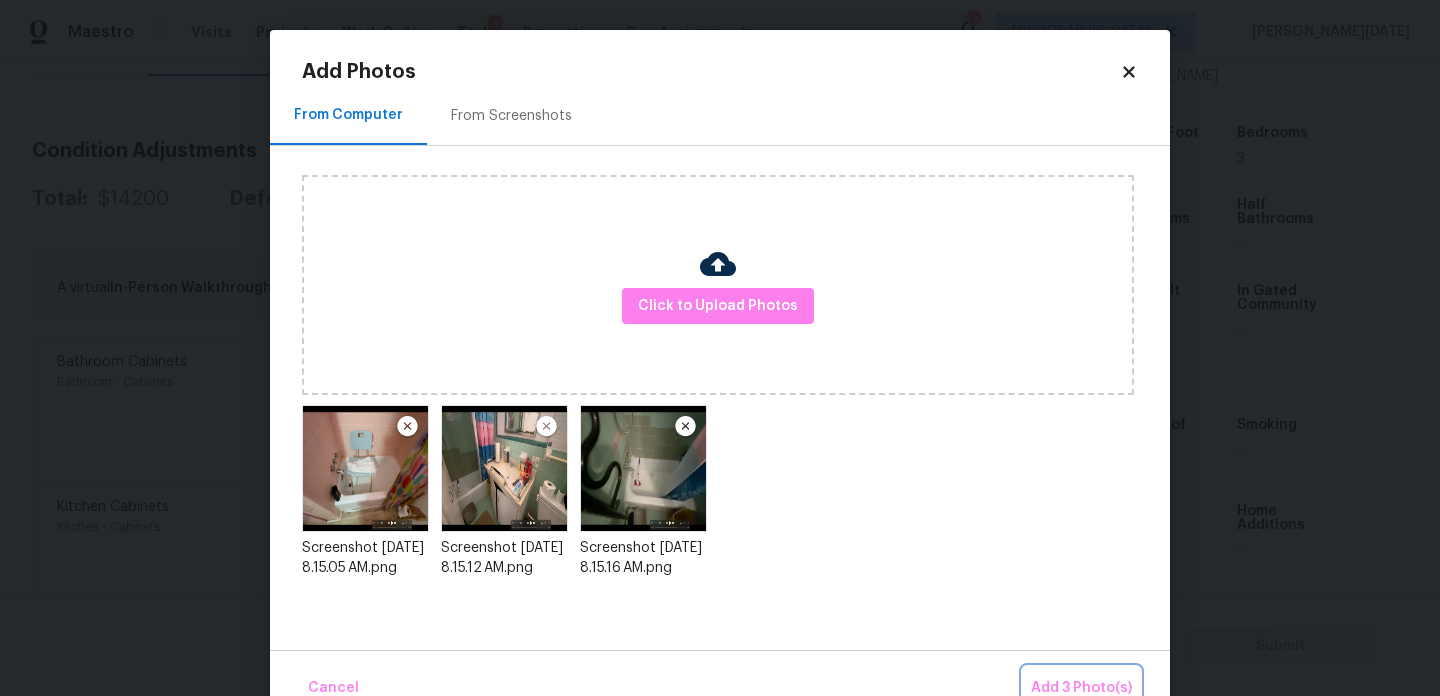 click on "Add 3 Photo(s)" at bounding box center [1081, 688] 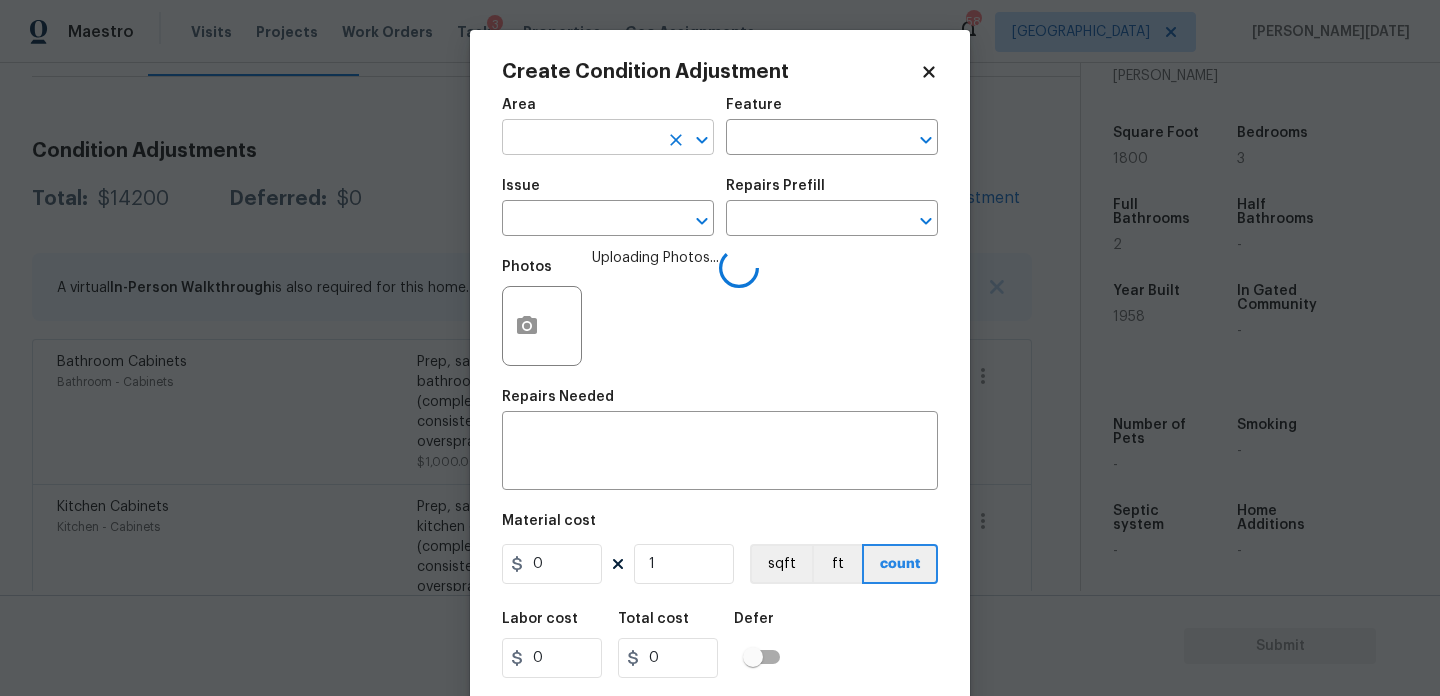 click at bounding box center (580, 139) 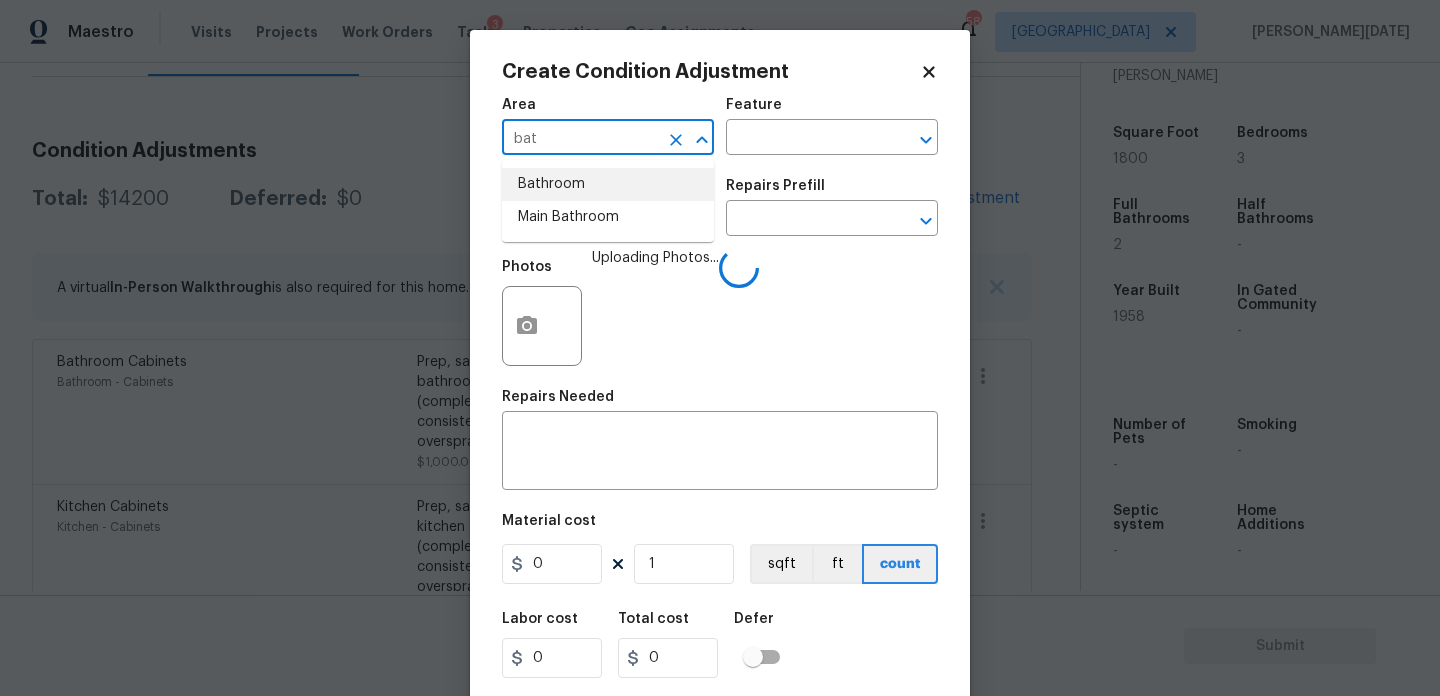 click on "Bathroom" at bounding box center [608, 184] 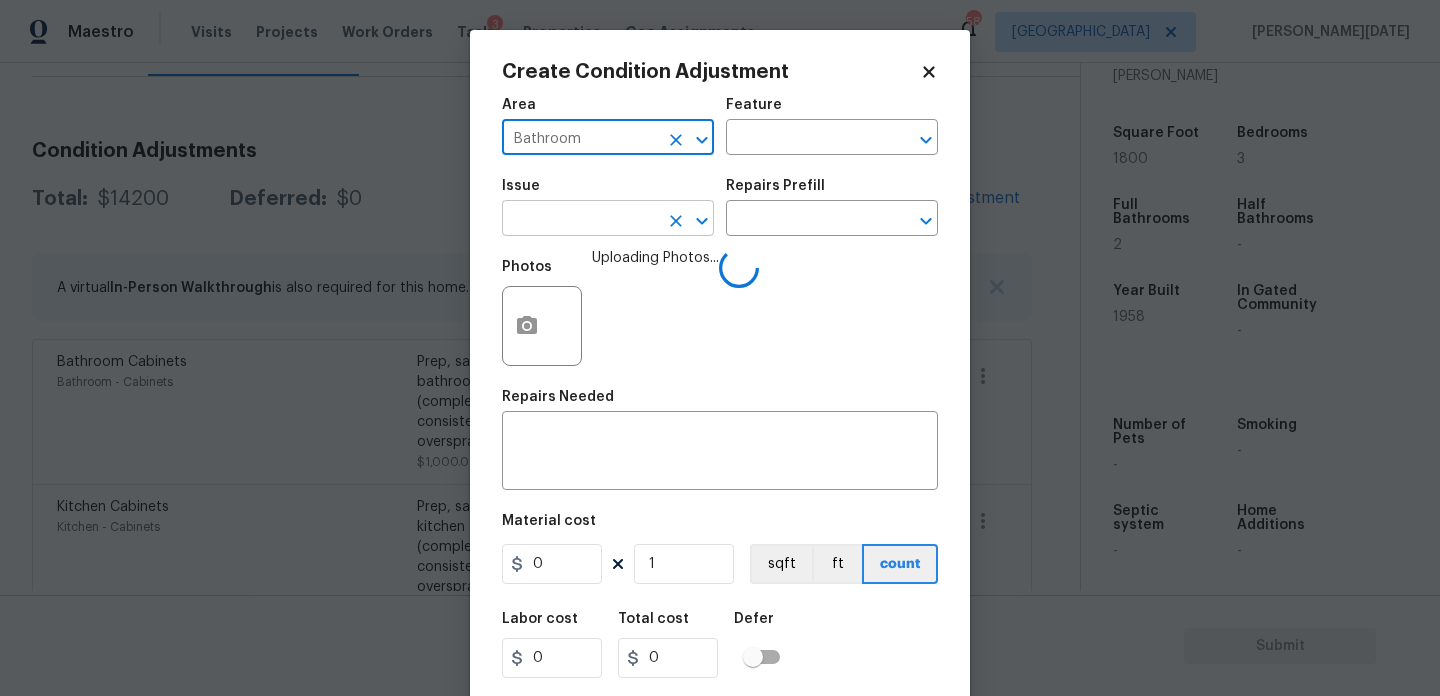 type on "Bathroom" 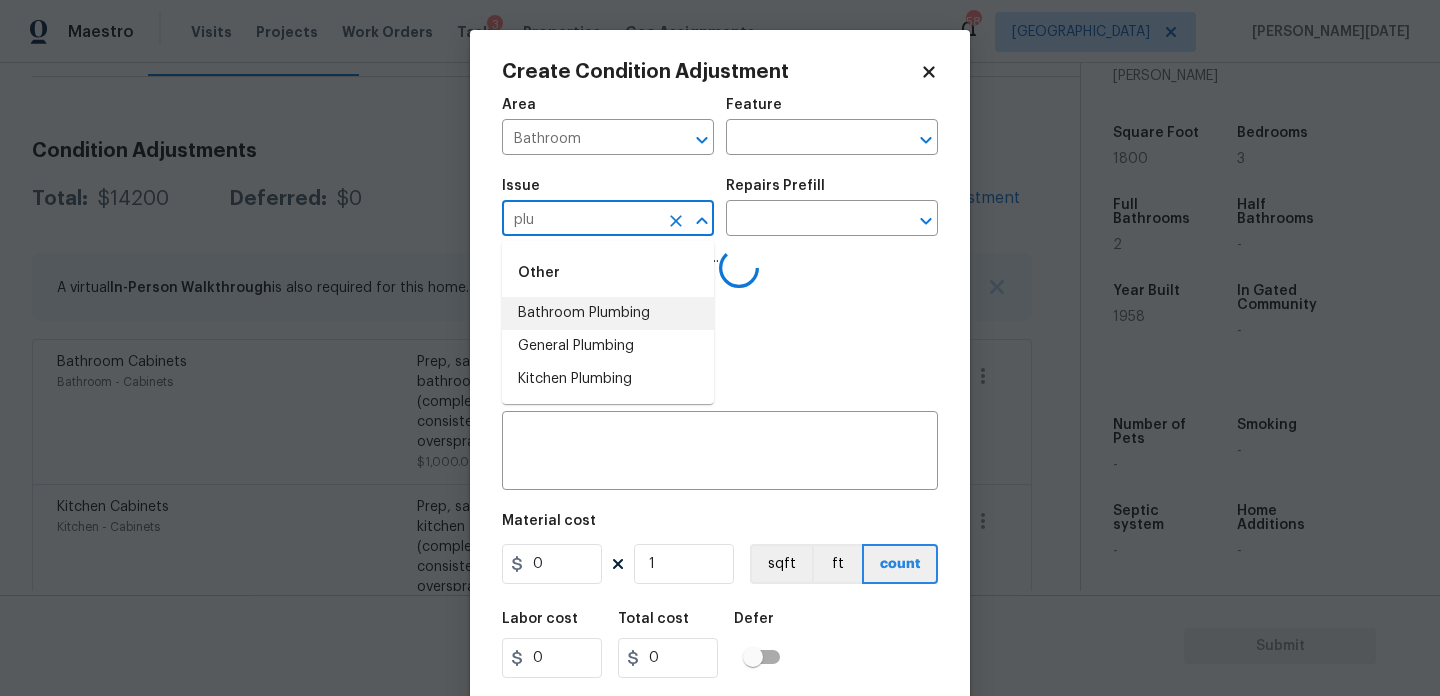 click on "Bathroom Plumbing" at bounding box center (608, 313) 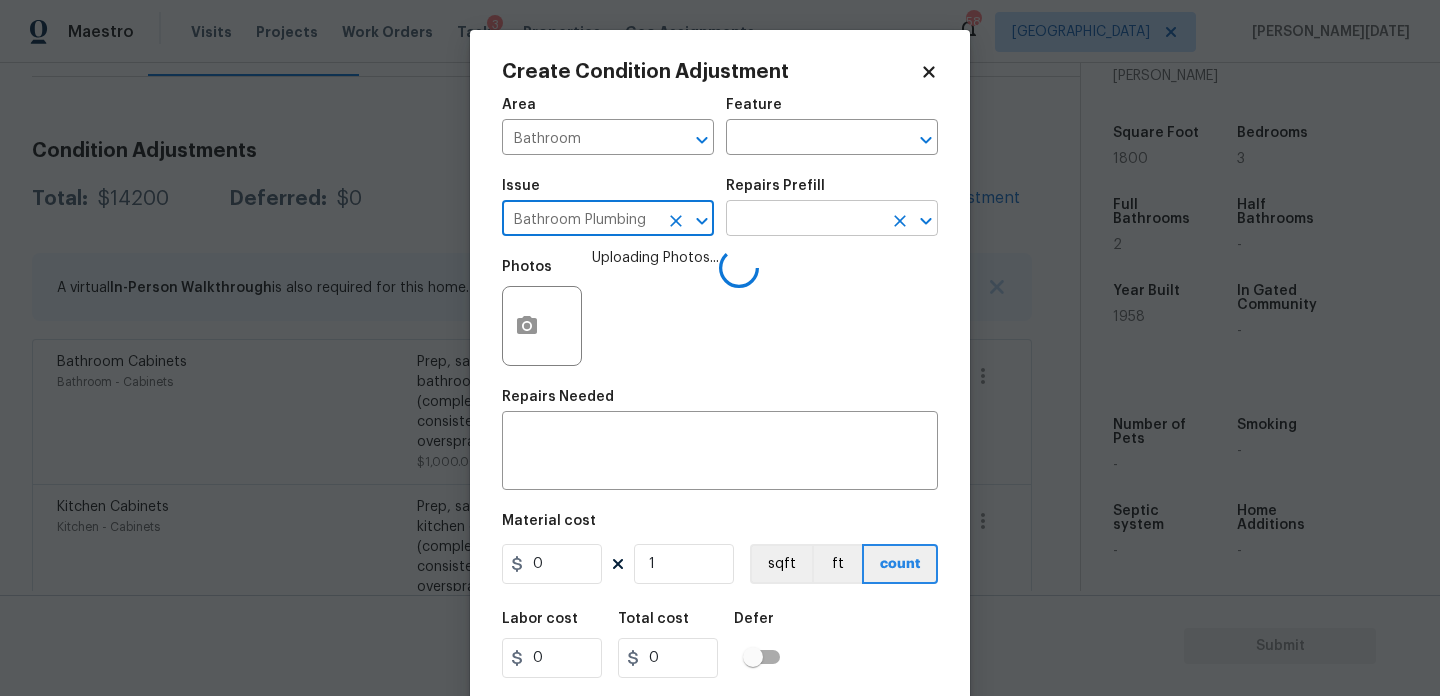 type on "Bathroom Plumbing" 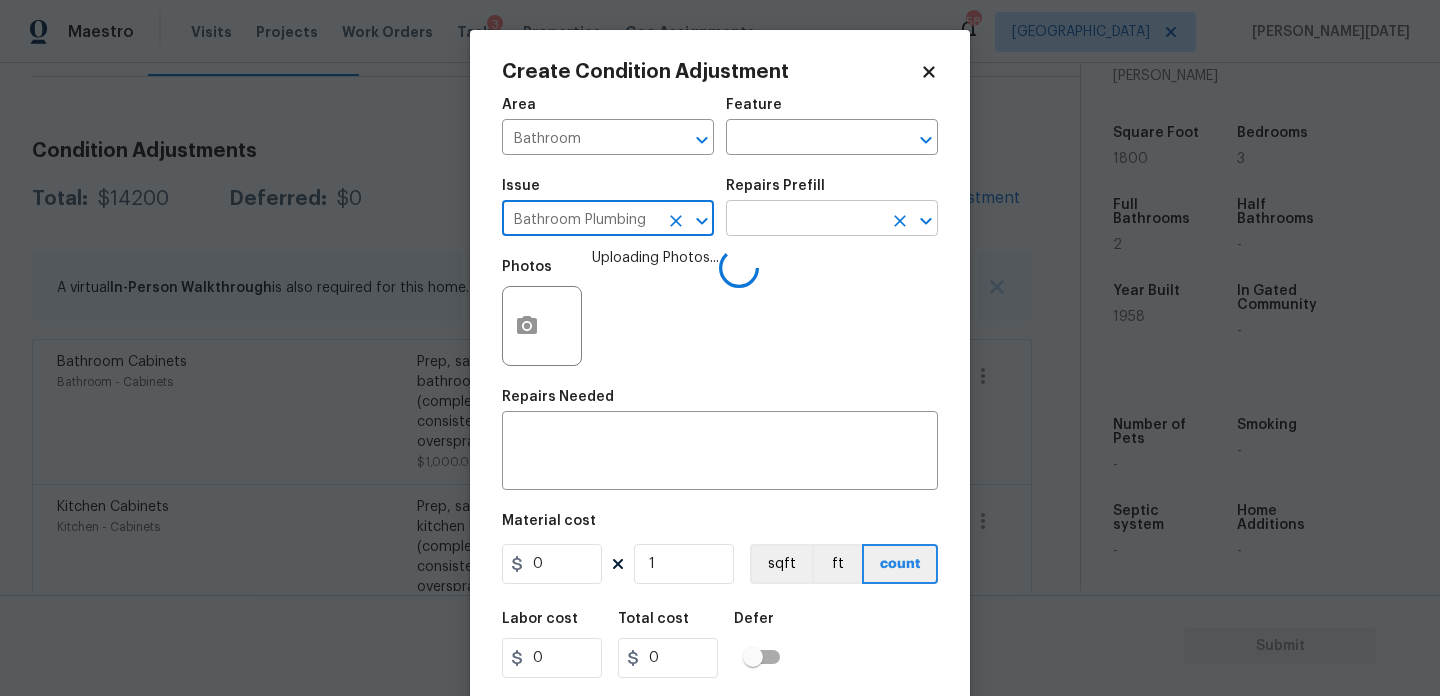 click at bounding box center (804, 220) 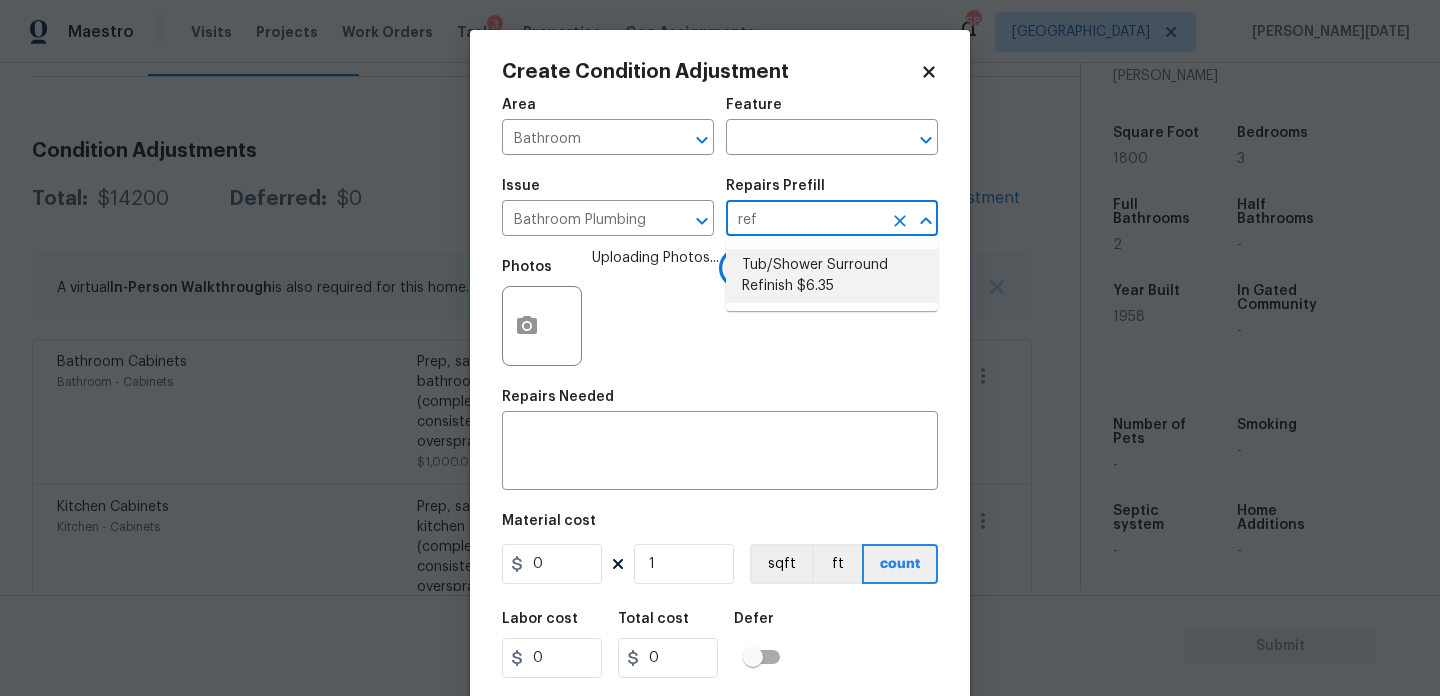 type on "ref" 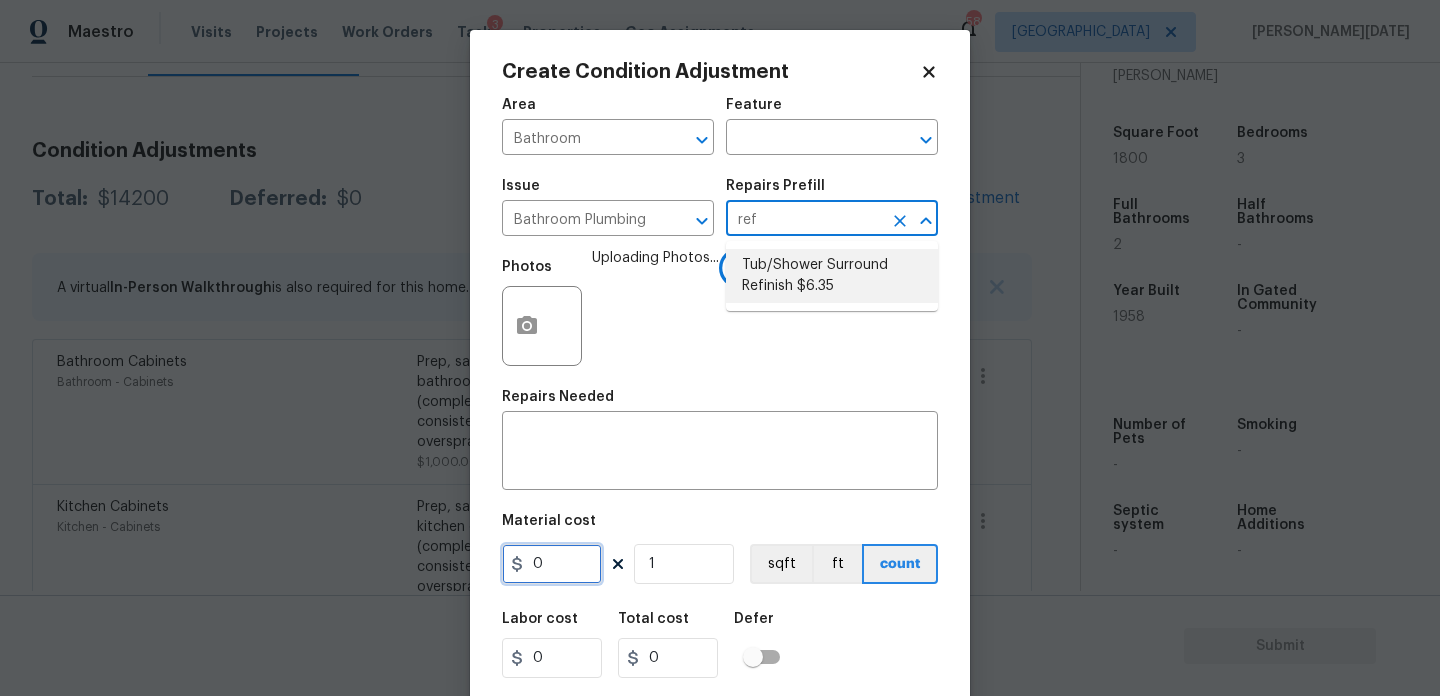 type 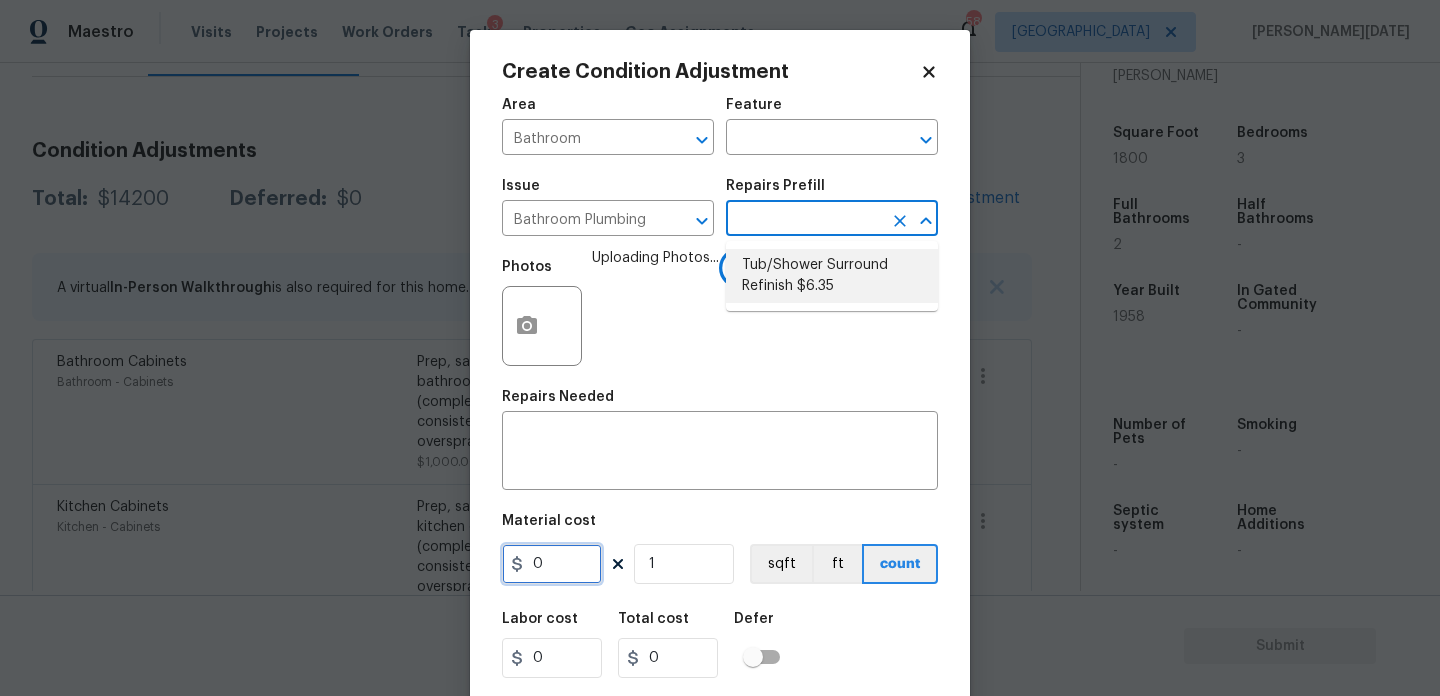 click on "0" at bounding box center [552, 564] 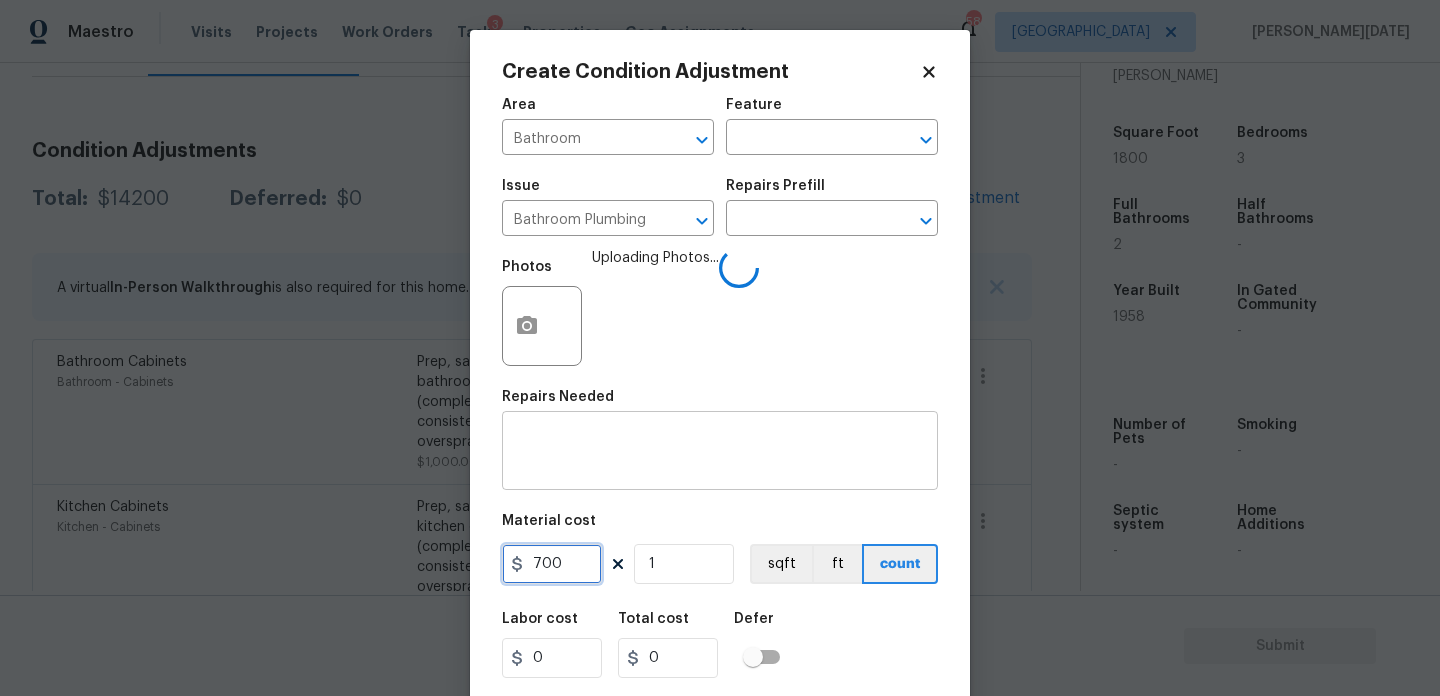 type on "700" 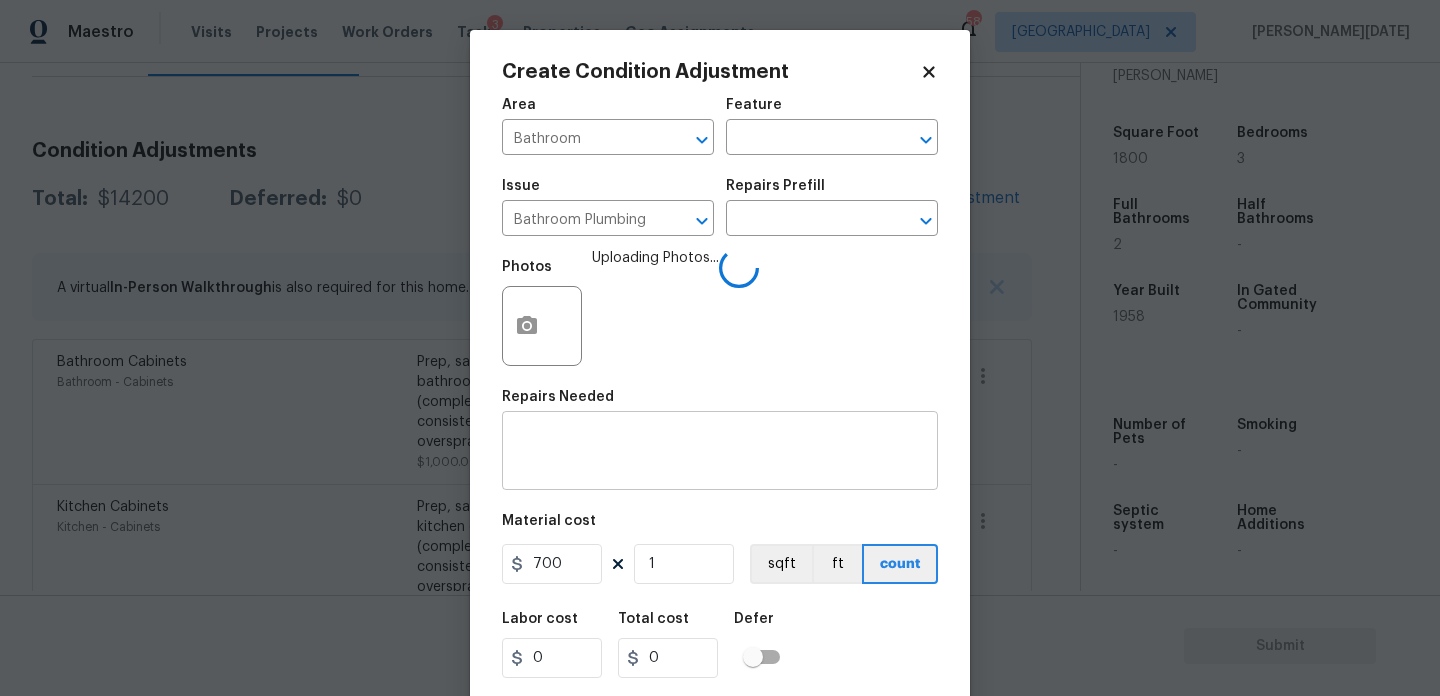 type on "700" 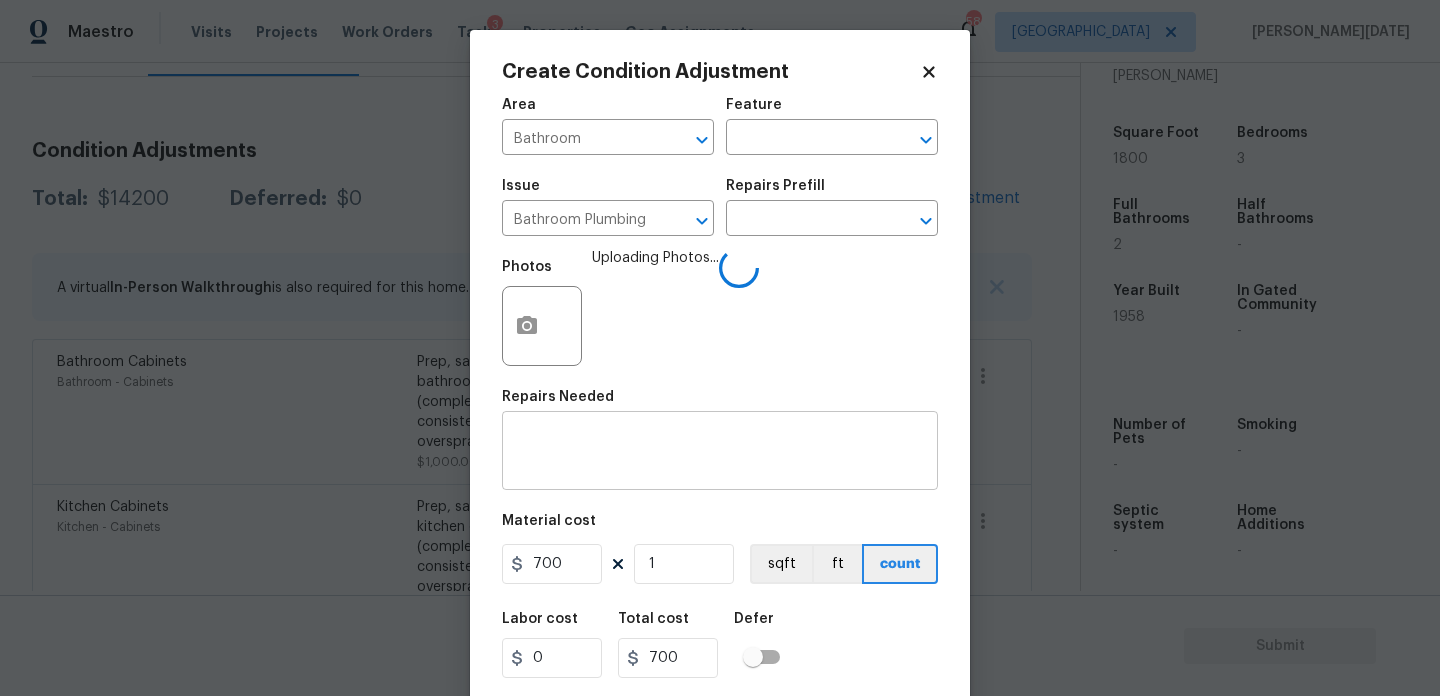 click on "x ​" at bounding box center [720, 453] 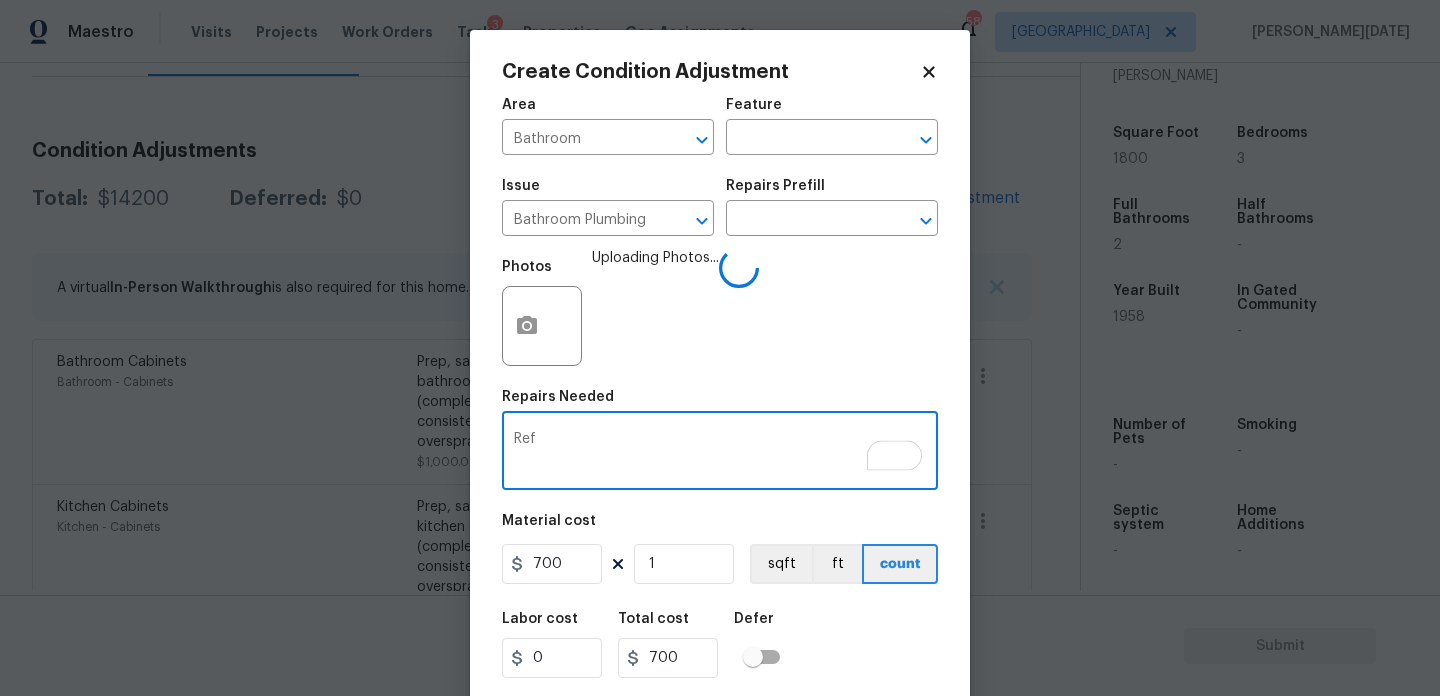 type on "Ref" 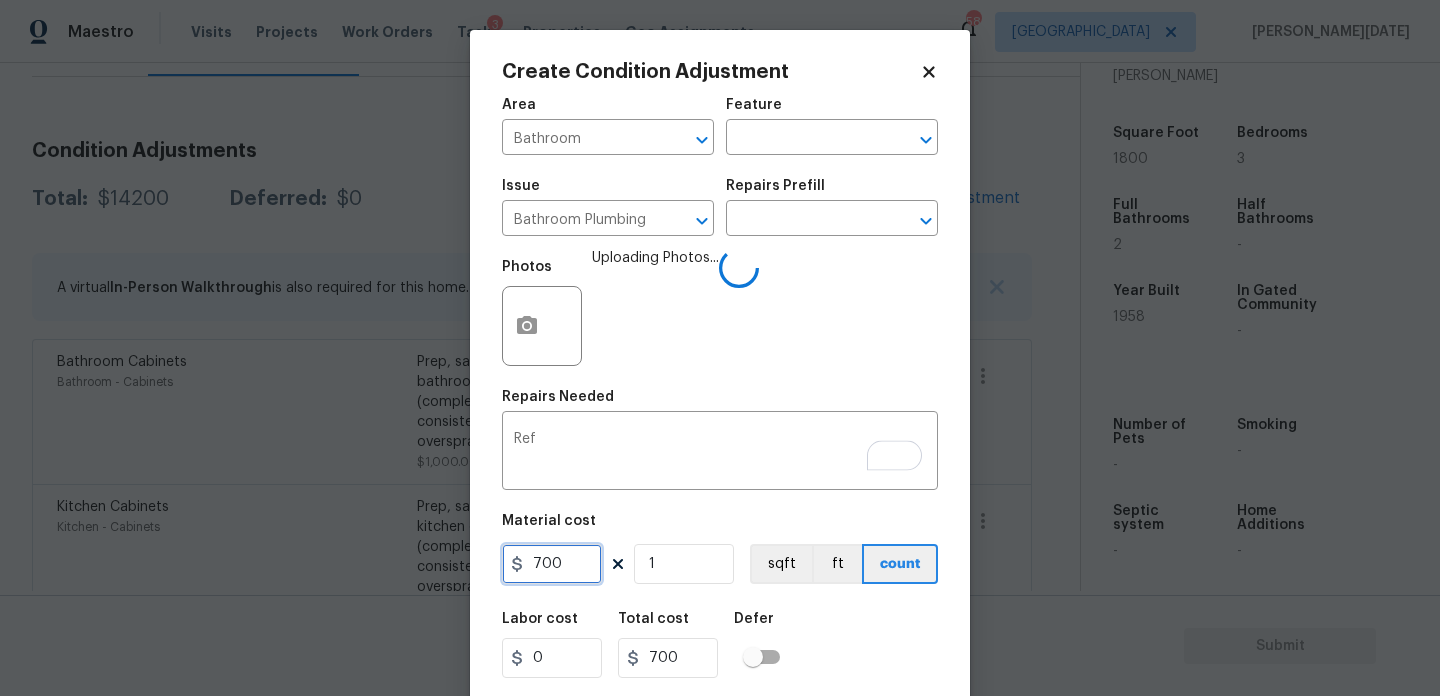 drag, startPoint x: 591, startPoint y: 567, endPoint x: 365, endPoint y: 567, distance: 226 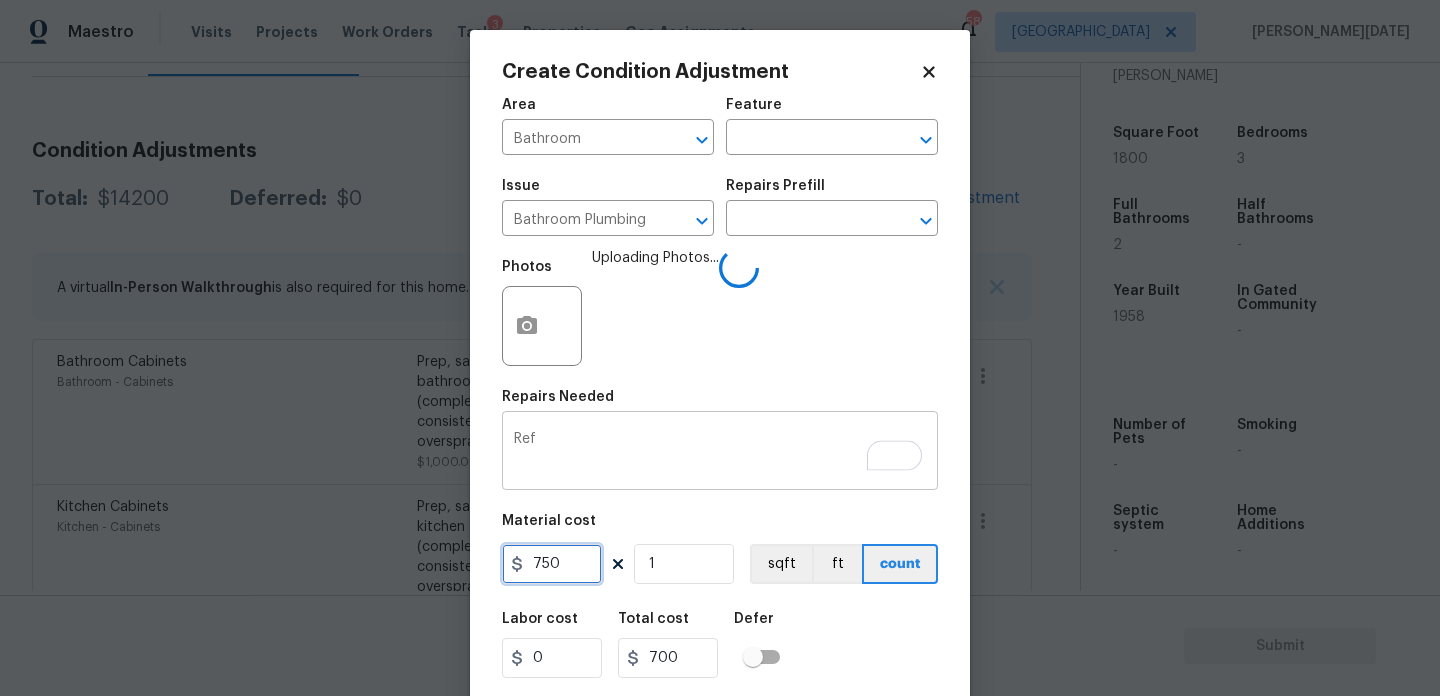 type on "750" 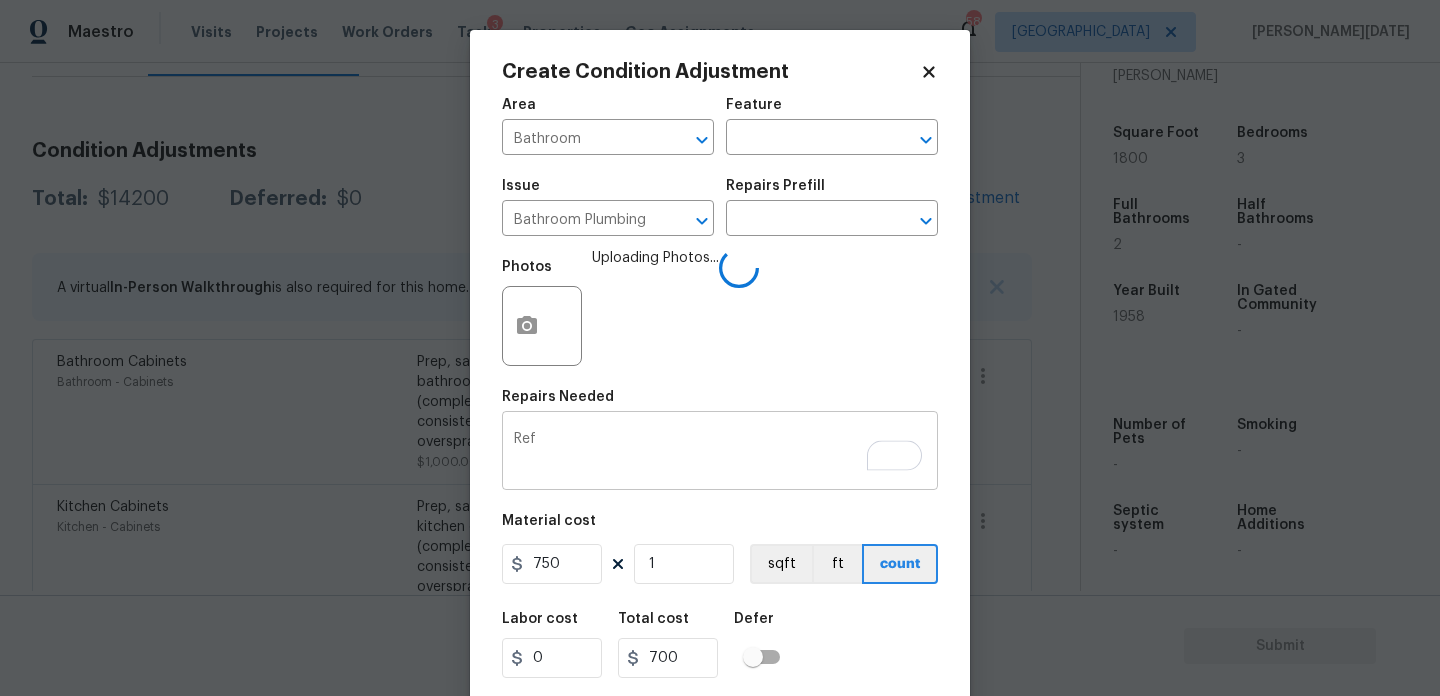 type on "750" 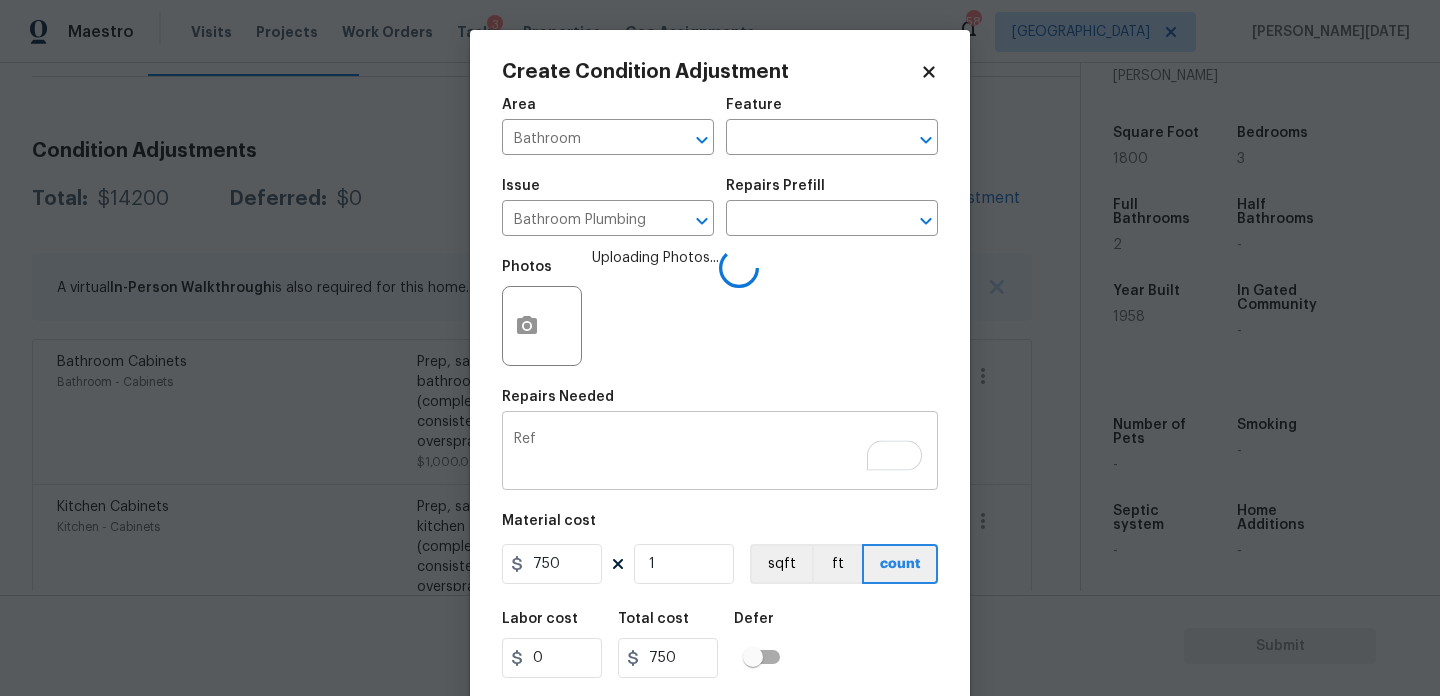 click on "Ref" at bounding box center (720, 453) 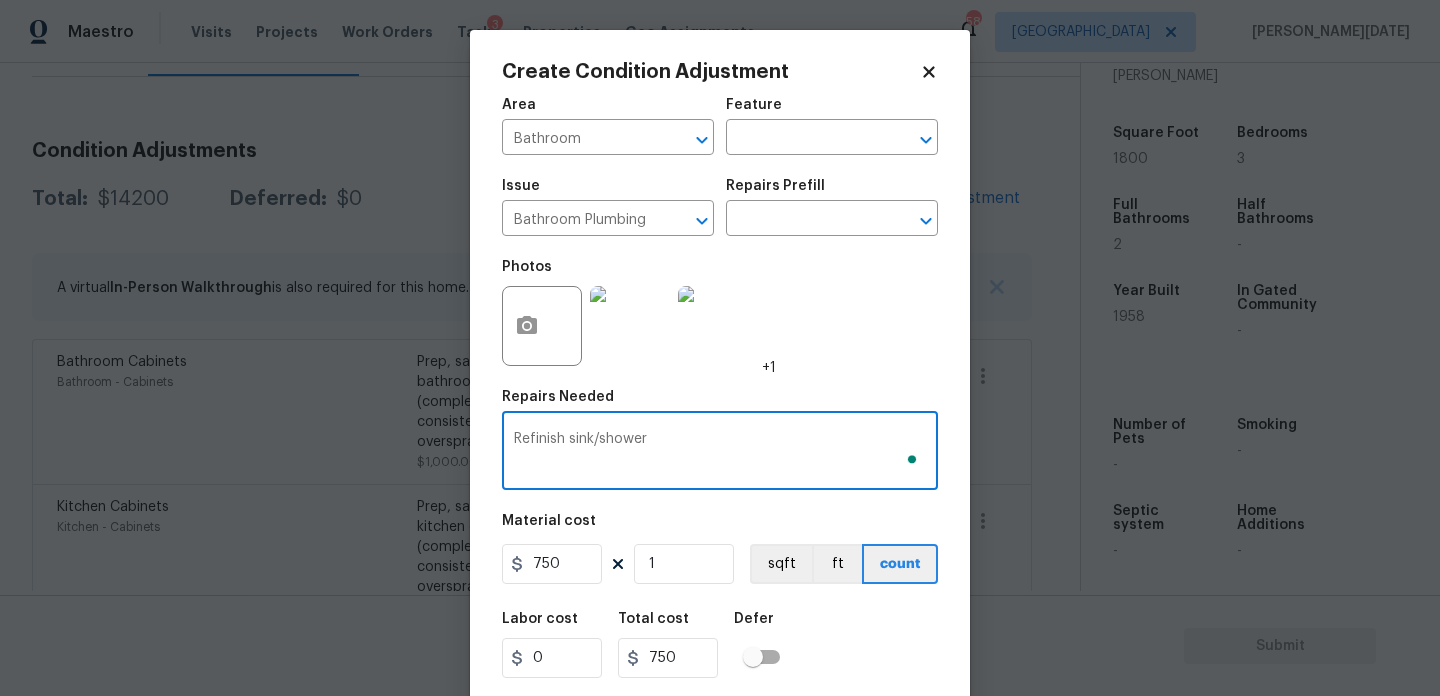 scroll, scrollTop: 51, scrollLeft: 0, axis: vertical 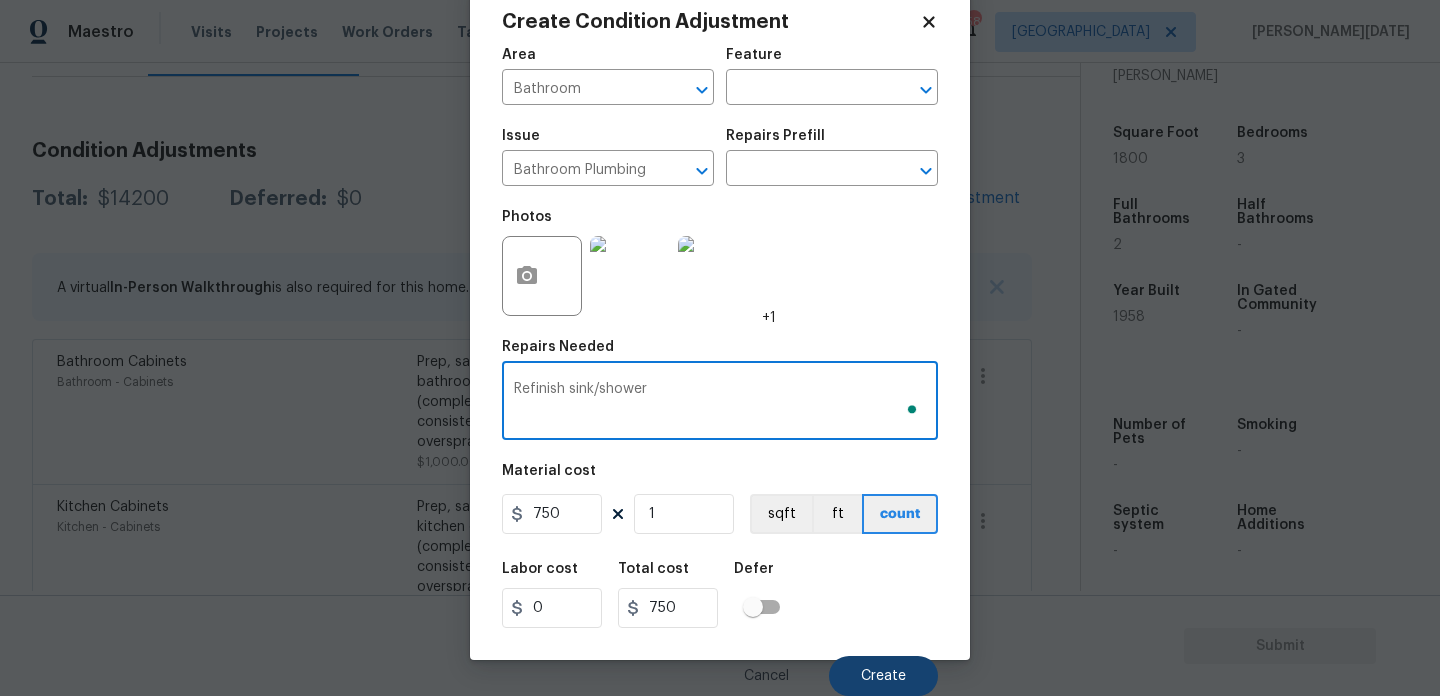 type on "Refinish sink/shower" 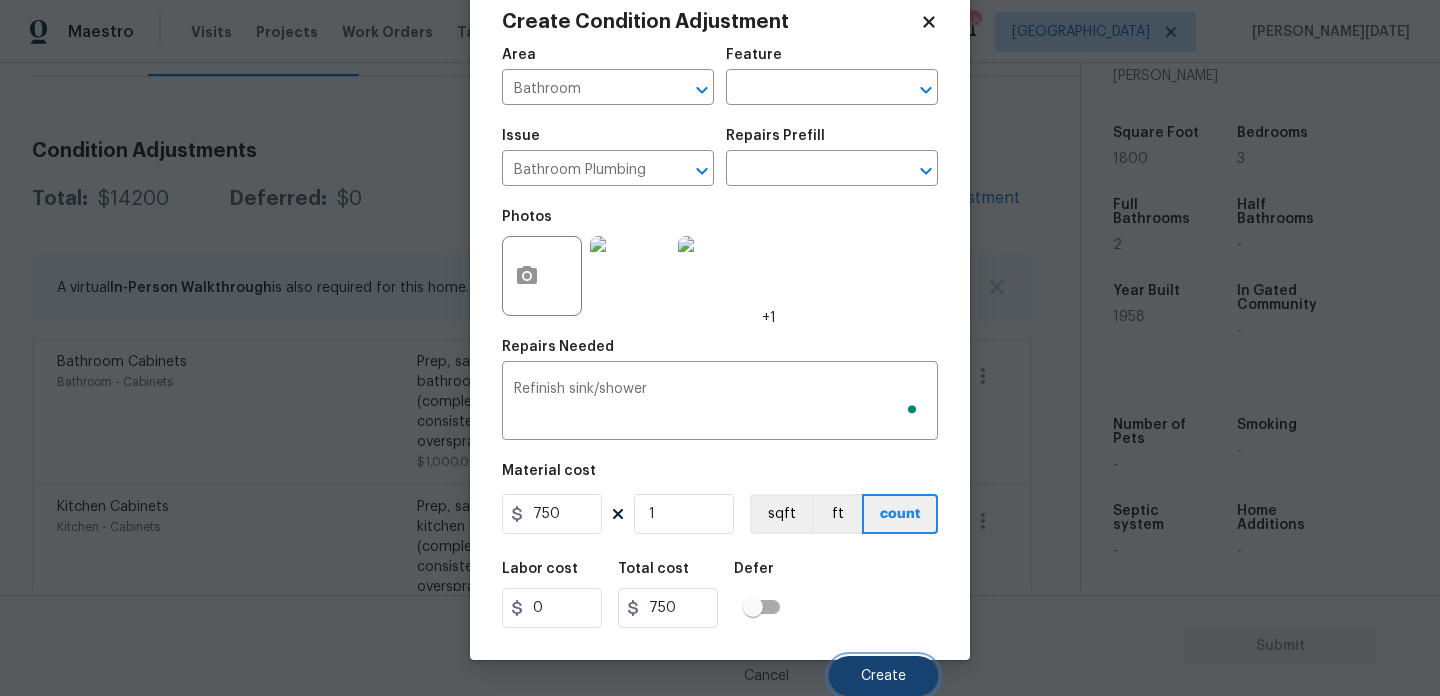 click on "Create" at bounding box center (883, 676) 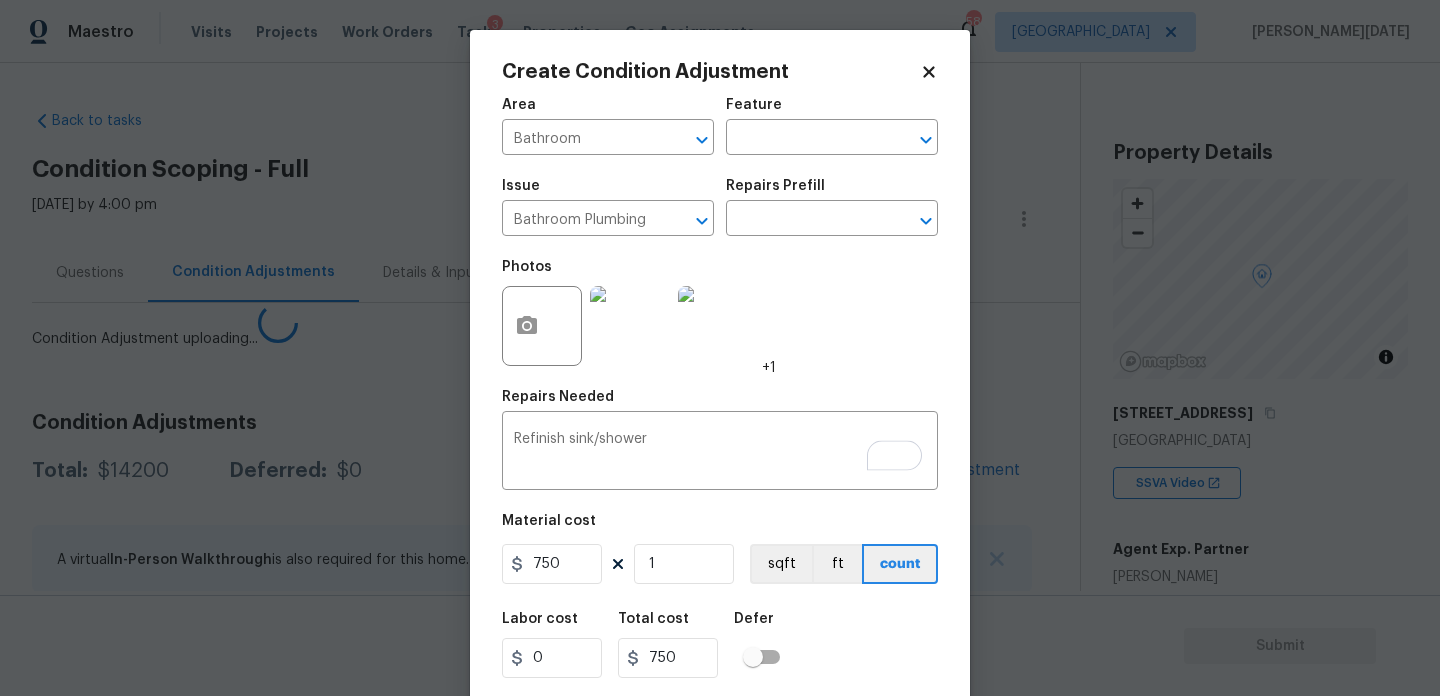 scroll, scrollTop: 0, scrollLeft: 0, axis: both 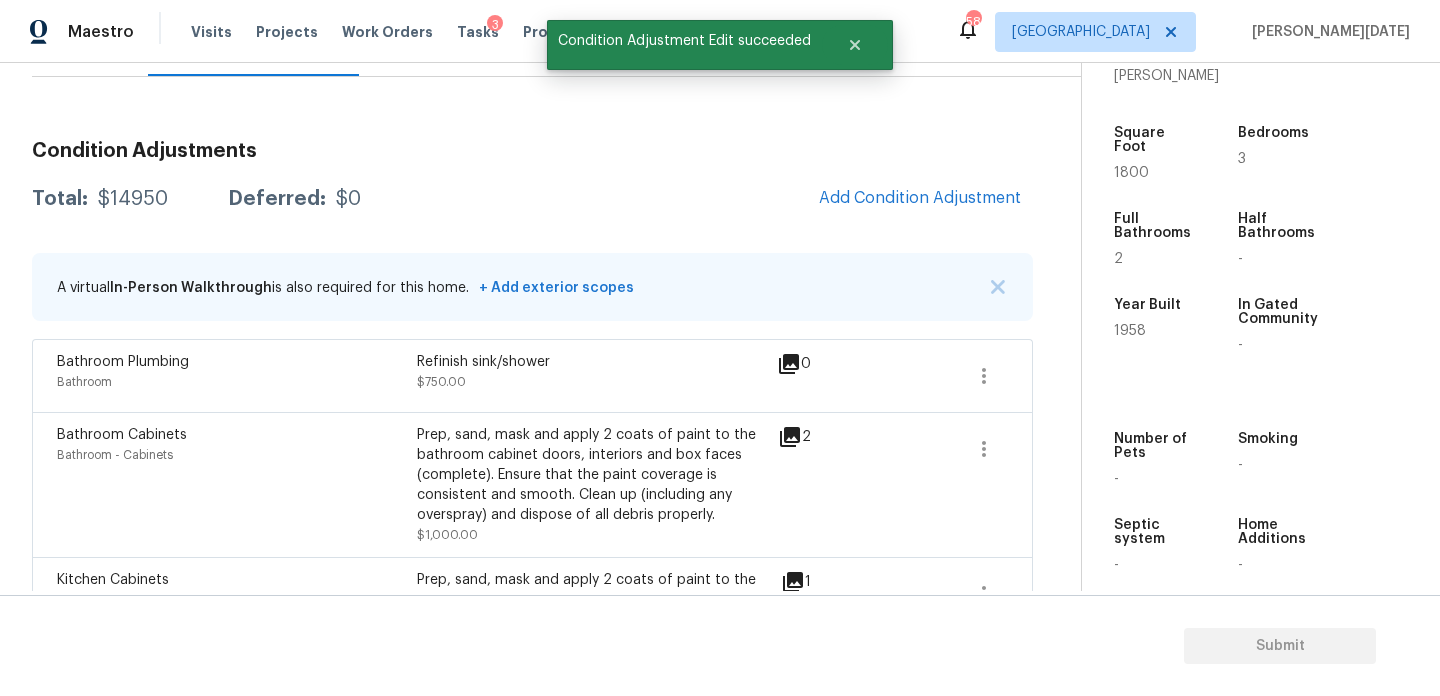 click on "1800" at bounding box center (1131, 173) 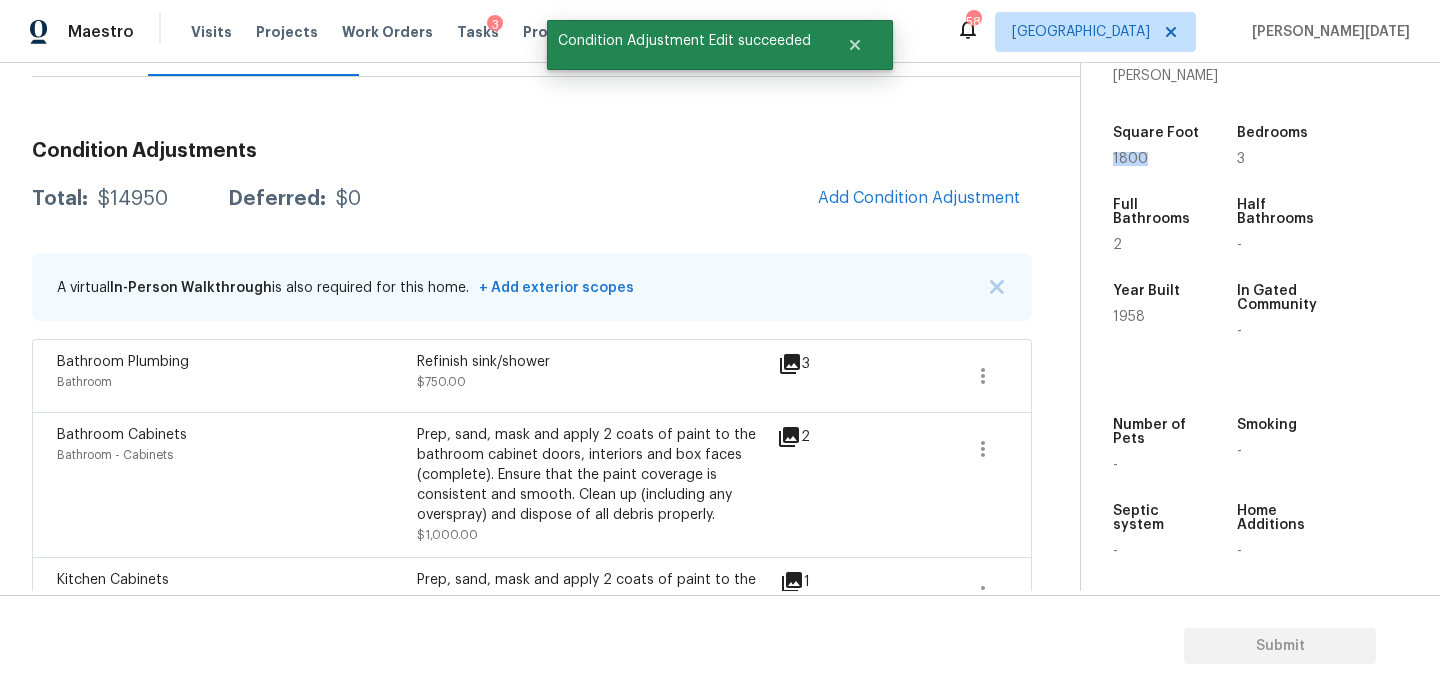 click on "1800" at bounding box center (1130, 159) 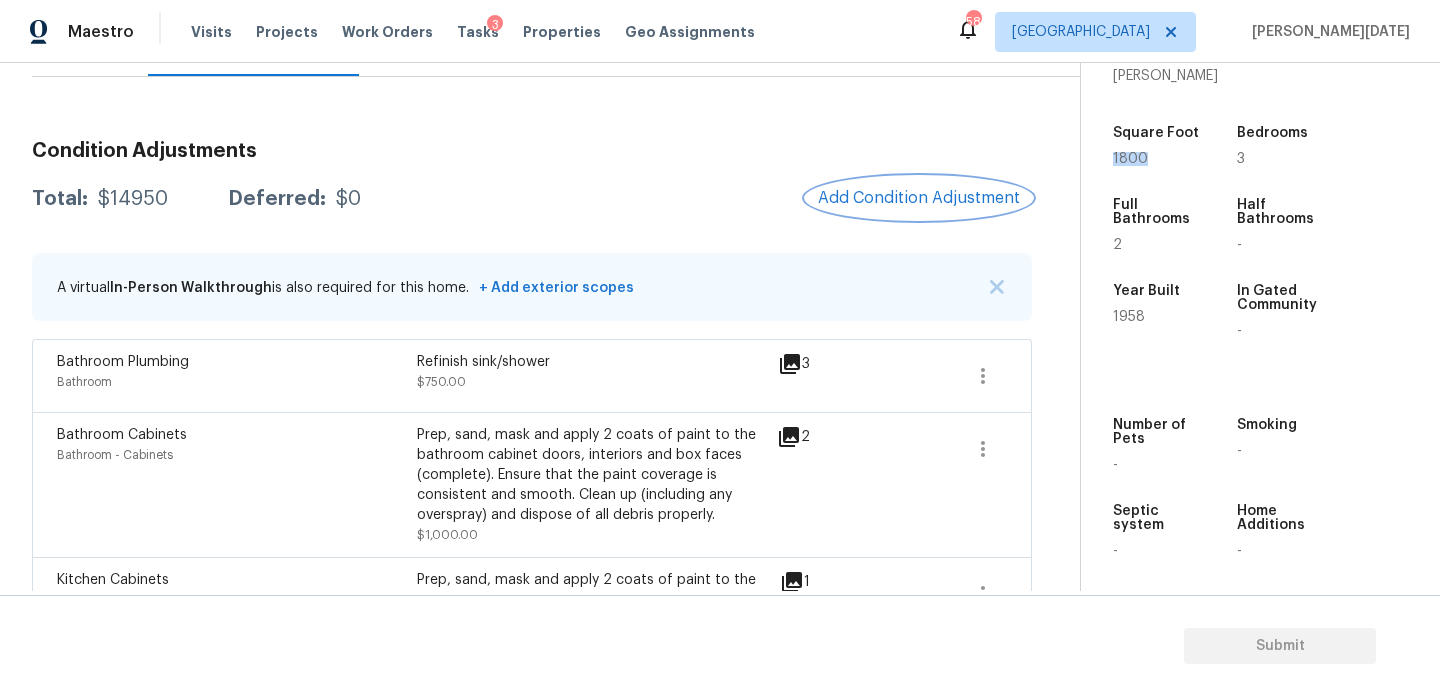 click on "Add Condition Adjustment" at bounding box center [919, 198] 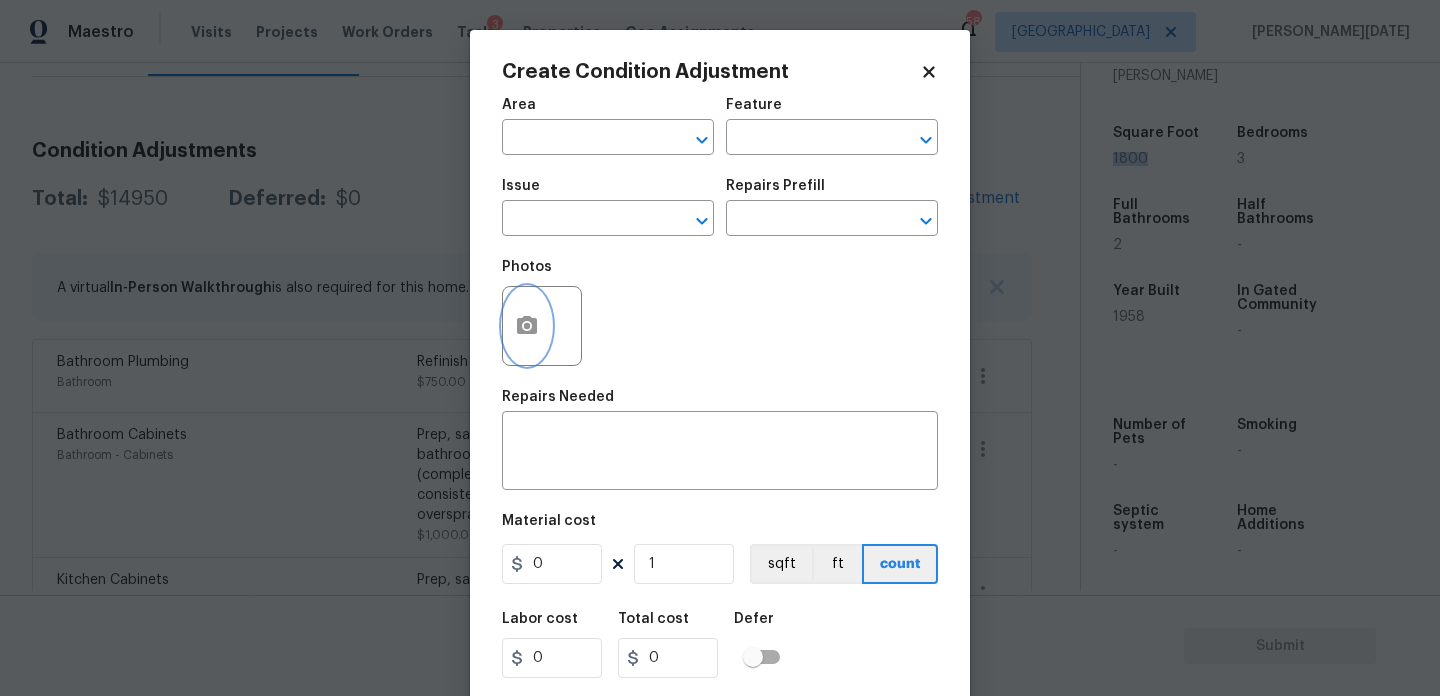 click at bounding box center [527, 326] 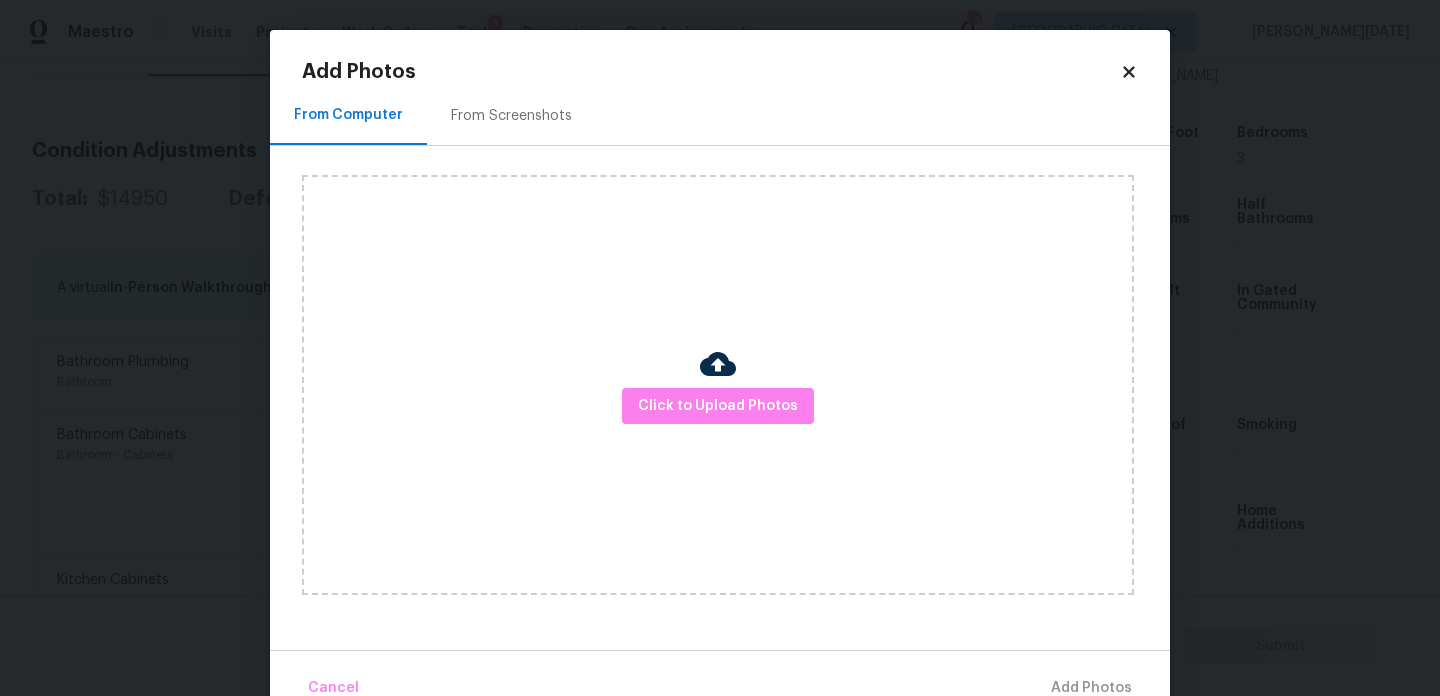 click on "Click to Upload Photos" at bounding box center [718, 385] 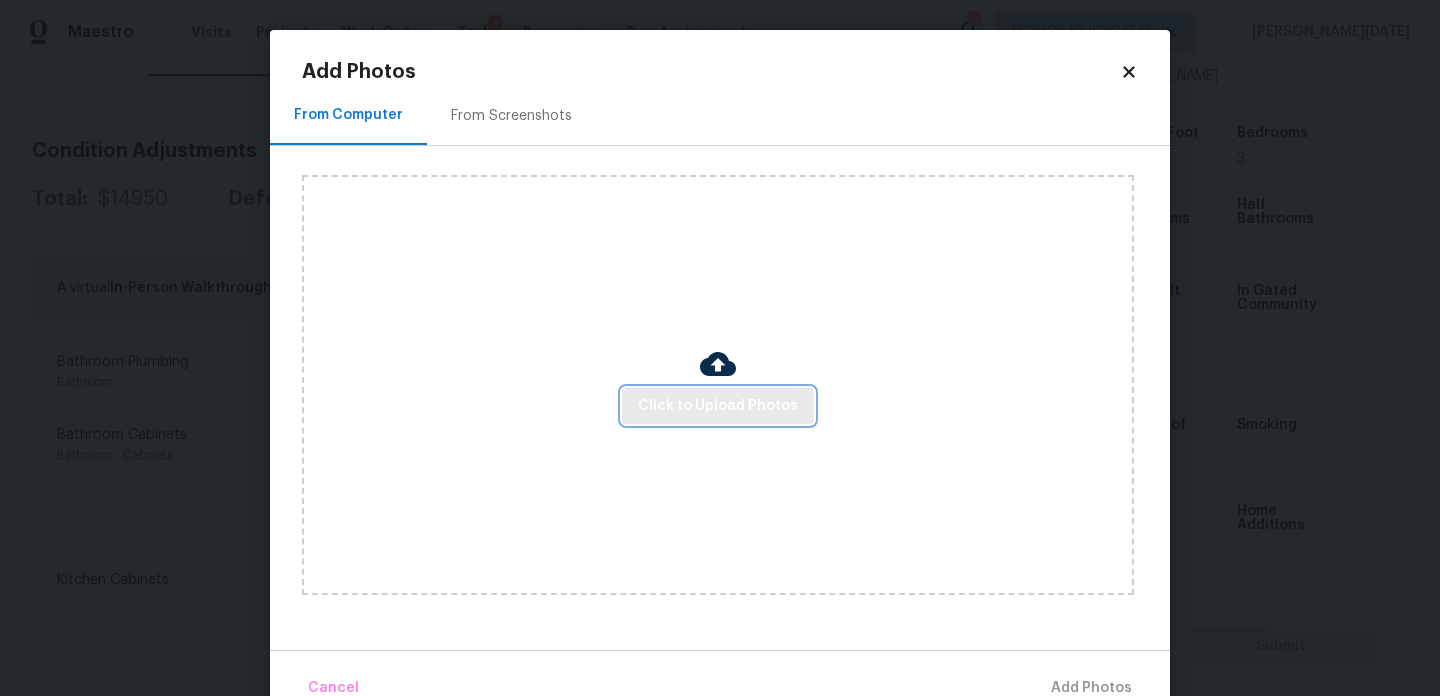 click on "Click to Upload Photos" at bounding box center [718, 406] 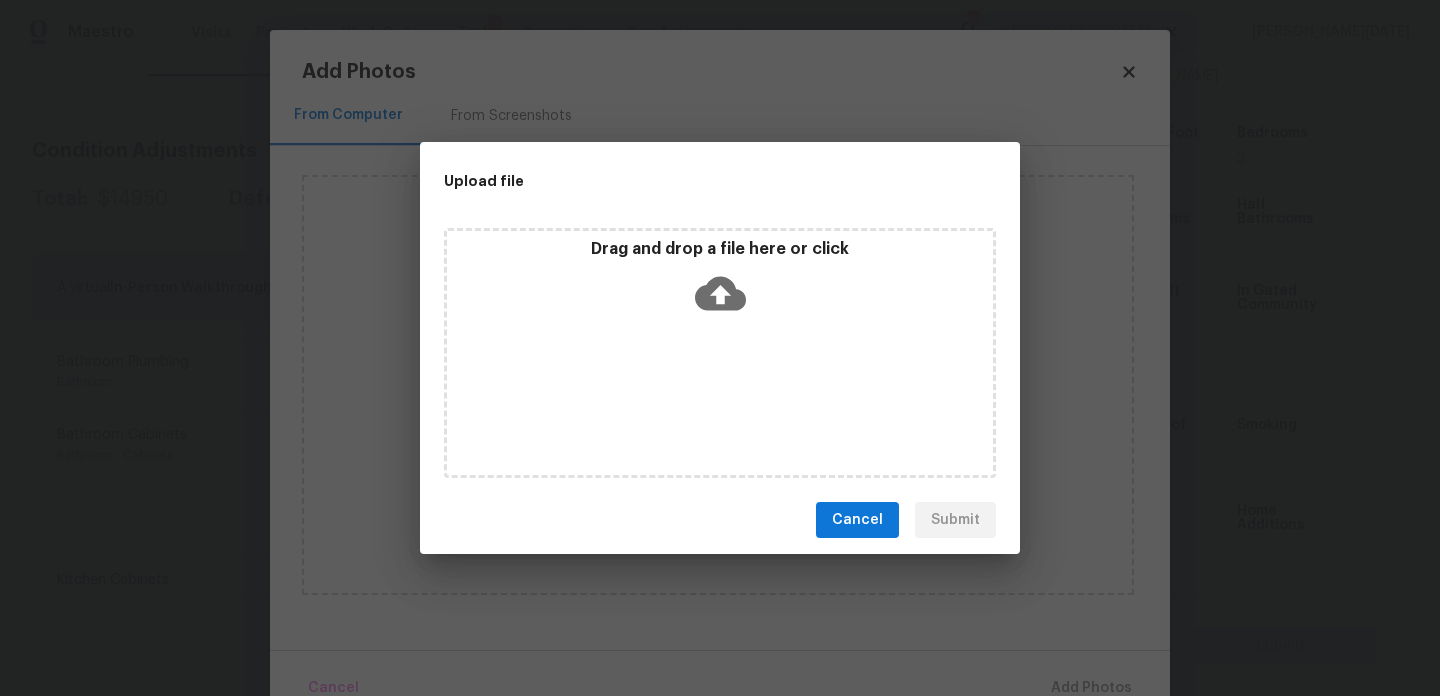 click on "Drag and drop a file here or click" at bounding box center (720, 353) 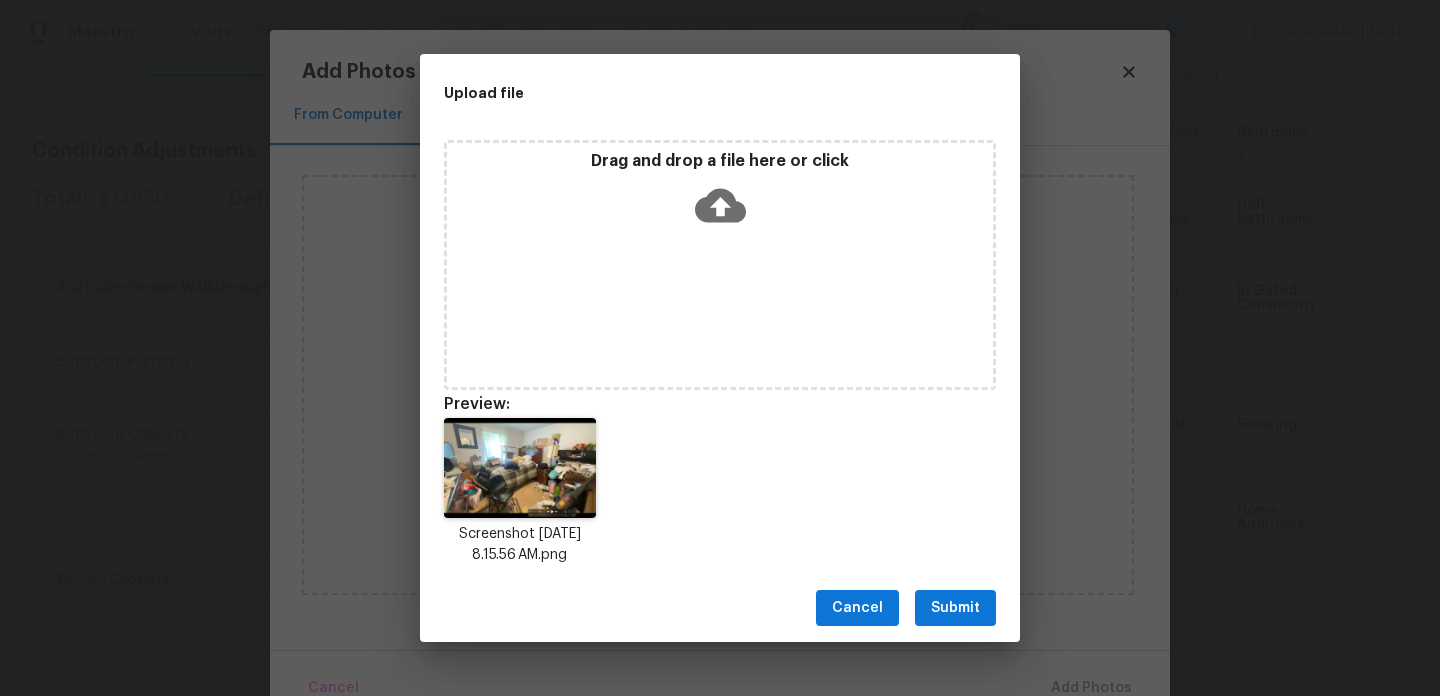 click on "Cancel Submit" at bounding box center (720, 608) 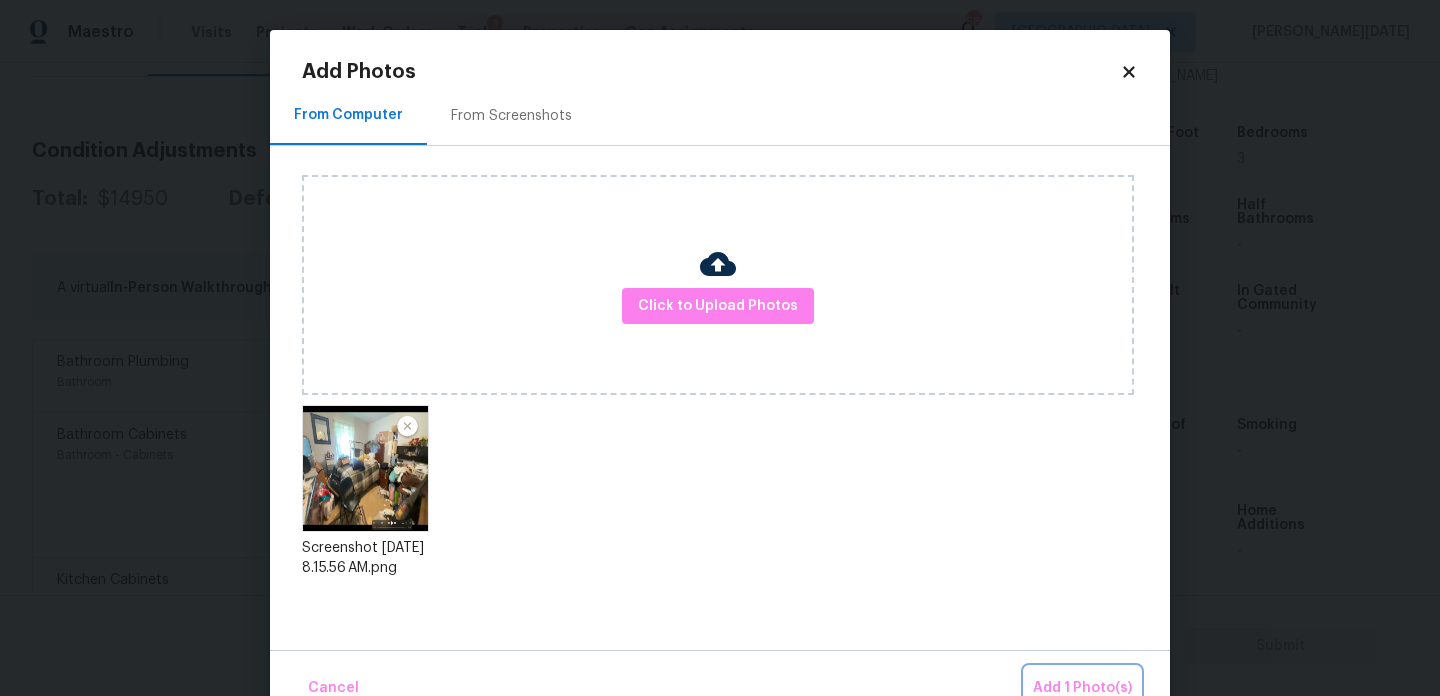 click on "Add 1 Photo(s)" at bounding box center [1082, 688] 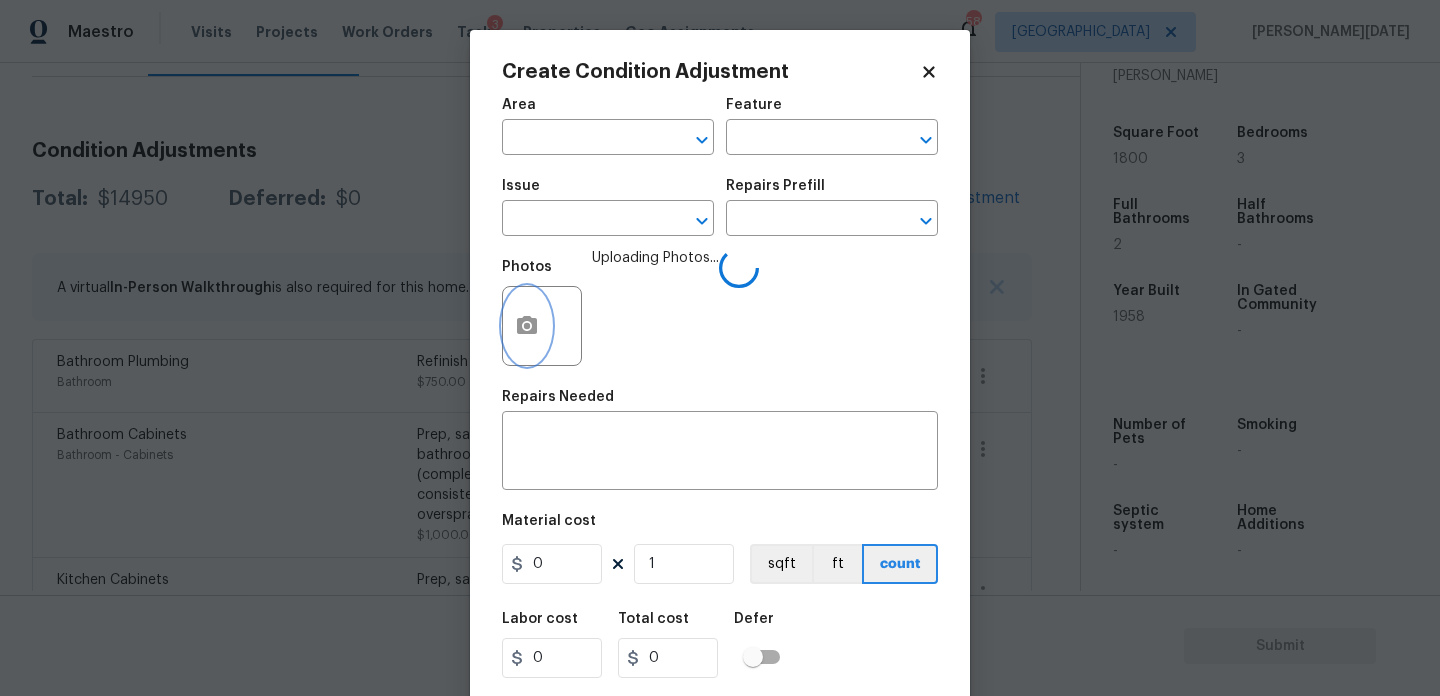 click 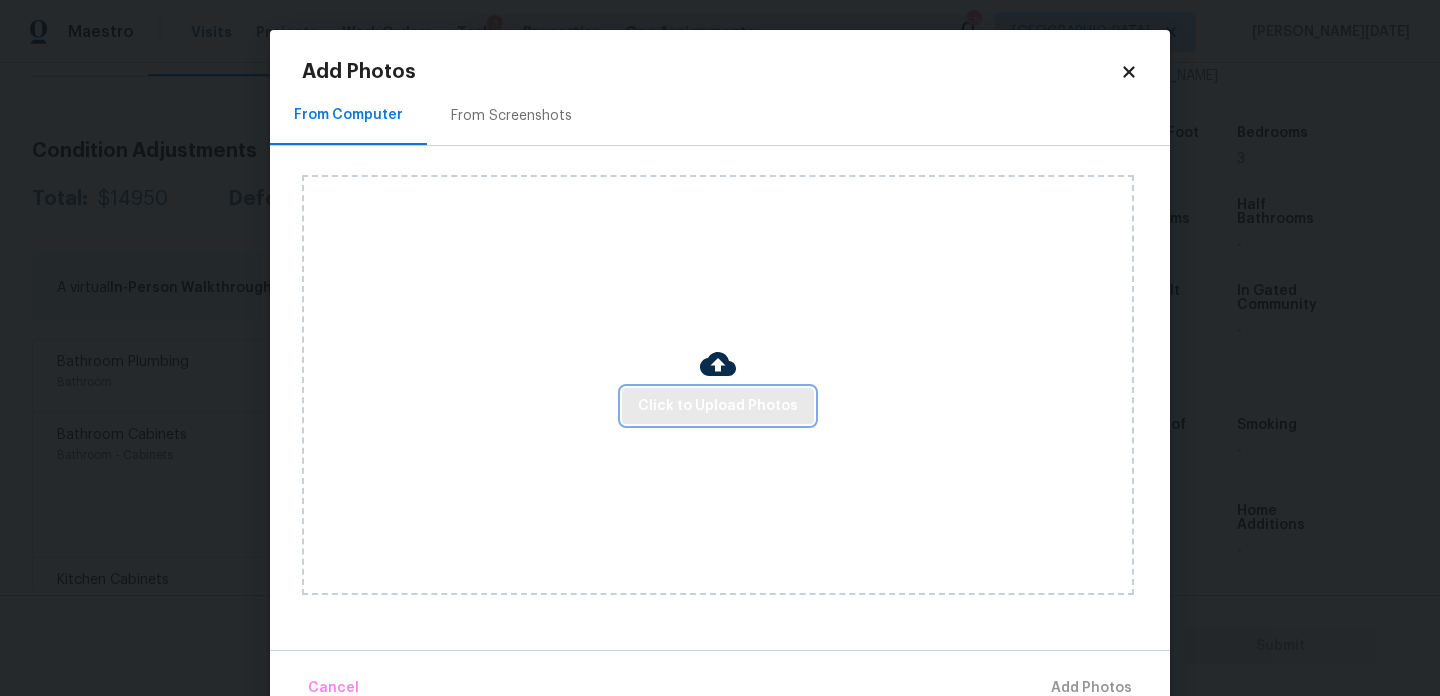 click on "Click to Upload Photos" at bounding box center (718, 406) 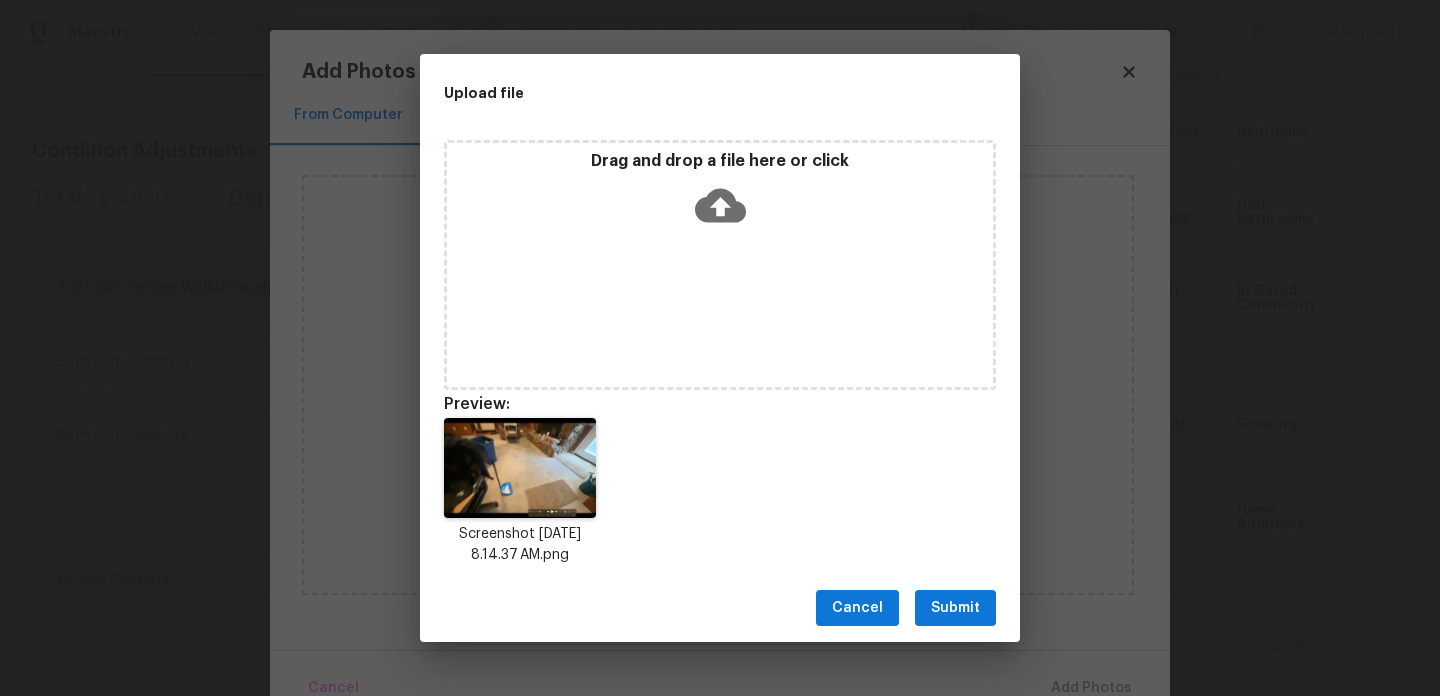 click on "Submit" at bounding box center [955, 608] 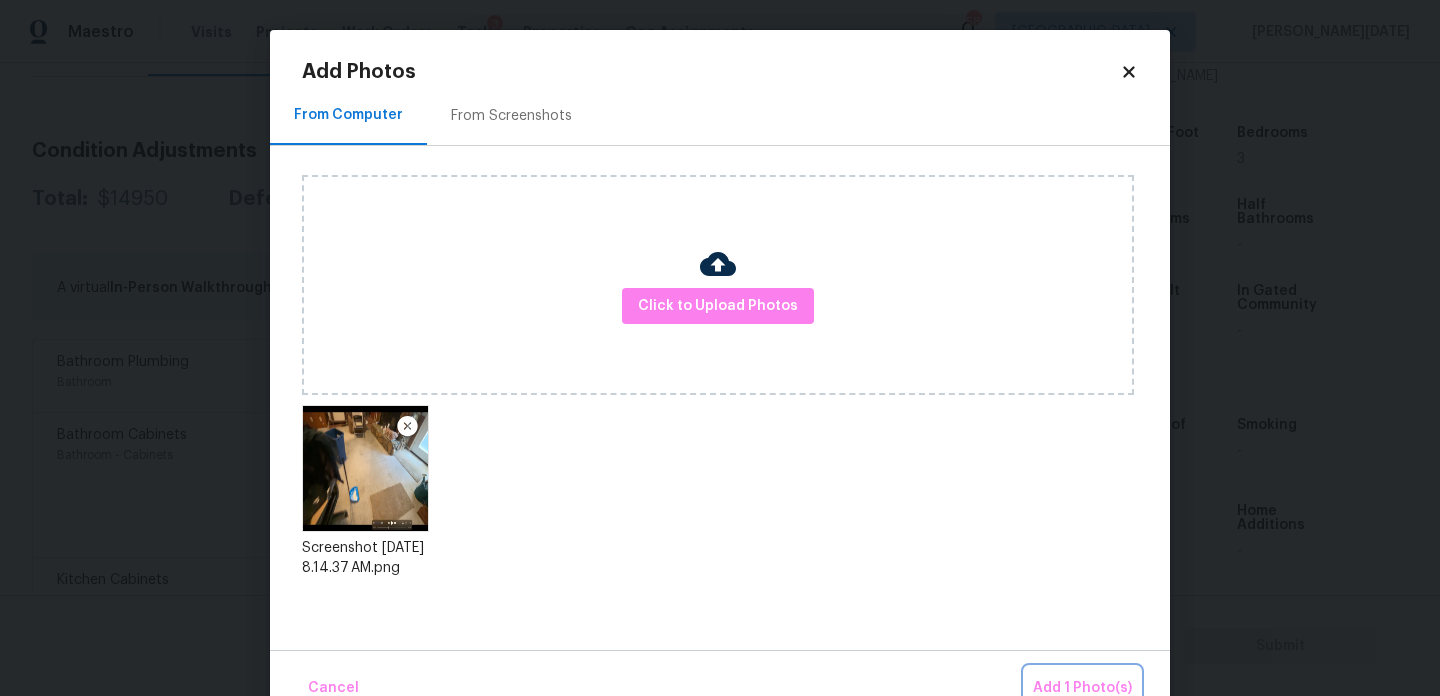 click on "Add 1 Photo(s)" at bounding box center (1082, 688) 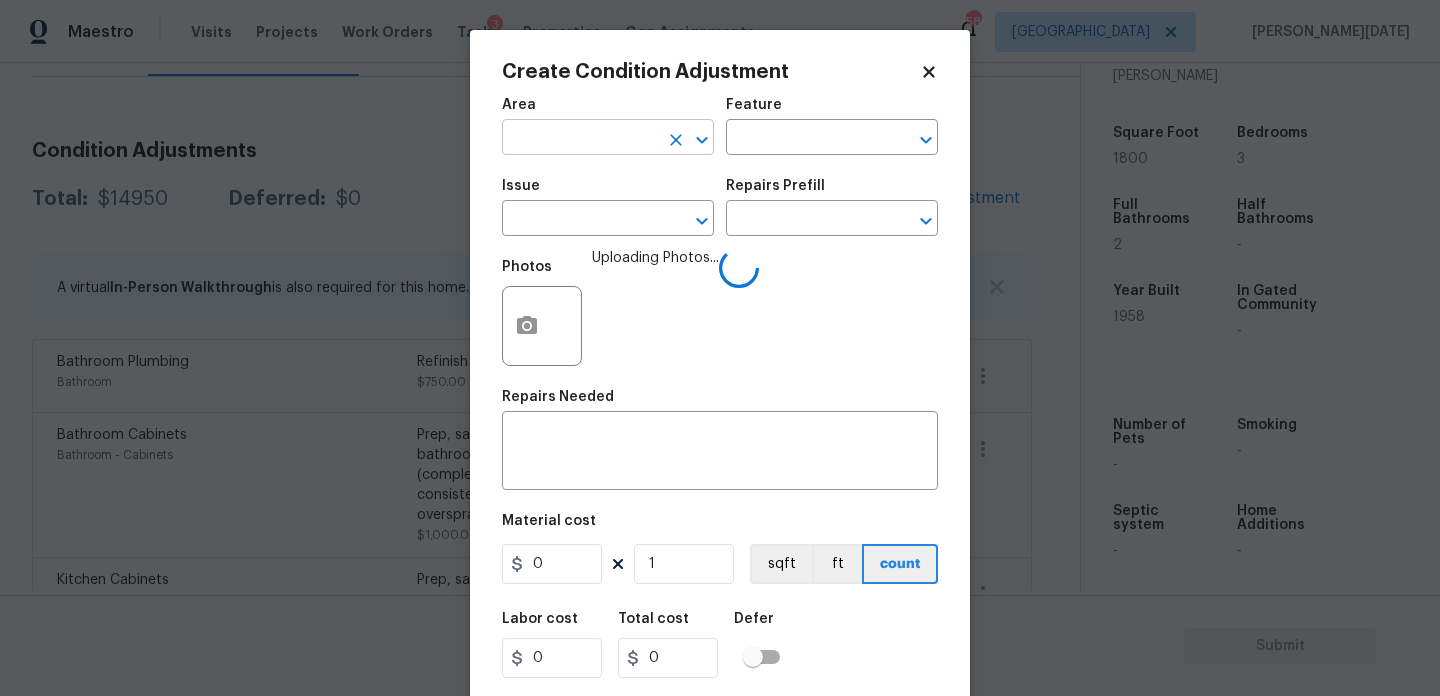 click at bounding box center [580, 139] 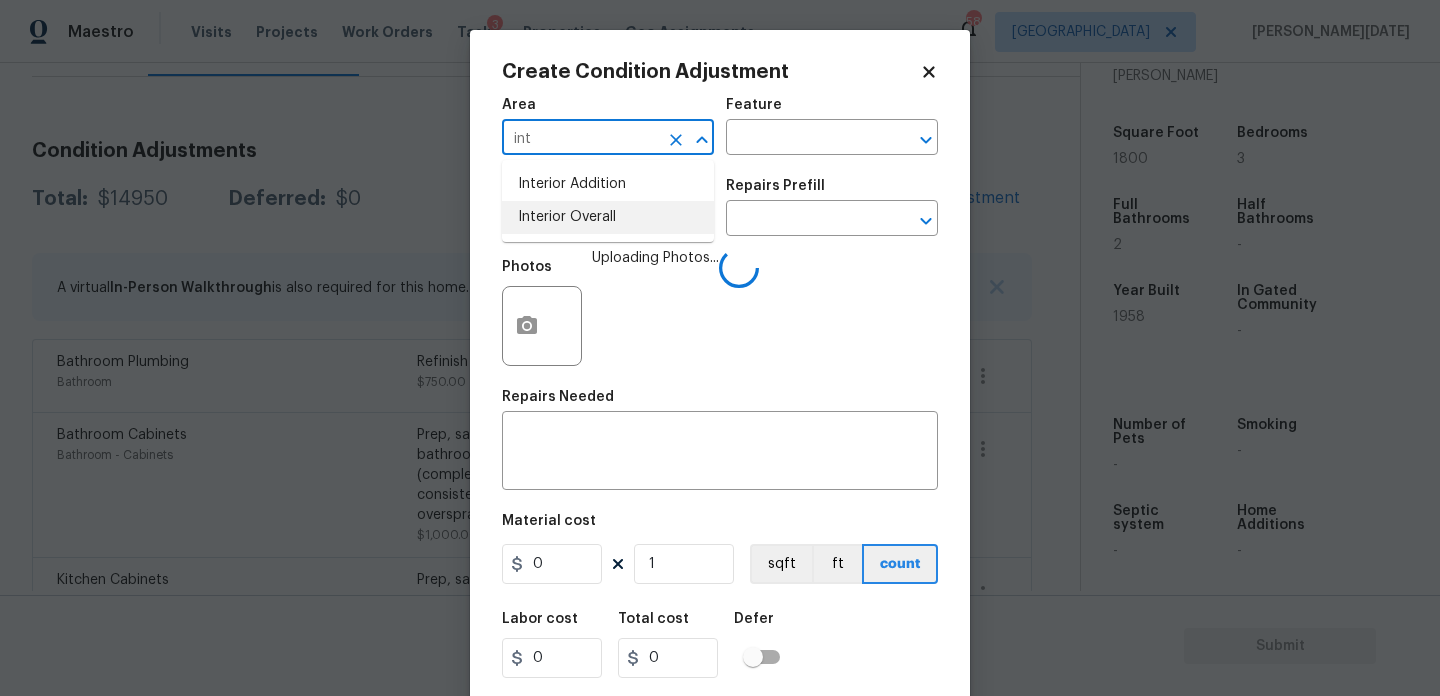 click on "Interior Addition Interior Overall" at bounding box center (608, 201) 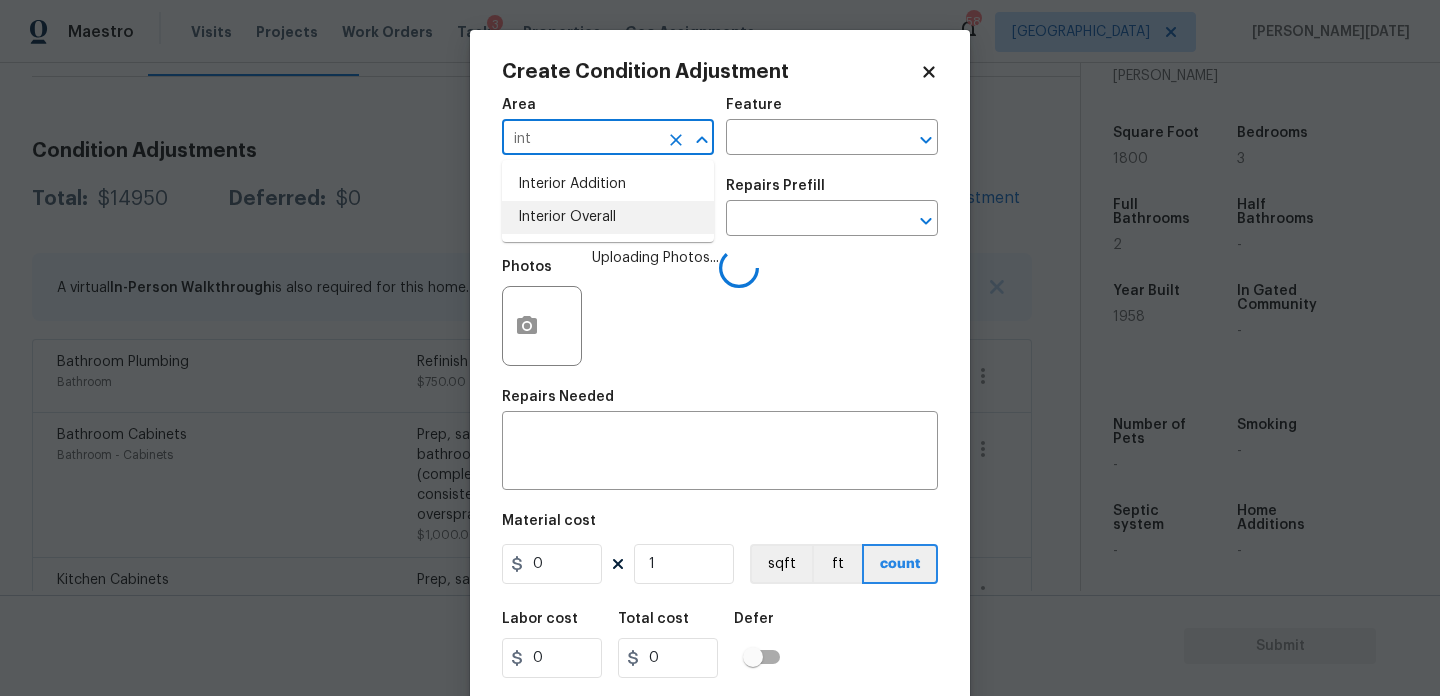 click on "Interior Overall" at bounding box center (608, 217) 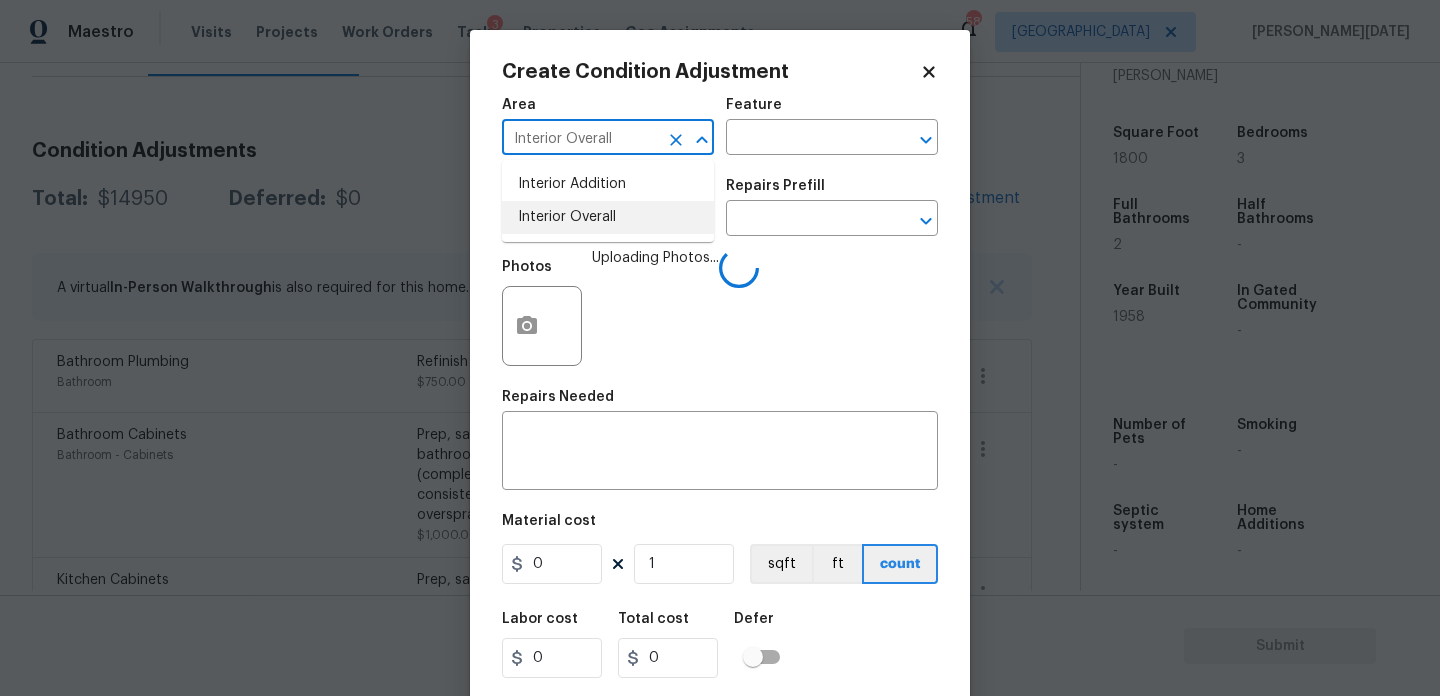 type on "Interior Overall" 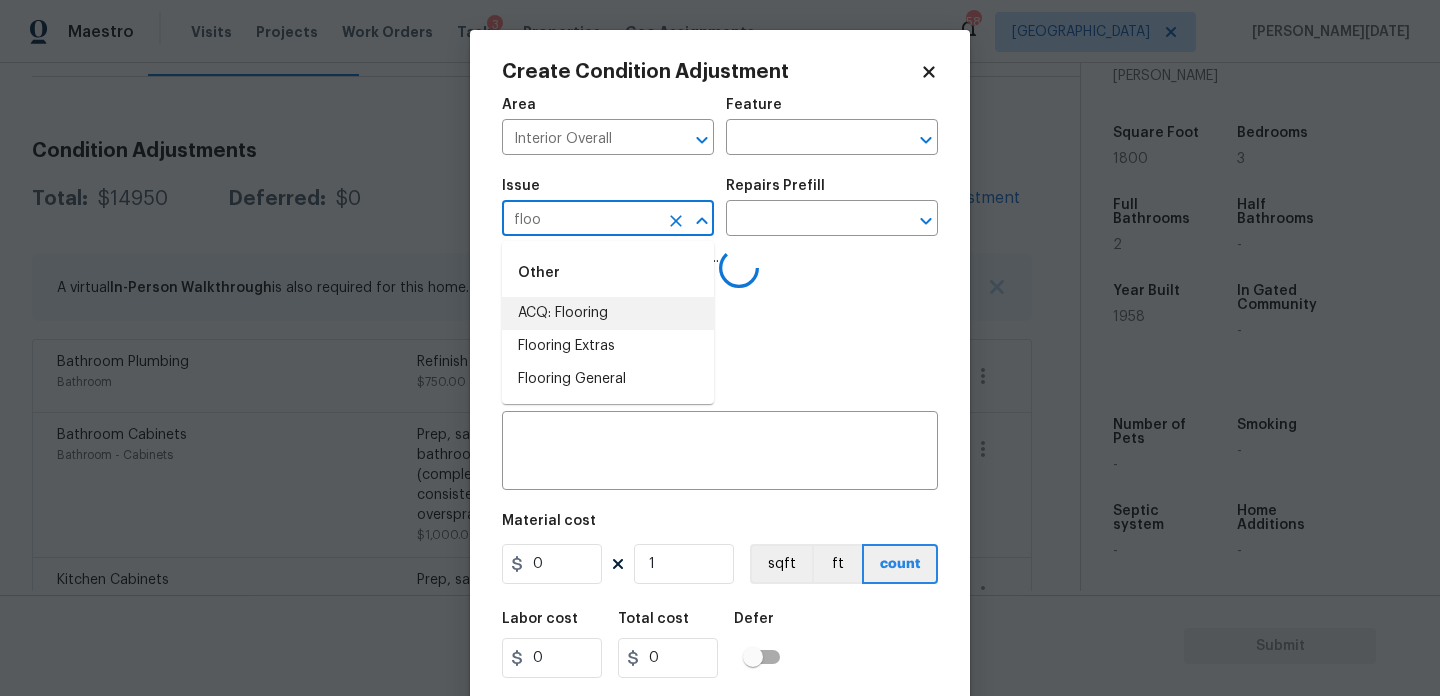 click on "ACQ: Flooring" at bounding box center [608, 313] 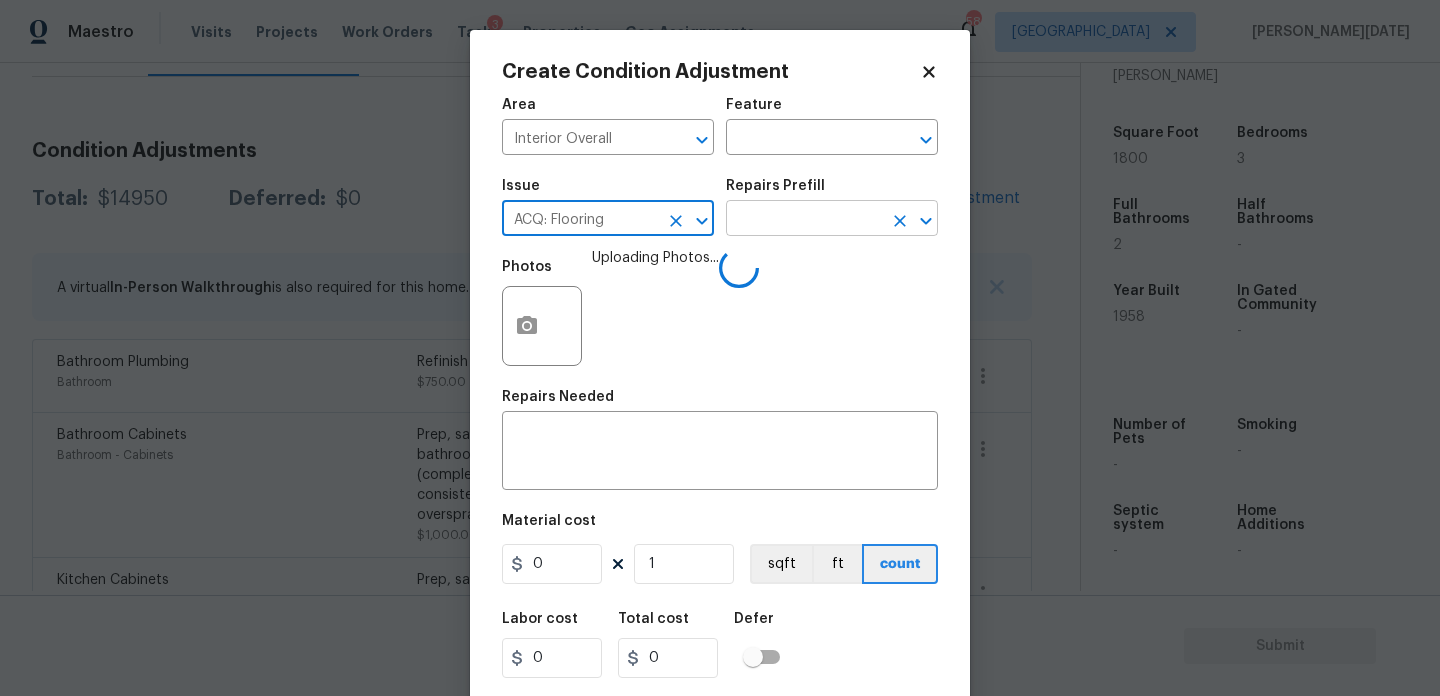 type on "ACQ: Flooring" 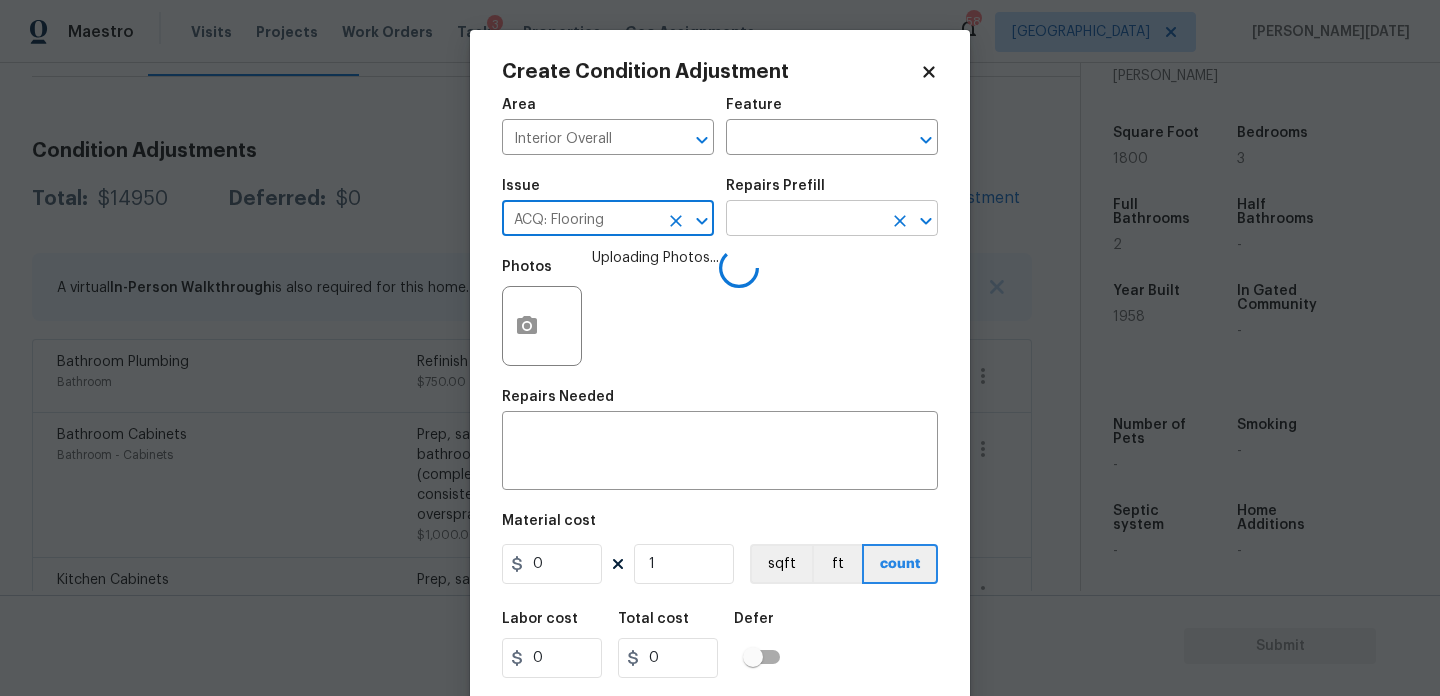 click at bounding box center [804, 220] 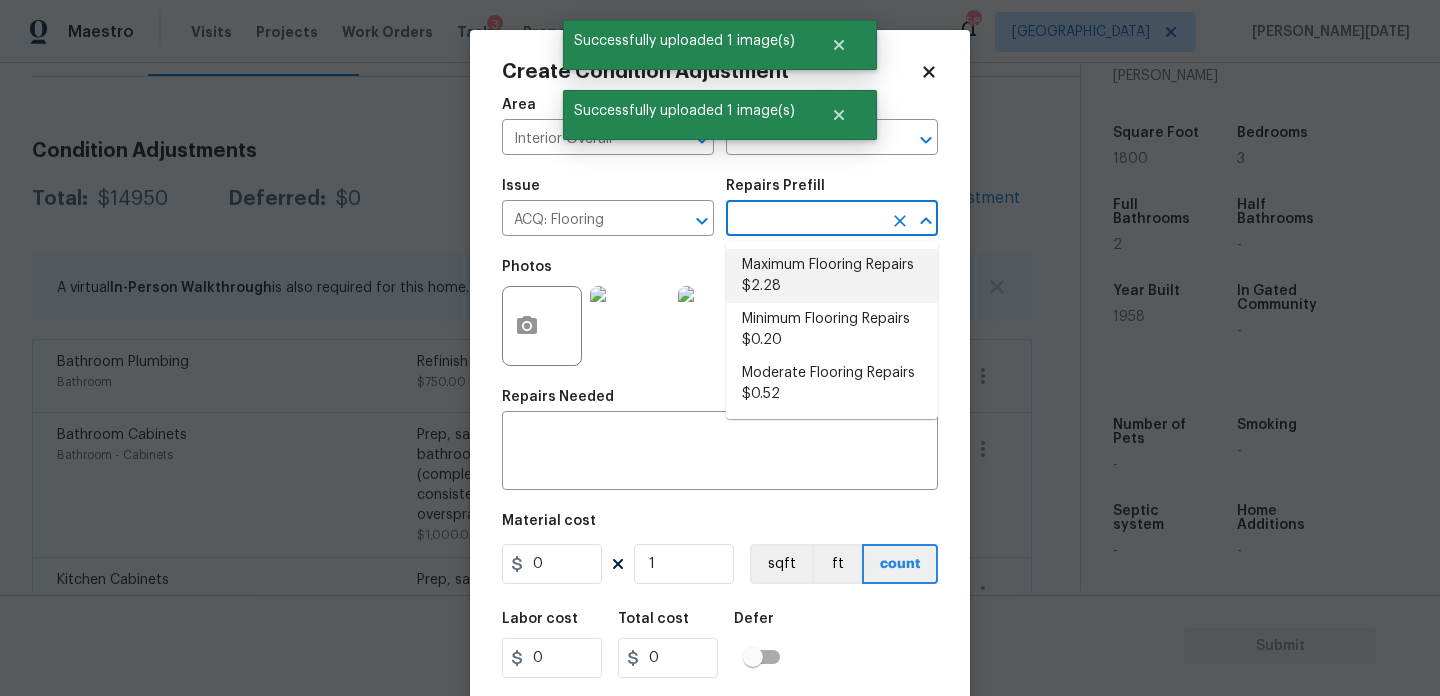 click on "Maximum Flooring Repairs $2.28" at bounding box center [832, 276] 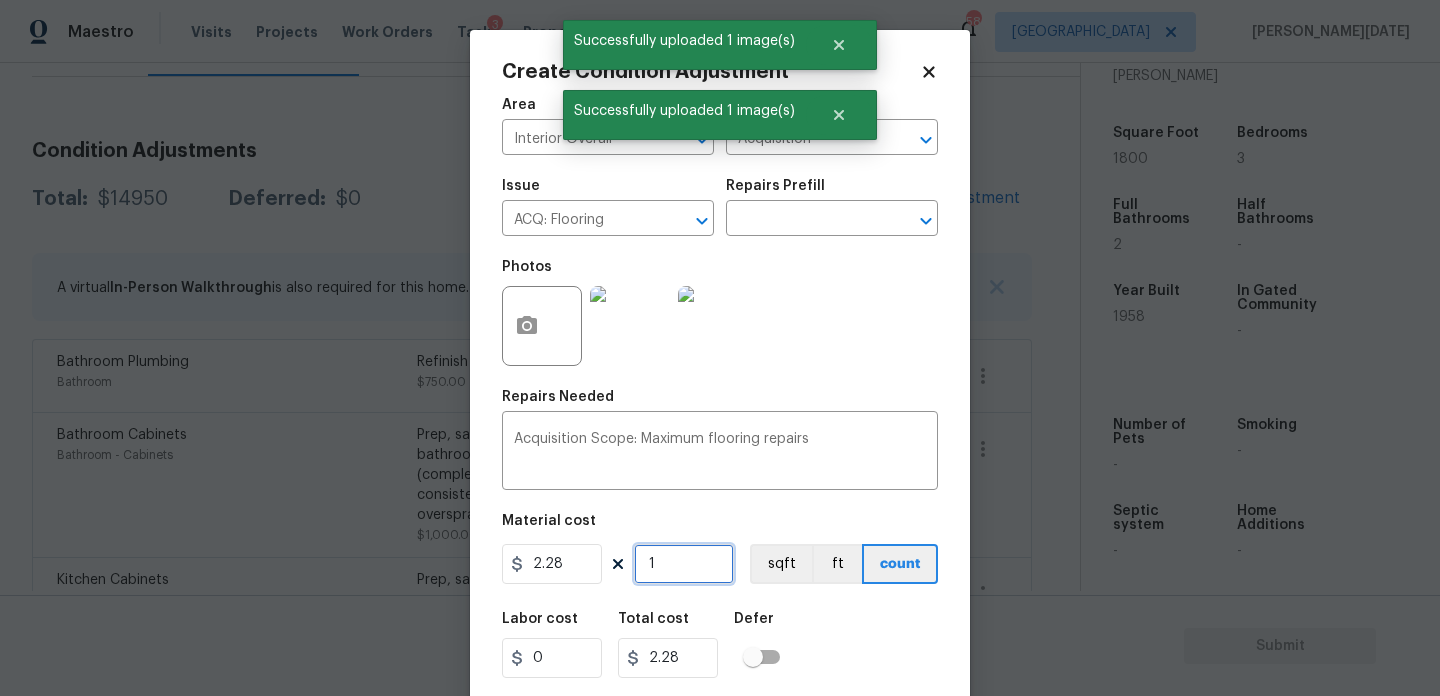click on "1" at bounding box center [684, 564] 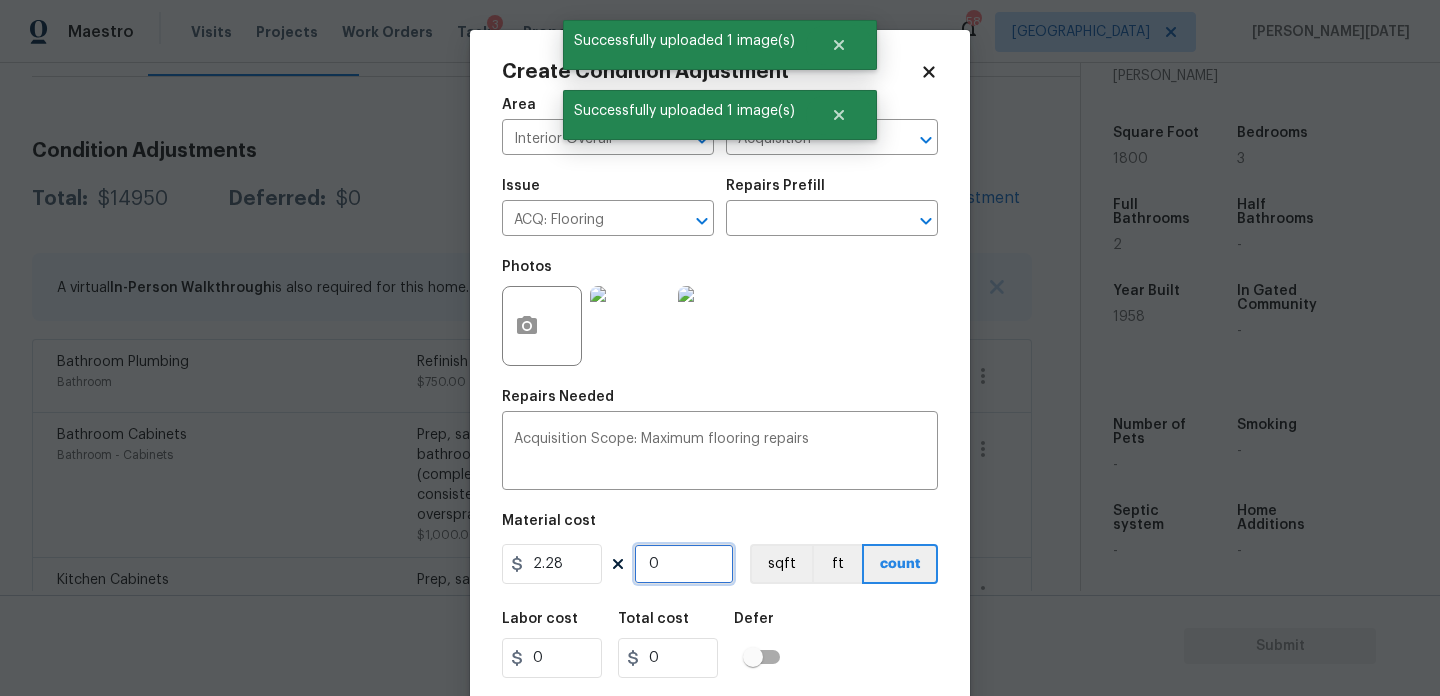 paste on "180" 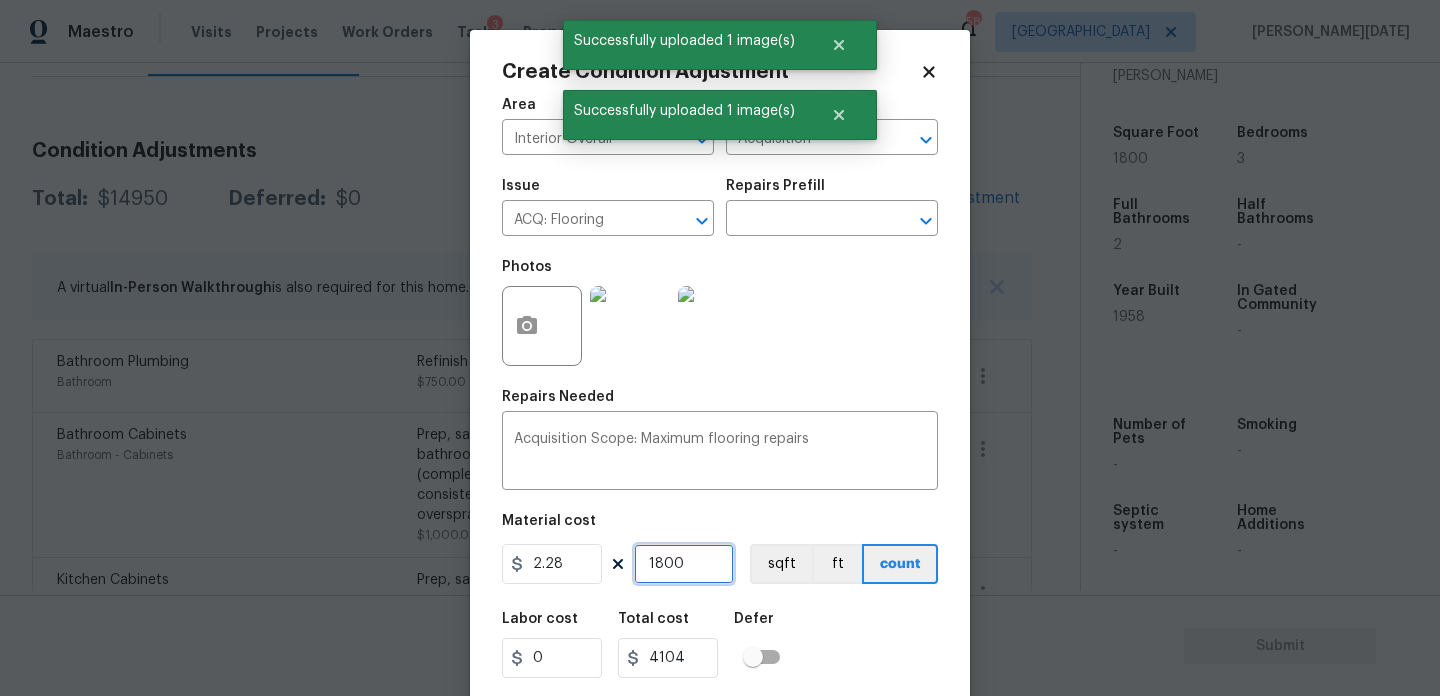 scroll, scrollTop: 51, scrollLeft: 0, axis: vertical 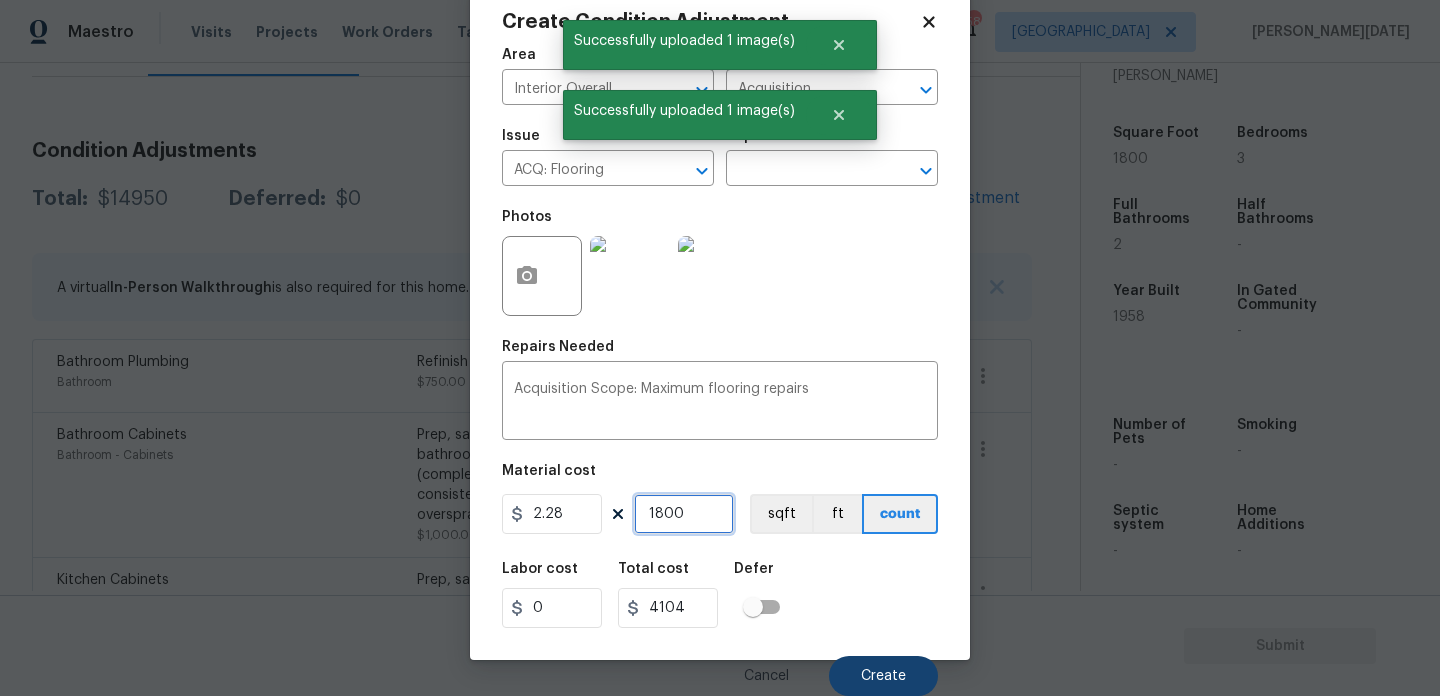 type on "1800" 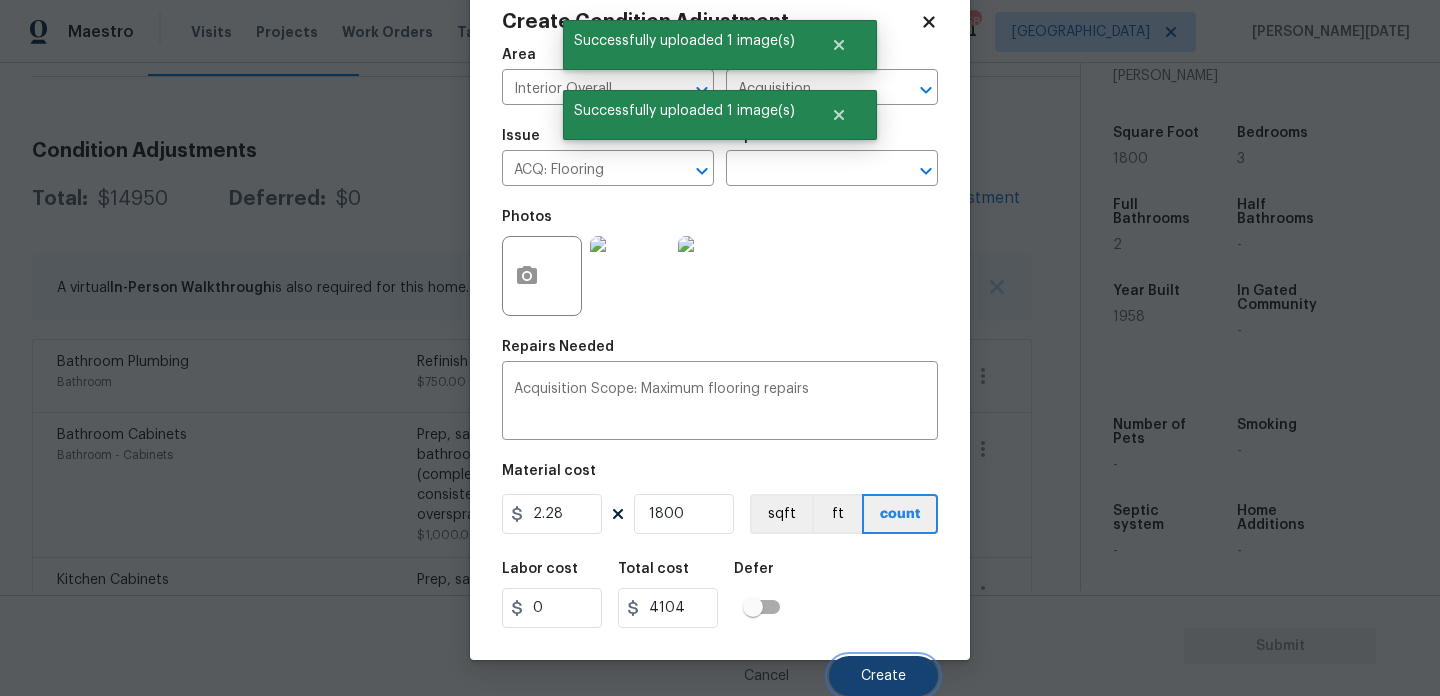 click on "Create" at bounding box center [883, 676] 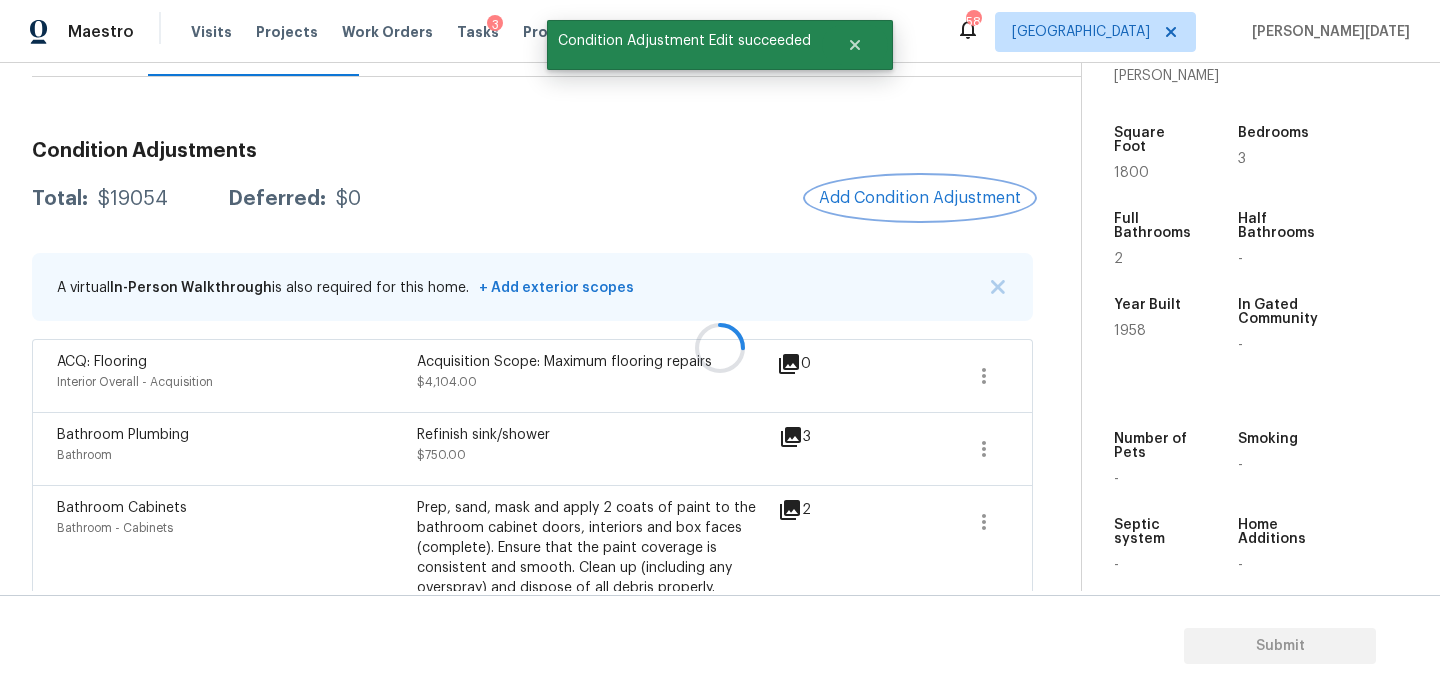 scroll, scrollTop: 0, scrollLeft: 0, axis: both 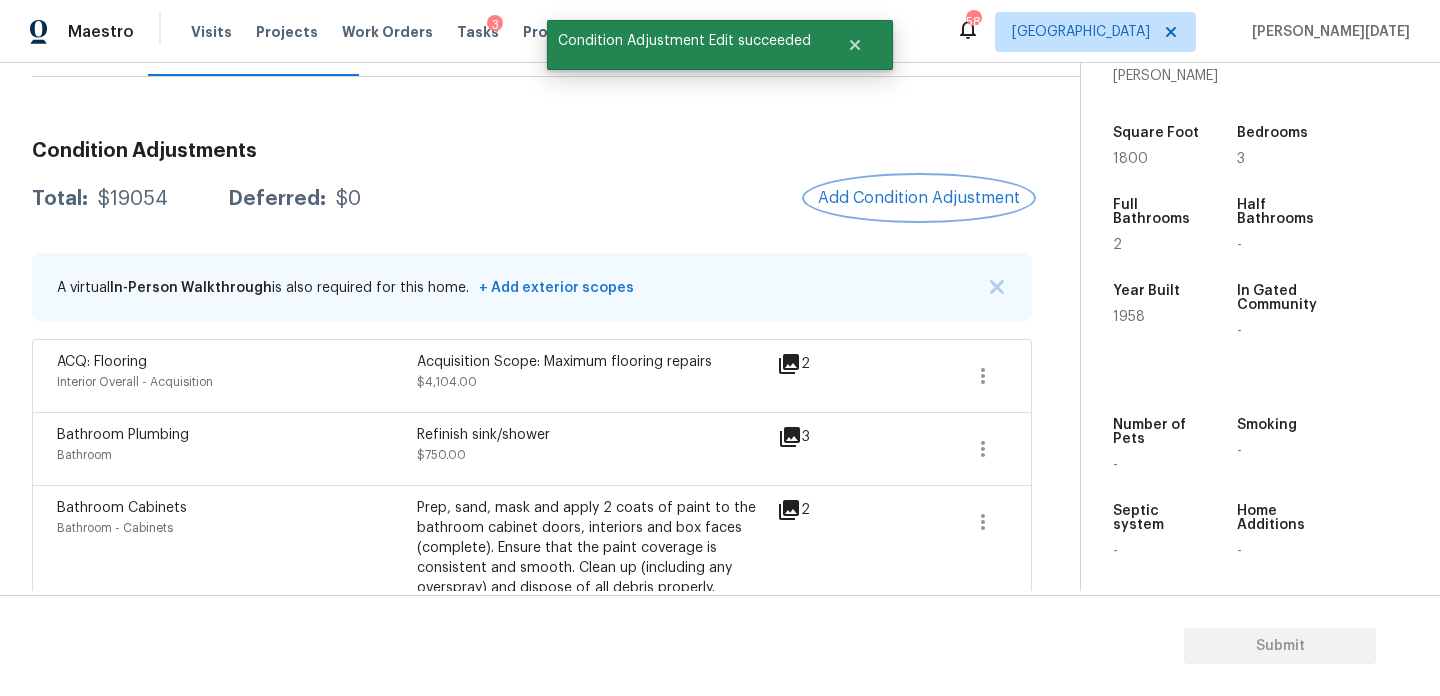 click on "Add Condition Adjustment" at bounding box center (919, 198) 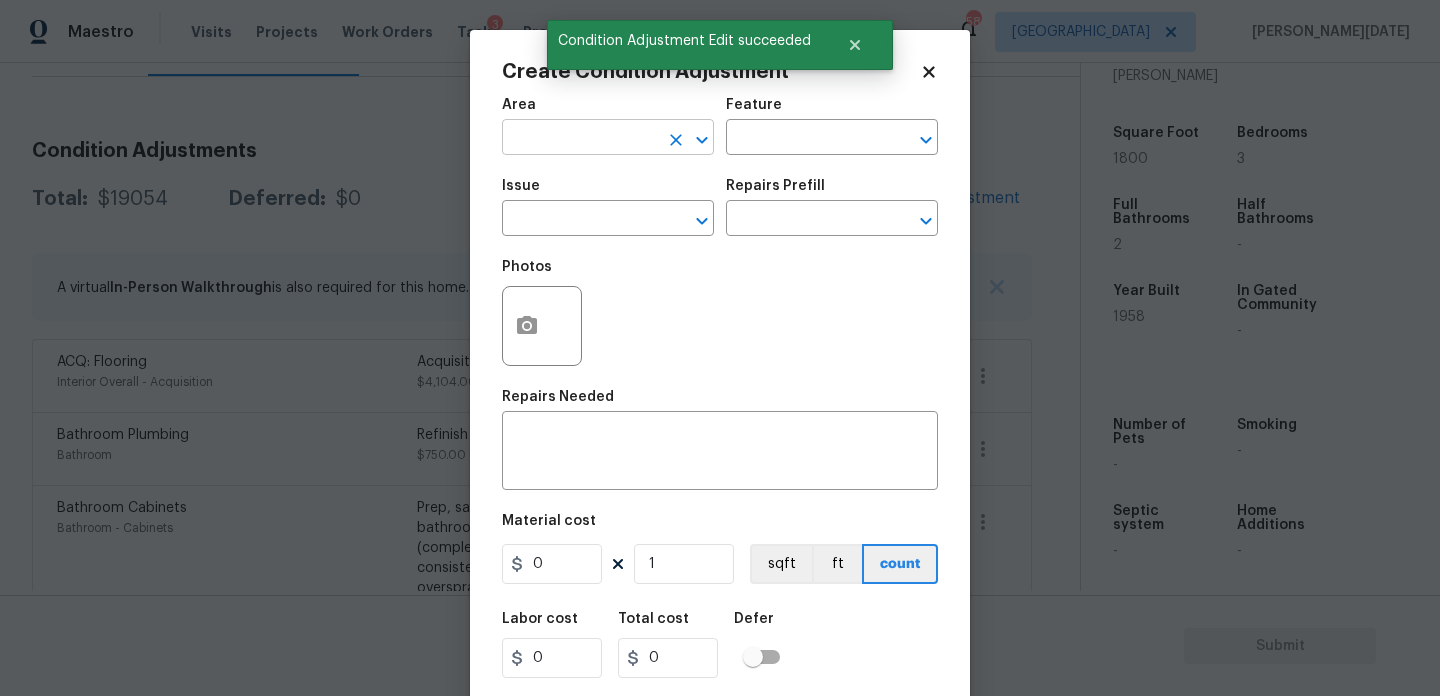 click at bounding box center (580, 139) 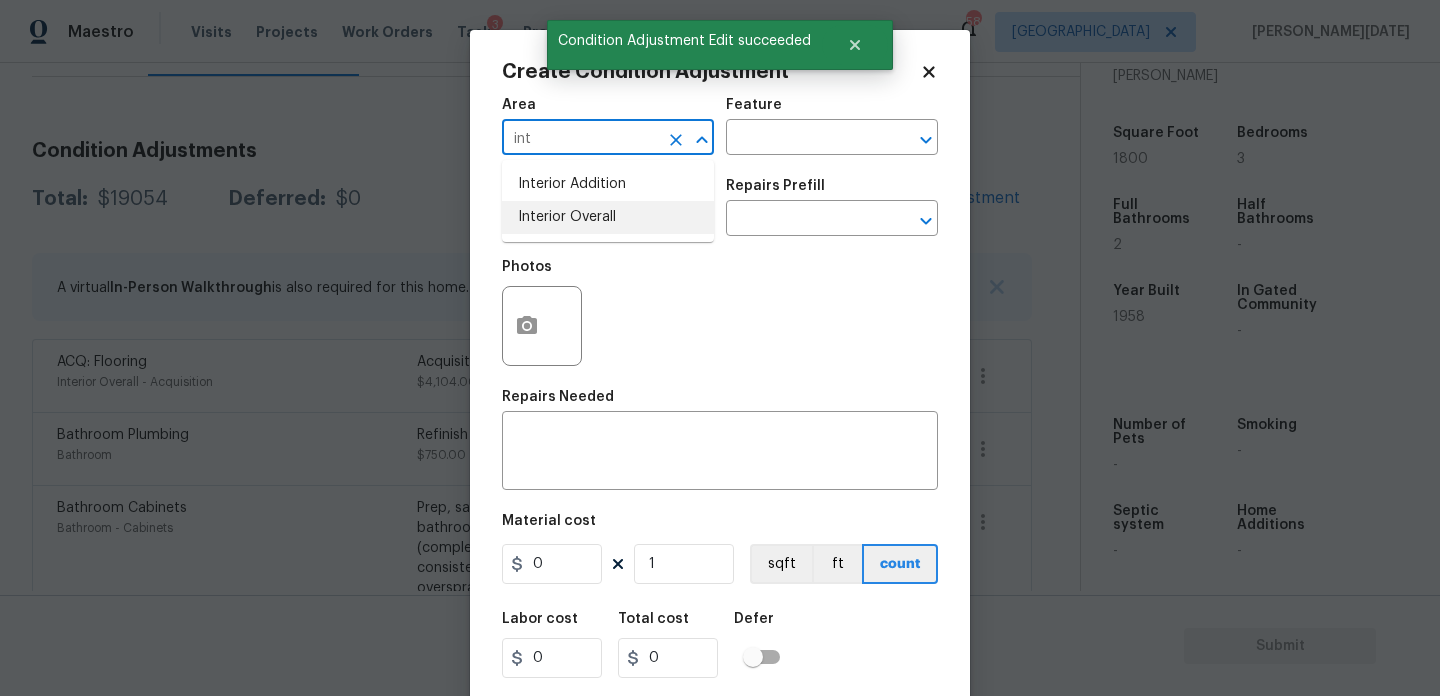 click on "Interior Overall" at bounding box center (608, 217) 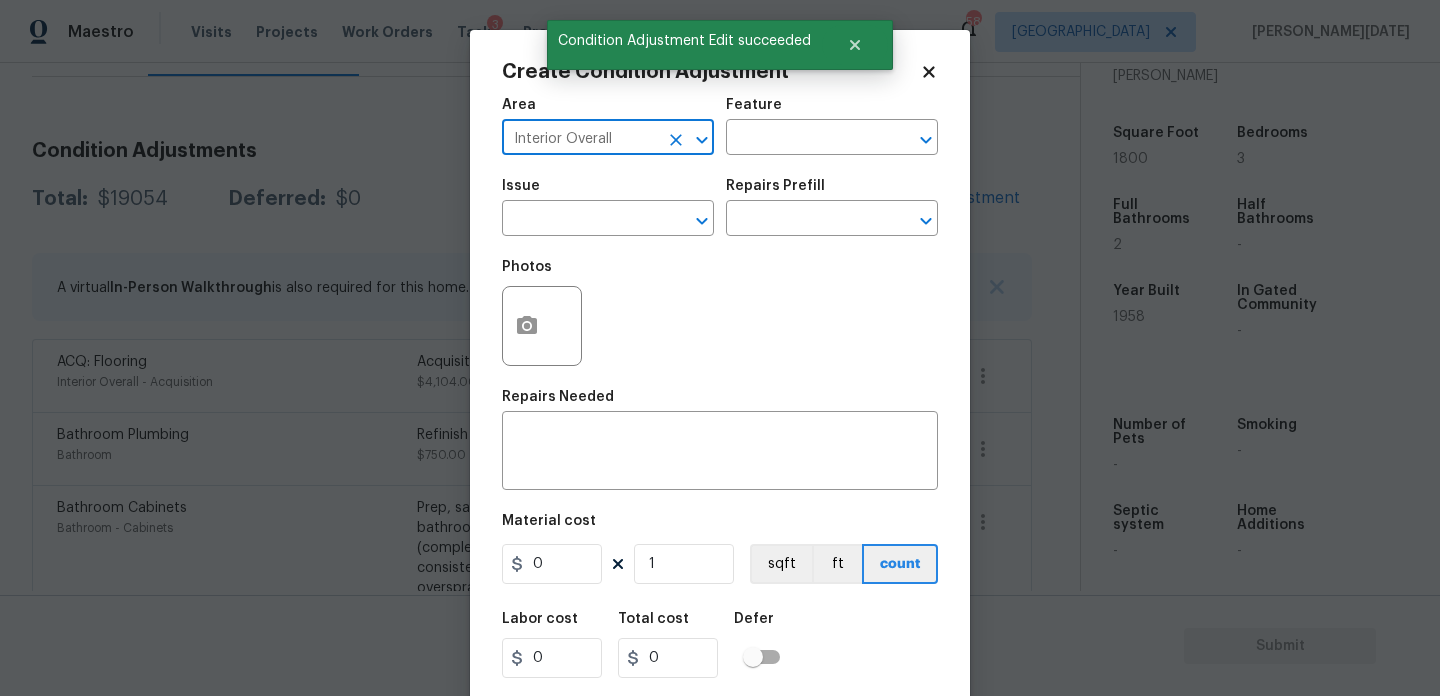 type on "Interior Overall" 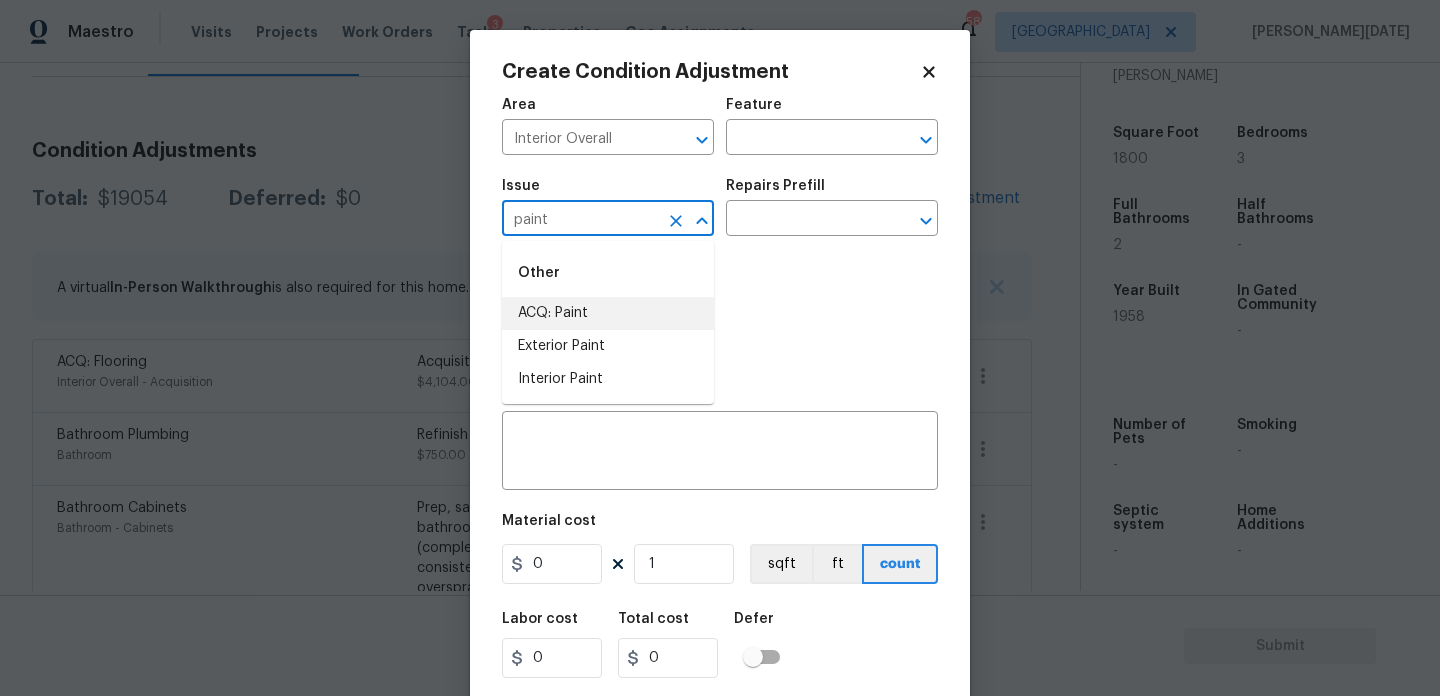 click on "ACQ: Paint" at bounding box center (608, 313) 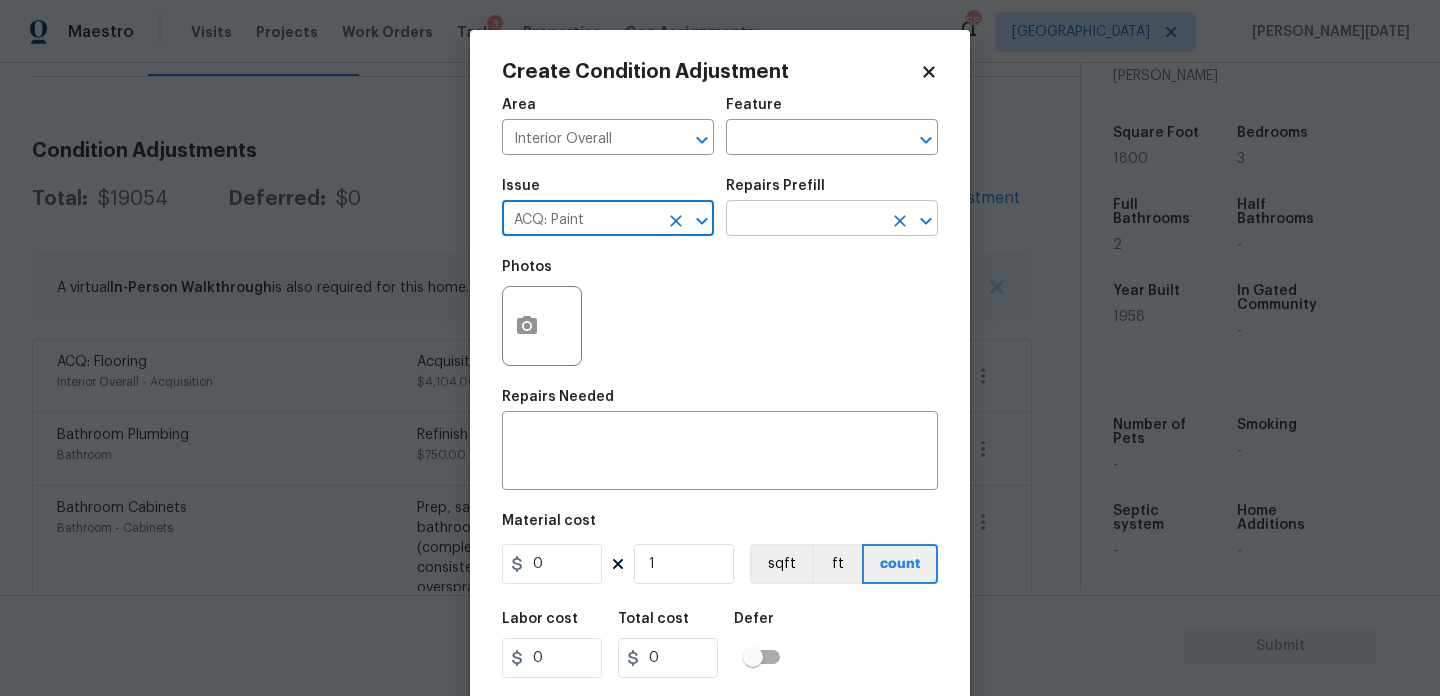 type on "ACQ: Paint" 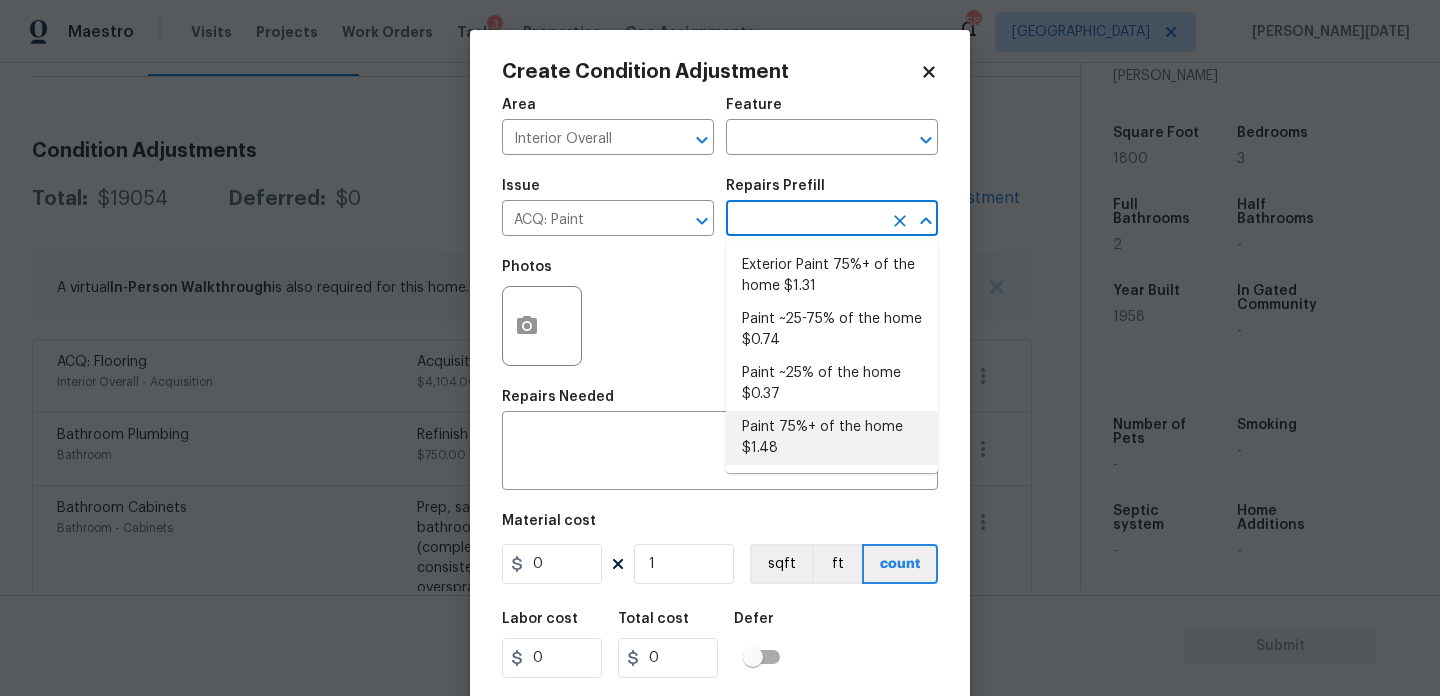 click on "Paint 75%+ of the home $1.48" at bounding box center [832, 438] 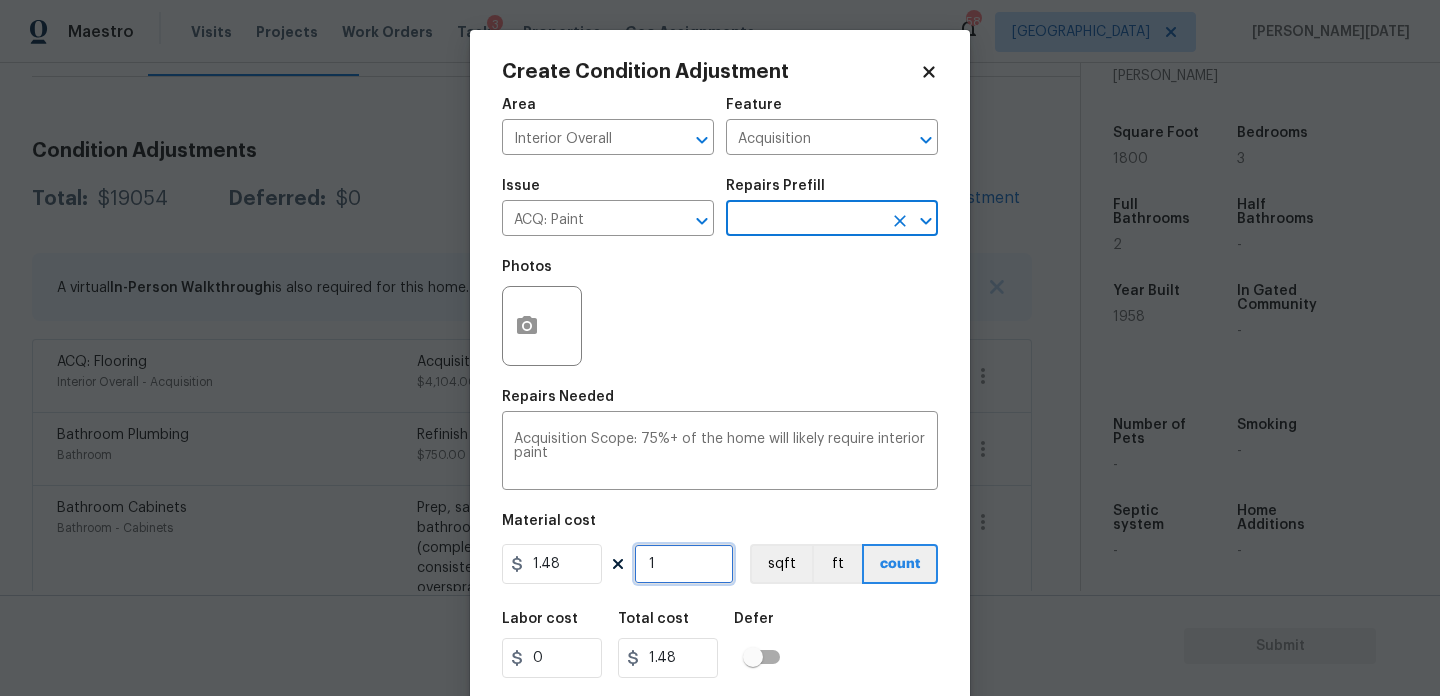 click on "1" at bounding box center [684, 564] 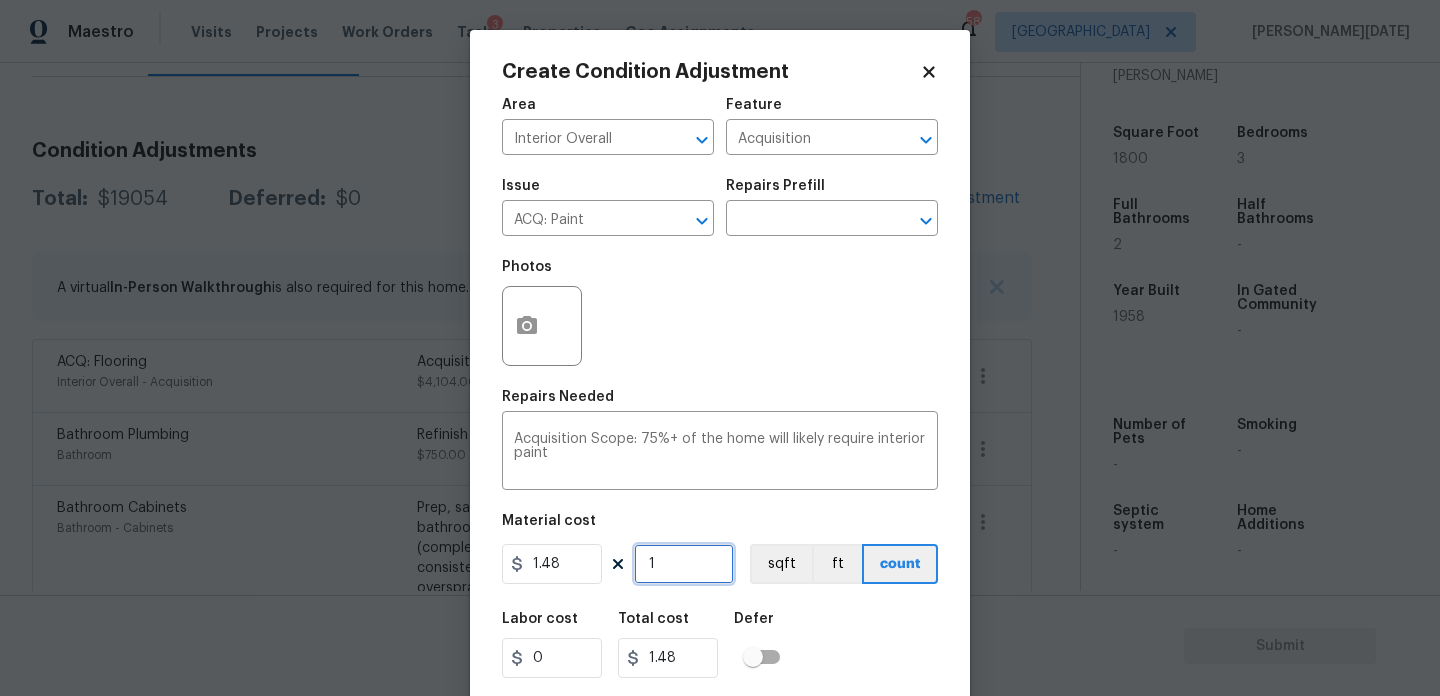 type on "0" 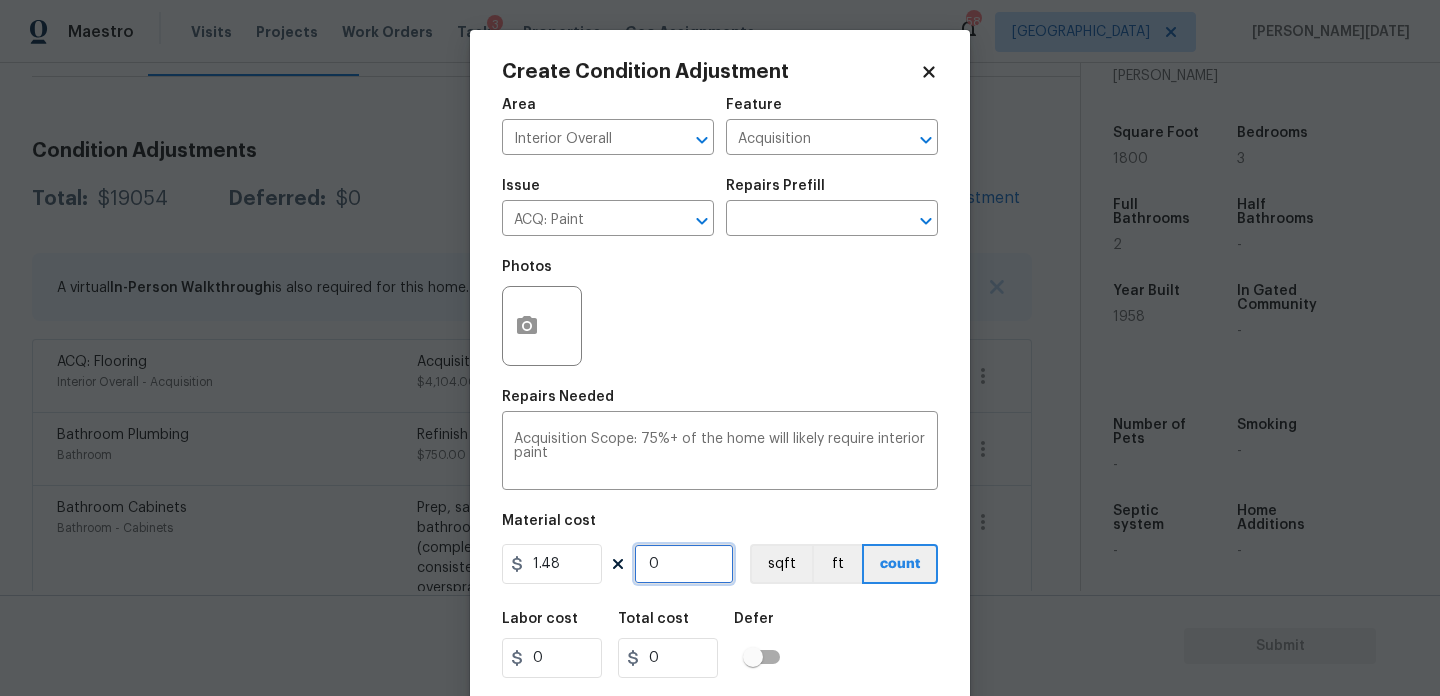 paste on "180" 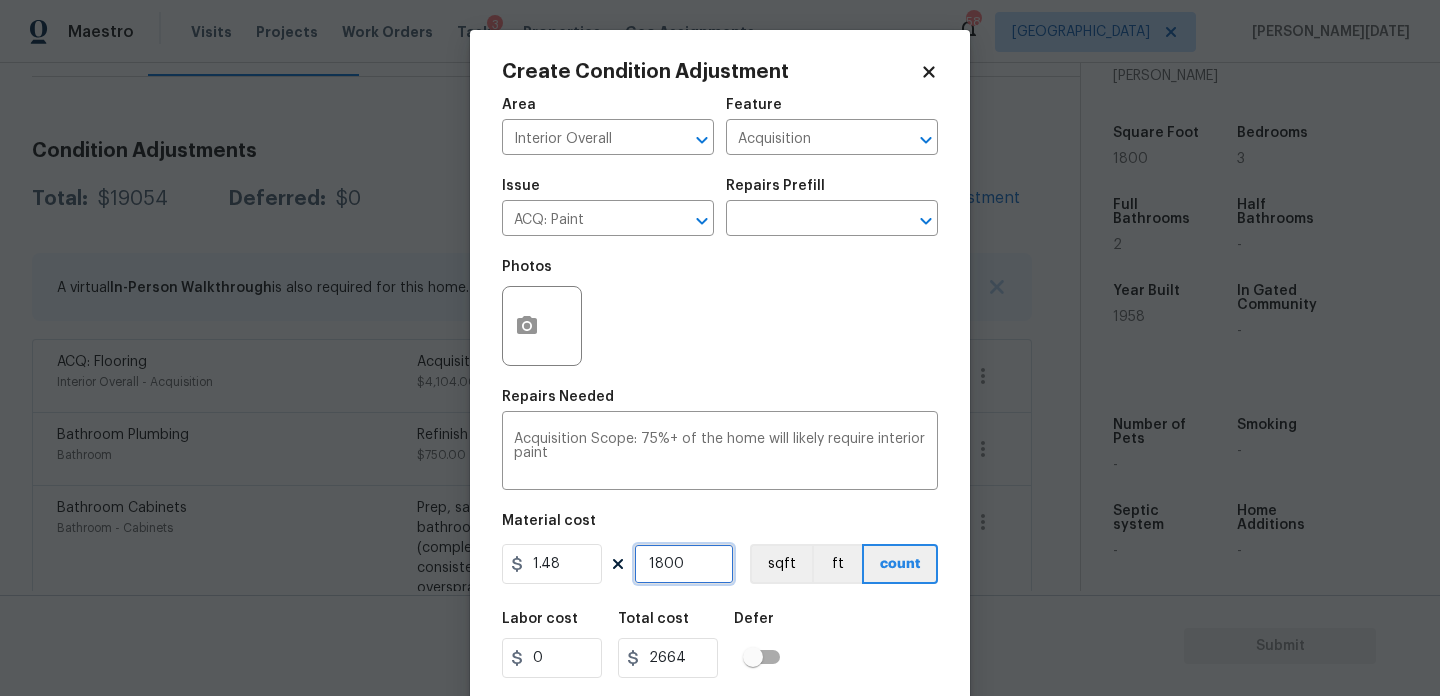 type on "1800" 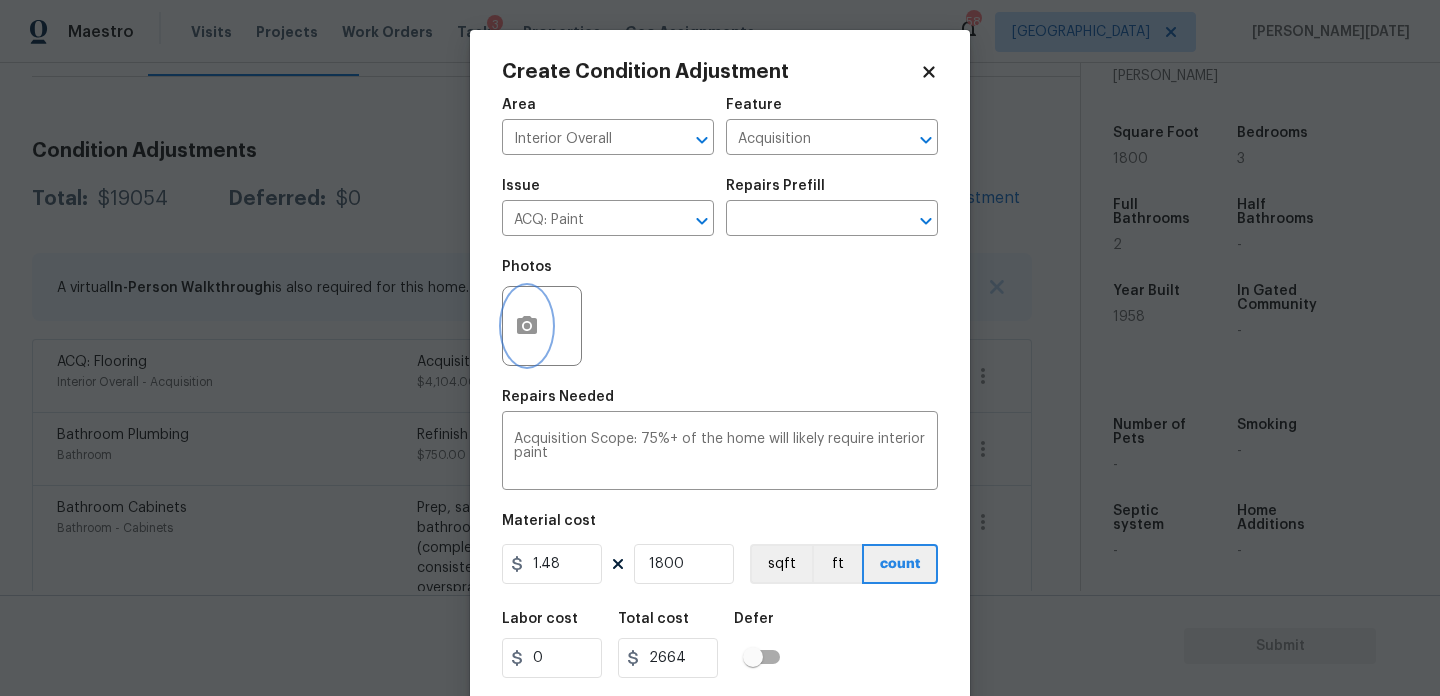 click 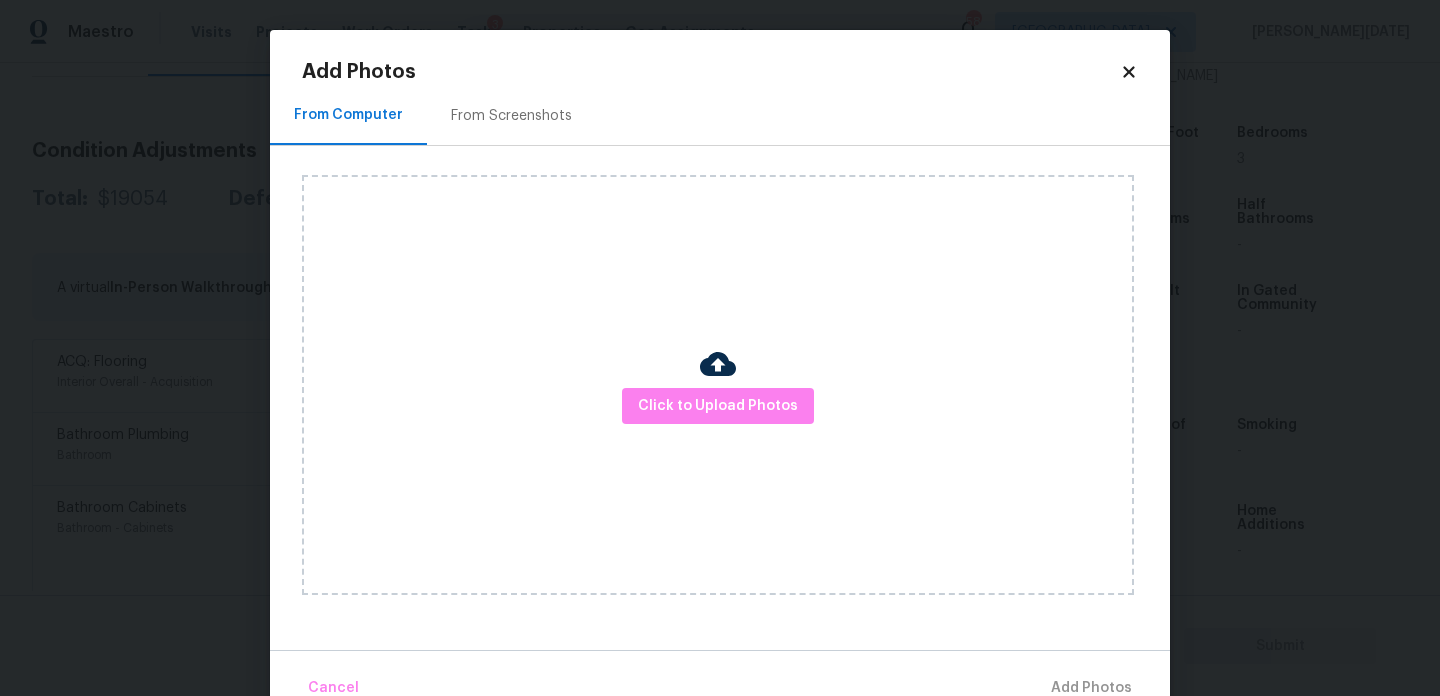 click on "From Screenshots" at bounding box center [511, 115] 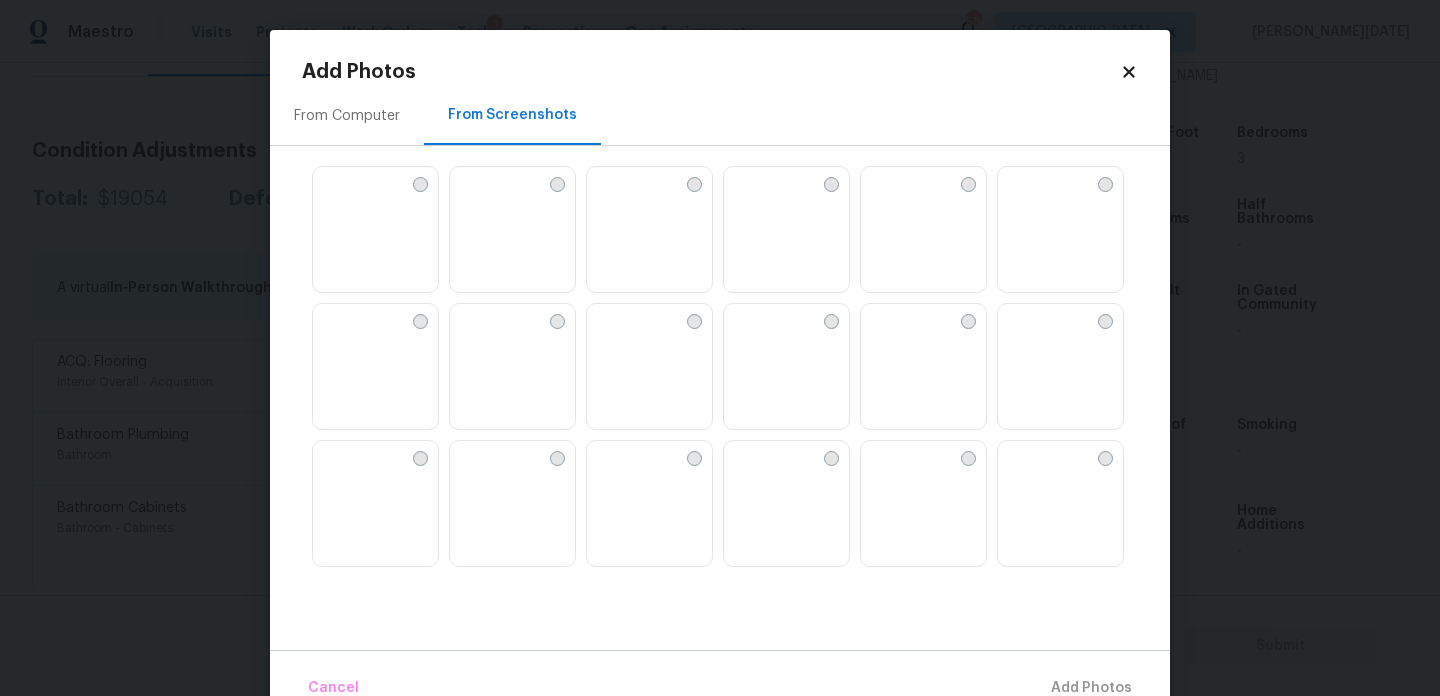 click at bounding box center (603, 183) 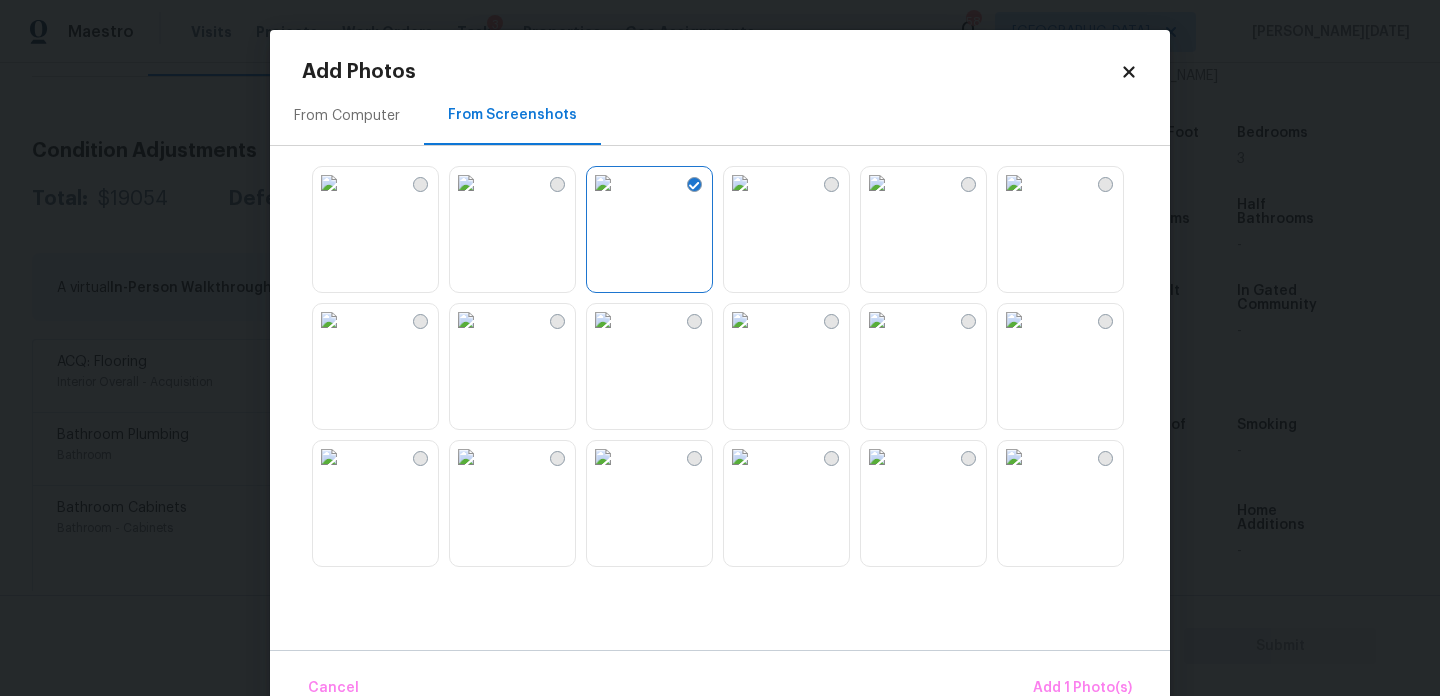 click at bounding box center [466, 320] 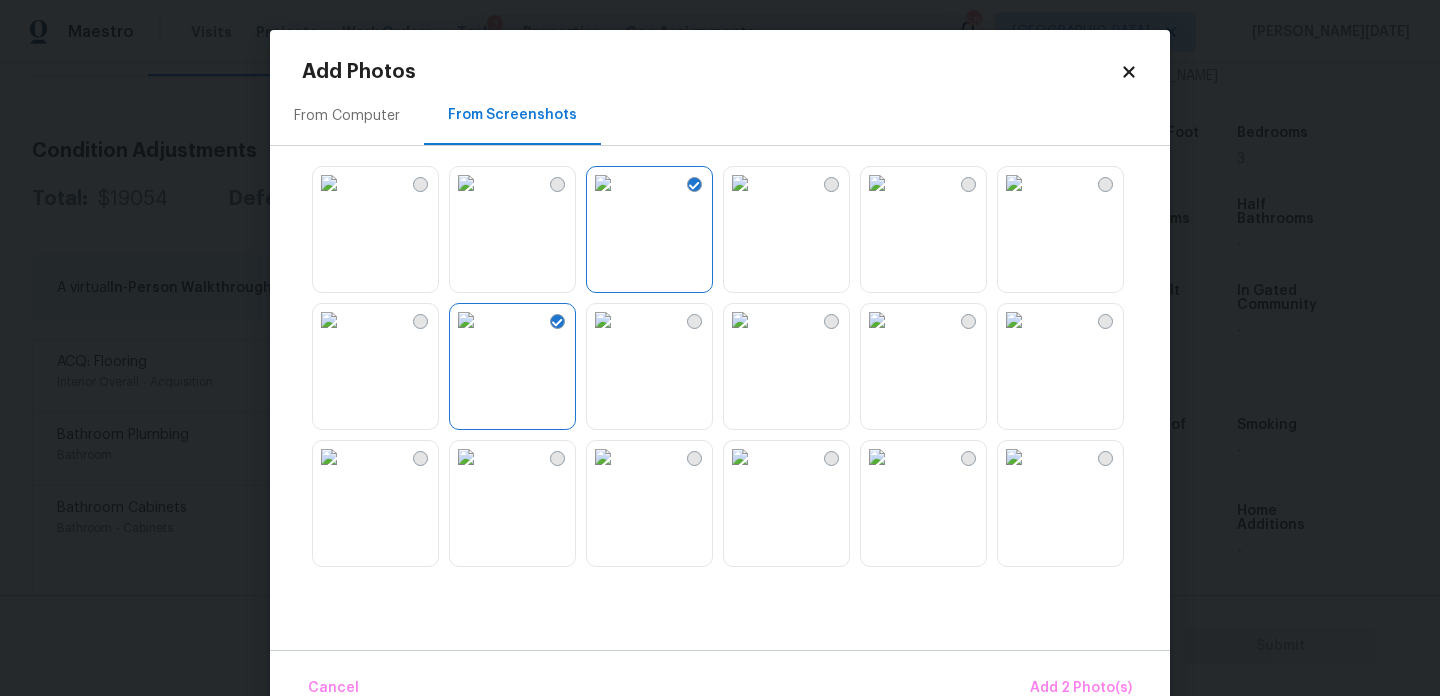 scroll, scrollTop: 82, scrollLeft: 0, axis: vertical 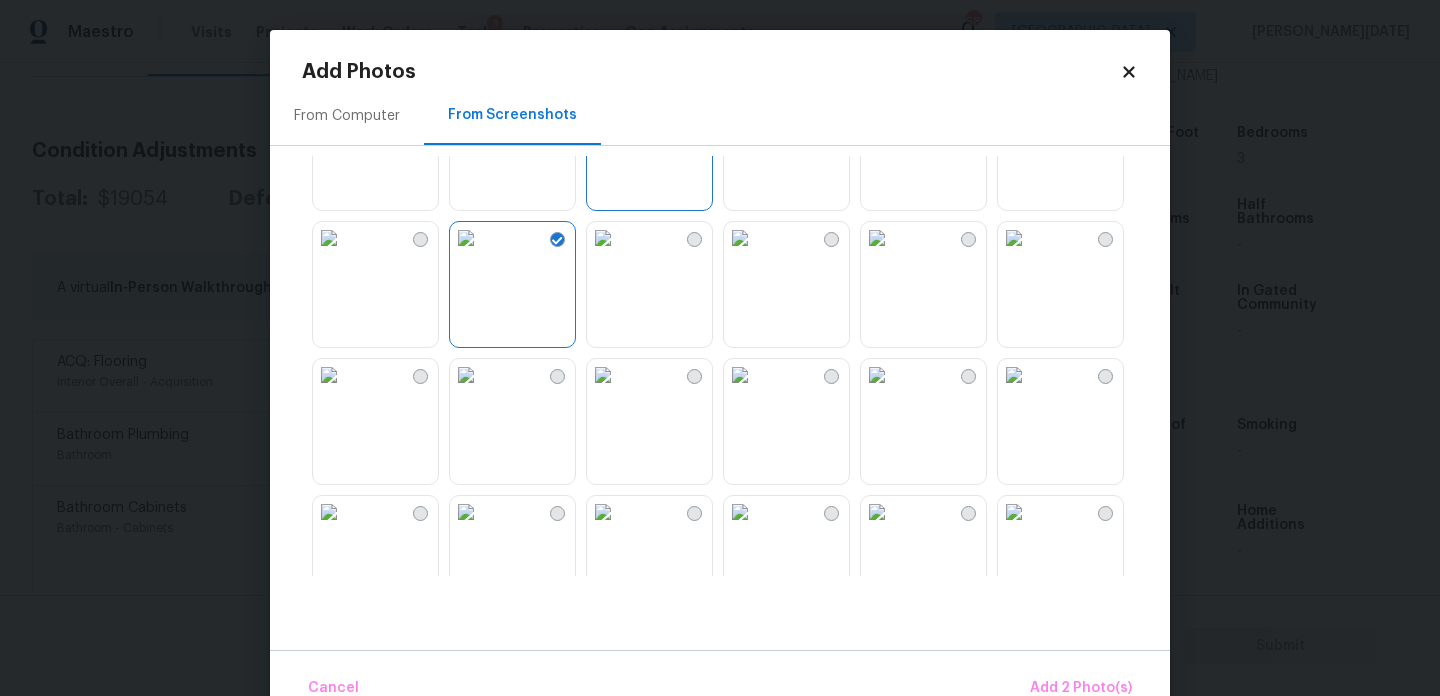 click at bounding box center (466, 238) 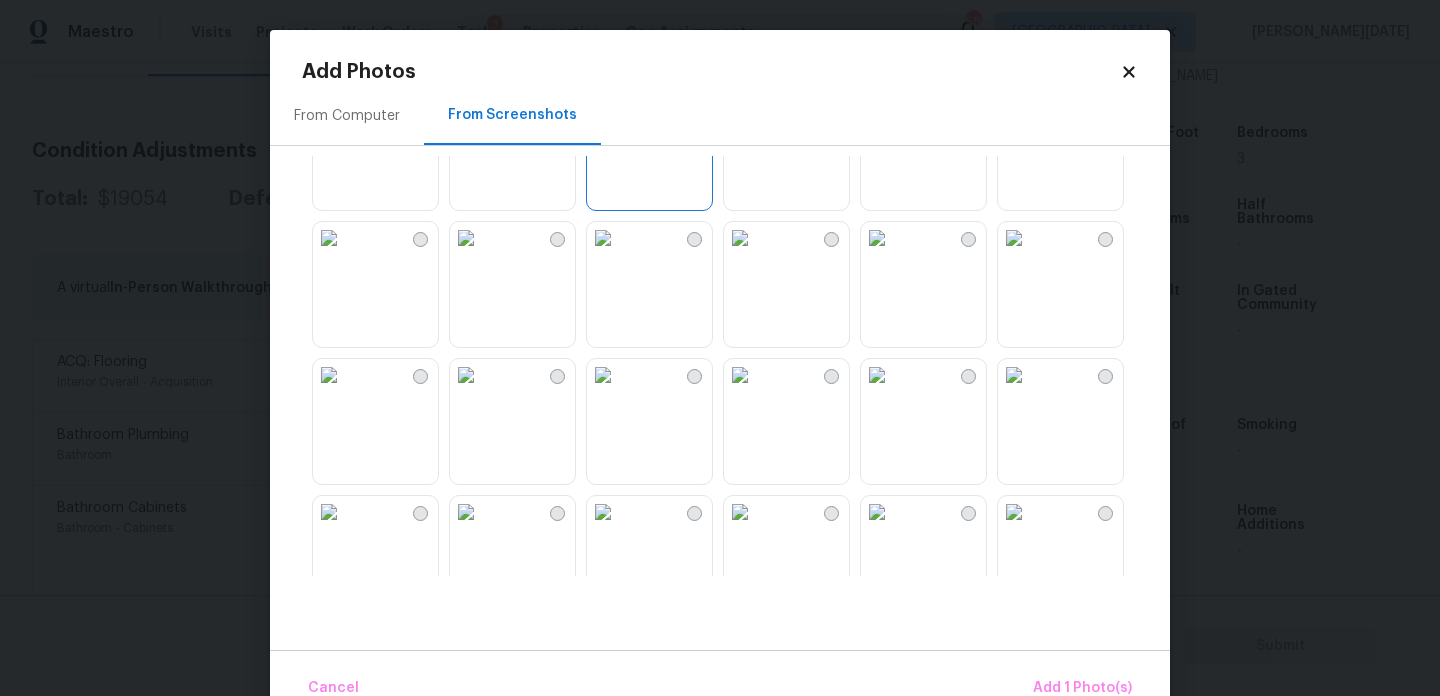 click at bounding box center (603, 238) 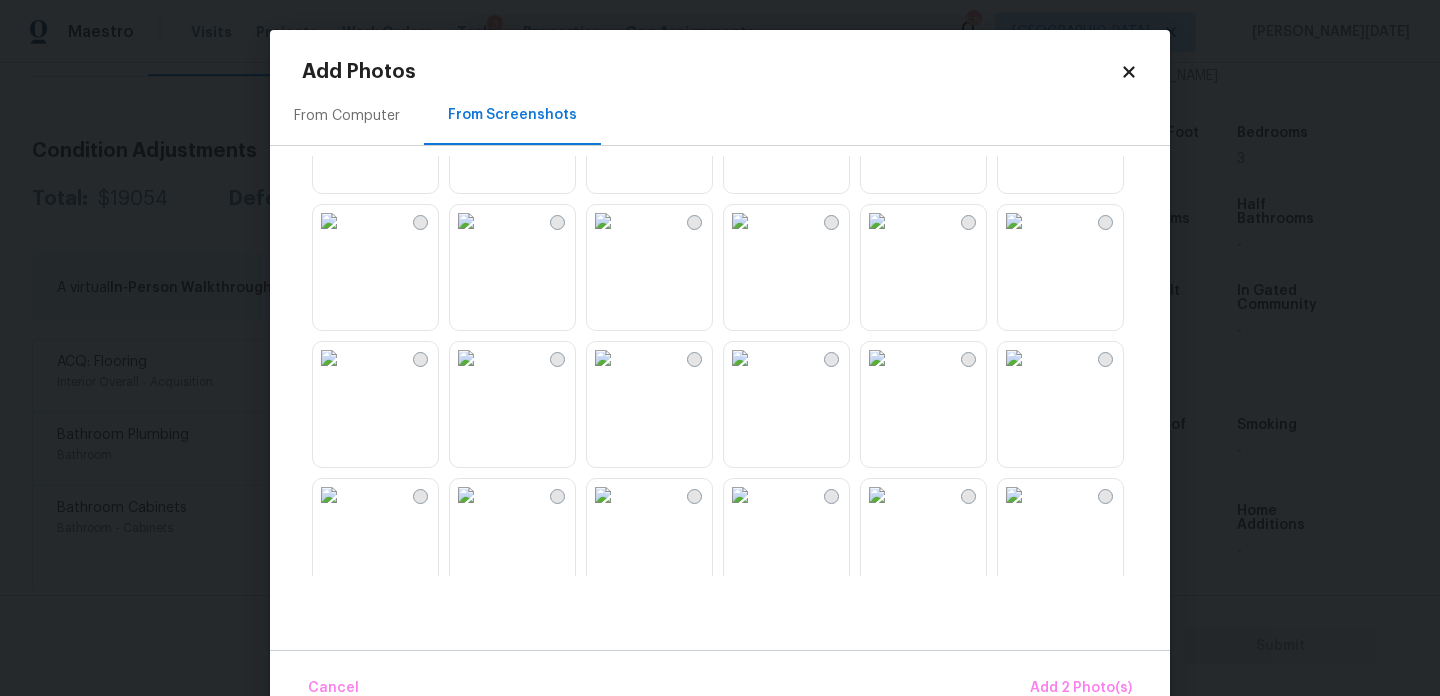 scroll, scrollTop: 511, scrollLeft: 0, axis: vertical 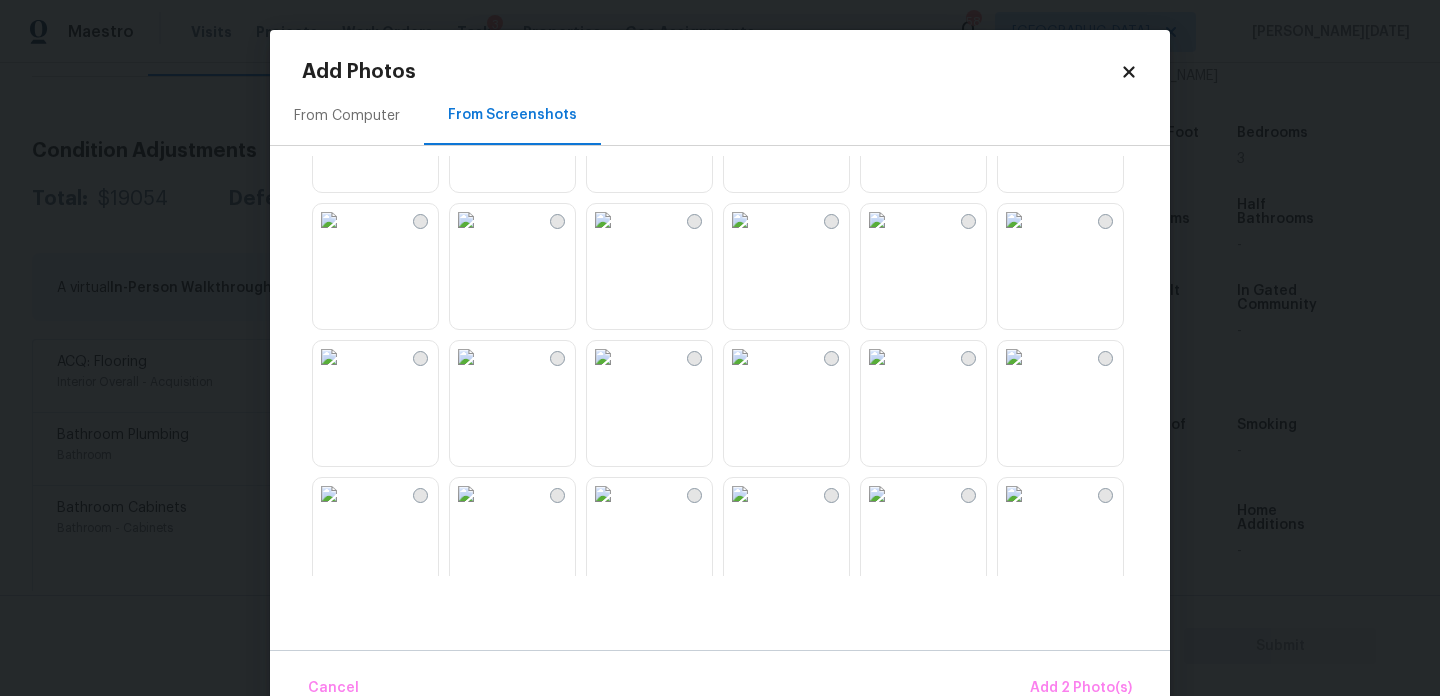 click at bounding box center [740, 220] 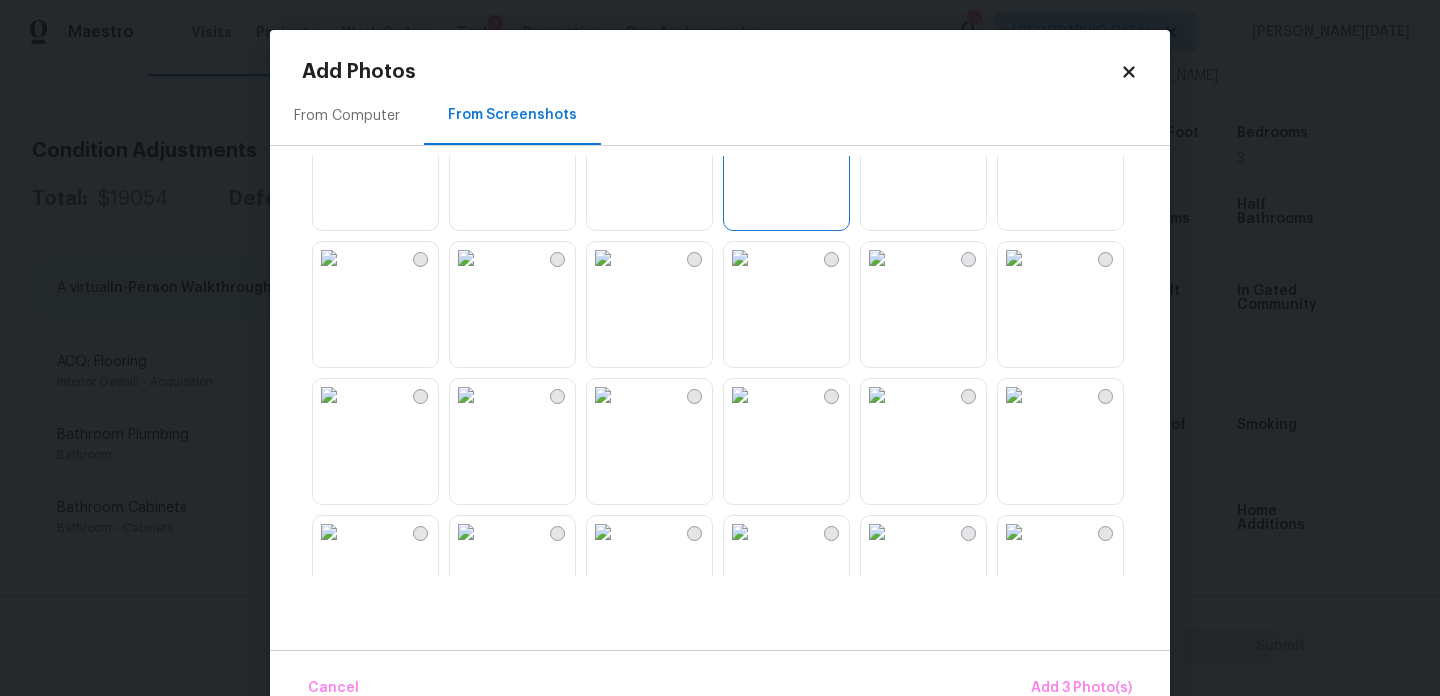scroll, scrollTop: 612, scrollLeft: 0, axis: vertical 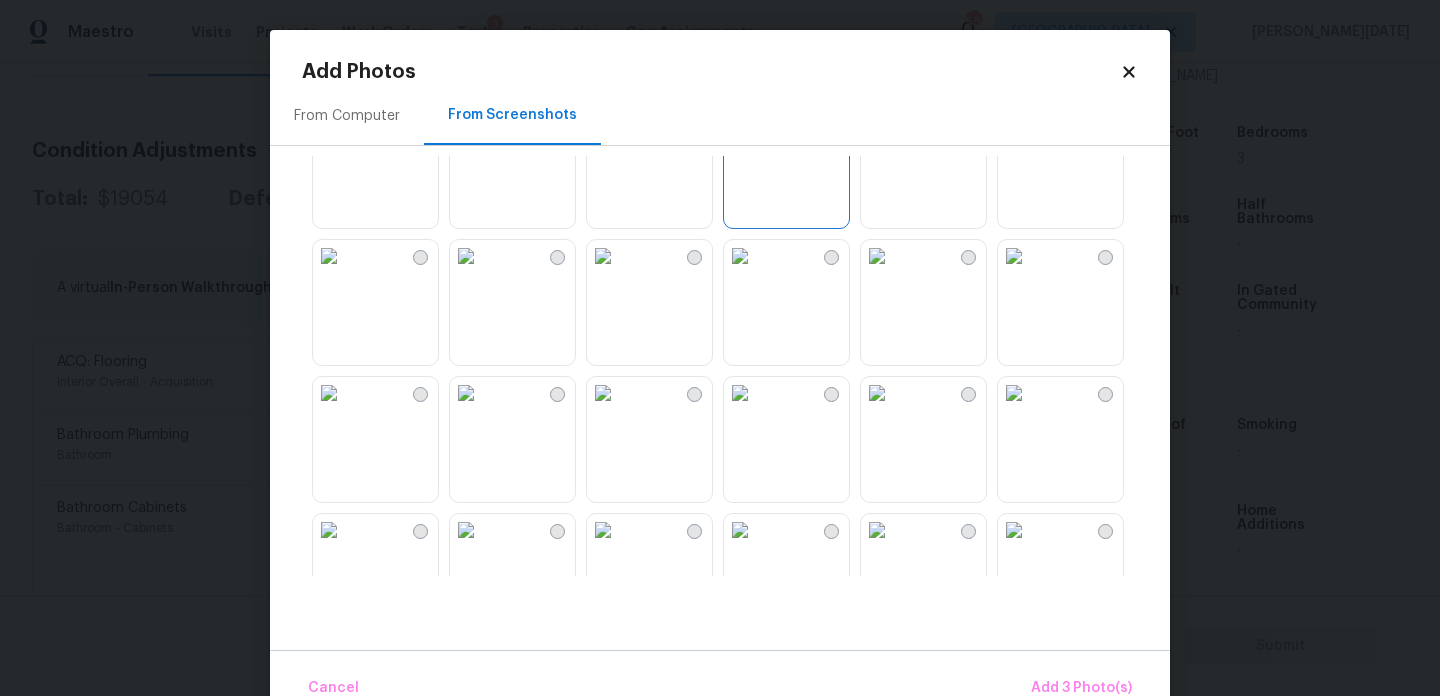 click at bounding box center (877, 119) 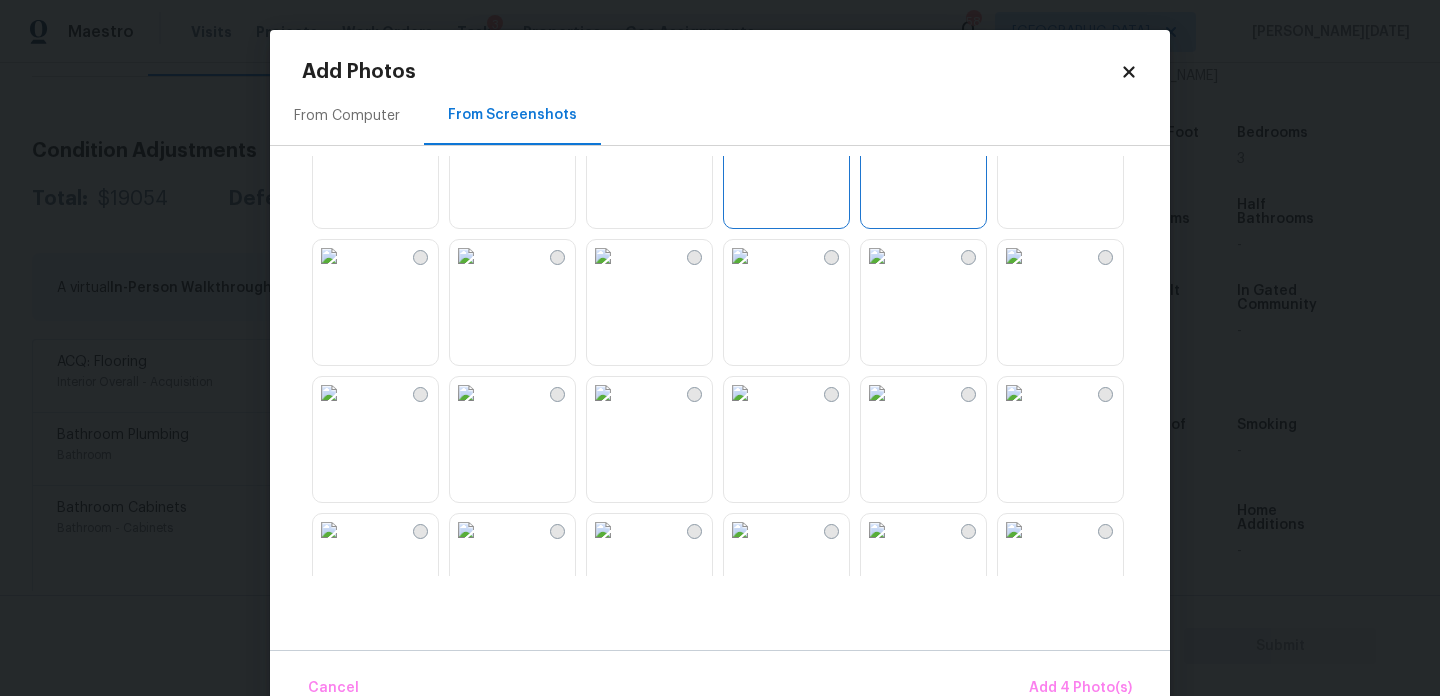 click at bounding box center [877, 256] 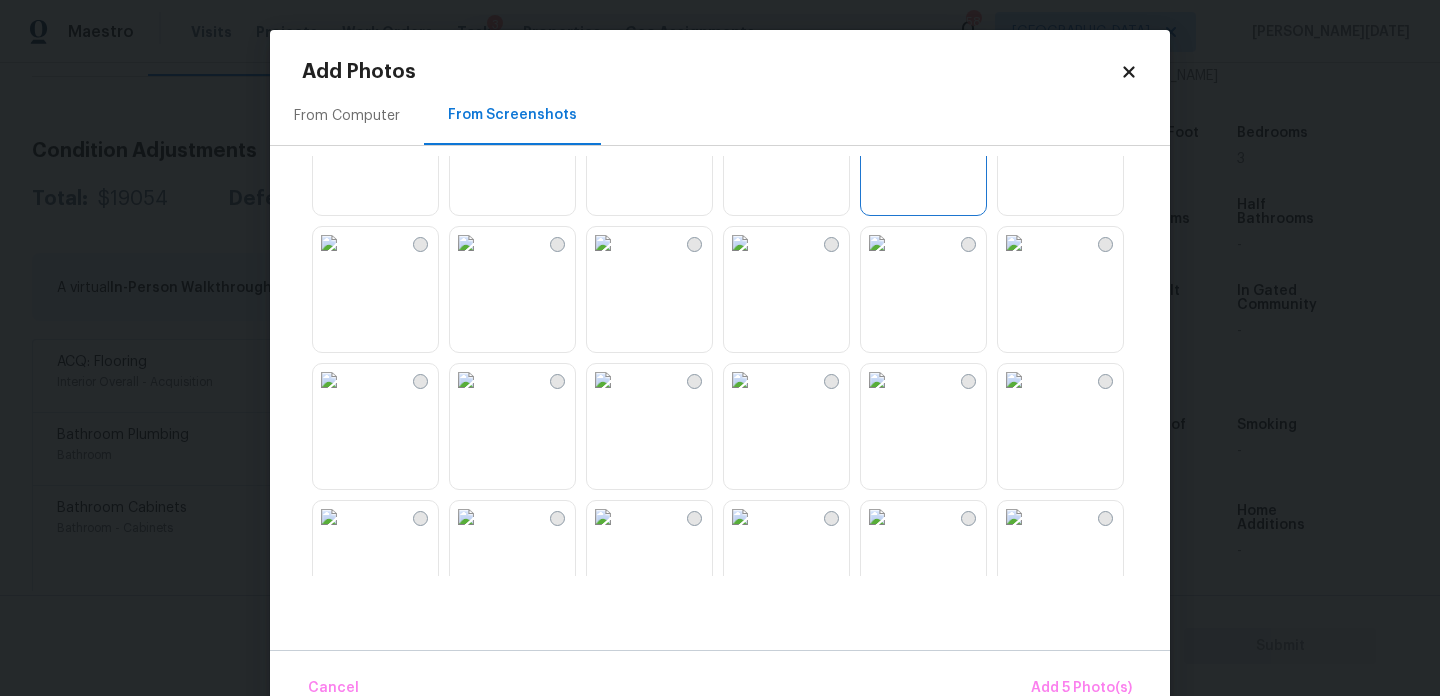 scroll, scrollTop: 801, scrollLeft: 0, axis: vertical 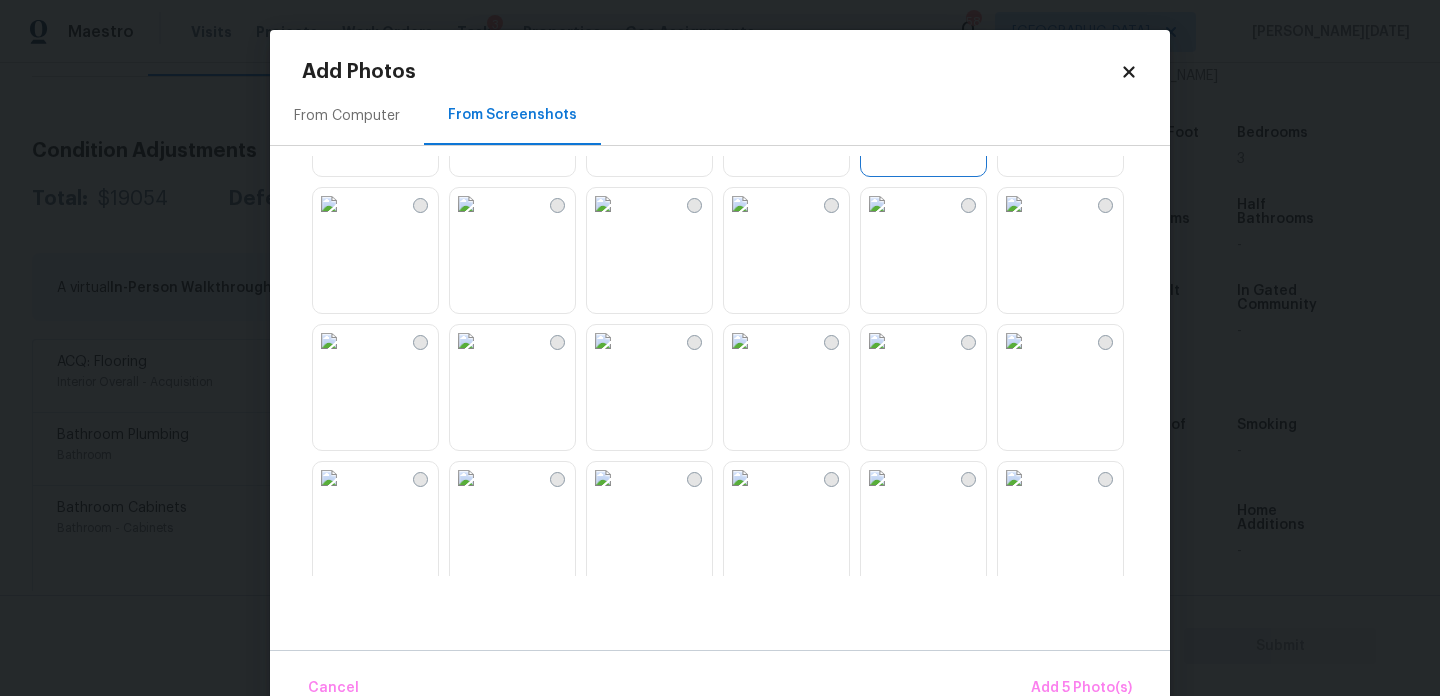 click at bounding box center (877, 204) 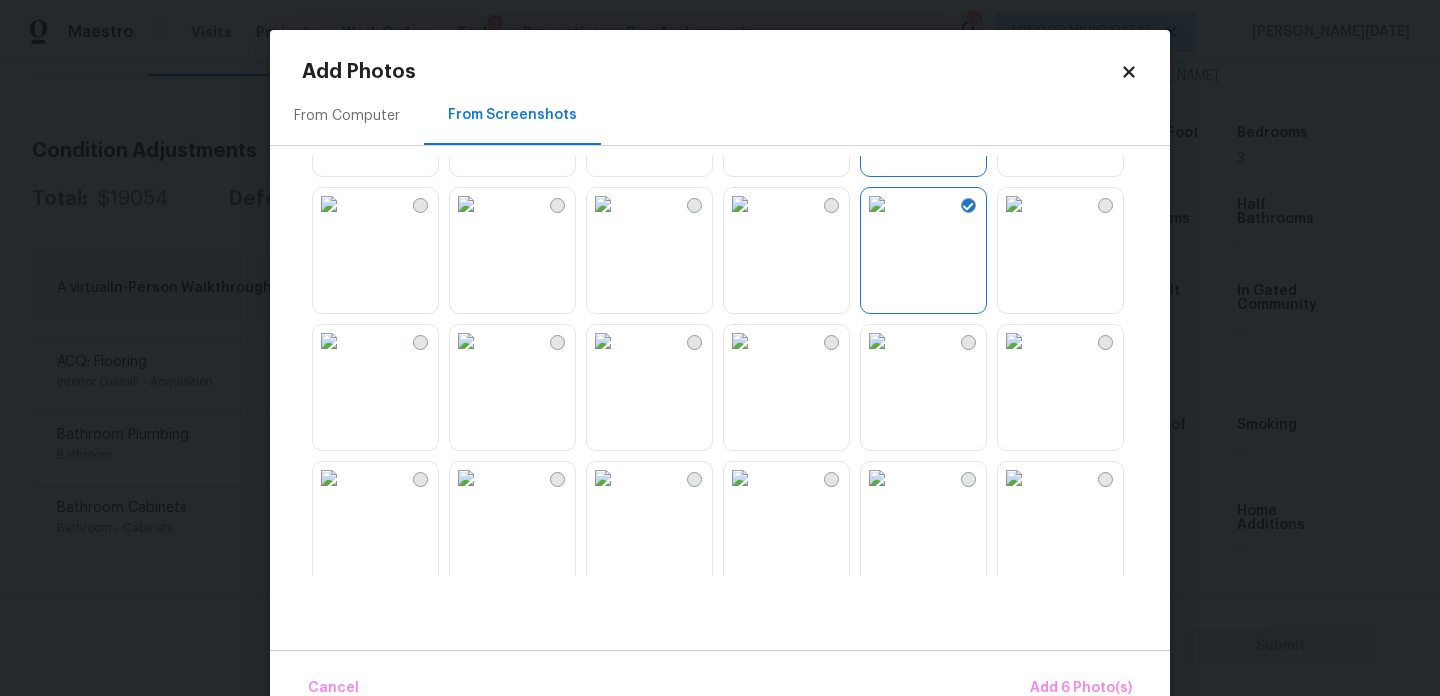 click at bounding box center (740, 204) 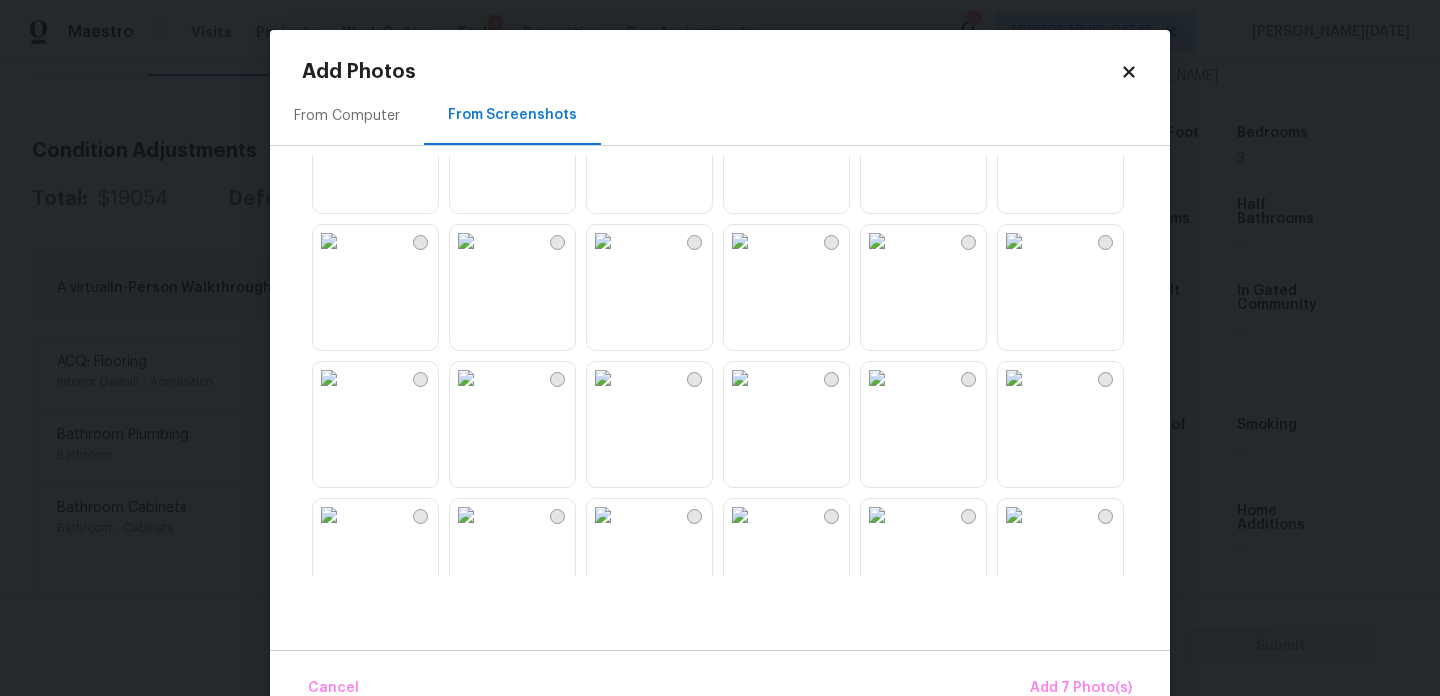 scroll, scrollTop: 1039, scrollLeft: 0, axis: vertical 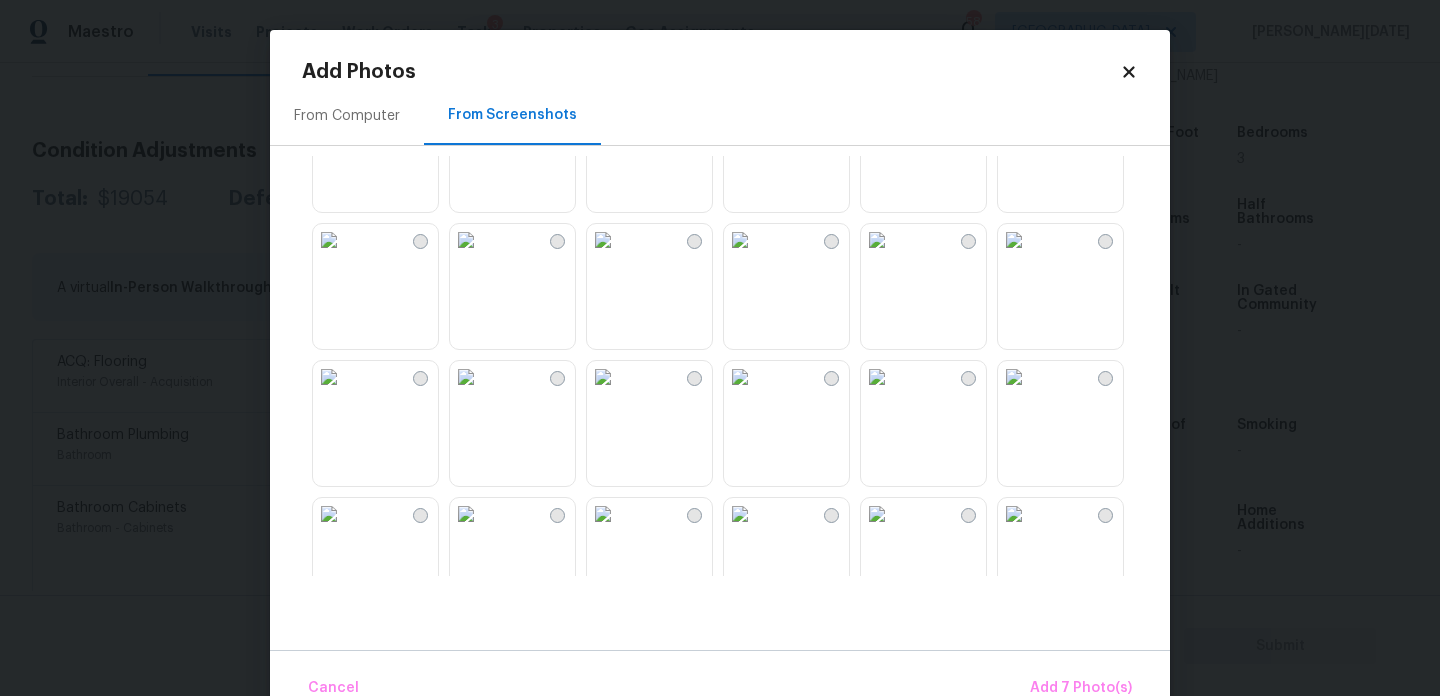 click at bounding box center (466, 103) 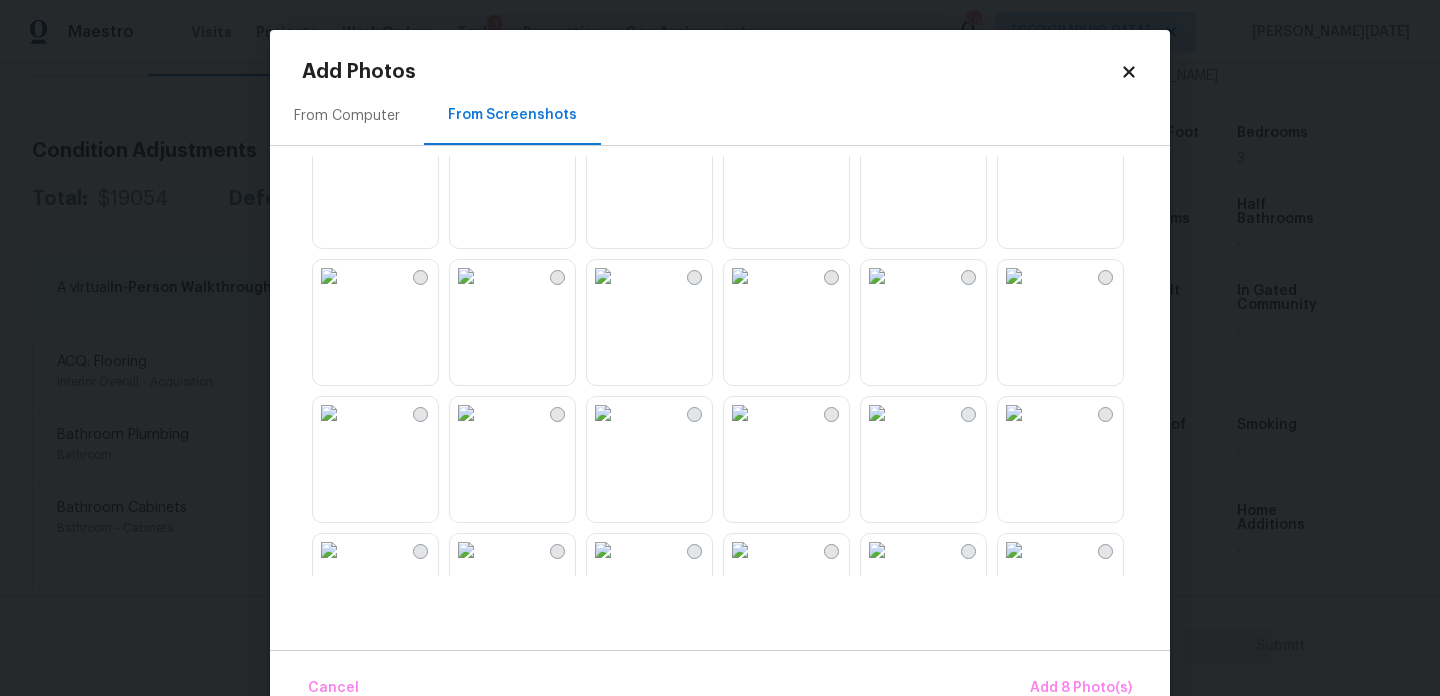 scroll, scrollTop: 1142, scrollLeft: 0, axis: vertical 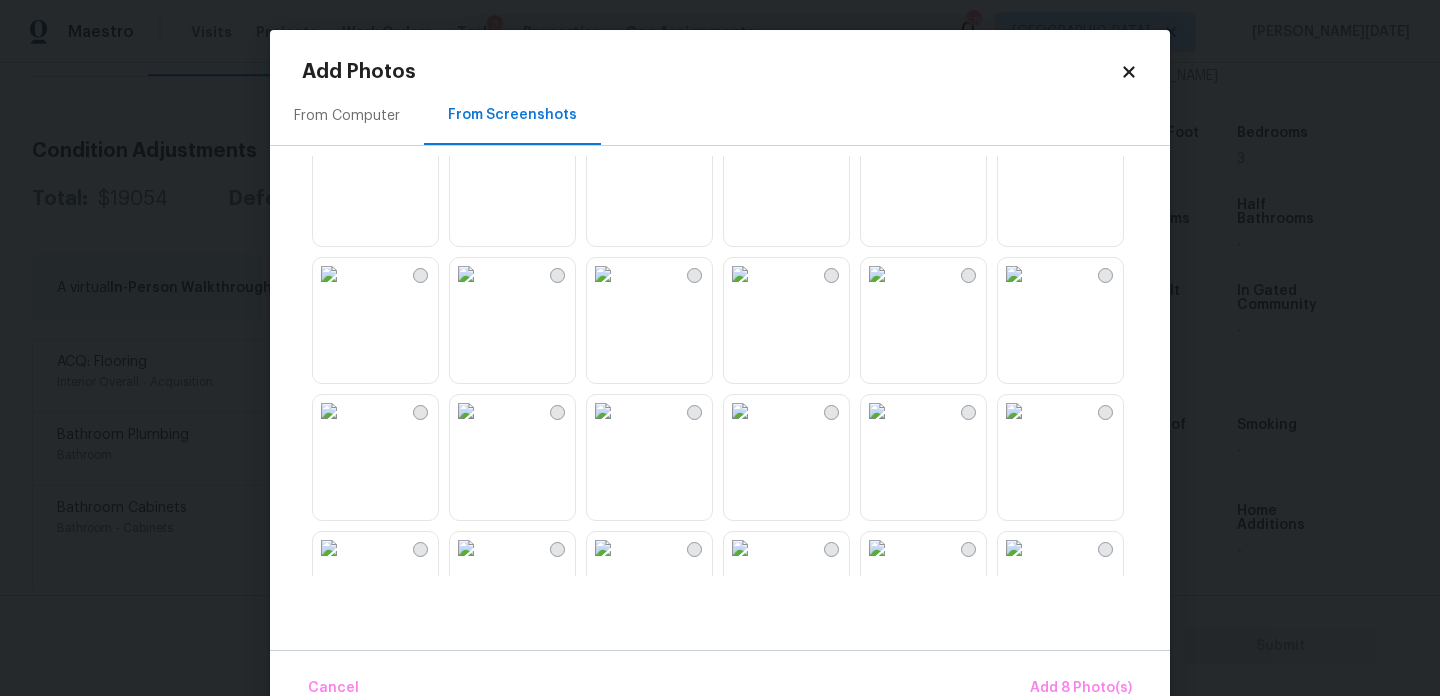 click at bounding box center (603, 274) 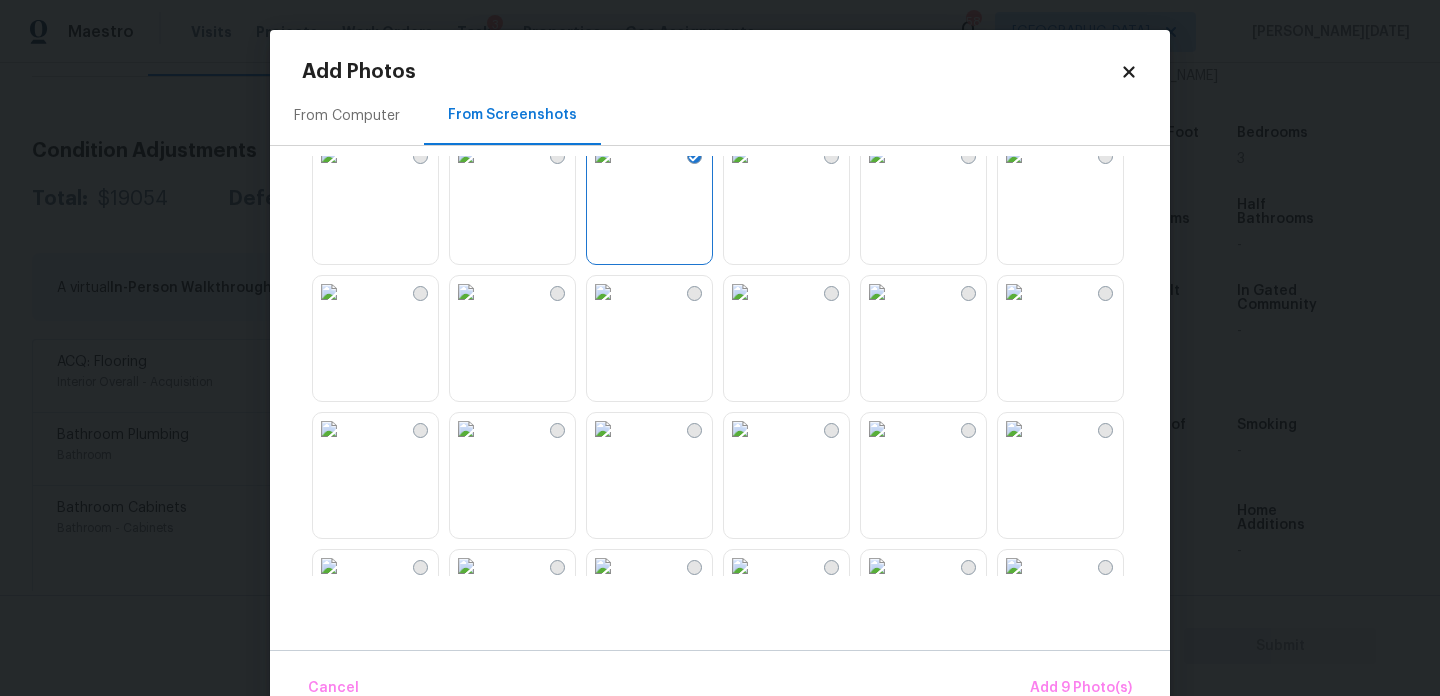 scroll, scrollTop: 1226, scrollLeft: 0, axis: vertical 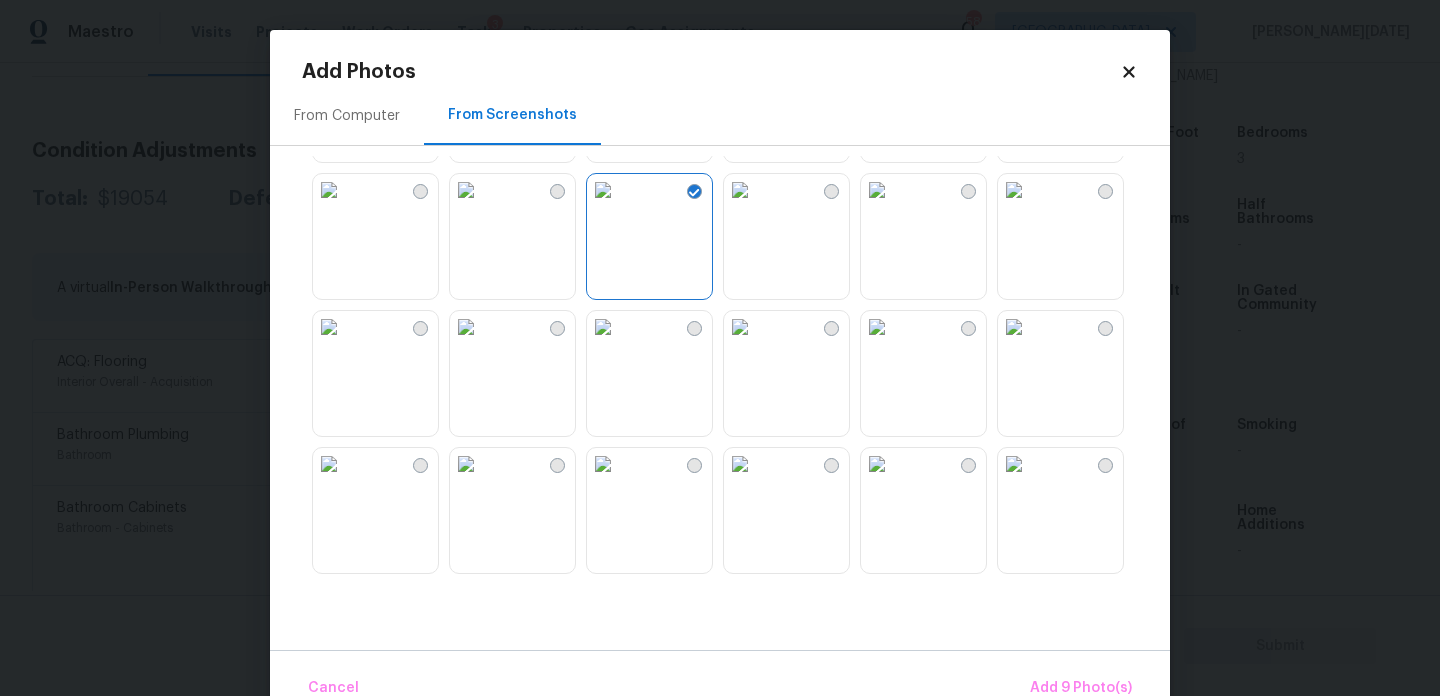 click at bounding box center (466, 190) 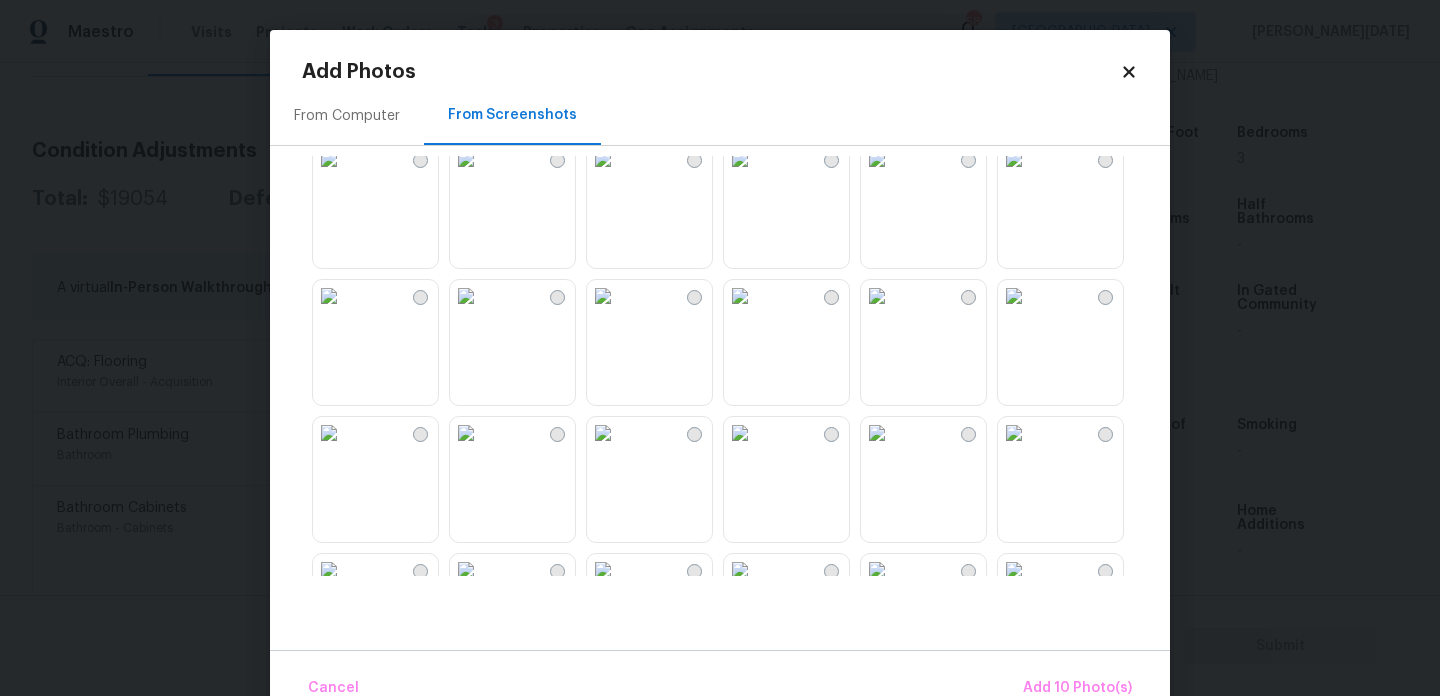 scroll, scrollTop: 1416, scrollLeft: 0, axis: vertical 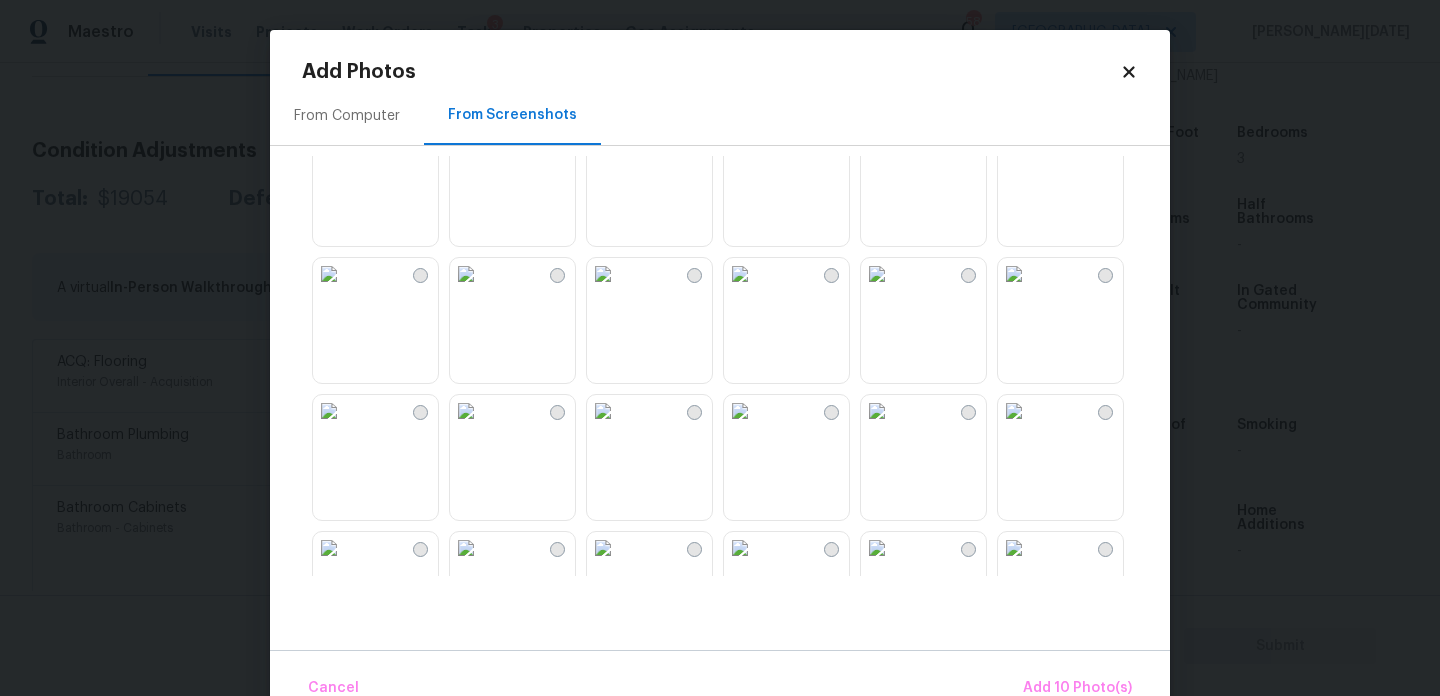 click at bounding box center [466, 274] 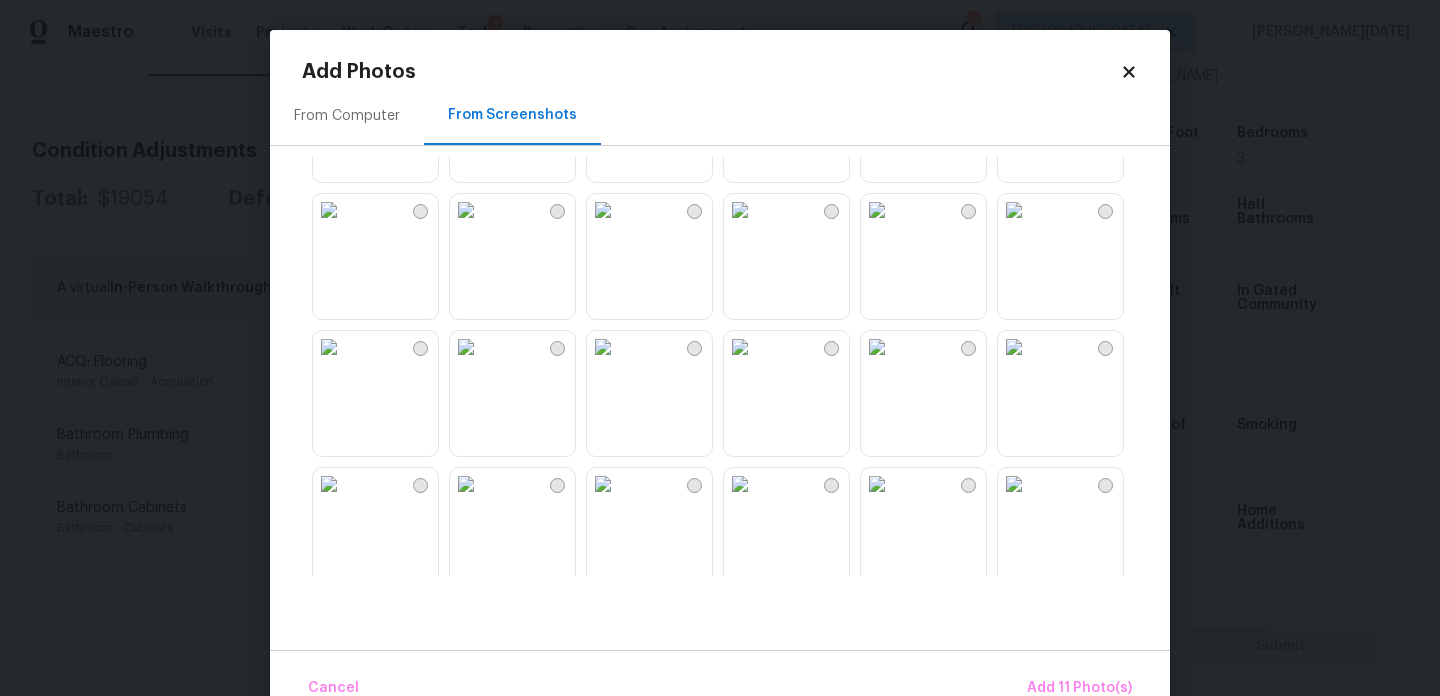 scroll, scrollTop: 1756, scrollLeft: 0, axis: vertical 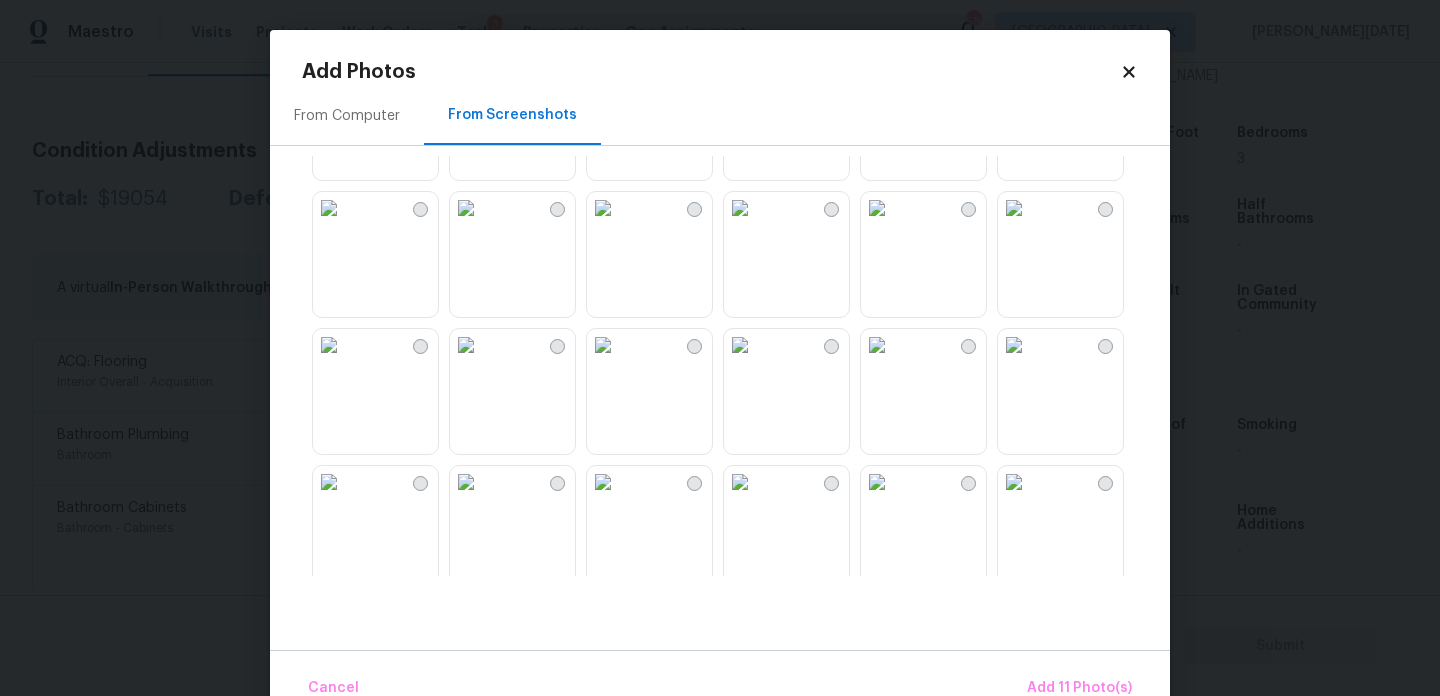 click at bounding box center [740, 208] 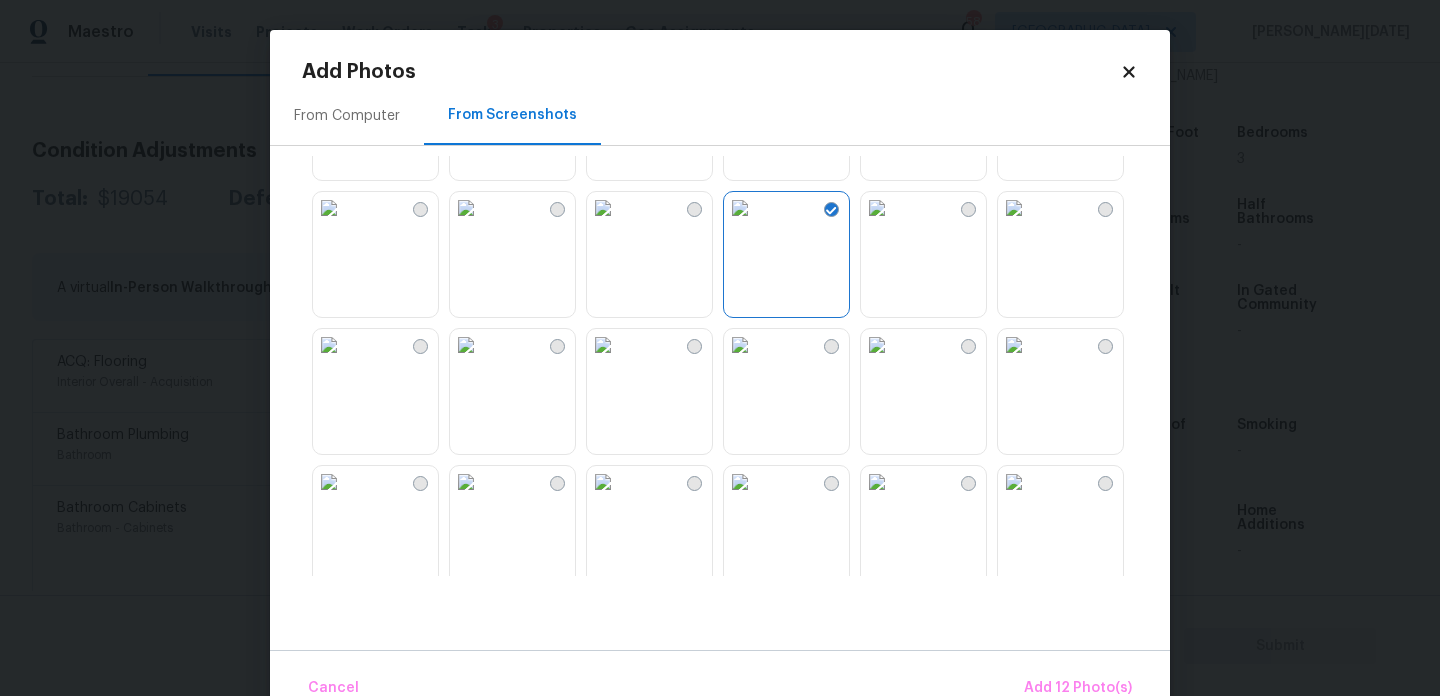 click at bounding box center (603, 208) 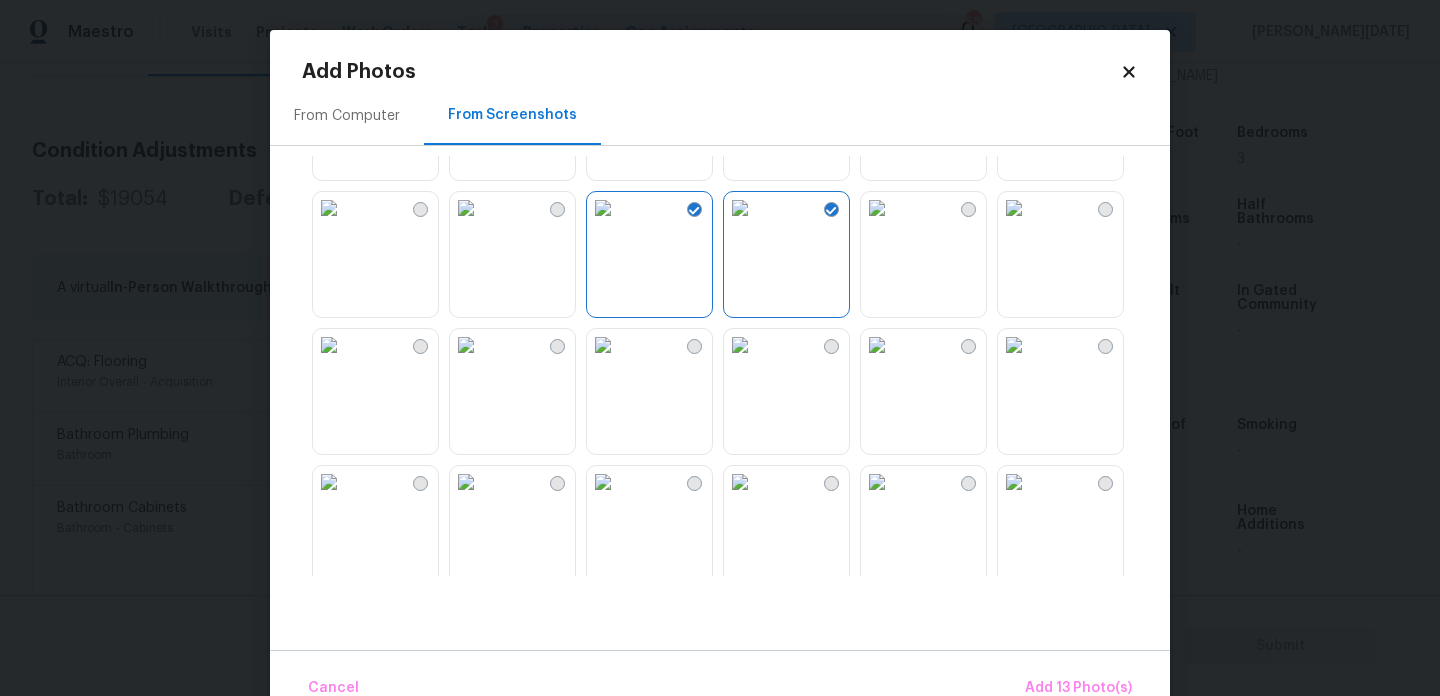 scroll, scrollTop: 1910, scrollLeft: 0, axis: vertical 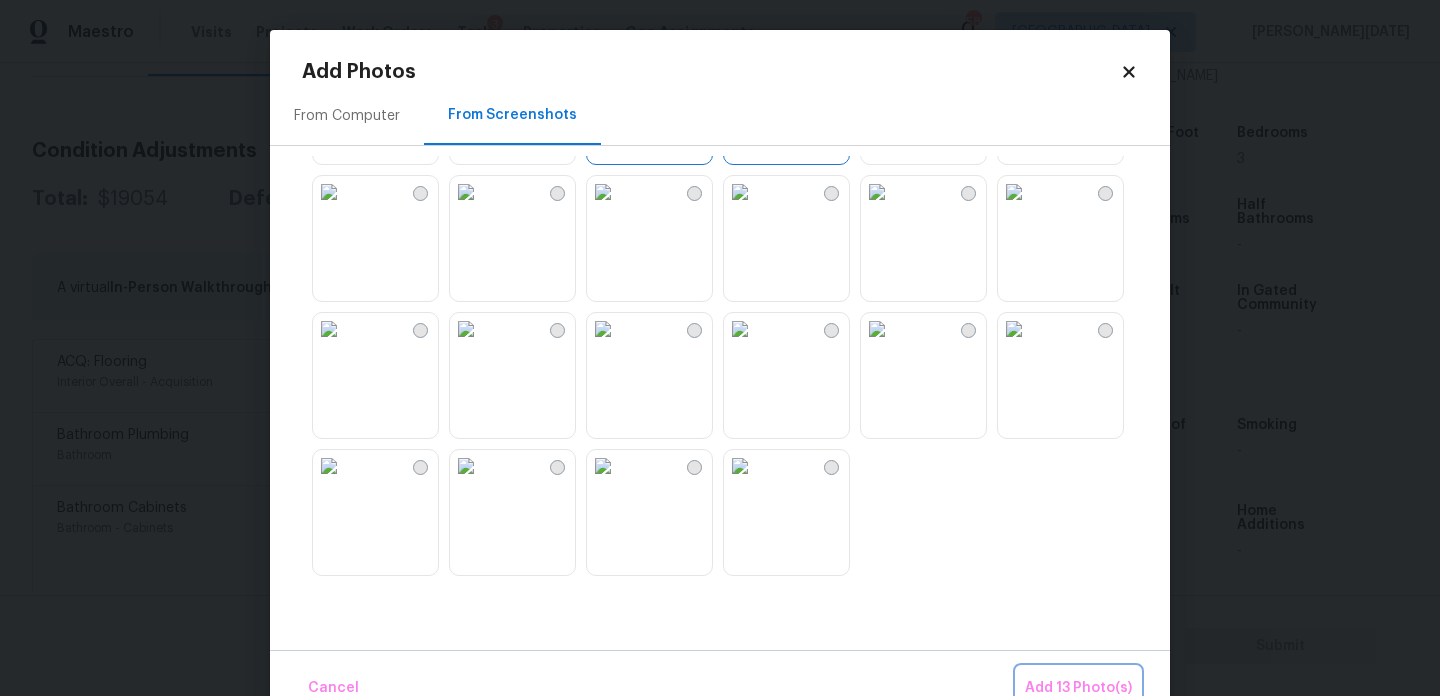 click on "Add 13 Photo(s)" at bounding box center (1078, 688) 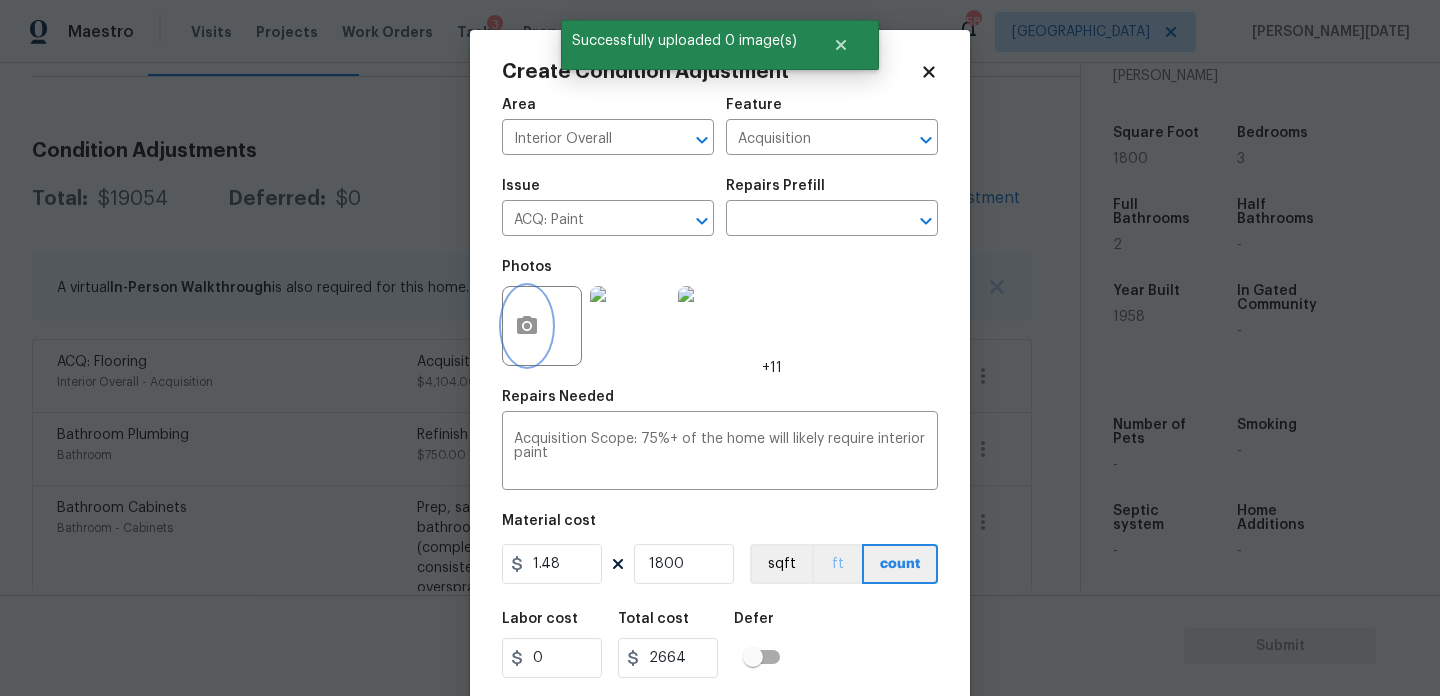 scroll, scrollTop: 51, scrollLeft: 0, axis: vertical 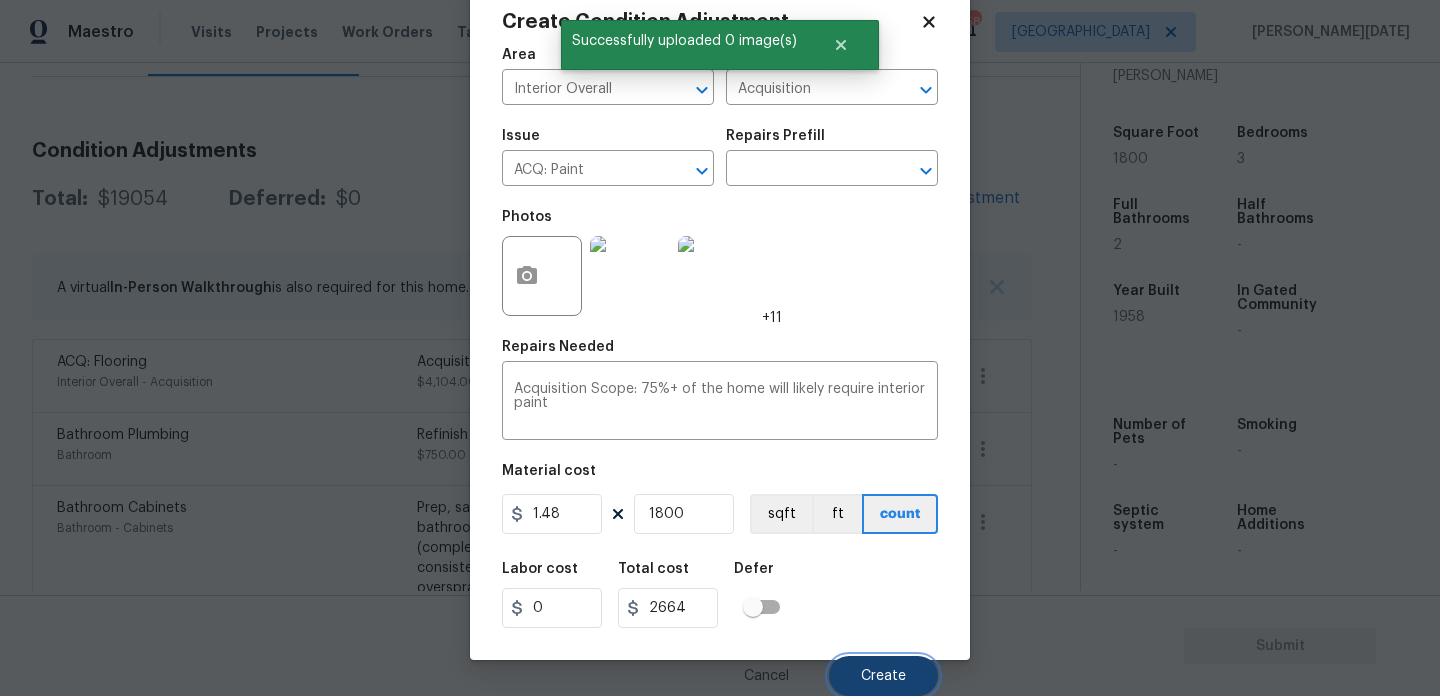 click on "Create" at bounding box center (883, 676) 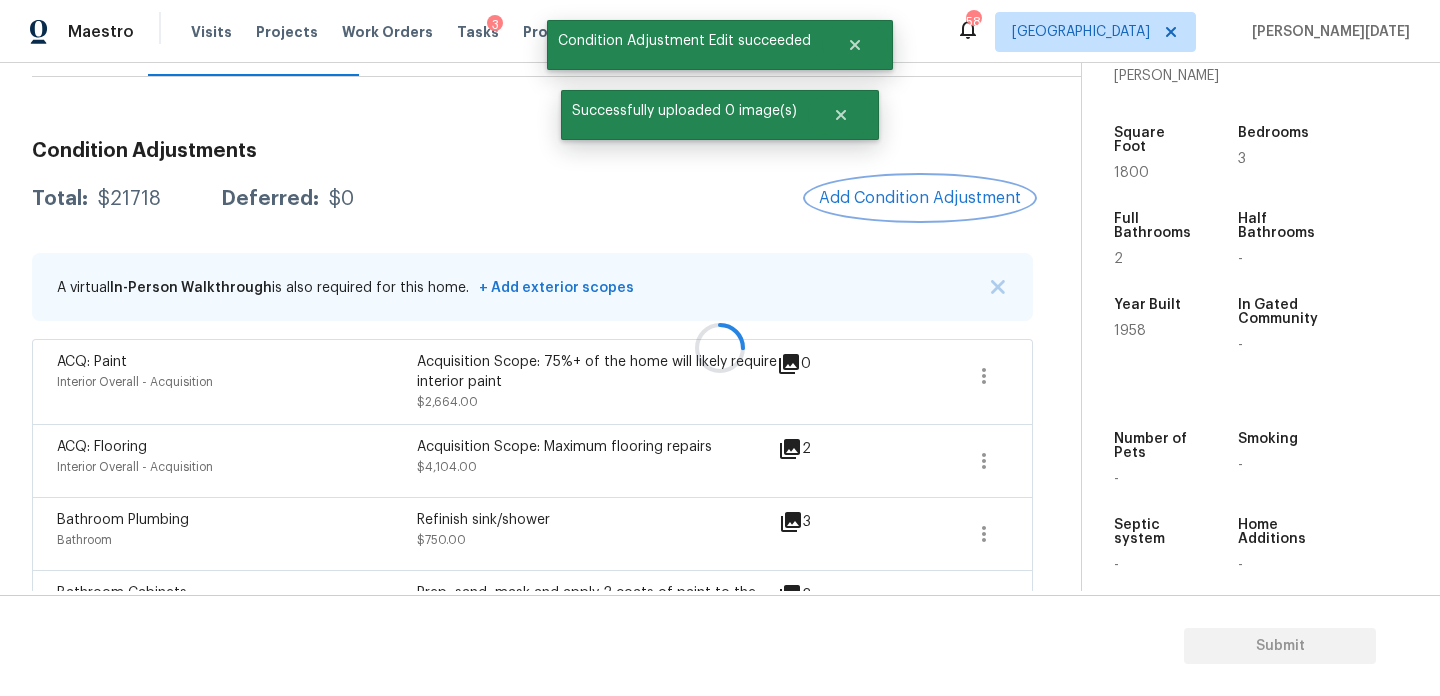 scroll, scrollTop: 0, scrollLeft: 0, axis: both 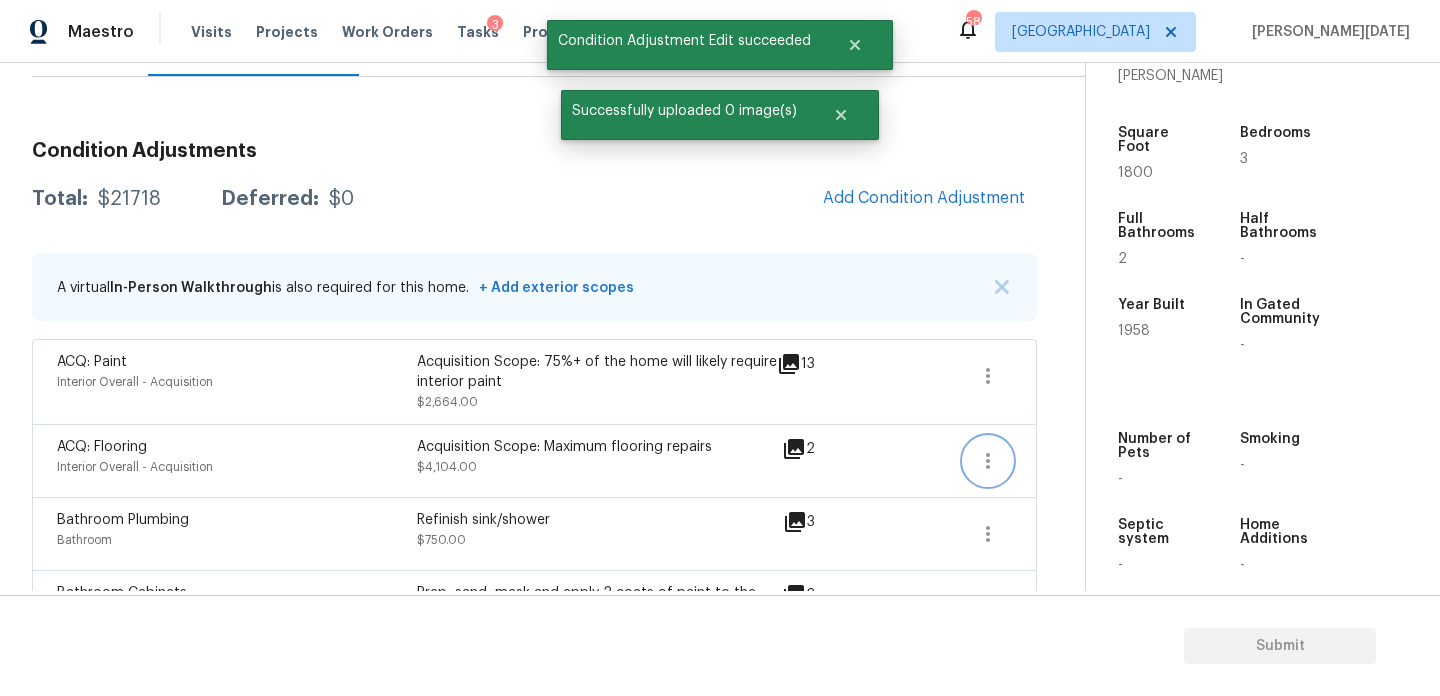 click 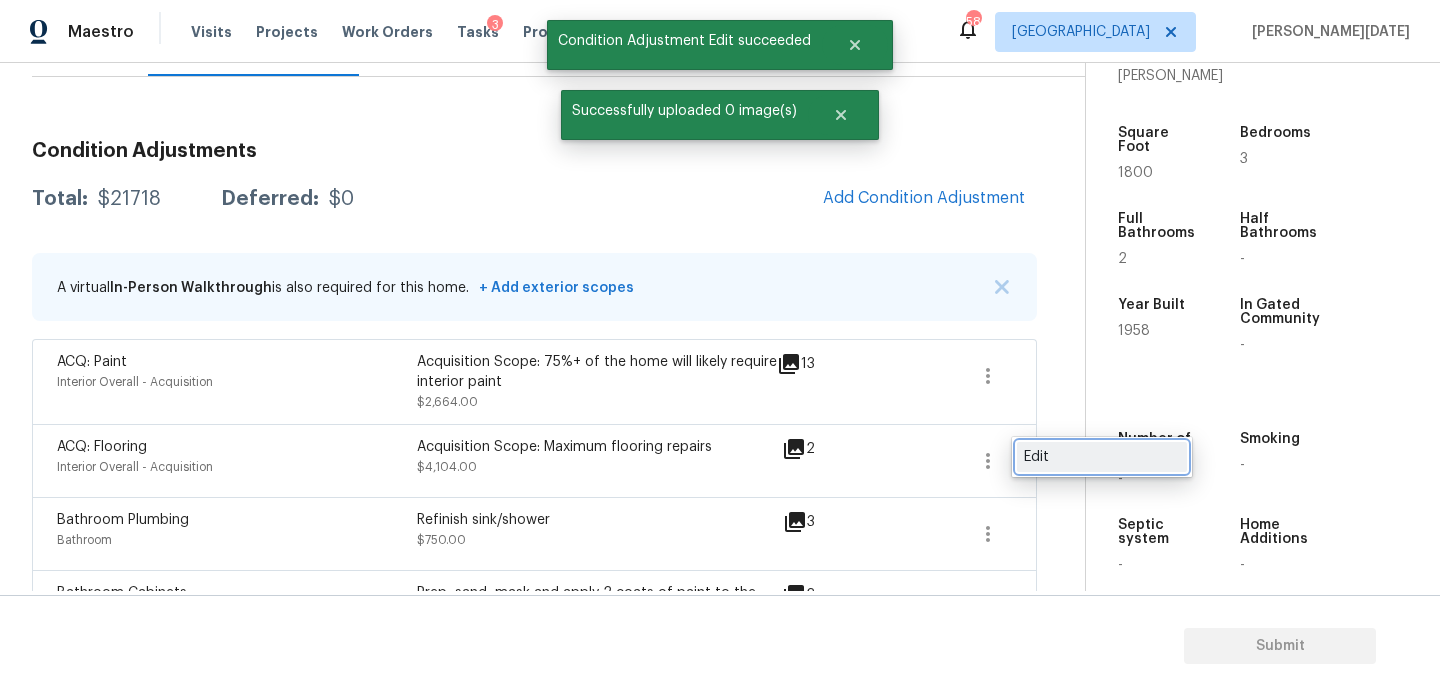 click on "Edit" at bounding box center (1102, 457) 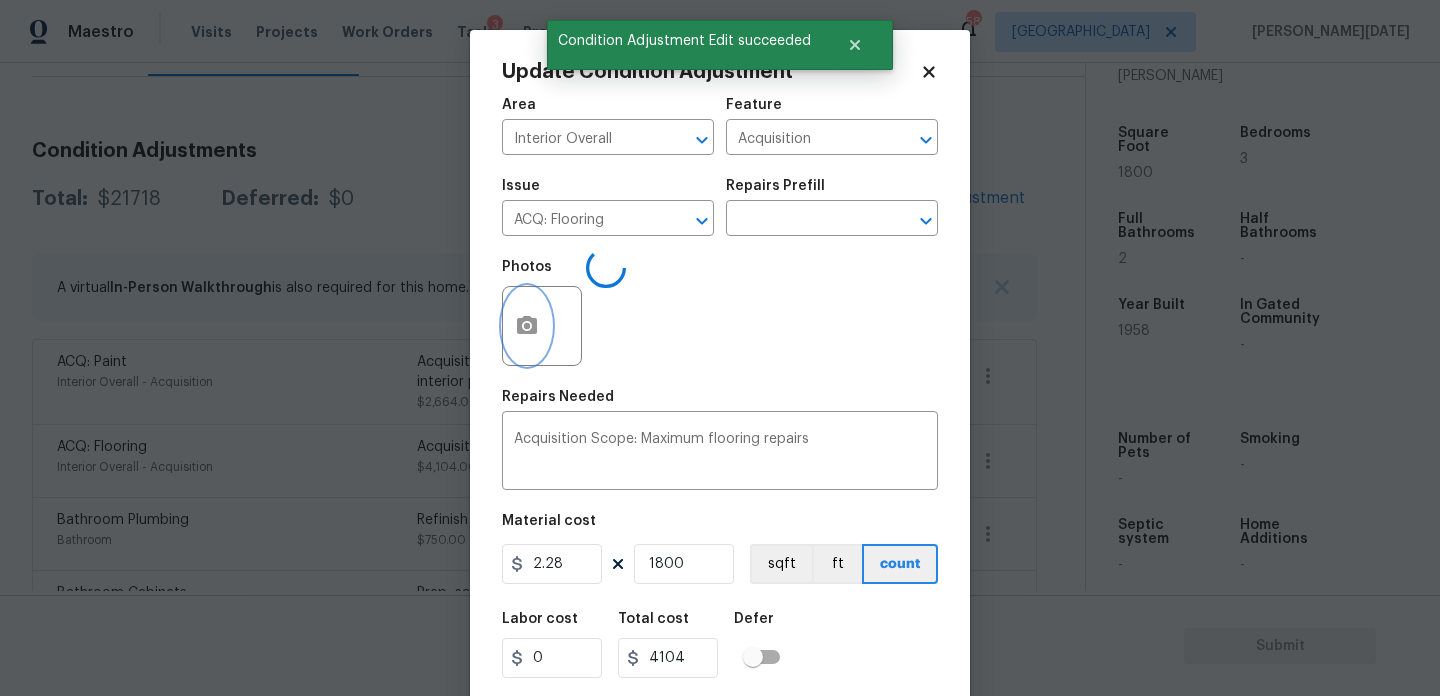 click 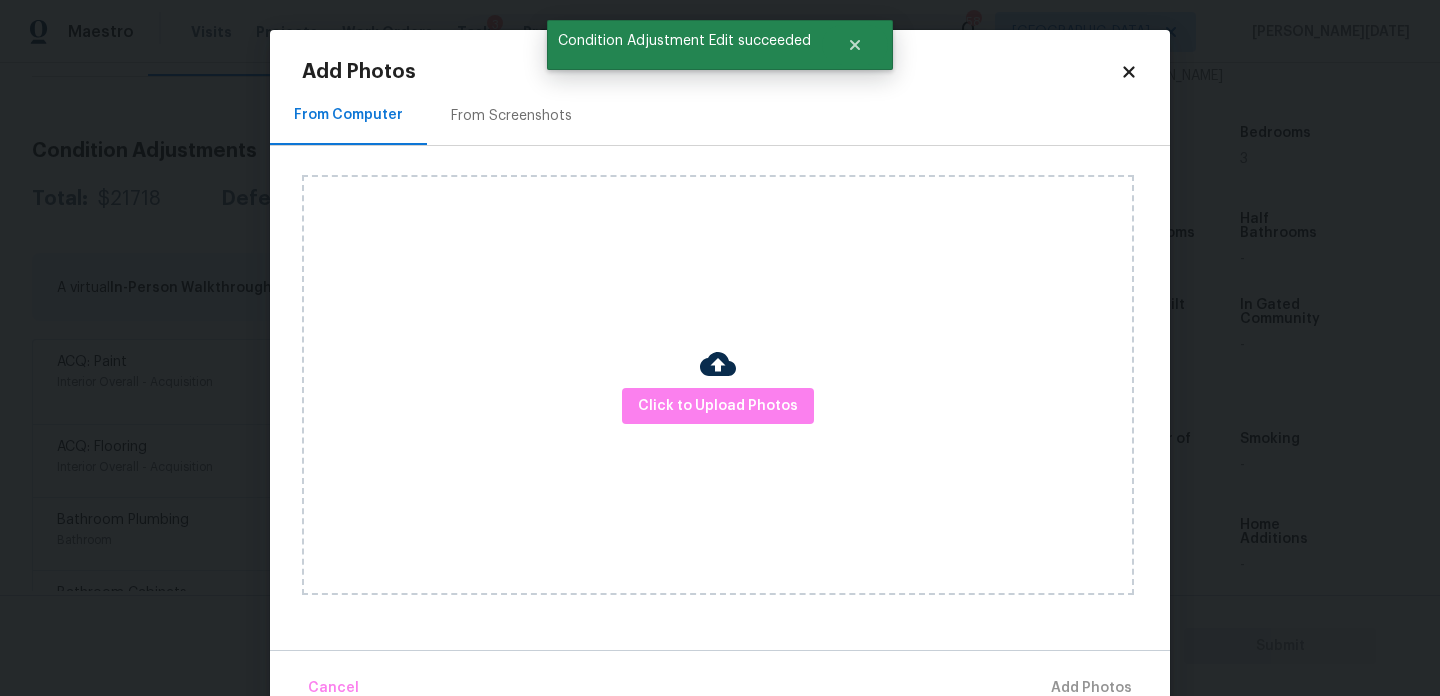 click on "From Screenshots" at bounding box center [511, 115] 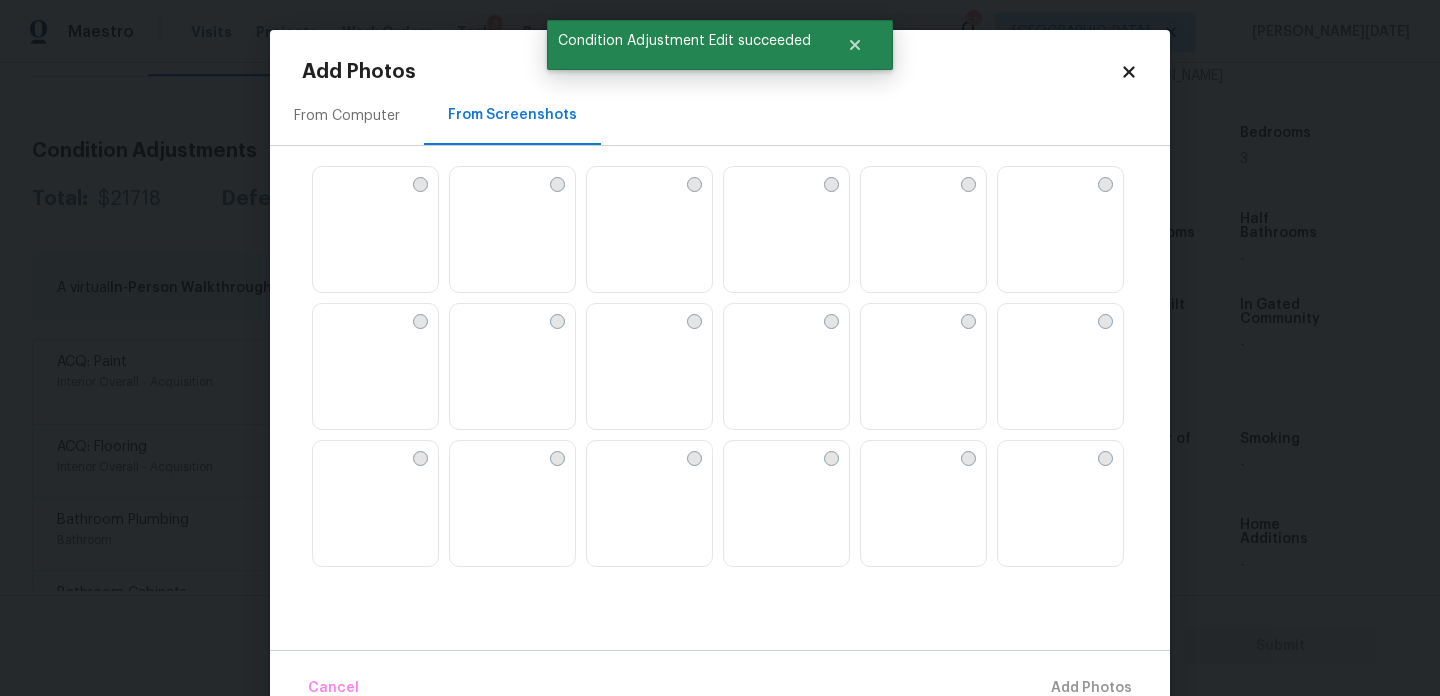 click at bounding box center [466, 320] 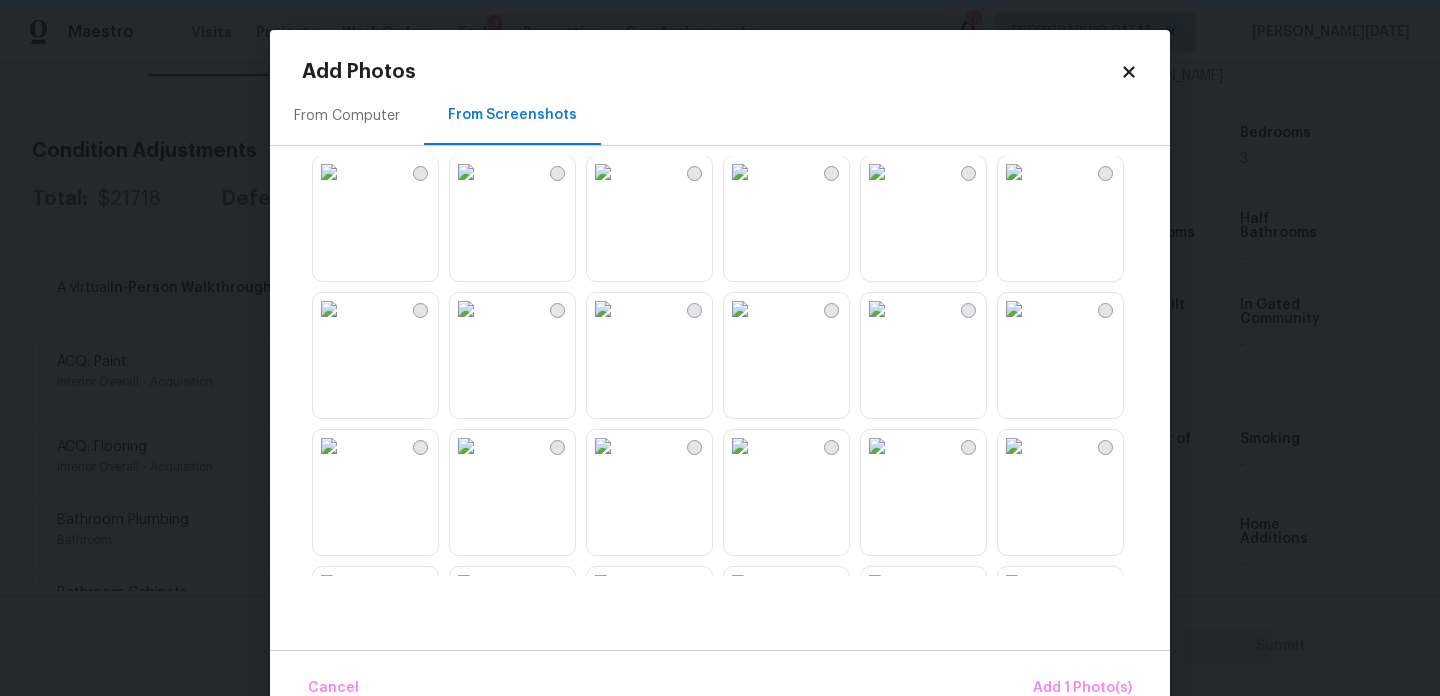 scroll, scrollTop: 439, scrollLeft: 0, axis: vertical 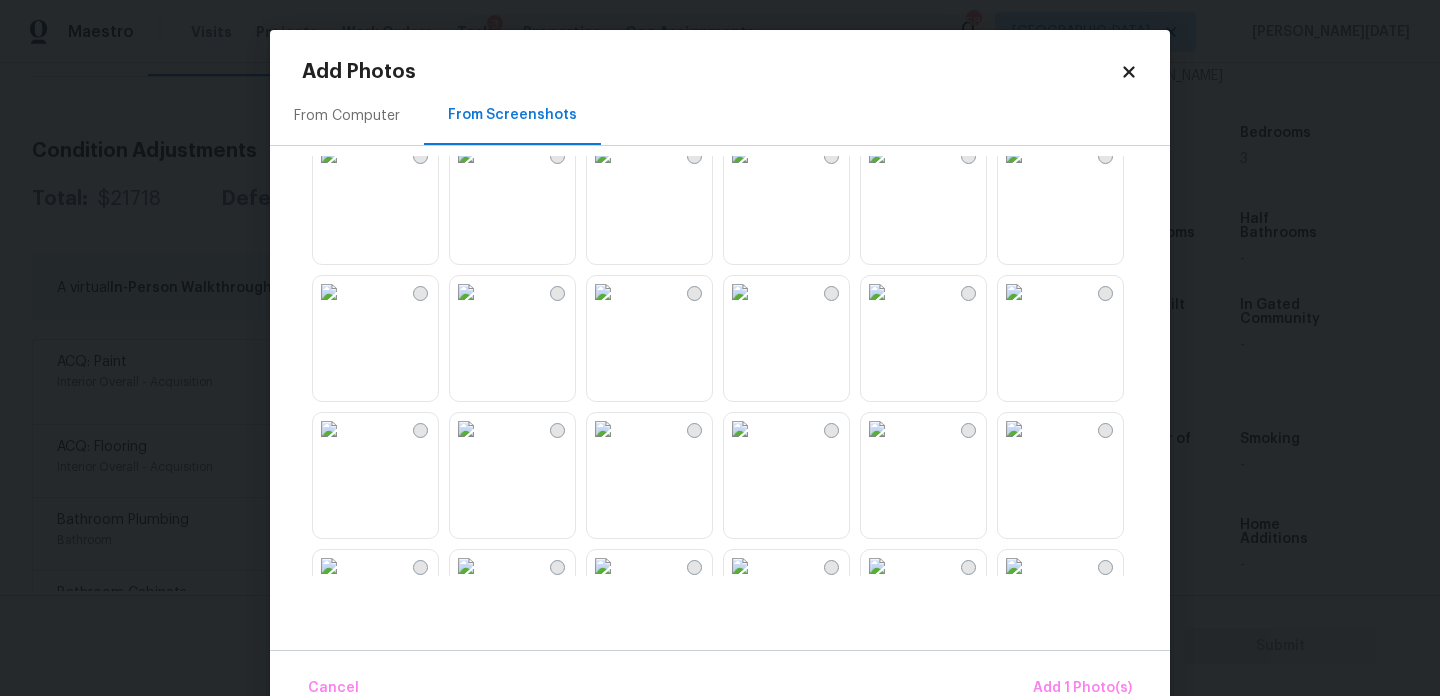 click at bounding box center [466, 155] 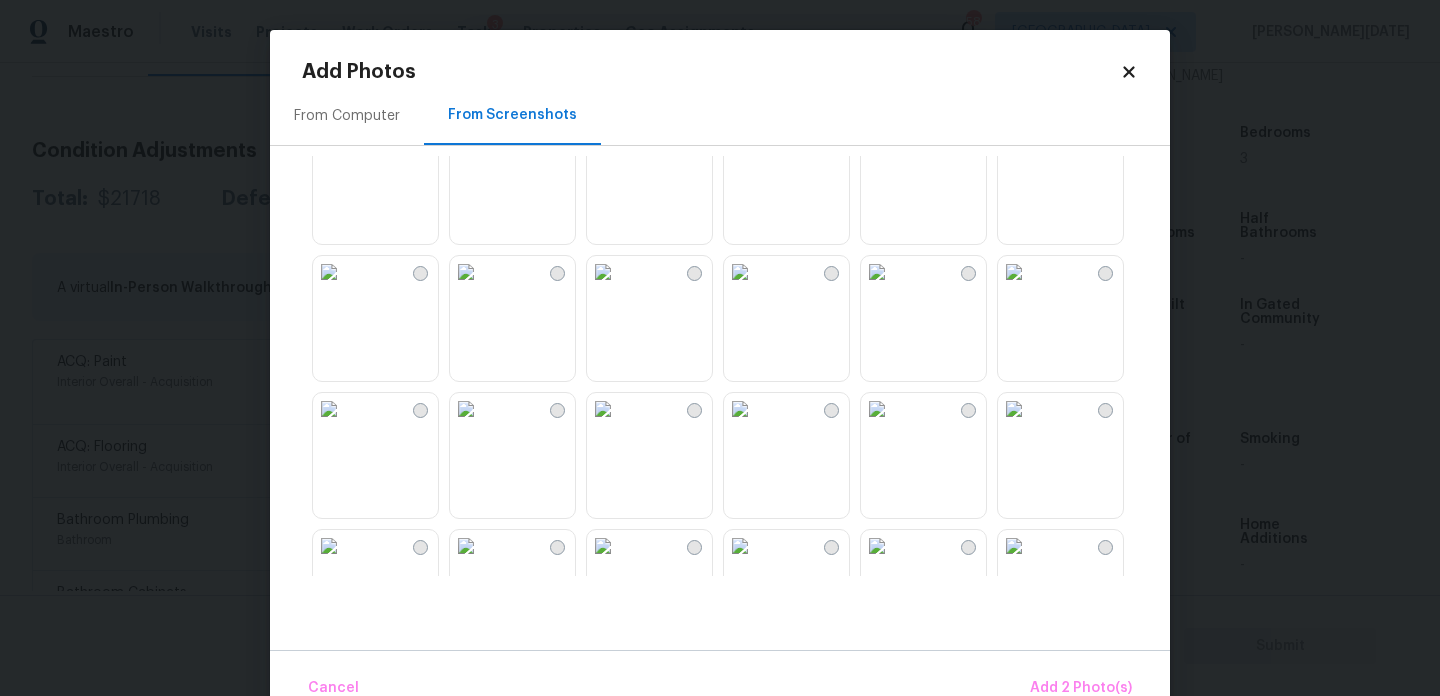 scroll, scrollTop: 1052, scrollLeft: 0, axis: vertical 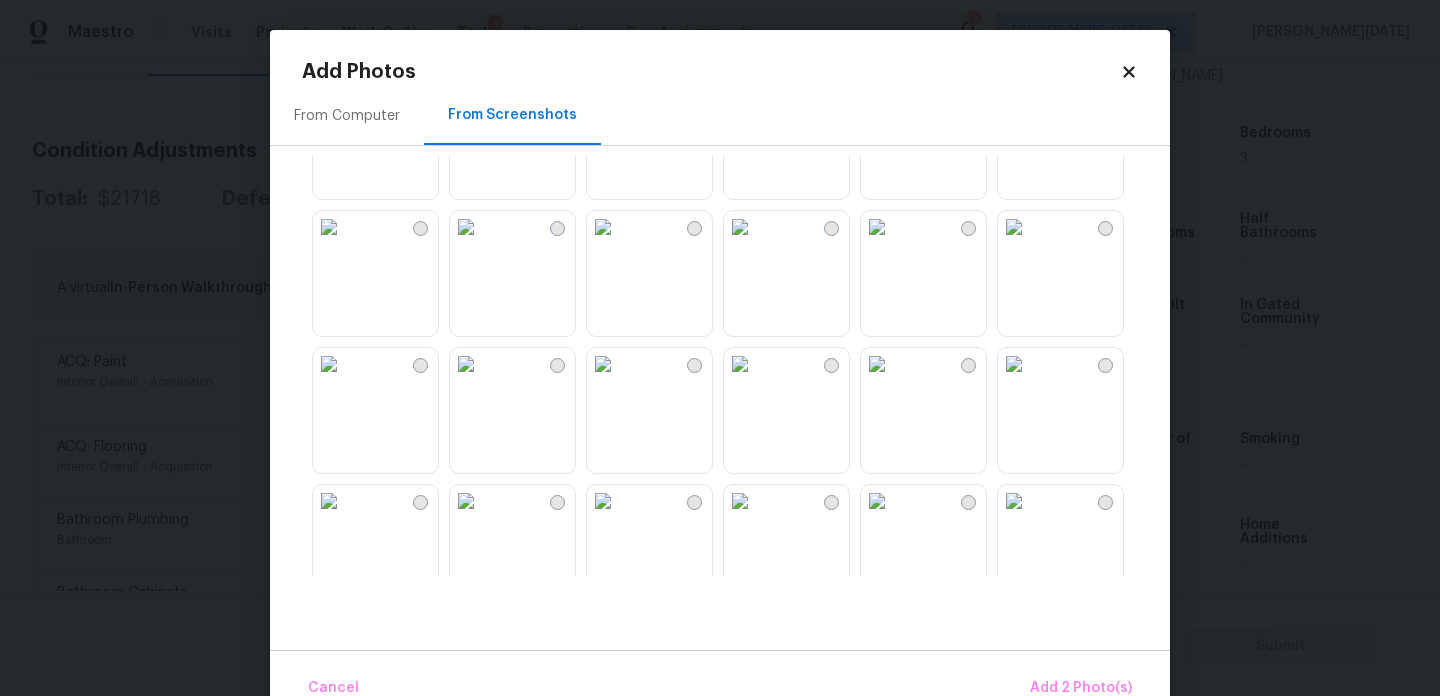 click at bounding box center (740, 227) 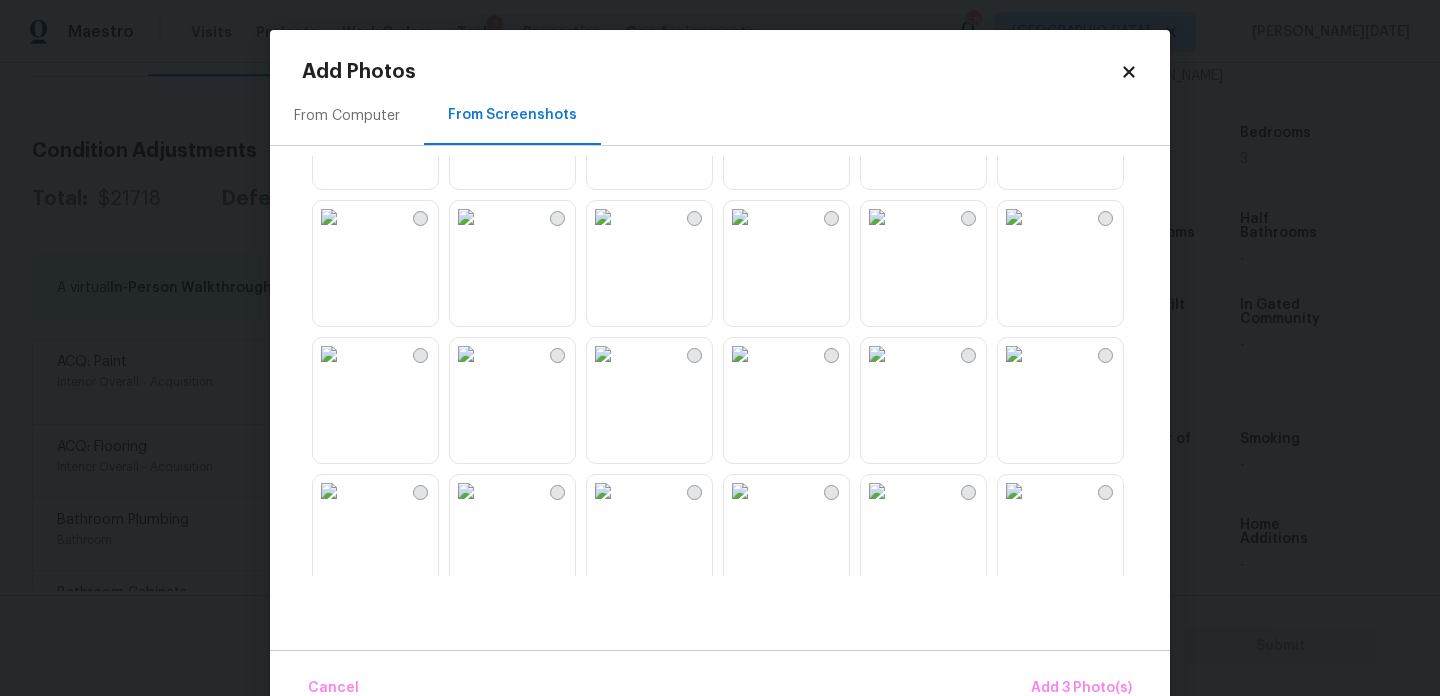 scroll, scrollTop: 1189, scrollLeft: 0, axis: vertical 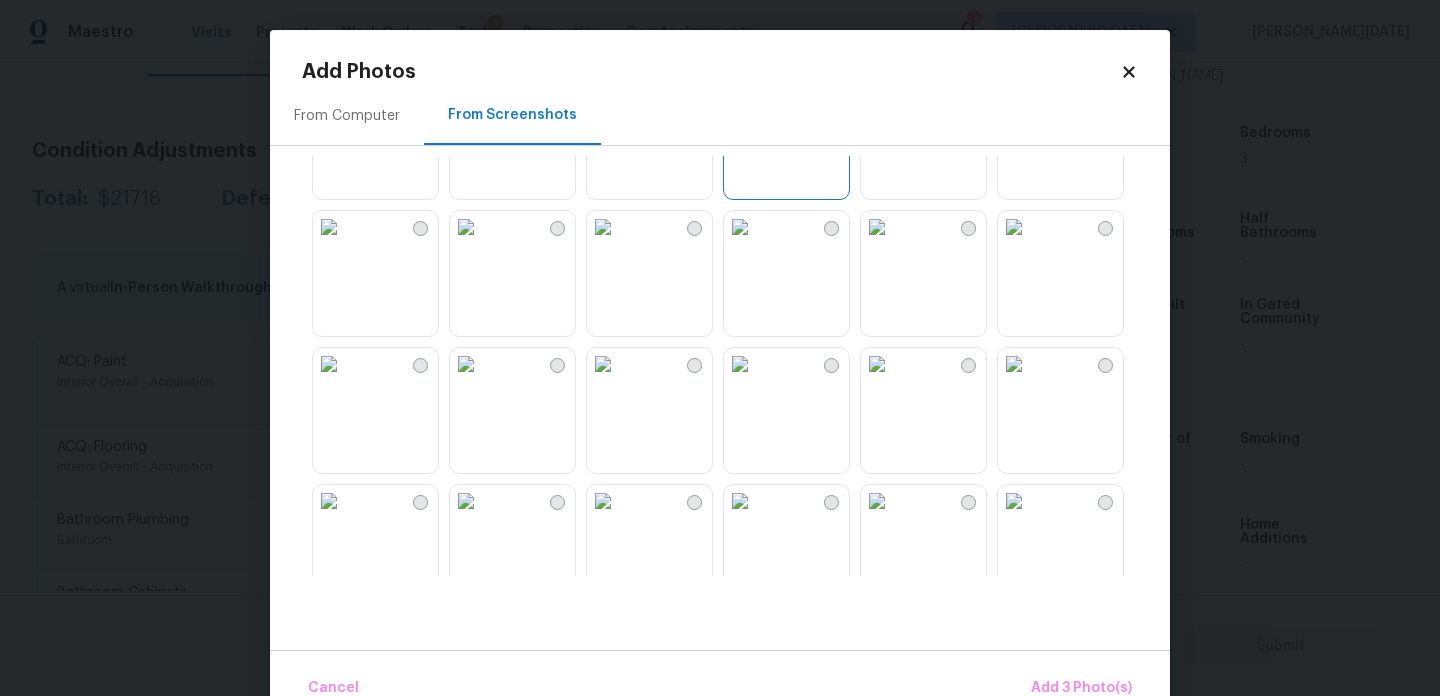 click at bounding box center (740, 227) 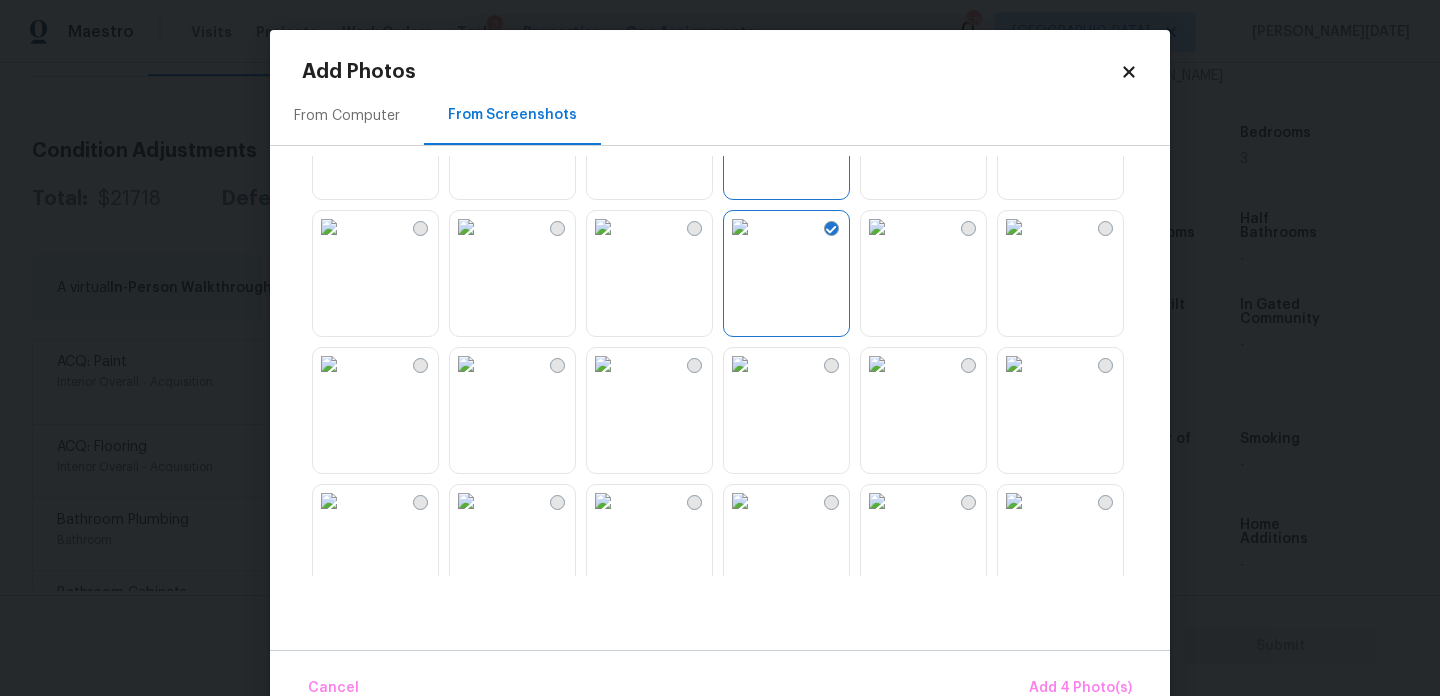 scroll, scrollTop: 1910, scrollLeft: 0, axis: vertical 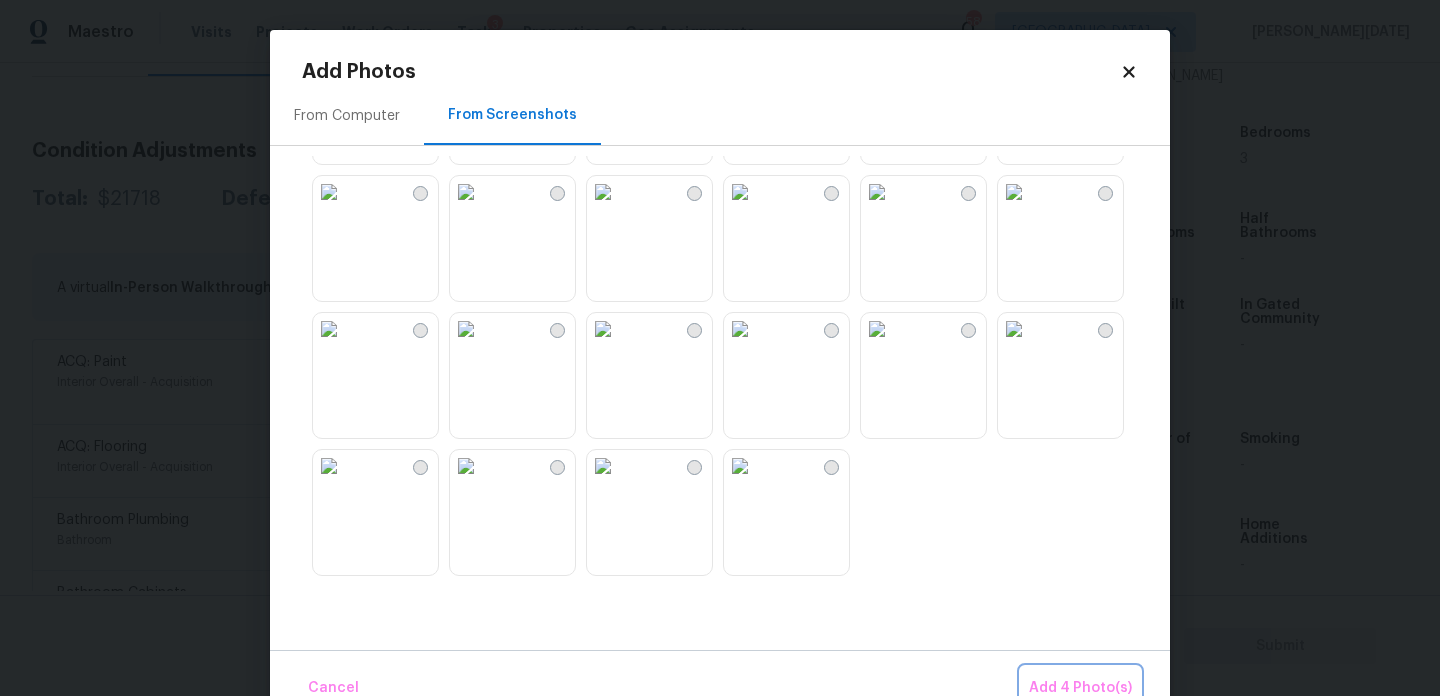 click on "Add 4 Photo(s)" at bounding box center (1080, 688) 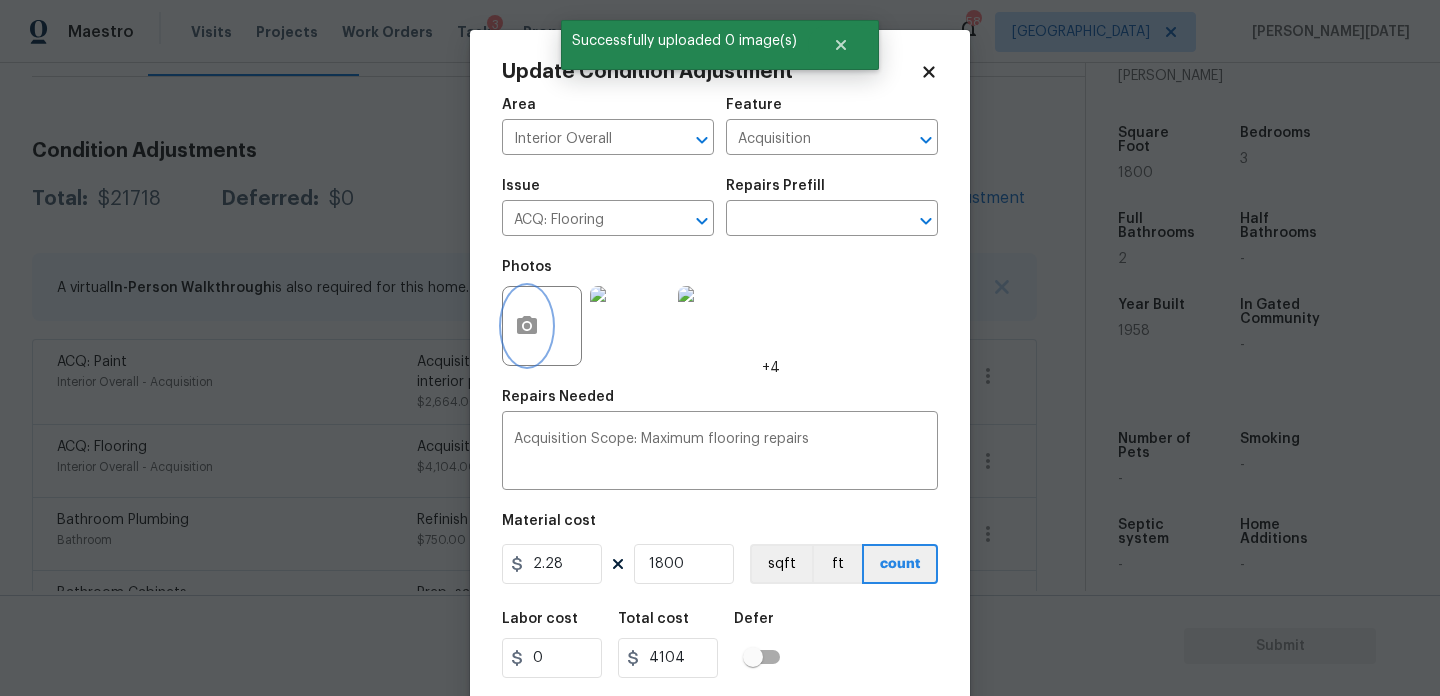 scroll, scrollTop: 51, scrollLeft: 0, axis: vertical 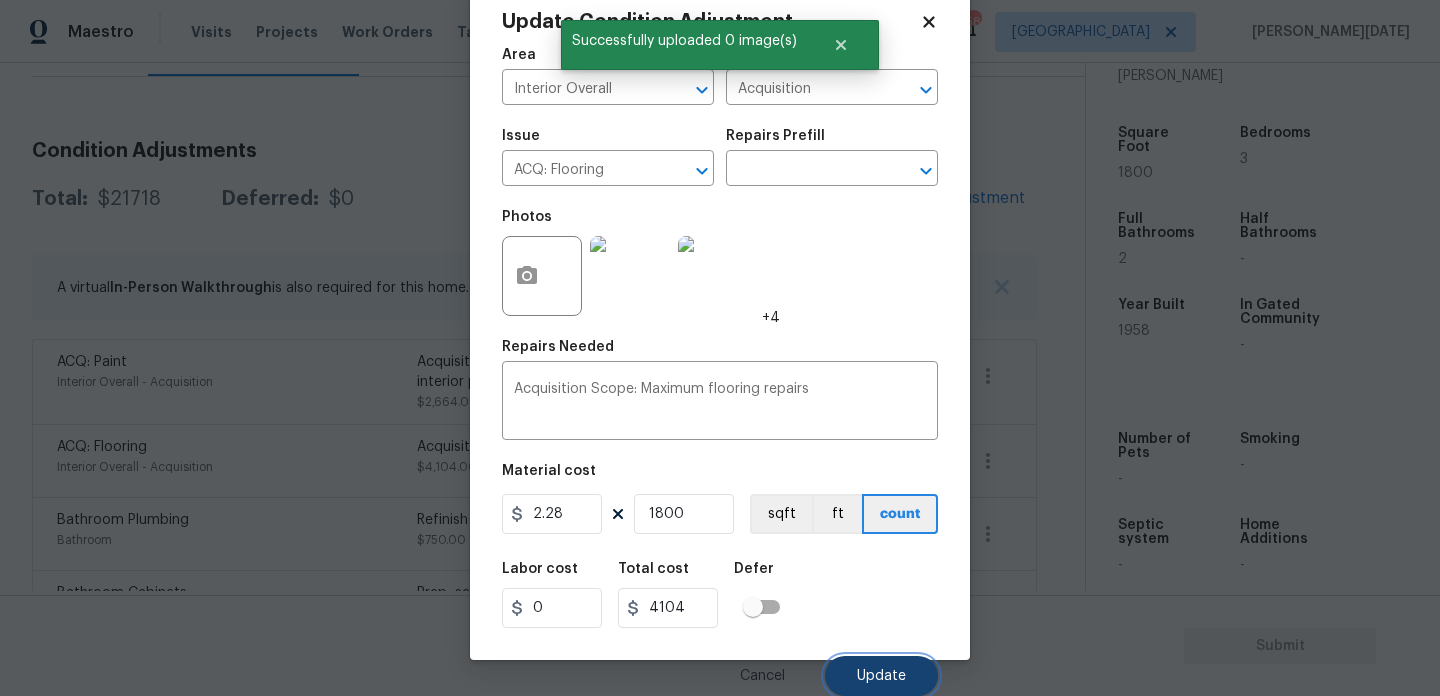 click on "Update" at bounding box center (881, 676) 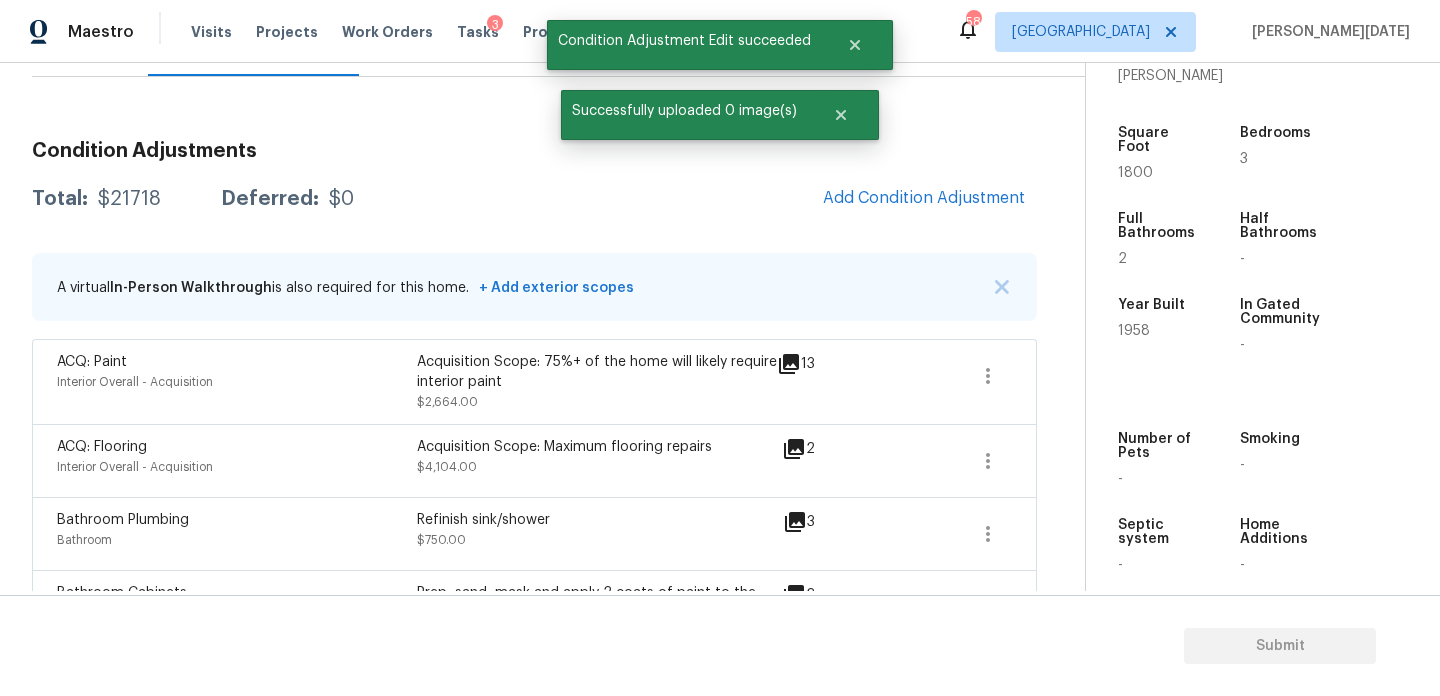 scroll, scrollTop: 0, scrollLeft: 0, axis: both 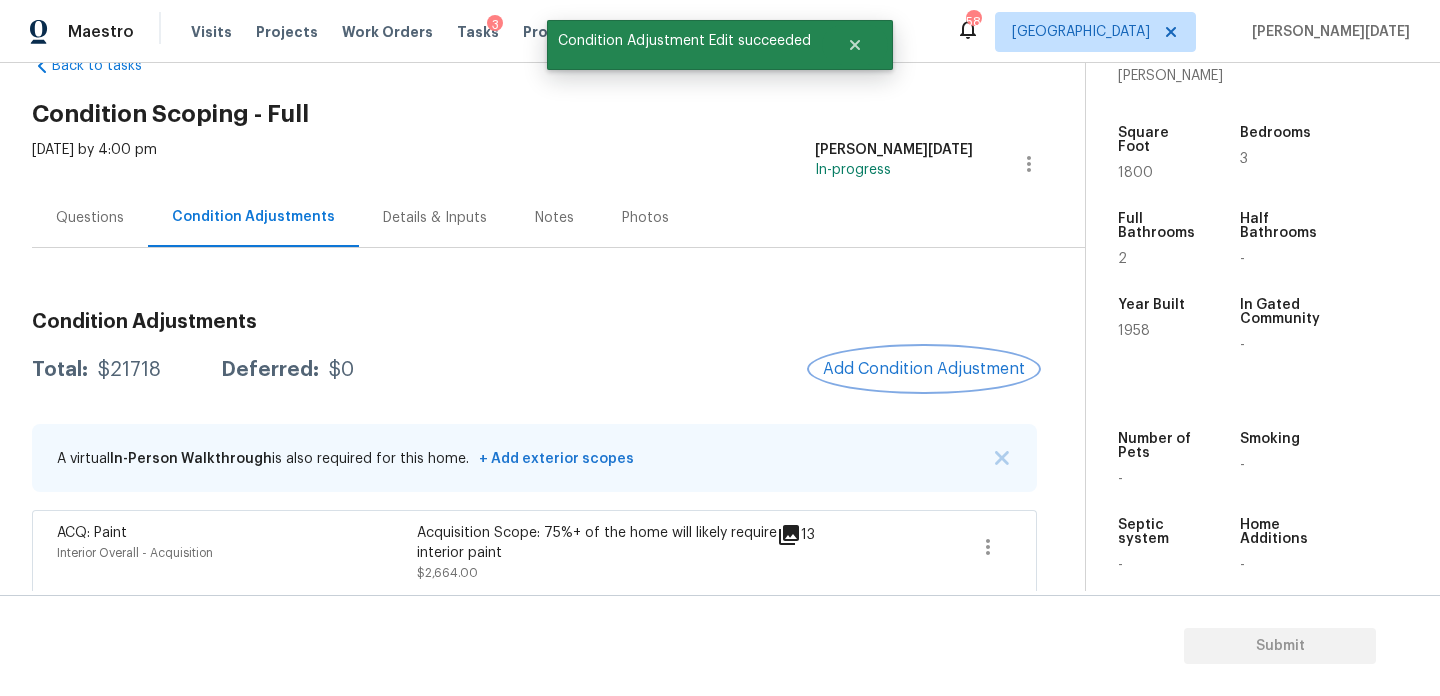 click on "Add Condition Adjustment" at bounding box center (924, 369) 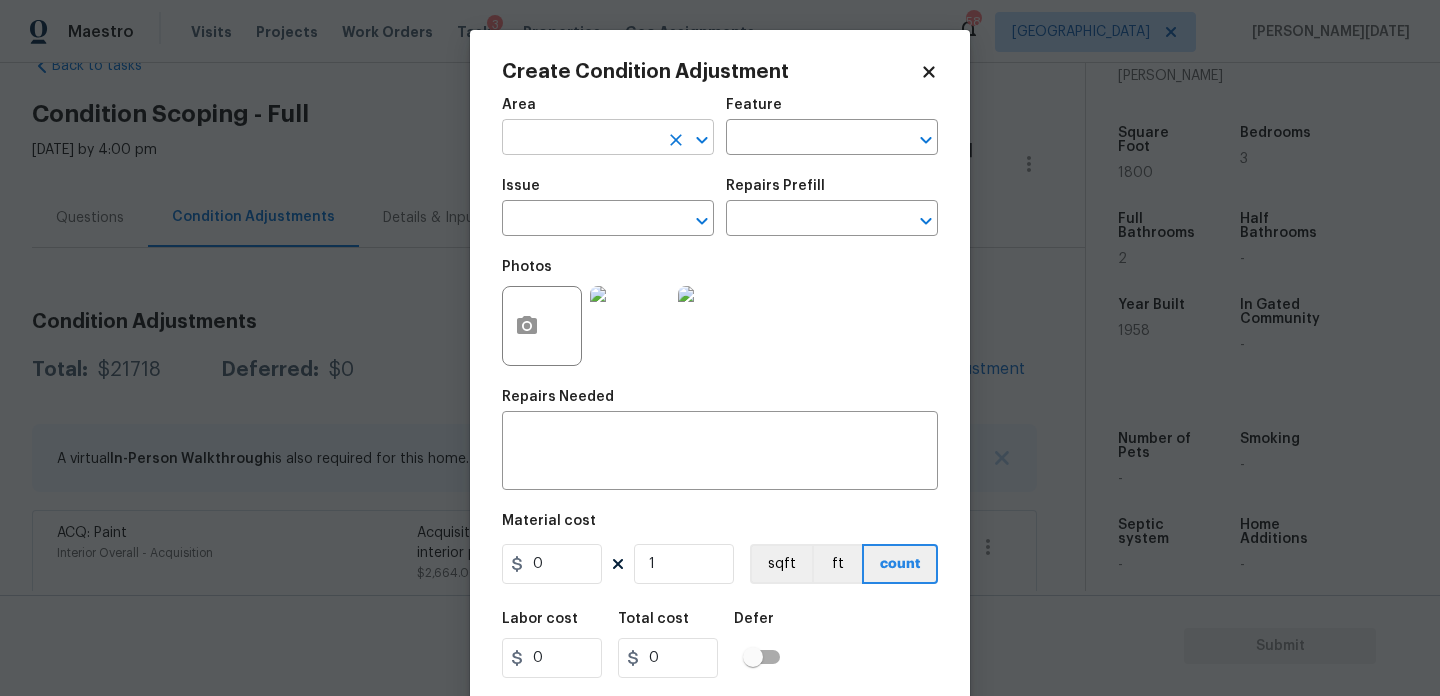 click at bounding box center [580, 139] 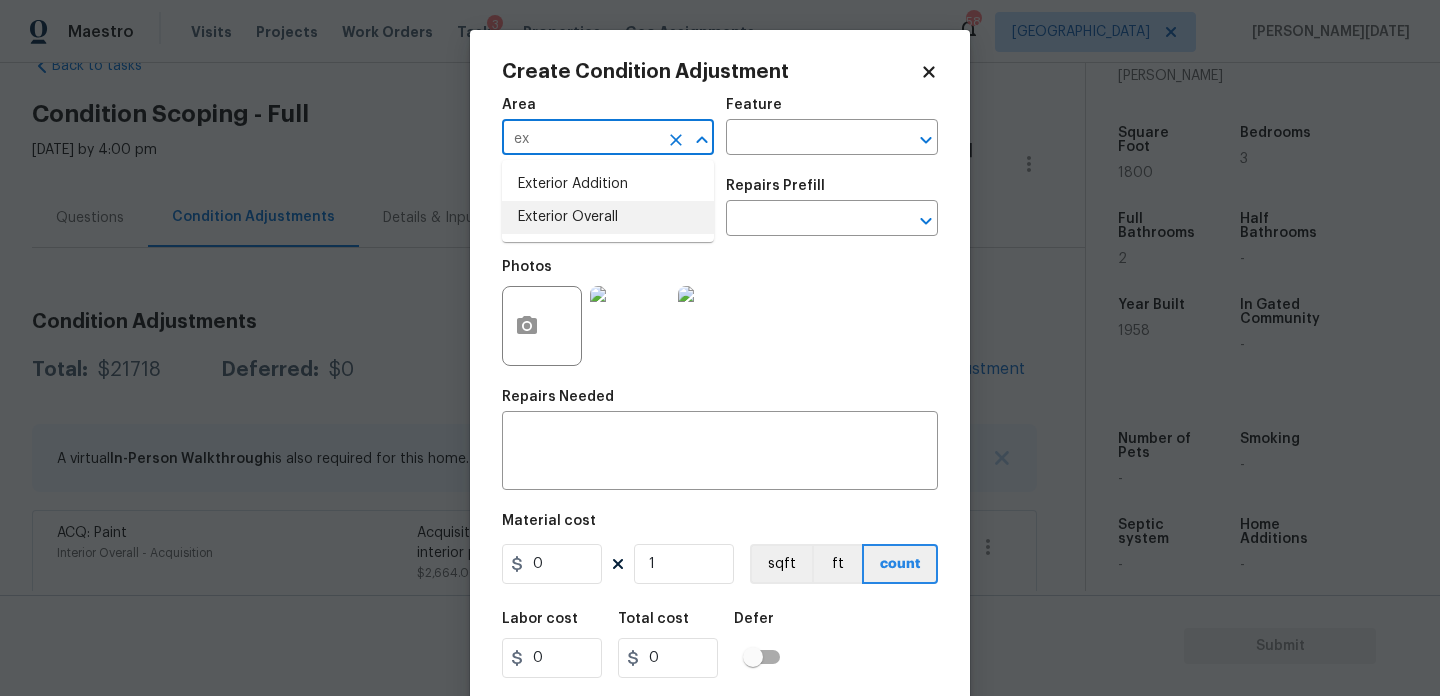 click on "Exterior Overall" at bounding box center (608, 217) 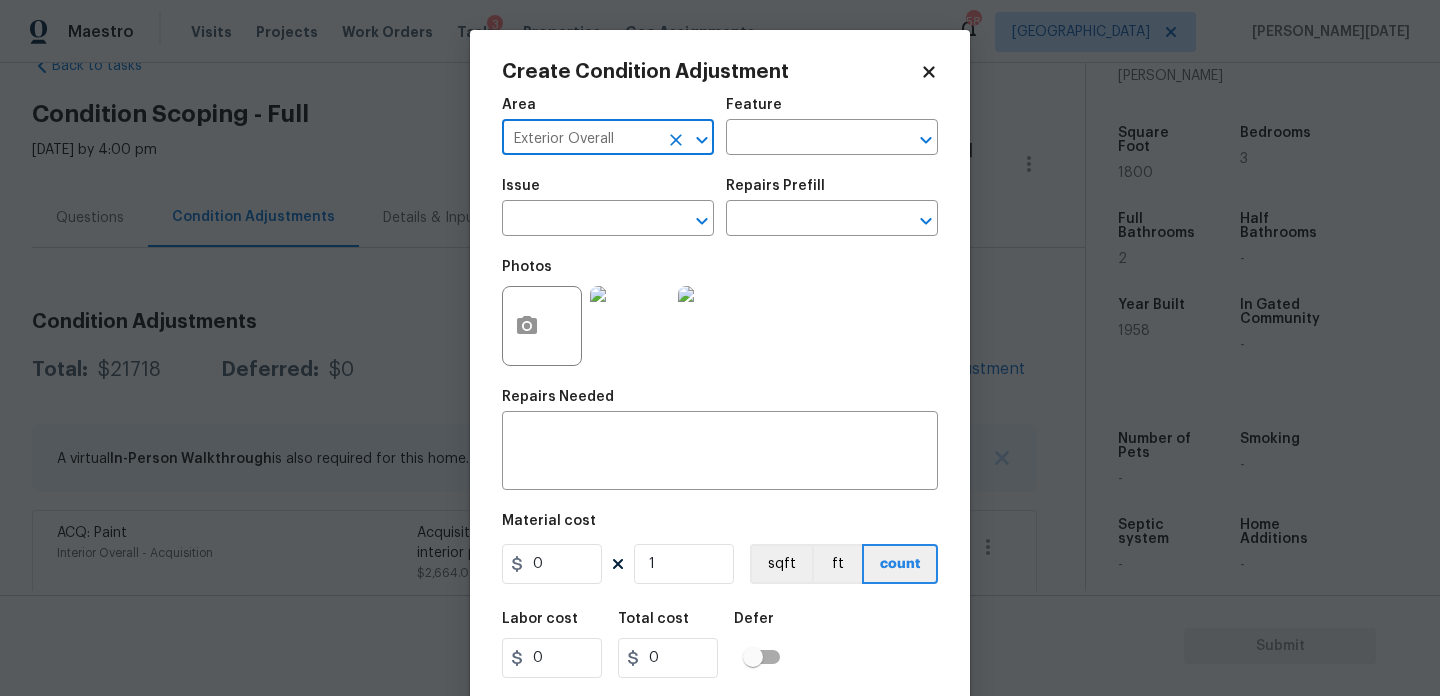 type on "Exterior Overall" 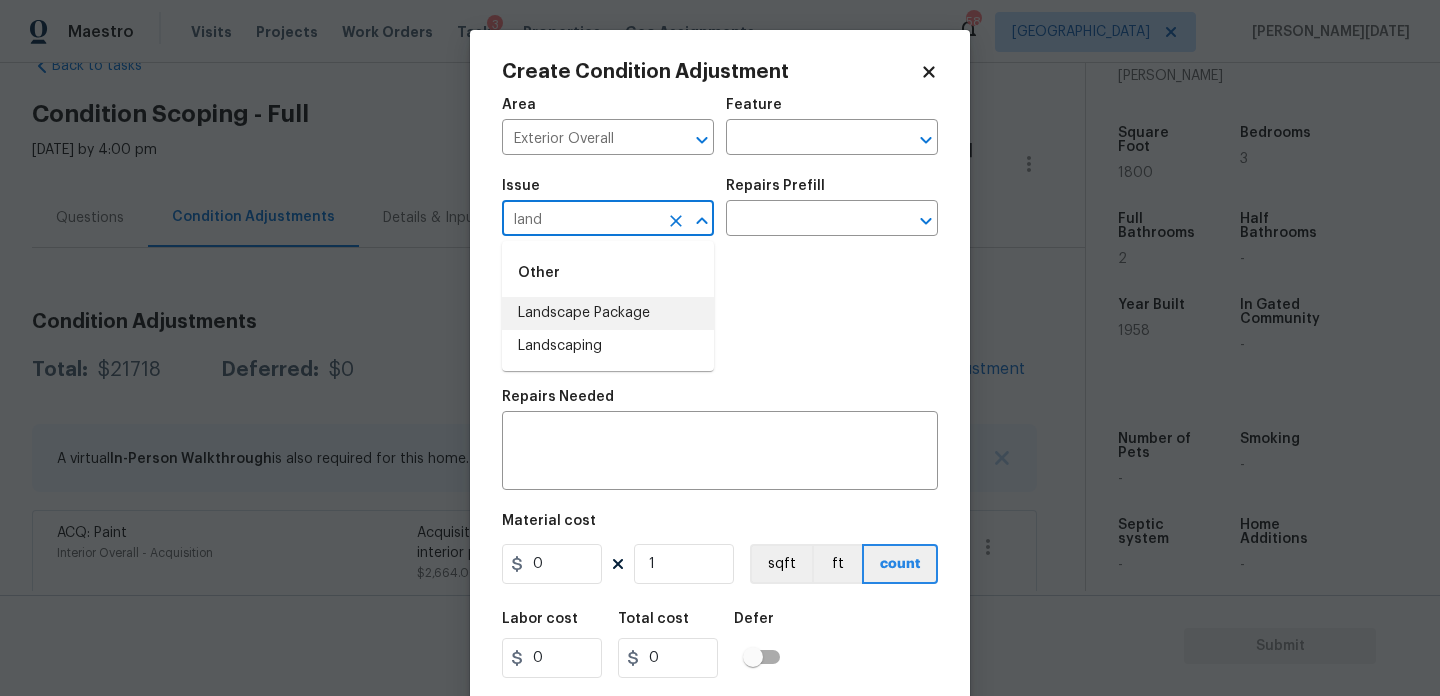 click on "Landscape Package" at bounding box center (608, 313) 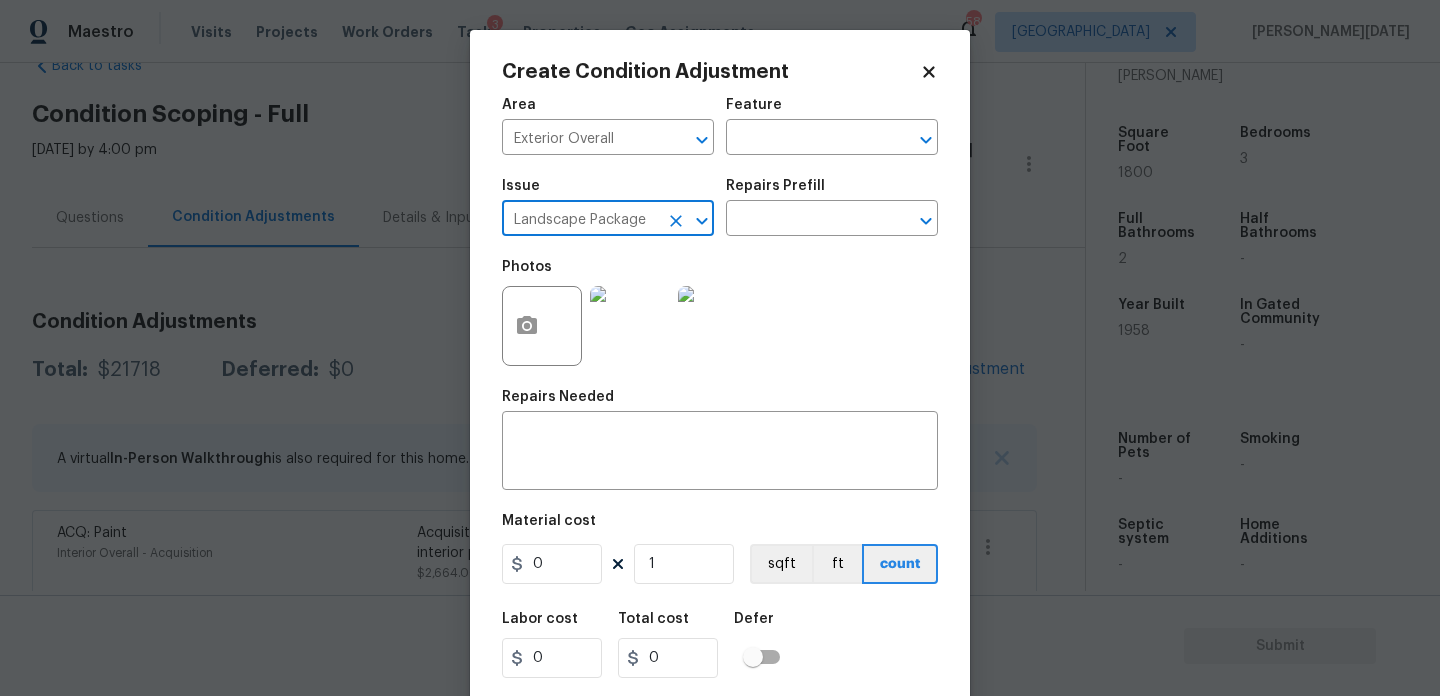 type on "Landscape Package" 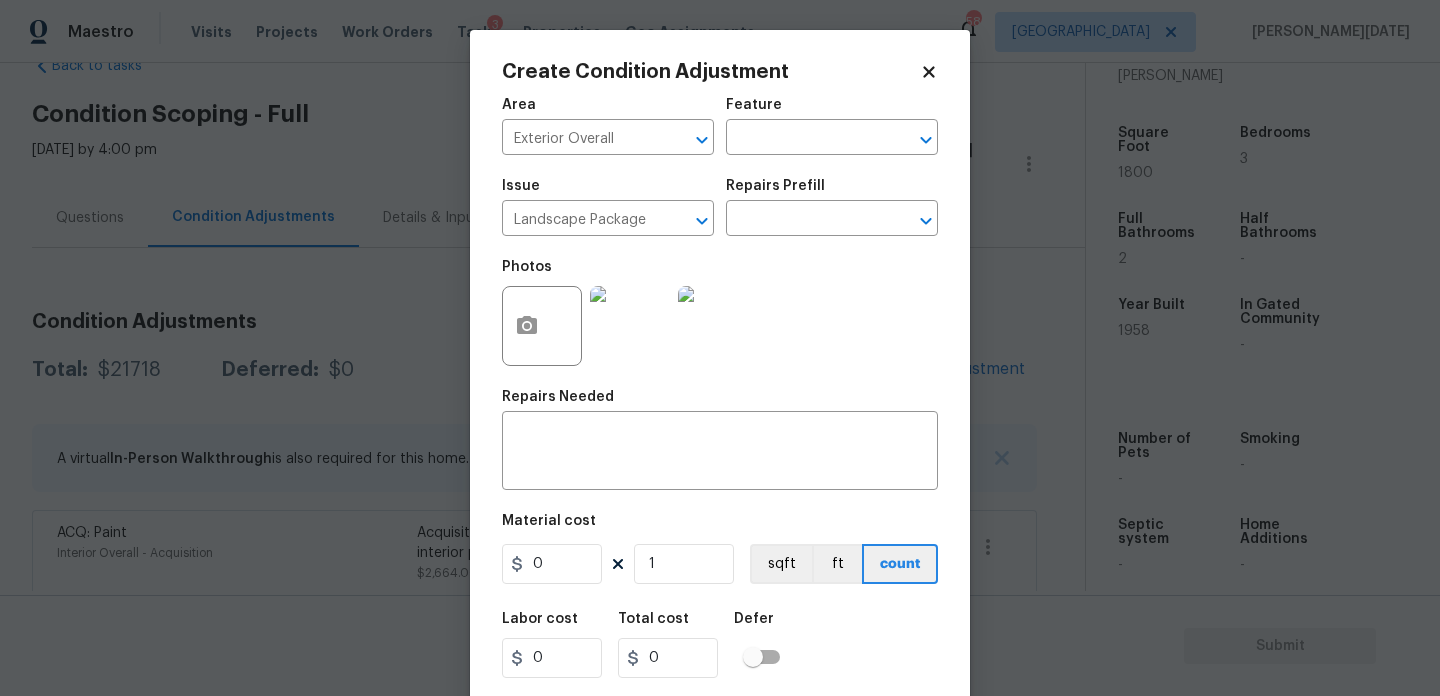 click on "Issue Landscape Package ​ Repairs Prefill ​" at bounding box center (720, 207) 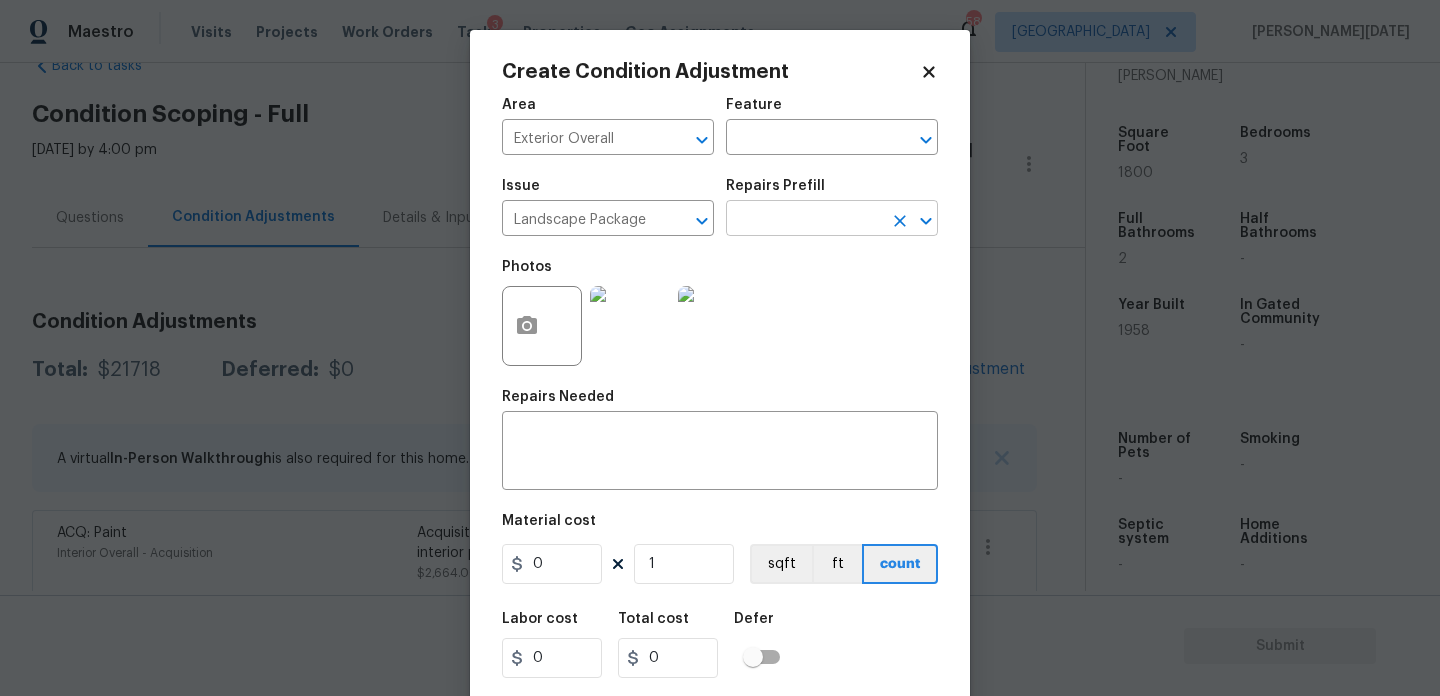 click at bounding box center (804, 220) 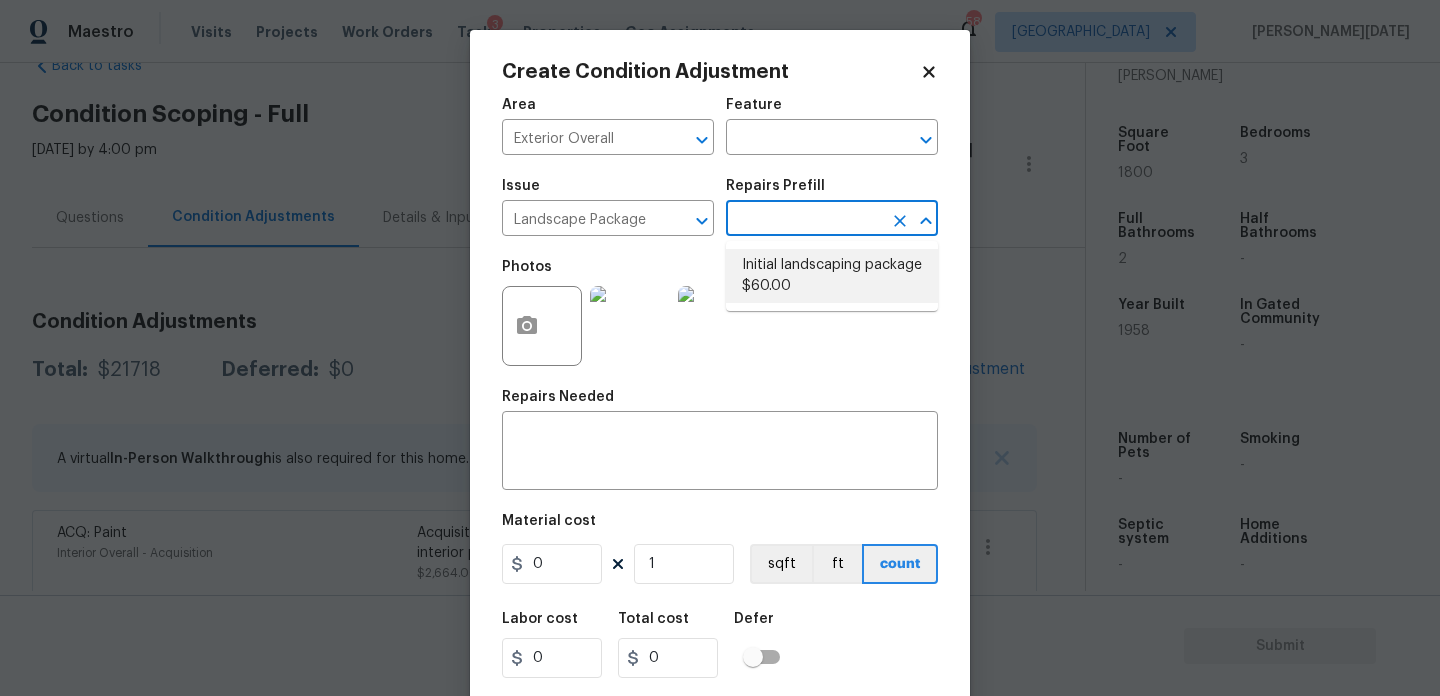 click on "Initial landscaping package $60.00" at bounding box center [832, 276] 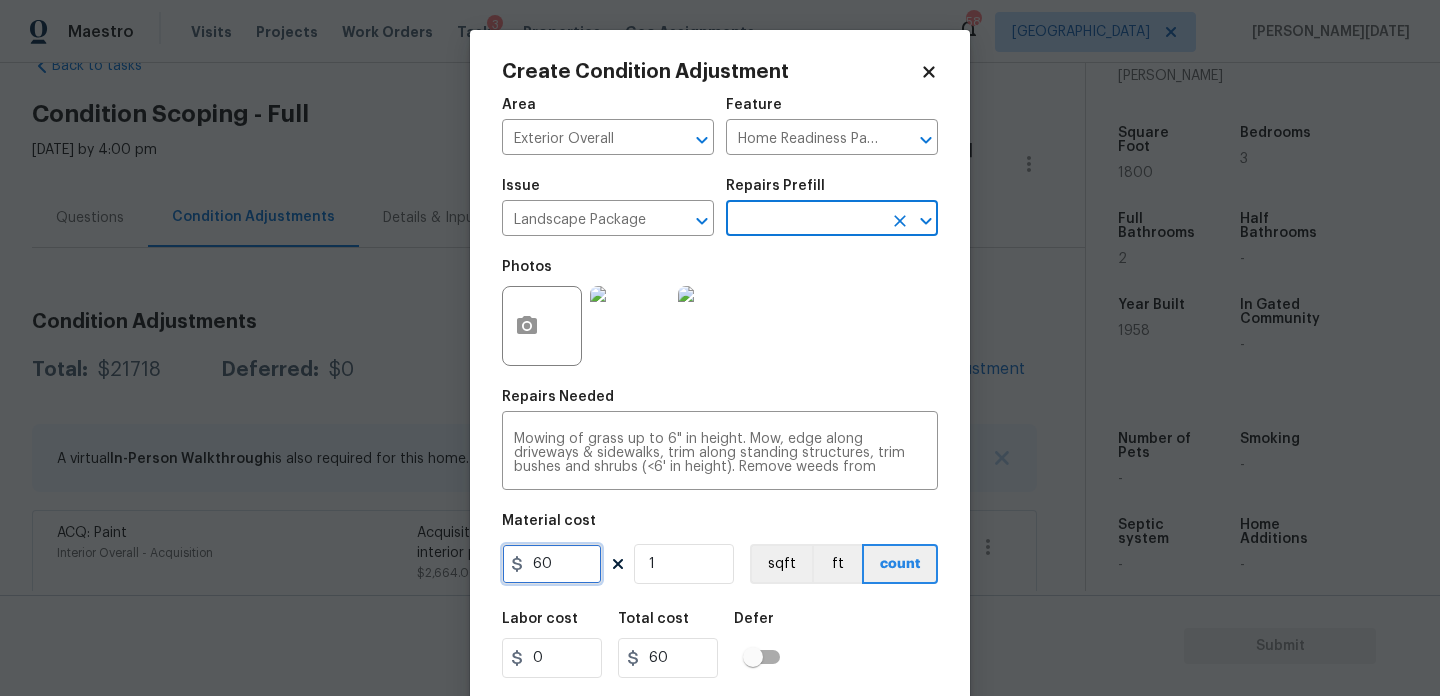drag, startPoint x: 448, startPoint y: 576, endPoint x: 432, endPoint y: 576, distance: 16 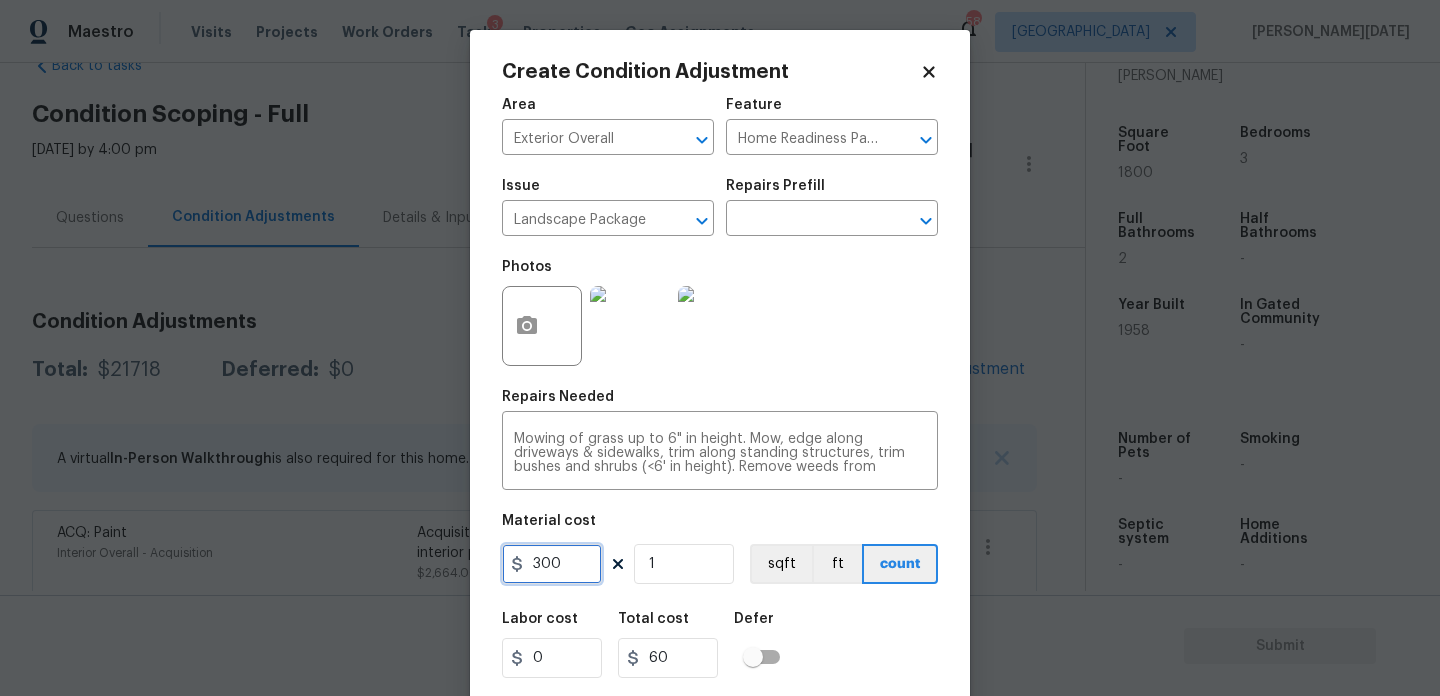 type on "300" 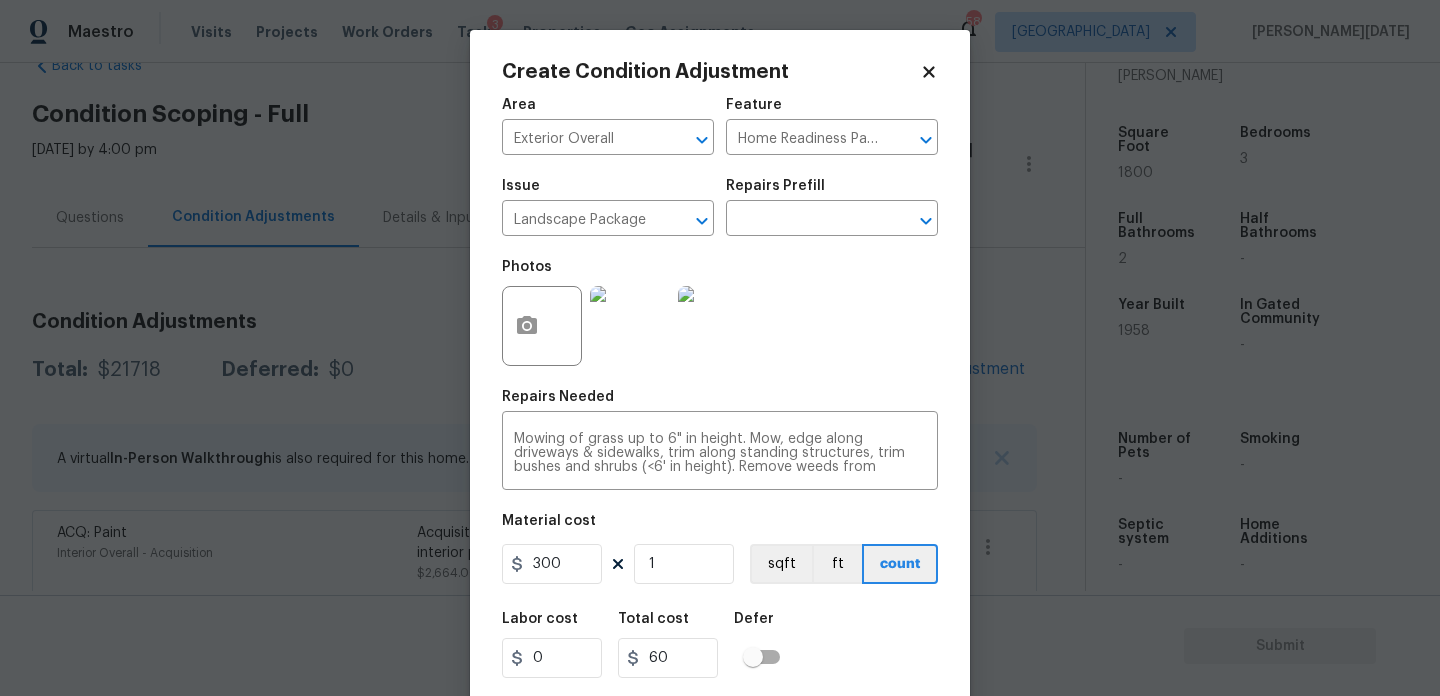 click on "Photos" at bounding box center [720, 313] 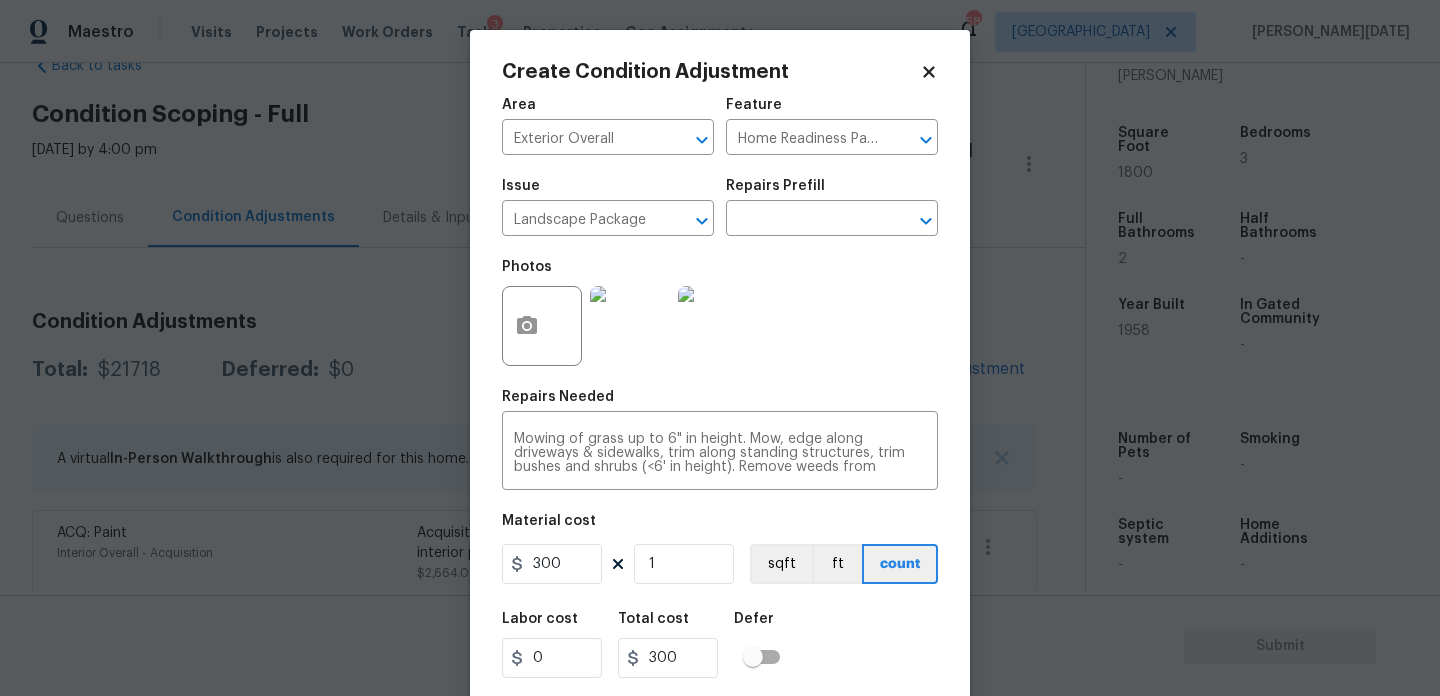 scroll, scrollTop: 51, scrollLeft: 0, axis: vertical 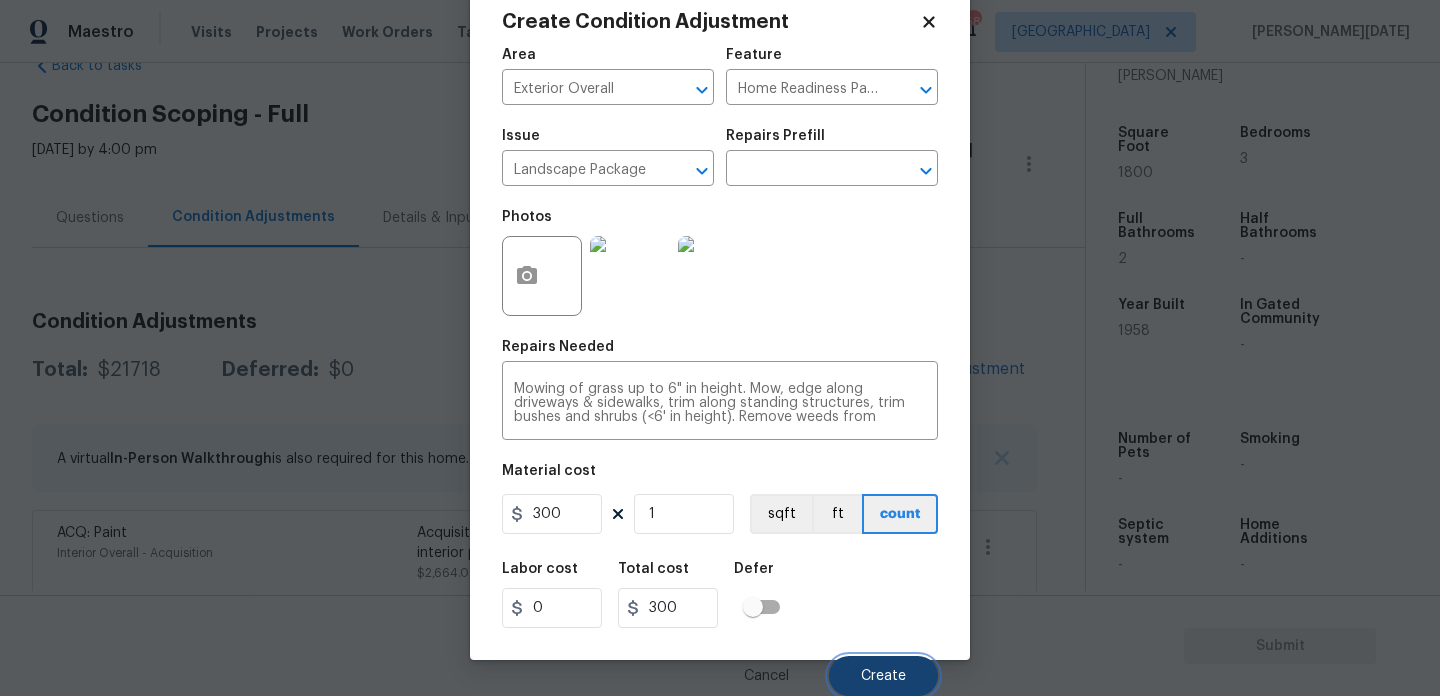 click on "Create" at bounding box center [883, 676] 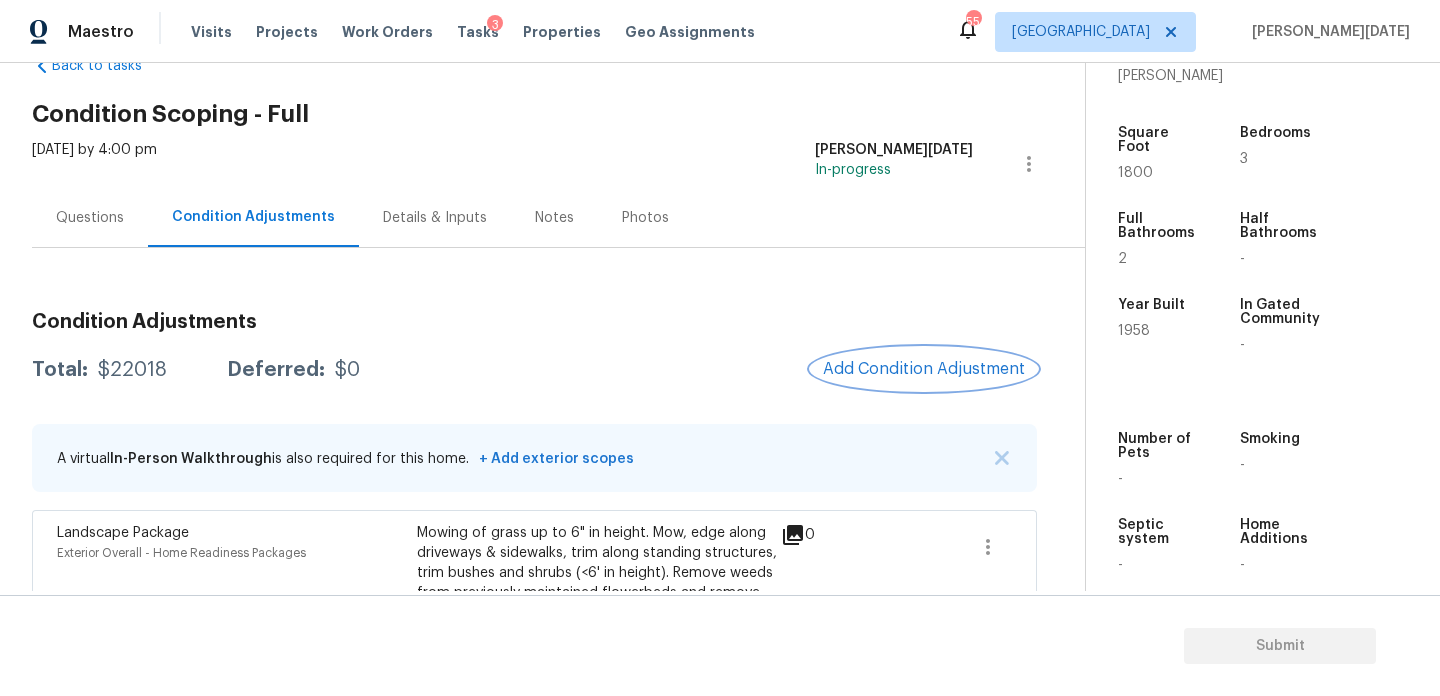 scroll, scrollTop: 0, scrollLeft: 0, axis: both 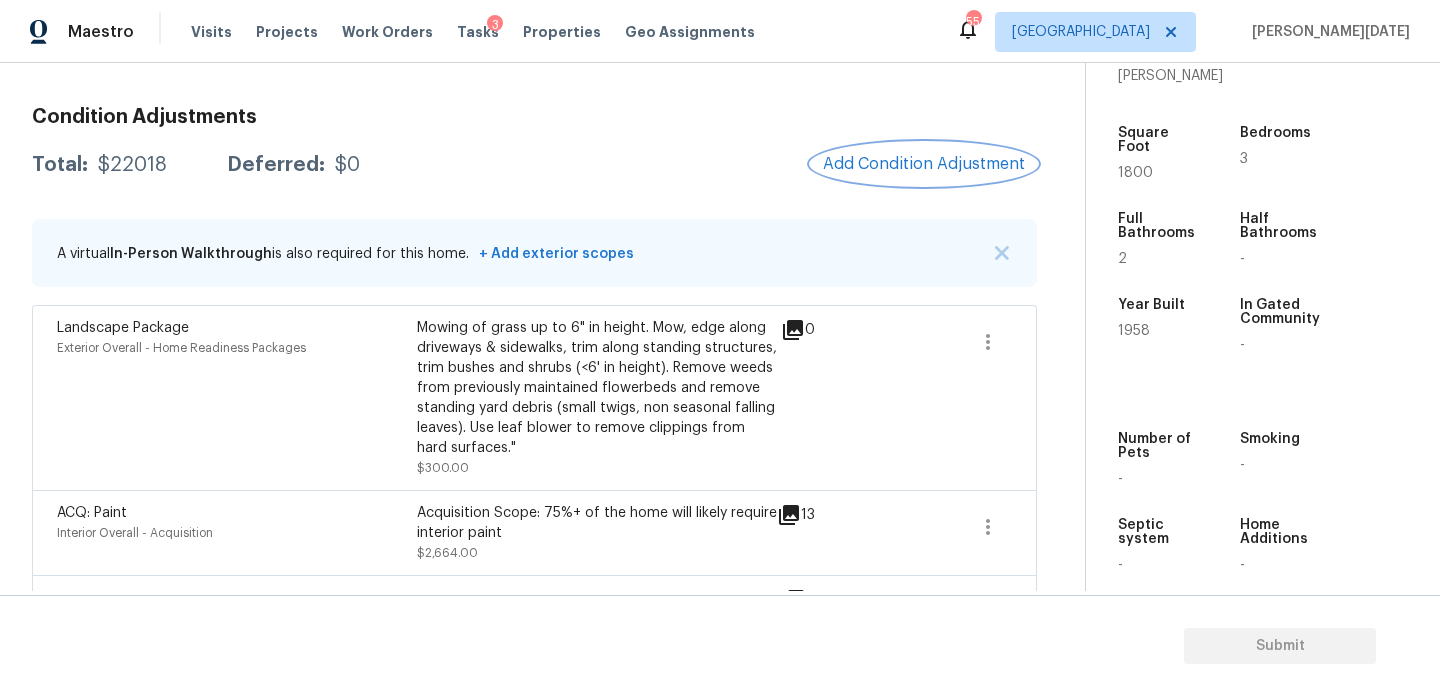 click on "Add Condition Adjustment" at bounding box center [924, 164] 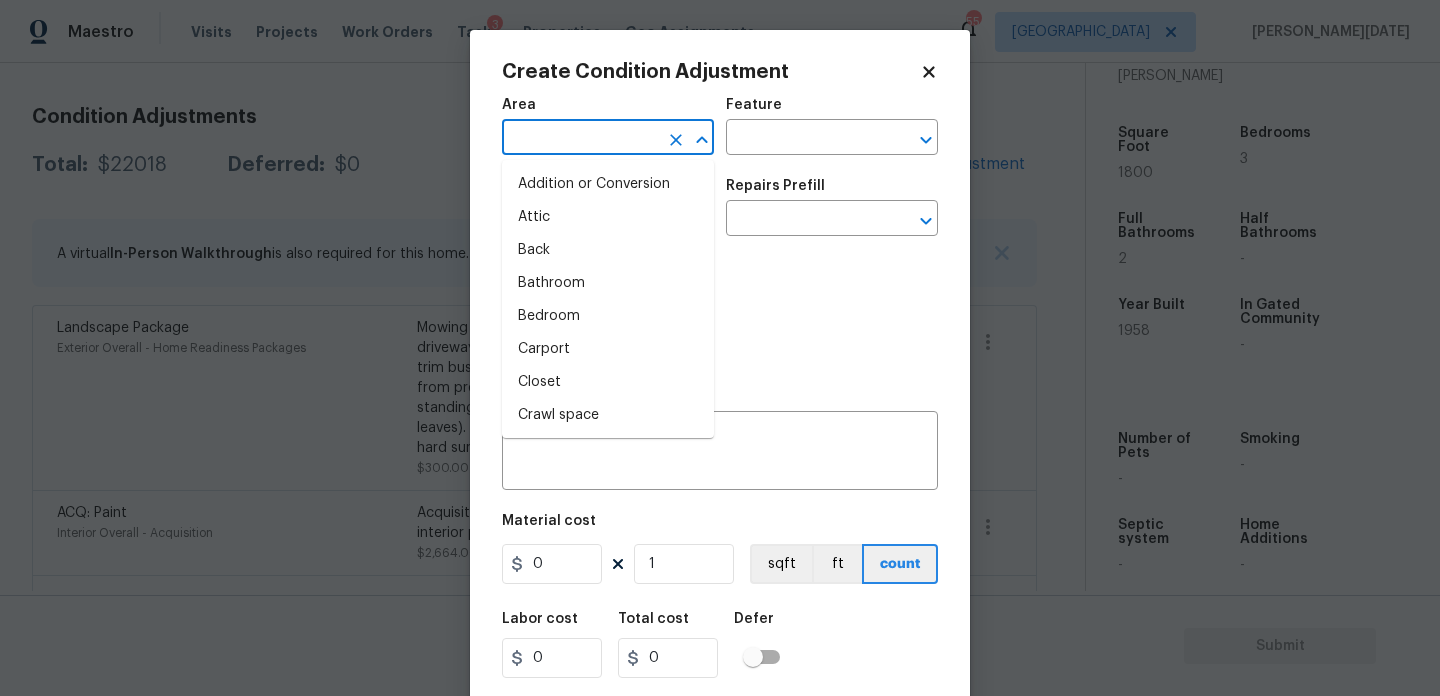 click at bounding box center [580, 139] 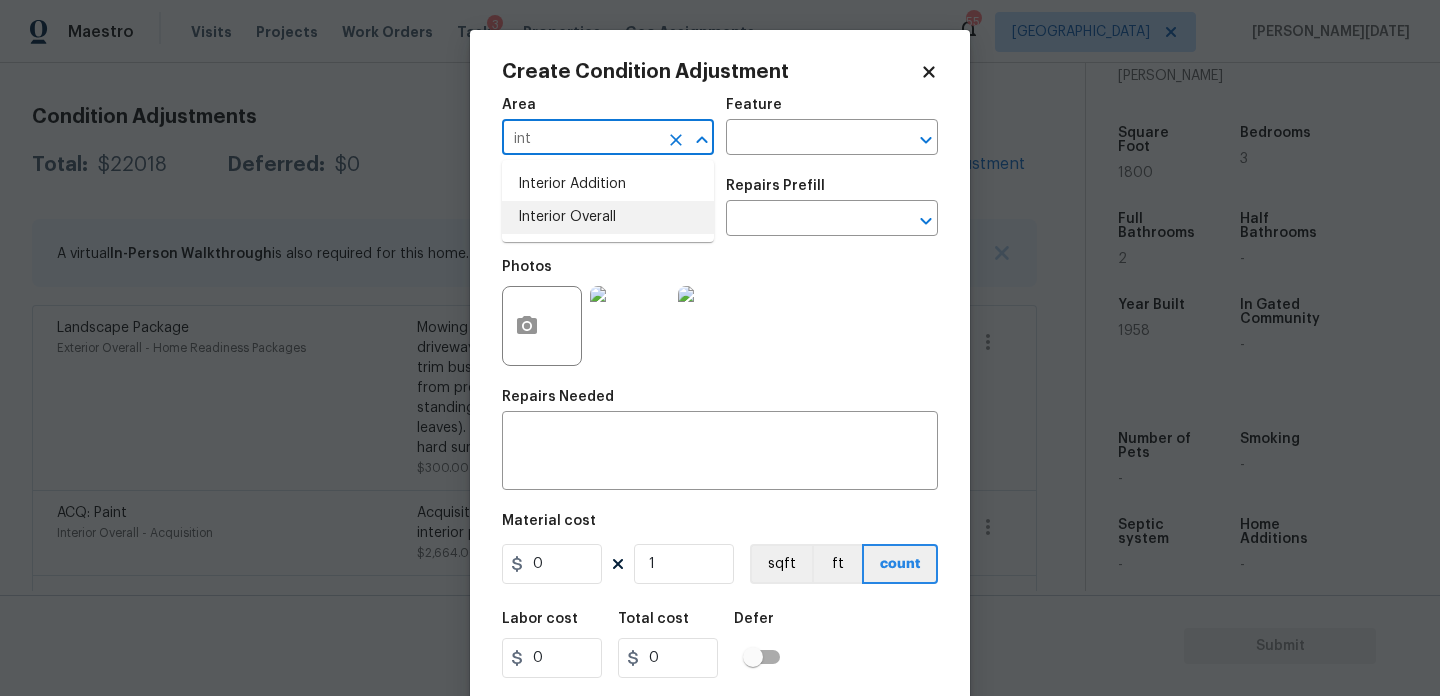 click on "Interior Overall" at bounding box center [608, 217] 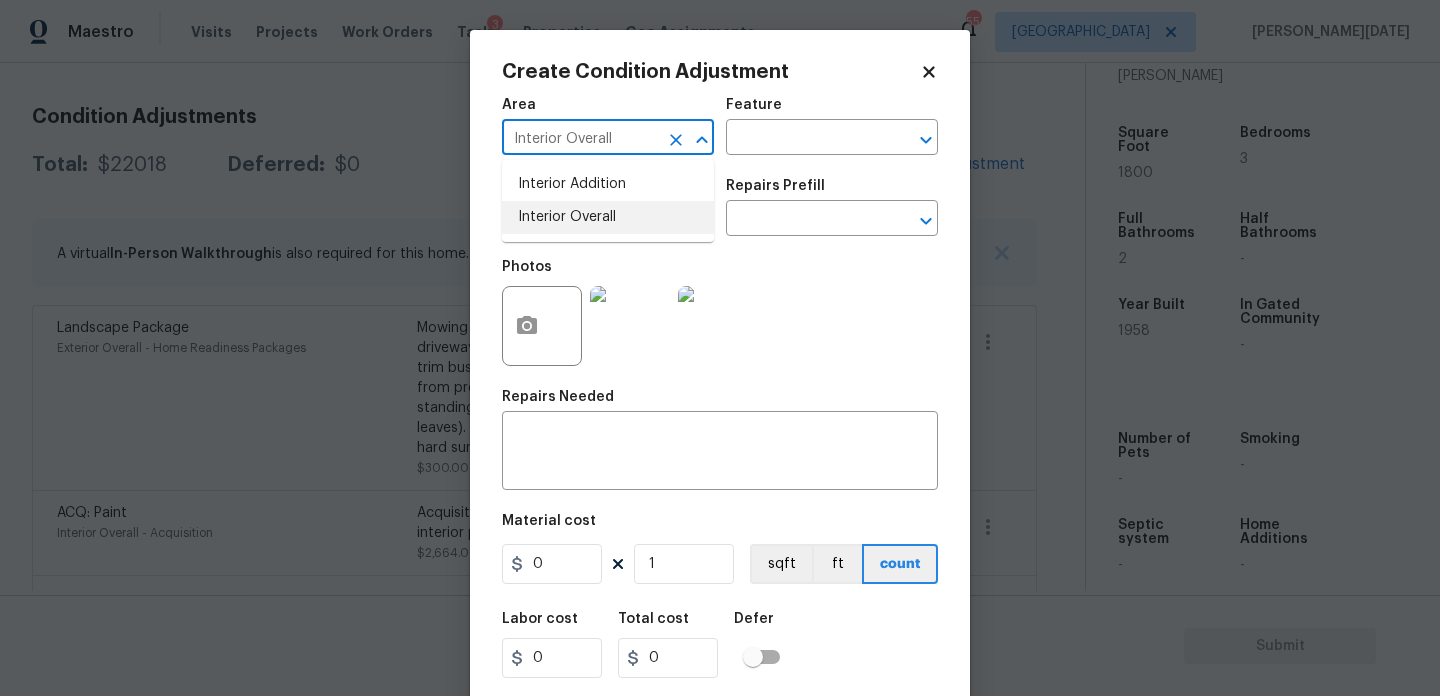 type on "Interior Overall" 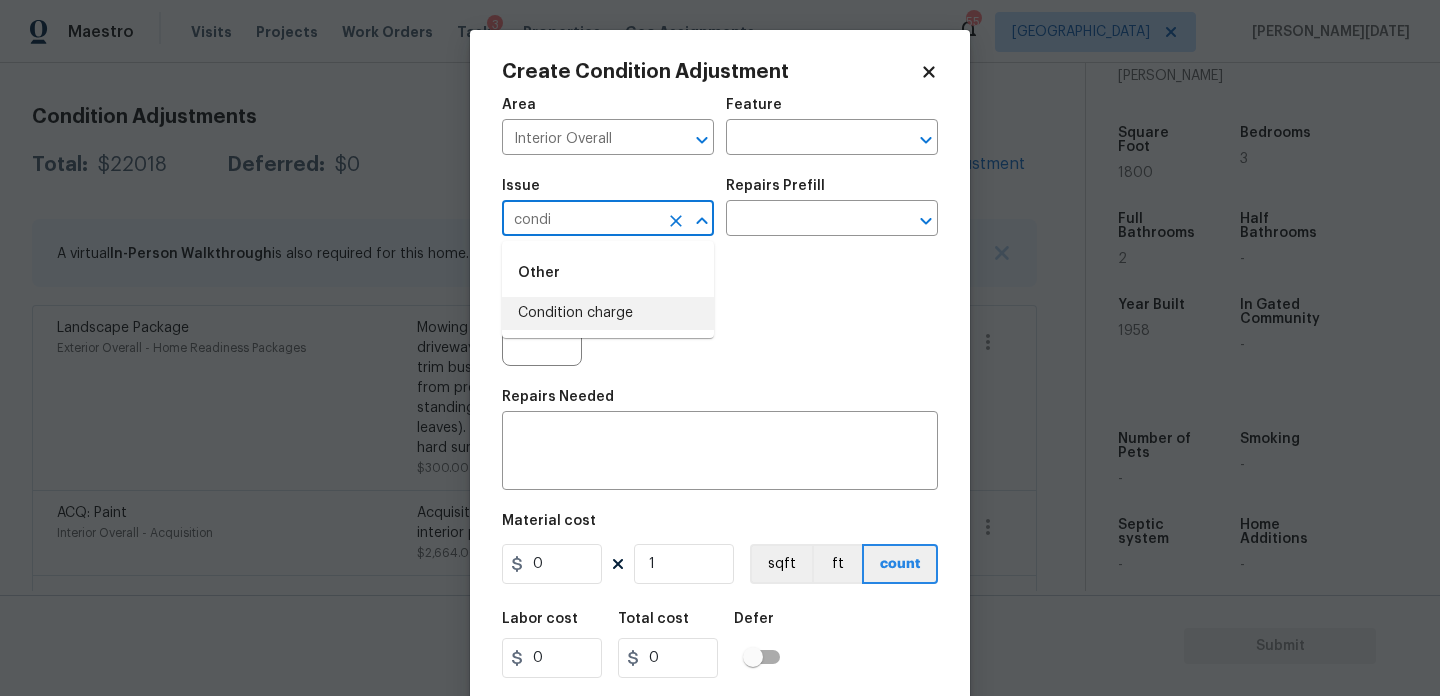 click on "Condition charge" at bounding box center (608, 313) 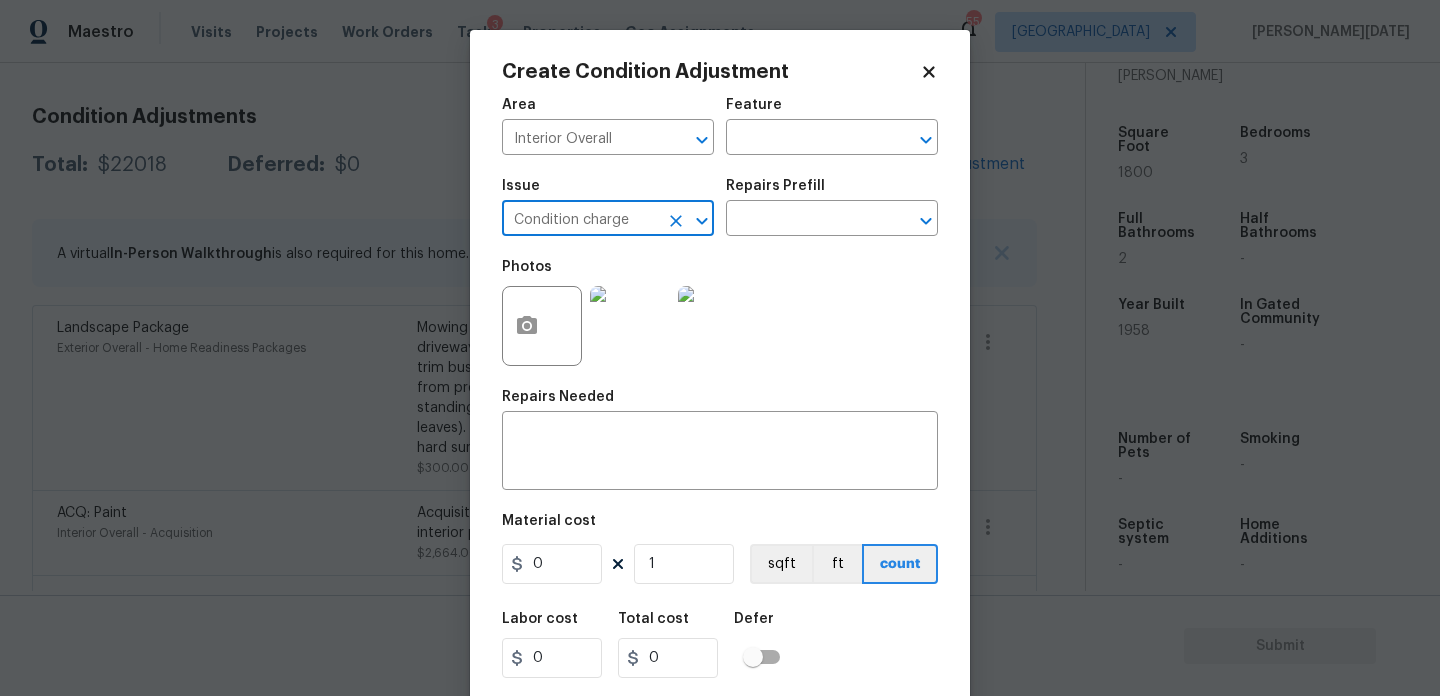 type on "Condition charge" 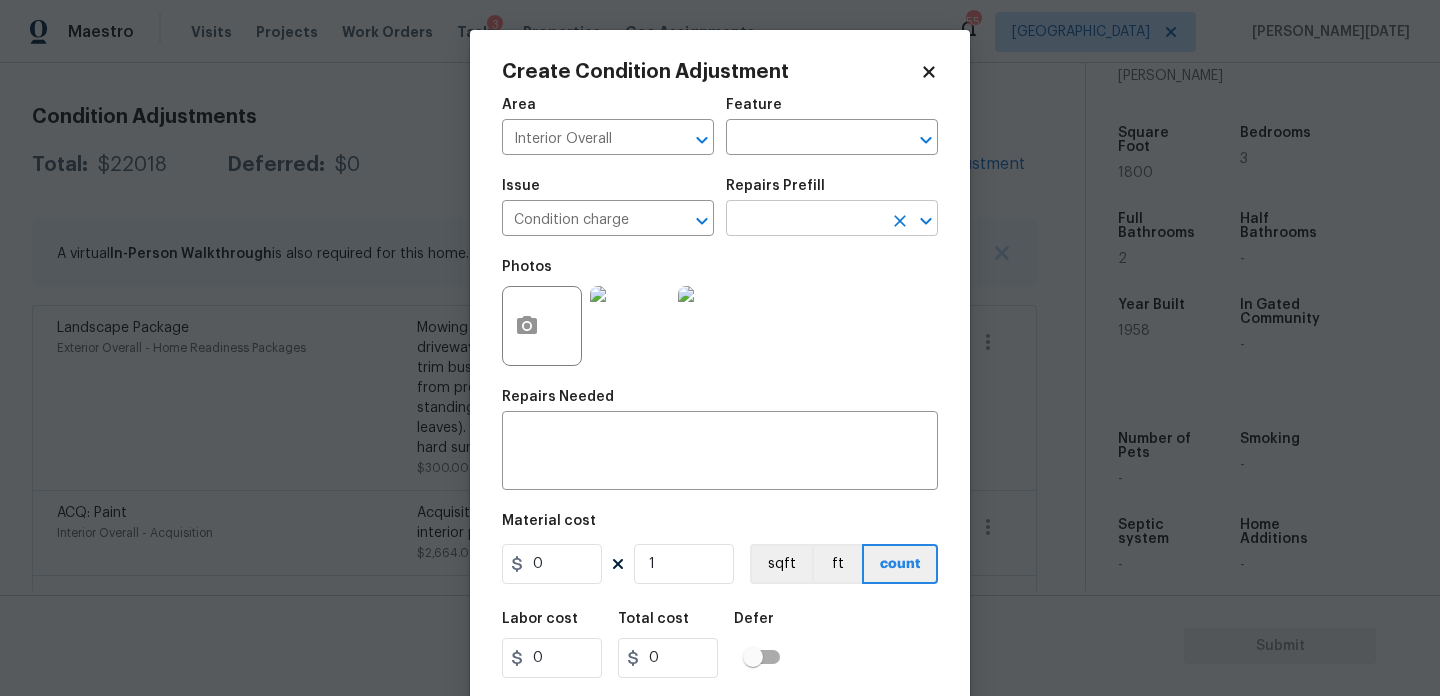 click at bounding box center [804, 220] 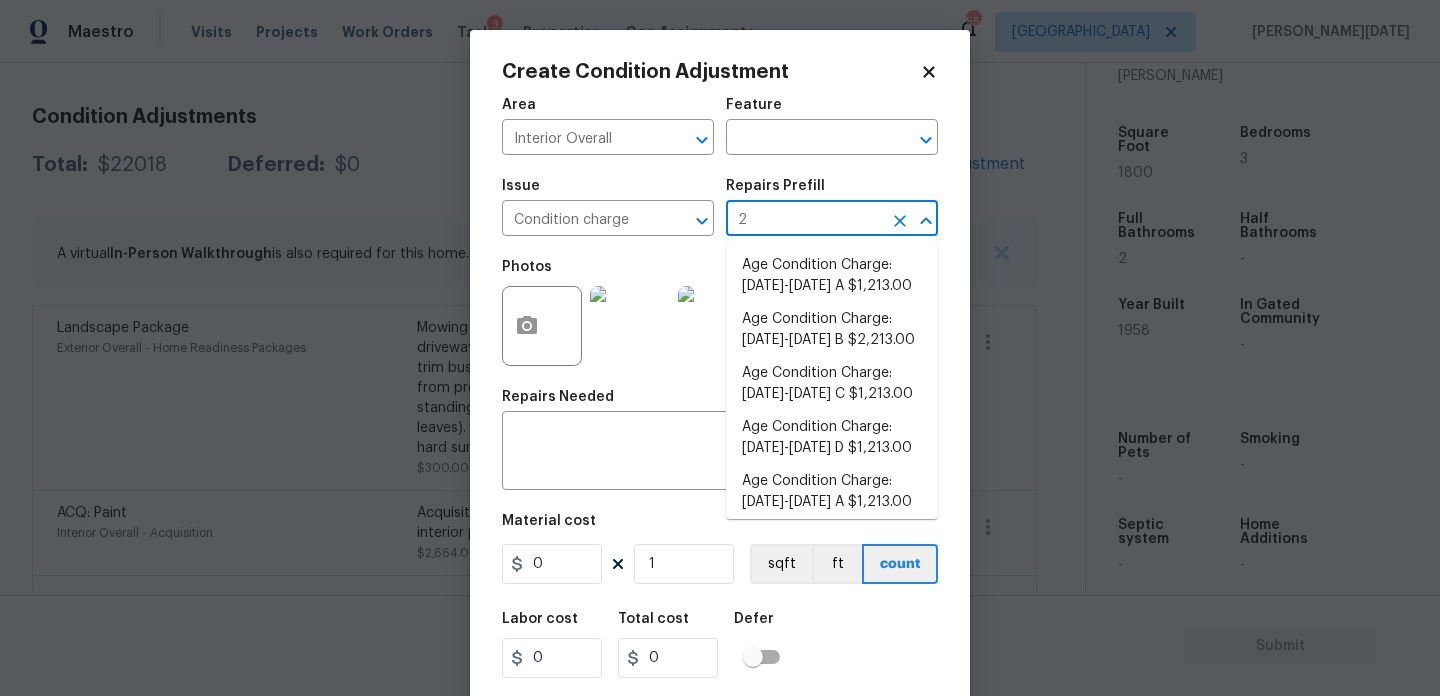 type on "22" 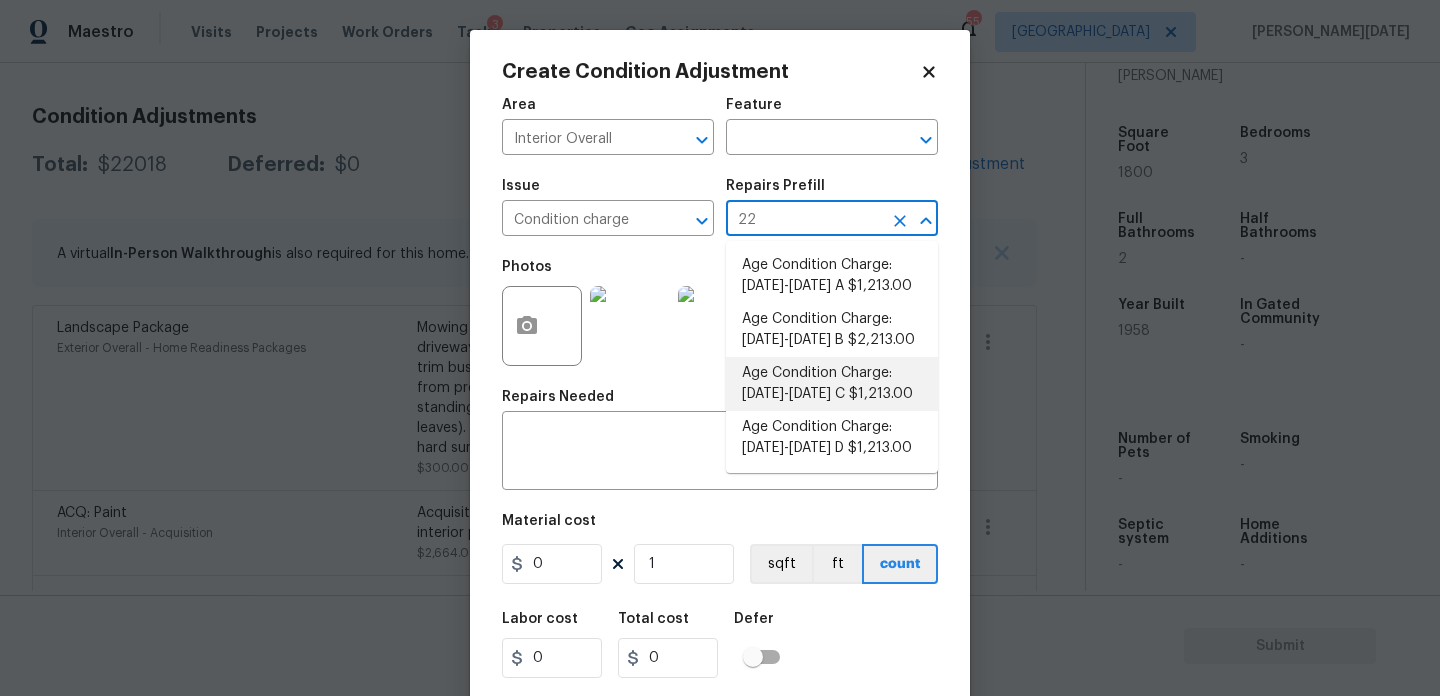 click on "Age Condition Charge: 1922-1978 C	 $1,213.00" at bounding box center [832, 384] 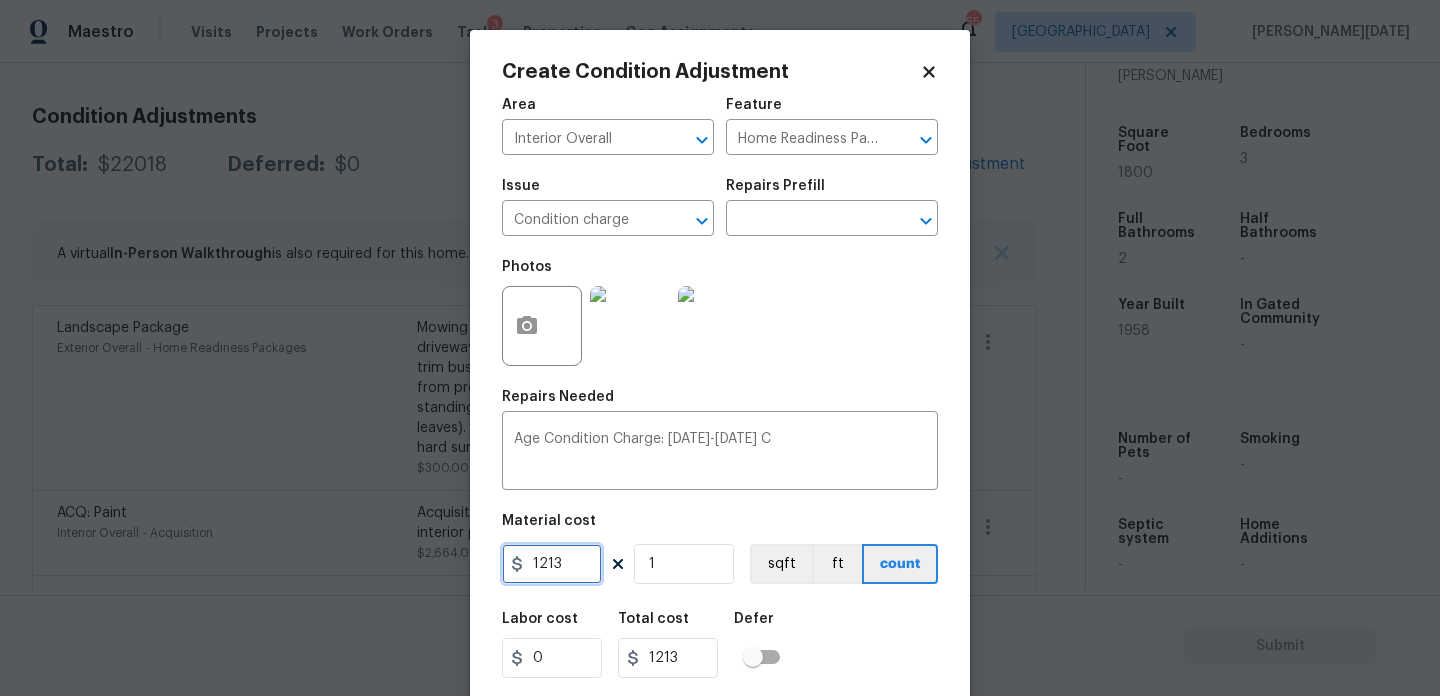 drag, startPoint x: 587, startPoint y: 570, endPoint x: 327, endPoint y: 570, distance: 260 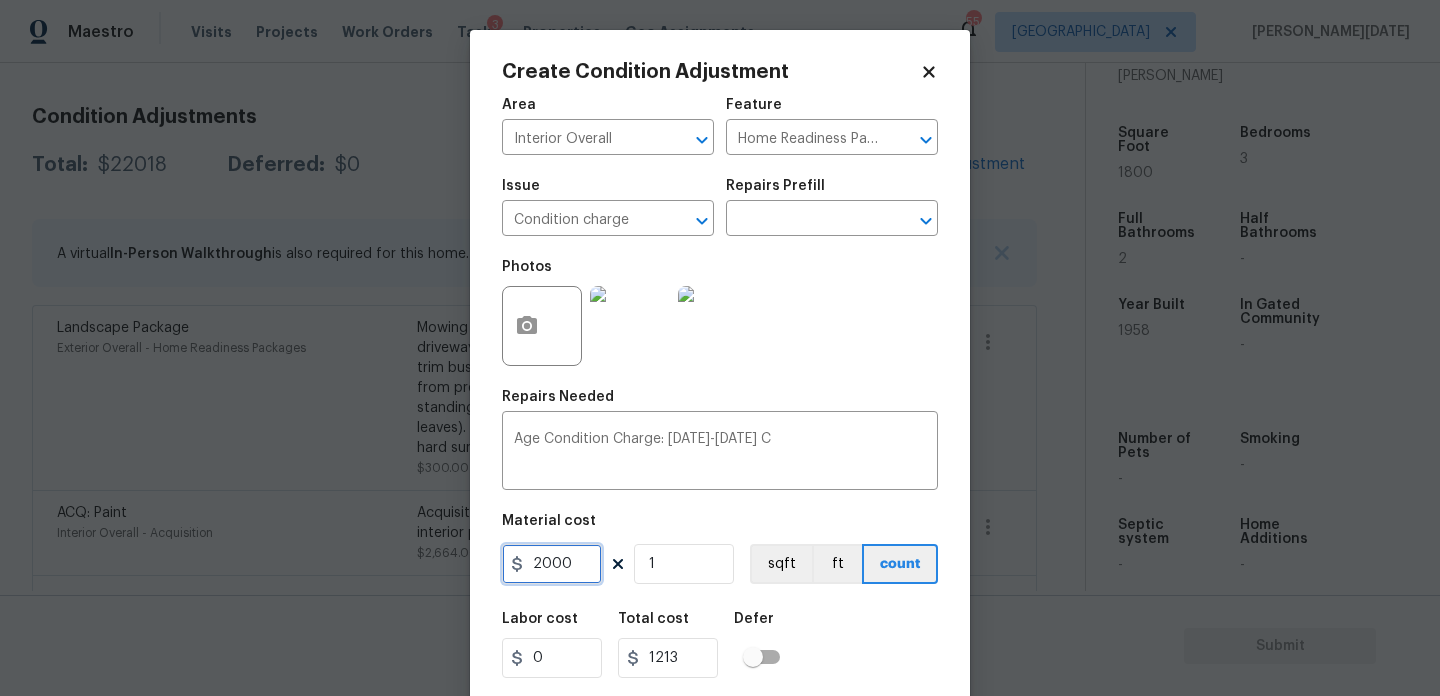type on "2000" 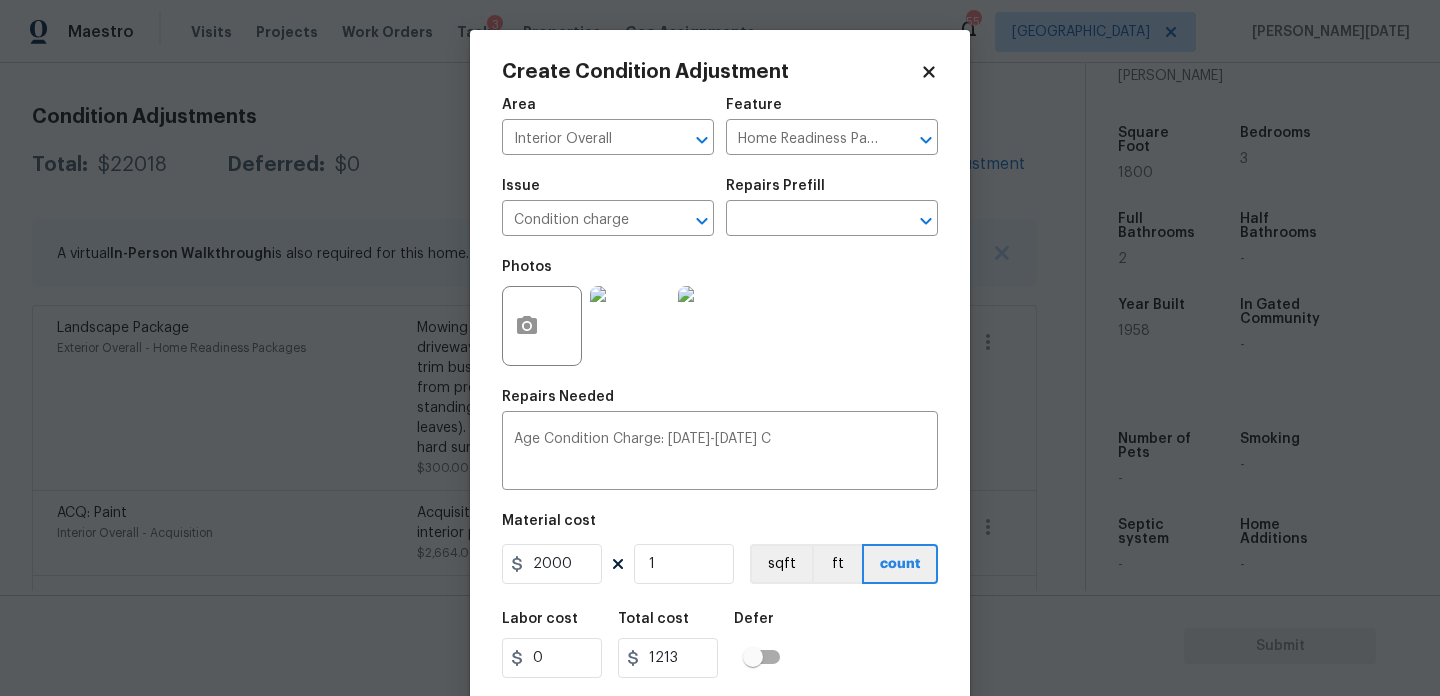 click on "Photos" at bounding box center (720, 313) 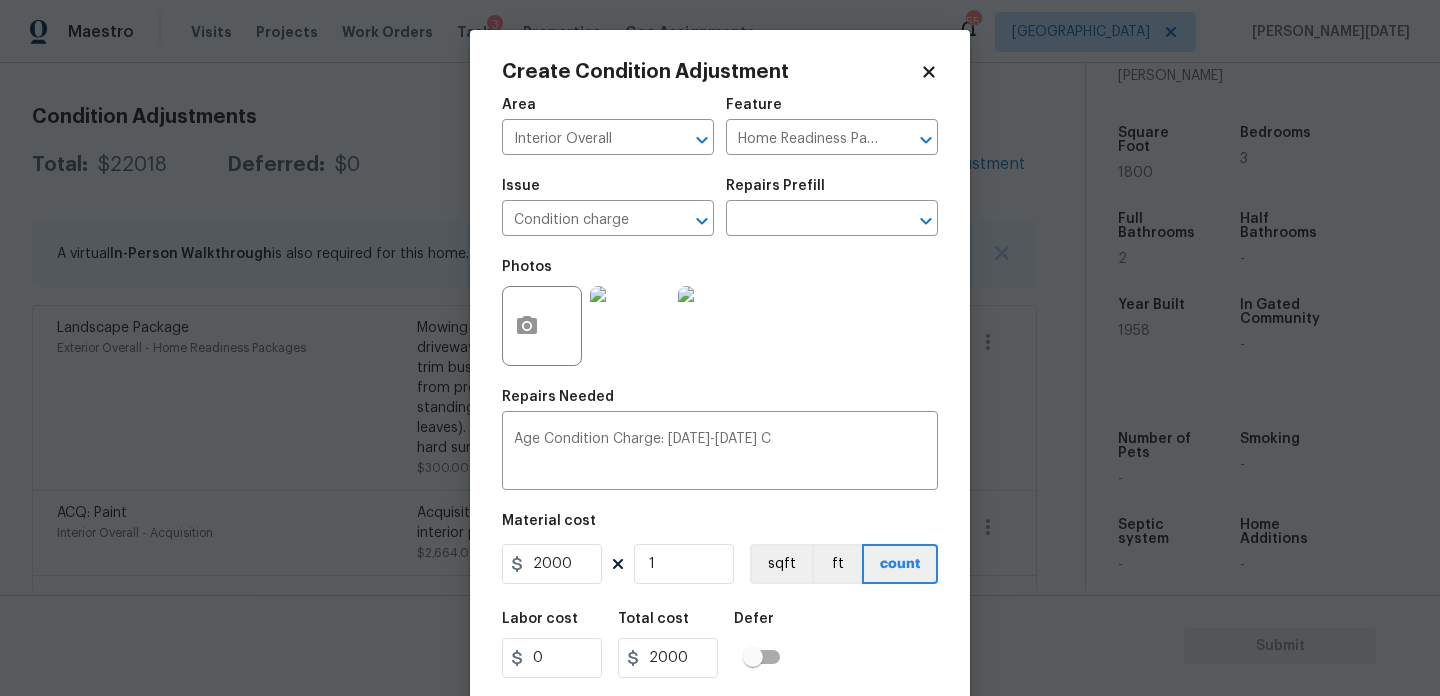 scroll, scrollTop: 51, scrollLeft: 0, axis: vertical 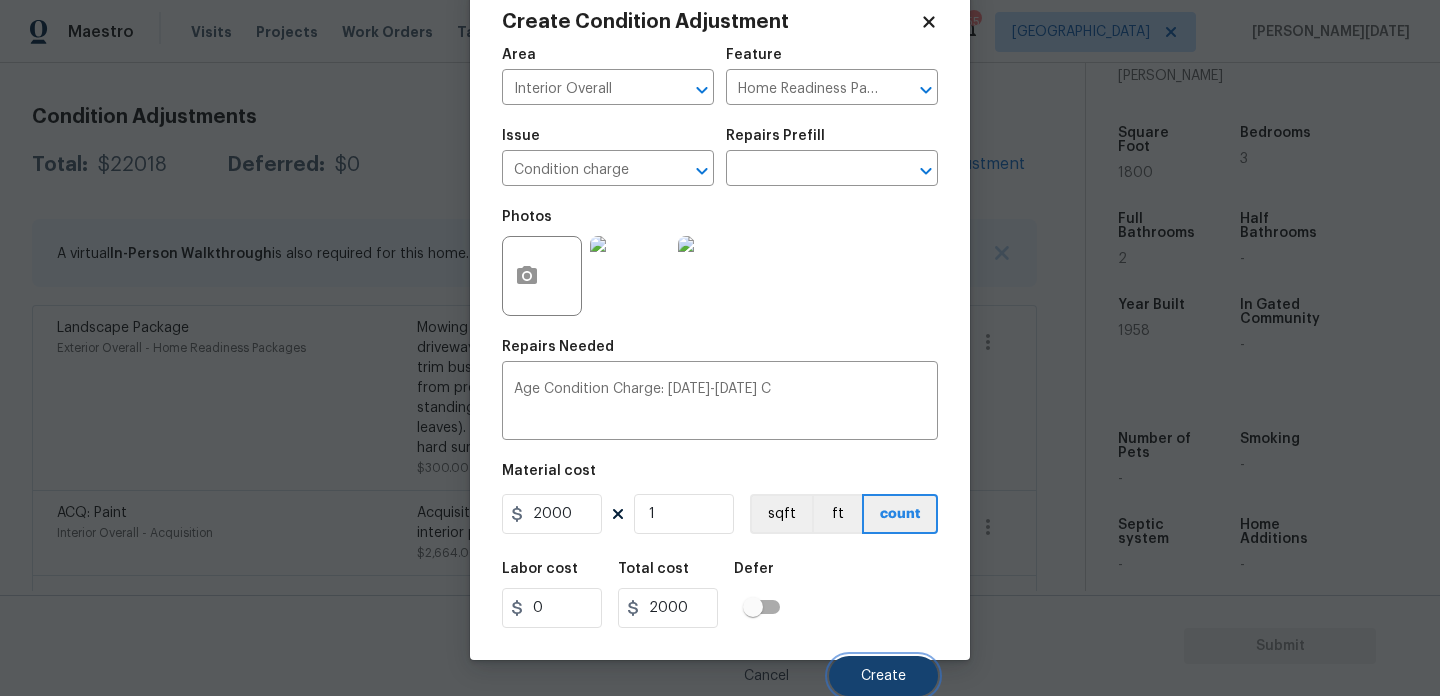 click on "Create" at bounding box center [883, 676] 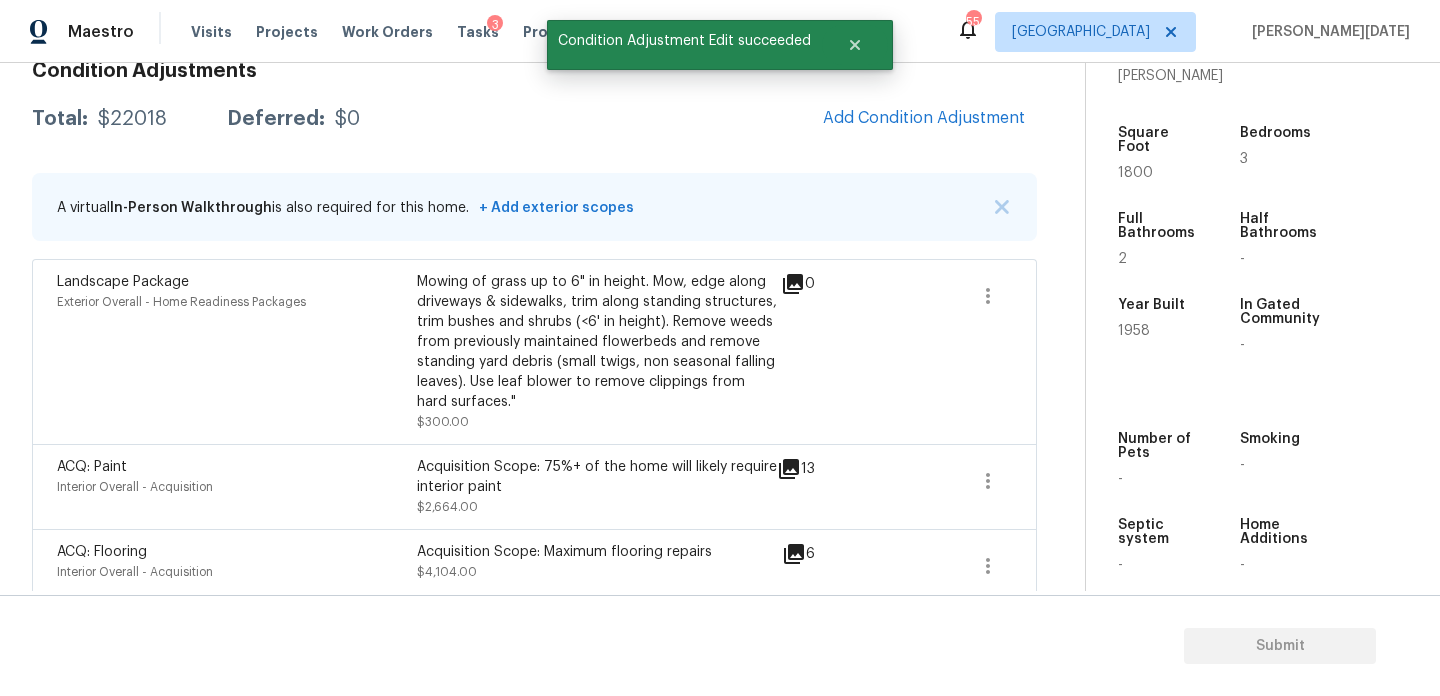scroll, scrollTop: 260, scrollLeft: 0, axis: vertical 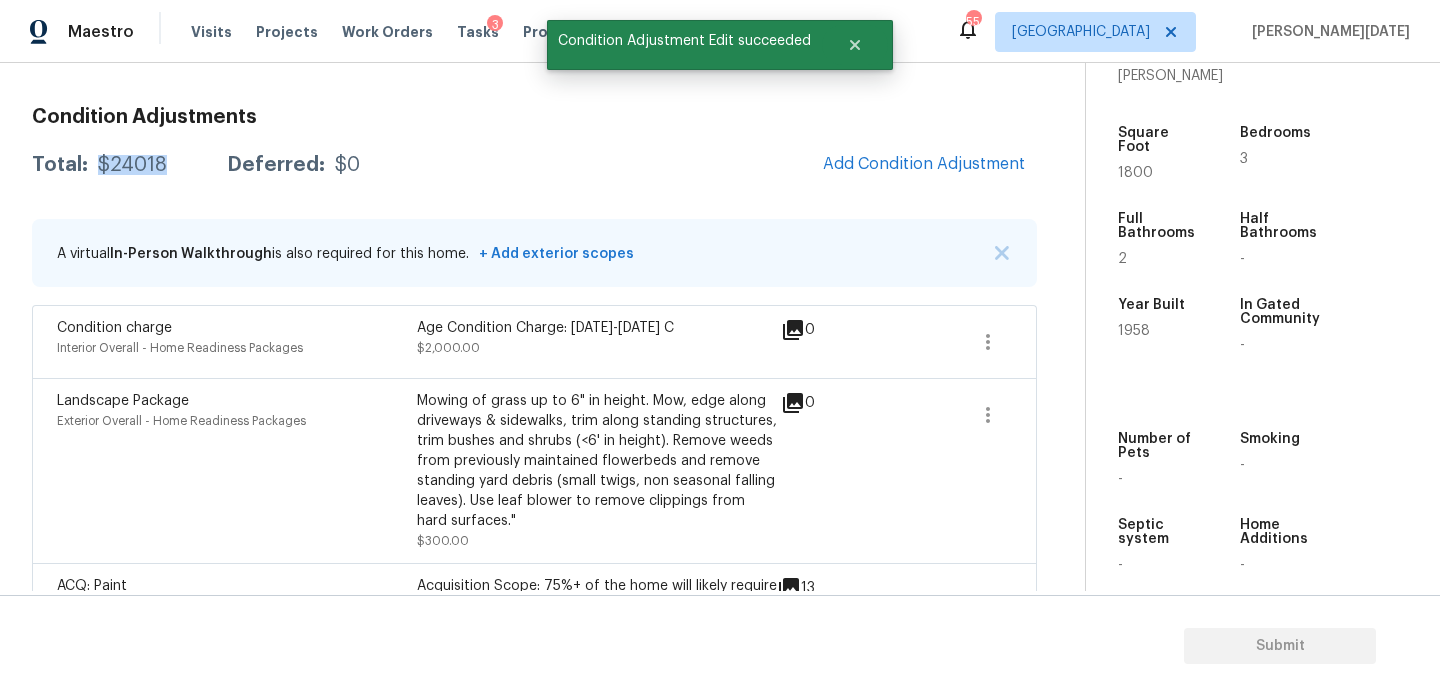 drag, startPoint x: 98, startPoint y: 163, endPoint x: 186, endPoint y: 163, distance: 88 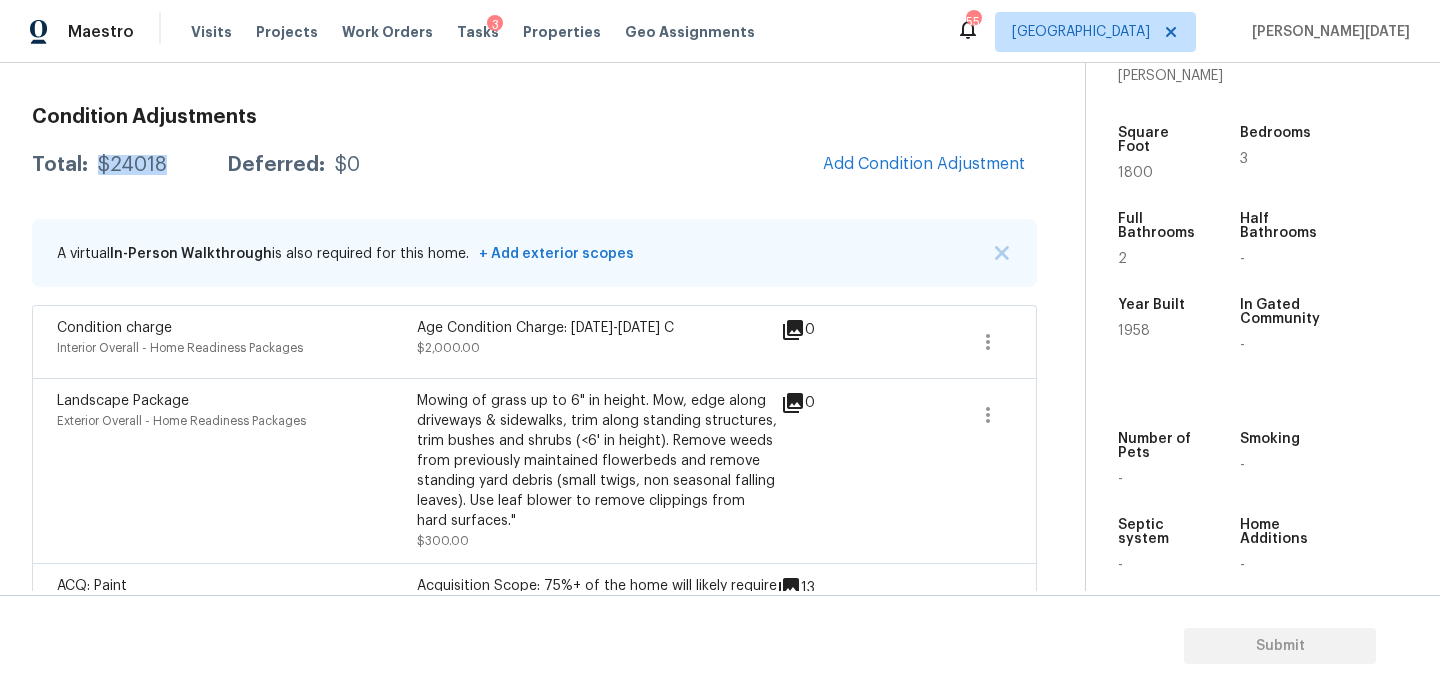 click on "A virtual  In-Person Walkthrough  is also required for this home.   + Add exterior scopes" at bounding box center (534, 253) 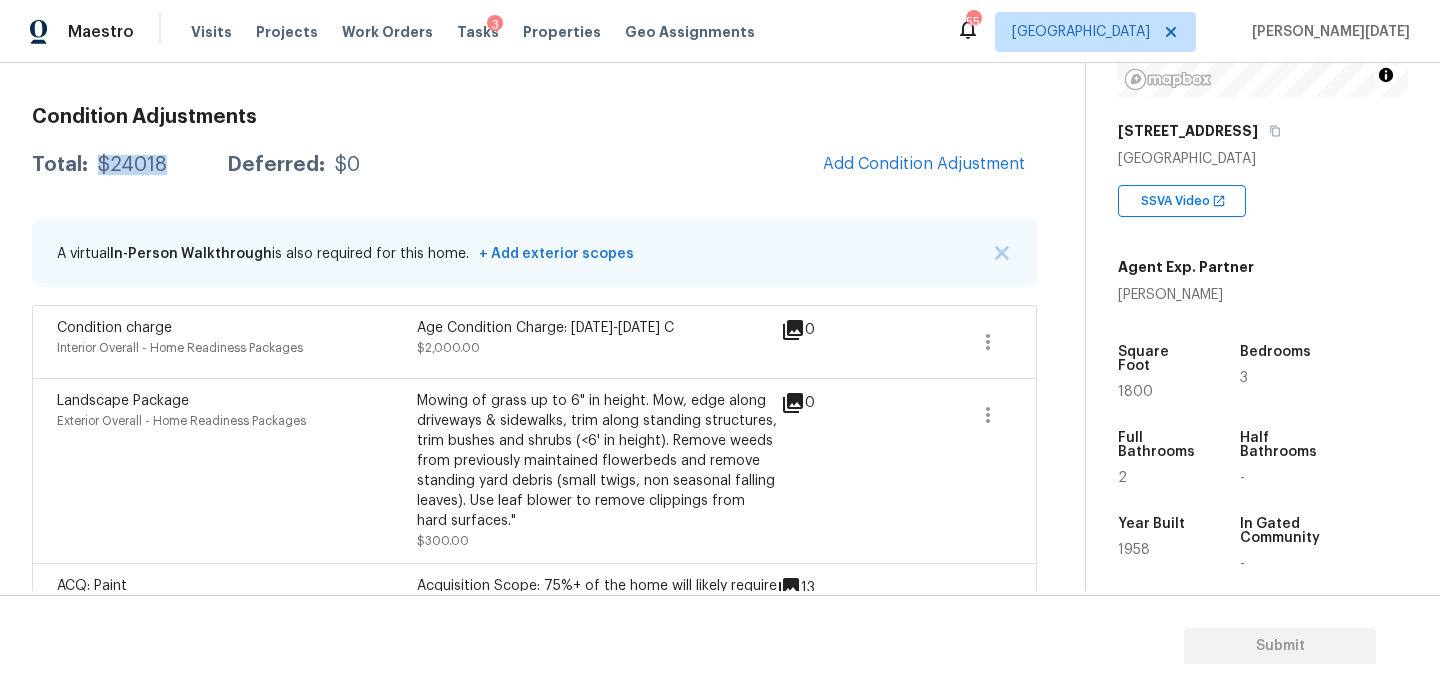 scroll, scrollTop: 271, scrollLeft: 0, axis: vertical 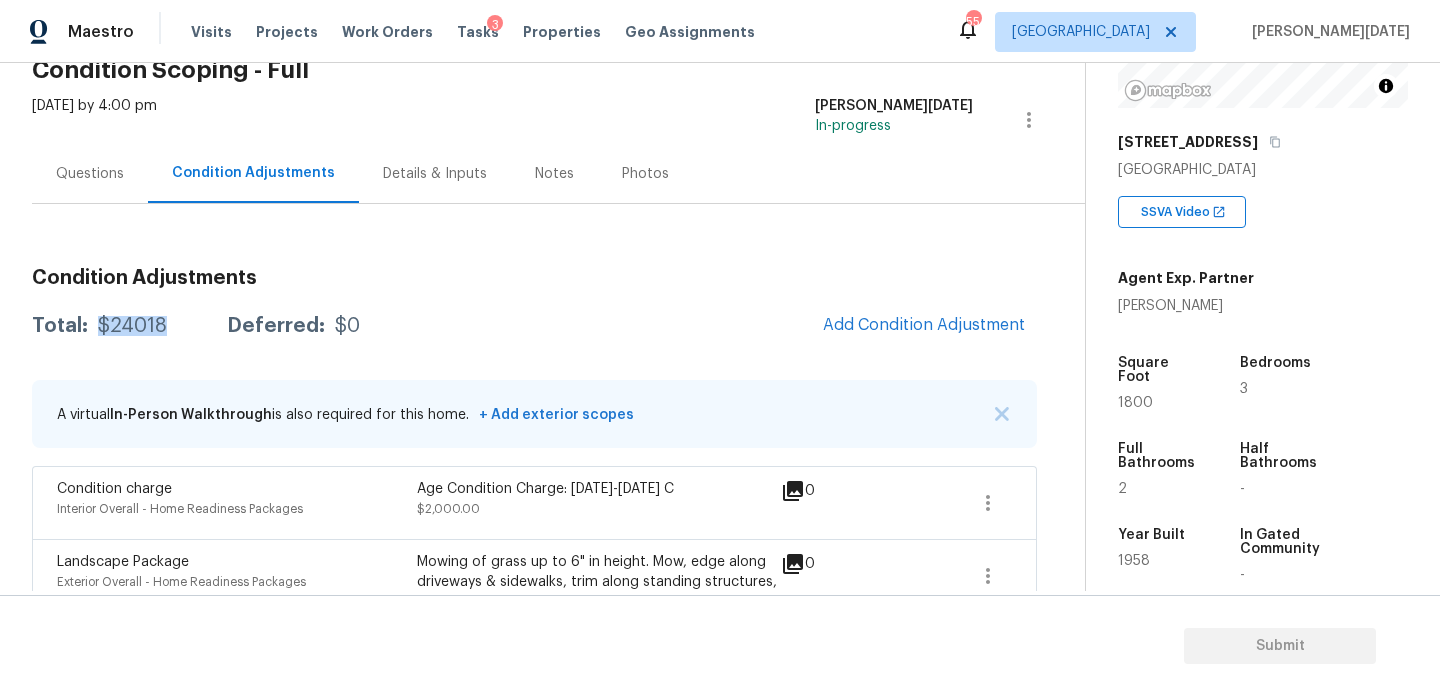 click on "Questions" at bounding box center [90, 173] 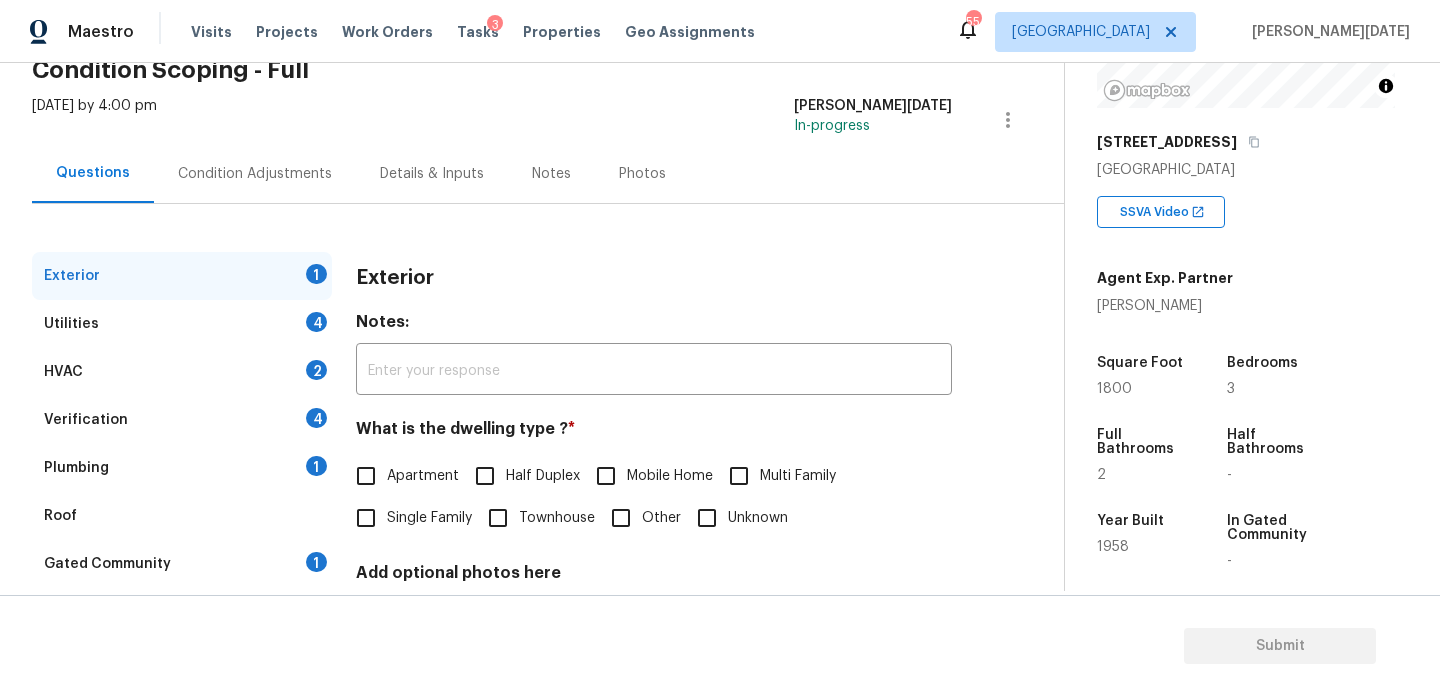 scroll, scrollTop: 267, scrollLeft: 0, axis: vertical 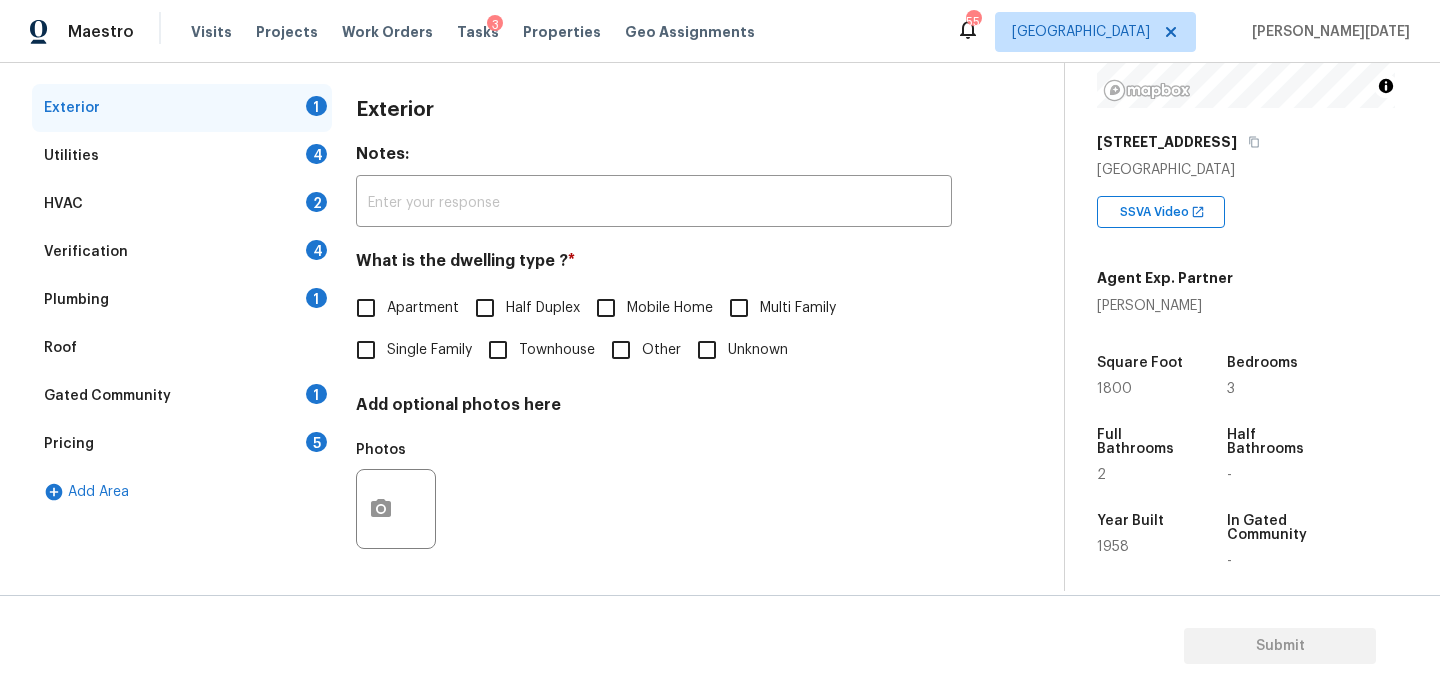 click on "Single Family" at bounding box center [366, 350] 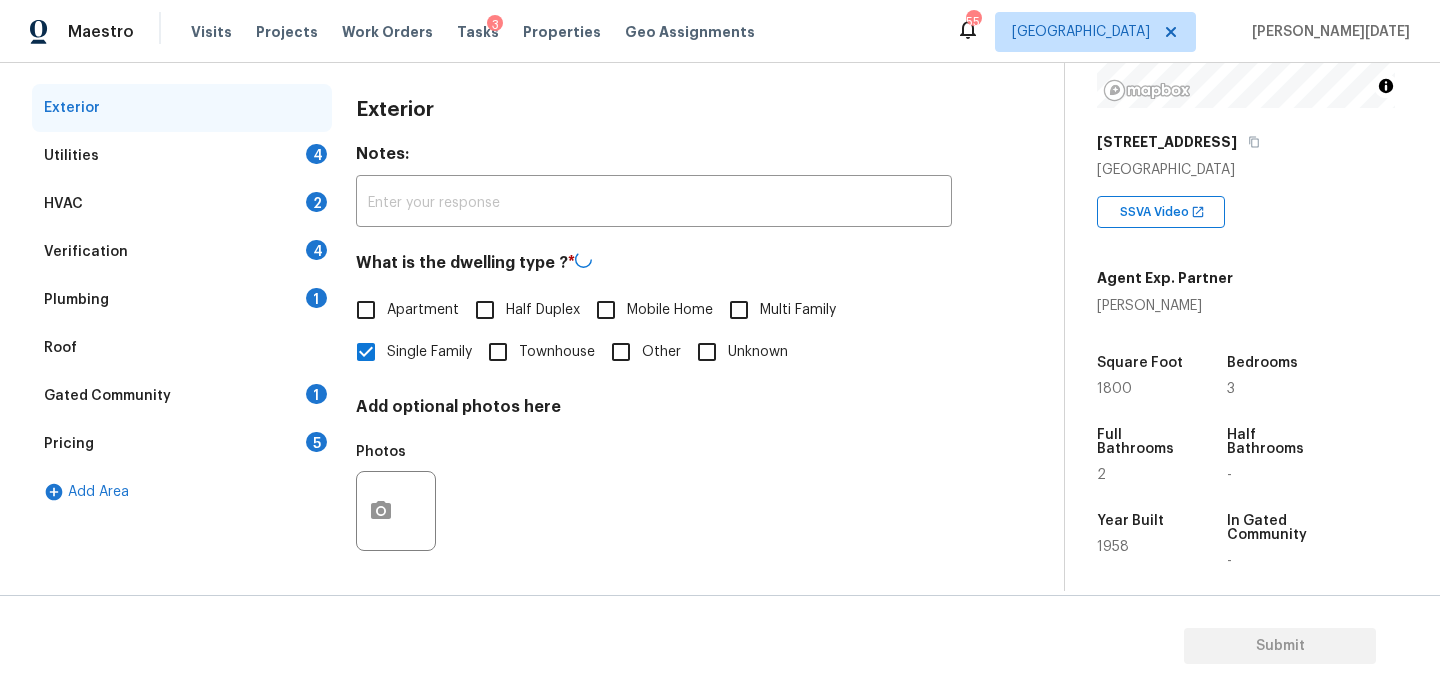 click on "Utilities 4" at bounding box center (182, 156) 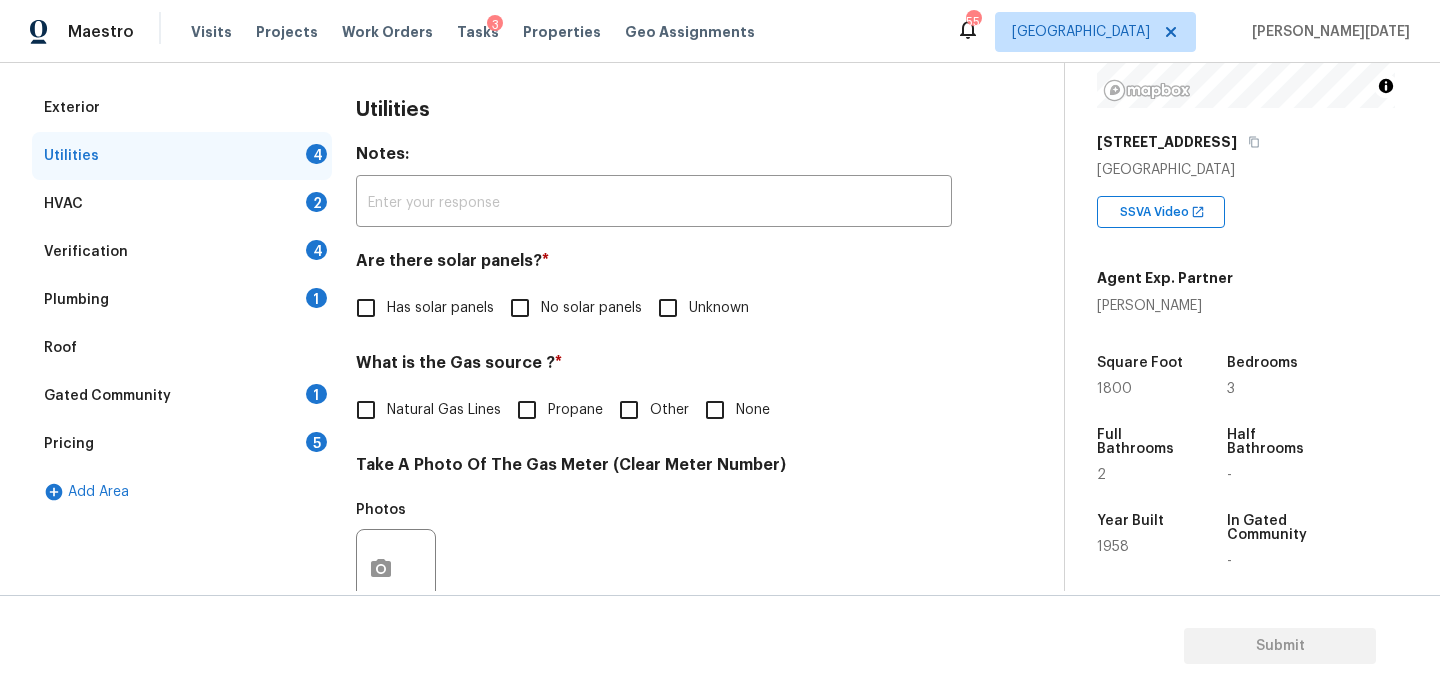 click on "No solar panels" at bounding box center (520, 308) 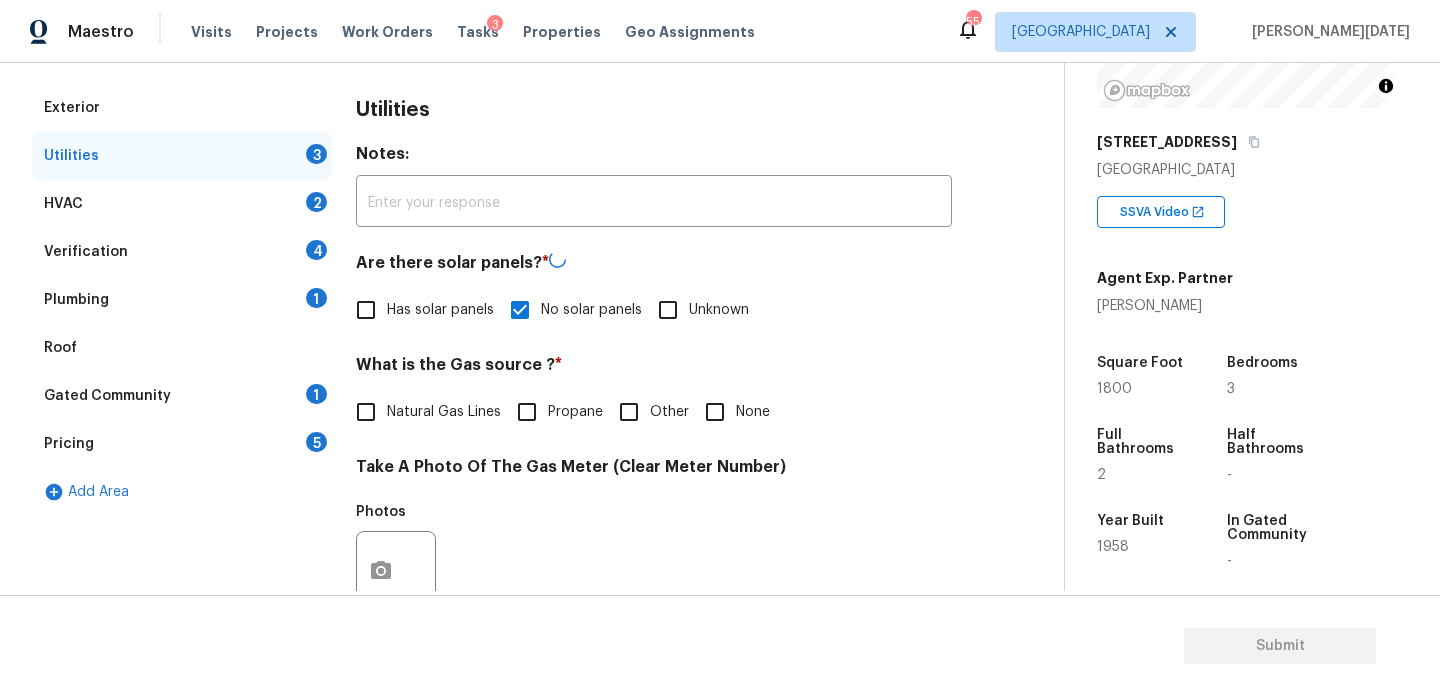 click on "Natural Gas Lines Propane Other None" at bounding box center [654, 412] 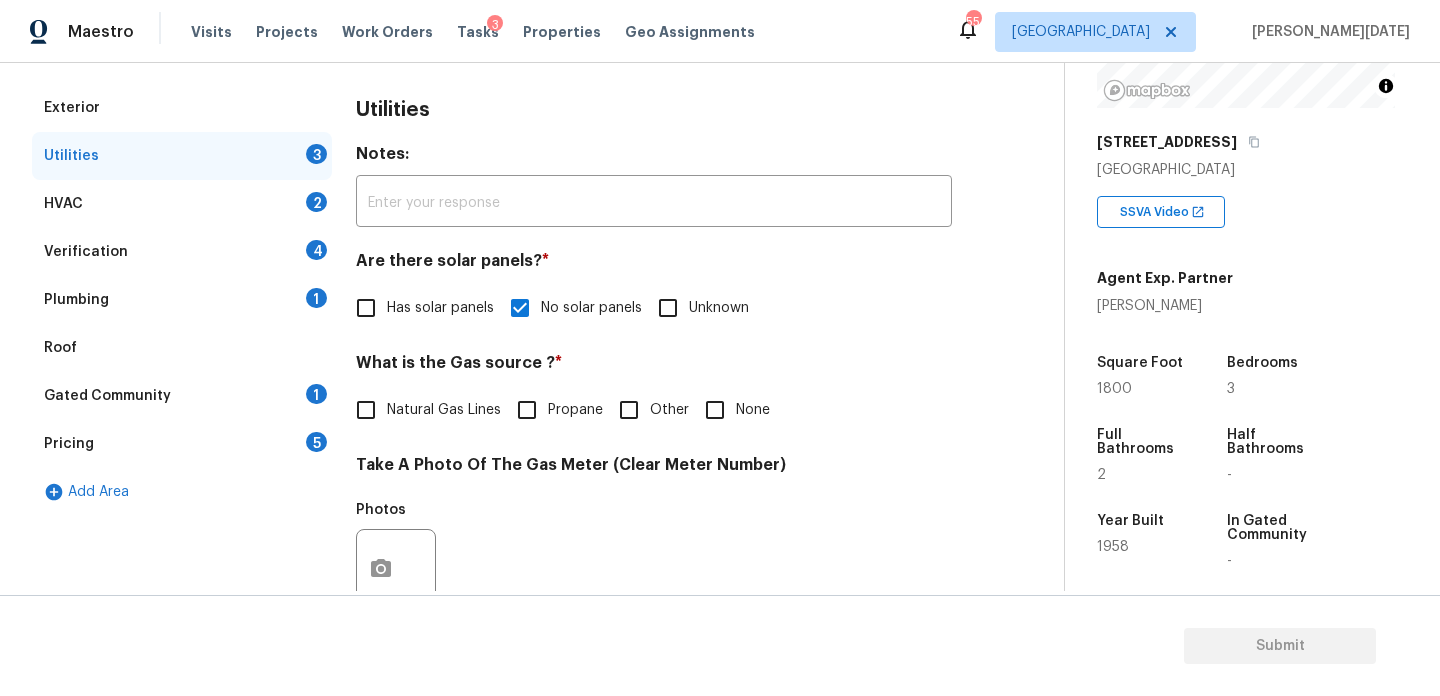 click on "None" at bounding box center [715, 410] 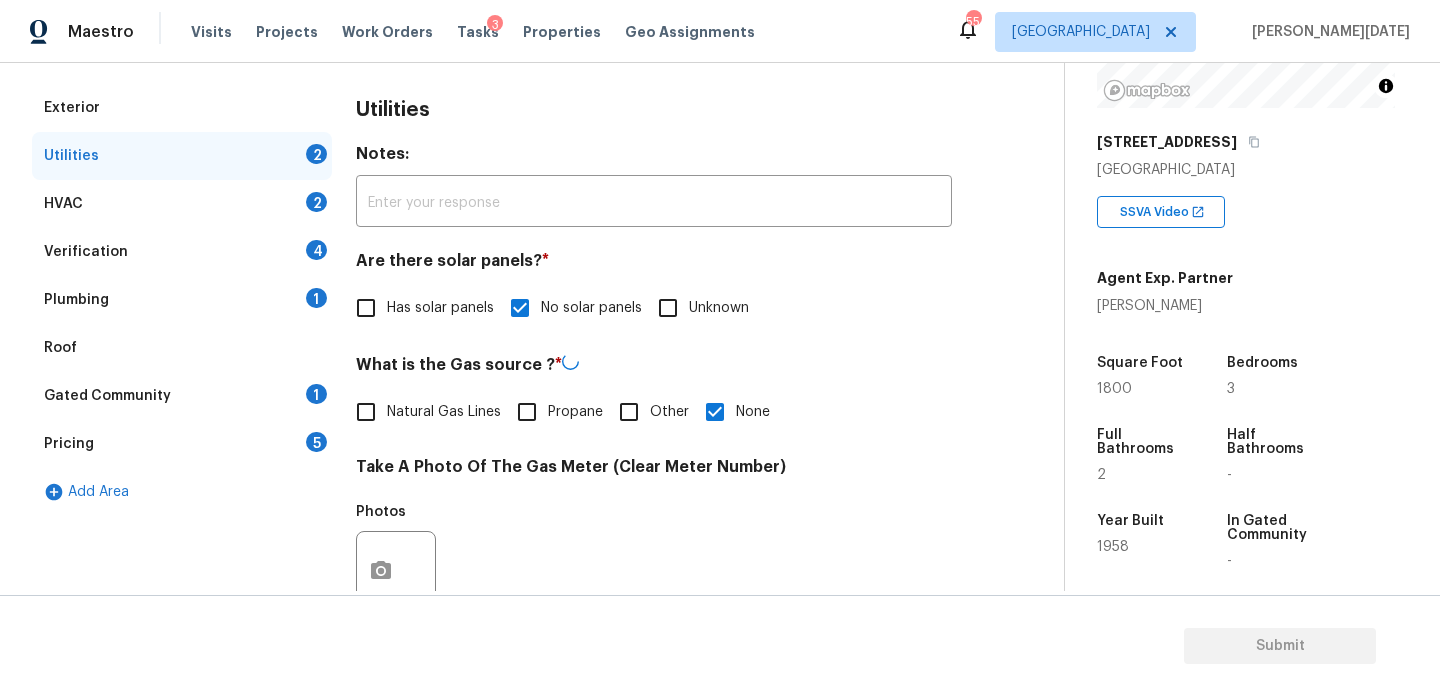 scroll, scrollTop: 809, scrollLeft: 0, axis: vertical 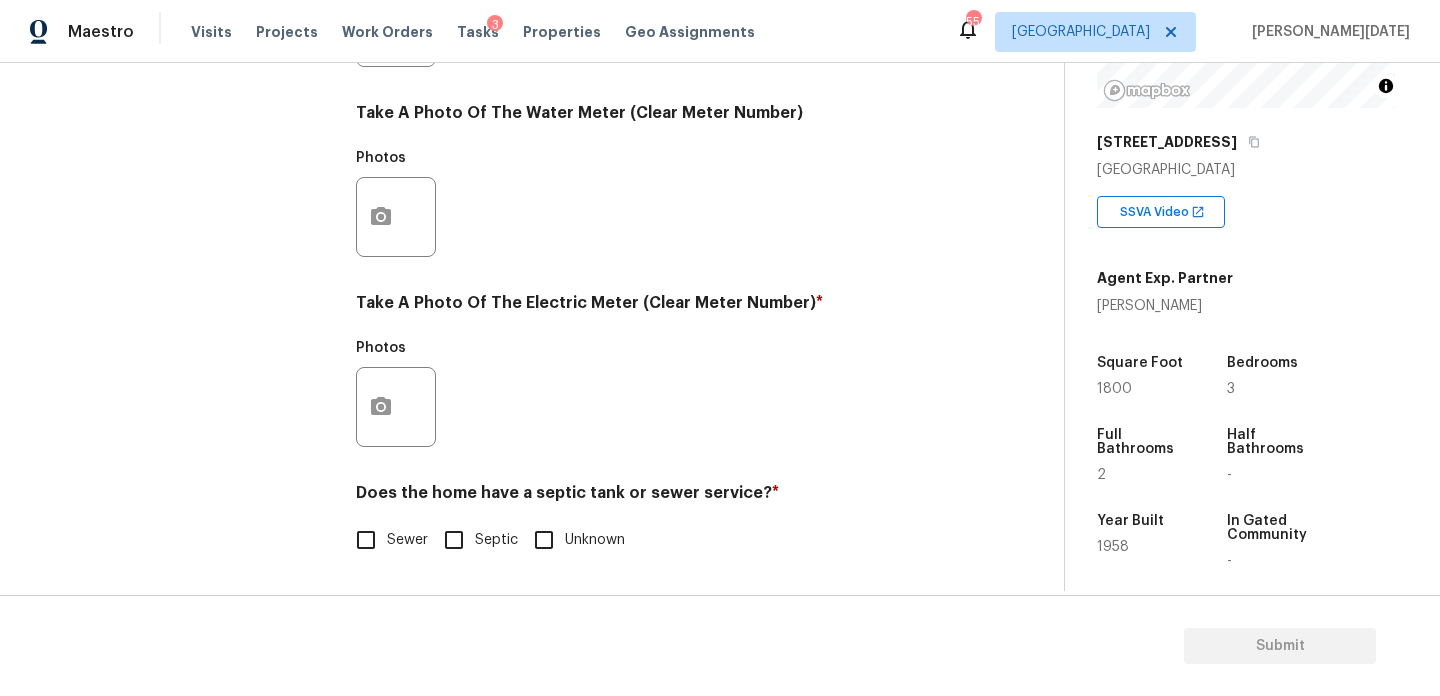 click at bounding box center [396, 407] 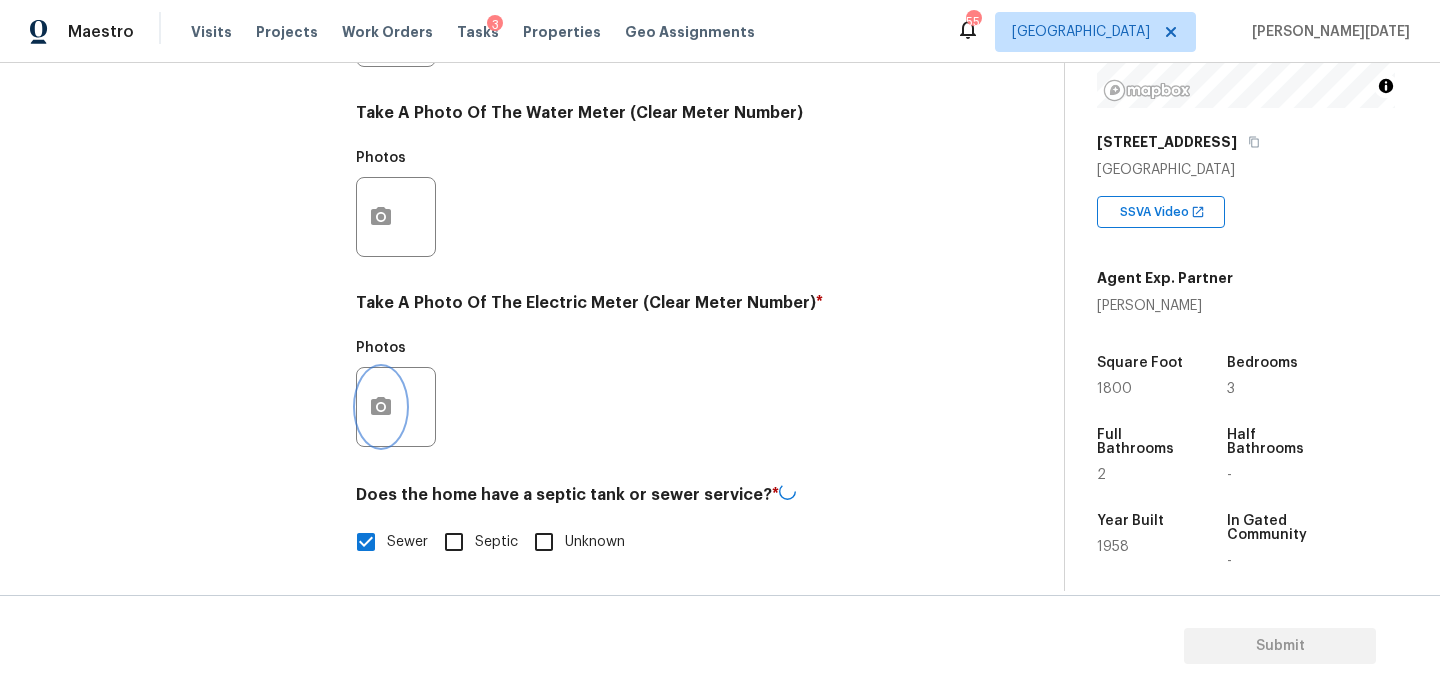 click 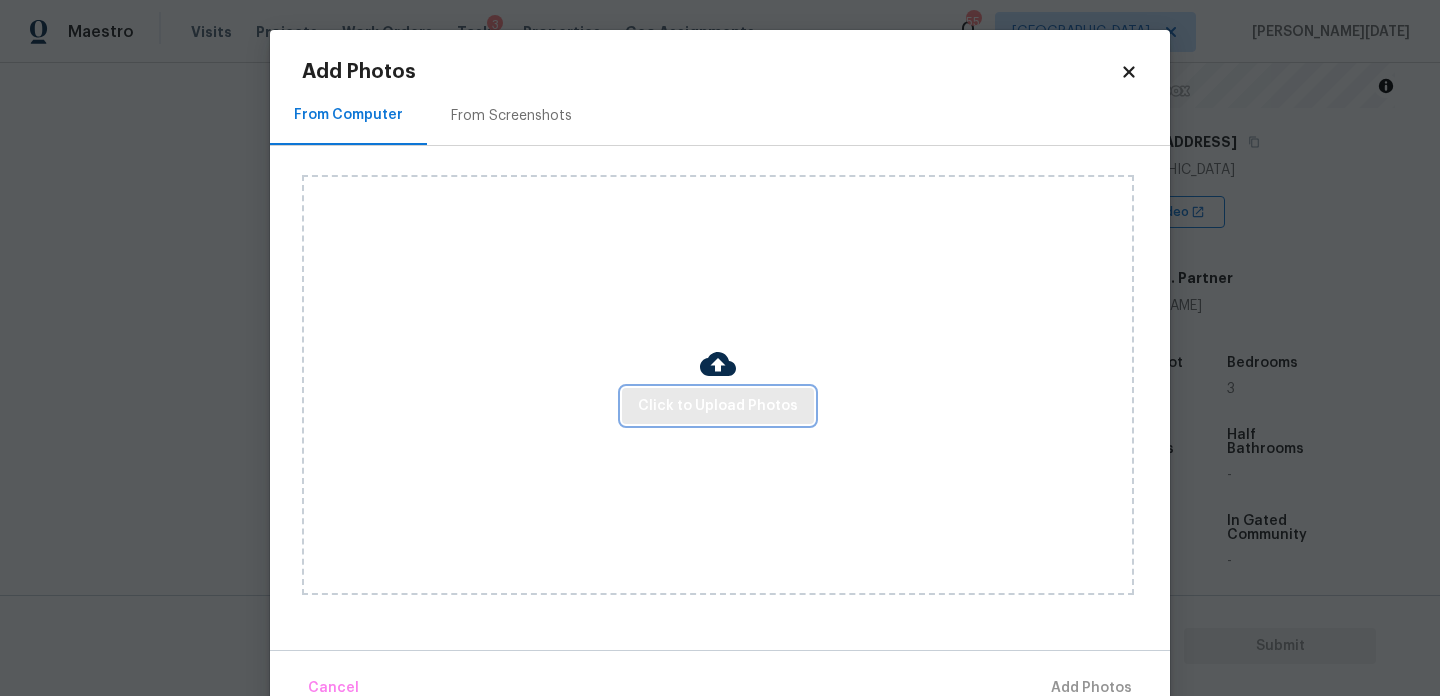 click on "Click to Upload Photos" at bounding box center [718, 406] 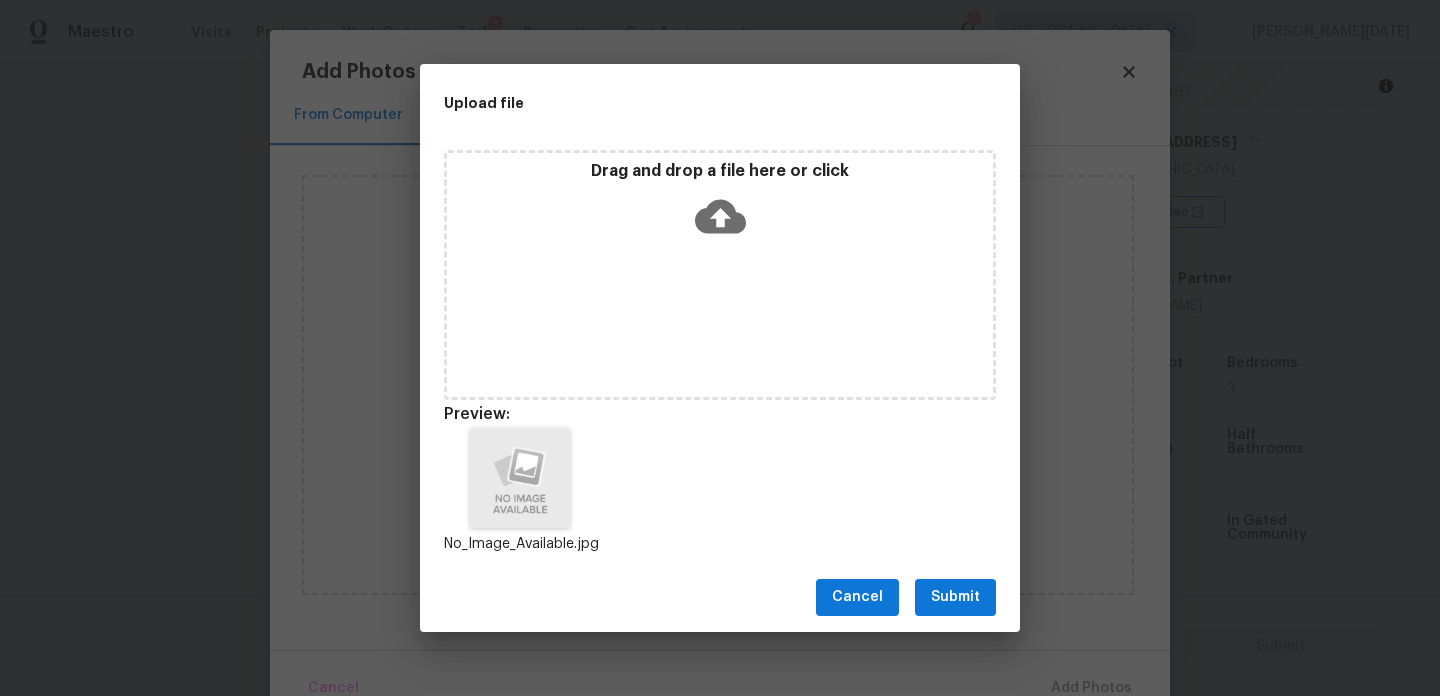 click on "Cancel Submit" at bounding box center [720, 597] 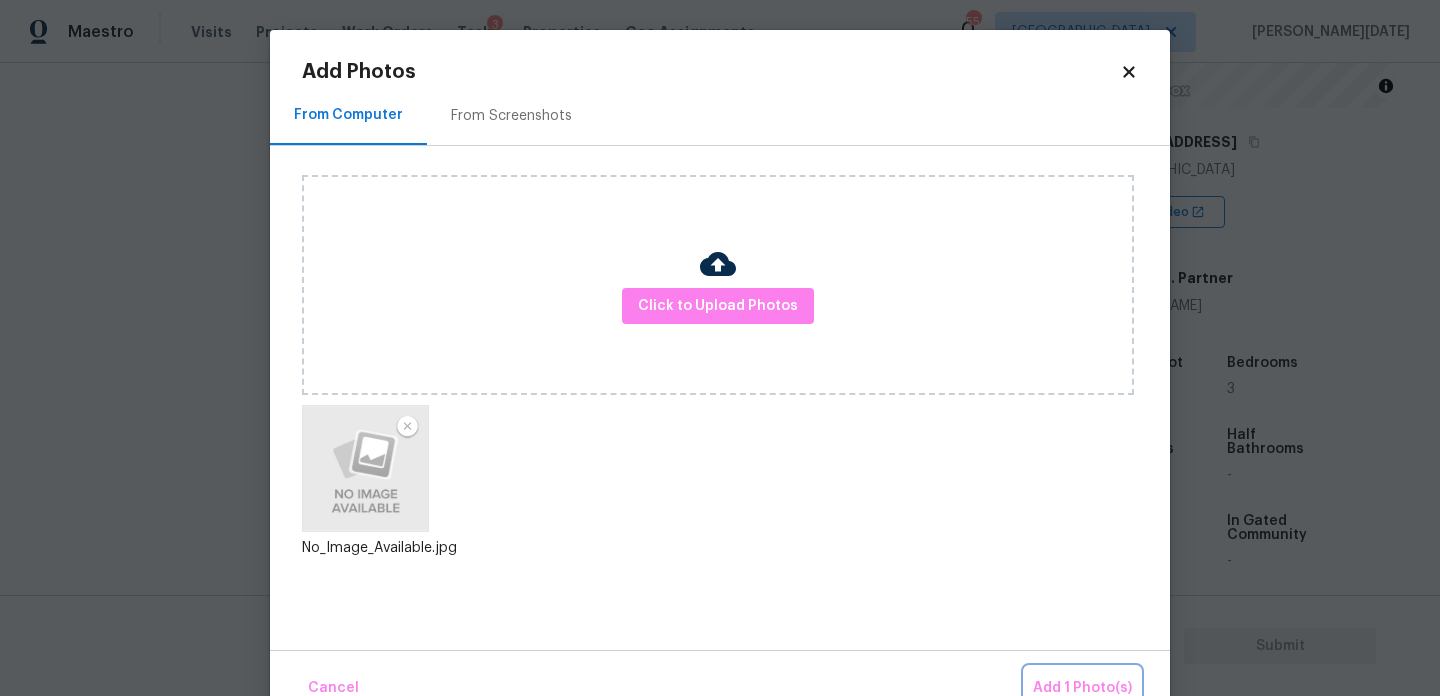 click on "Add 1 Photo(s)" at bounding box center (1082, 688) 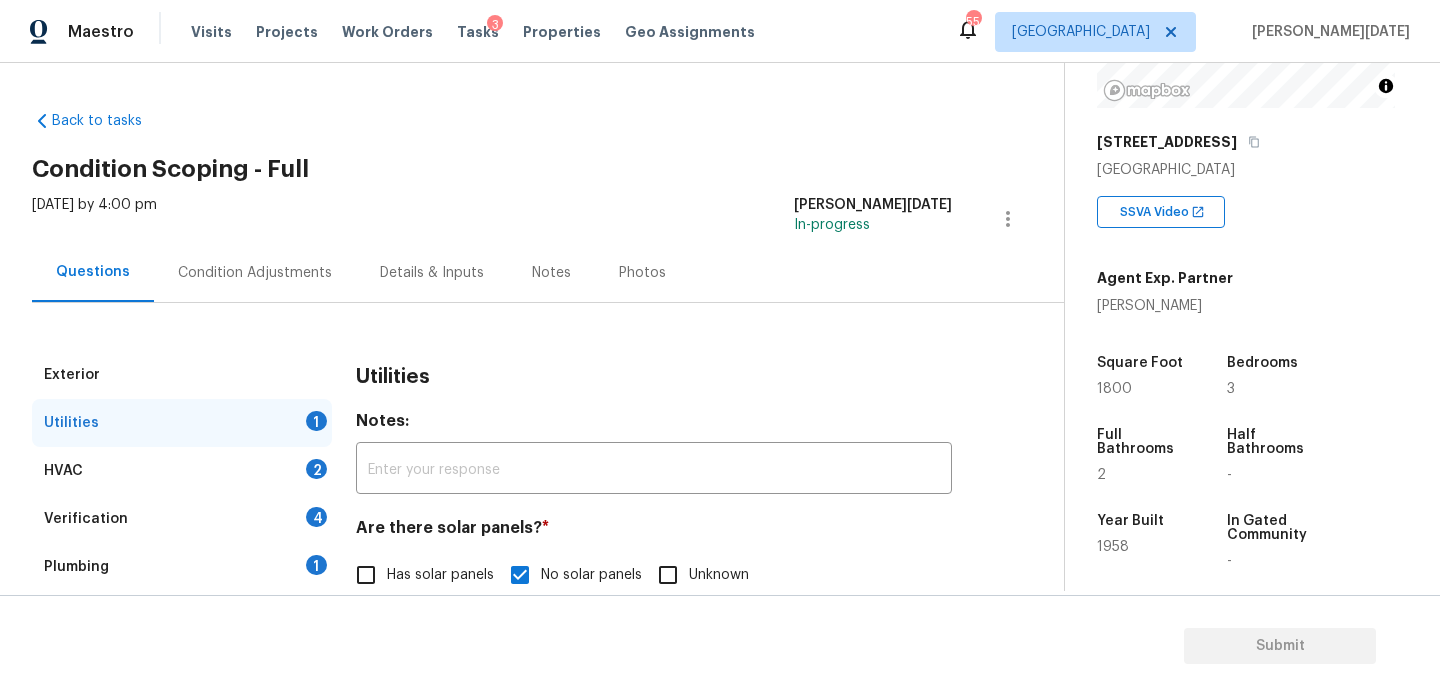 scroll, scrollTop: 411, scrollLeft: 0, axis: vertical 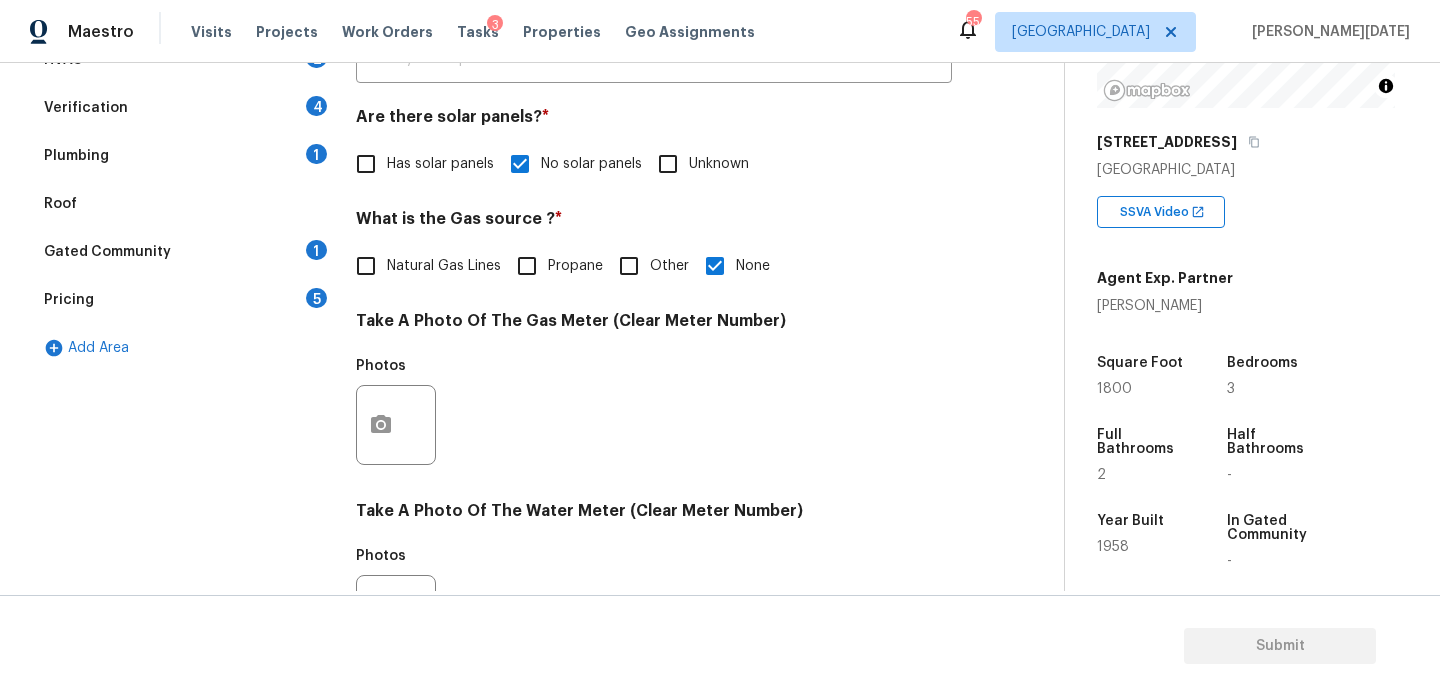 click on "Natural Gas Lines" at bounding box center [366, 266] 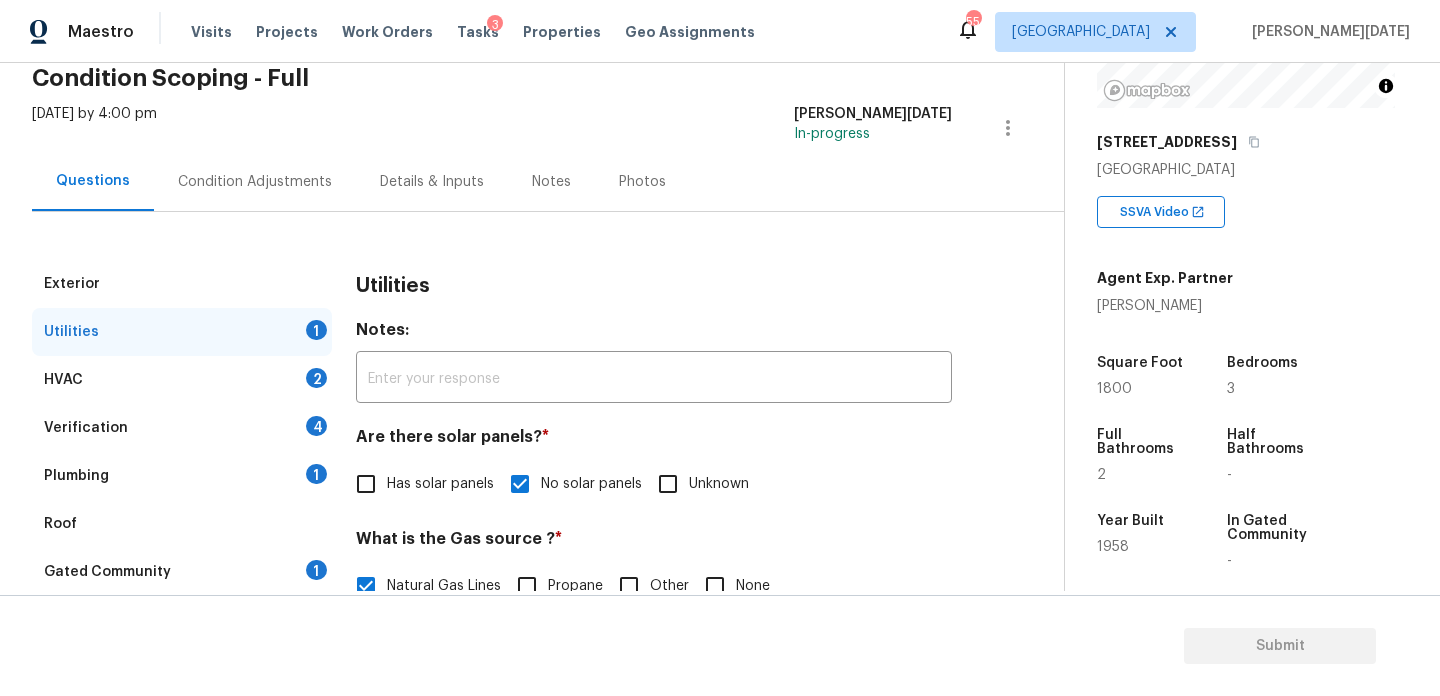 scroll, scrollTop: 87, scrollLeft: 0, axis: vertical 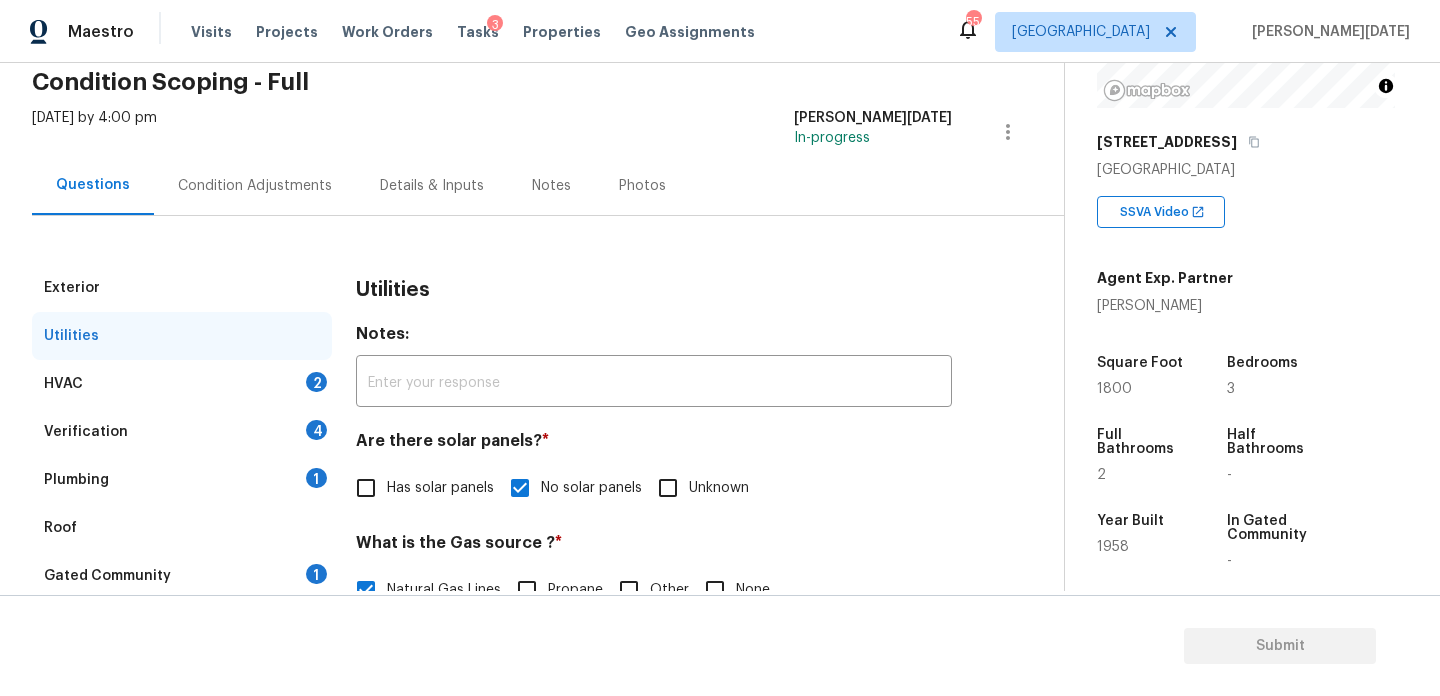 click on "HVAC 2" at bounding box center (182, 384) 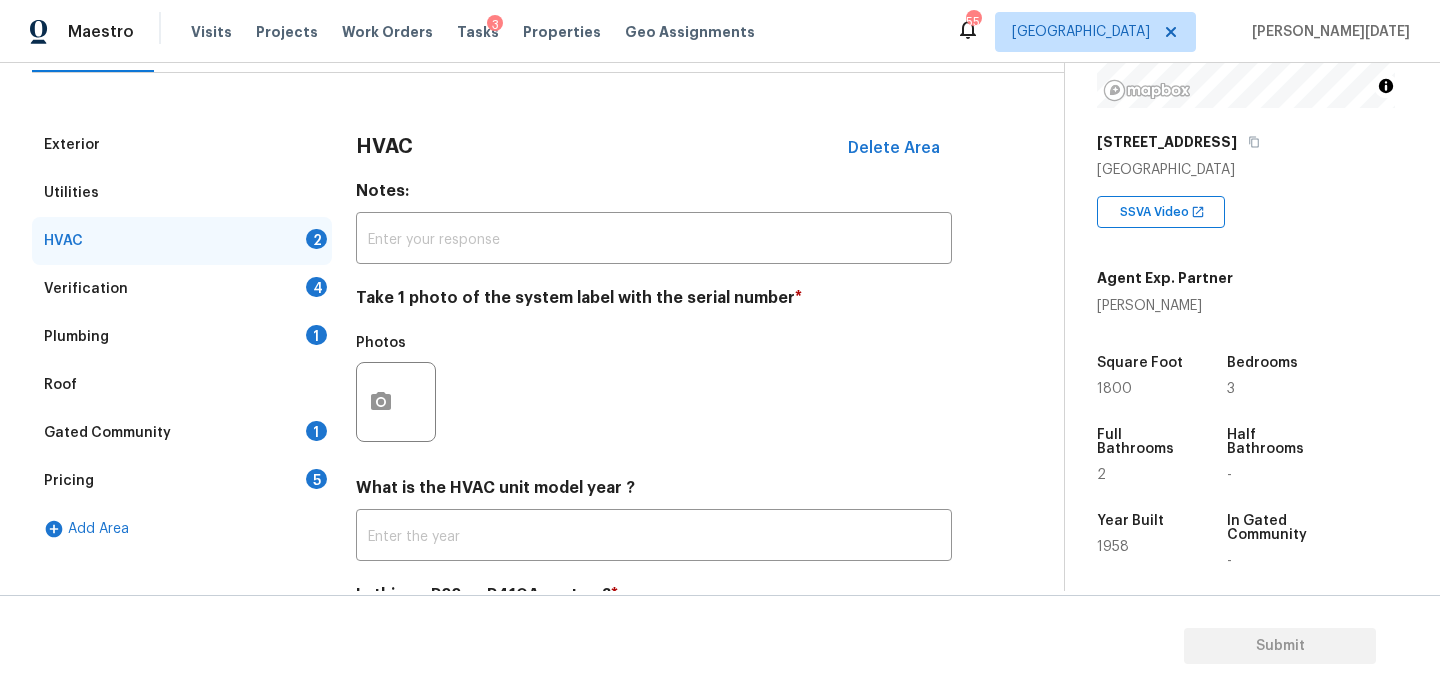 scroll, scrollTop: 333, scrollLeft: 0, axis: vertical 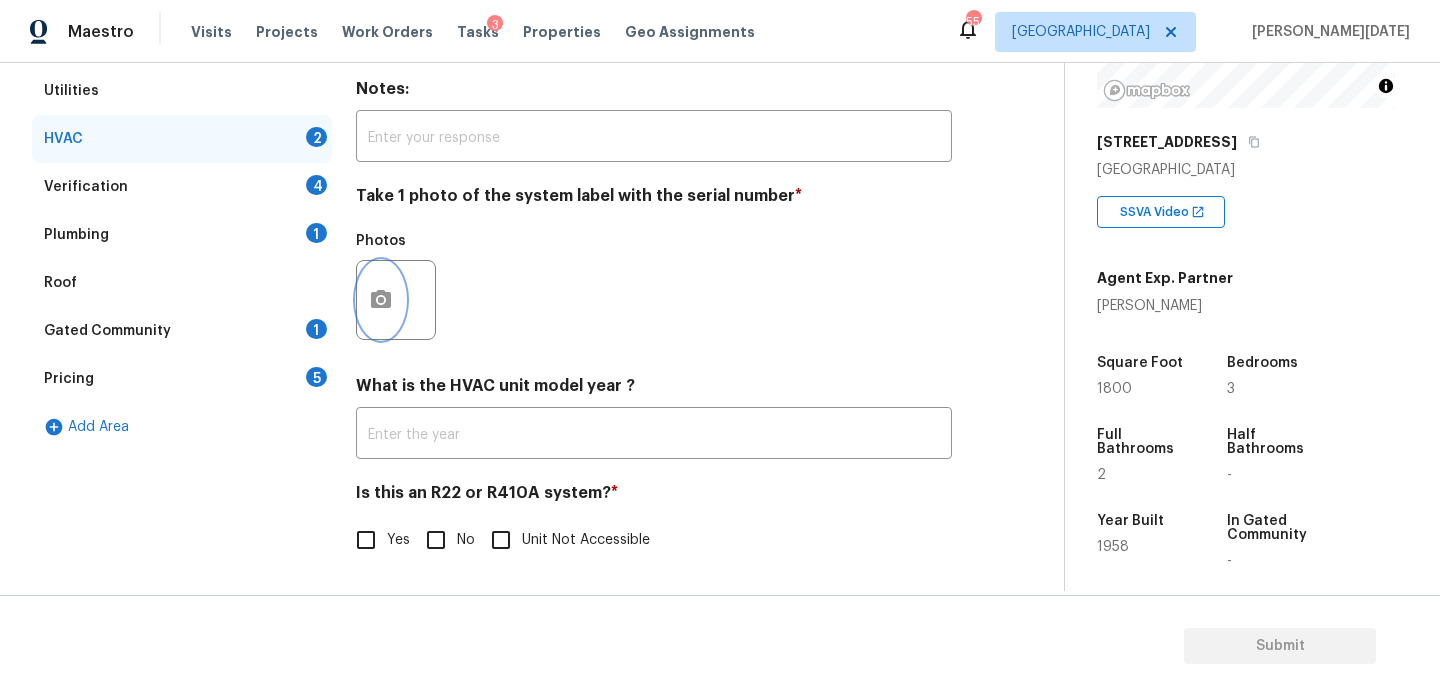 click 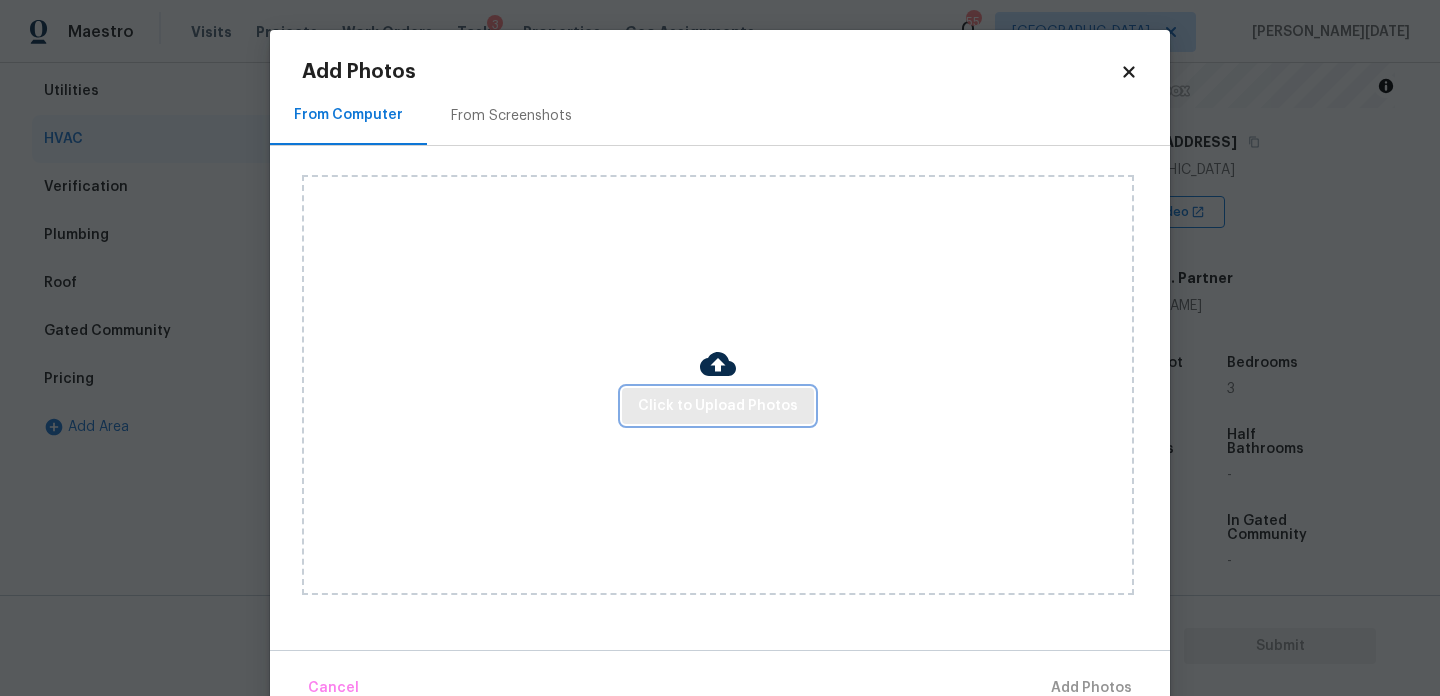 click on "Click to Upload Photos" at bounding box center [718, 406] 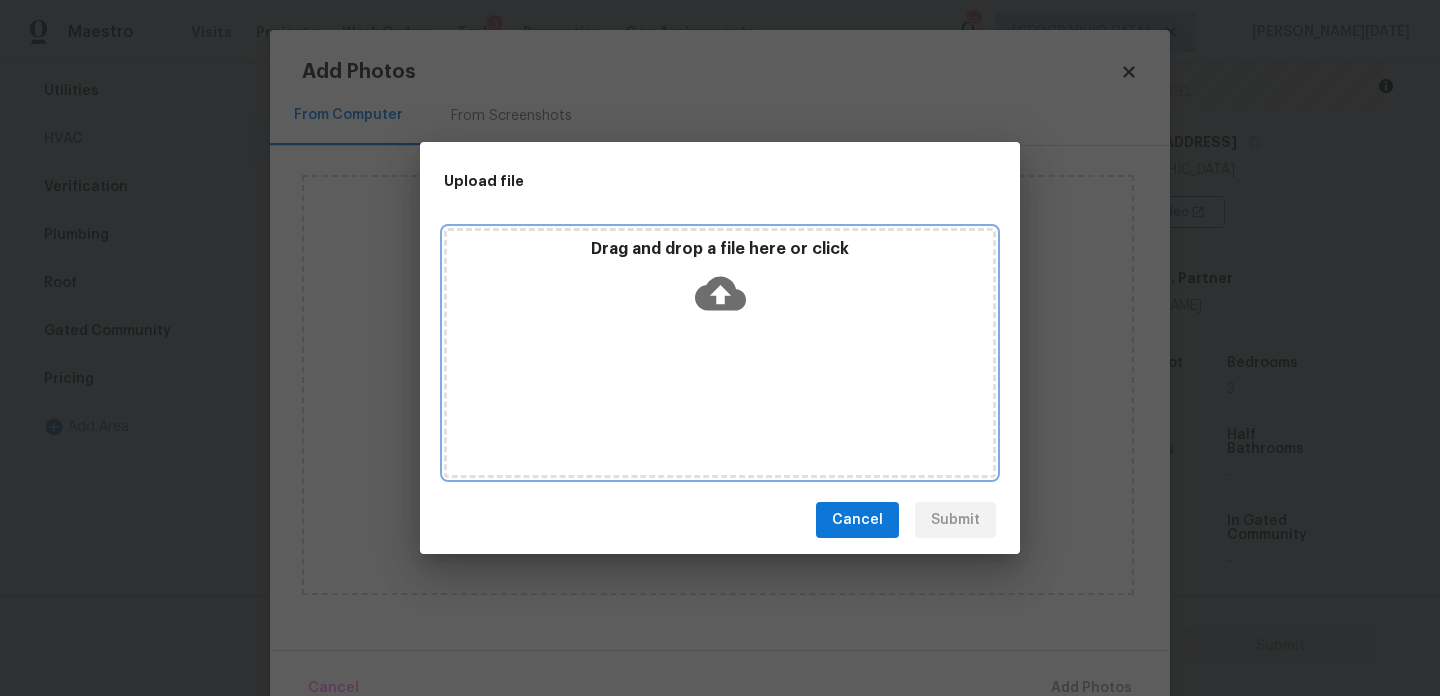 click on "Drag and drop a file here or click" at bounding box center (720, 353) 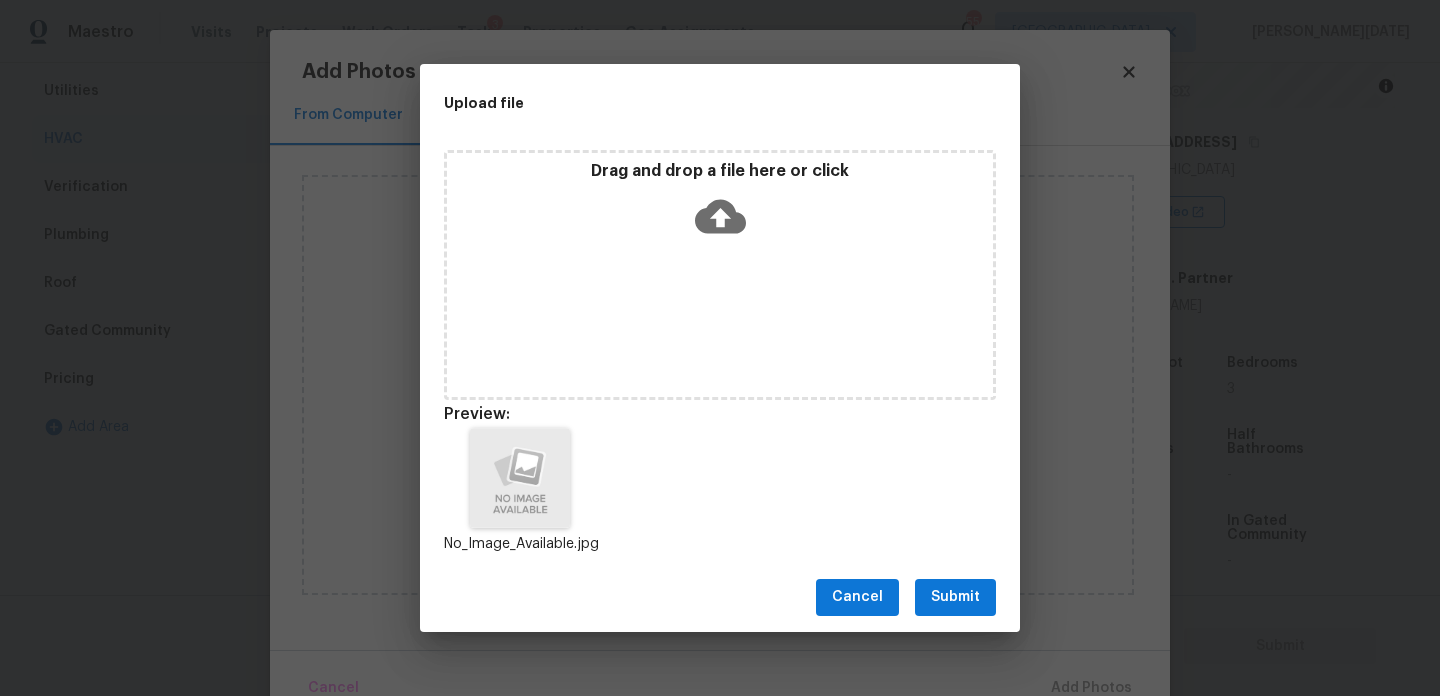 click on "Cancel Submit" at bounding box center (720, 597) 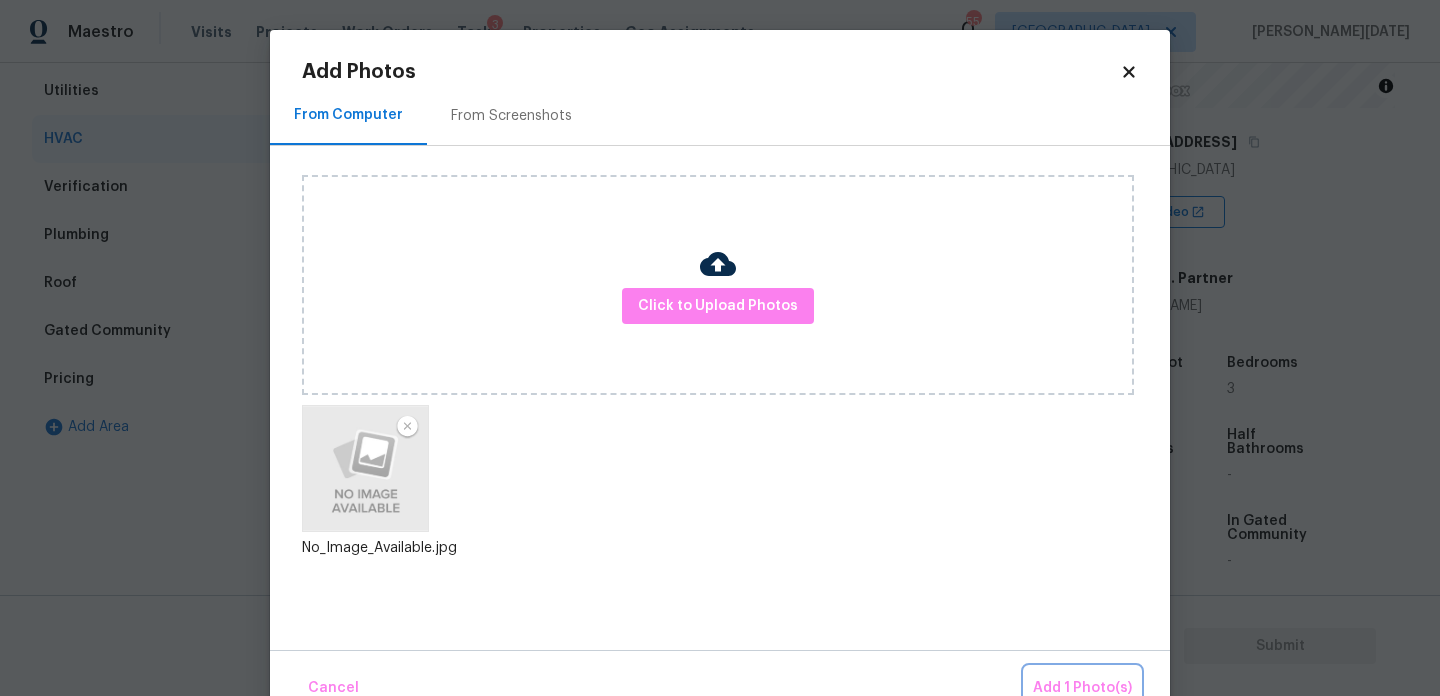 click on "Add 1 Photo(s)" at bounding box center (1082, 688) 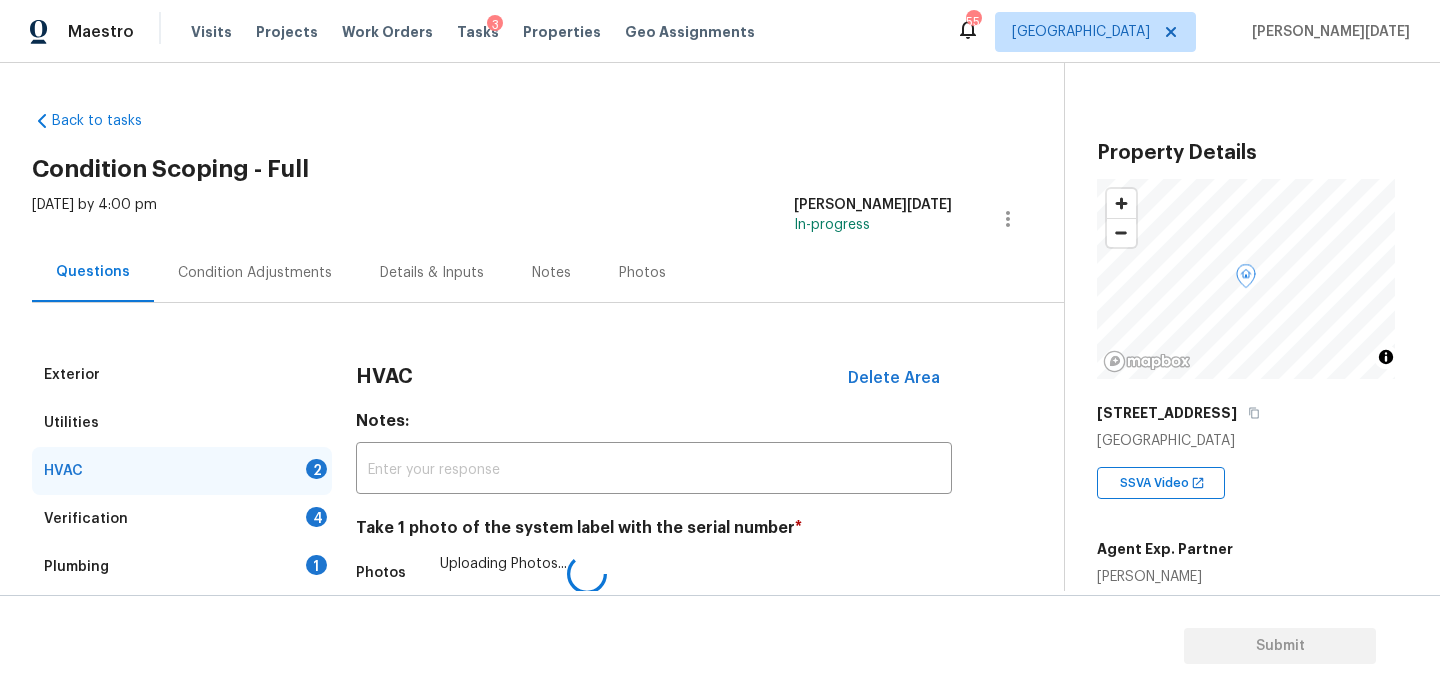 scroll, scrollTop: 0, scrollLeft: 0, axis: both 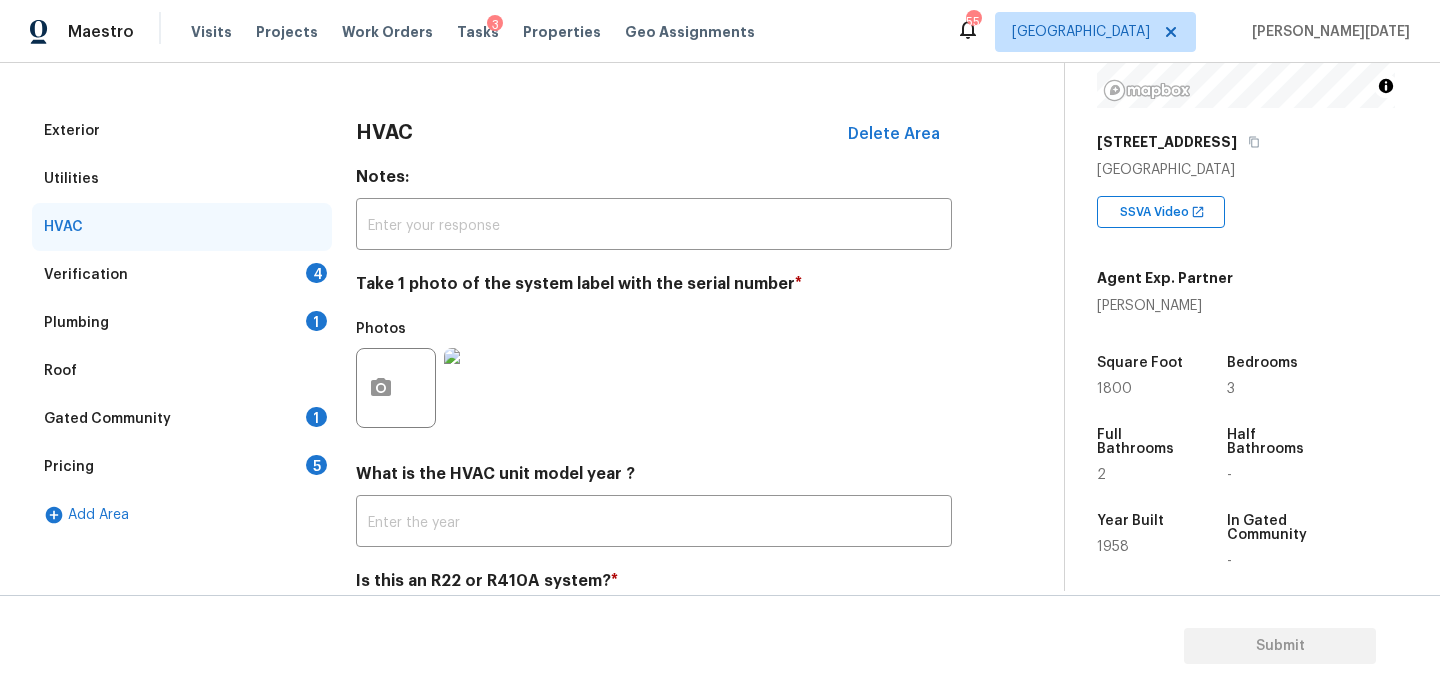 click on "4" at bounding box center [316, 273] 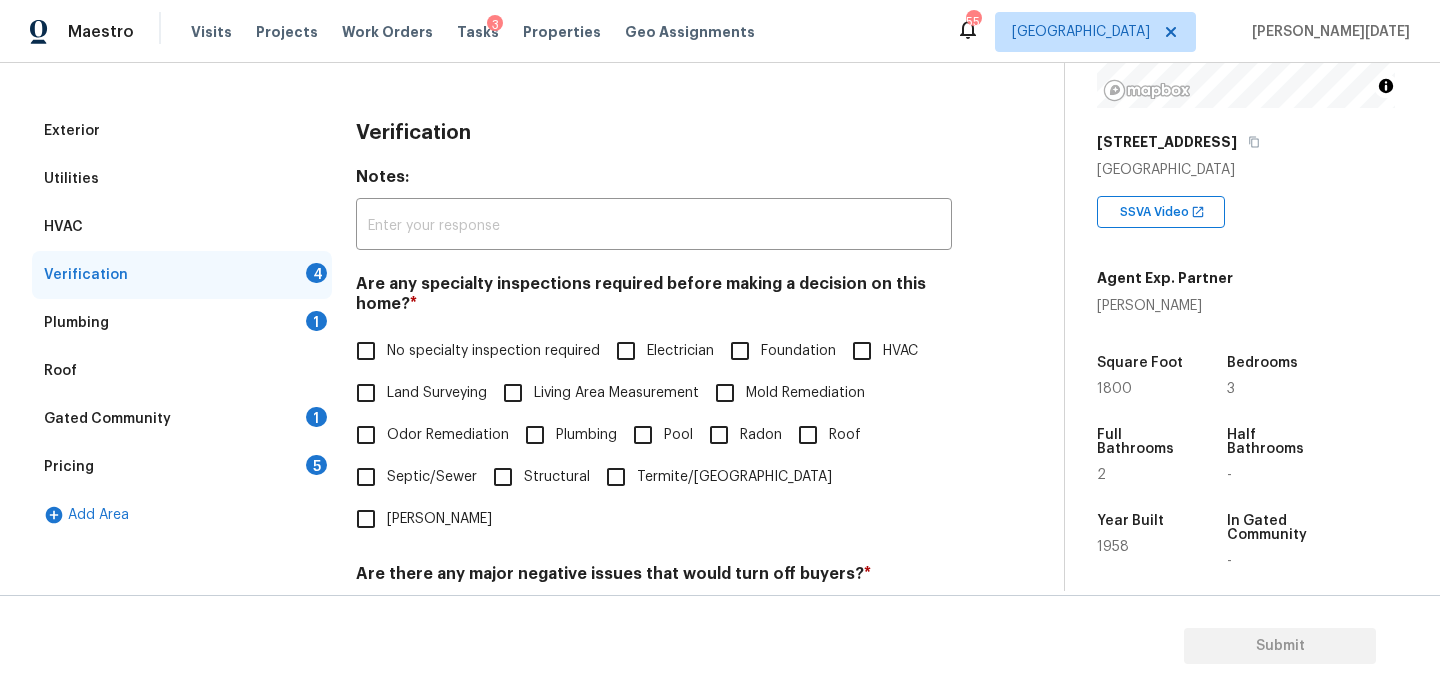 click on "No specialty inspection required" at bounding box center (366, 351) 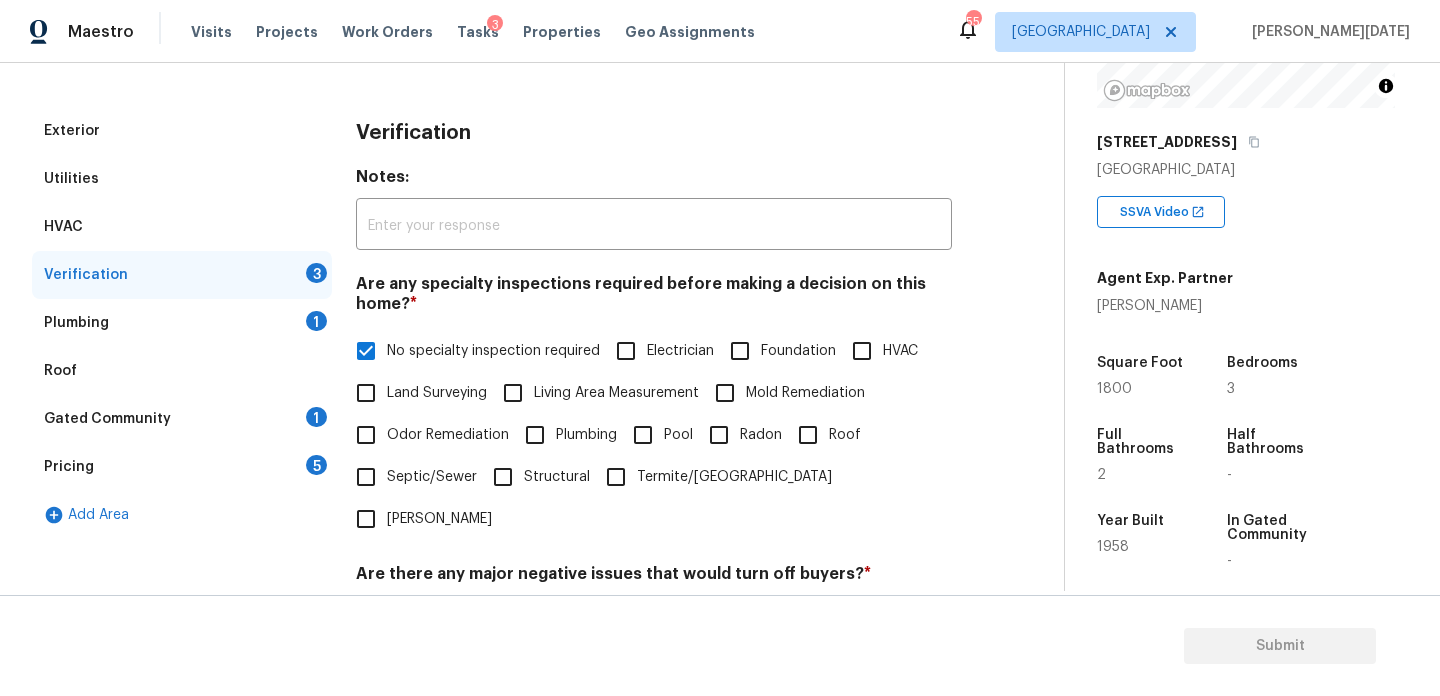 scroll, scrollTop: 507, scrollLeft: 0, axis: vertical 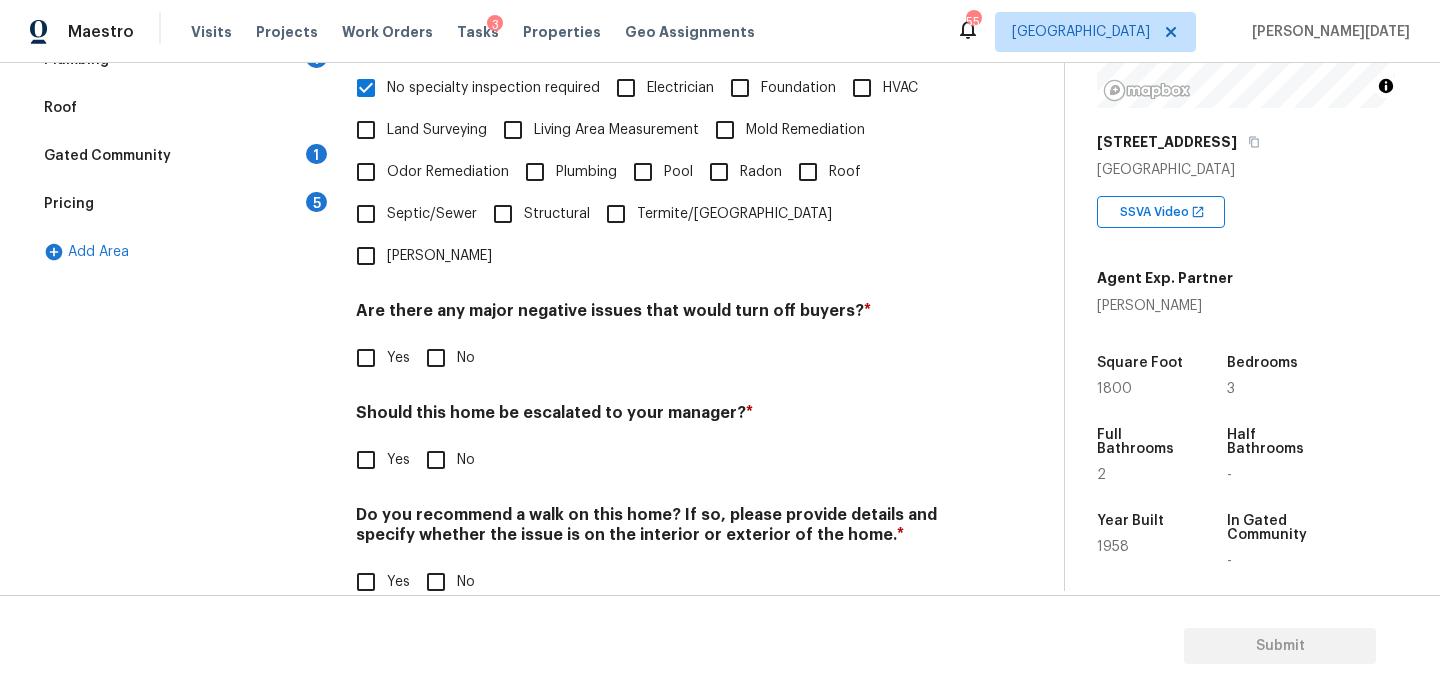 click on "No" at bounding box center [436, 358] 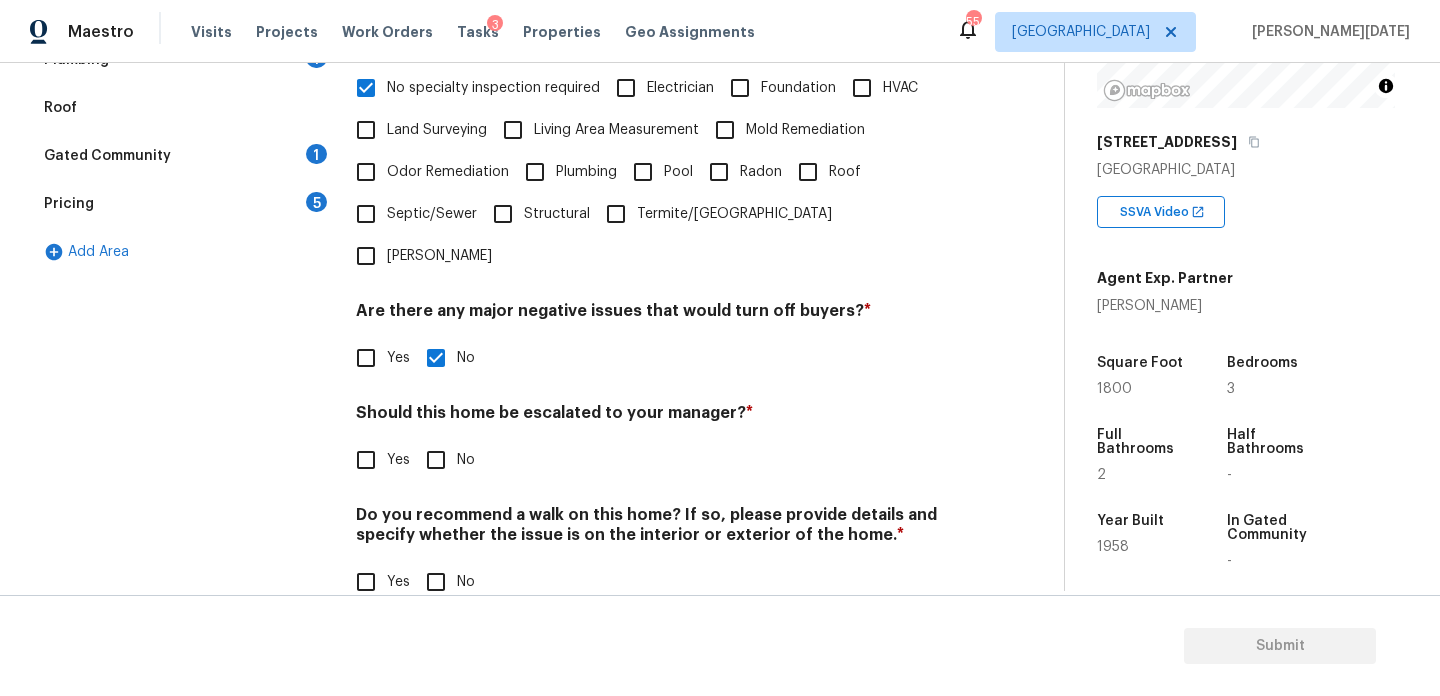 click on "No" at bounding box center (436, 582) 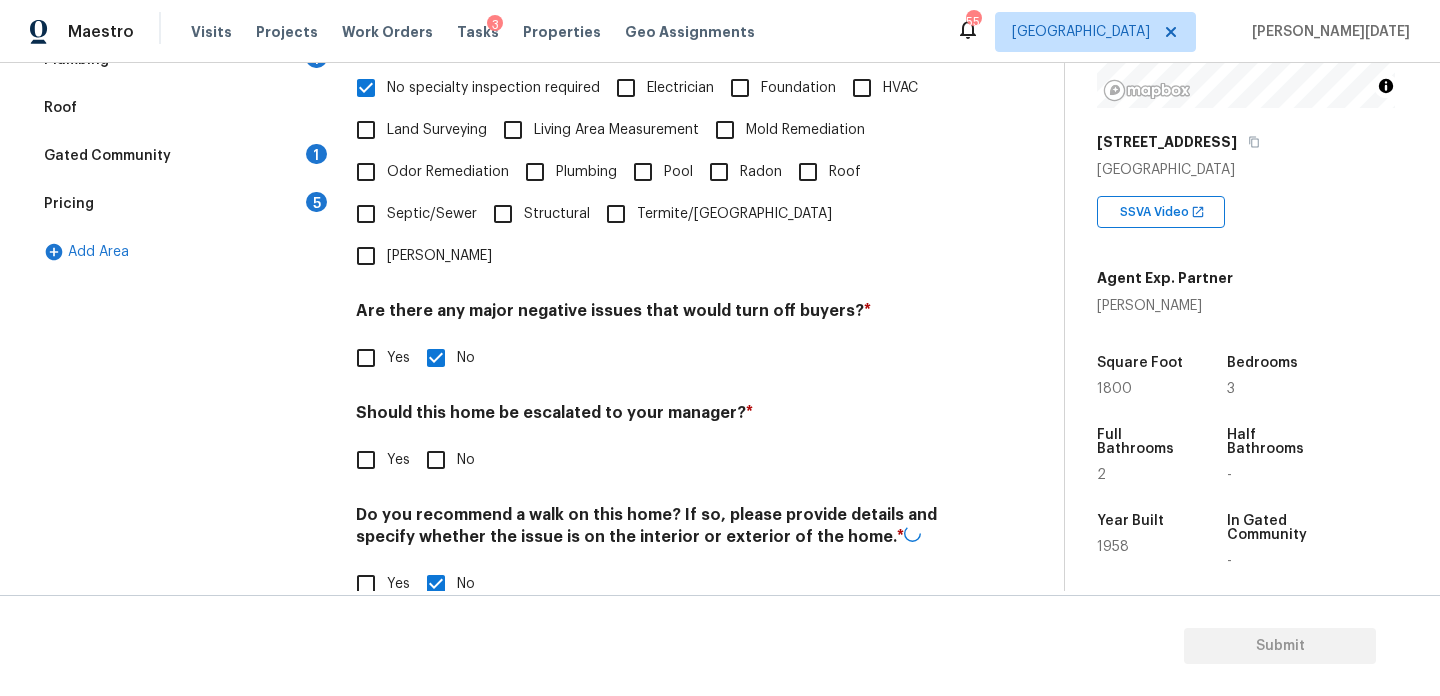 click on "Yes" at bounding box center (366, 460) 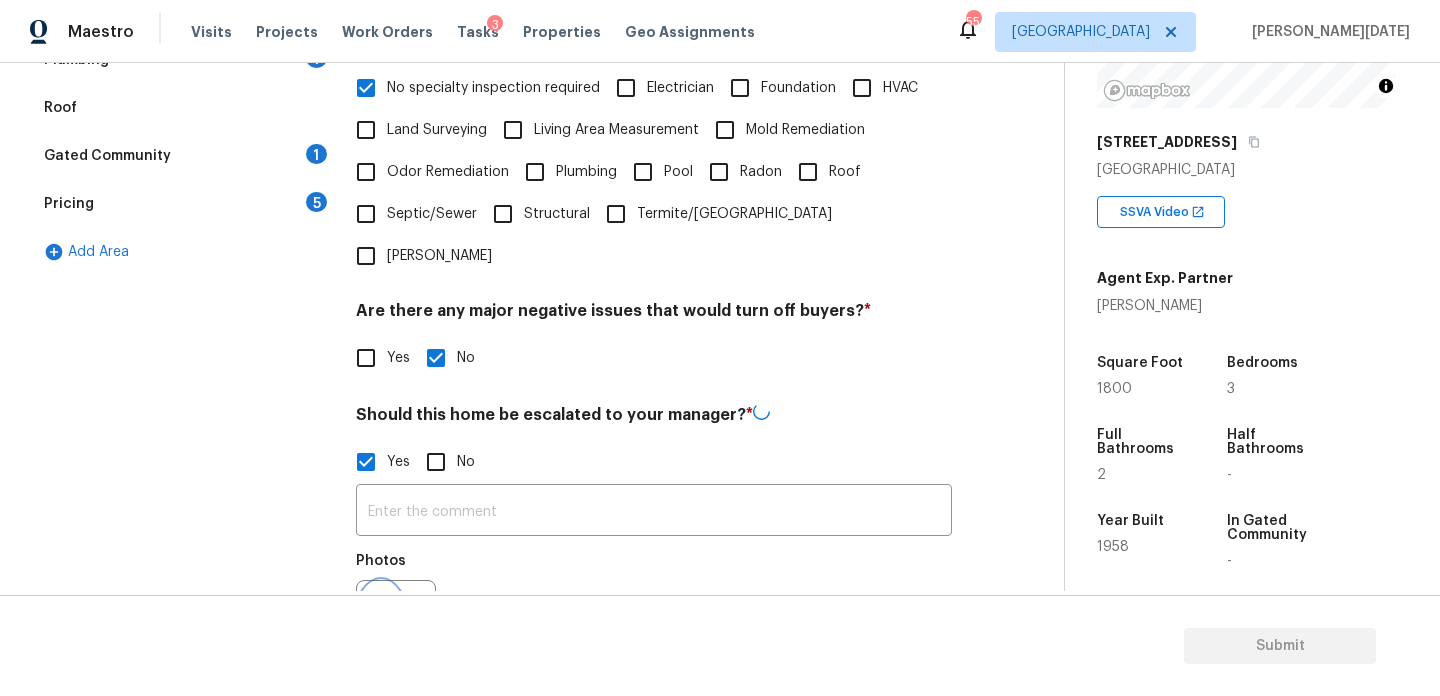 click 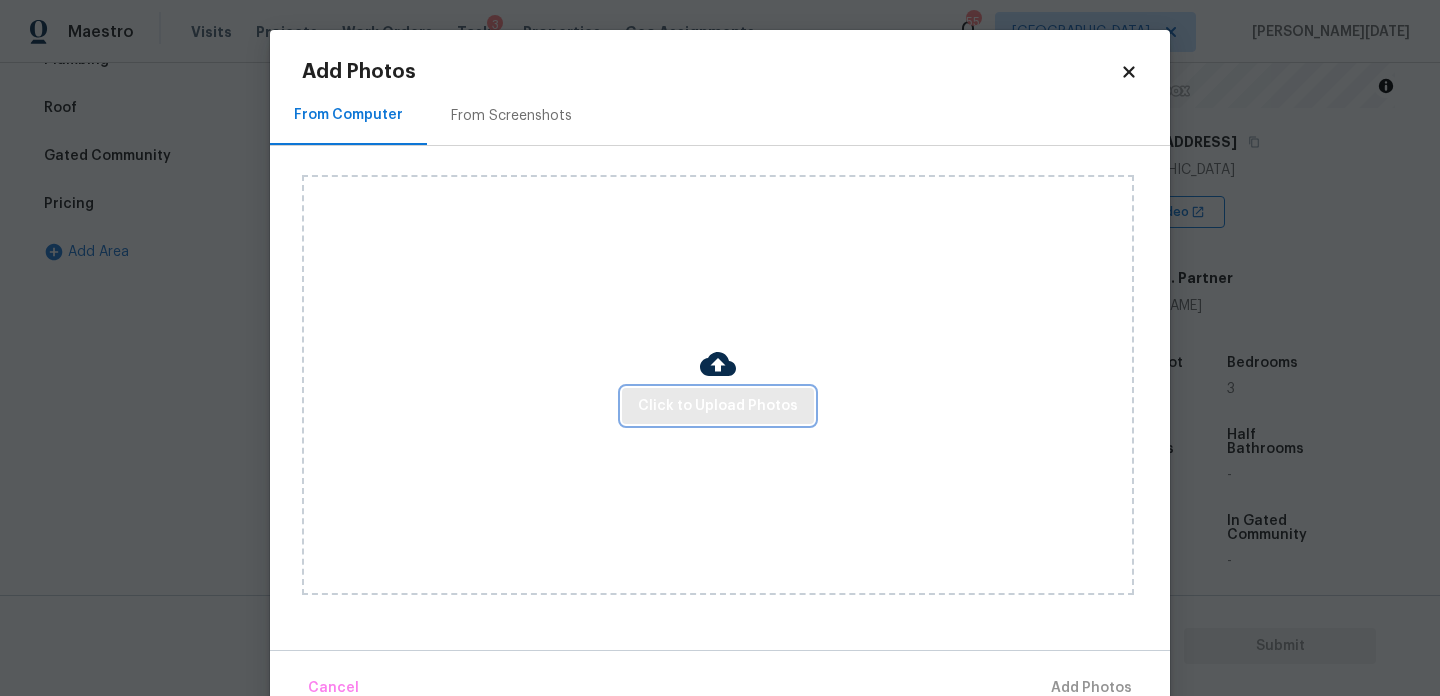 click on "Click to Upload Photos" at bounding box center [718, 406] 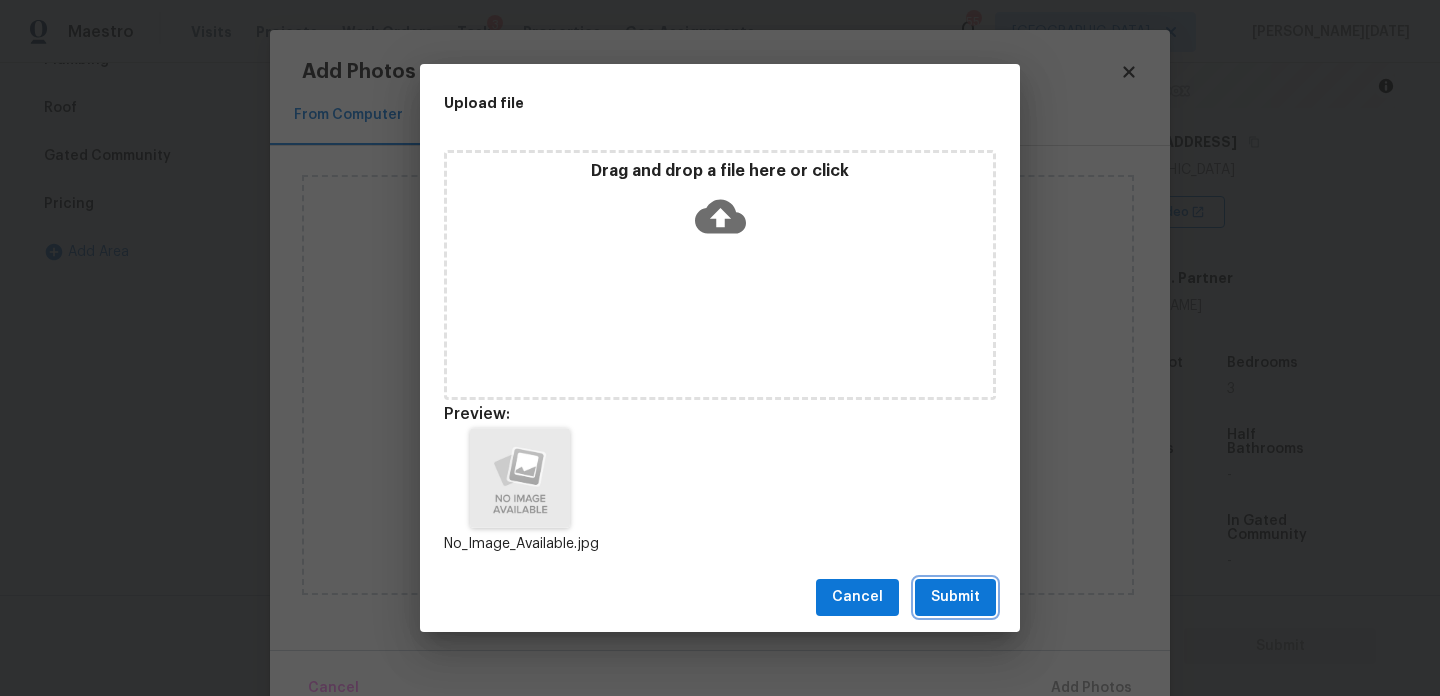 click on "Submit" at bounding box center [955, 597] 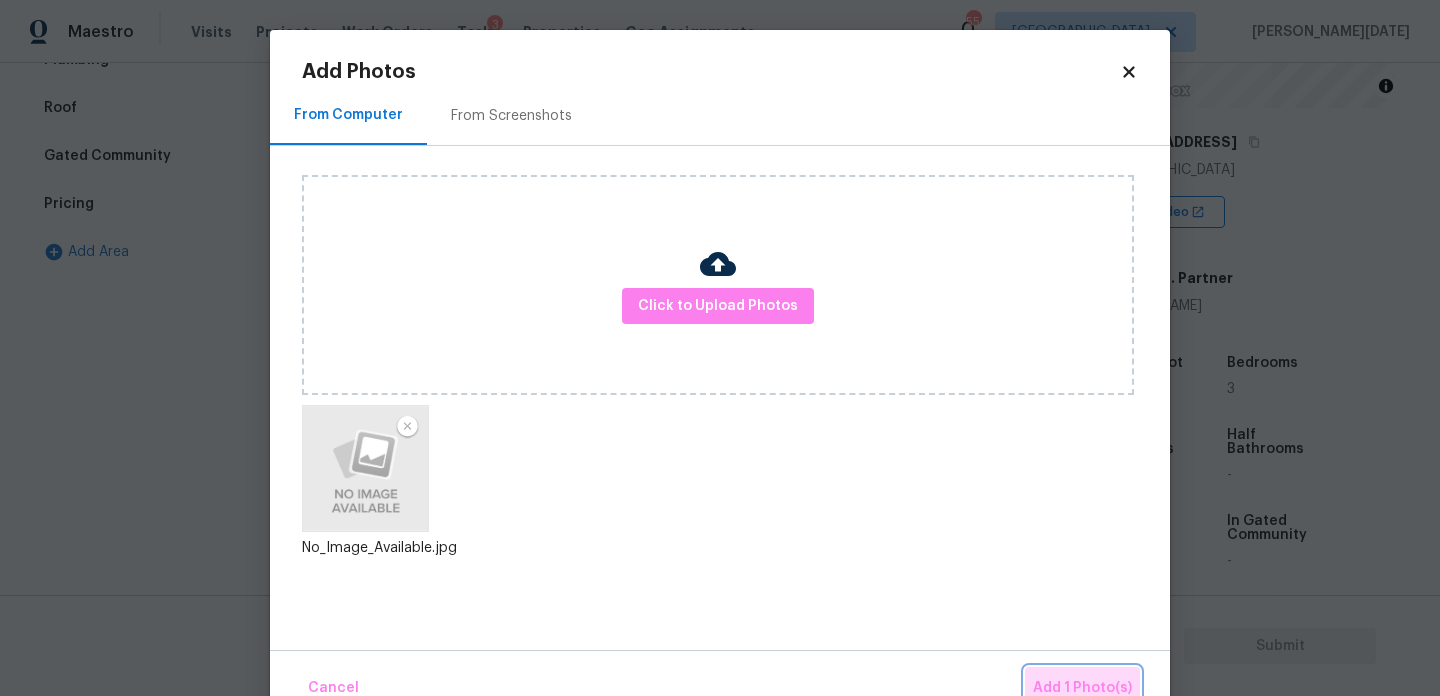 click on "Add 1 Photo(s)" at bounding box center (1082, 688) 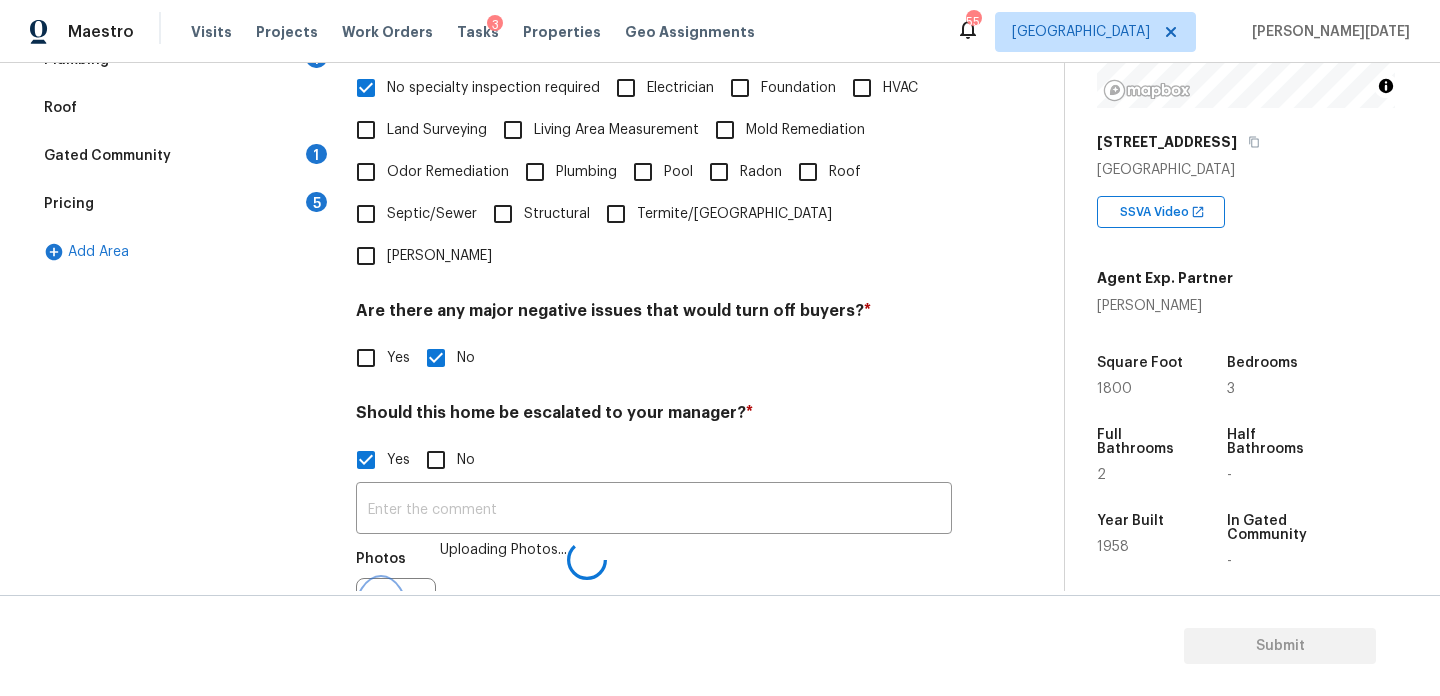 scroll, scrollTop: 532, scrollLeft: 0, axis: vertical 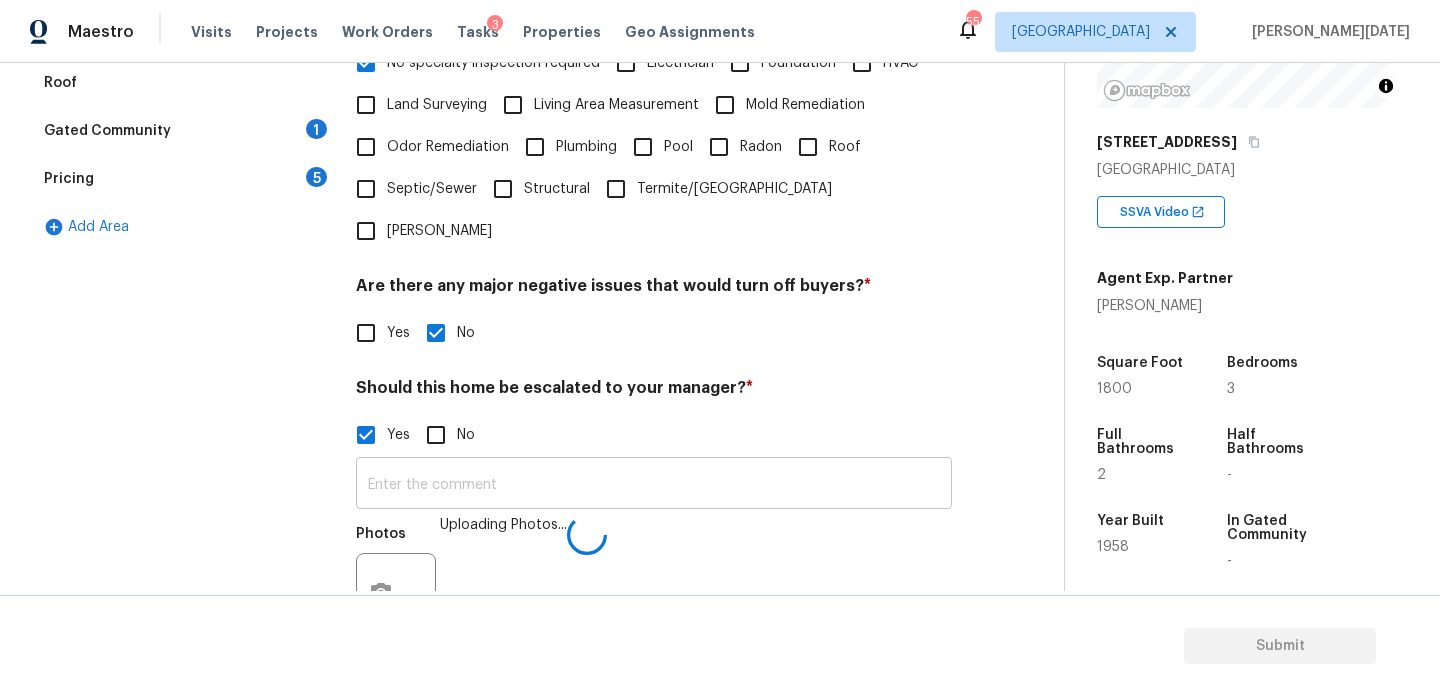 click at bounding box center [654, 485] 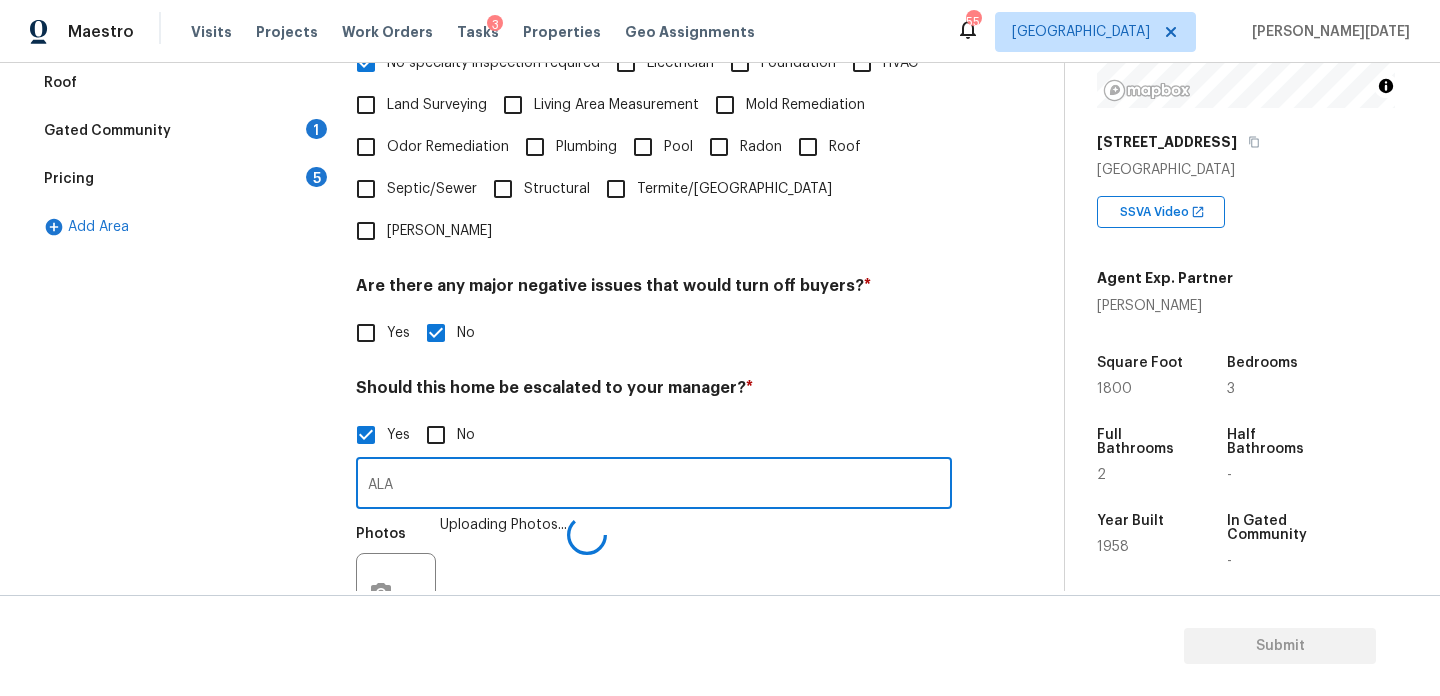 type on "ALA" 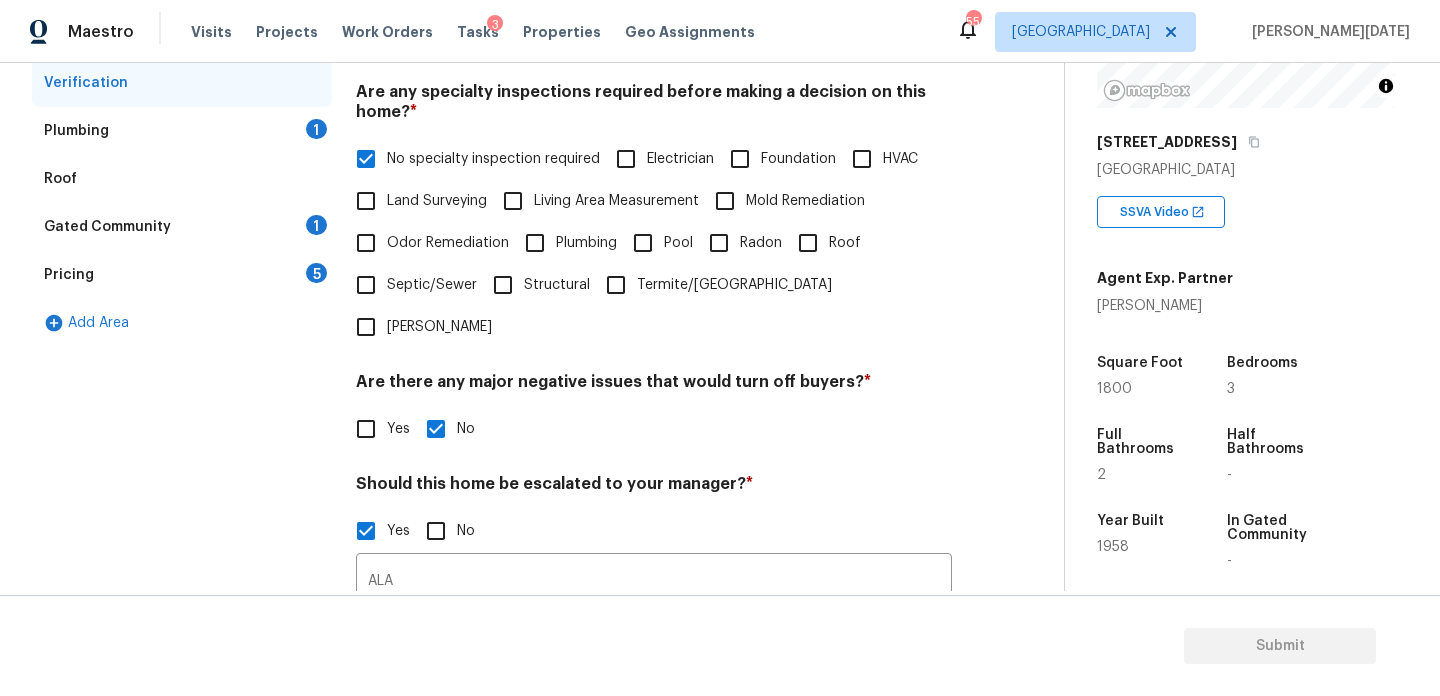 scroll, scrollTop: 426, scrollLeft: 0, axis: vertical 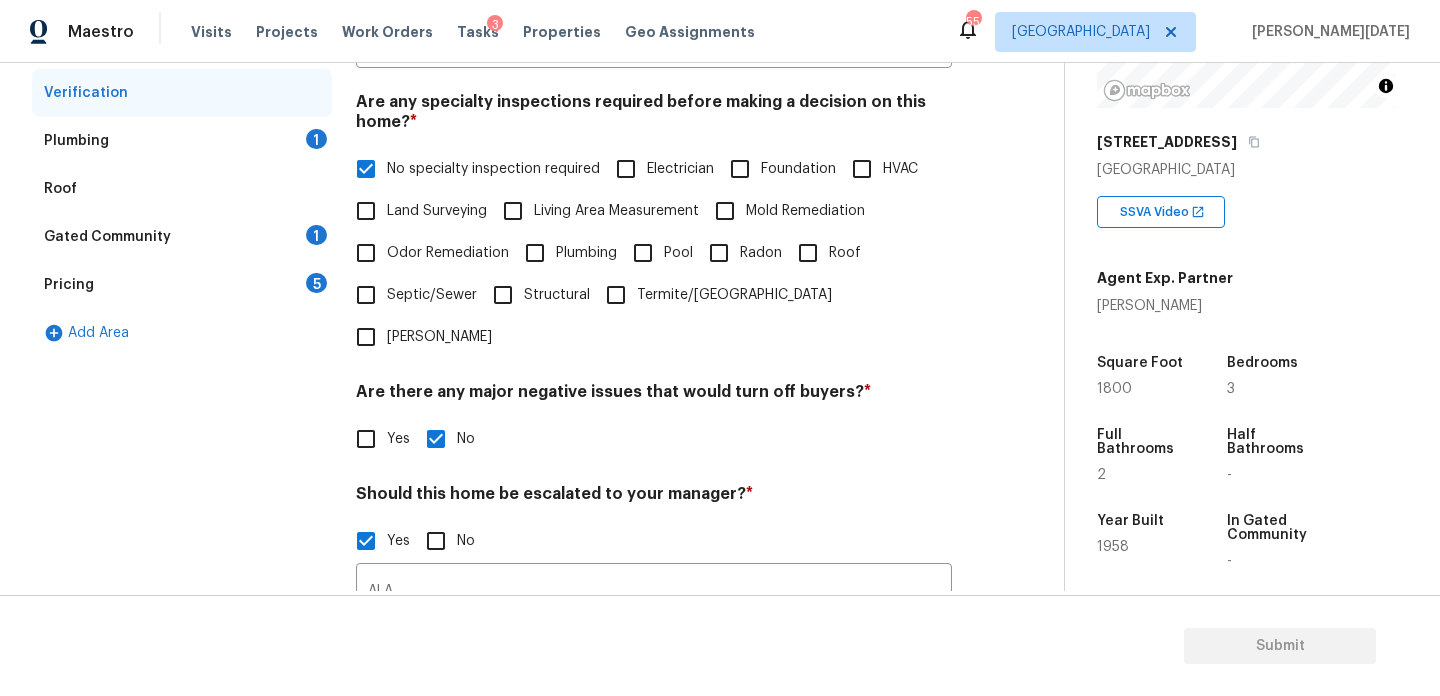 click on "Plumbing 1" at bounding box center [182, 141] 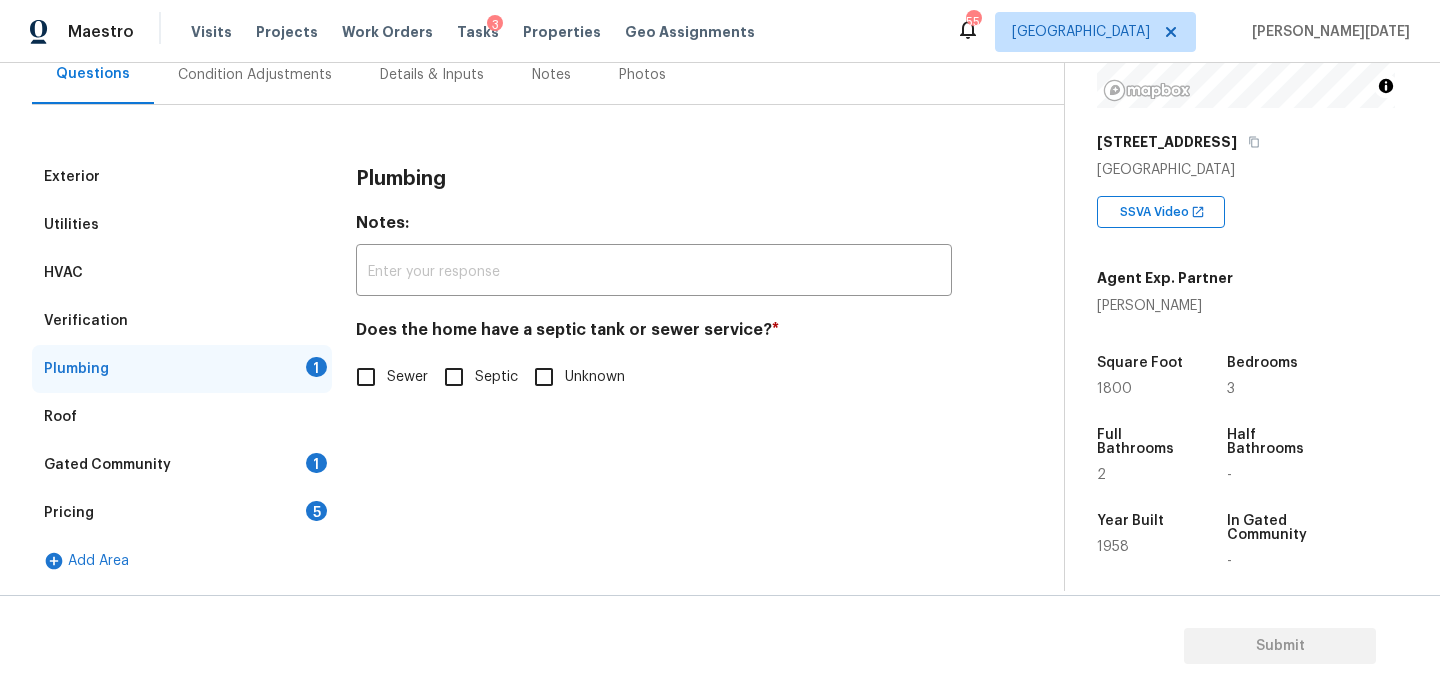 click on "Sewer" at bounding box center [366, 377] 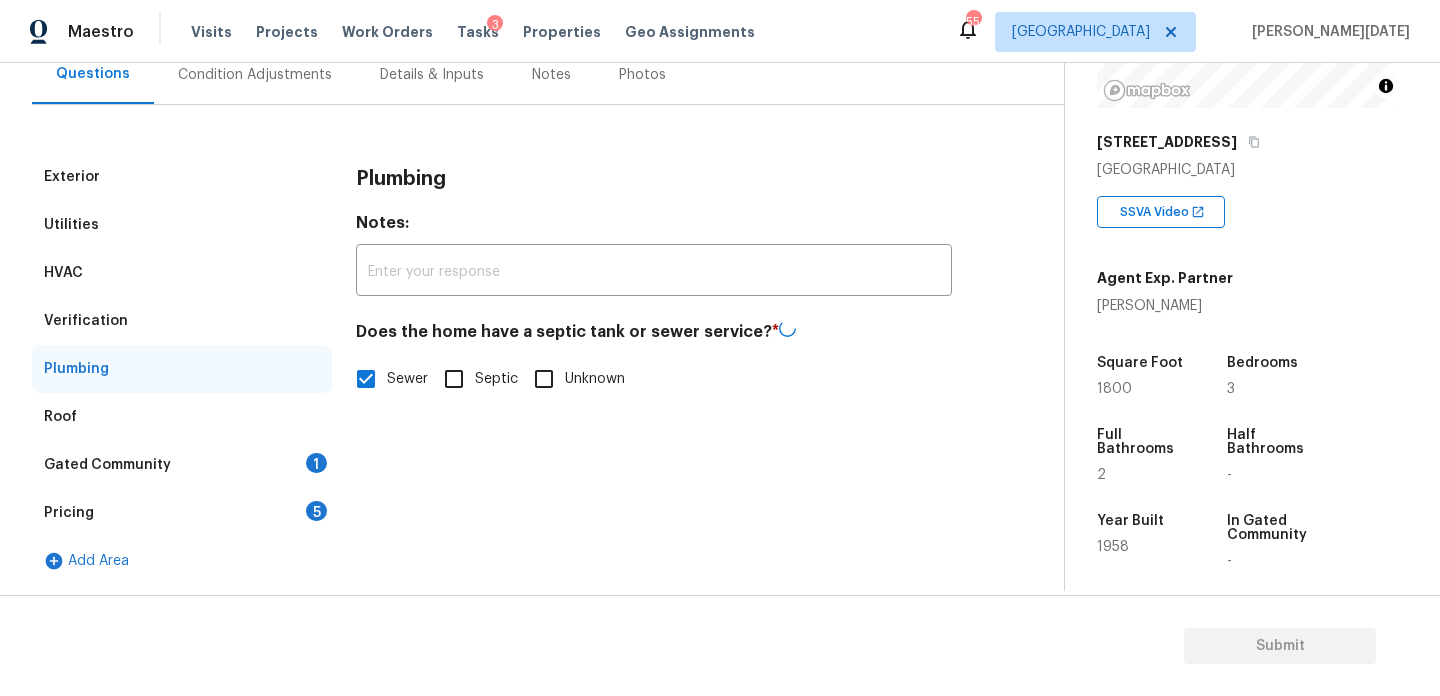 click on "Gated Community 1" at bounding box center [182, 465] 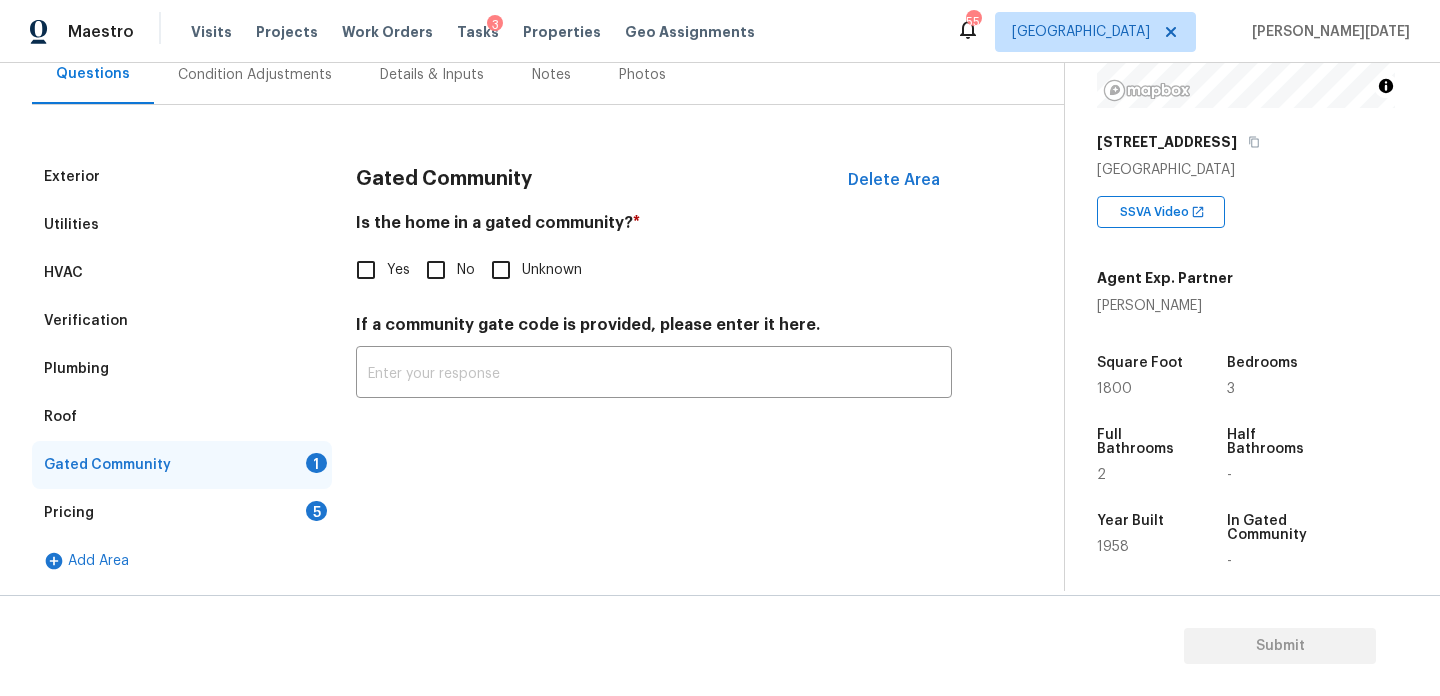 click on "No" at bounding box center [436, 270] 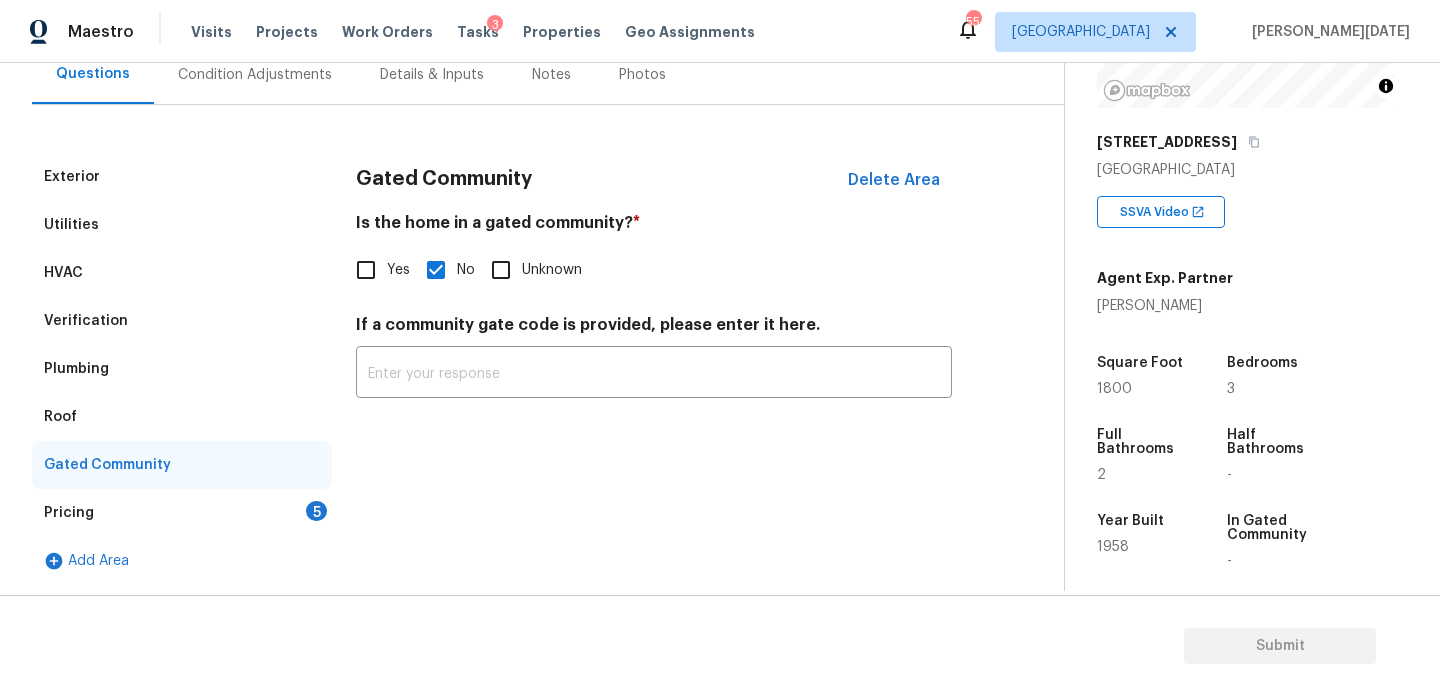 click on "Pricing 5" at bounding box center (182, 513) 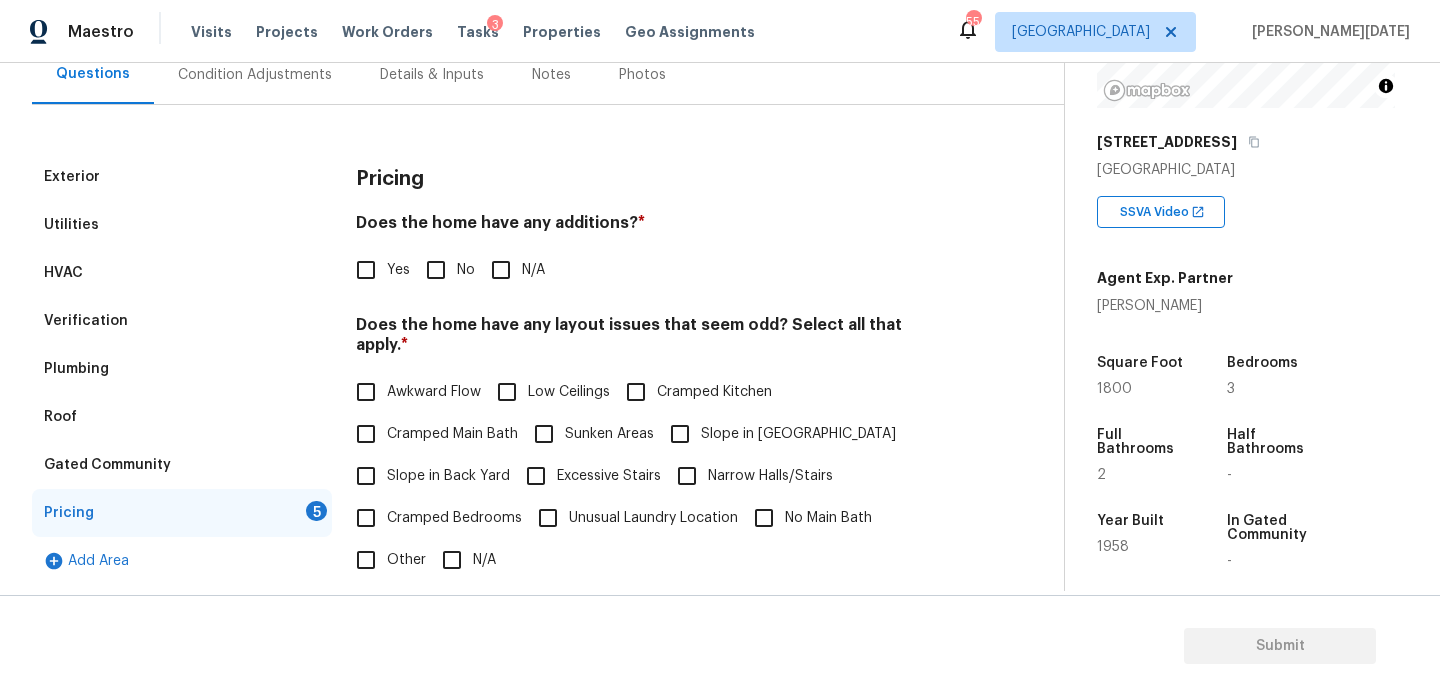 click on "5" at bounding box center [316, 511] 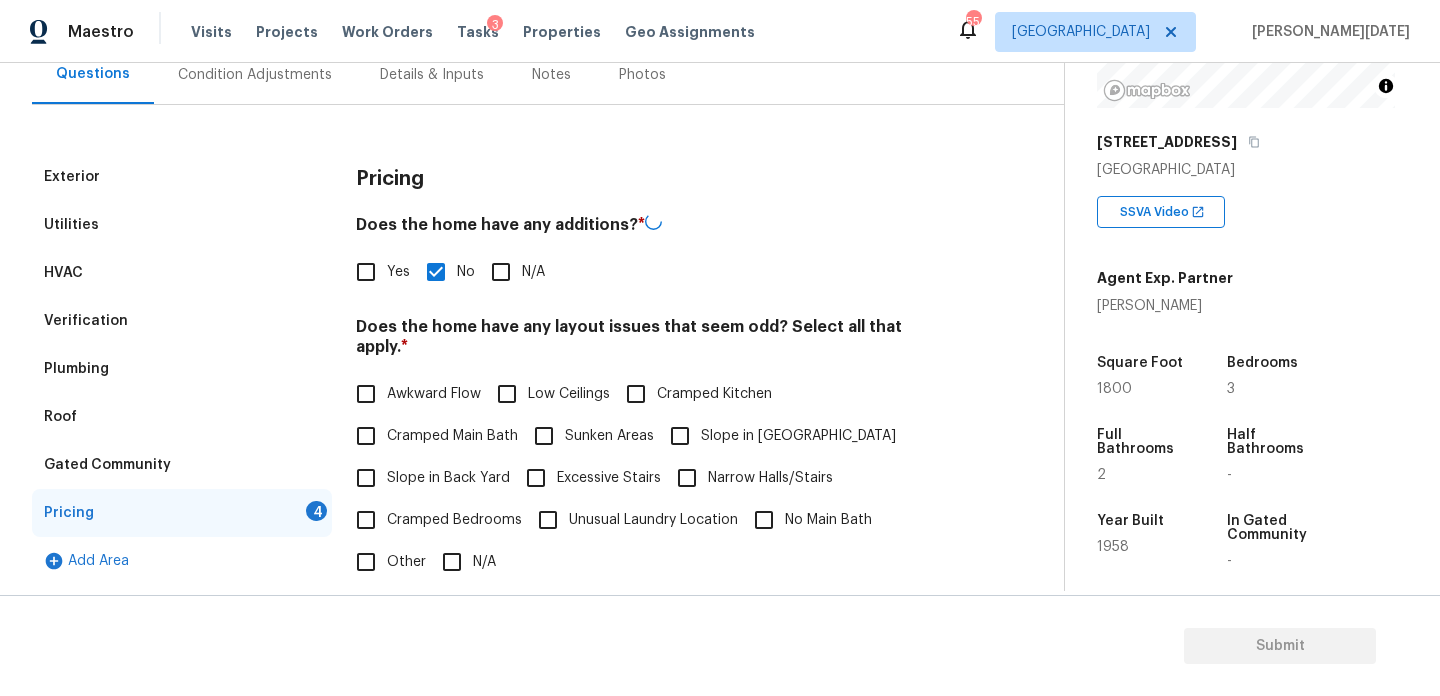 scroll, scrollTop: 504, scrollLeft: 0, axis: vertical 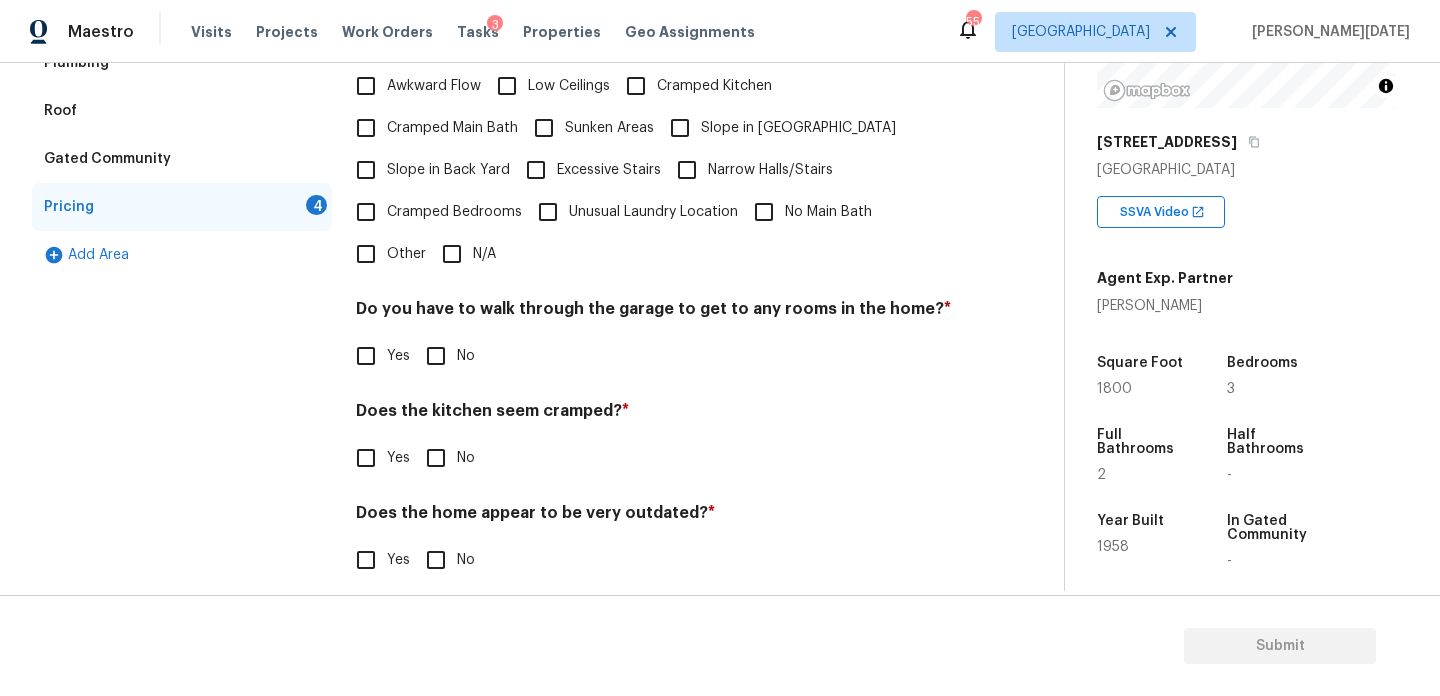 click on "N/A" at bounding box center [452, 254] 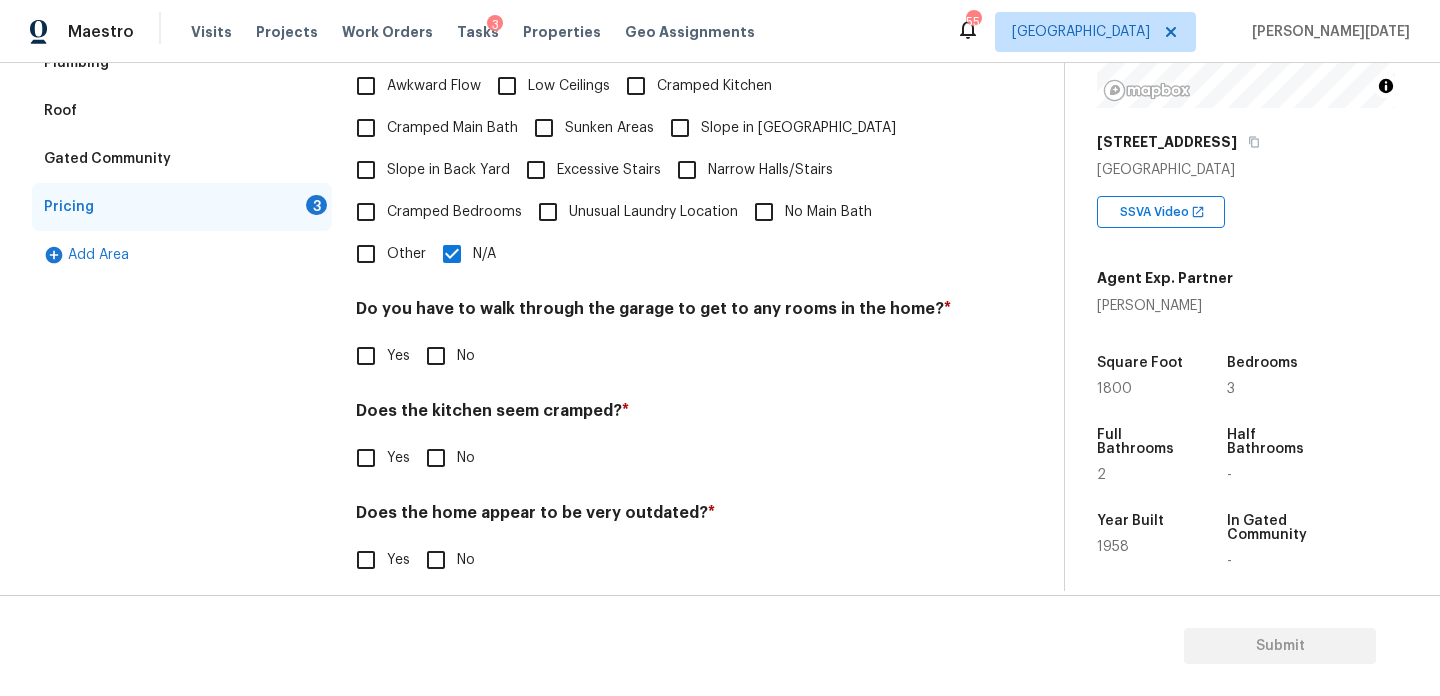 click on "No" at bounding box center (436, 356) 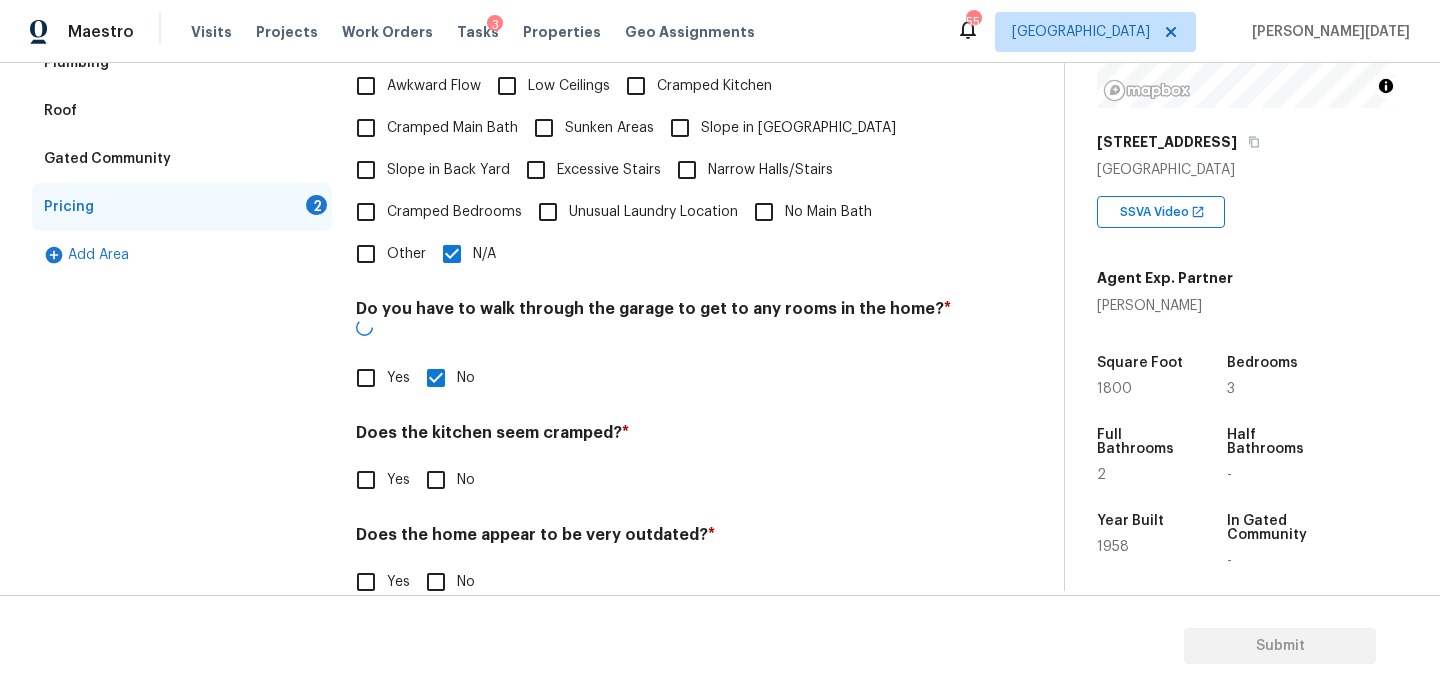 click on "No" at bounding box center (436, 480) 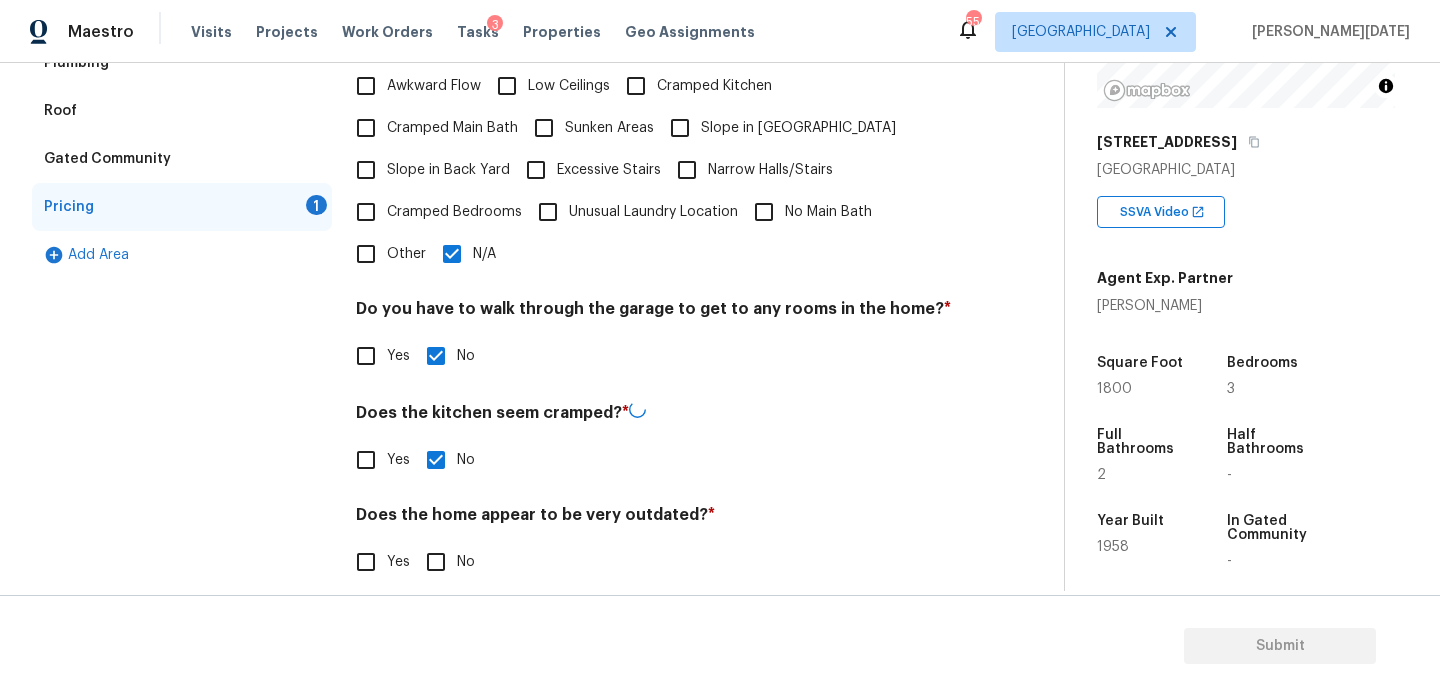 click on "No" at bounding box center (436, 562) 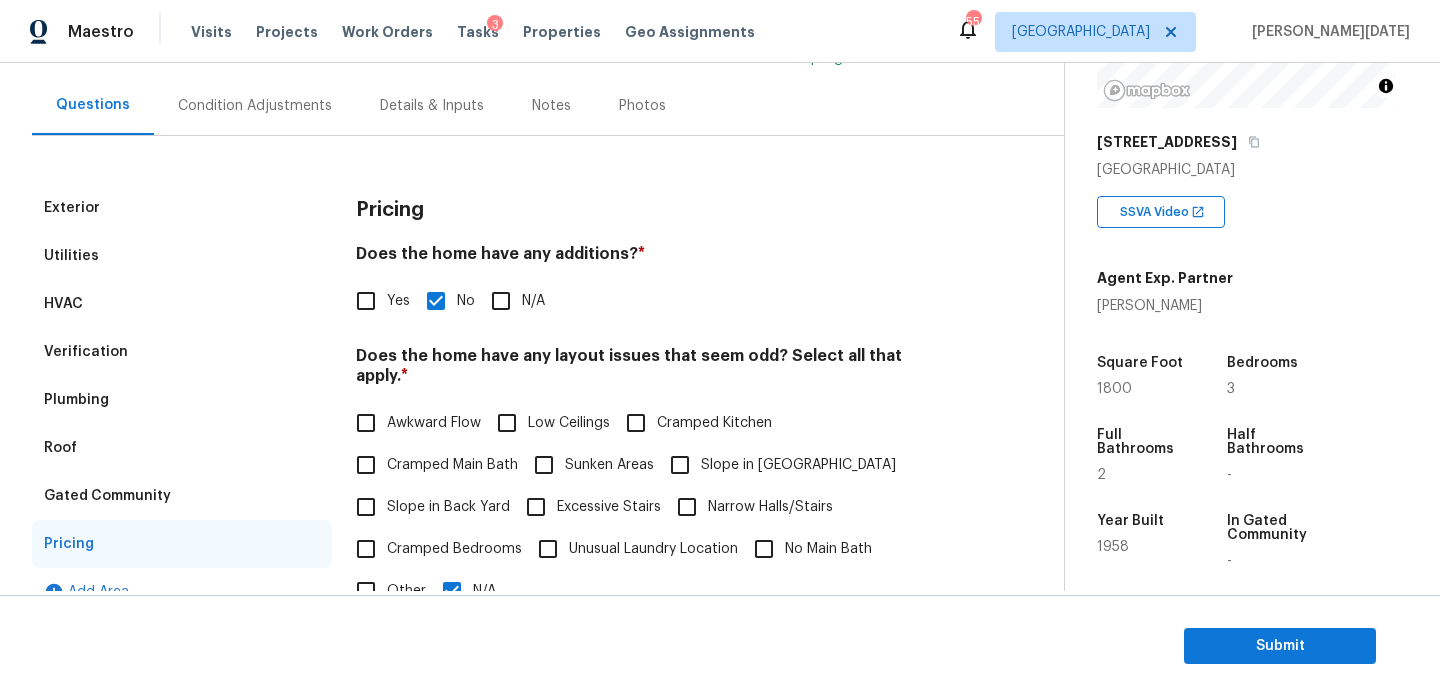 scroll, scrollTop: 77, scrollLeft: 0, axis: vertical 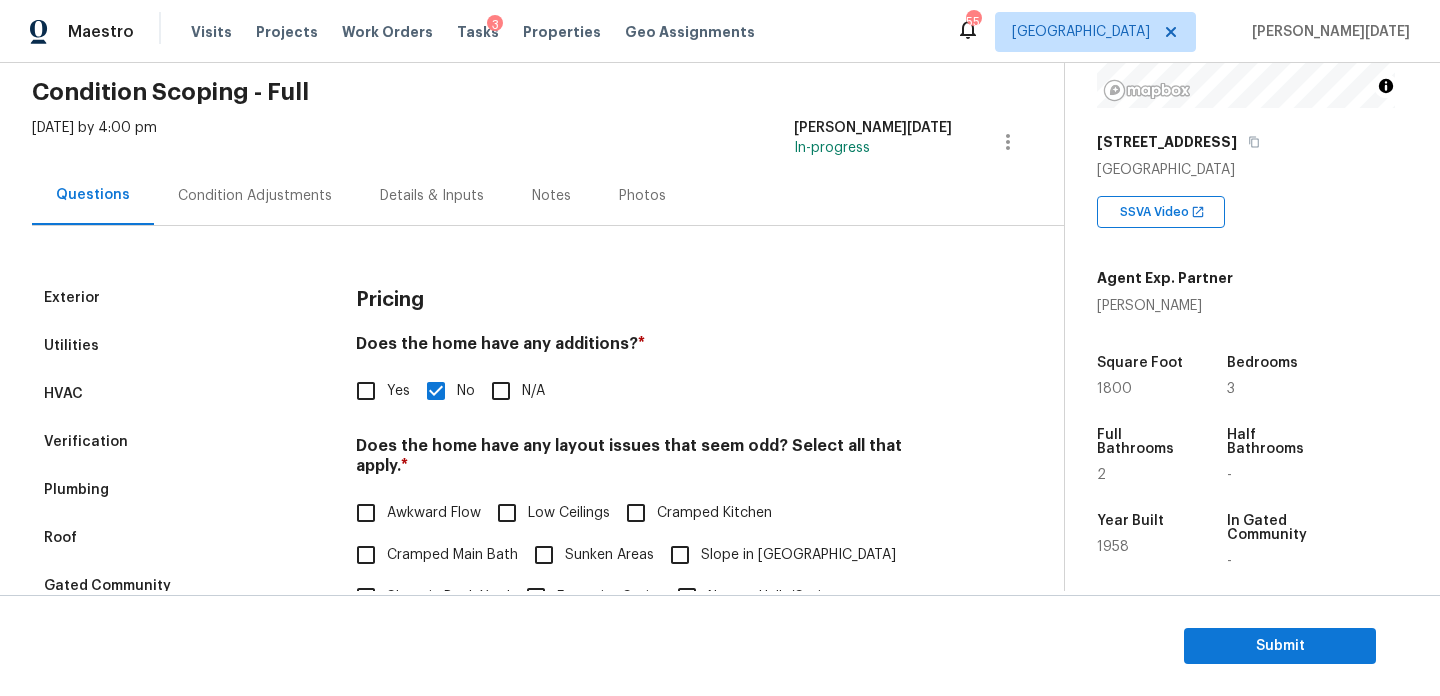 click on "Condition Adjustments" at bounding box center [255, 195] 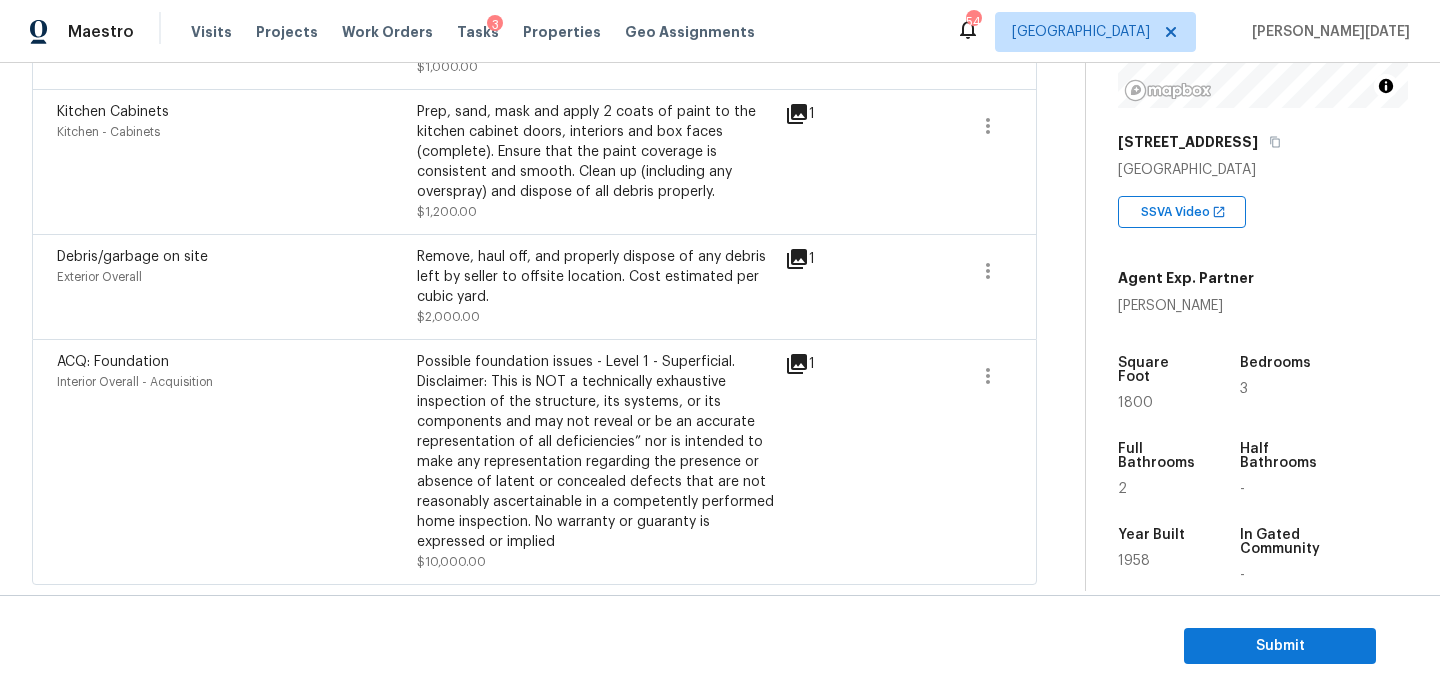 scroll, scrollTop: 0, scrollLeft: 0, axis: both 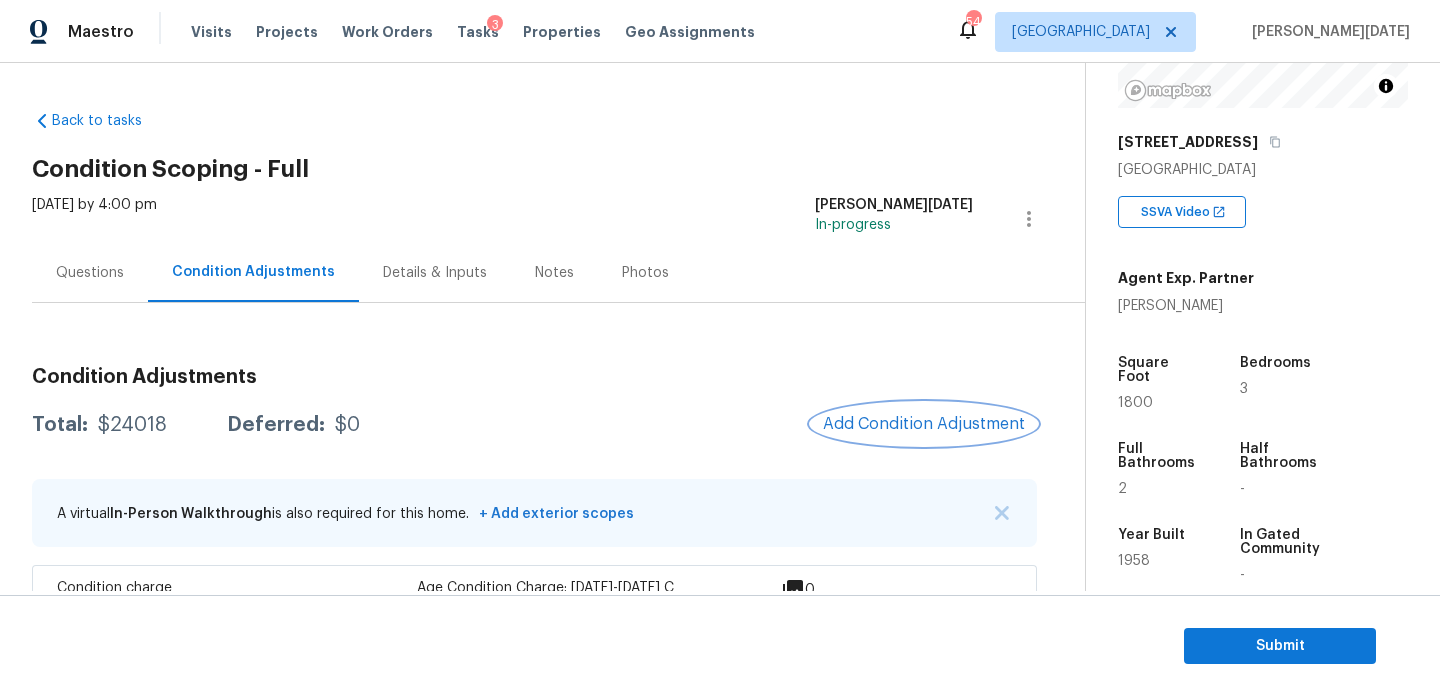 click on "Add Condition Adjustment" at bounding box center (924, 424) 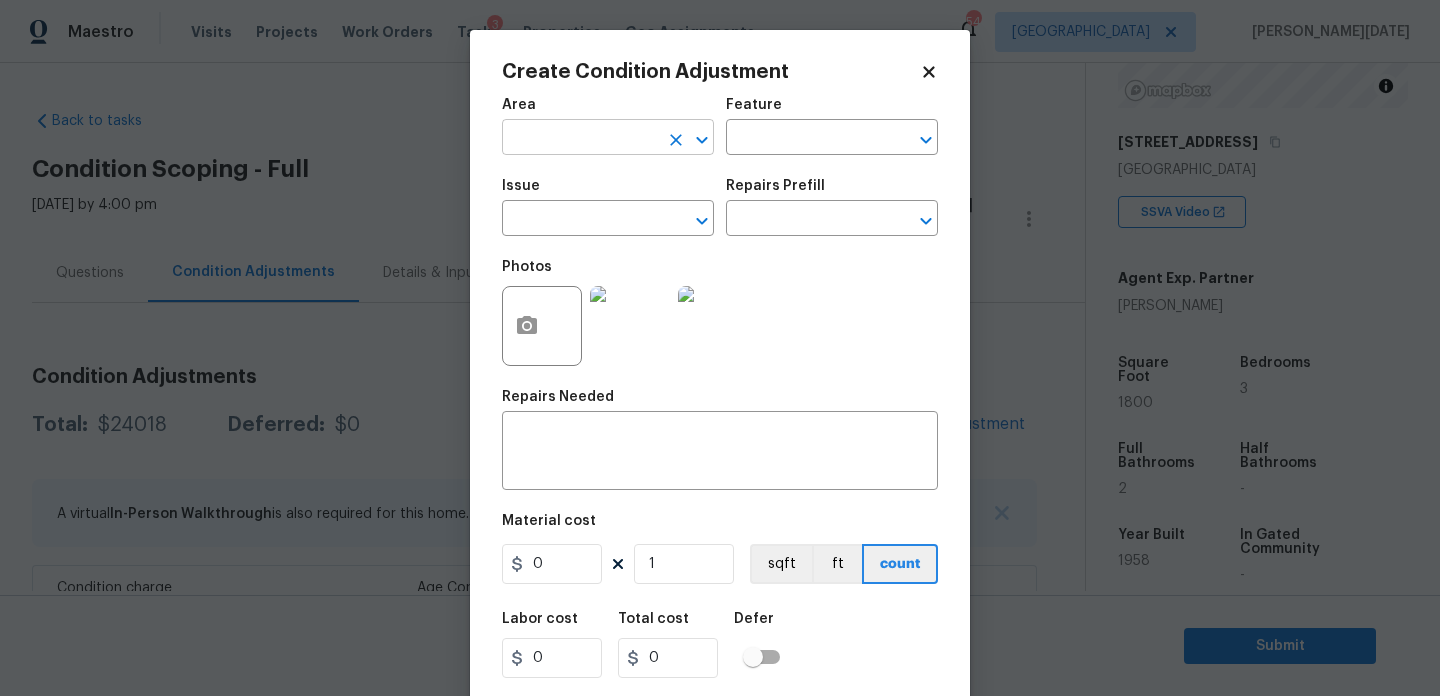 click at bounding box center (580, 139) 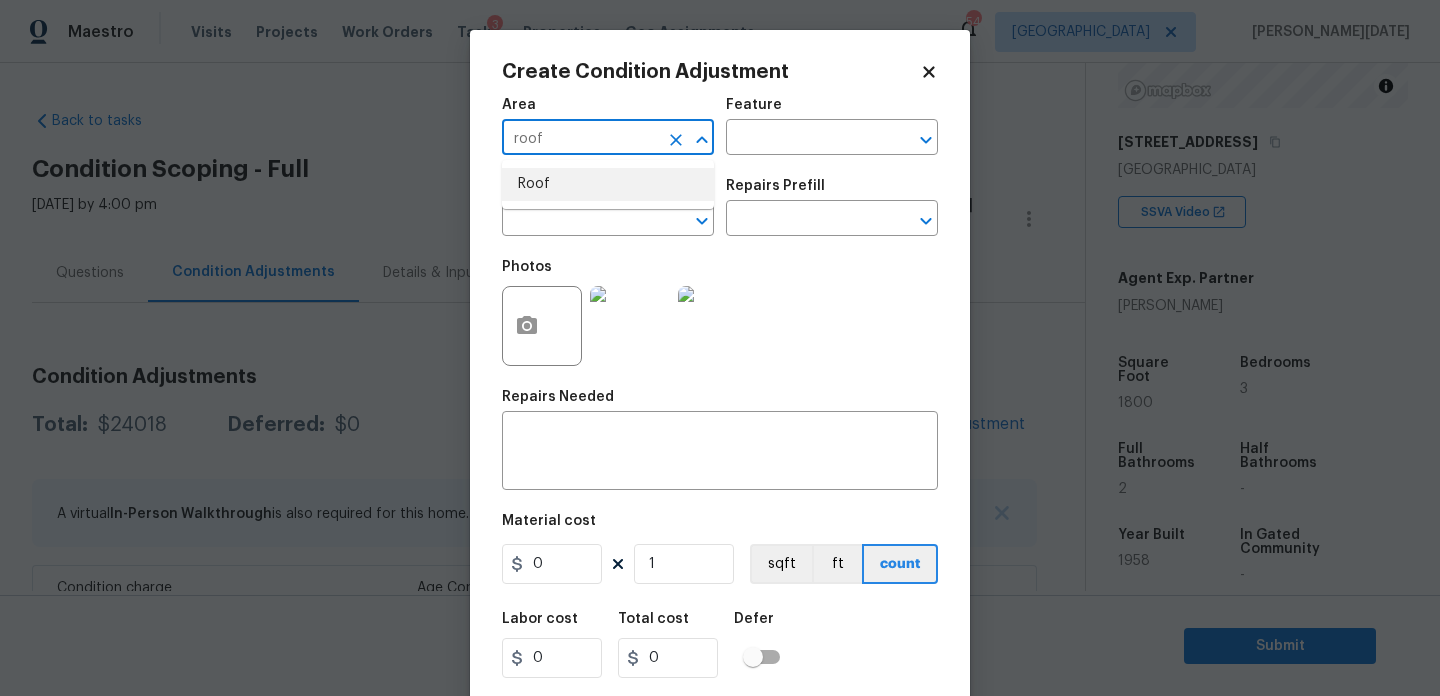 click on "Roof" at bounding box center [608, 184] 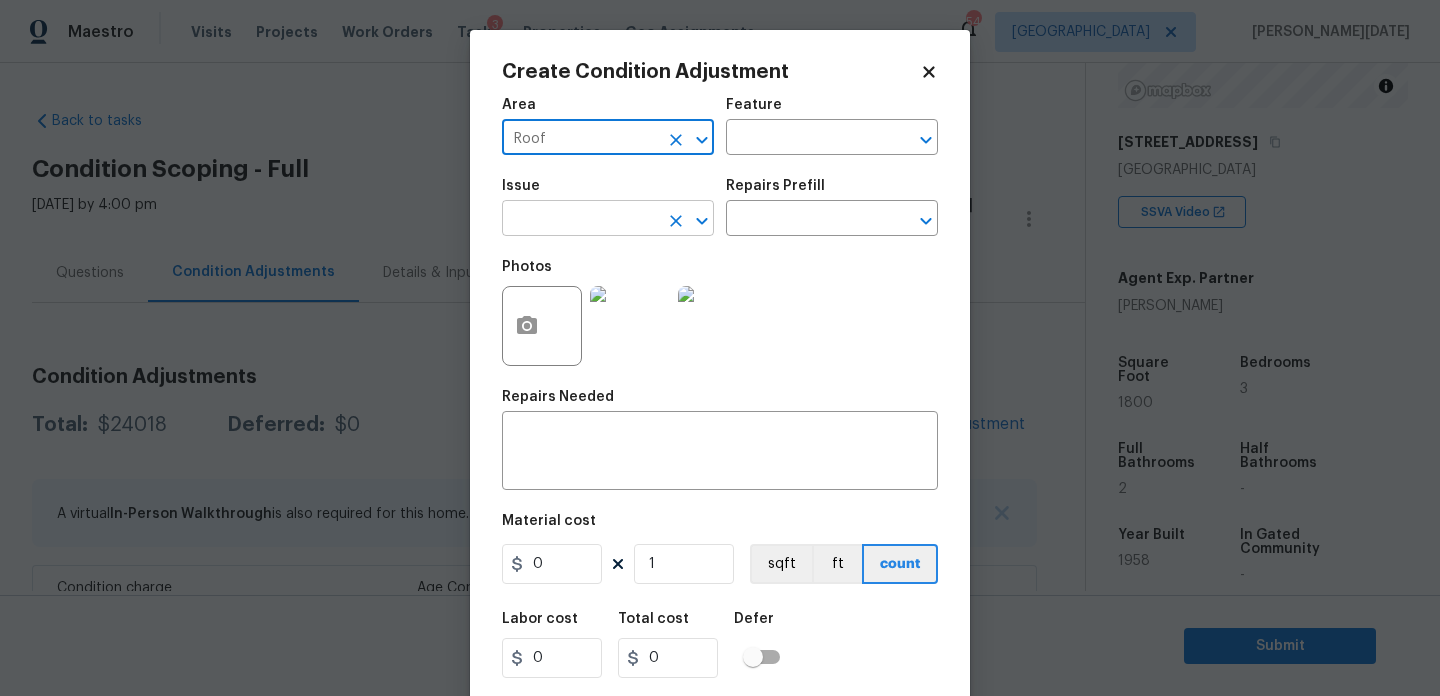 type on "Roof" 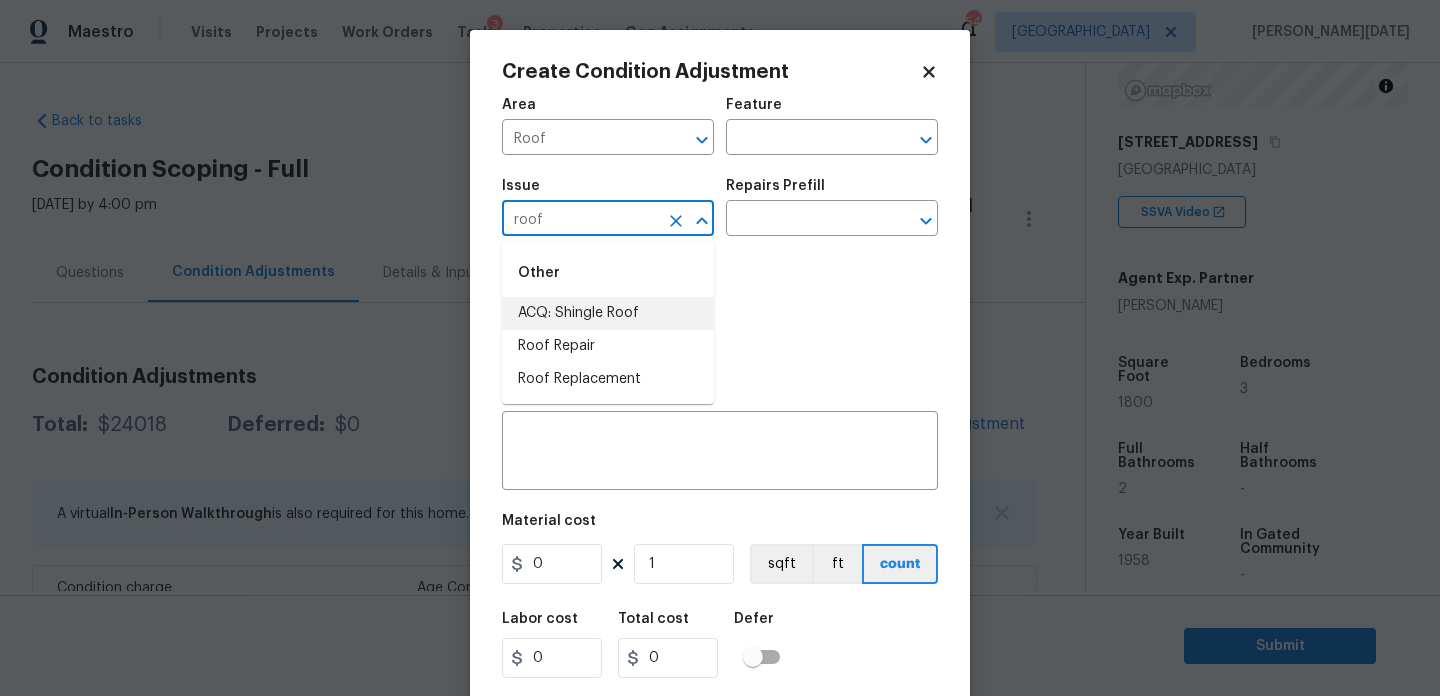 click on "ACQ: Shingle Roof" at bounding box center [608, 313] 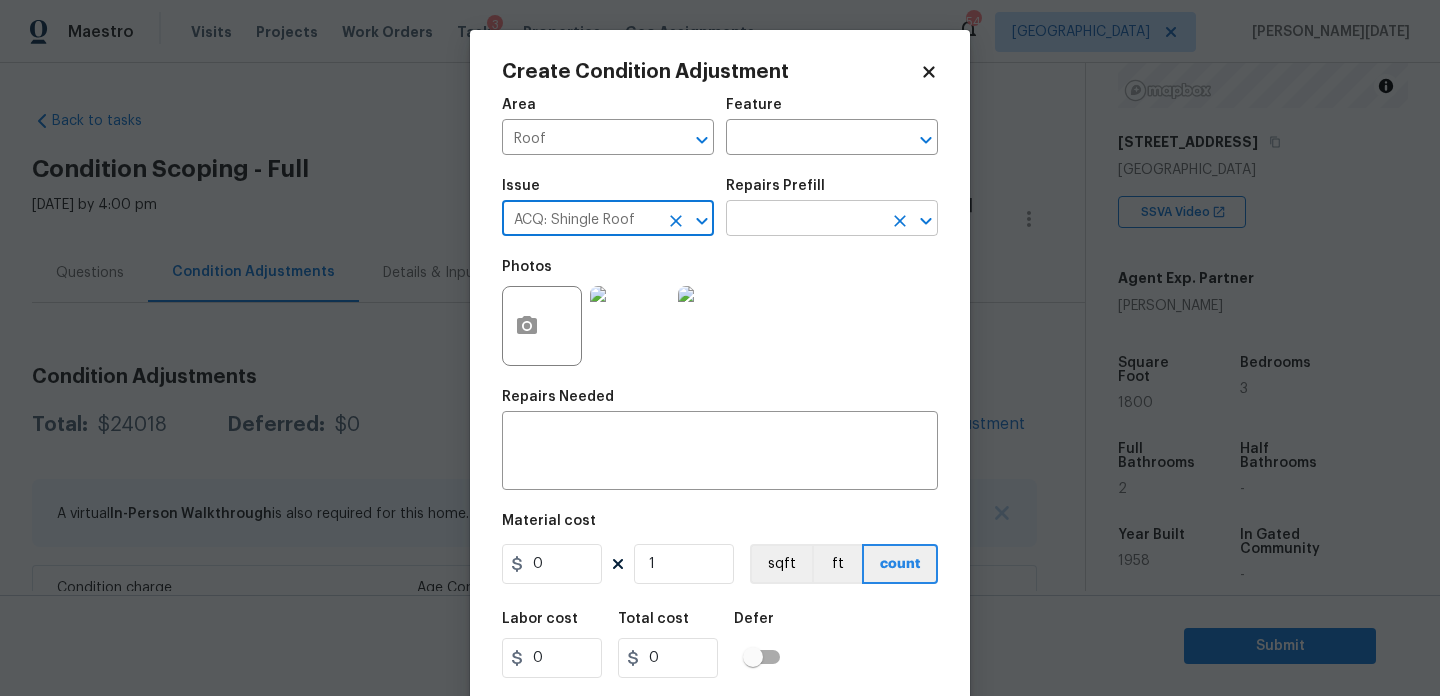 type on "ACQ: Shingle Roof" 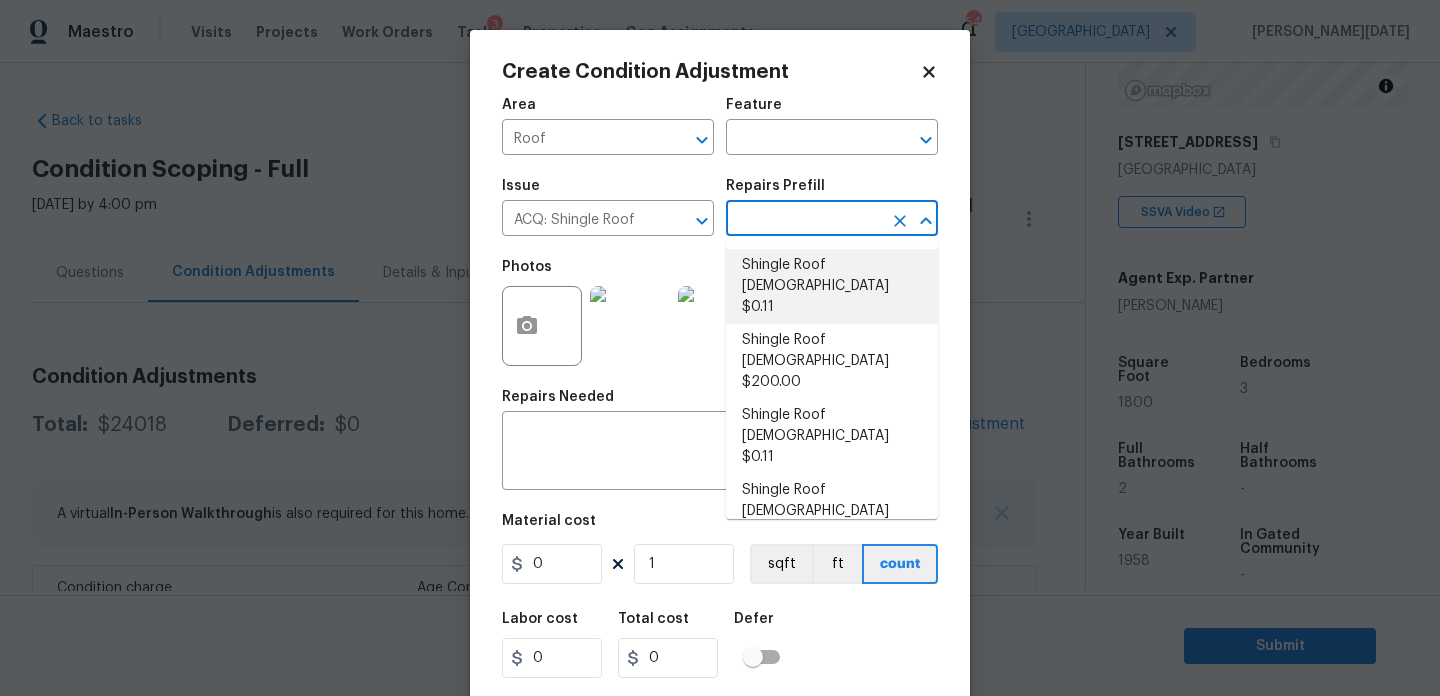 click on "Shingle Roof 0-10 Years Old $0.11" at bounding box center [832, 286] 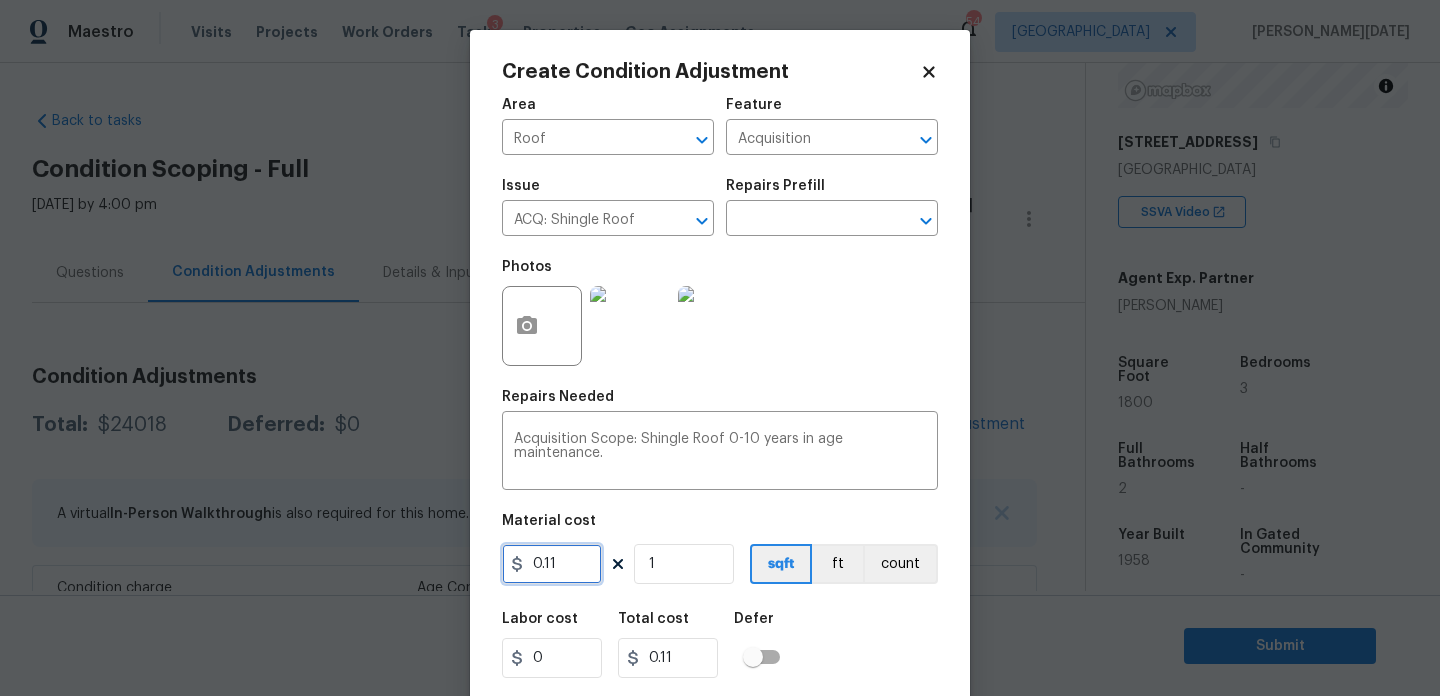 click on "0.11" at bounding box center [552, 564] 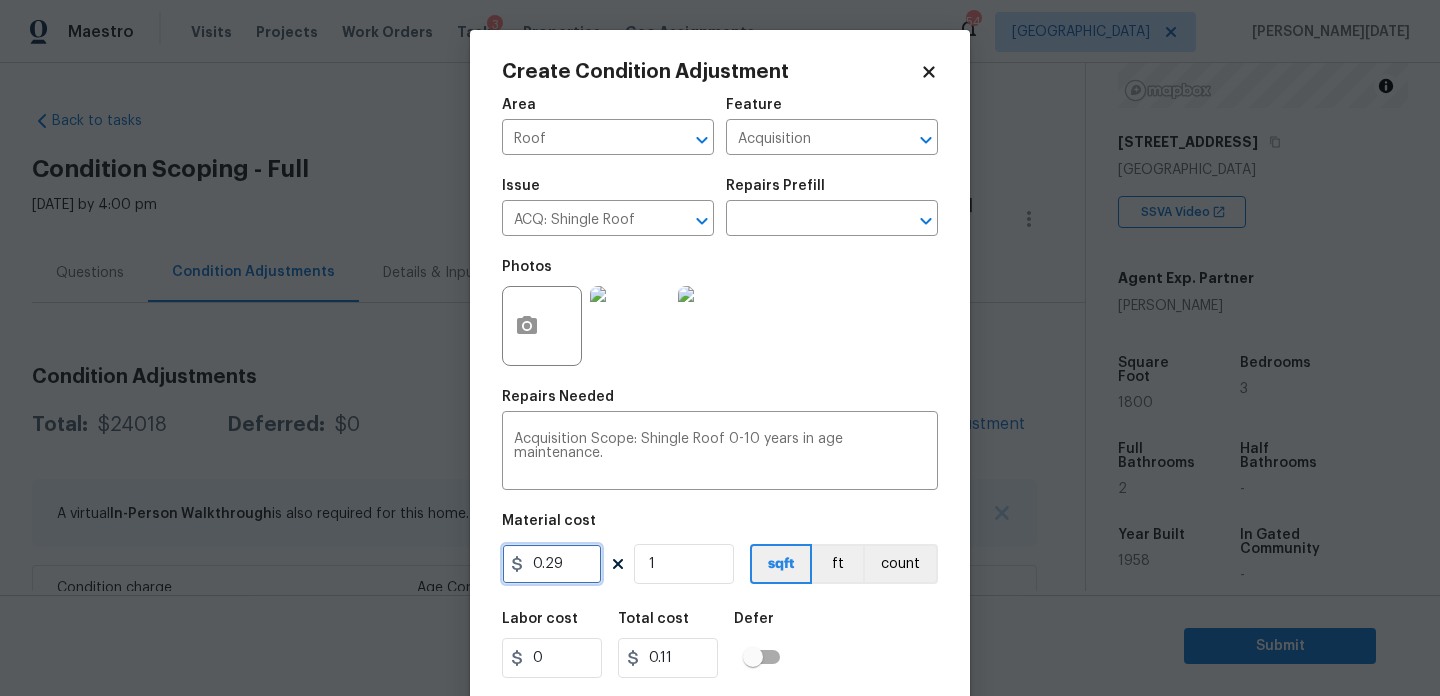 type on "0.29" 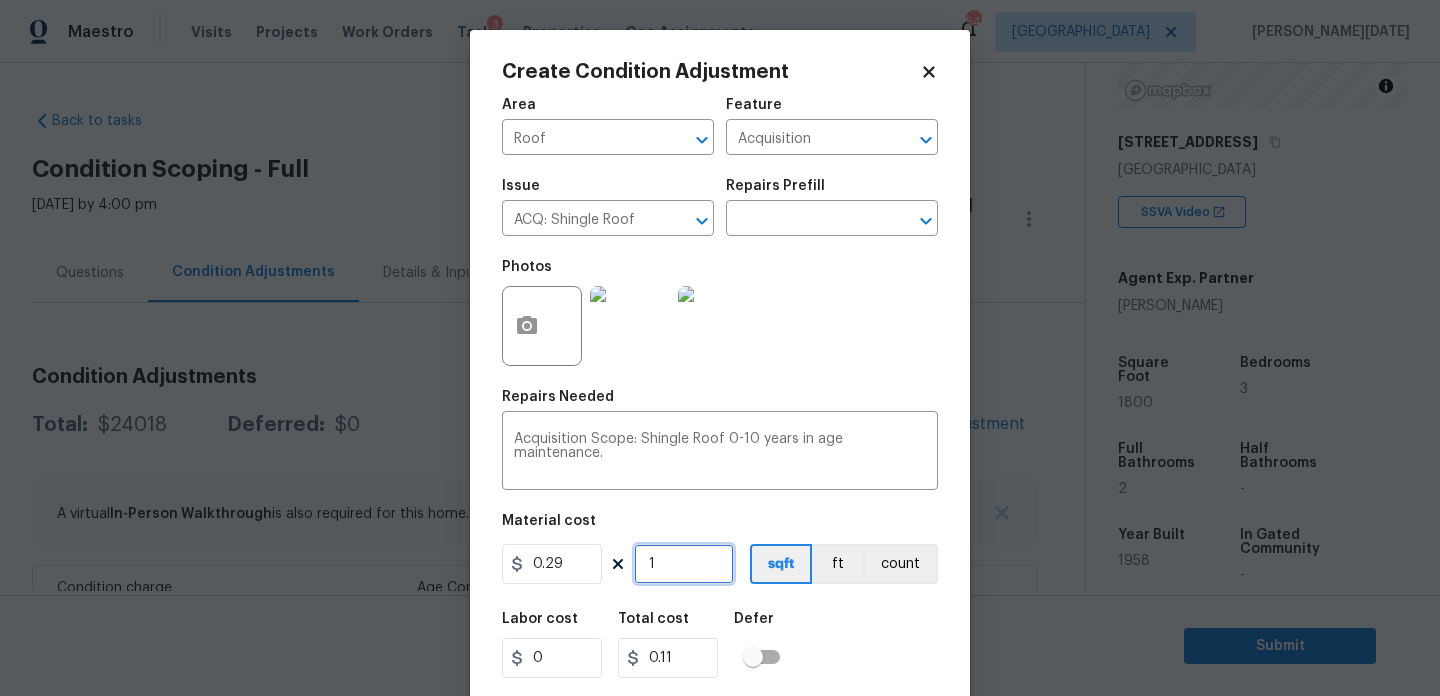 type on "0.29" 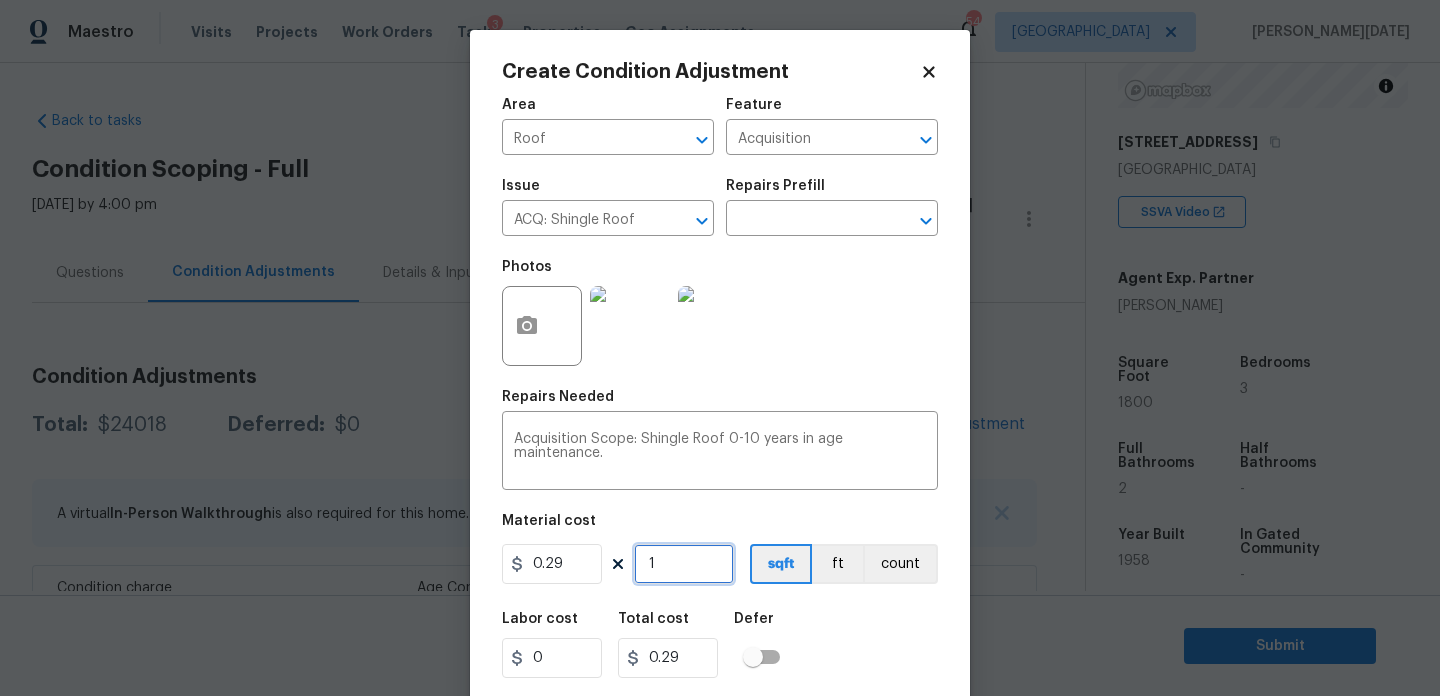 click on "1" at bounding box center (684, 564) 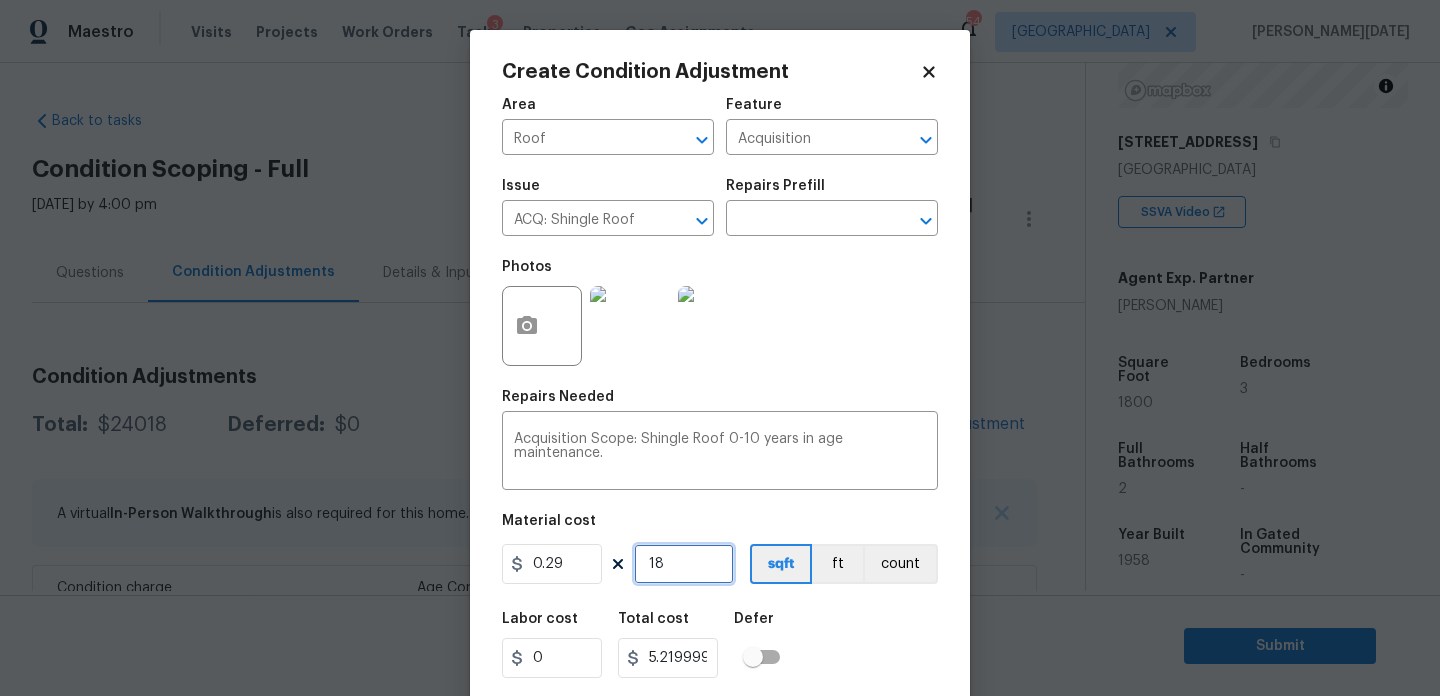 type on "180" 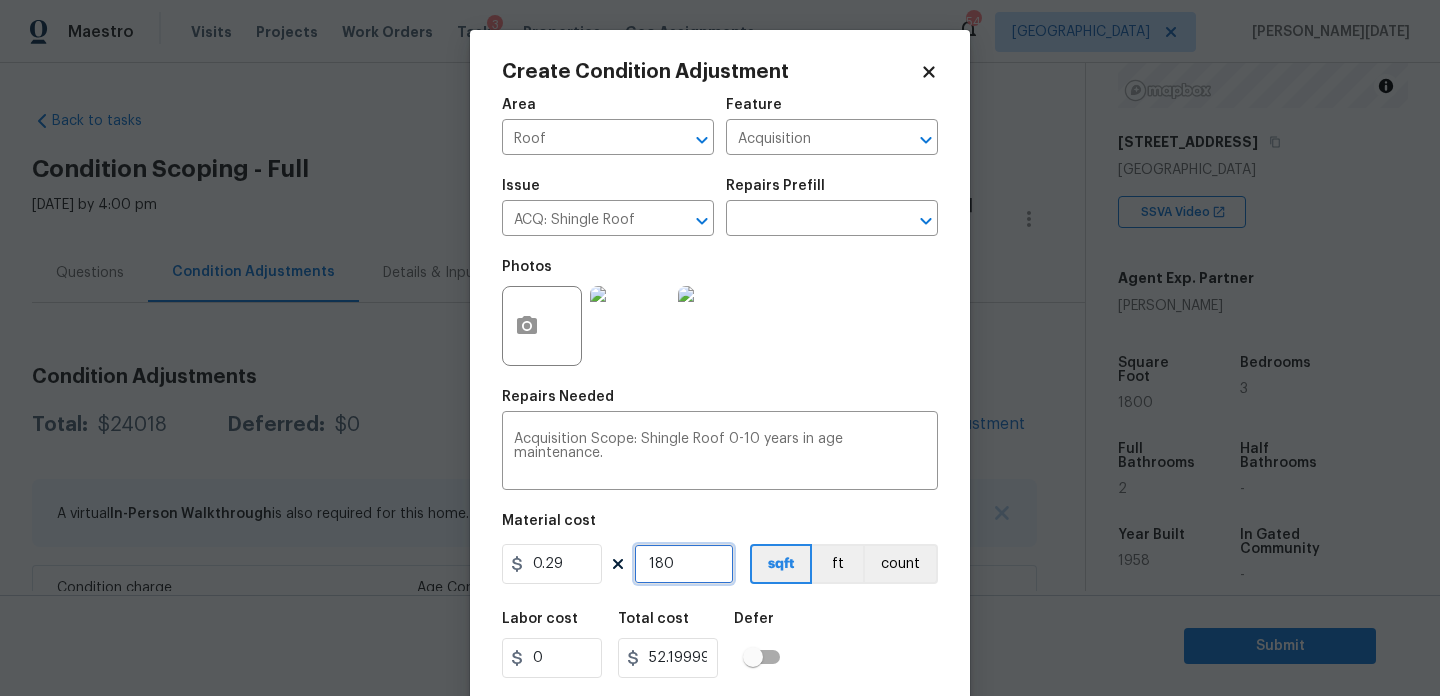 type on "1800" 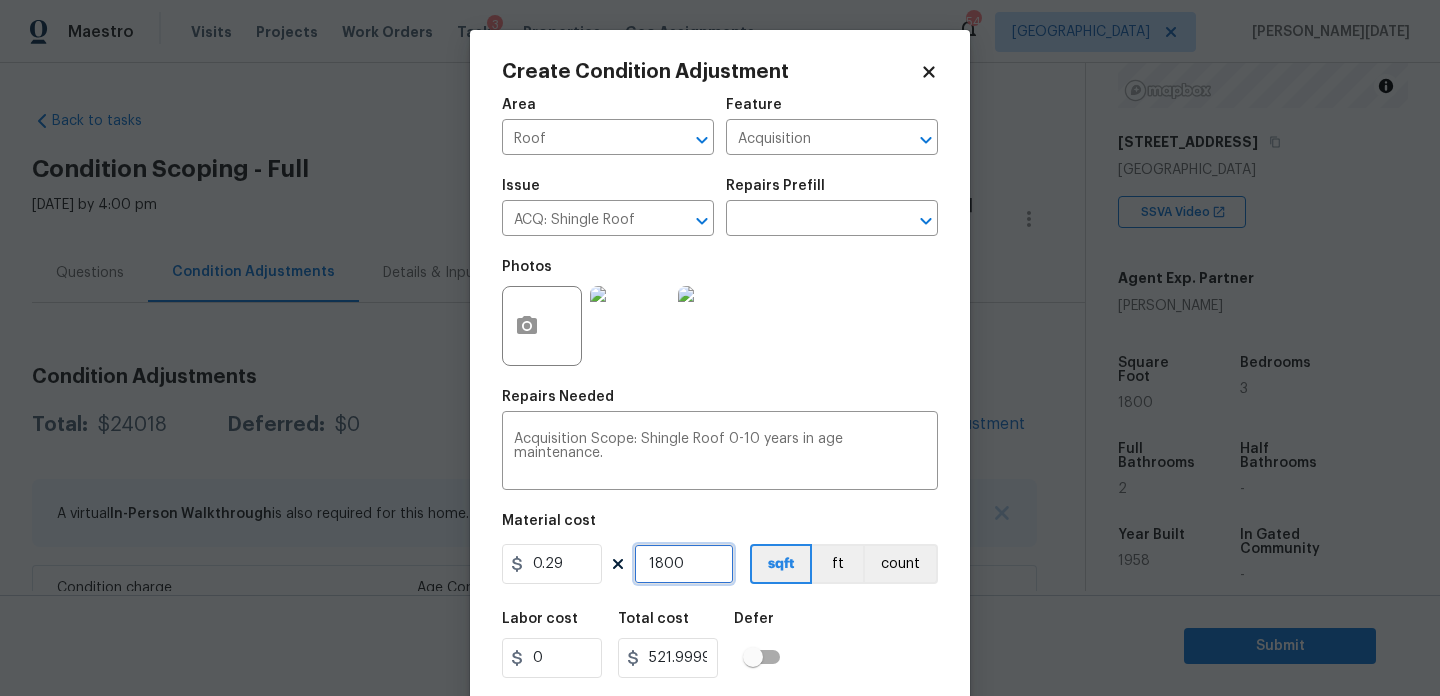 type on "1800" 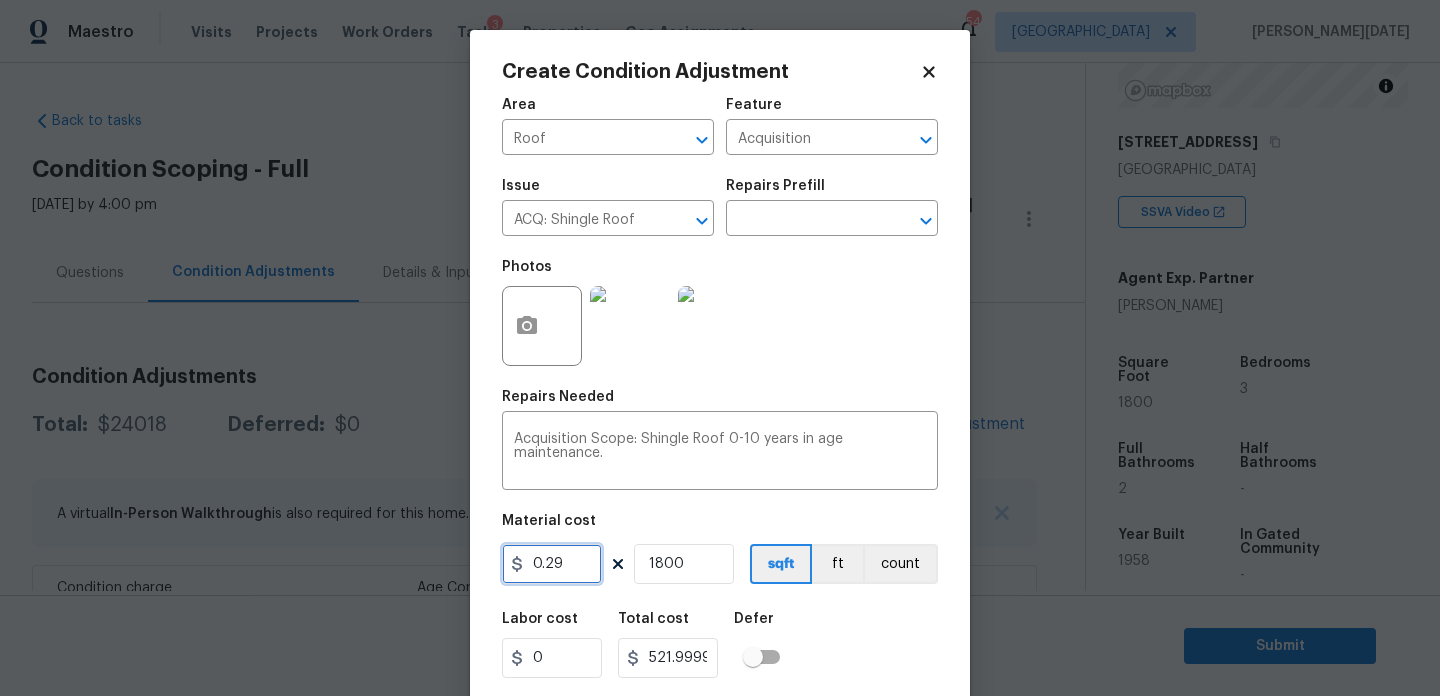 drag, startPoint x: 587, startPoint y: 567, endPoint x: 422, endPoint y: 567, distance: 165 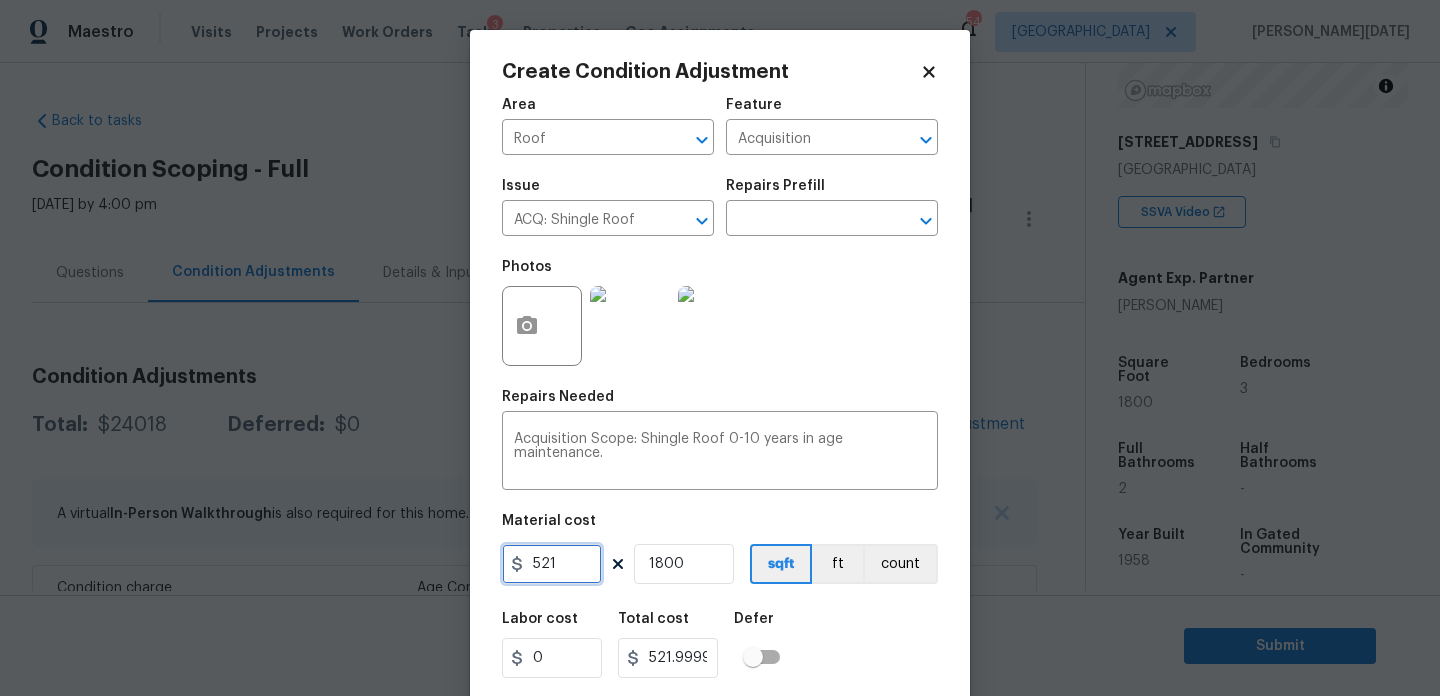 type on "521" 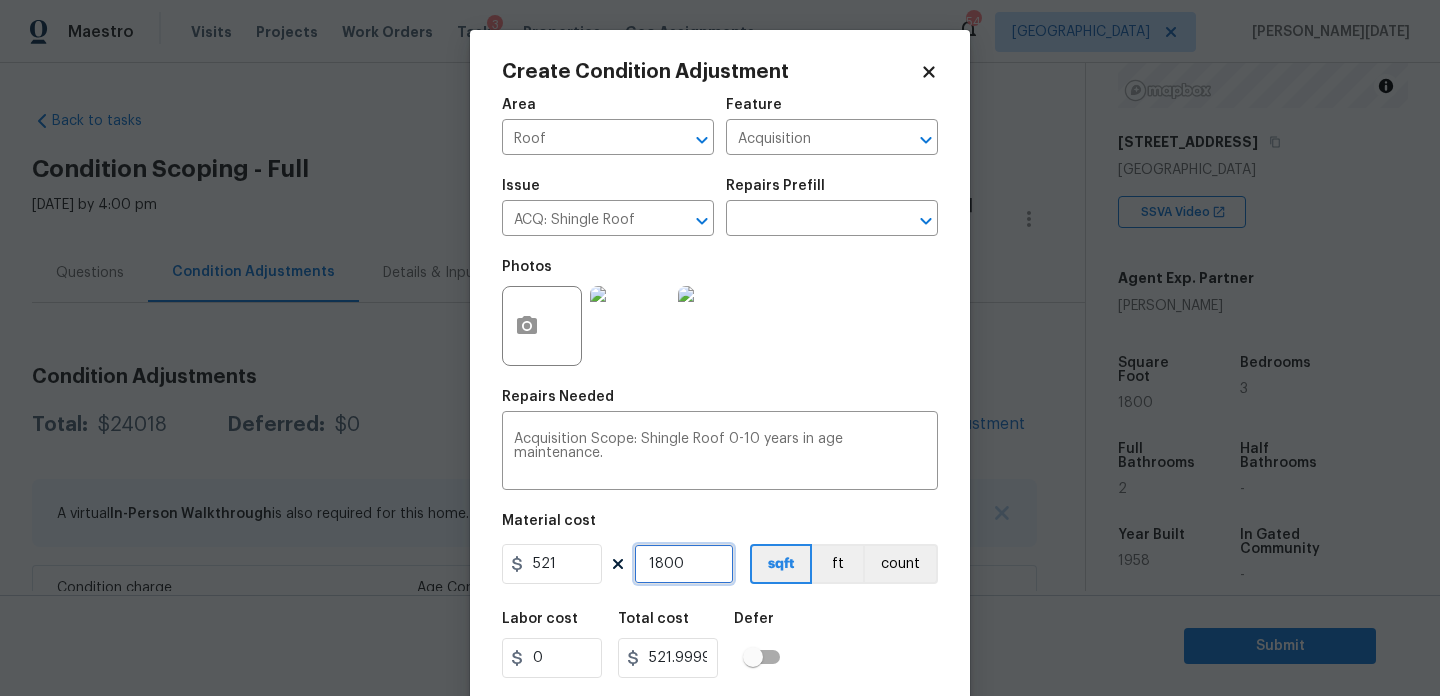 type on "937800" 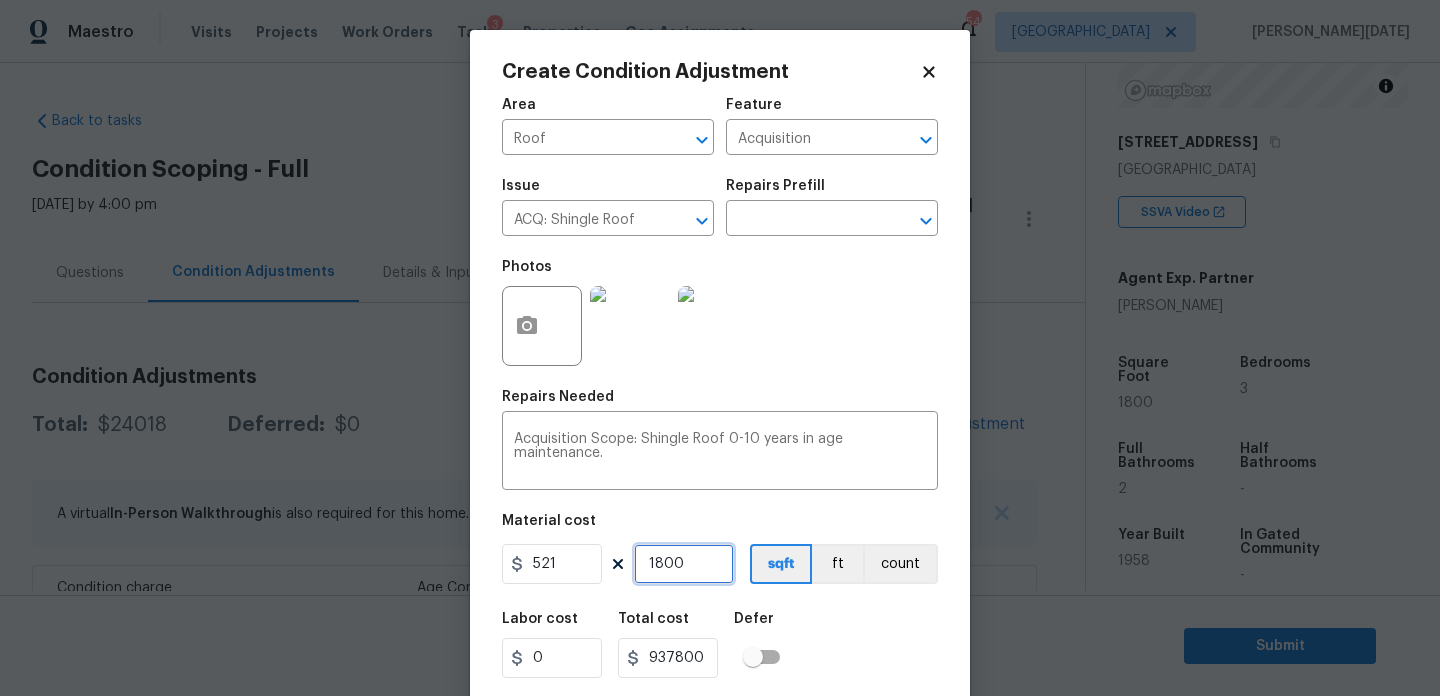 drag, startPoint x: 688, startPoint y: 572, endPoint x: 649, endPoint y: 572, distance: 39 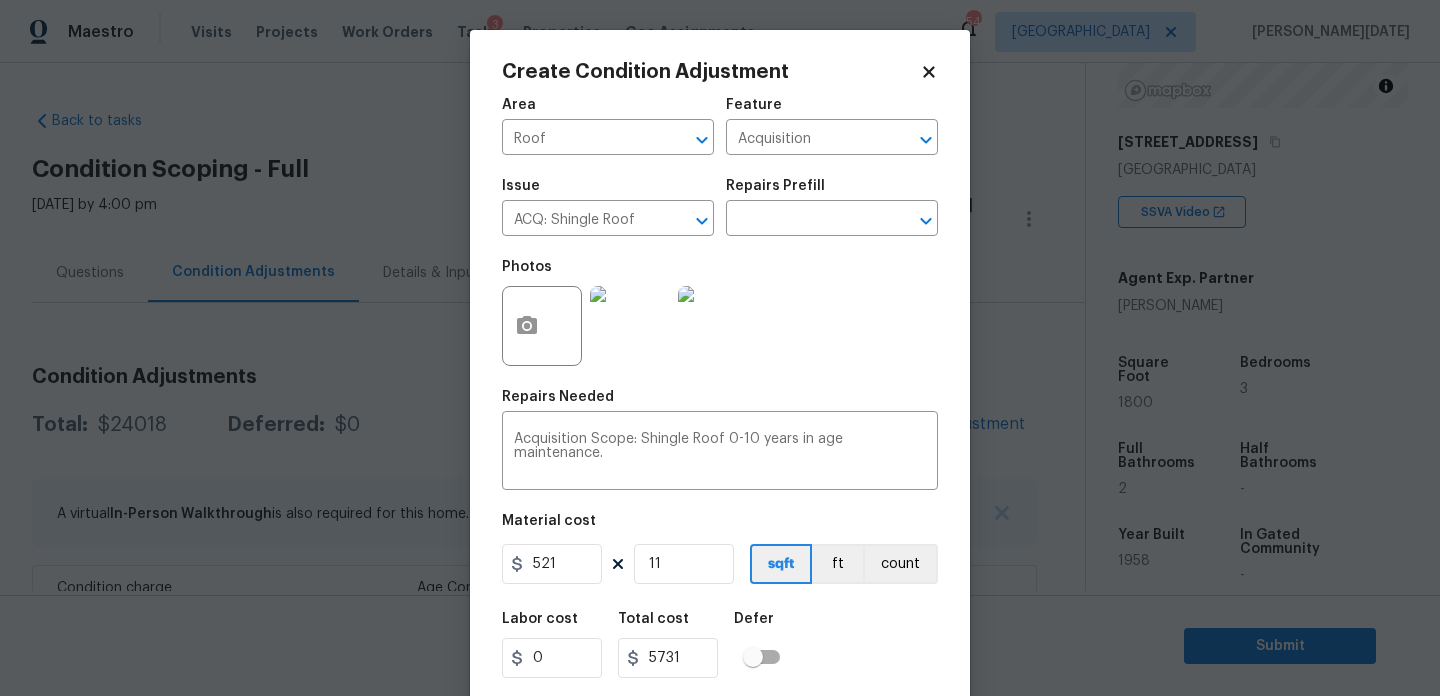 click on "Photos" at bounding box center (720, 313) 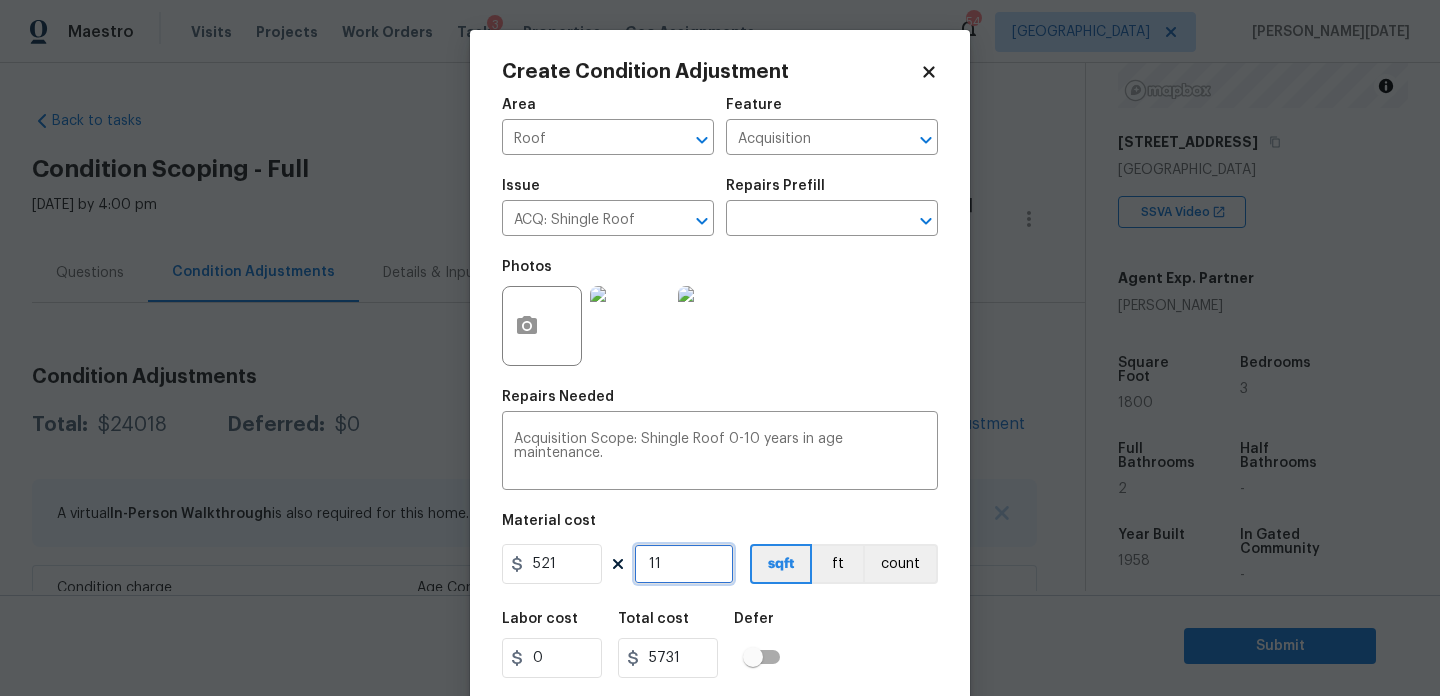 drag, startPoint x: 688, startPoint y: 555, endPoint x: 625, endPoint y: 556, distance: 63.007935 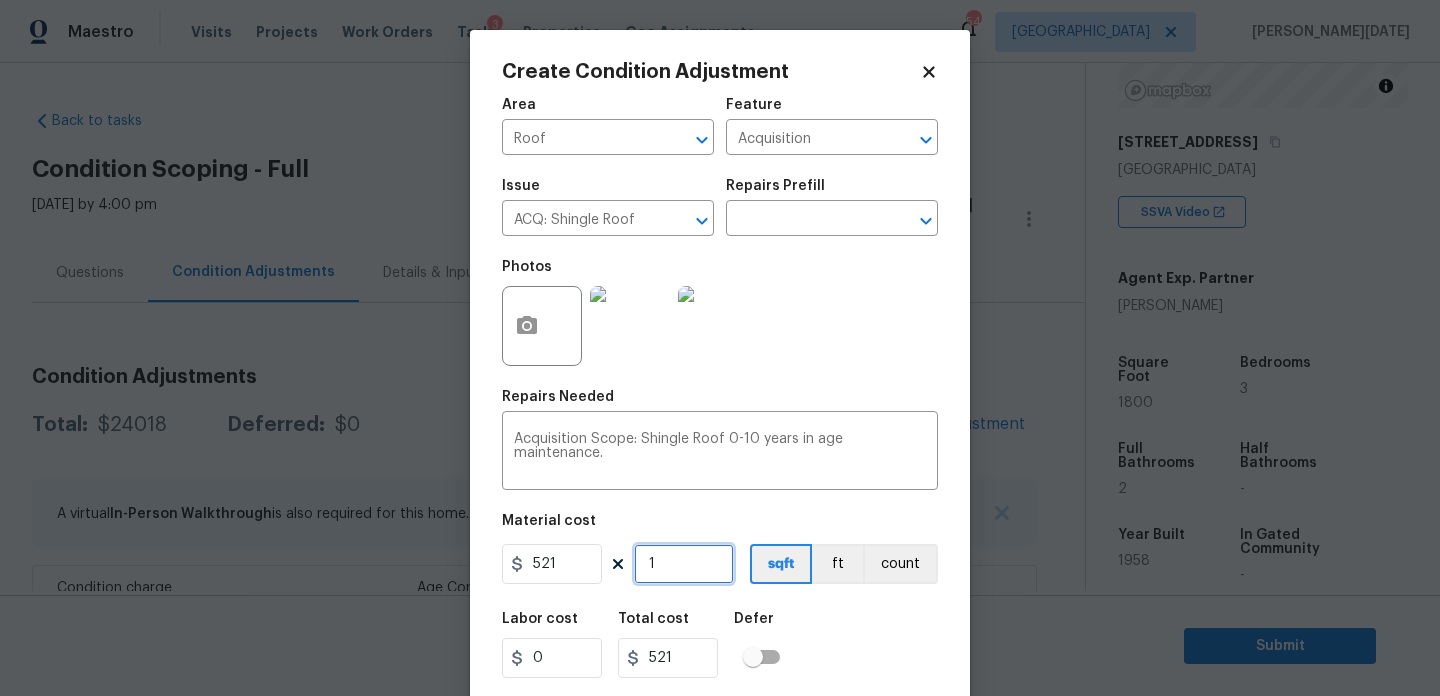 type on "1" 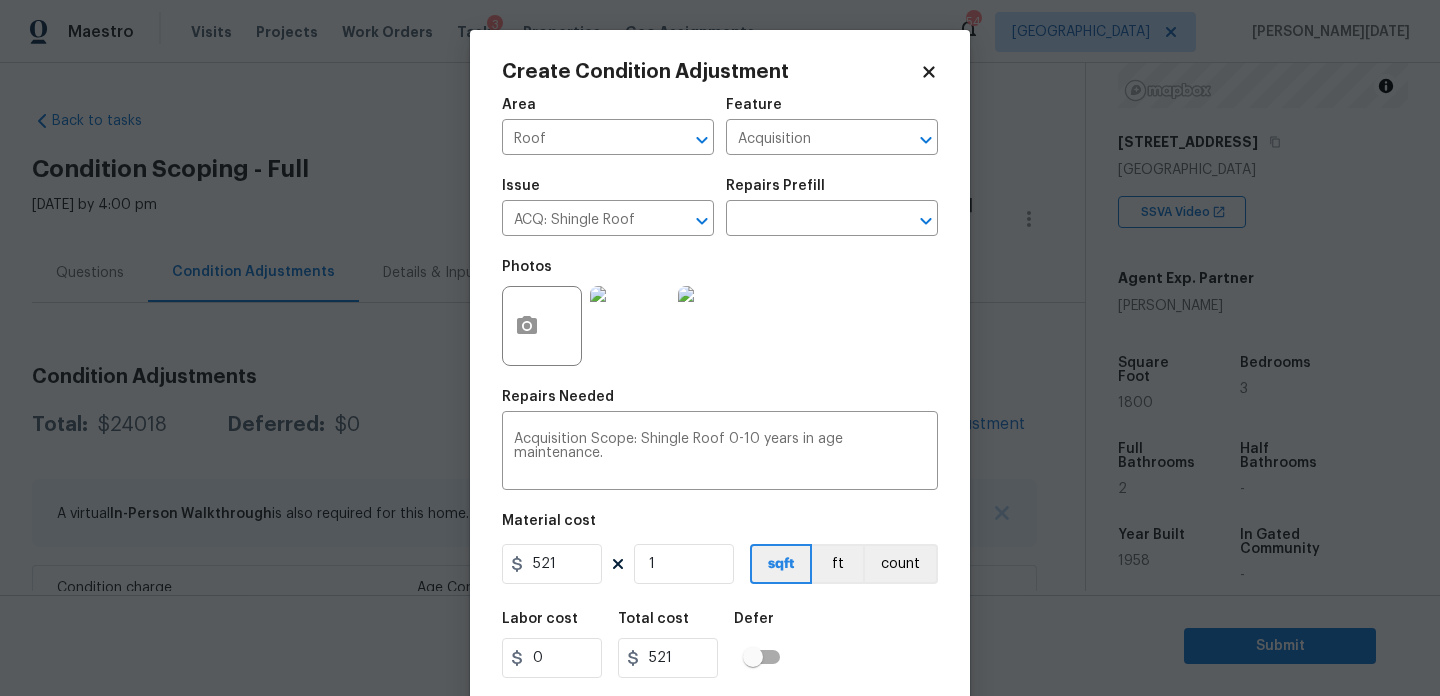 click on "Photos" at bounding box center [720, 313] 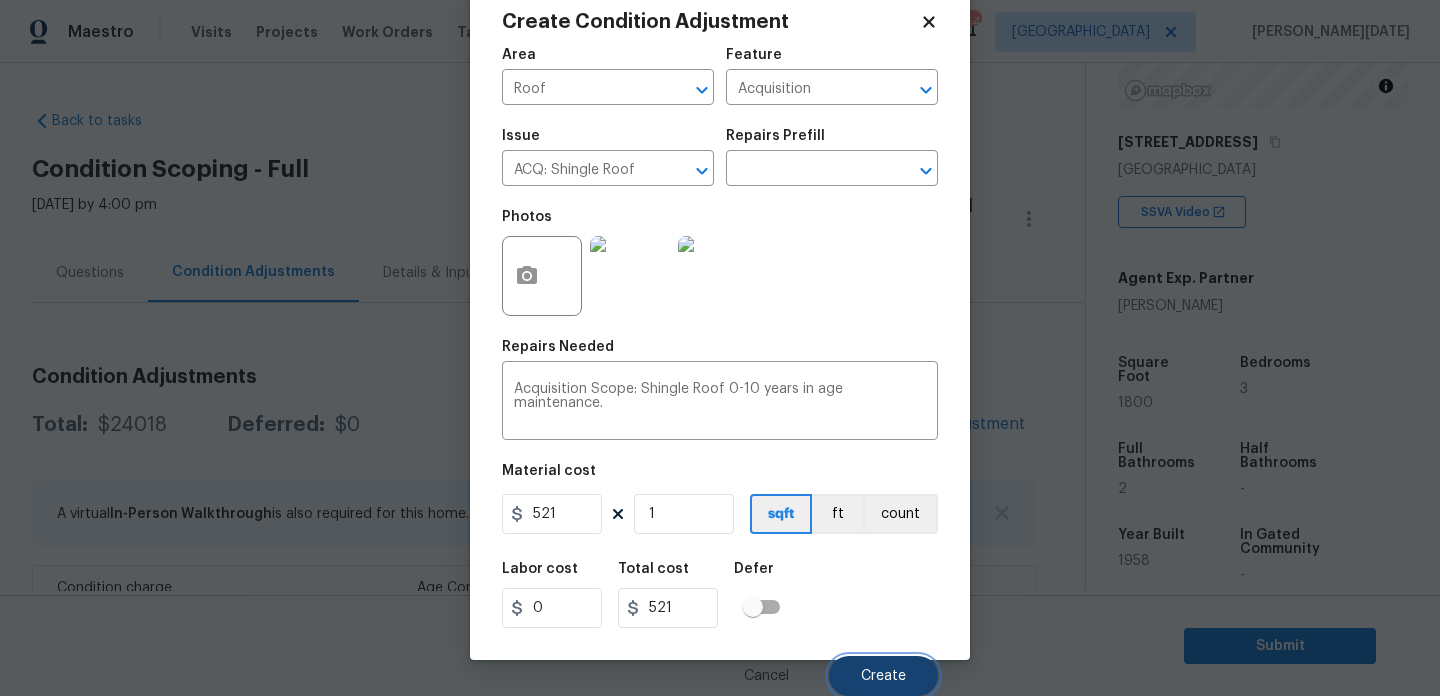 click on "Create" at bounding box center [883, 676] 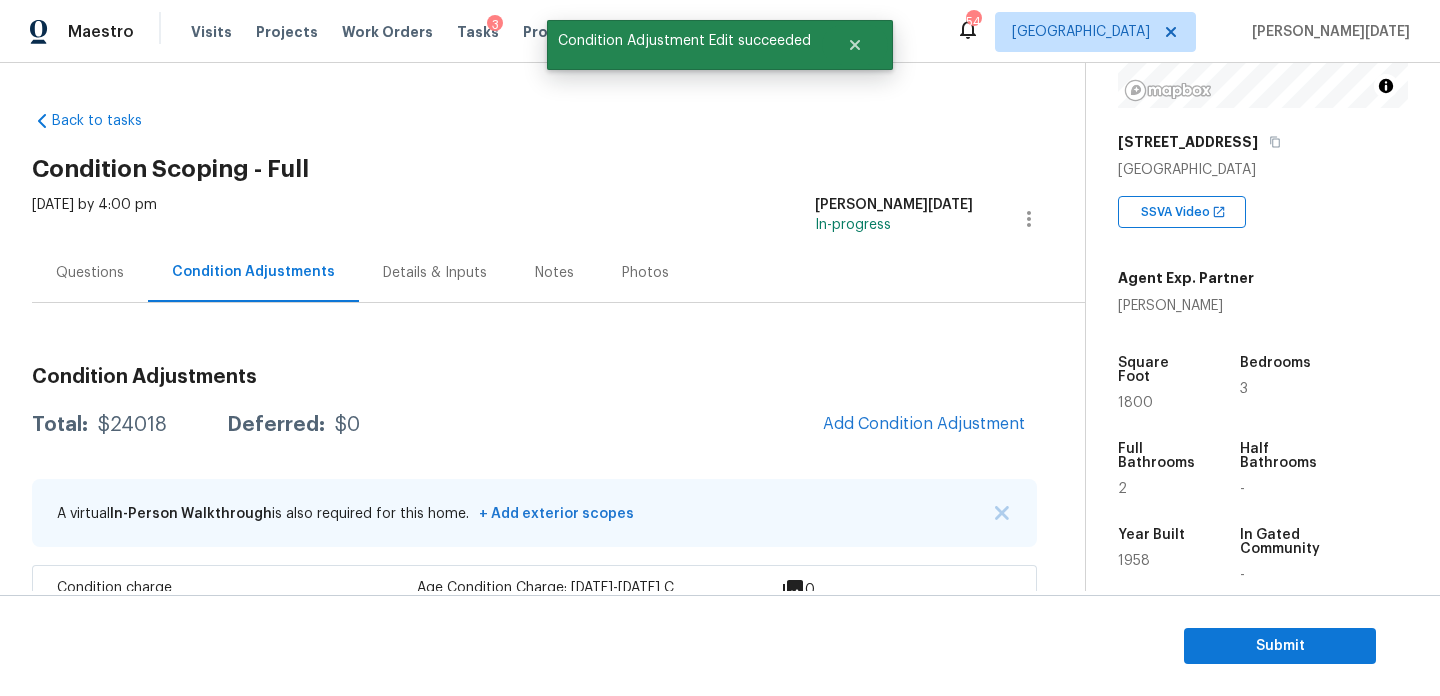 scroll, scrollTop: 44, scrollLeft: 0, axis: vertical 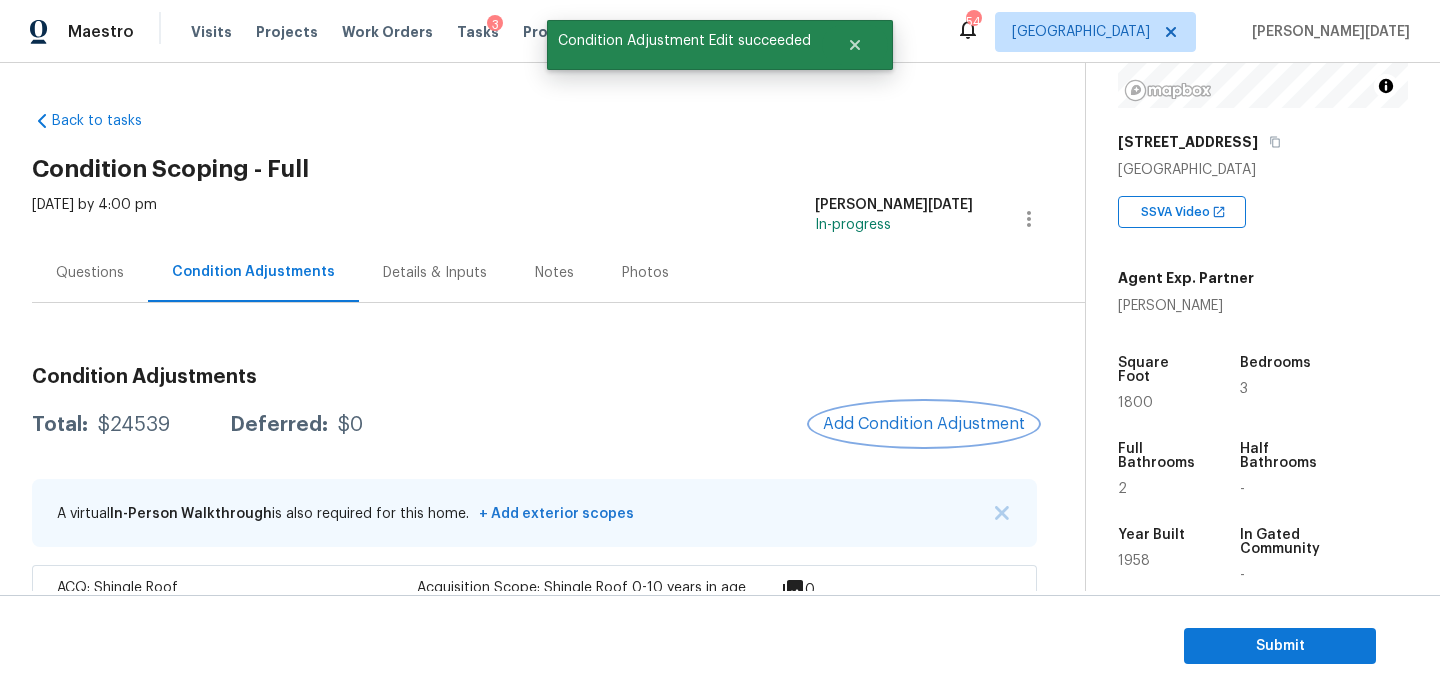 click on "Add Condition Adjustment" at bounding box center [924, 424] 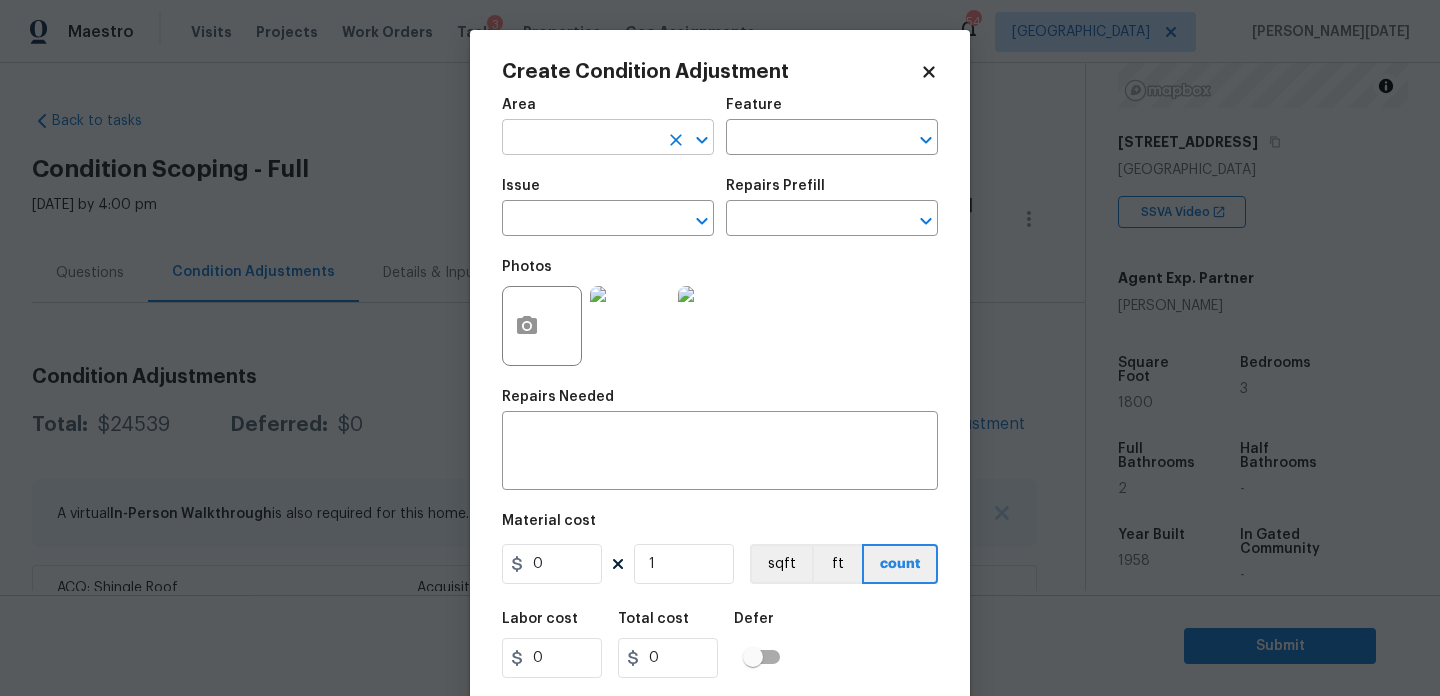click at bounding box center (580, 139) 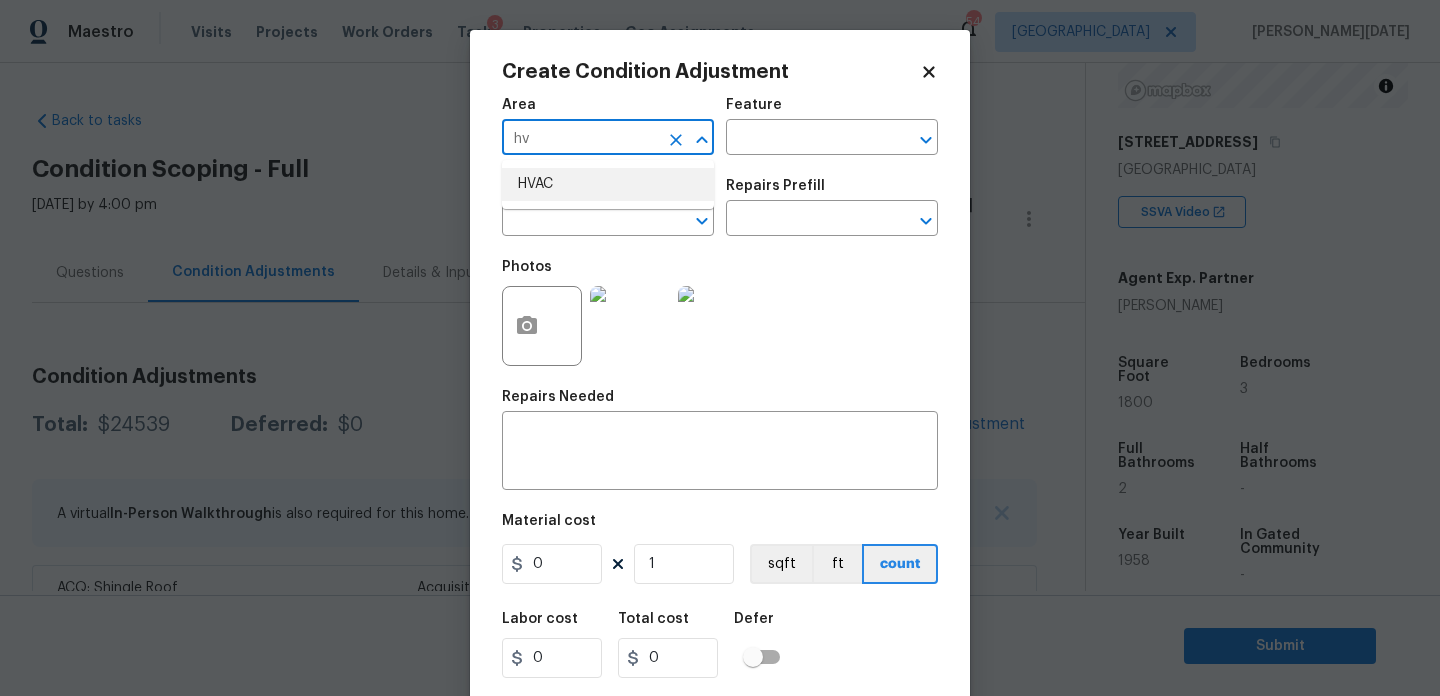 click on "HVAC" at bounding box center [608, 184] 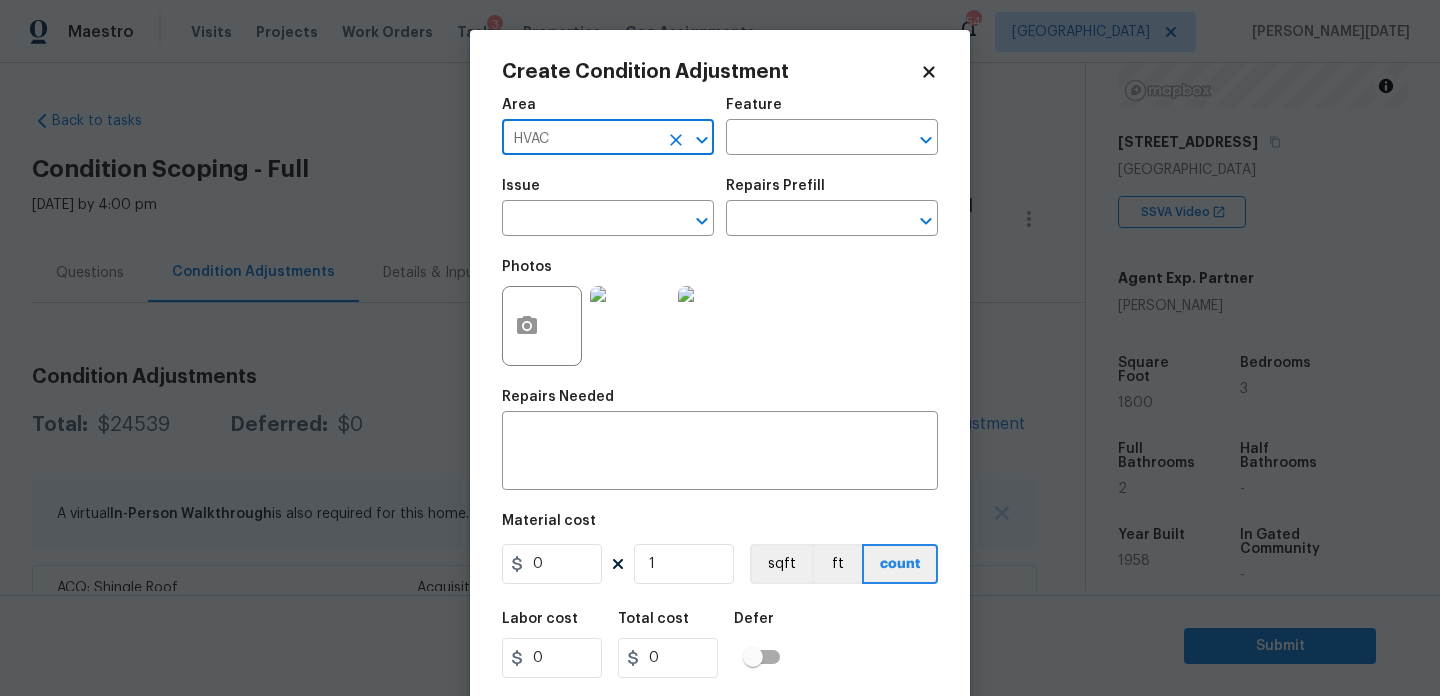 type on "HVAC" 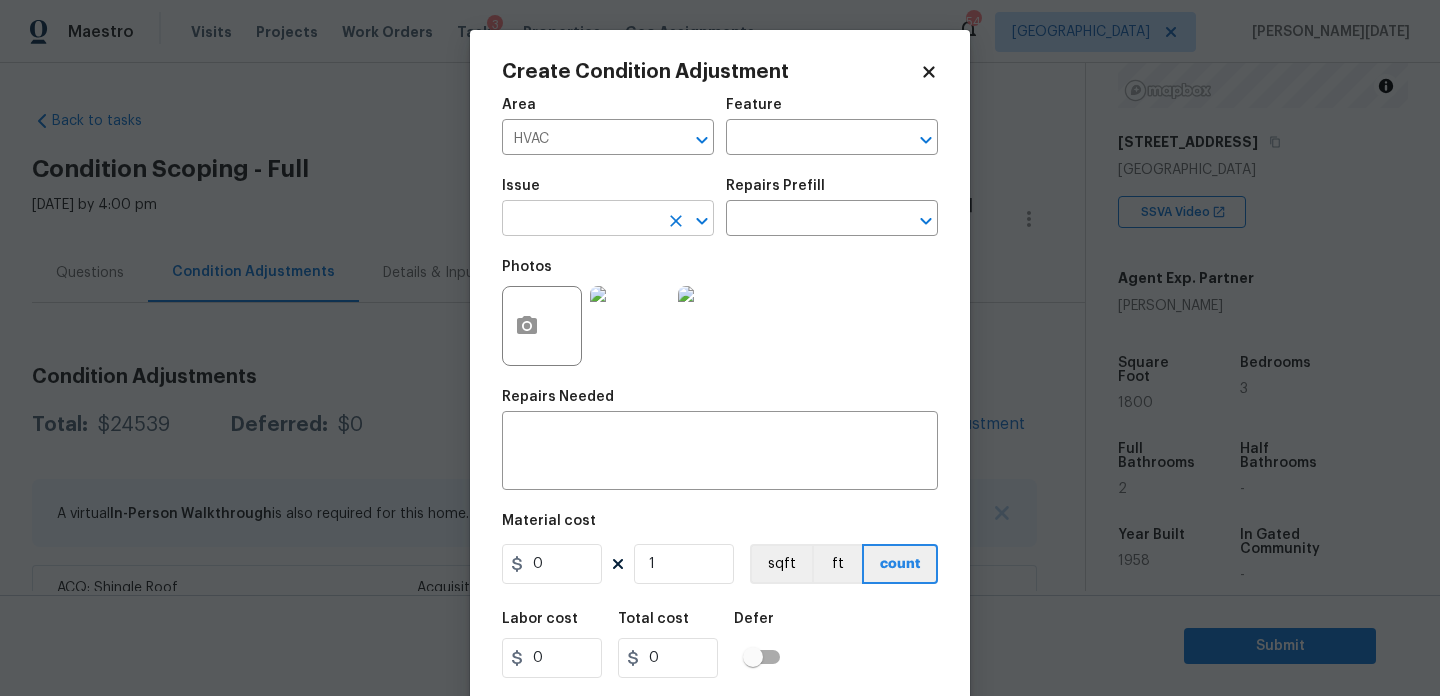 click at bounding box center (580, 220) 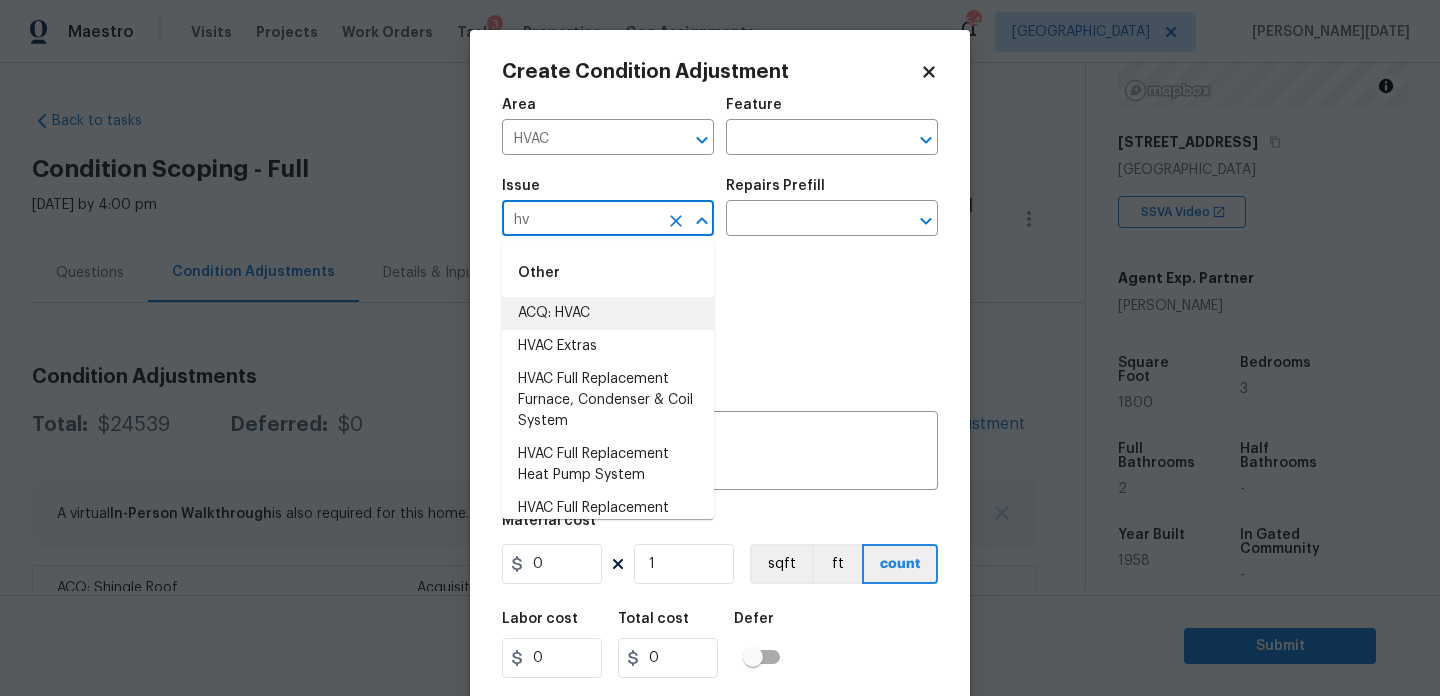 click on "ACQ: HVAC" at bounding box center [608, 313] 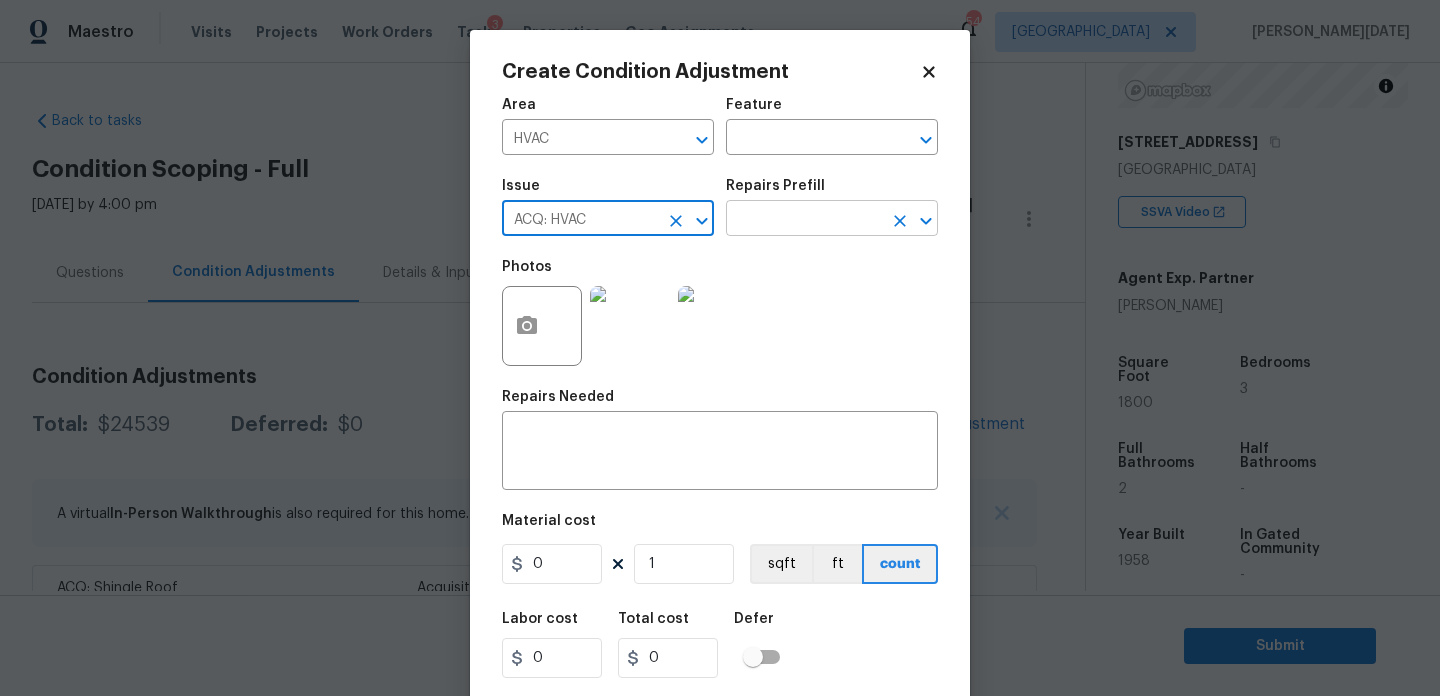 type on "ACQ: HVAC" 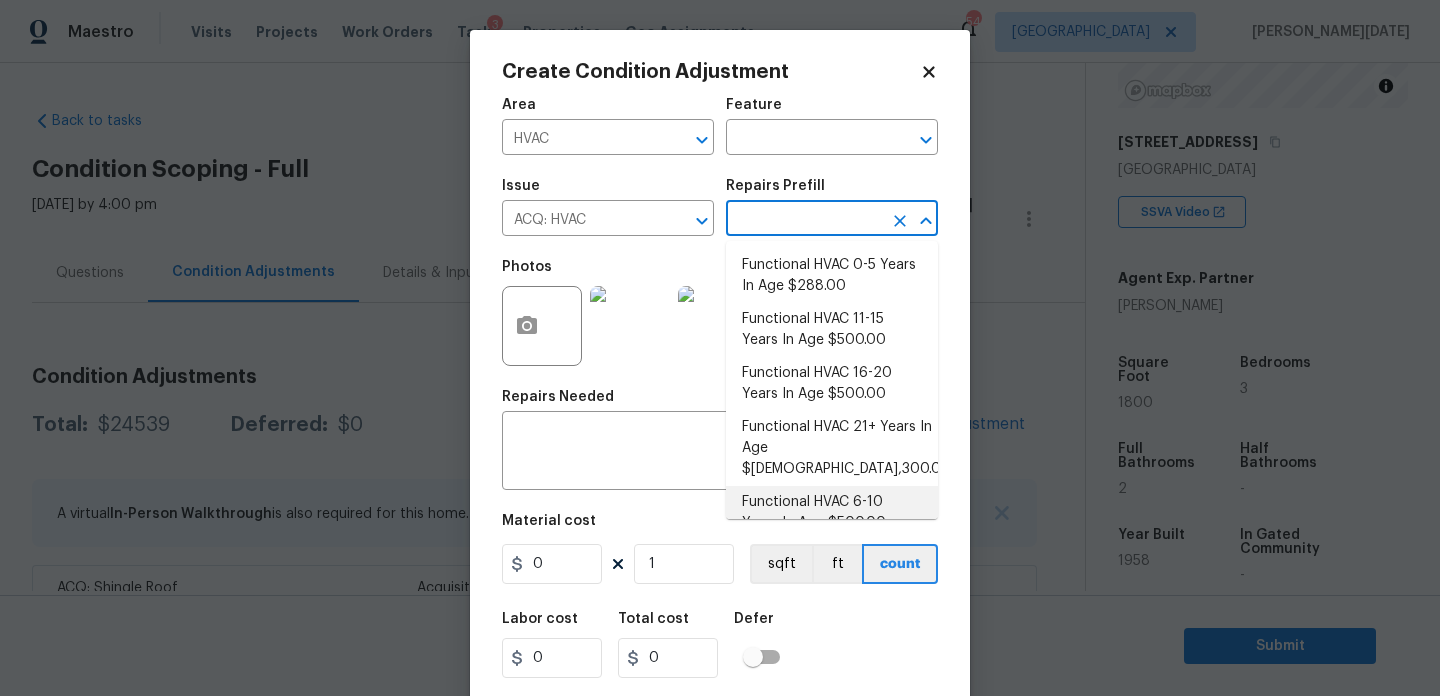 click on "Functional HVAC 6-10 Years In Age $500.00" at bounding box center [832, 513] 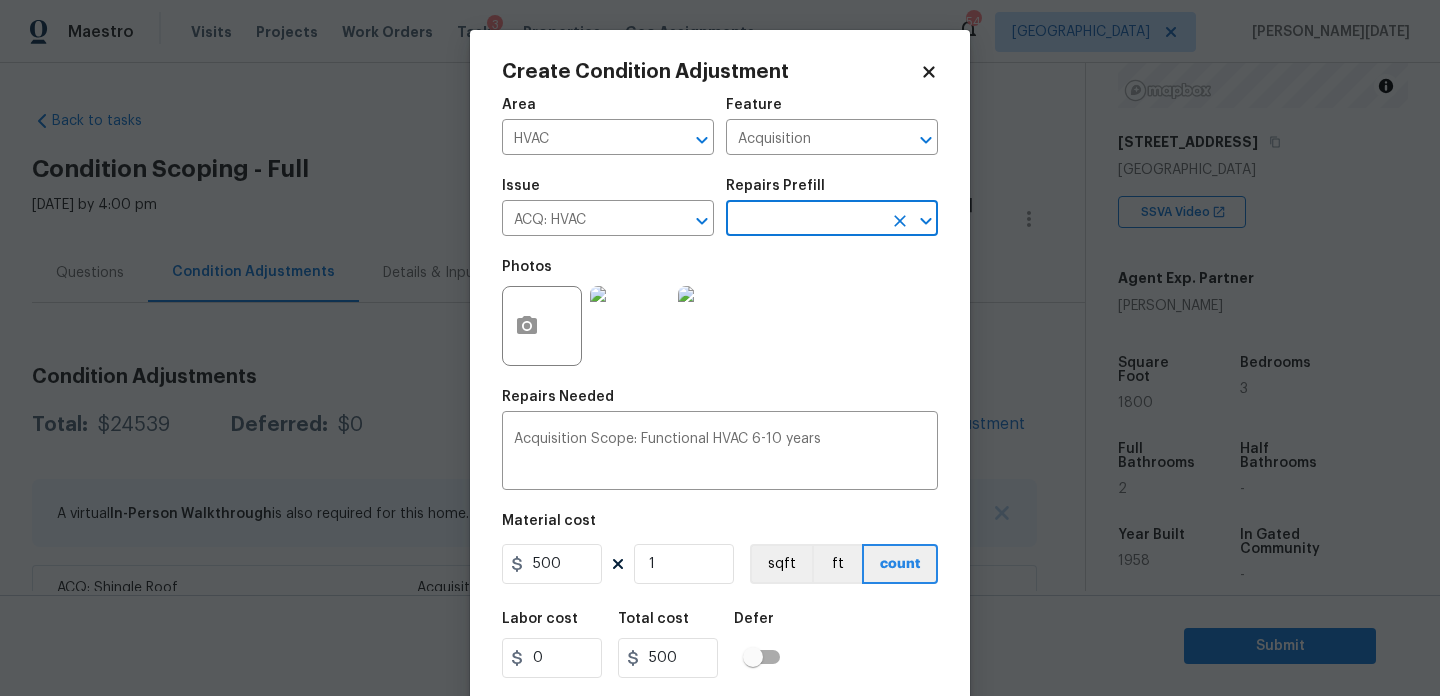 scroll, scrollTop: 51, scrollLeft: 0, axis: vertical 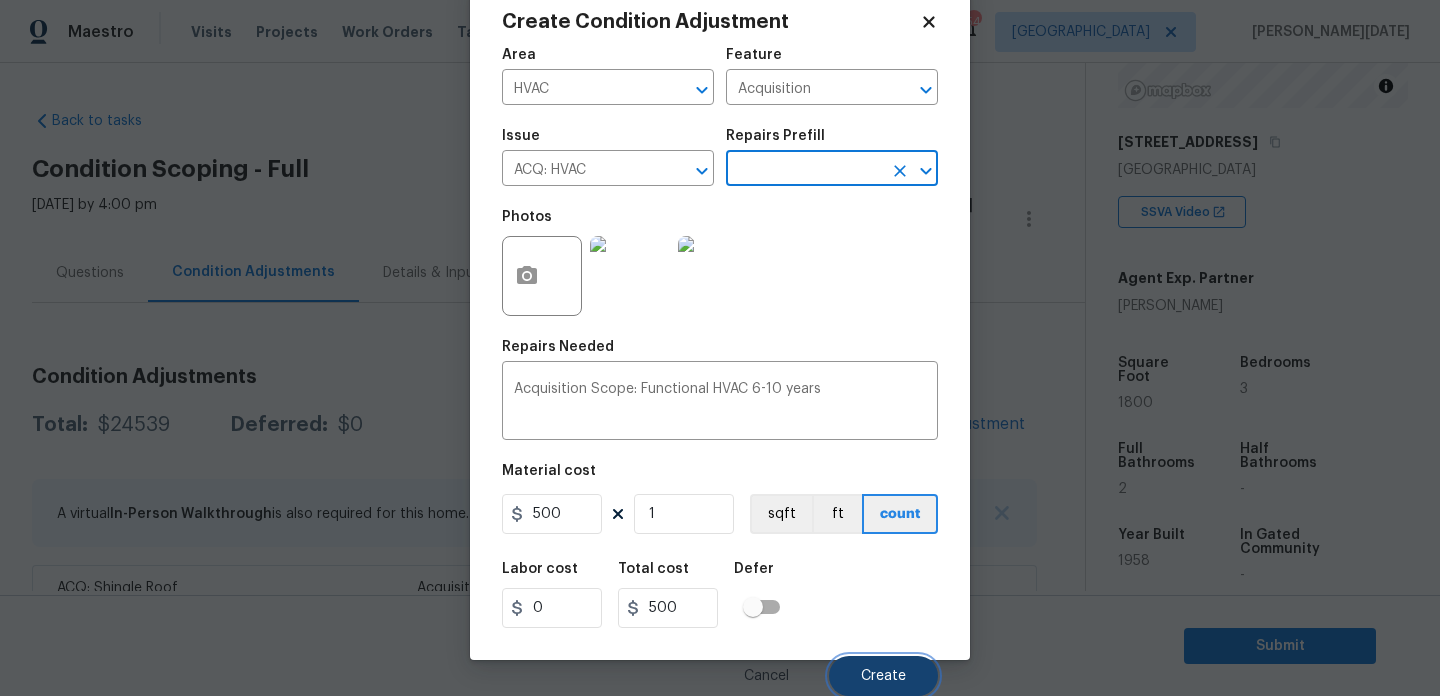 click on "Create" at bounding box center [883, 676] 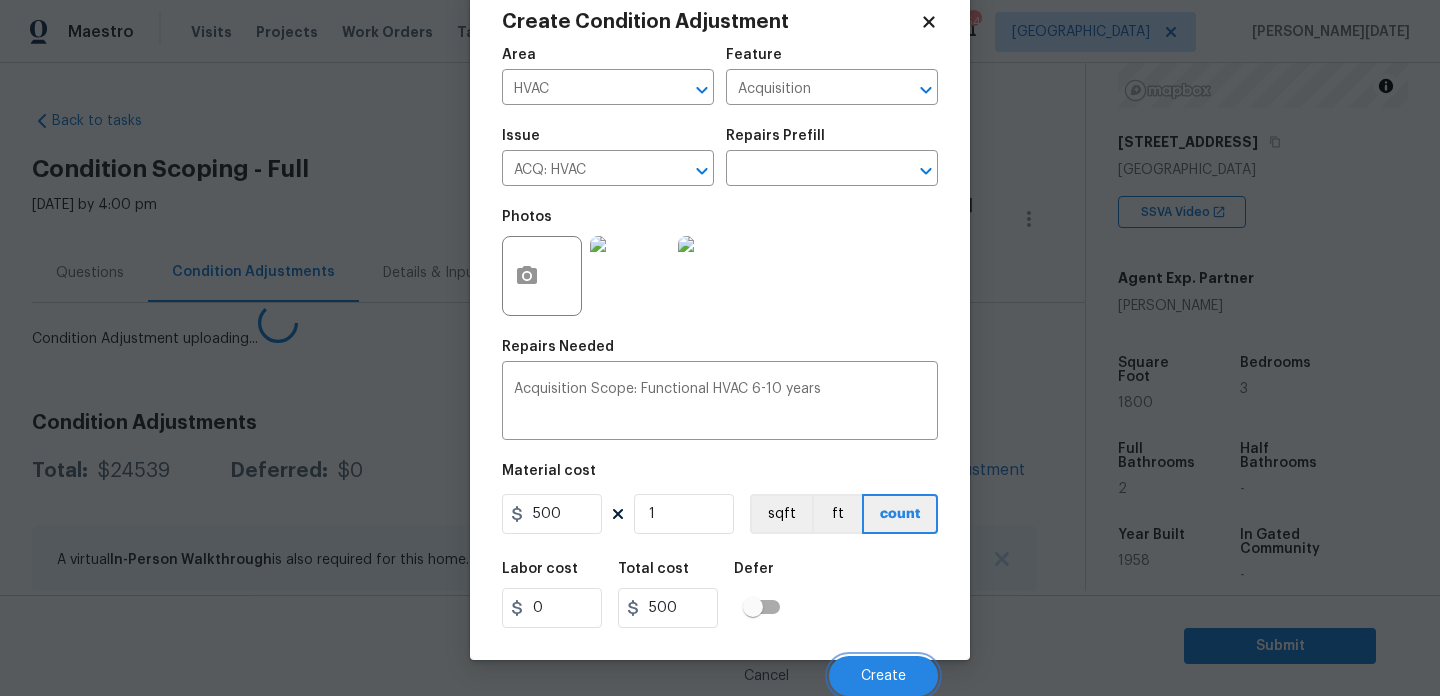 scroll, scrollTop: 44, scrollLeft: 0, axis: vertical 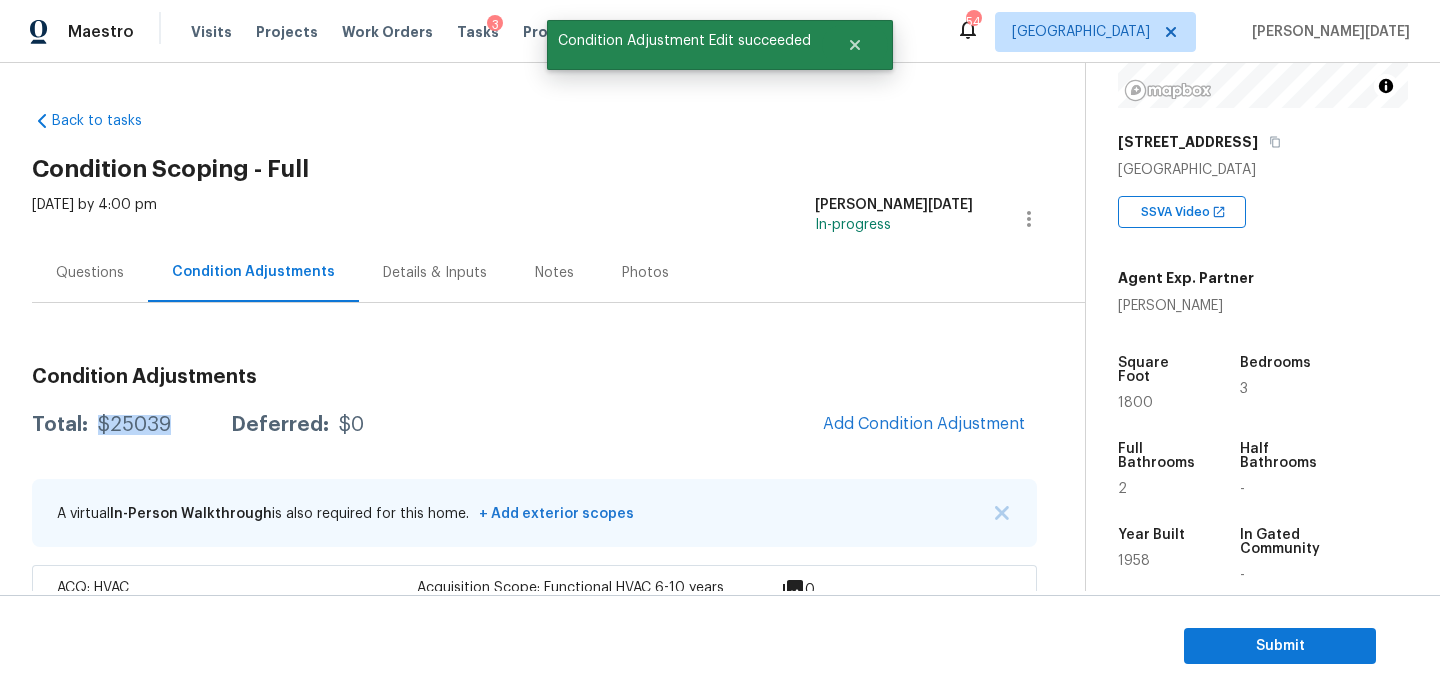 drag, startPoint x: 96, startPoint y: 425, endPoint x: 181, endPoint y: 425, distance: 85 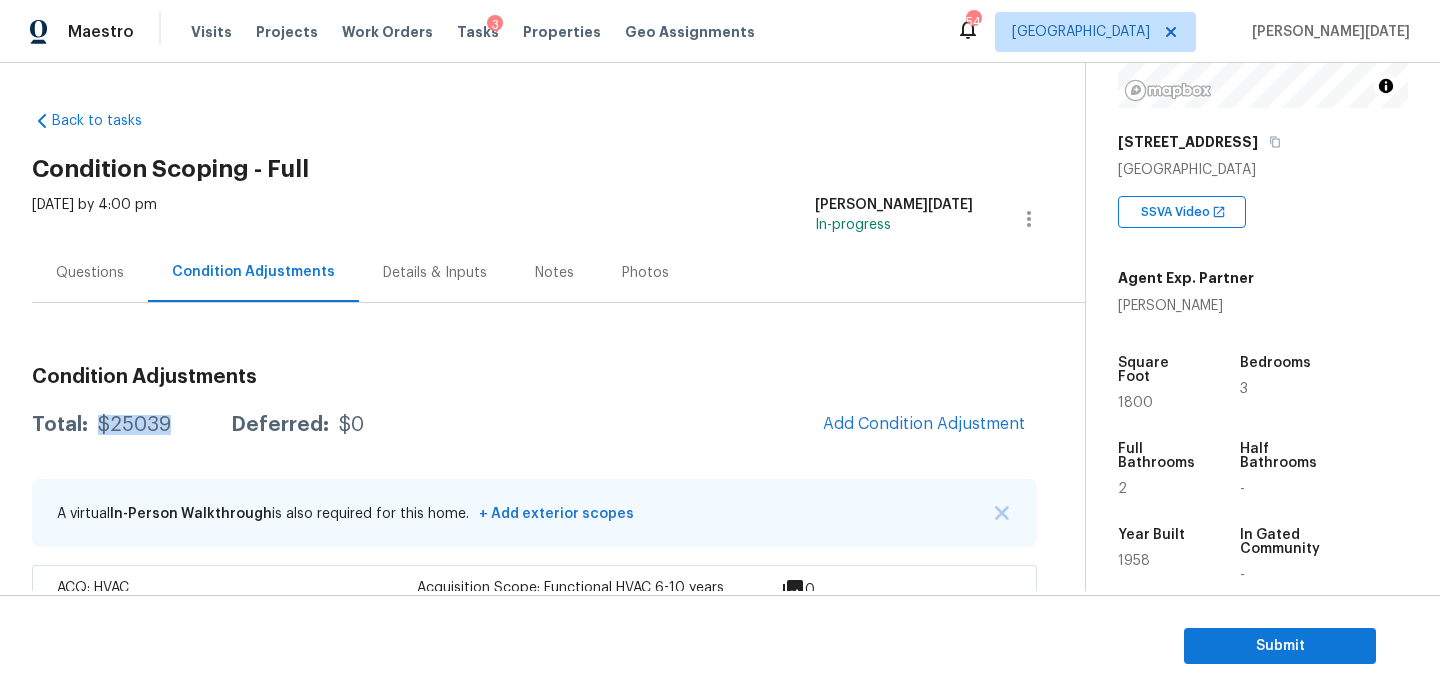 click on "Questions" at bounding box center [90, 272] 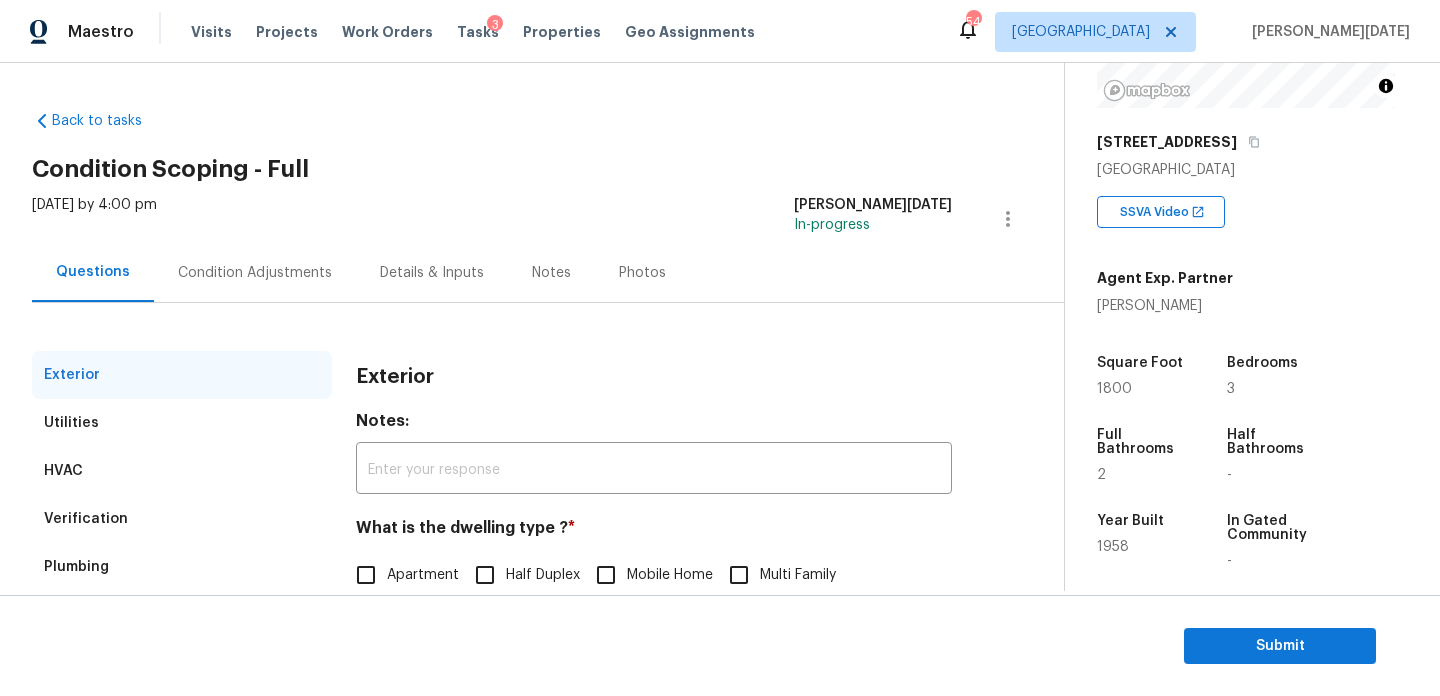 scroll, scrollTop: 267, scrollLeft: 0, axis: vertical 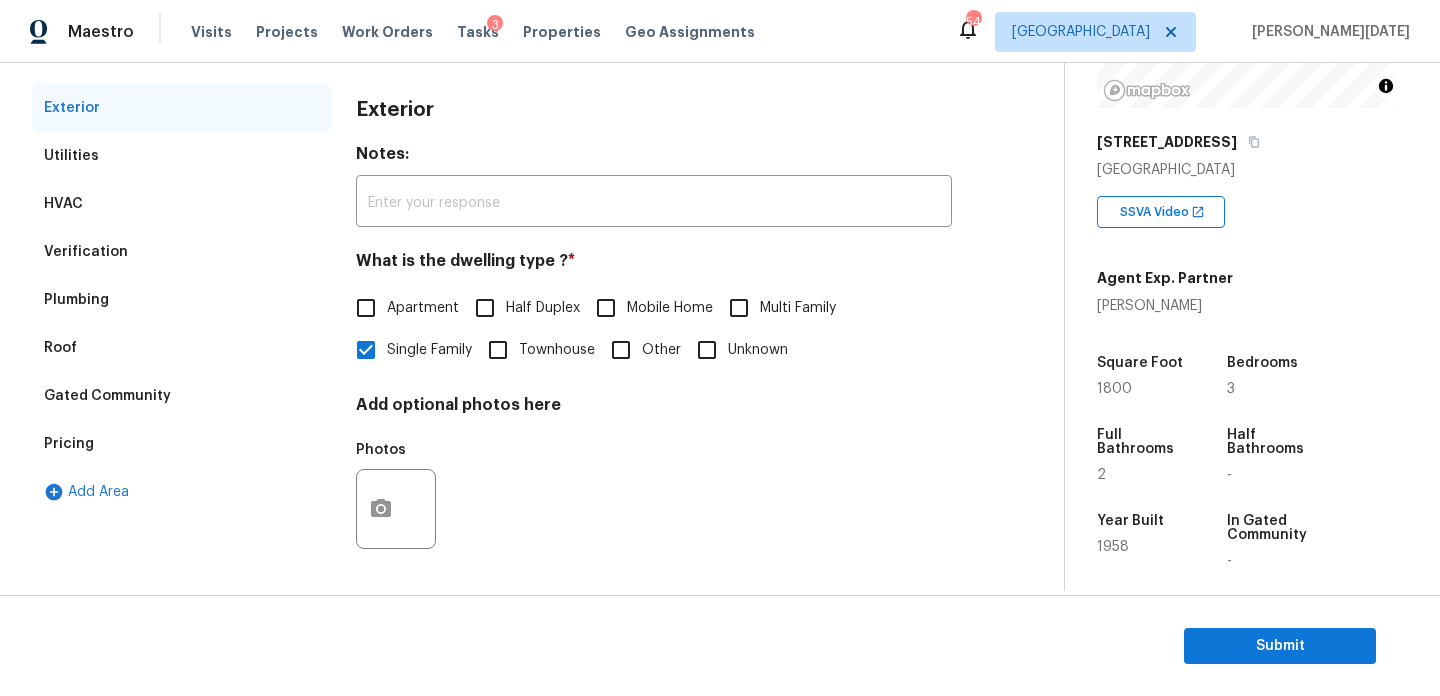 click on "Verification" at bounding box center (86, 252) 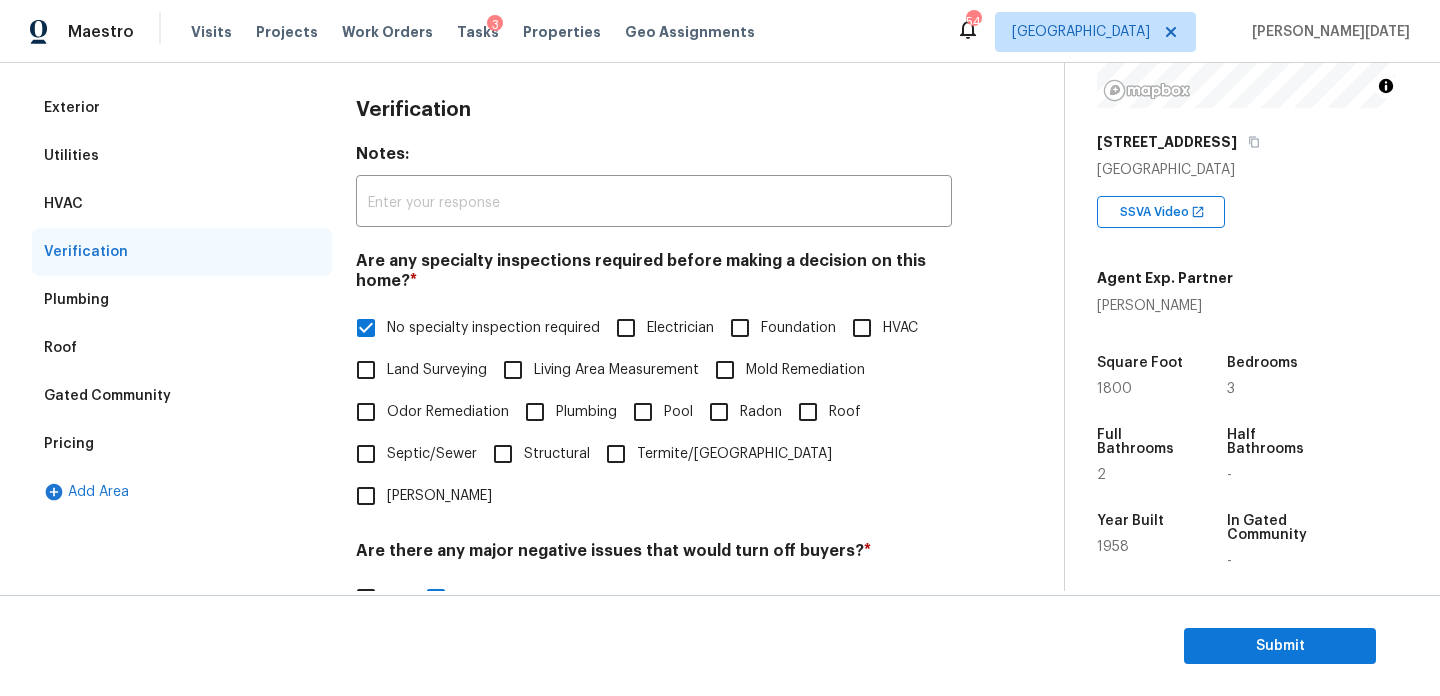 scroll, scrollTop: 697, scrollLeft: 0, axis: vertical 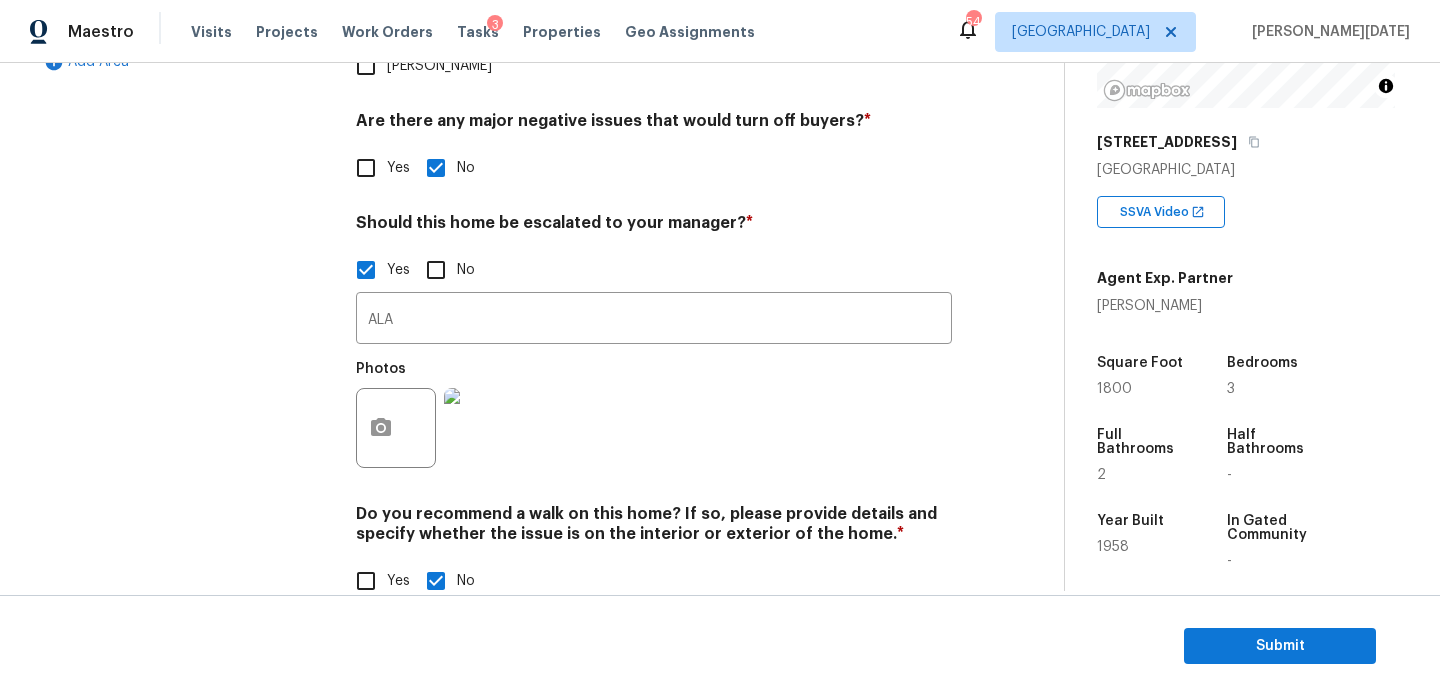 click at bounding box center [396, 428] 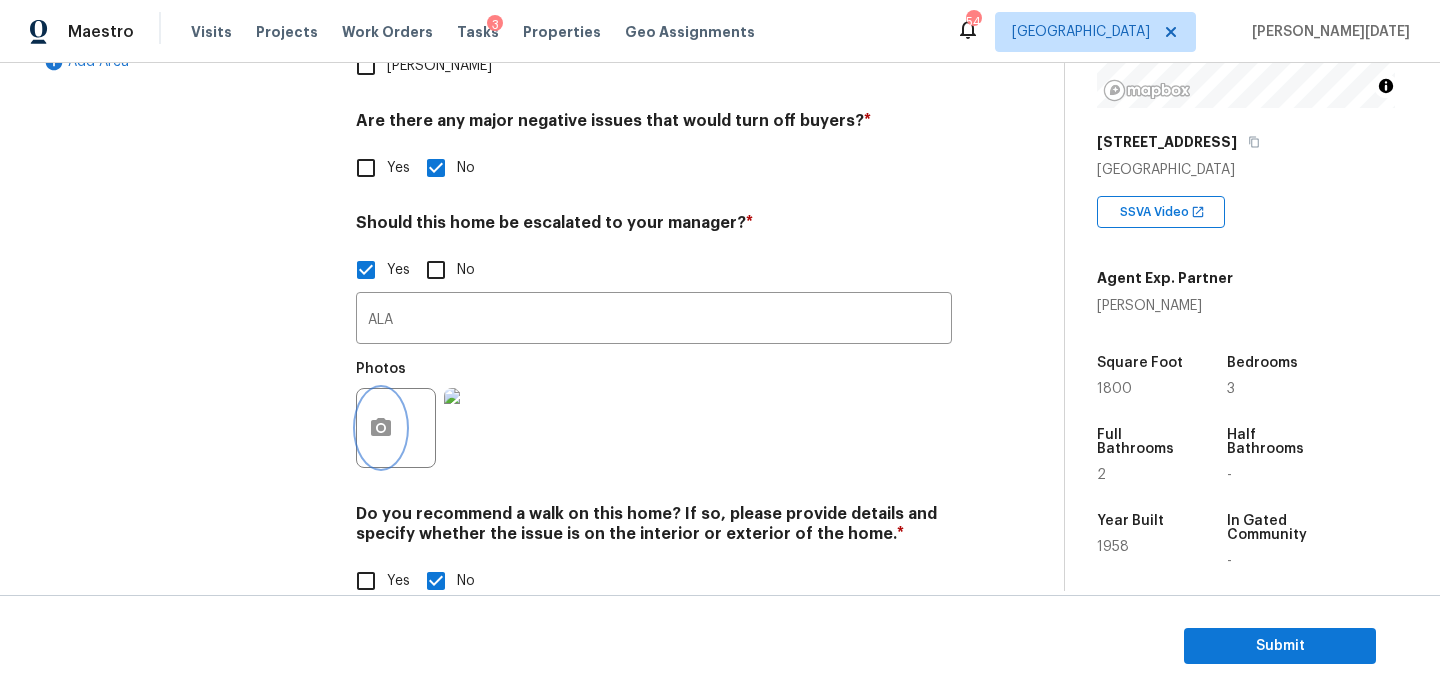 click 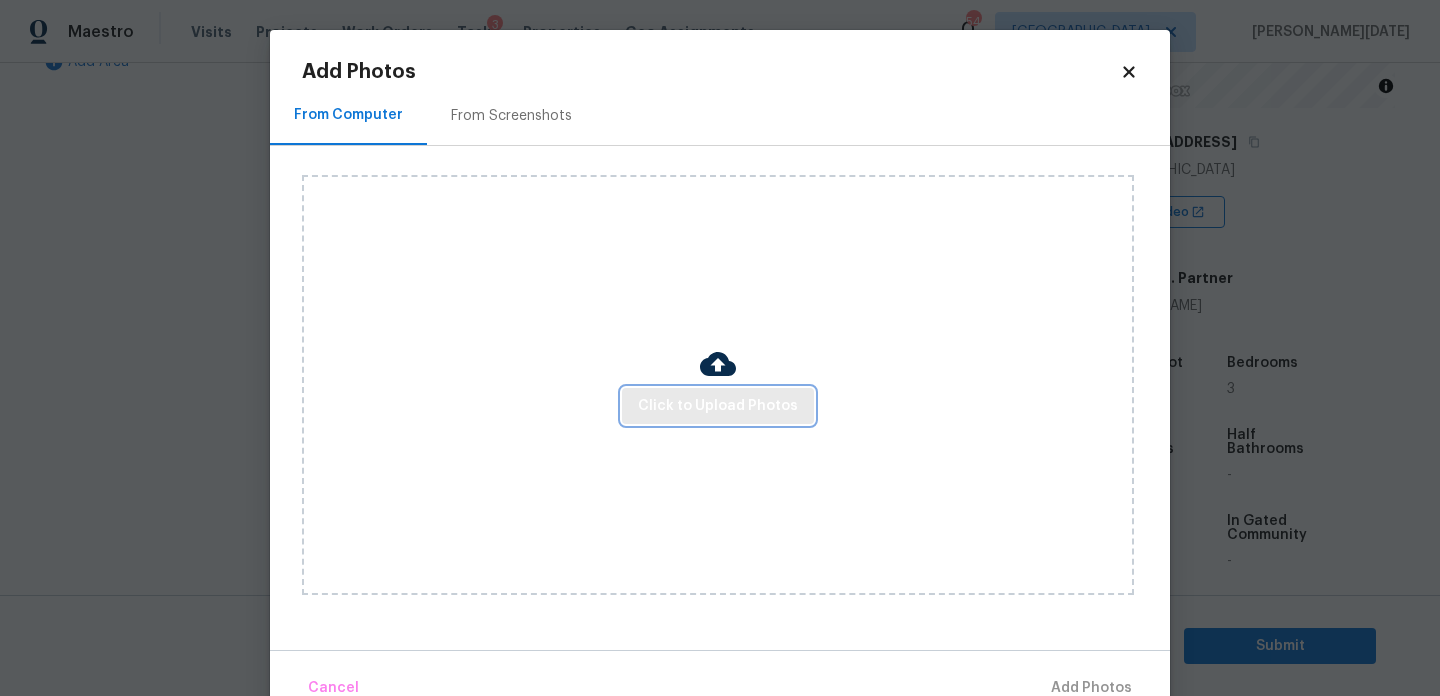 click on "Click to Upload Photos" at bounding box center [718, 406] 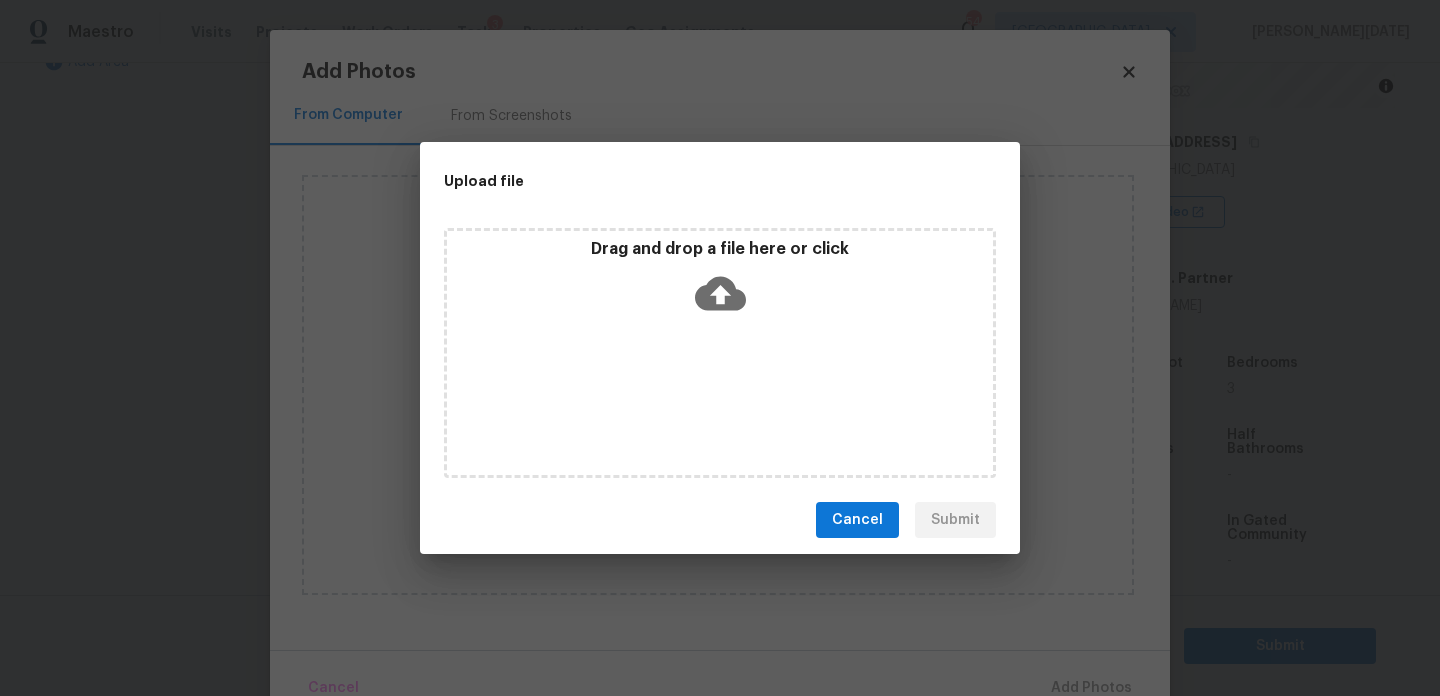 click on "Drag and drop a file here or click" at bounding box center [720, 353] 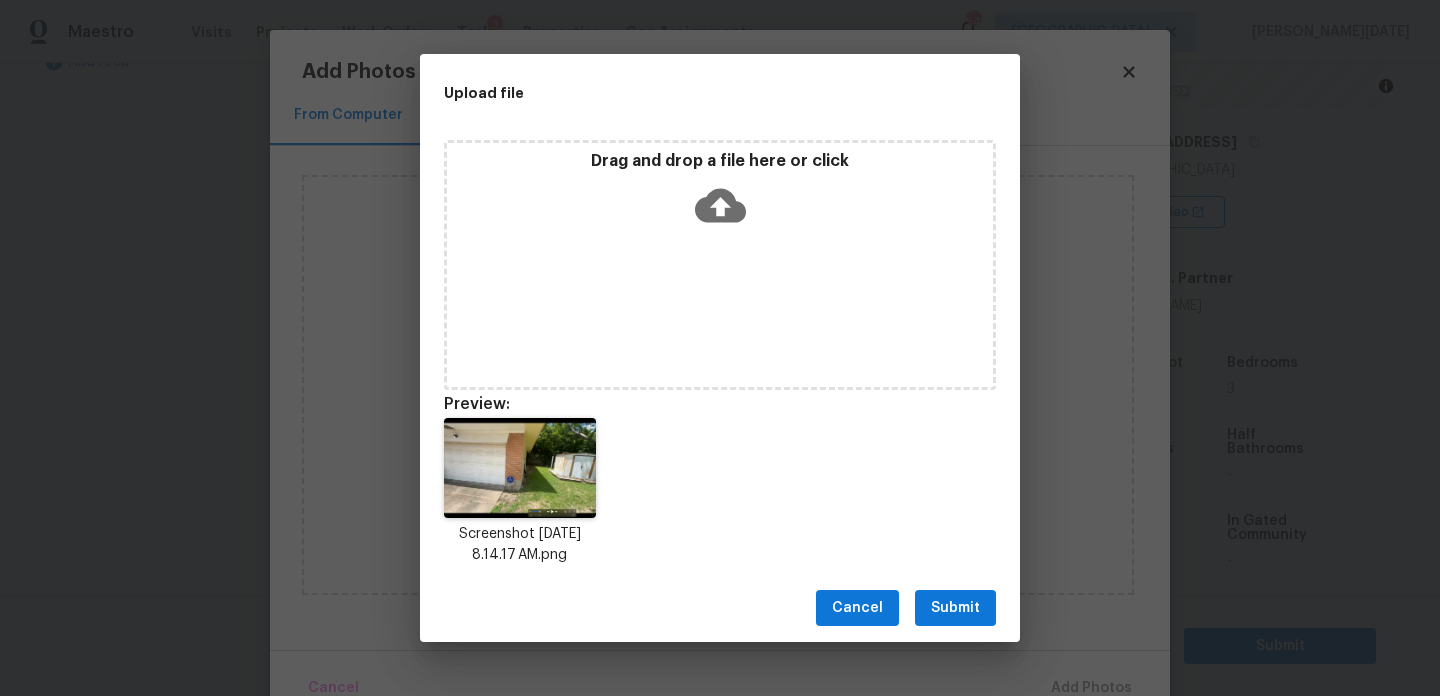 click on "Submit" at bounding box center [955, 608] 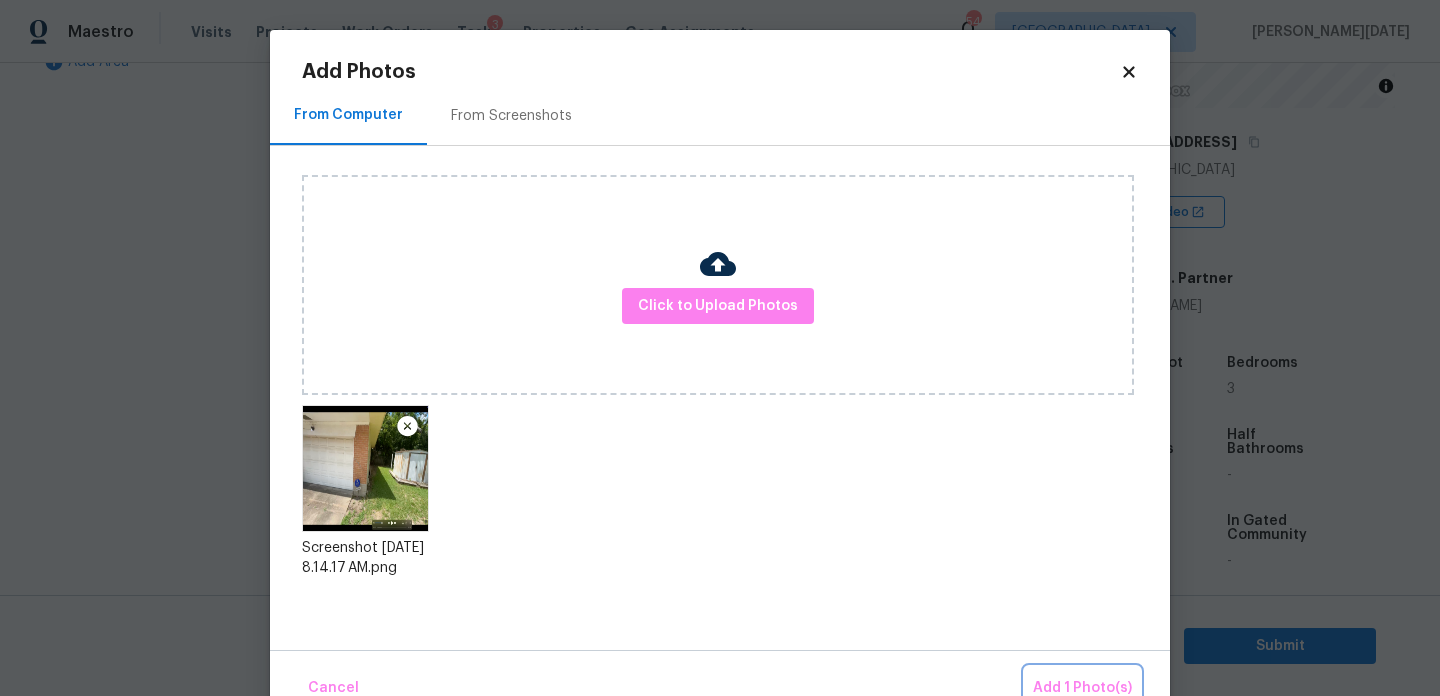 click on "Add 1 Photo(s)" at bounding box center (1082, 688) 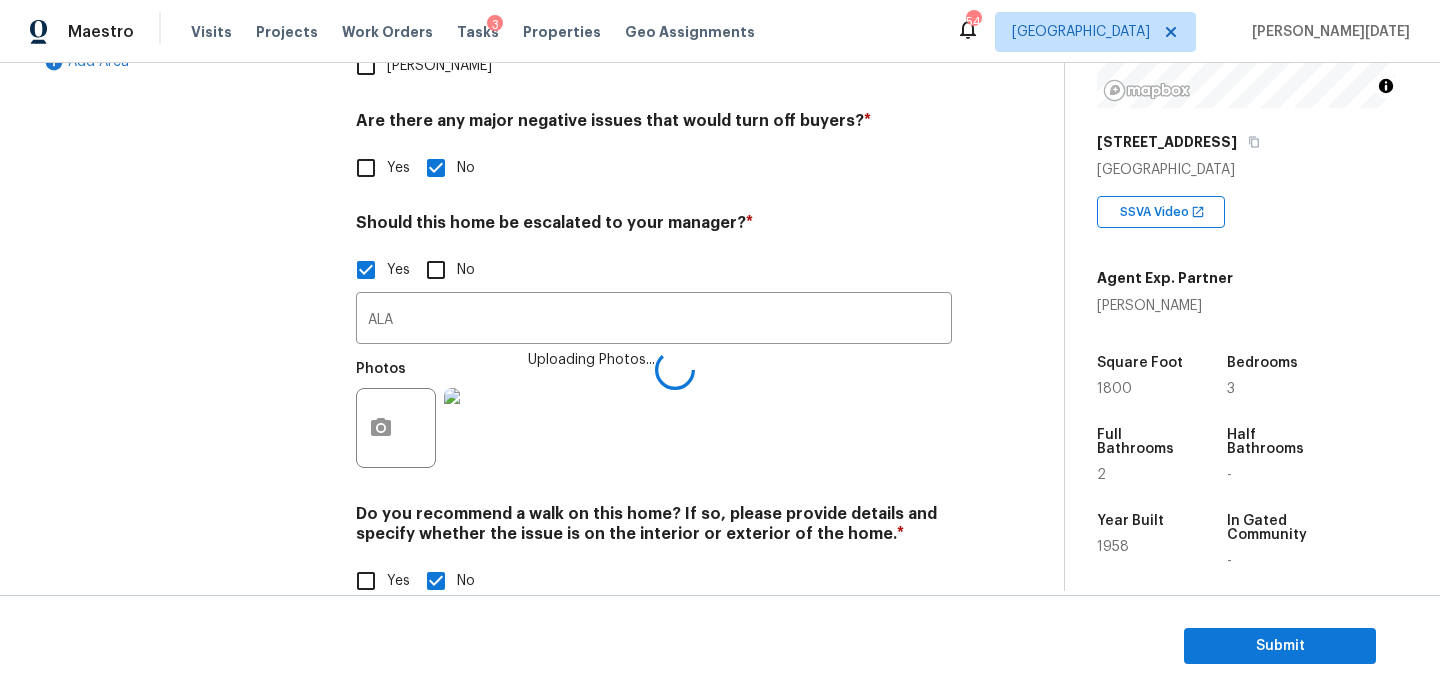 click at bounding box center [484, 428] 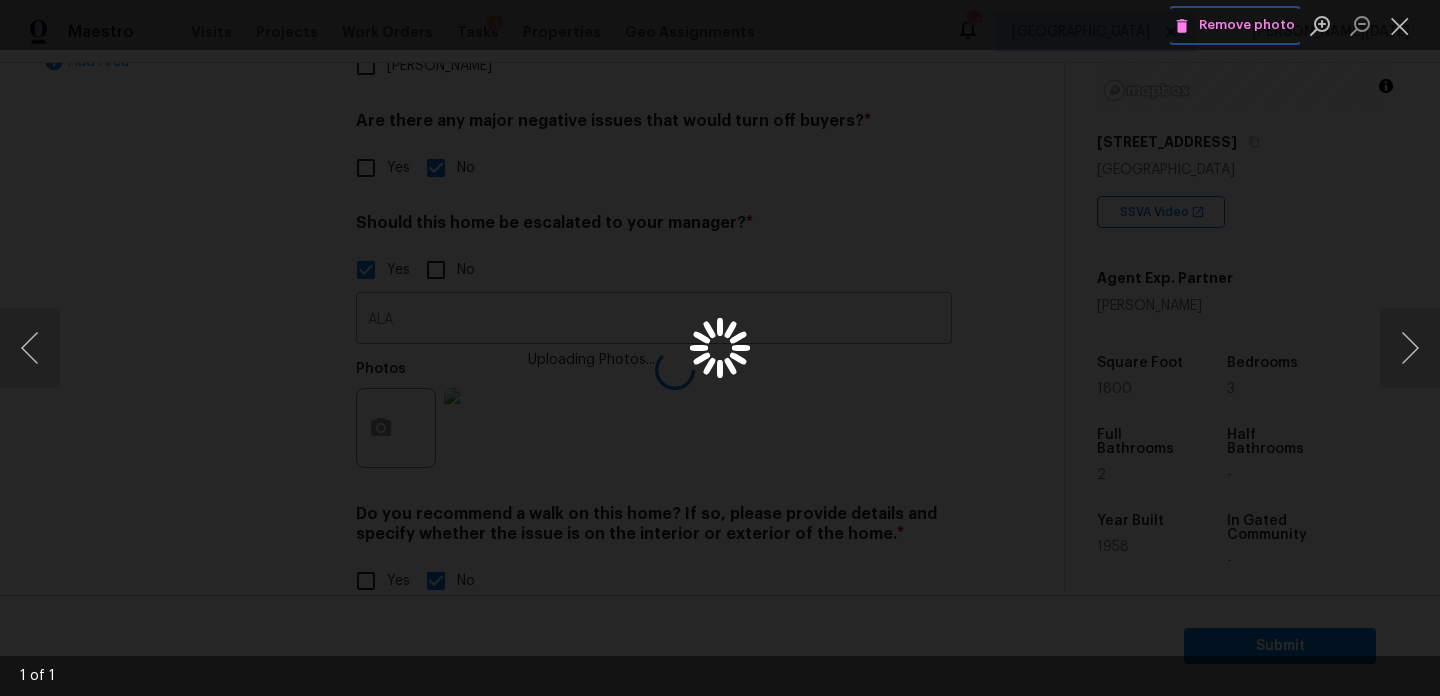 click on "Remove photo" at bounding box center (1235, 25) 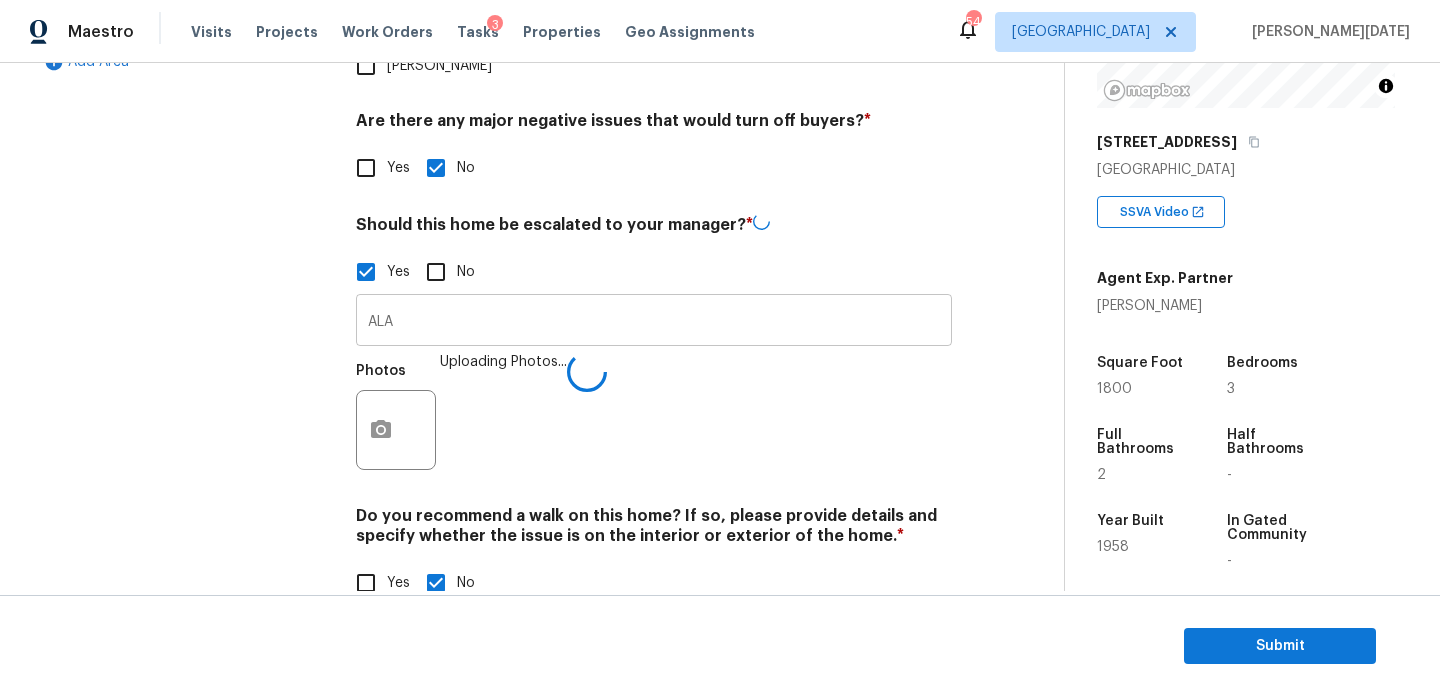 click on "ALA" at bounding box center (654, 322) 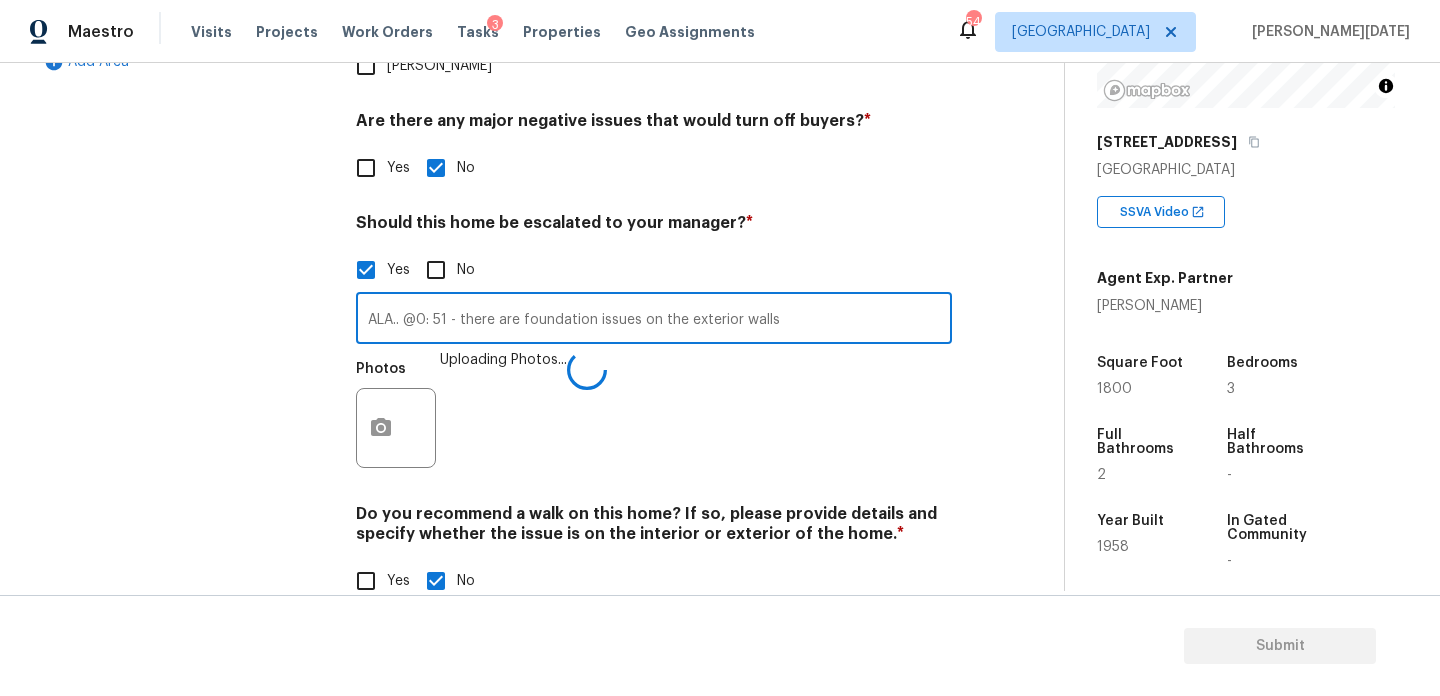 click on "Yes No" at bounding box center [654, 168] 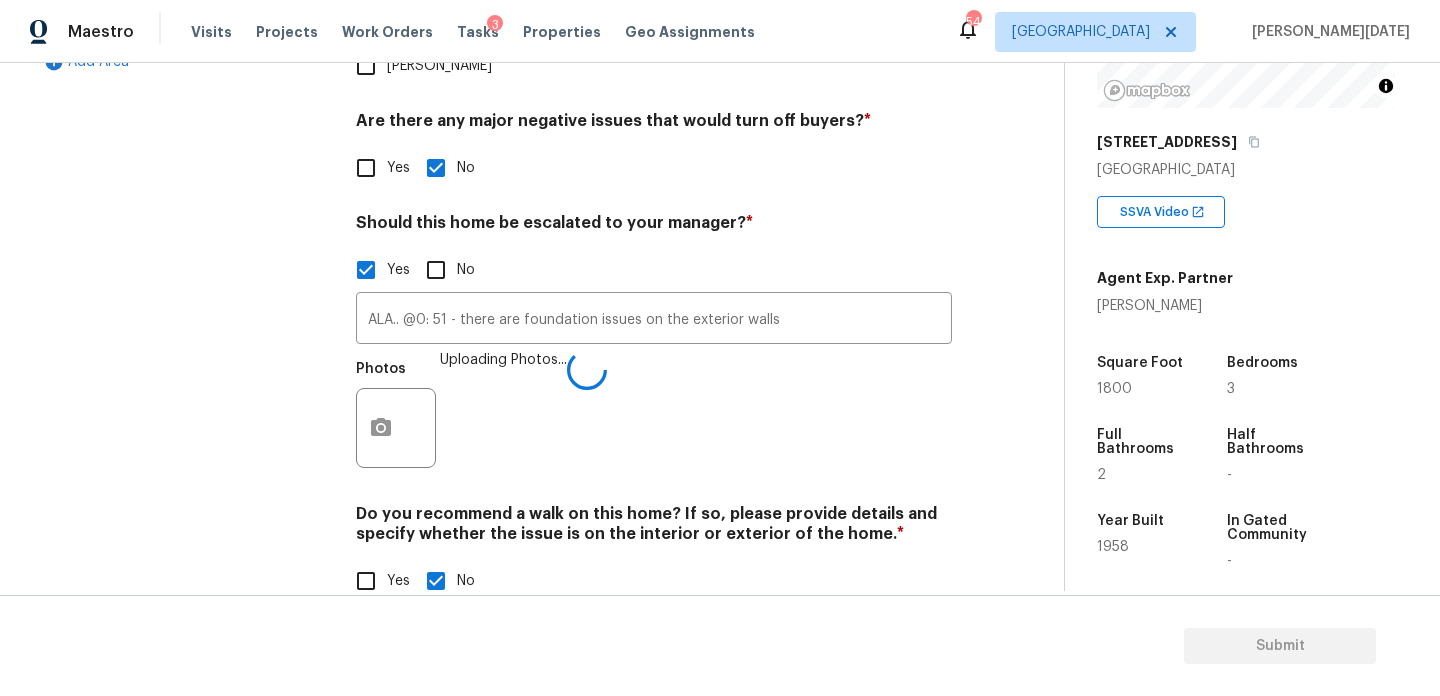 click at bounding box center [396, 428] 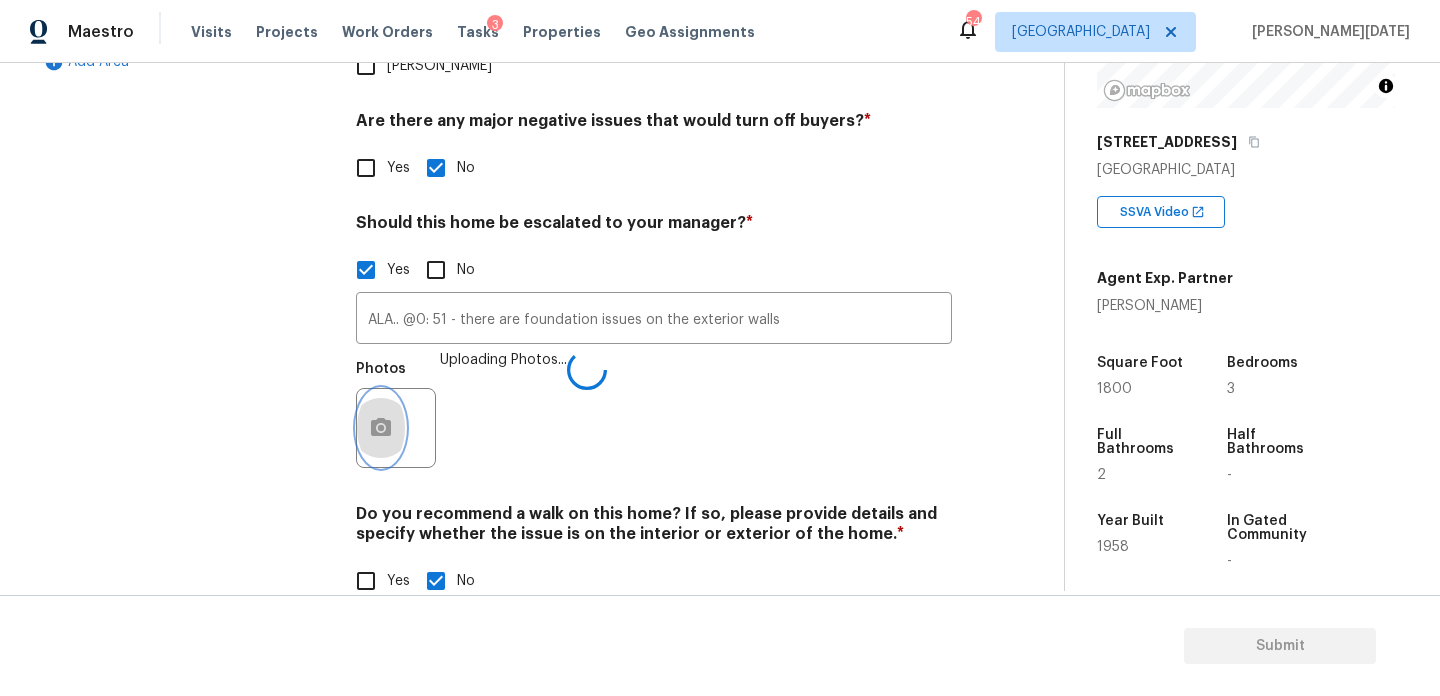 click 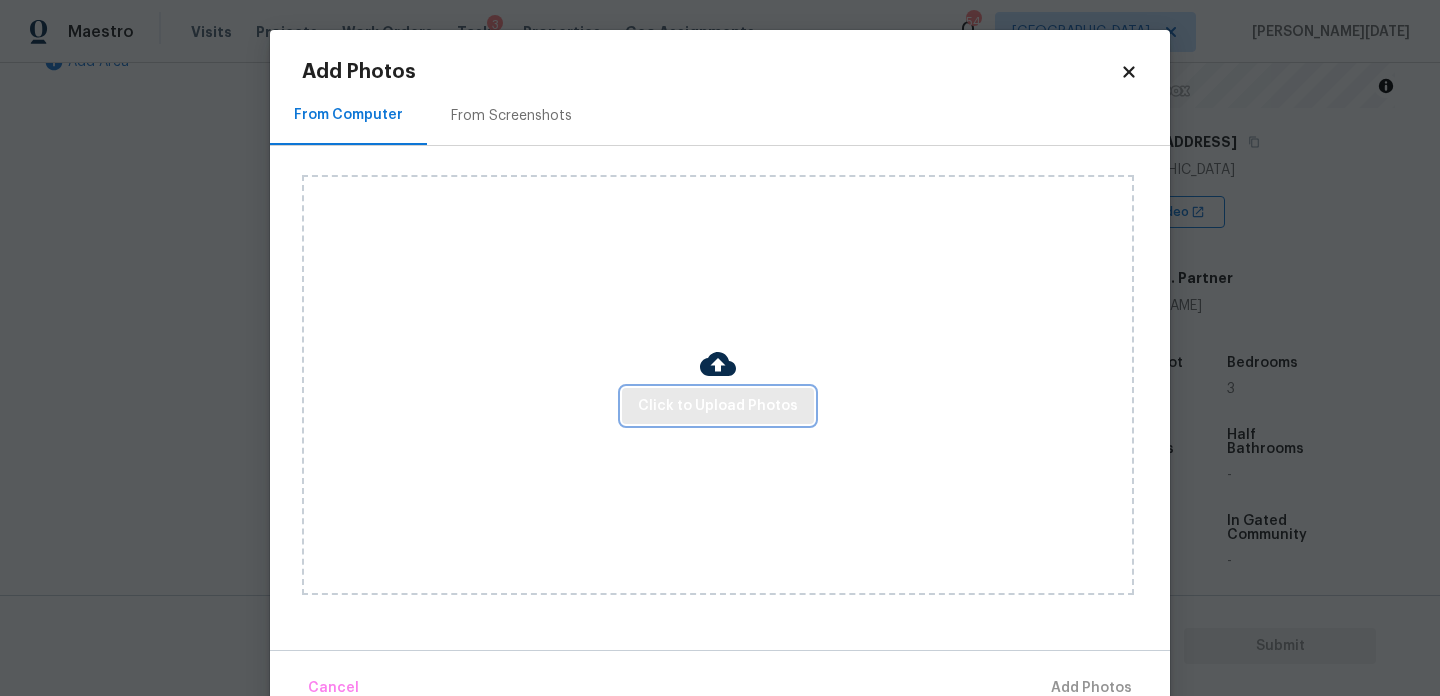 click on "Click to Upload Photos" at bounding box center (718, 406) 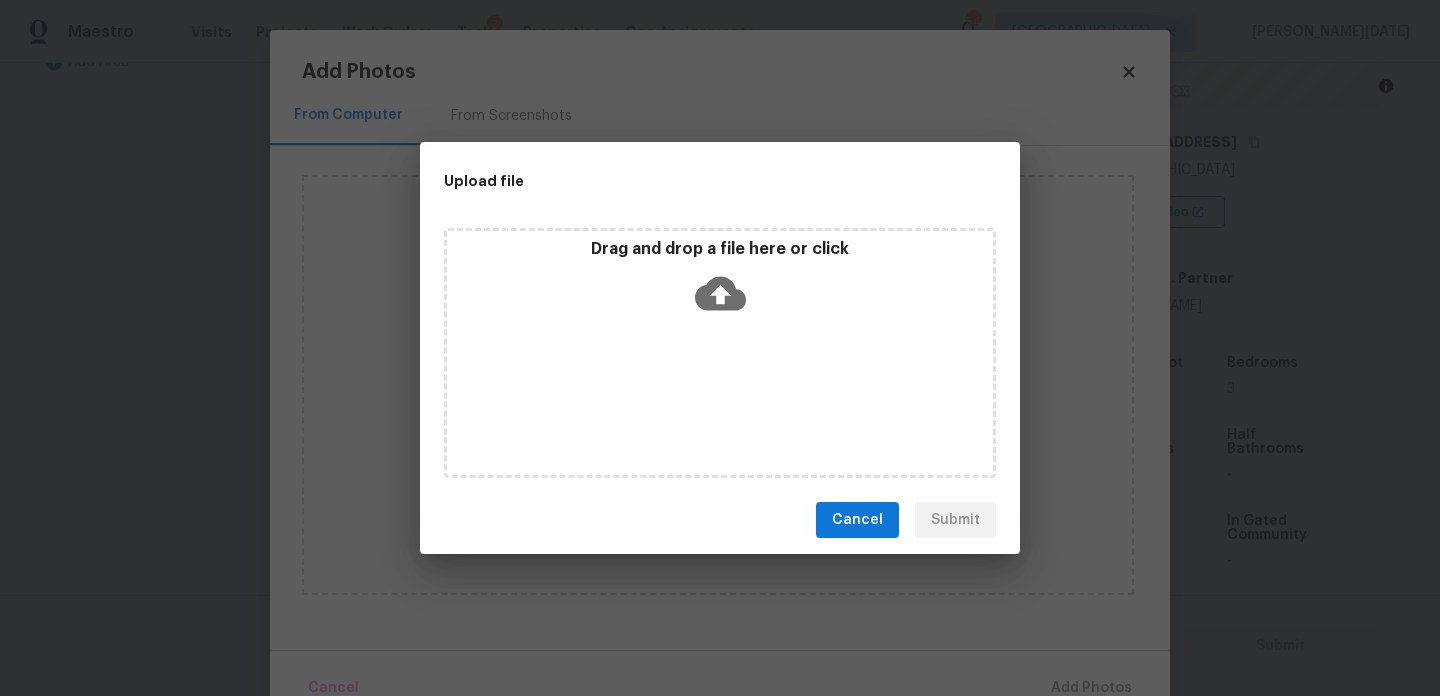 click on "Drag and drop a file here or click" at bounding box center (720, 353) 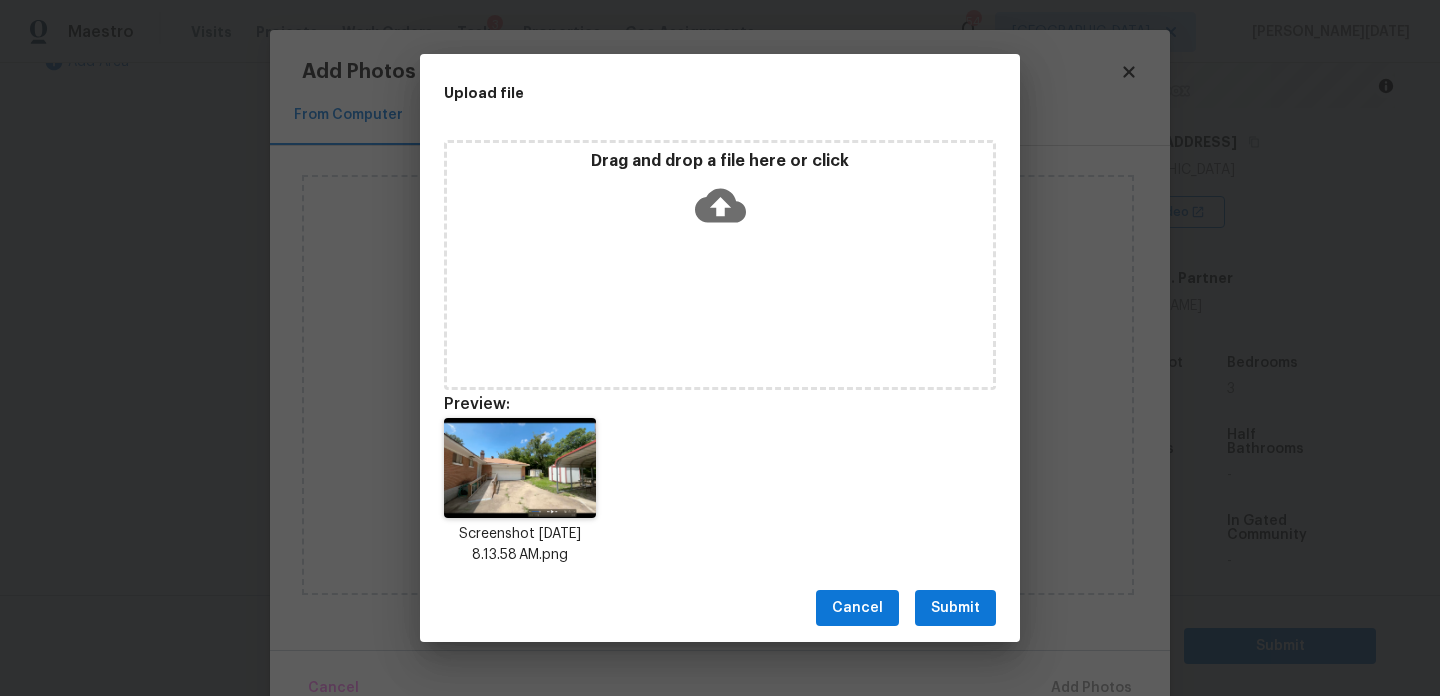 click on "Submit" at bounding box center [955, 608] 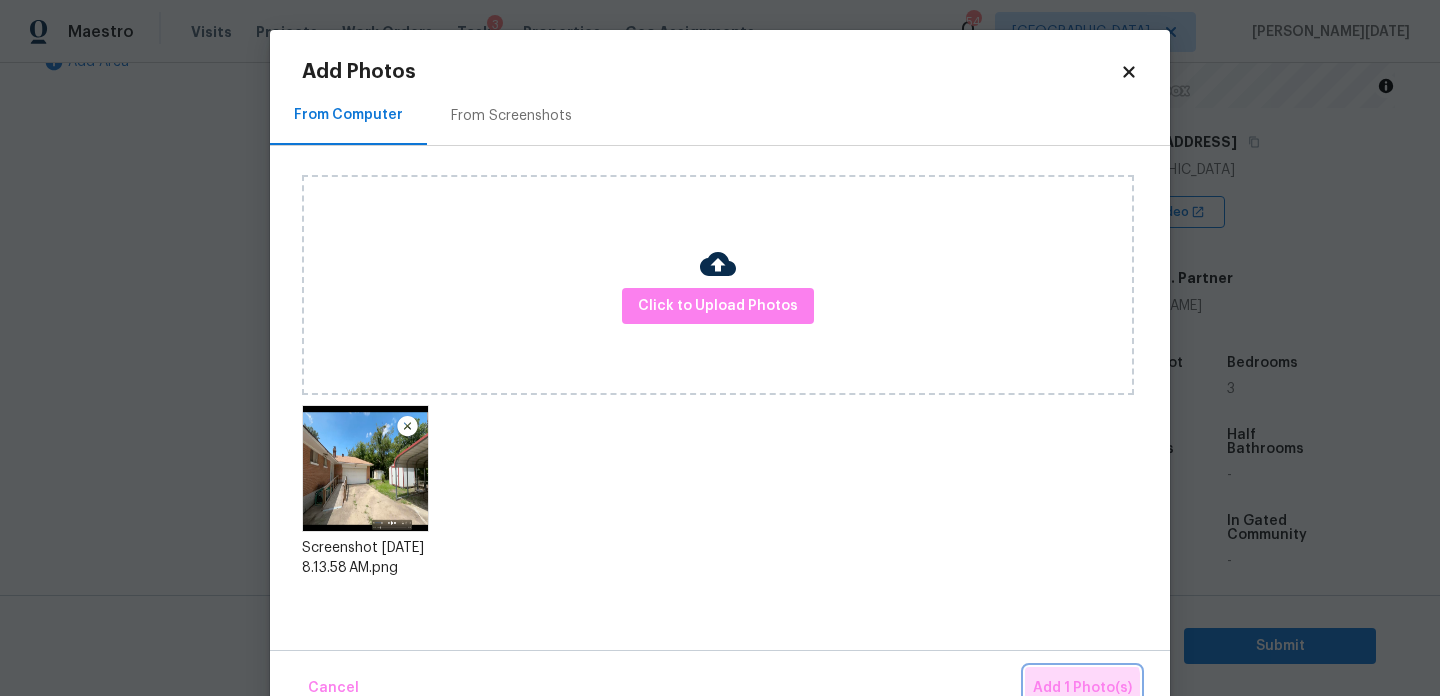 click on "Add 1 Photo(s)" at bounding box center (1082, 688) 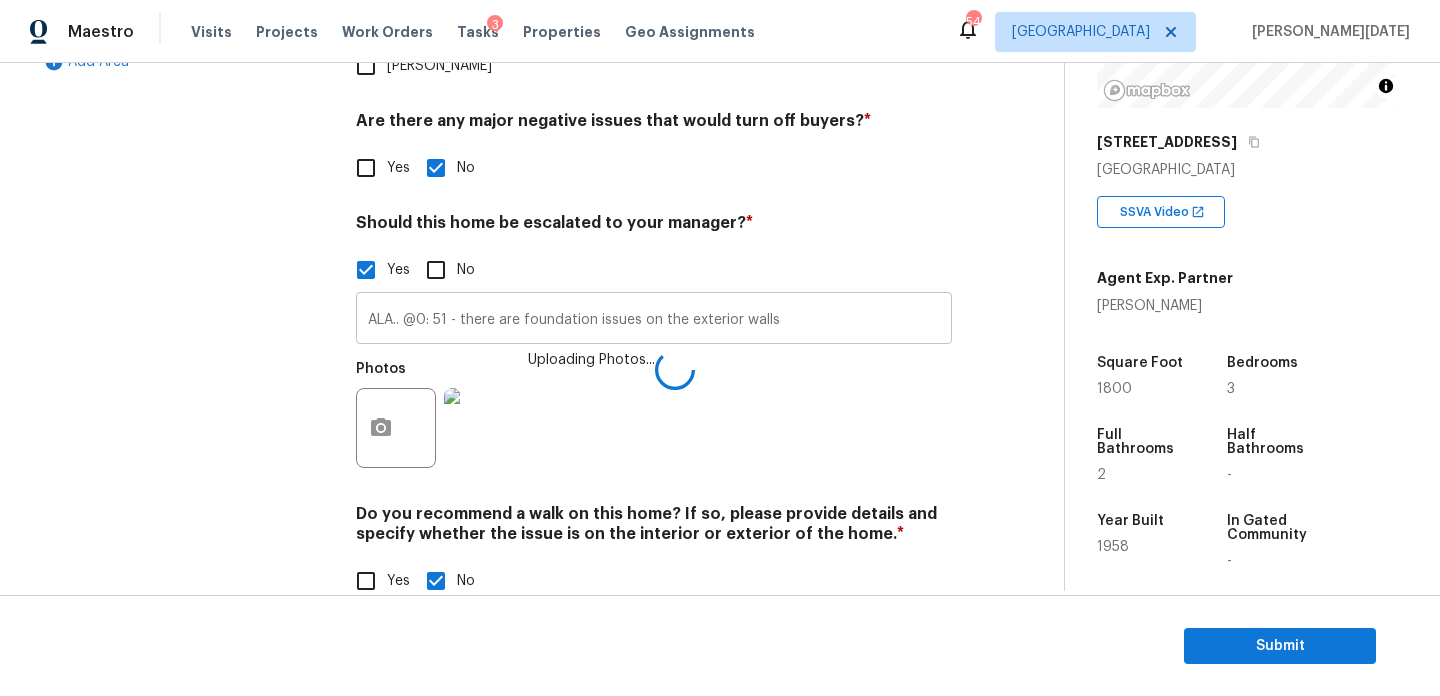 click on "ALA.. @0: 51 - there are foundation issues on the exterior walls" at bounding box center [654, 320] 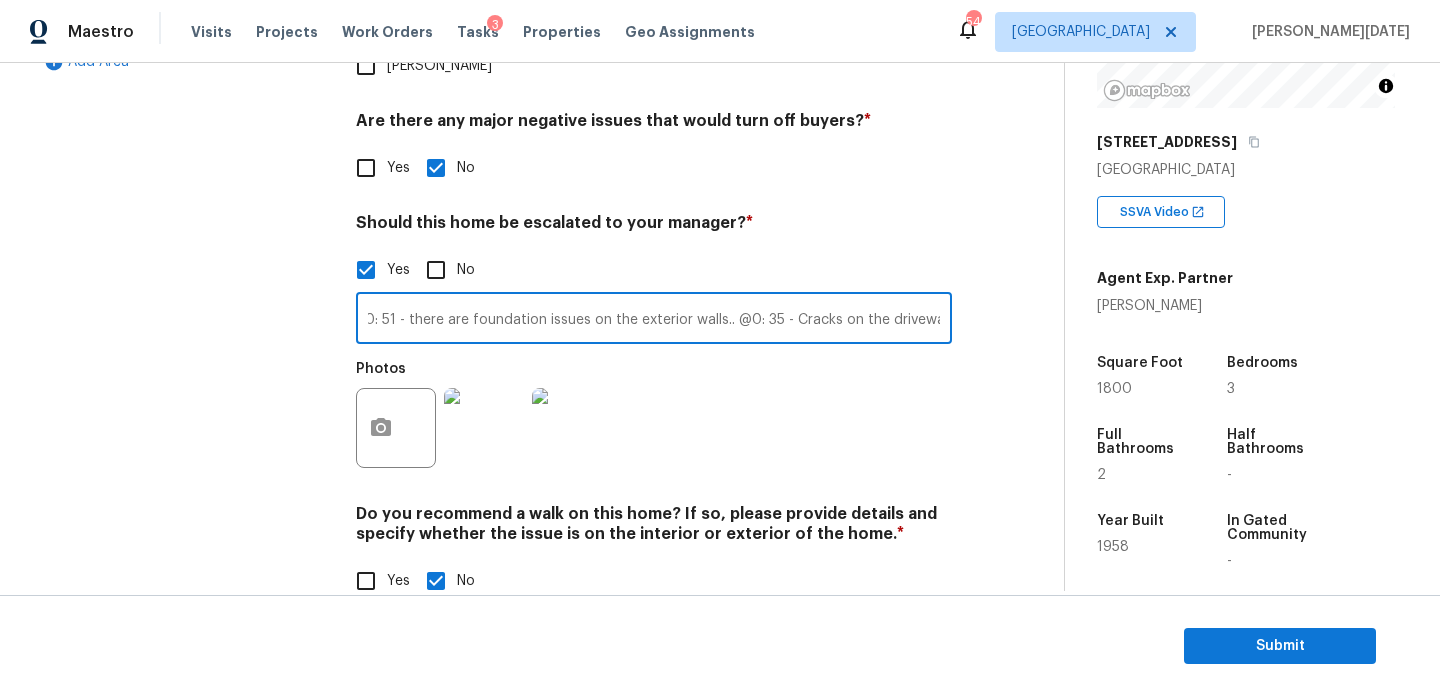 scroll, scrollTop: 0, scrollLeft: 58, axis: horizontal 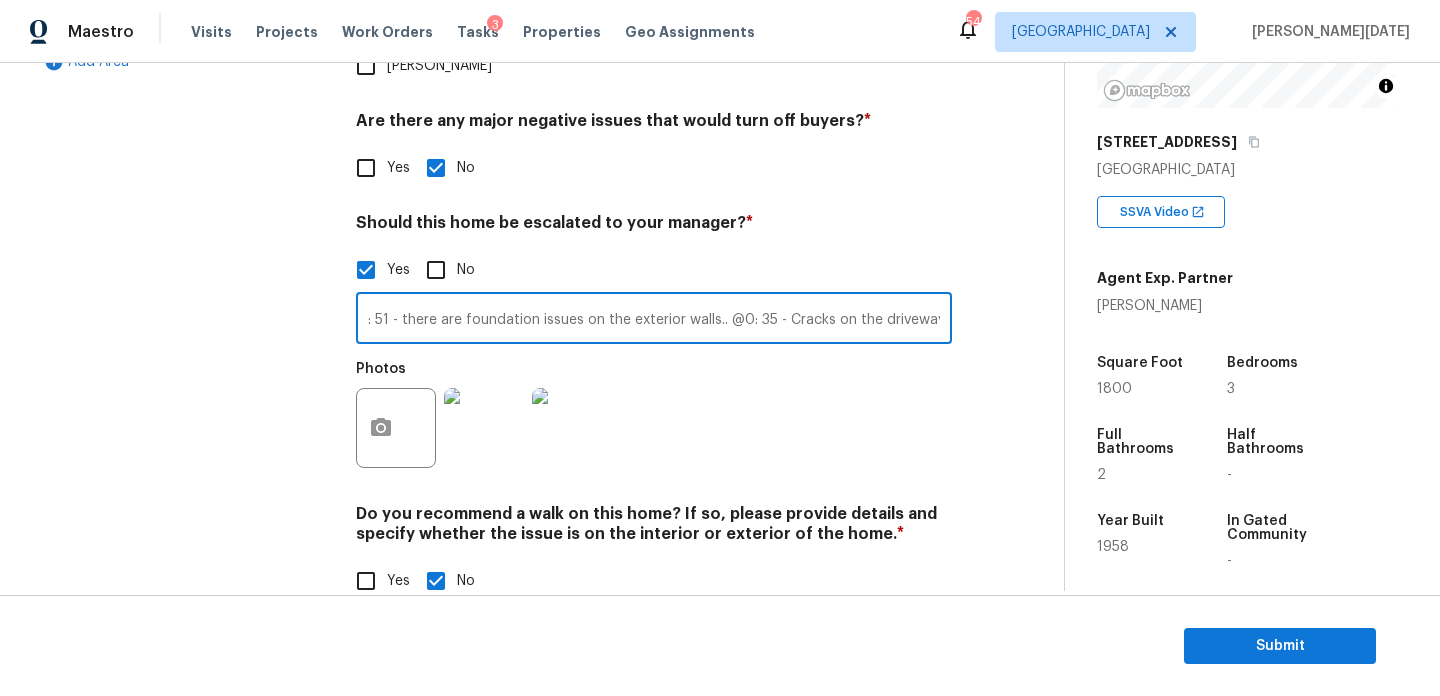 type on "ALA.. @0: 51 - there are foundation issues on the exterior walls.. @0: 35 - Cracks on the driveway" 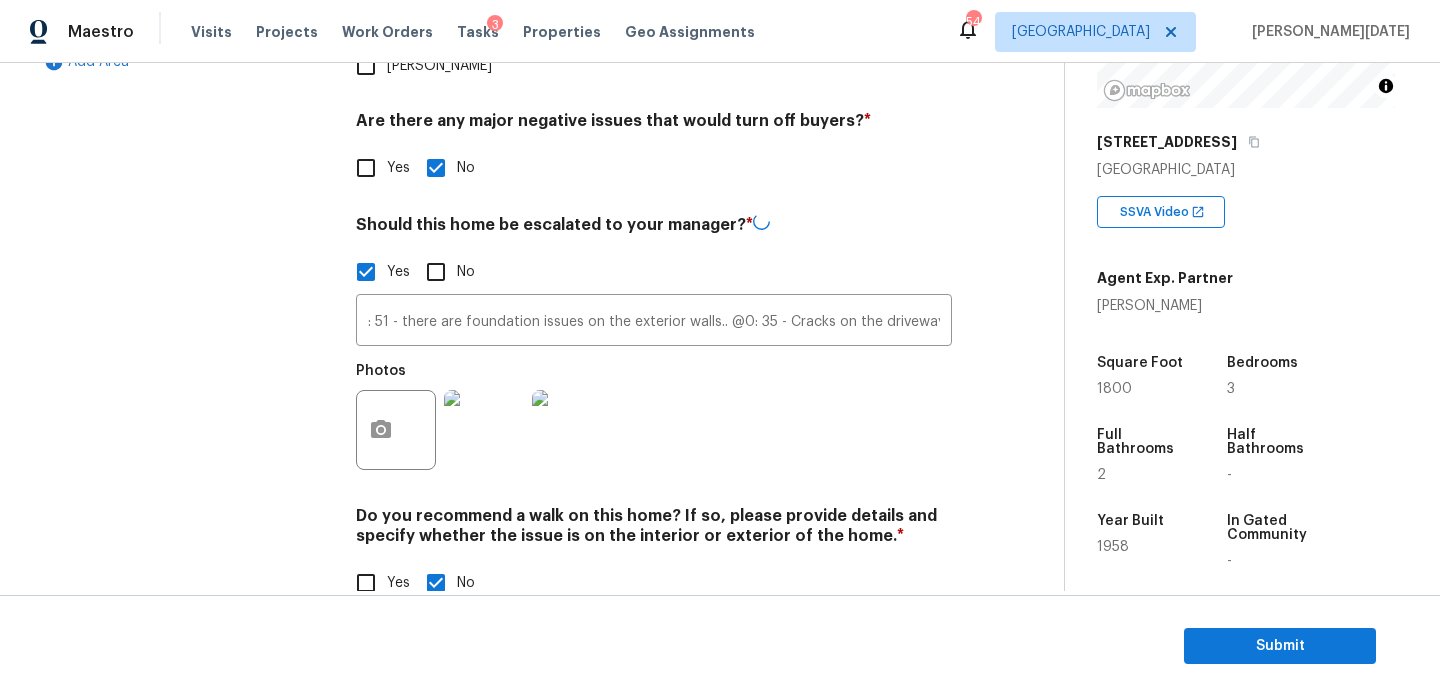 scroll, scrollTop: 0, scrollLeft: 0, axis: both 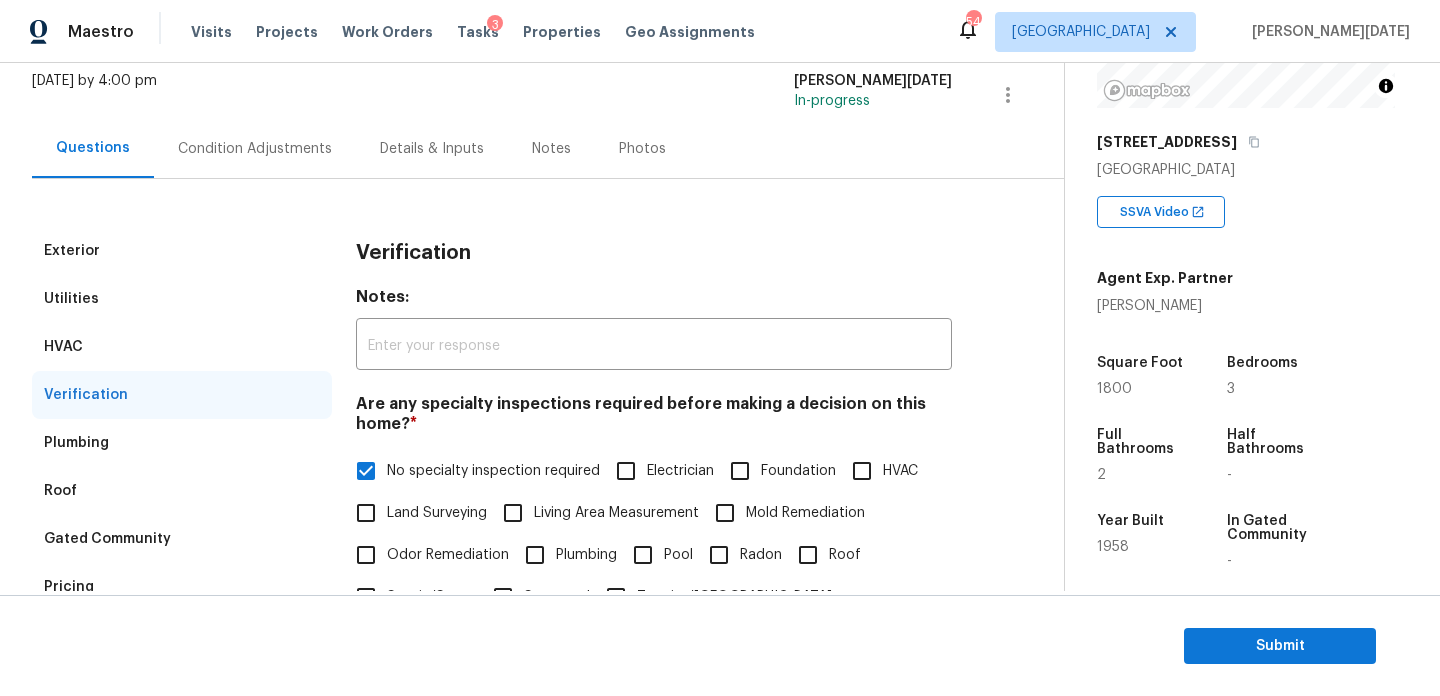 click on "Condition Adjustments" at bounding box center [255, 148] 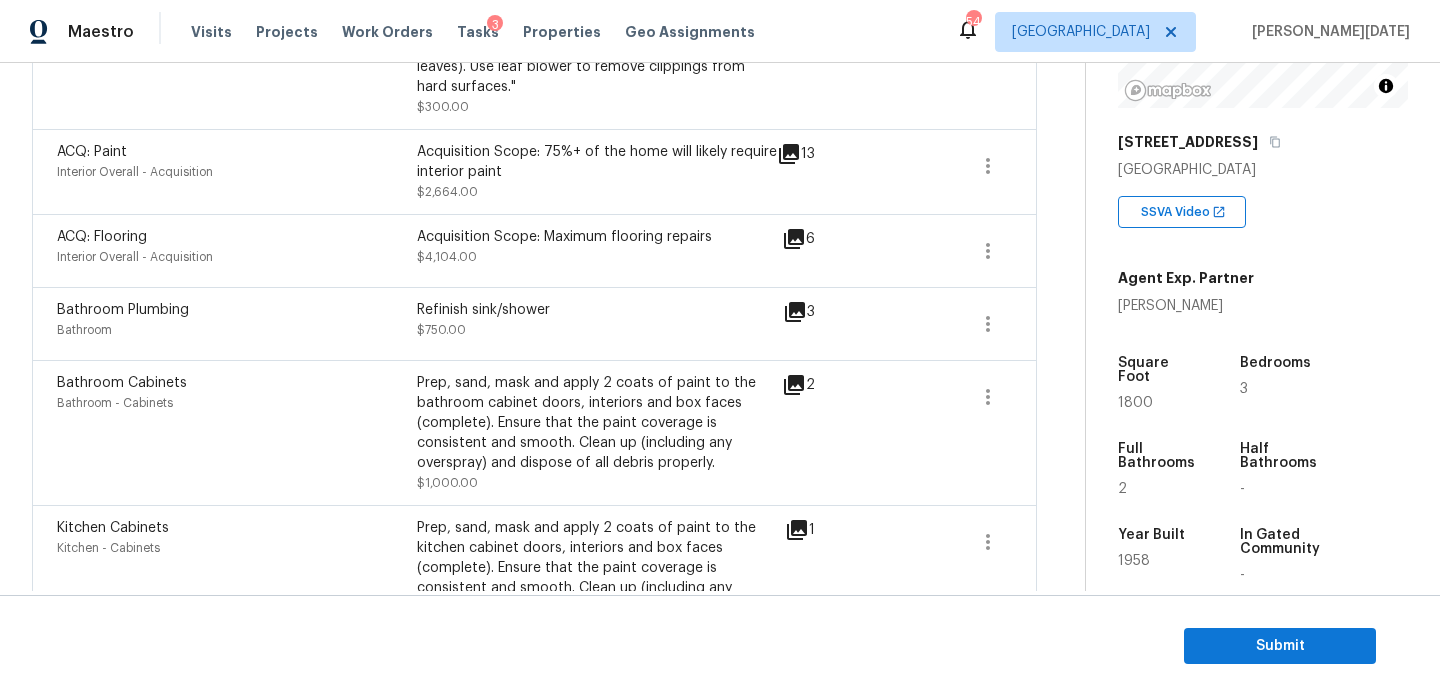 scroll, scrollTop: 912, scrollLeft: 0, axis: vertical 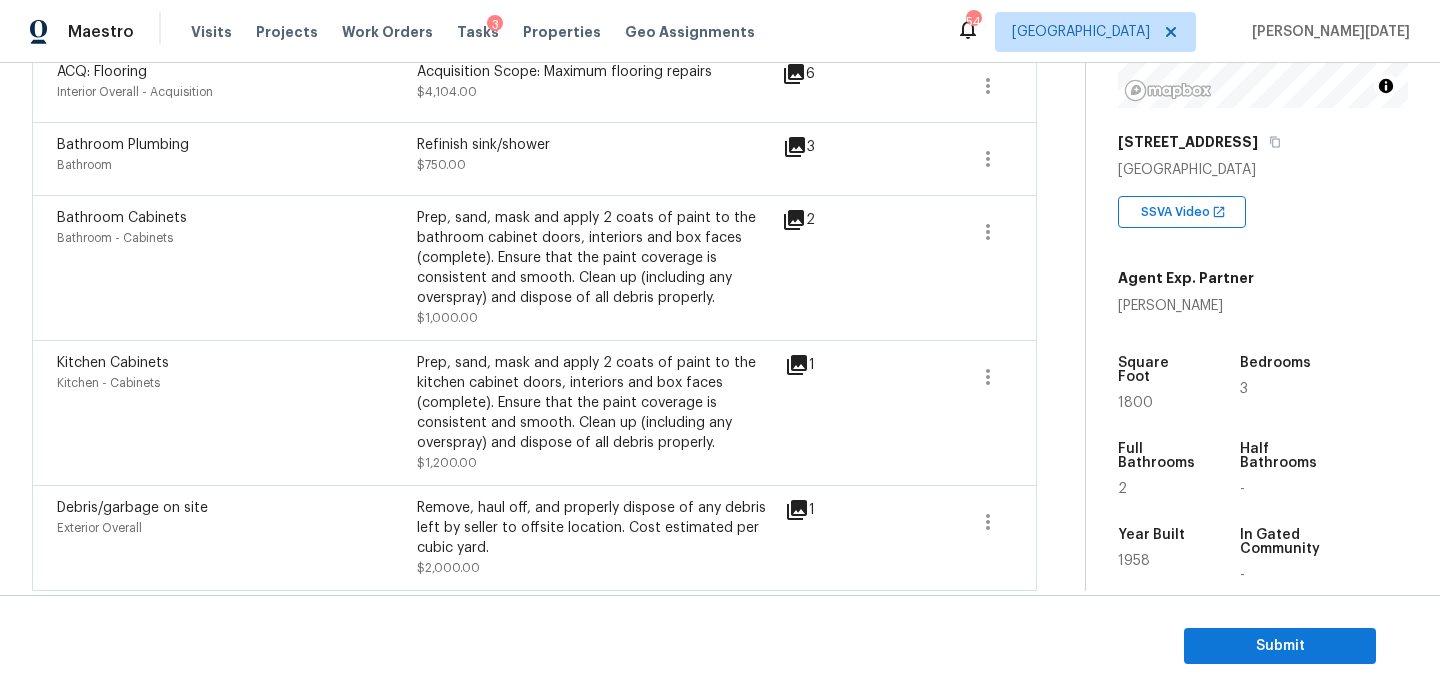 click on "Refinish sink/shower" at bounding box center [597, 145] 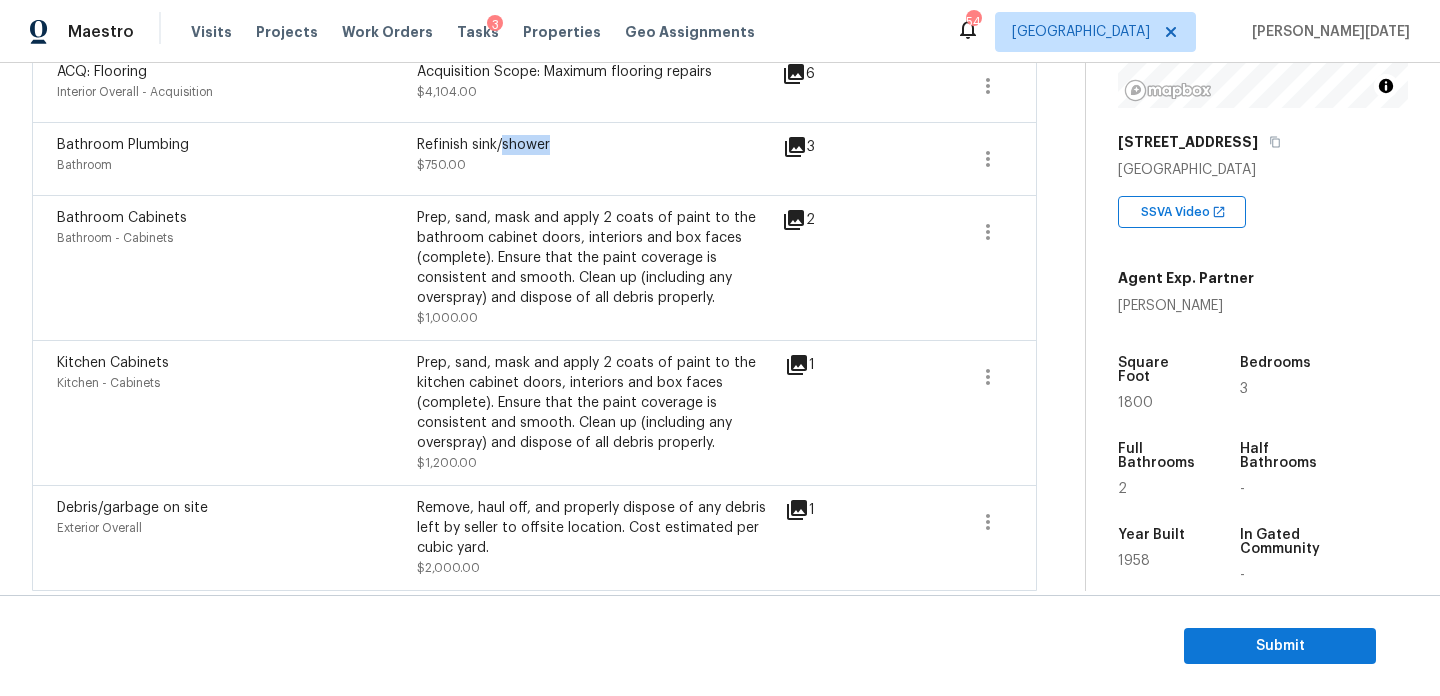click on "Refinish sink/shower" at bounding box center [597, 145] 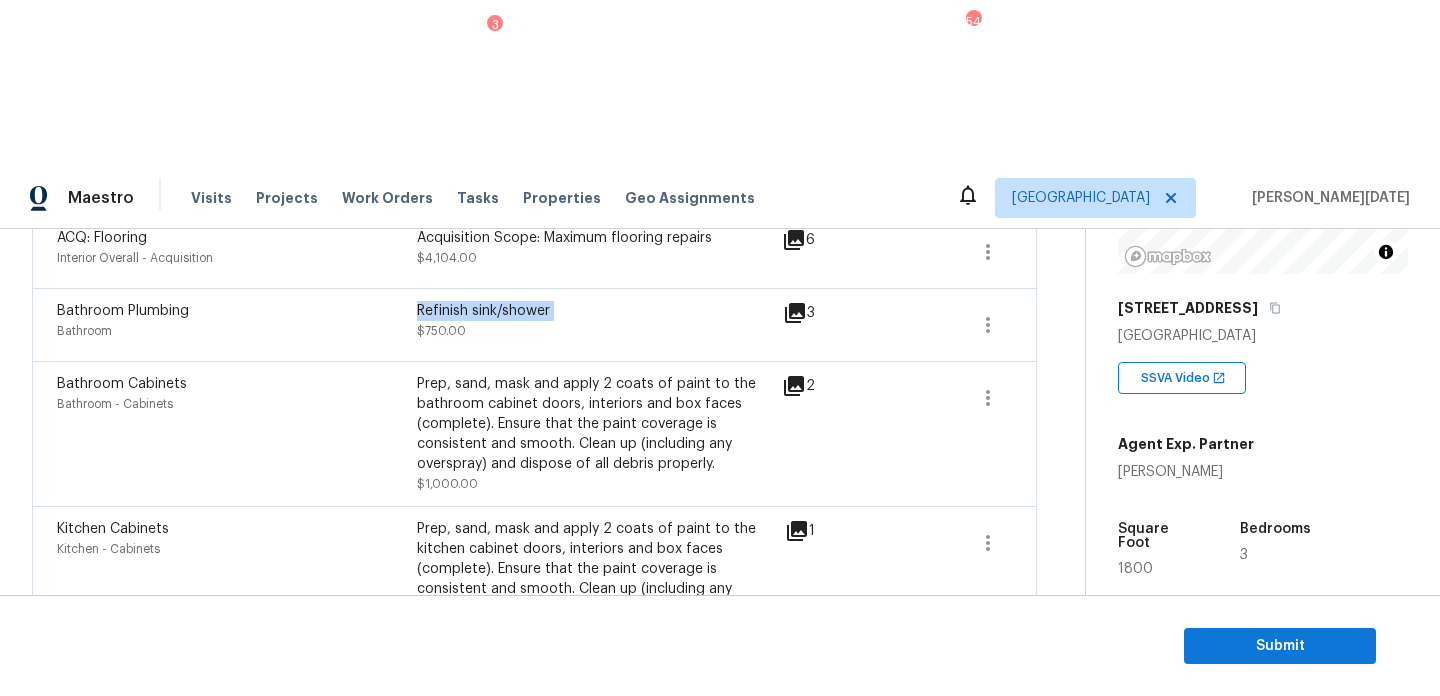 copy on "Refinish sink/shower" 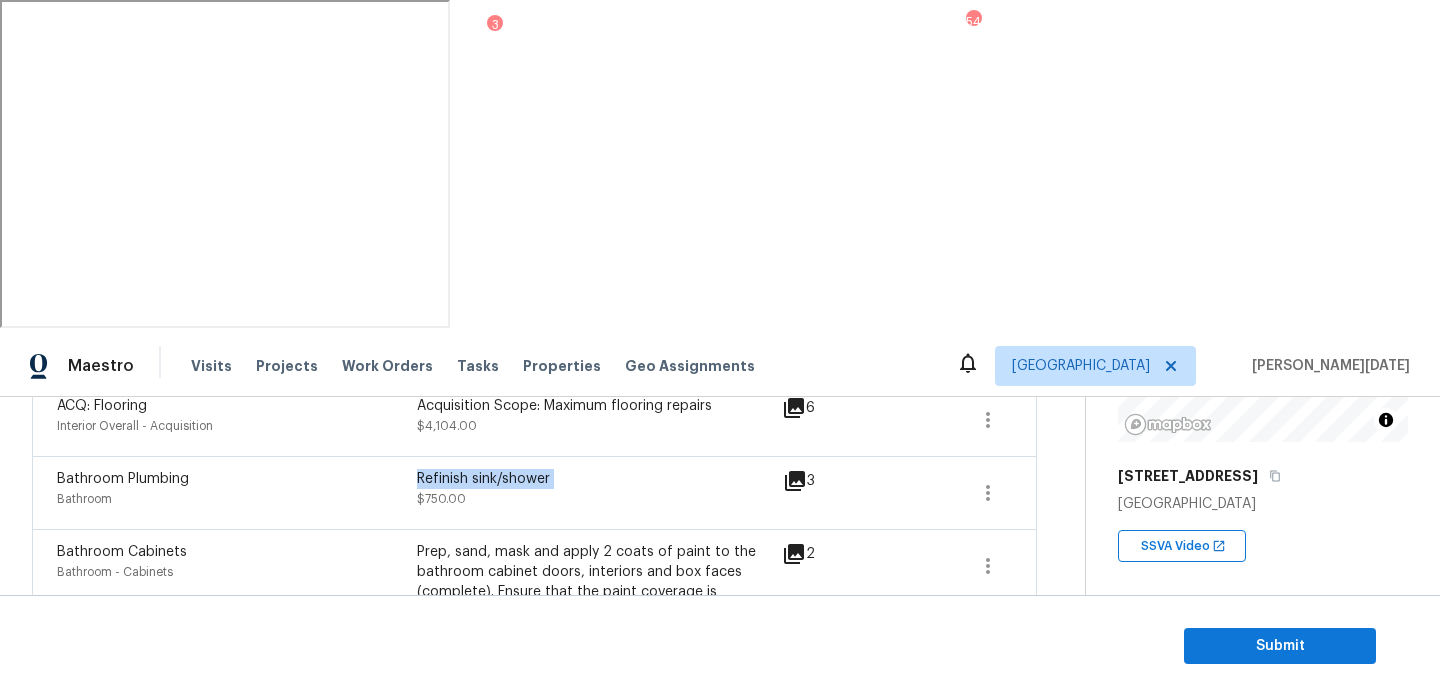 click on "1" at bounding box center [832, 747] 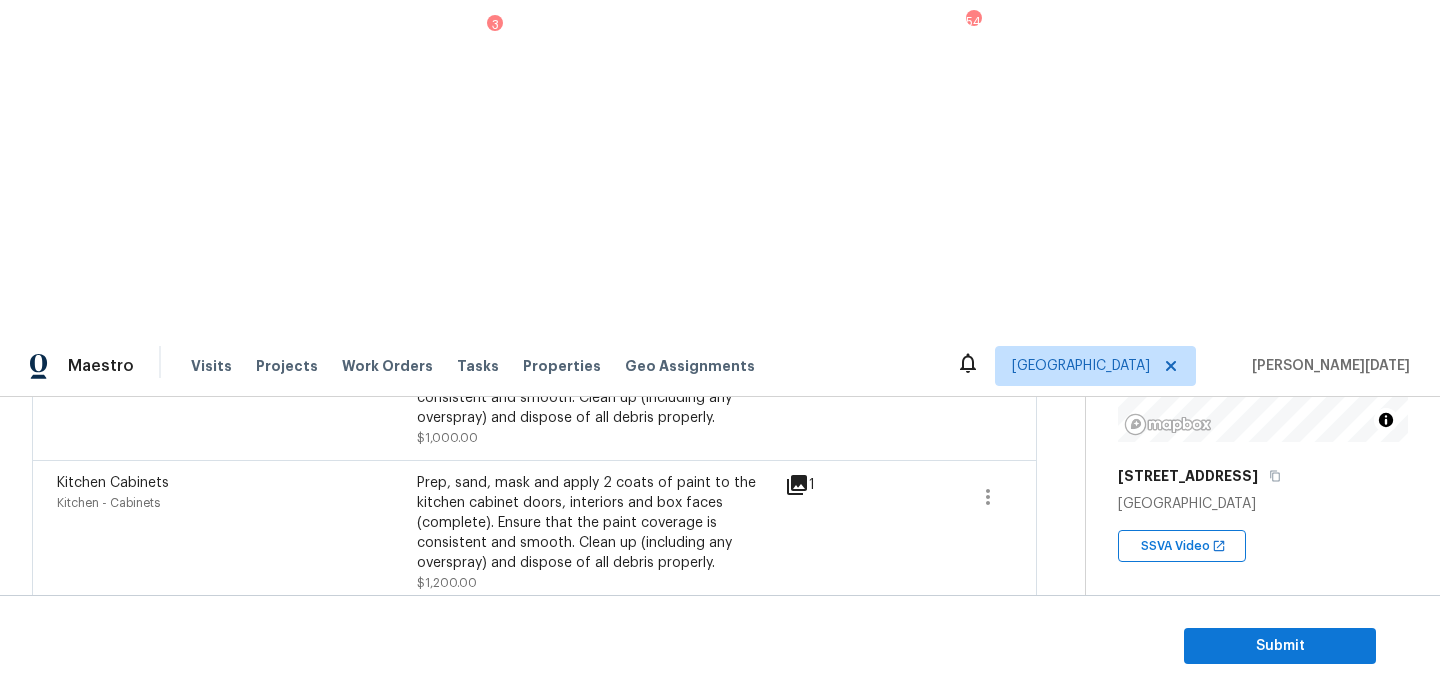 scroll, scrollTop: 1271, scrollLeft: 0, axis: vertical 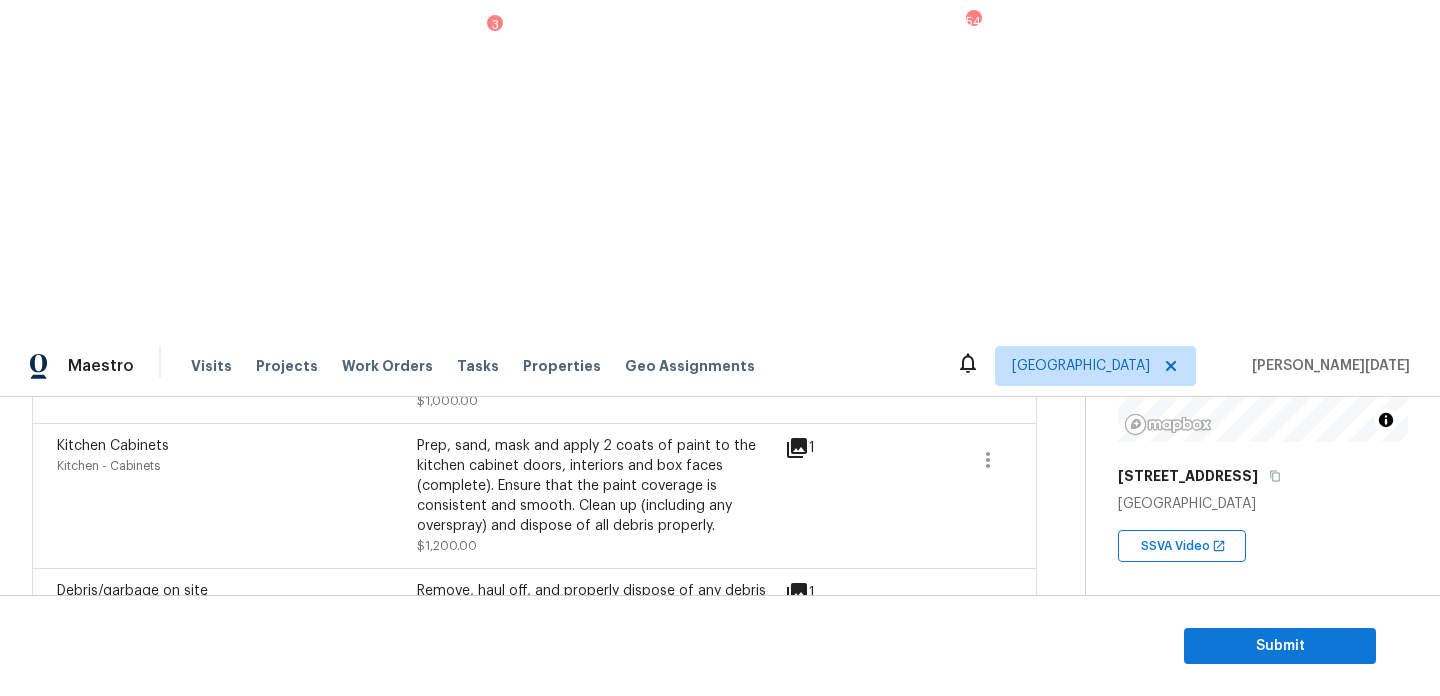 click at bounding box center (988, 710) 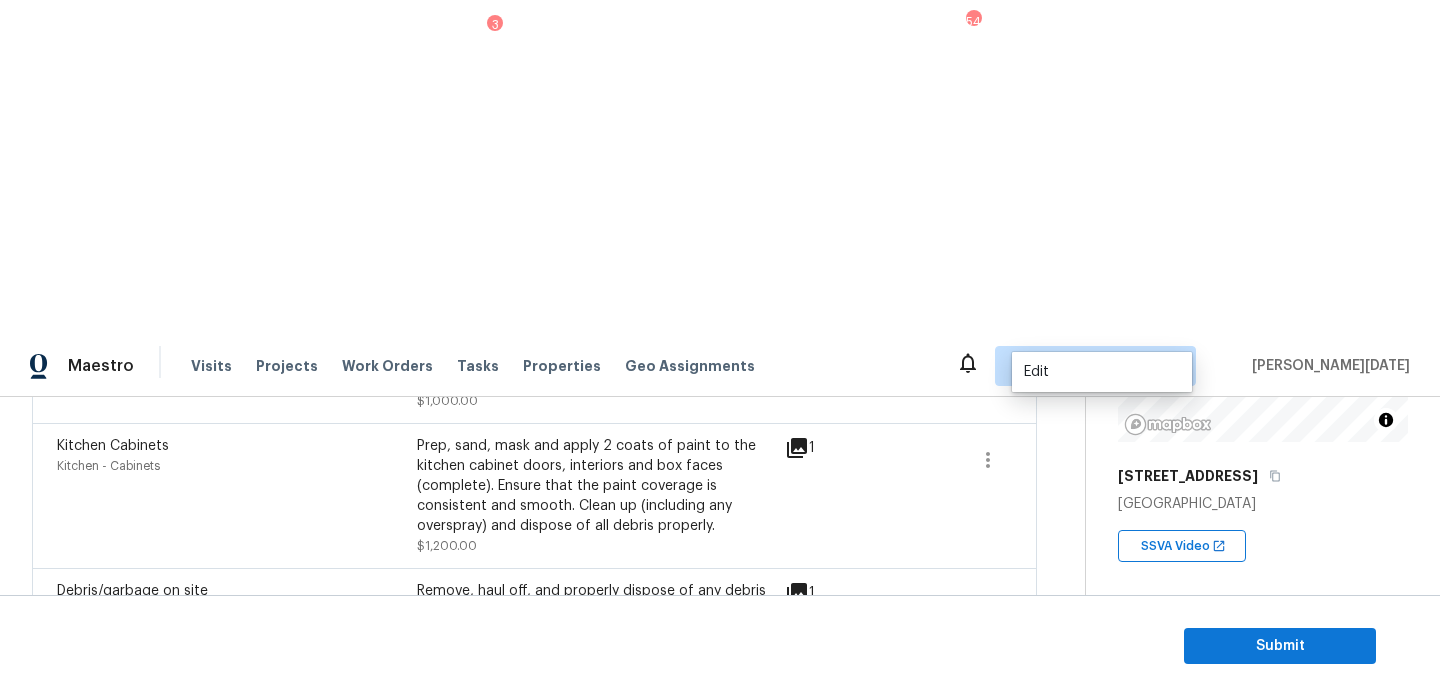 click on "Edit" at bounding box center [1102, 372] 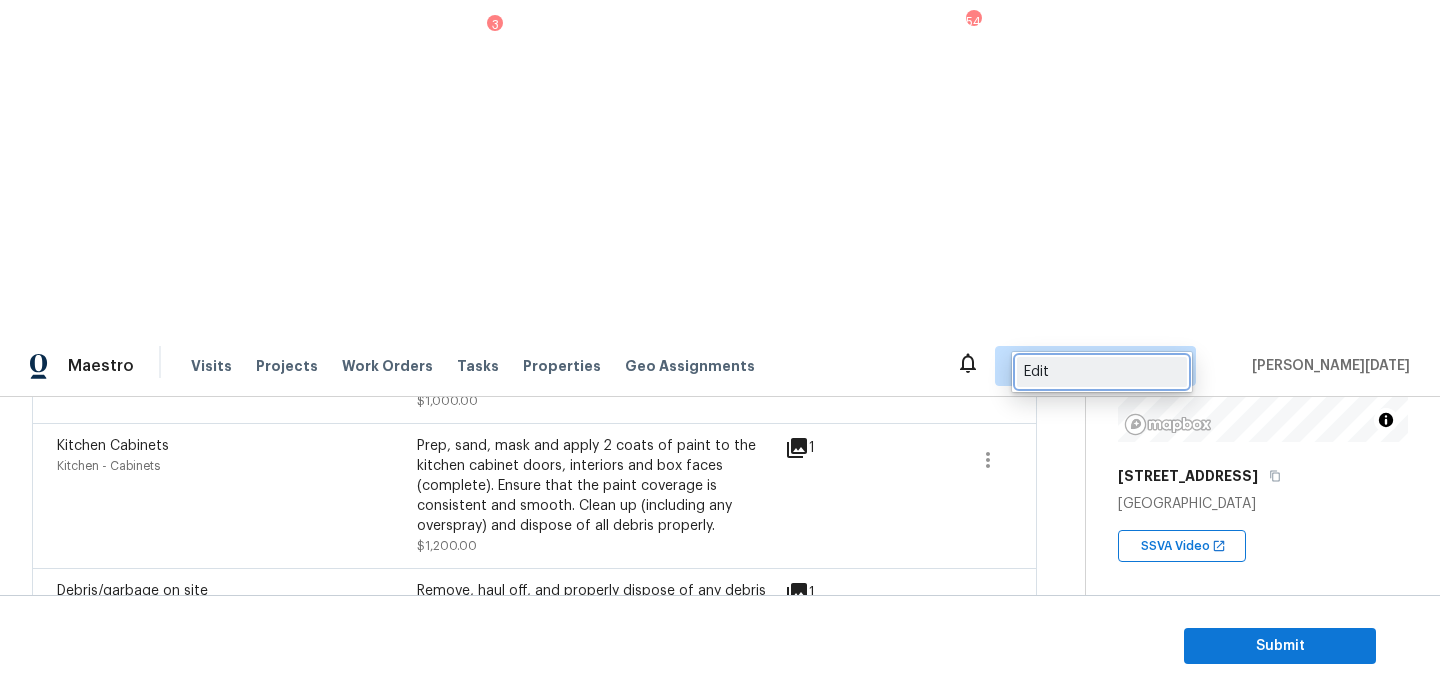 click on "Edit" at bounding box center (1102, 372) 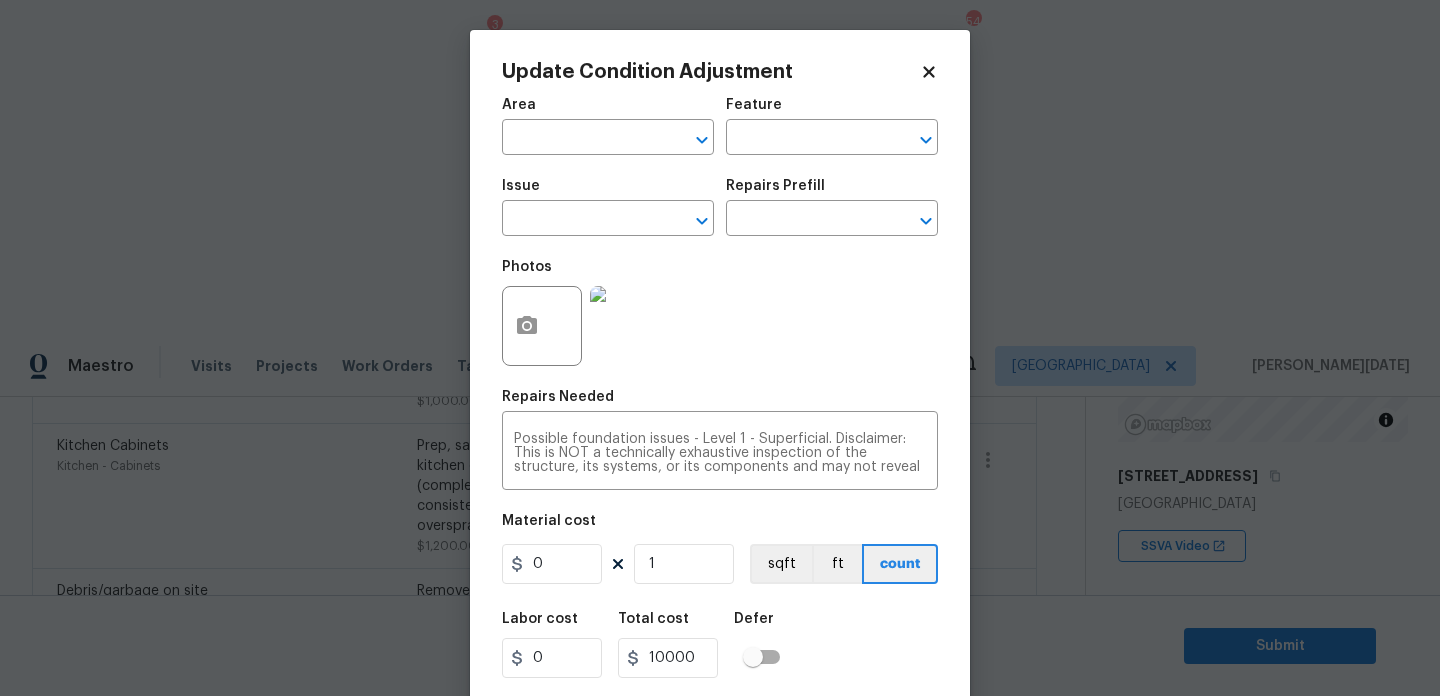 type on "Interior Overall" 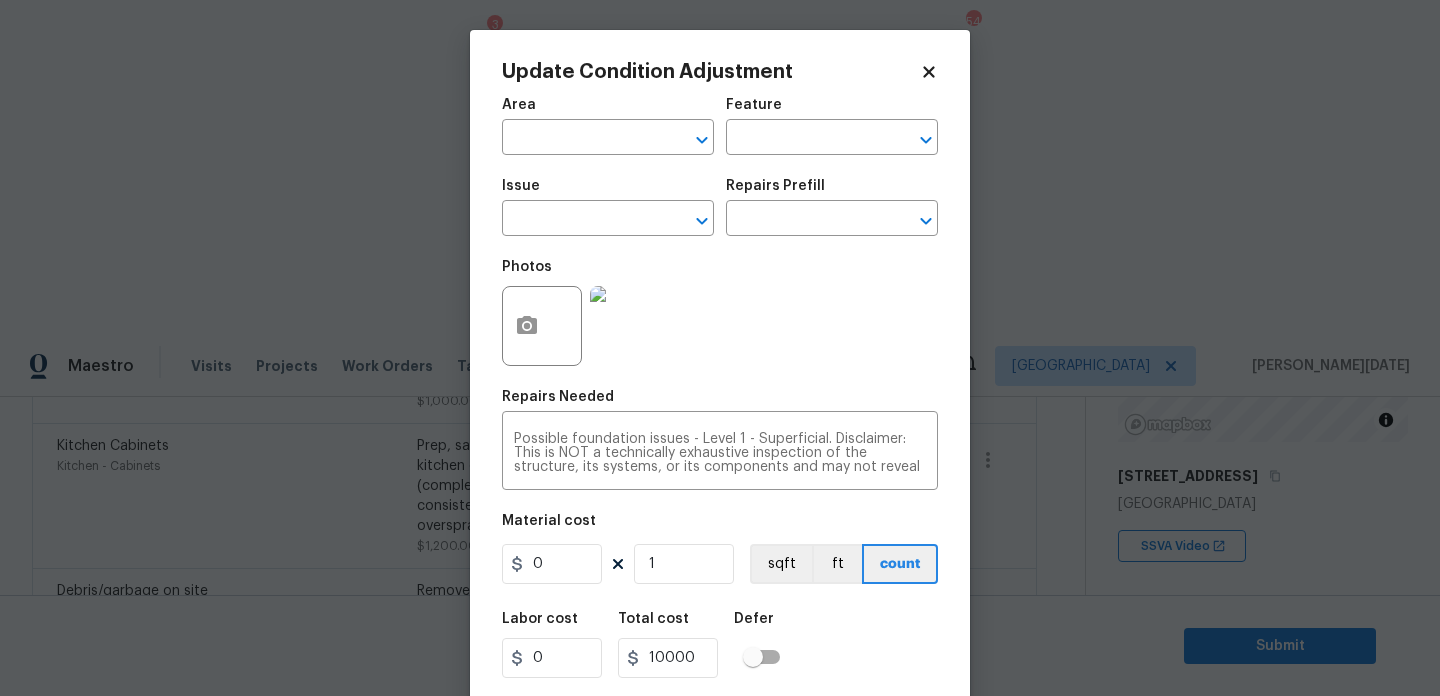 type on "10000" 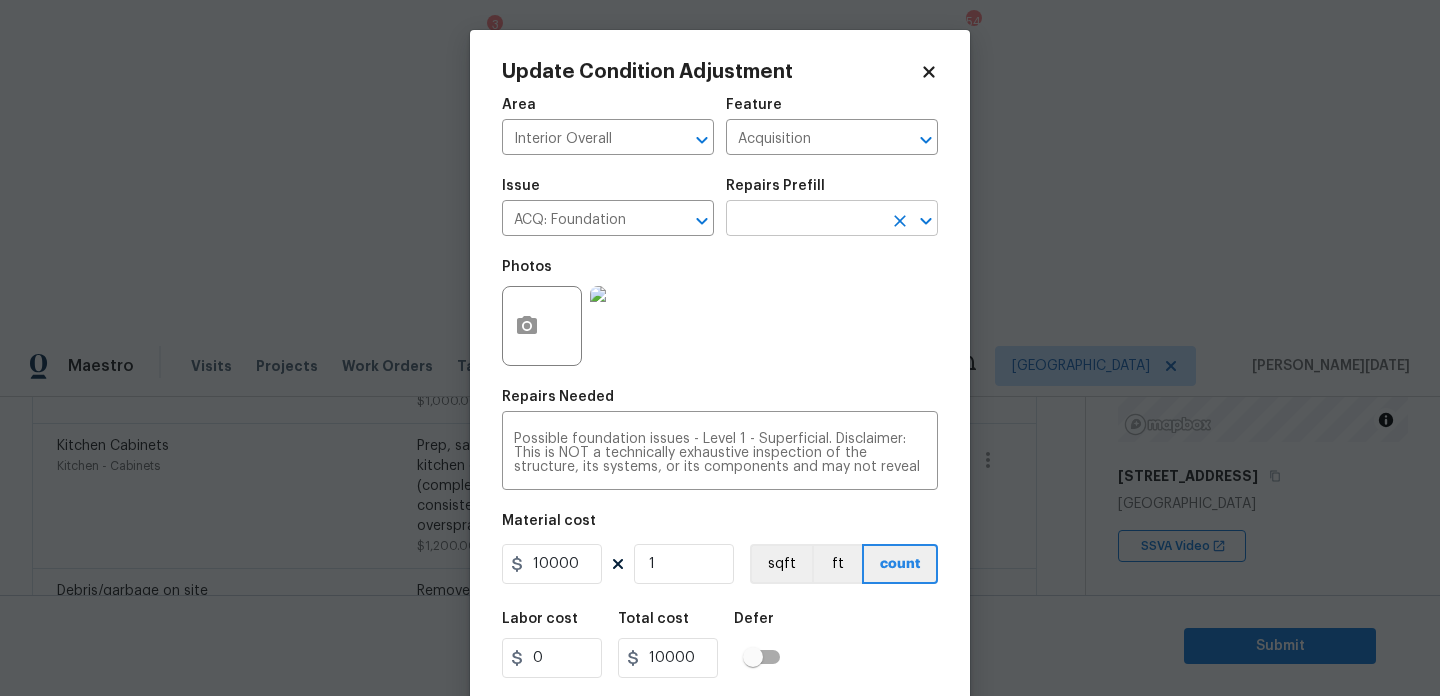 click at bounding box center (804, 220) 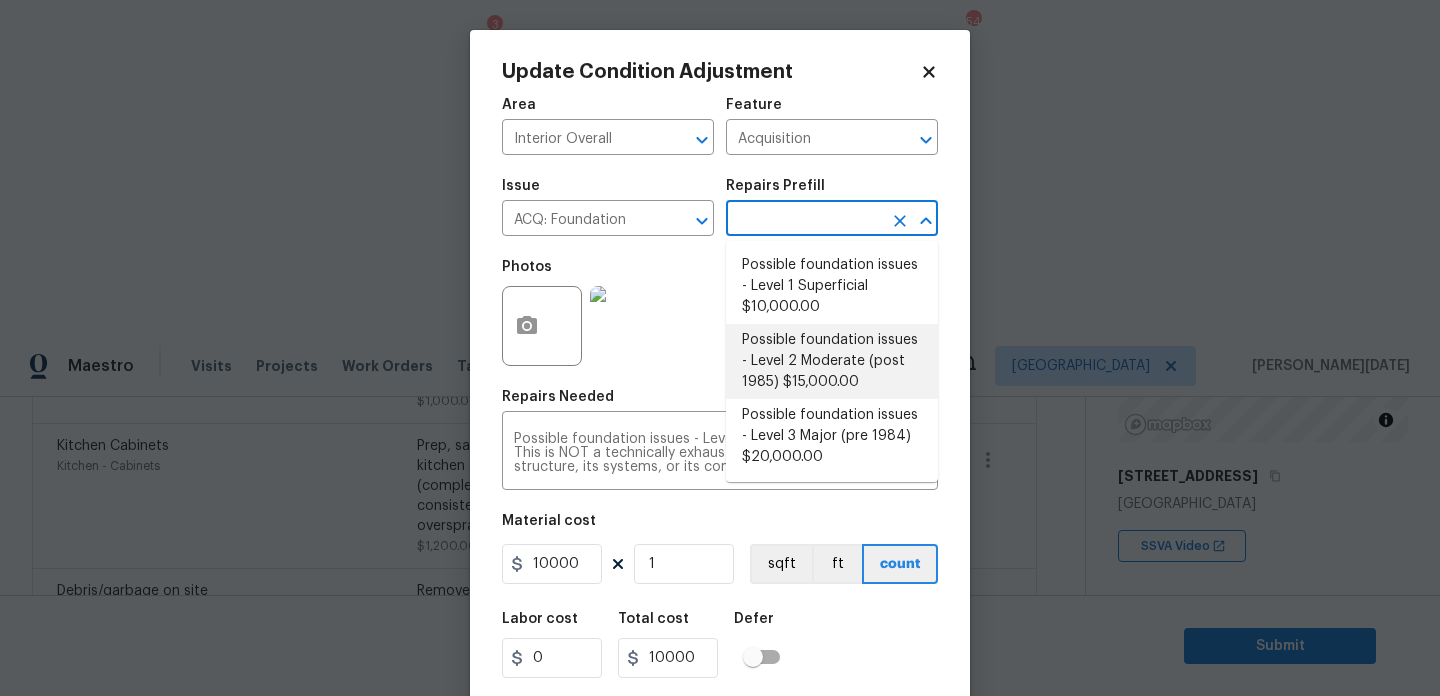 click on "Possible foundation issues - Level 2 Moderate (post 1985) $15,000.00" at bounding box center (832, 361) 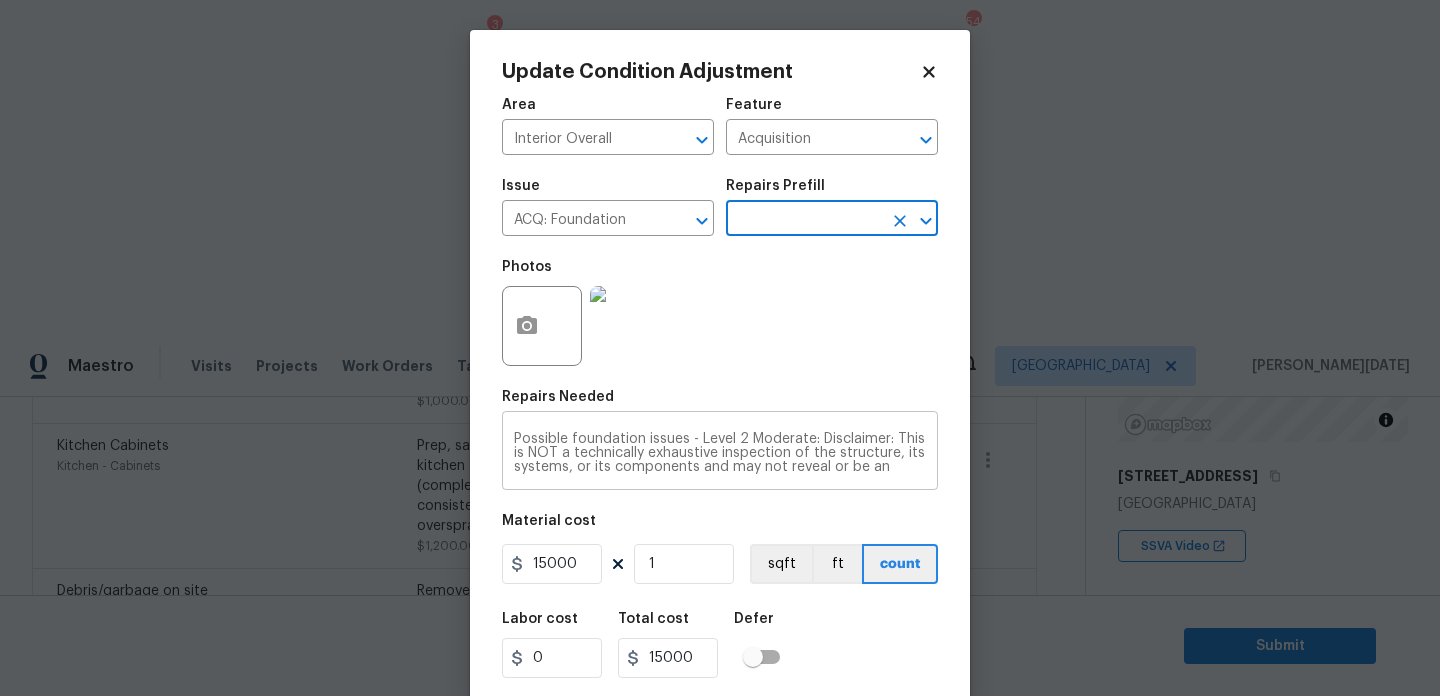 scroll, scrollTop: 51, scrollLeft: 0, axis: vertical 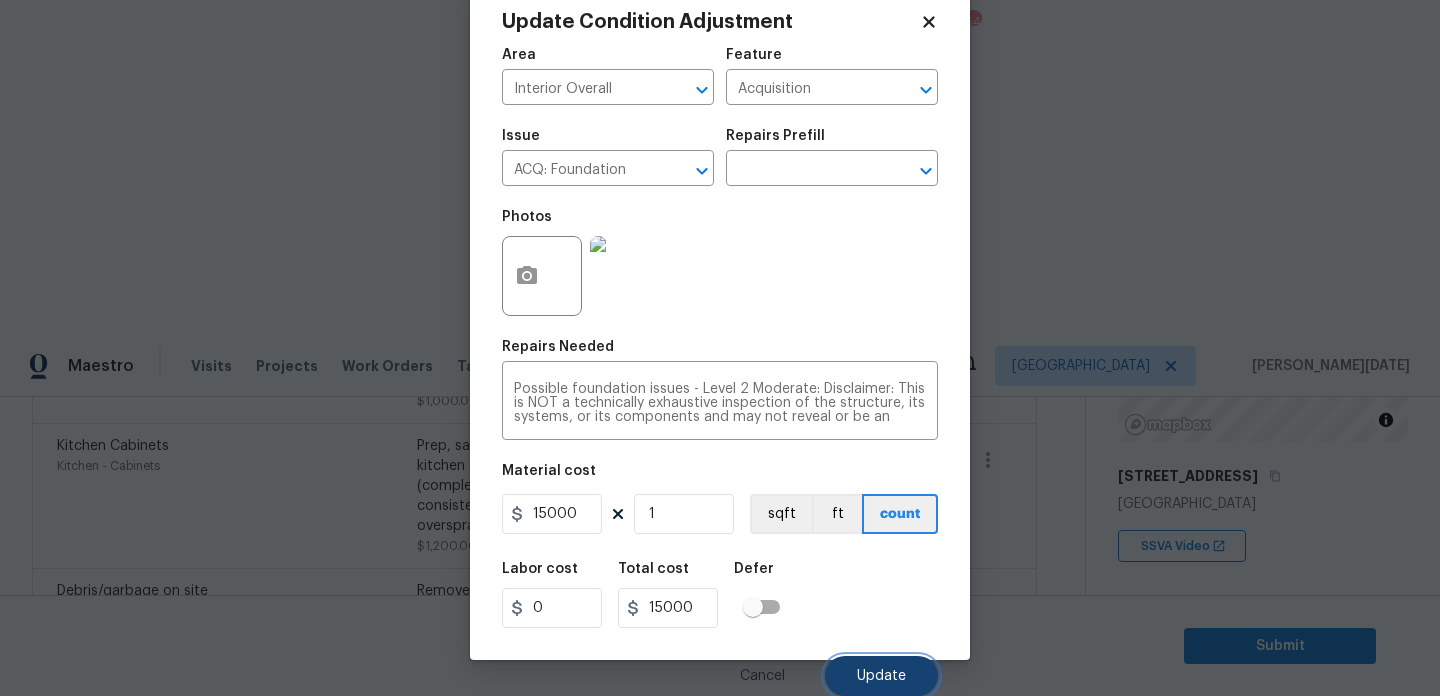 click on "Update" at bounding box center (881, 676) 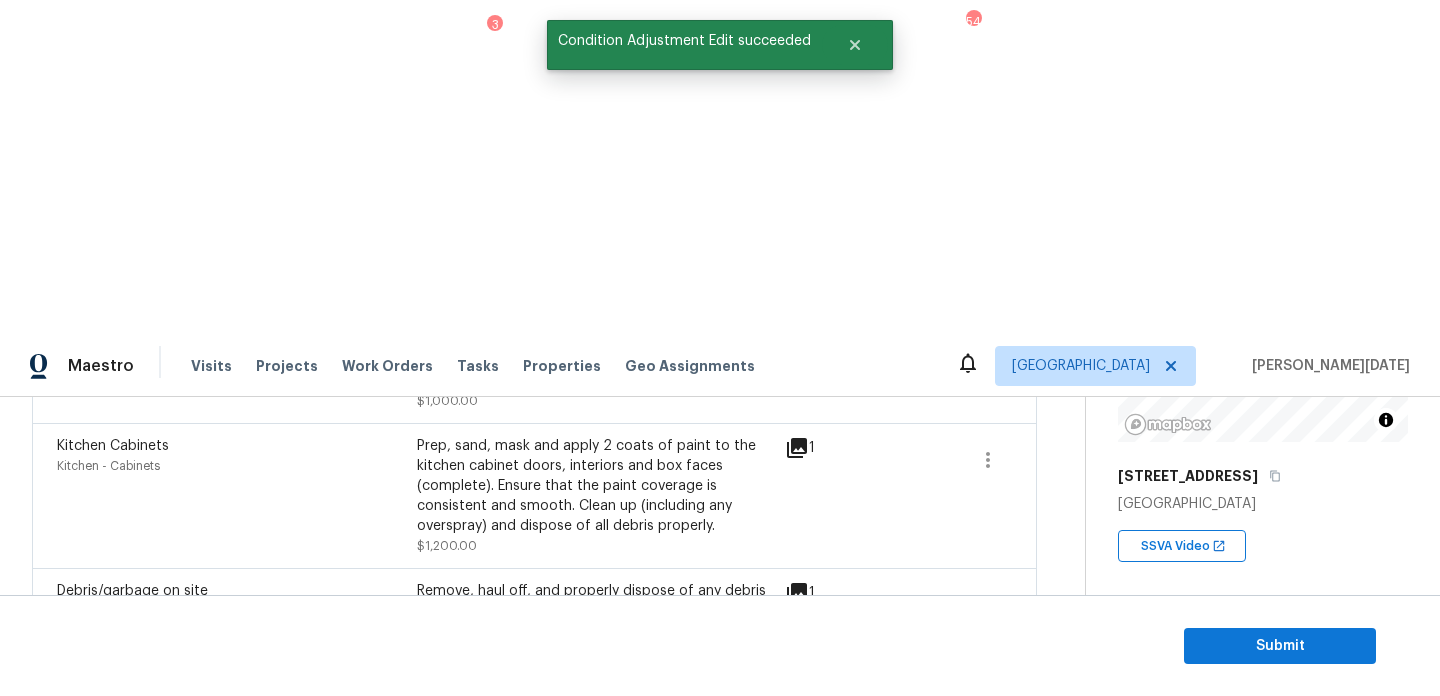 scroll, scrollTop: 1271, scrollLeft: 0, axis: vertical 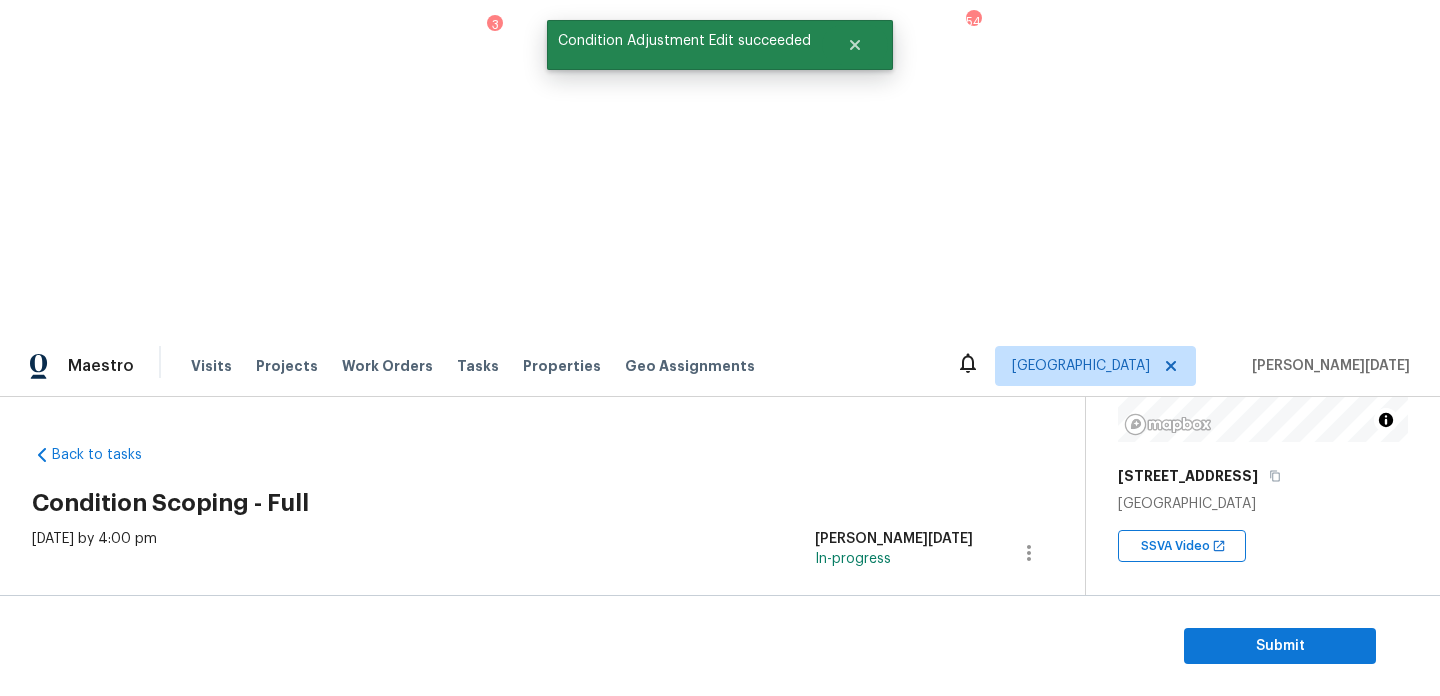 drag, startPoint x: 101, startPoint y: 428, endPoint x: 183, endPoint y: 428, distance: 82 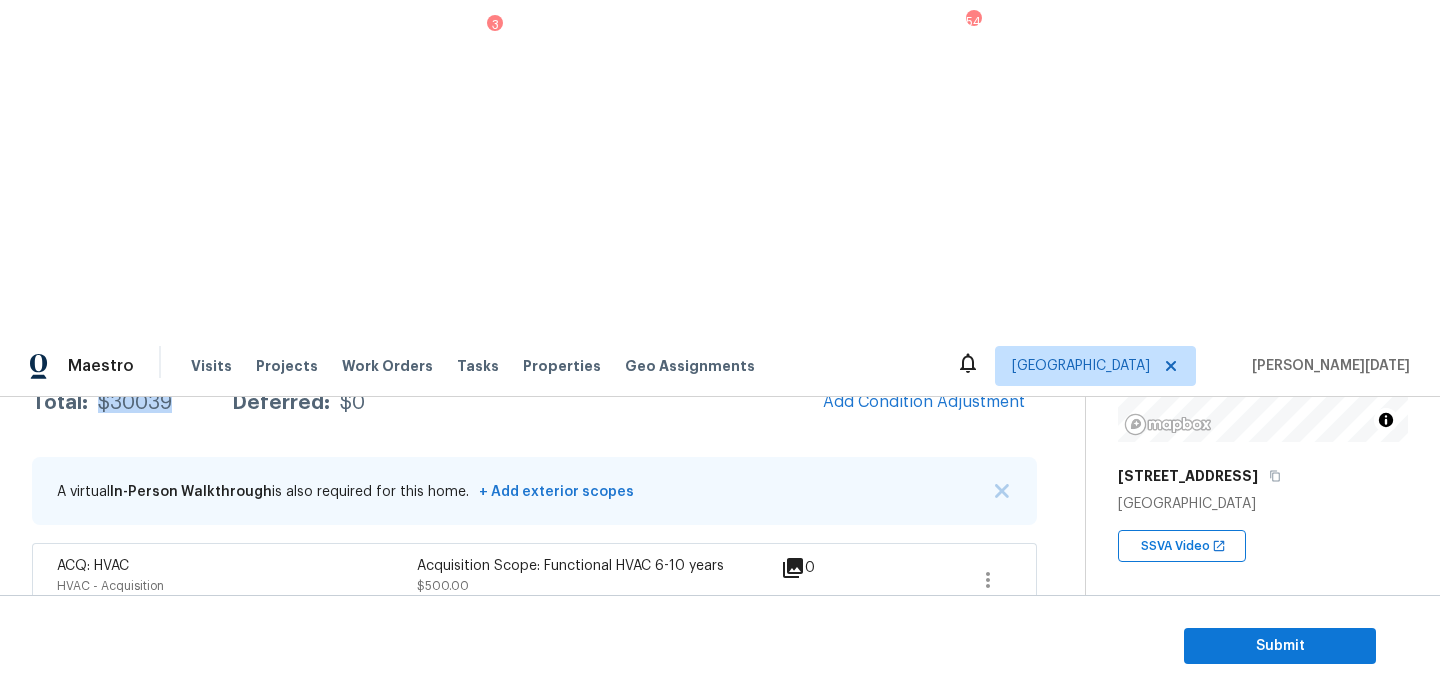 scroll, scrollTop: 352, scrollLeft: 0, axis: vertical 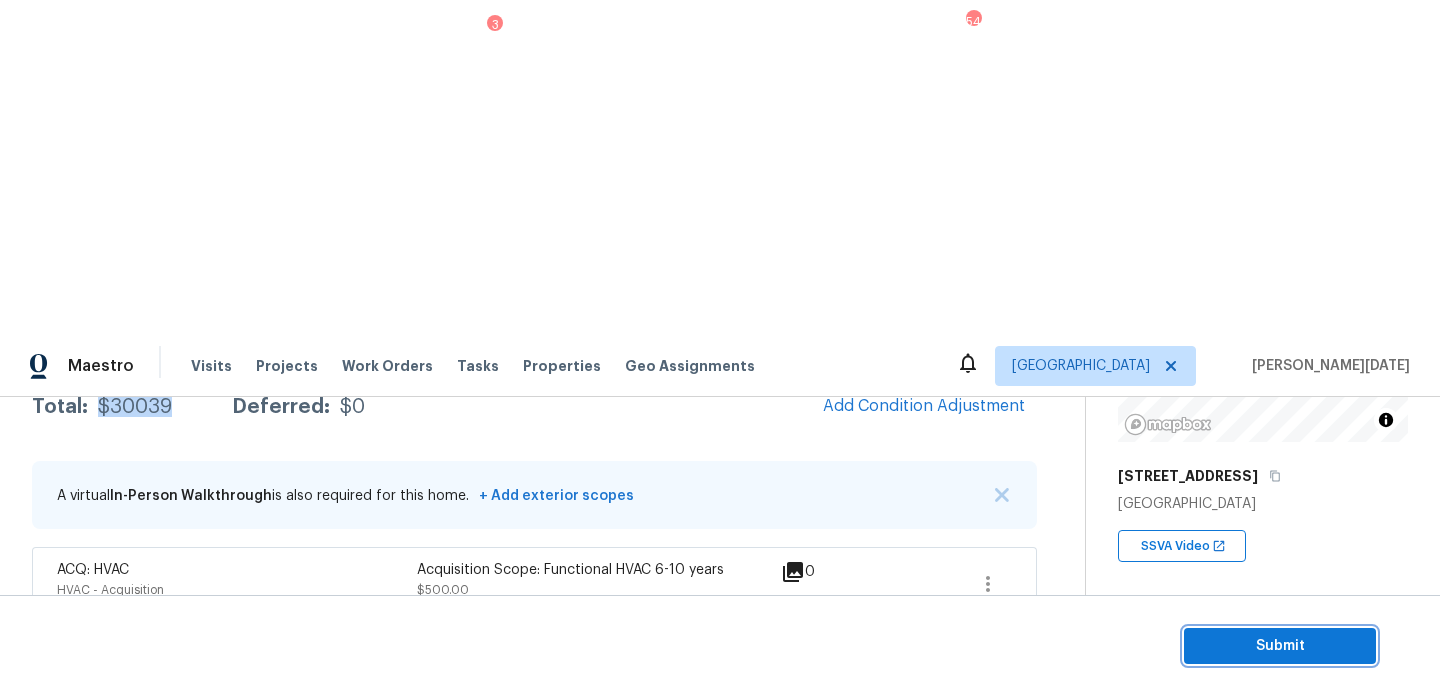 click on "Submit" at bounding box center [1280, 646] 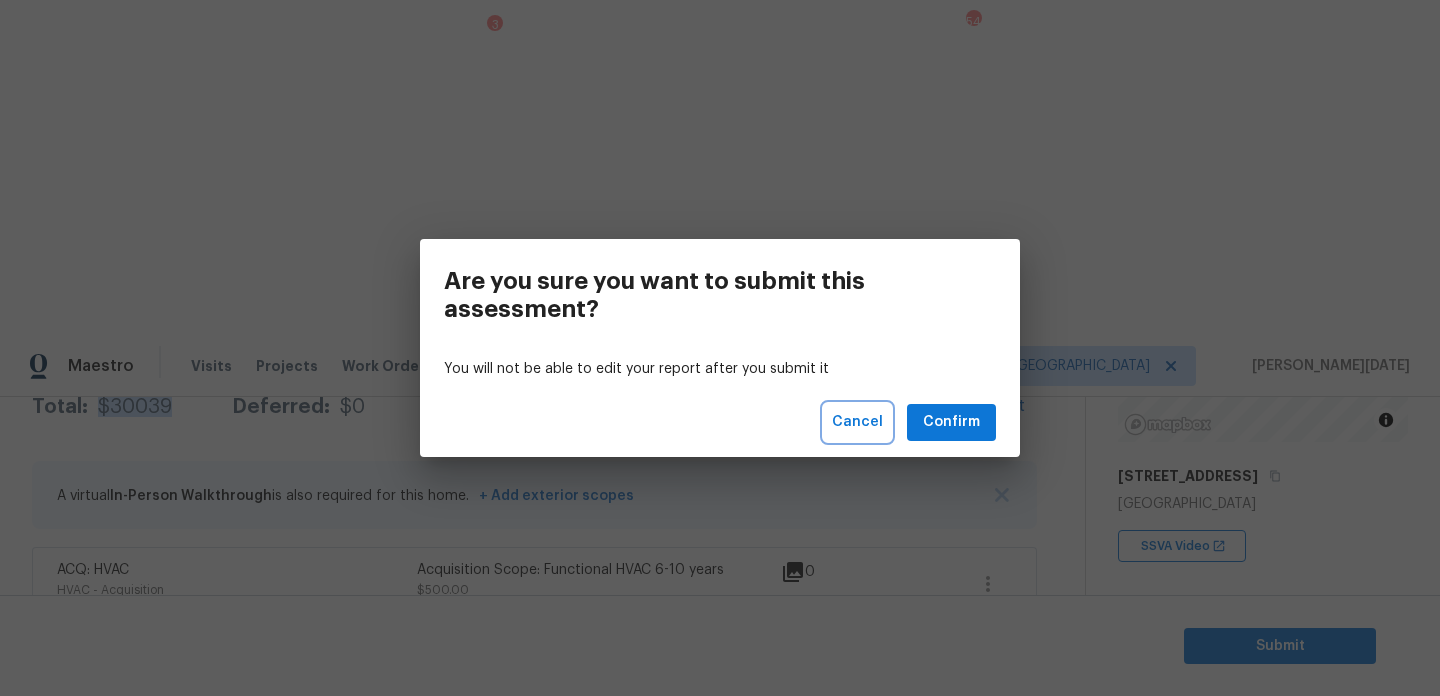 click on "Cancel" at bounding box center [857, 422] 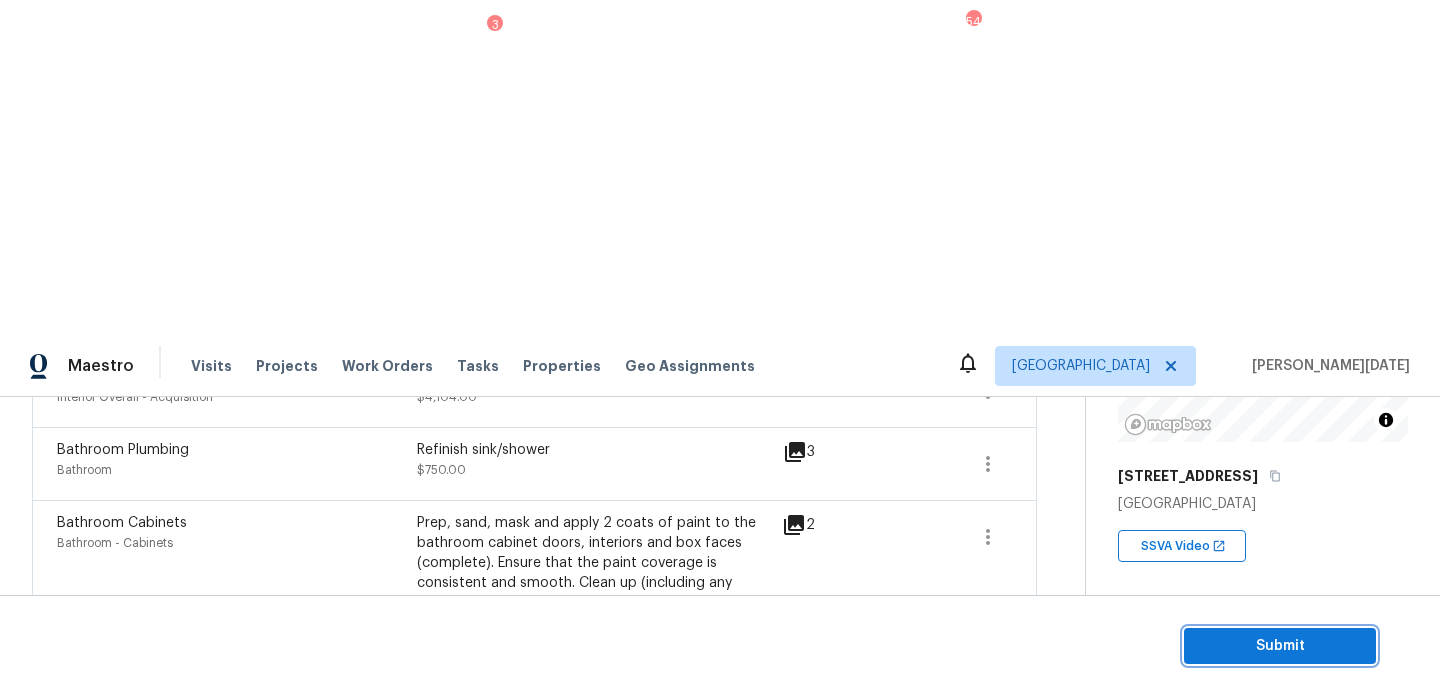 scroll, scrollTop: 1271, scrollLeft: 0, axis: vertical 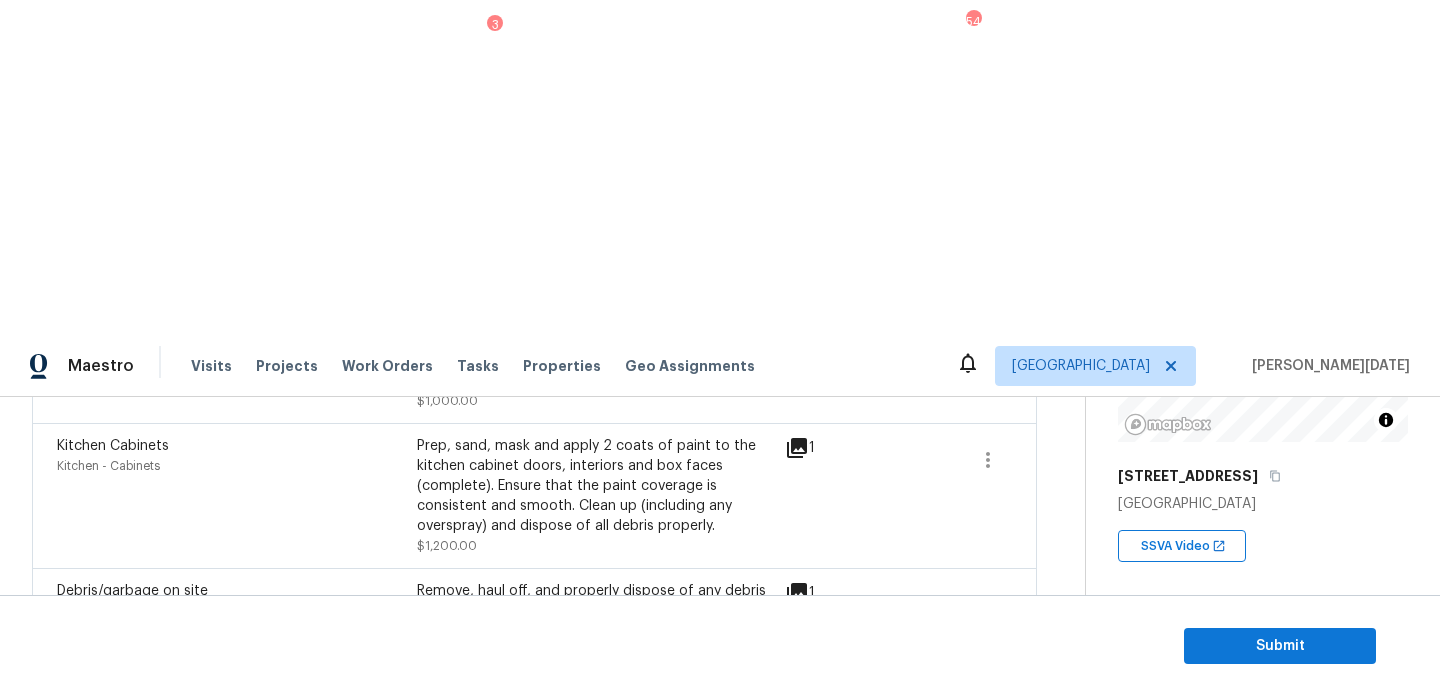 click on "ACQ: Foundation Interior Overall - Acquisition Possible foundation issues - Level 2 Moderate: Disclaimer: This is NOT a technically exhaustive inspection of the structure, its systems, or its components and may not reveal or be an accurate representation of all deficiencies” nor is intended to make any representation regarding the presence or absence of latent or concealed defects that are not reasonably ascertainable in a competently performed home inspection. No warranty or guaranty is expressed or implied $15,000.00   1" at bounding box center (534, 796) 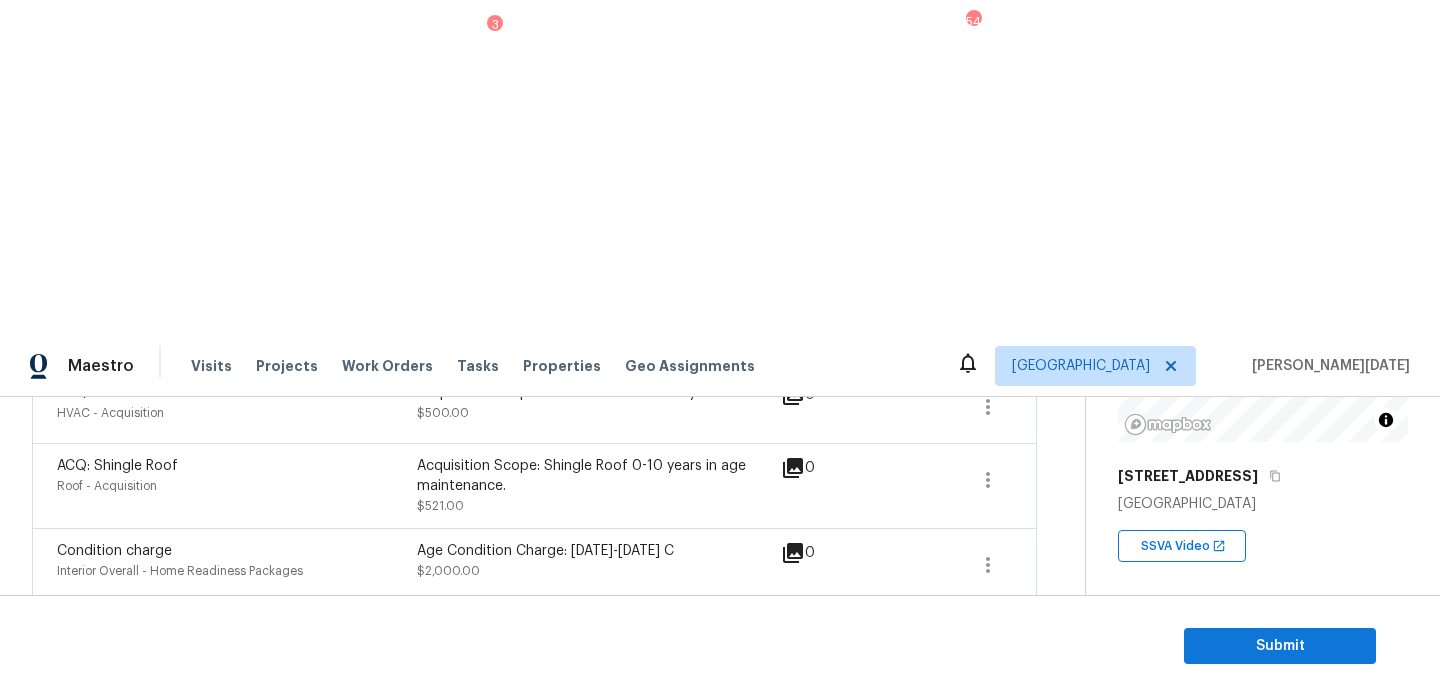 scroll, scrollTop: 527, scrollLeft: 0, axis: vertical 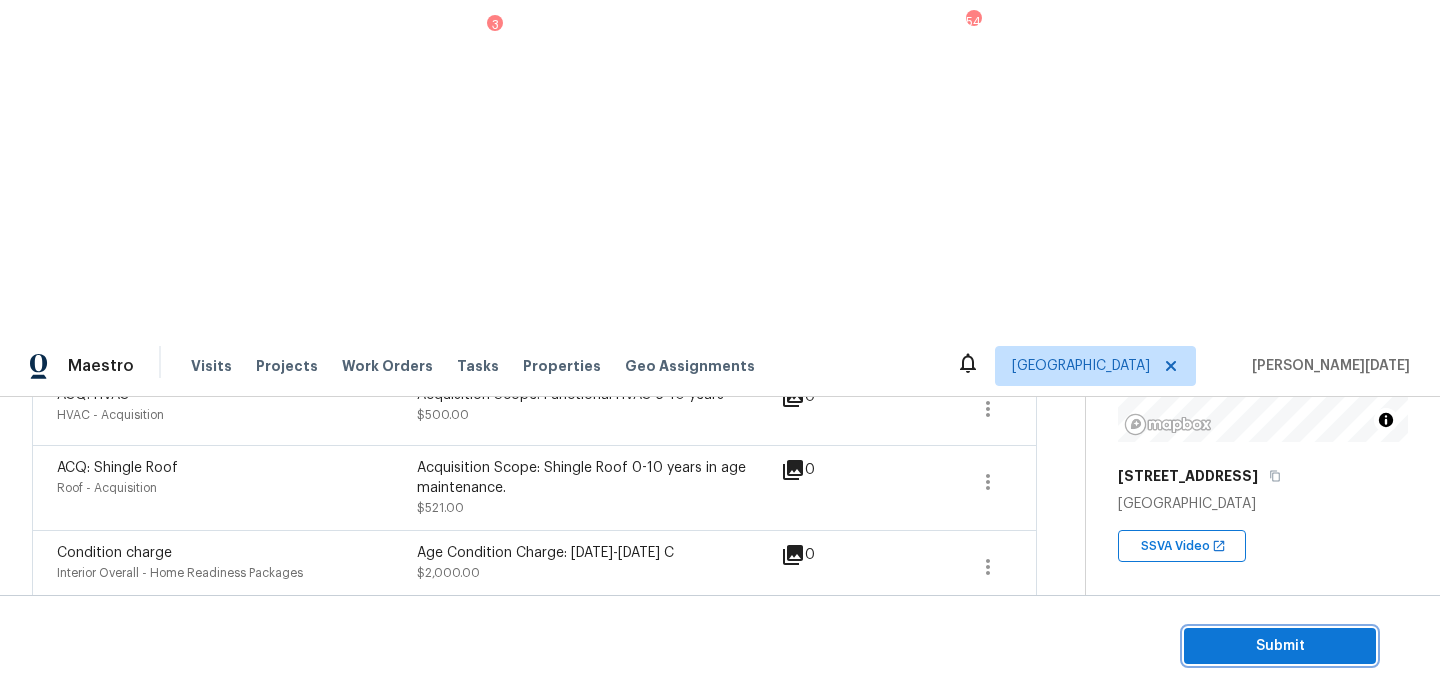 click on "Submit" at bounding box center (1280, 646) 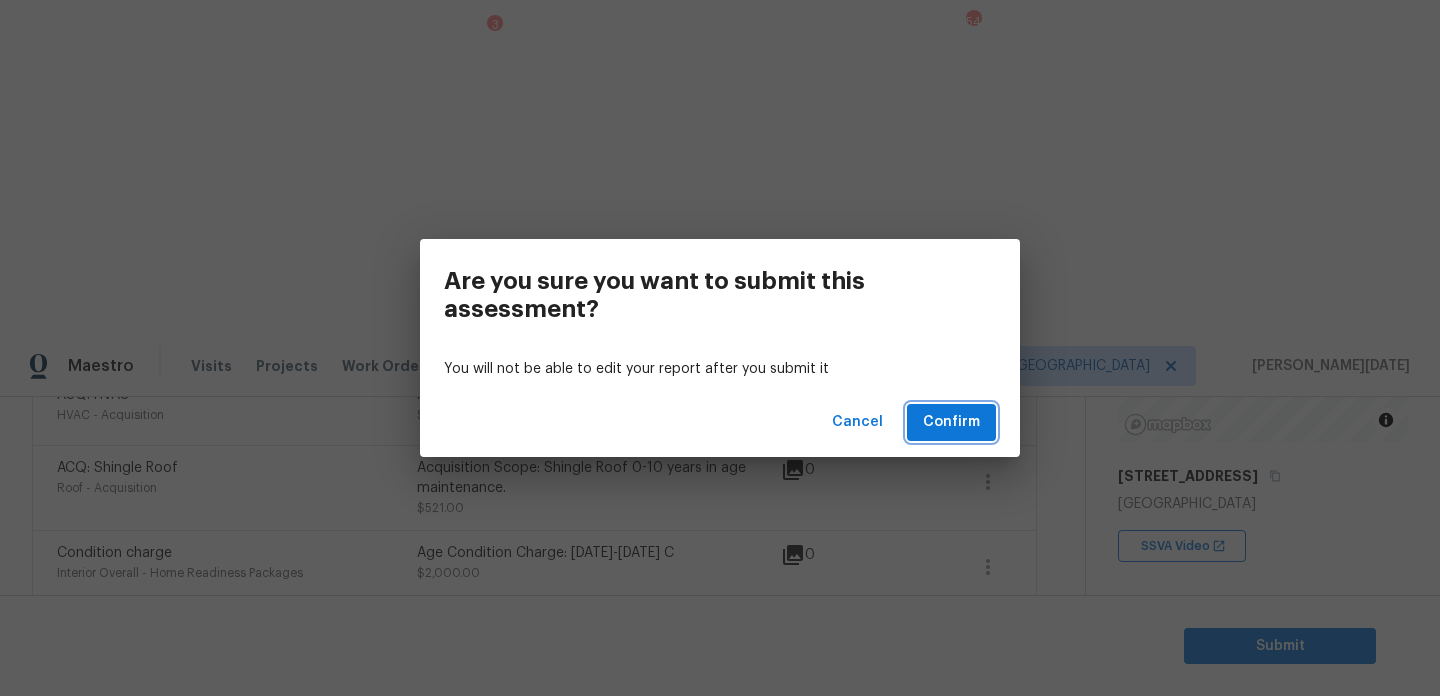click on "Confirm" at bounding box center (951, 422) 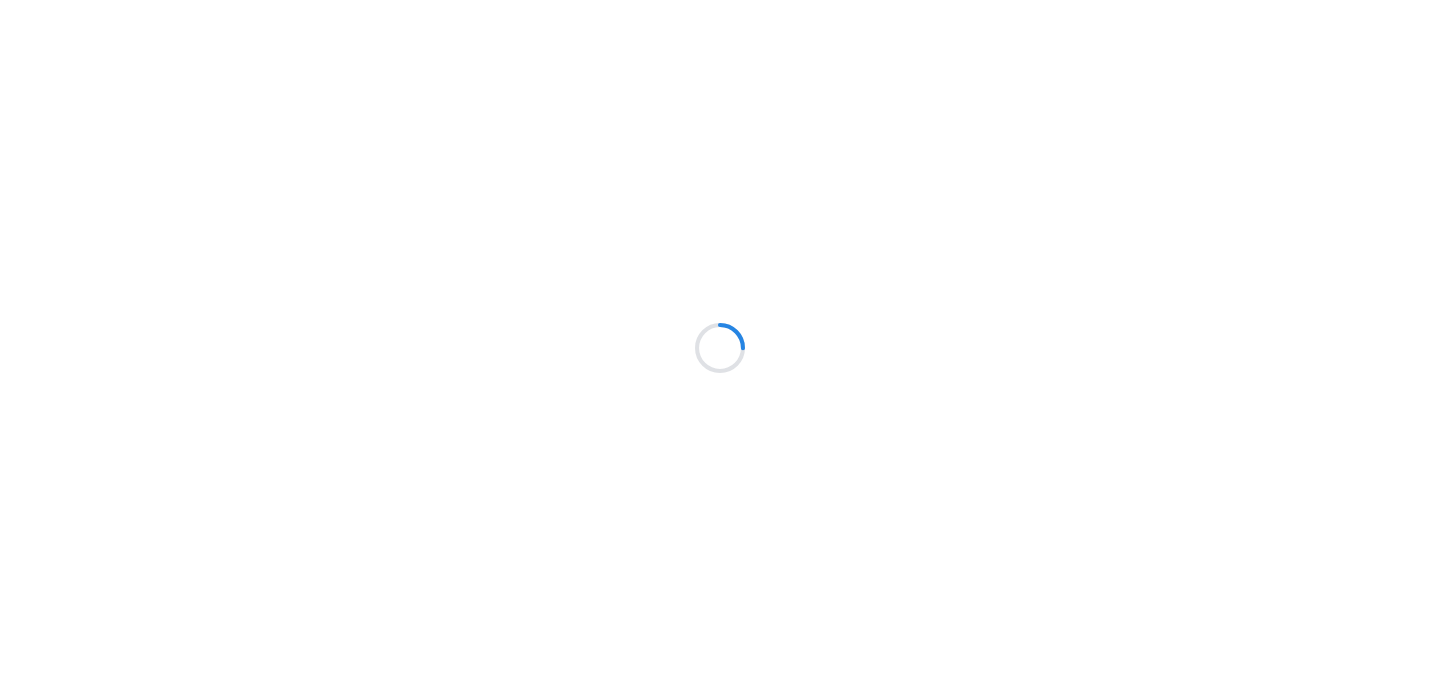 scroll, scrollTop: 0, scrollLeft: 0, axis: both 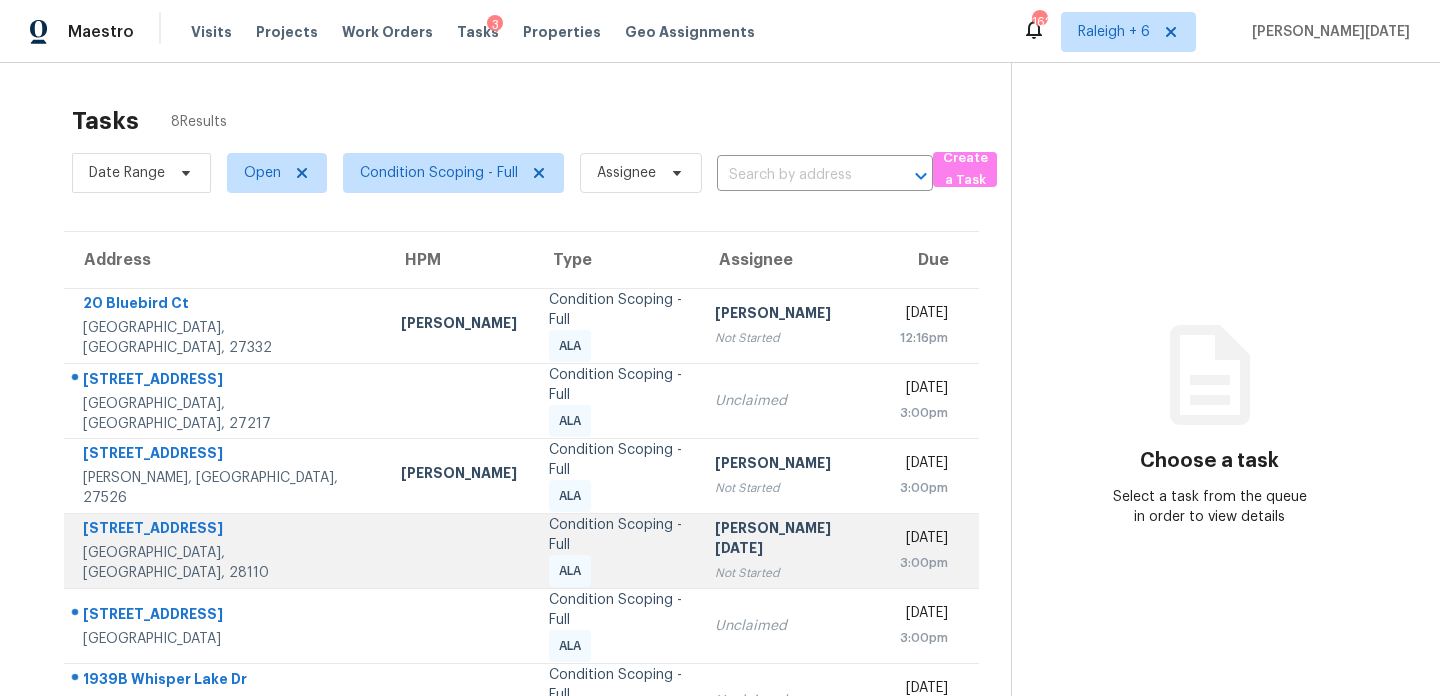 click on "[PERSON_NAME][DATE]" at bounding box center (791, 540) 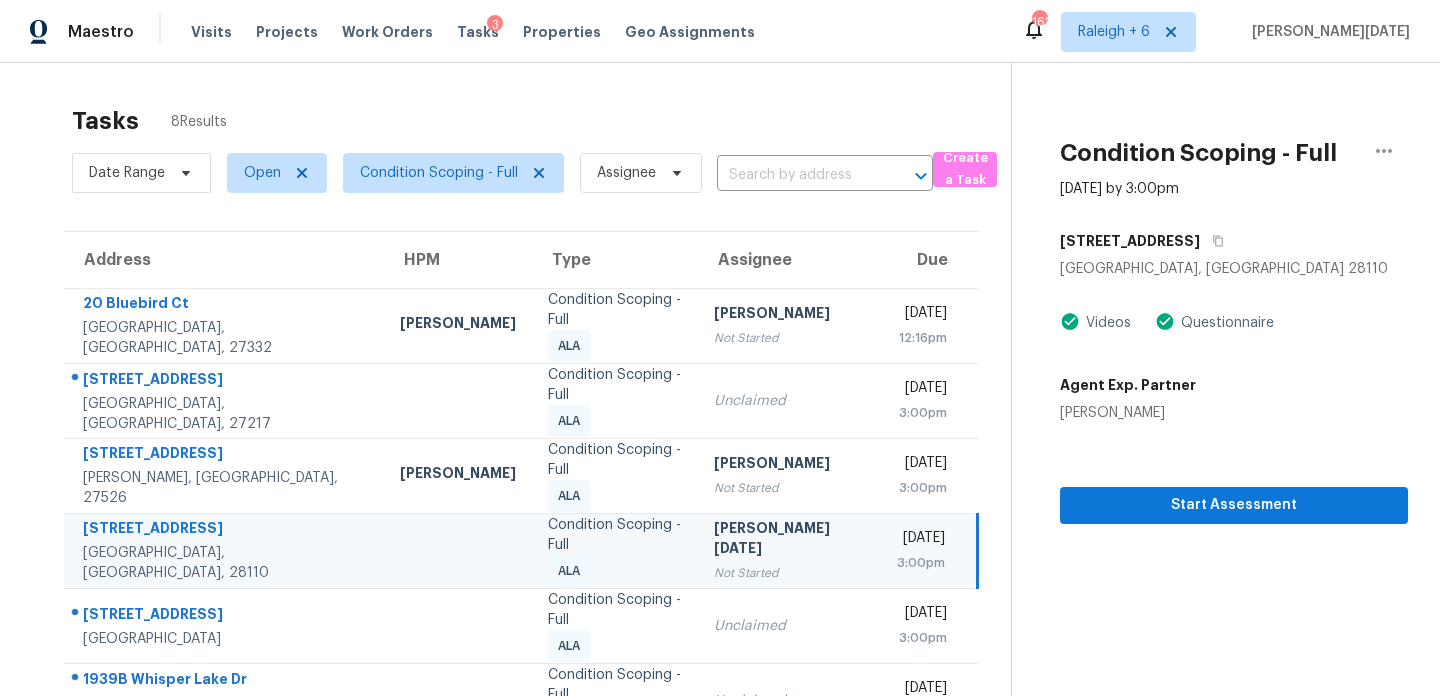 click on "[PERSON_NAME][DATE]" at bounding box center (790, 540) 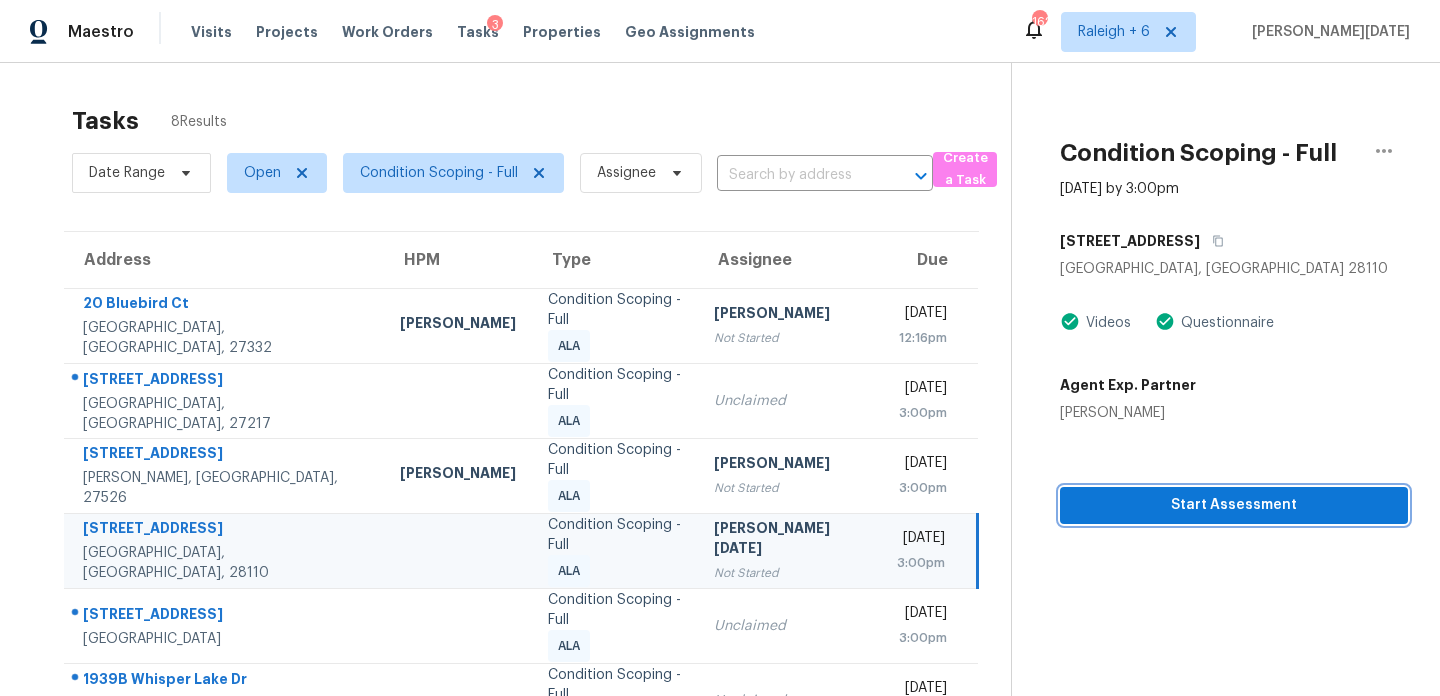click on "Start Assessment" at bounding box center [1234, 505] 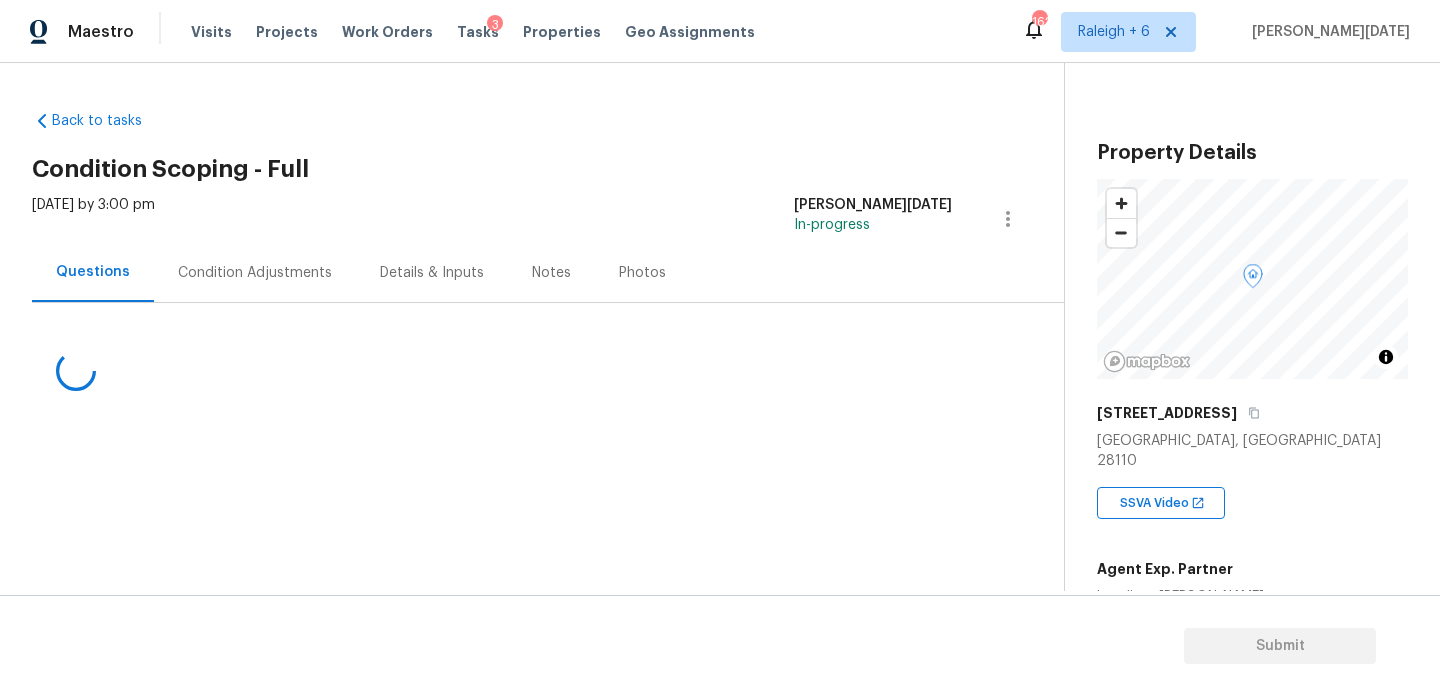 click on "Condition Adjustments" at bounding box center (255, 272) 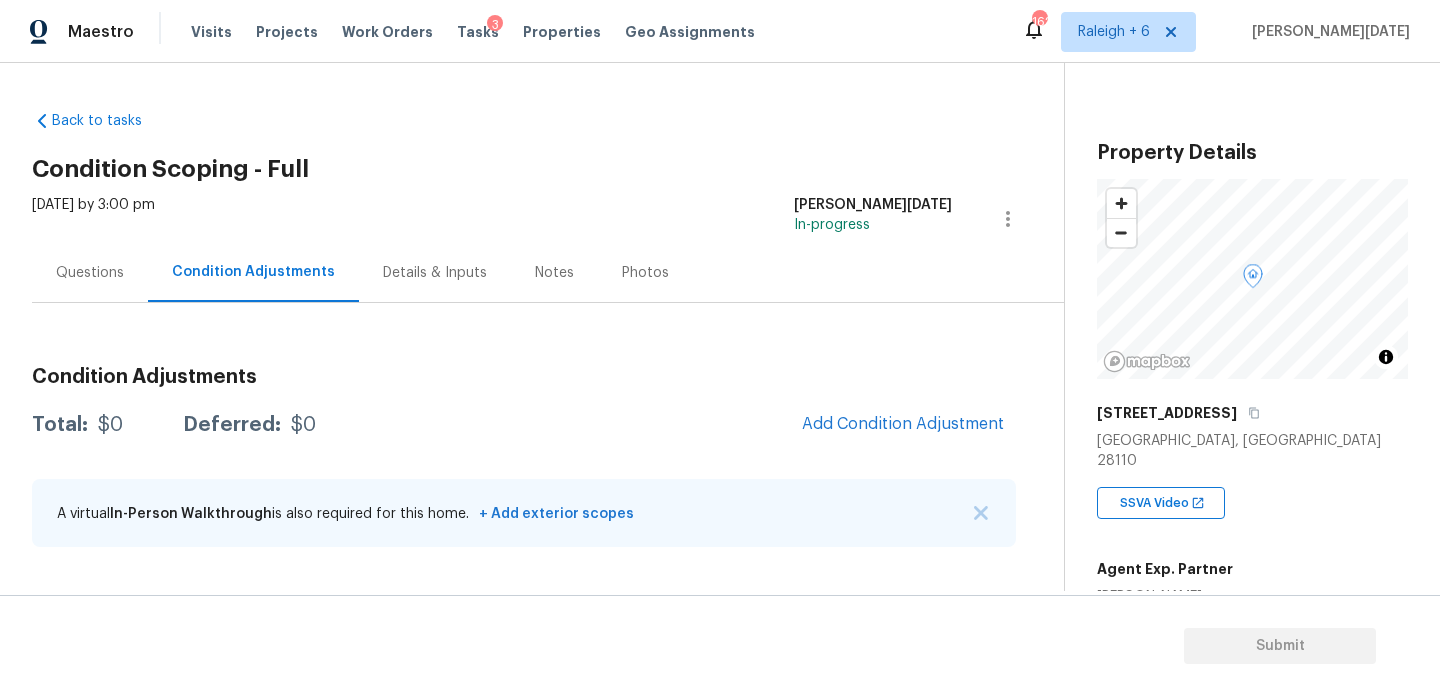 click on "Condition Adjustments Total:  $0 Deferred:  $0 Add Condition Adjustment A virtual  In-Person Walkthrough  is also required for this home.   + Add exterior scopes" at bounding box center (524, 458) 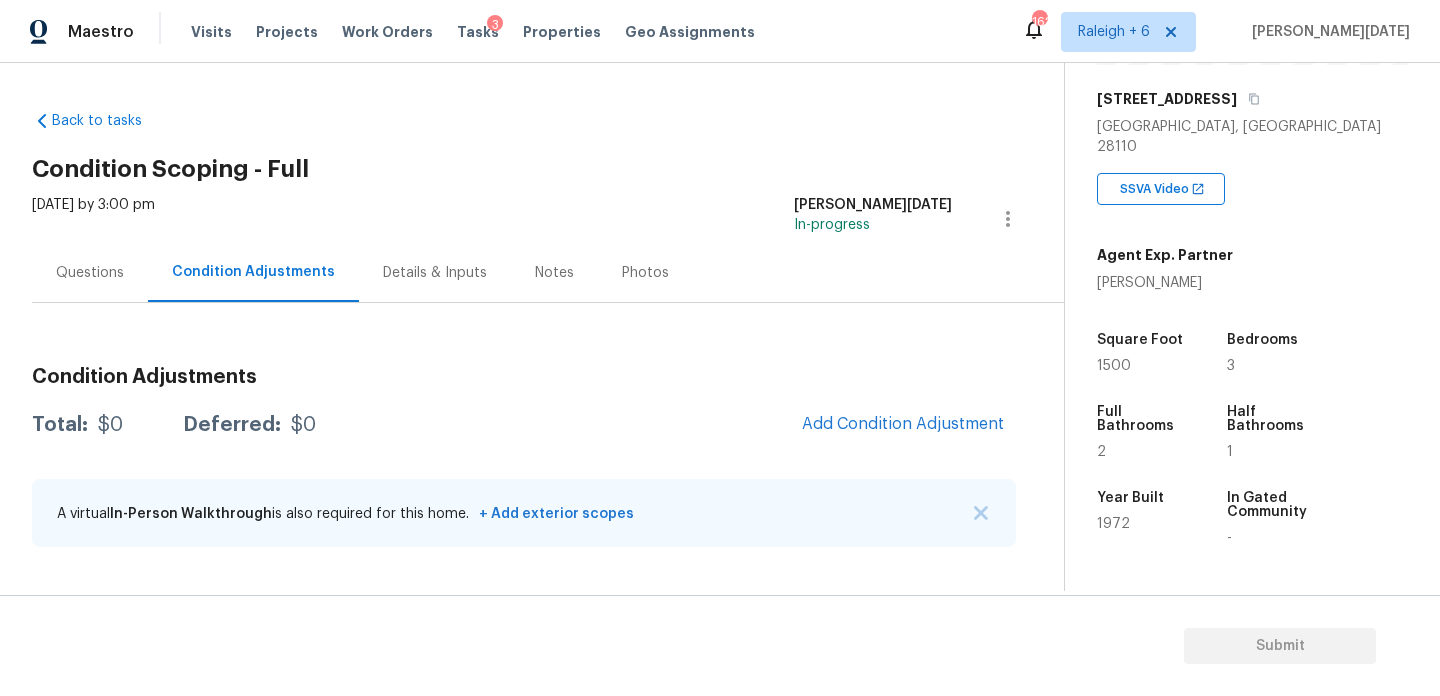 click on "[DATE] by 3:00 pm" at bounding box center [93, 219] 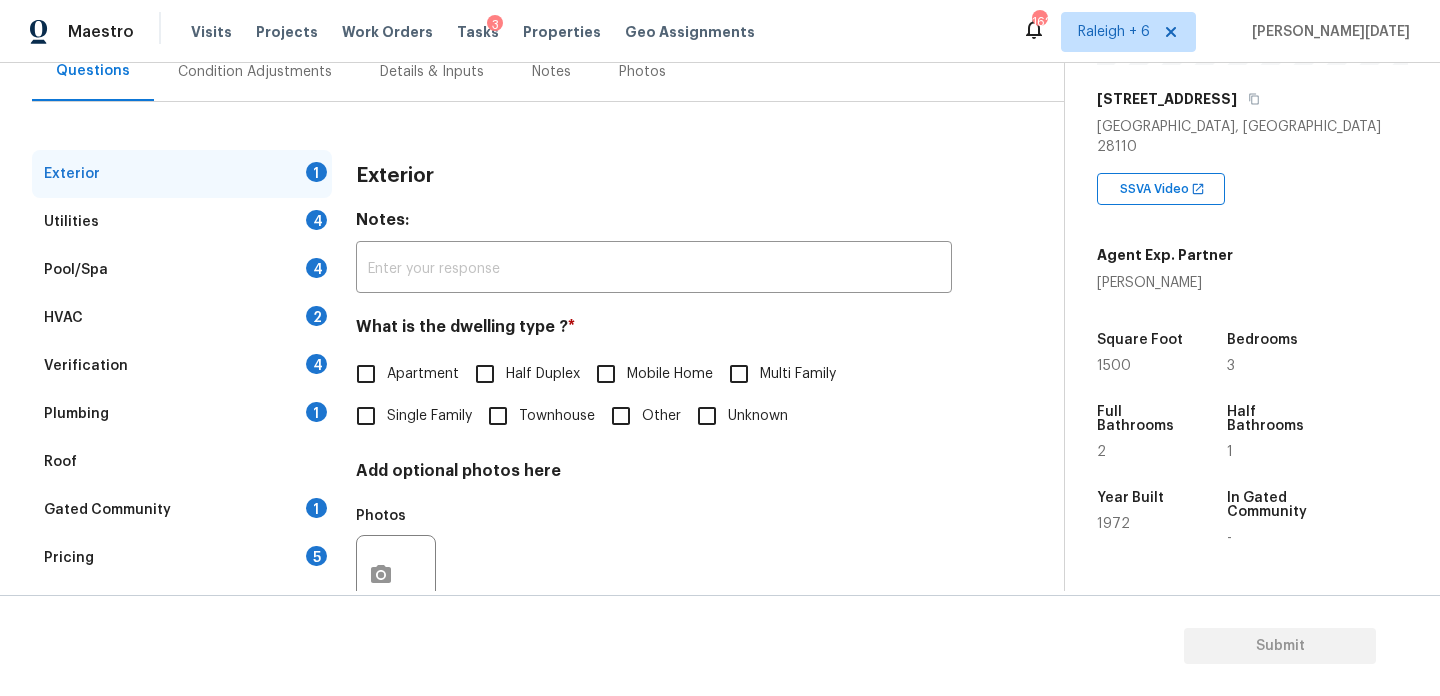 scroll, scrollTop: 236, scrollLeft: 0, axis: vertical 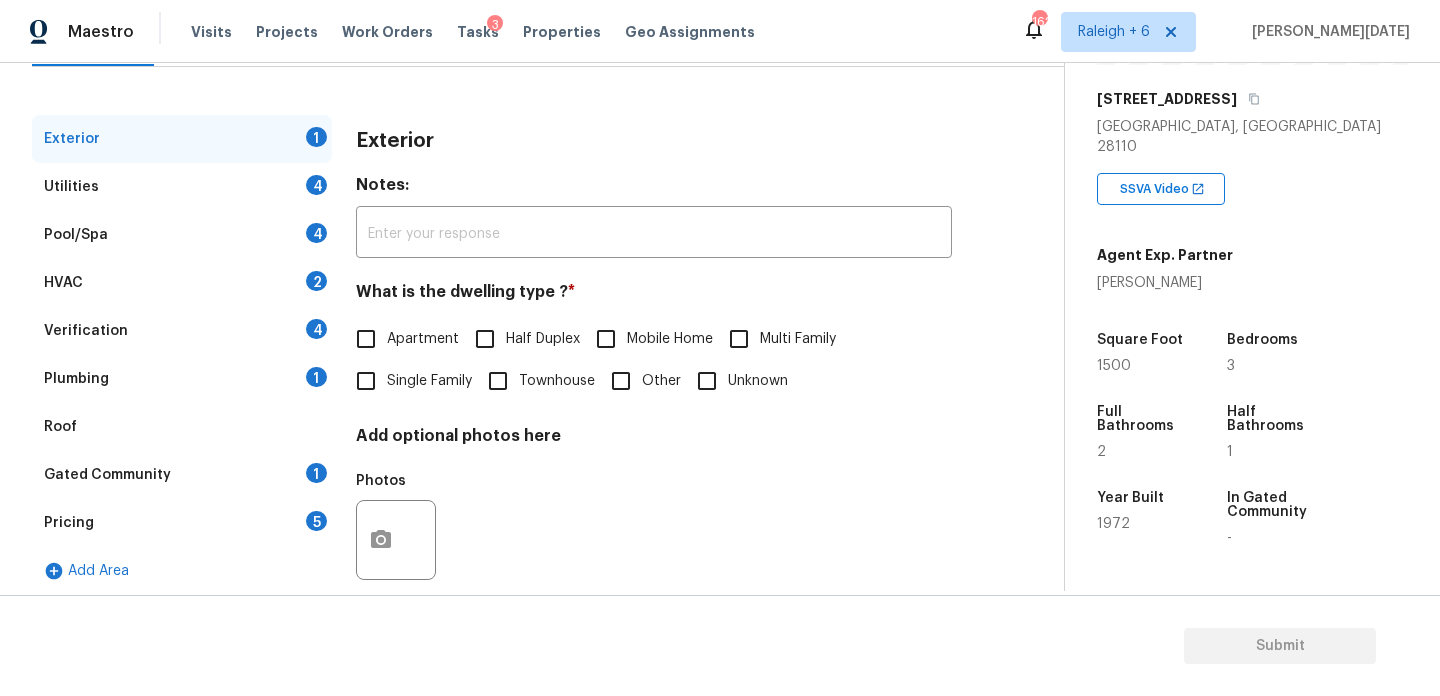 click on "Verification 4" at bounding box center [182, 331] 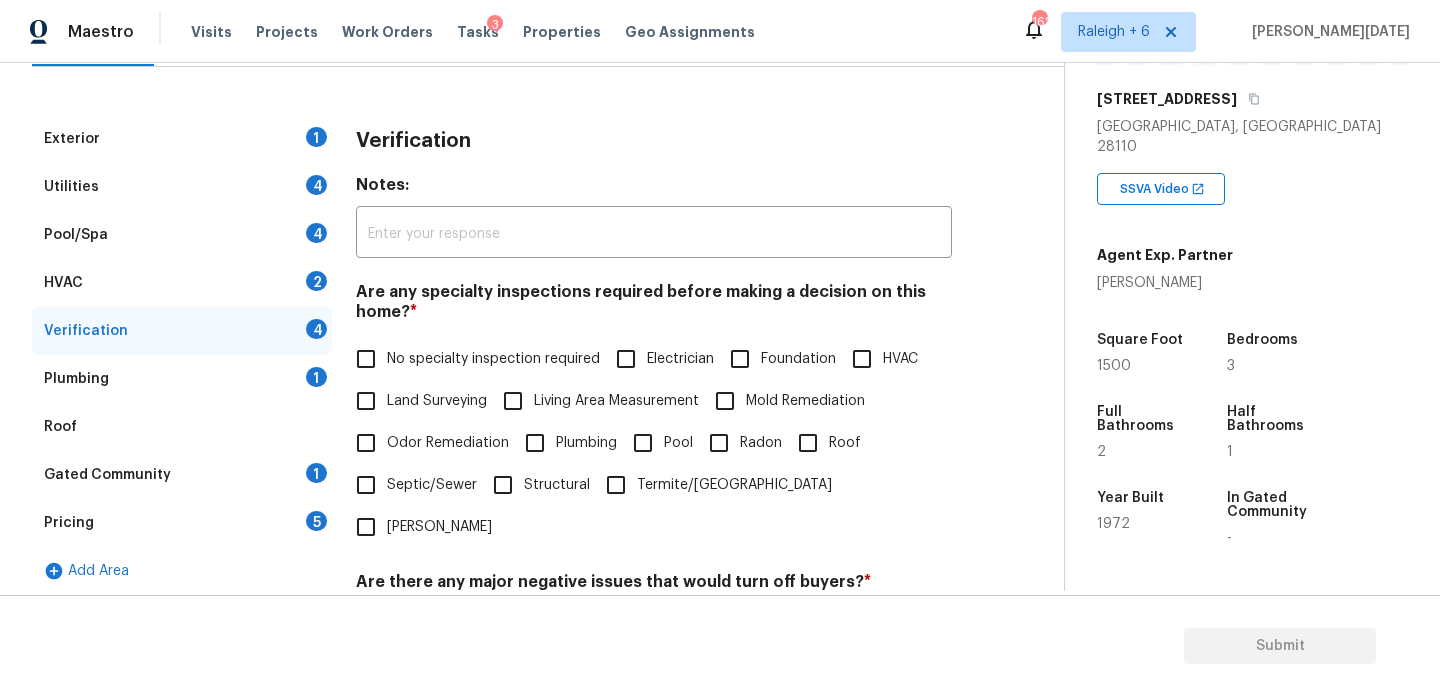 scroll, scrollTop: 507, scrollLeft: 0, axis: vertical 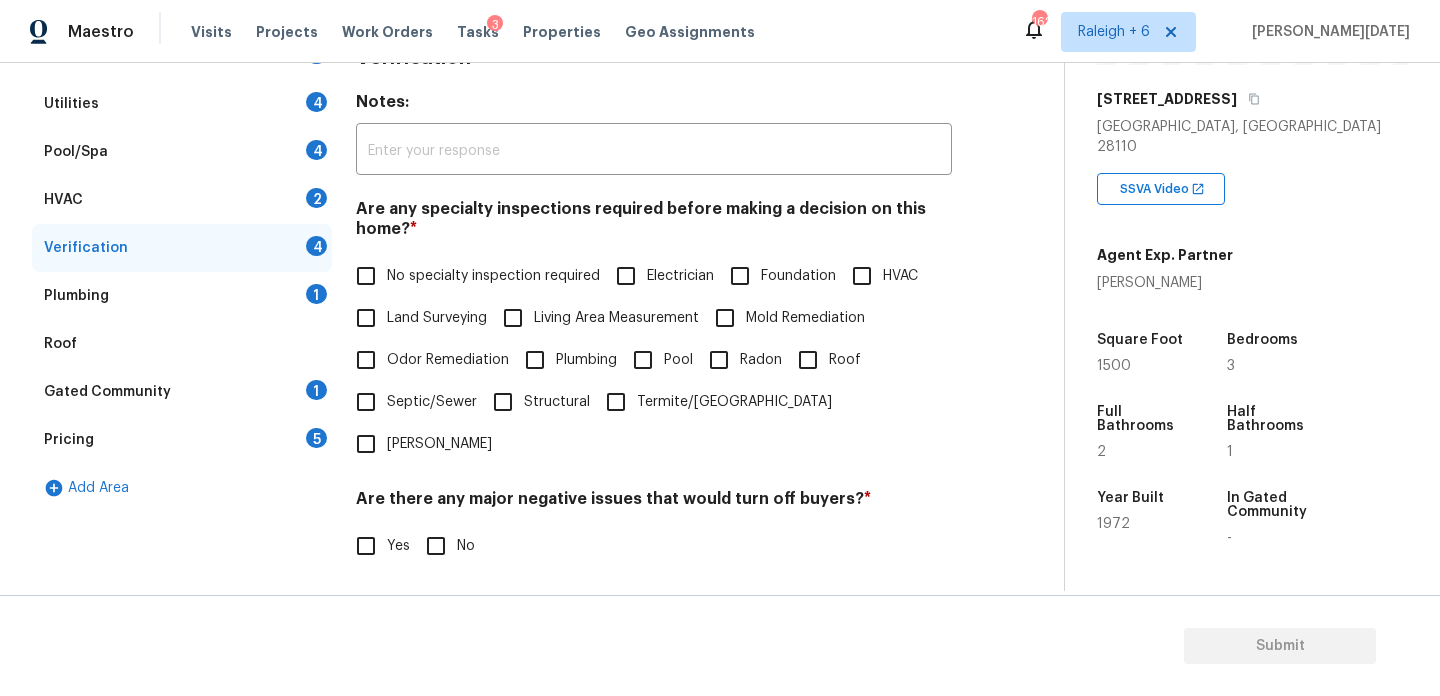 click on "Plumbing 1" at bounding box center [182, 296] 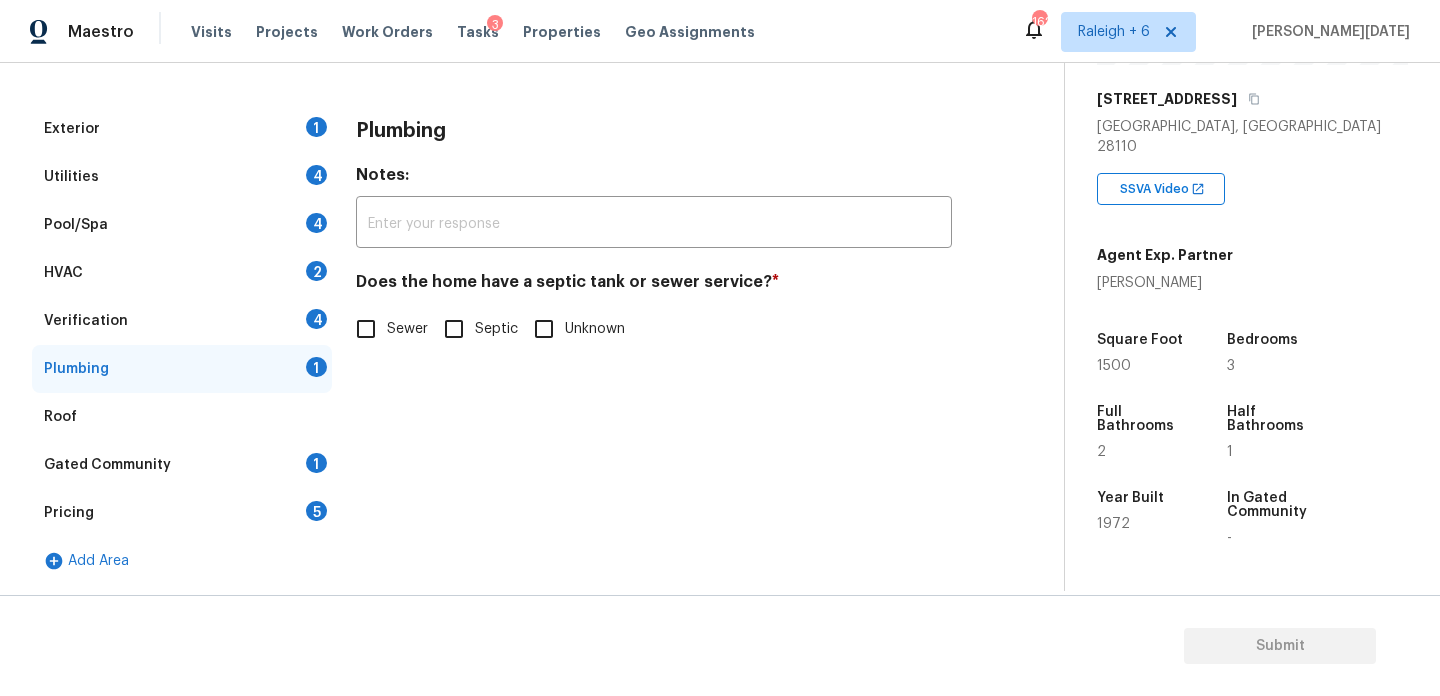 click on "Septic" at bounding box center (454, 329) 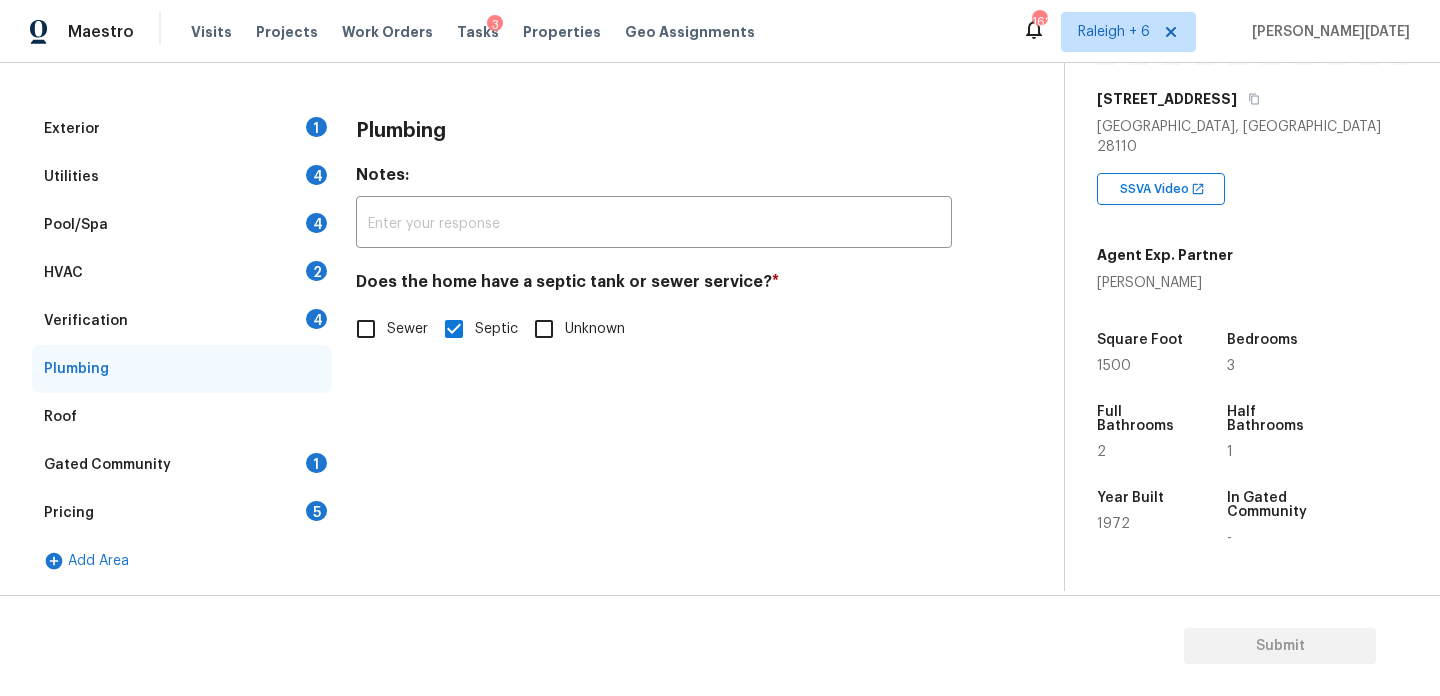 click on "Verification 4" at bounding box center [182, 321] 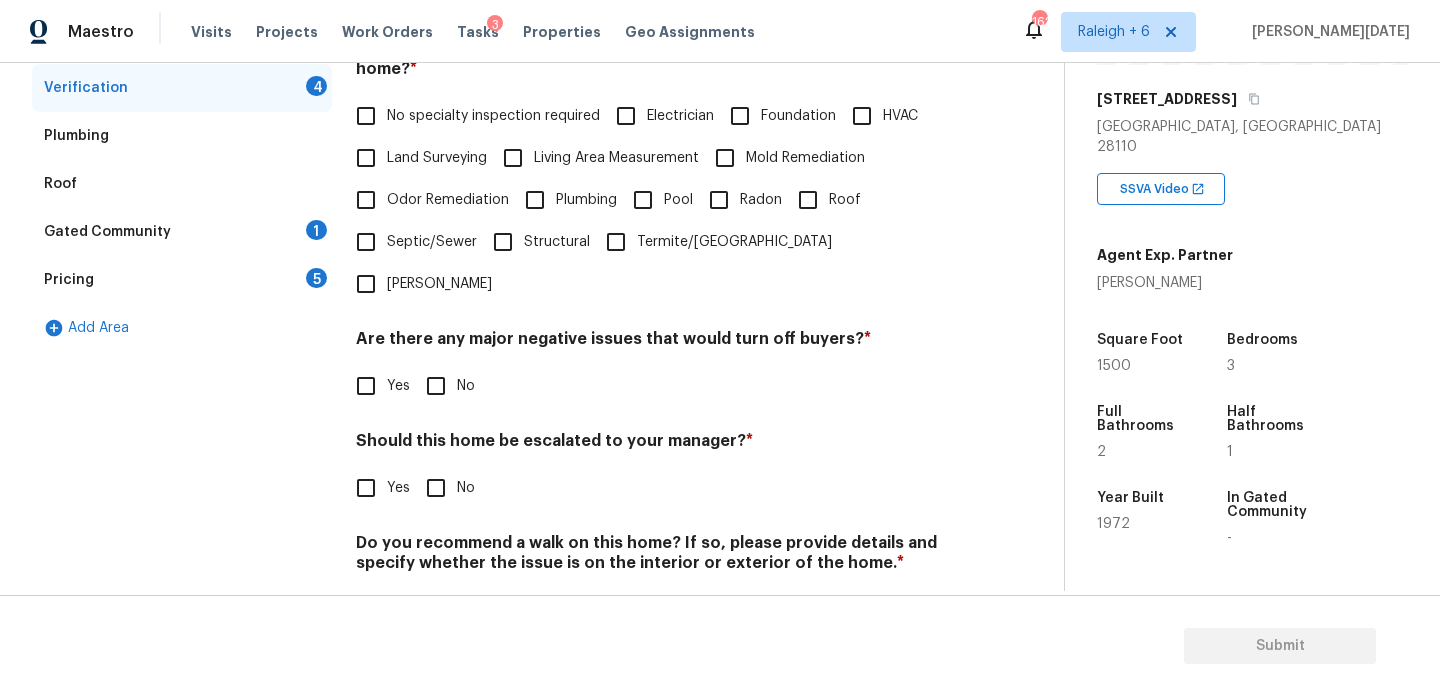 click on "Gated Community 1" at bounding box center [182, 232] 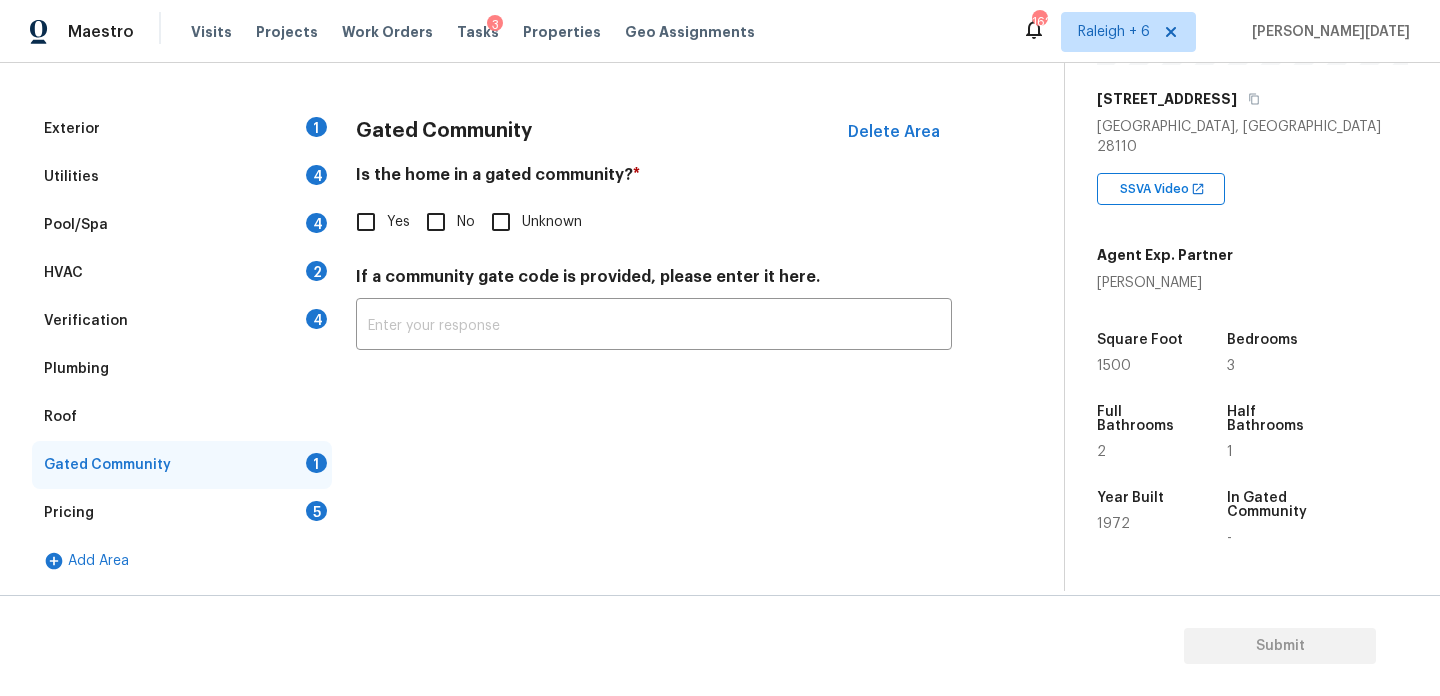 click on "Verification 4" at bounding box center [182, 321] 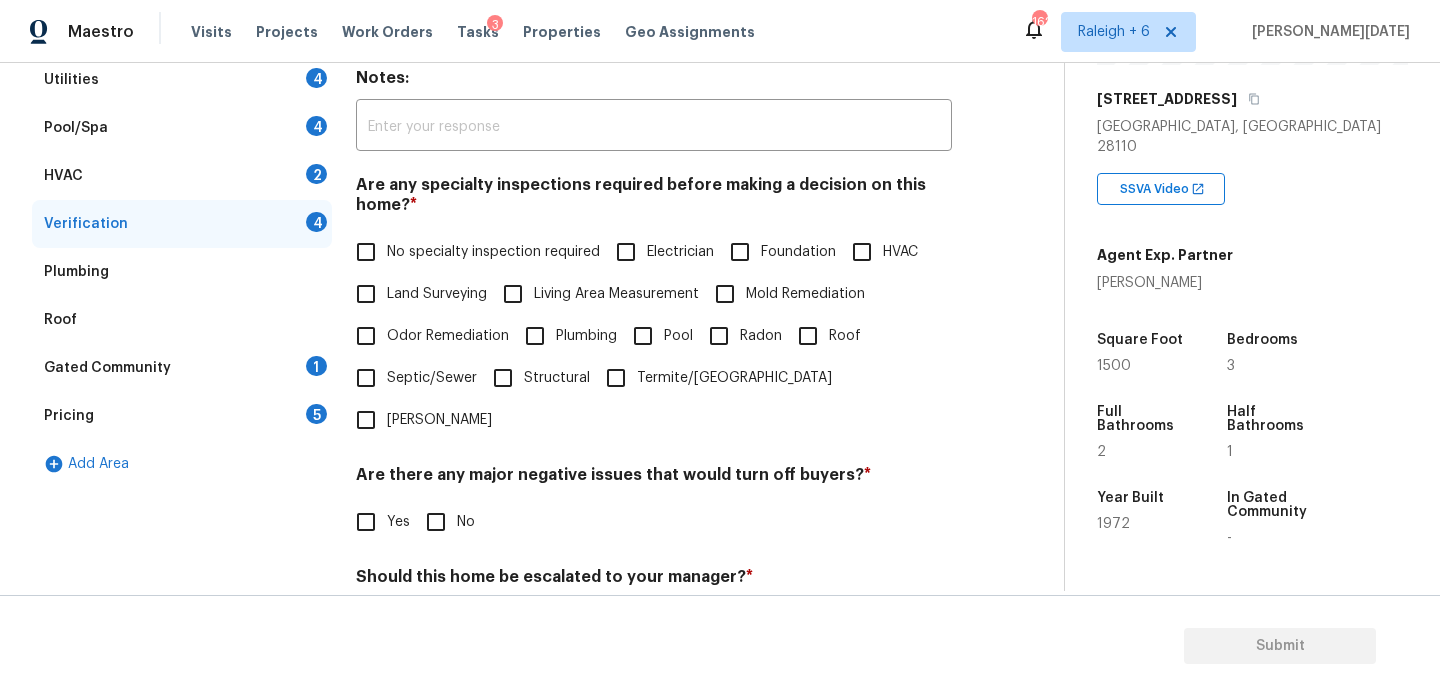scroll, scrollTop: 348, scrollLeft: 0, axis: vertical 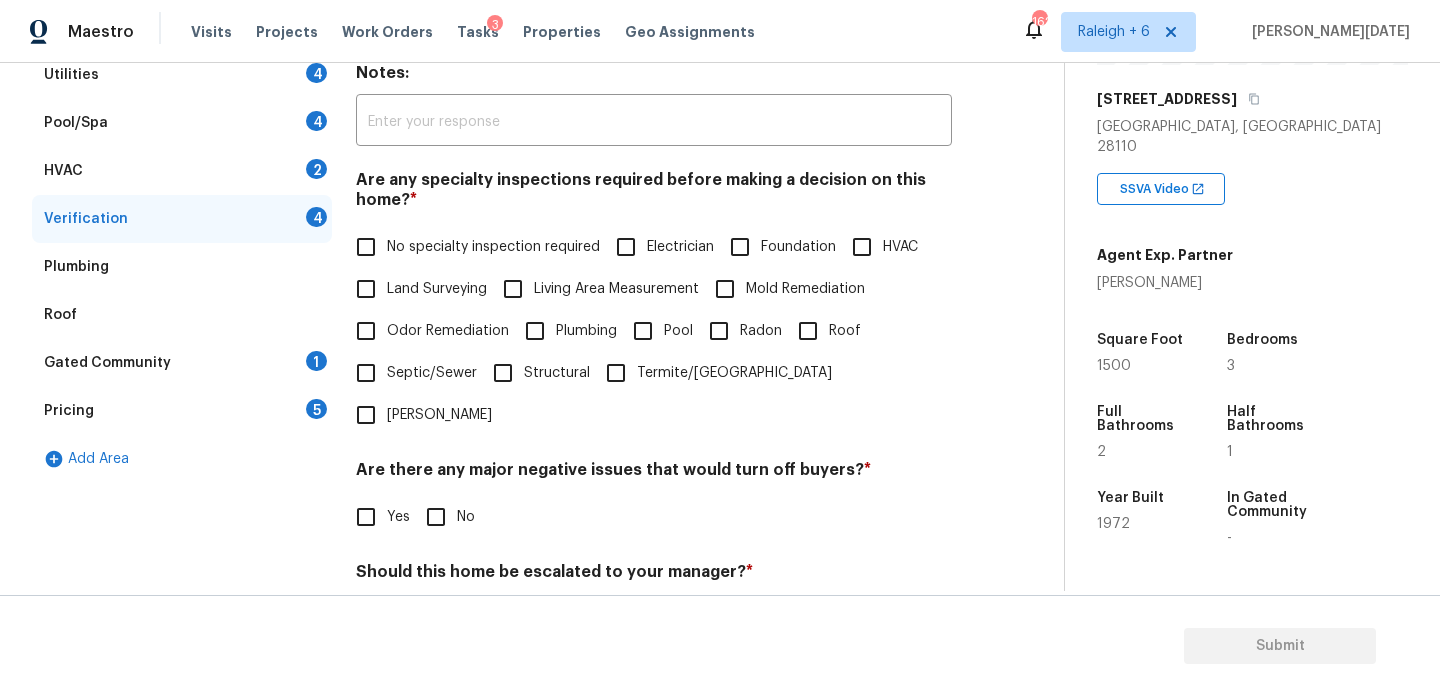 click on "No specialty inspection required" at bounding box center [366, 247] 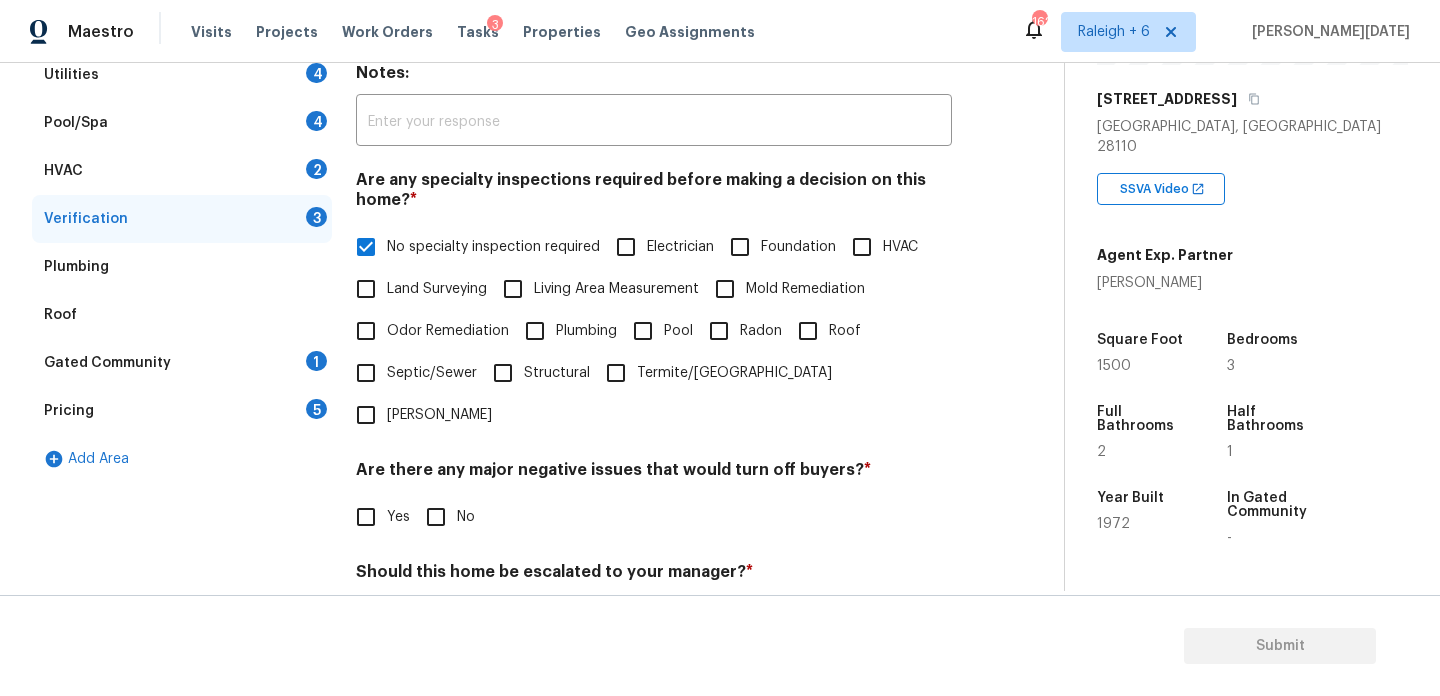 click on "Plumbing" at bounding box center (182, 267) 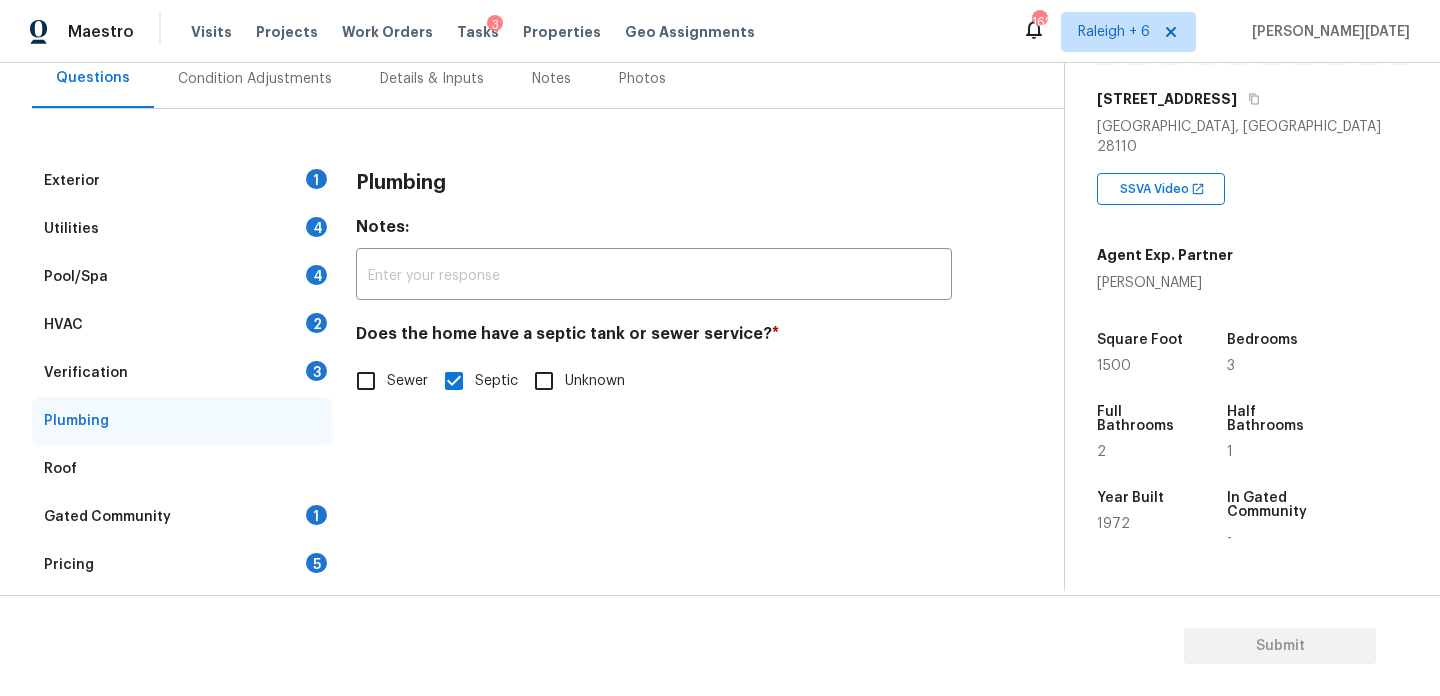 scroll, scrollTop: 192, scrollLeft: 0, axis: vertical 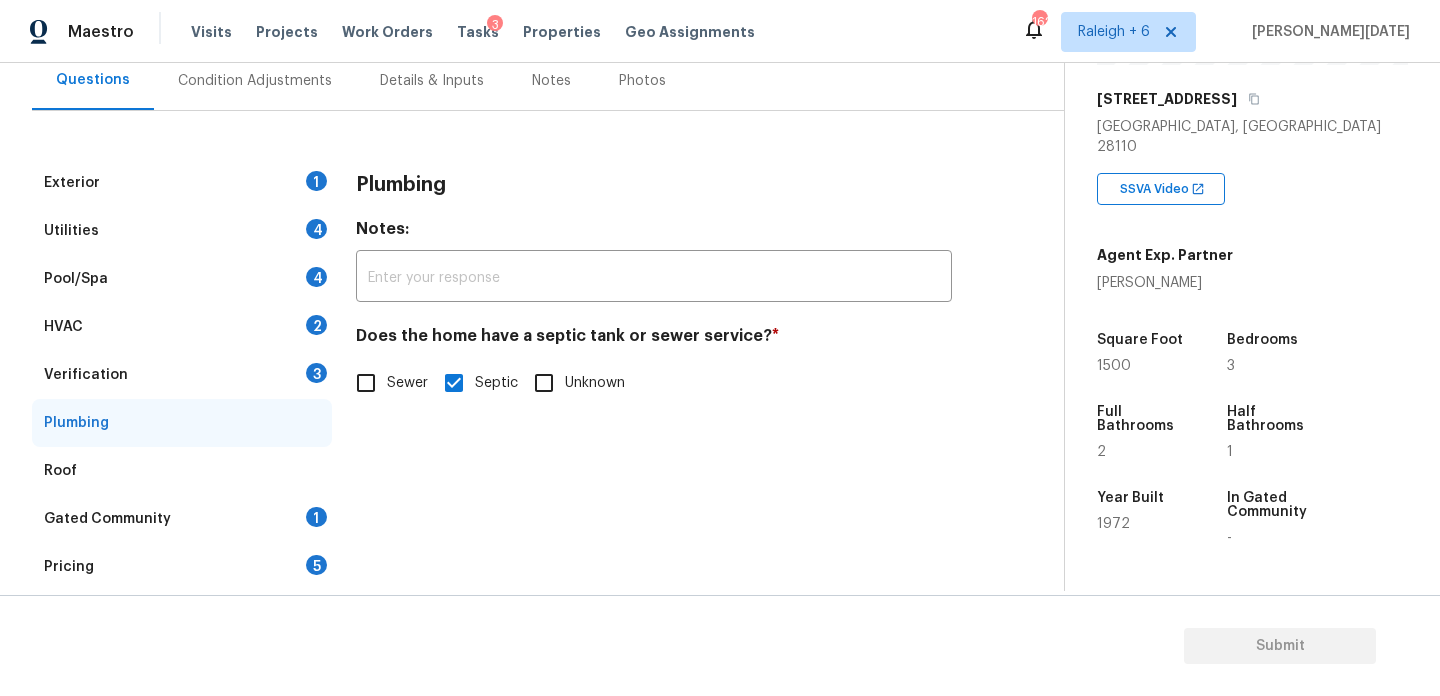 click on "Utilities 4" at bounding box center [182, 231] 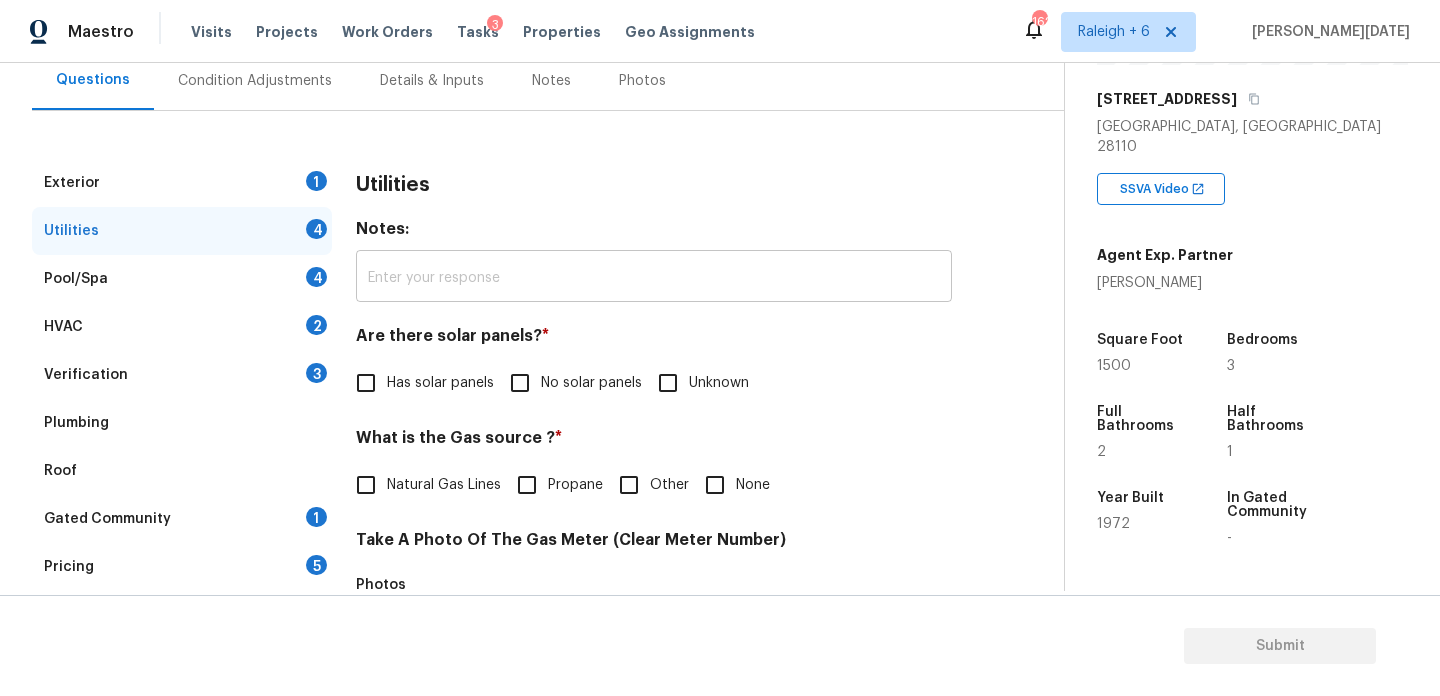 scroll, scrollTop: 809, scrollLeft: 0, axis: vertical 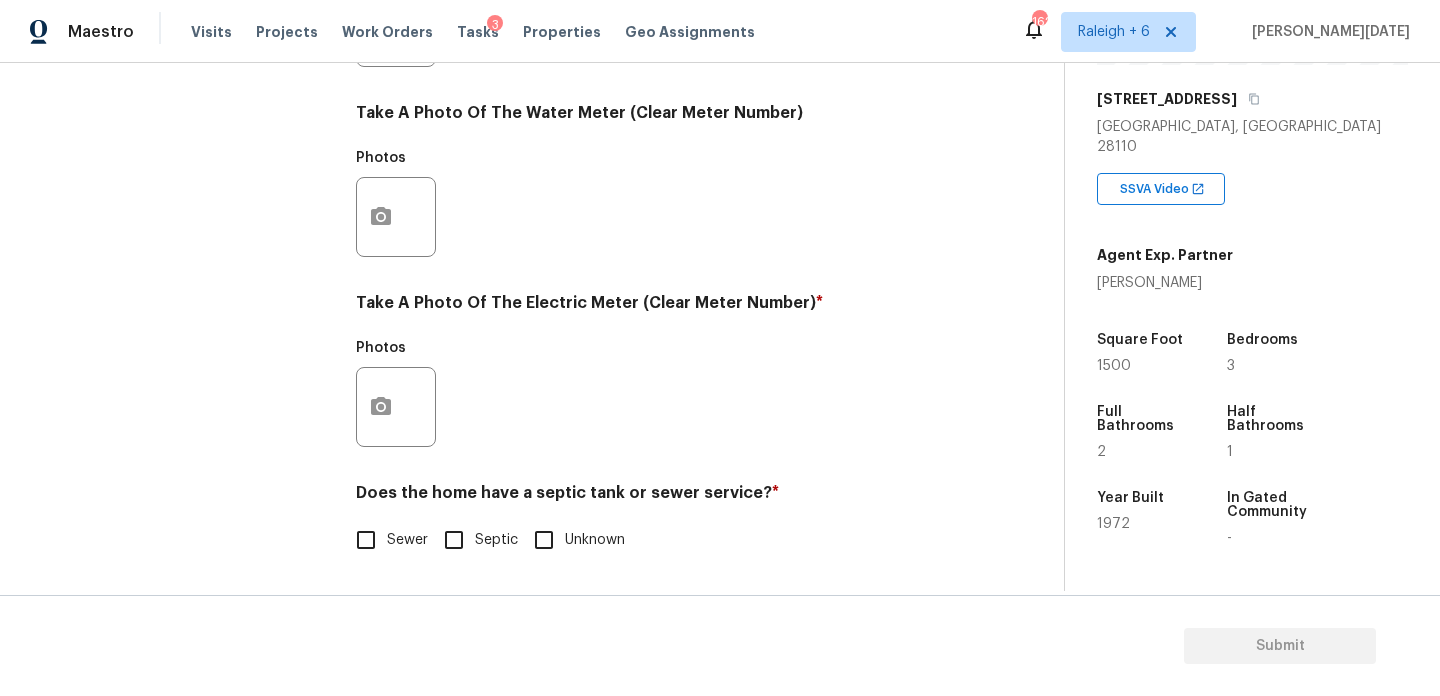 click on "Septic" at bounding box center [454, 540] 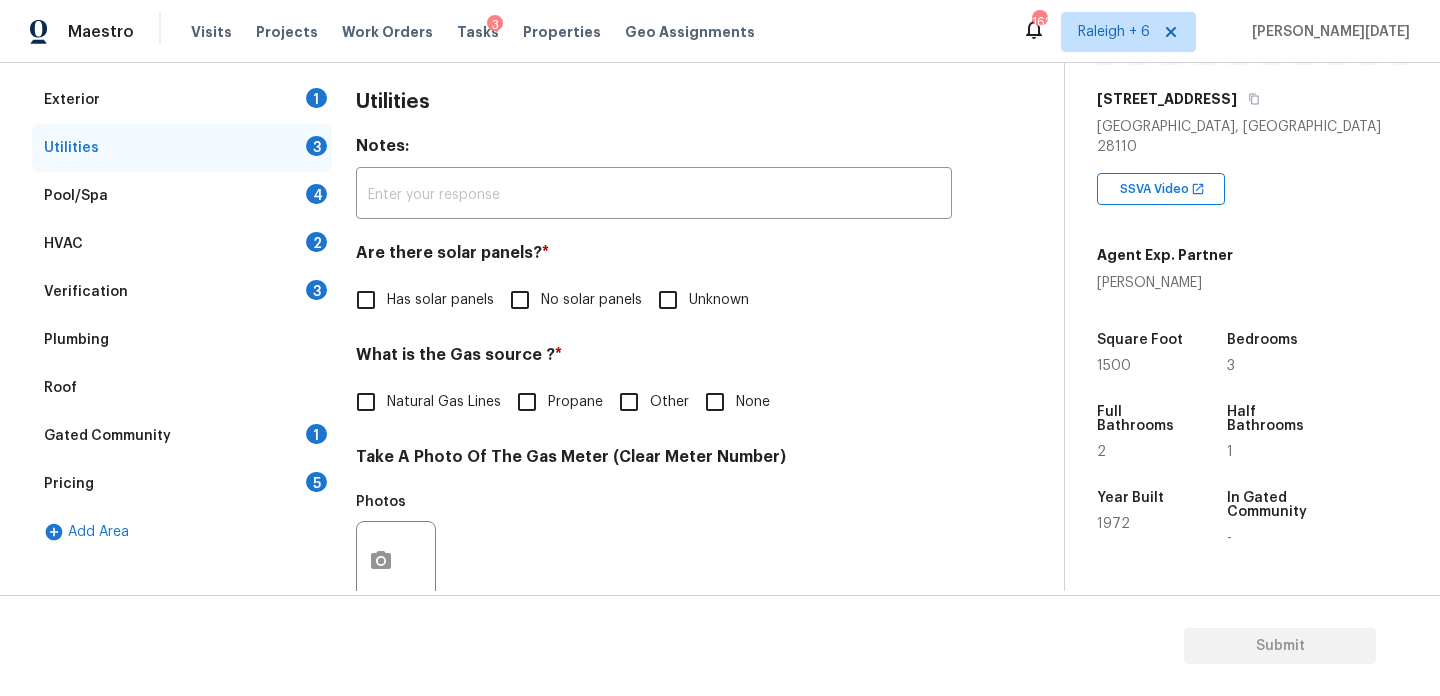 scroll, scrollTop: 0, scrollLeft: 0, axis: both 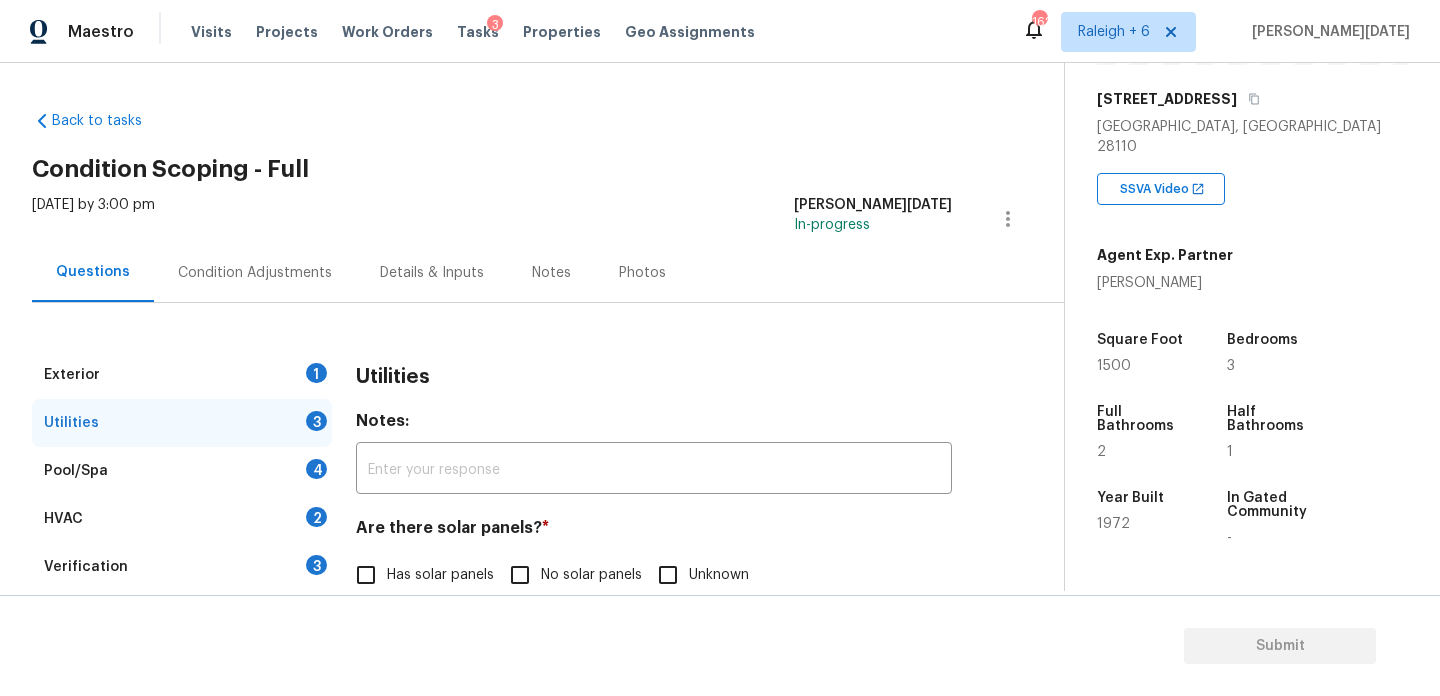 click on "Condition Adjustments" at bounding box center [255, 273] 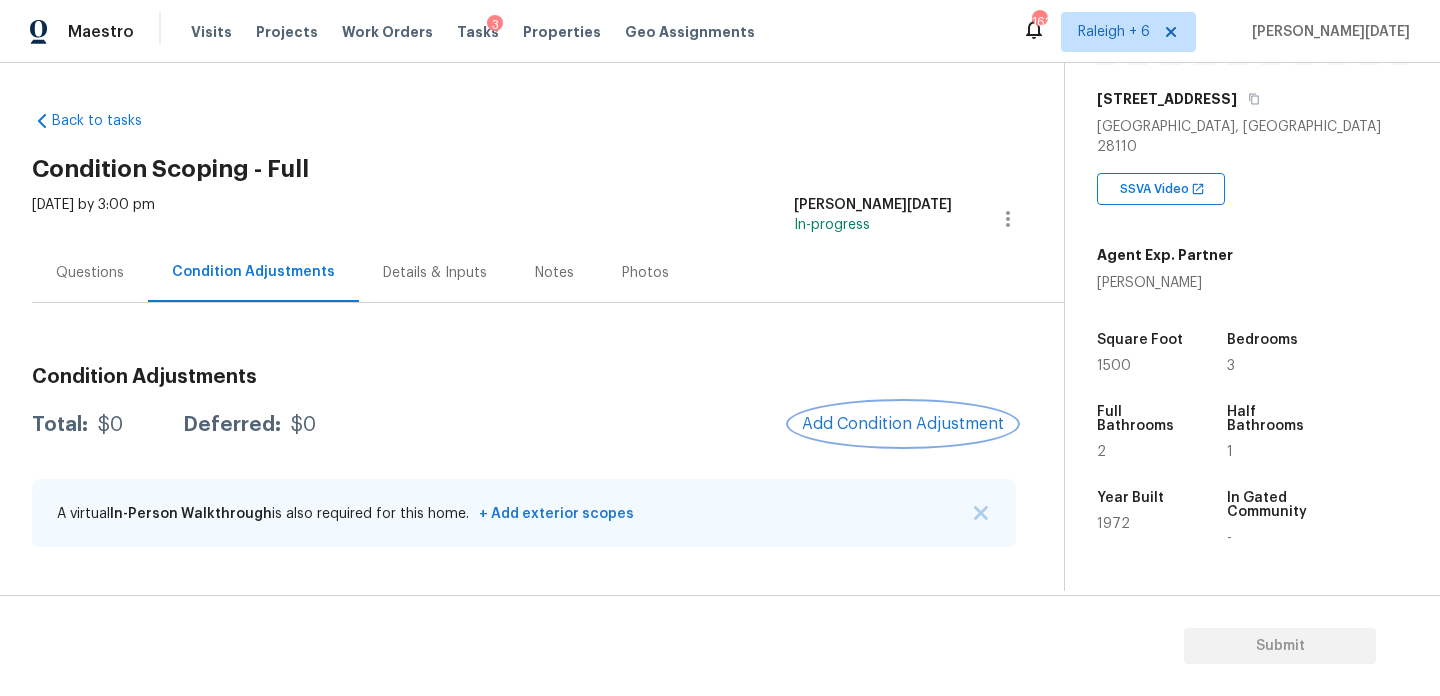 click on "Add Condition Adjustment" at bounding box center [903, 424] 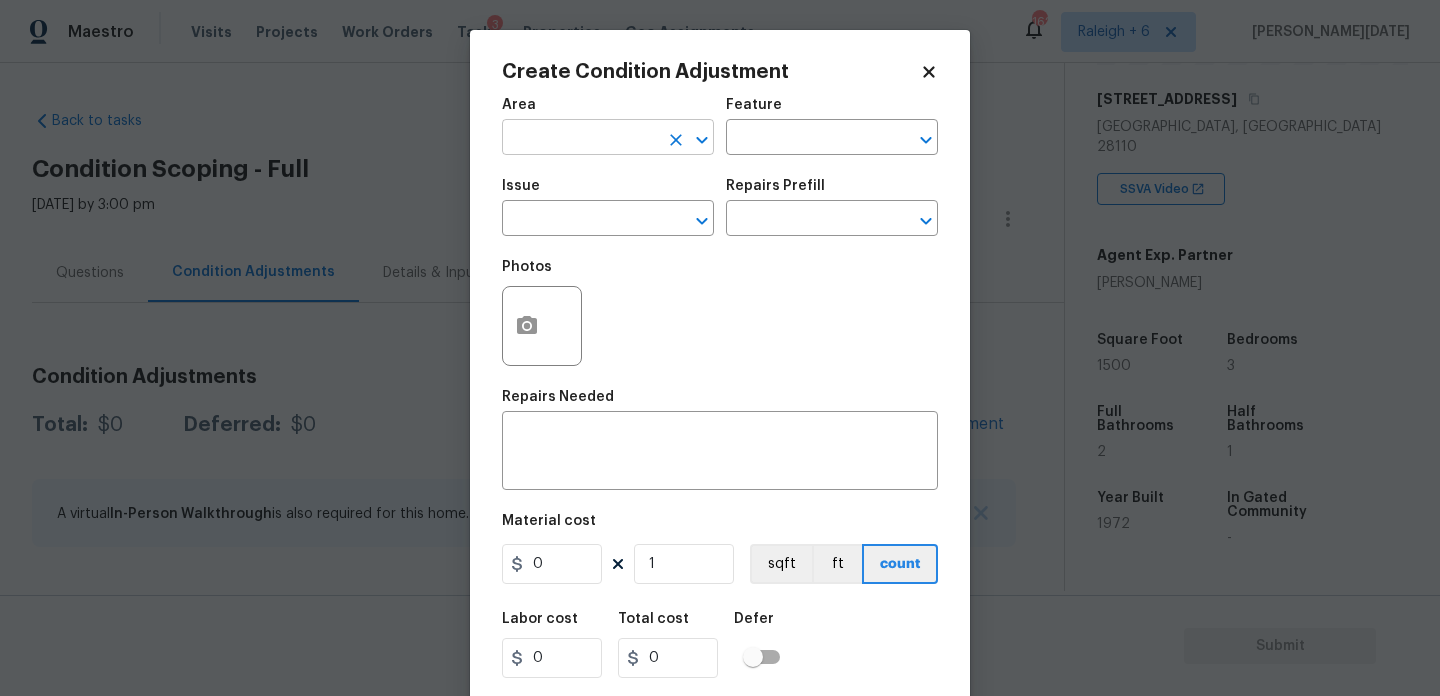 click at bounding box center (580, 139) 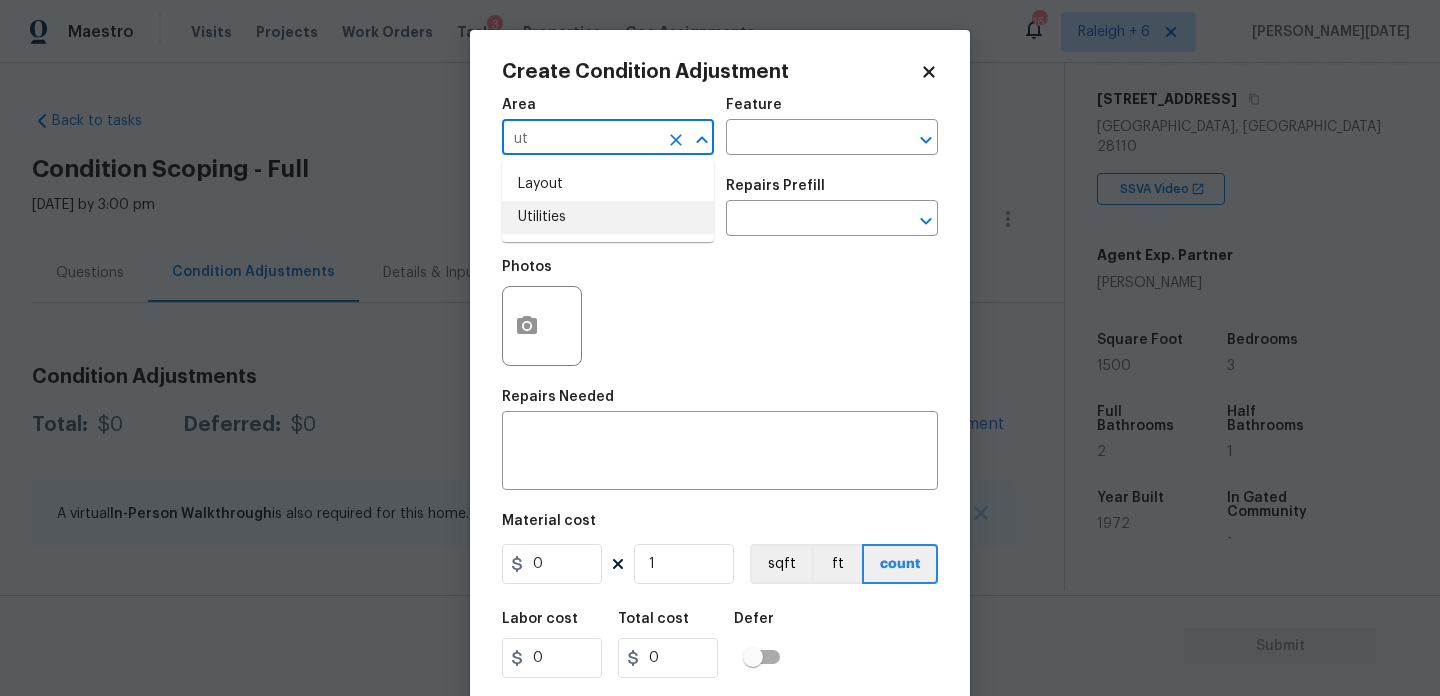 click on "Utilities" at bounding box center [608, 217] 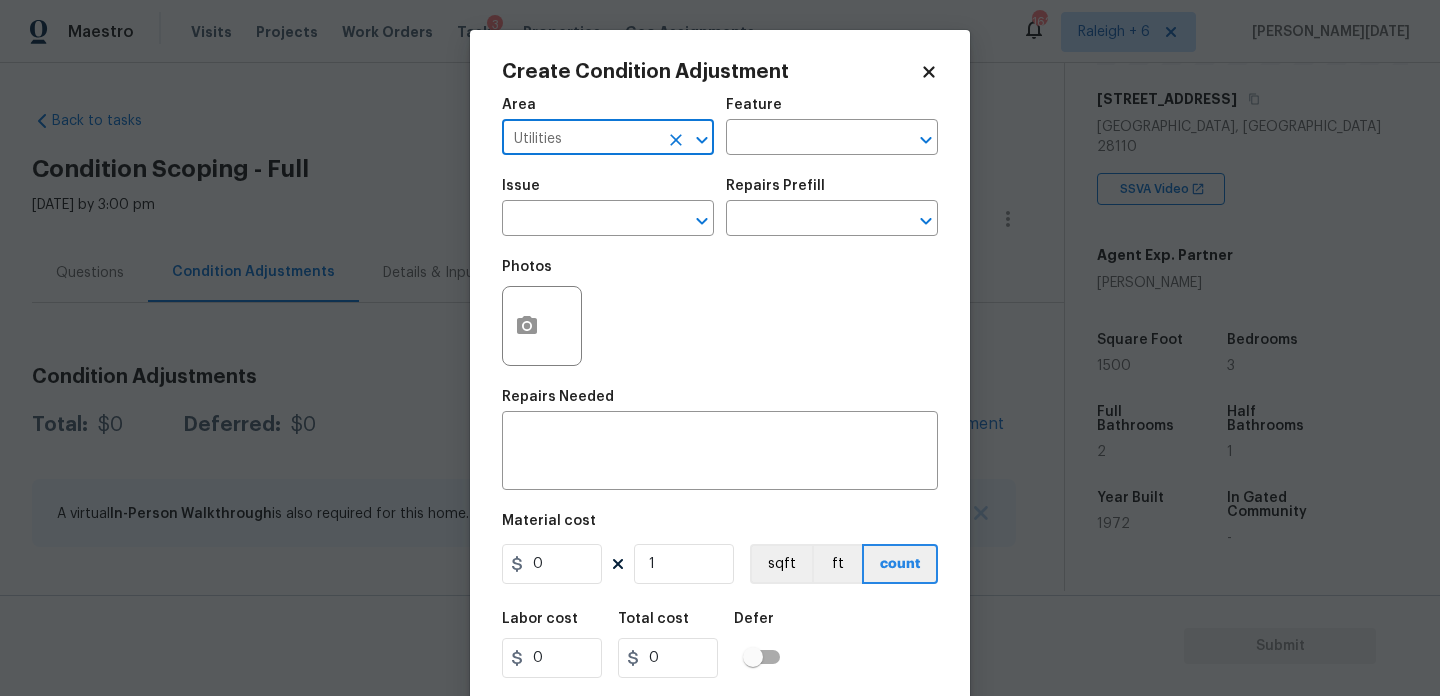 type on "Utilities" 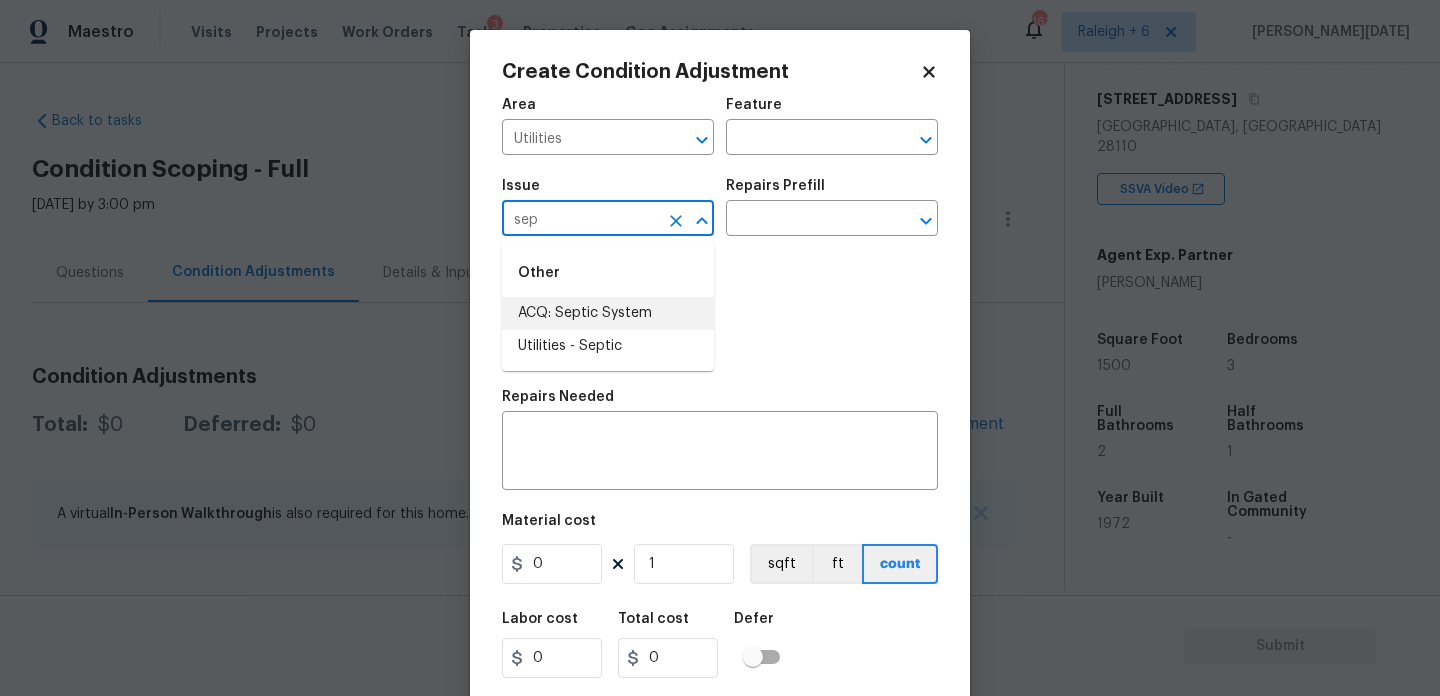 click on "Utilities - Septic" at bounding box center [608, 346] 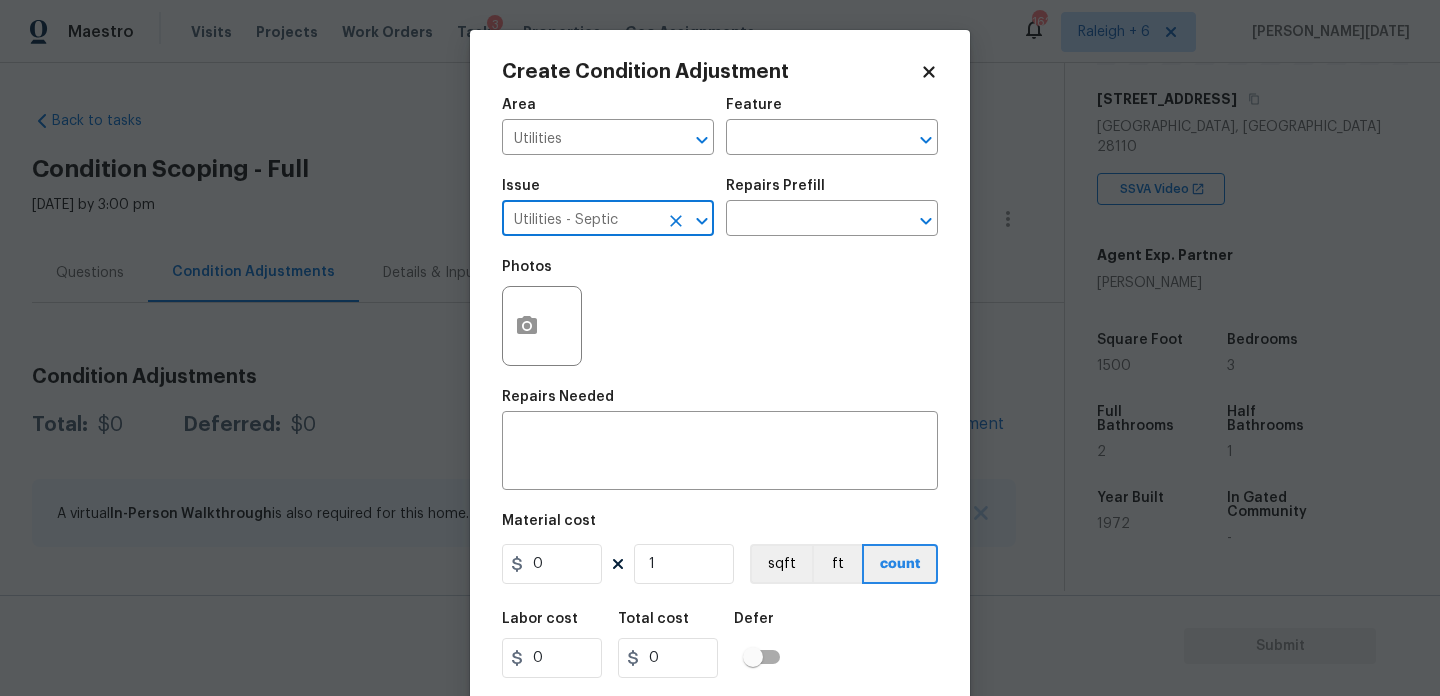 type on "Utilities - Septic" 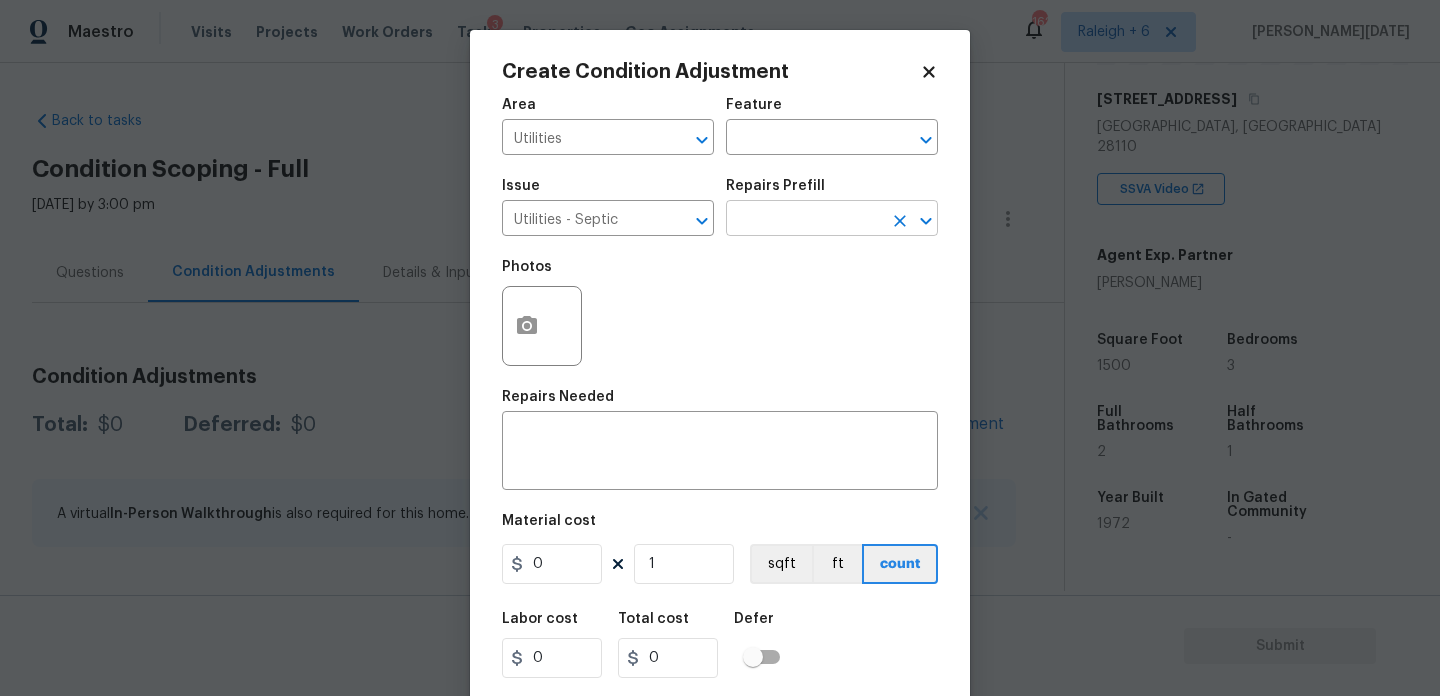 click at bounding box center [804, 220] 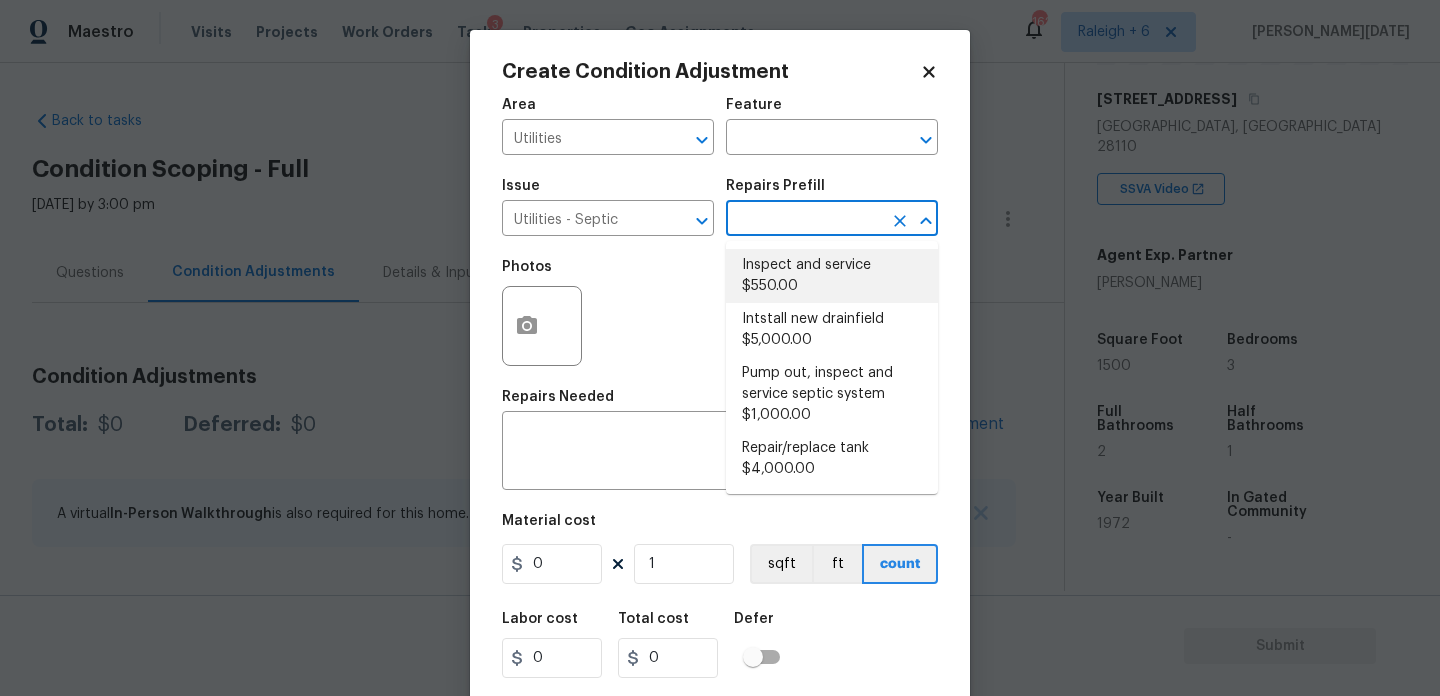 click on "Inspect and service $550.00" at bounding box center (832, 276) 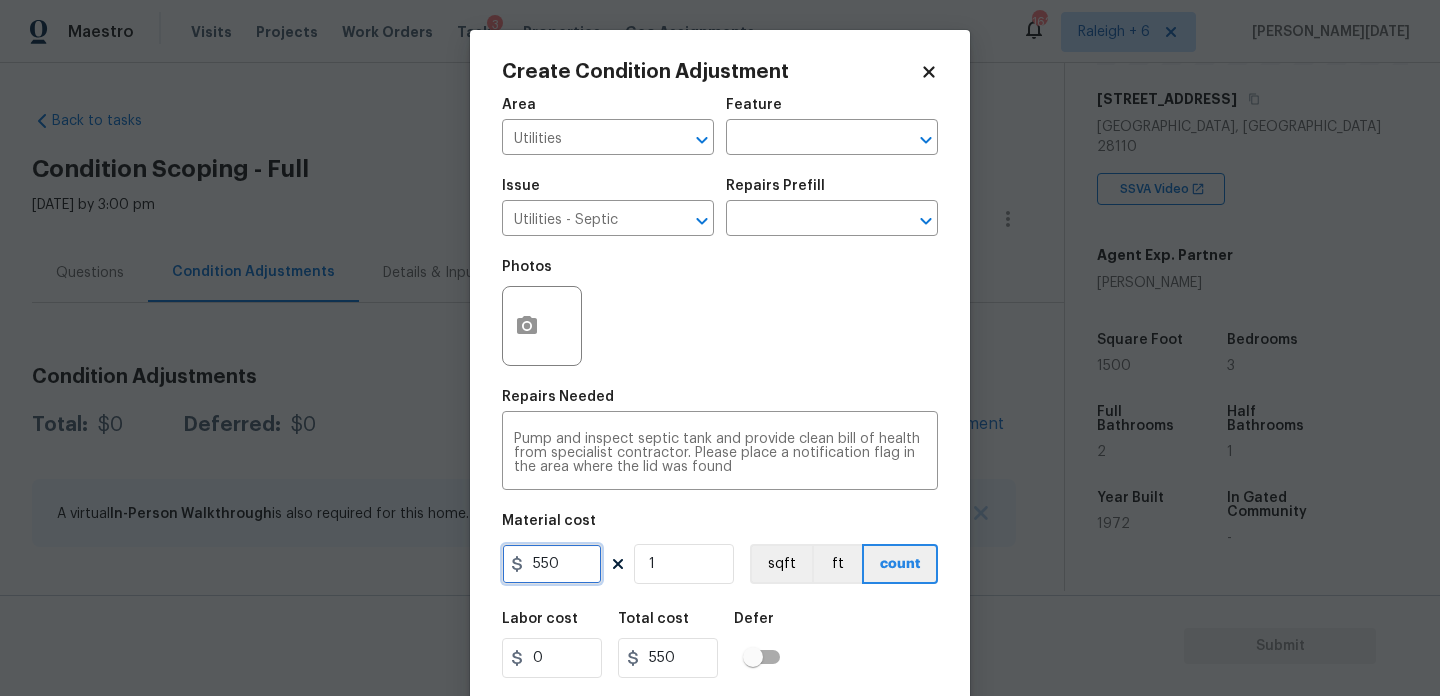 drag, startPoint x: 484, startPoint y: 581, endPoint x: 419, endPoint y: 581, distance: 65 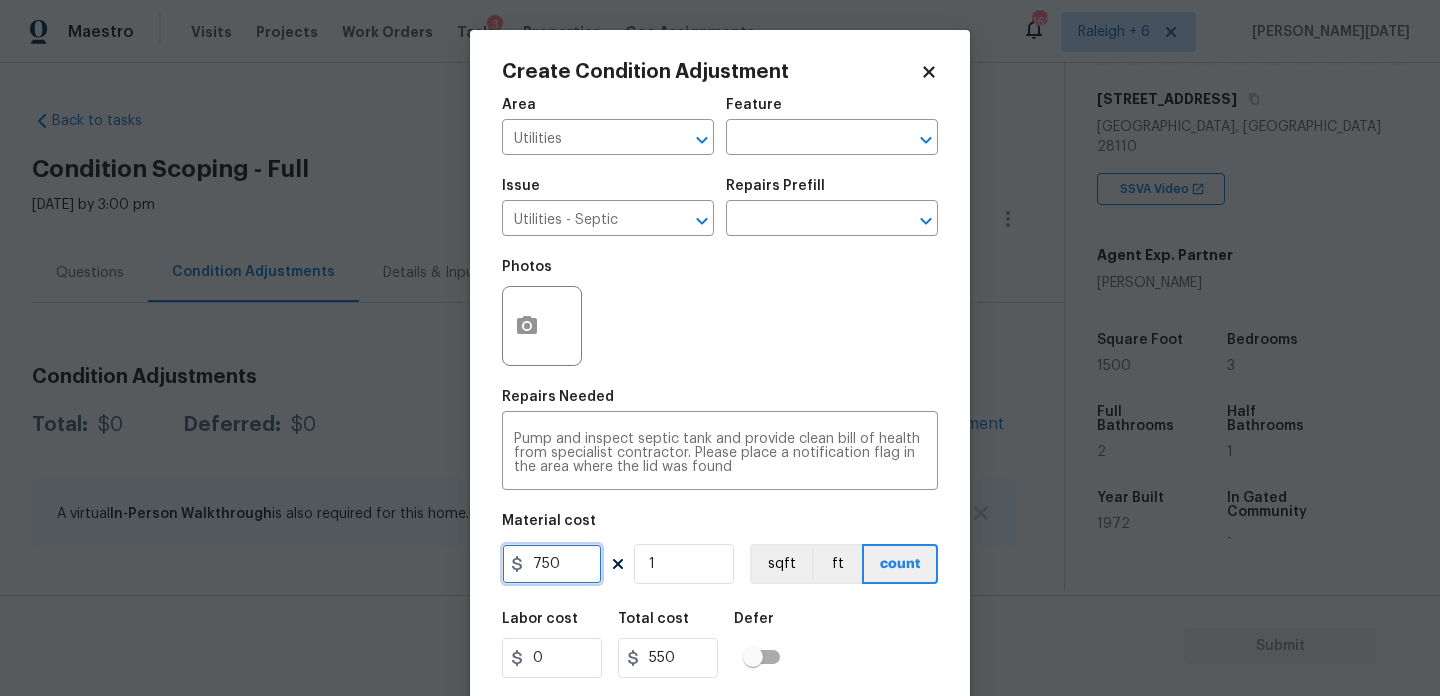 type on "750" 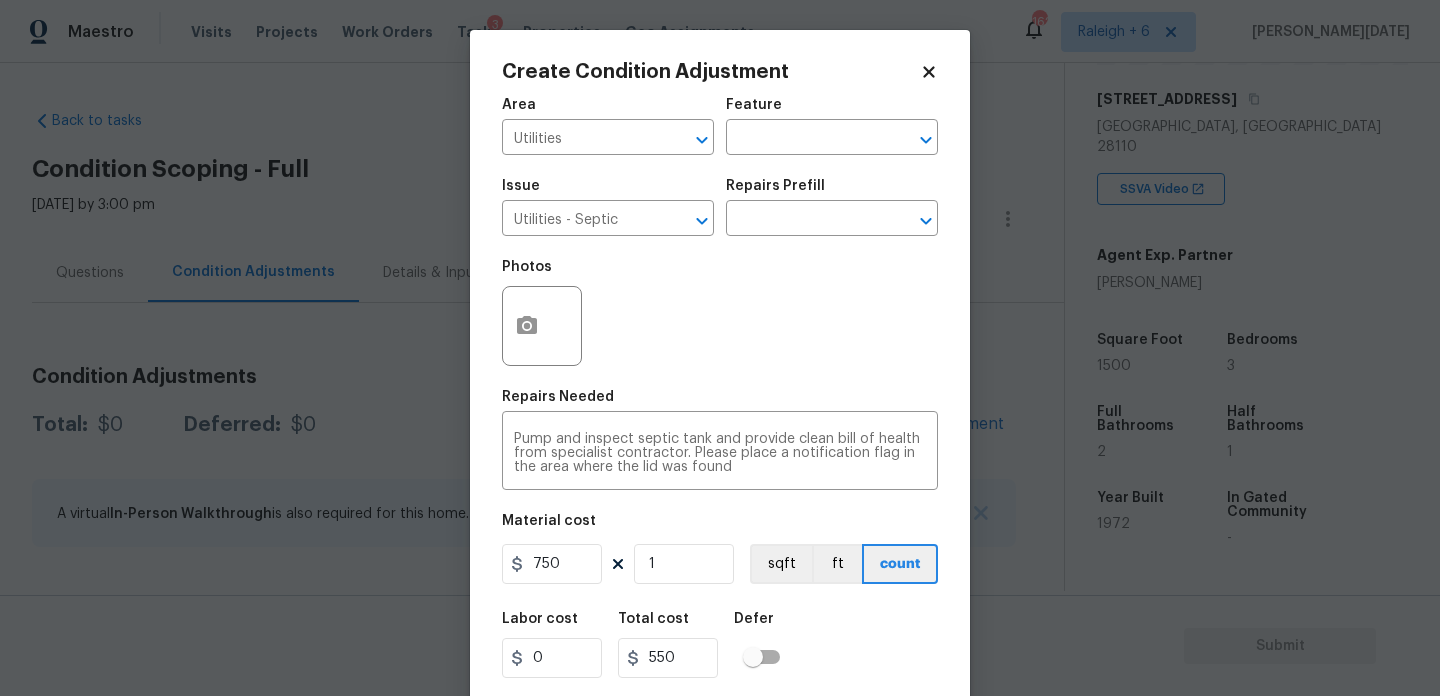 type on "750" 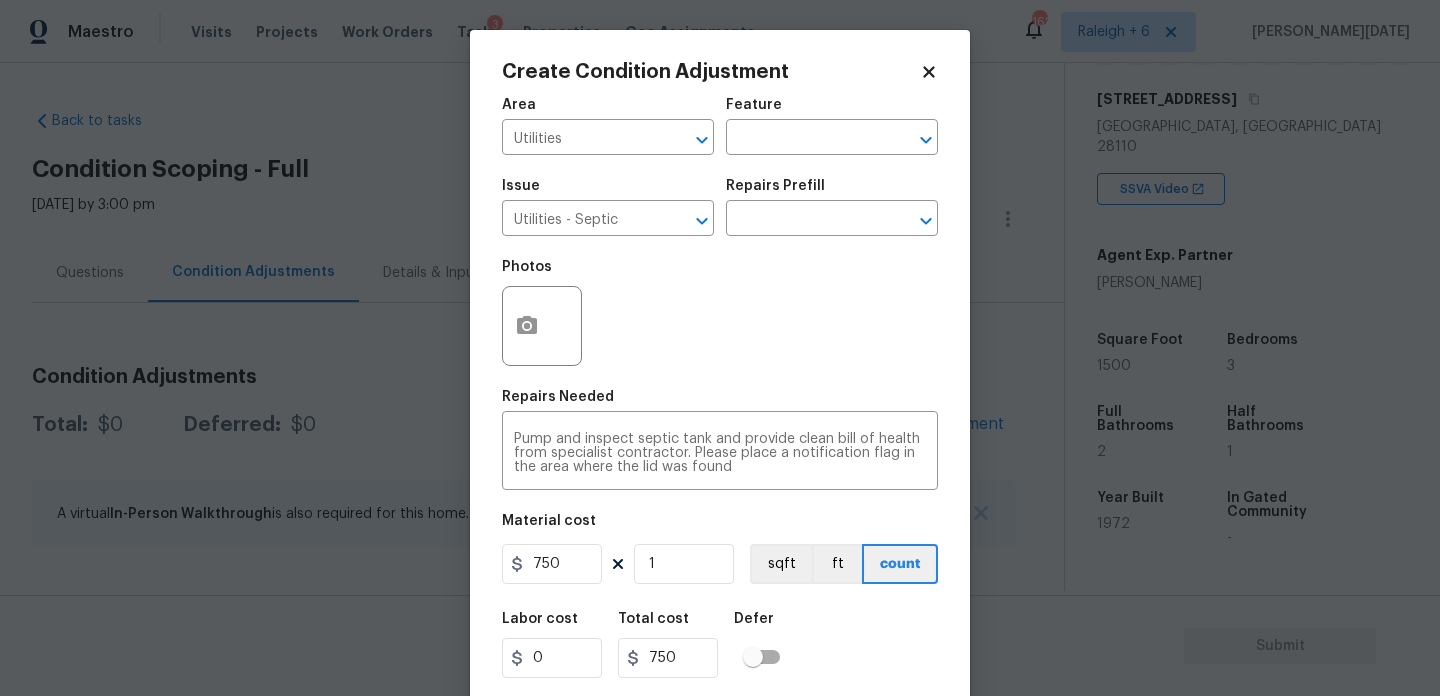 click on "Photos" at bounding box center [720, 313] 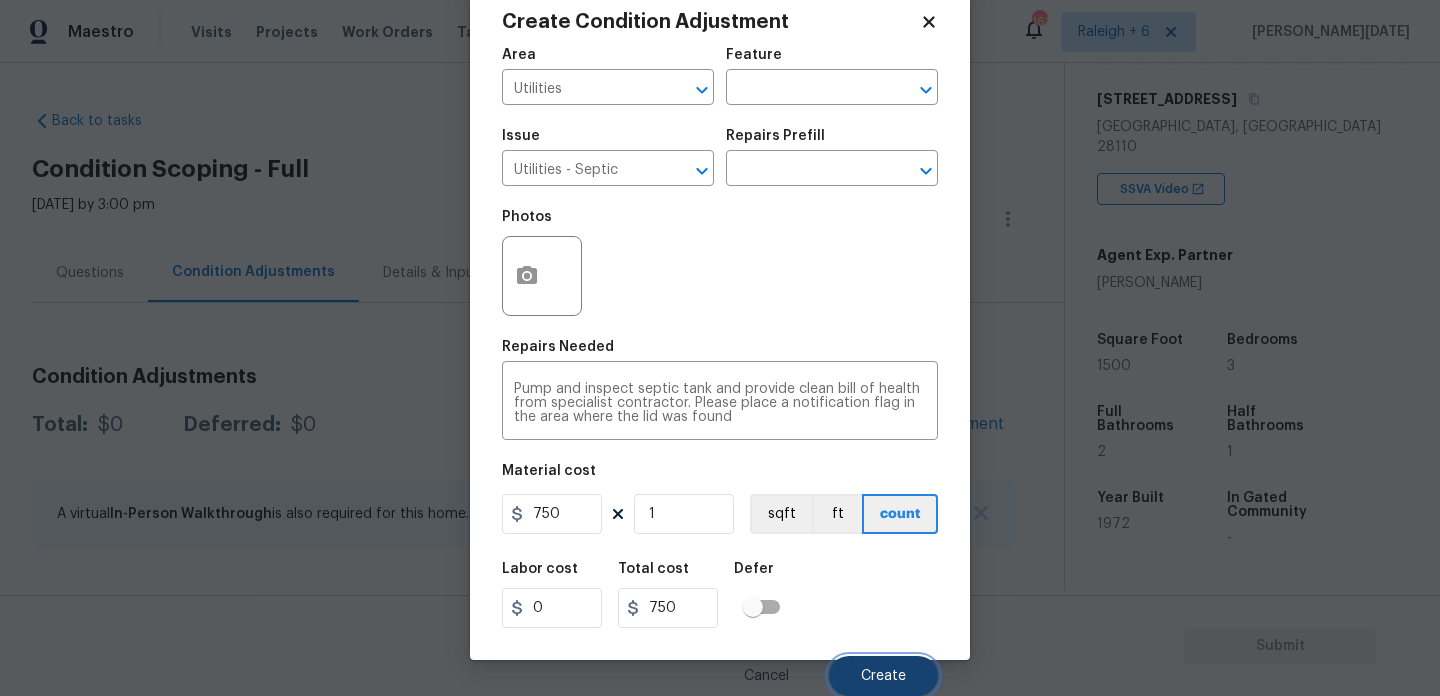 click on "Create" at bounding box center [883, 676] 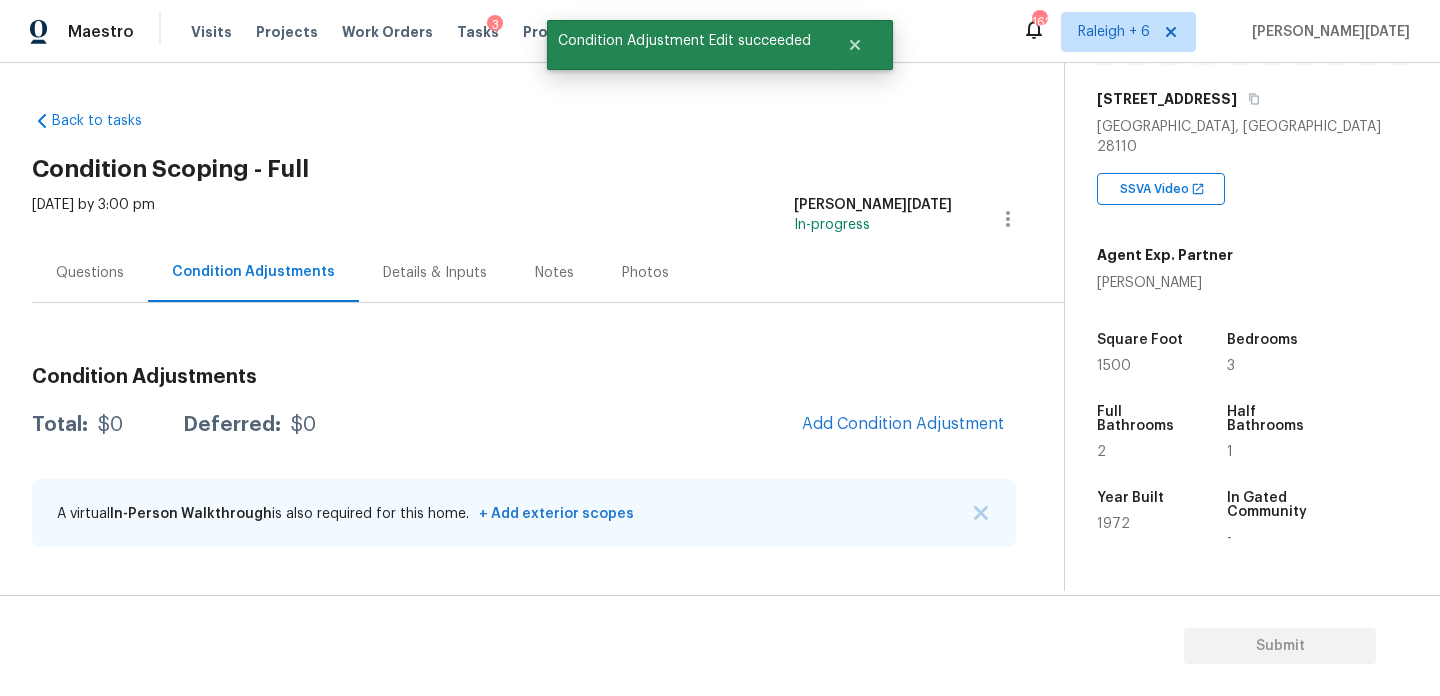 scroll, scrollTop: 44, scrollLeft: 0, axis: vertical 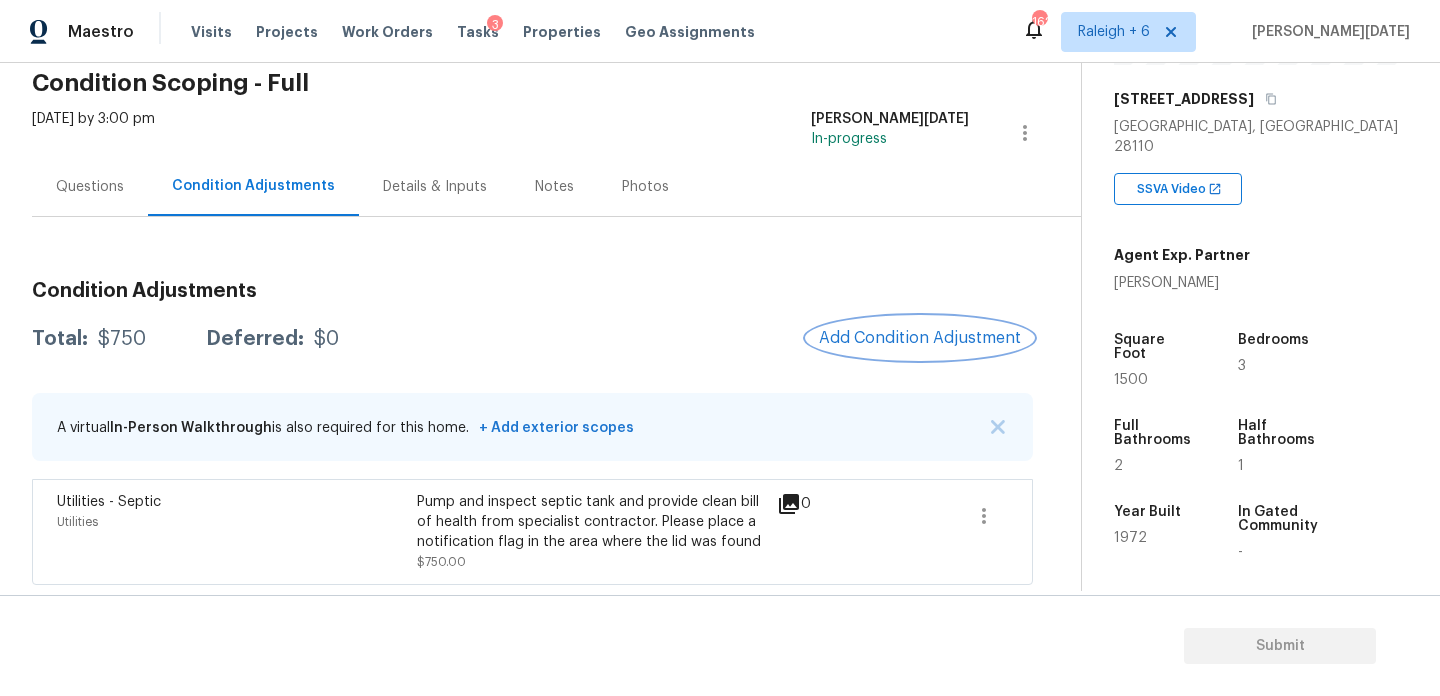click on "Add Condition Adjustment" at bounding box center [920, 338] 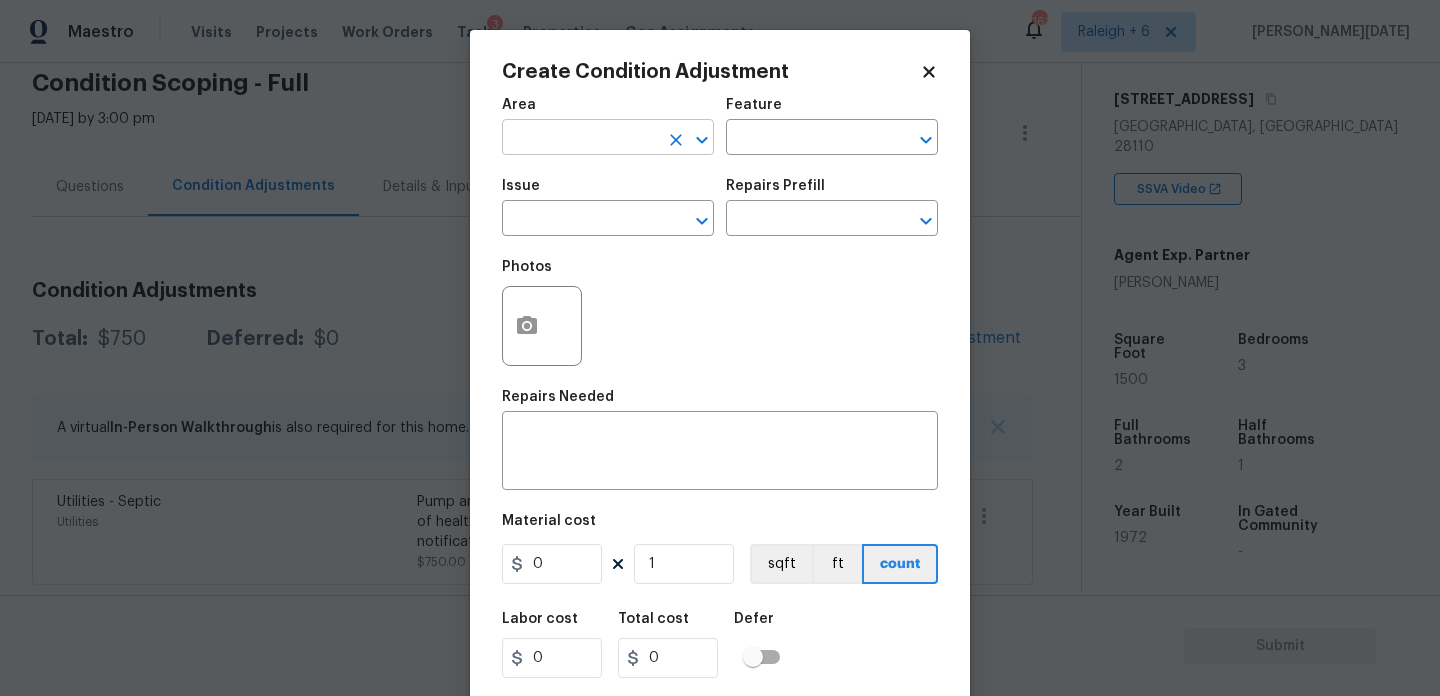 click at bounding box center (580, 139) 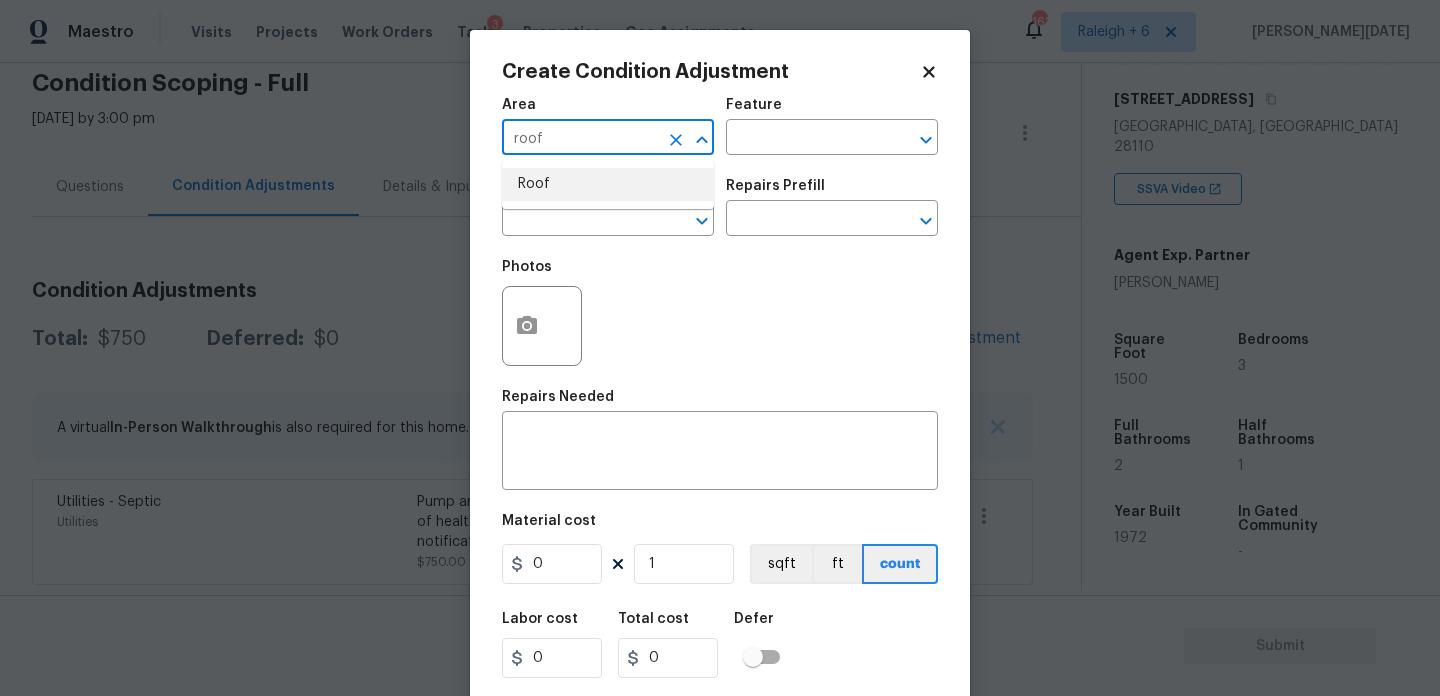 click on "Roof" at bounding box center [608, 184] 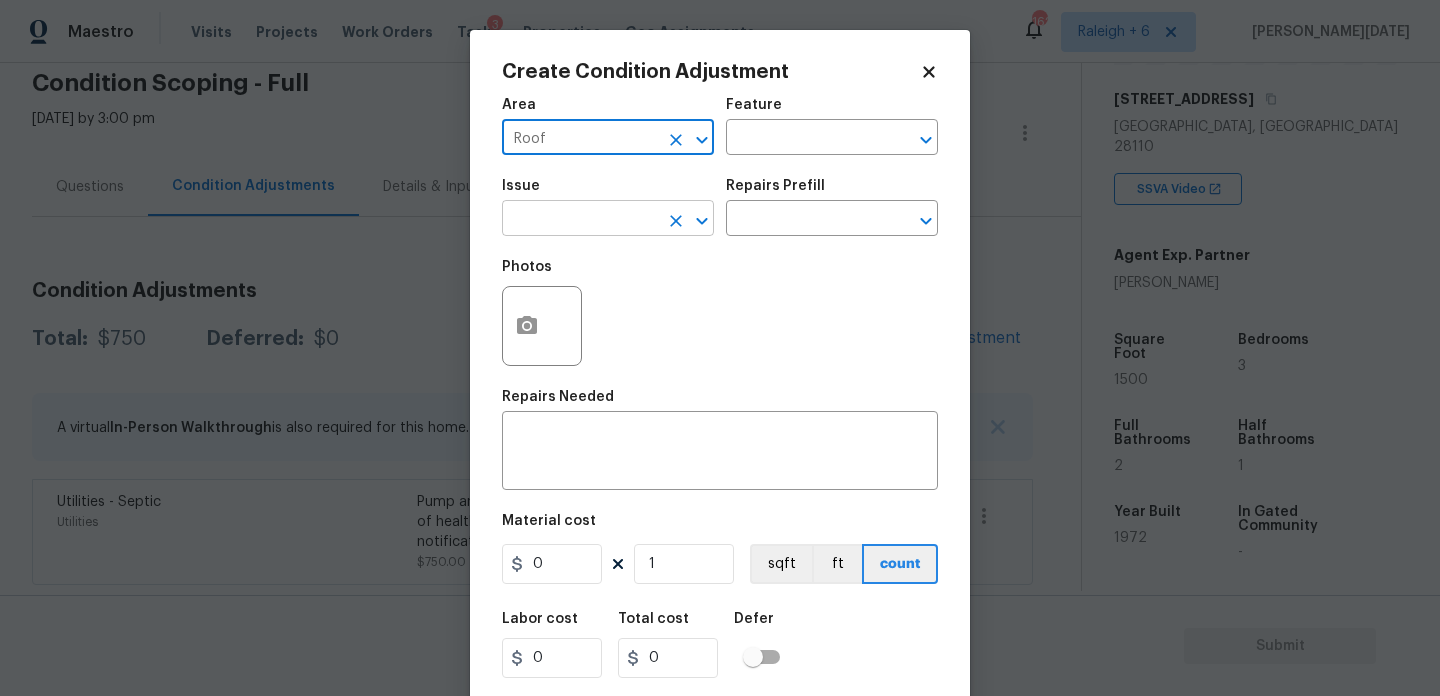 type on "Roof" 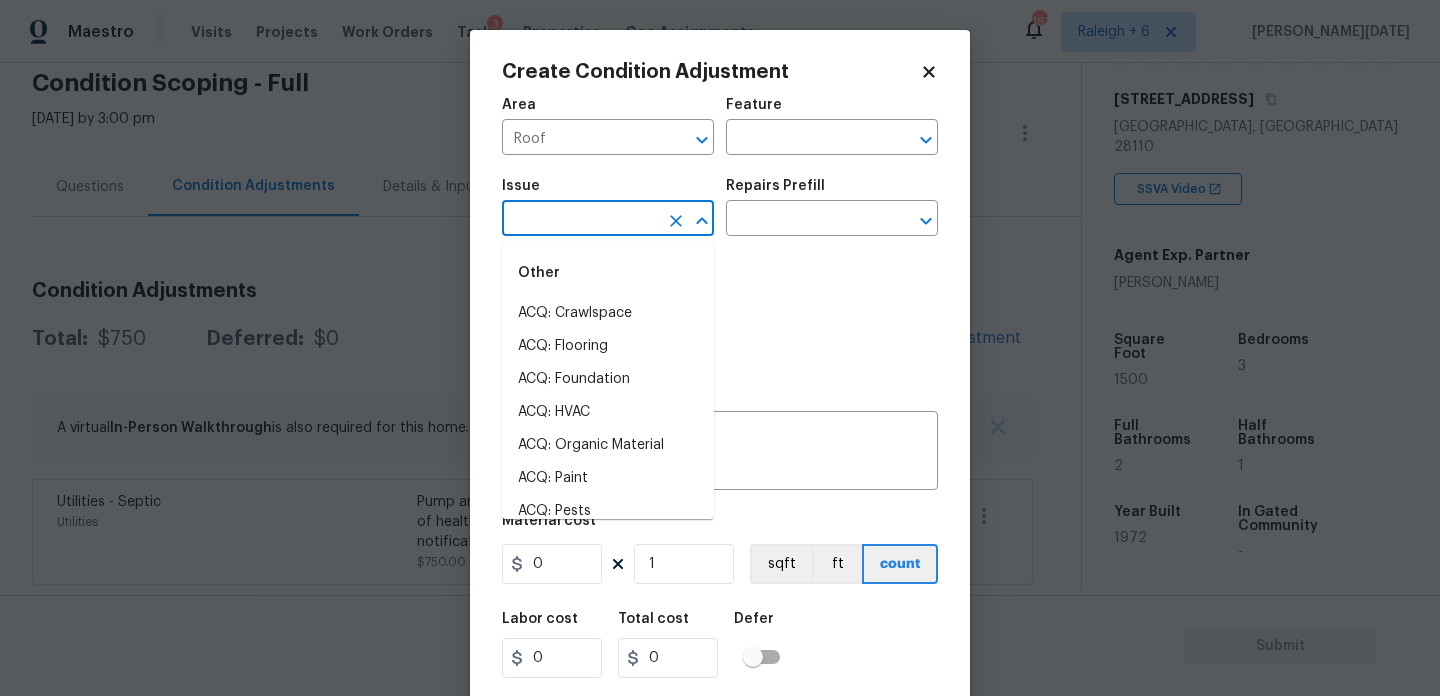 click at bounding box center (580, 220) 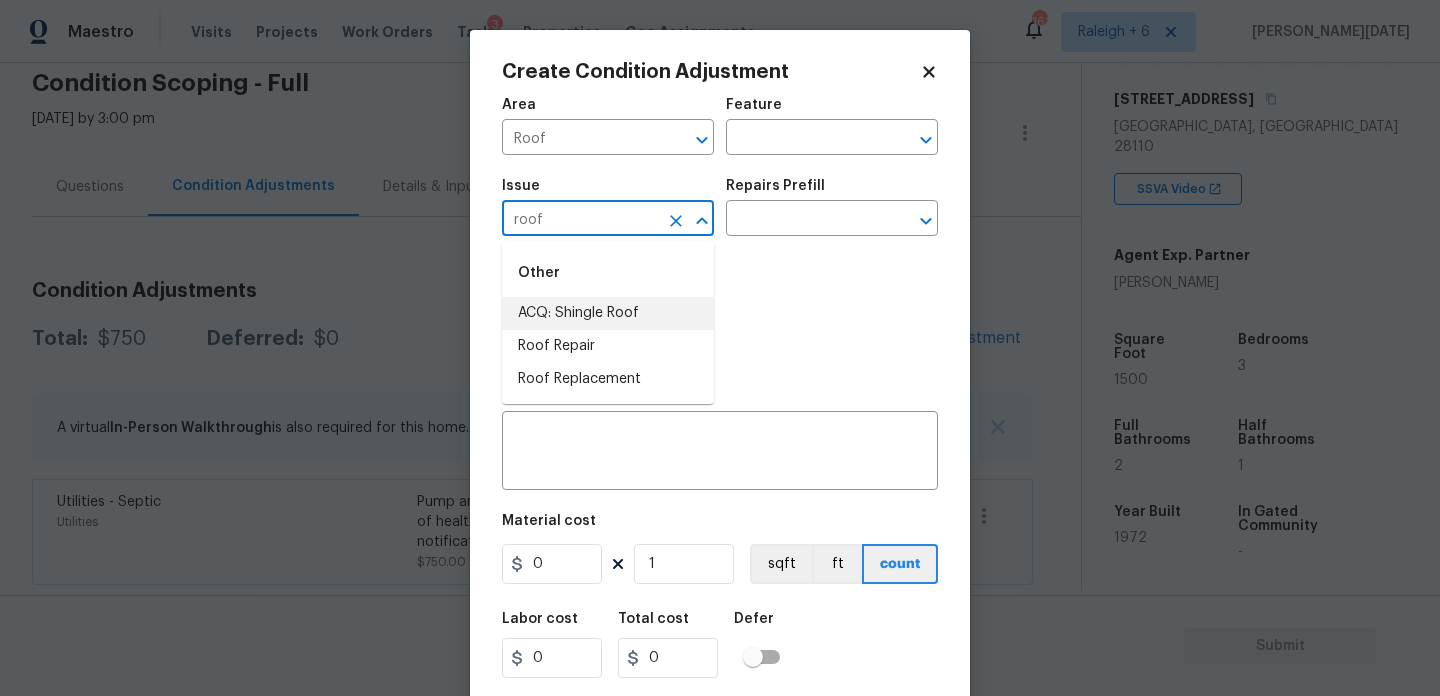 click on "ACQ: Shingle Roof" at bounding box center (608, 313) 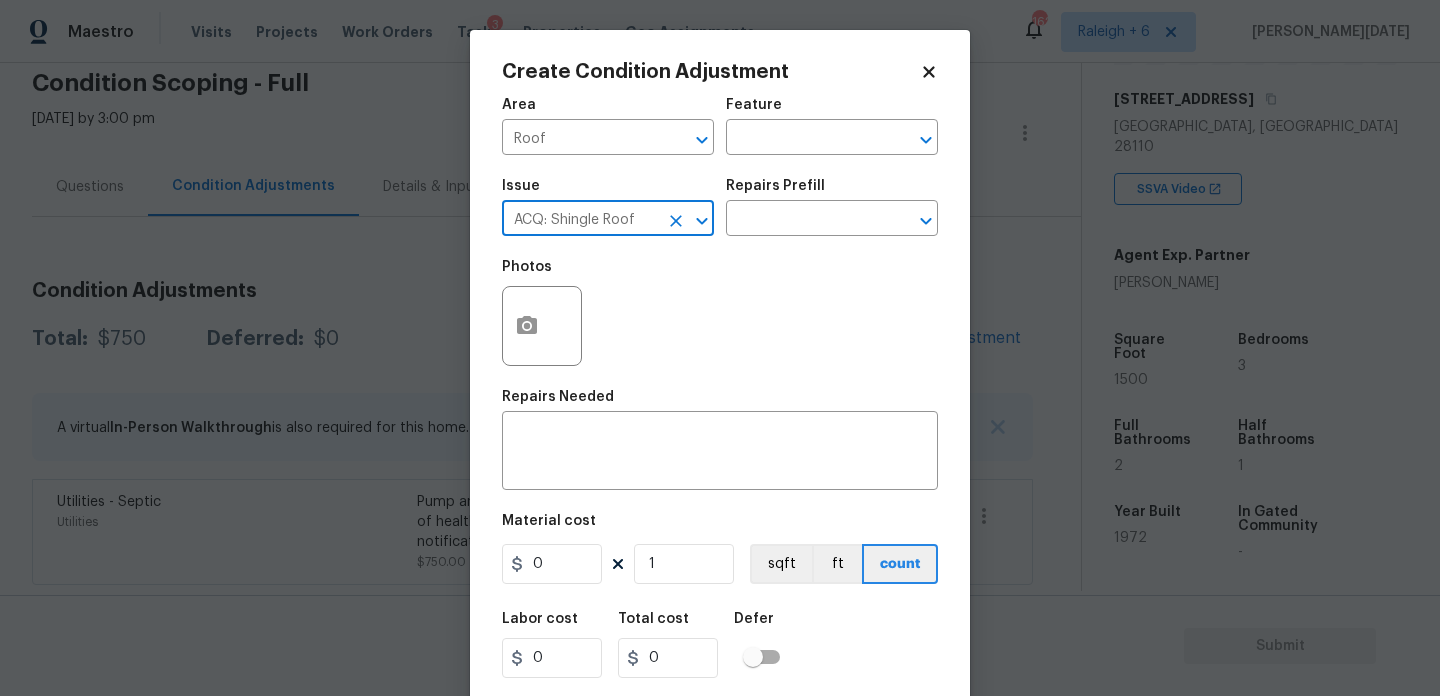 type on "ACQ: Shingle Roof" 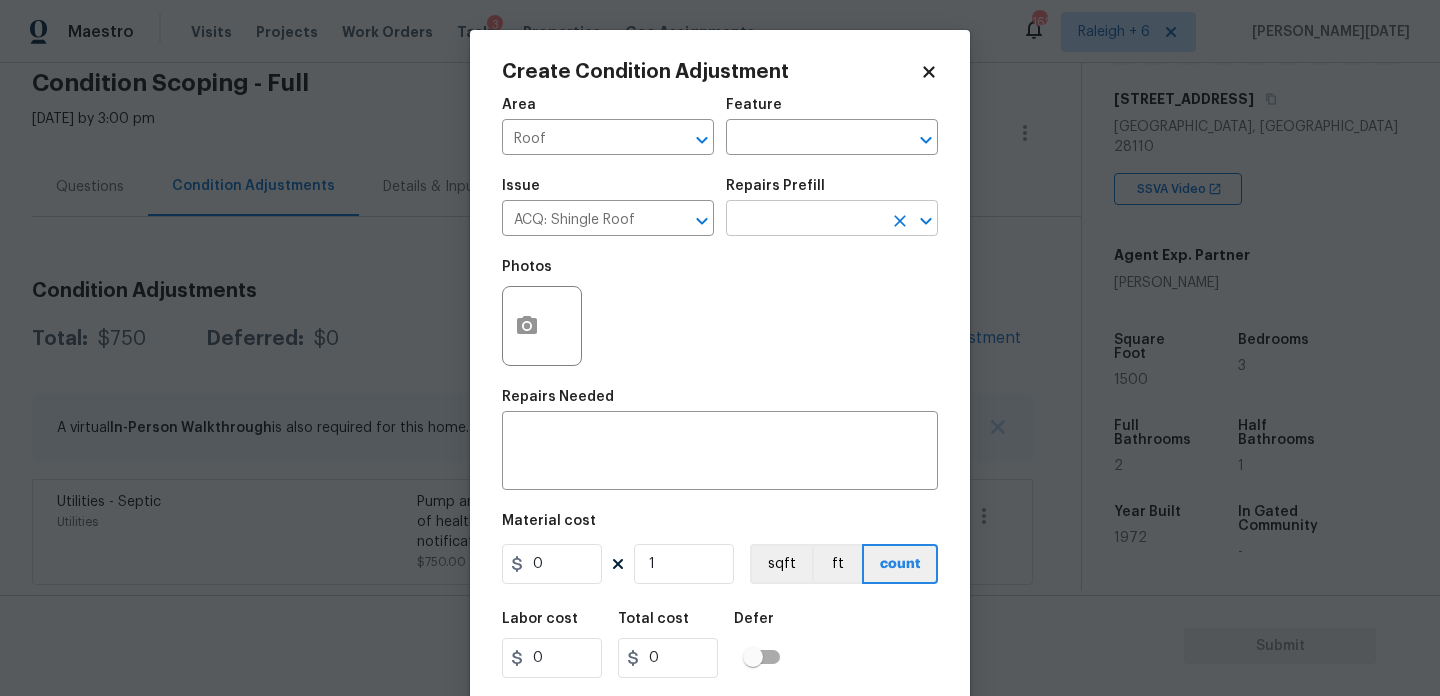 click at bounding box center [804, 220] 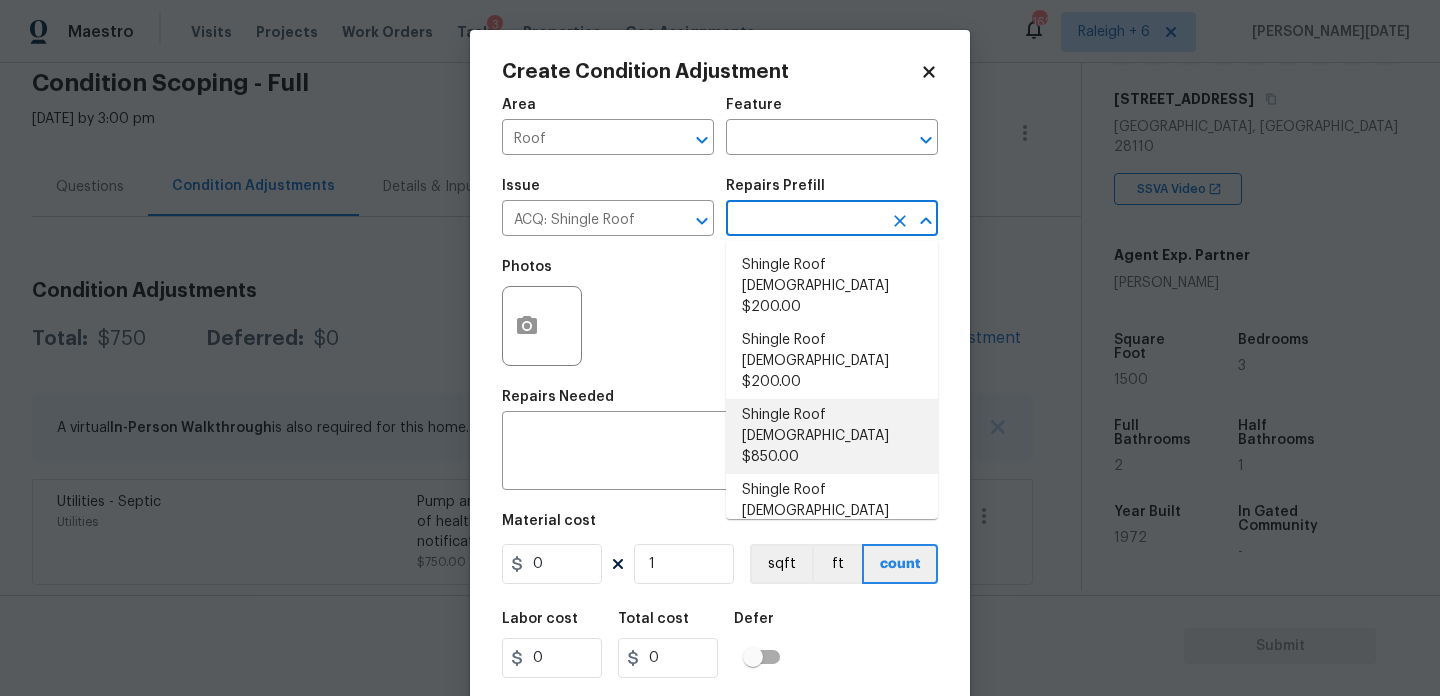 click on "Shingle Roof 16-20 Years Old $850.00" at bounding box center [832, 436] 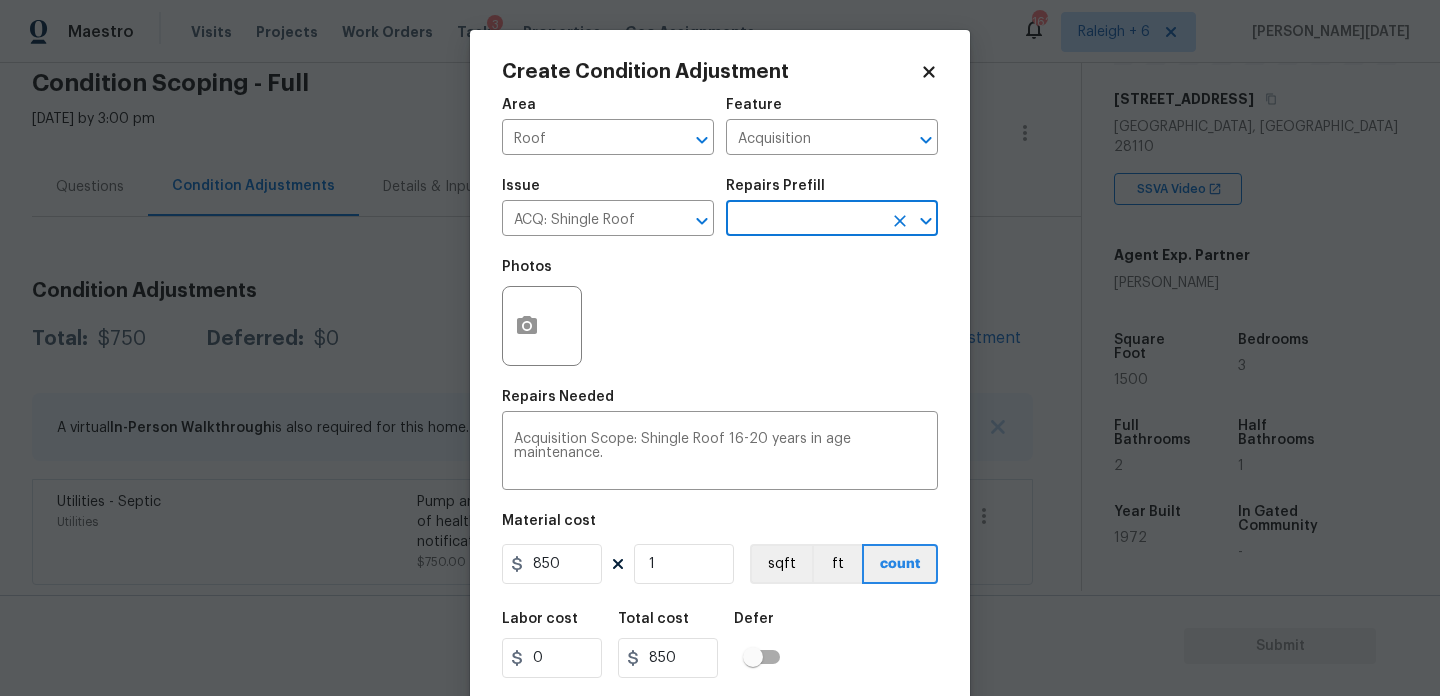 scroll, scrollTop: 51, scrollLeft: 0, axis: vertical 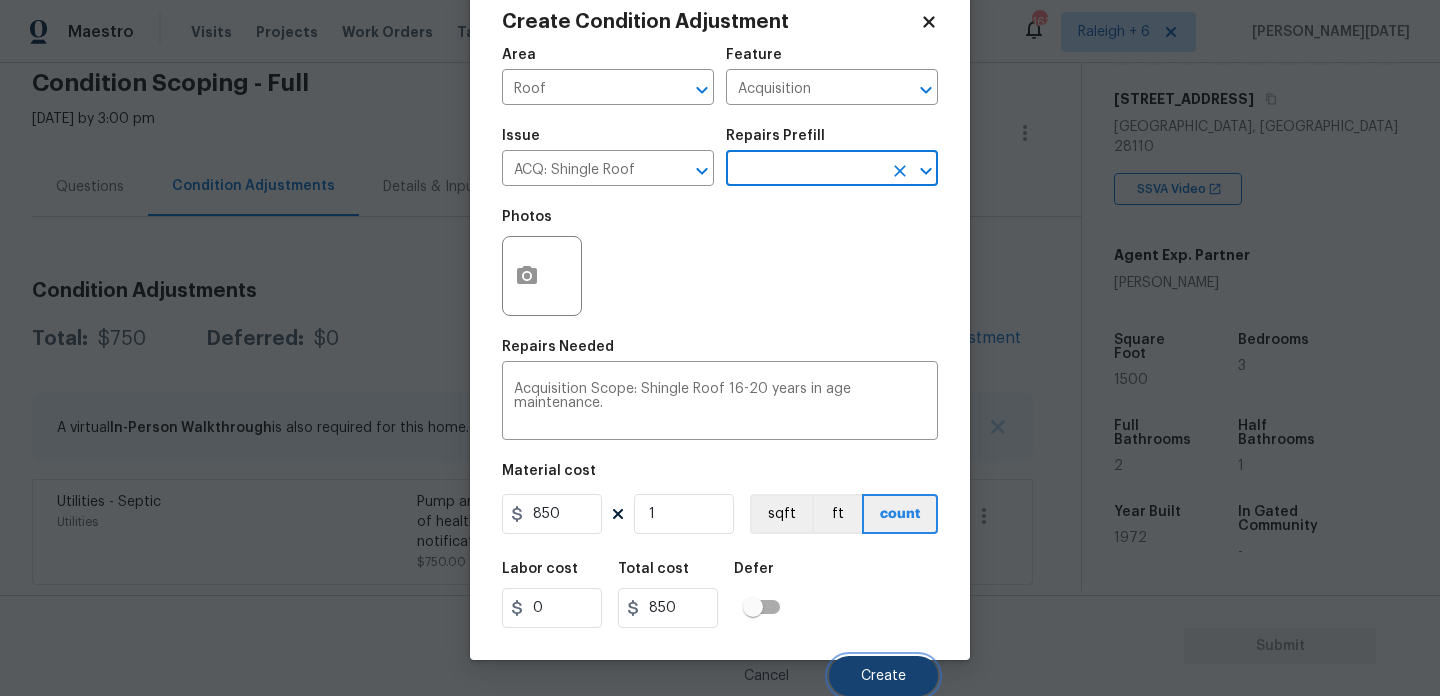 click on "Create" at bounding box center (883, 676) 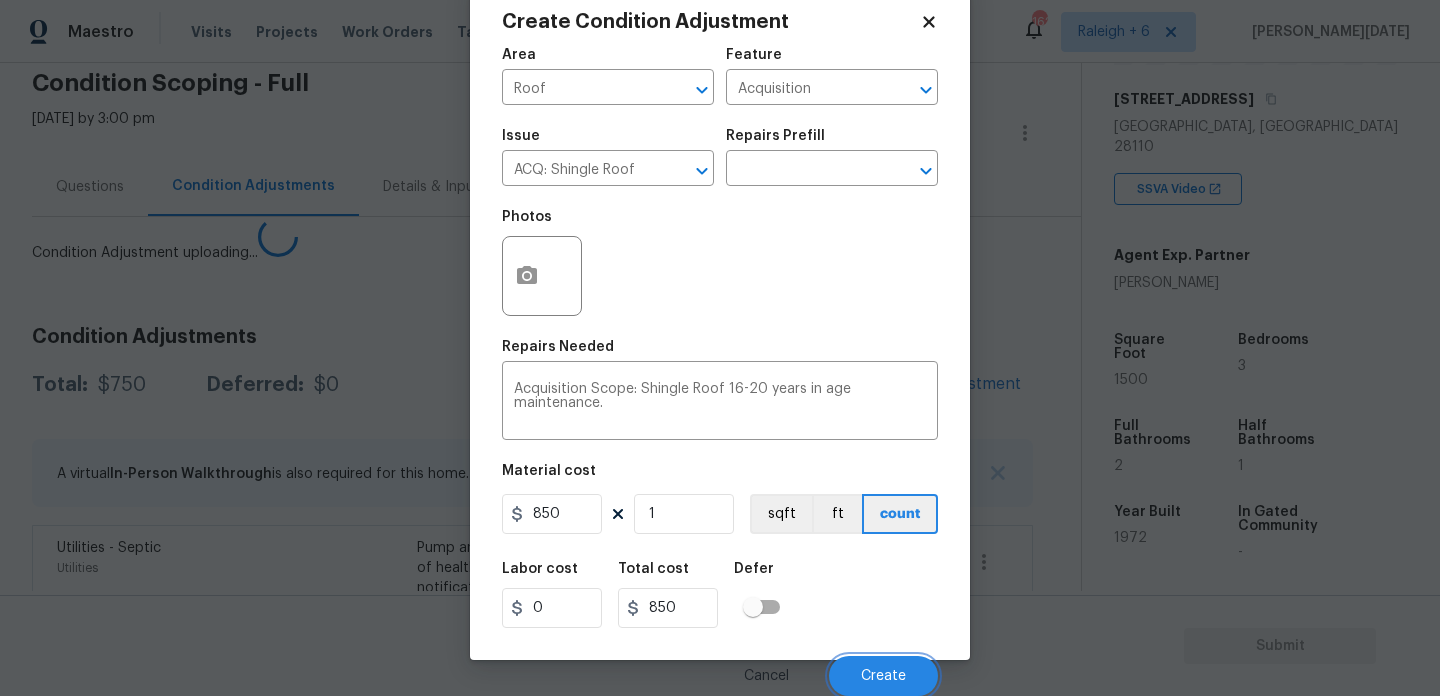scroll, scrollTop: 44, scrollLeft: 0, axis: vertical 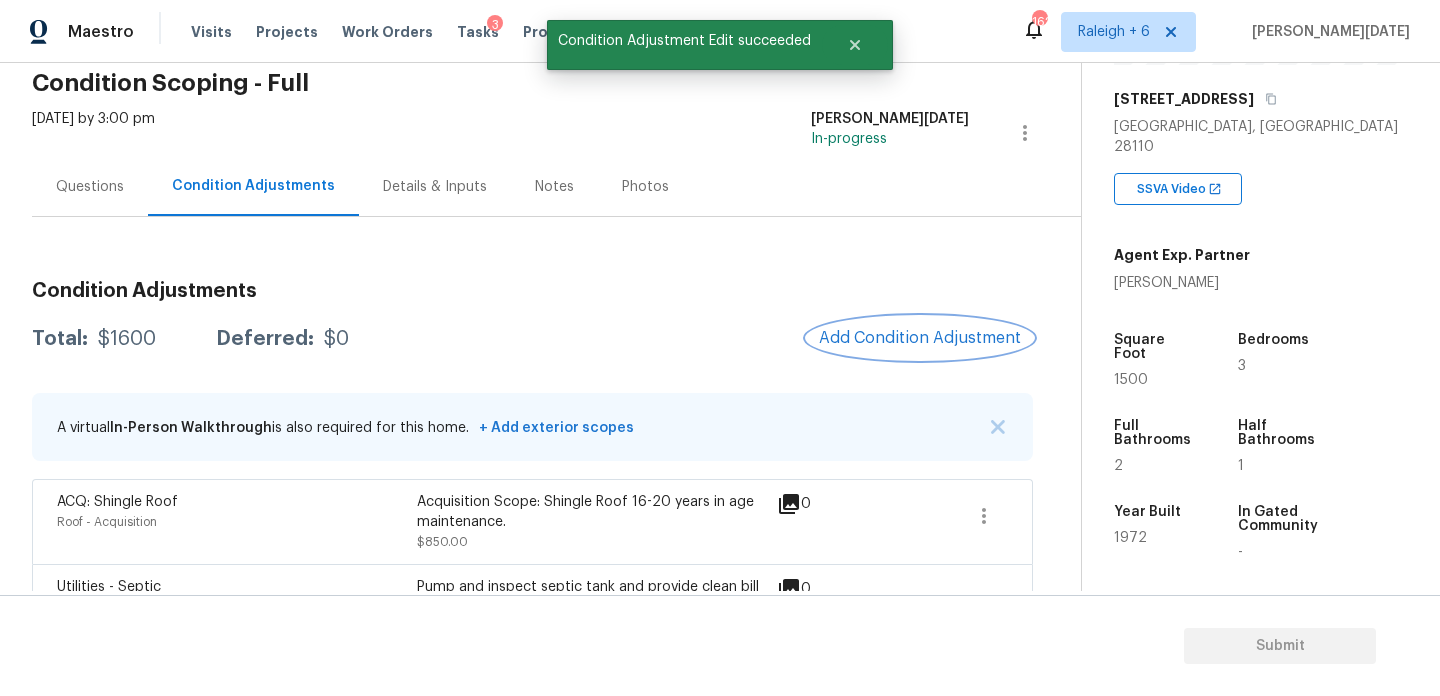 click on "Add Condition Adjustment" at bounding box center (920, 338) 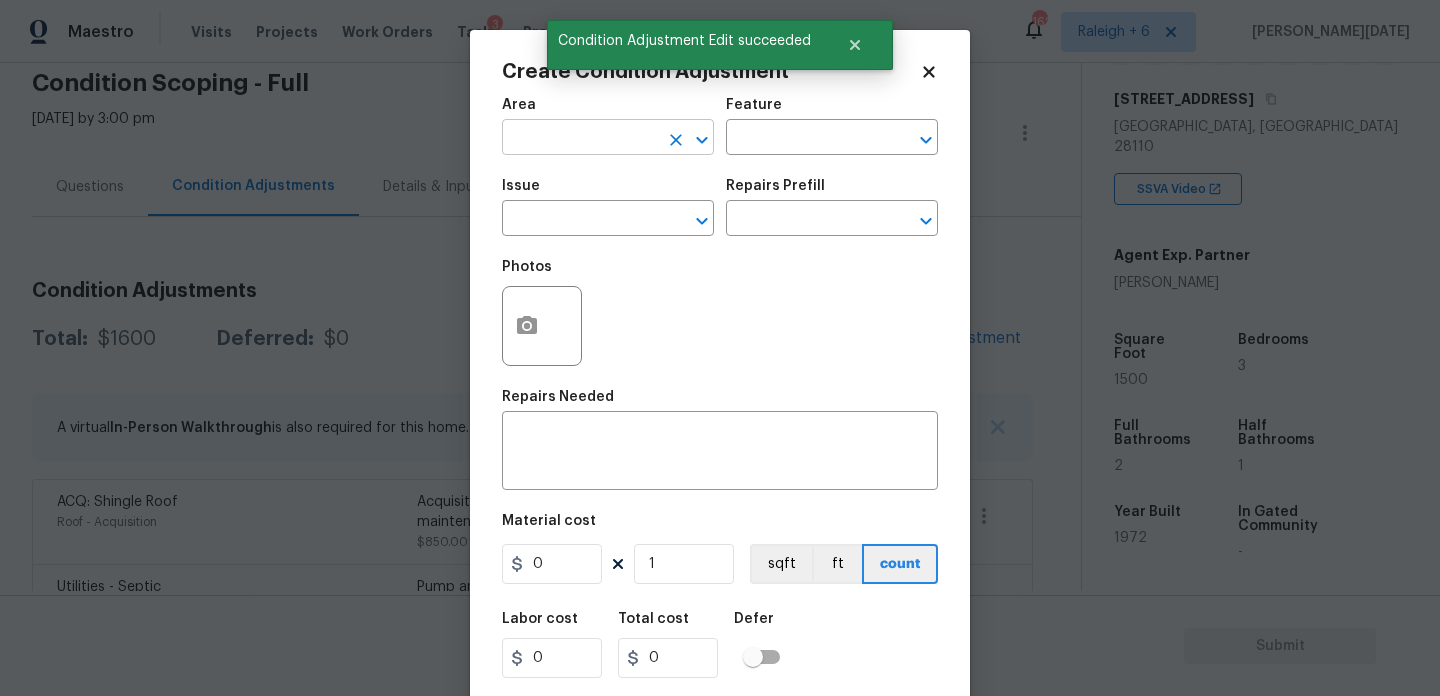 click at bounding box center (580, 139) 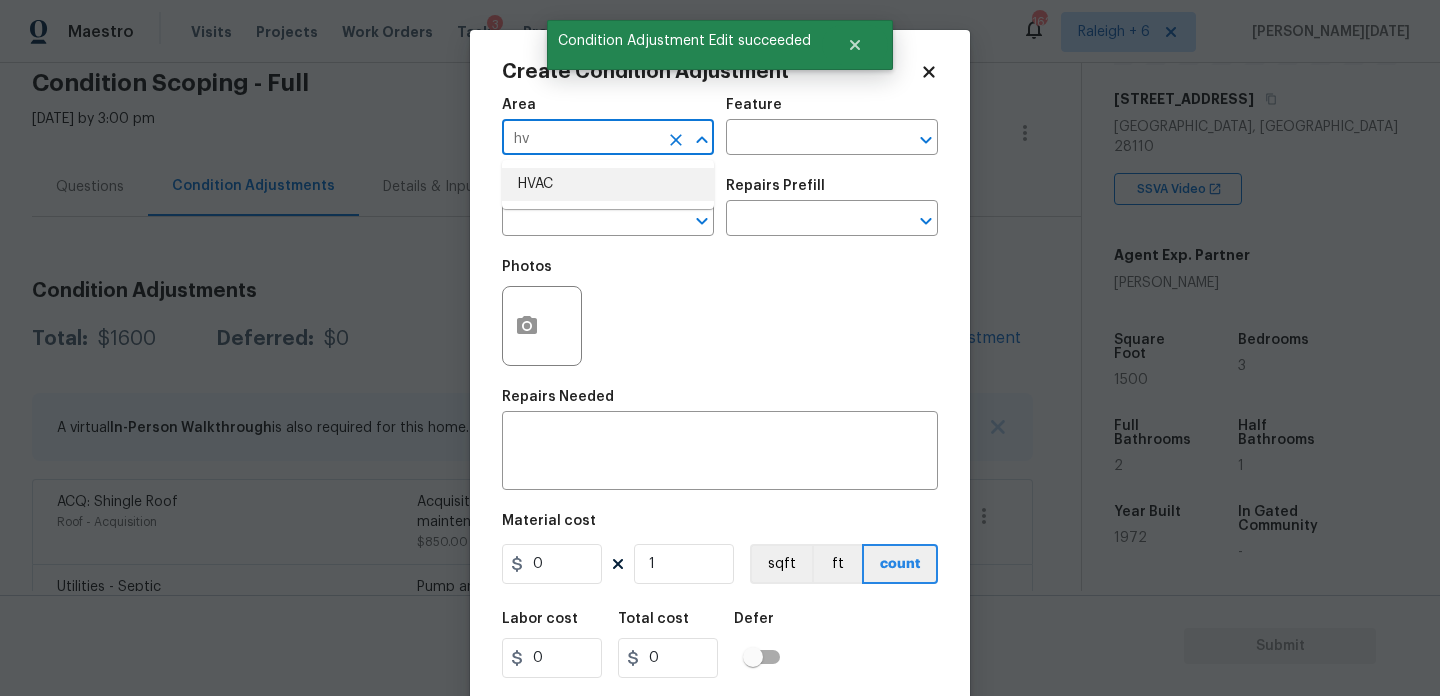 click on "HVAC" at bounding box center (608, 184) 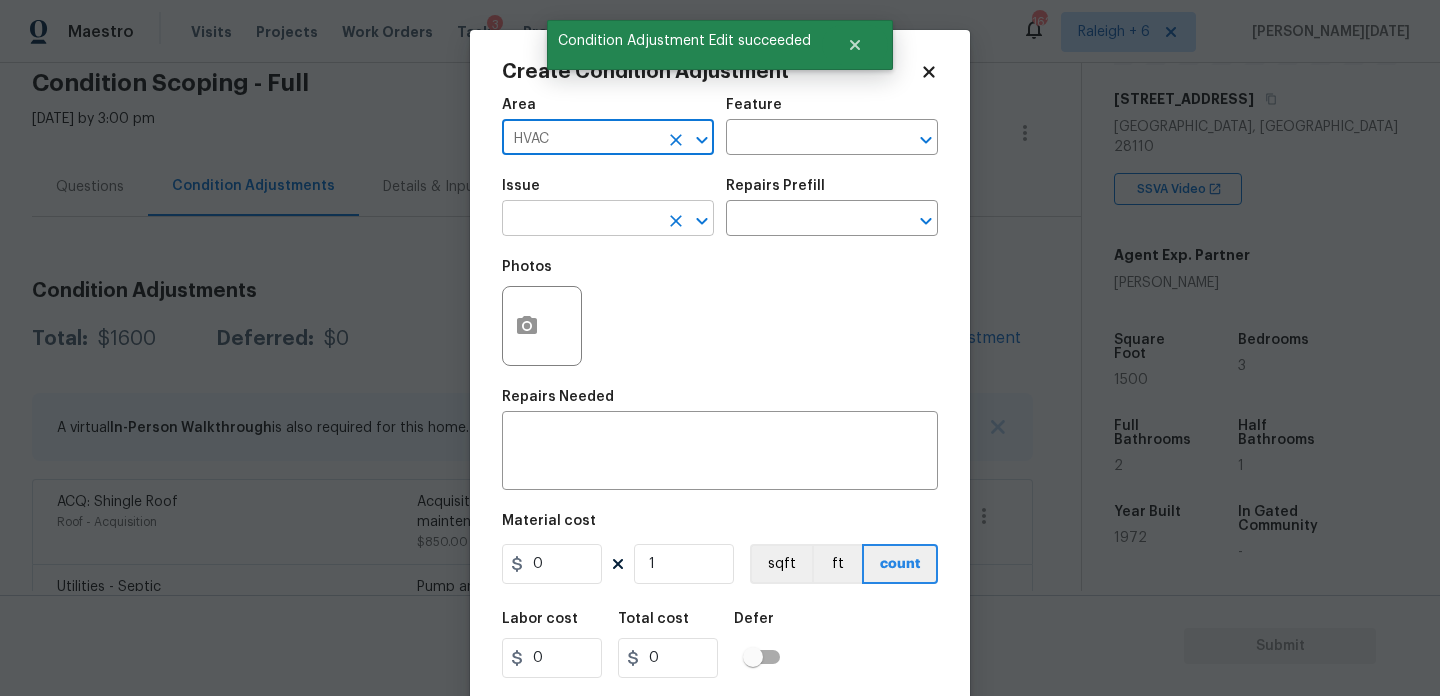 type on "HVAC" 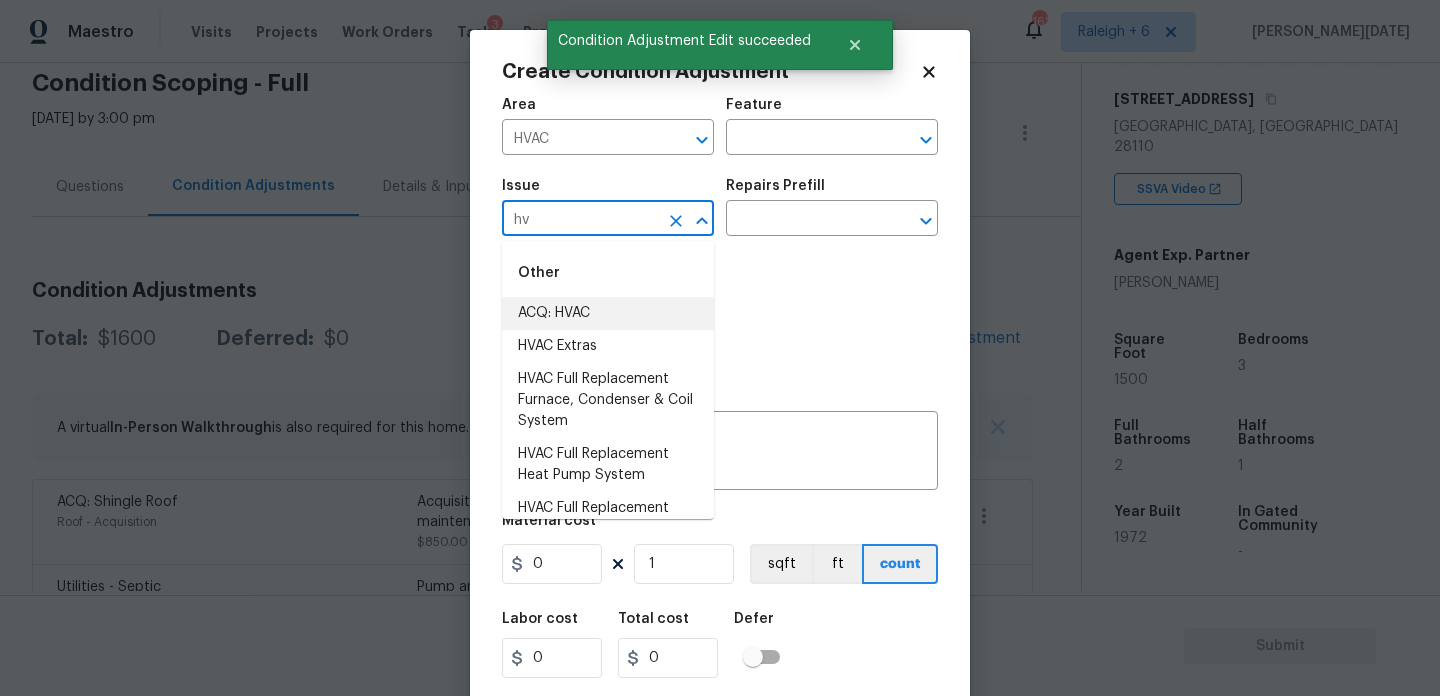 click on "ACQ: HVAC" at bounding box center [608, 313] 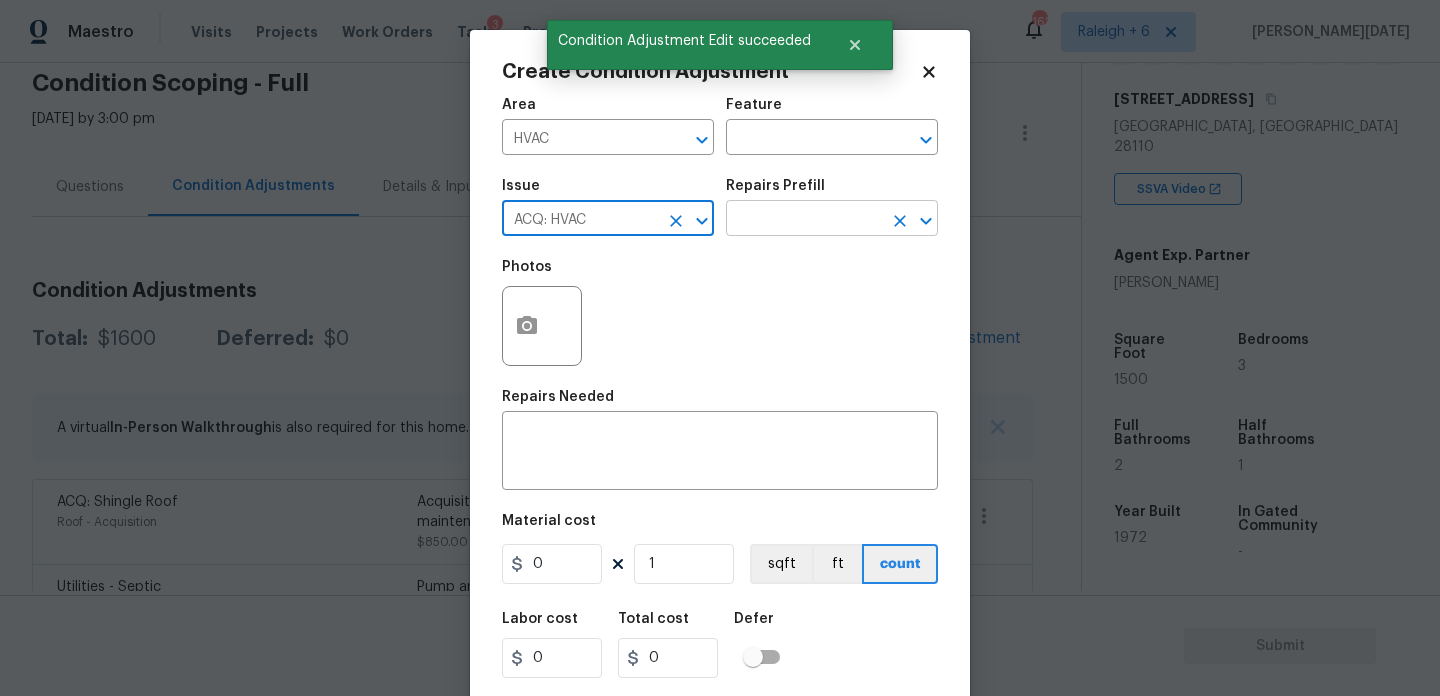 type on "ACQ: HVAC" 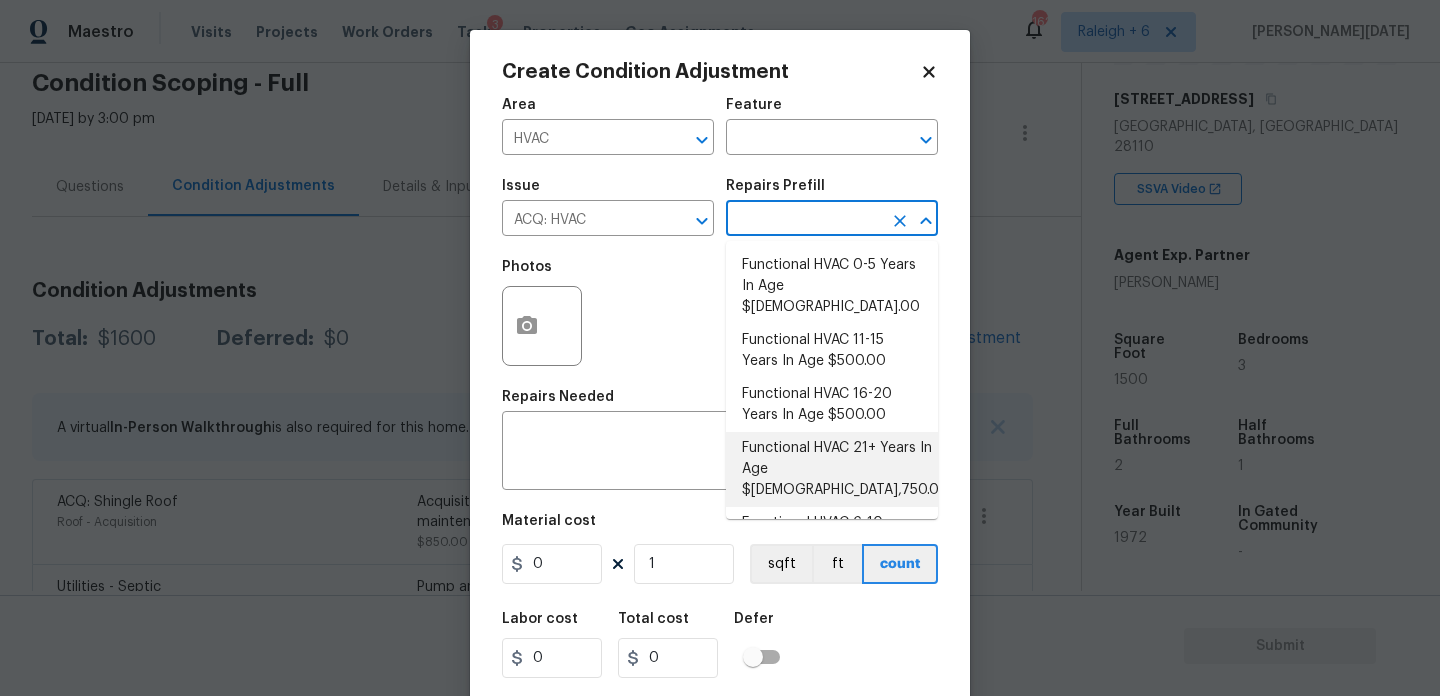 click on "Functional HVAC 21+ Years In Age $5,750.00" at bounding box center (832, 469) 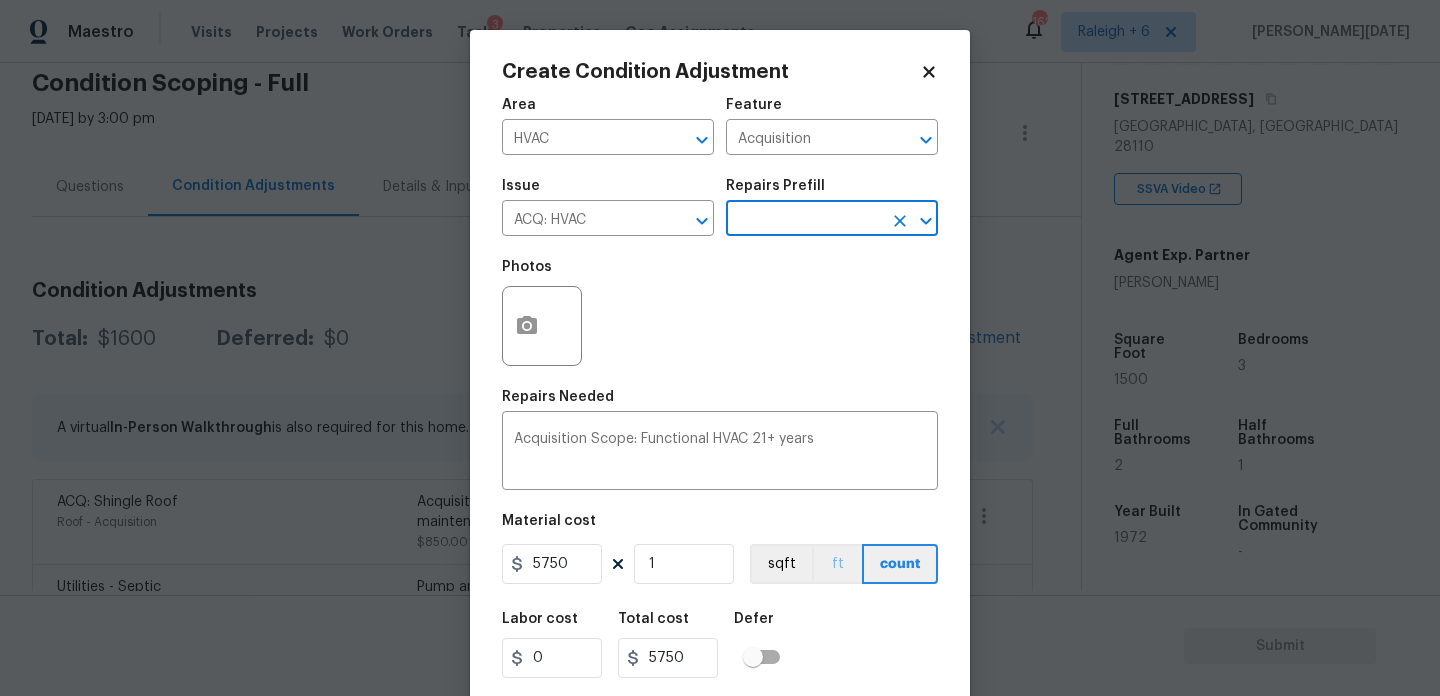 scroll, scrollTop: 51, scrollLeft: 0, axis: vertical 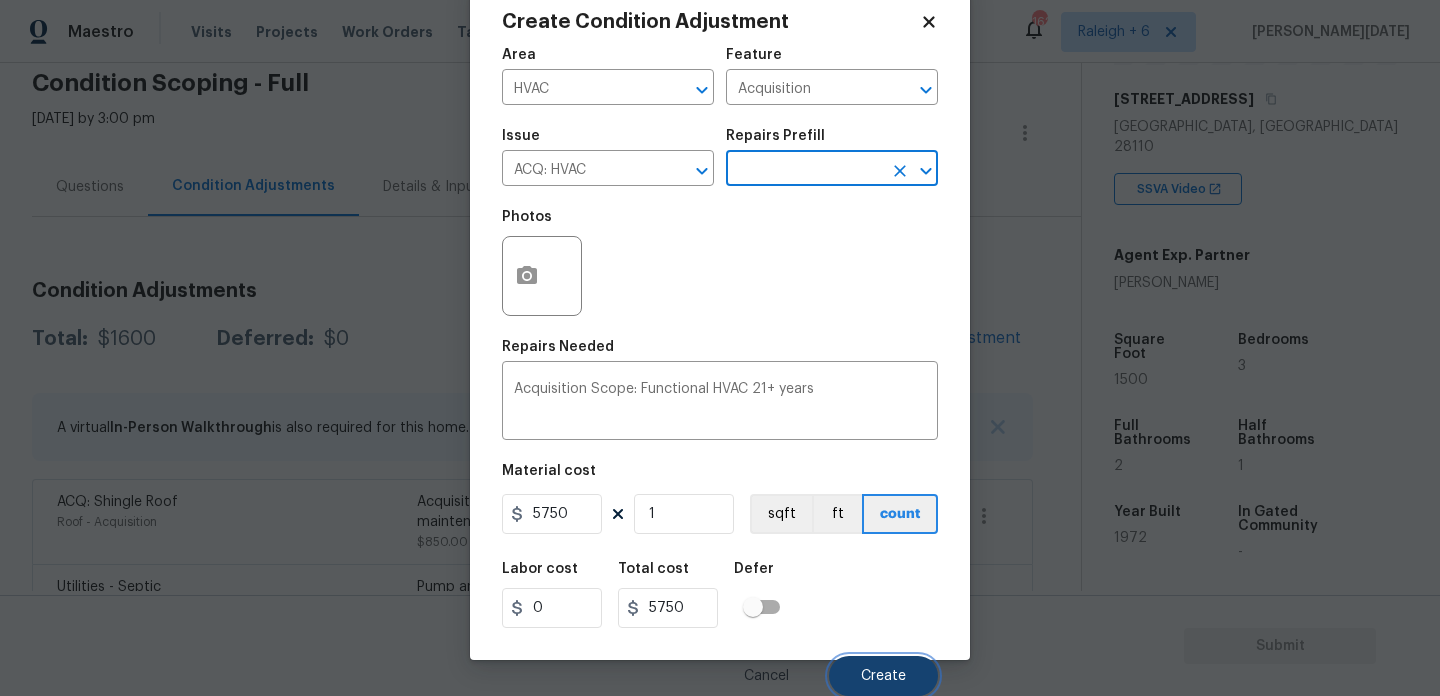 click on "Create" at bounding box center (883, 676) 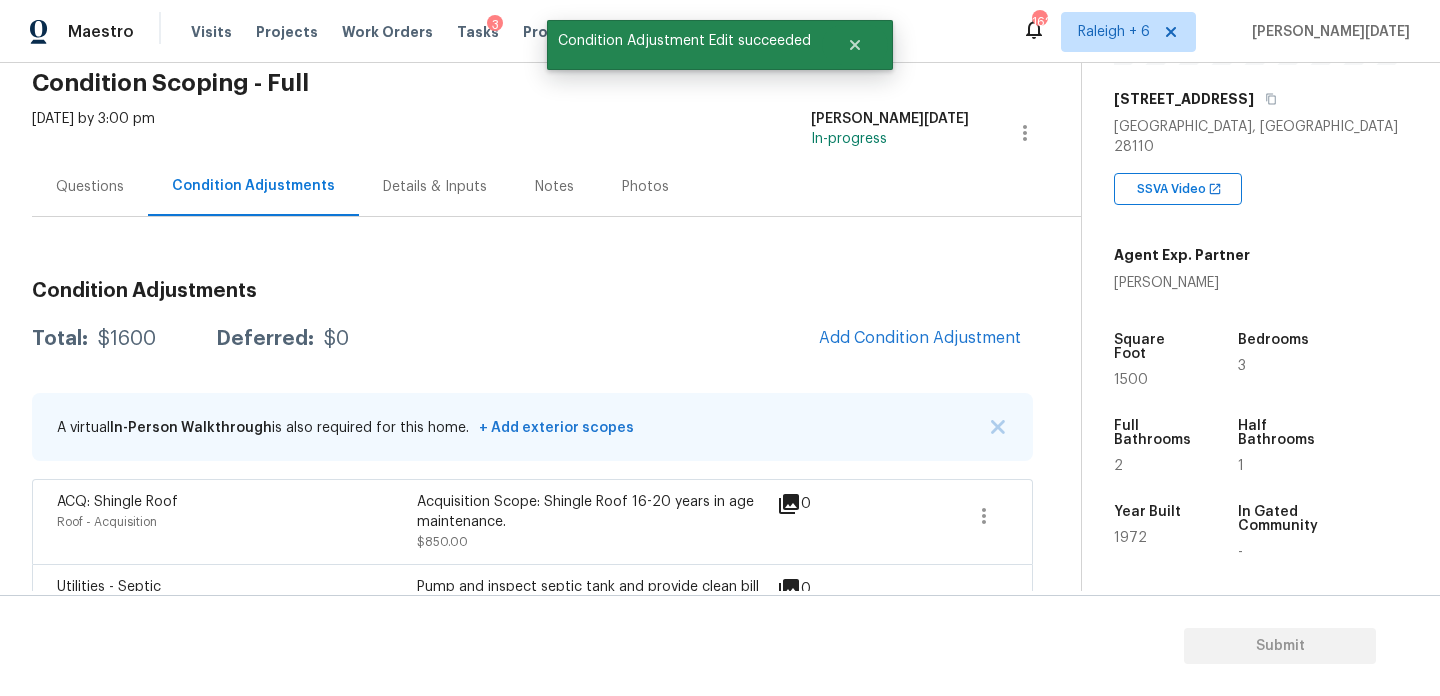 scroll, scrollTop: 44, scrollLeft: 0, axis: vertical 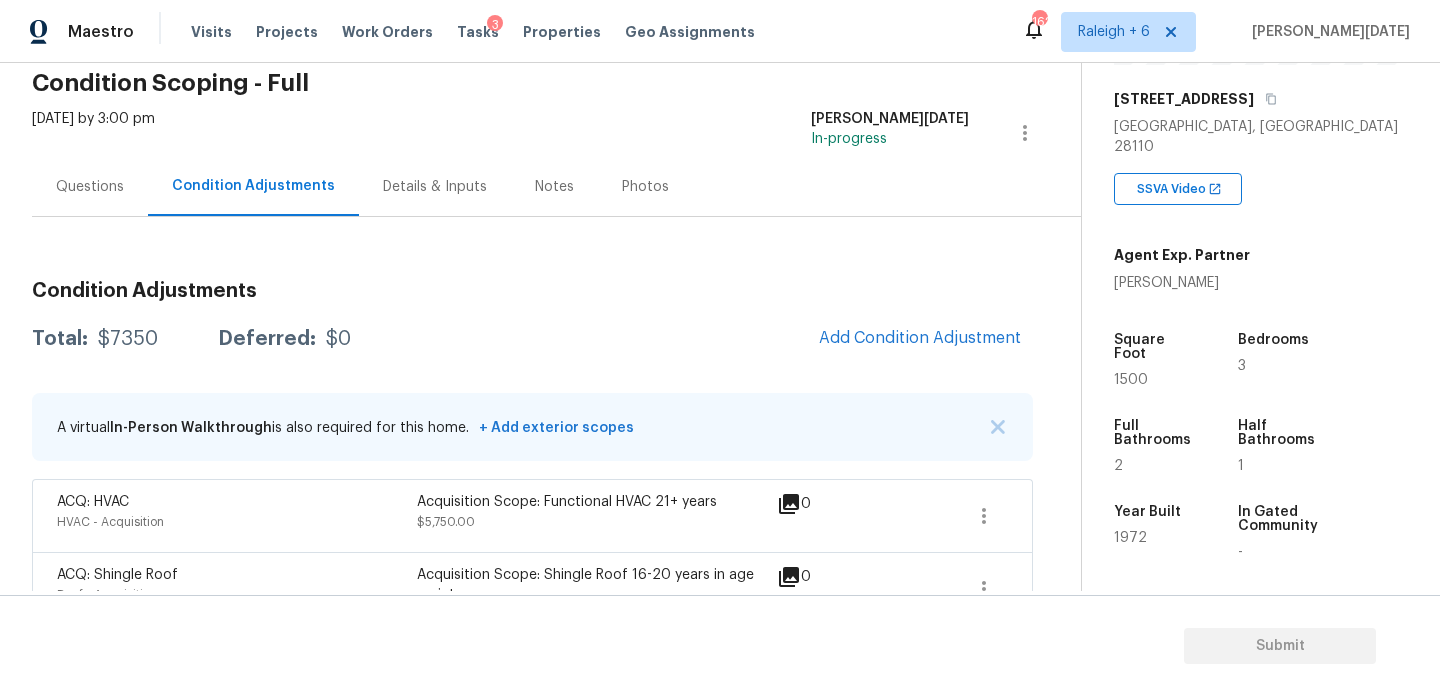 click on "1500" at bounding box center (1131, 380) 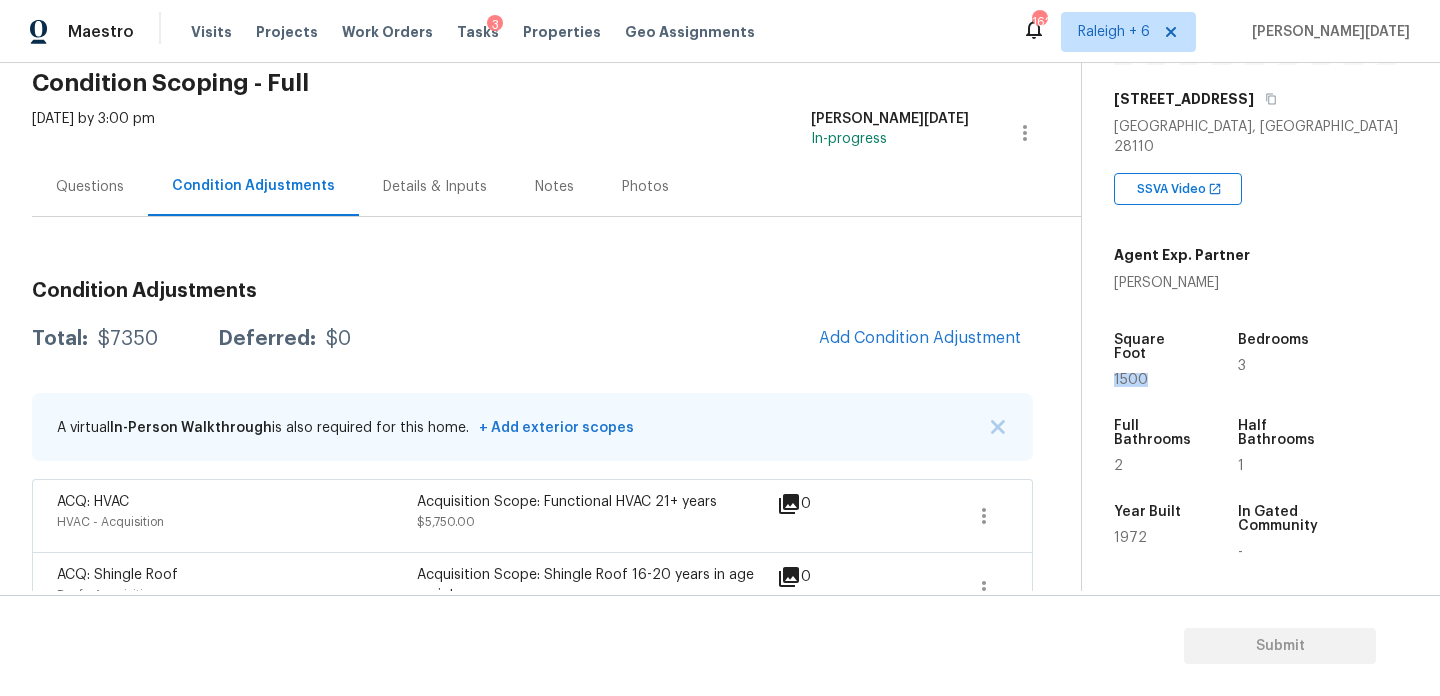 click on "1500" at bounding box center [1131, 380] 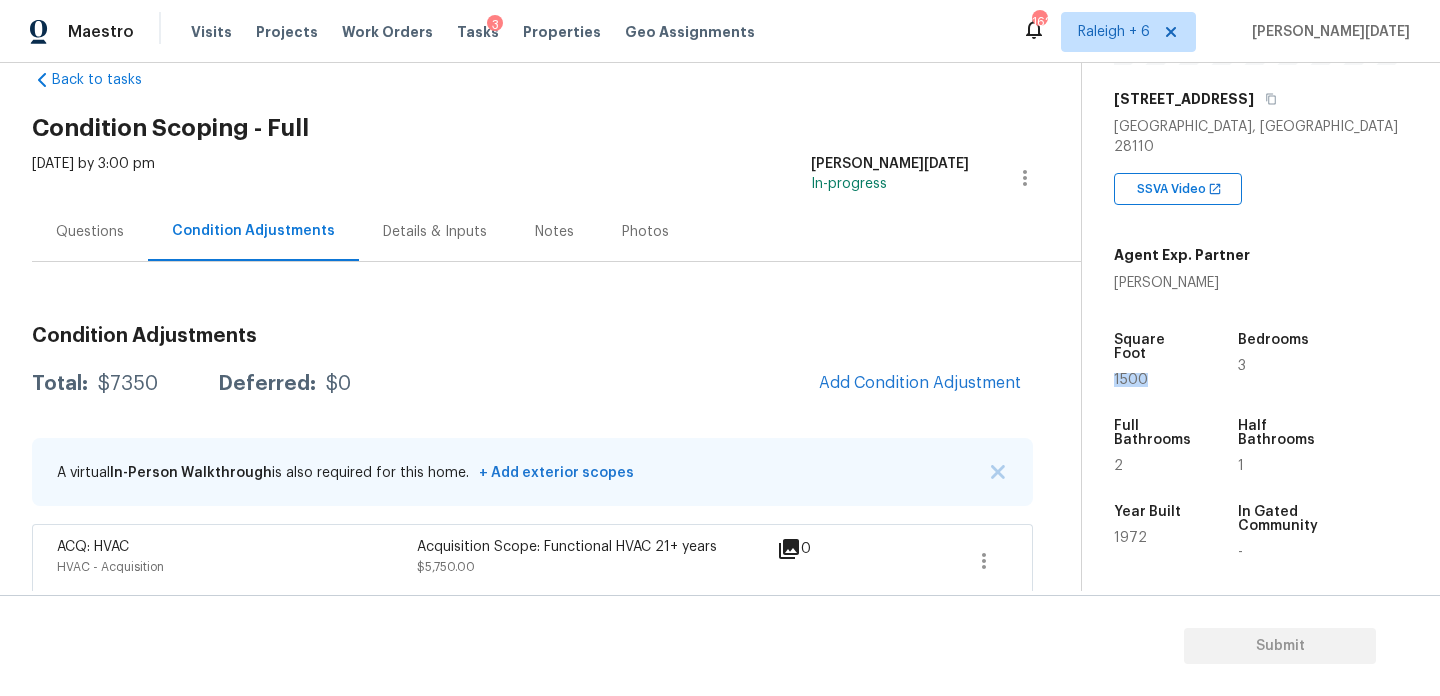 scroll, scrollTop: 9, scrollLeft: 0, axis: vertical 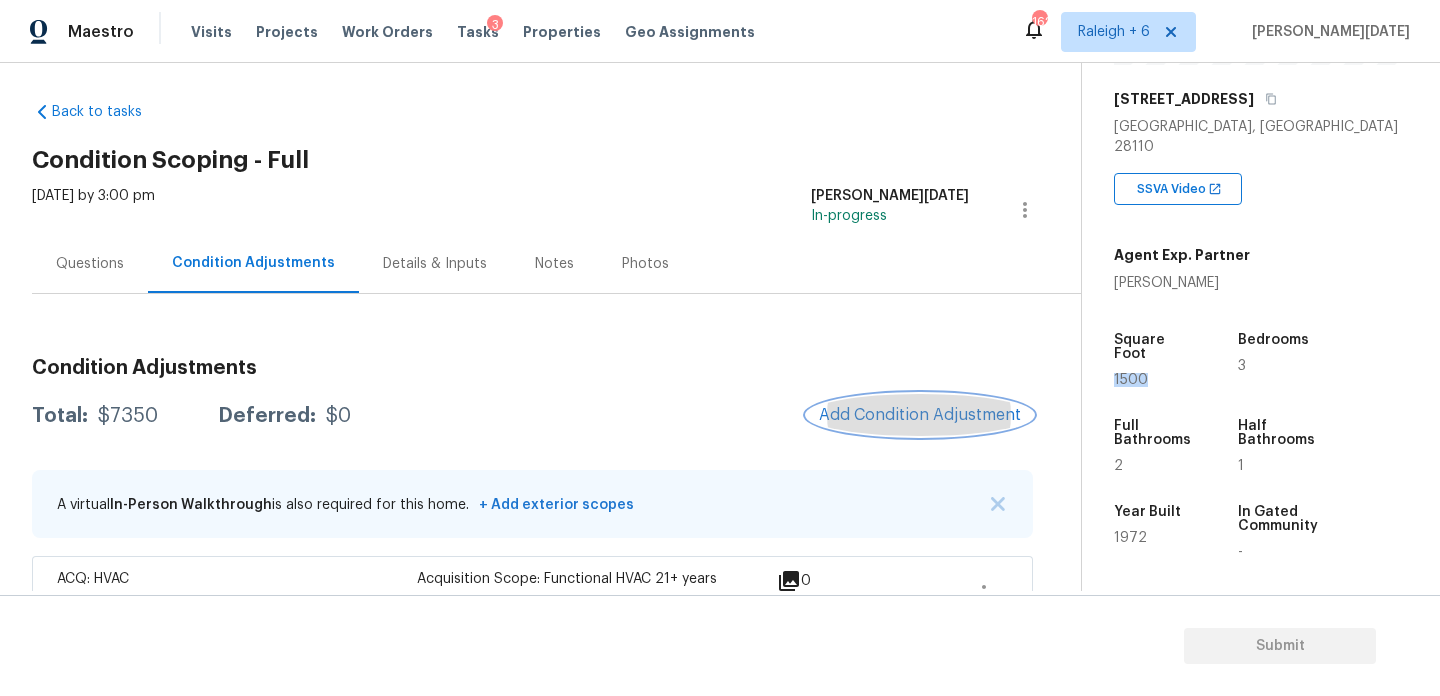 click on "Add Condition Adjustment" at bounding box center [920, 415] 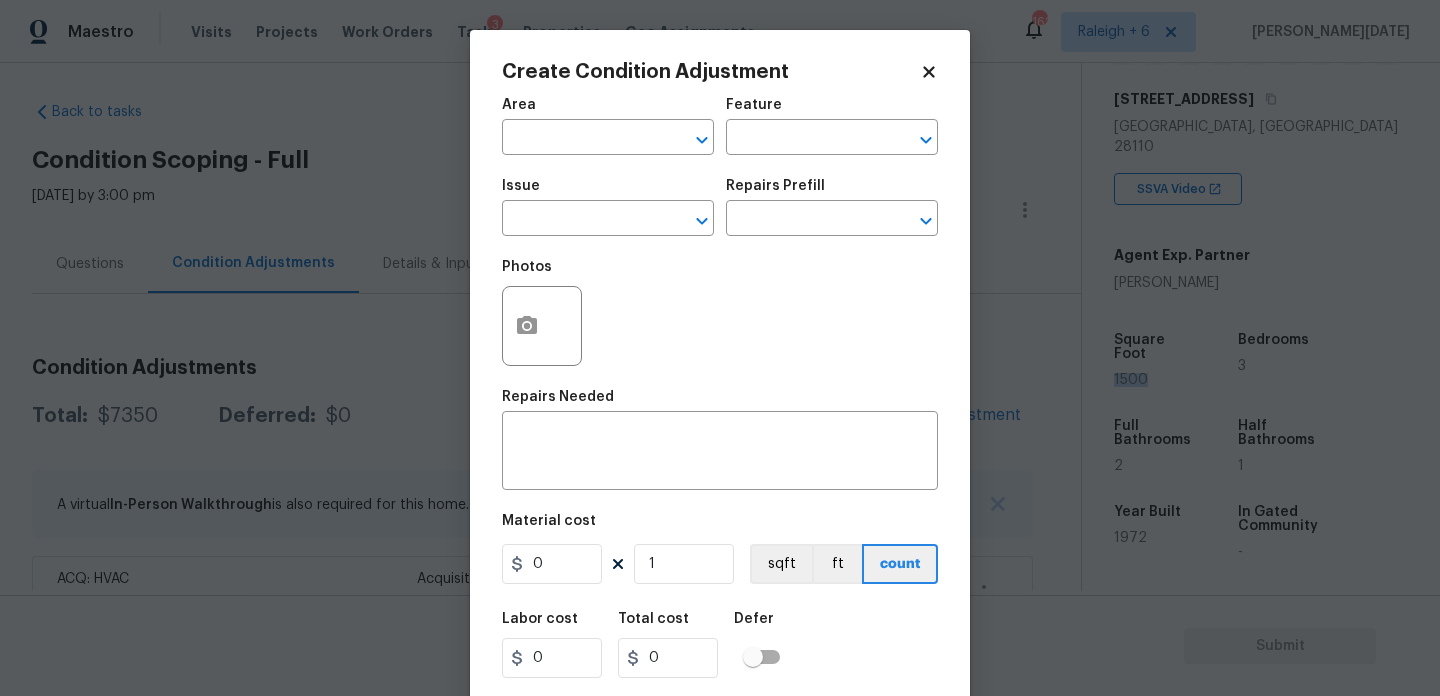 click on "Area ​" at bounding box center (608, 126) 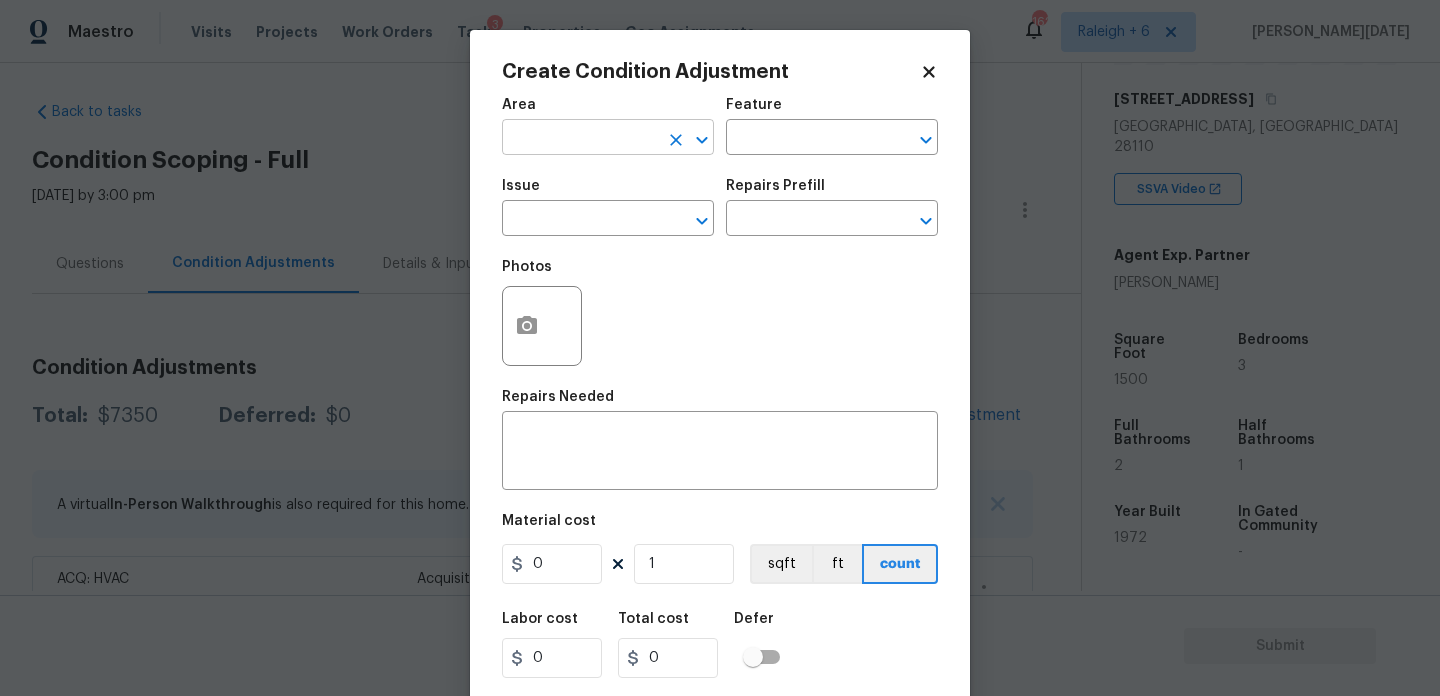 click at bounding box center [580, 139] 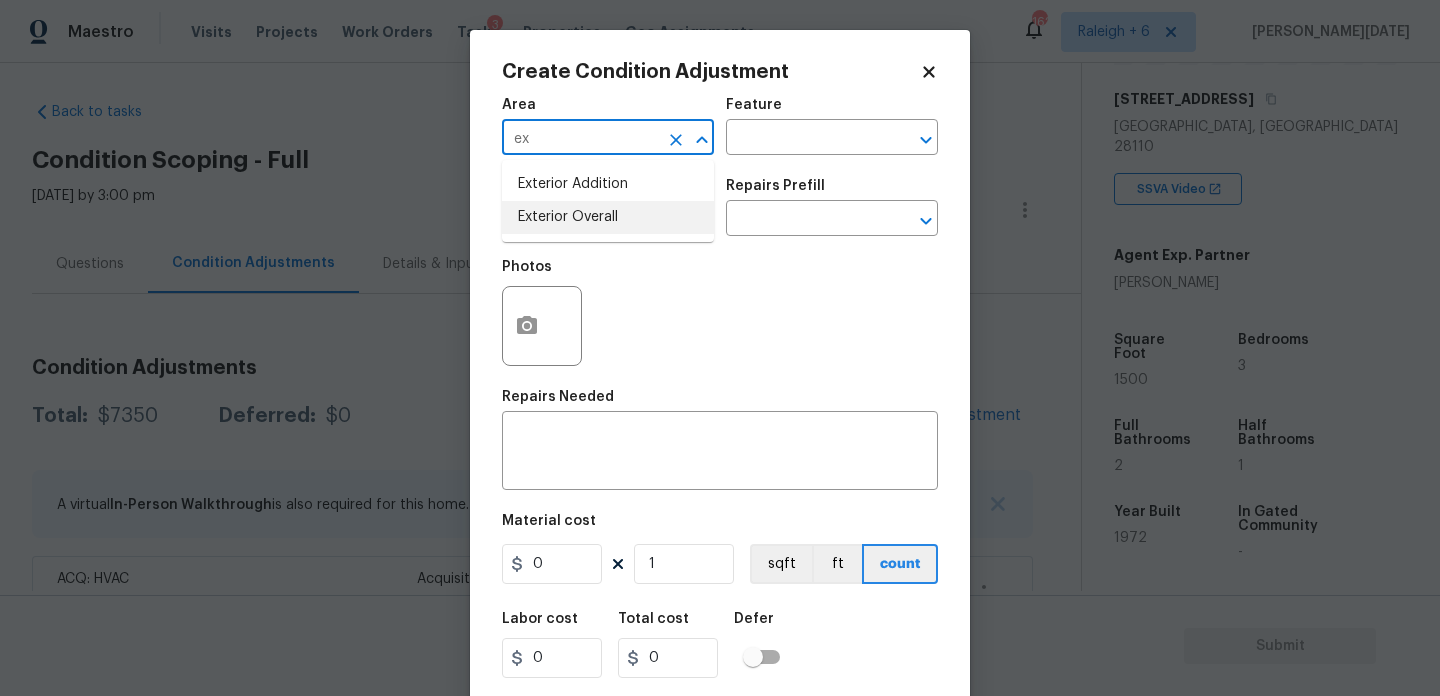 click on "Exterior Overall" at bounding box center [608, 217] 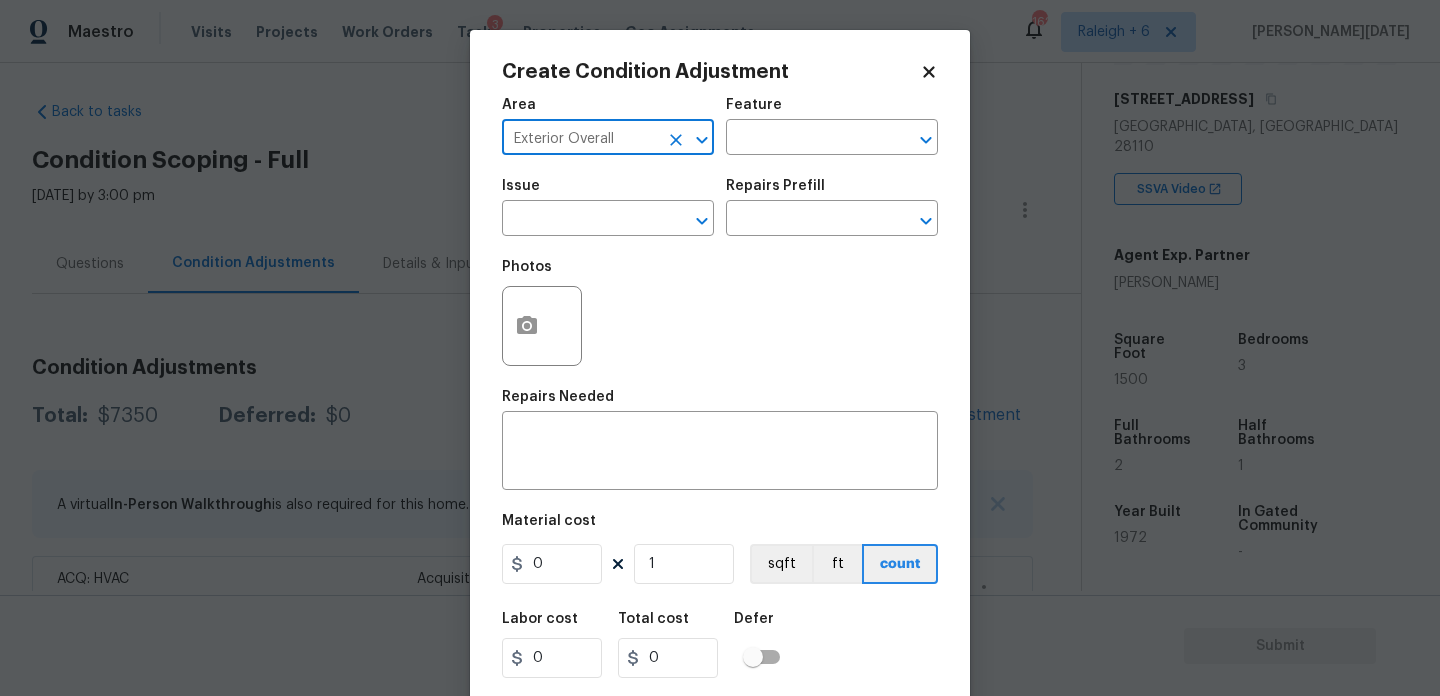 type on "Exterior Overall" 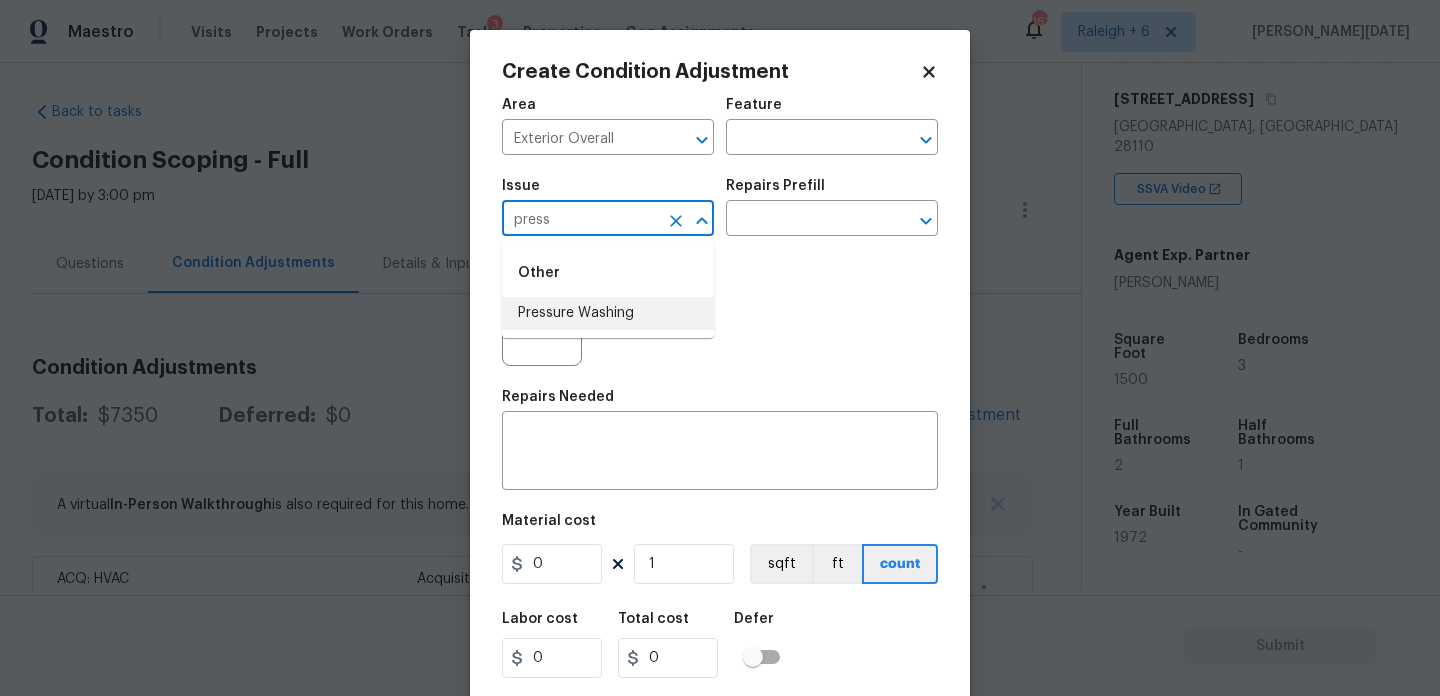 click on "Pressure Washing" at bounding box center [608, 313] 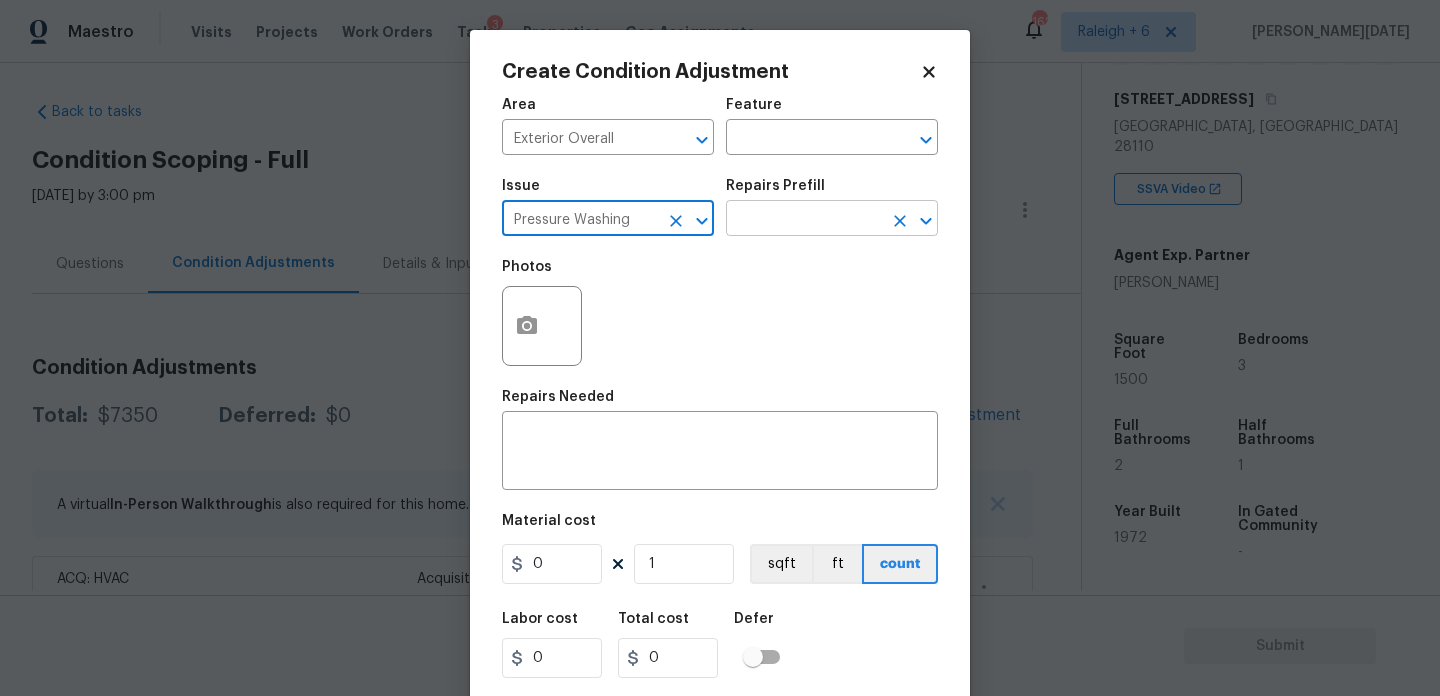 type on "Pressure Washing" 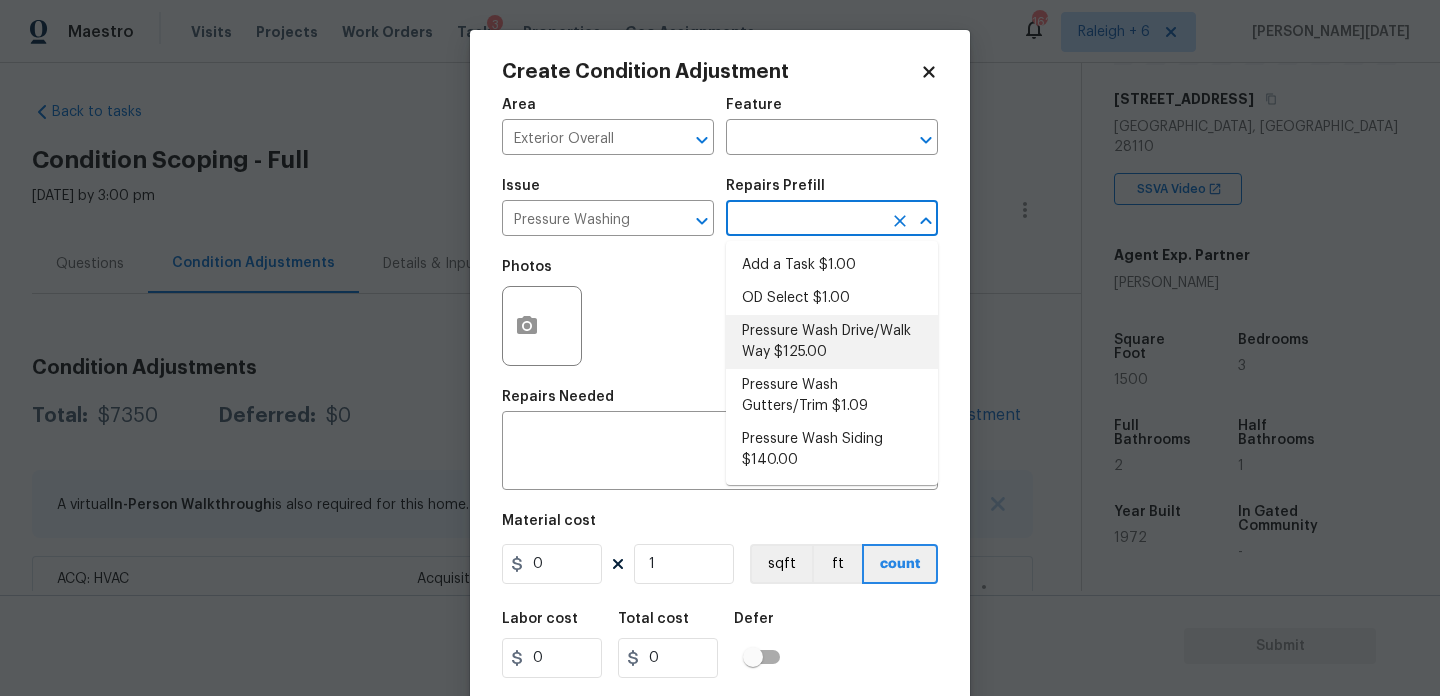 click on "Pressure Wash Drive/Walk Way $125.00" at bounding box center (832, 342) 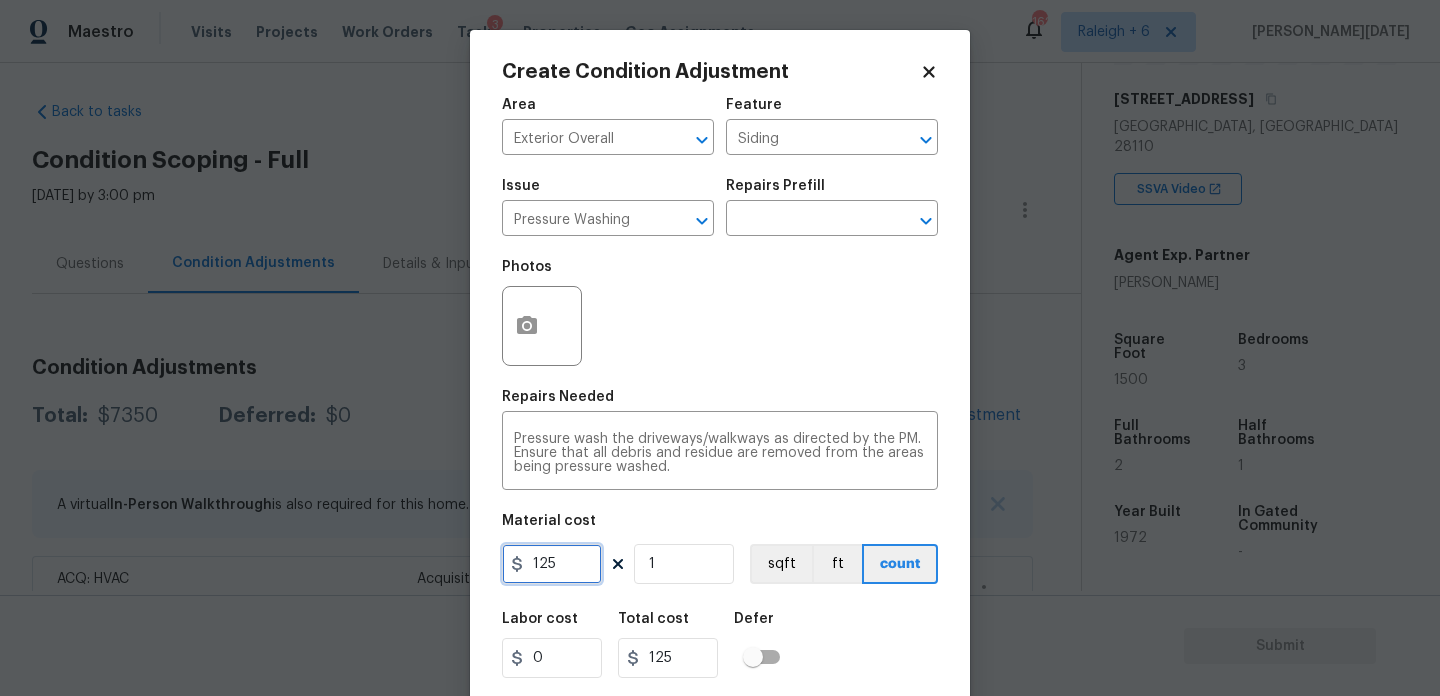 drag, startPoint x: 581, startPoint y: 572, endPoint x: 438, endPoint y: 572, distance: 143 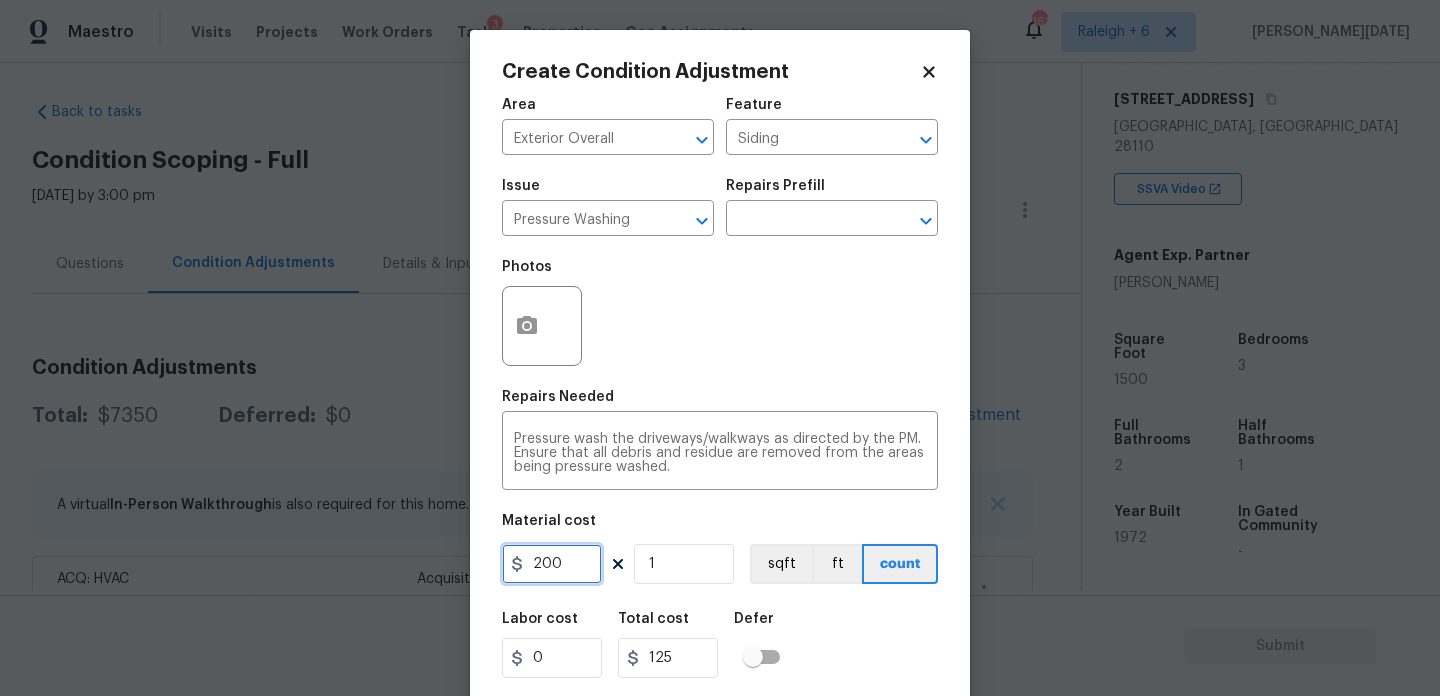 type on "200" 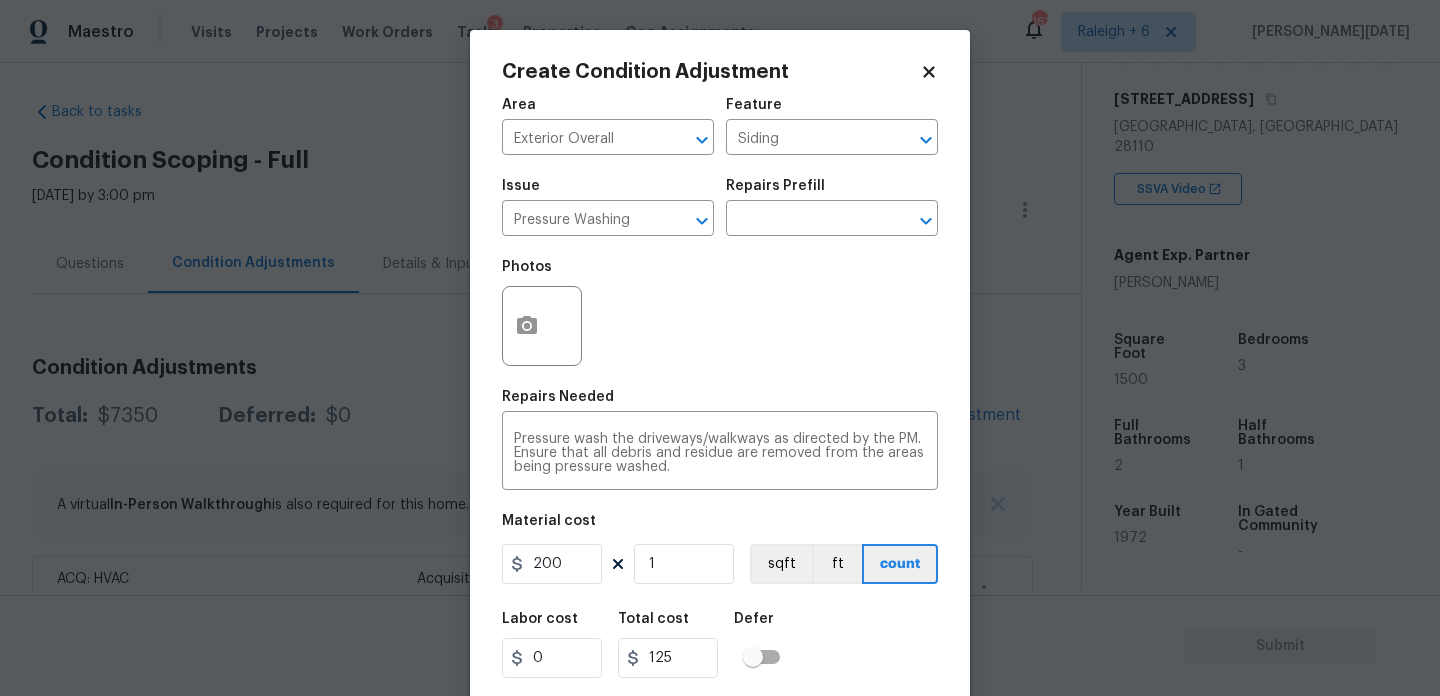 type on "200" 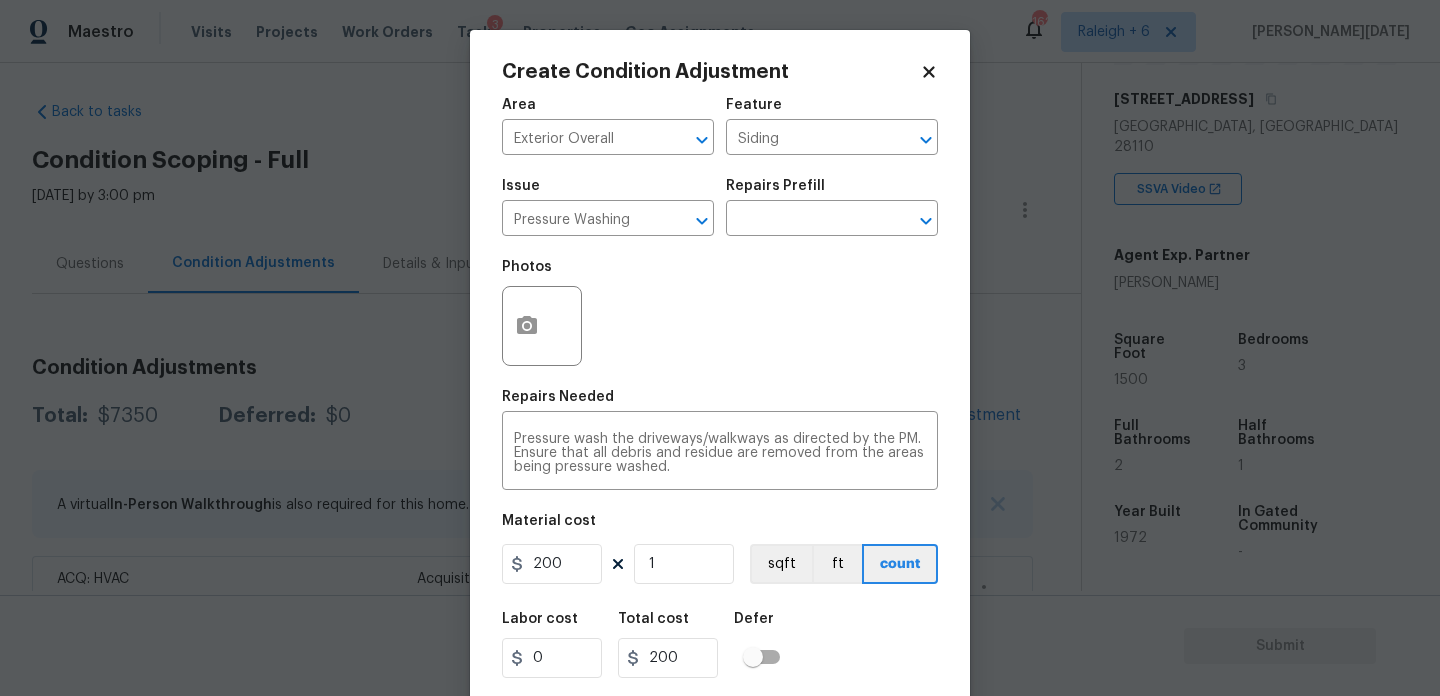 click on "Photos" at bounding box center (720, 313) 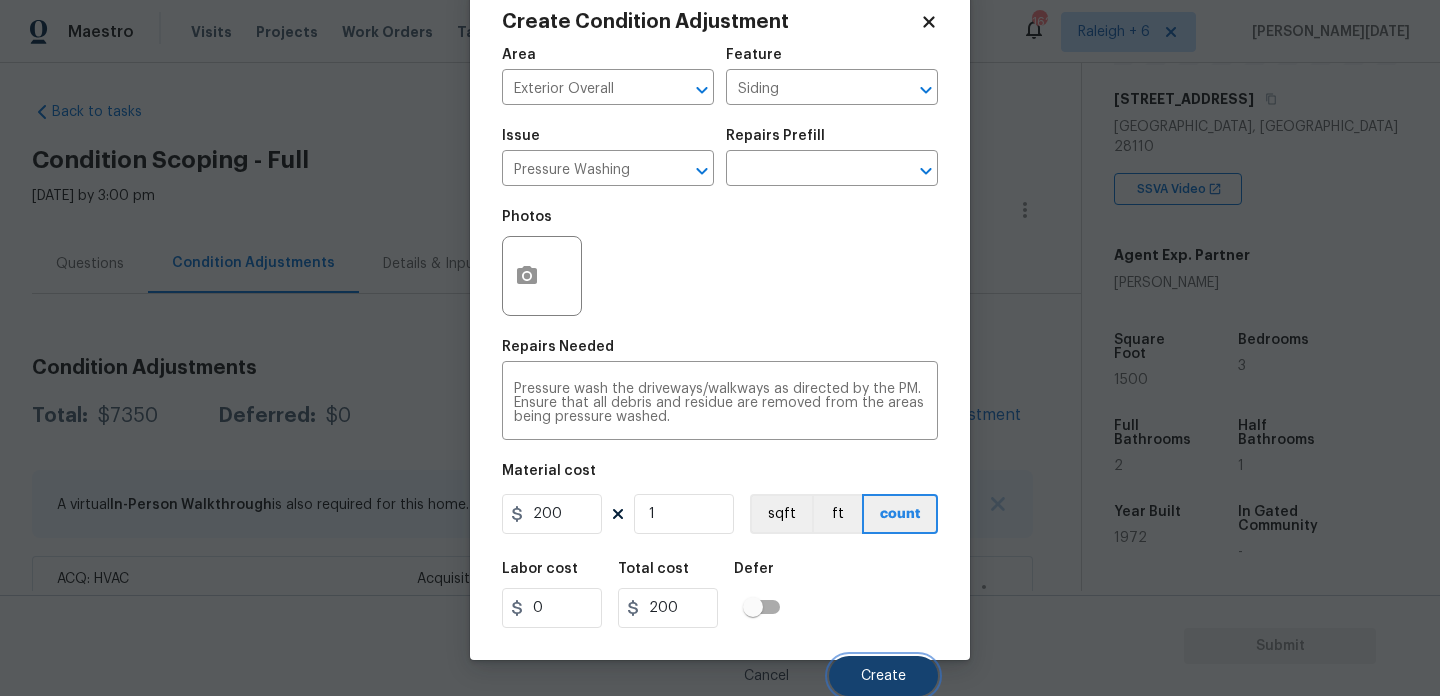 click on "Create" at bounding box center (883, 676) 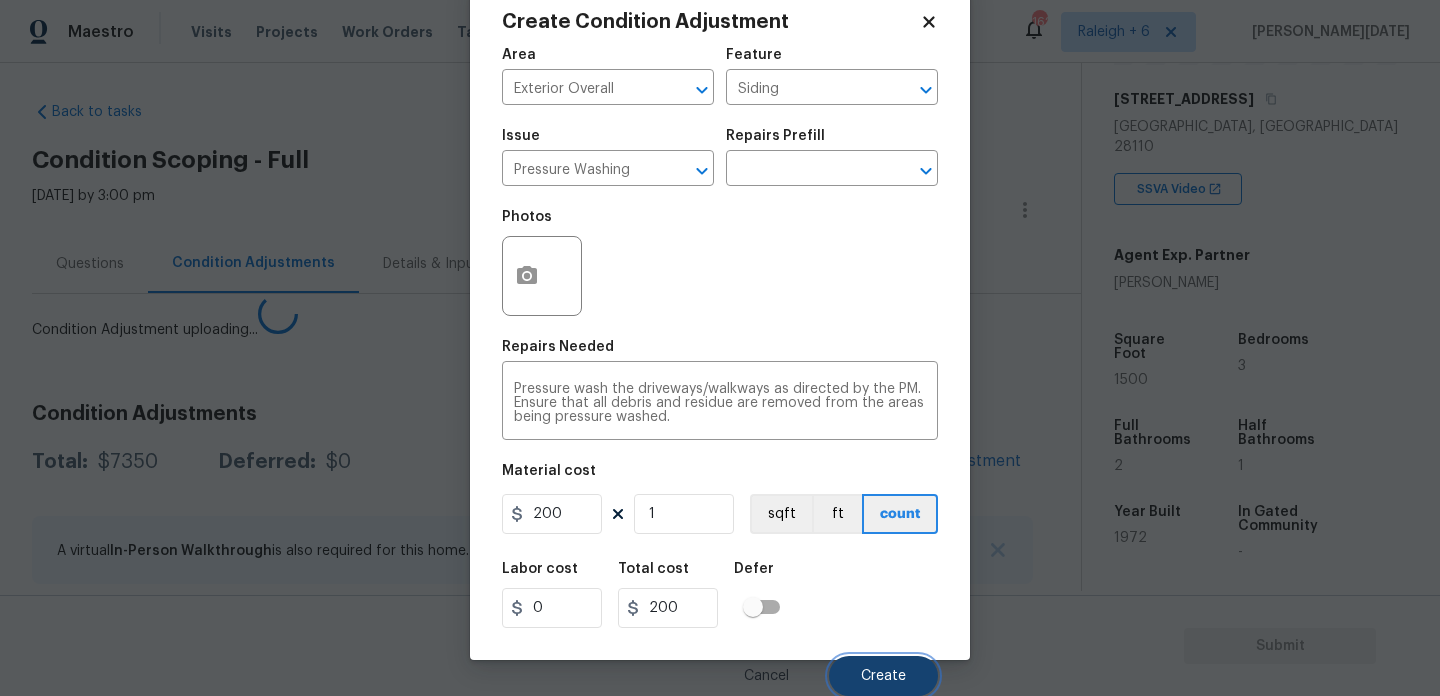 scroll, scrollTop: 44, scrollLeft: 0, axis: vertical 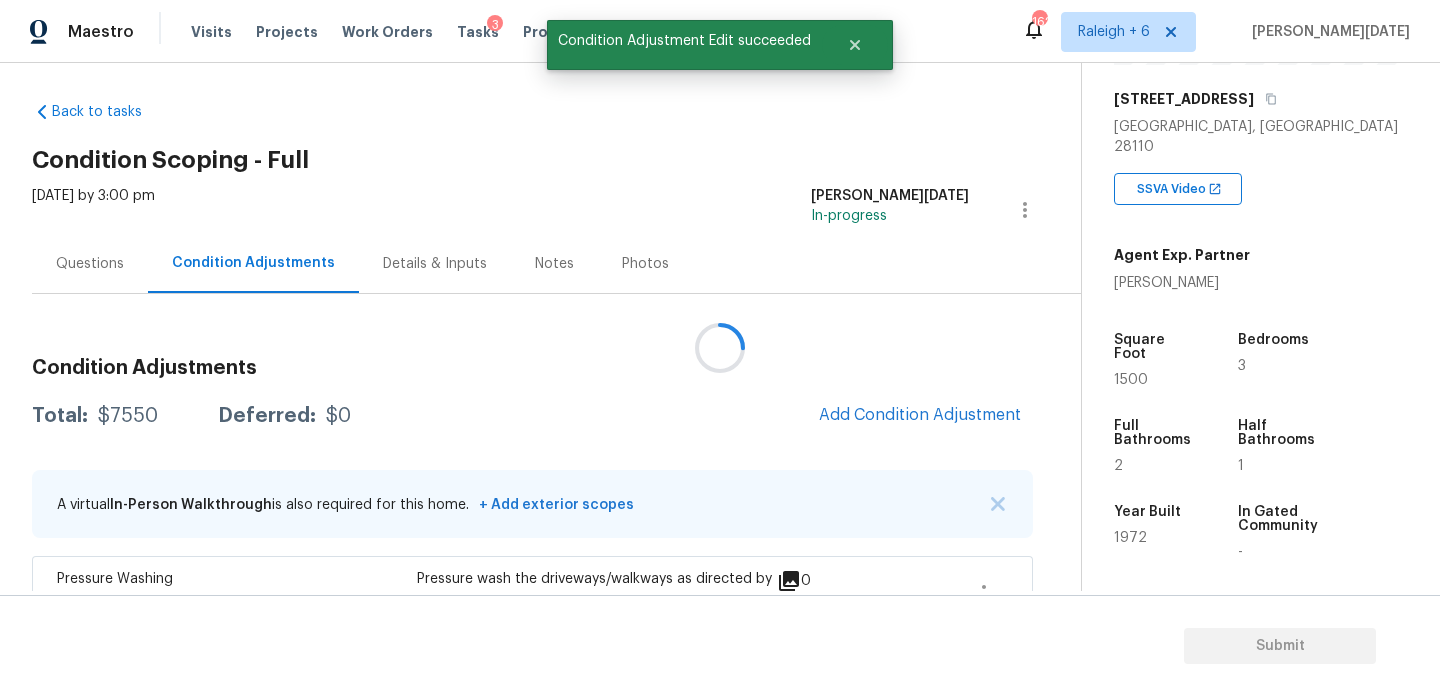 click at bounding box center (720, 348) 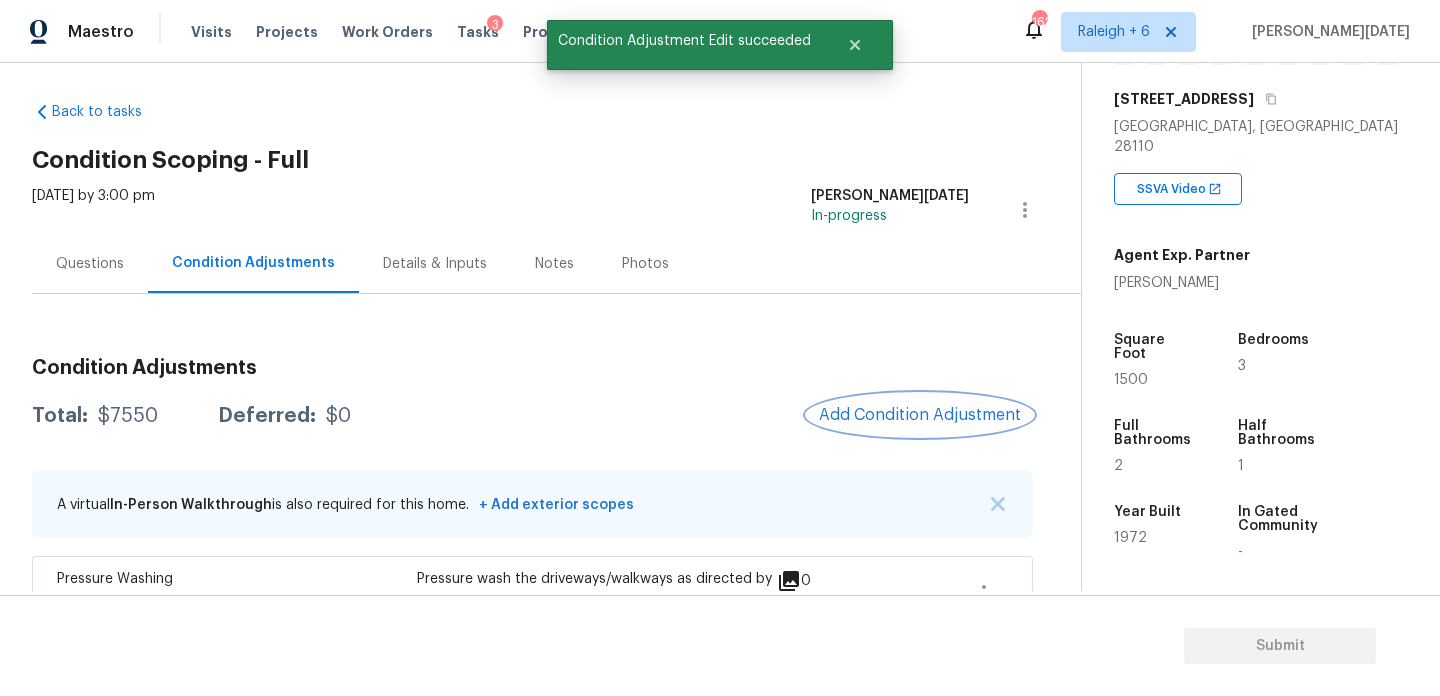 click on "Add Condition Adjustment" at bounding box center [920, 415] 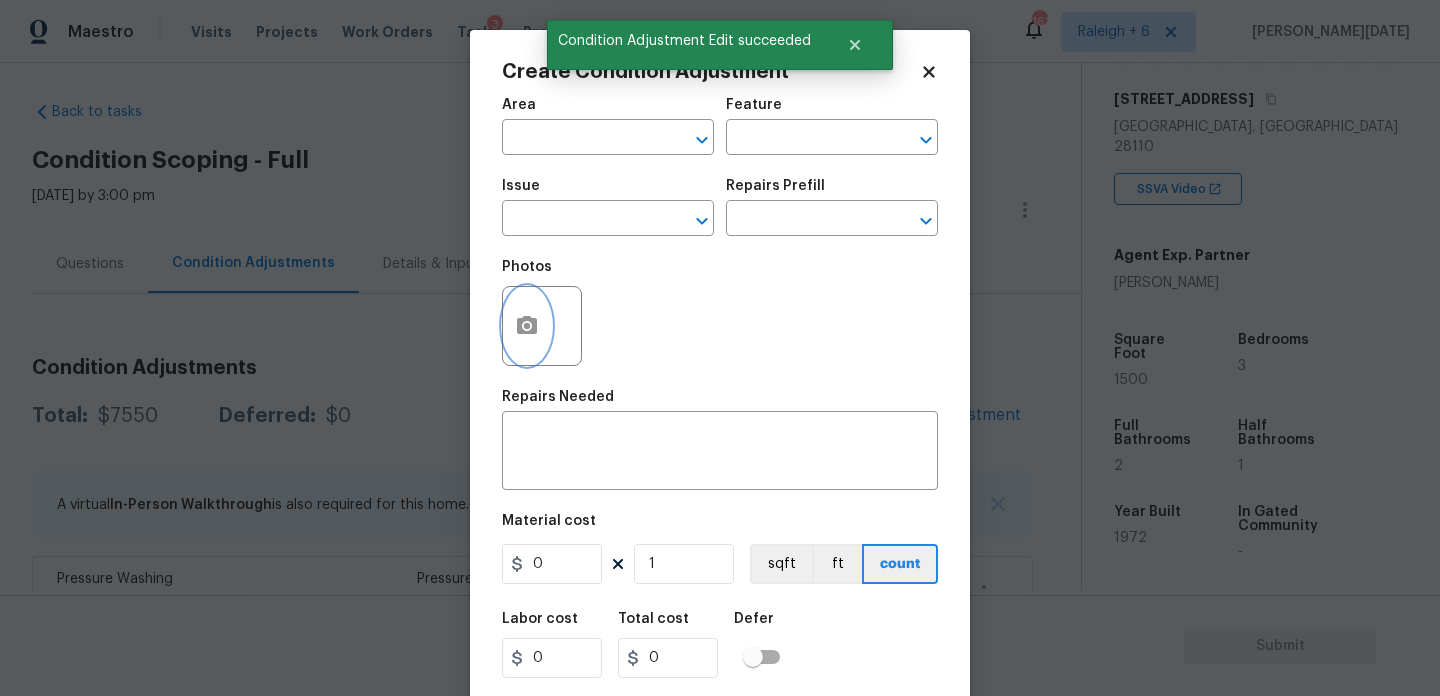 click 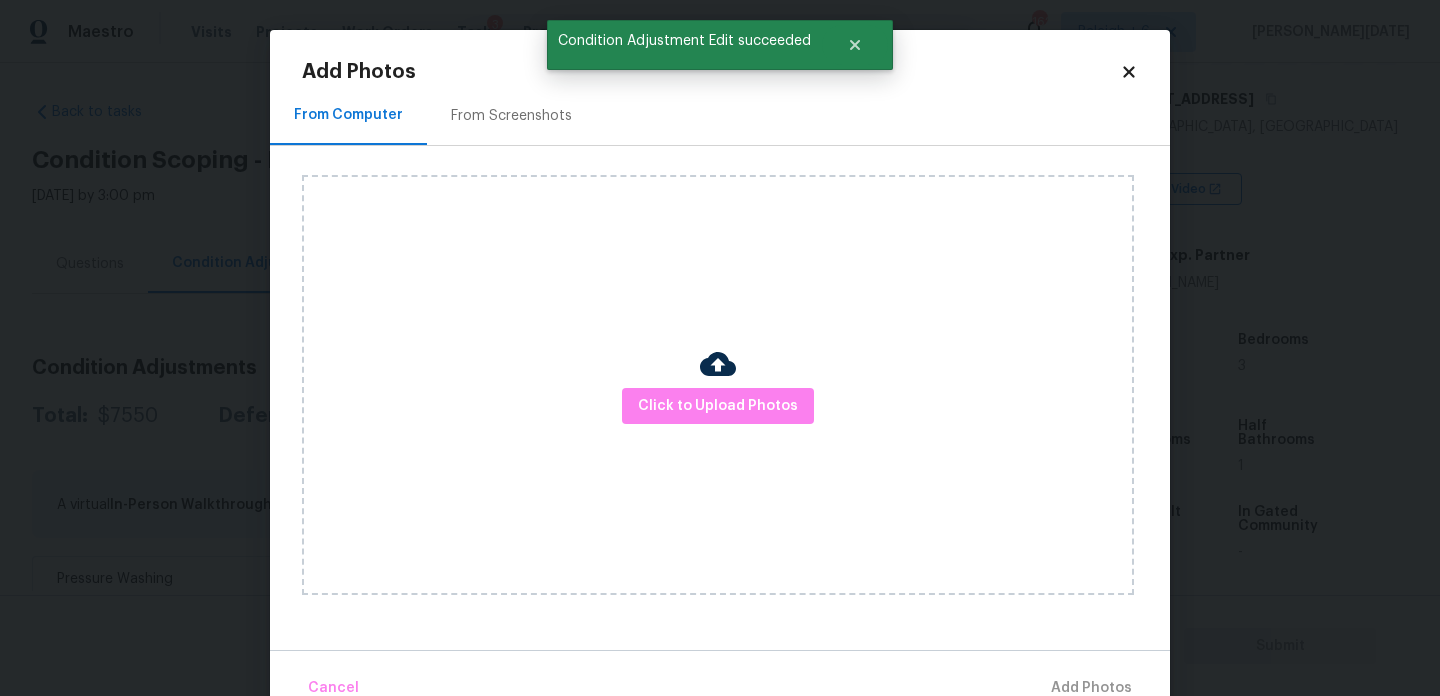 click on "From Screenshots" at bounding box center [511, 115] 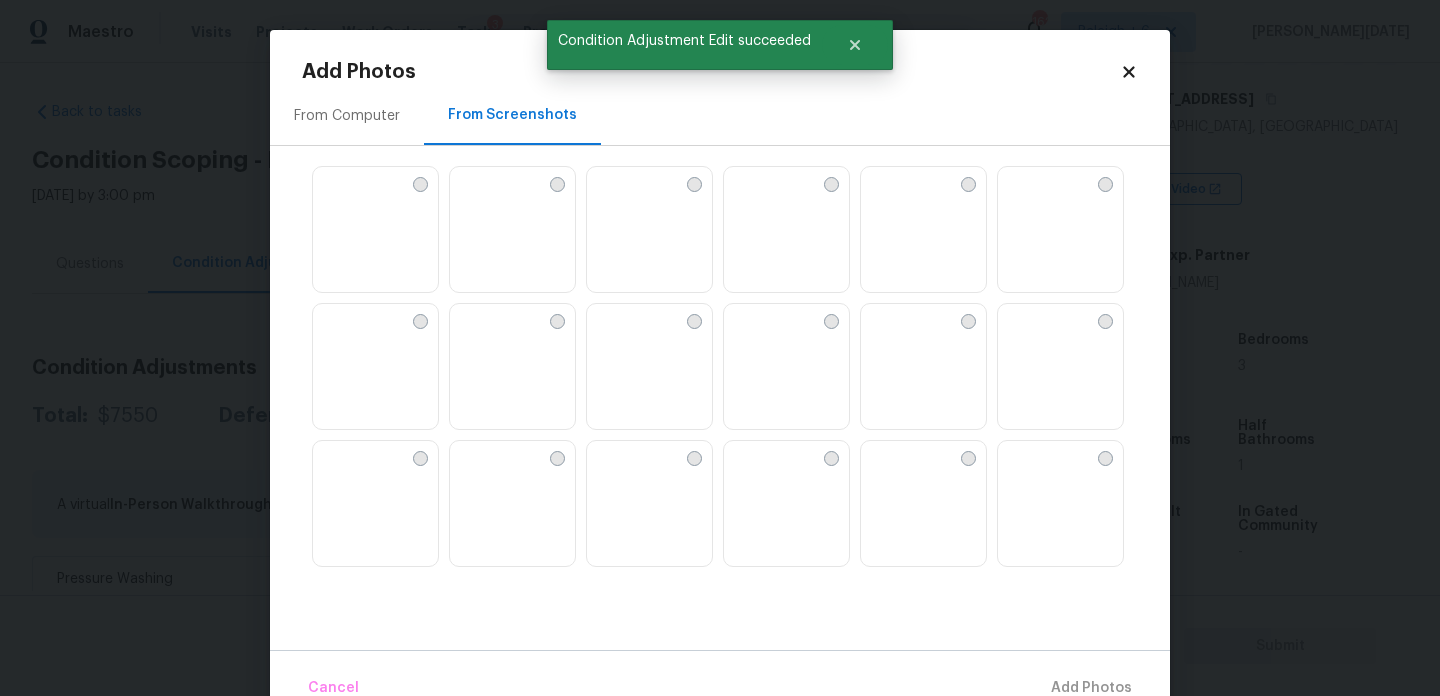 click at bounding box center [736, 366] 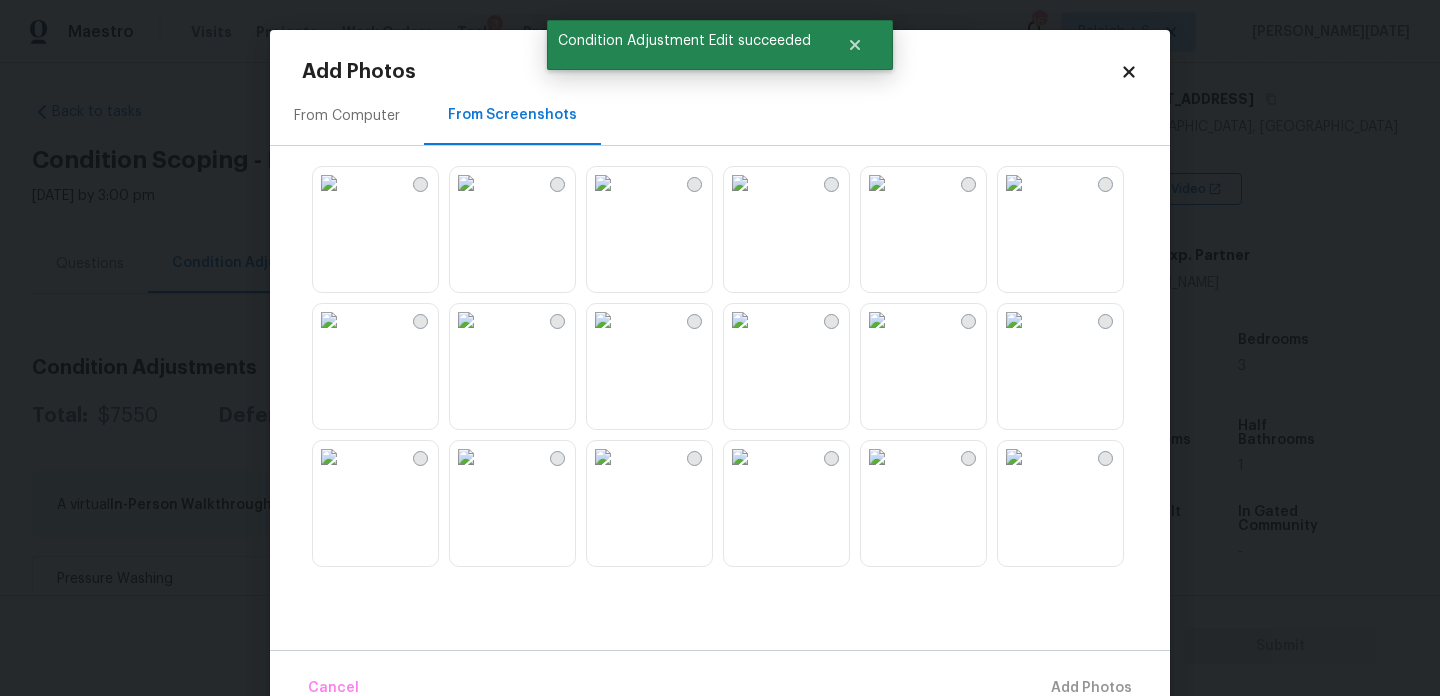 click at bounding box center [1014, 320] 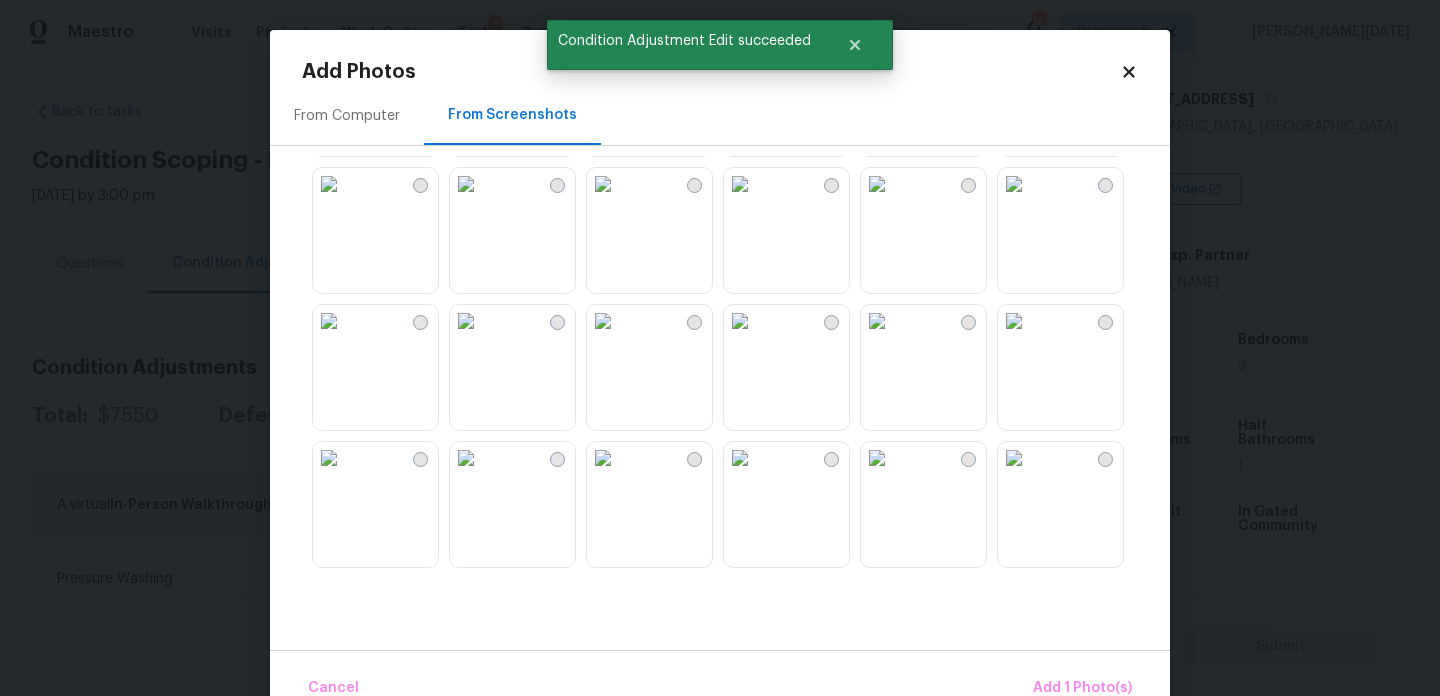 scroll, scrollTop: 510, scrollLeft: 0, axis: vertical 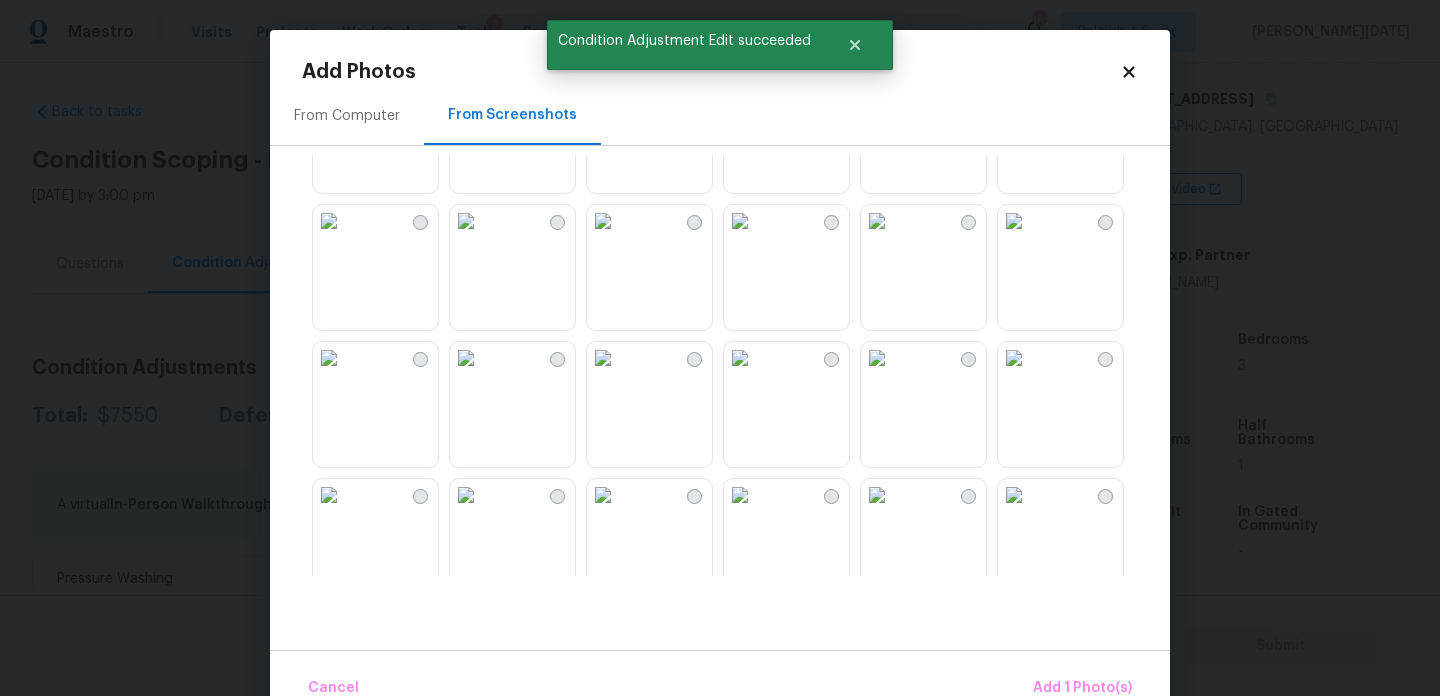 click at bounding box center [1014, 495] 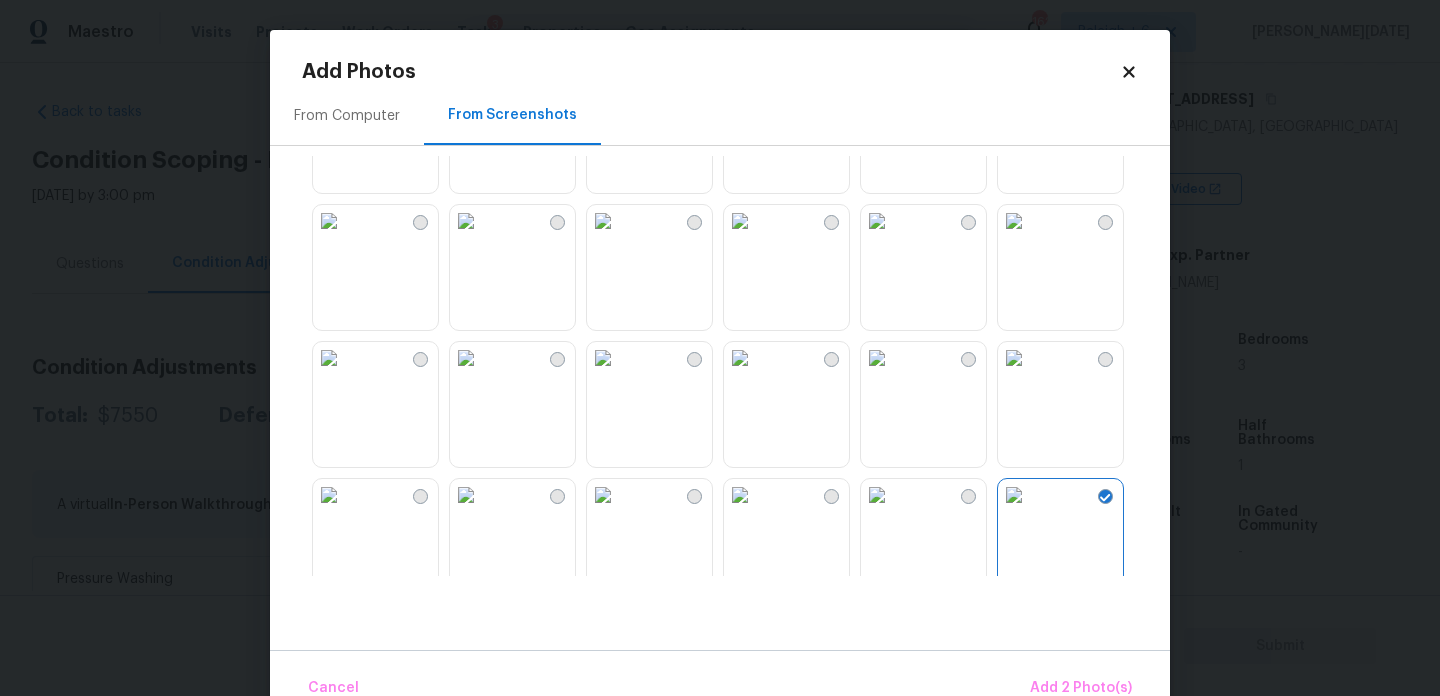 click at bounding box center (603, 495) 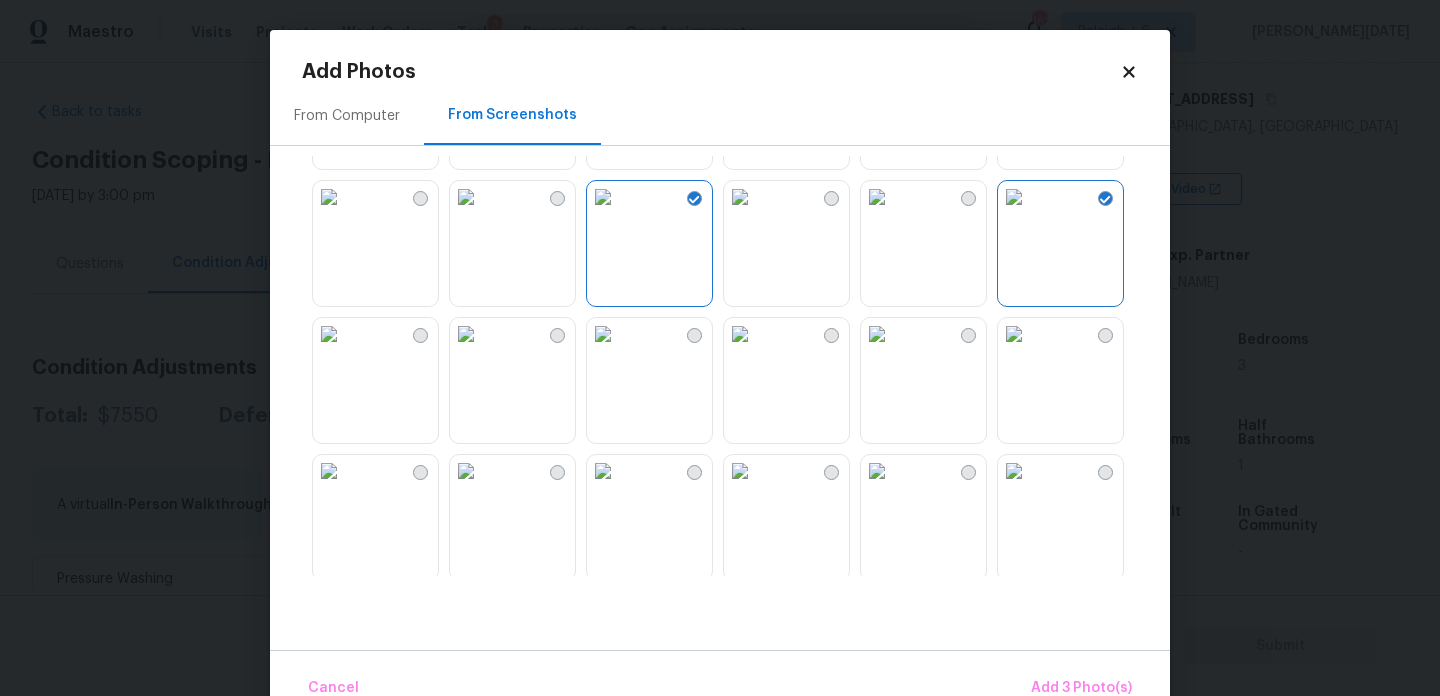 scroll, scrollTop: 1076, scrollLeft: 0, axis: vertical 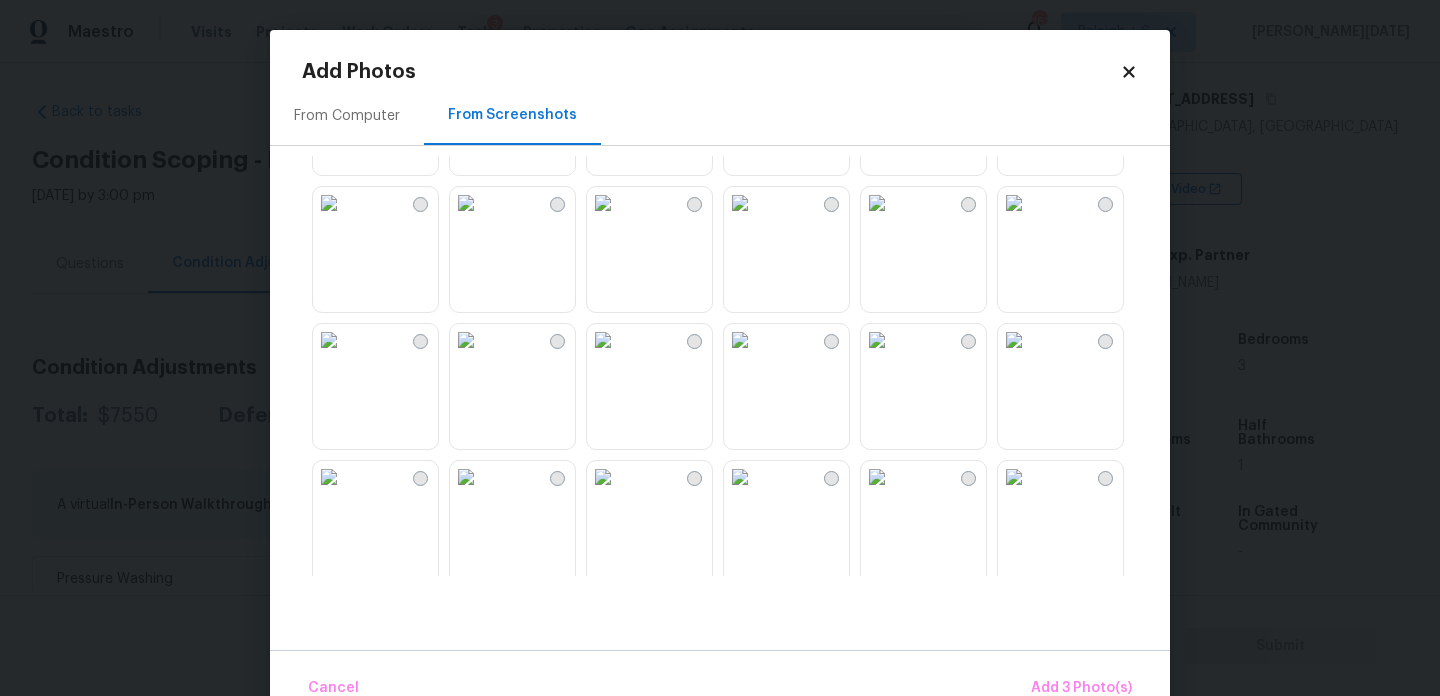 click at bounding box center [740, 340] 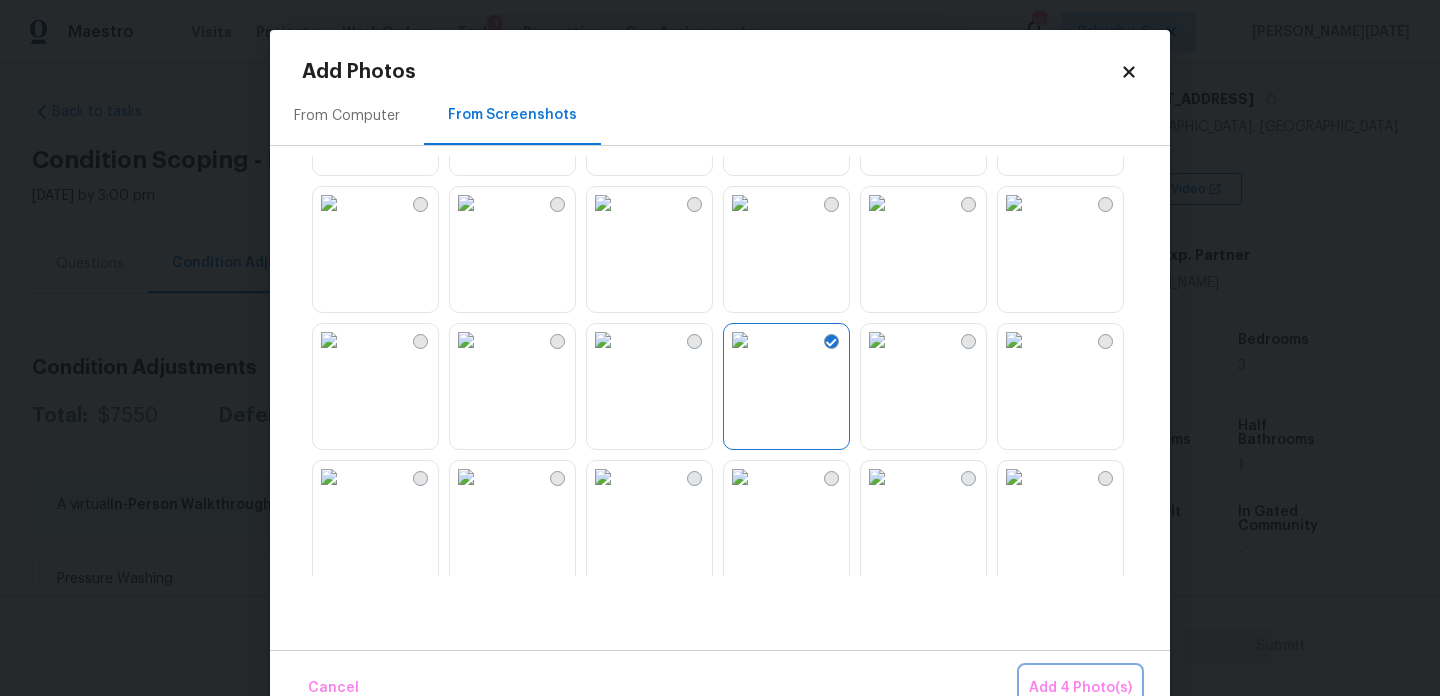 click on "Add 4 Photo(s)" at bounding box center (1080, 688) 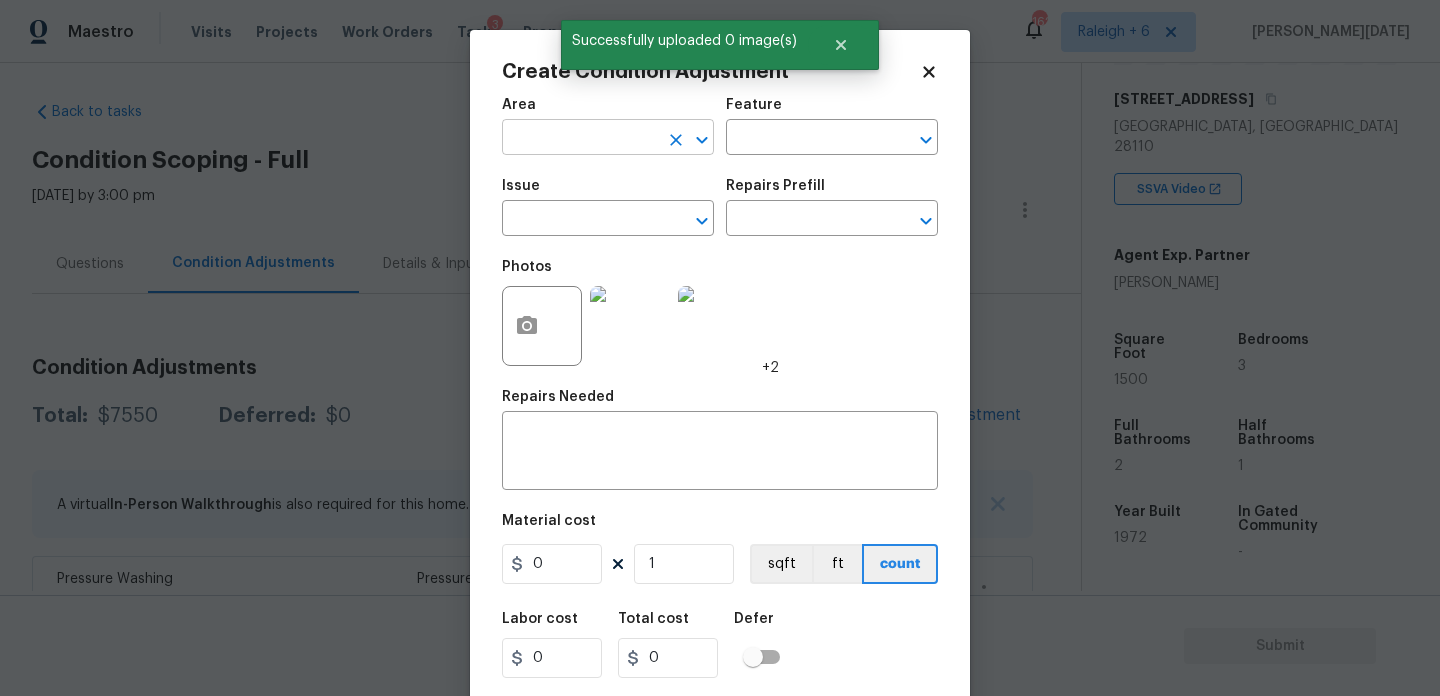 click at bounding box center [580, 139] 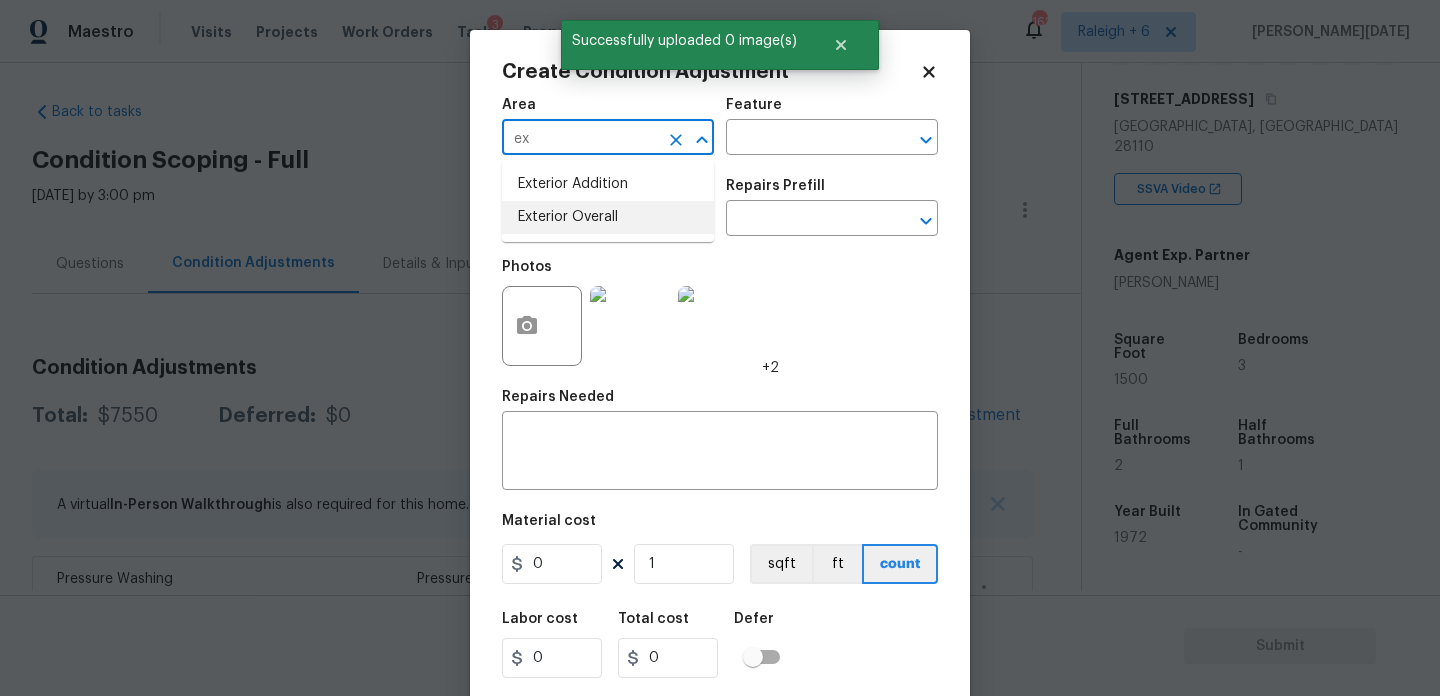 click on "Exterior Overall" at bounding box center [608, 217] 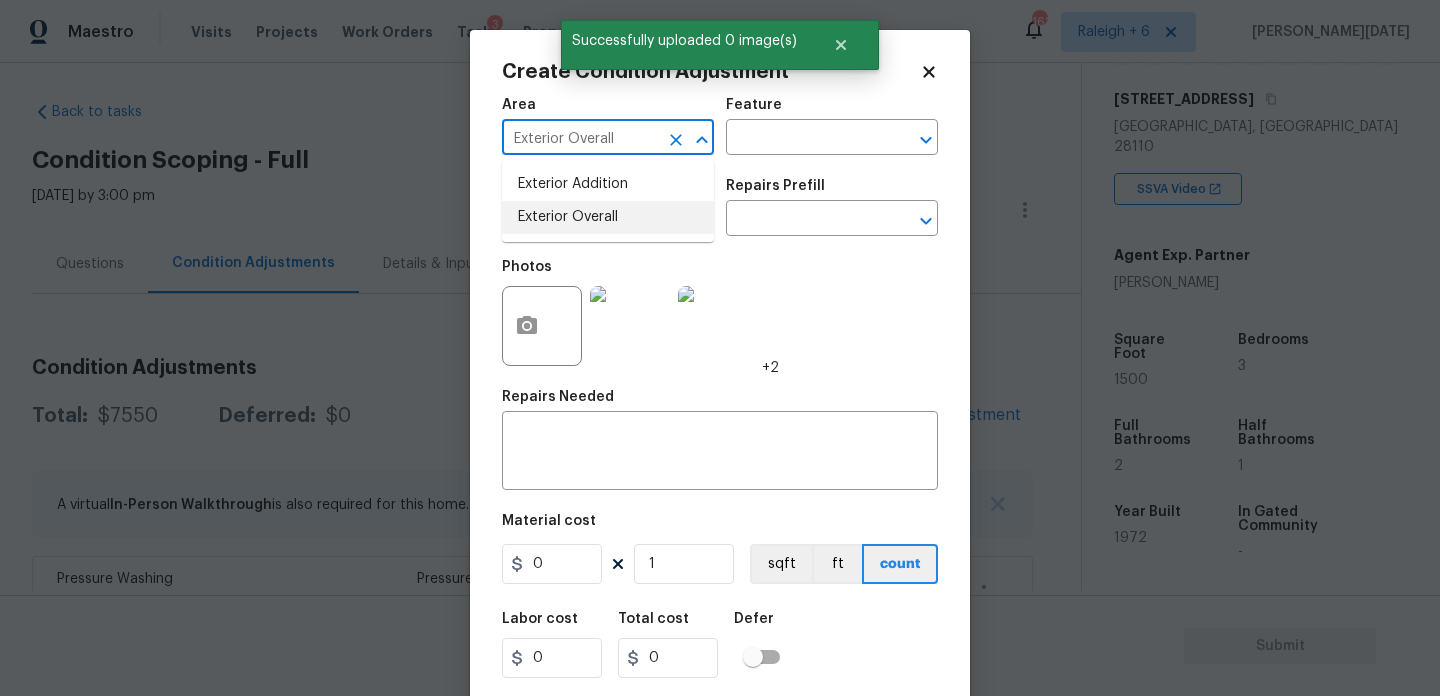 type on "Exterior Overall" 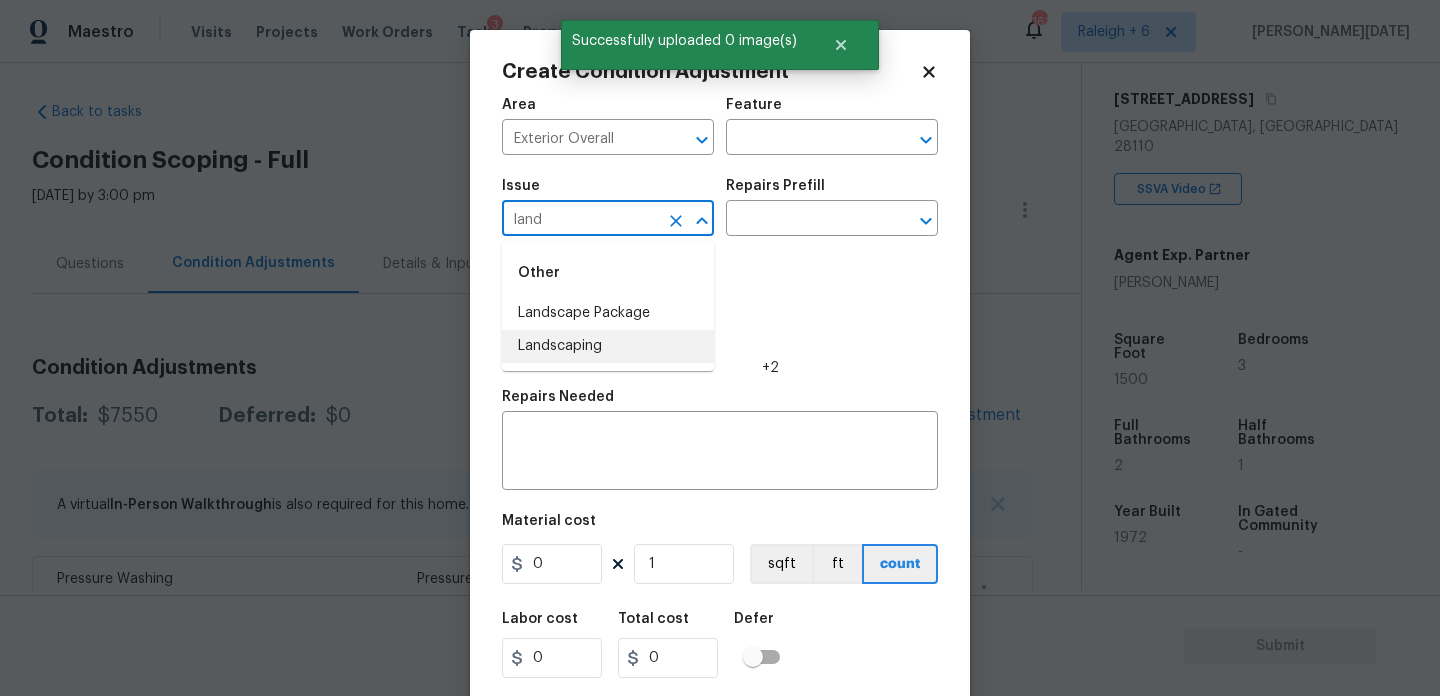 click on "Landscaping" at bounding box center [608, 346] 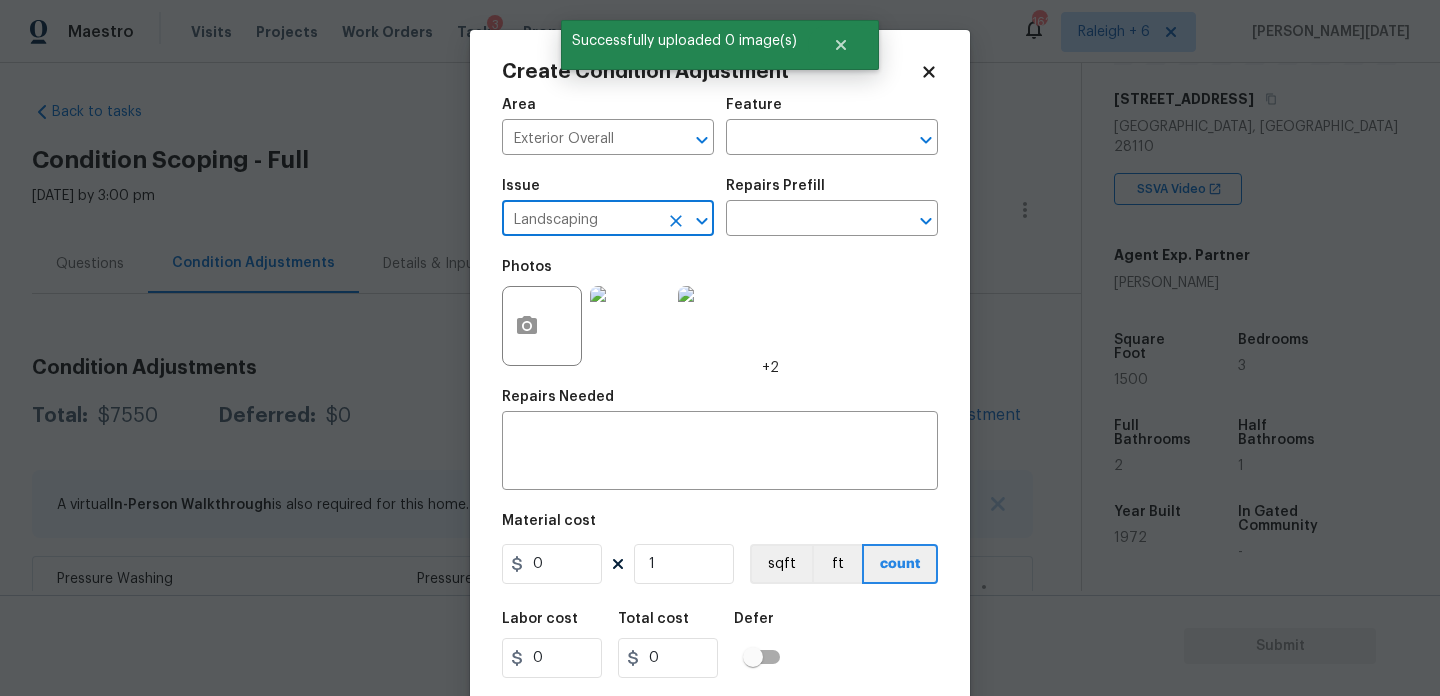 click 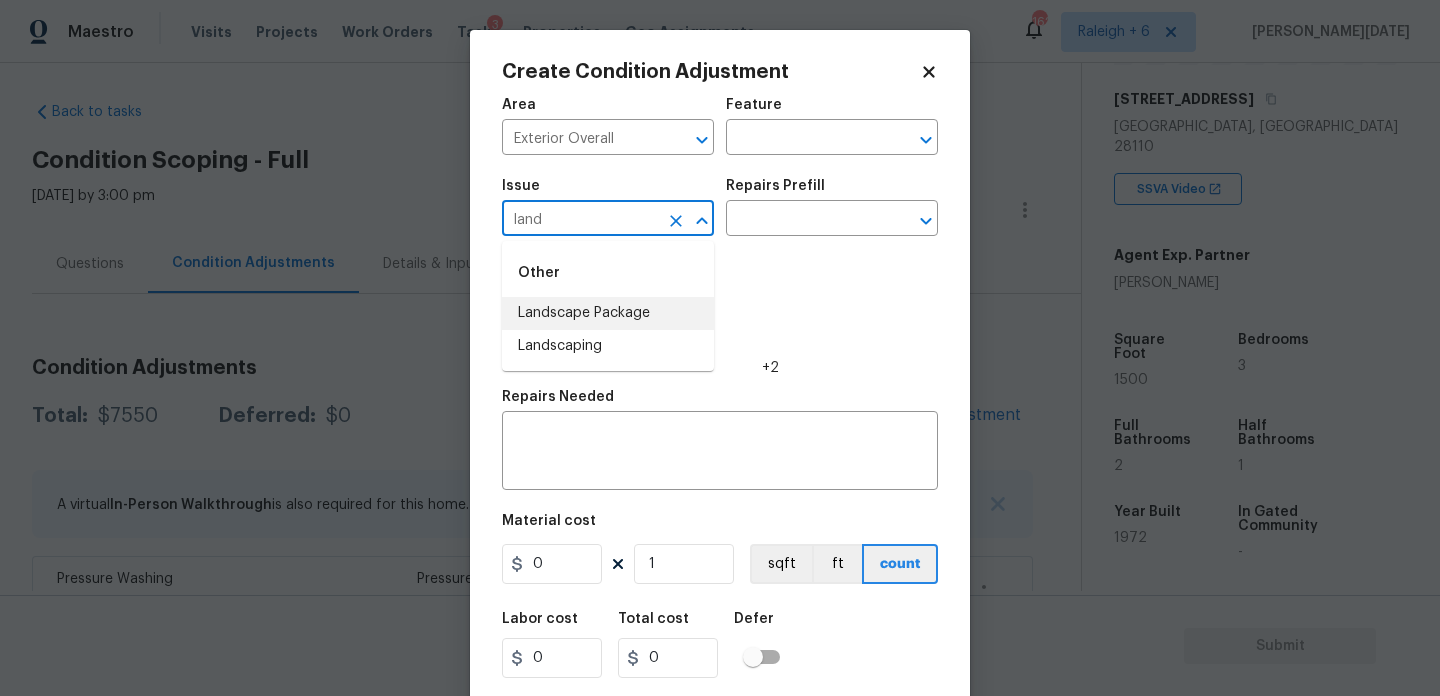 click on "Landscape Package" at bounding box center (608, 313) 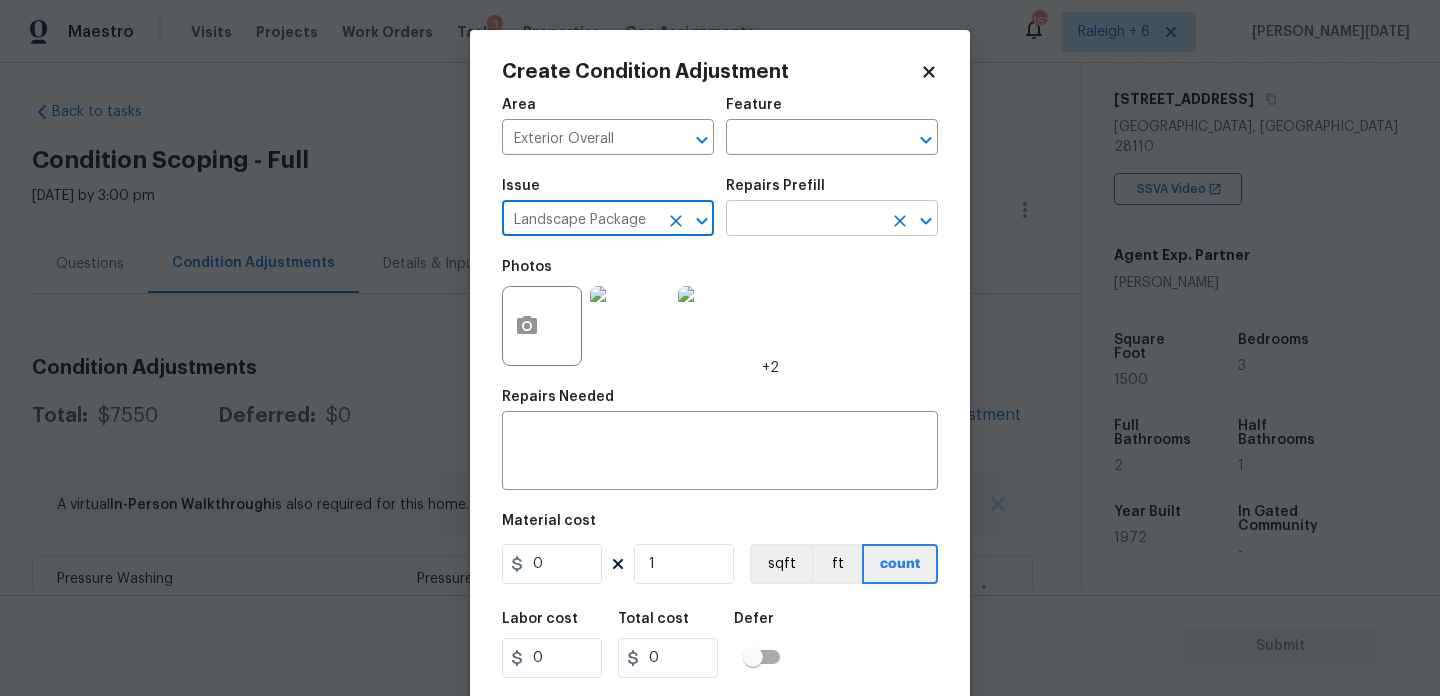 type on "Landscape Package" 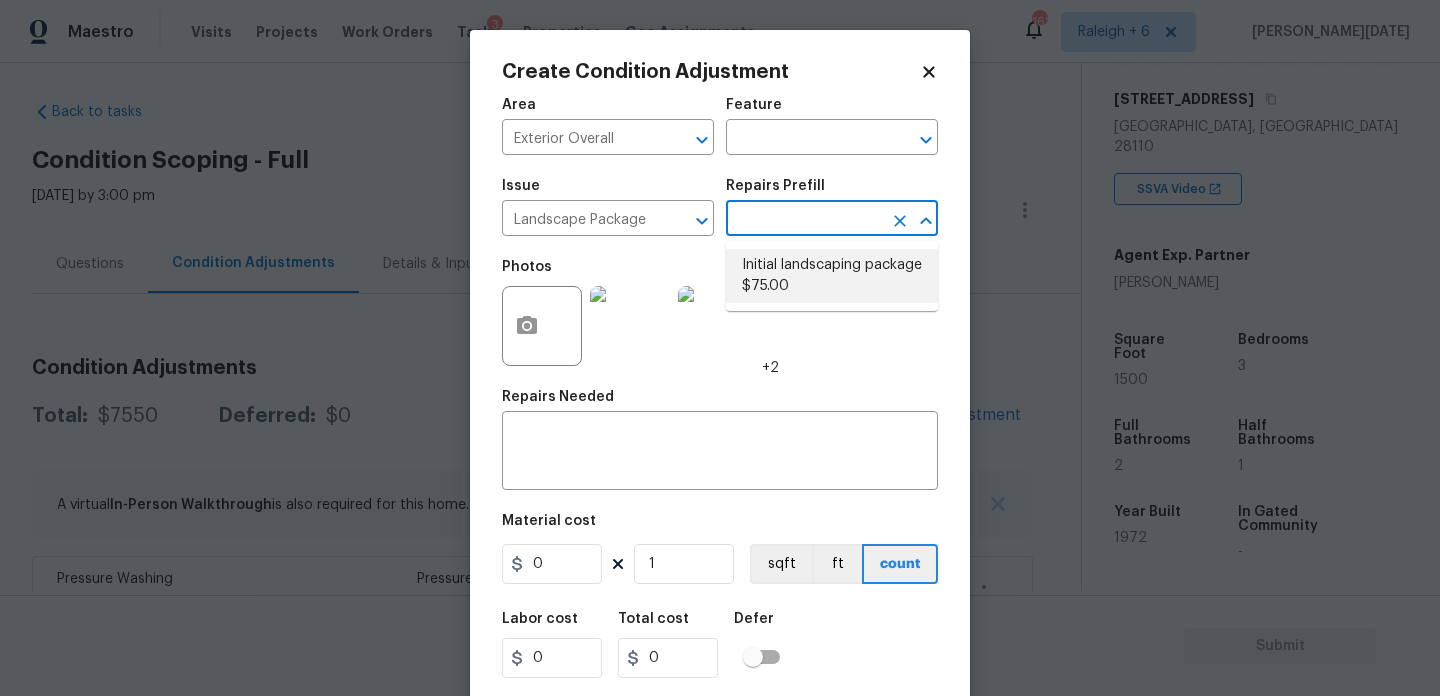 click on "Initial landscaping package $75.00" at bounding box center (832, 276) 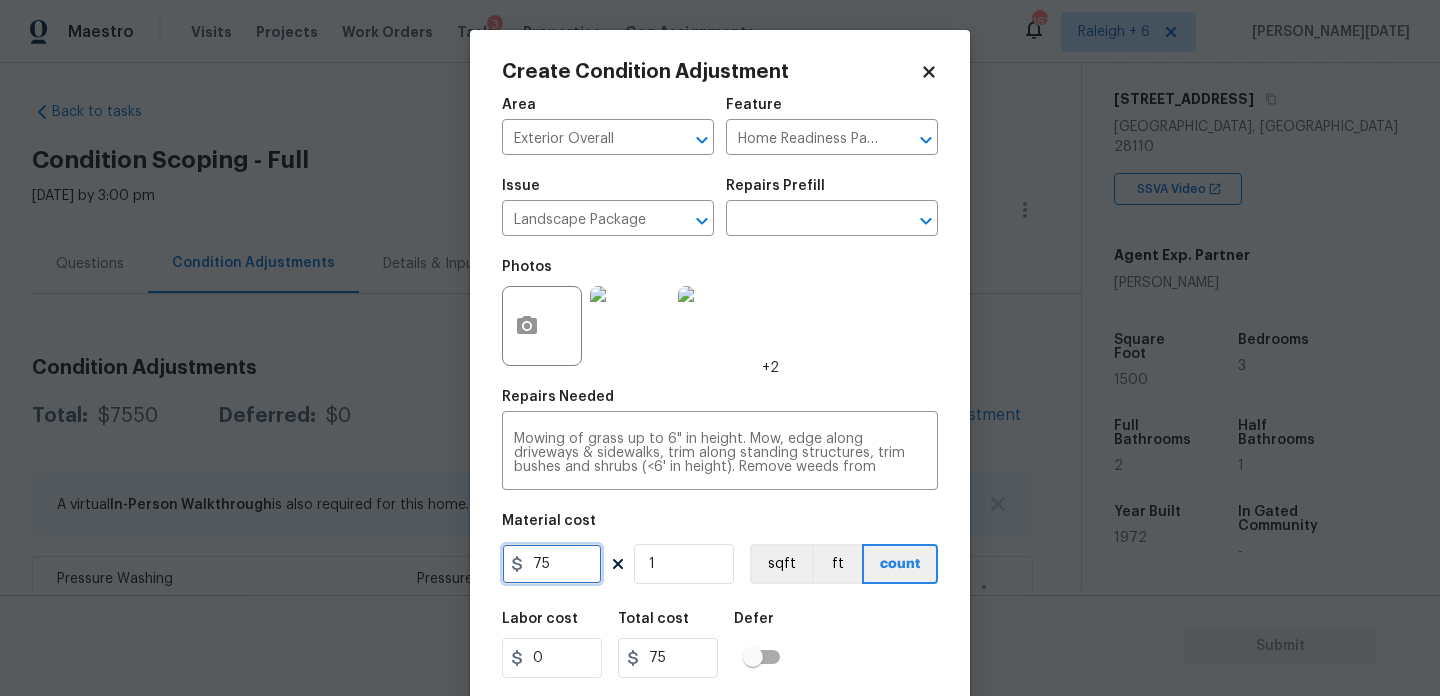 drag, startPoint x: 554, startPoint y: 567, endPoint x: 449, endPoint y: 567, distance: 105 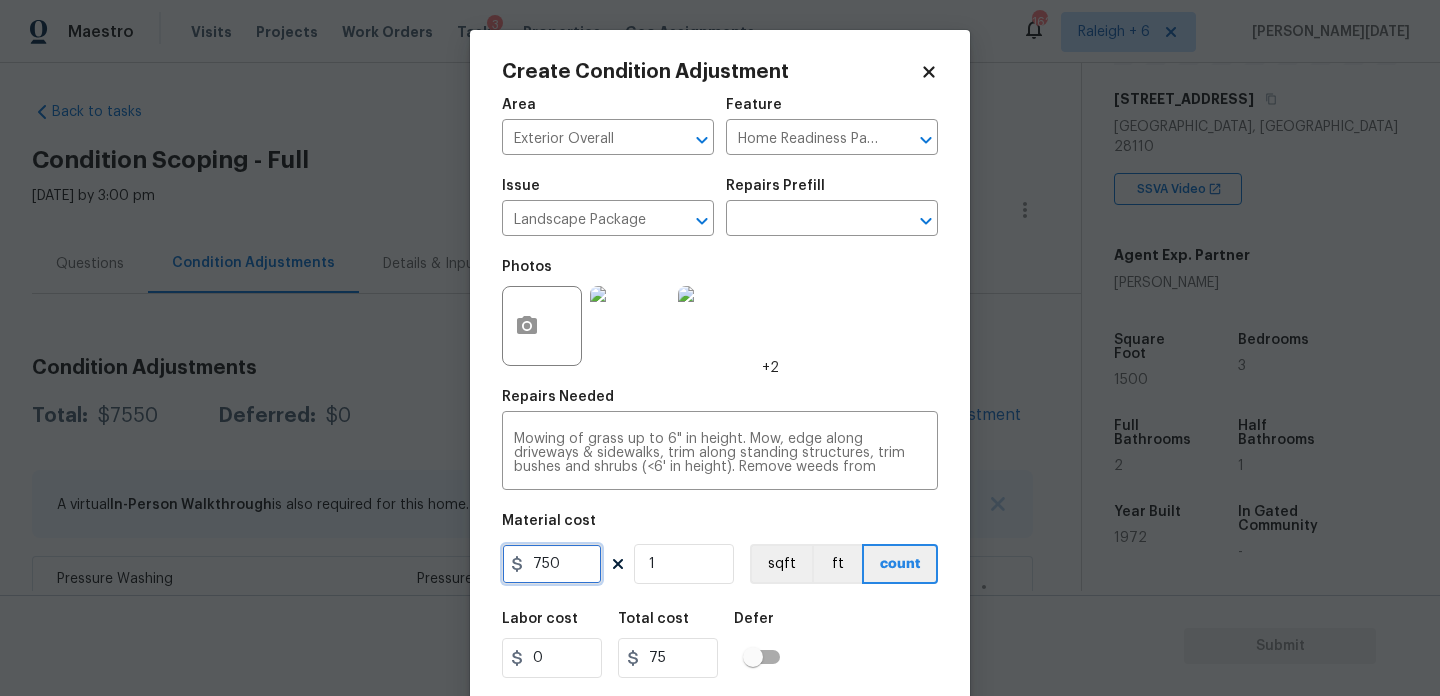 type on "750" 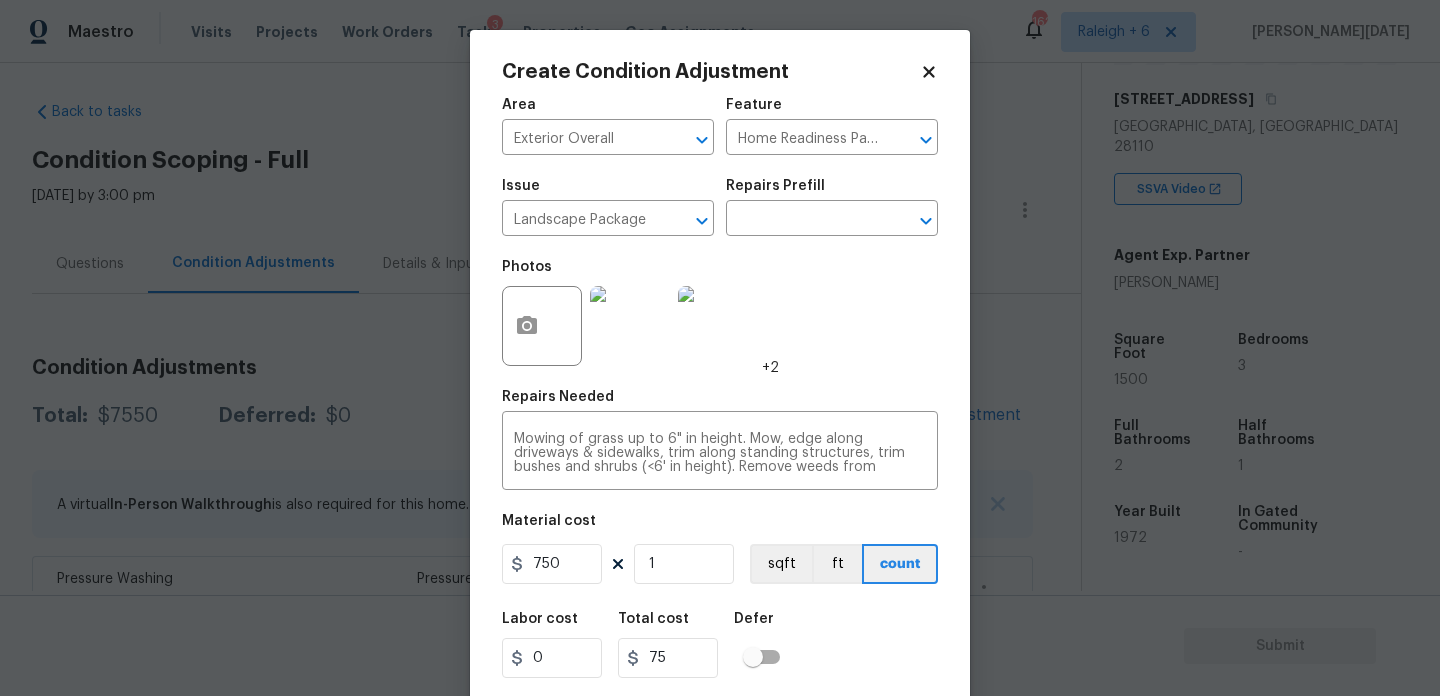 click on "Create Condition Adjustment Area Exterior Overall ​ Feature Home Readiness Packages ​ Issue Landscape Package ​ Repairs Prefill ​ Photos  +2 Repairs Needed Mowing of grass up to 6" in height. Mow, edge along driveways & sidewalks, trim along standing structures, trim bushes and shrubs (<6' in height). Remove weeds from previously maintained flowerbeds and remove standing yard debris (small twigs, non seasonal falling leaves).  Use leaf blower to remove clippings from hard surfaces." x ​ Material cost 750 1 sqft ft count Labor cost 0 Total cost 75 Defer Cancel Create" at bounding box center (720, 370) 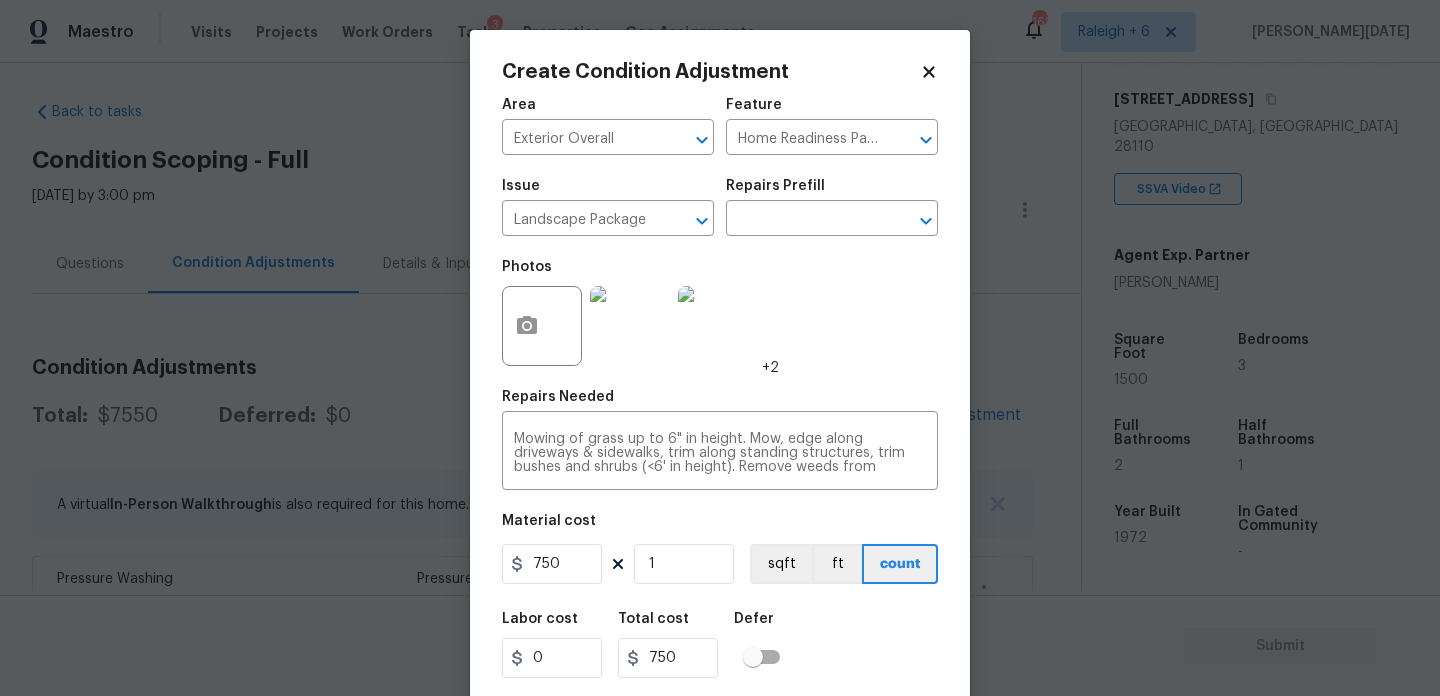 scroll, scrollTop: 51, scrollLeft: 0, axis: vertical 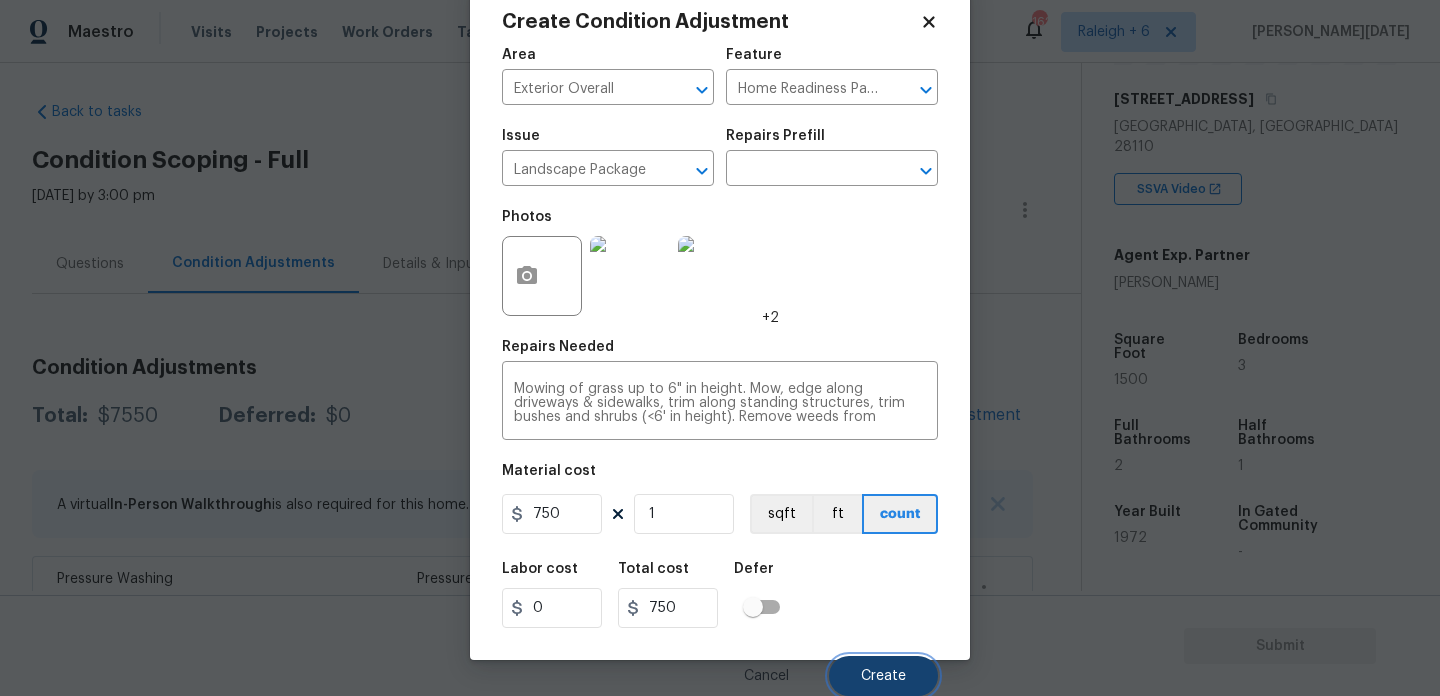 click on "Create" at bounding box center (883, 676) 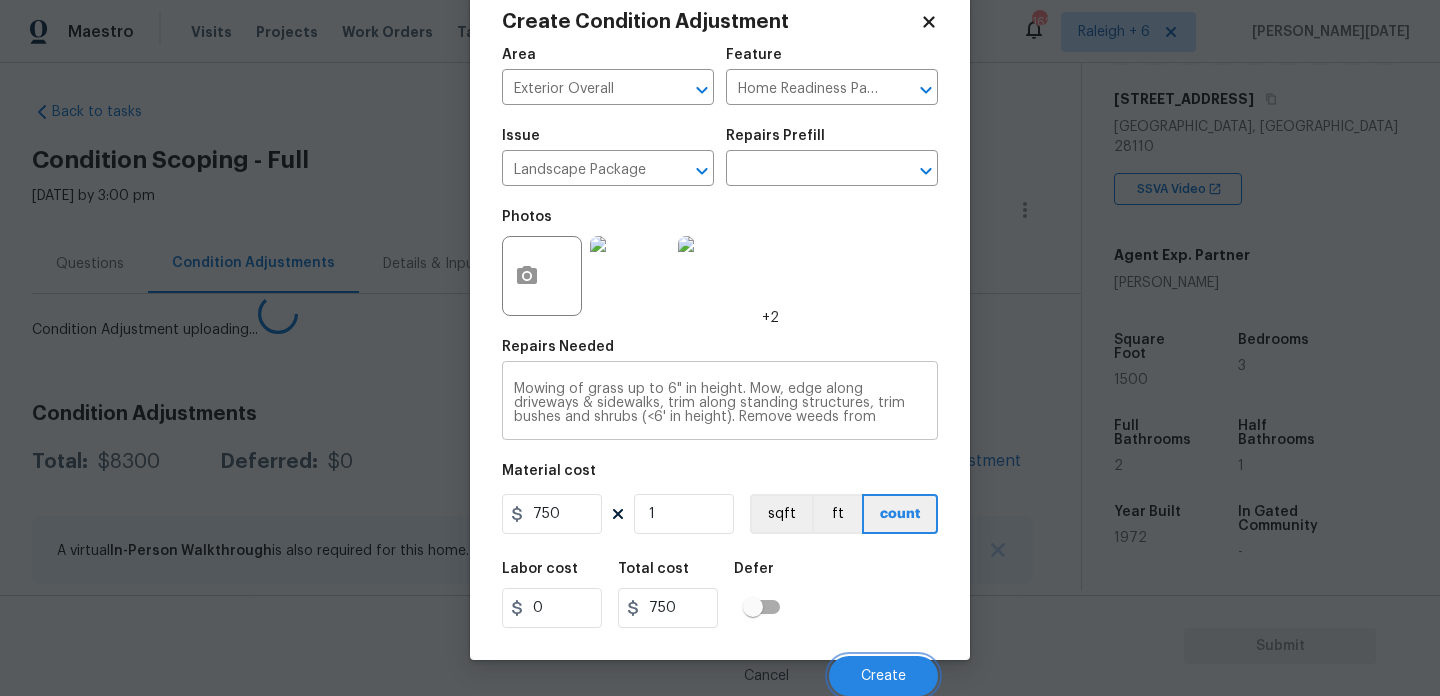 scroll, scrollTop: 44, scrollLeft: 0, axis: vertical 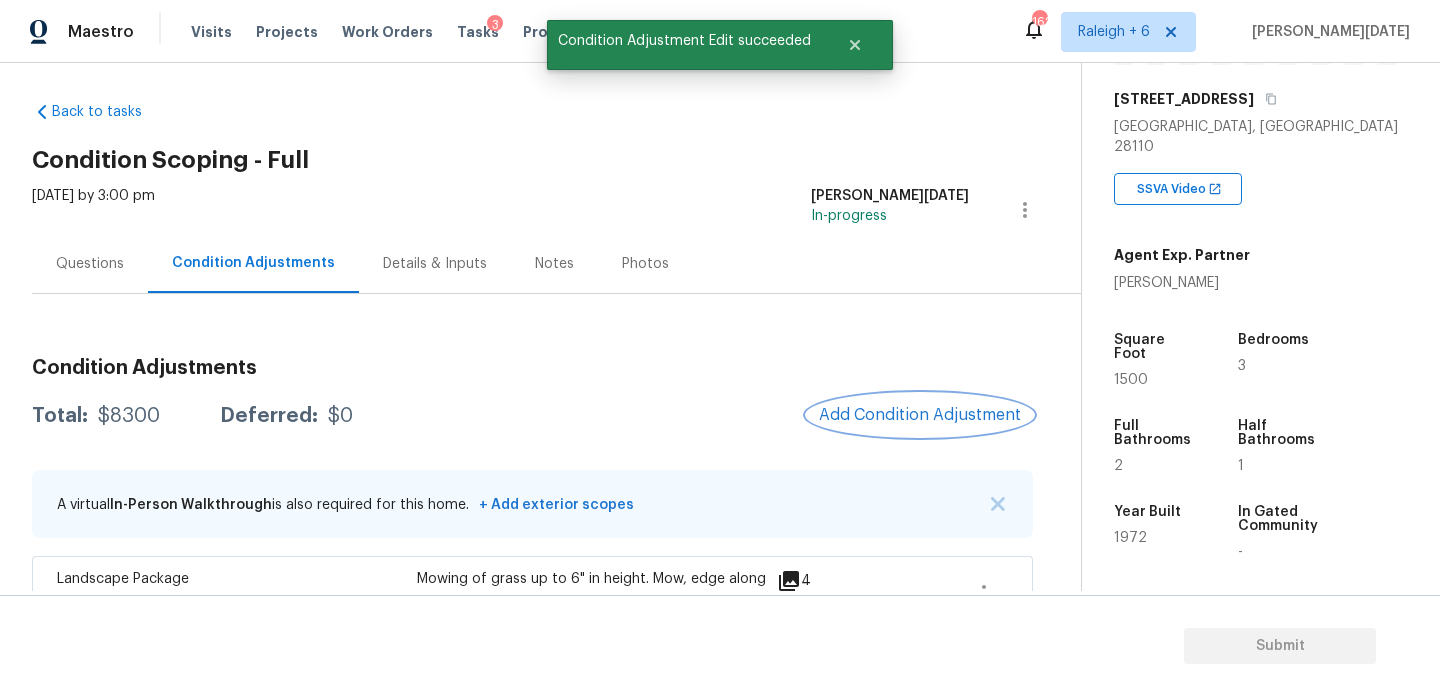 click on "Add Condition Adjustment" at bounding box center [920, 415] 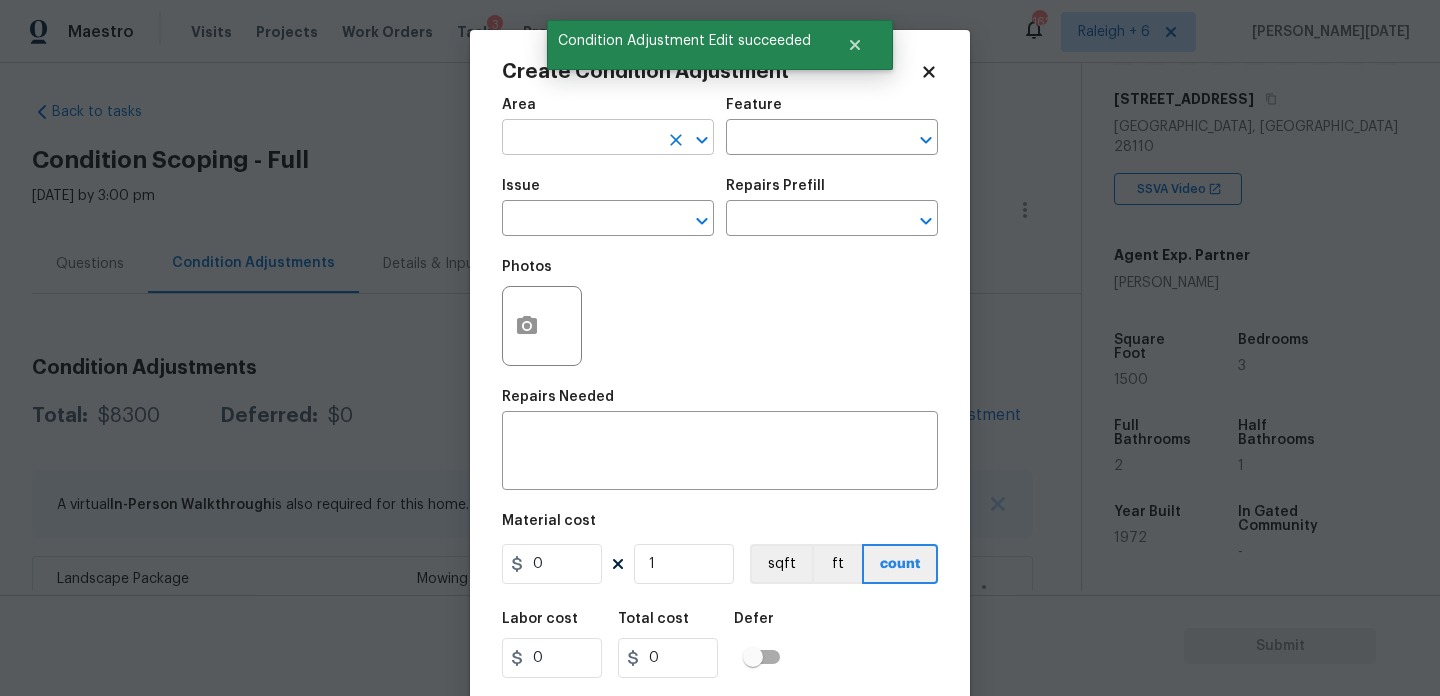 click at bounding box center [580, 139] 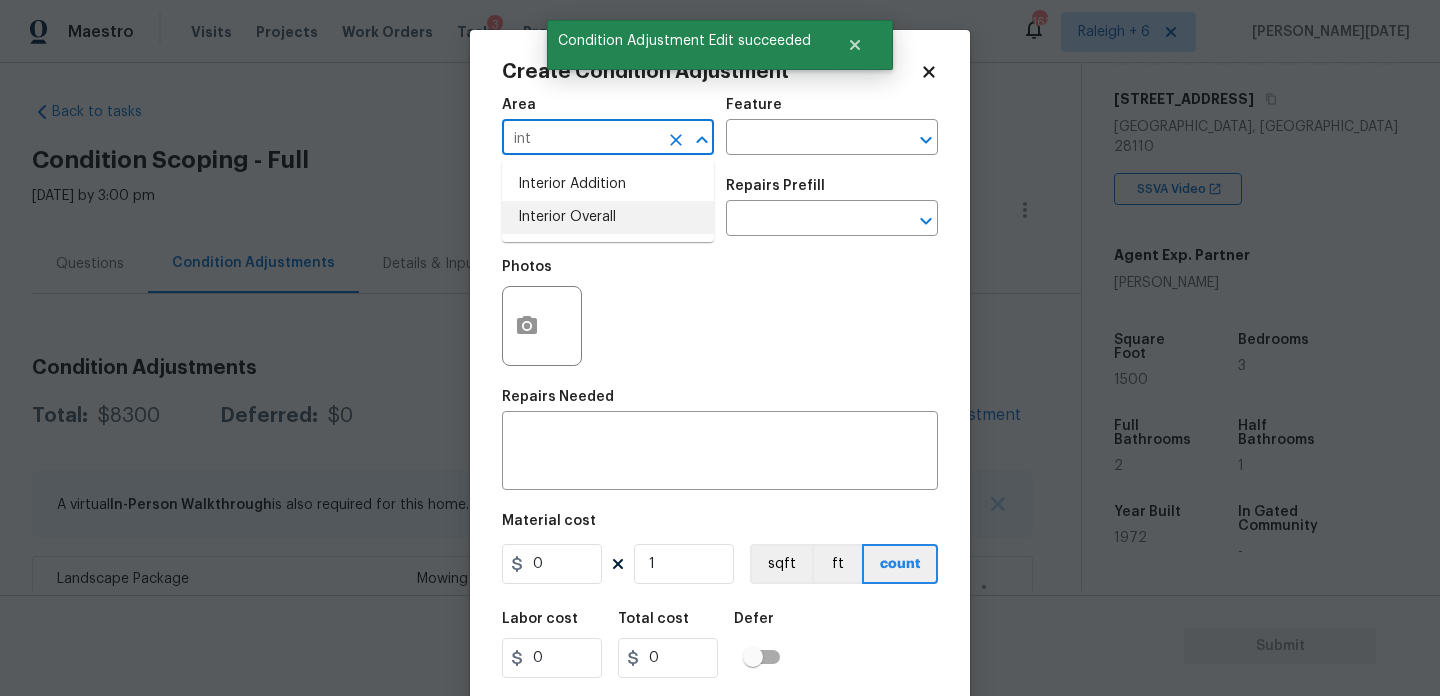 click on "Interior Overall" at bounding box center (608, 217) 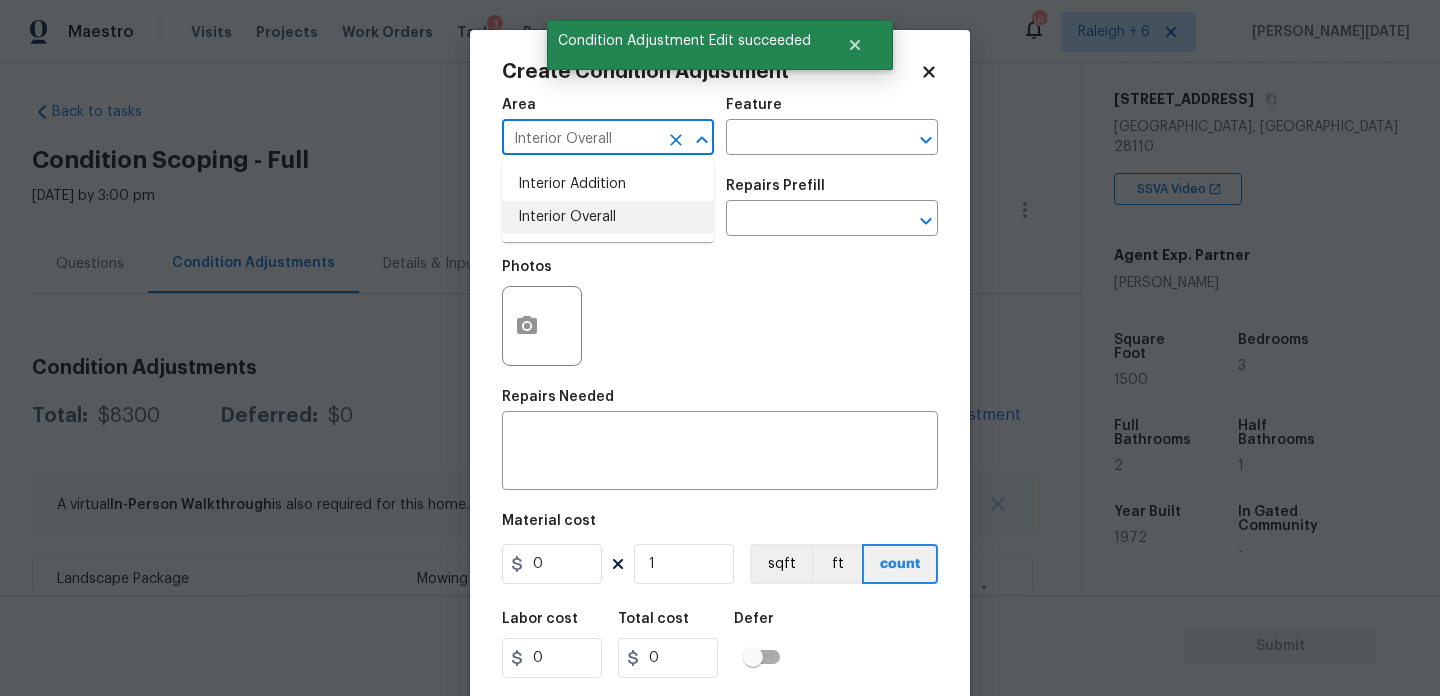 type on "Interior Overall" 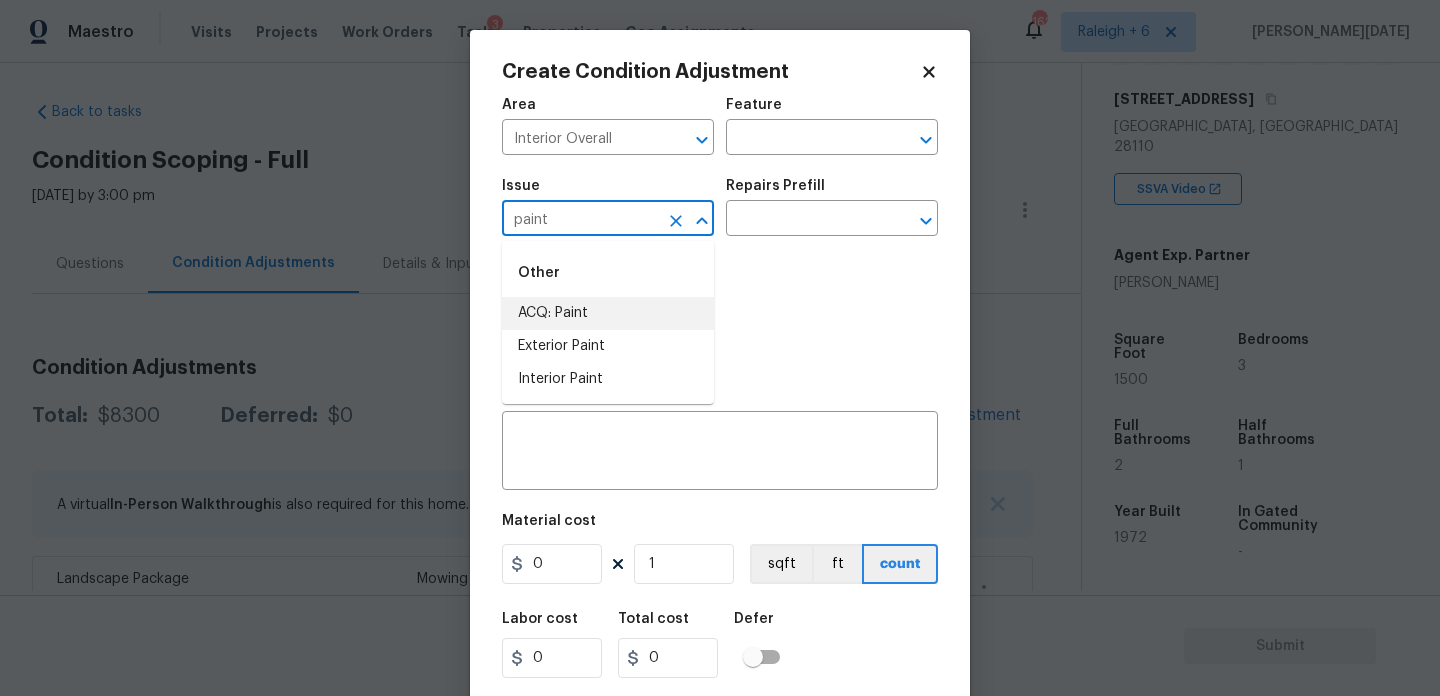 click on "ACQ: Paint" at bounding box center (608, 313) 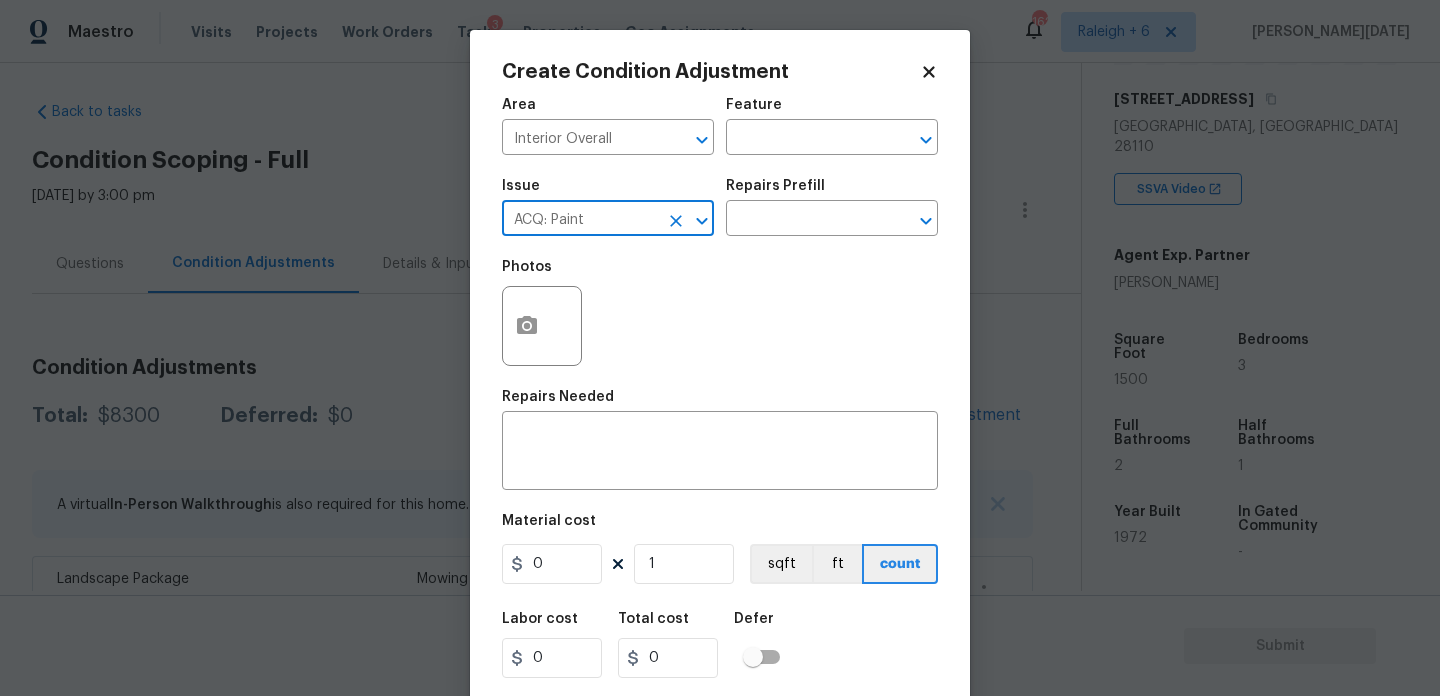 type on "ACQ: Paint" 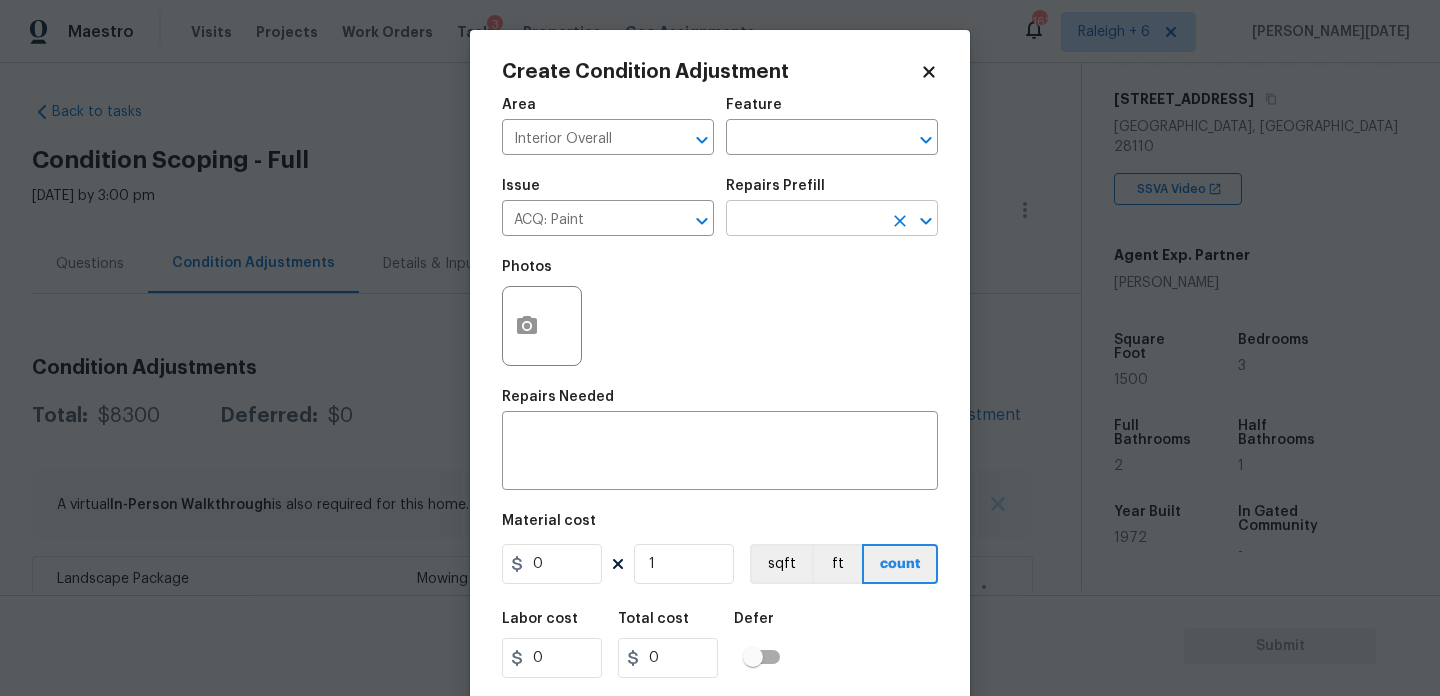 click at bounding box center [804, 220] 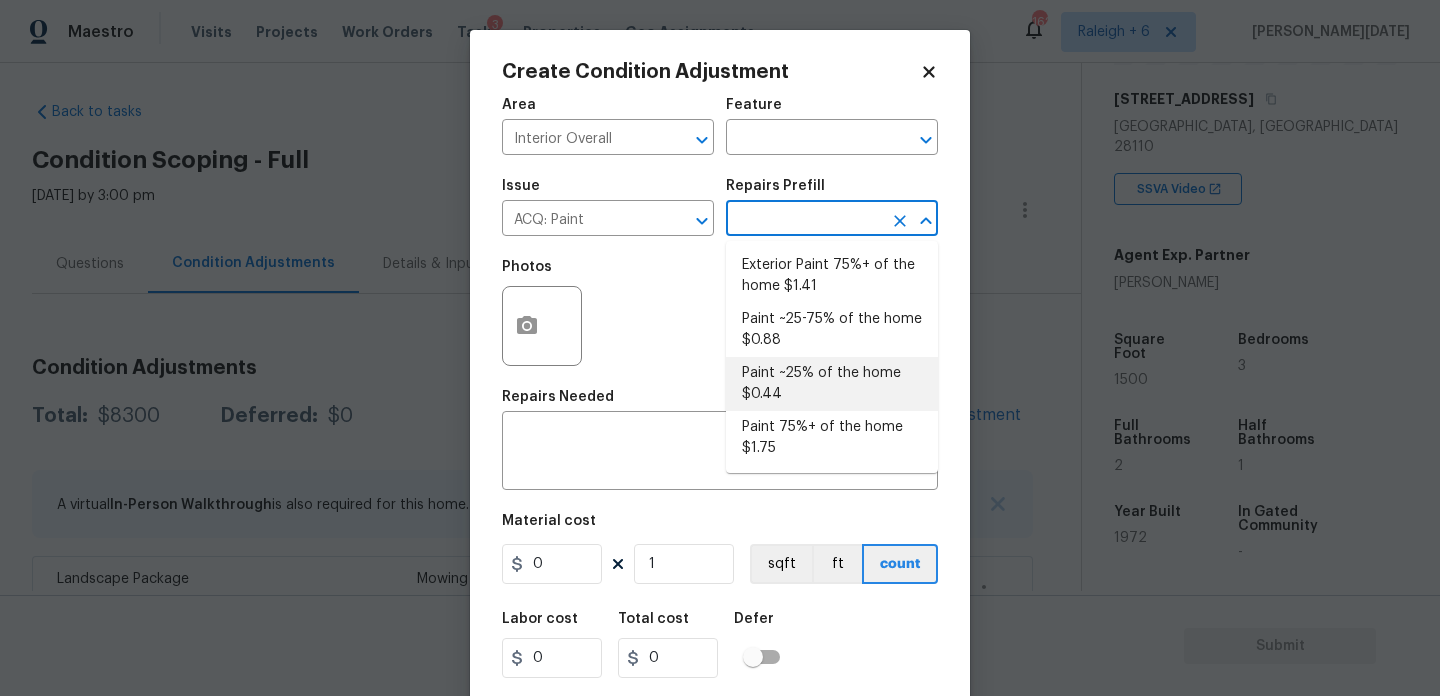 click on "Paint ~25% of the home $0.44" at bounding box center (832, 384) 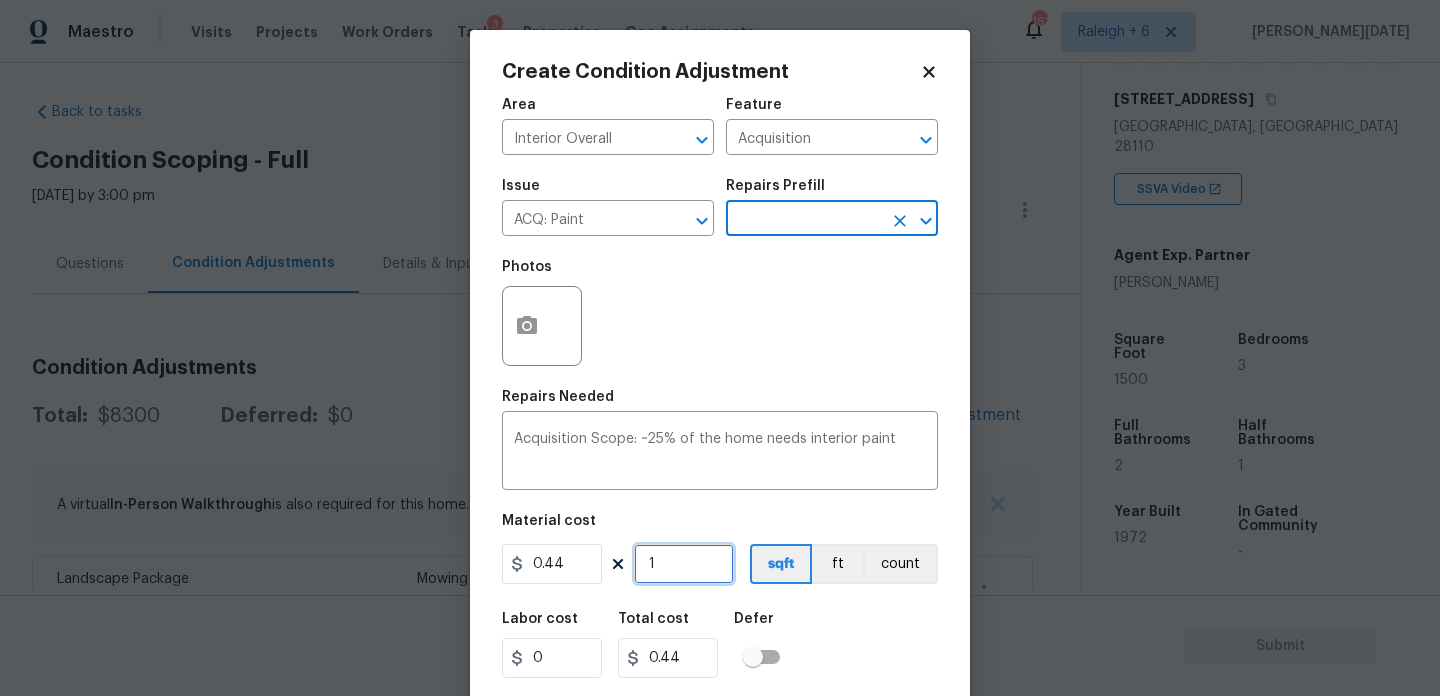 click on "1" at bounding box center (684, 564) 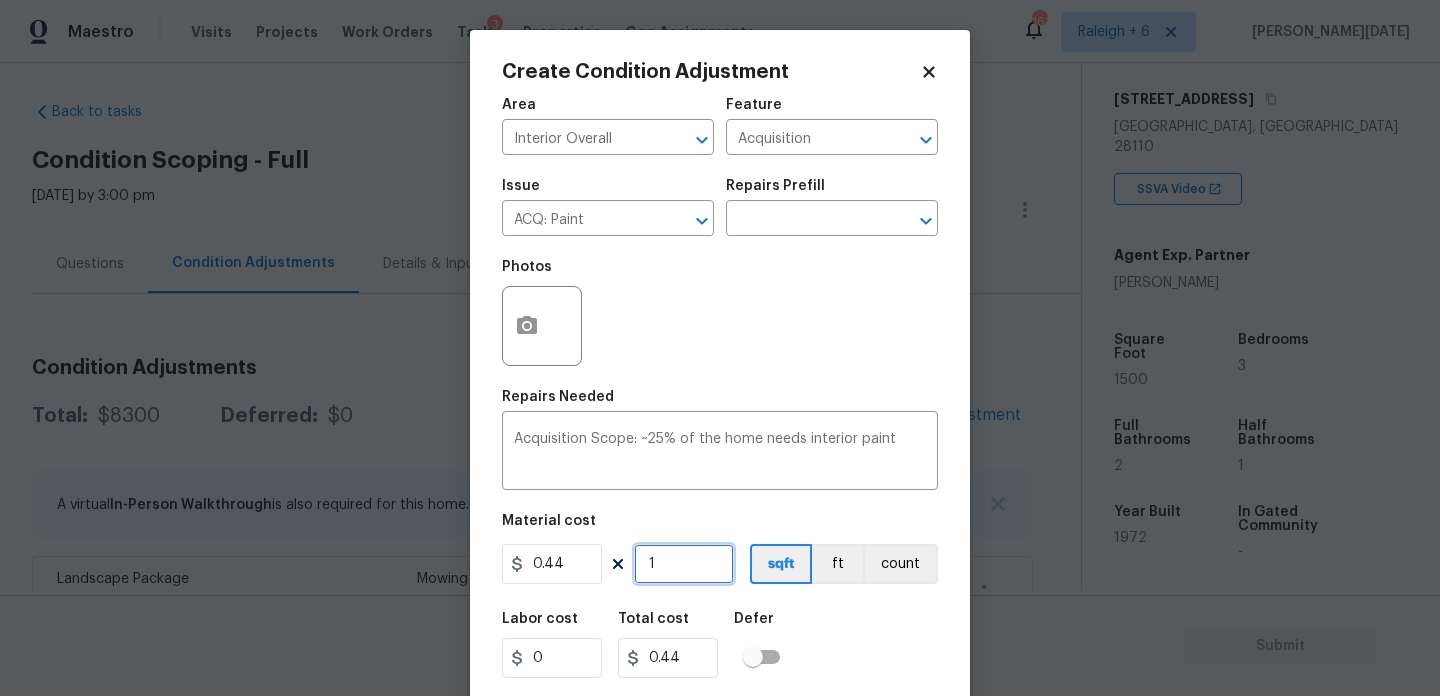type on "0" 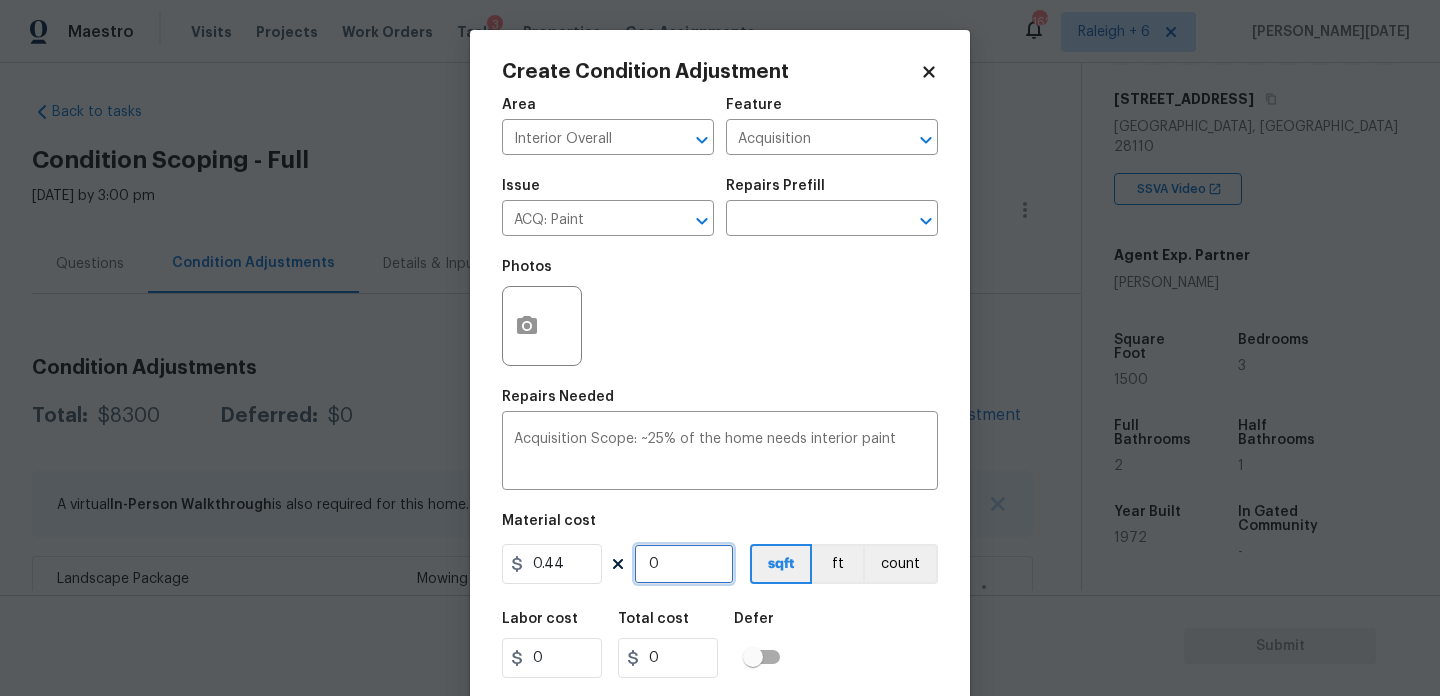 paste on "150" 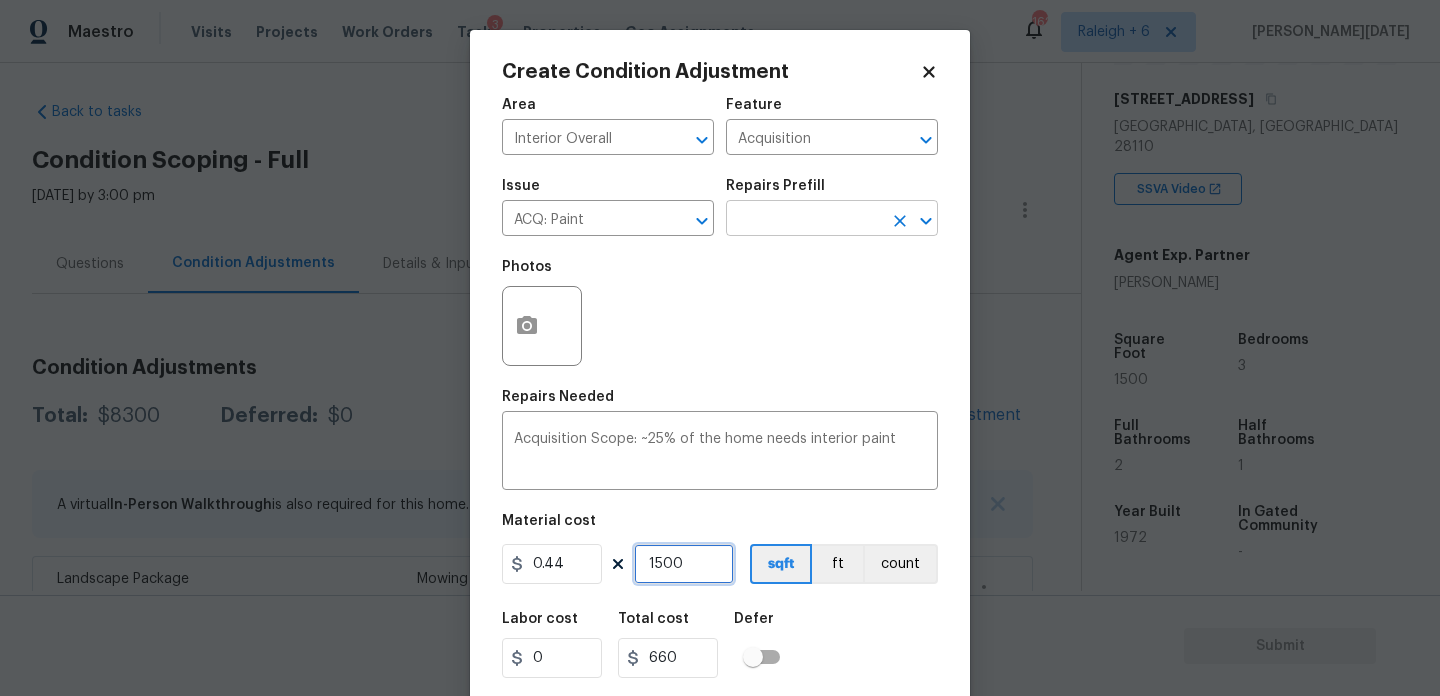 type on "1500" 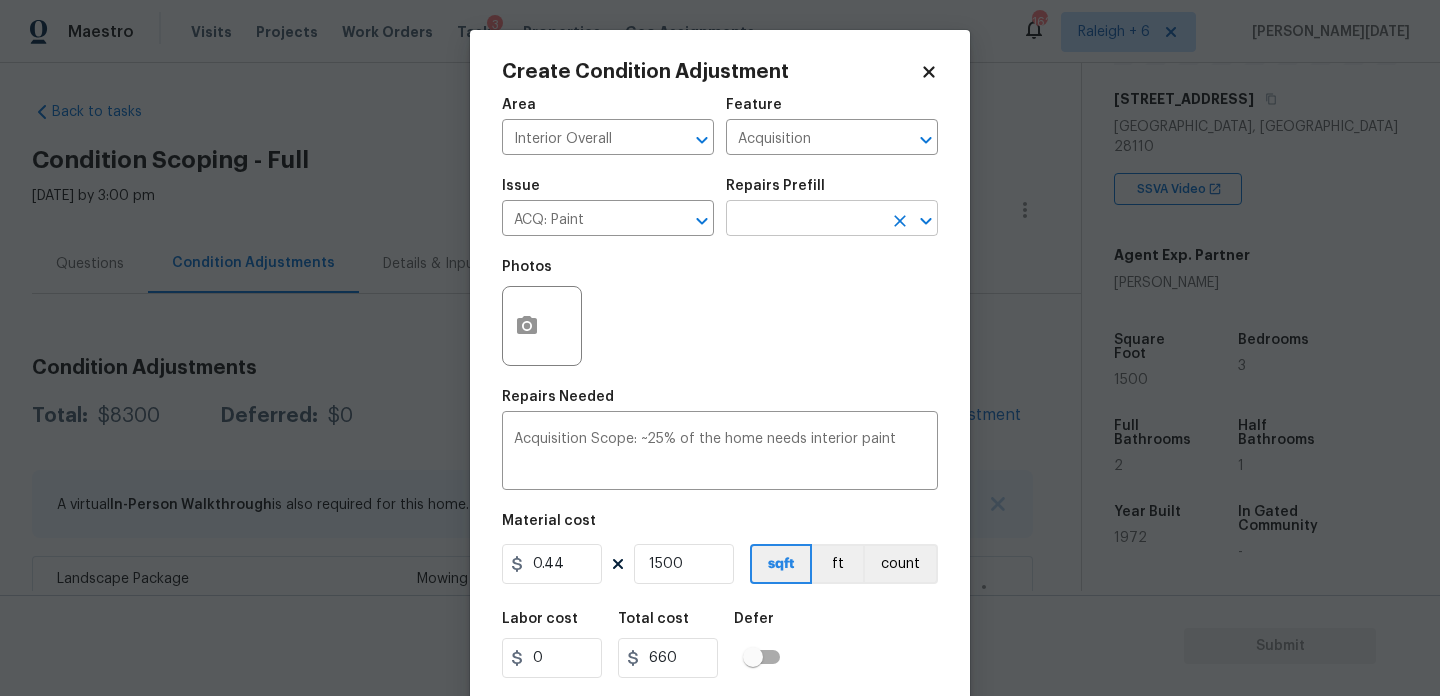 click at bounding box center [804, 220] 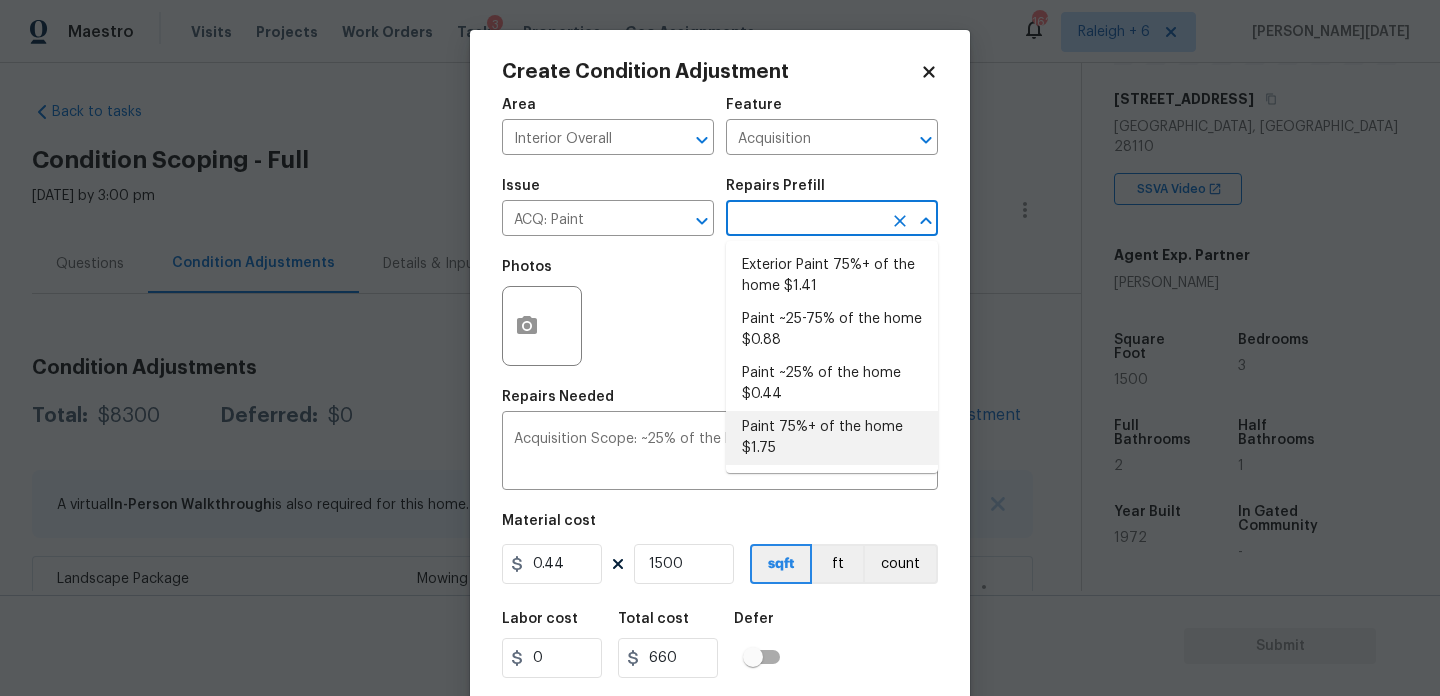 click on "Paint 75%+ of the home $1.75" at bounding box center (832, 438) 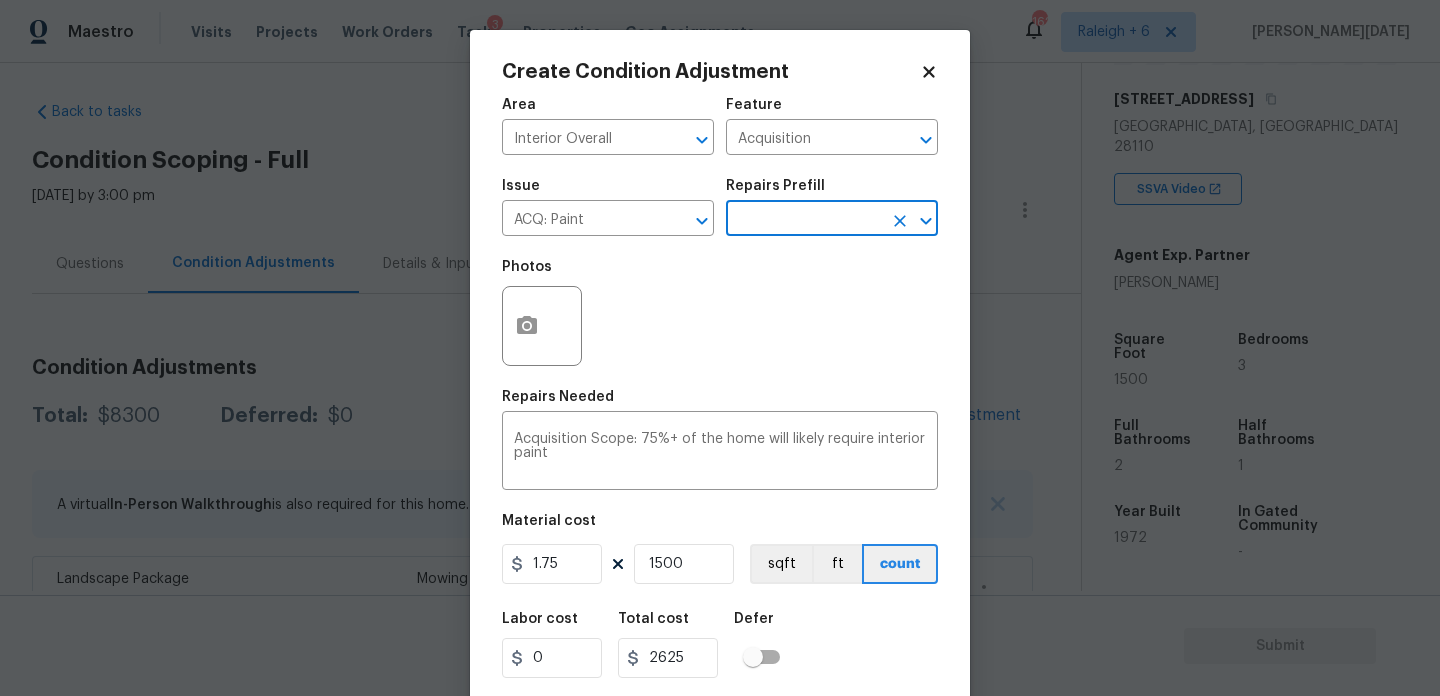 scroll, scrollTop: 51, scrollLeft: 0, axis: vertical 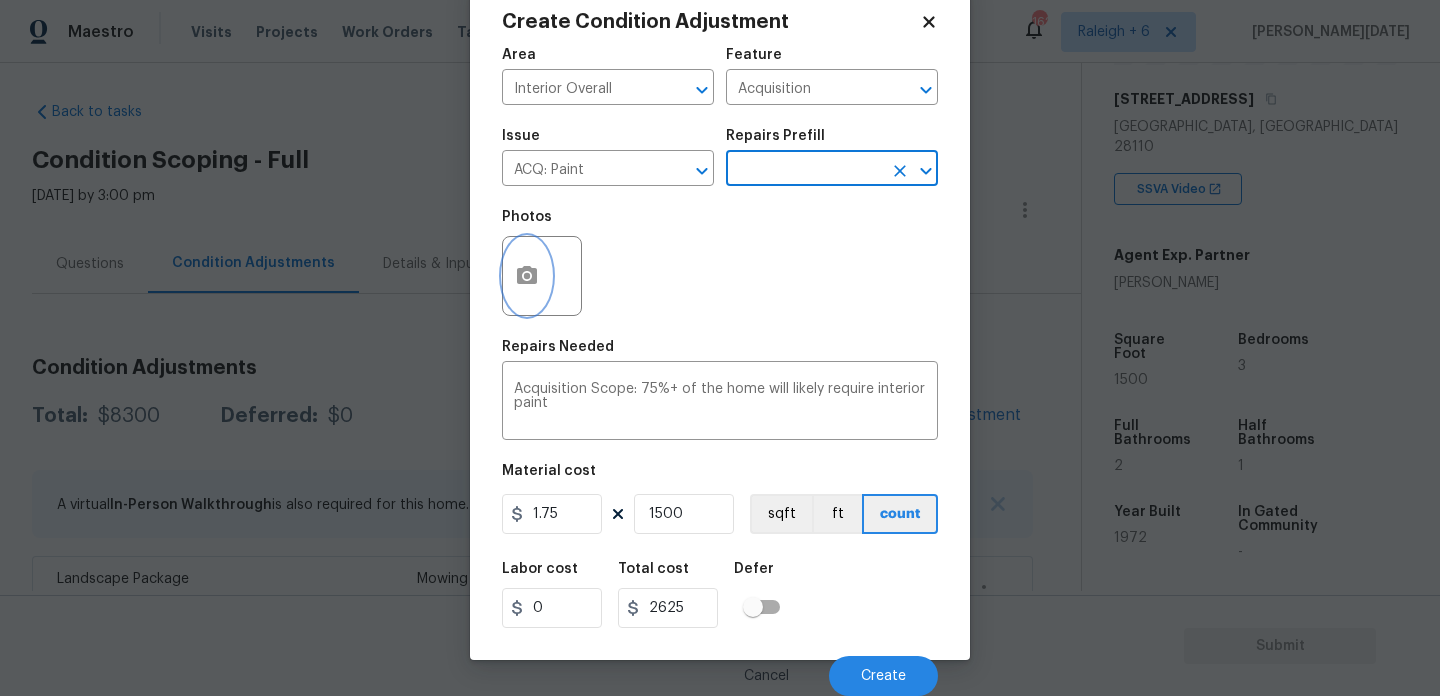 click at bounding box center (527, 276) 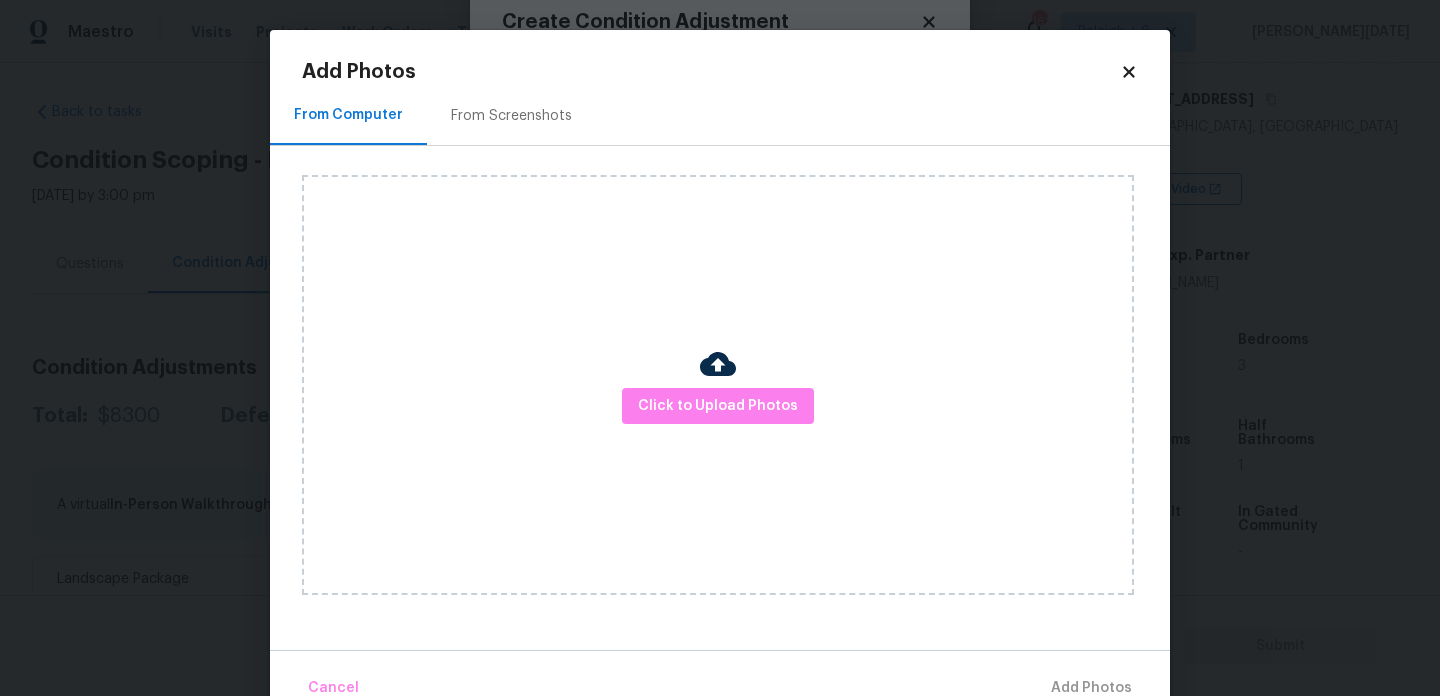 click on "From Screenshots" at bounding box center (511, 115) 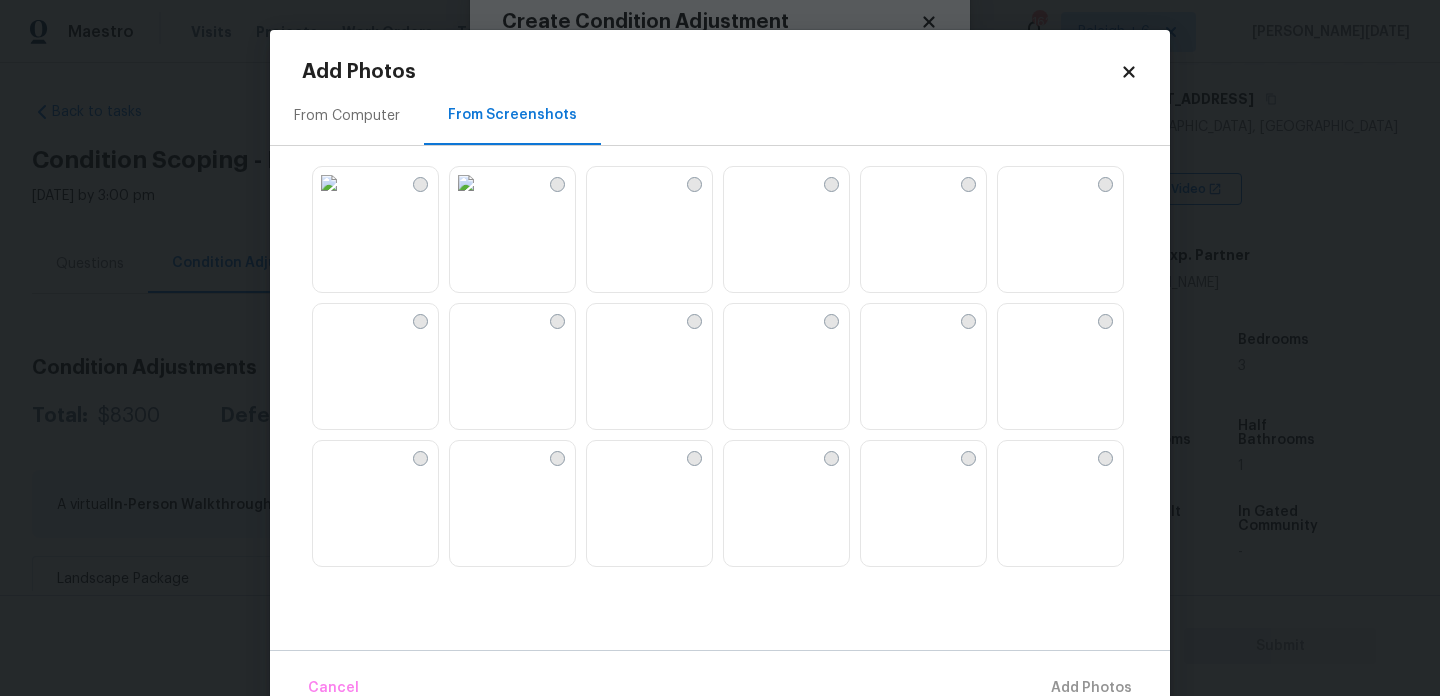 click at bounding box center (649, 230) 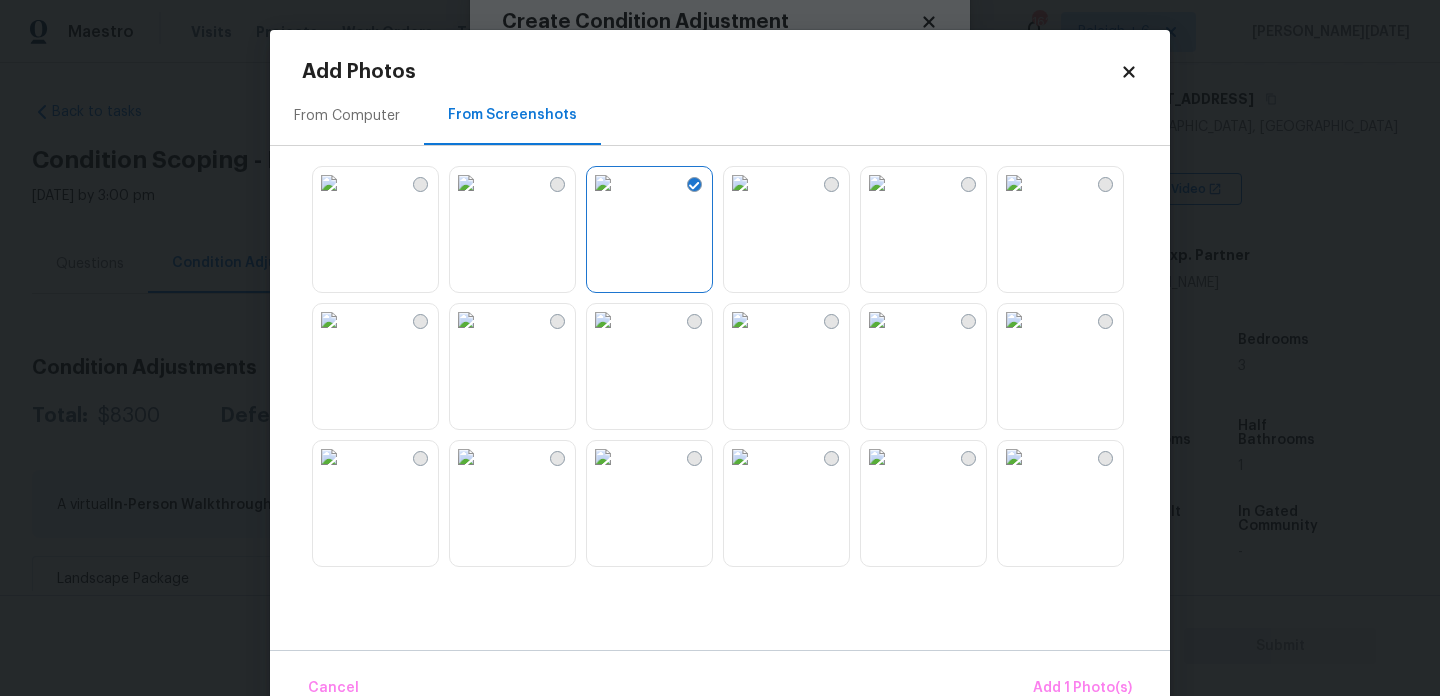 scroll, scrollTop: 530, scrollLeft: 0, axis: vertical 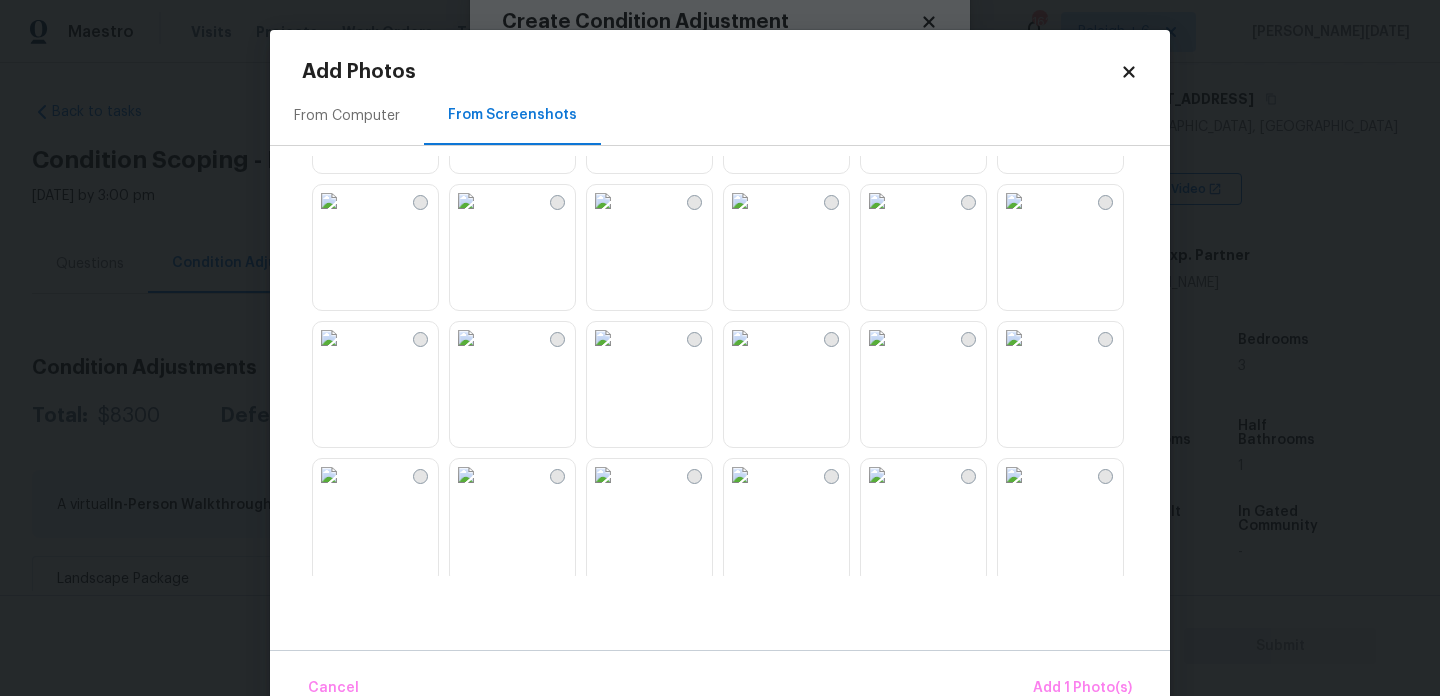 click at bounding box center (877, 338) 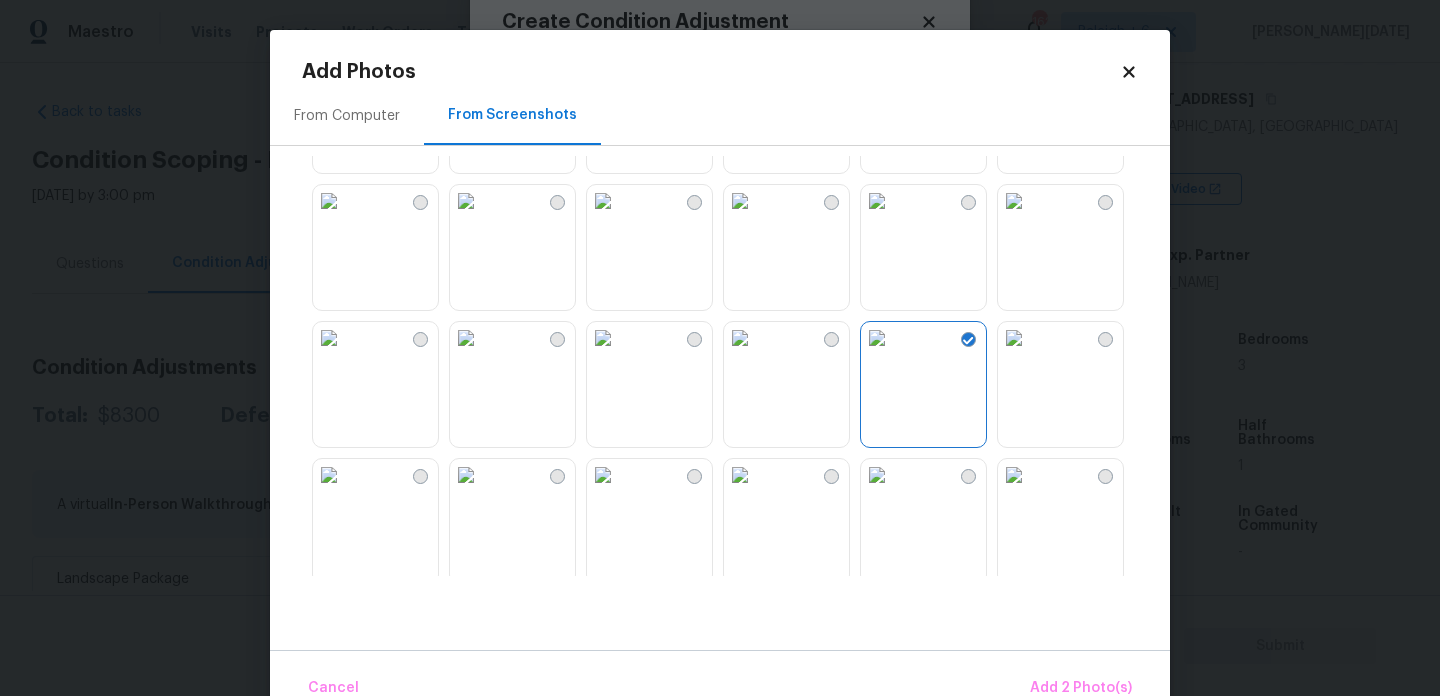 click at bounding box center [1014, 338] 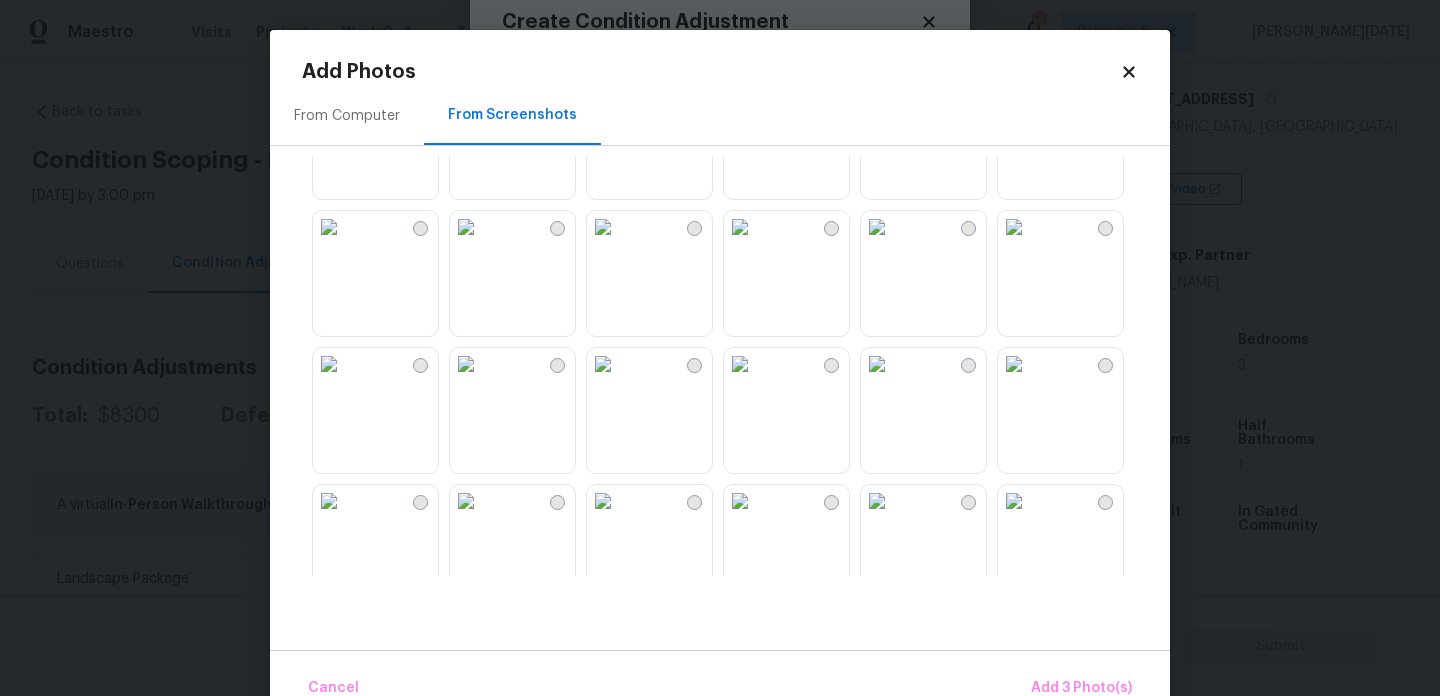 scroll, scrollTop: 937, scrollLeft: 0, axis: vertical 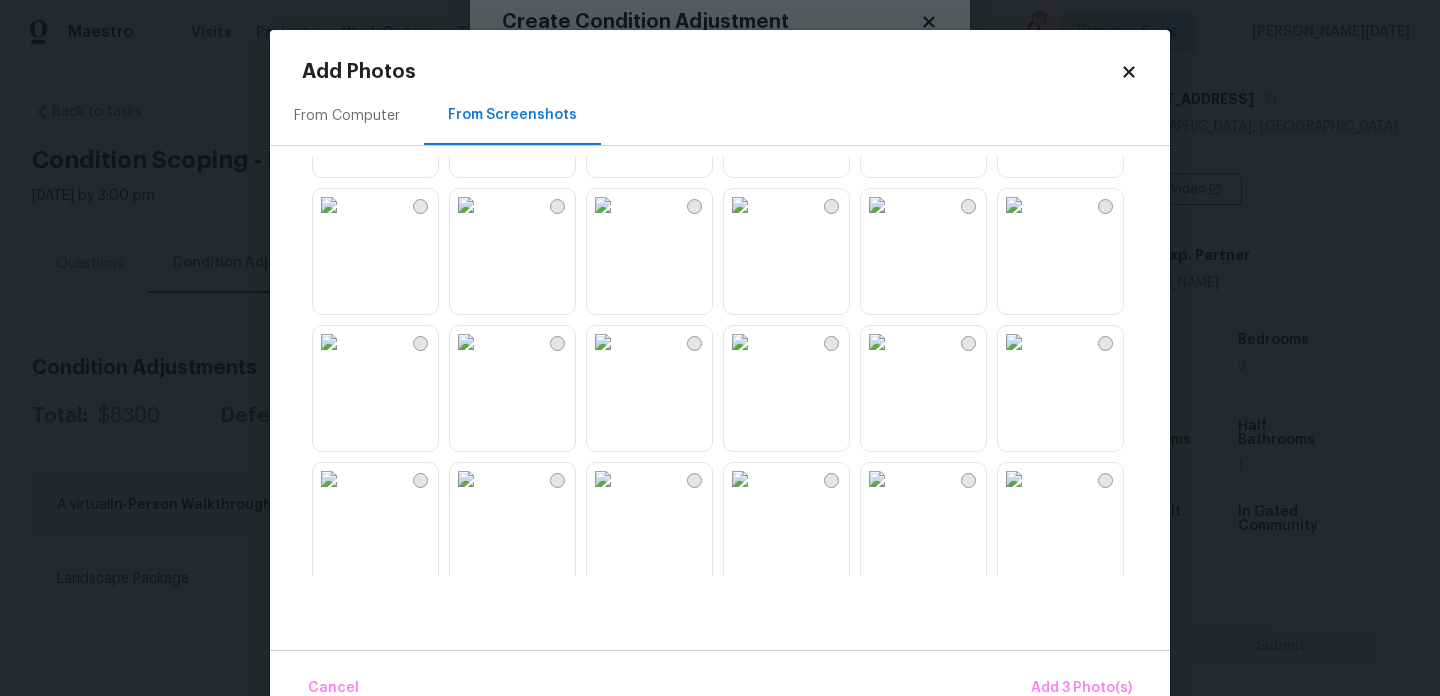 click at bounding box center [877, 342] 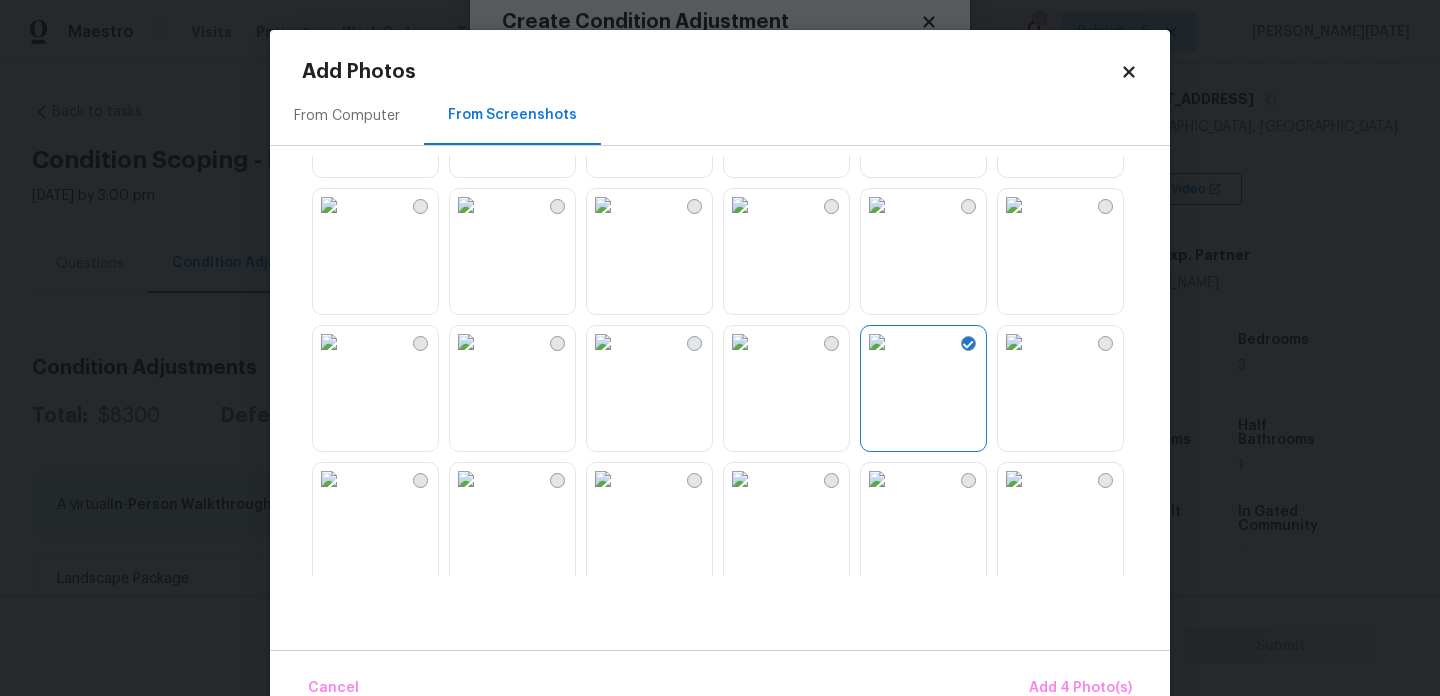 click at bounding box center (466, 342) 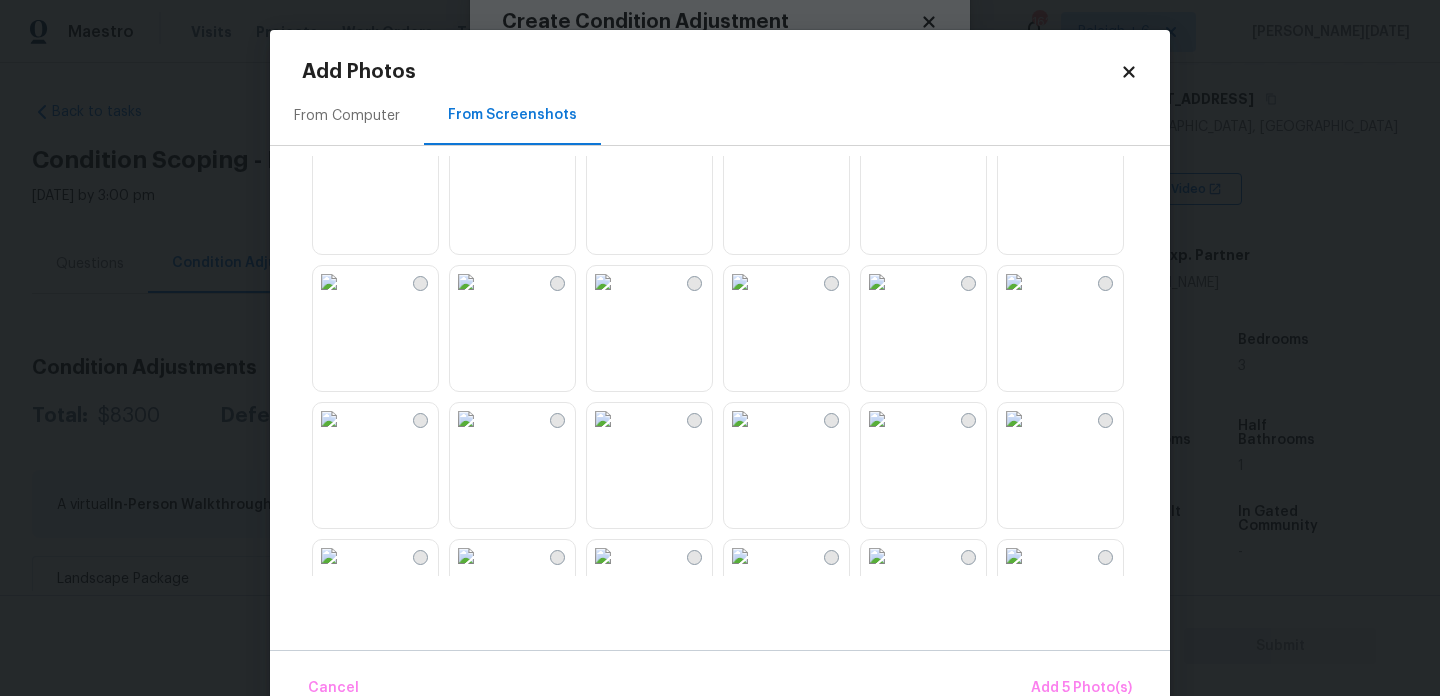 scroll, scrollTop: 1272, scrollLeft: 0, axis: vertical 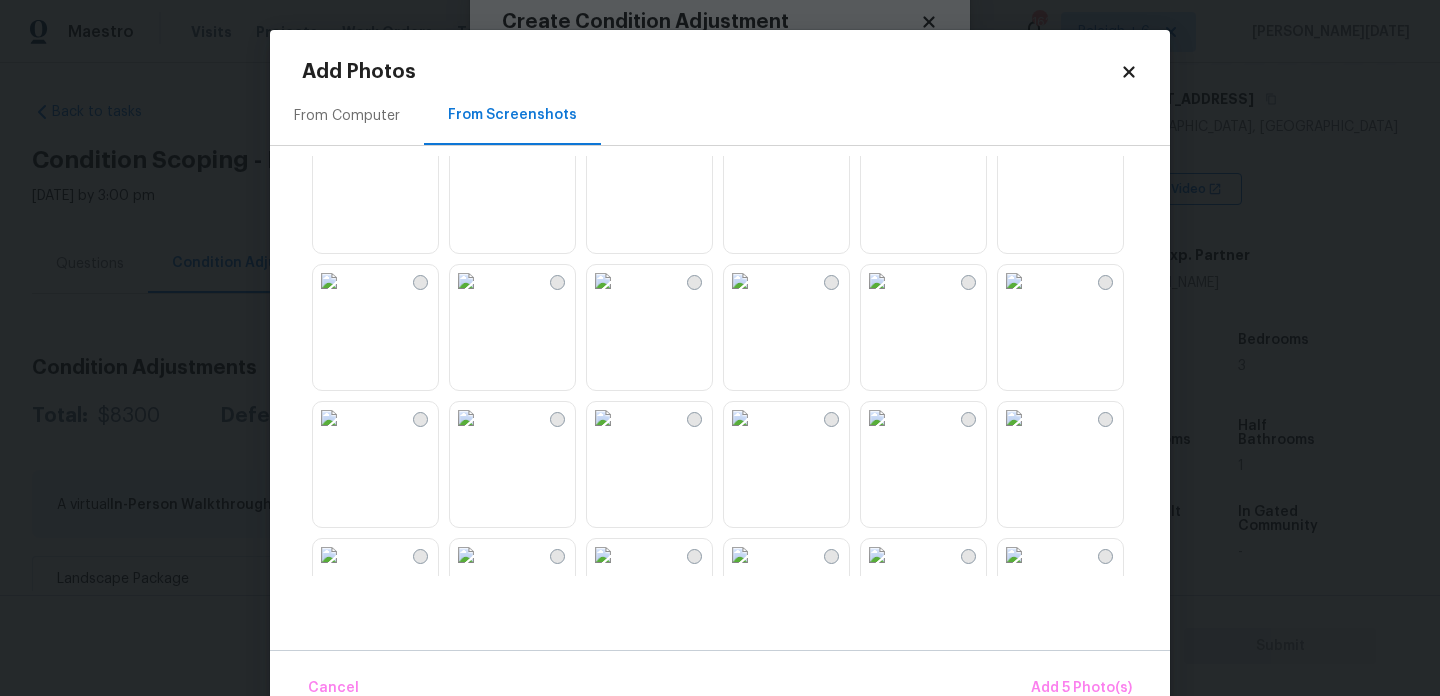 click at bounding box center [466, 281] 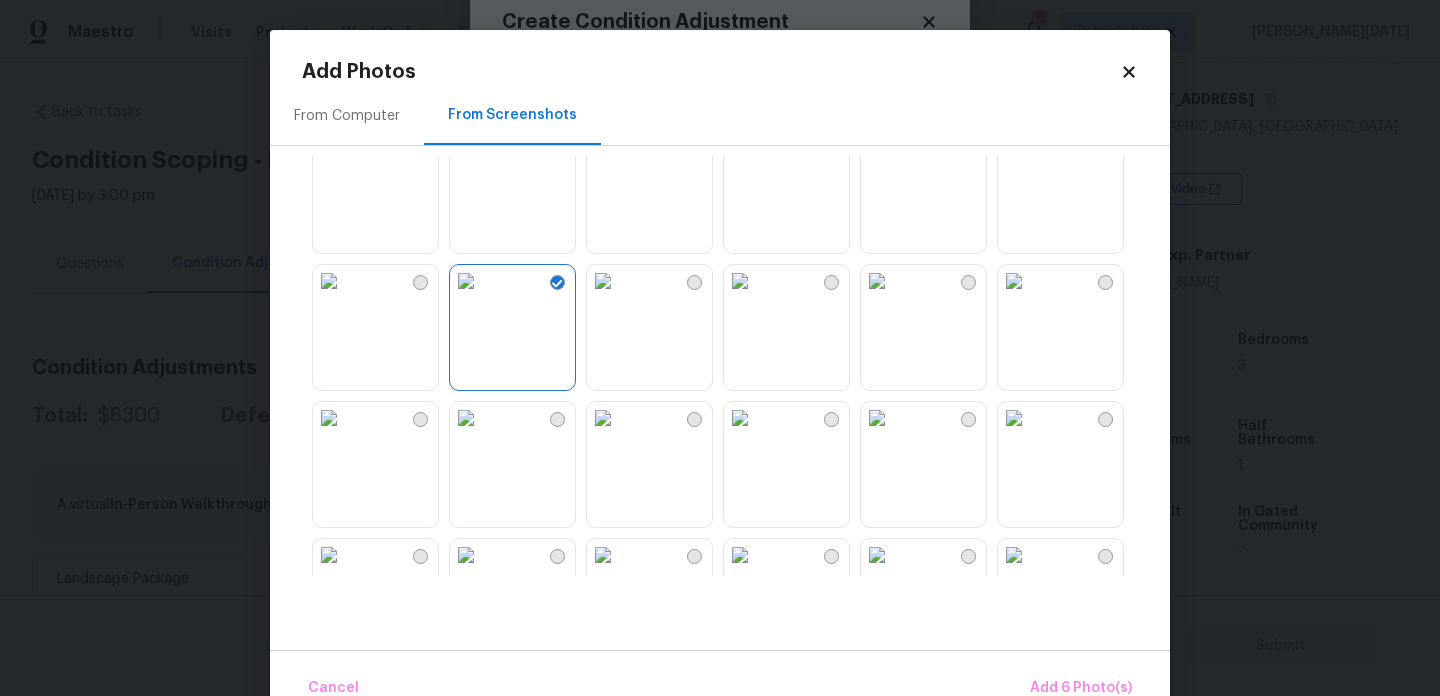 scroll, scrollTop: 1748, scrollLeft: 0, axis: vertical 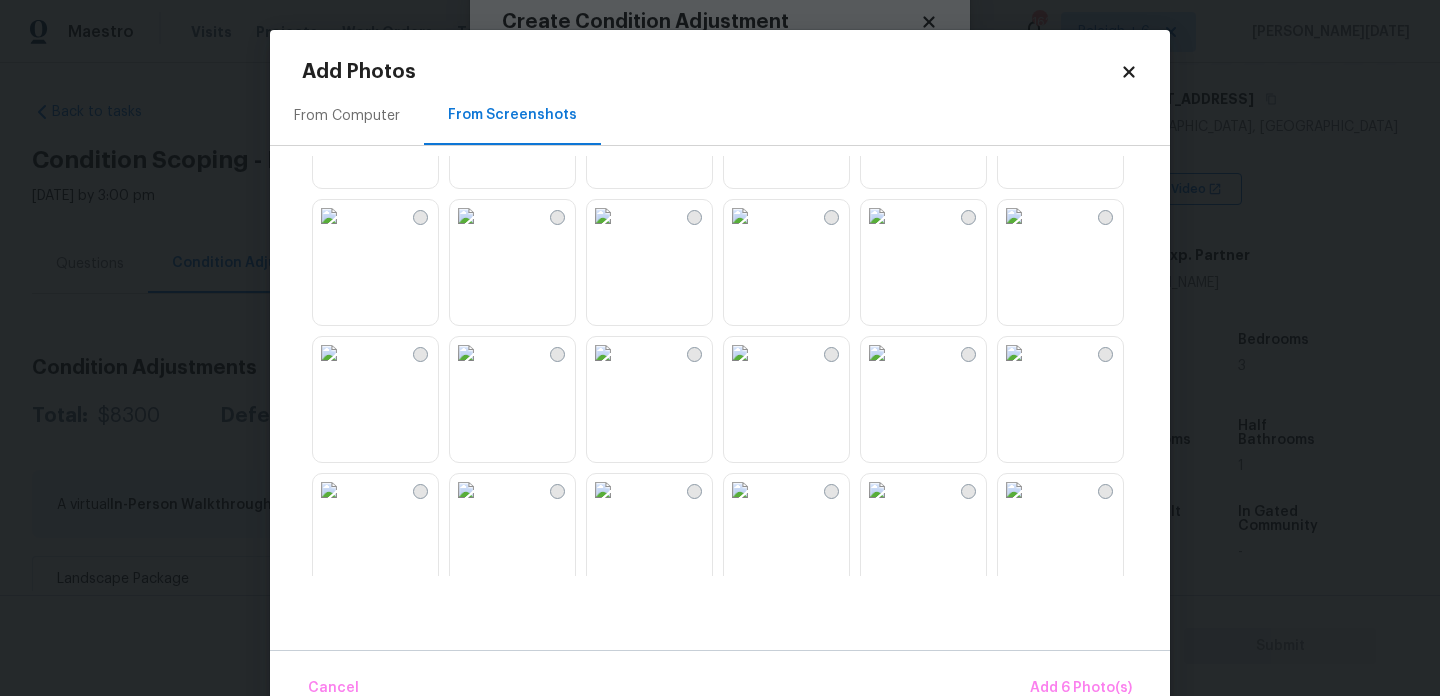 click at bounding box center [1014, 353] 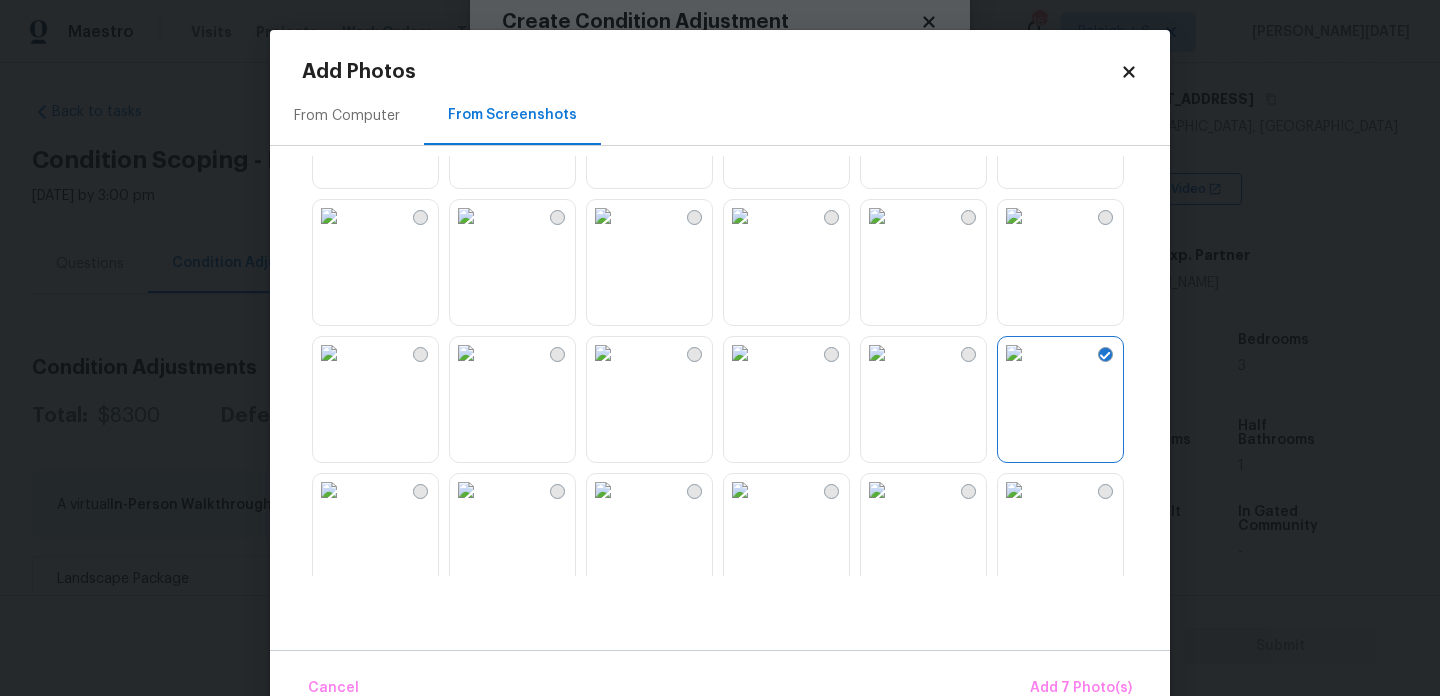 click at bounding box center [1014, 353] 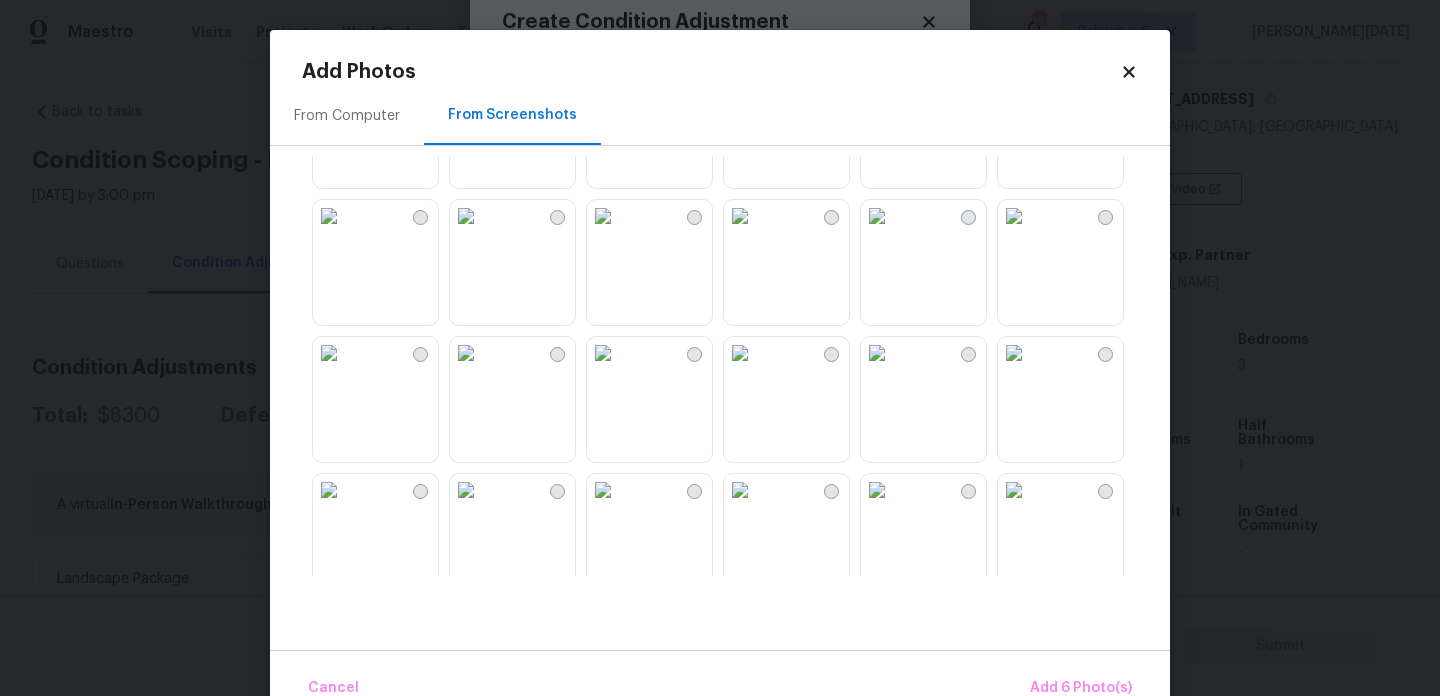 click at bounding box center [877, 353] 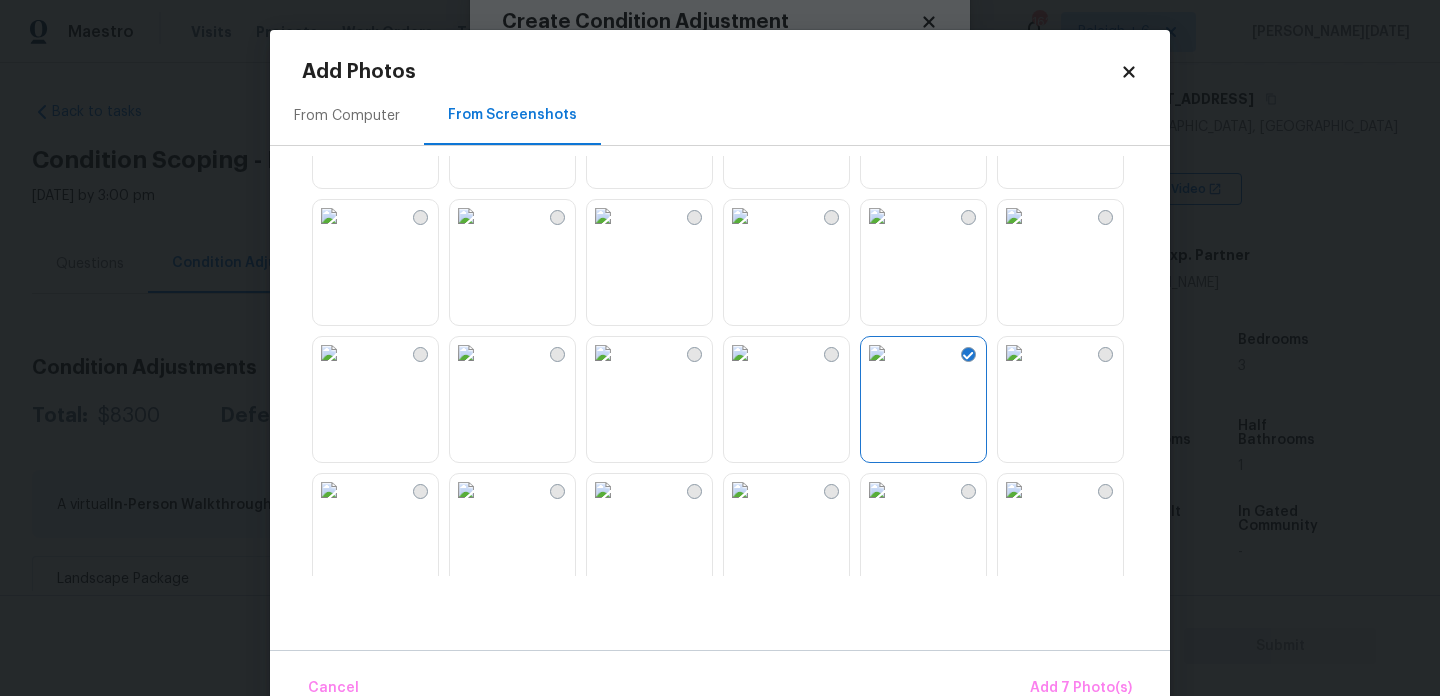 scroll, scrollTop: 1910, scrollLeft: 0, axis: vertical 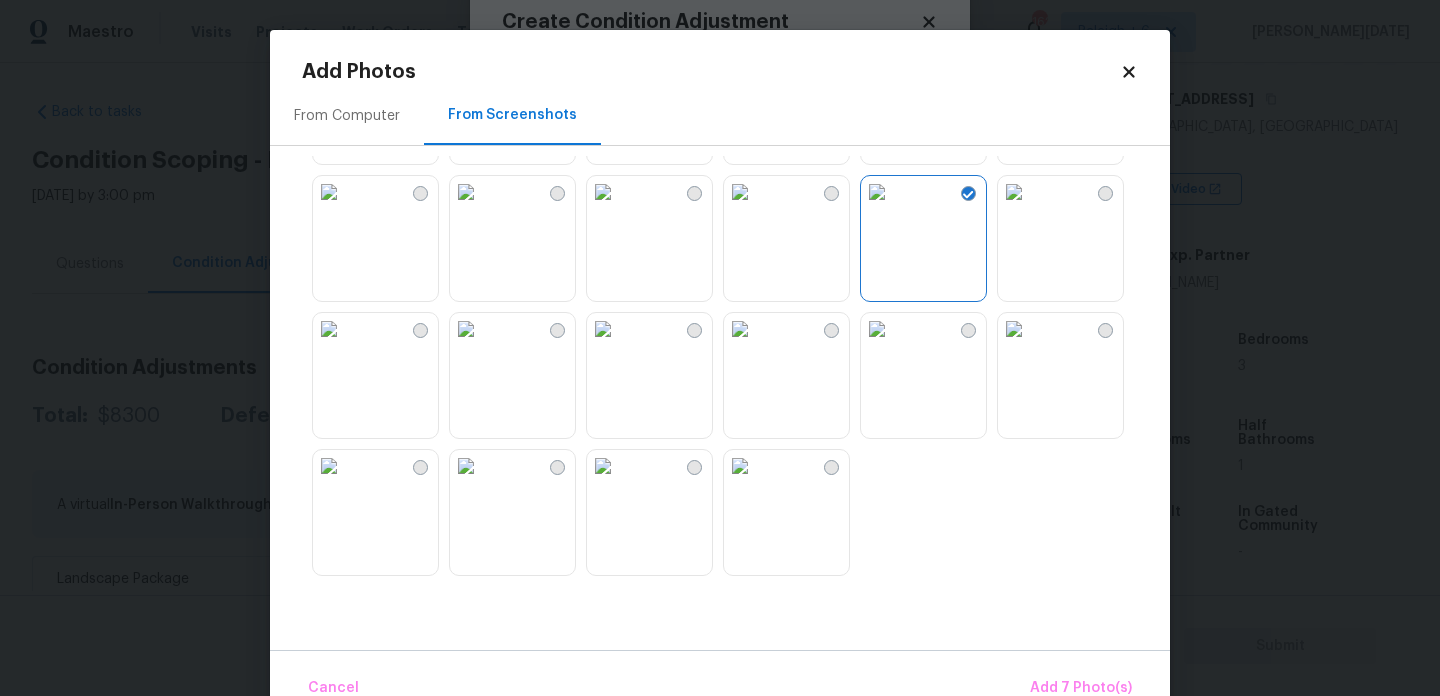 click at bounding box center [877, 329] 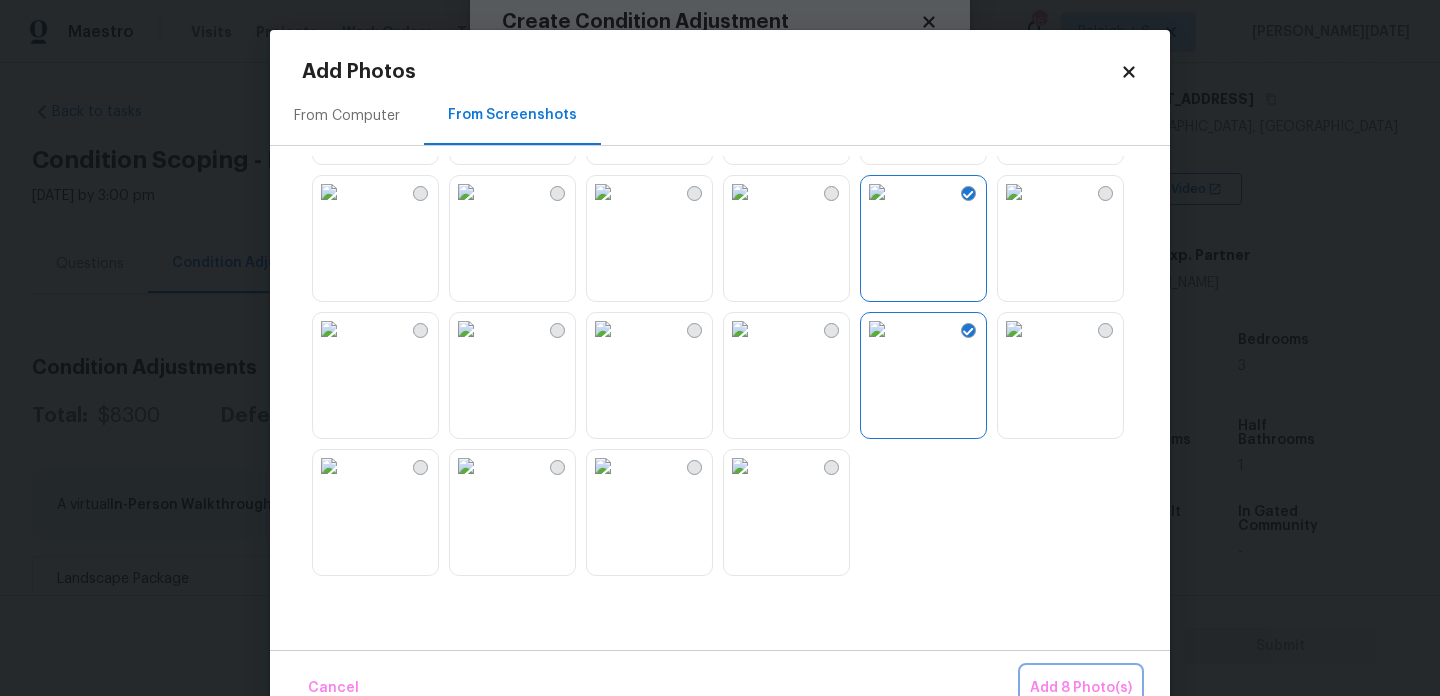 click on "Add 8 Photo(s)" at bounding box center (1081, 688) 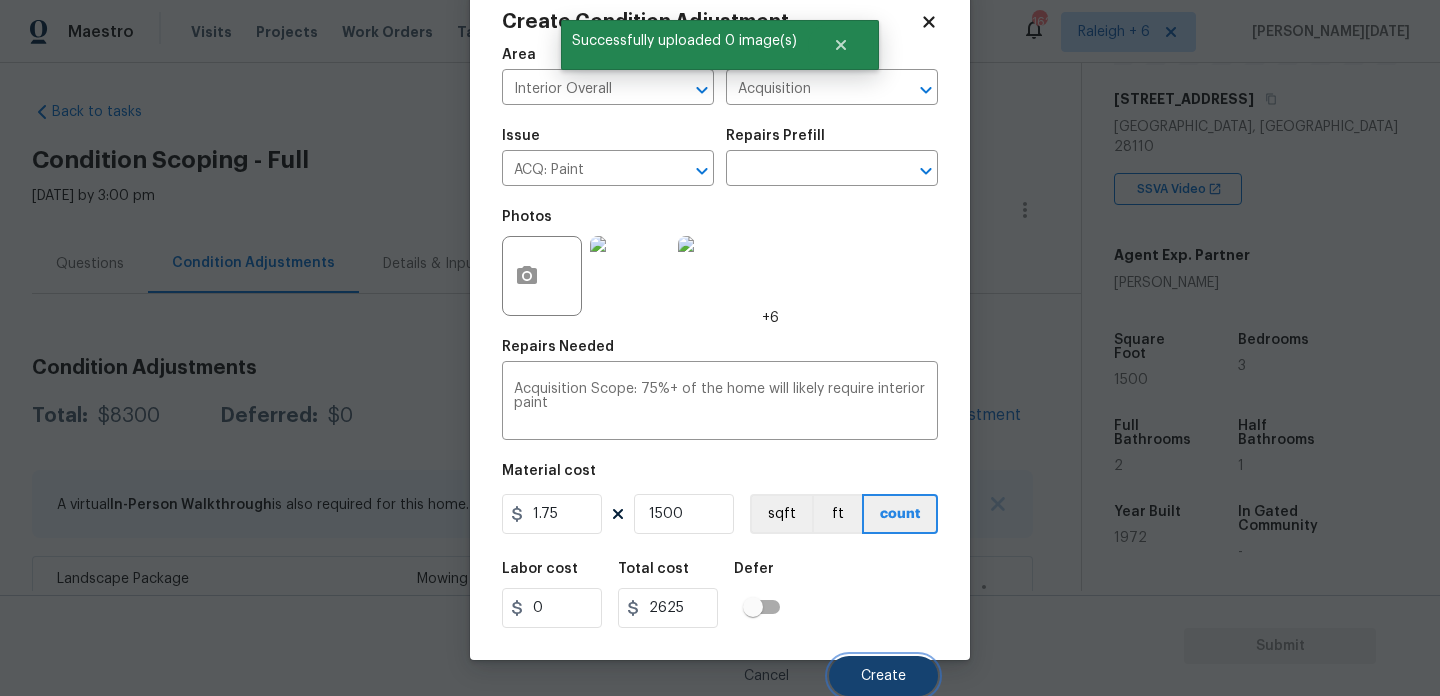 click on "Create" at bounding box center [883, 676] 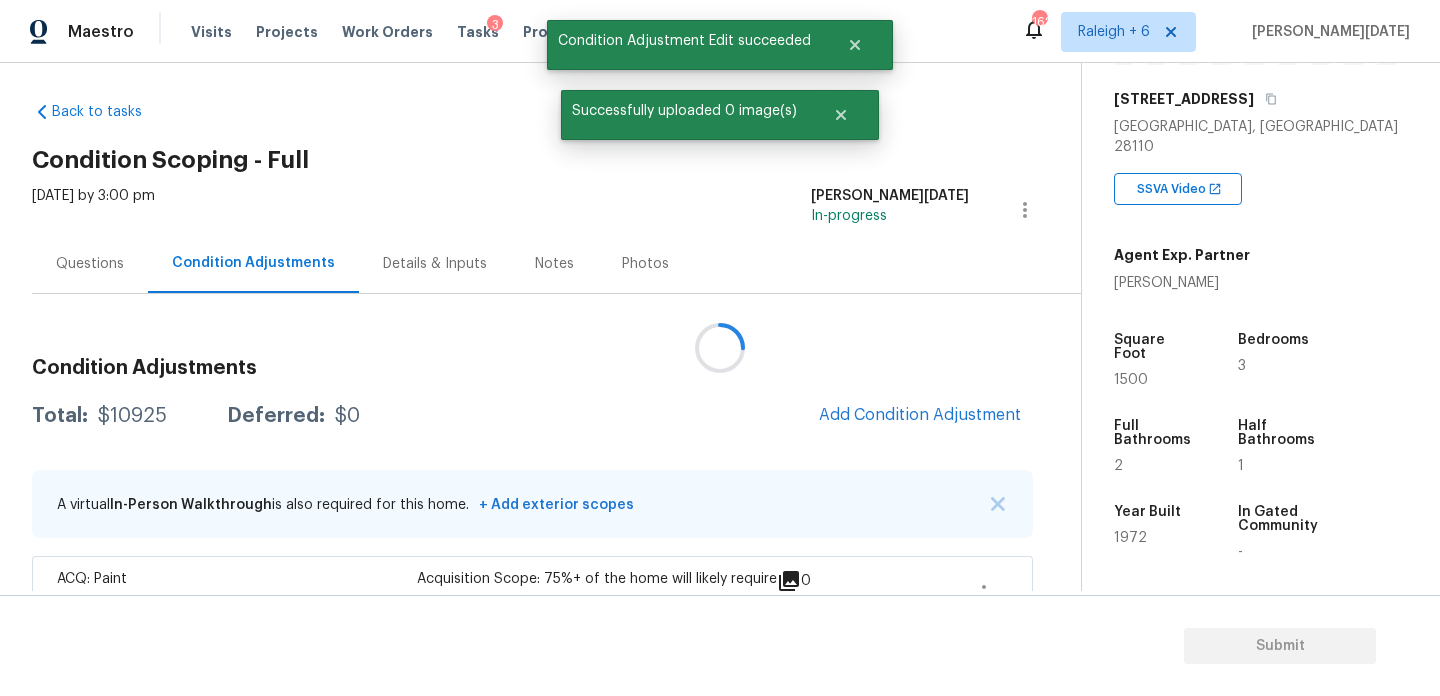 scroll, scrollTop: 44, scrollLeft: 0, axis: vertical 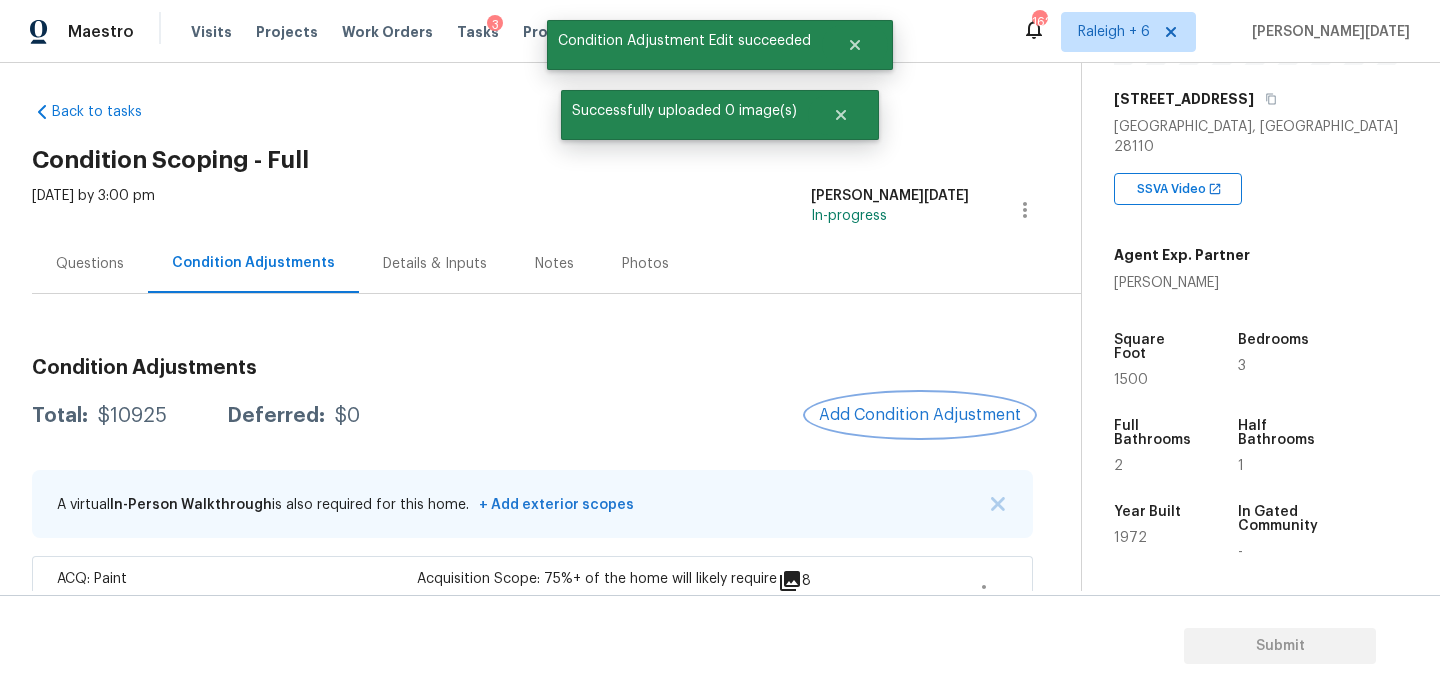 click on "Add Condition Adjustment" at bounding box center (920, 415) 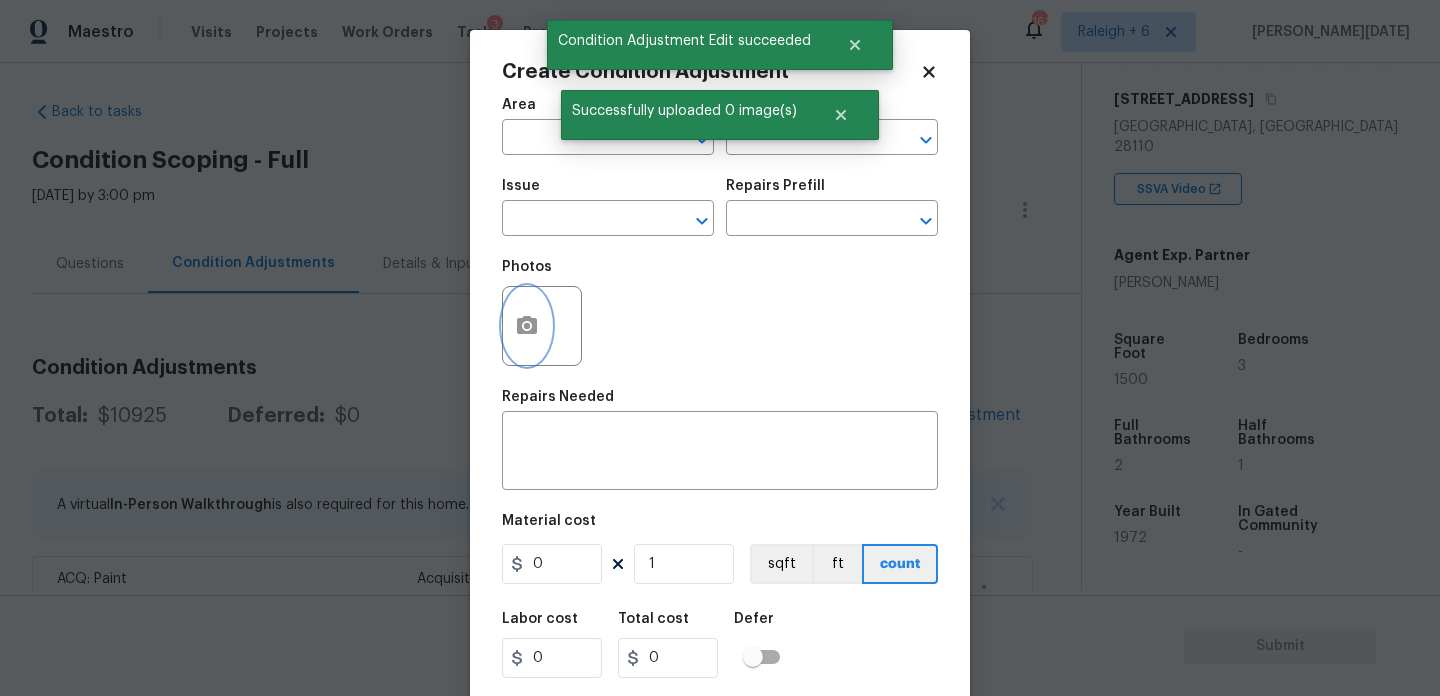 click 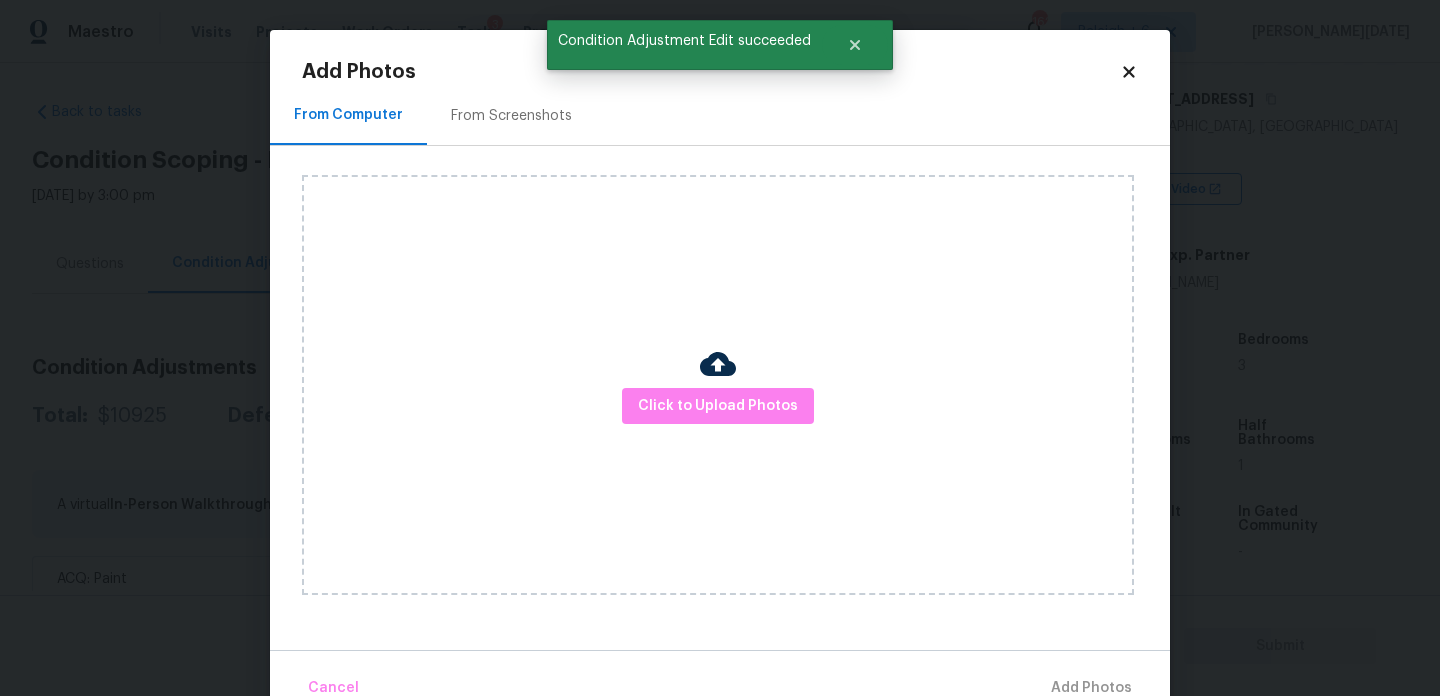 click on "From Screenshots" at bounding box center [511, 115] 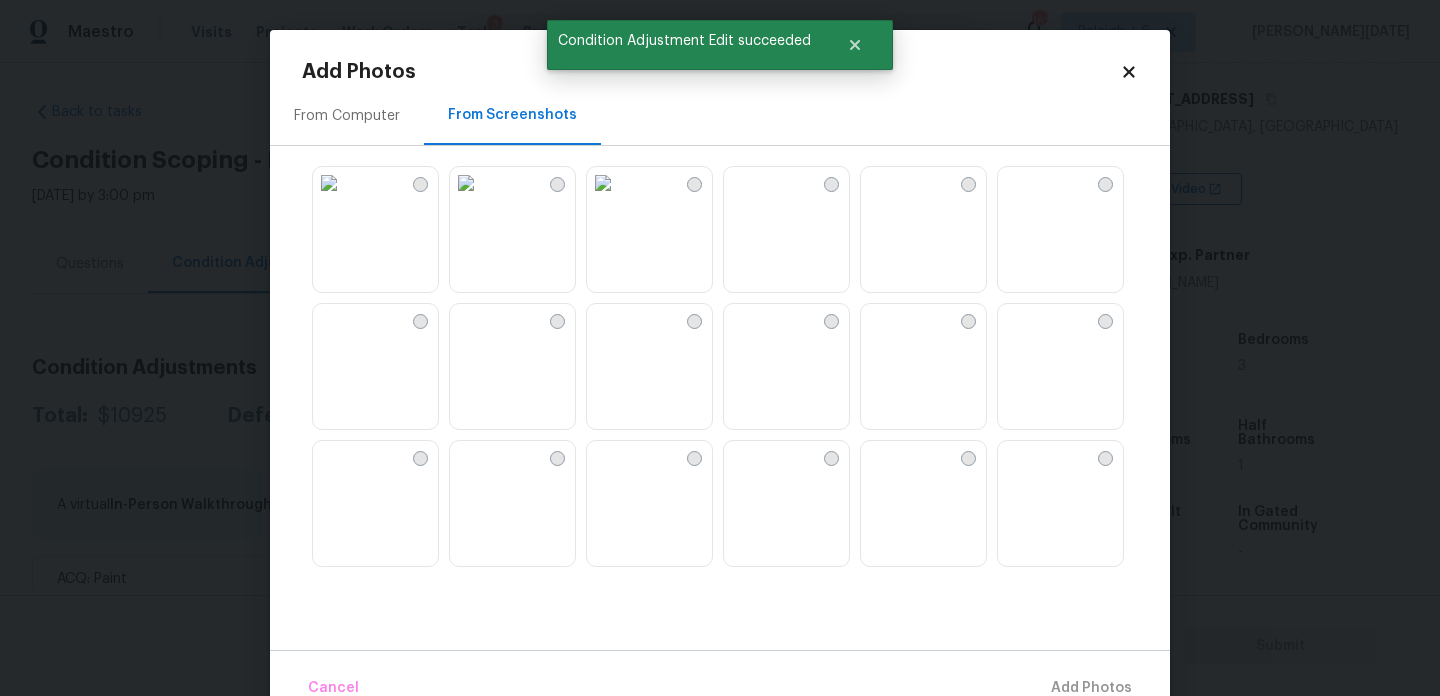 click at bounding box center (603, 183) 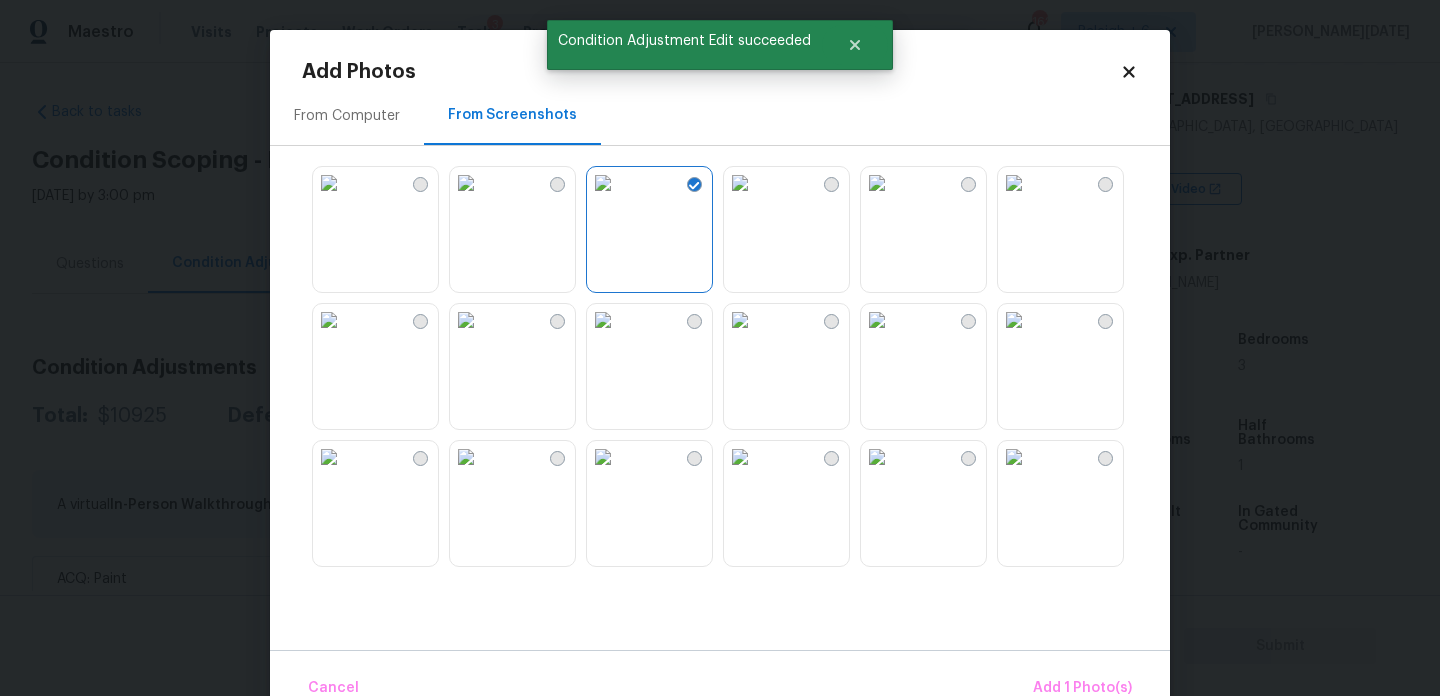 click at bounding box center (1014, 183) 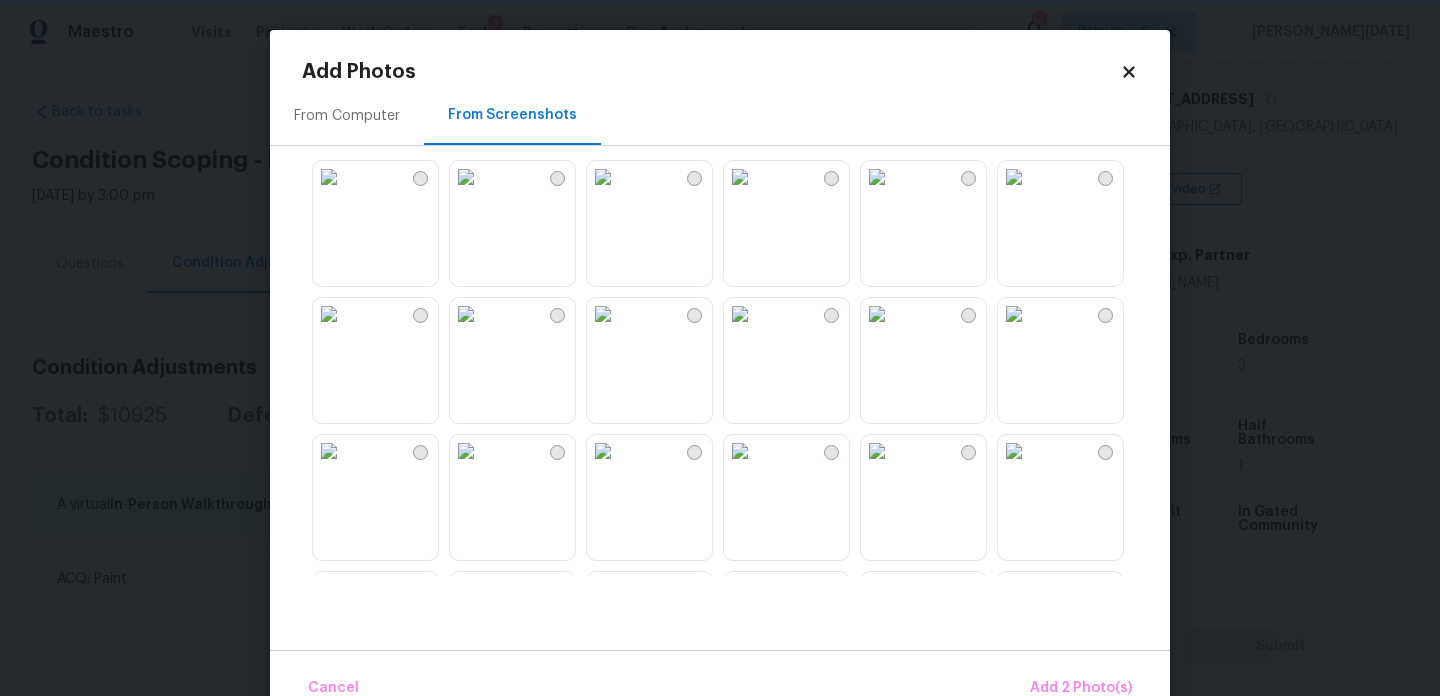 scroll, scrollTop: 831, scrollLeft: 0, axis: vertical 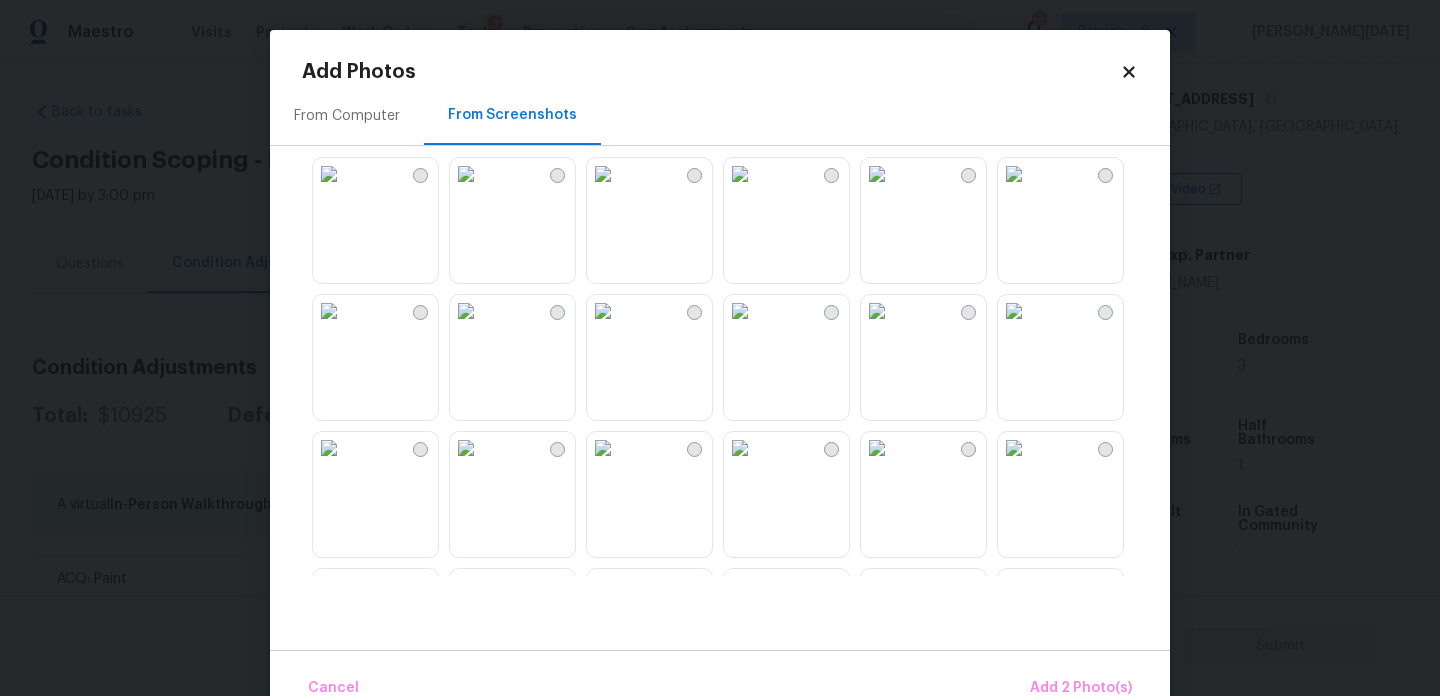 click at bounding box center [740, 311] 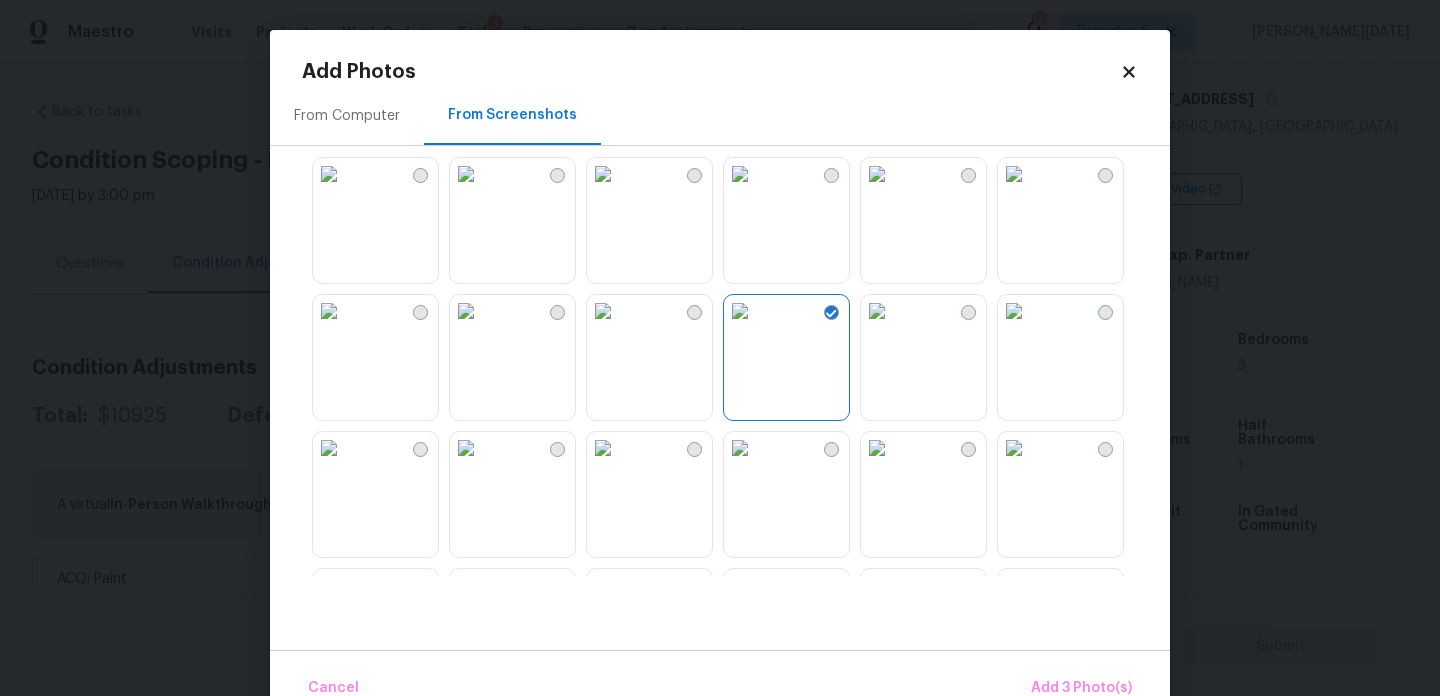 click at bounding box center [603, 311] 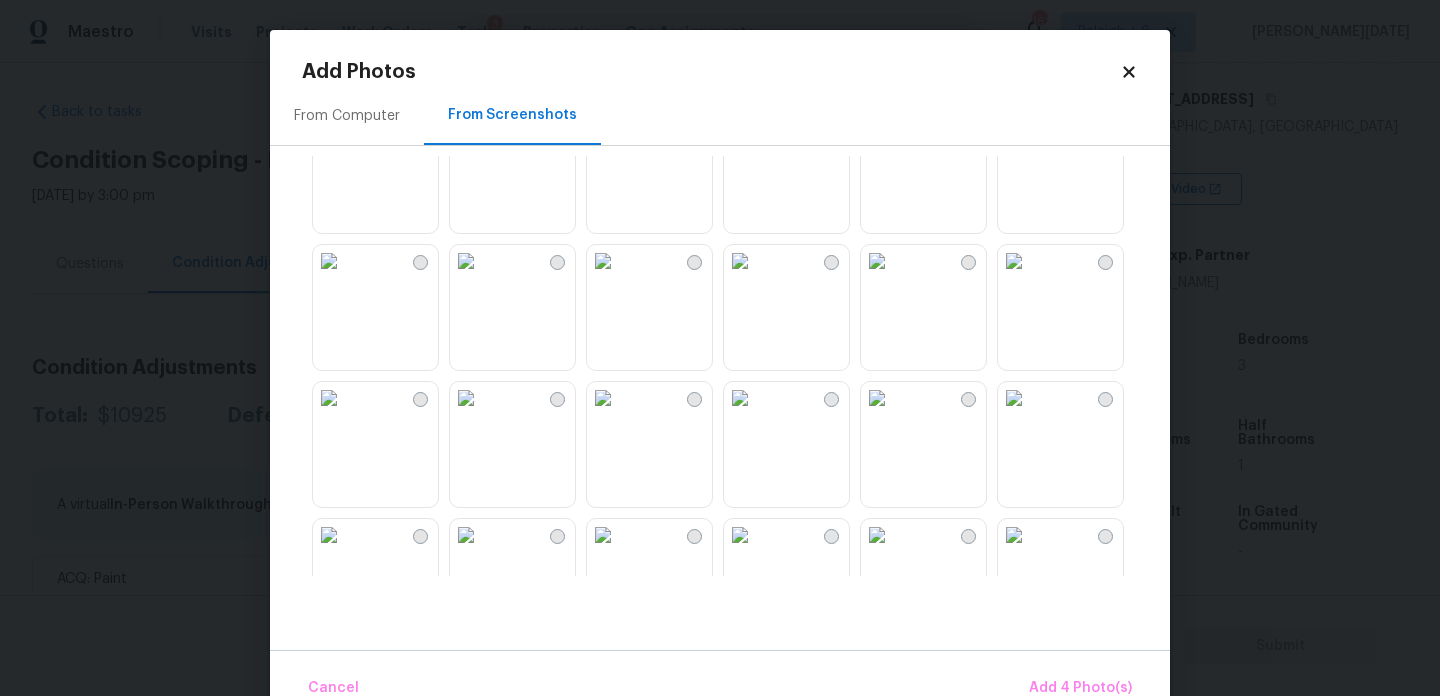 scroll, scrollTop: 1332, scrollLeft: 0, axis: vertical 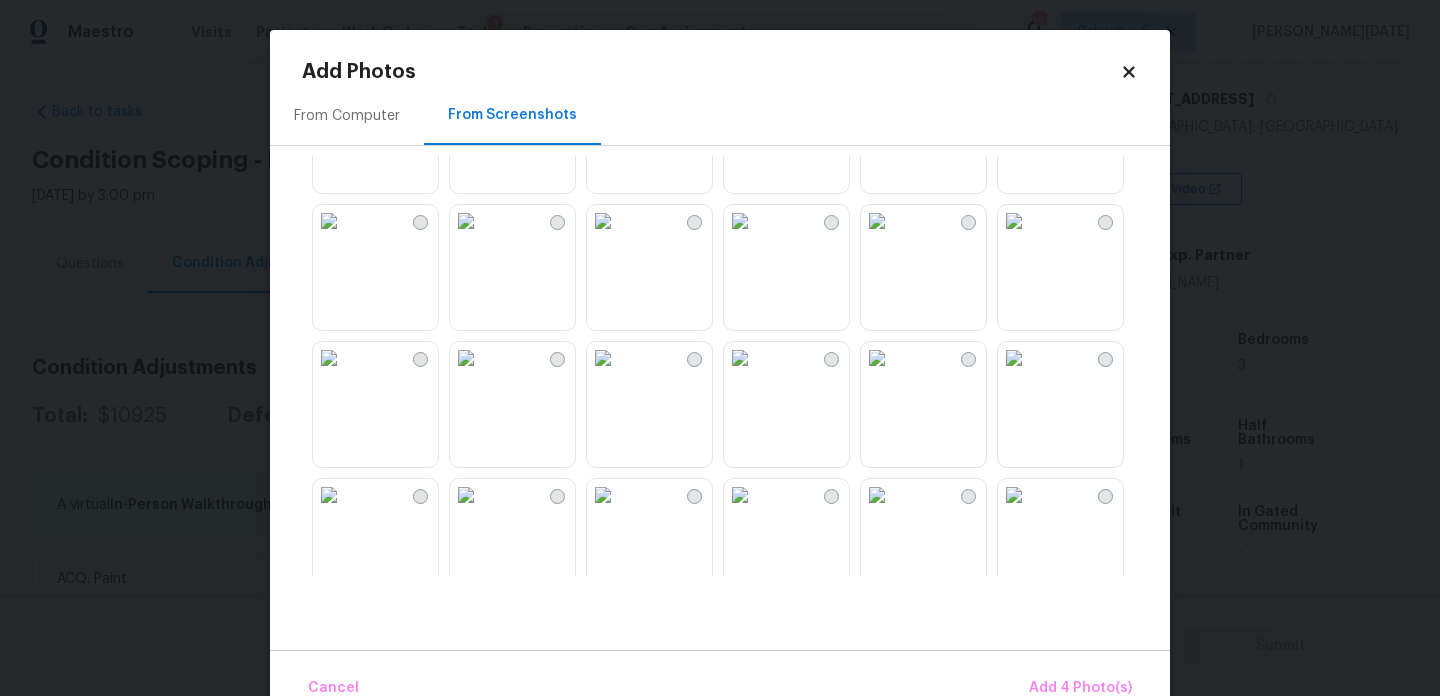 click at bounding box center [603, 221] 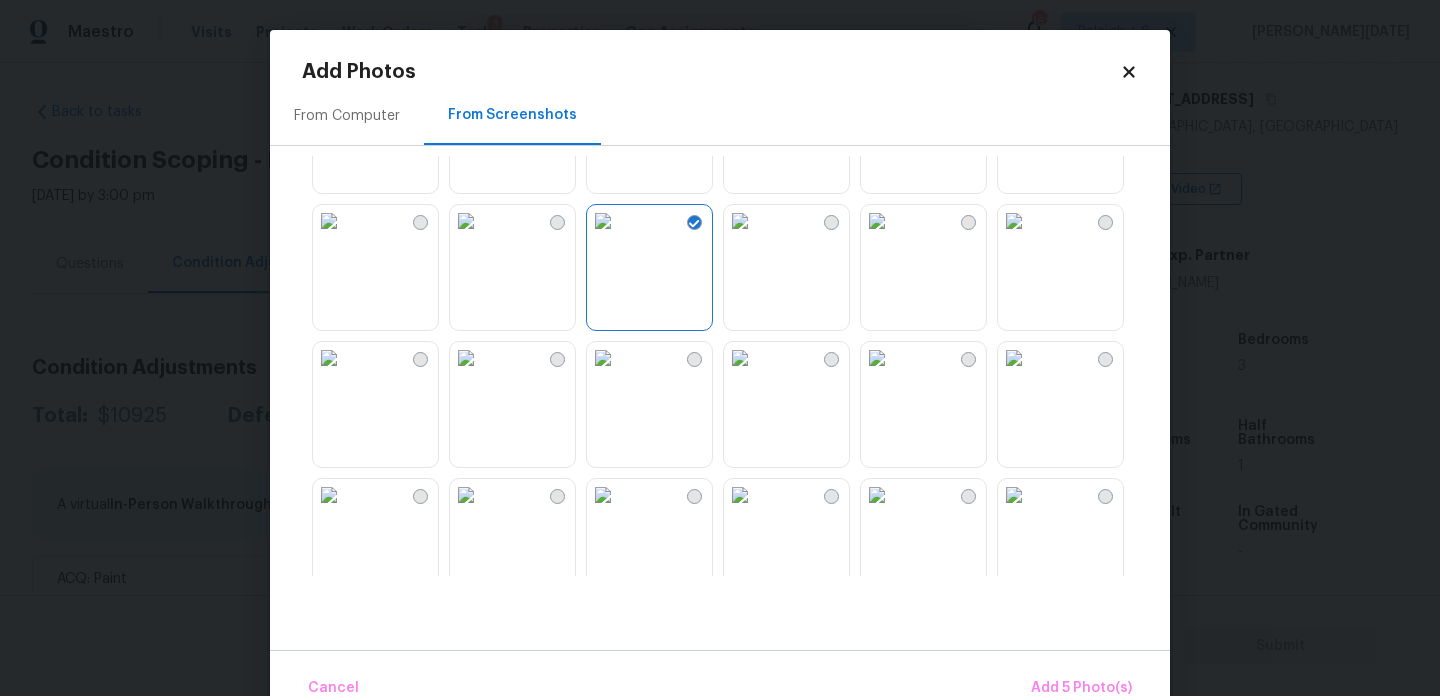 click at bounding box center (740, 221) 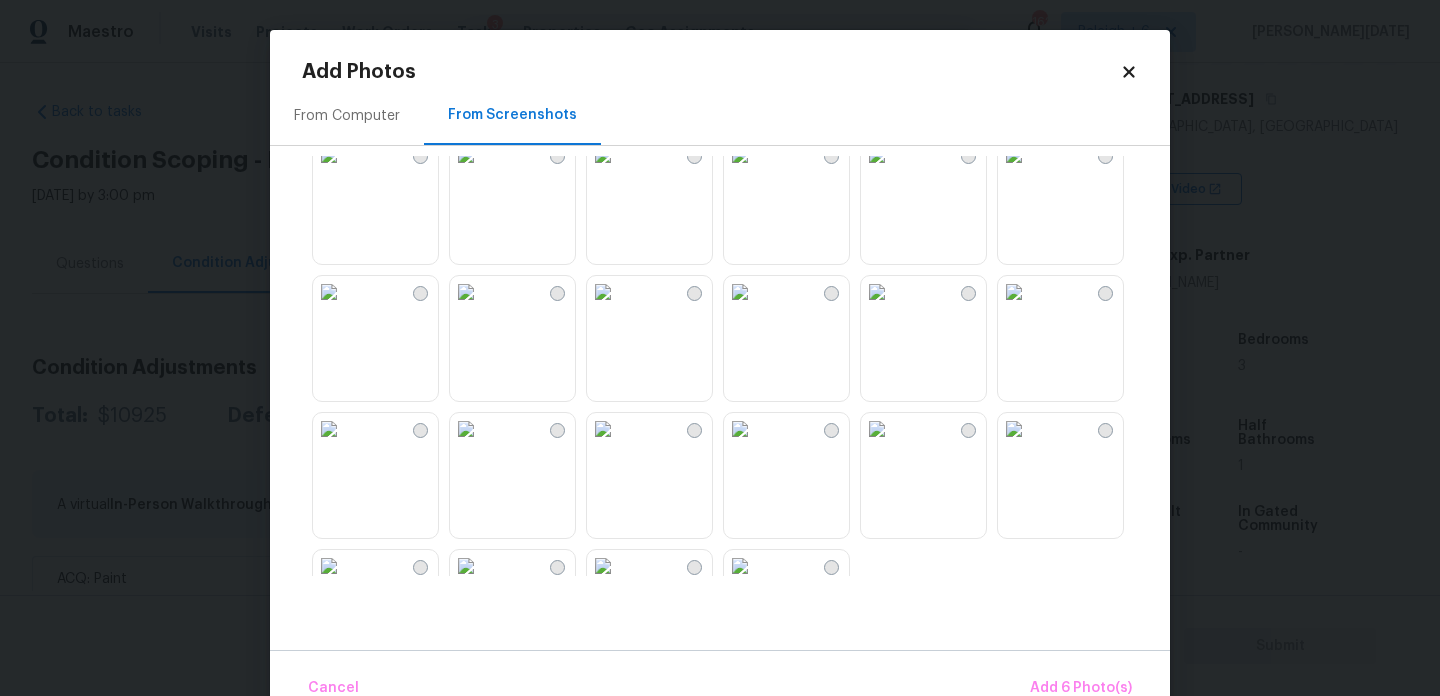 scroll, scrollTop: 1811, scrollLeft: 0, axis: vertical 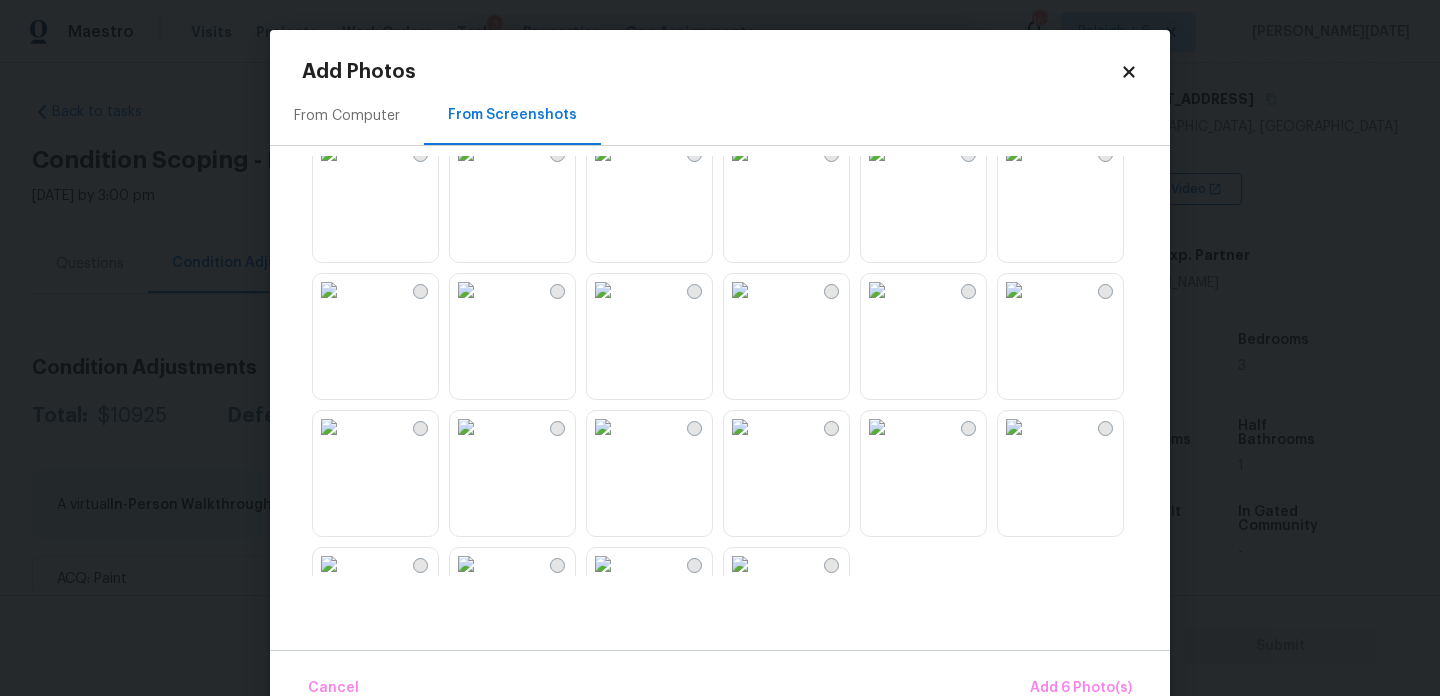 click at bounding box center (1014, 290) 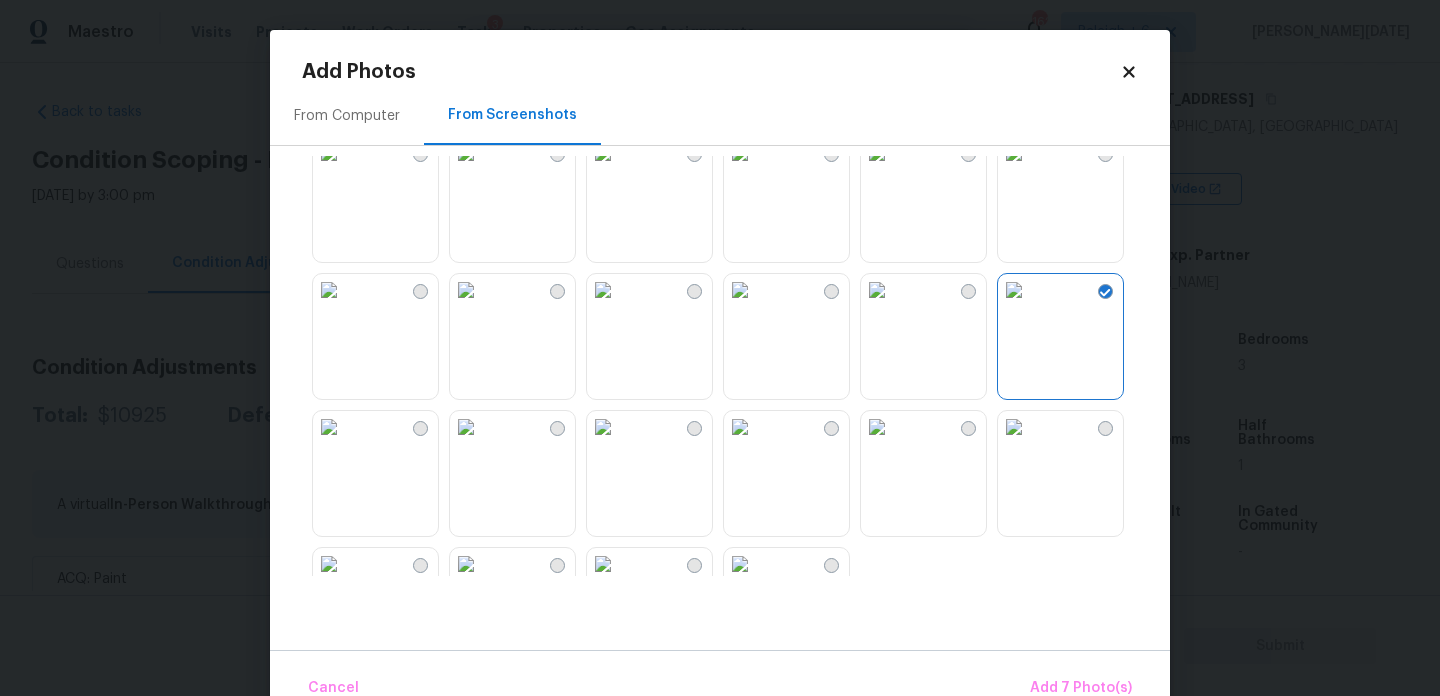 scroll, scrollTop: 1910, scrollLeft: 0, axis: vertical 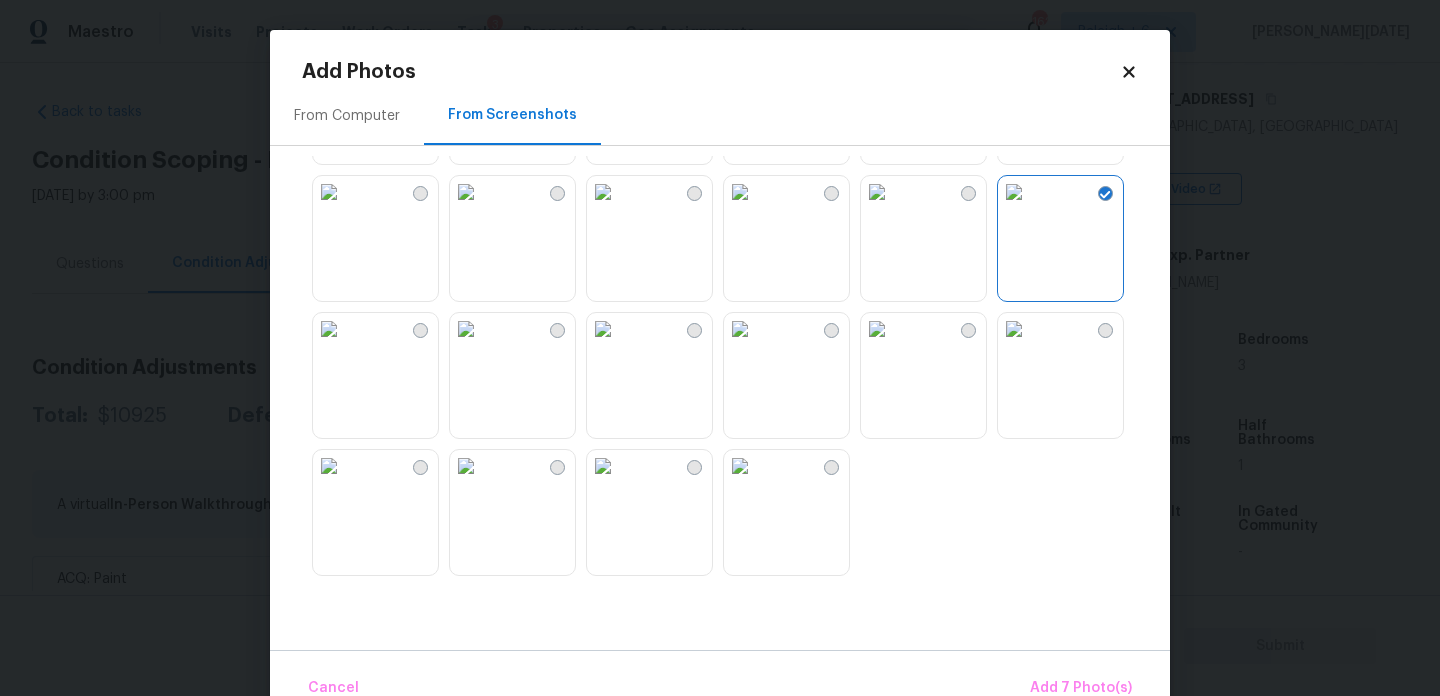 click at bounding box center [329, 192] 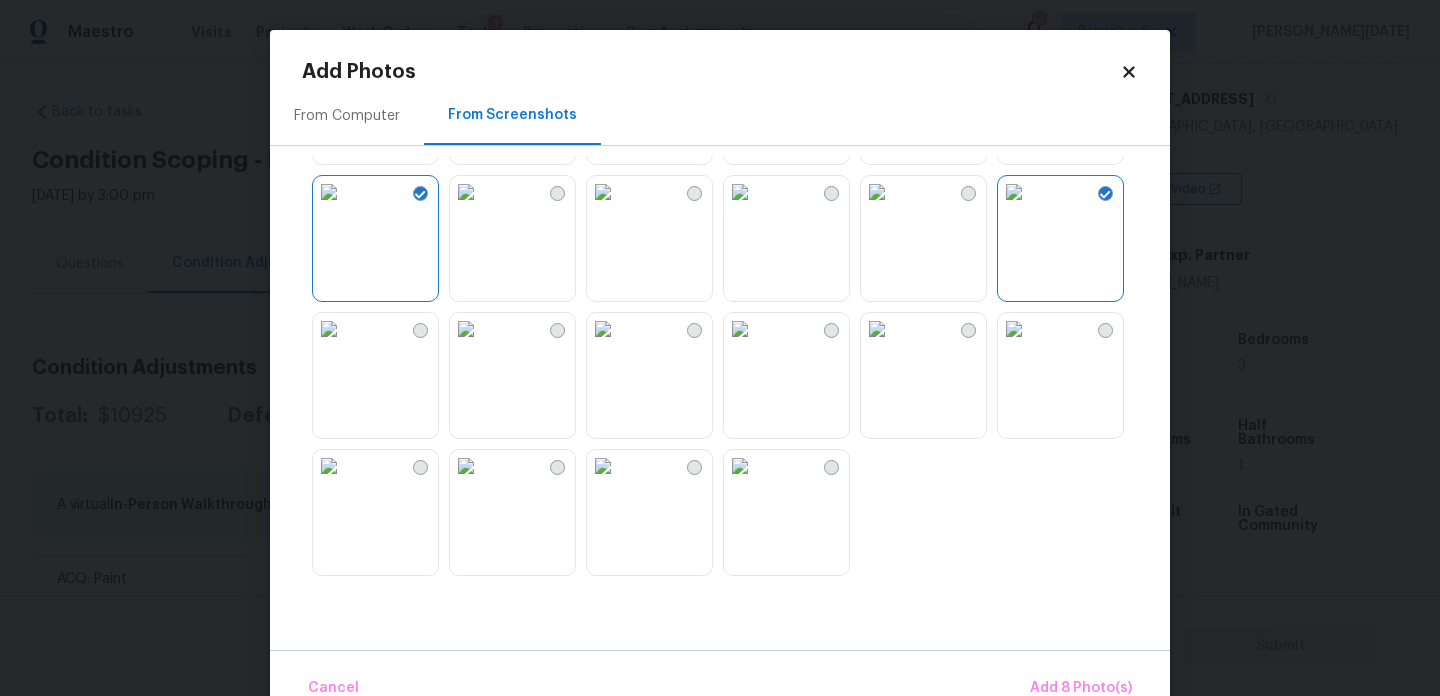 click at bounding box center [466, 466] 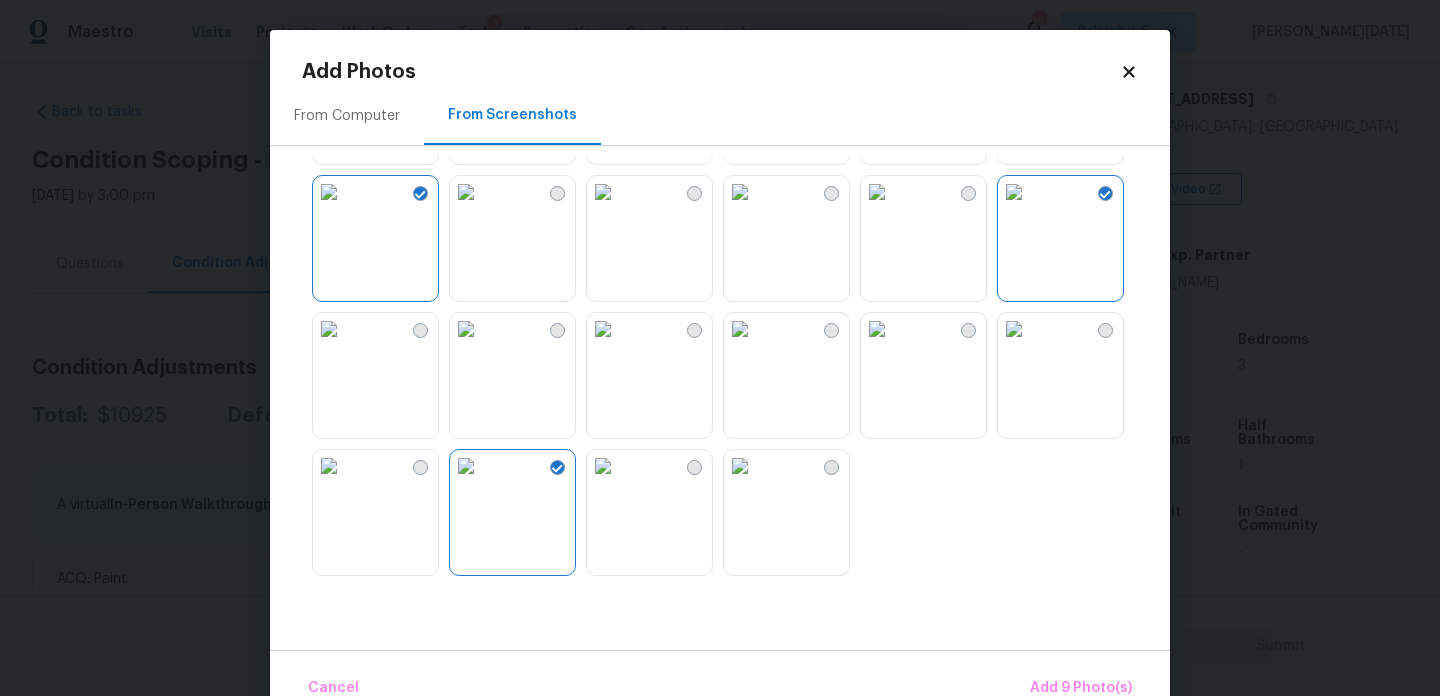 click at bounding box center (329, 466) 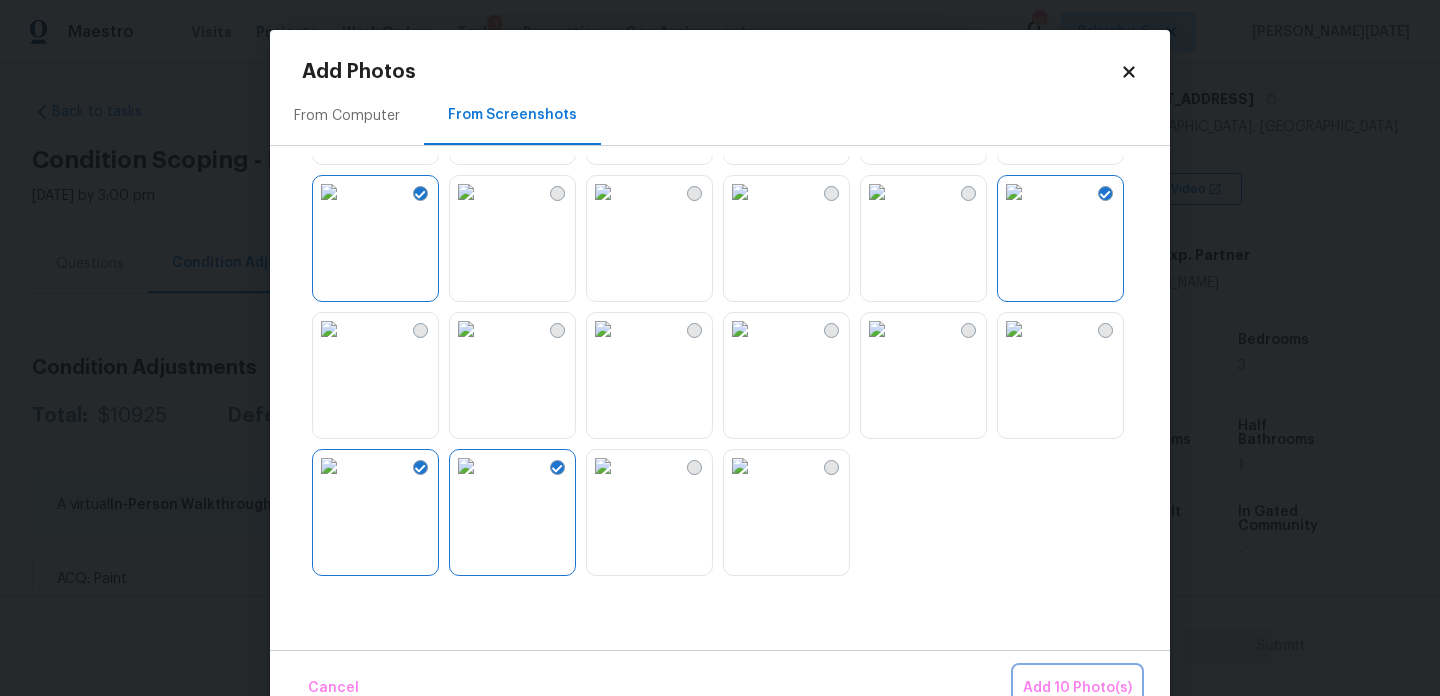 click on "Add 10 Photo(s)" at bounding box center [1077, 688] 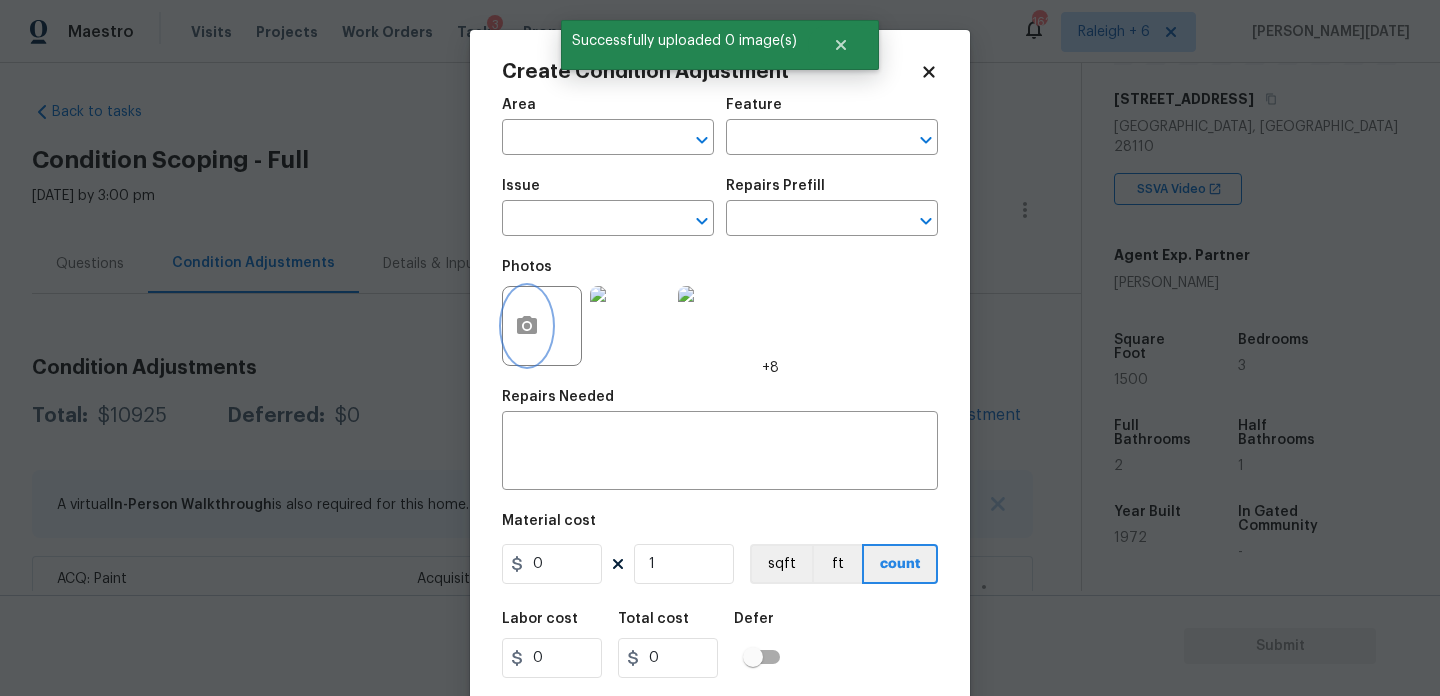 scroll, scrollTop: 51, scrollLeft: 0, axis: vertical 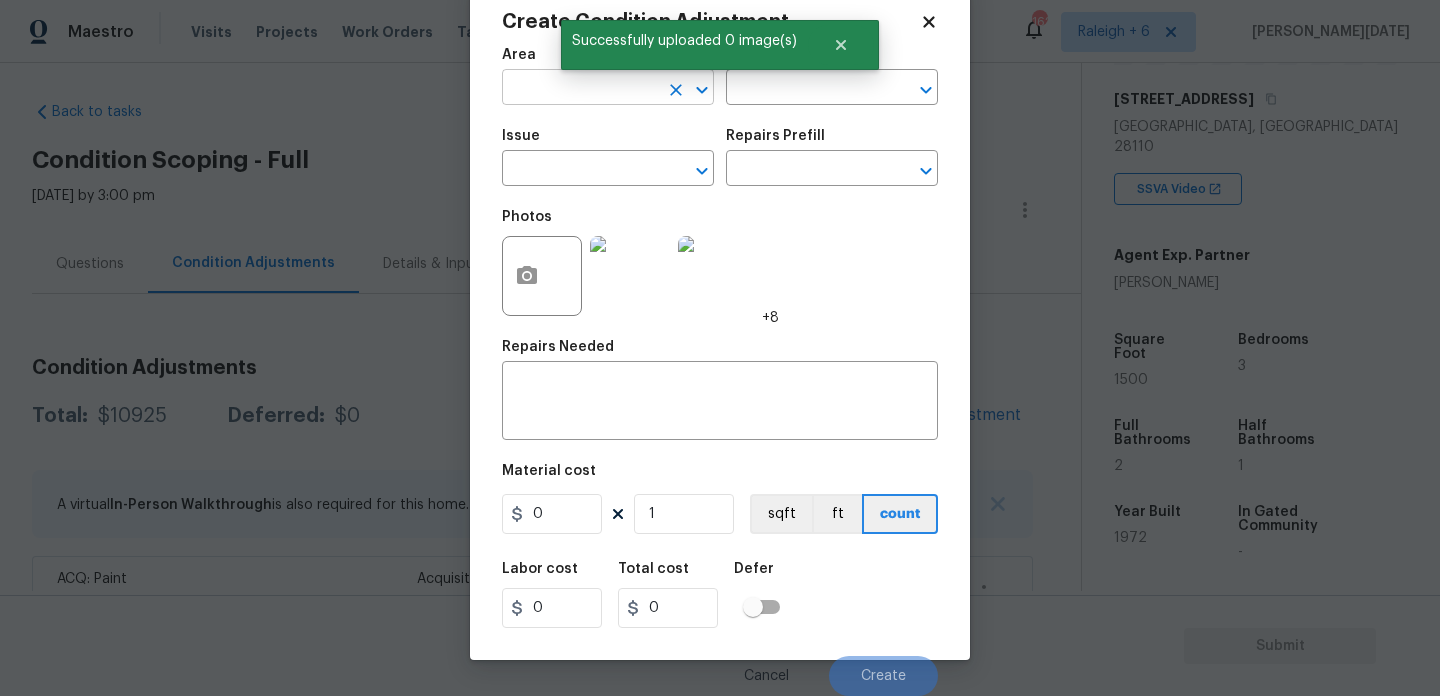 click at bounding box center (580, 89) 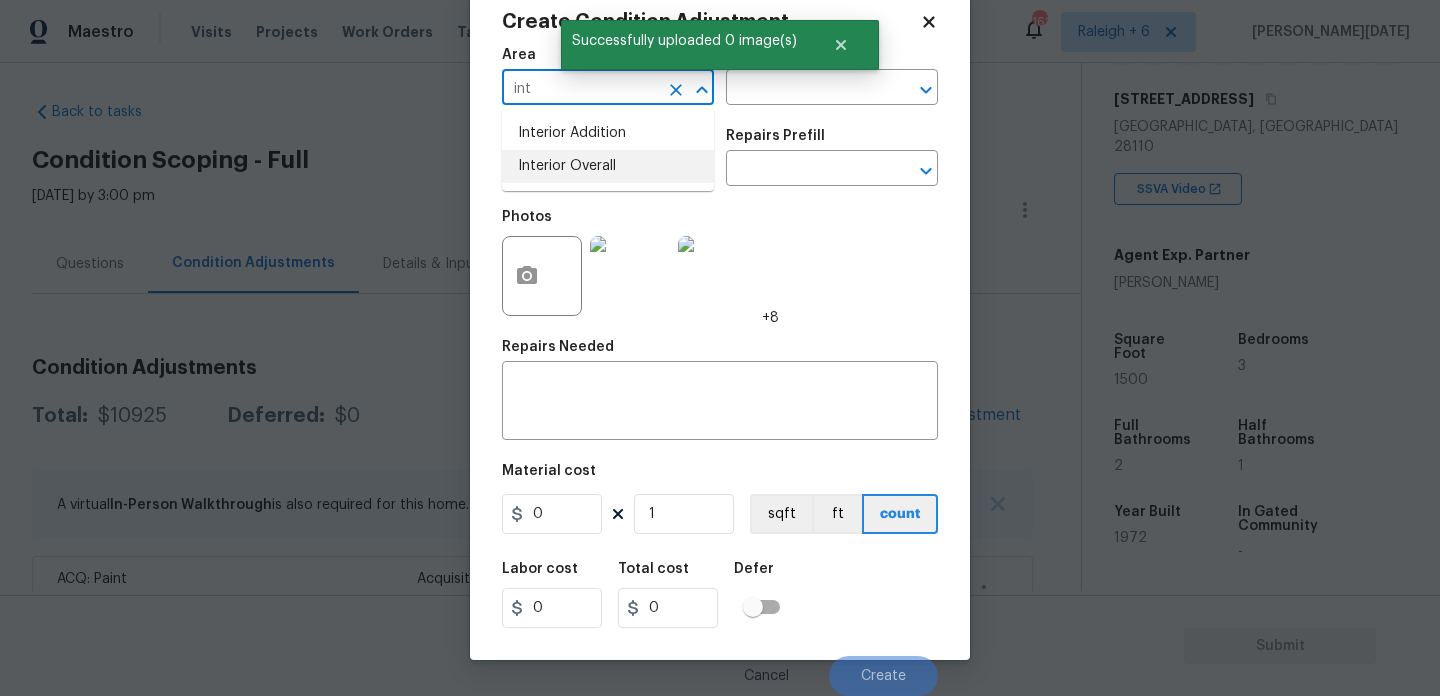 click on "Interior Overall" at bounding box center [608, 166] 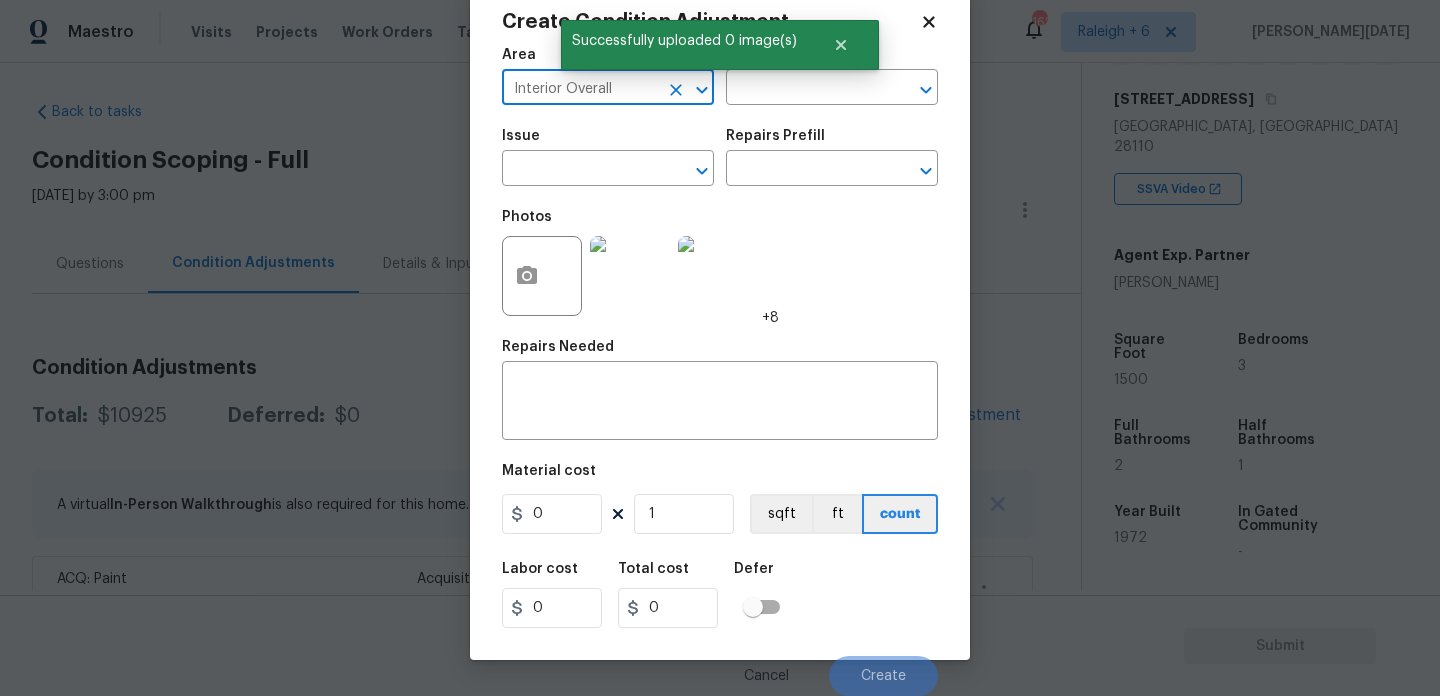 type on "Interior Overall" 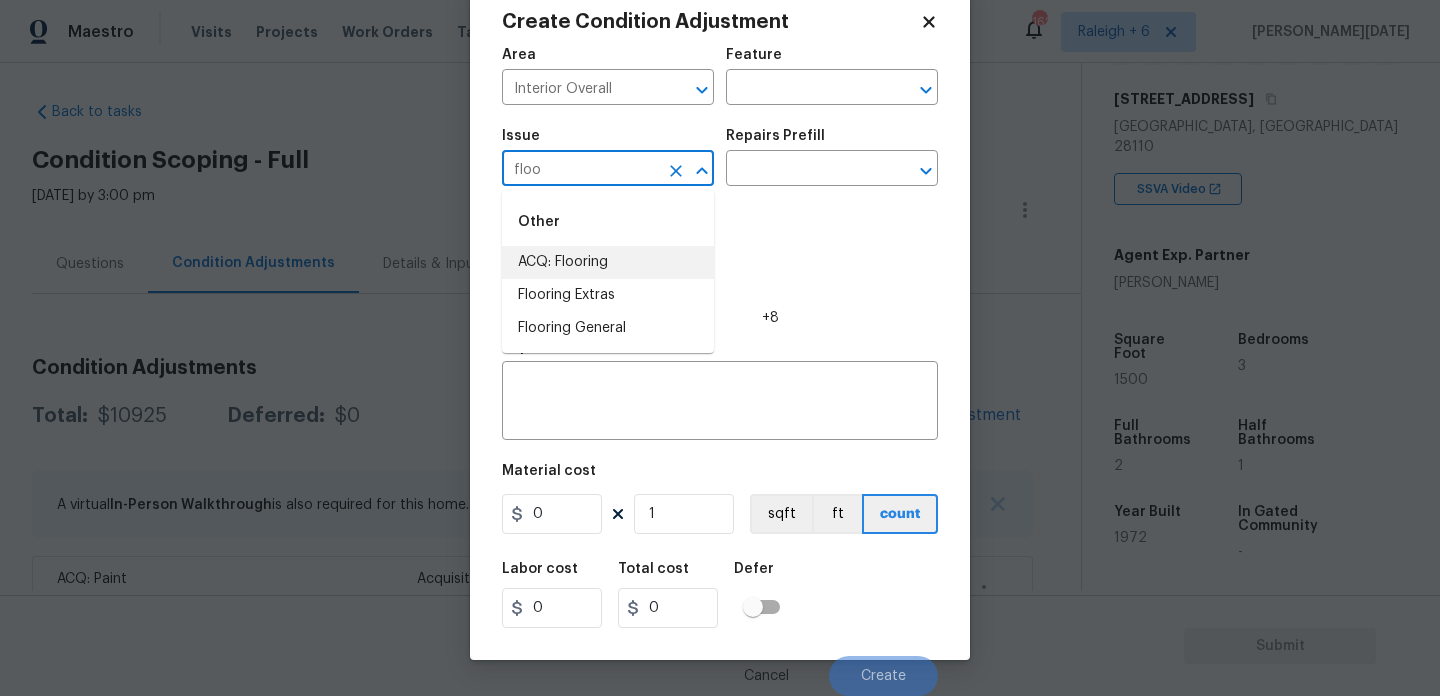 click on "ACQ: Flooring" at bounding box center [608, 262] 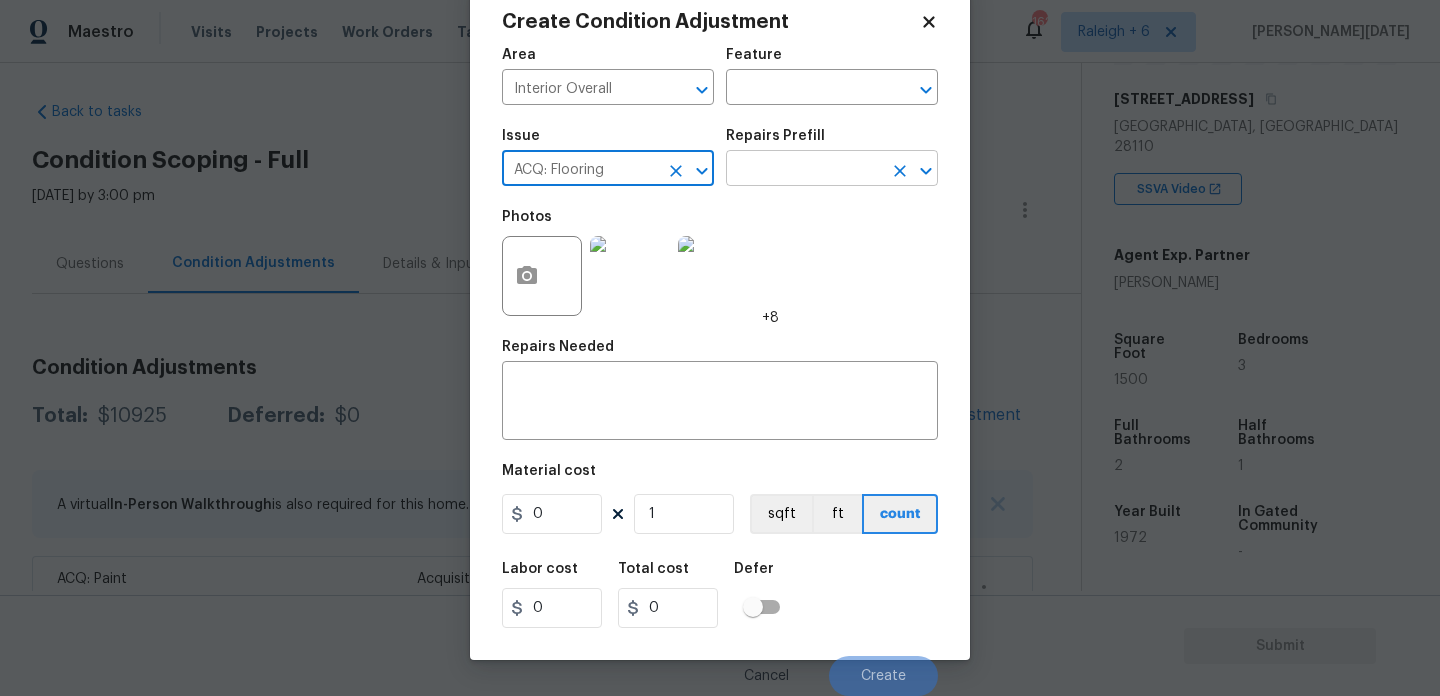 type on "ACQ: Flooring" 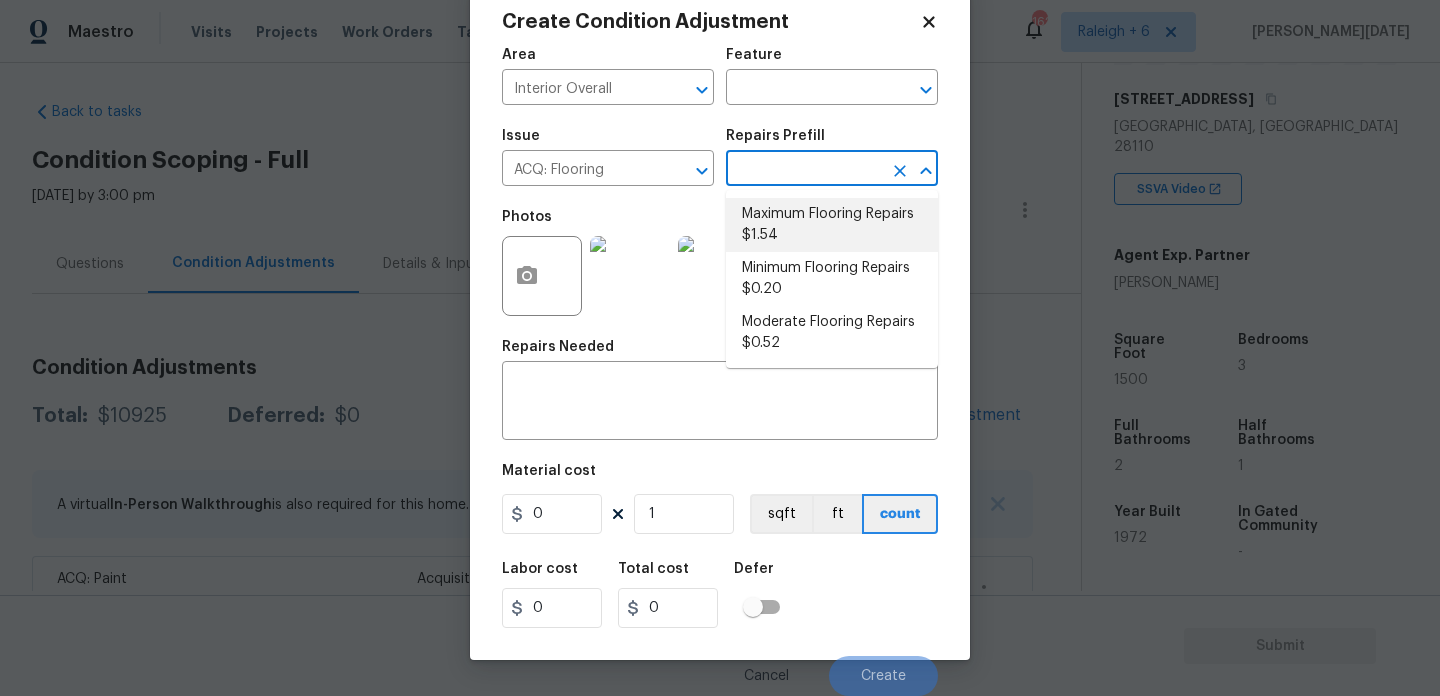 click on "Maximum Flooring Repairs $1.54" at bounding box center (832, 225) 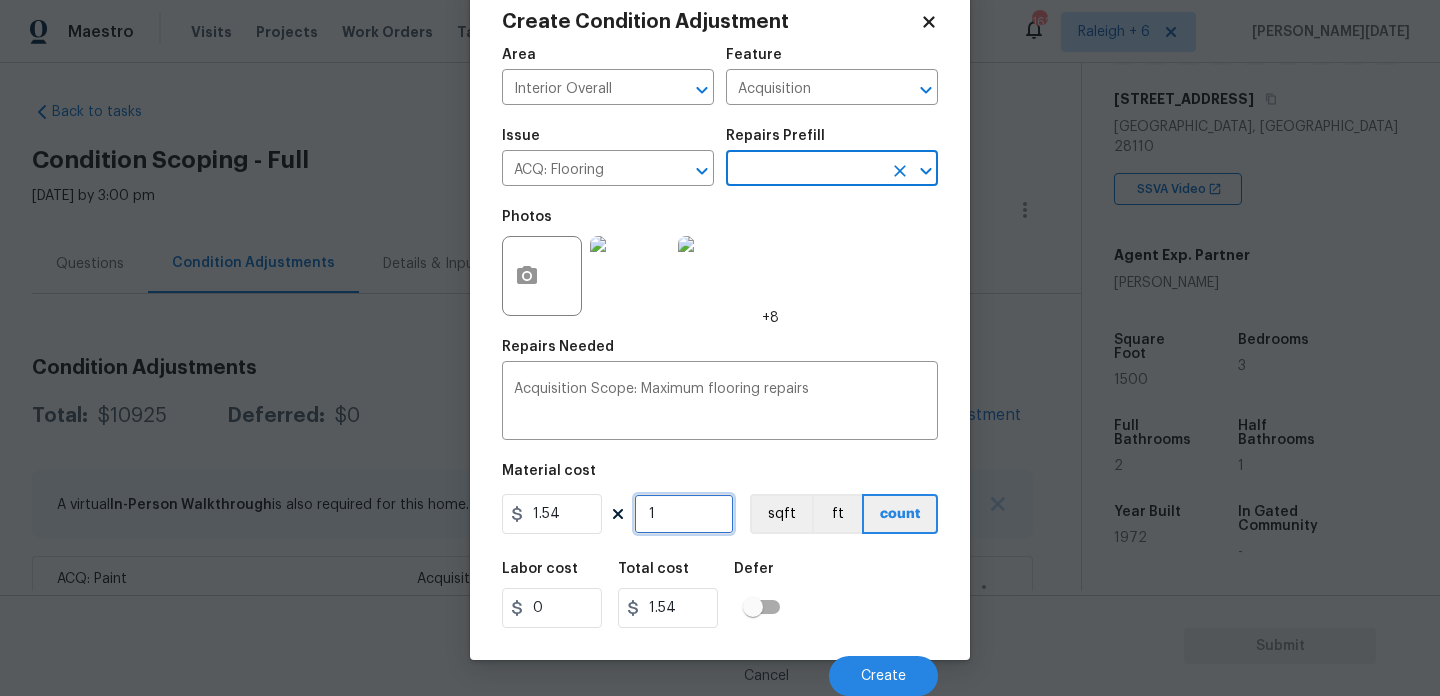 click on "1" at bounding box center (684, 514) 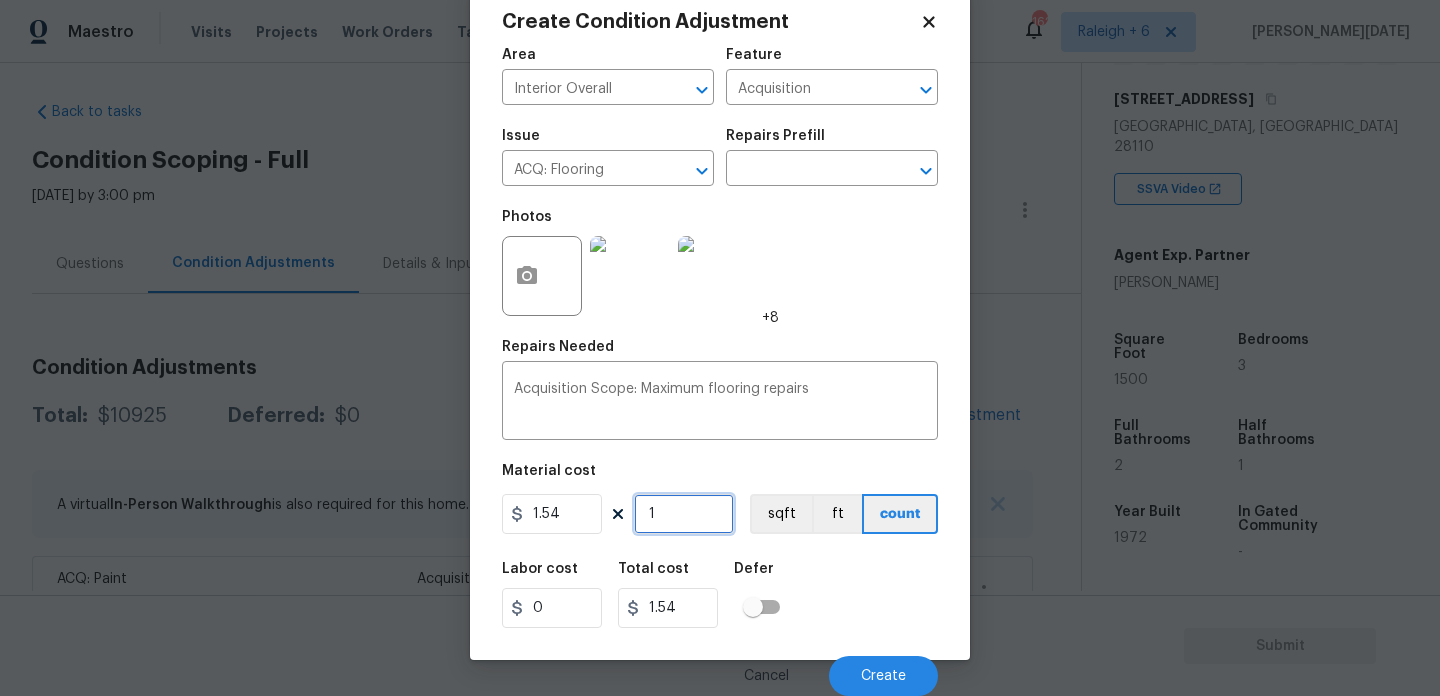 type on "0" 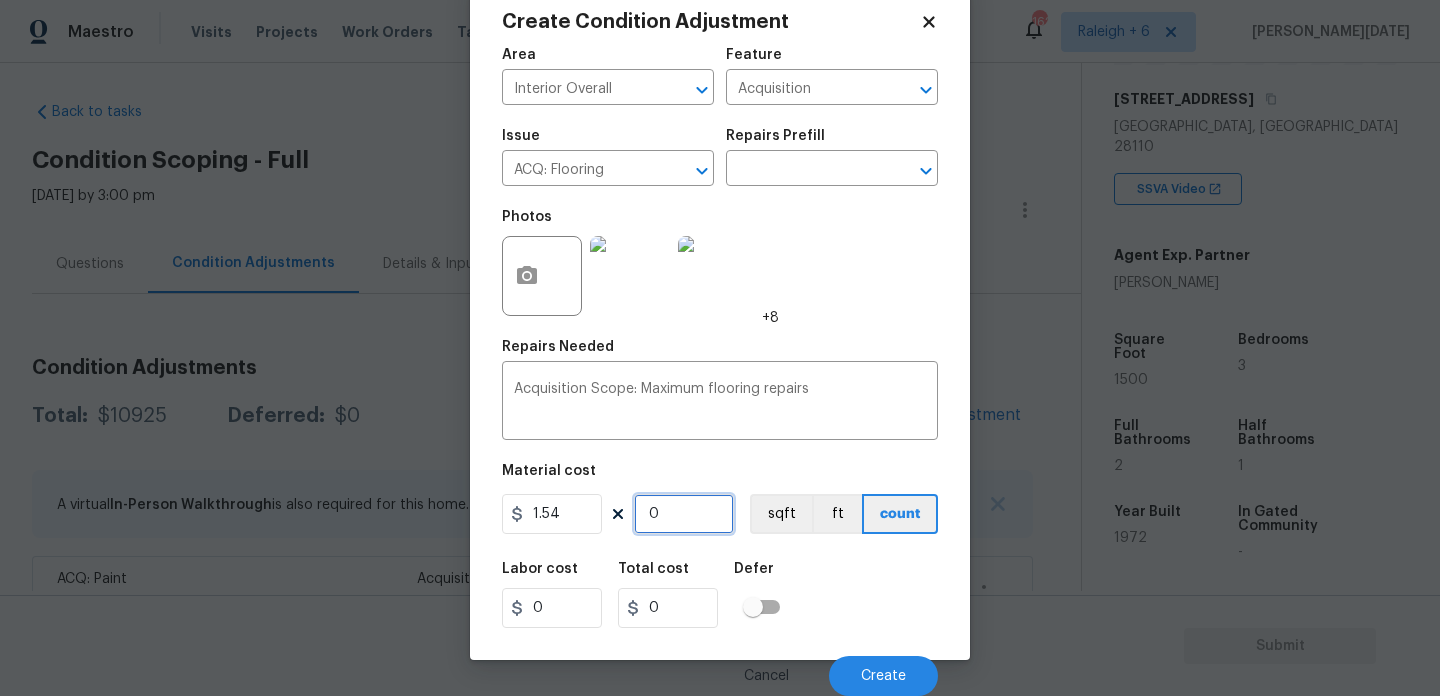 paste on "150" 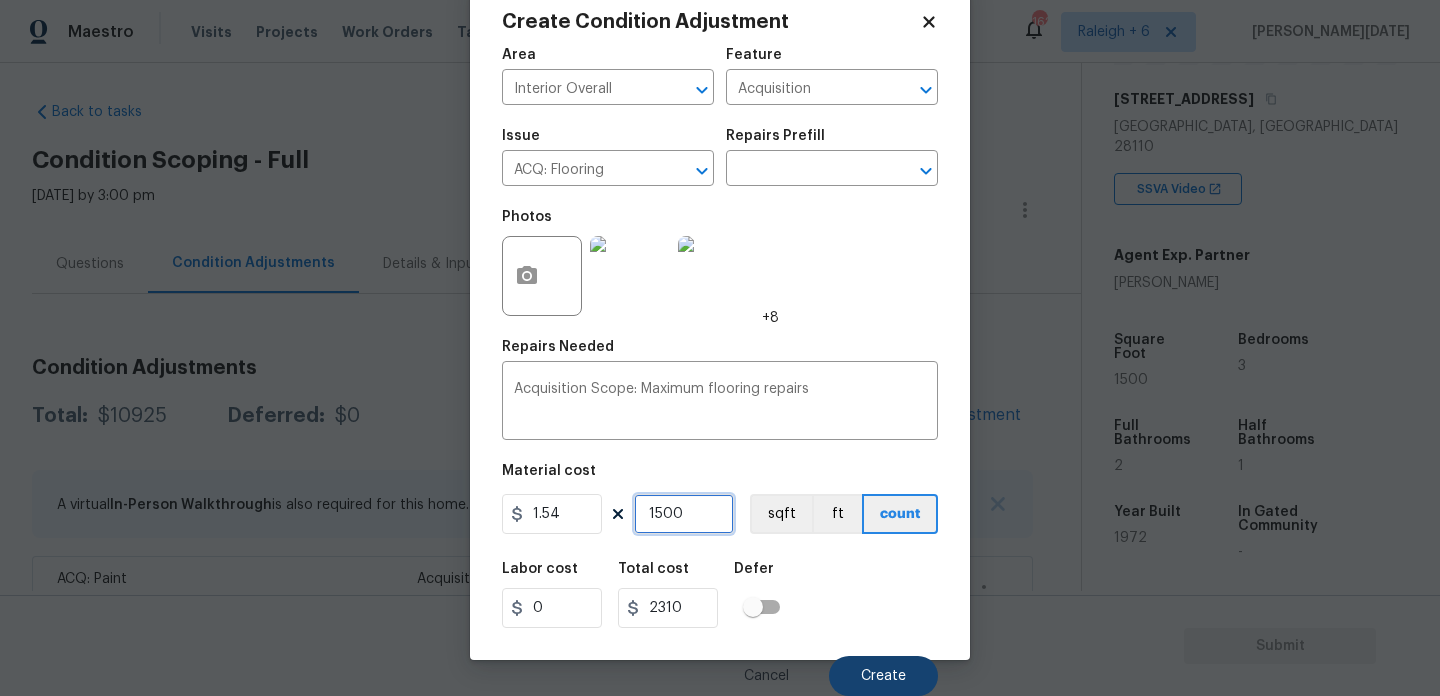 type on "1500" 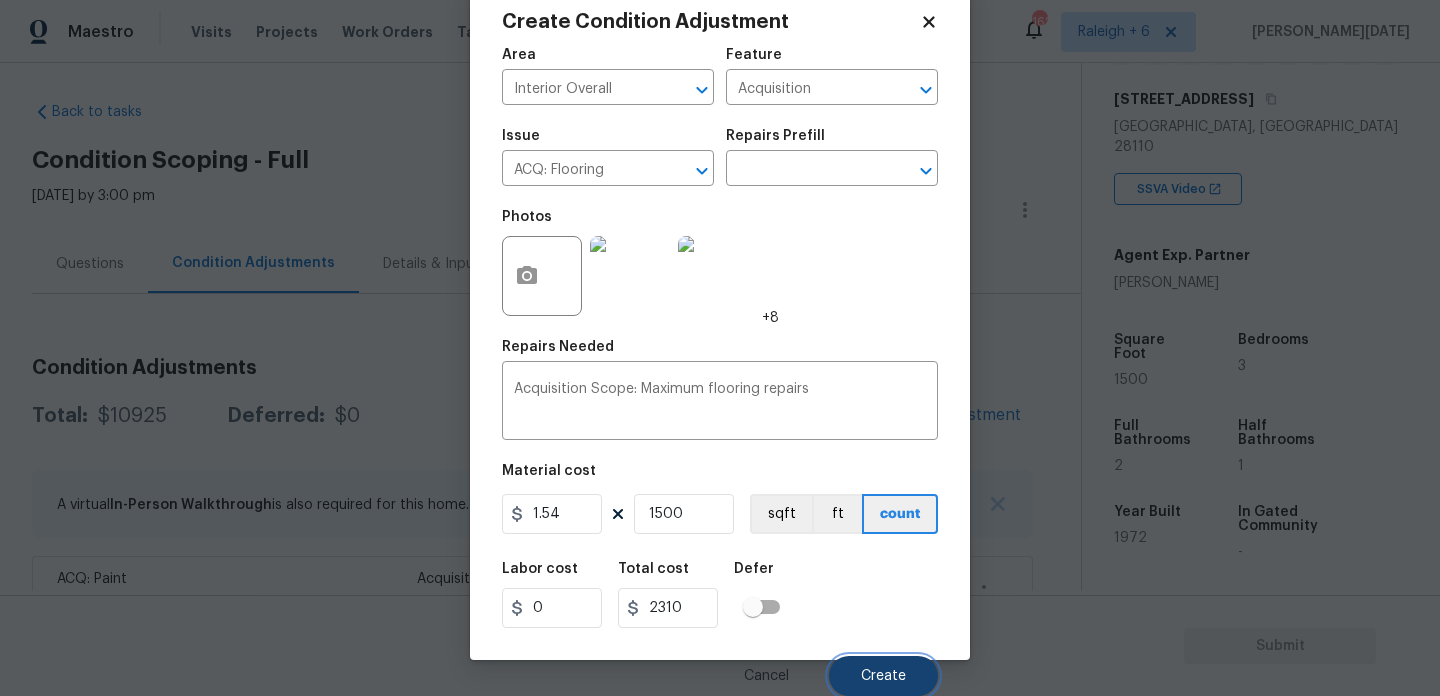 click on "Create" at bounding box center (883, 676) 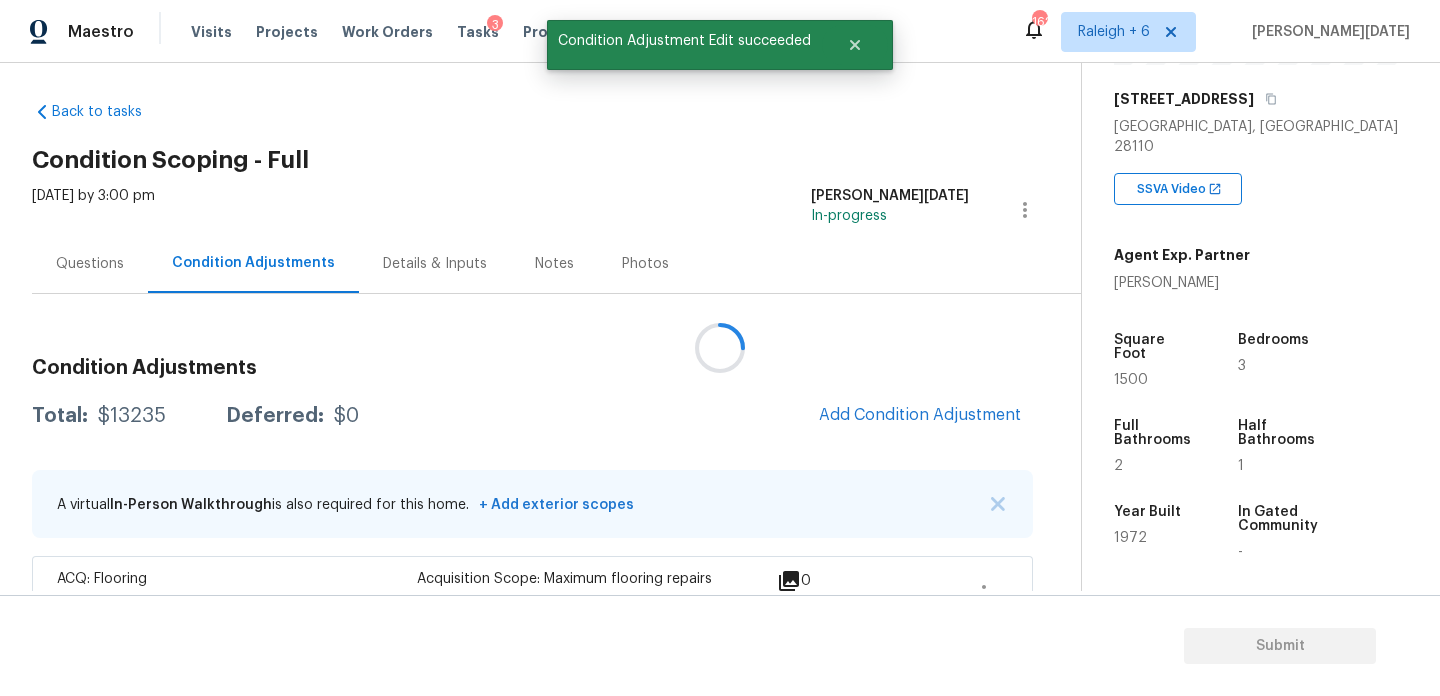 scroll, scrollTop: 44, scrollLeft: 0, axis: vertical 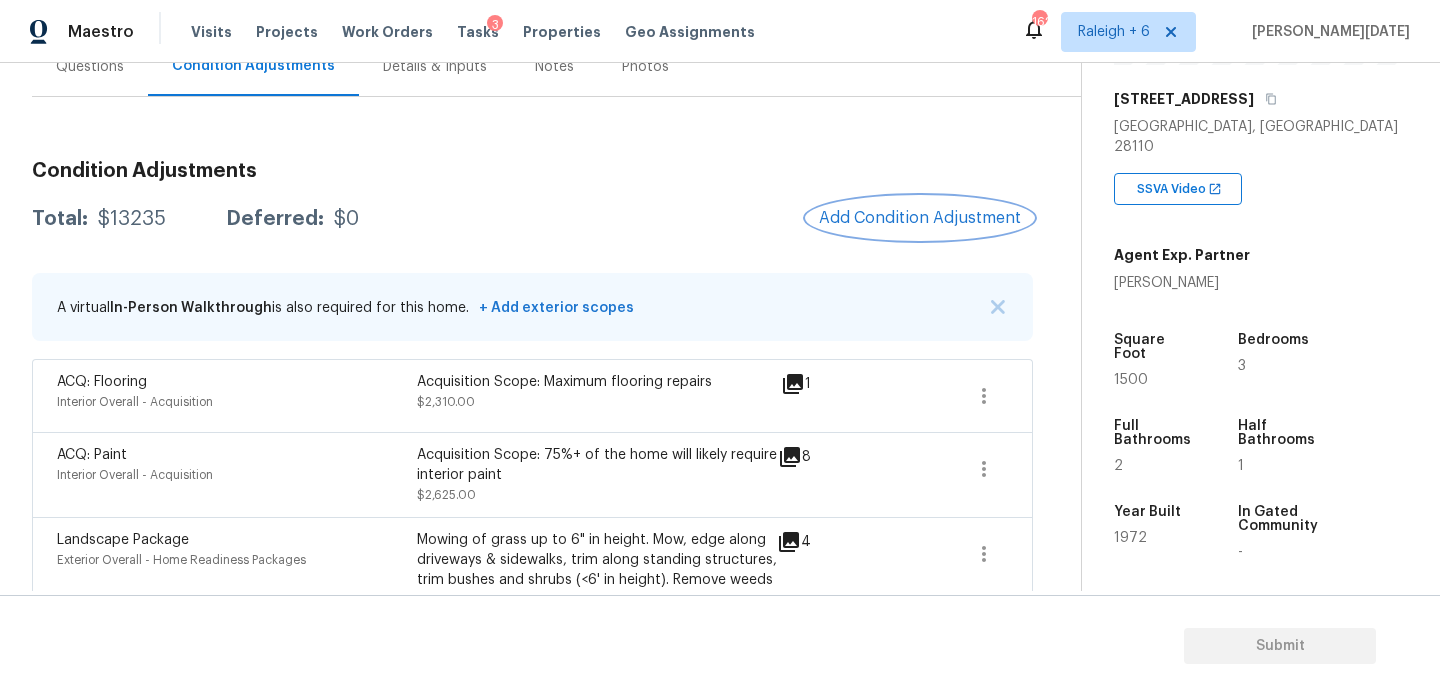 click on "Add Condition Adjustment" at bounding box center (920, 218) 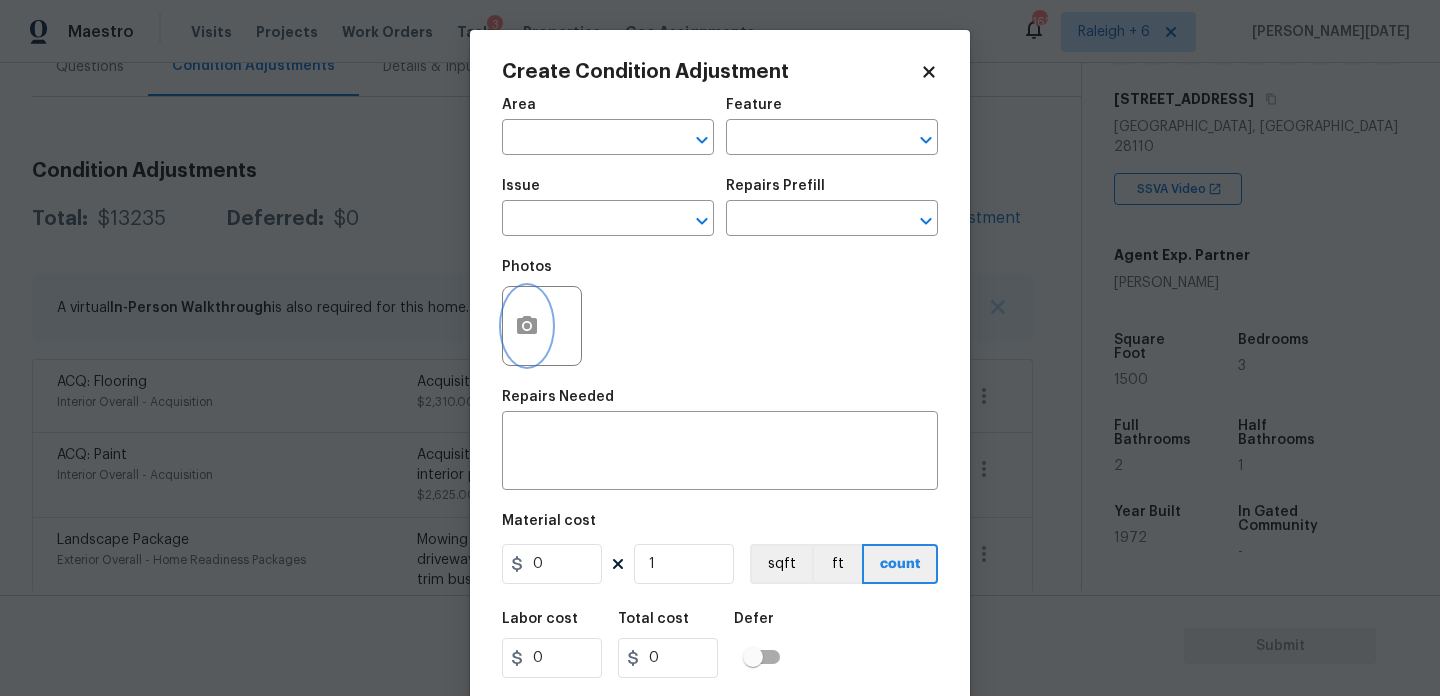 click at bounding box center [527, 326] 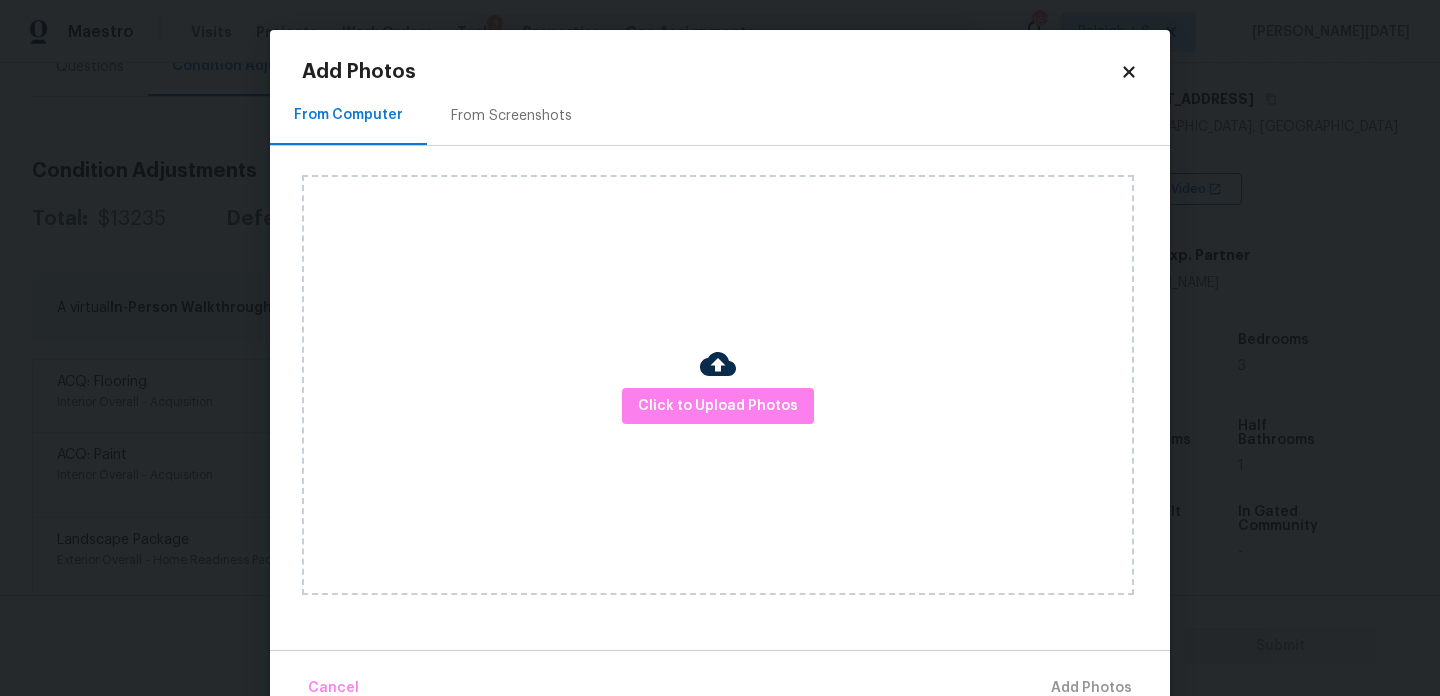 click on "From Screenshots" at bounding box center [511, 115] 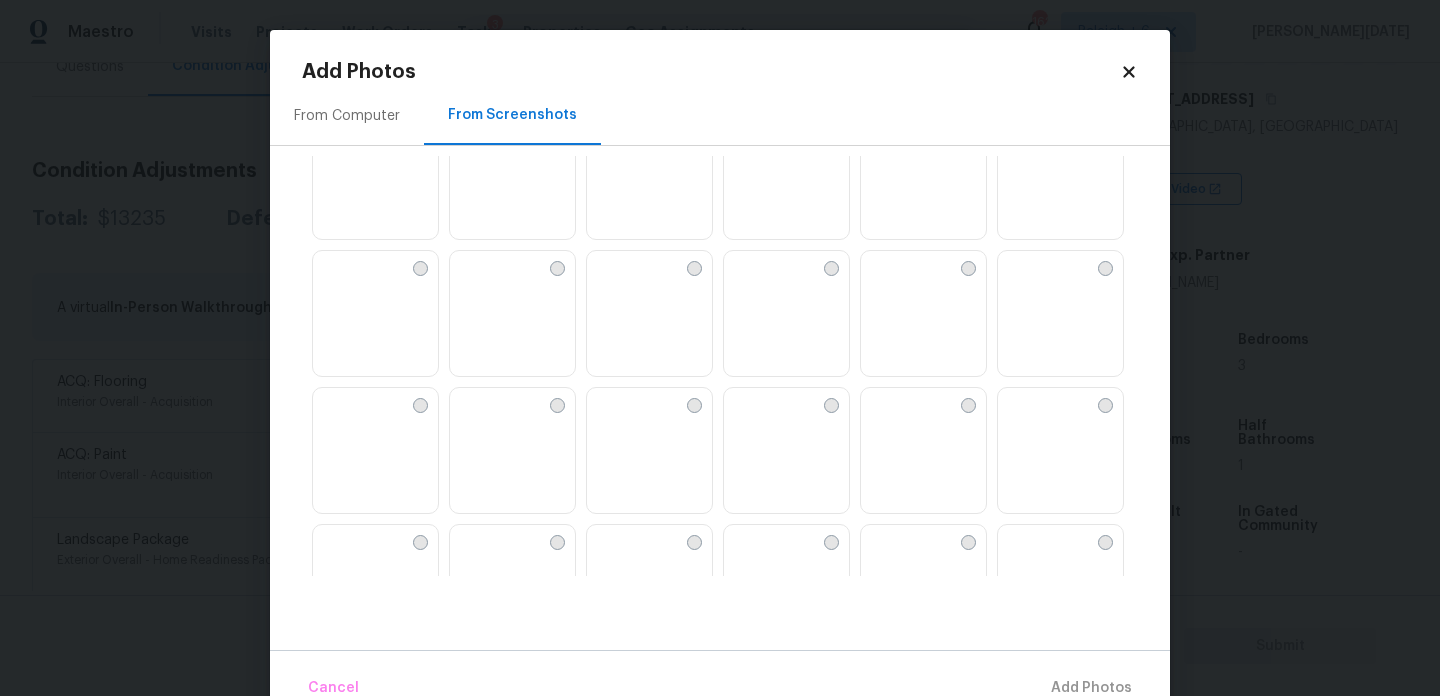 scroll, scrollTop: 1538, scrollLeft: 0, axis: vertical 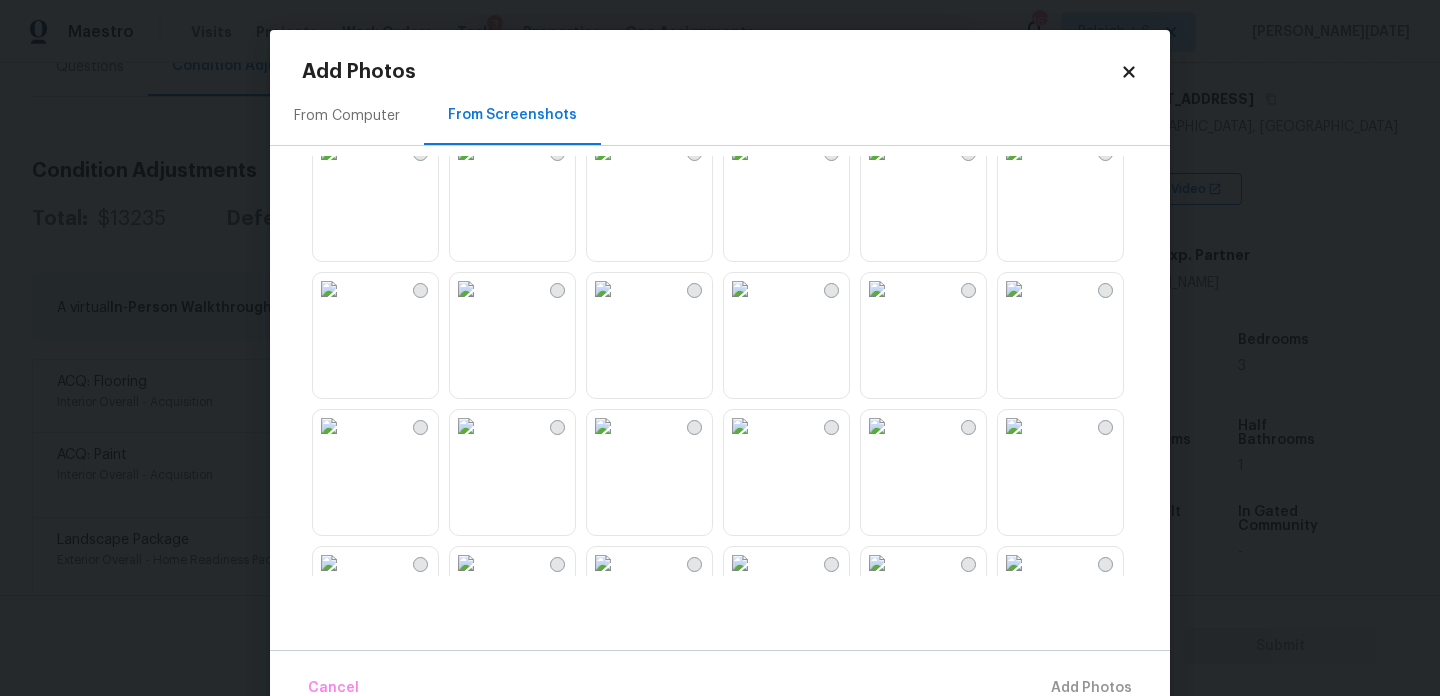 click 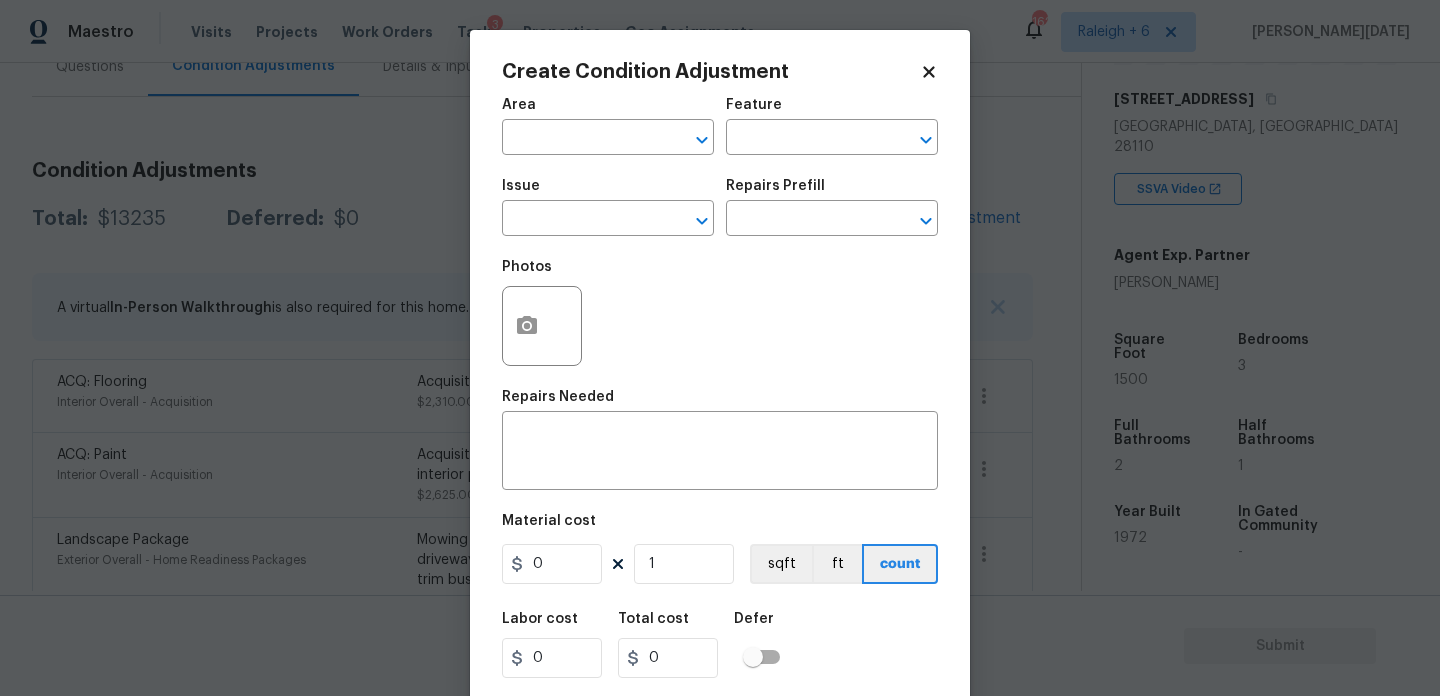 click 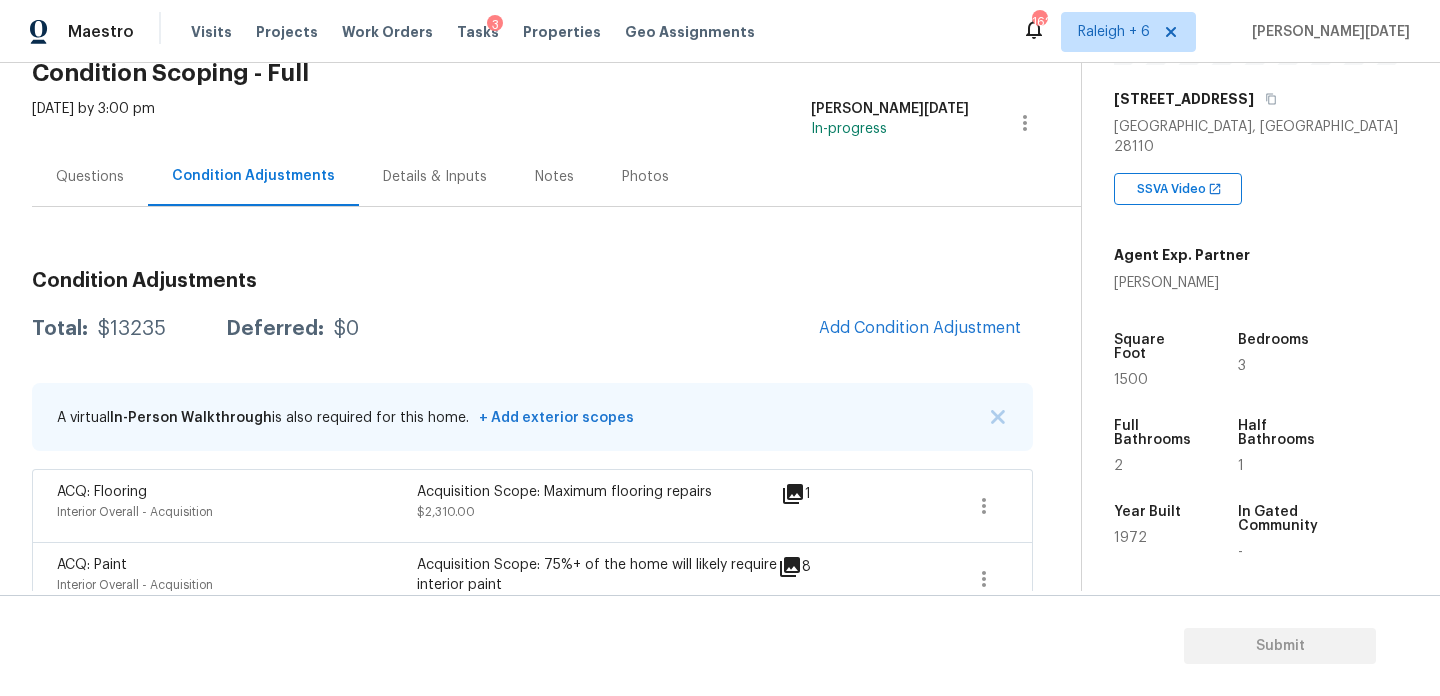 click on "Questions" at bounding box center (90, 176) 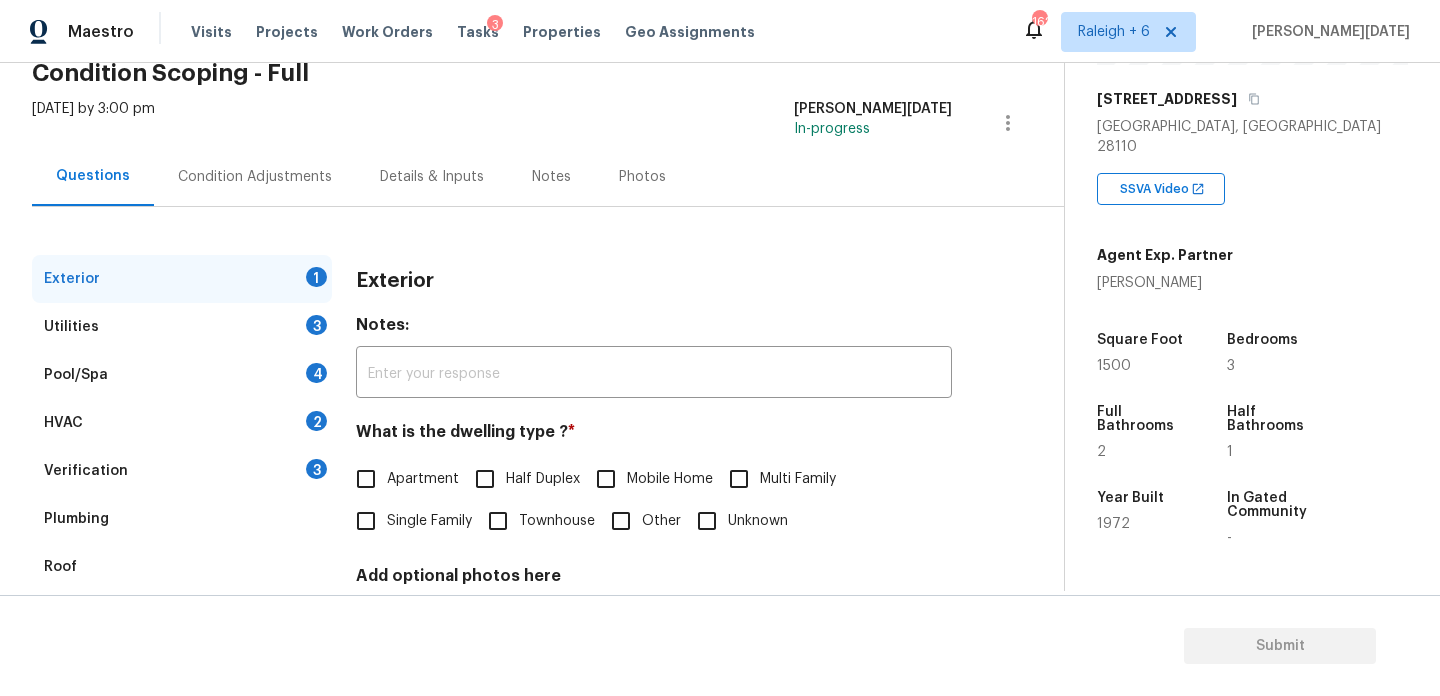 scroll, scrollTop: 267, scrollLeft: 0, axis: vertical 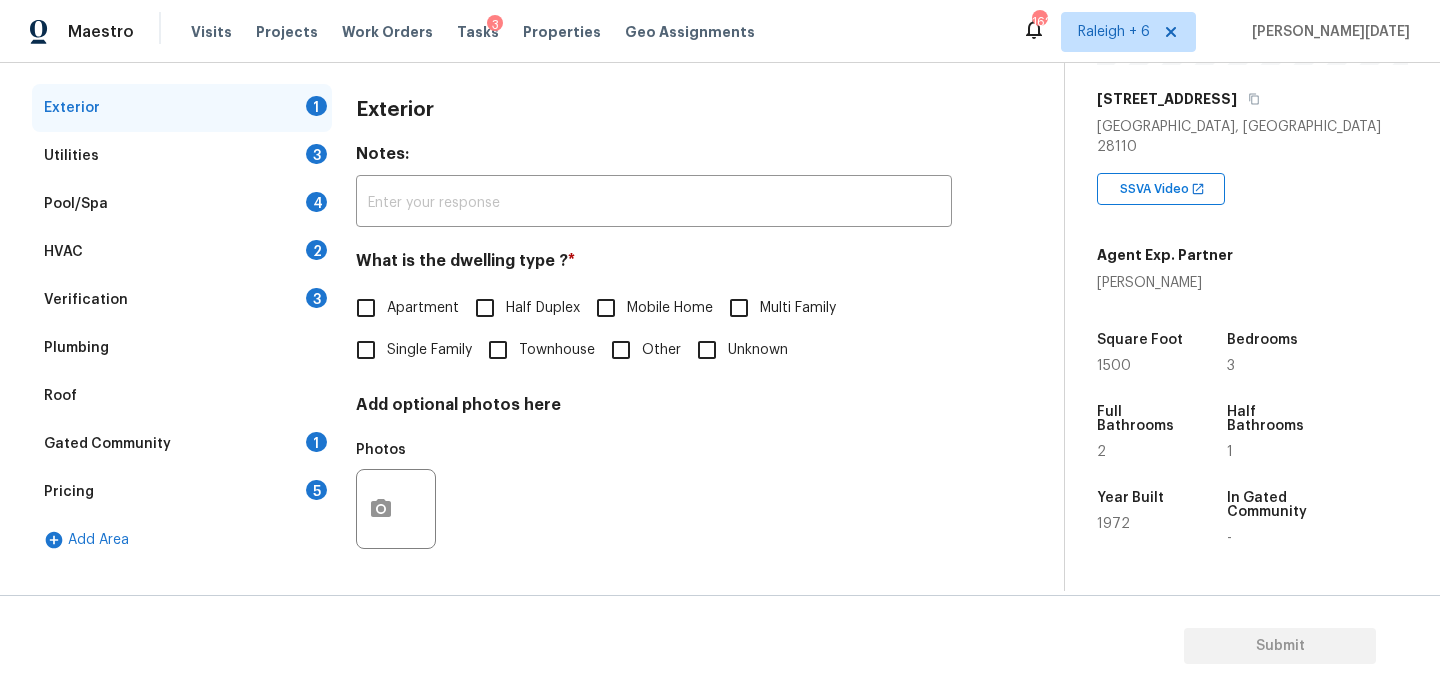 click on "Pricing 5" at bounding box center [182, 492] 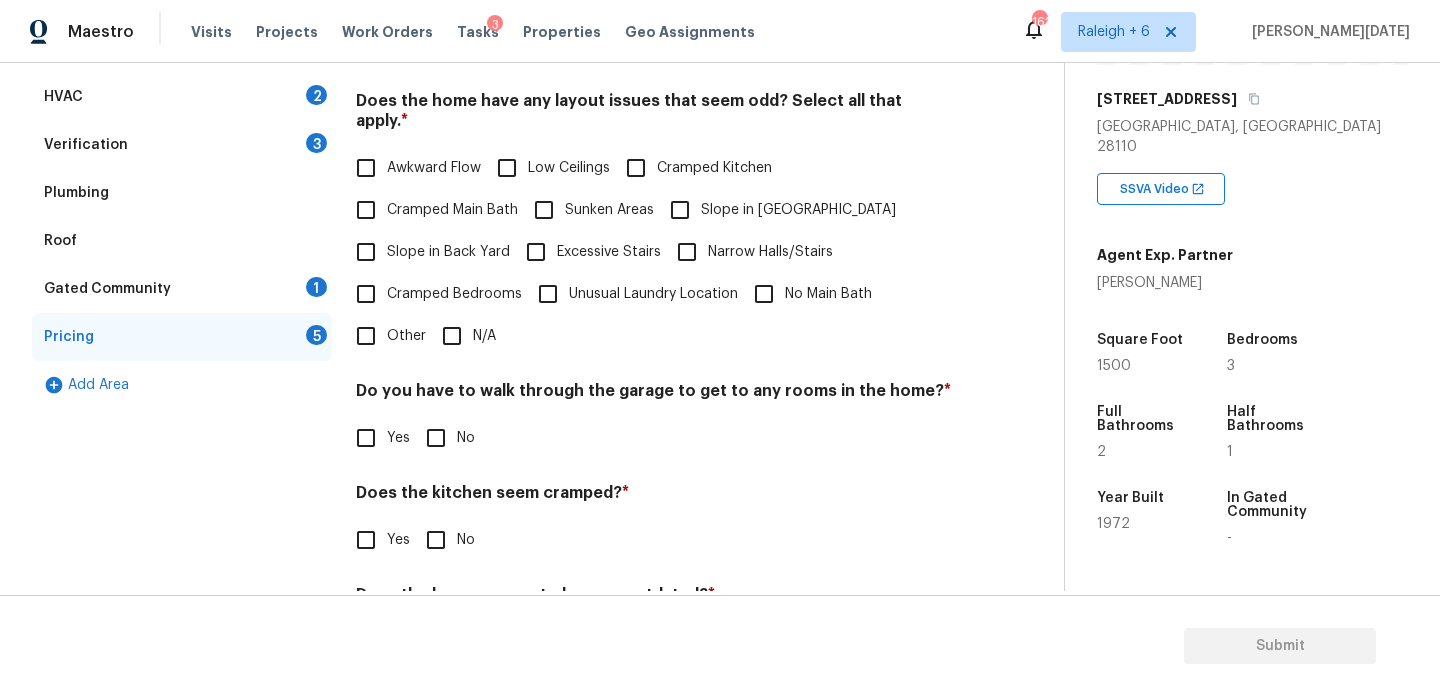 scroll, scrollTop: 427, scrollLeft: 0, axis: vertical 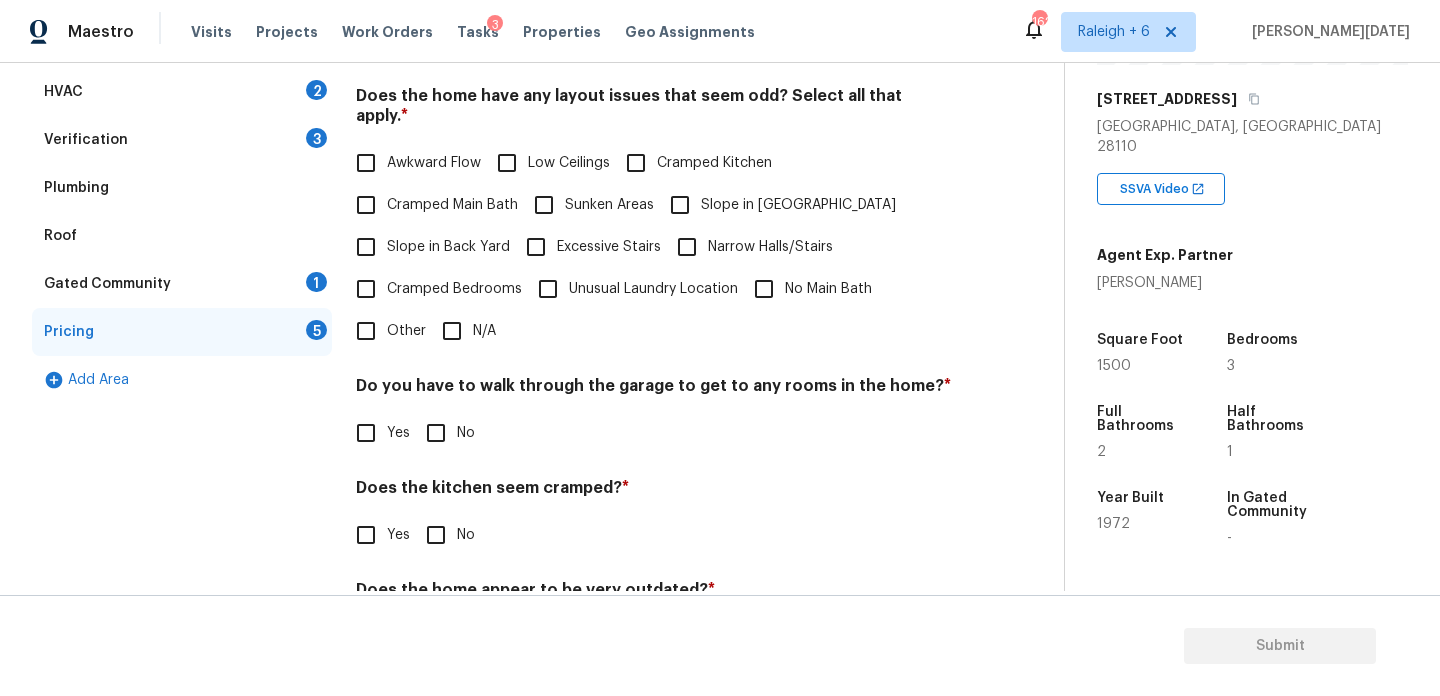 click on "Slope in Back Yard" at bounding box center (366, 247) 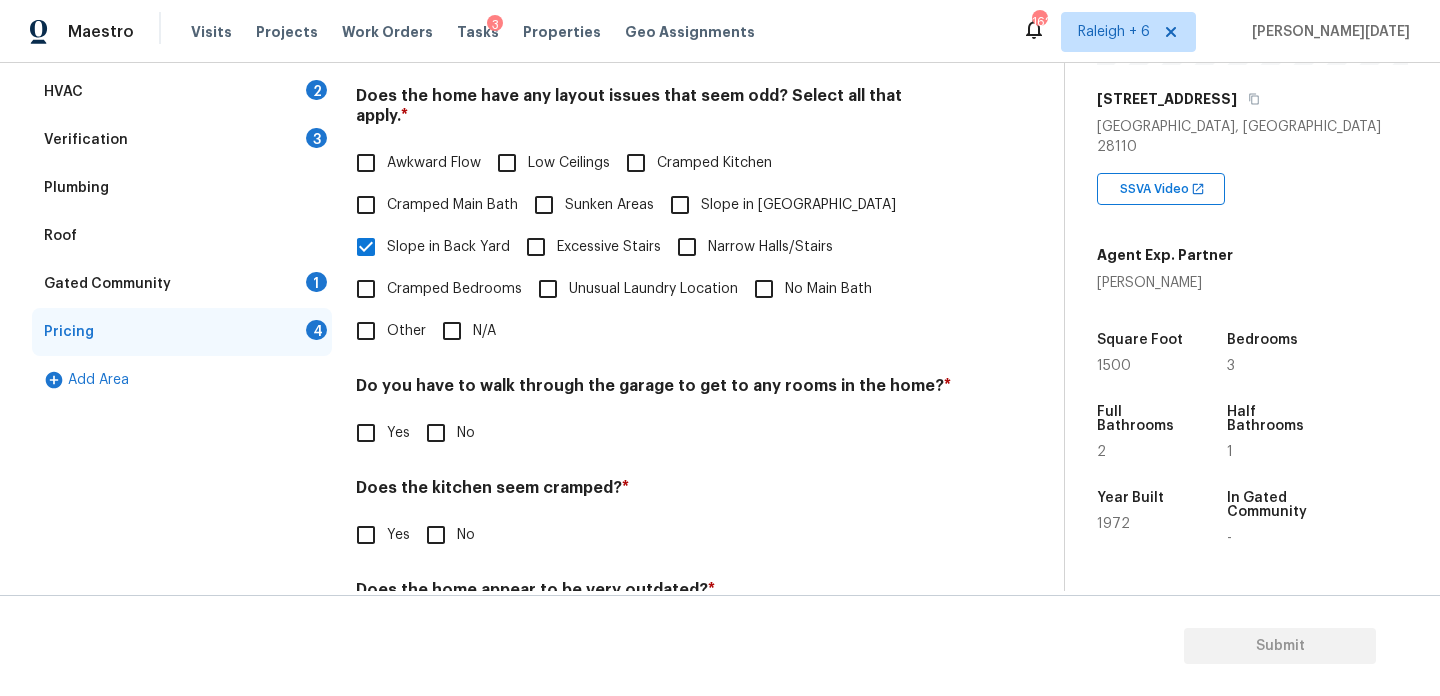 scroll, scrollTop: 244, scrollLeft: 0, axis: vertical 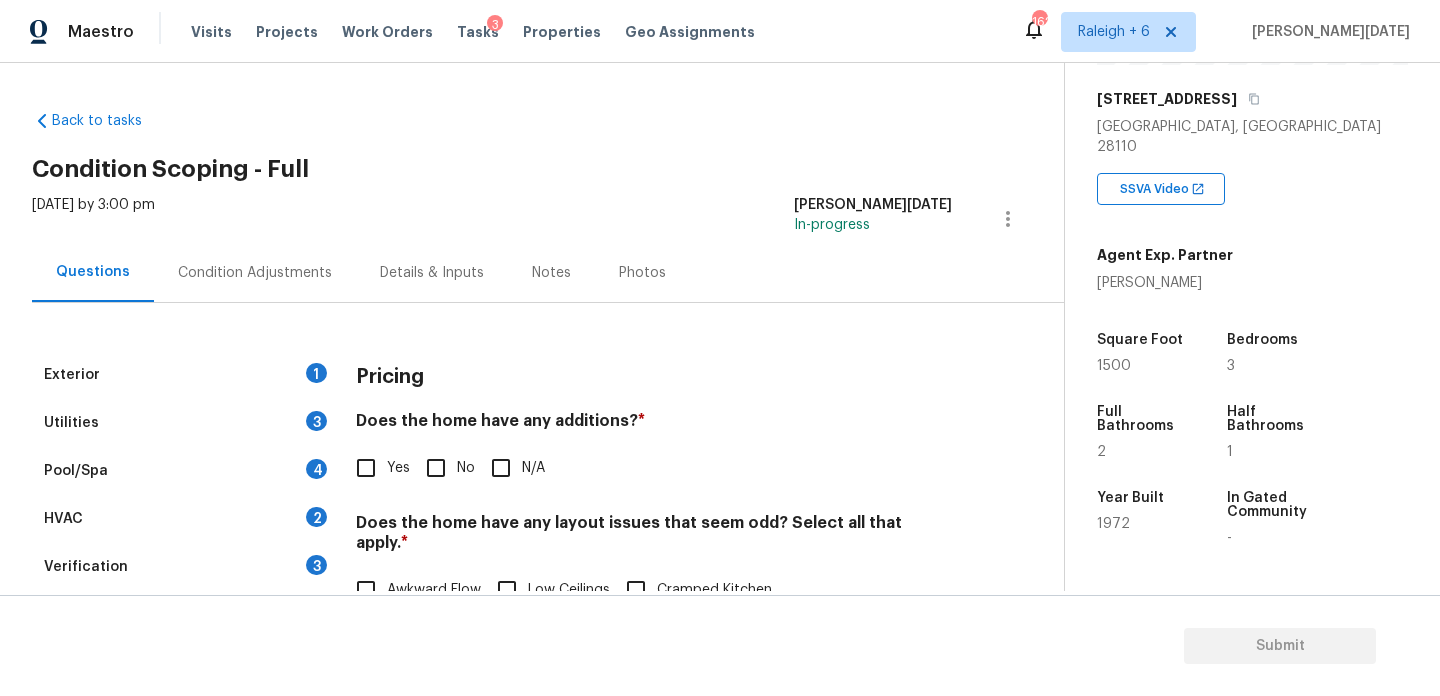 click on "Wed, Jul 16 2025 by 3:00 pm" at bounding box center [93, 219] 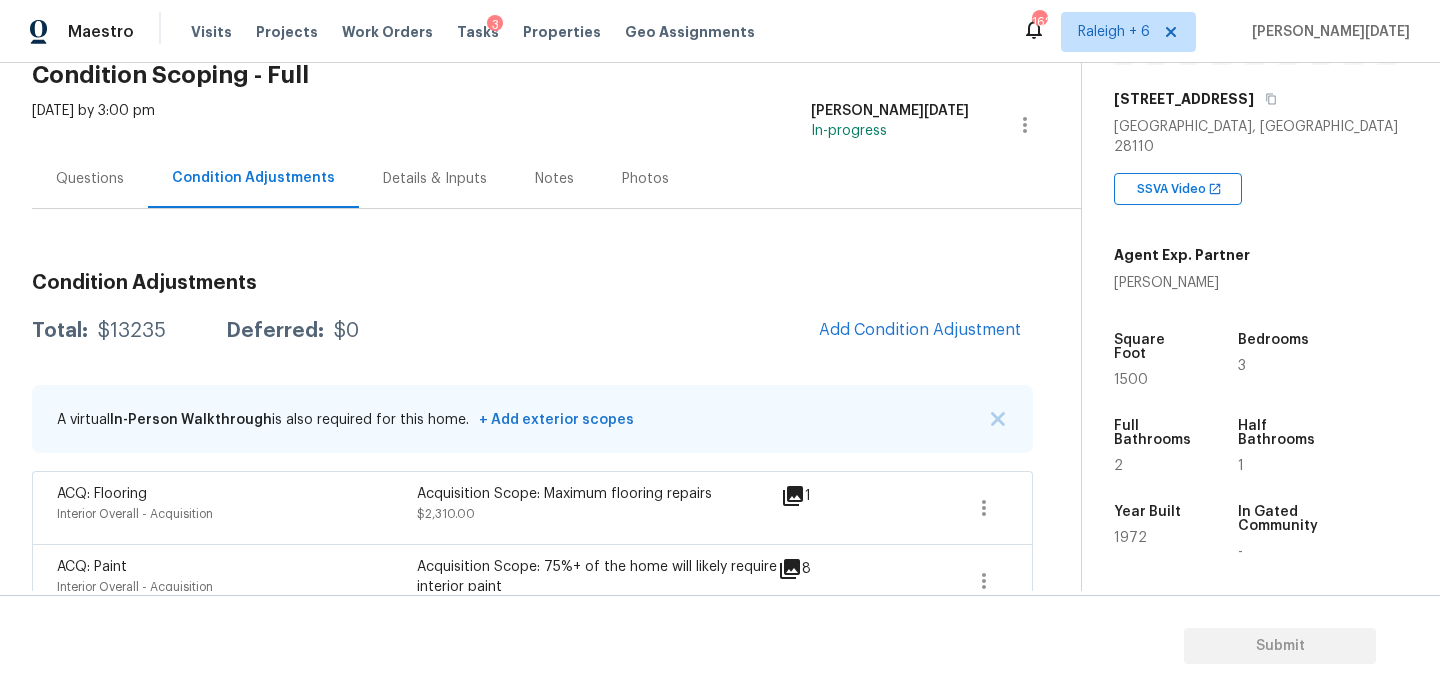 scroll, scrollTop: 240, scrollLeft: 0, axis: vertical 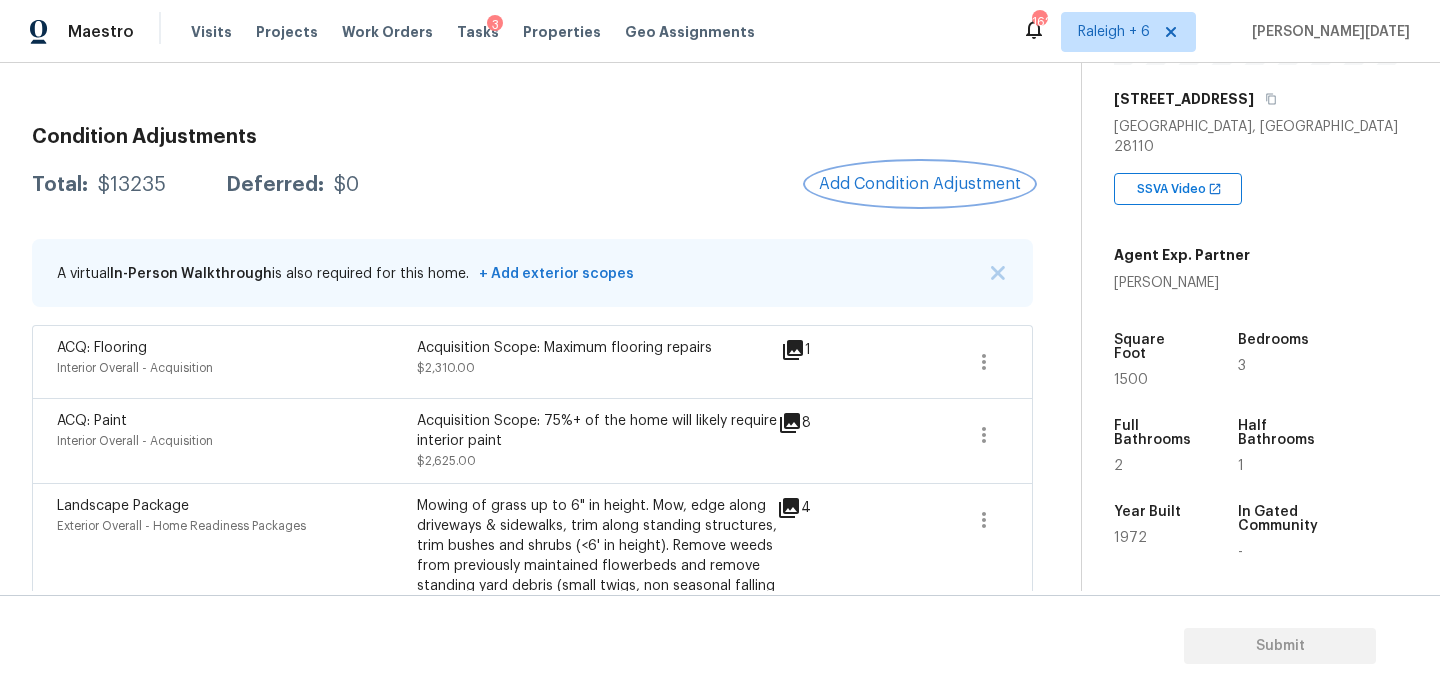 click on "Add Condition Adjustment" at bounding box center [920, 184] 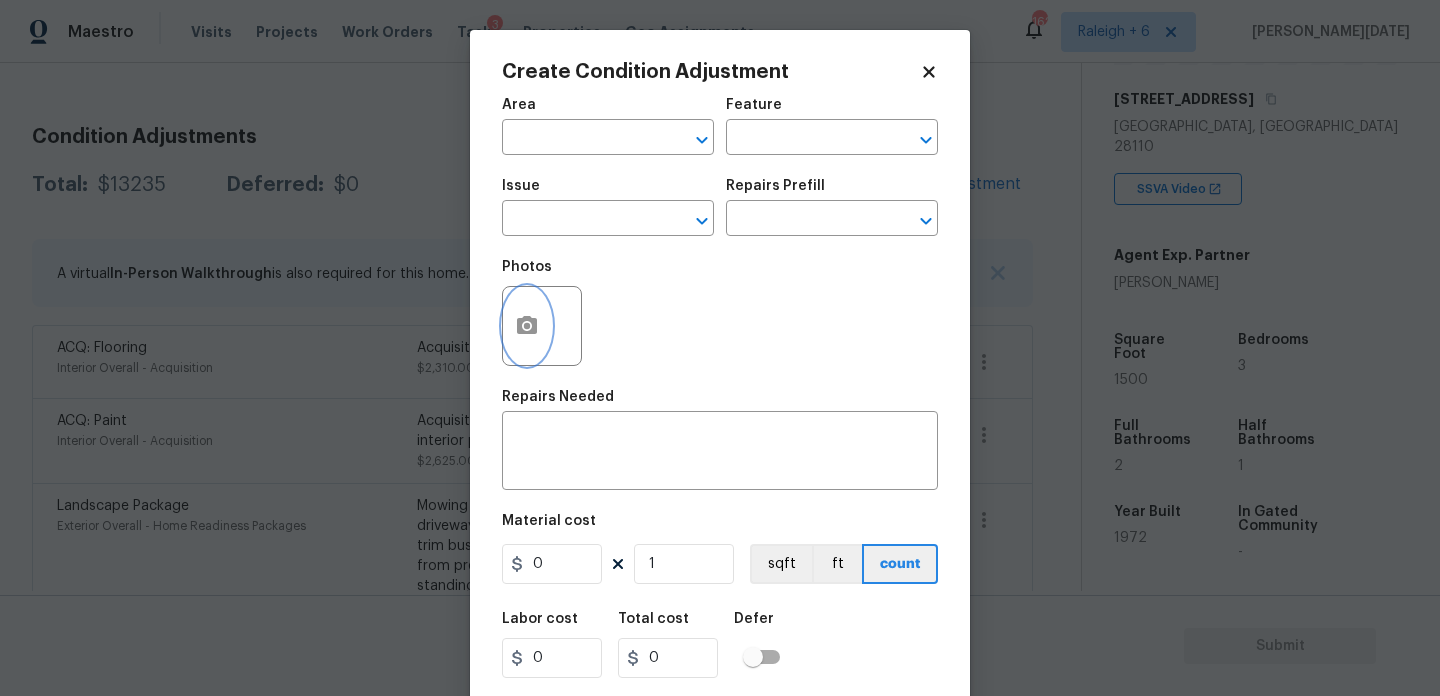 click 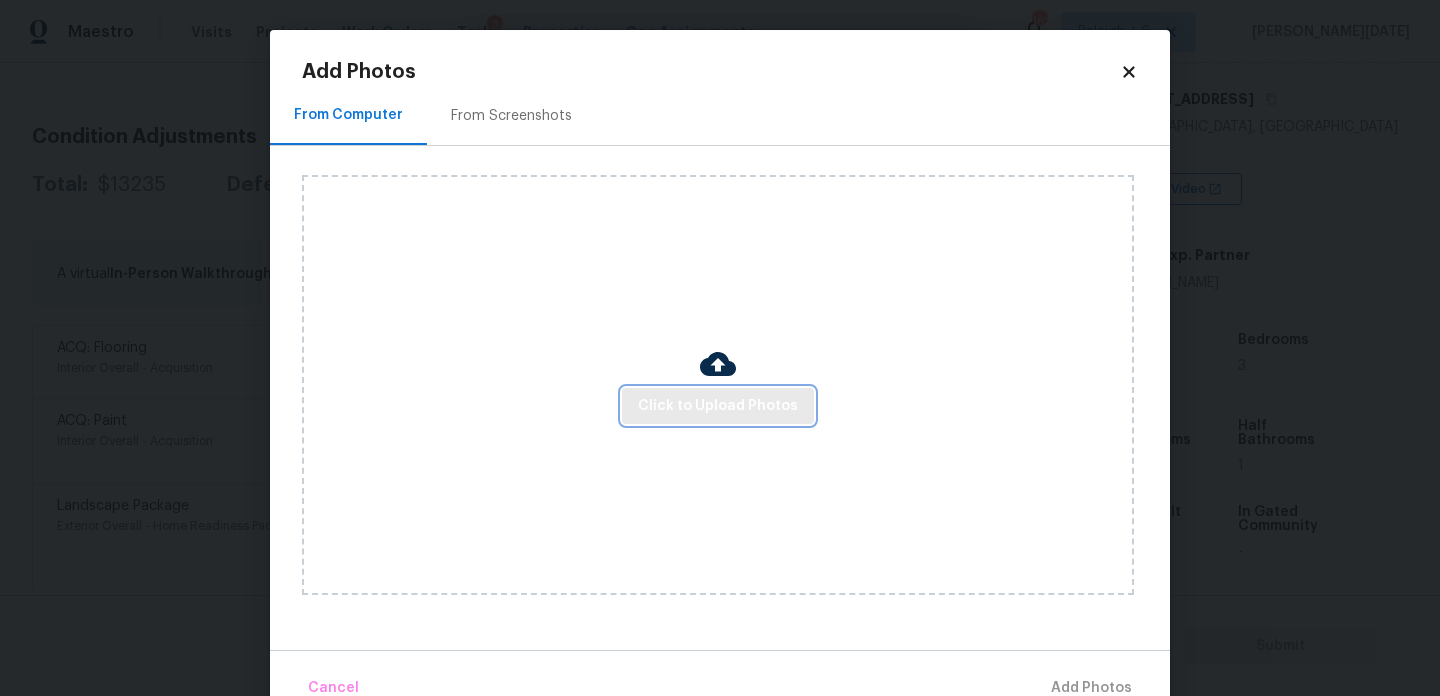 click on "Click to Upload Photos" at bounding box center (718, 406) 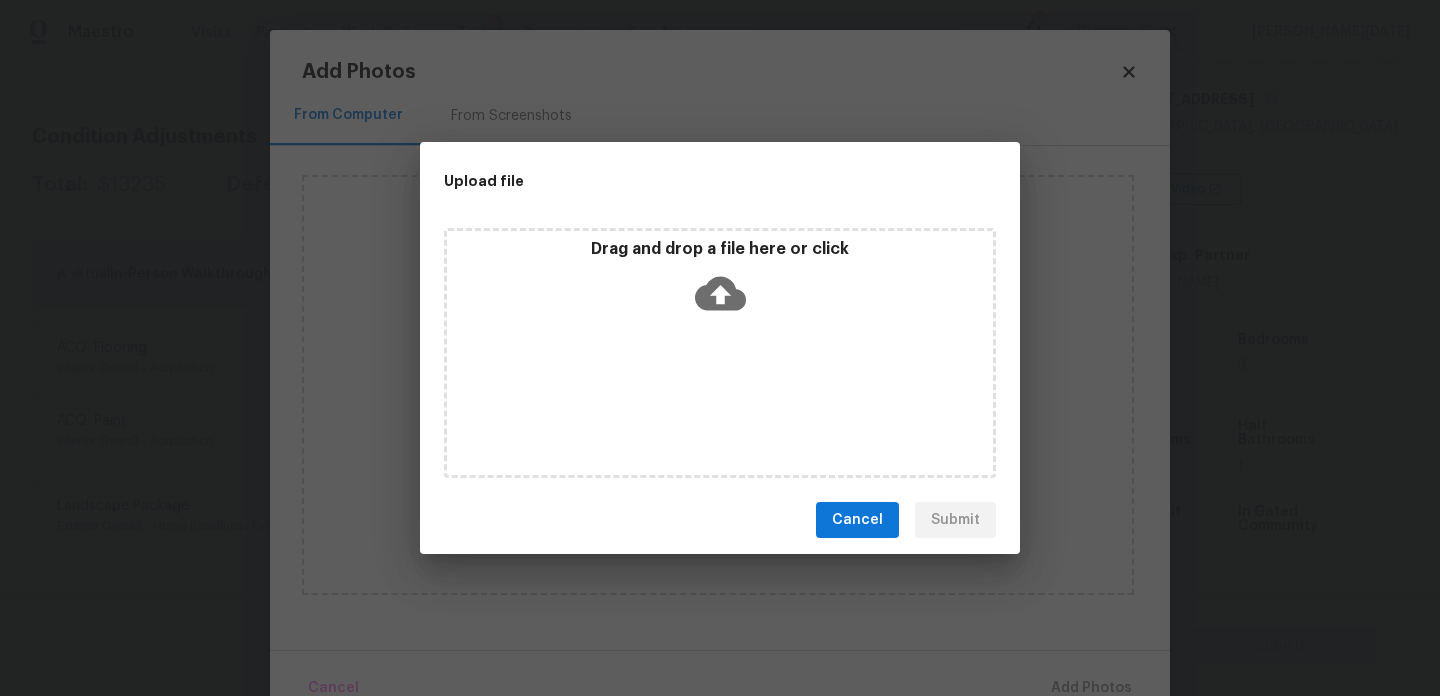 click on "Drag and drop a file here or click" at bounding box center (720, 353) 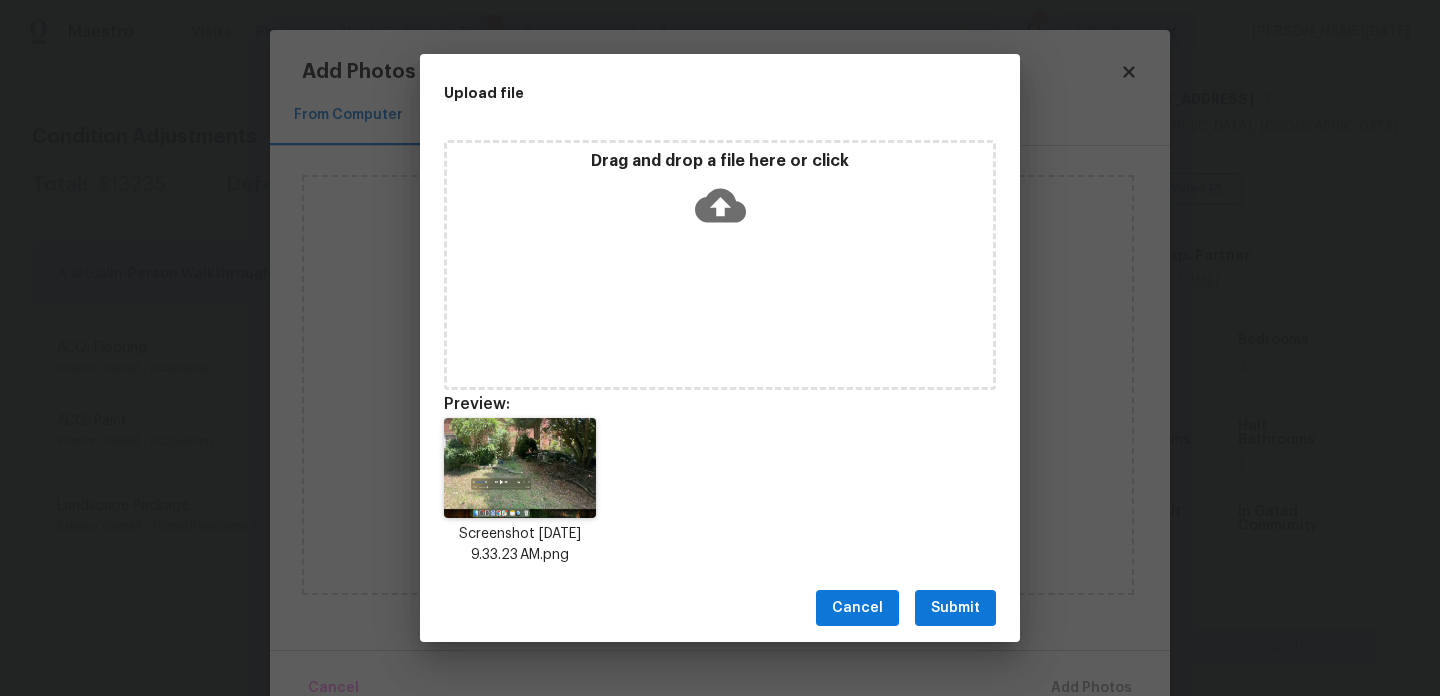 click on "Submit" at bounding box center (955, 608) 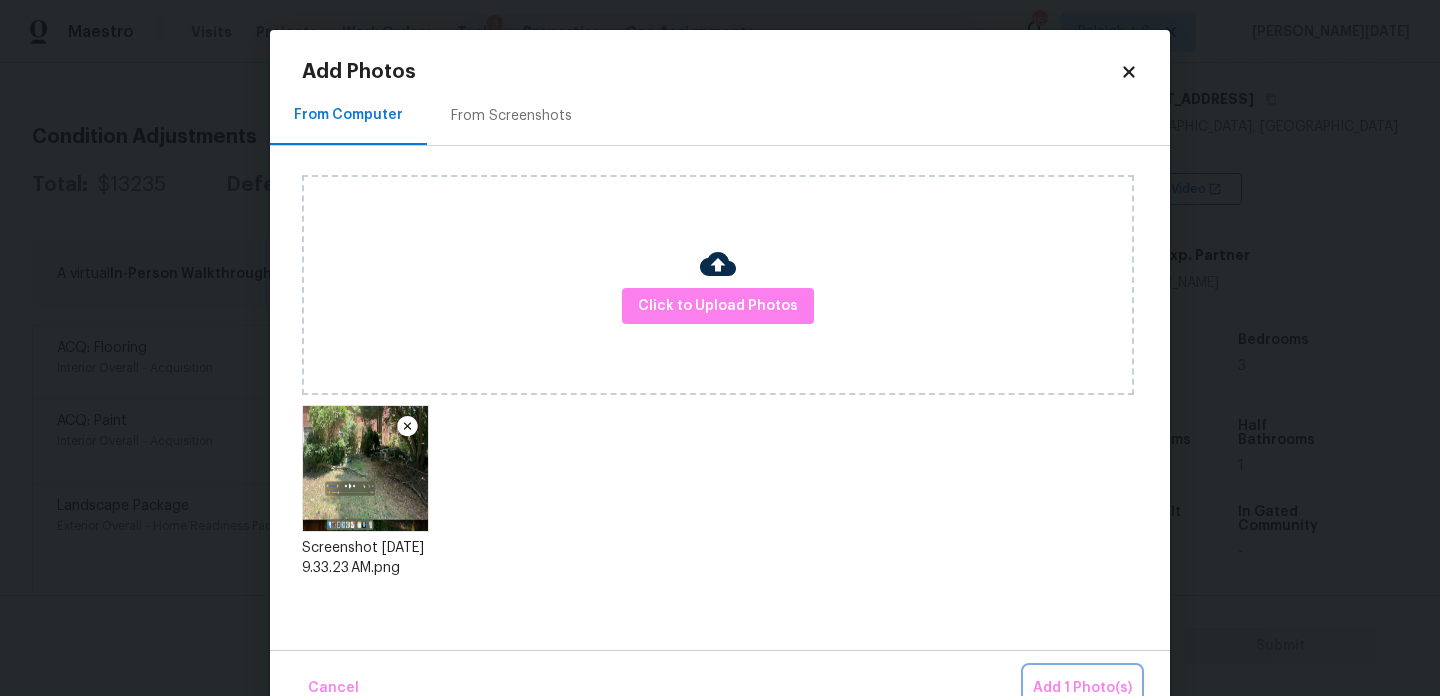 click on "Add 1 Photo(s)" at bounding box center [1082, 688] 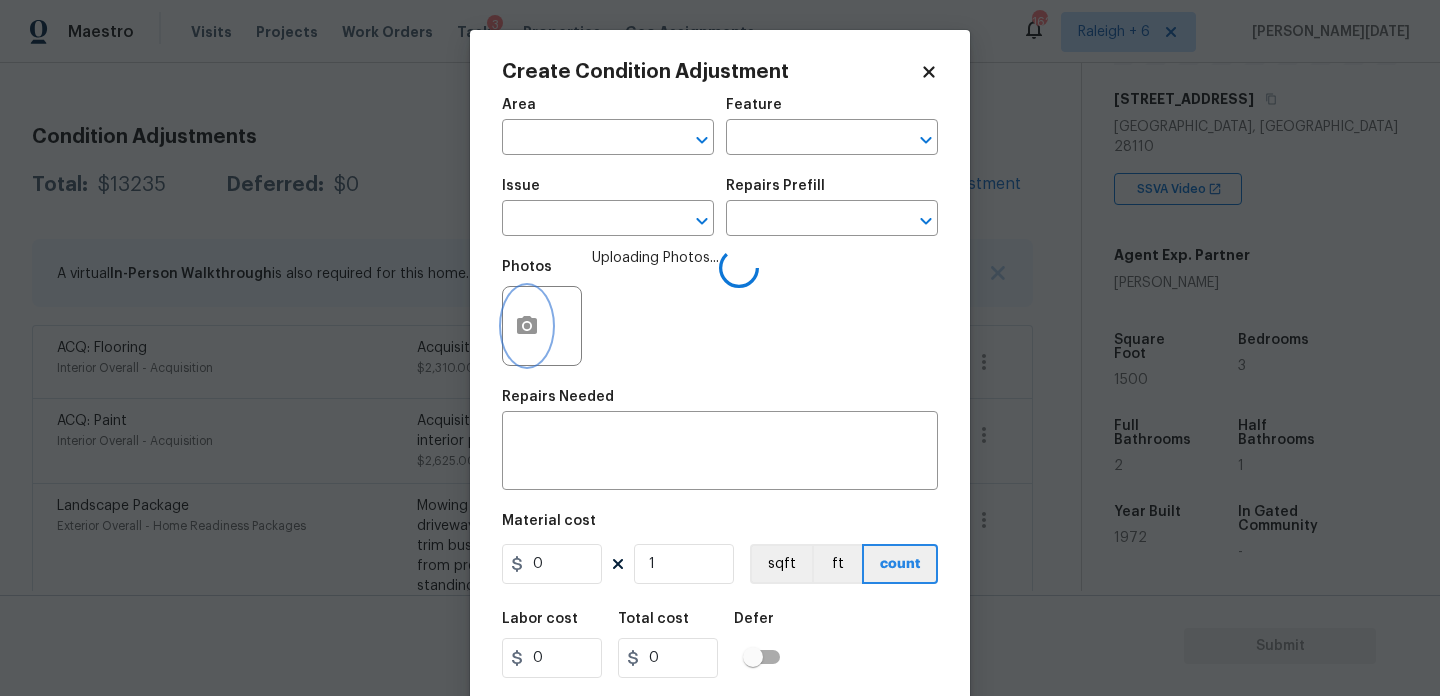 type 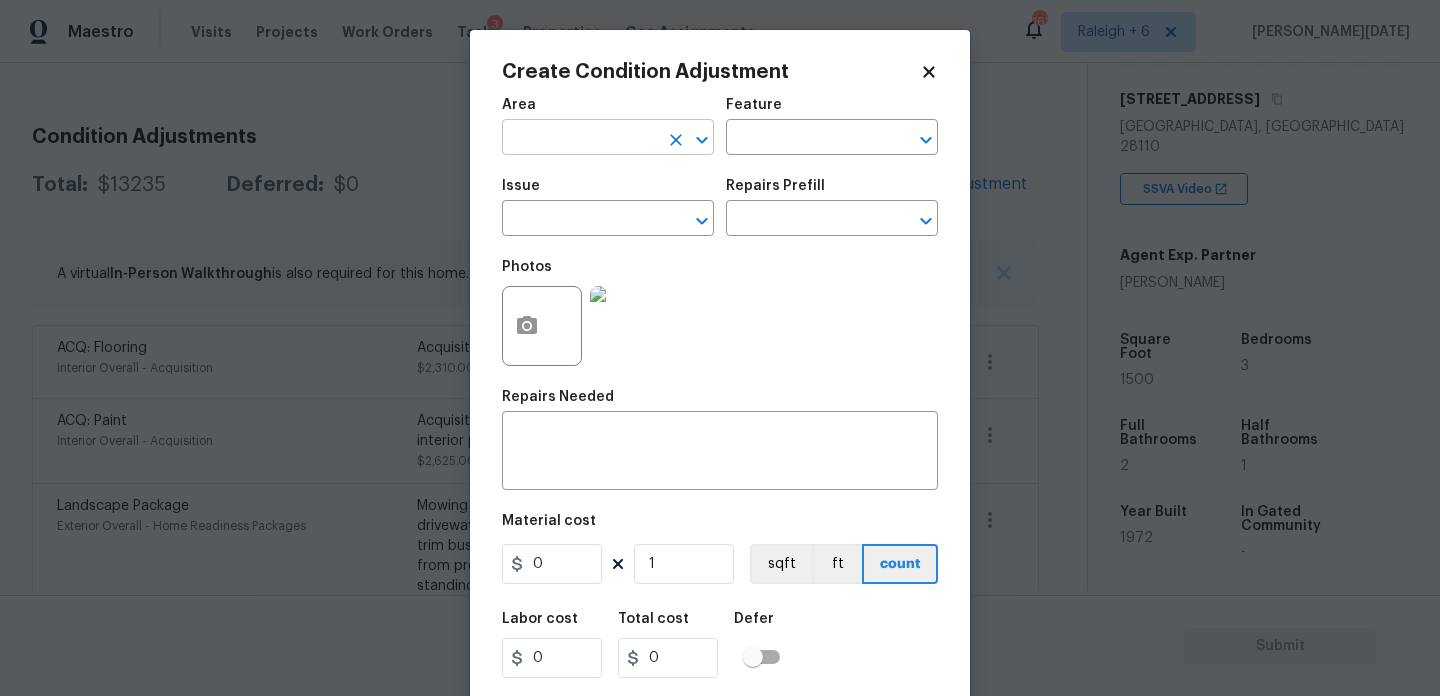 click at bounding box center (580, 139) 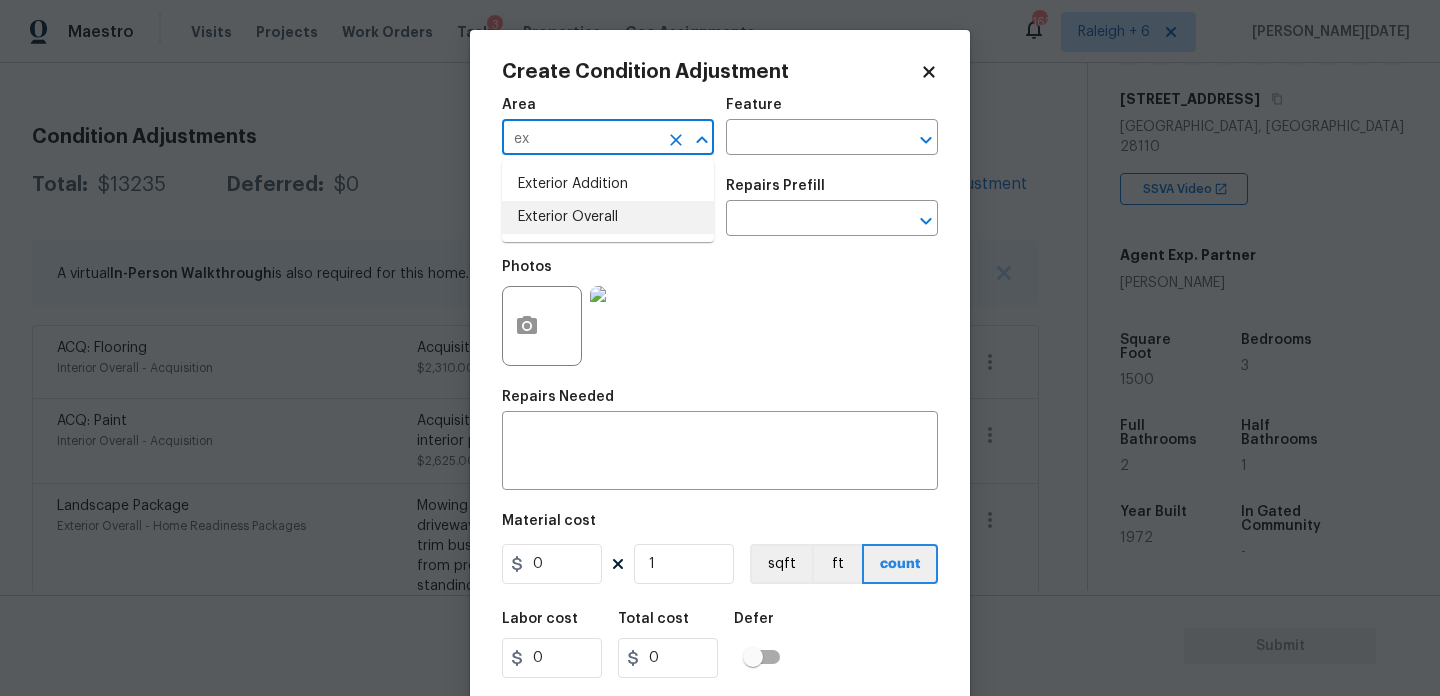 click on "Exterior Overall" at bounding box center [608, 217] 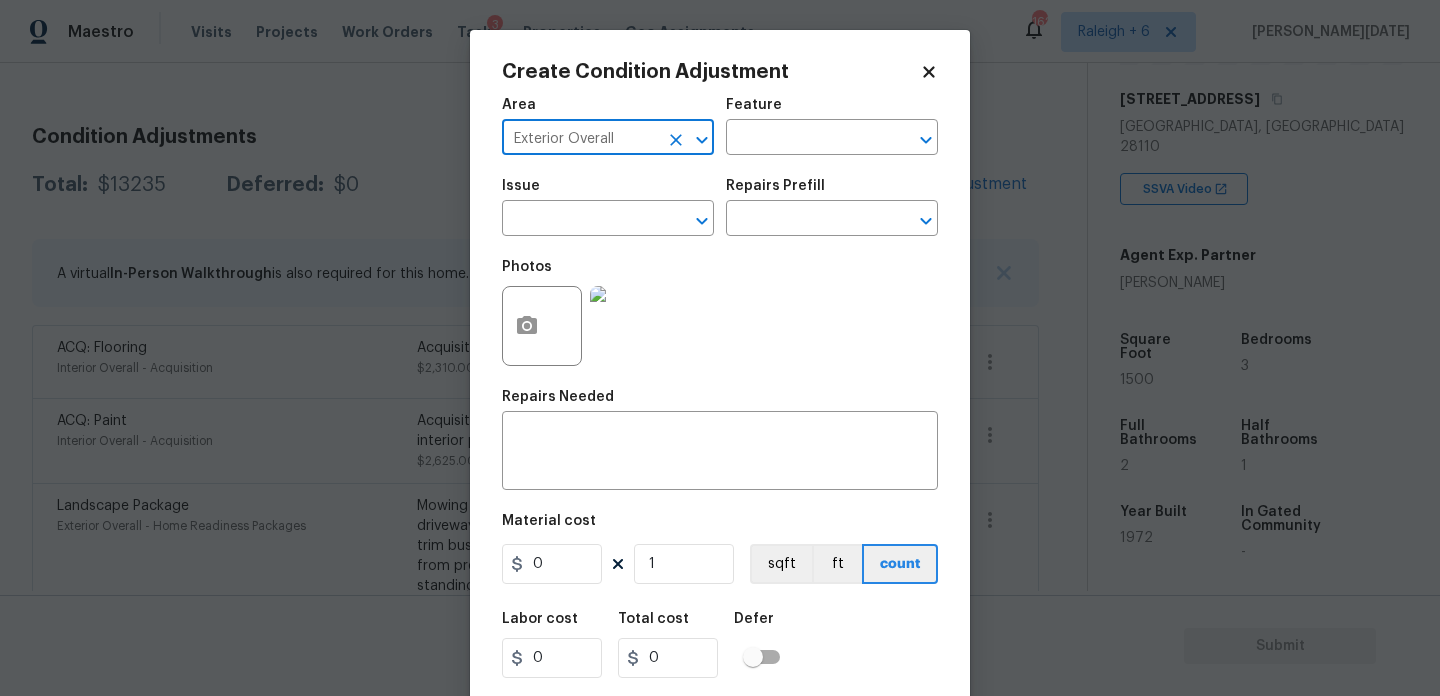 type on "Exterior Overall" 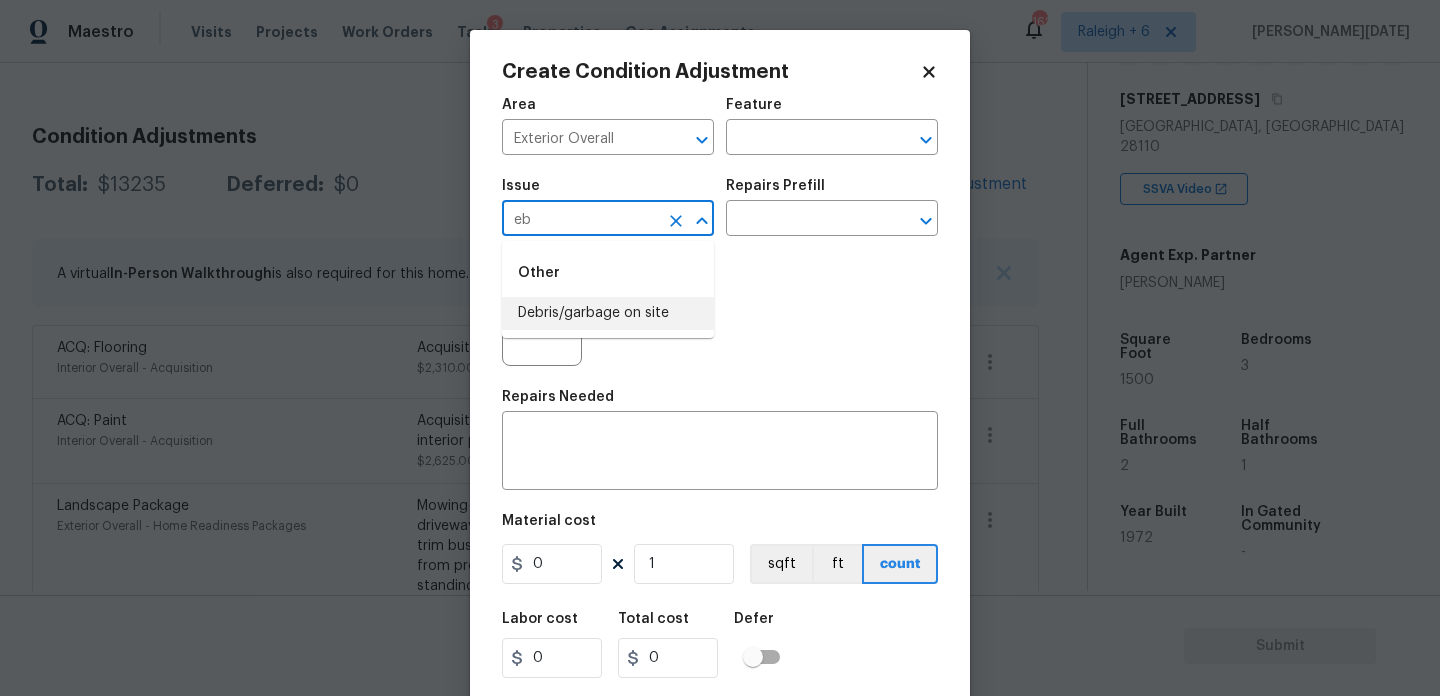 click on "Debris/garbage on site" at bounding box center [608, 313] 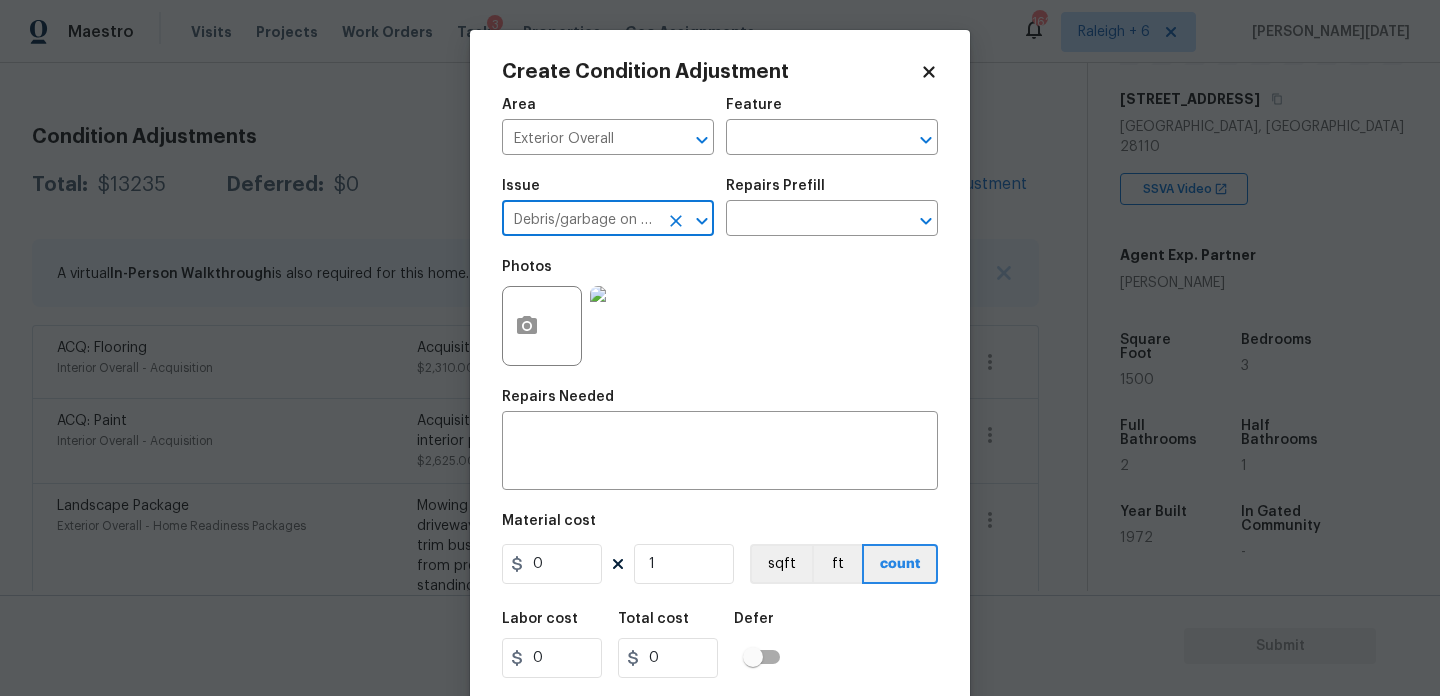 type on "Debris/garbage on site" 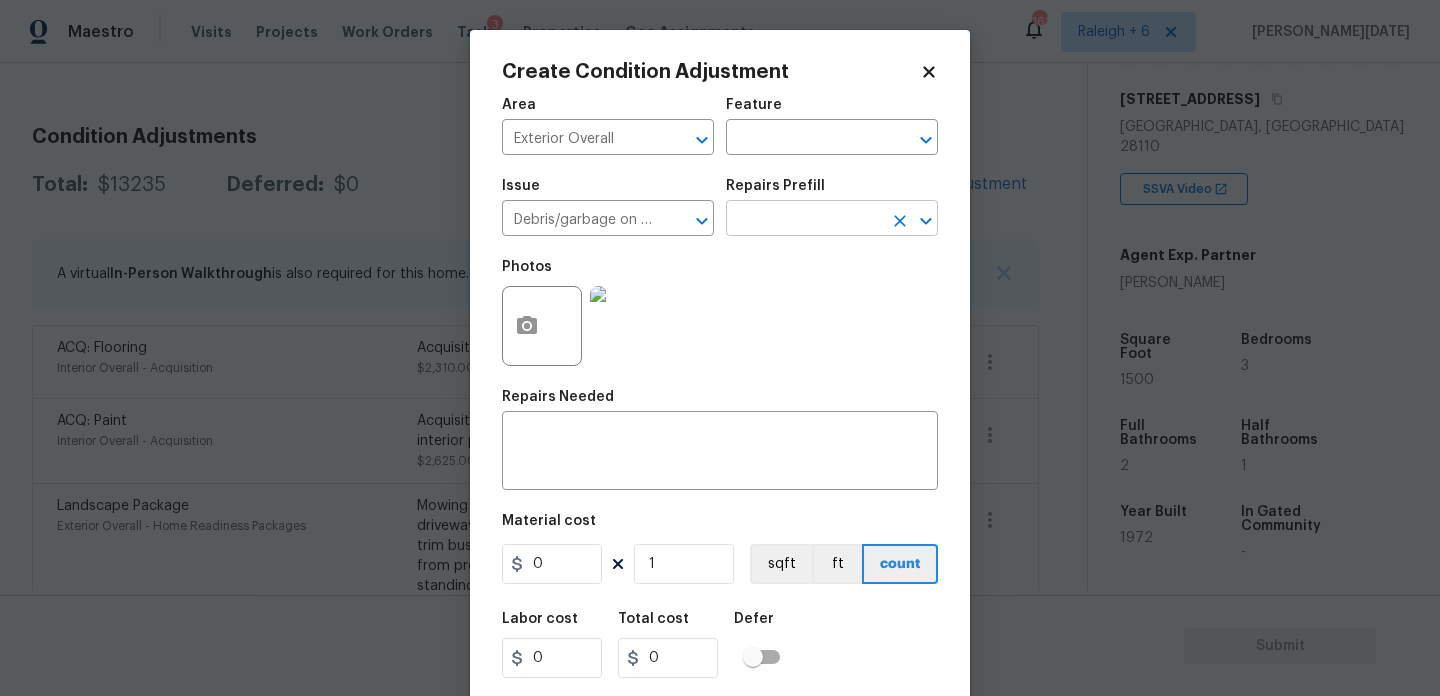 click at bounding box center (804, 220) 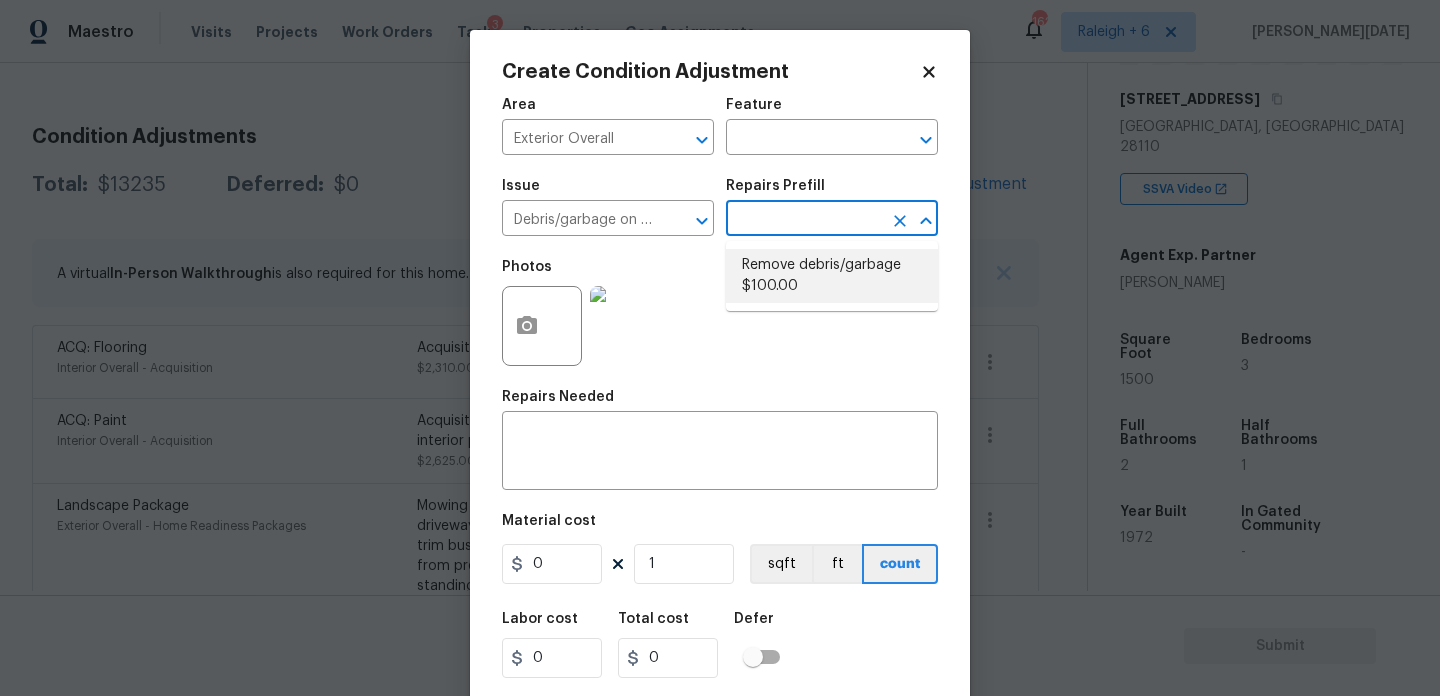 click on "Remove debris/garbage $100.00" at bounding box center [832, 276] 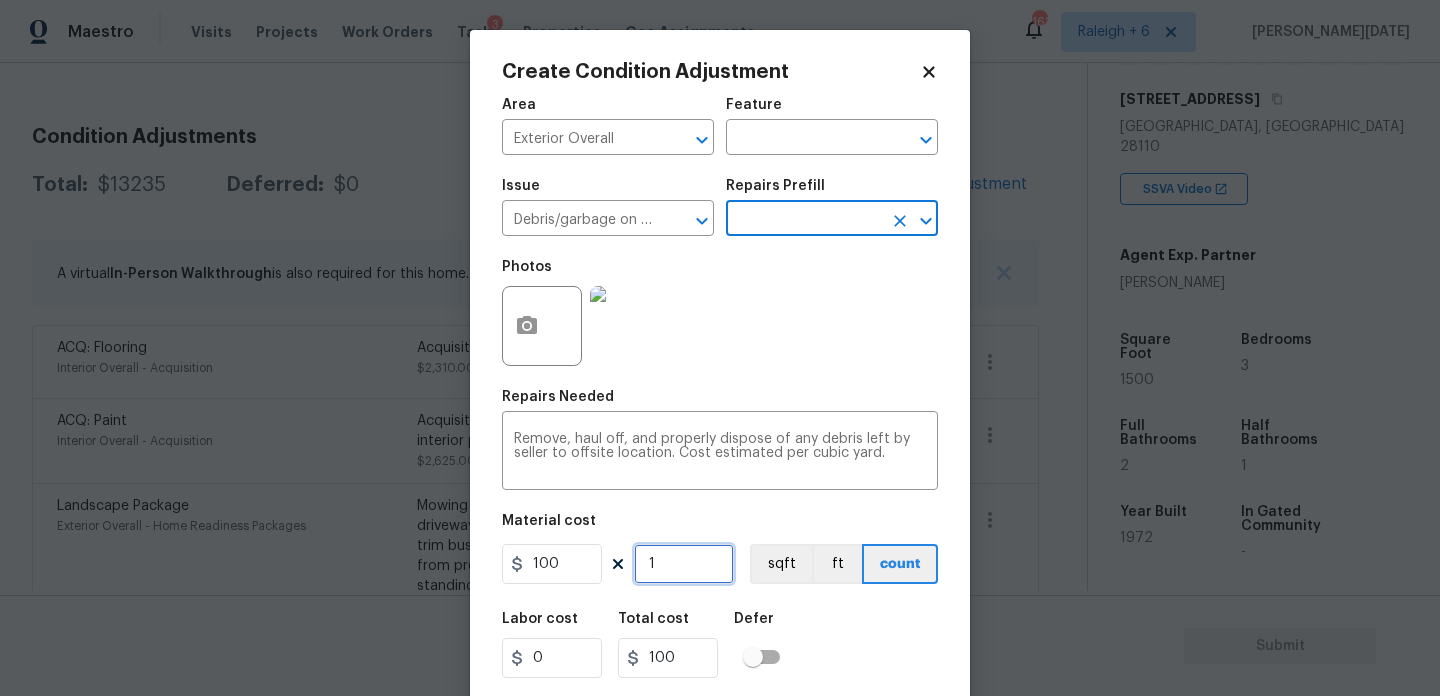 click on "1" at bounding box center [684, 564] 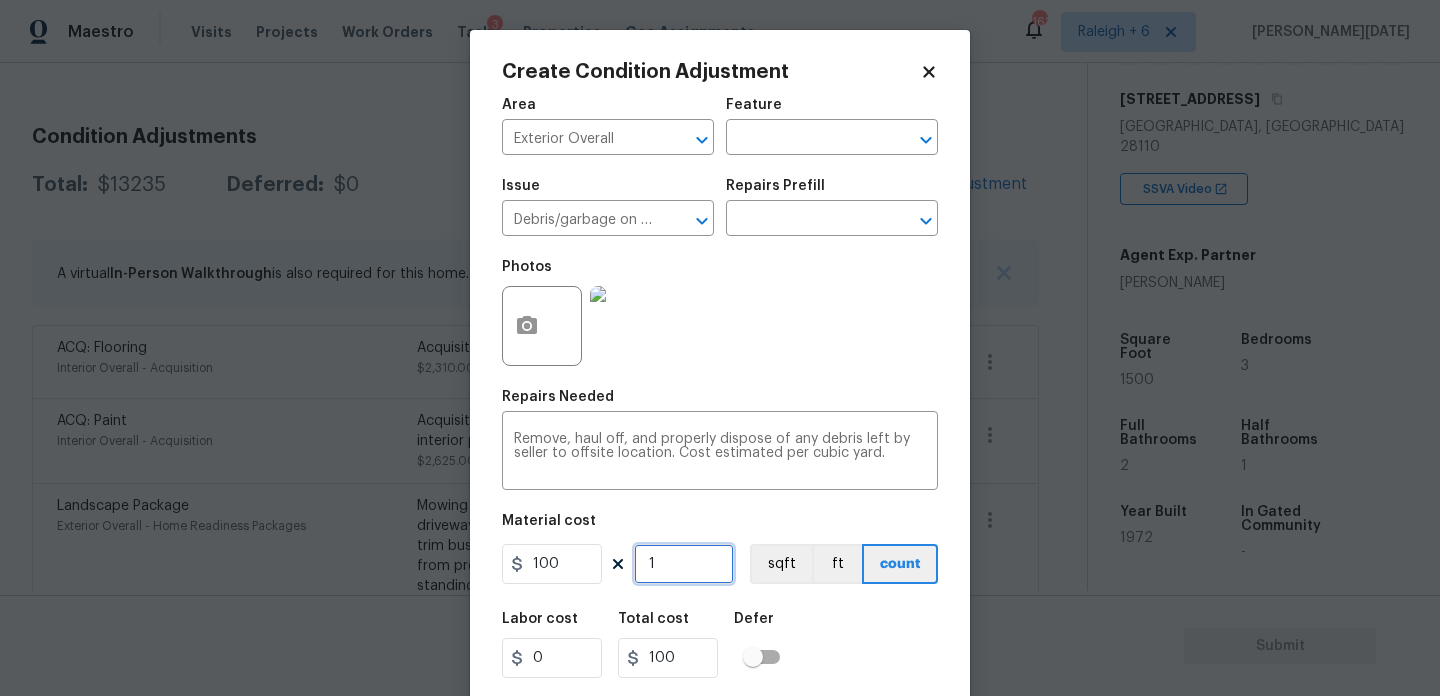 type on "0" 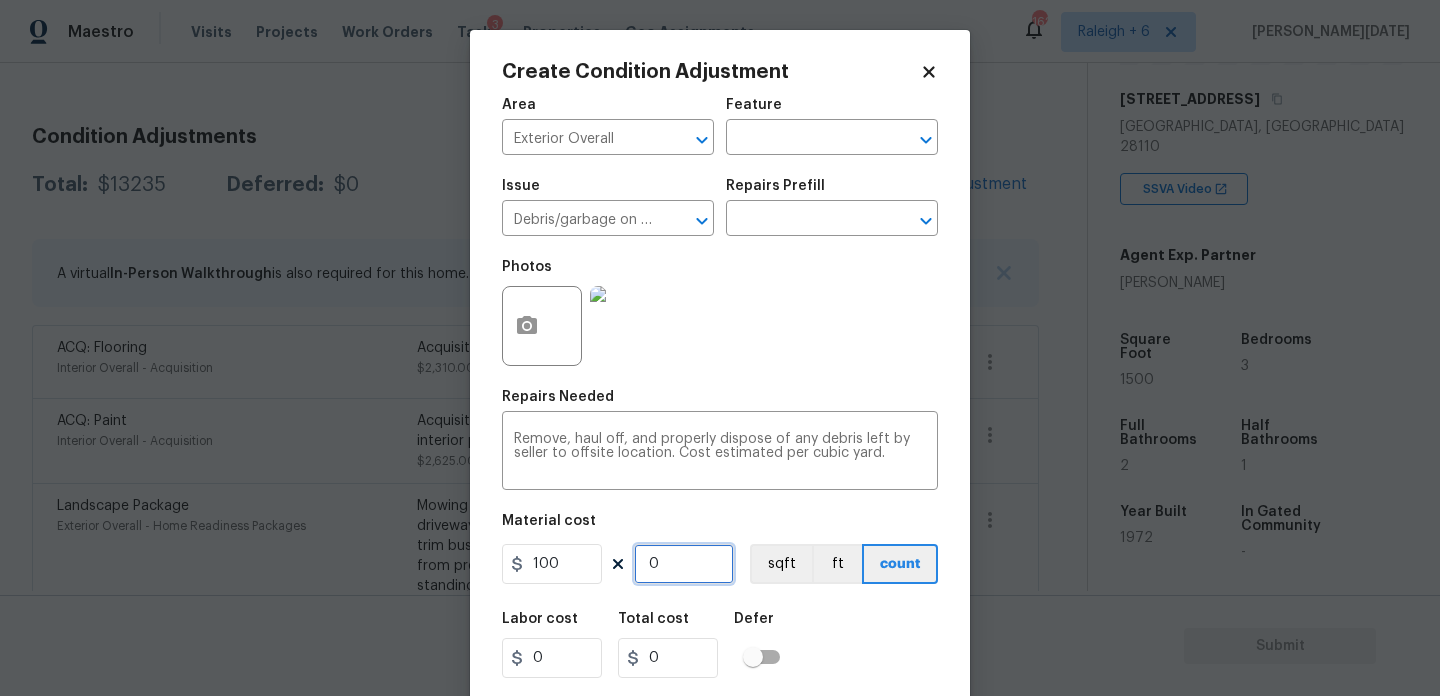 type on "6" 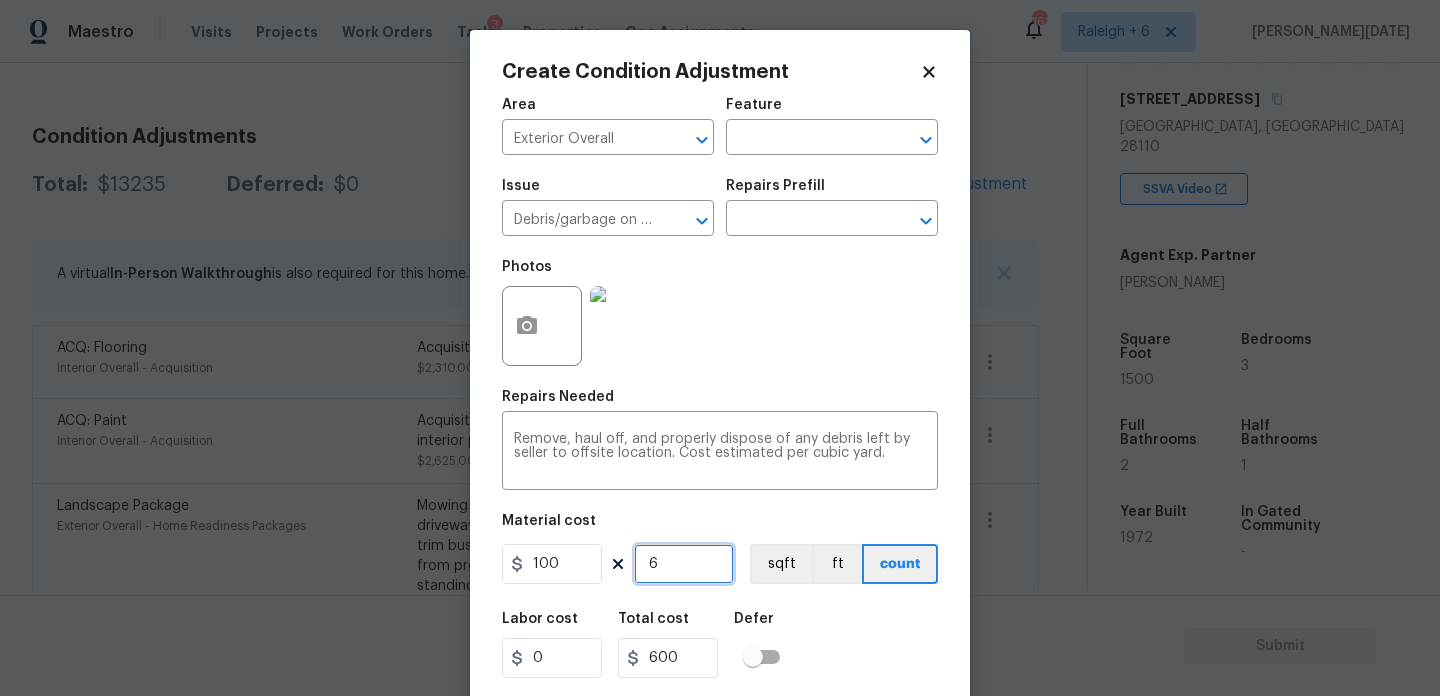 type on "6" 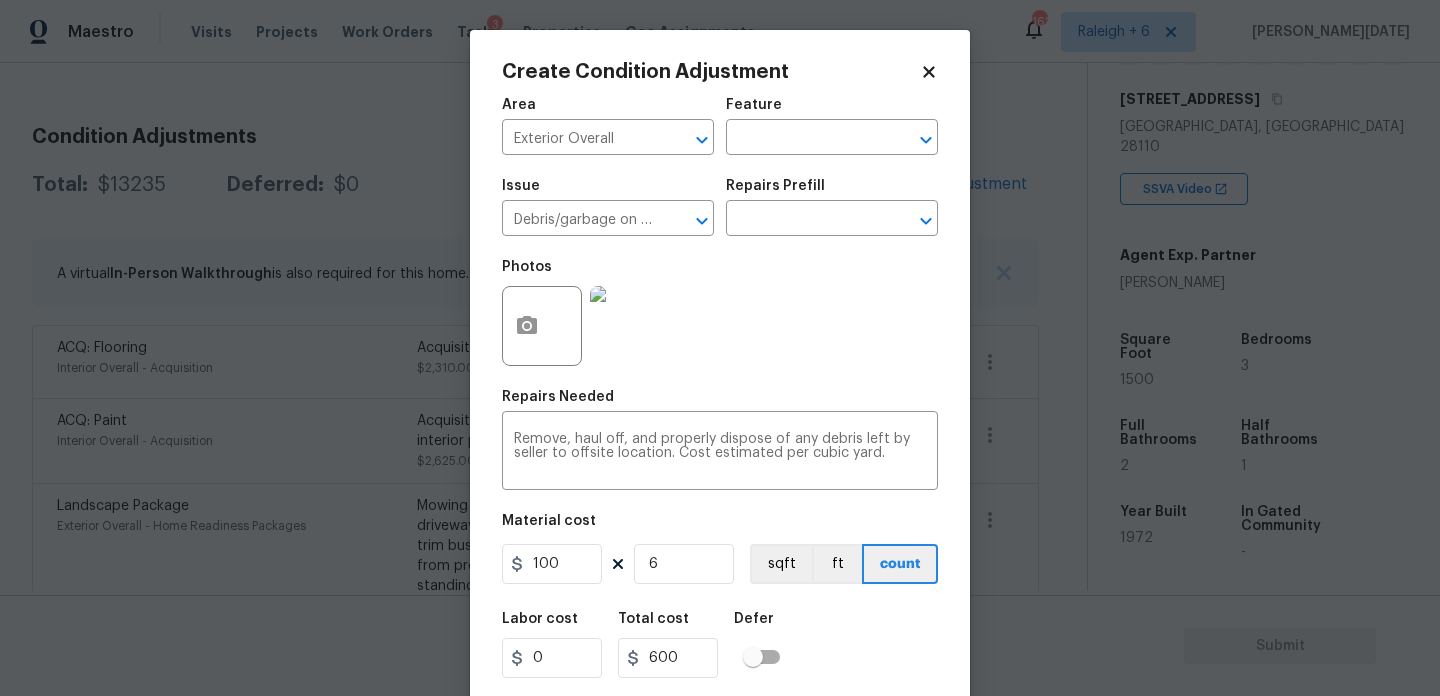 click on "Photos" at bounding box center (720, 313) 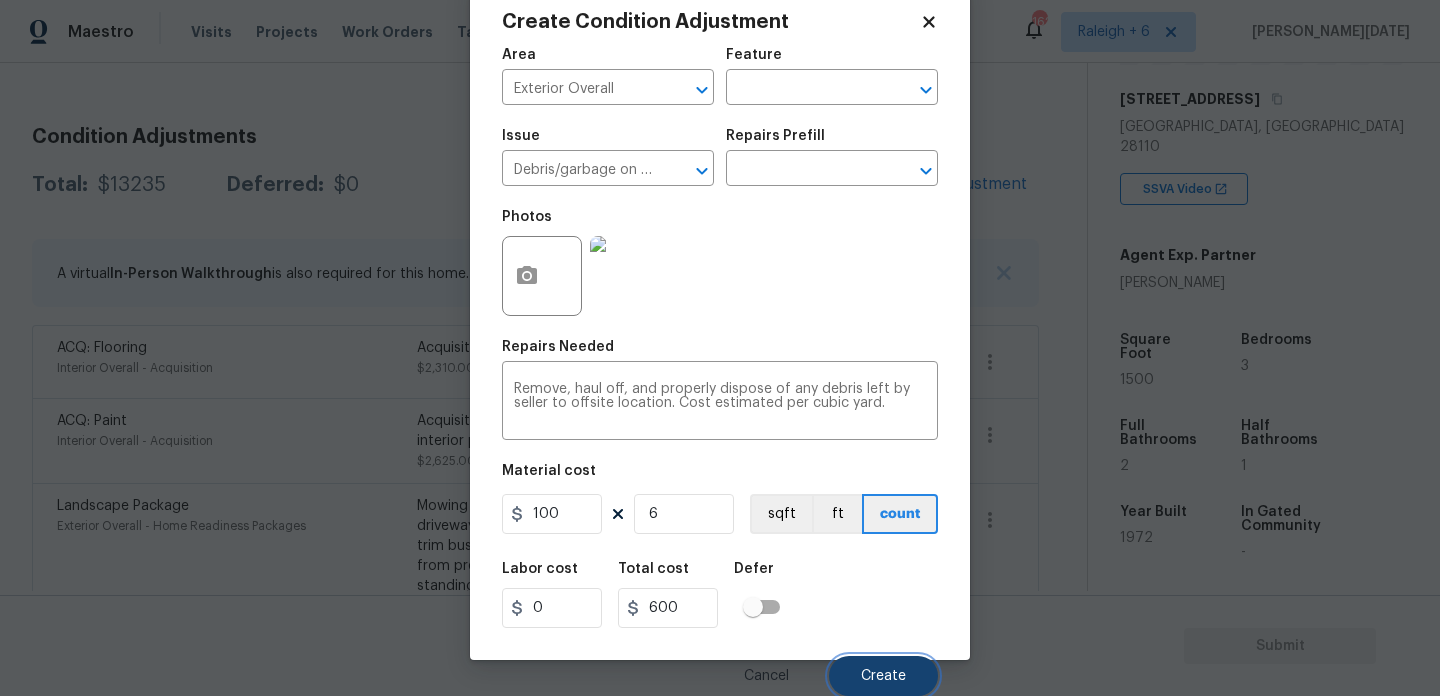 click on "Create" at bounding box center [883, 676] 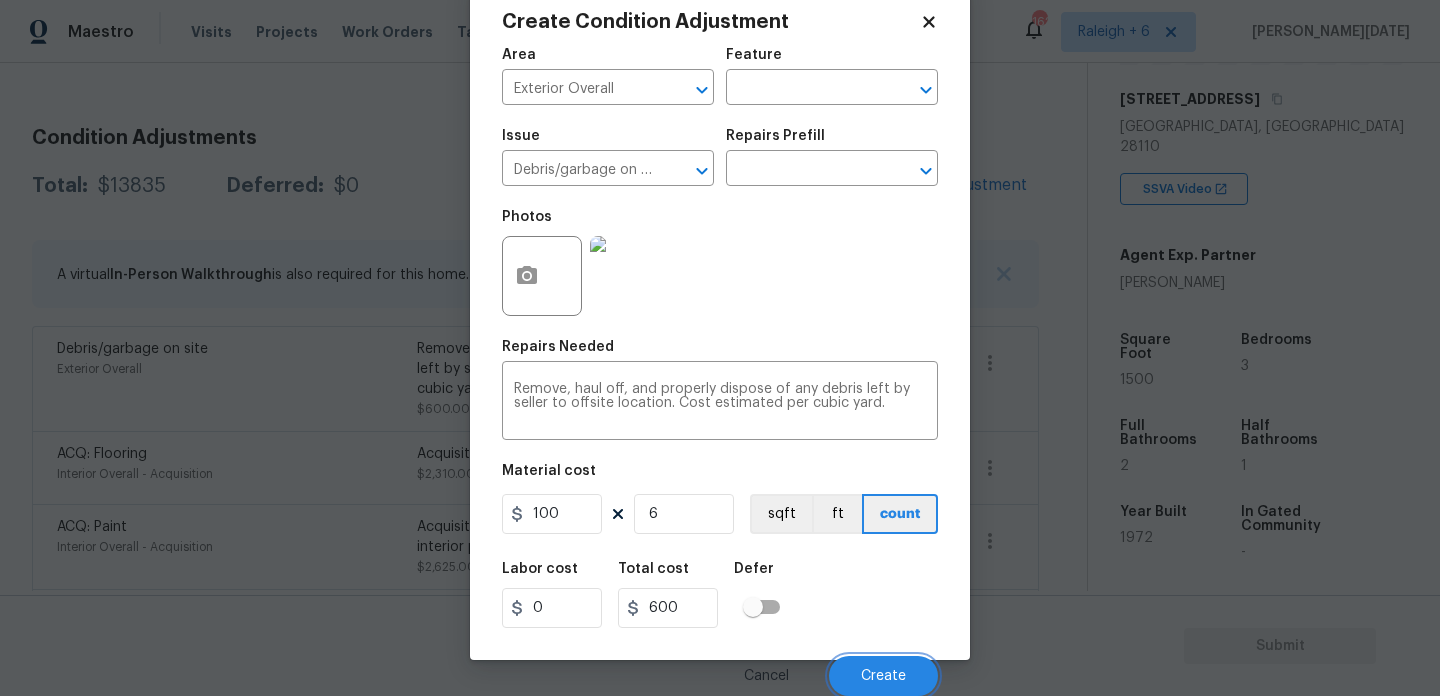 scroll, scrollTop: 240, scrollLeft: 0, axis: vertical 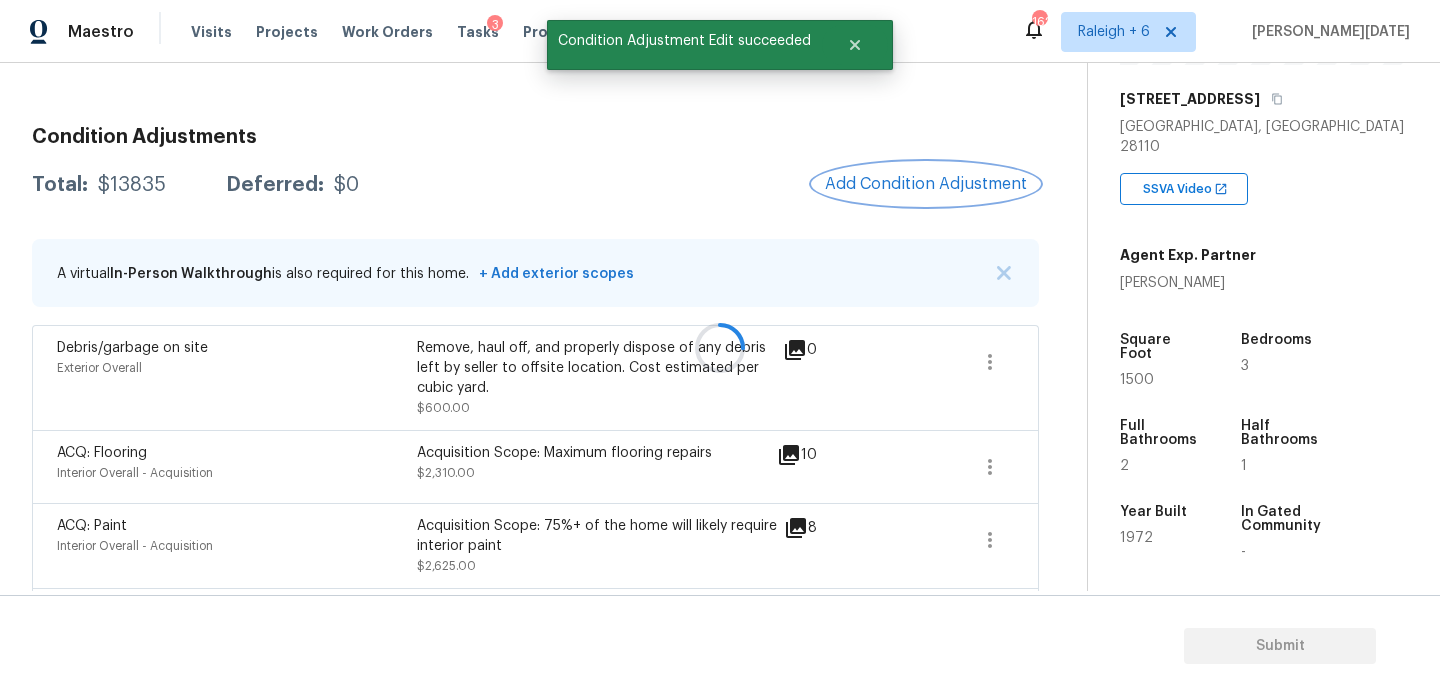 click on "Add Condition Adjustment" at bounding box center [926, 184] 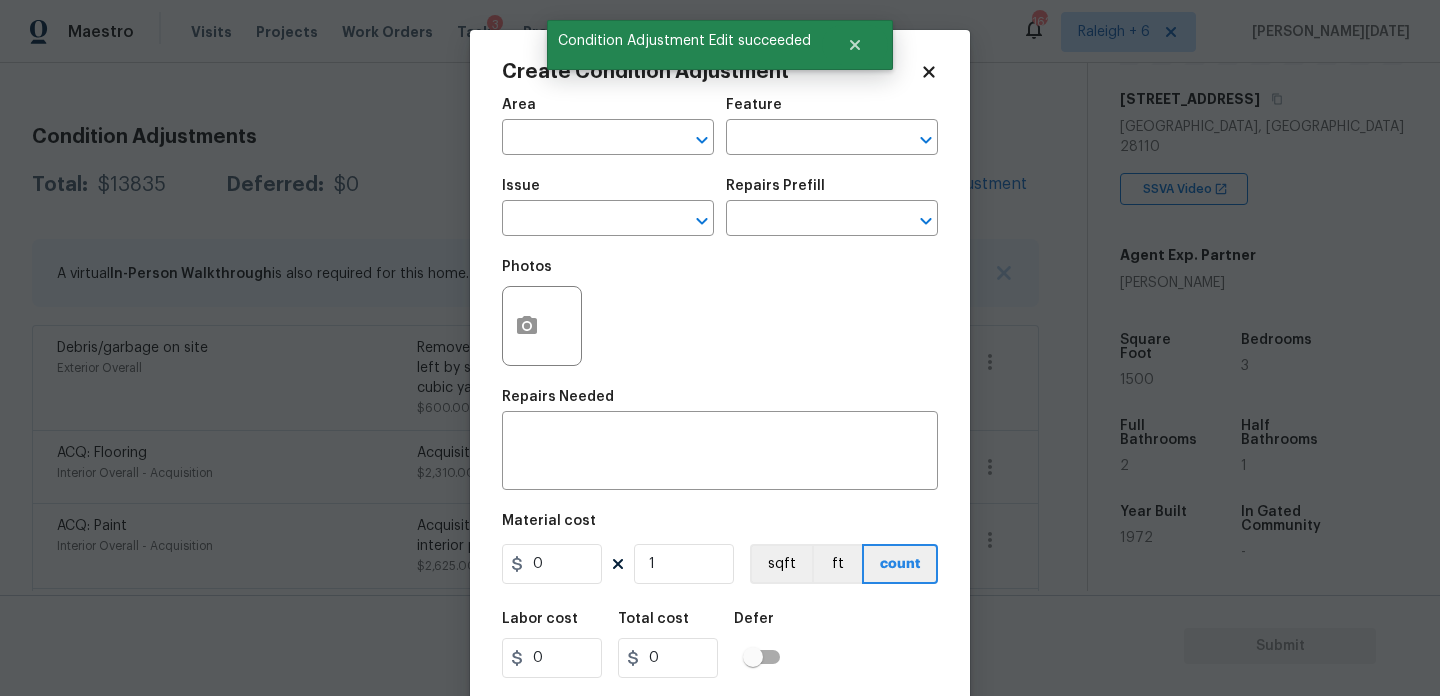 click on "Create Condition Adjustment Area ​ Feature ​ Issue ​ Repairs Prefill ​ Photos Repairs Needed x ​ Material cost 0 1 sqft ft count Labor cost 0 Total cost 0 Defer Cancel Create" at bounding box center [720, 370] 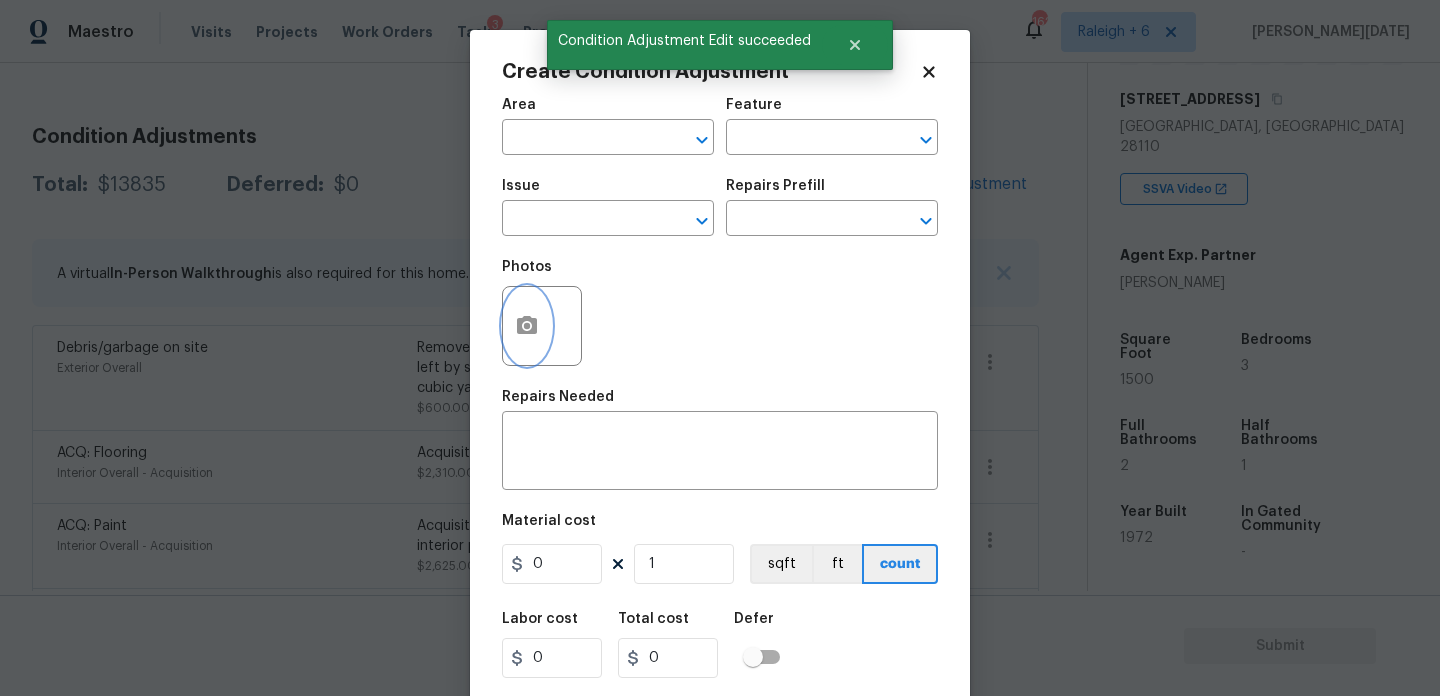 click 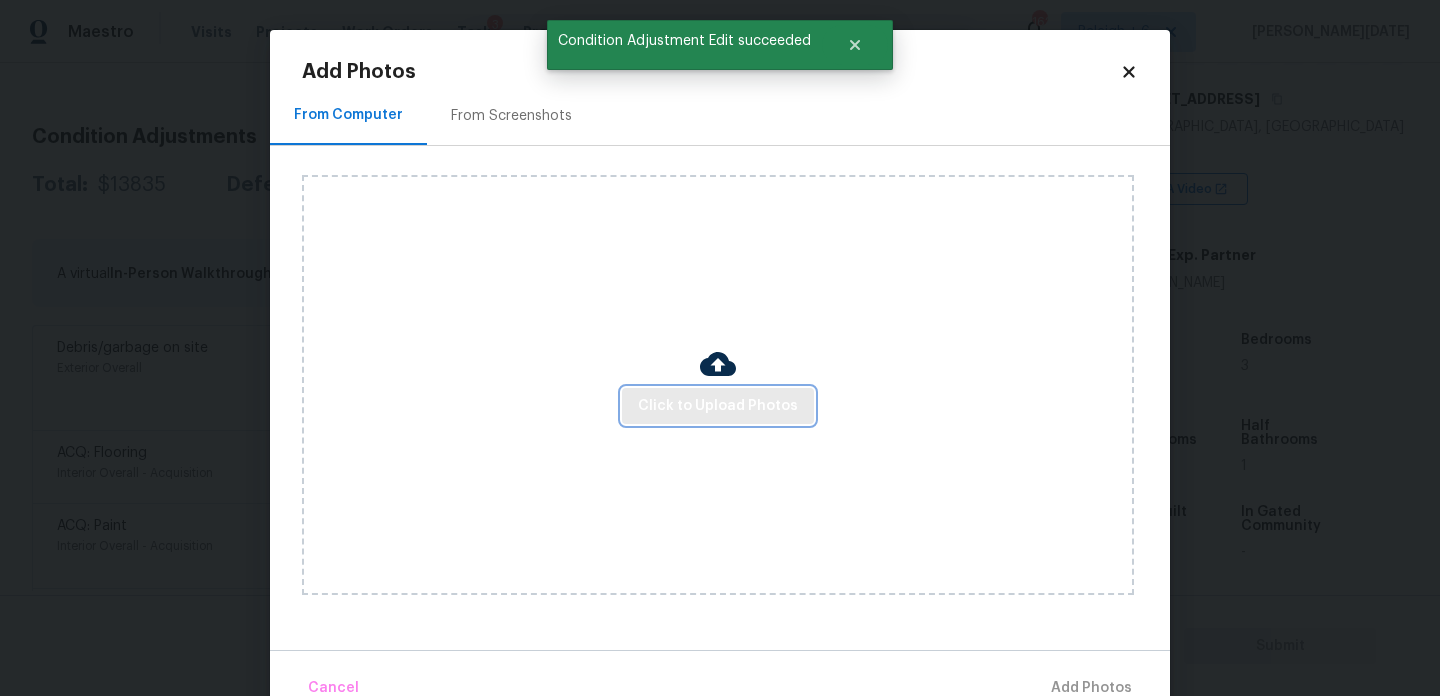 click on "Click to Upload Photos" at bounding box center (718, 406) 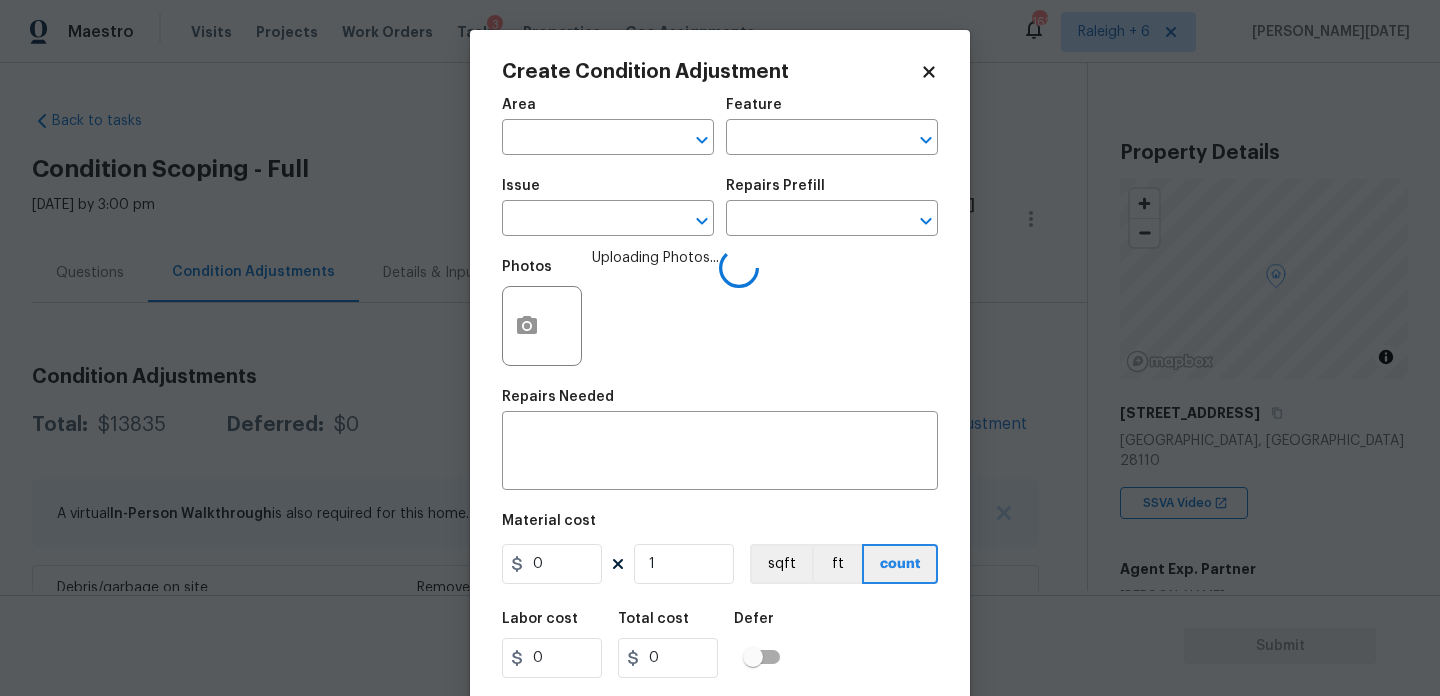 scroll, scrollTop: 0, scrollLeft: 0, axis: both 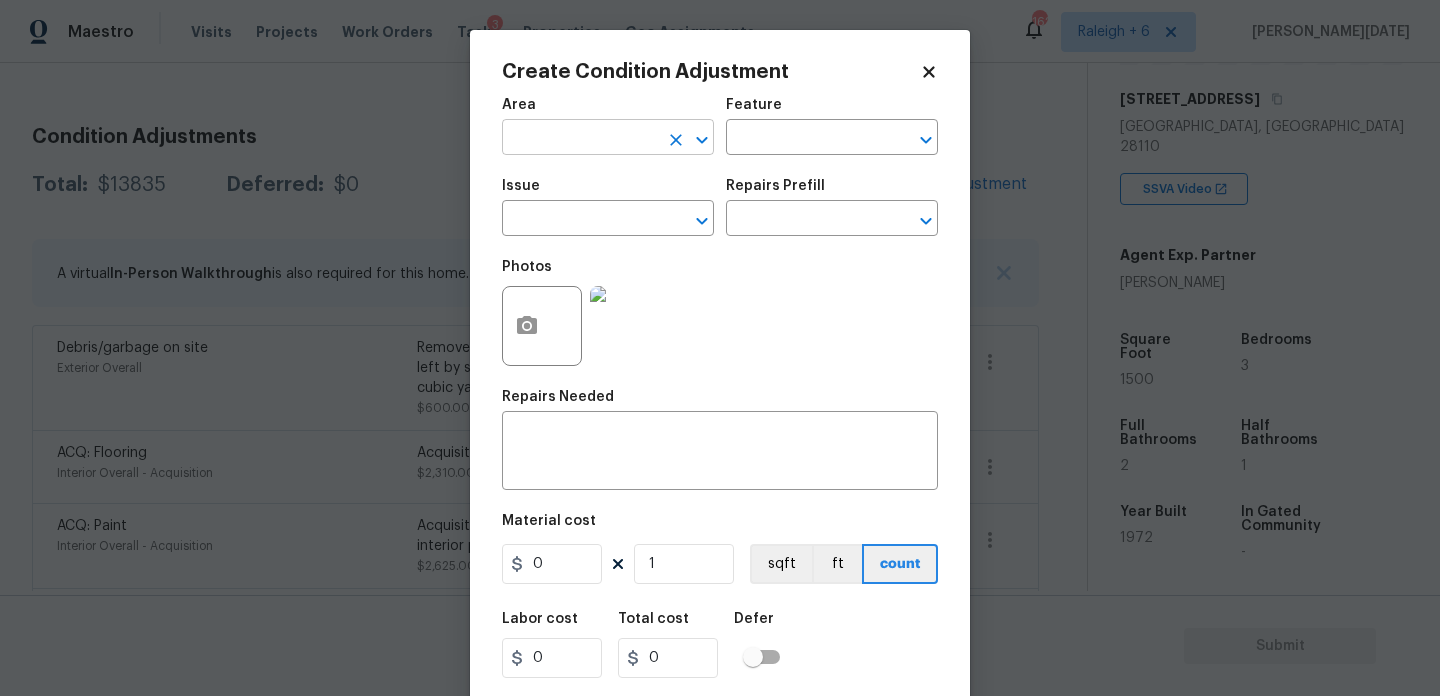 click at bounding box center [580, 139] 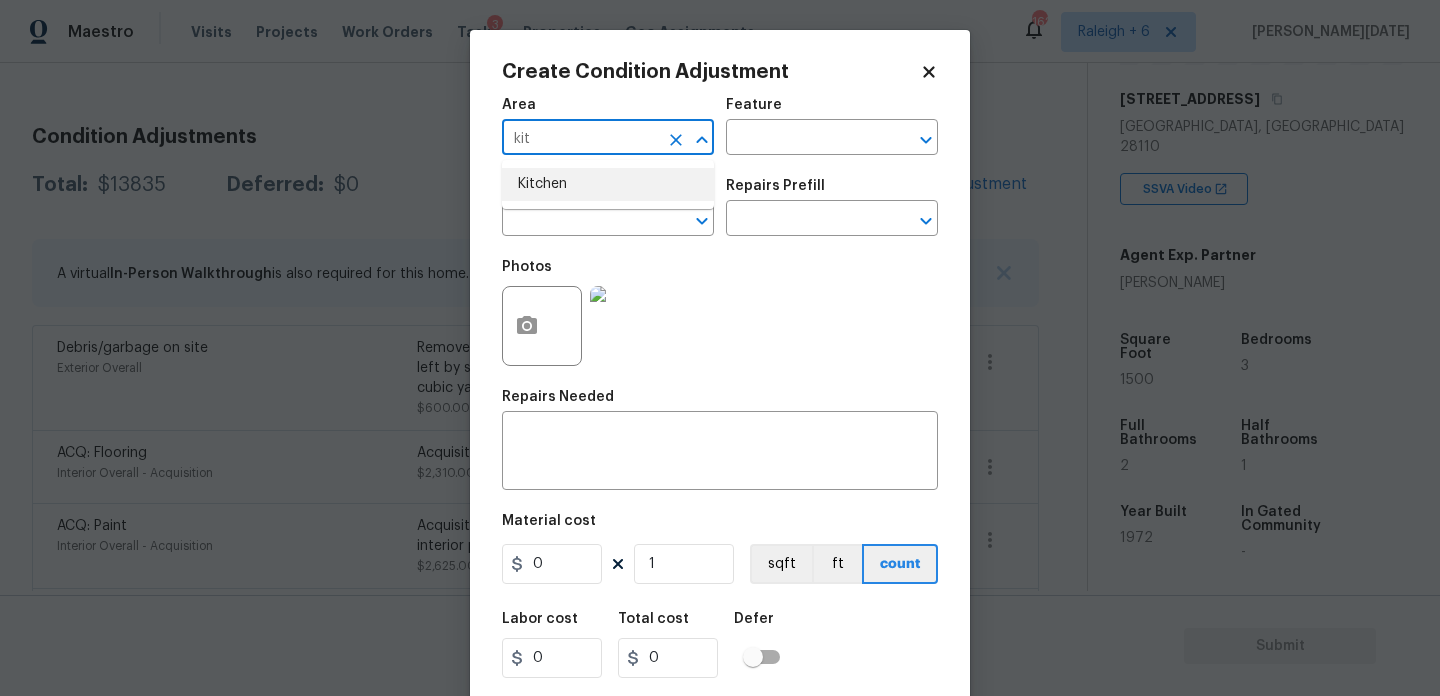 click on "Kitchen" at bounding box center [608, 184] 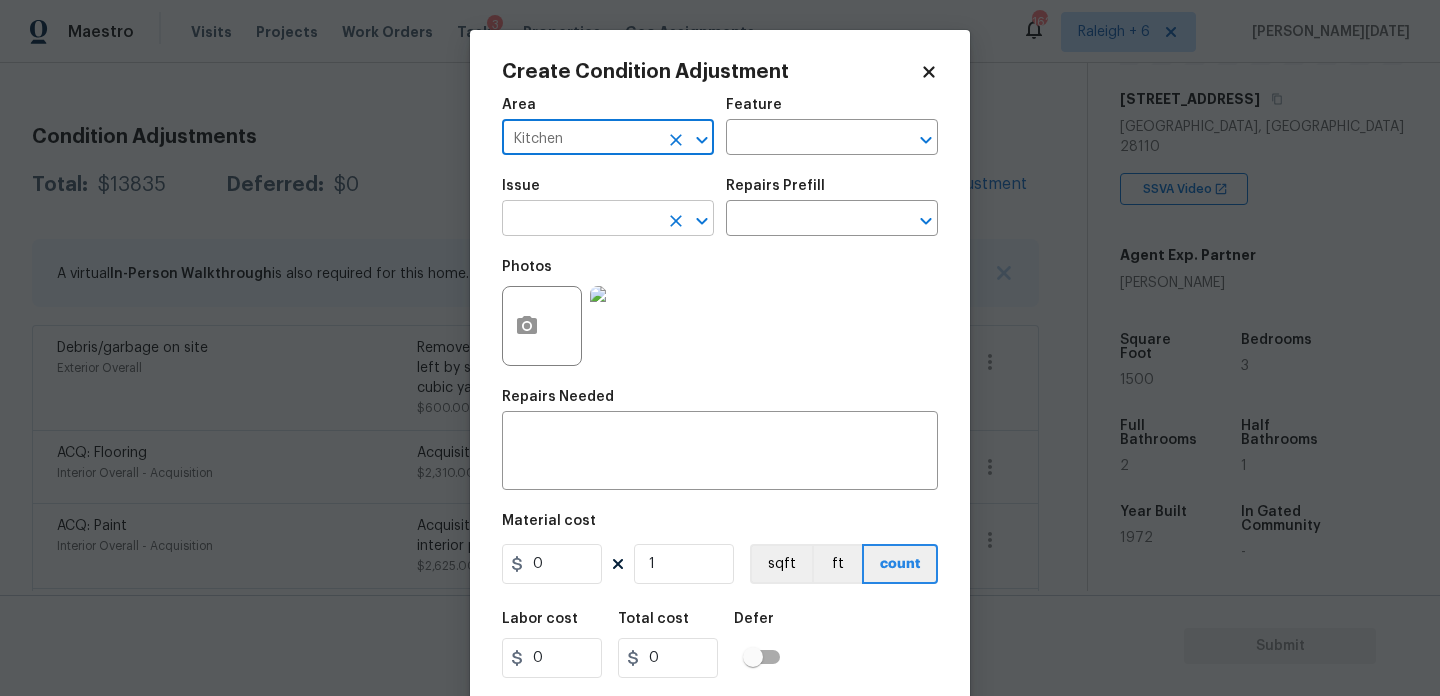 type on "Kitchen" 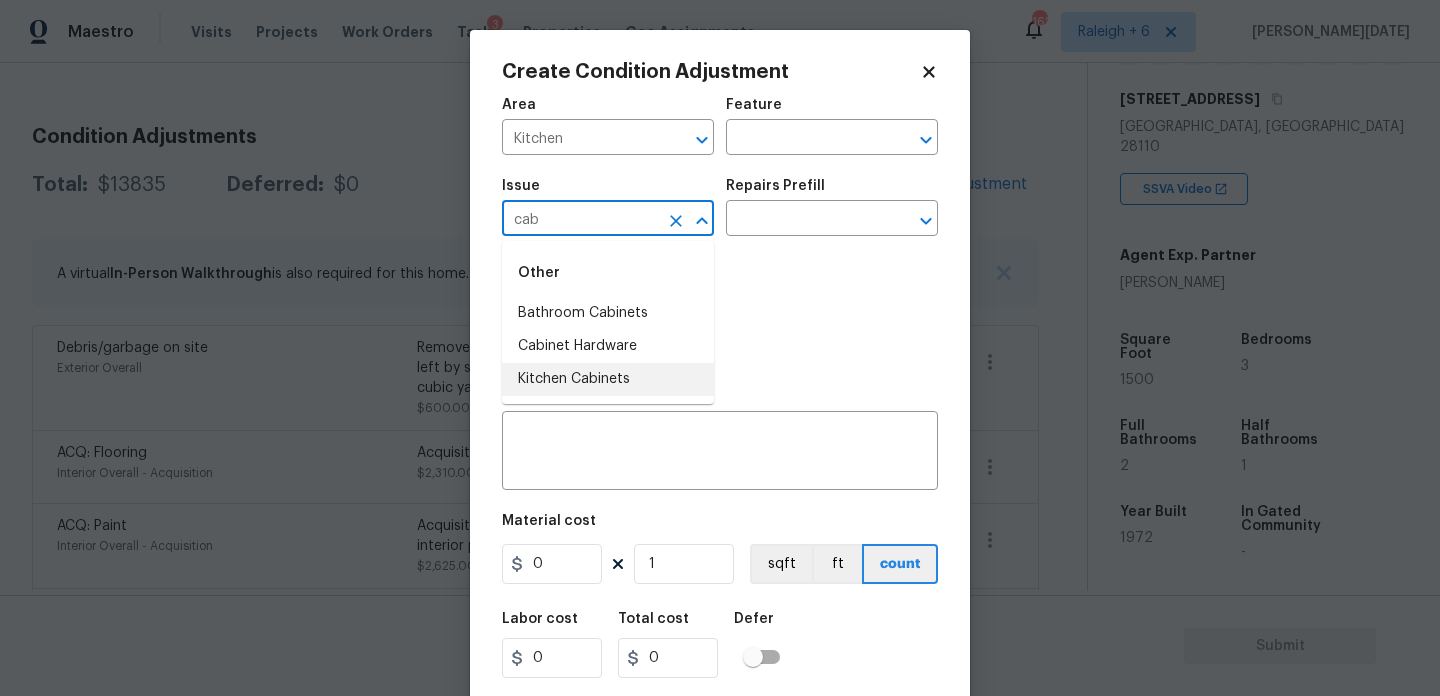 click on "Kitchen Cabinets" at bounding box center [608, 379] 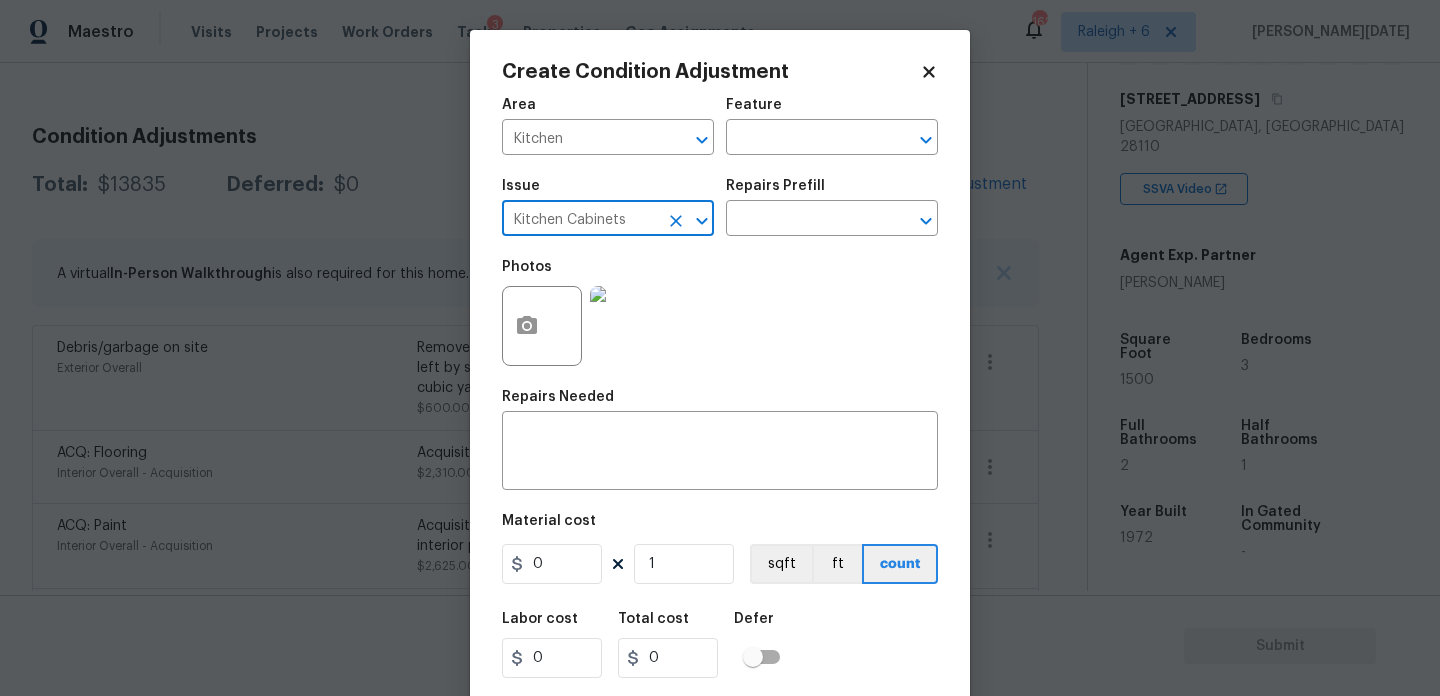 type on "Kitchen Cabinets" 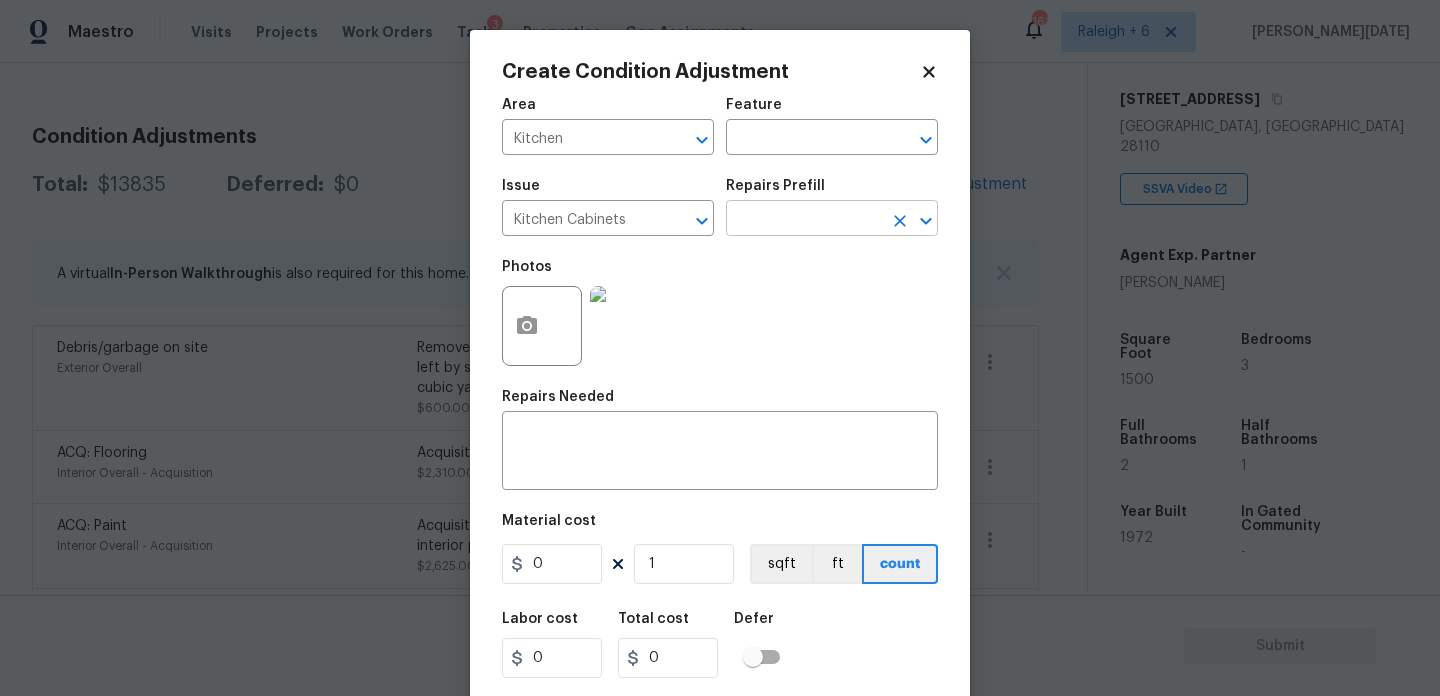 click at bounding box center [804, 220] 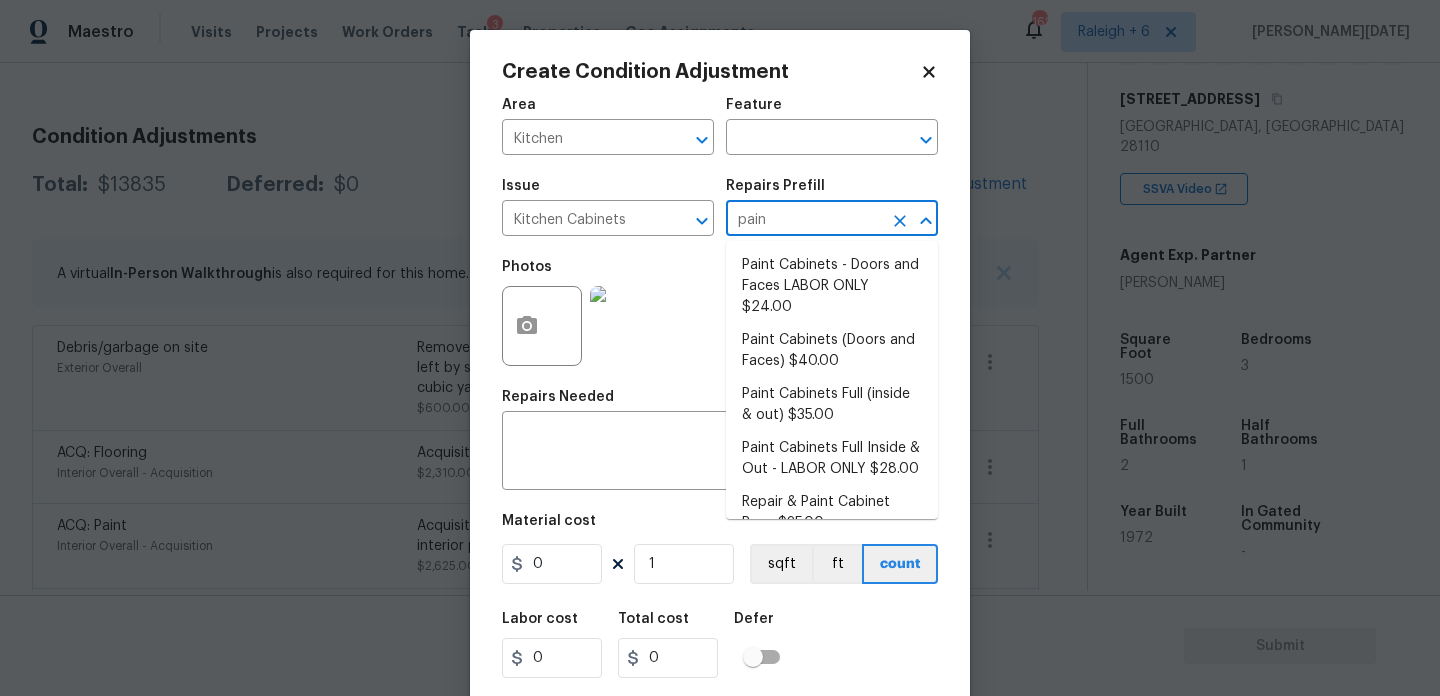 type on "paint" 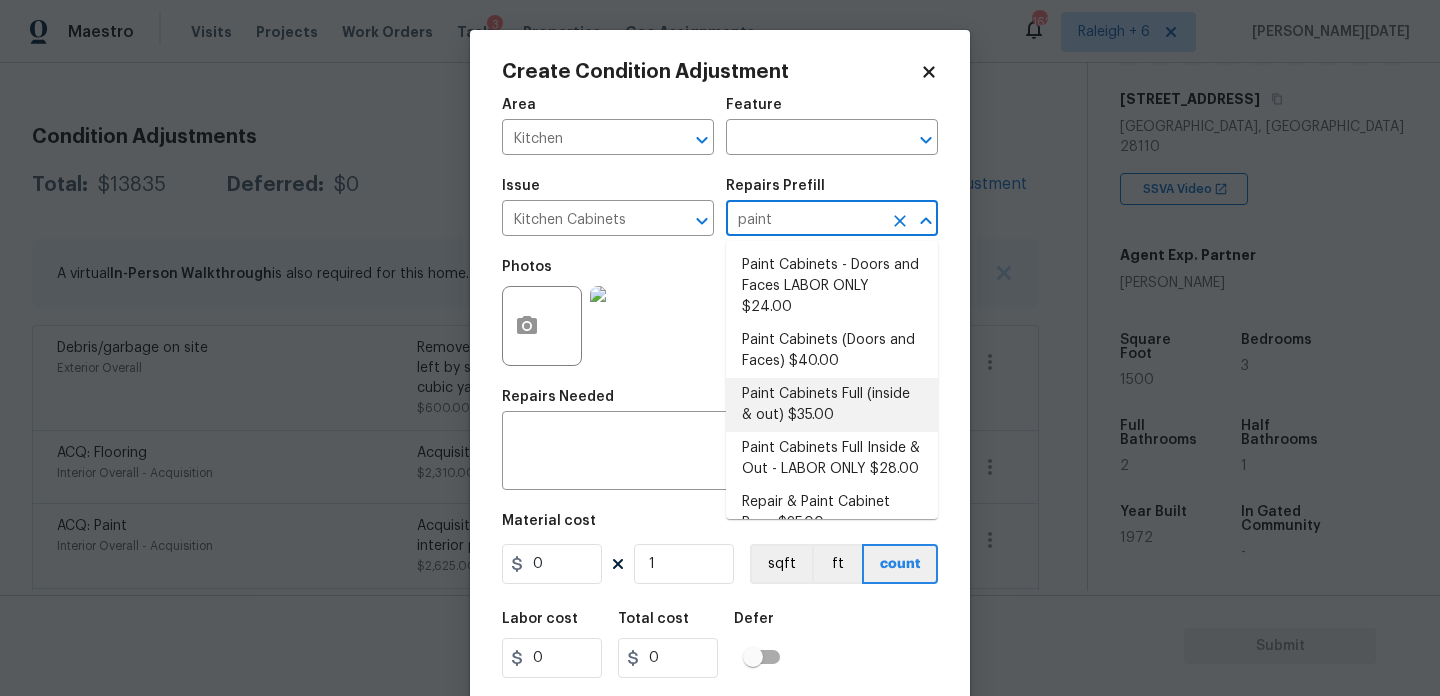 click on "Paint Cabinets Full (inside & out) $35.00" at bounding box center (832, 405) 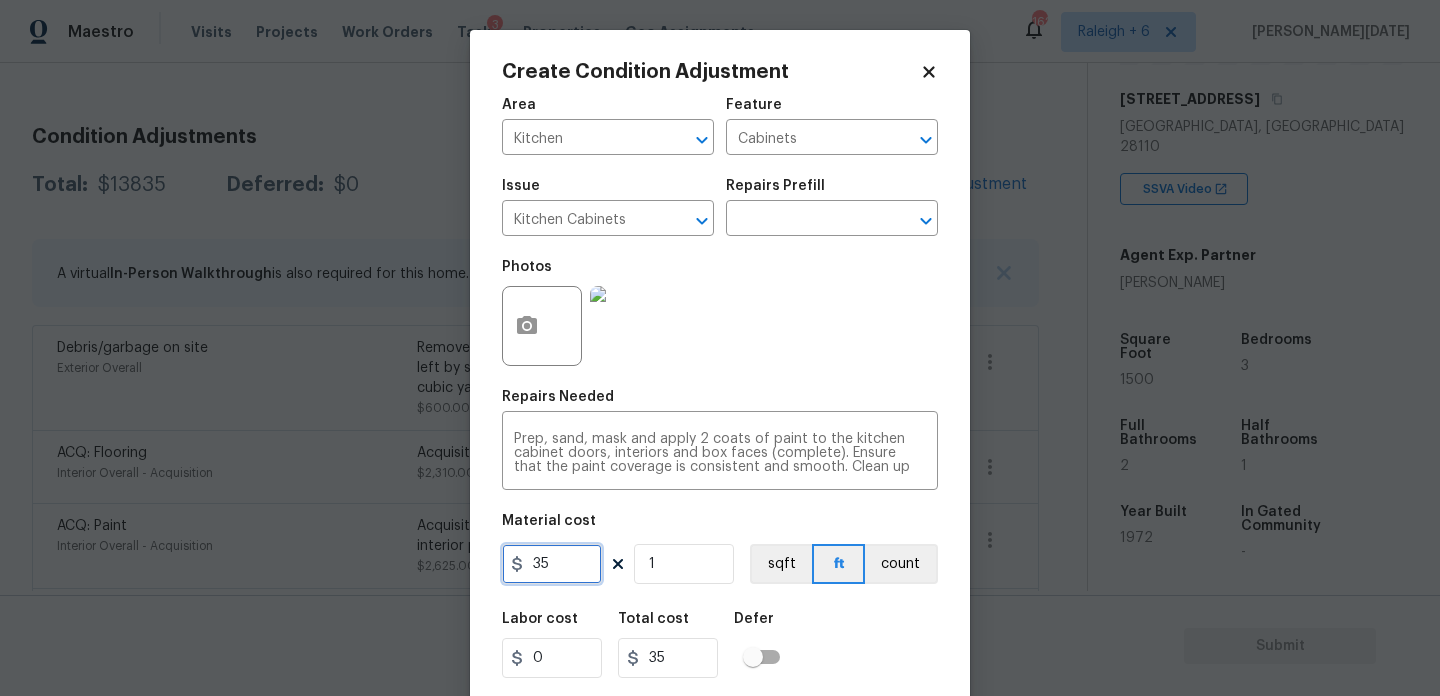 drag, startPoint x: 549, startPoint y: 562, endPoint x: 491, endPoint y: 562, distance: 58 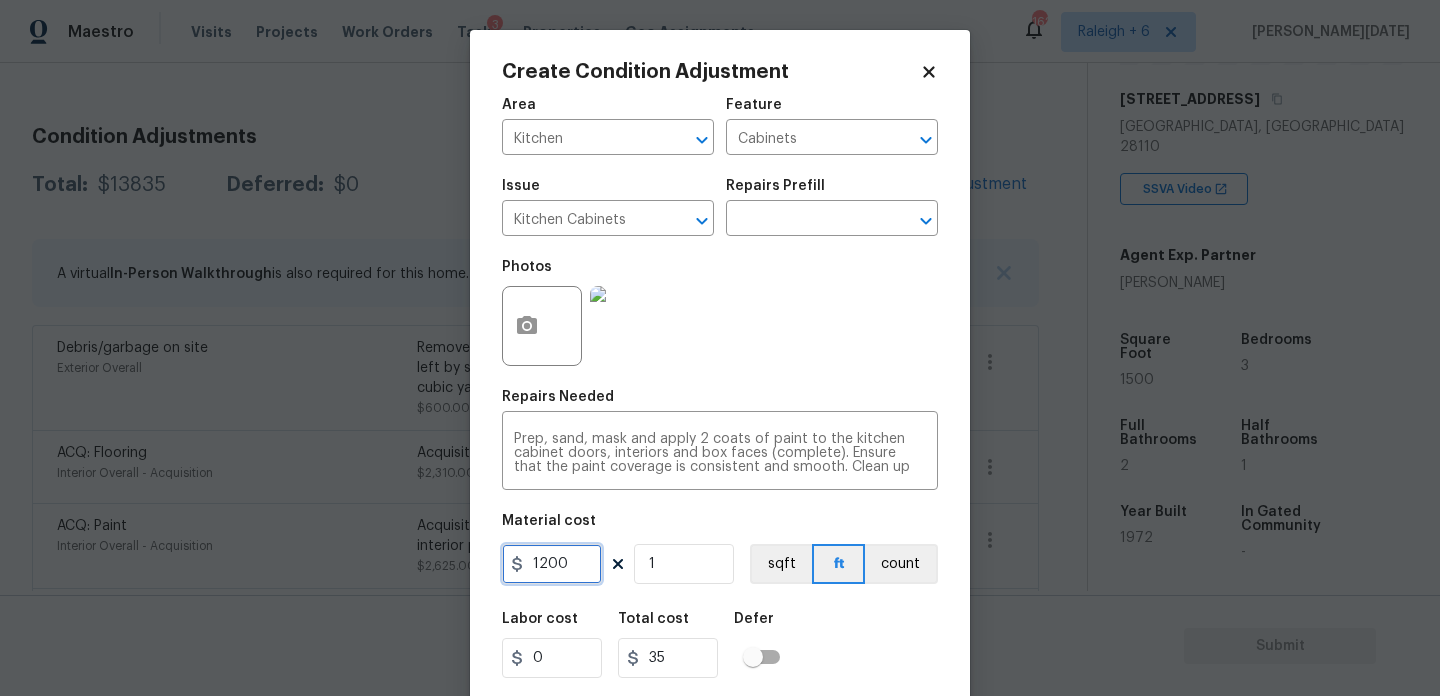 type on "1200" 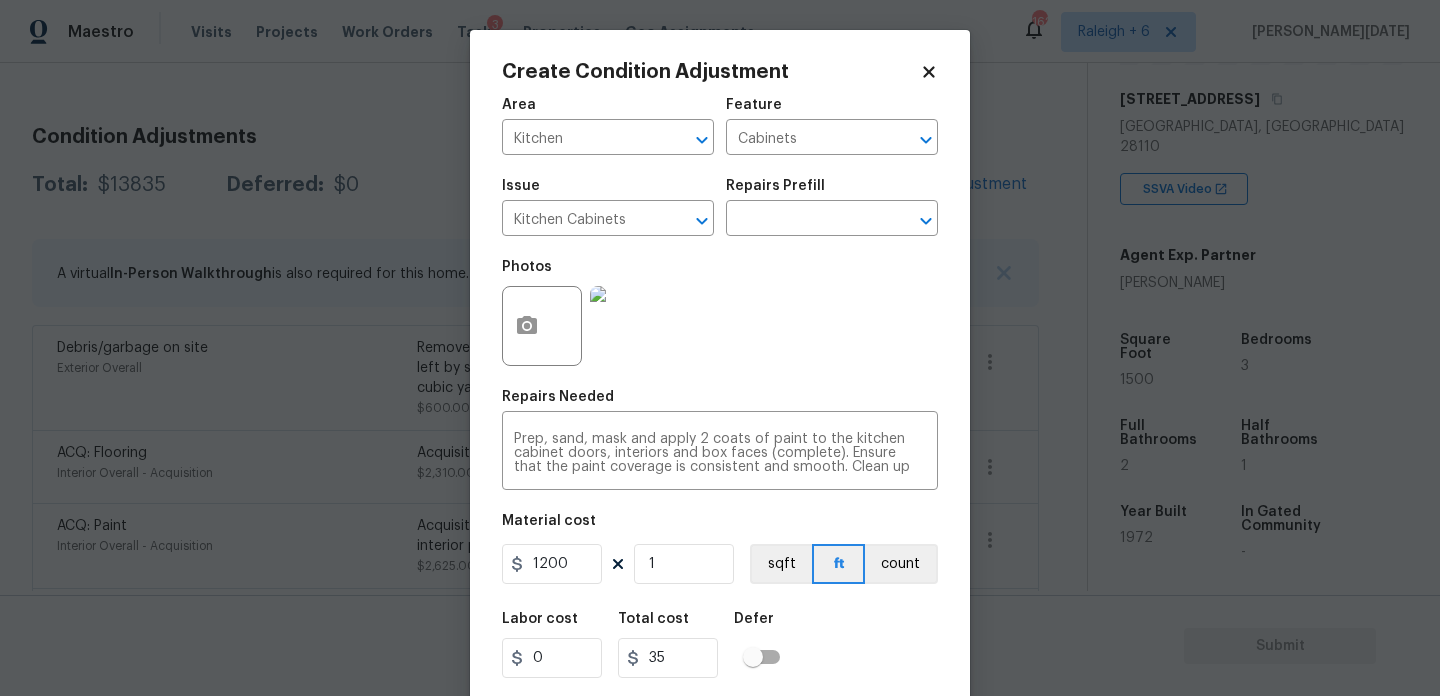 click on "Area Kitchen ​ Feature Cabinets ​ Issue Kitchen Cabinets ​ Repairs Prefill ​ Photos Repairs Needed Prep, sand, mask and apply 2 coats of paint to the kitchen cabinet doors, interiors and box faces (complete). Ensure that the paint coverage is consistent and smooth. Clean up (including any overspray) and dispose of all debris properly. x ​ Material cost 1200 1 sqft ft count Labor cost 0 Total cost 35 Defer Cancel Create" at bounding box center (720, 416) 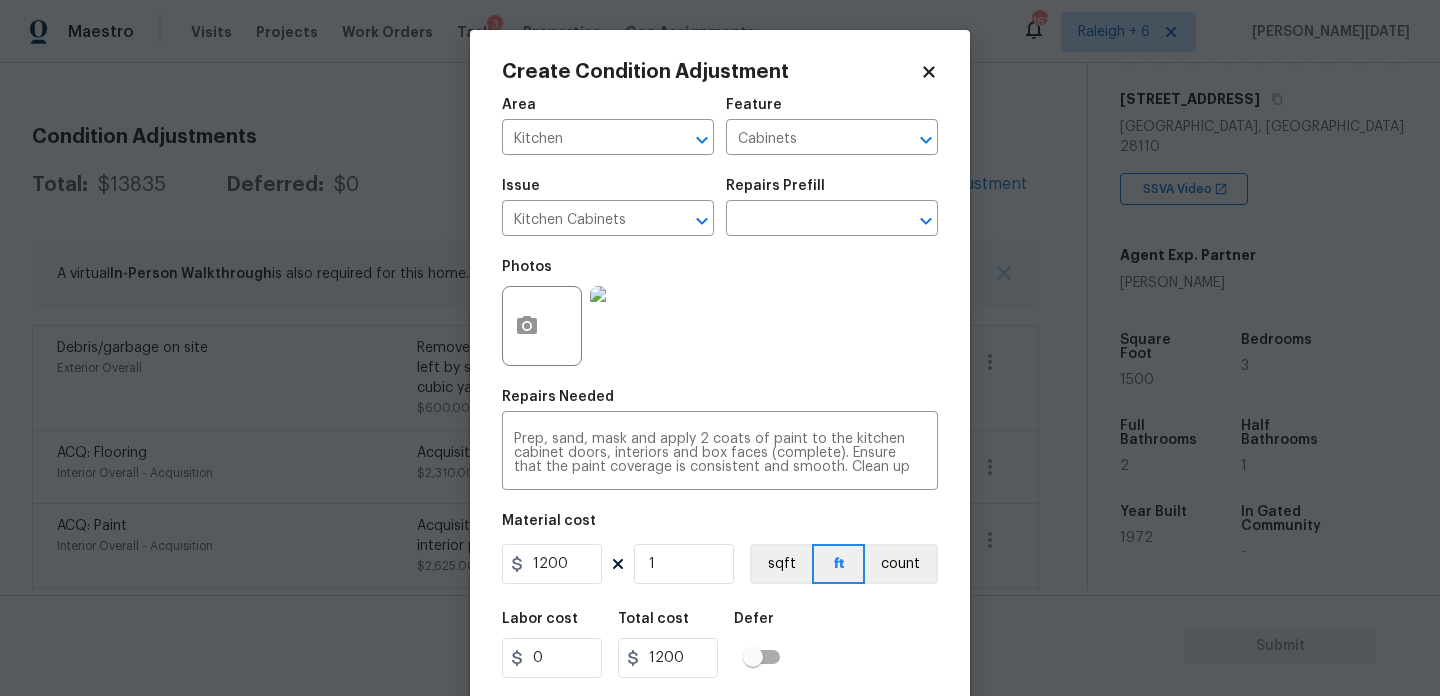 scroll, scrollTop: 51, scrollLeft: 0, axis: vertical 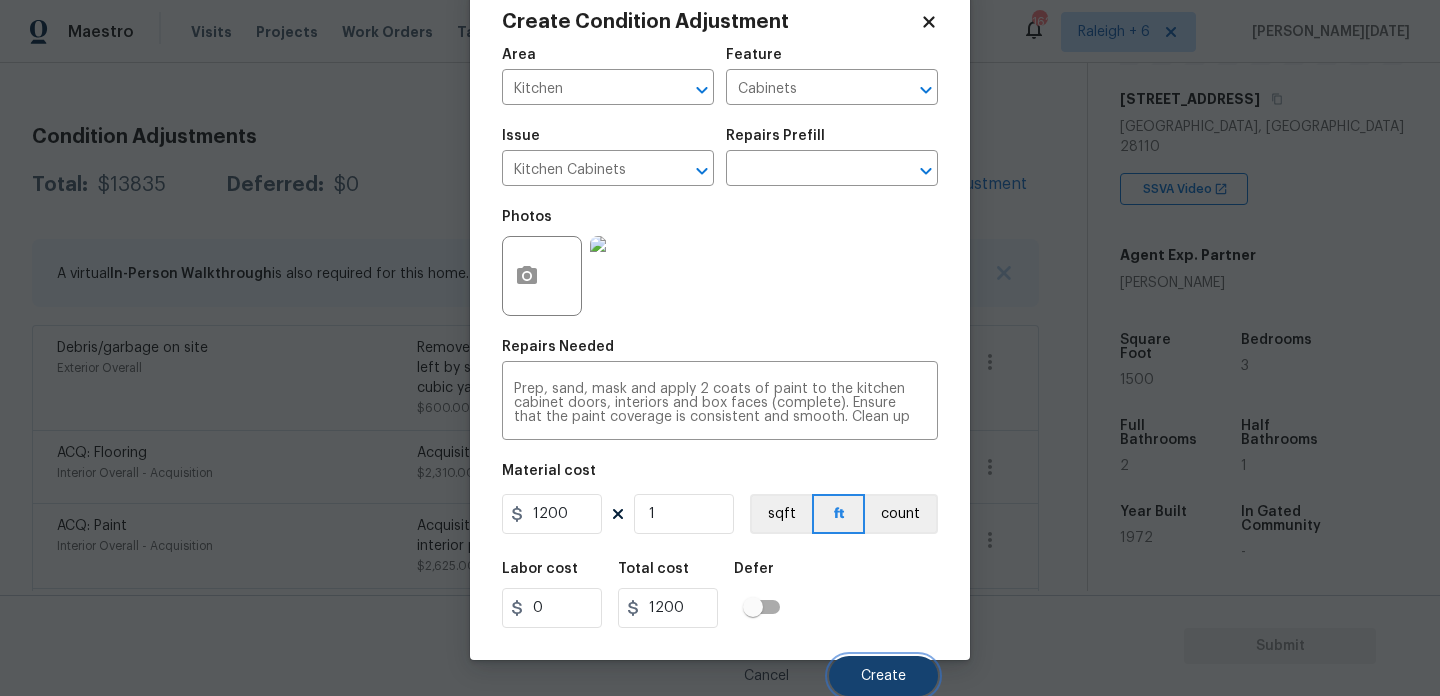 click on "Create" at bounding box center (883, 676) 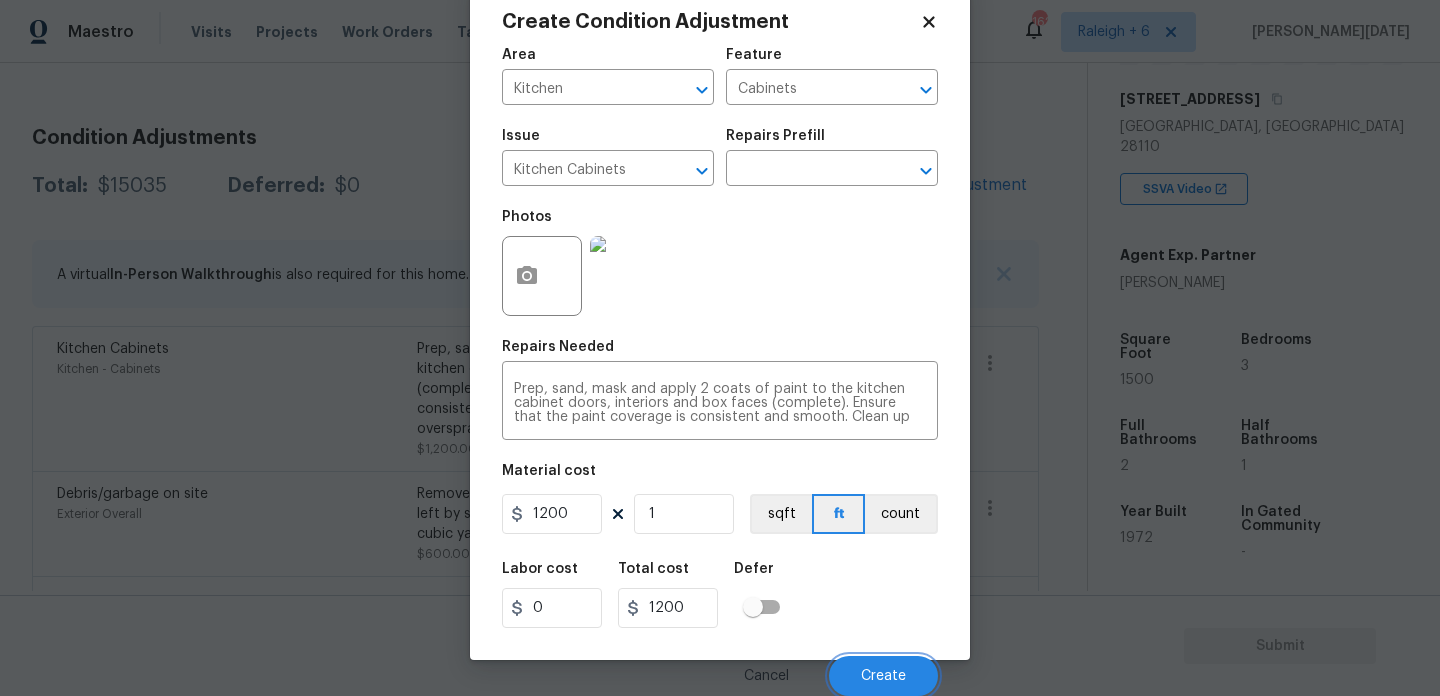 scroll, scrollTop: 240, scrollLeft: 0, axis: vertical 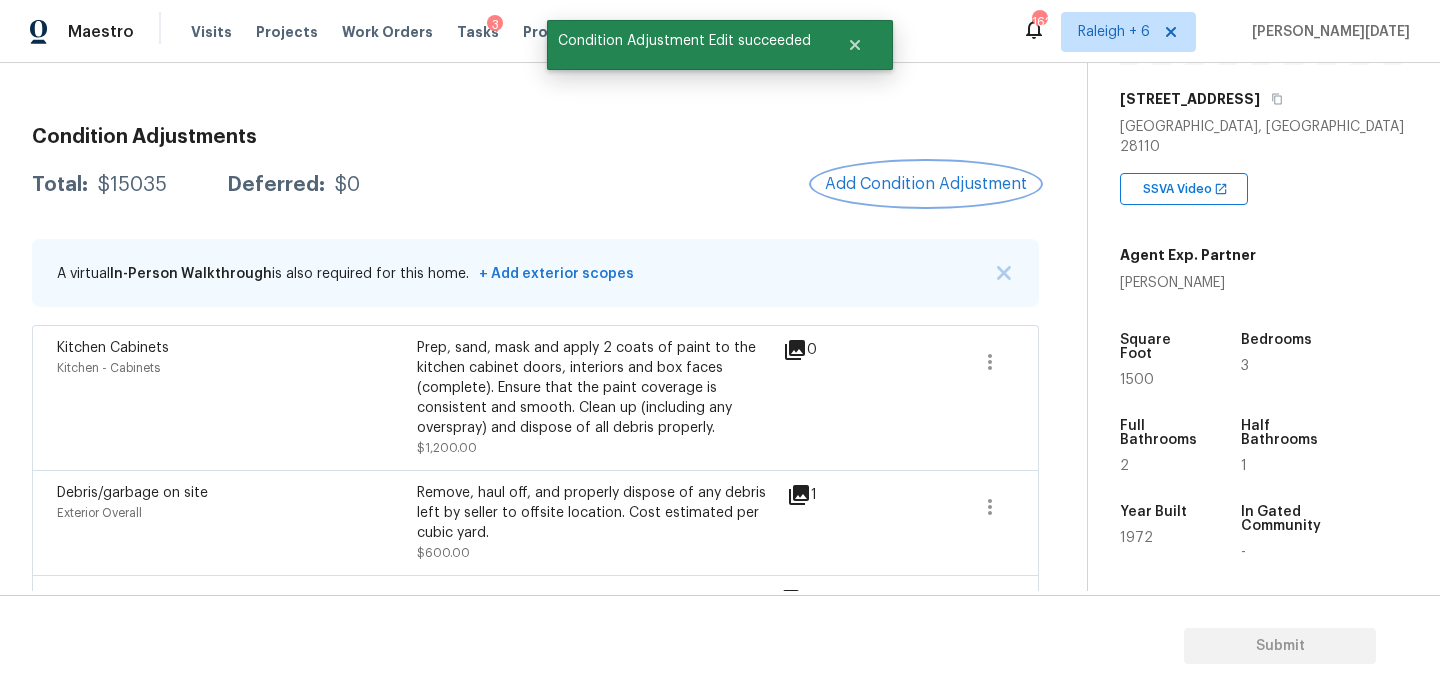 type 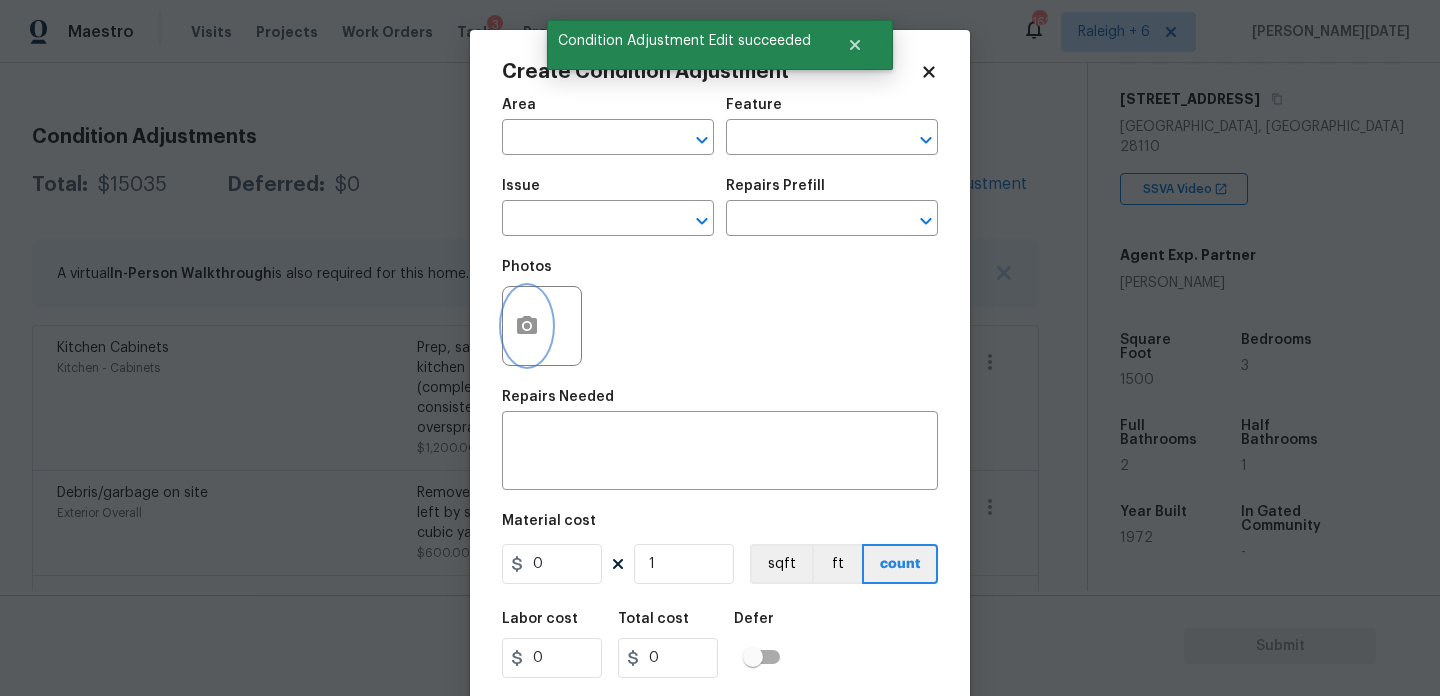 click 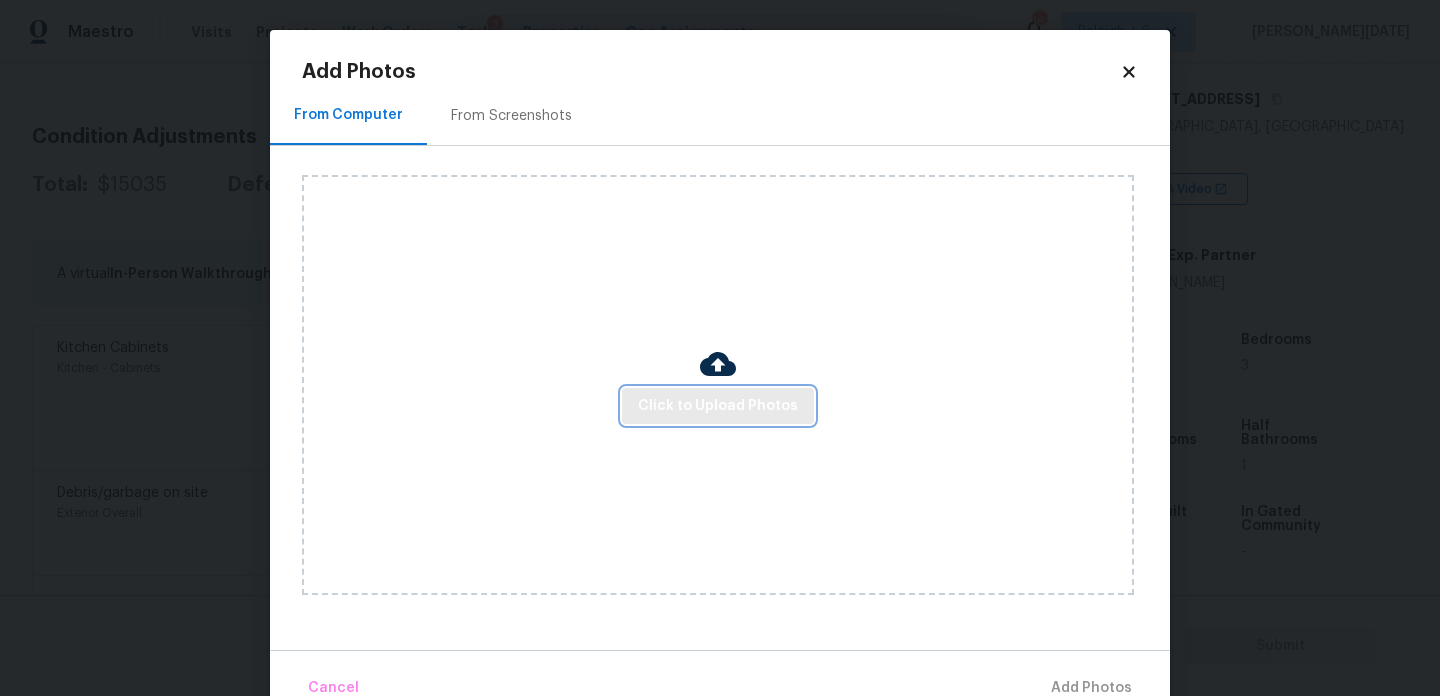 click on "Click to Upload Photos" at bounding box center (718, 406) 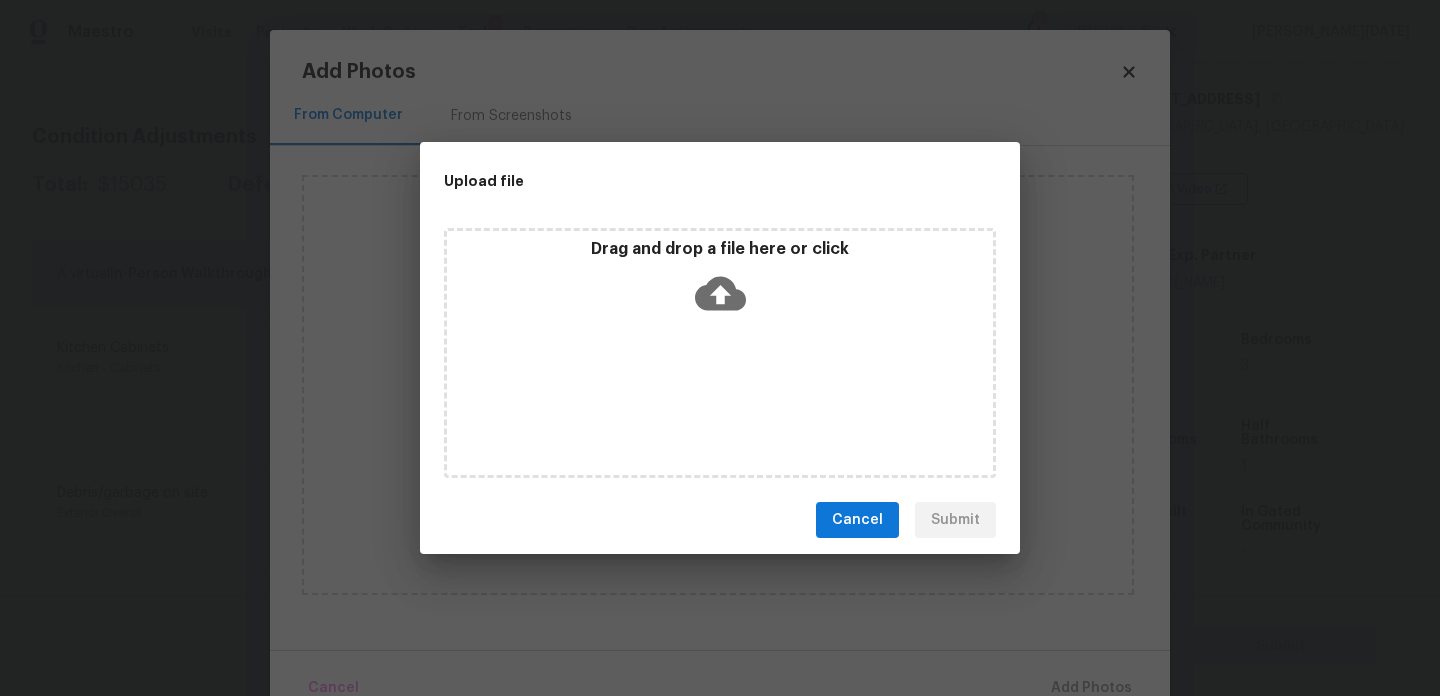 click on "Drag and drop a file here or click" at bounding box center (720, 353) 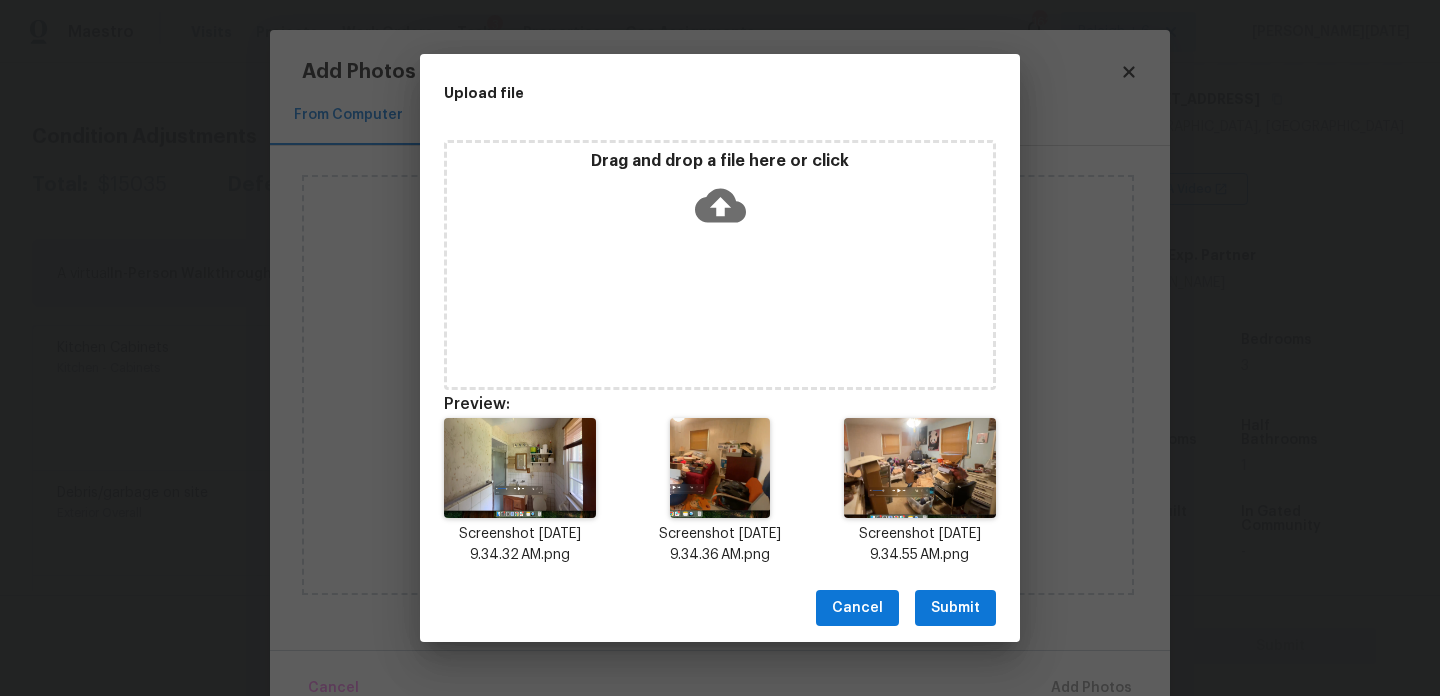 scroll, scrollTop: 16, scrollLeft: 0, axis: vertical 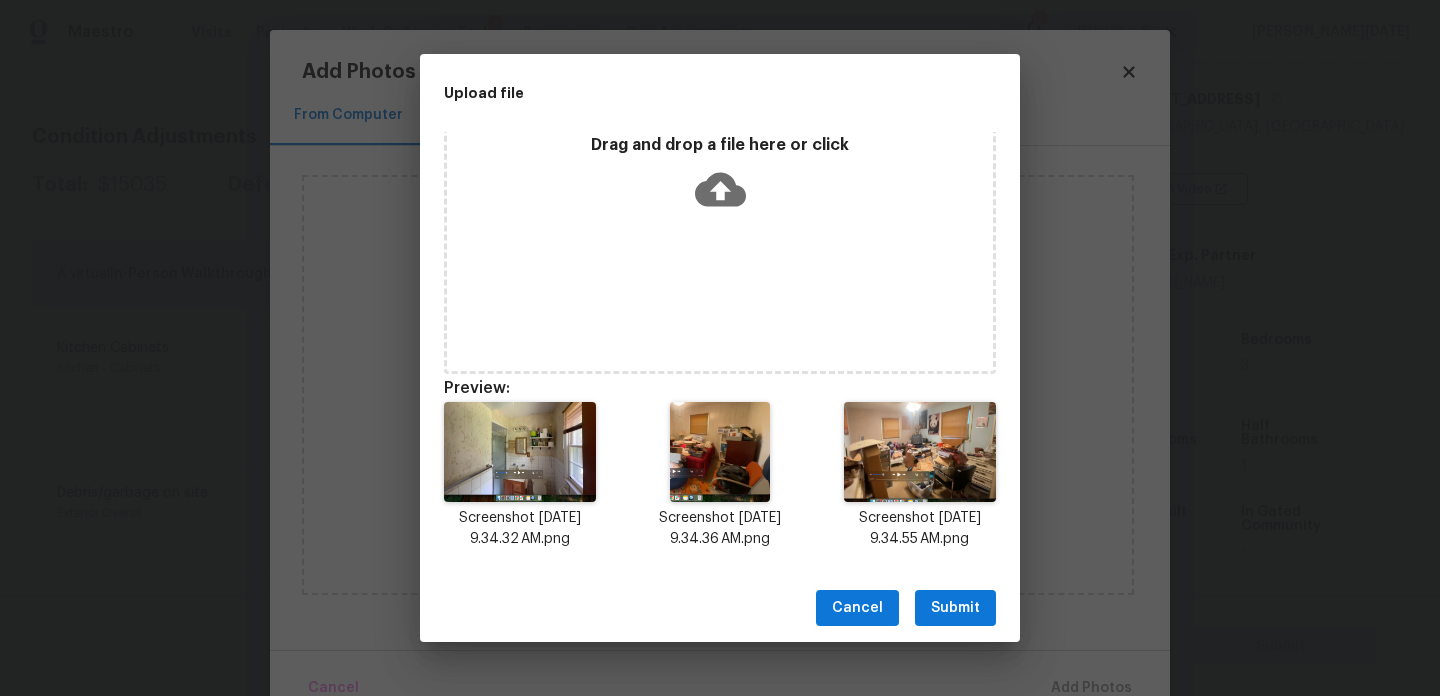 click on "Submit" at bounding box center (955, 608) 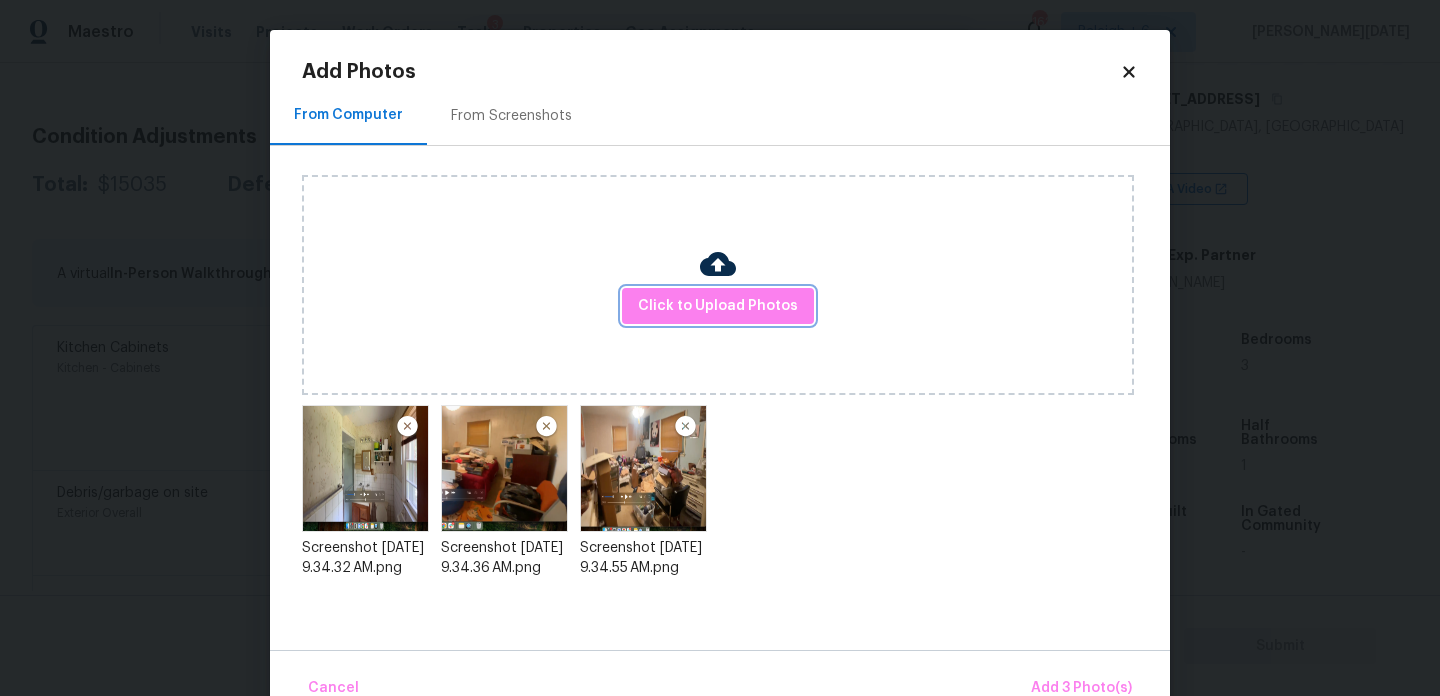 scroll, scrollTop: 0, scrollLeft: 0, axis: both 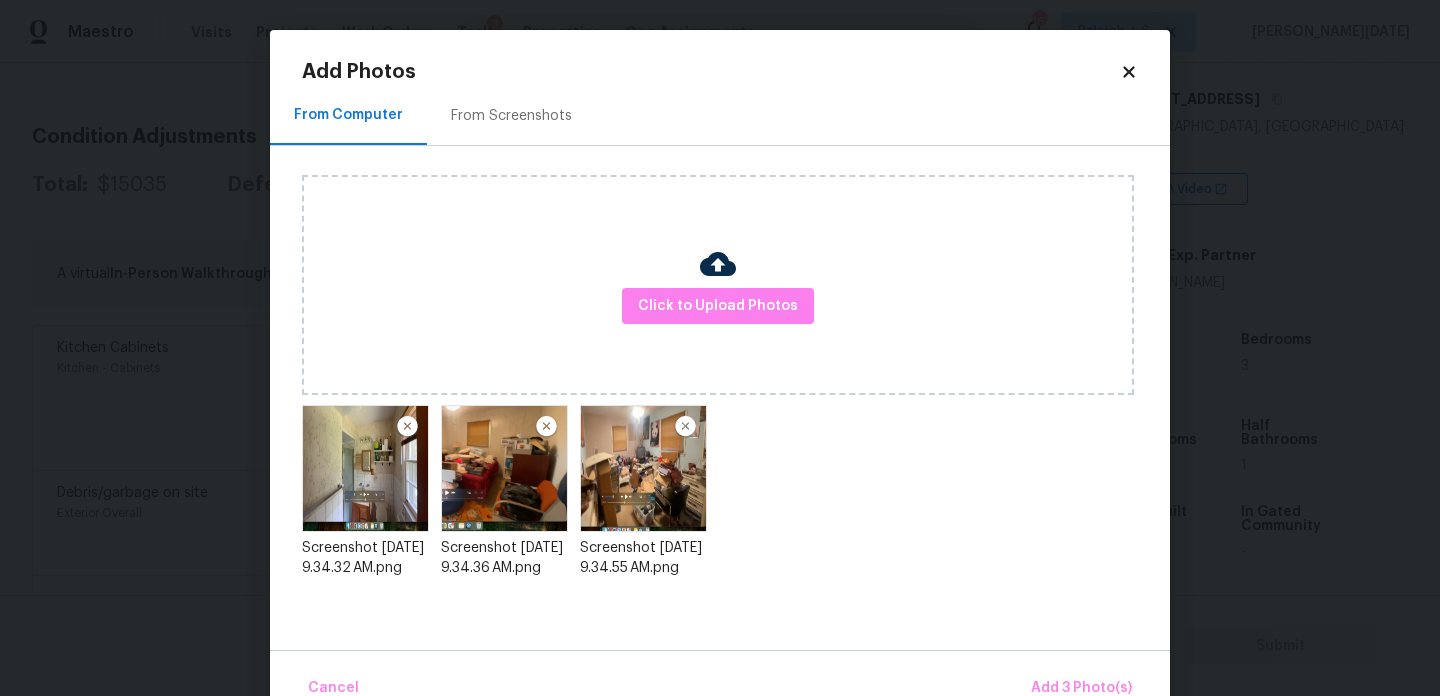 click at bounding box center (685, 427) 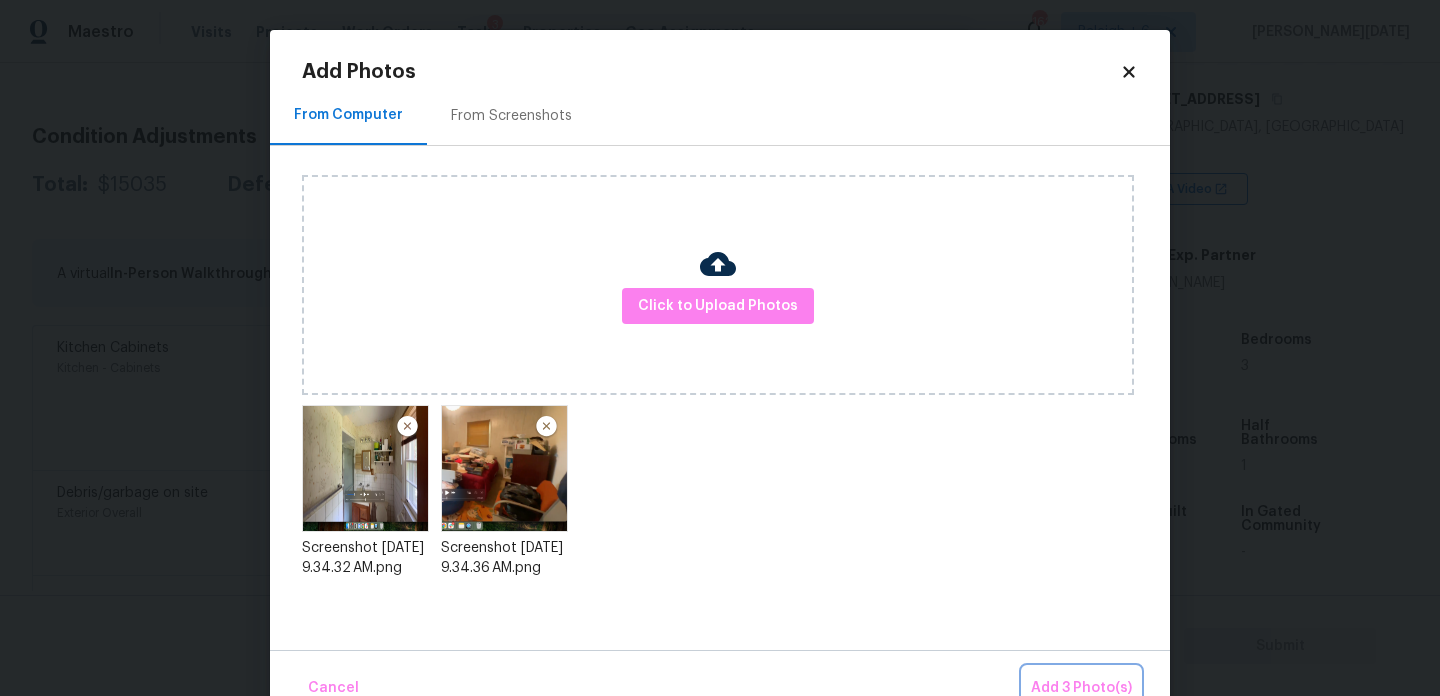 click on "Add 3 Photo(s)" at bounding box center [1081, 688] 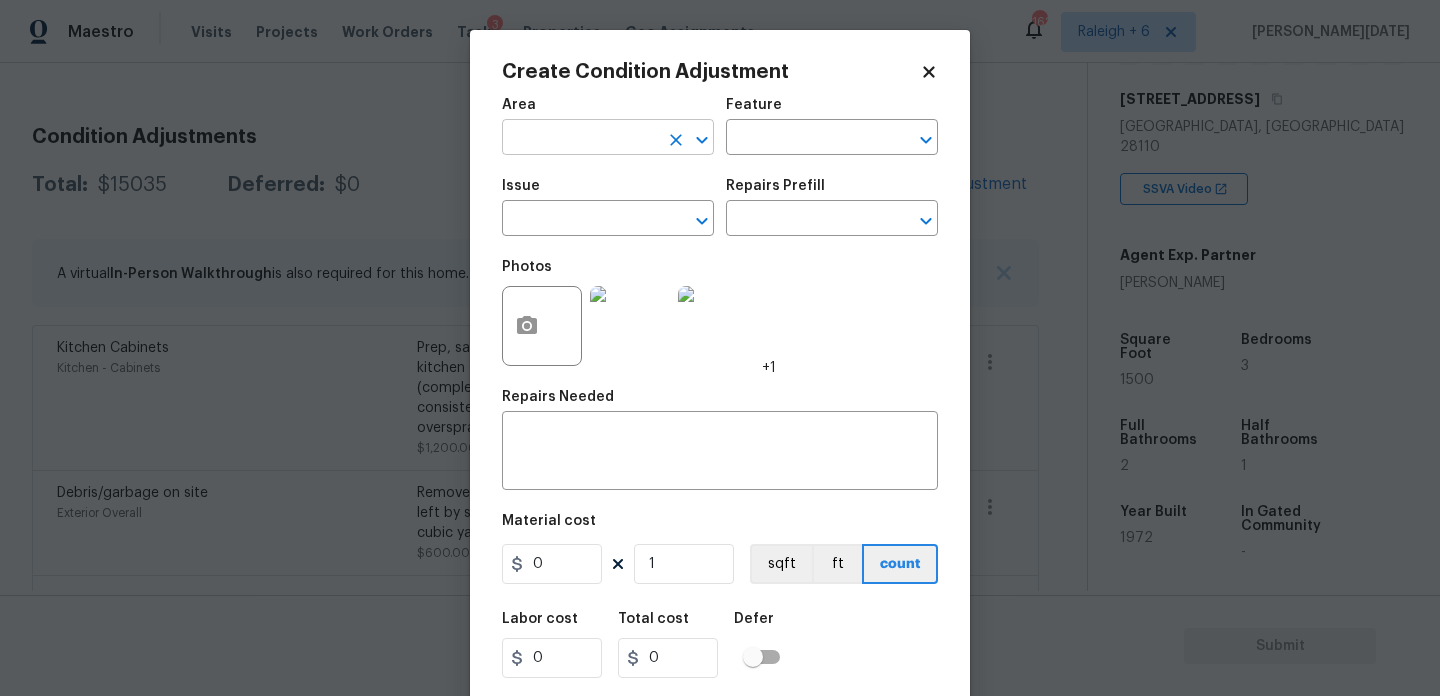 click at bounding box center [580, 139] 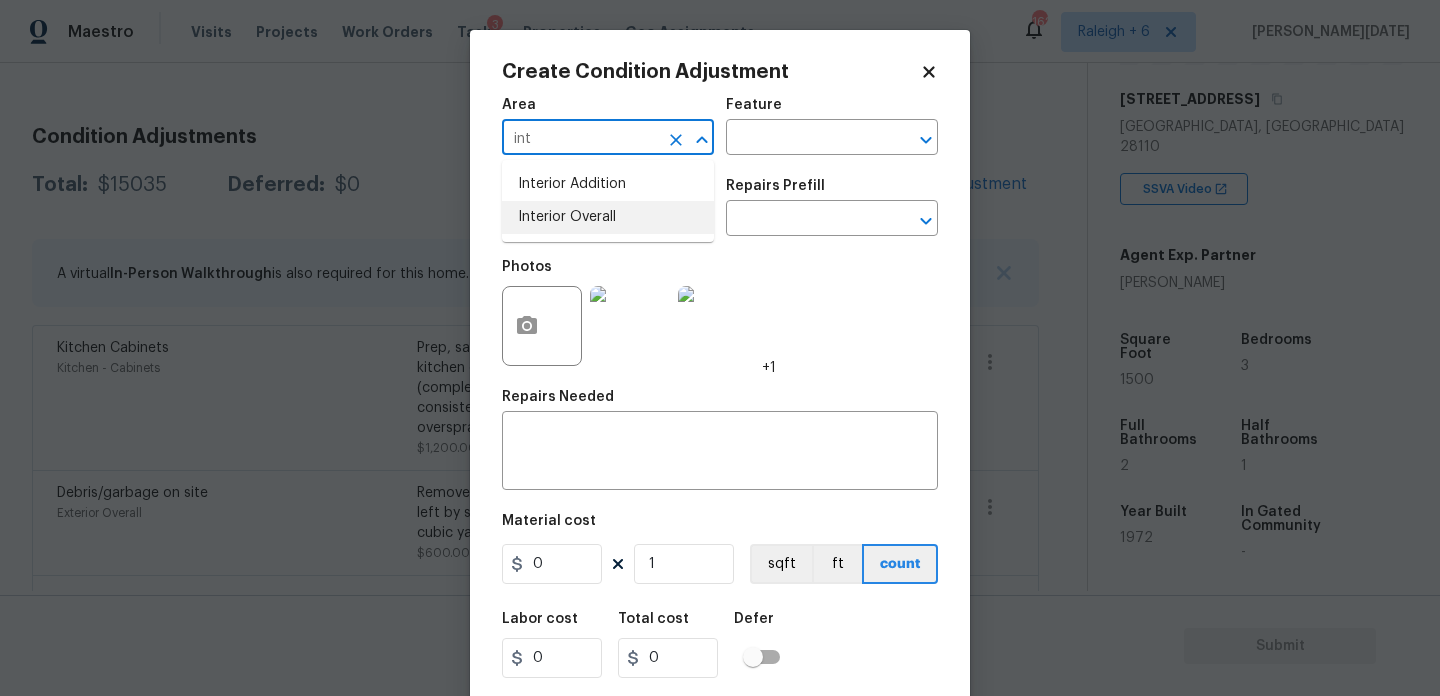 click on "Interior Overall" at bounding box center (608, 217) 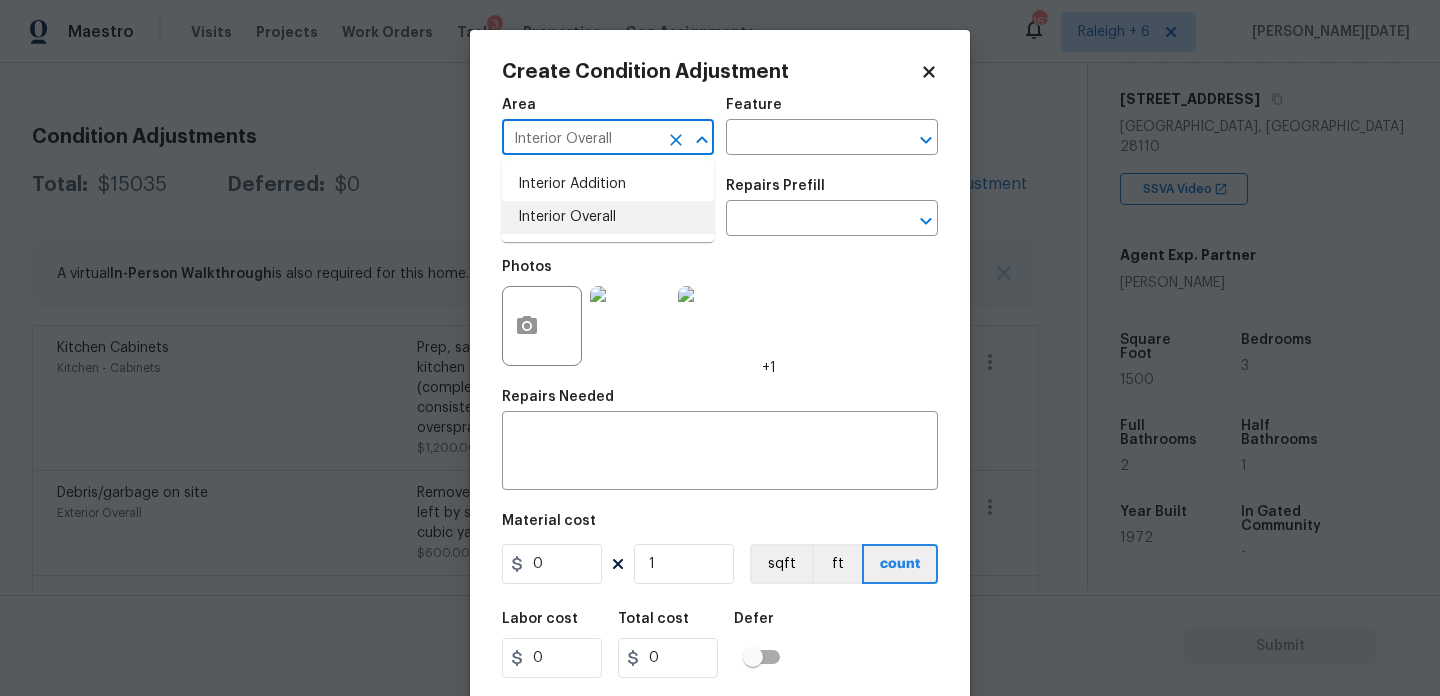 type on "Interior Overall" 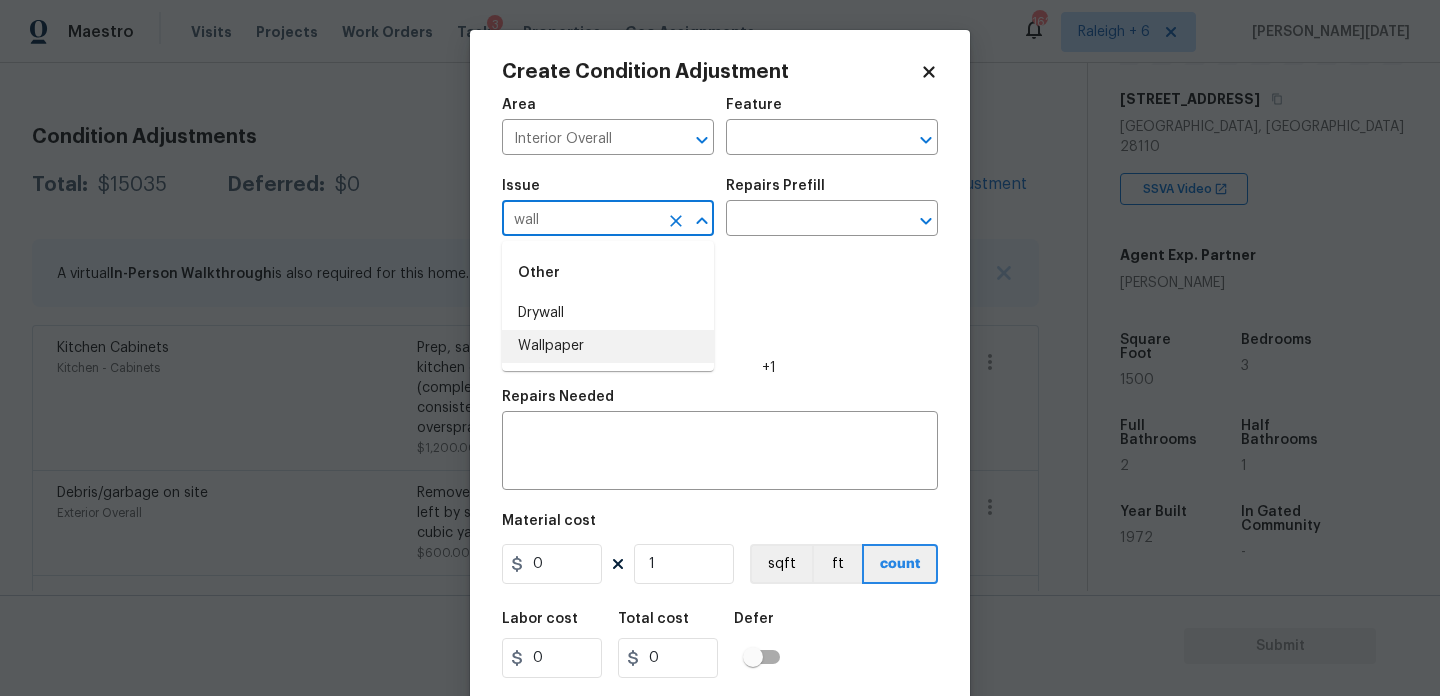 click on "Wallpaper" at bounding box center [608, 346] 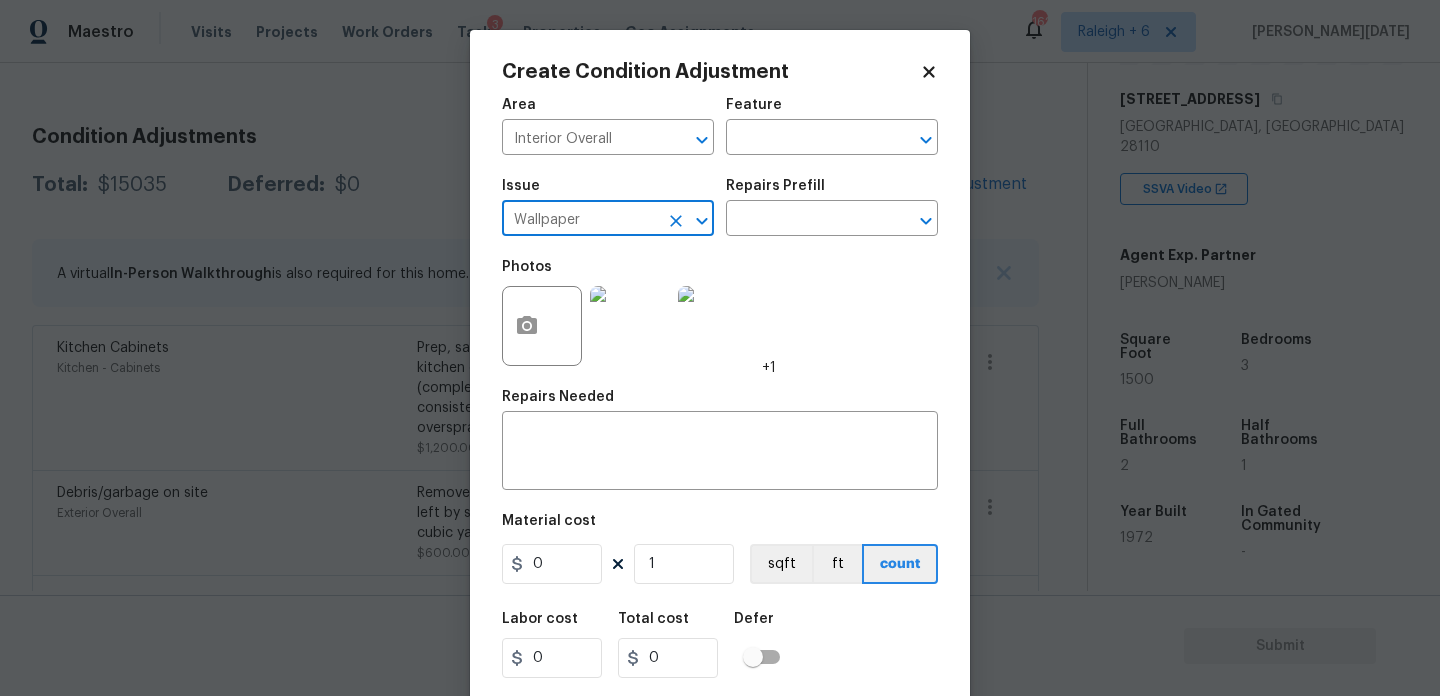 type on "Wallpaper" 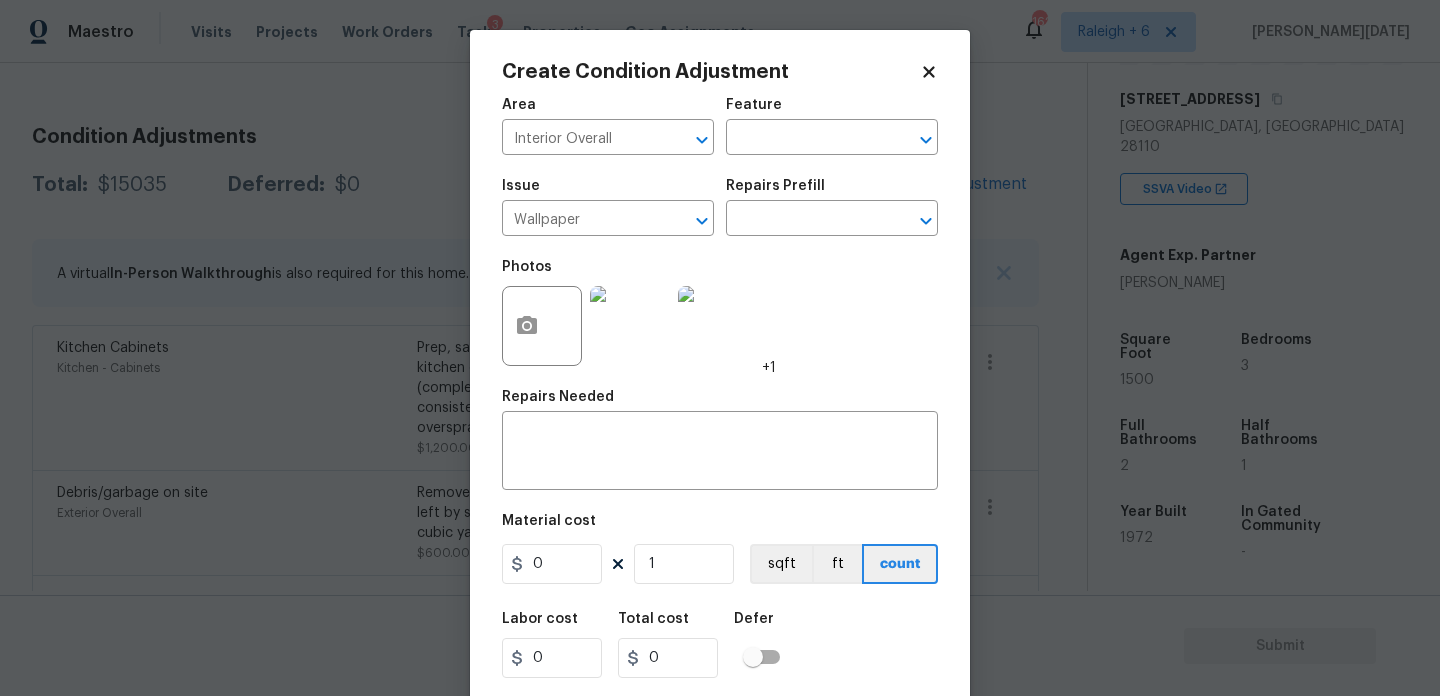 click on "Repairs Prefill" at bounding box center [832, 192] 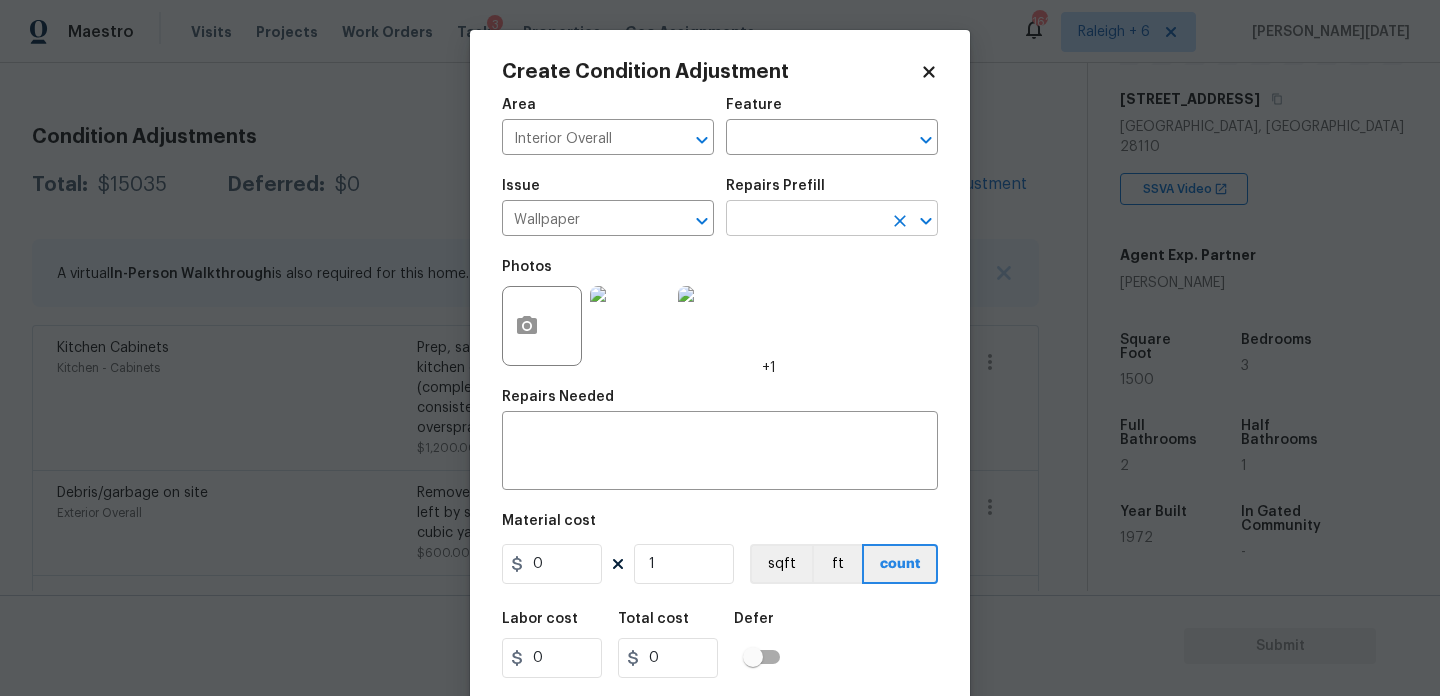 click at bounding box center [804, 220] 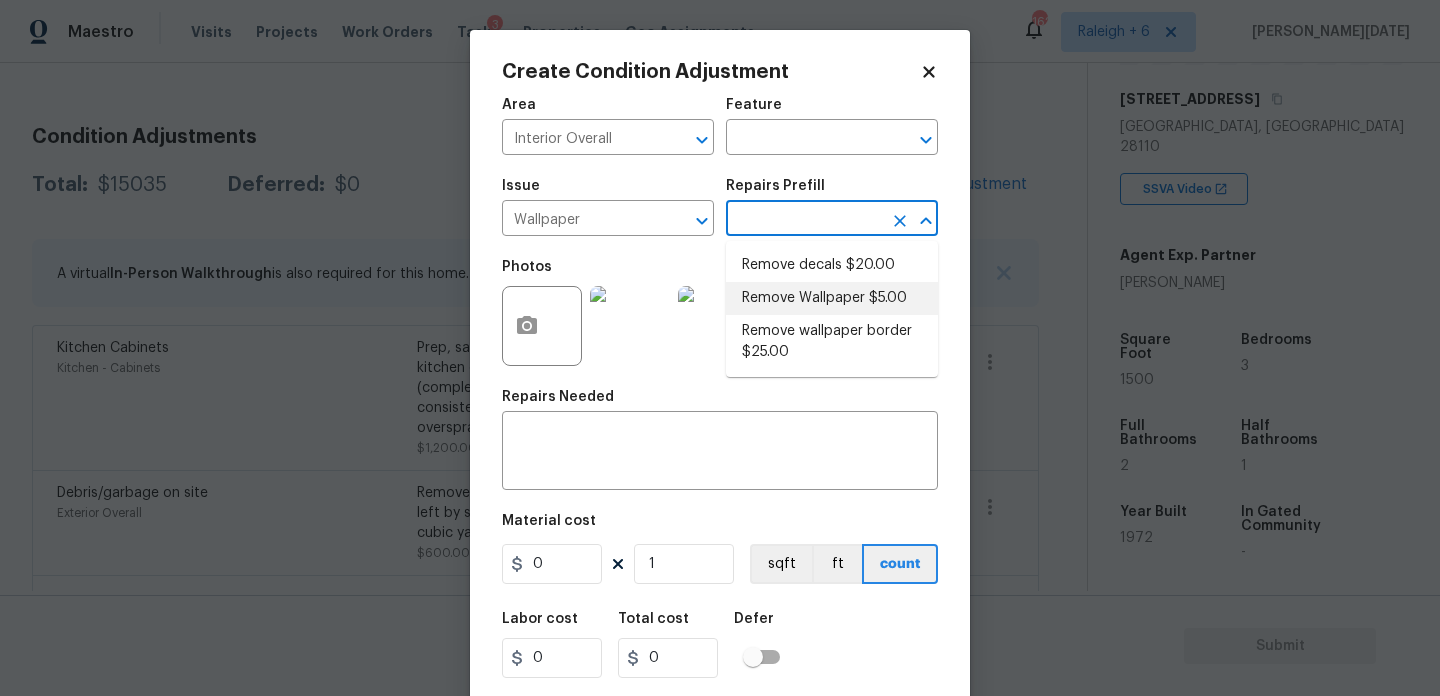 click on "Remove Wallpaper $5.00" at bounding box center (832, 298) 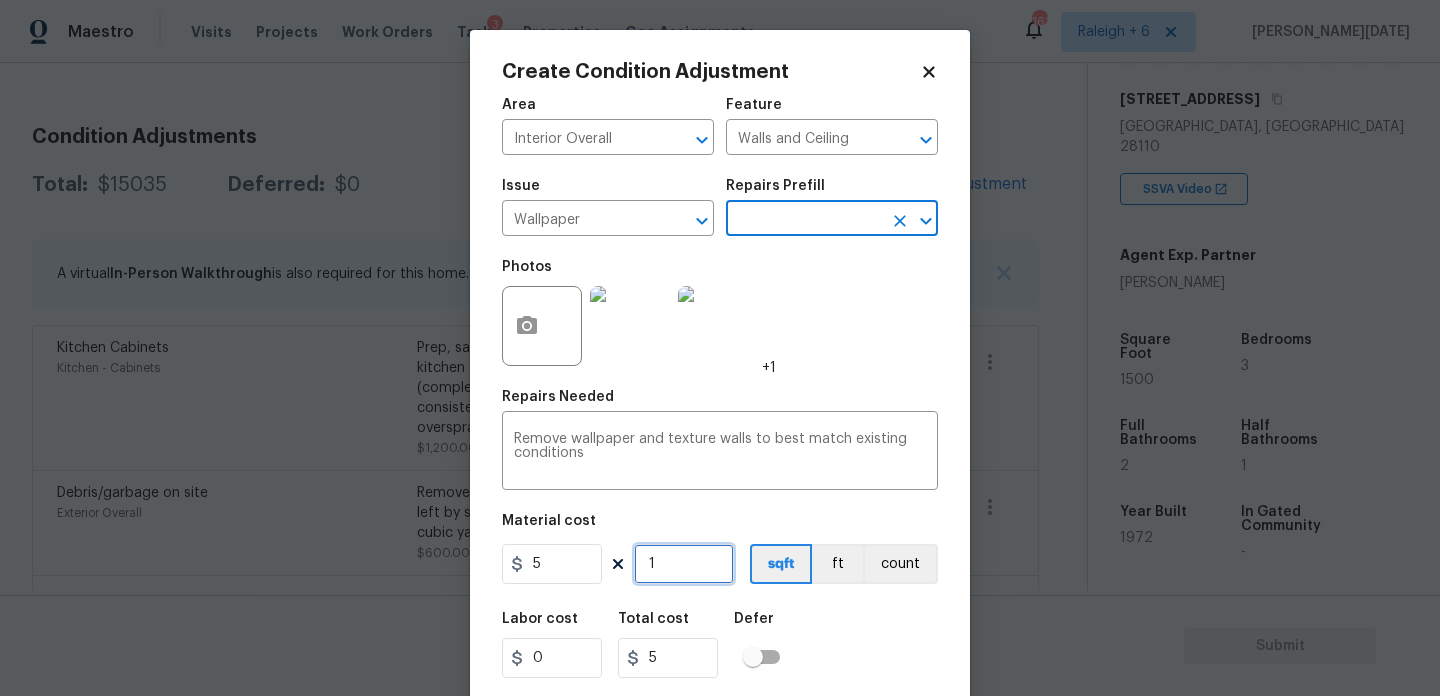 click on "1" at bounding box center [684, 564] 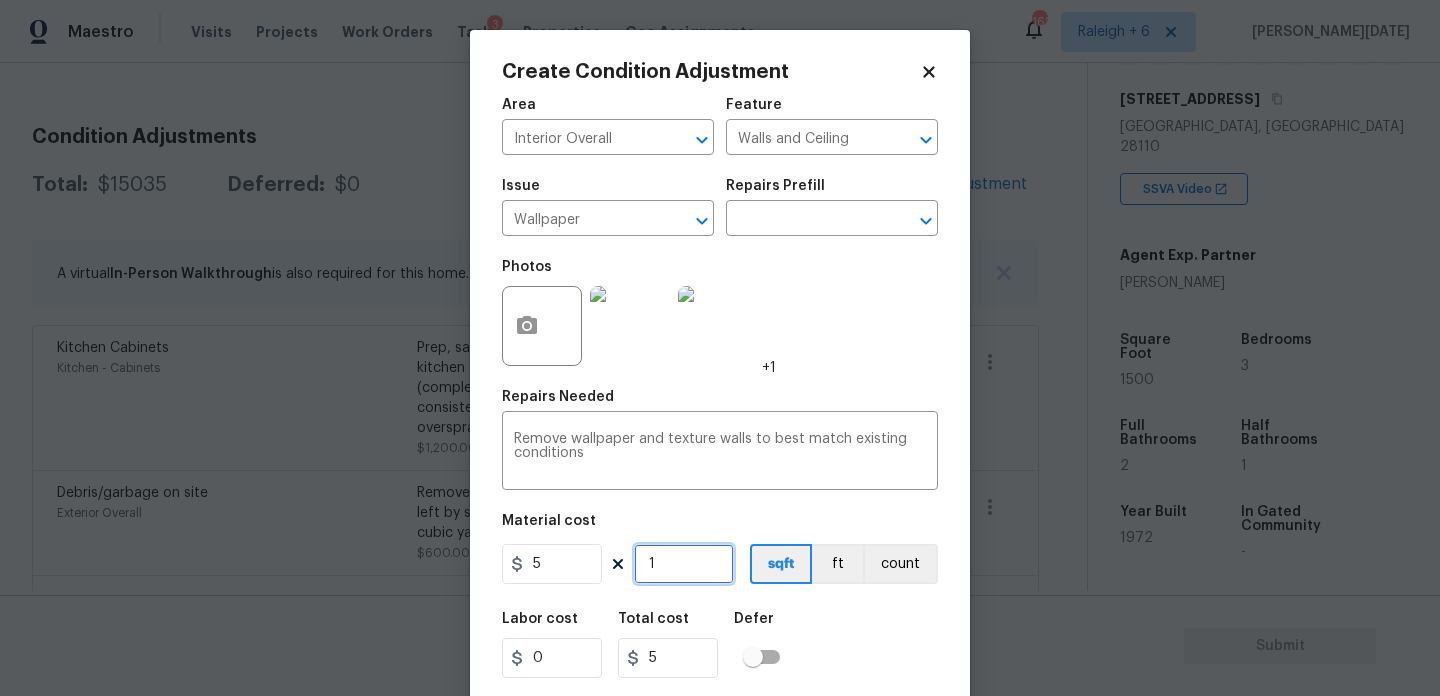 type on "10" 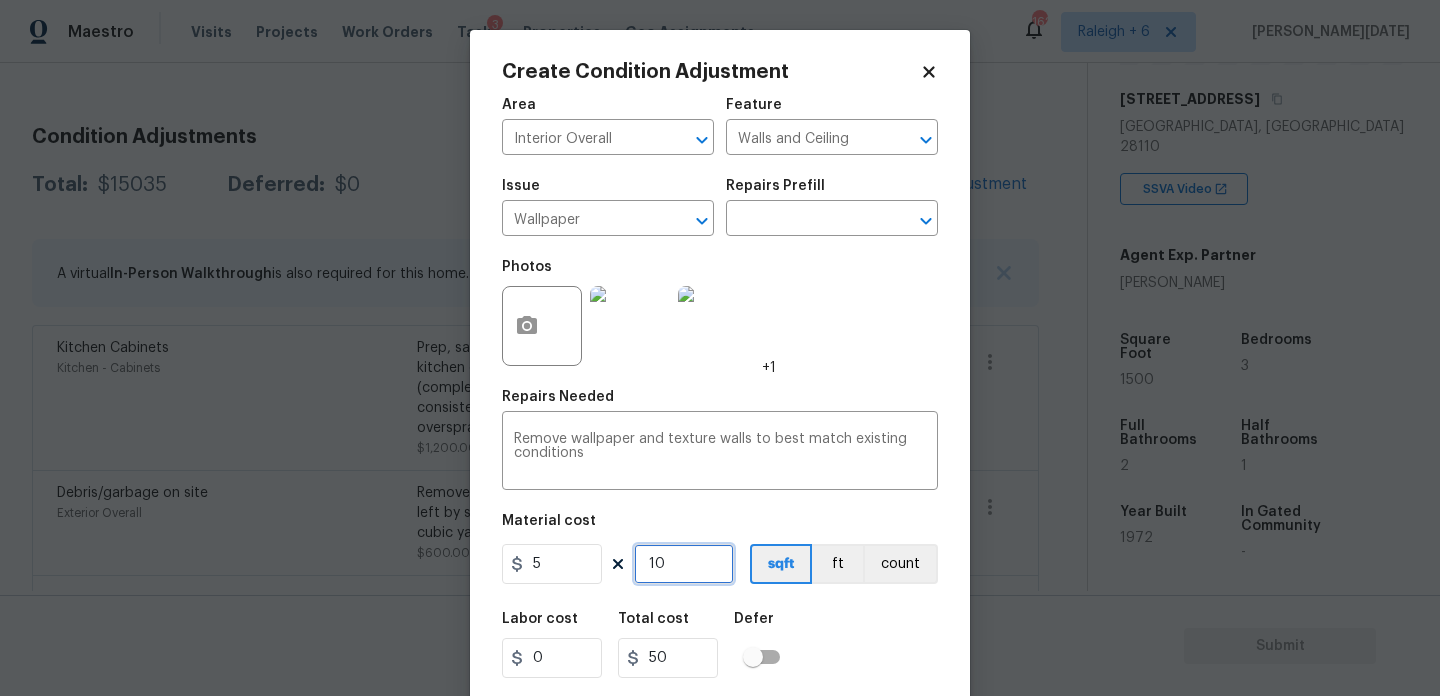 type on "100" 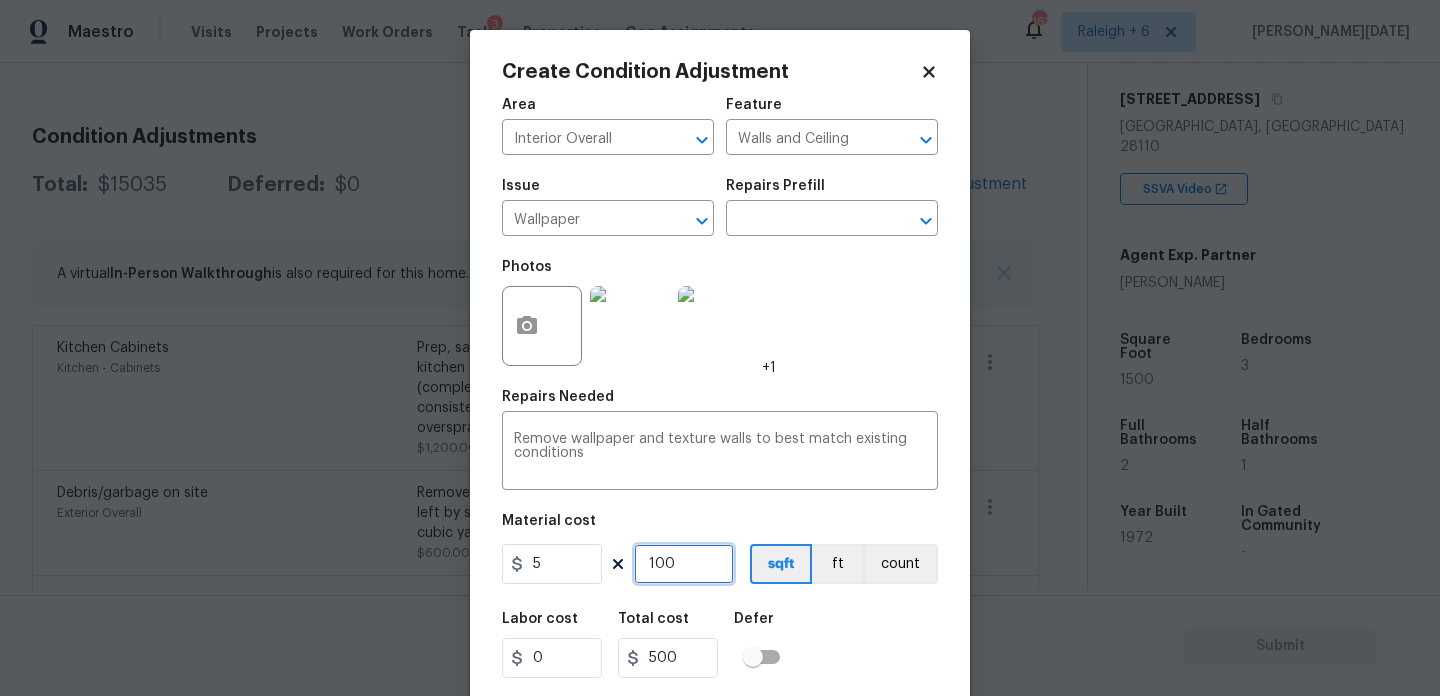 type on "100" 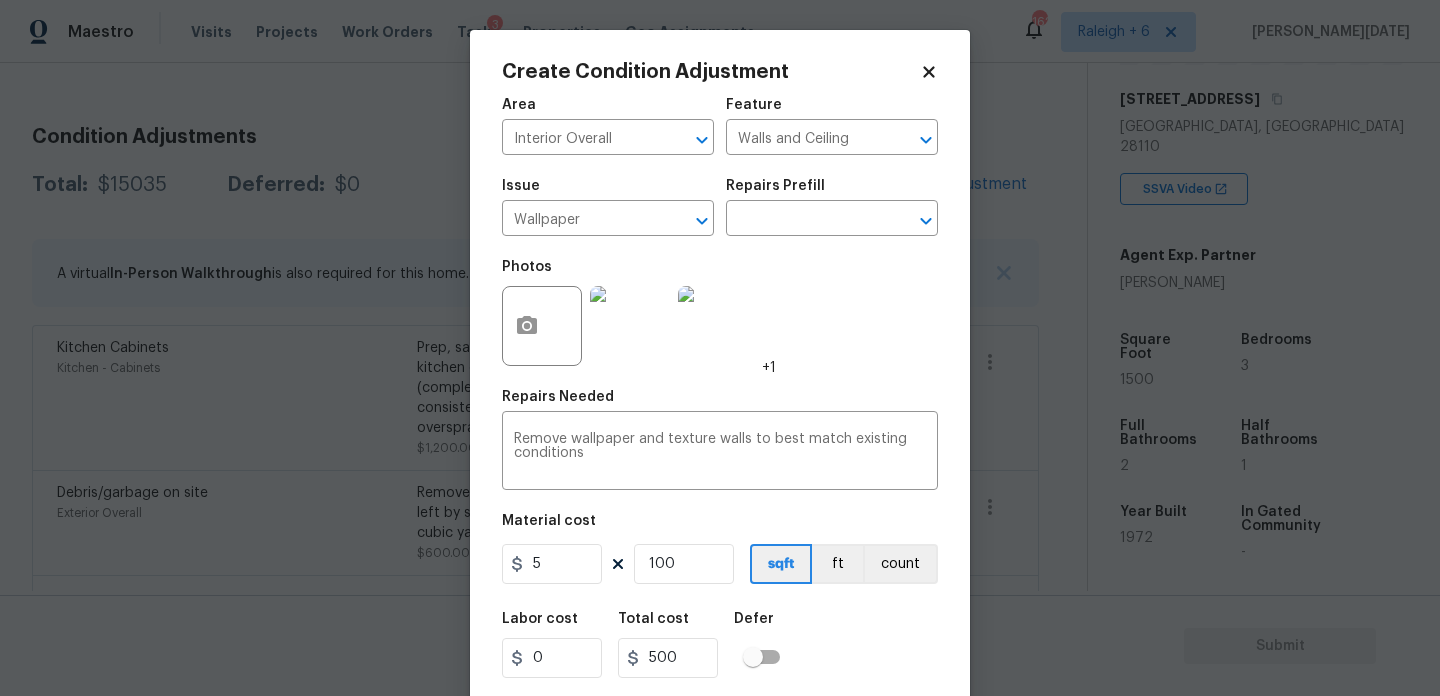 click on "Photos  +1" at bounding box center [720, 313] 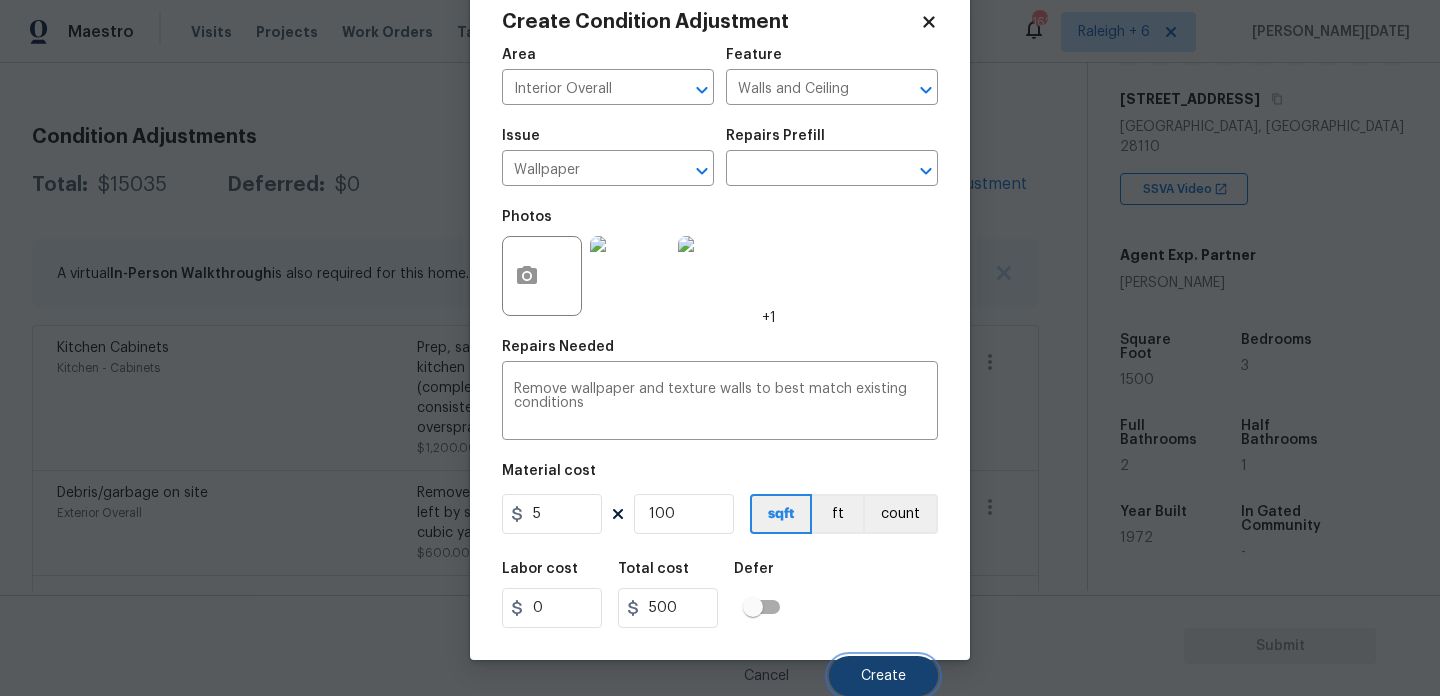 click on "Create" at bounding box center (883, 676) 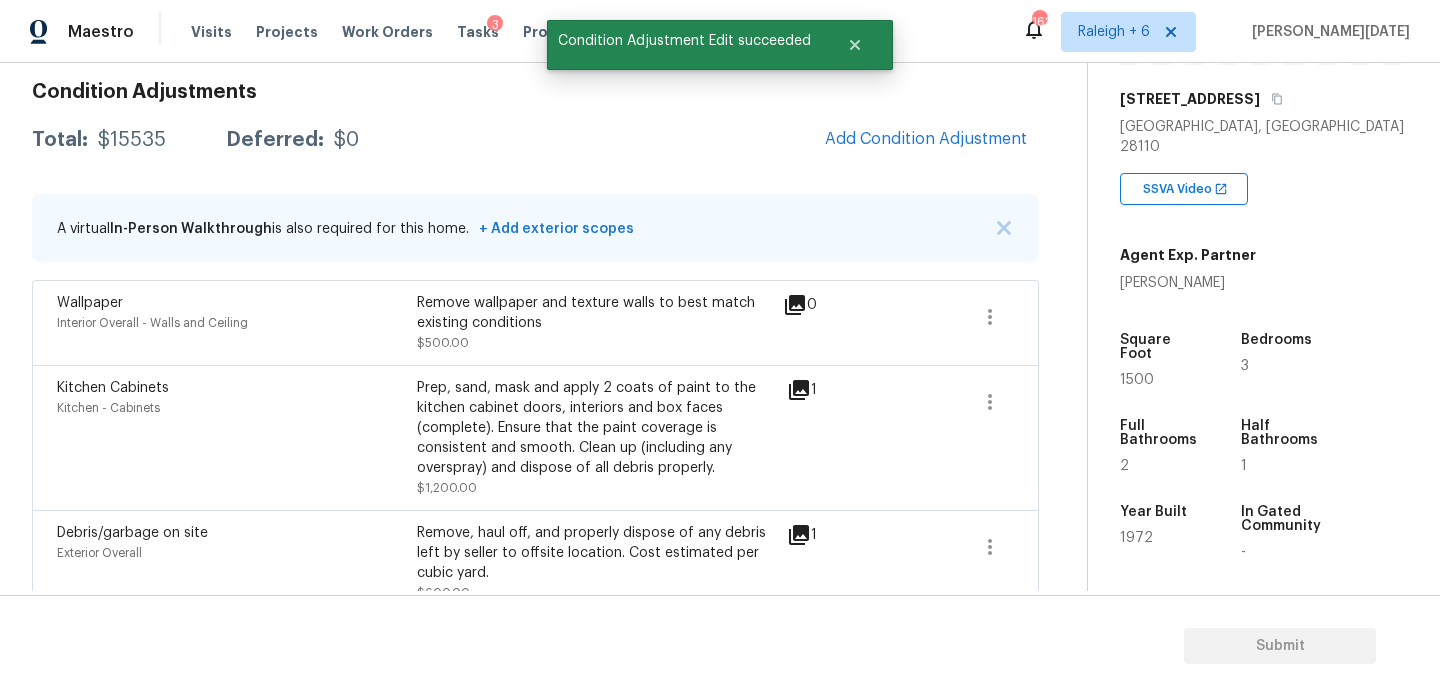 scroll, scrollTop: 240, scrollLeft: 0, axis: vertical 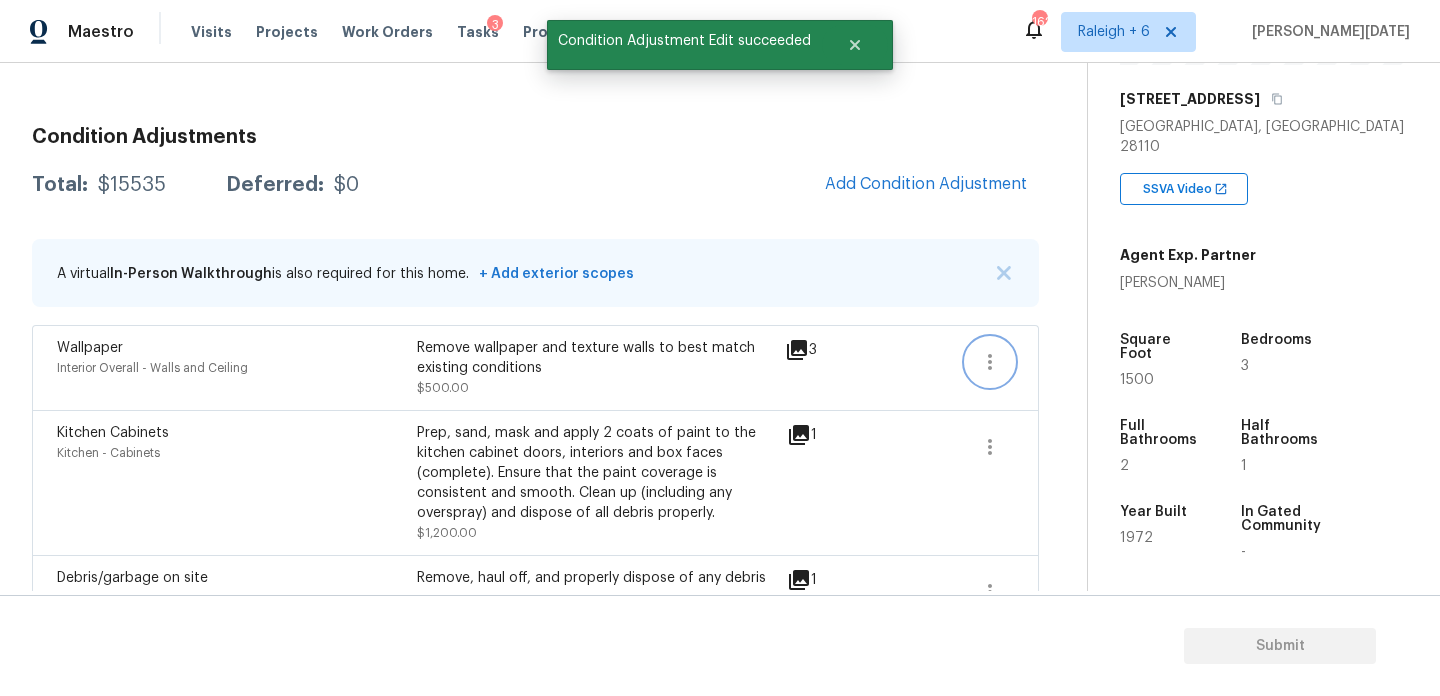 click 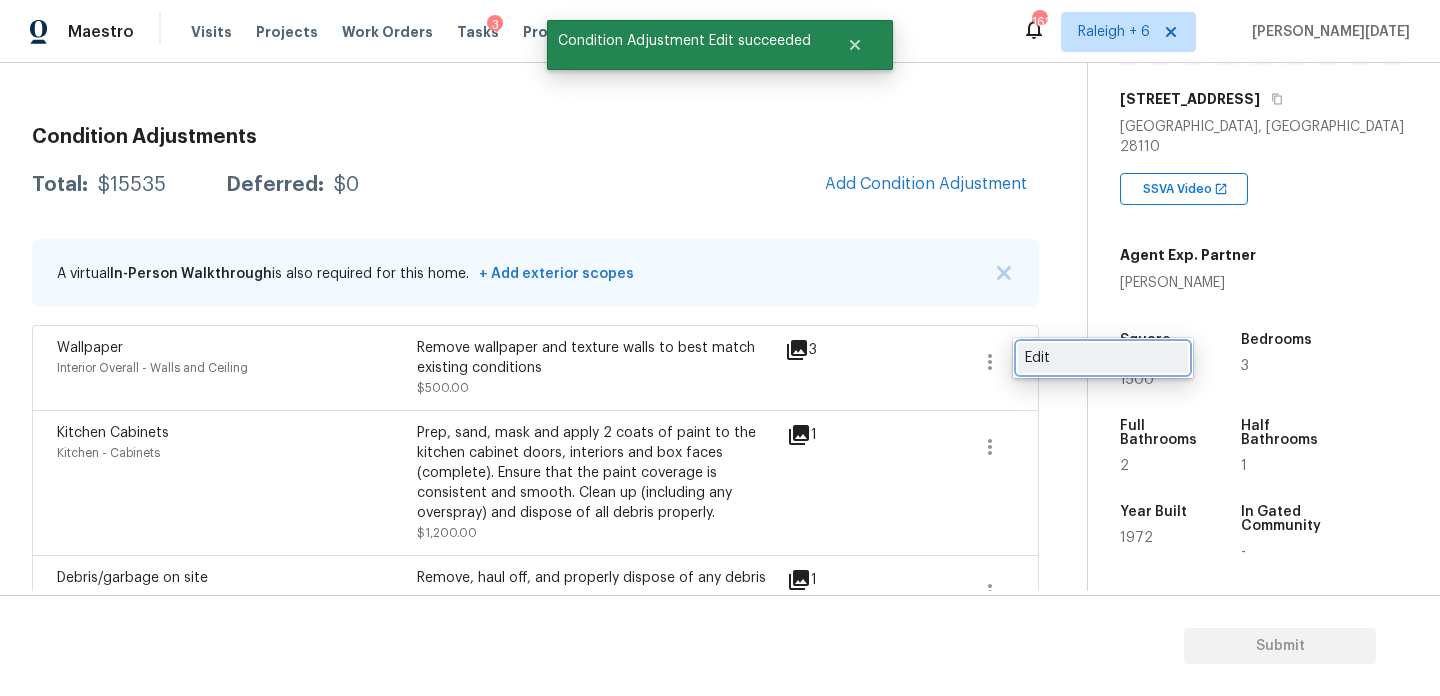 click on "Edit" at bounding box center [1103, 358] 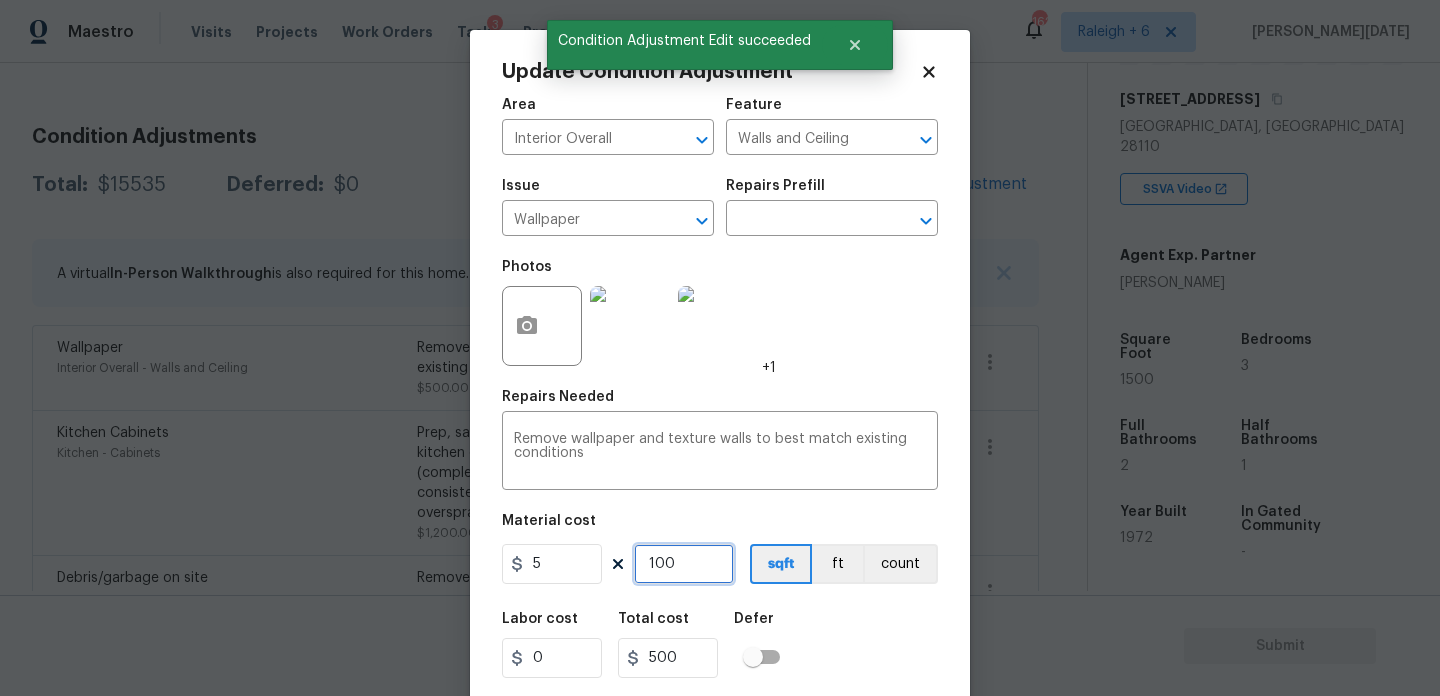 drag, startPoint x: 672, startPoint y: 567, endPoint x: 525, endPoint y: 558, distance: 147.27525 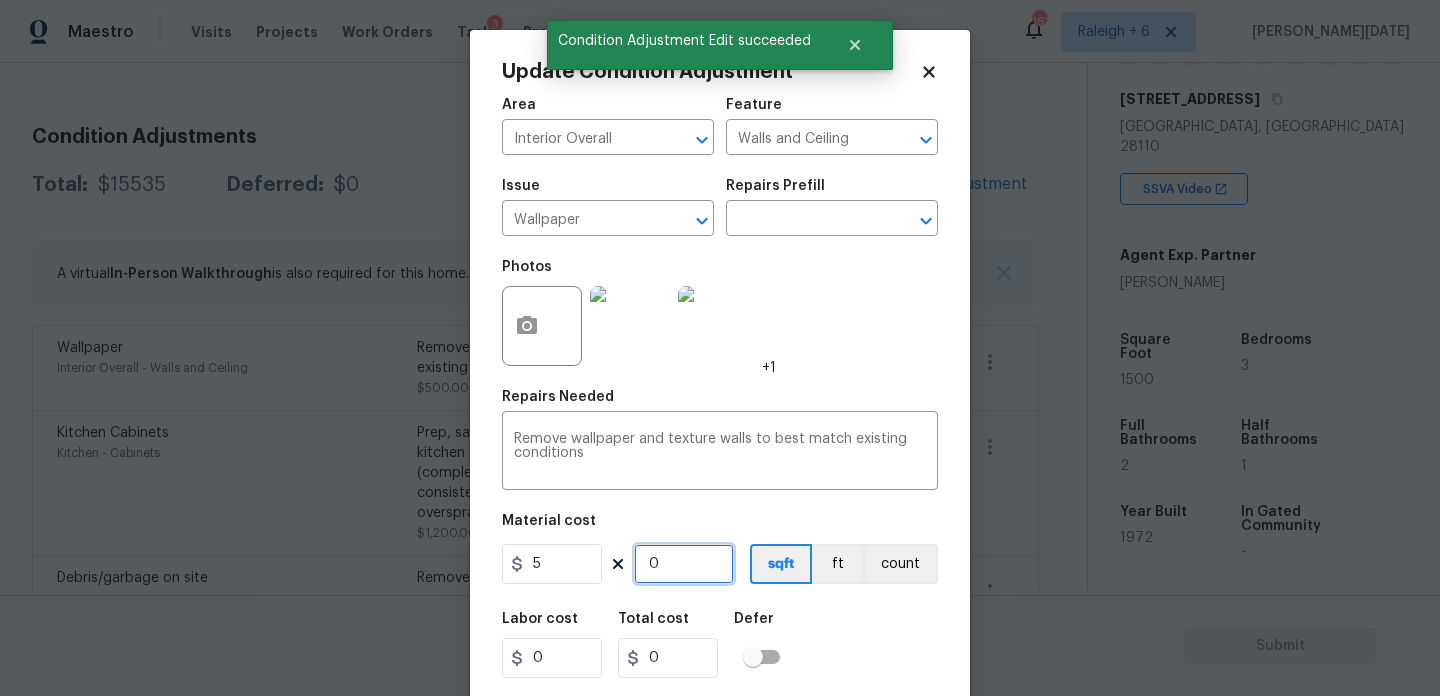 type on "1" 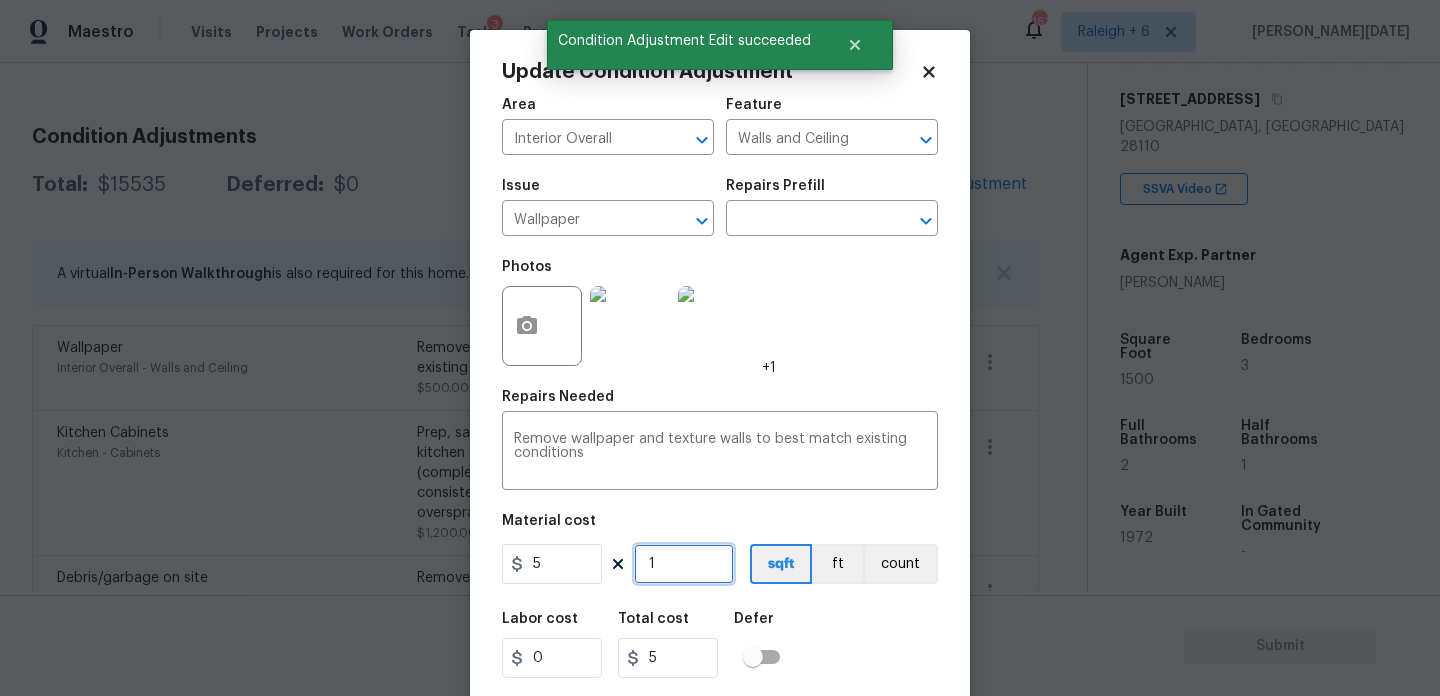 type on "15" 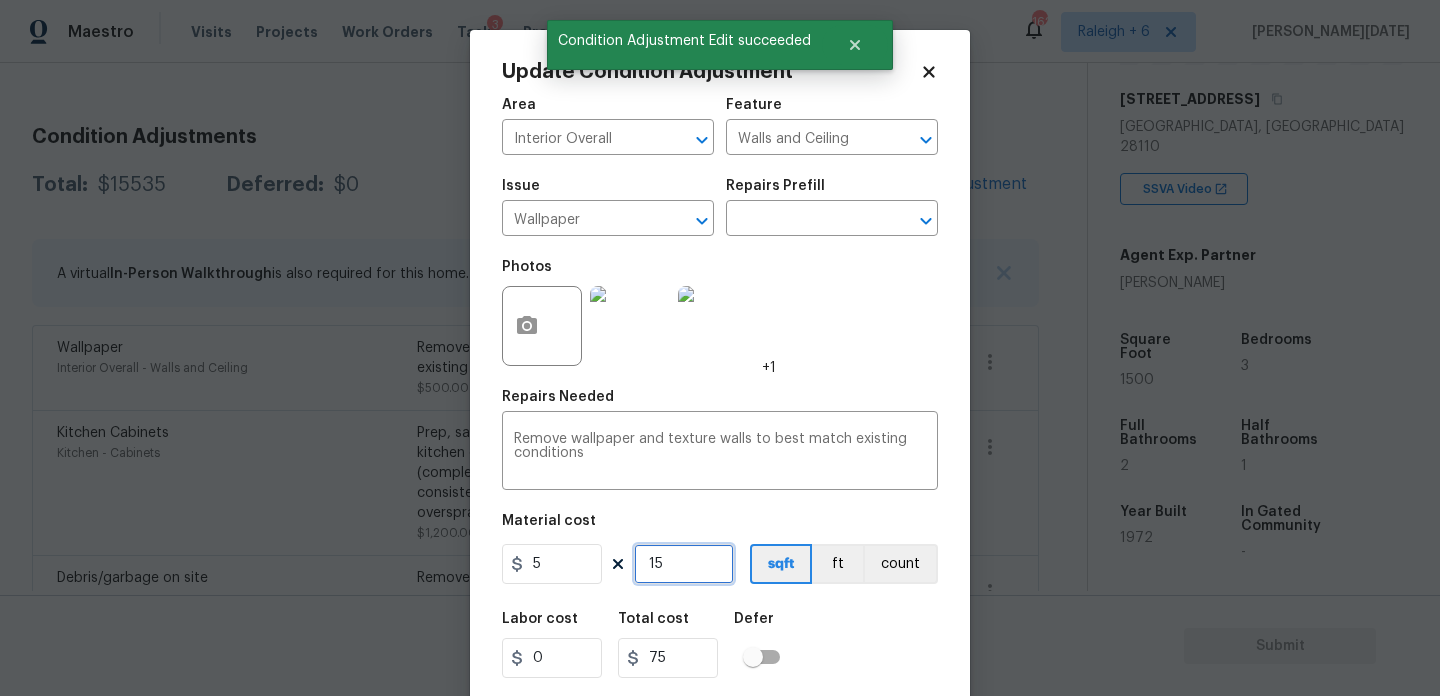 type on "15" 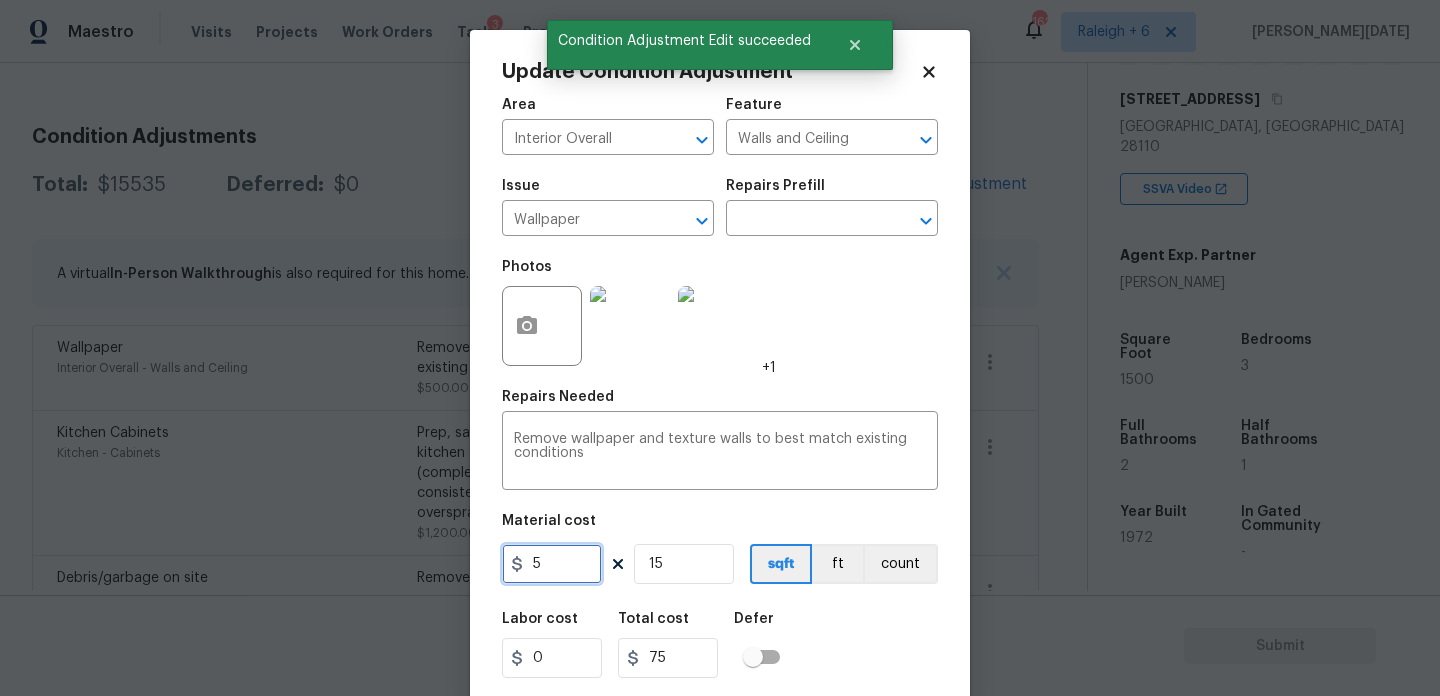 click on "5" at bounding box center [552, 564] 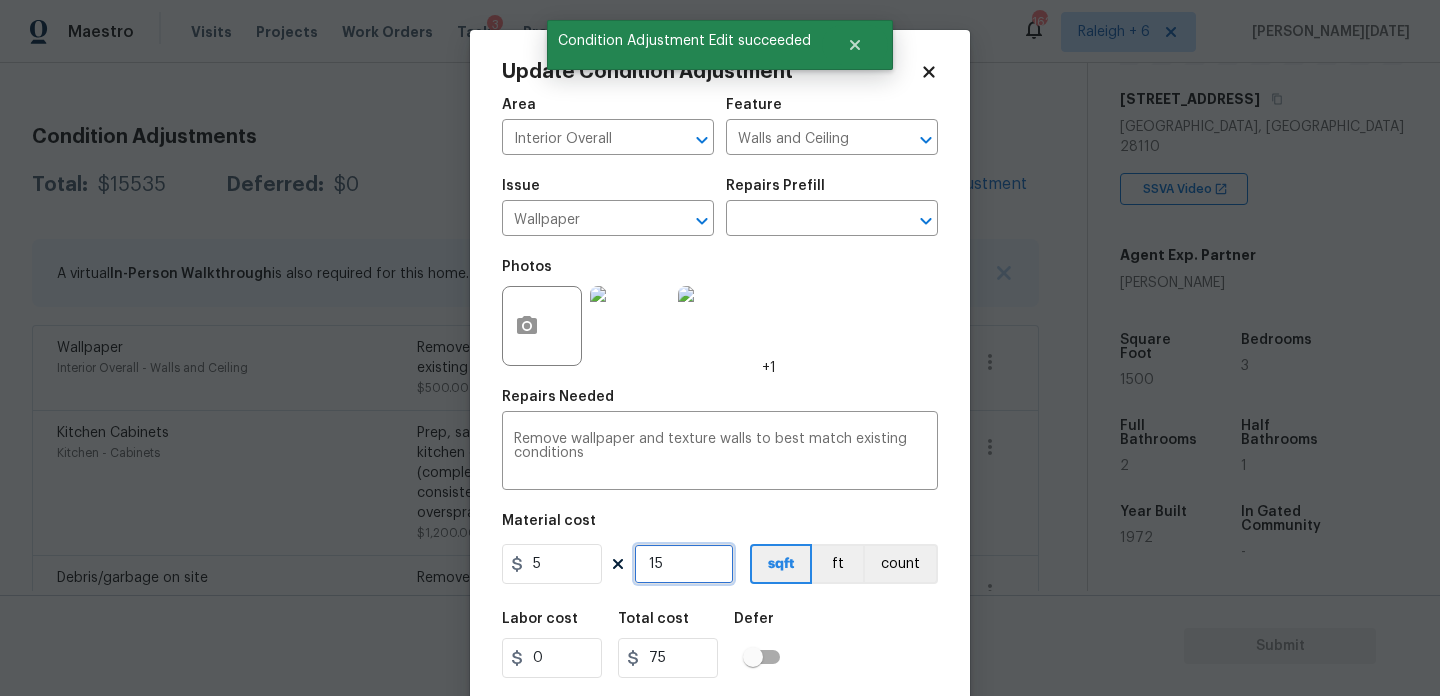 click on "15" at bounding box center [684, 564] 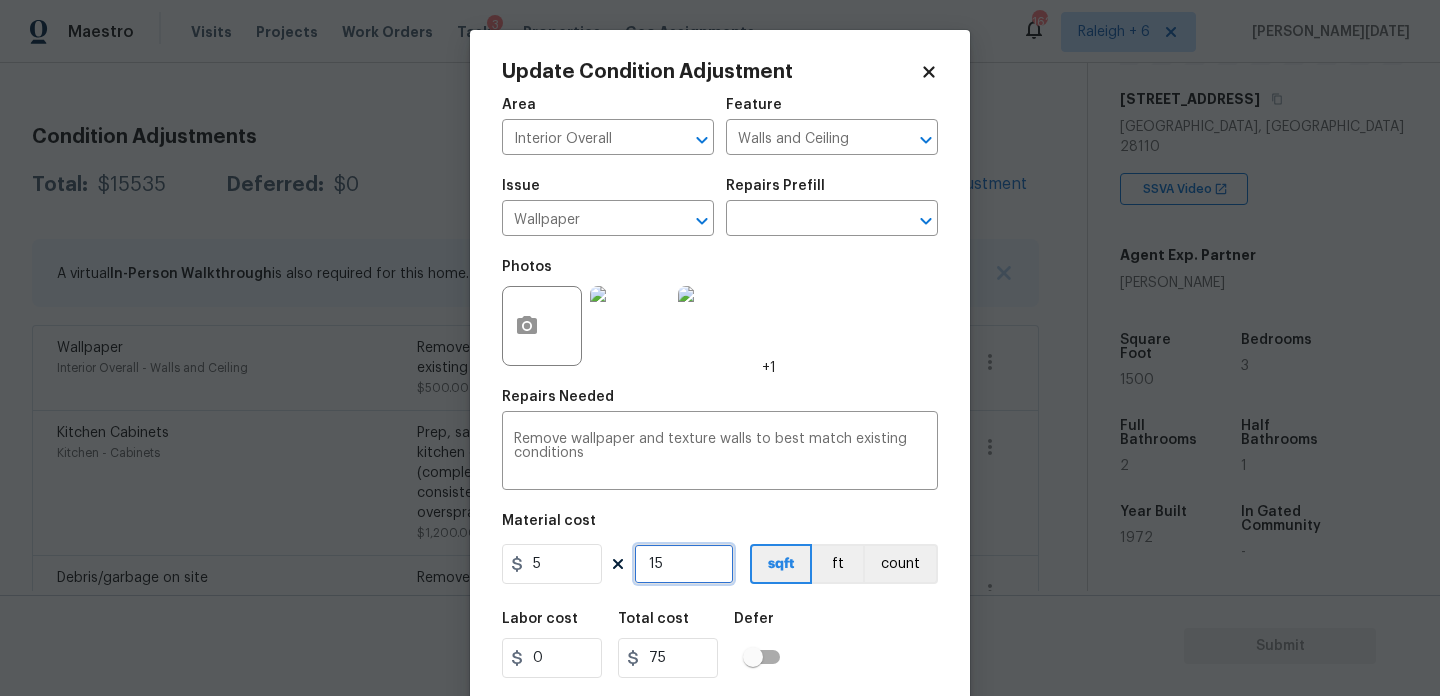 type on "150" 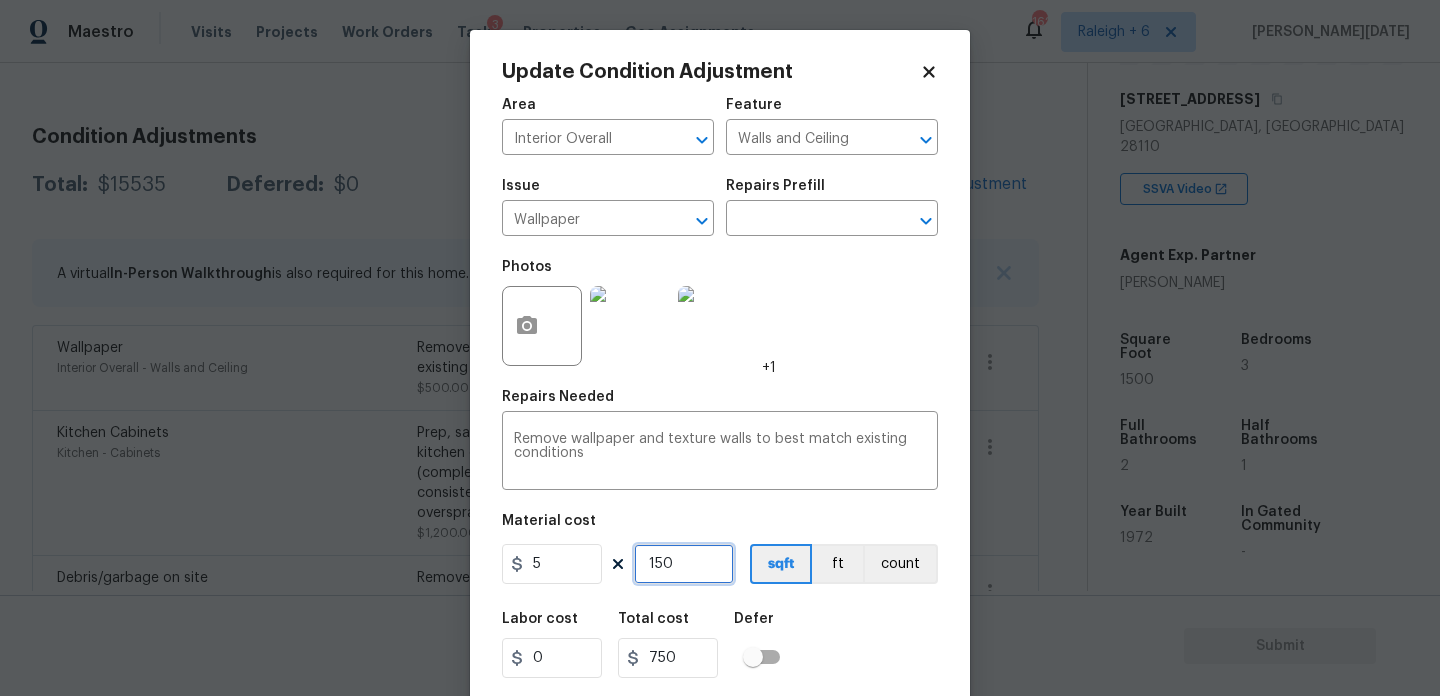 type on "150" 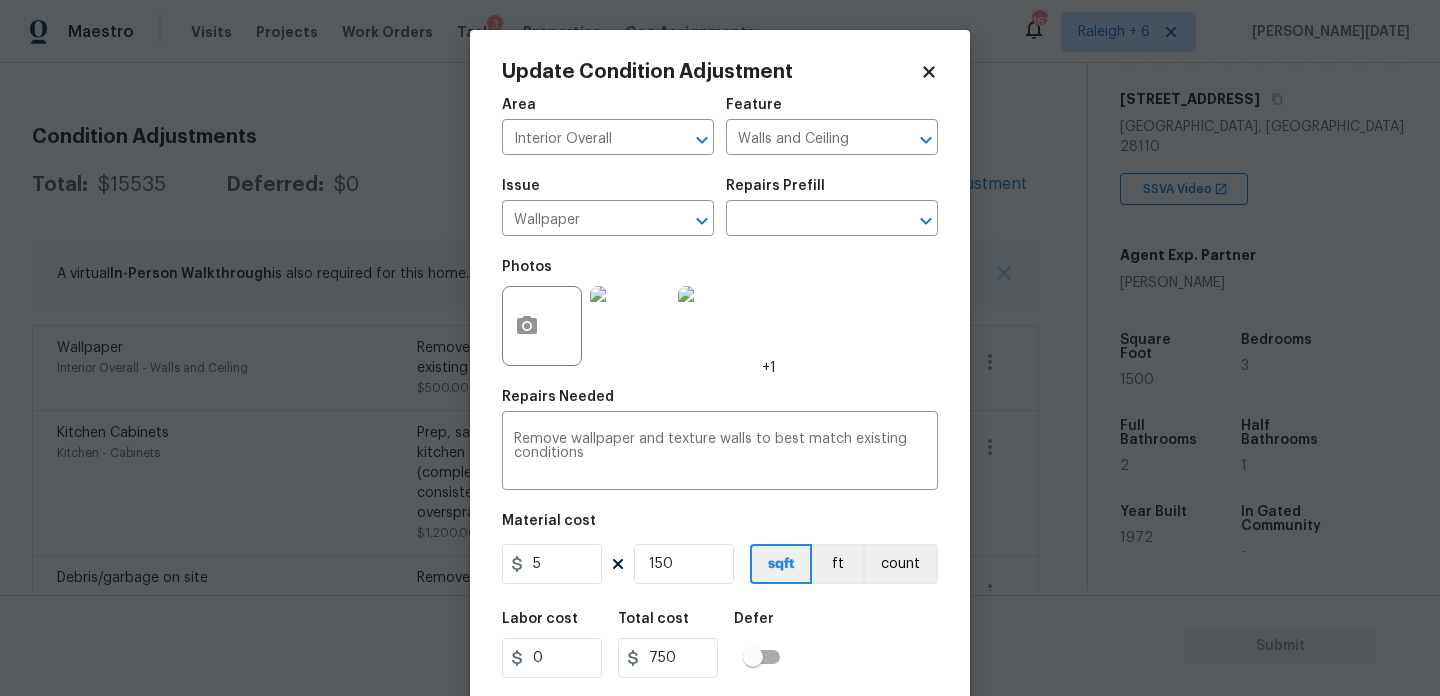 click on "Repairs Needed" at bounding box center (720, 403) 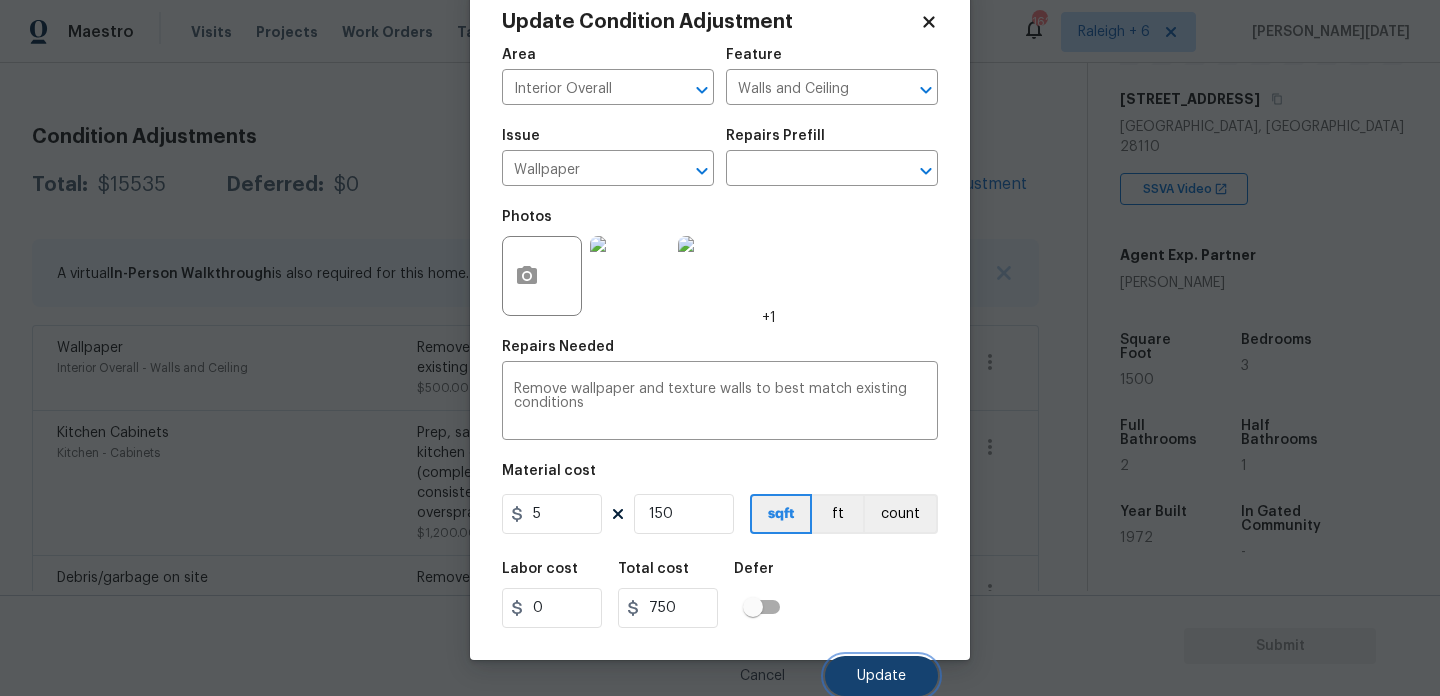 click on "Update" at bounding box center (881, 676) 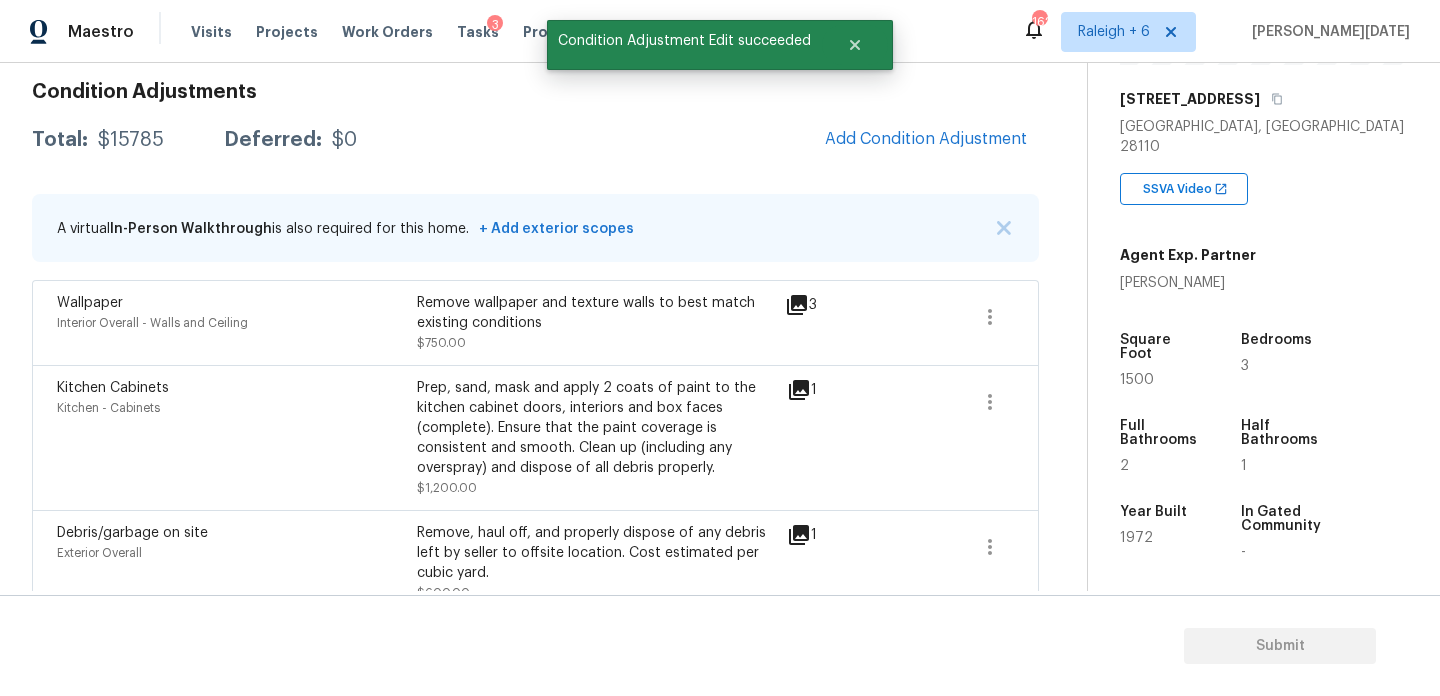 scroll, scrollTop: 240, scrollLeft: 0, axis: vertical 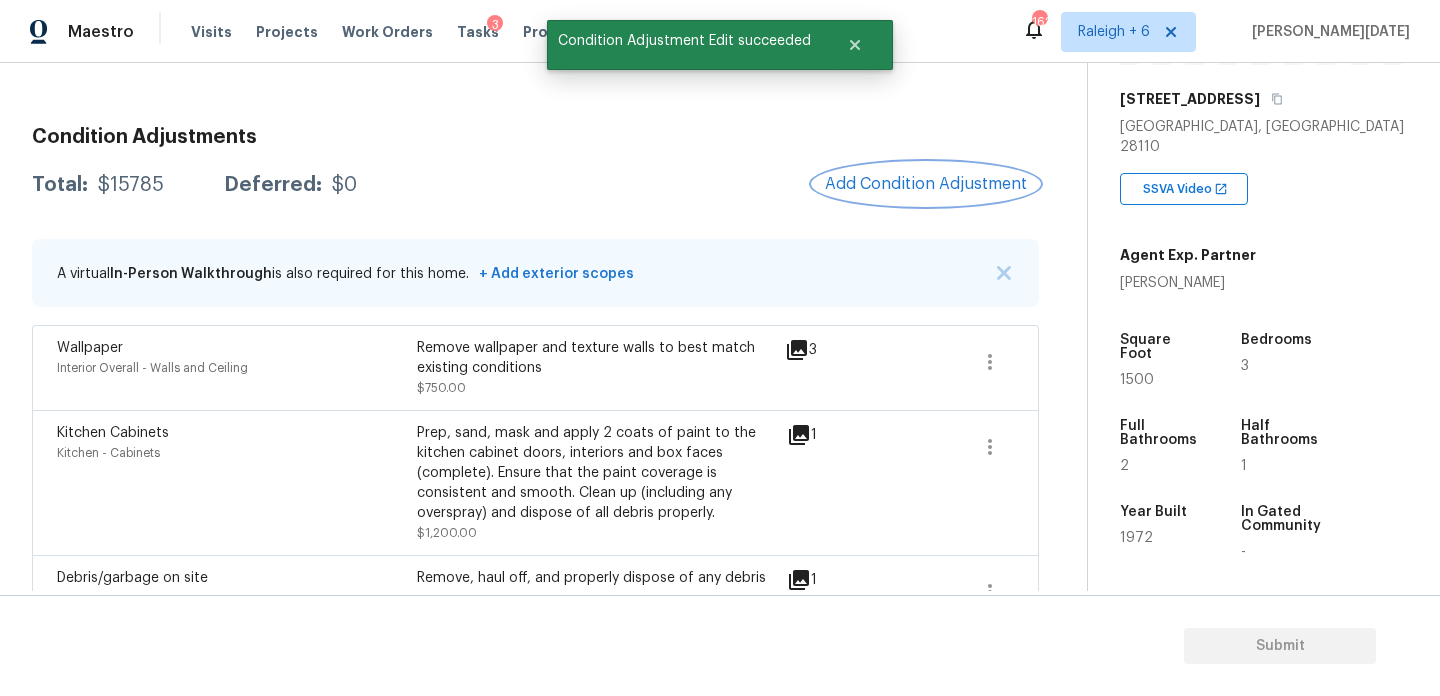 click on "Add Condition Adjustment" at bounding box center (926, 184) 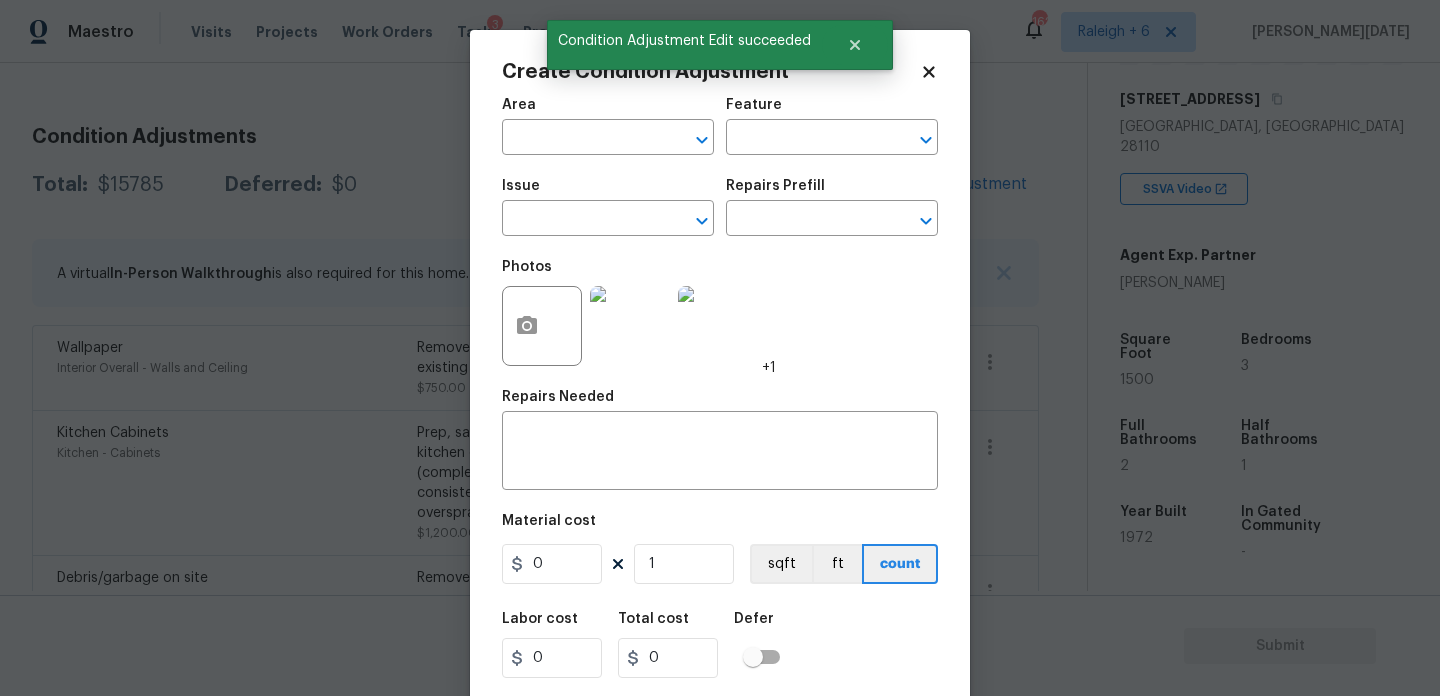 click at bounding box center (542, 326) 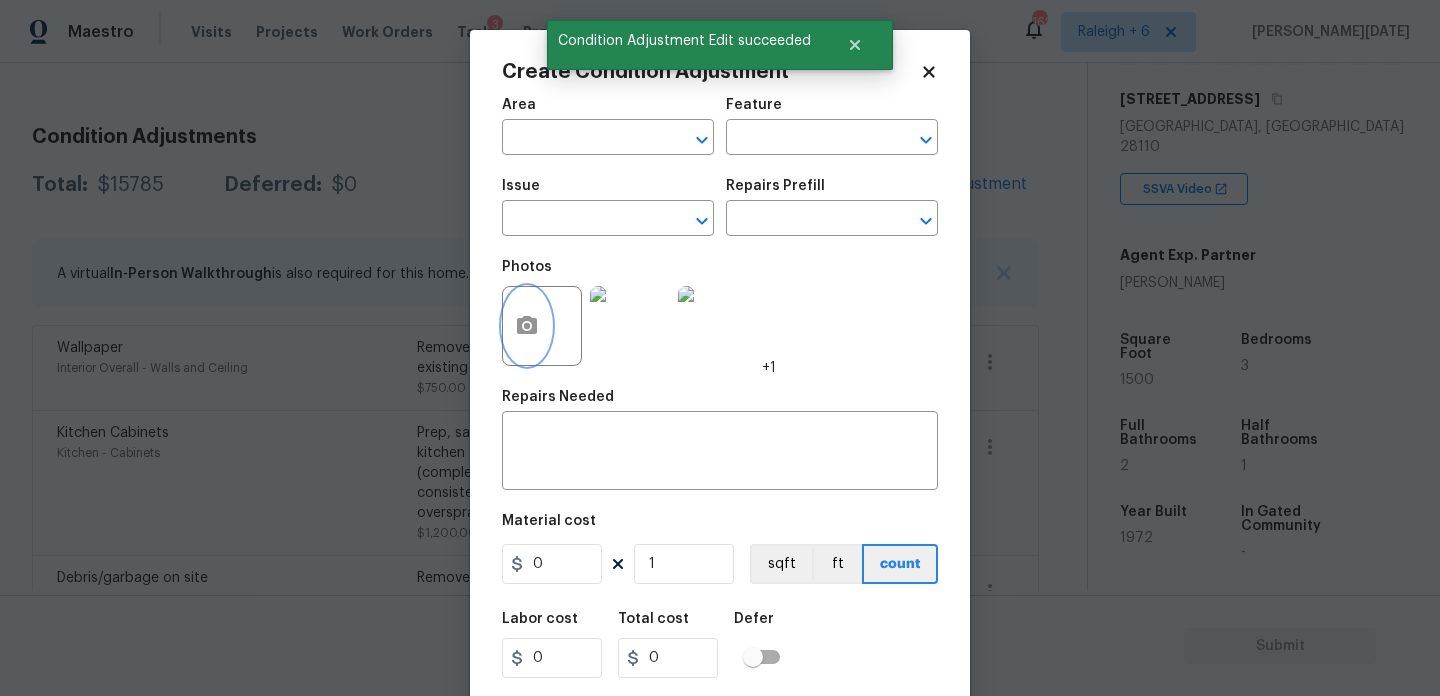 click 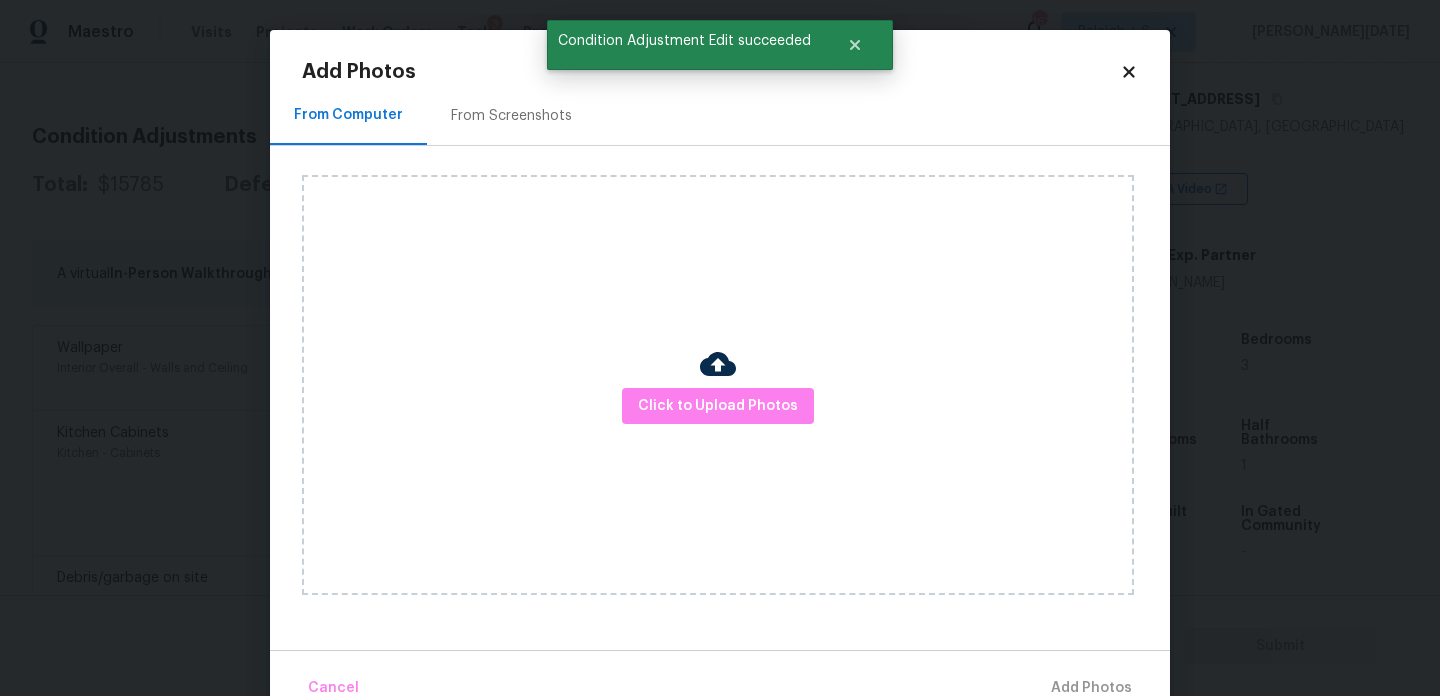 click on "Click to Upload Photos" at bounding box center (718, 385) 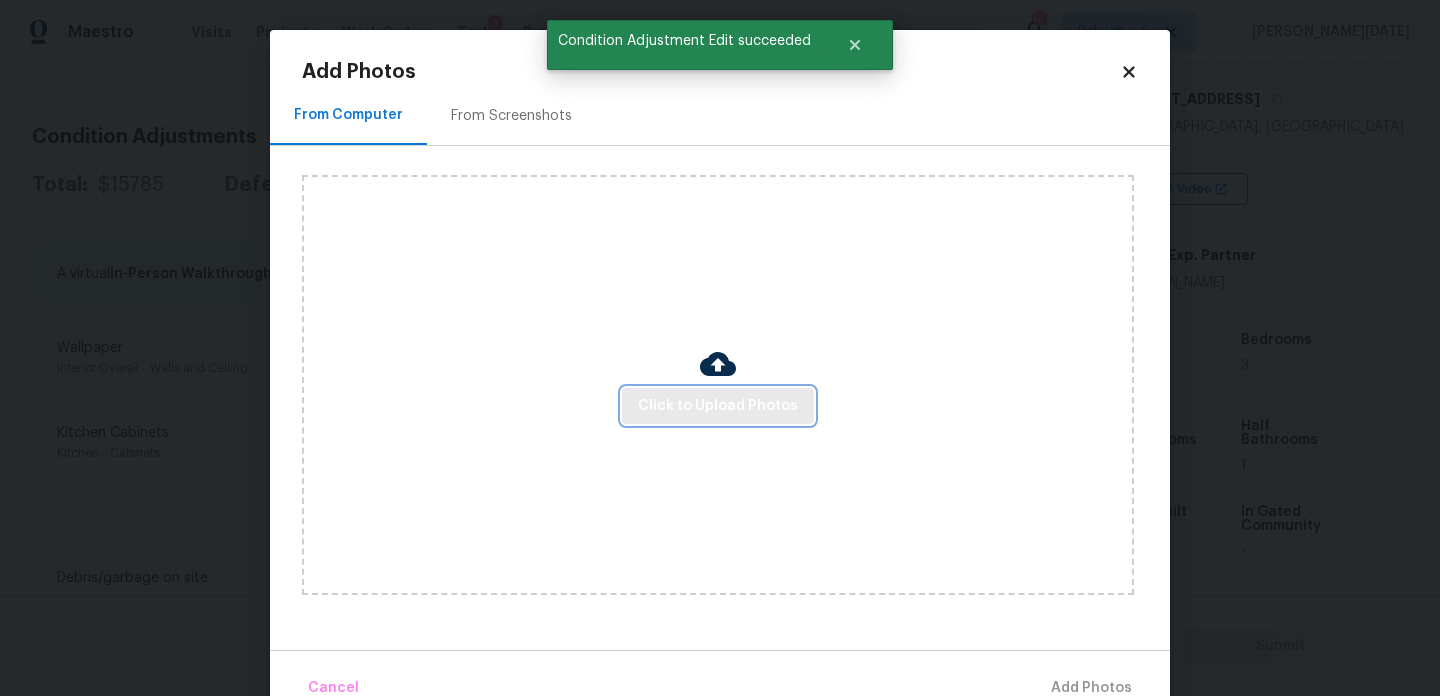 click on "Click to Upload Photos" at bounding box center [718, 406] 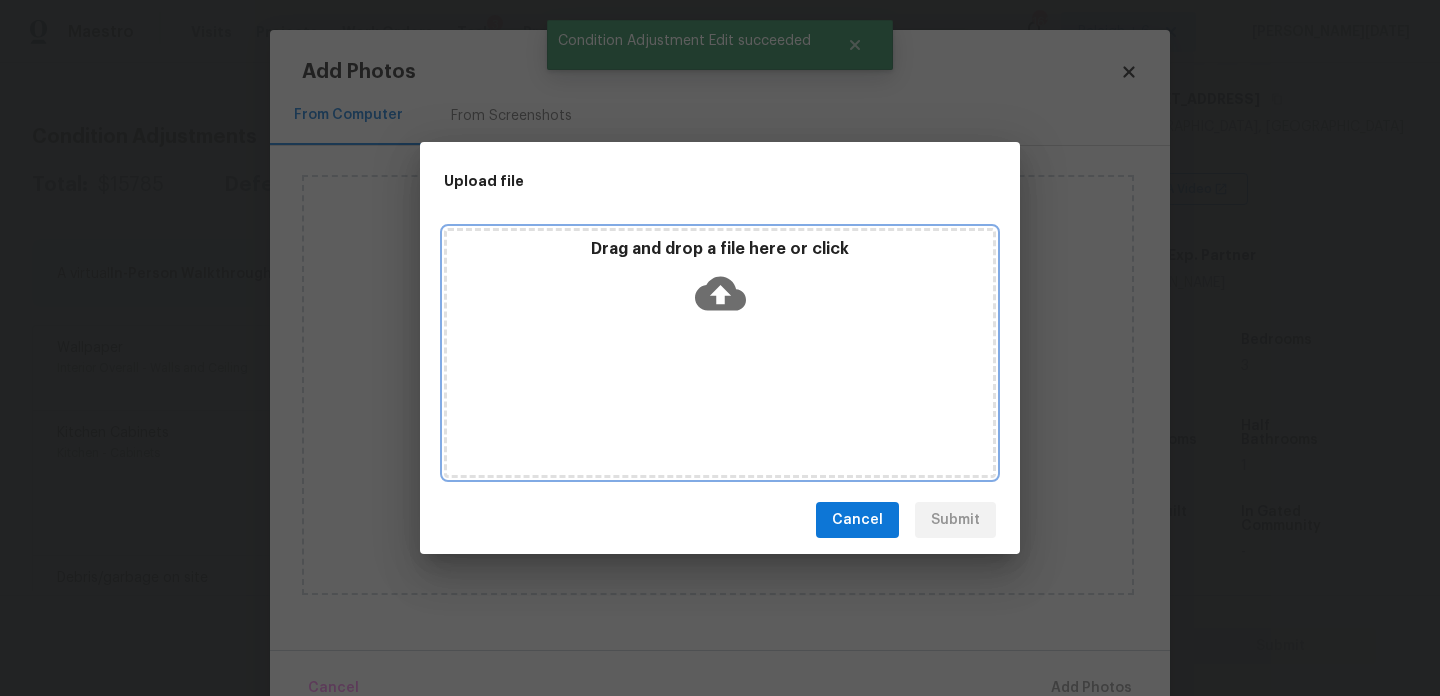 click on "Drag and drop a file here or click" at bounding box center (720, 353) 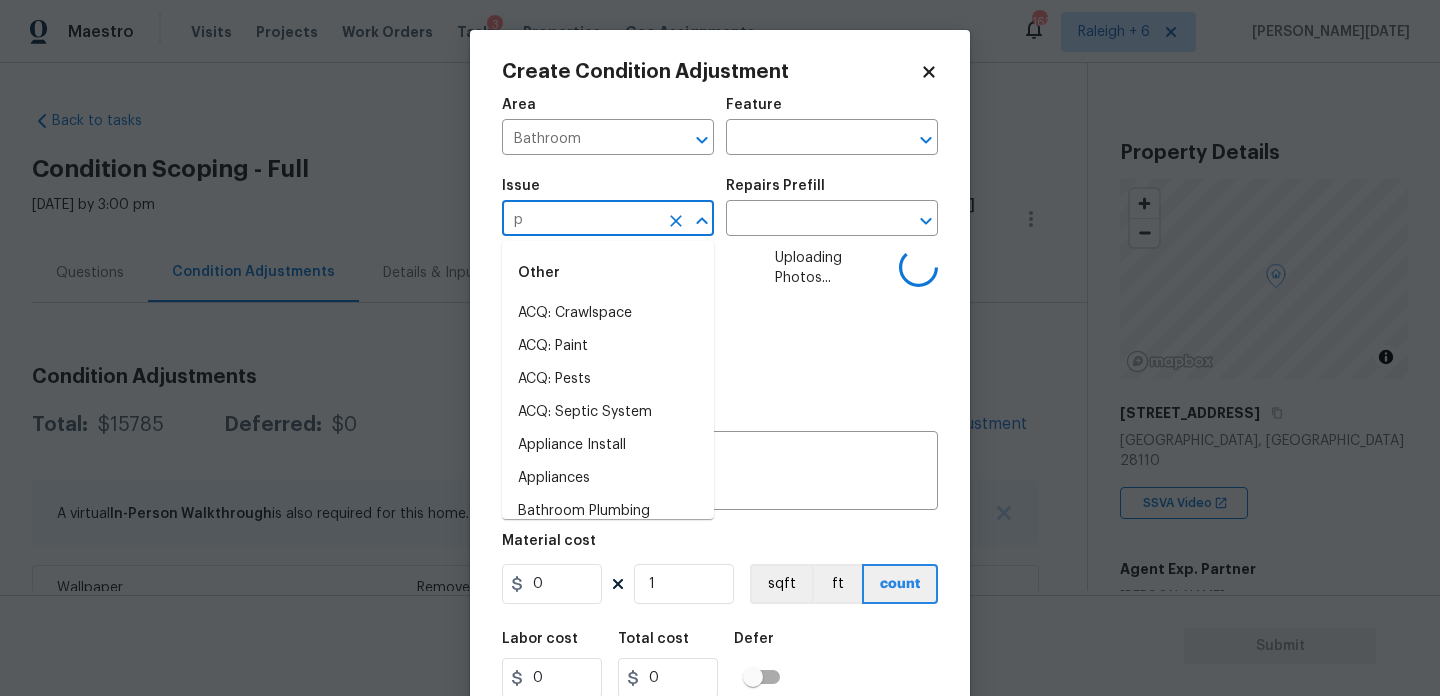 scroll, scrollTop: 0, scrollLeft: 0, axis: both 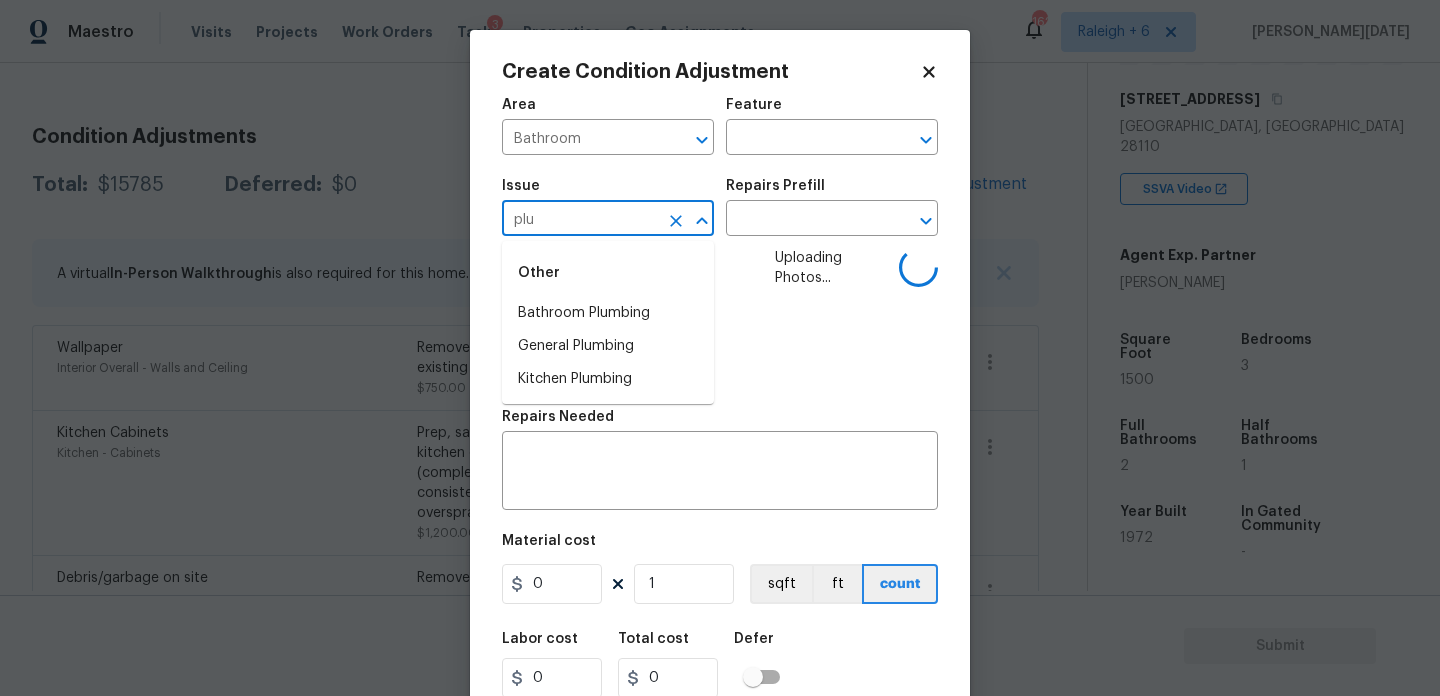 click on "Bathroom Plumbing" at bounding box center [608, 313] 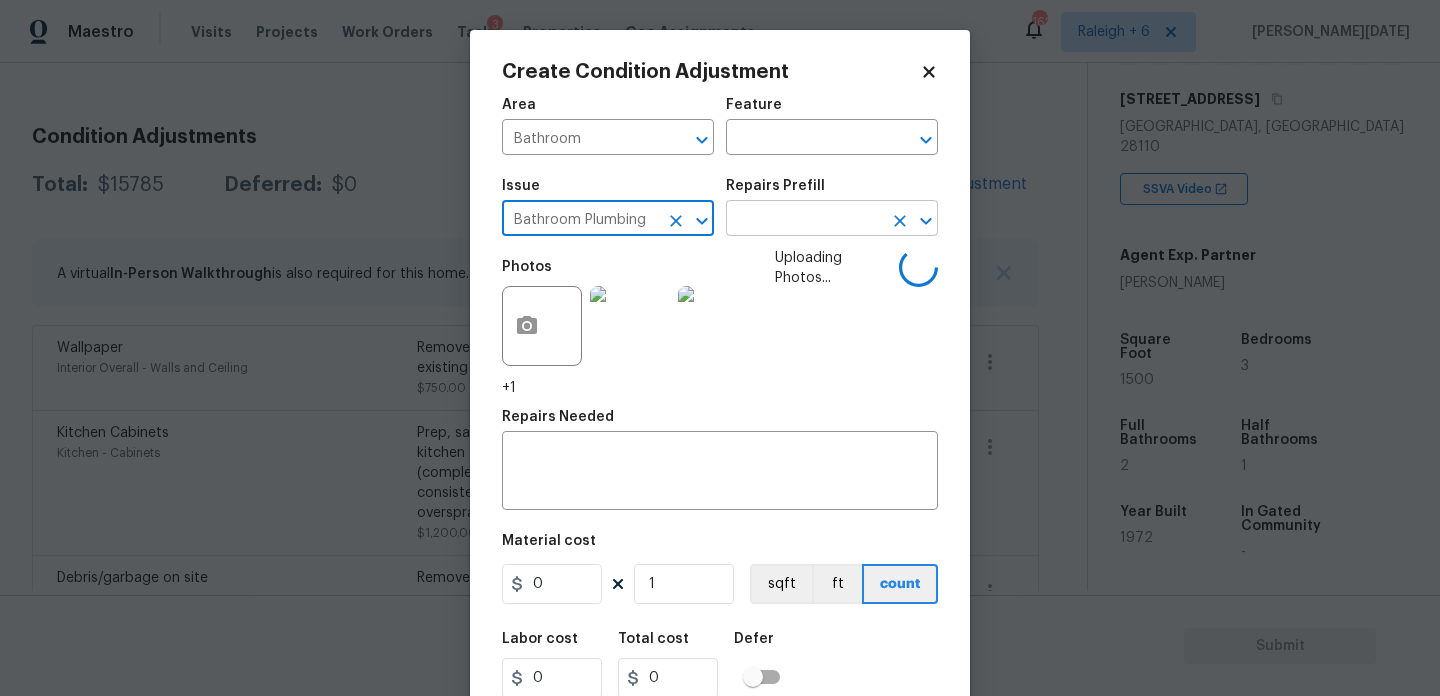 type on "Bathroom Plumbing" 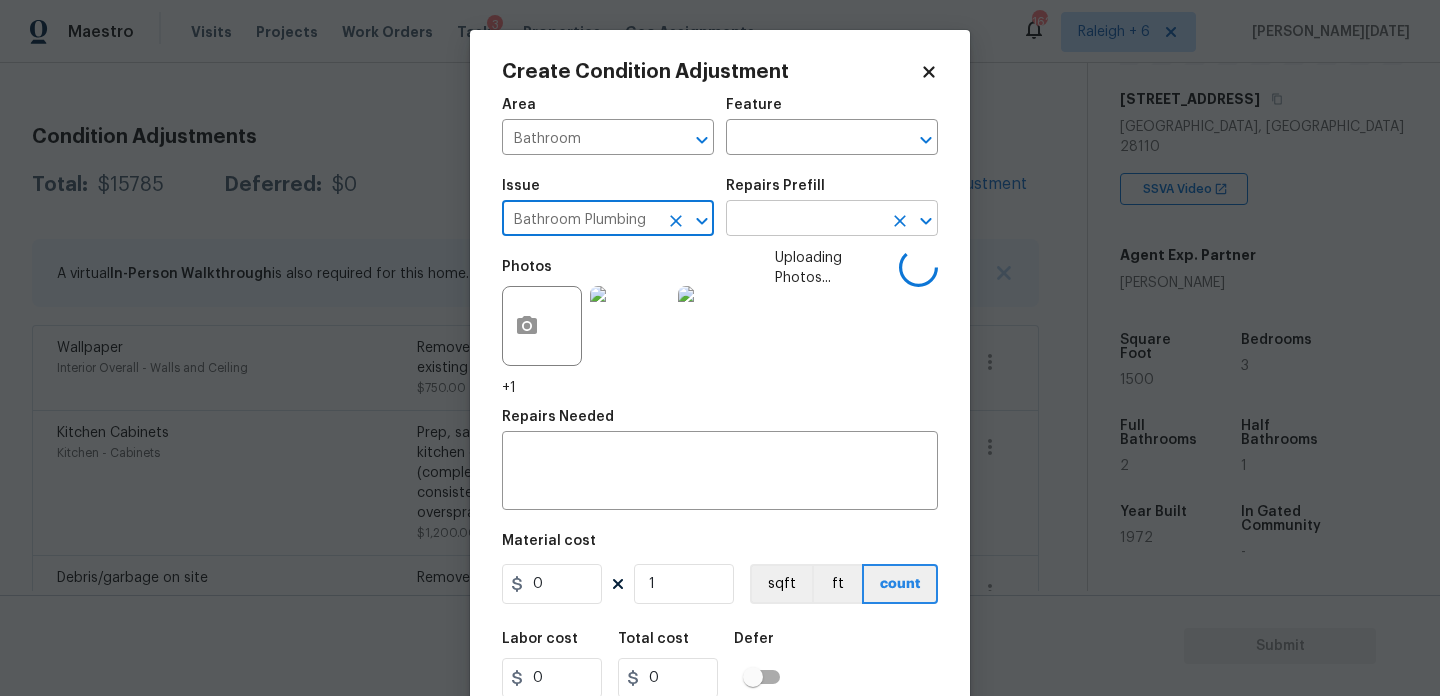 click at bounding box center (804, 220) 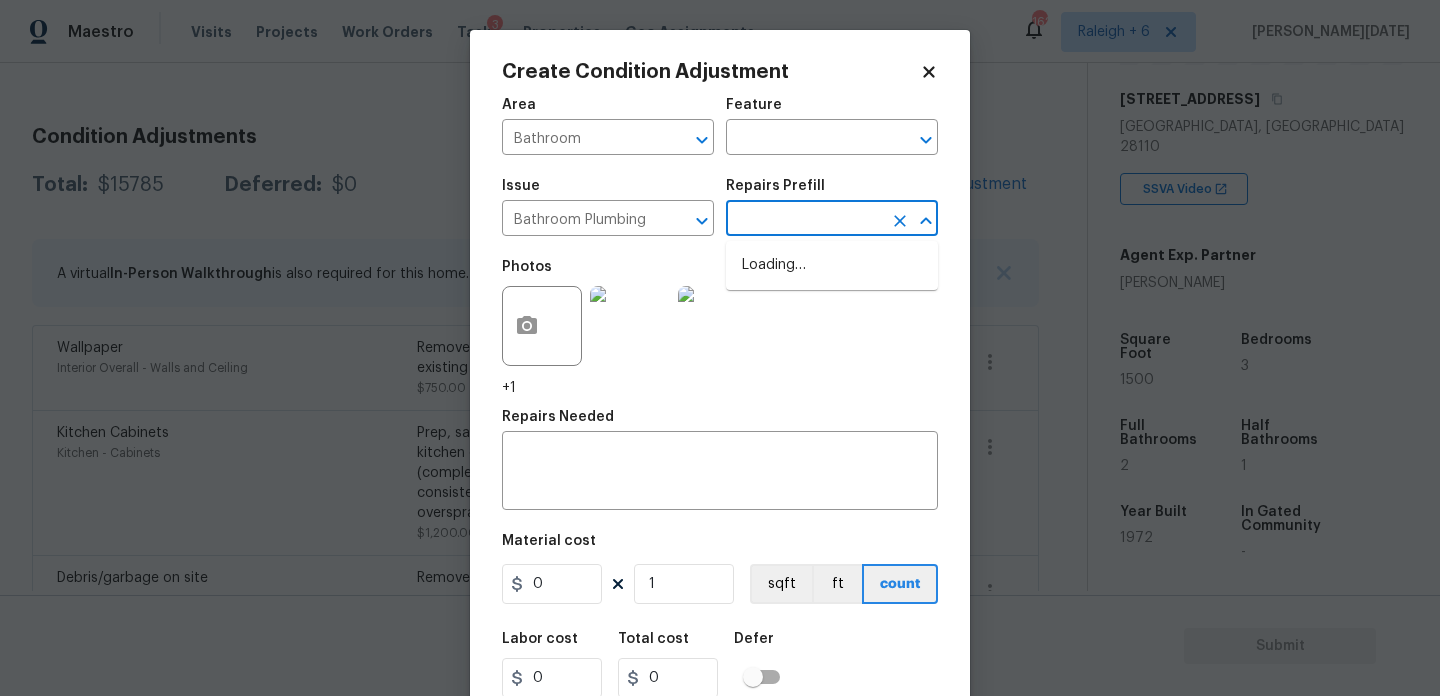 click at bounding box center [804, 220] 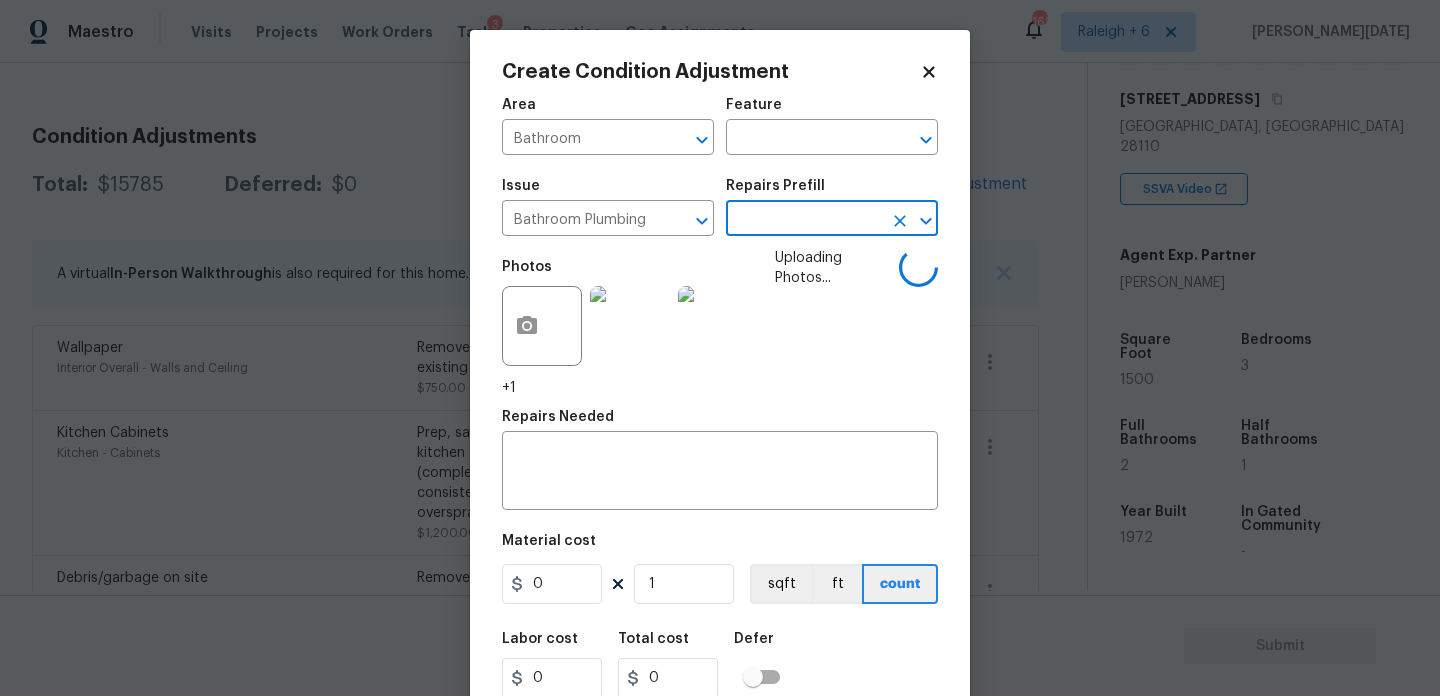 click at bounding box center (804, 220) 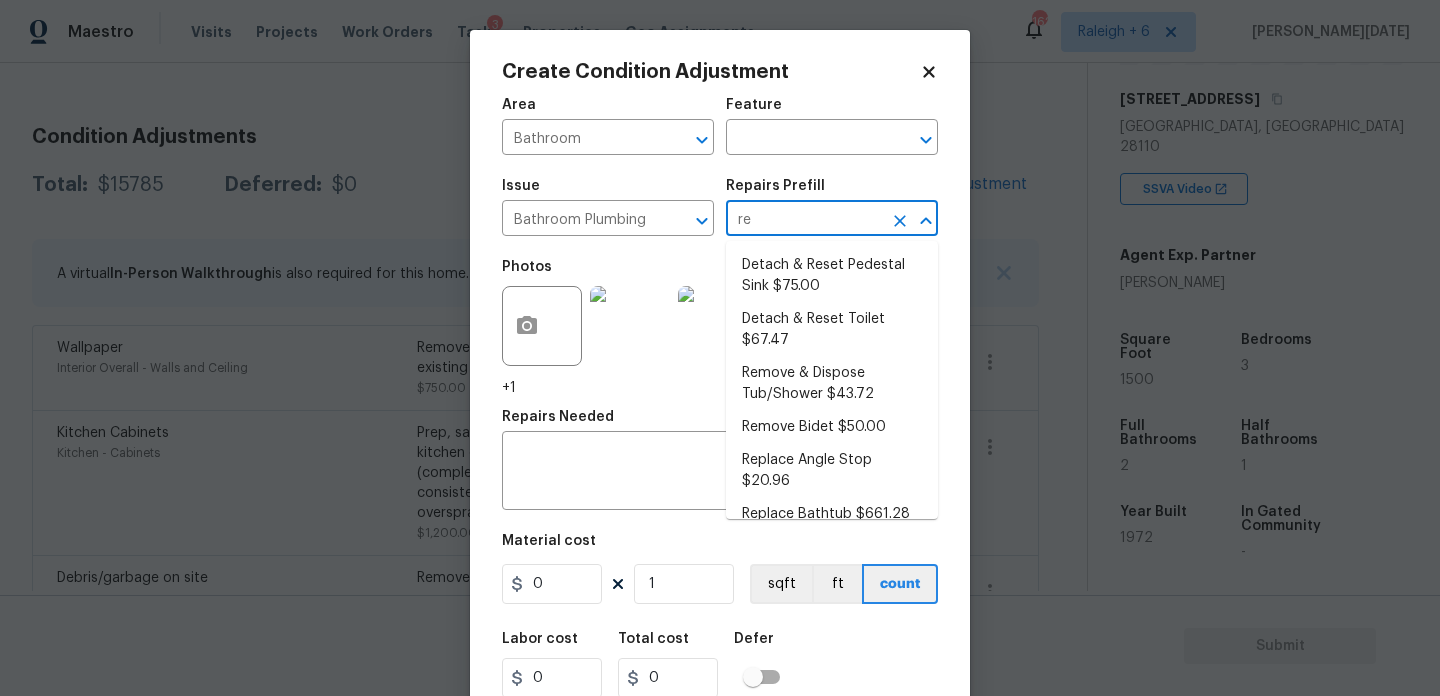 type on "ref" 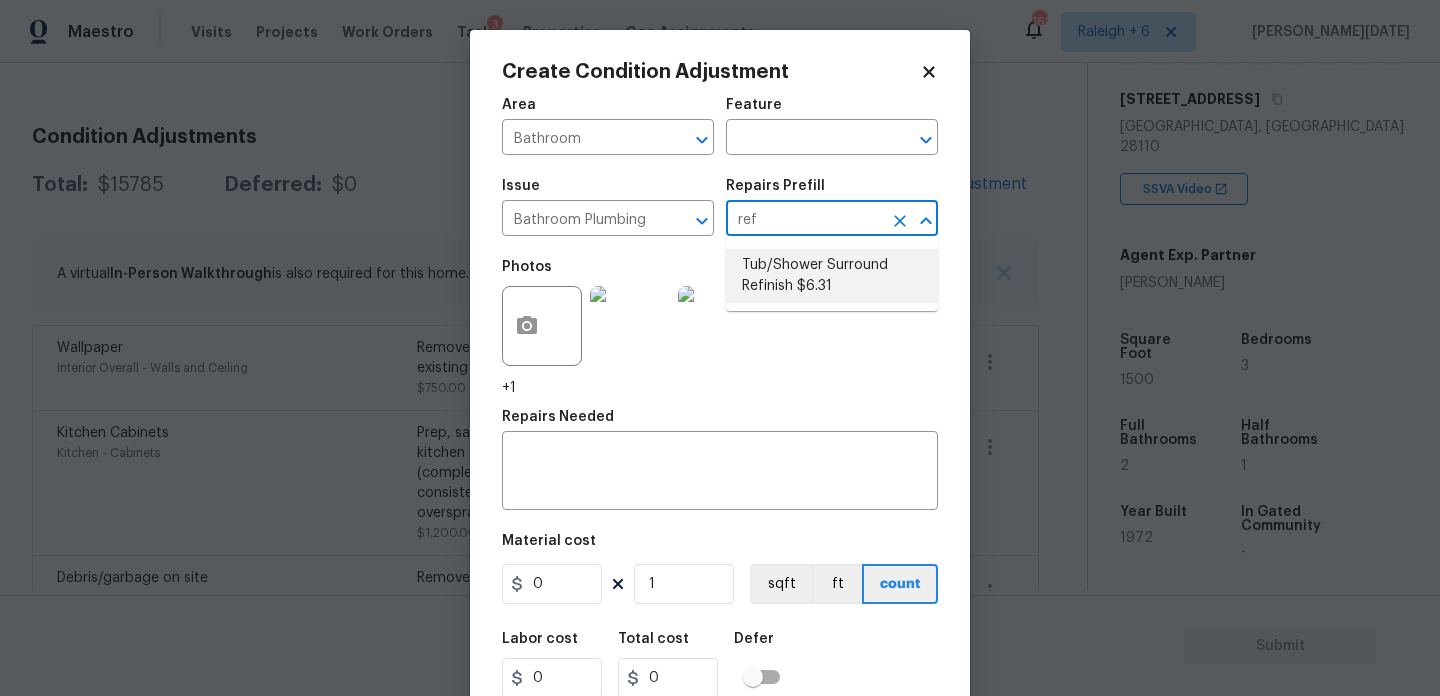 click on "Tub/Shower Surround Refinish $6.31" at bounding box center (832, 276) 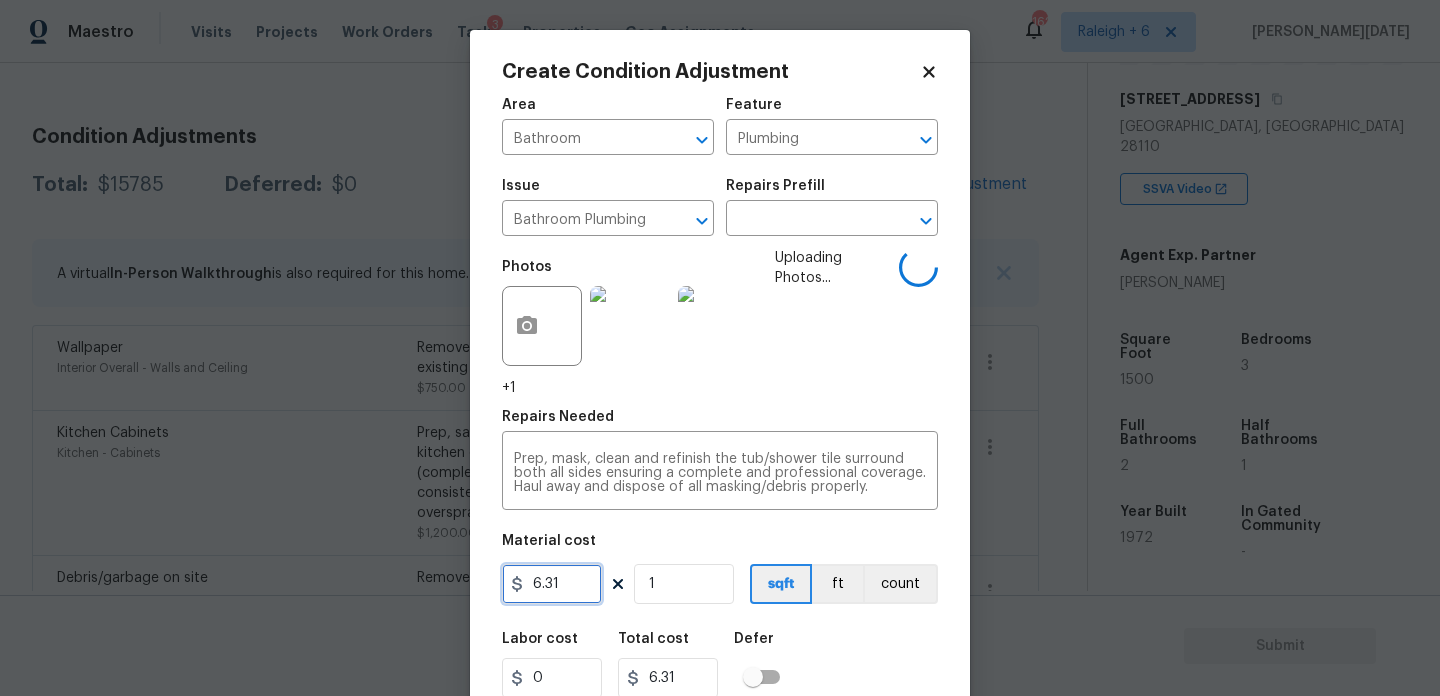 drag, startPoint x: 578, startPoint y: 580, endPoint x: 384, endPoint y: 580, distance: 194 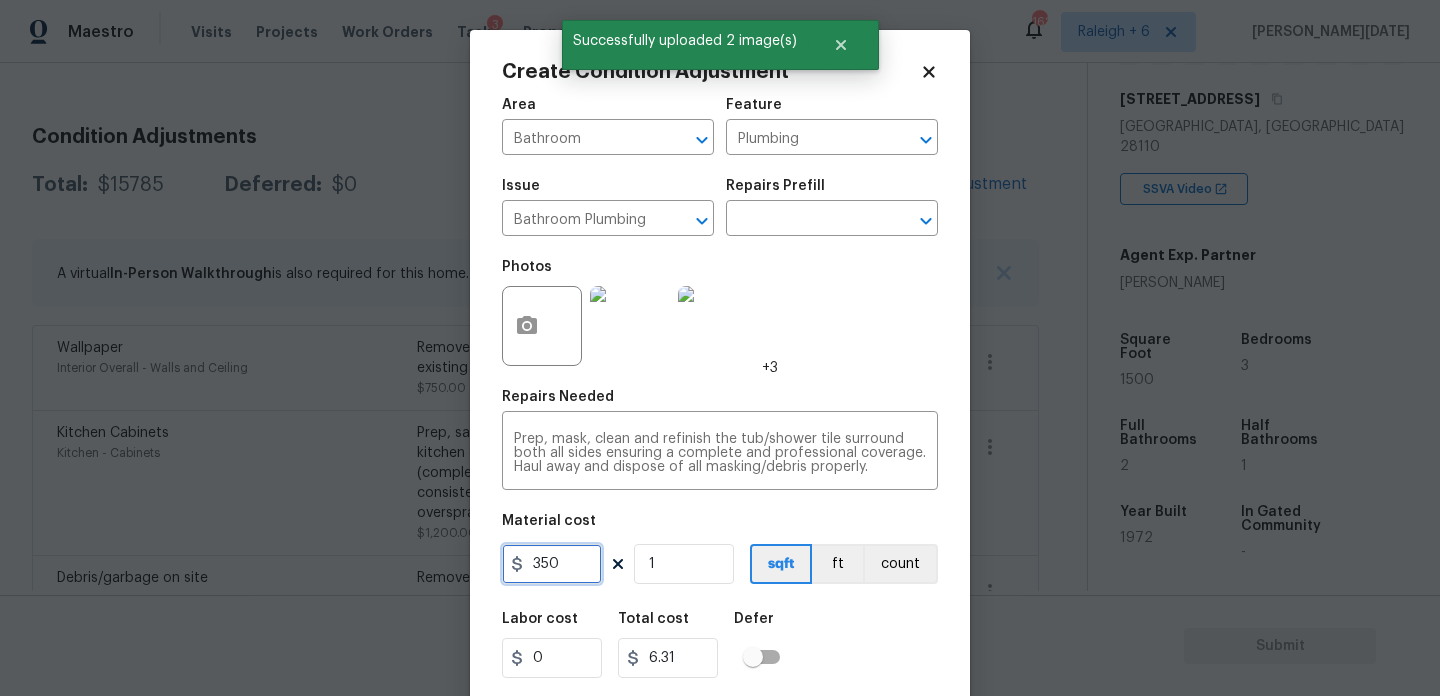 type on "350" 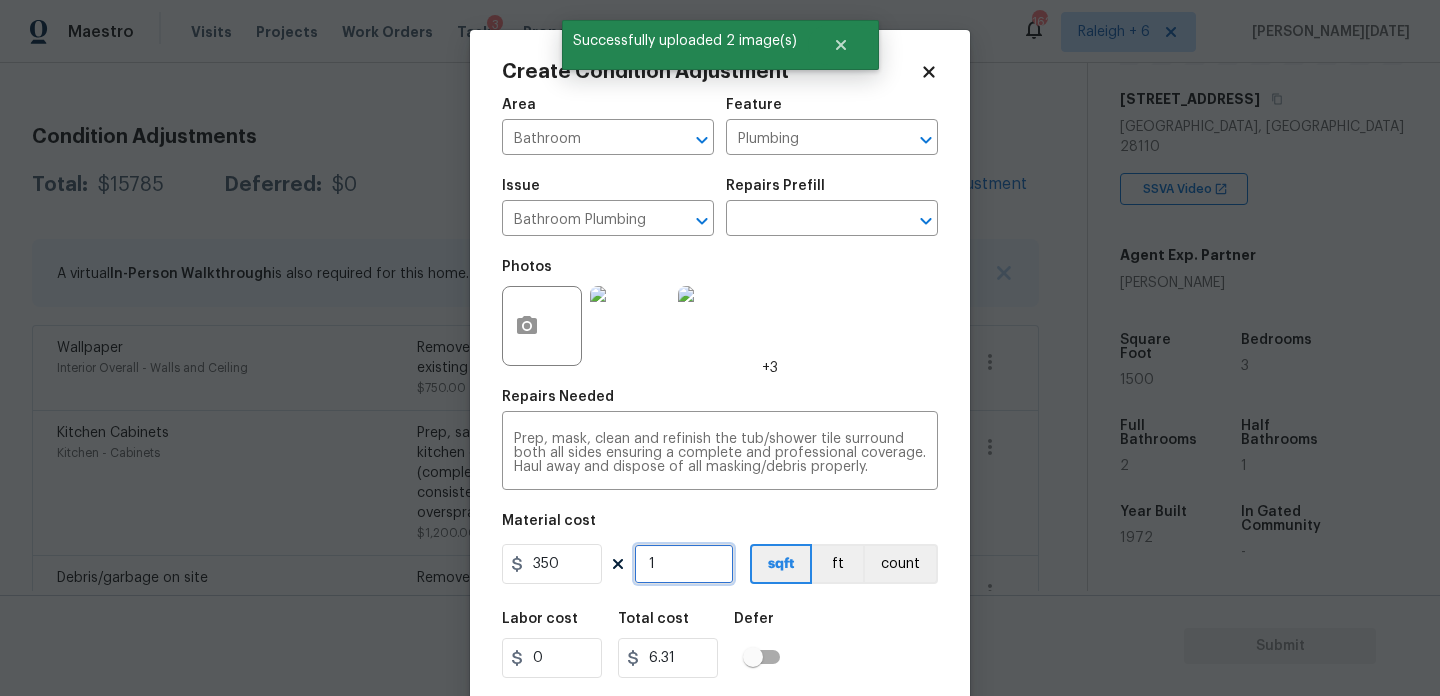 click on "1" at bounding box center (684, 564) 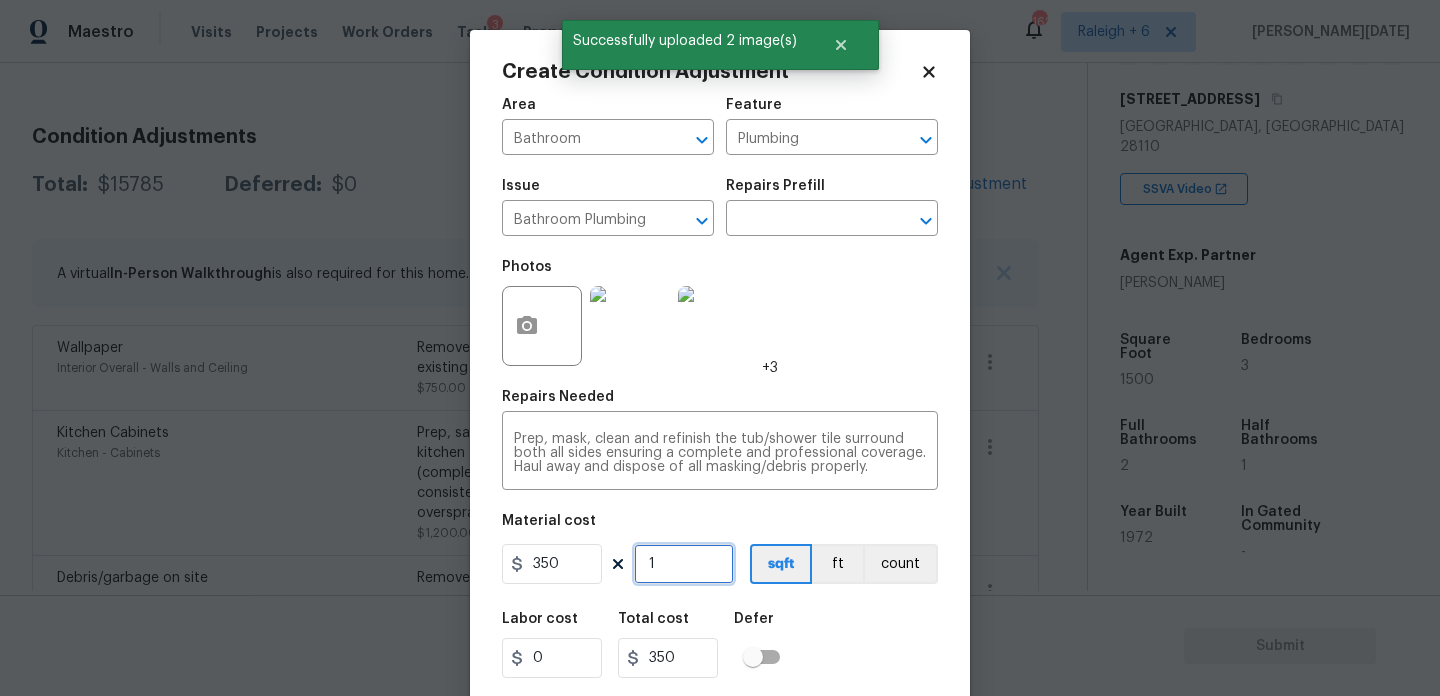 type on "0" 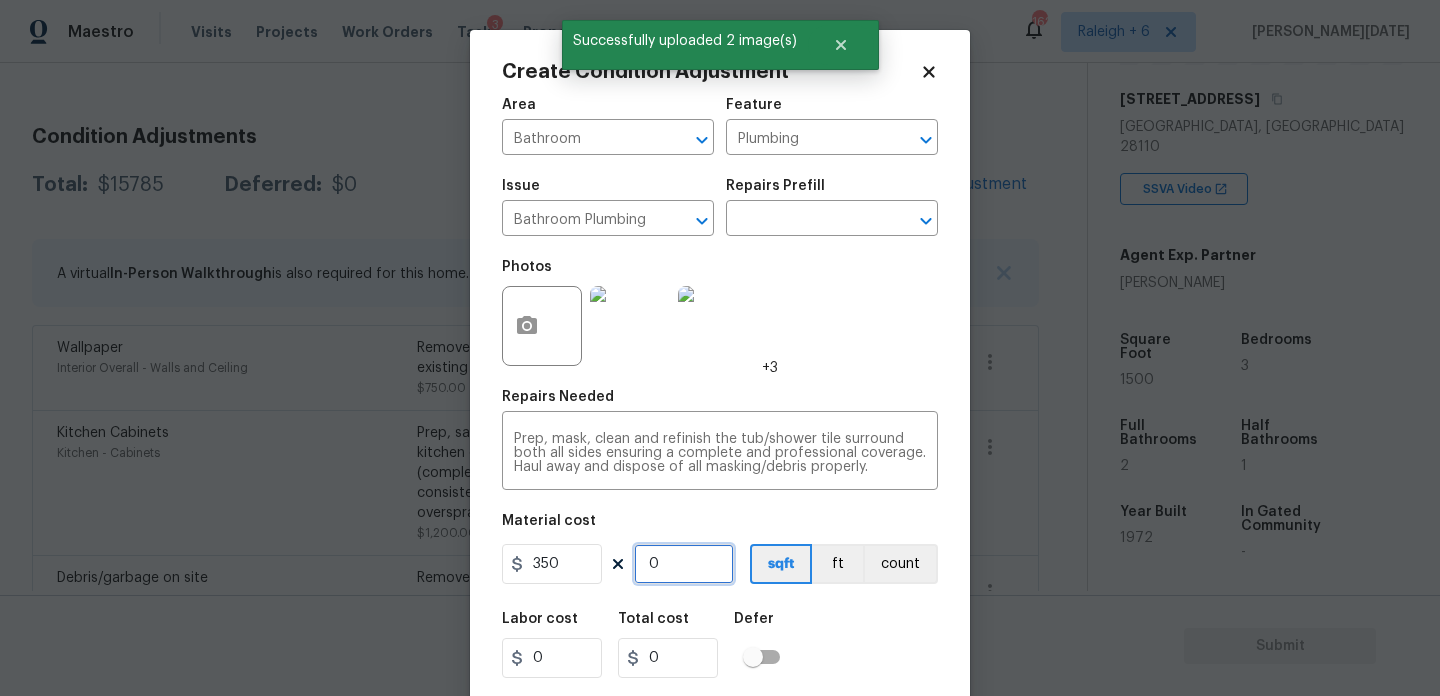 type on "2" 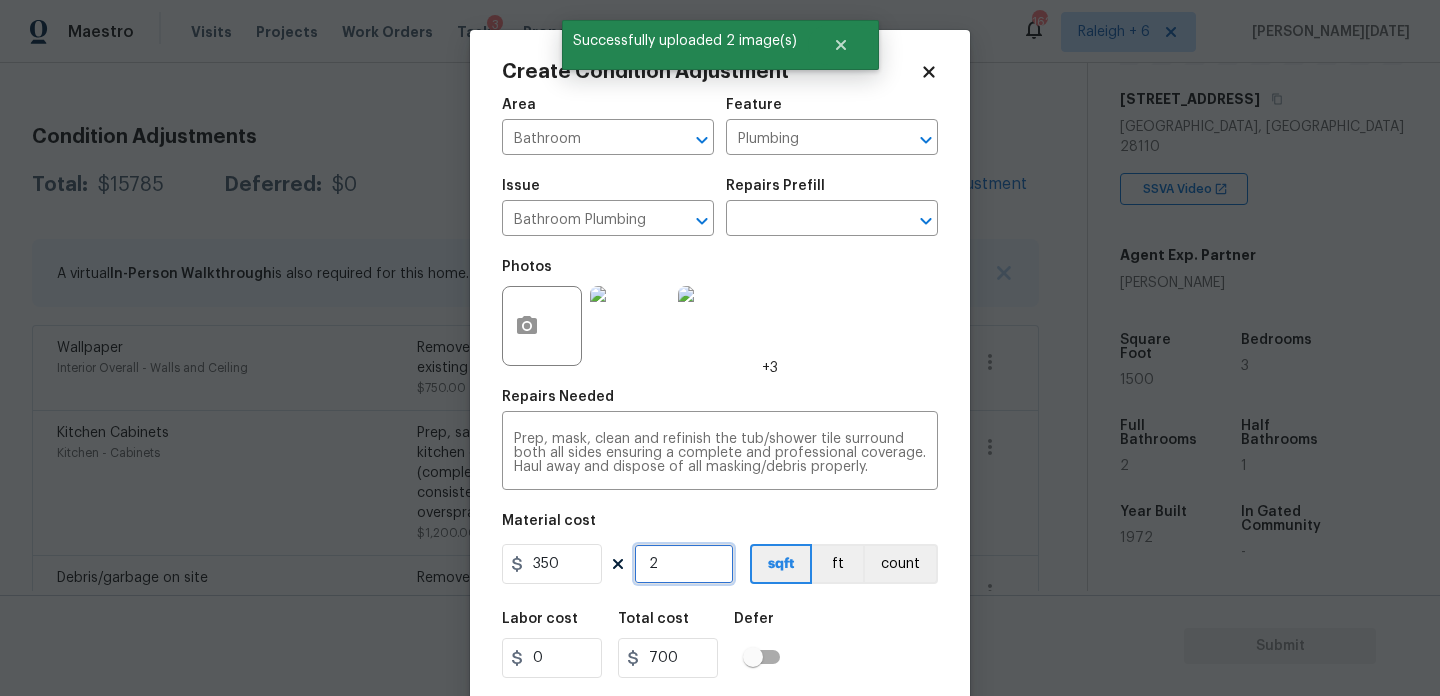 type on "2" 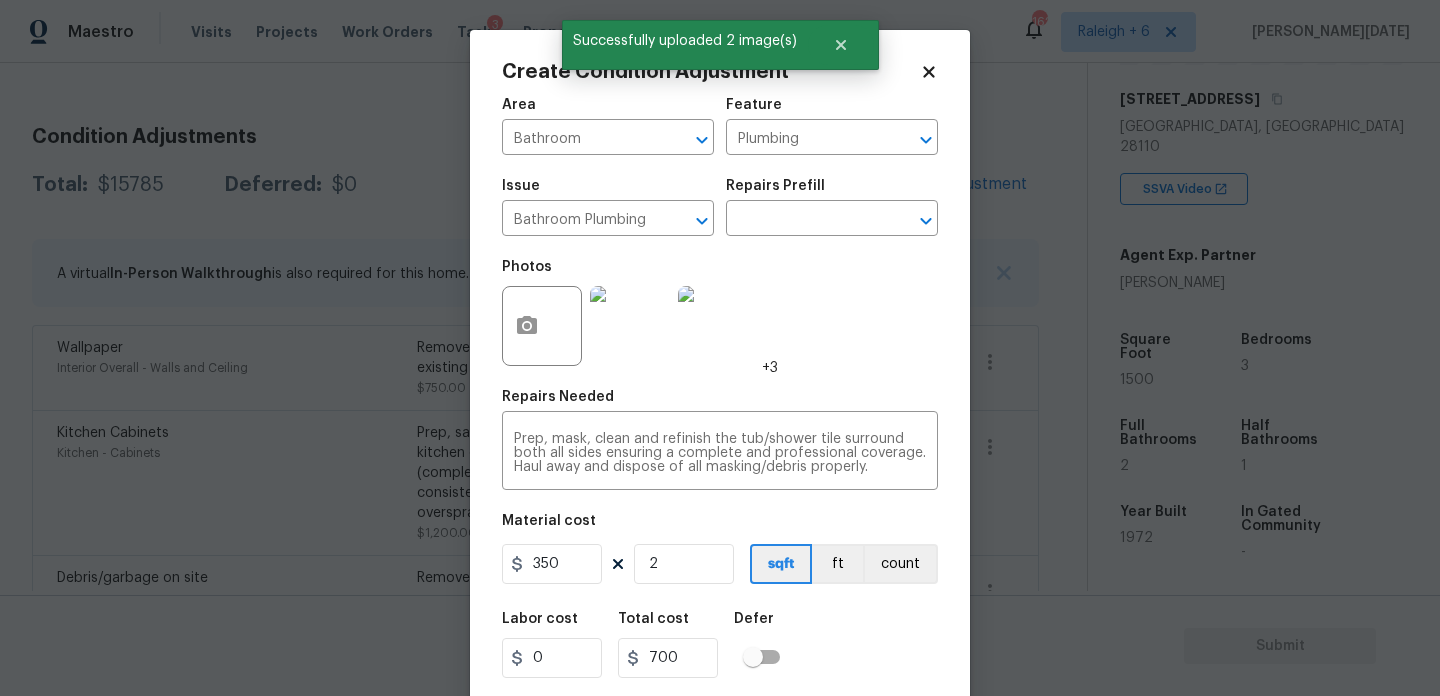 click on "Photos  +3" at bounding box center (720, 313) 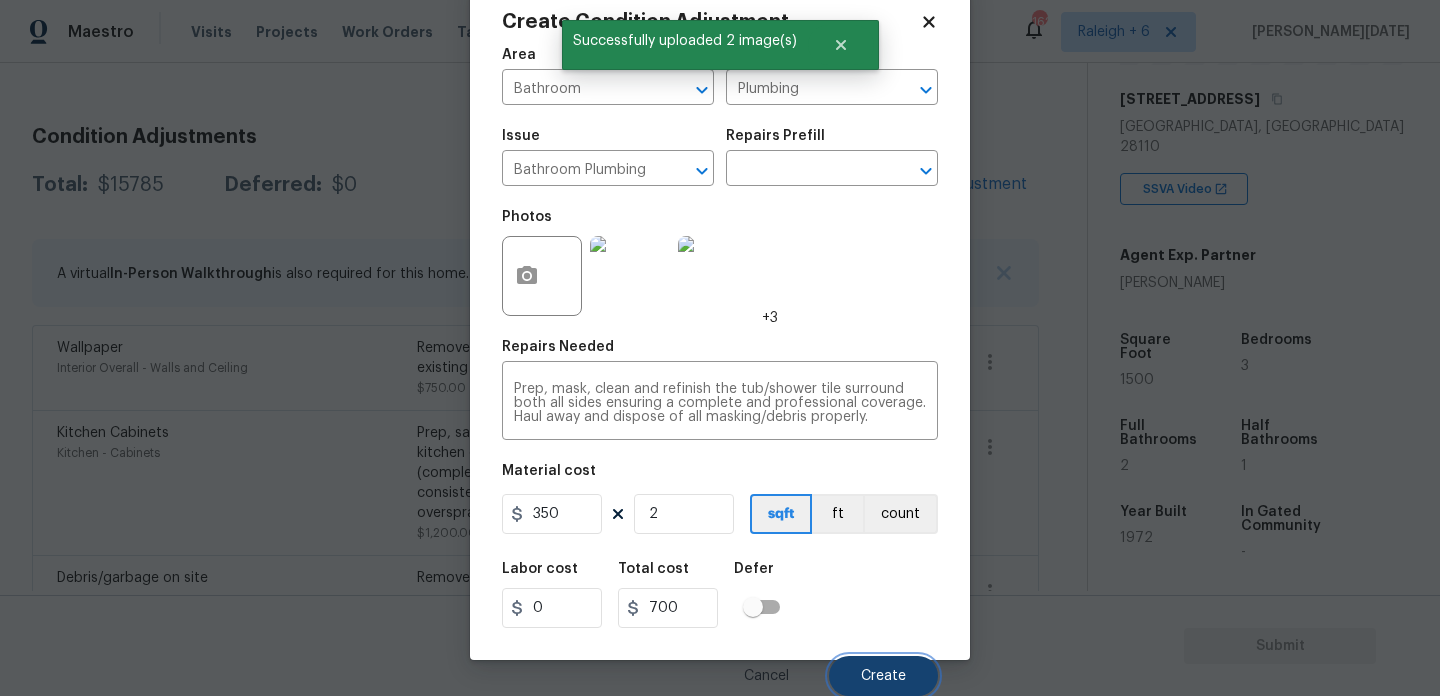 click on "Create" at bounding box center (883, 676) 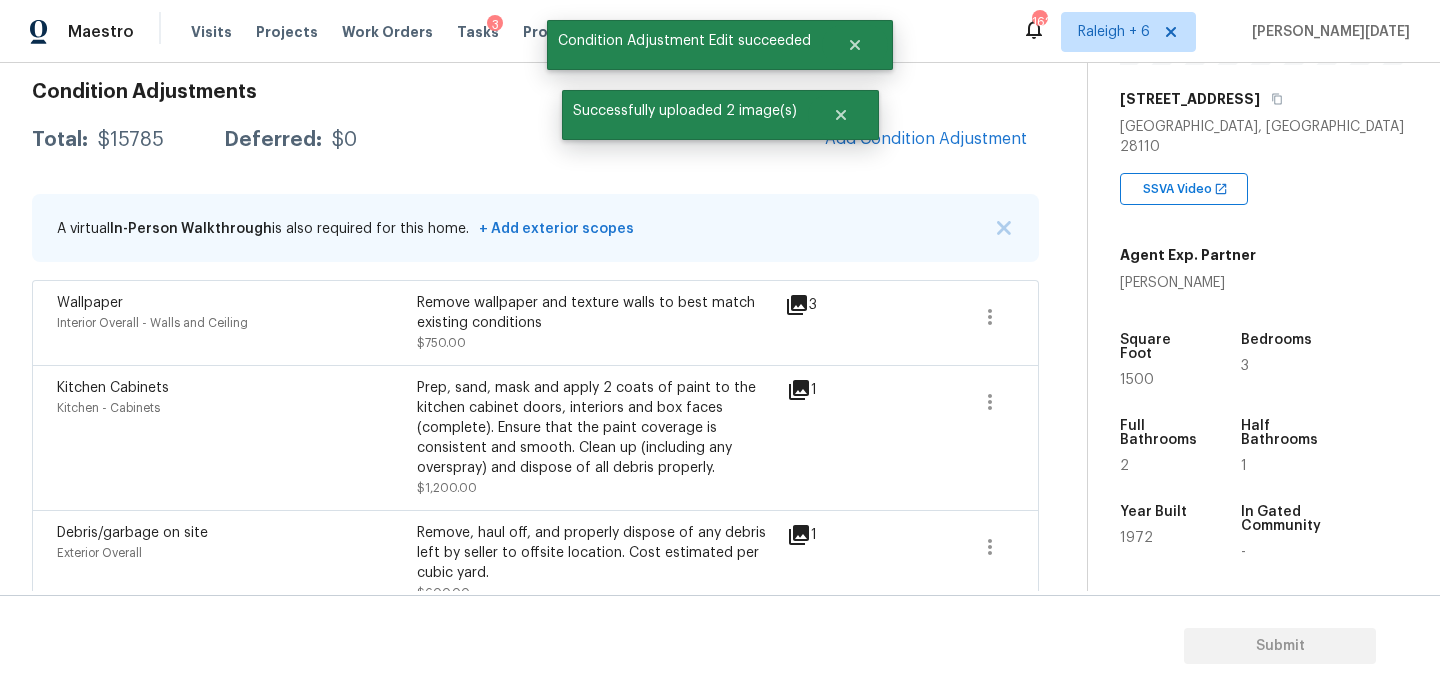 scroll, scrollTop: 240, scrollLeft: 0, axis: vertical 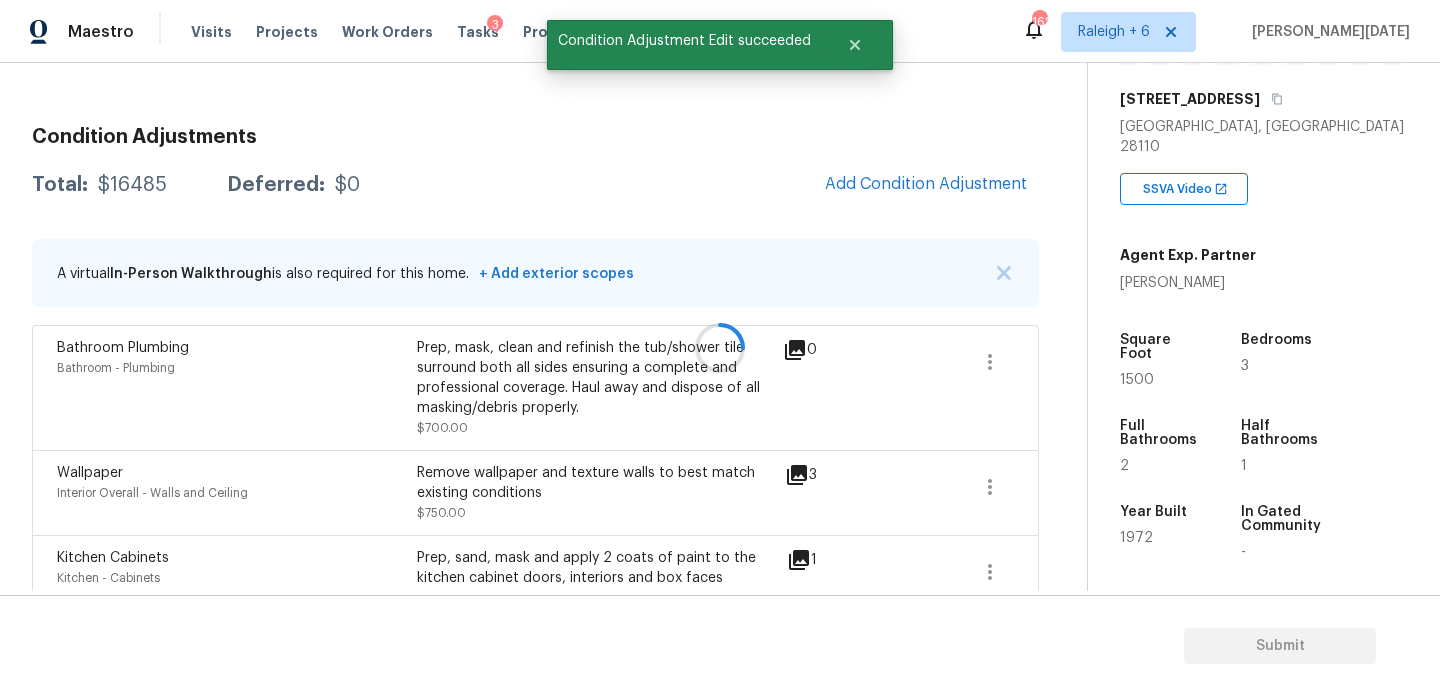 click at bounding box center (720, 348) 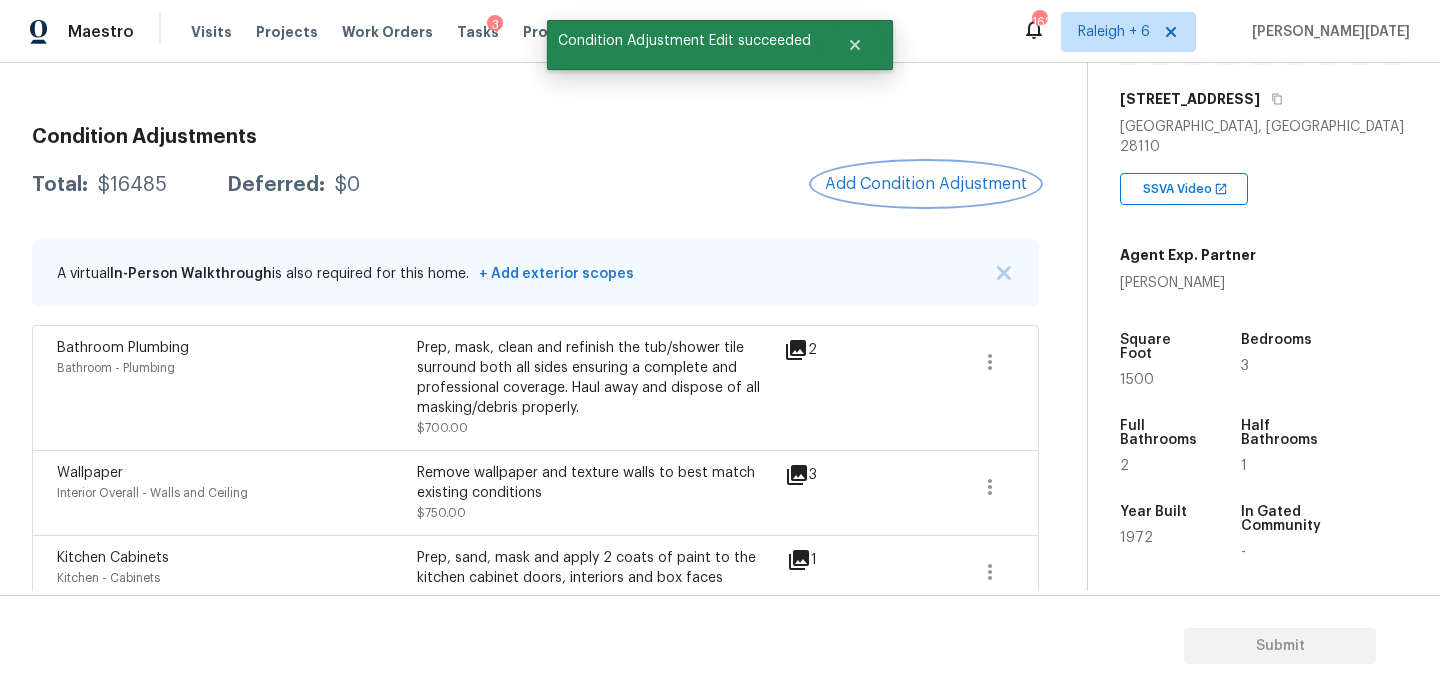 click on "Add Condition Adjustment" at bounding box center [926, 184] 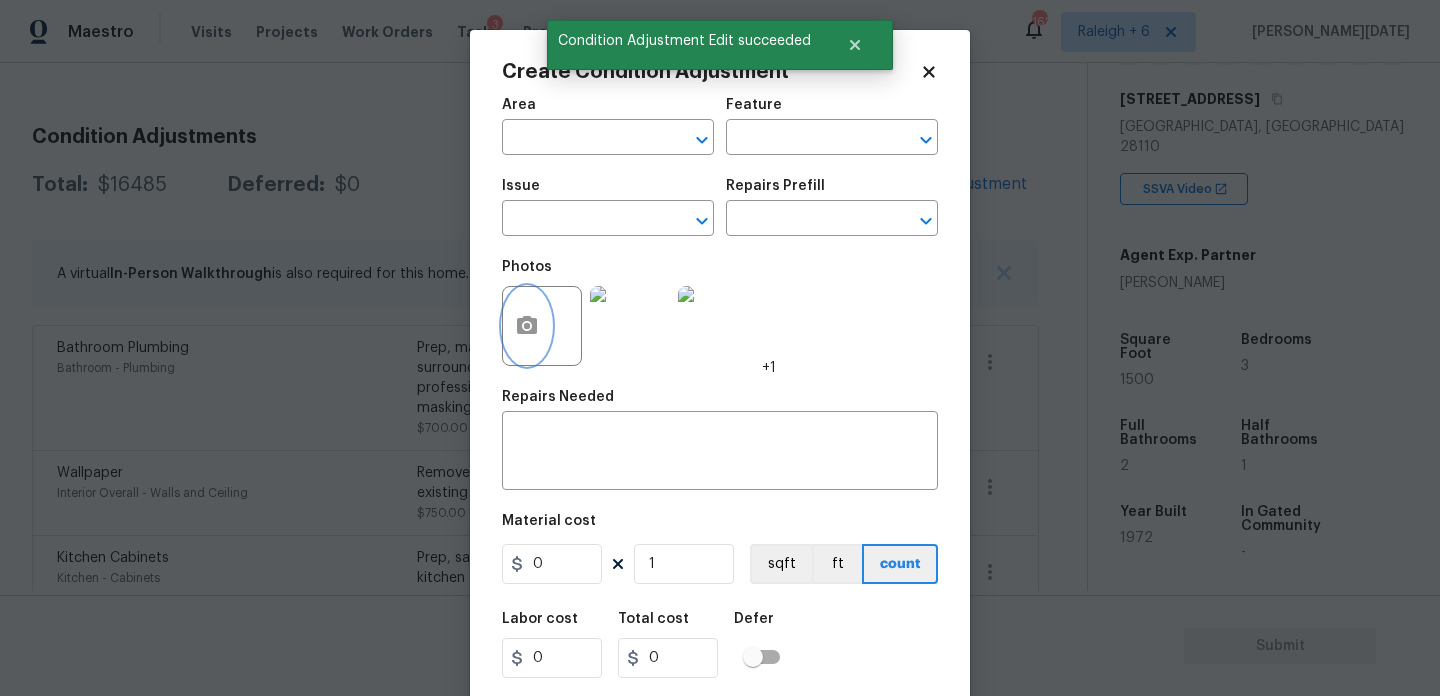 click at bounding box center (527, 326) 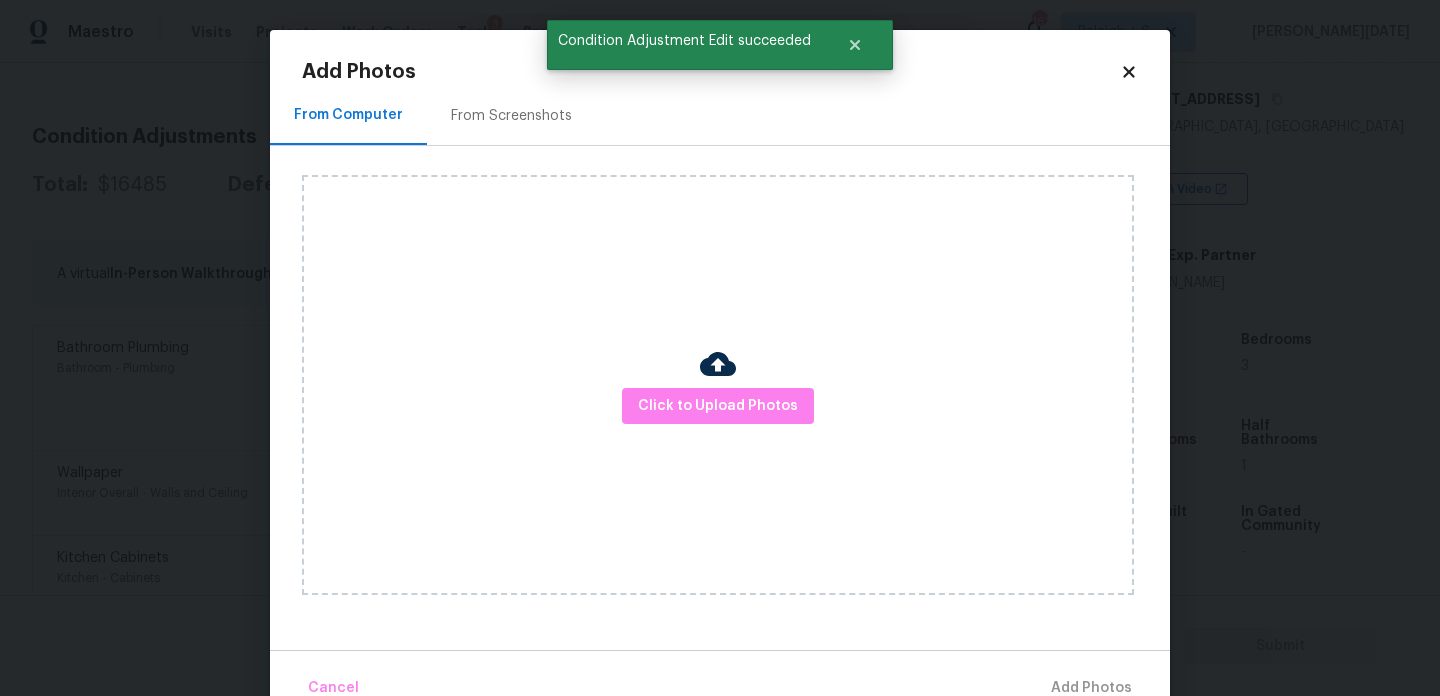 click on "Click to Upload Photos" at bounding box center [718, 385] 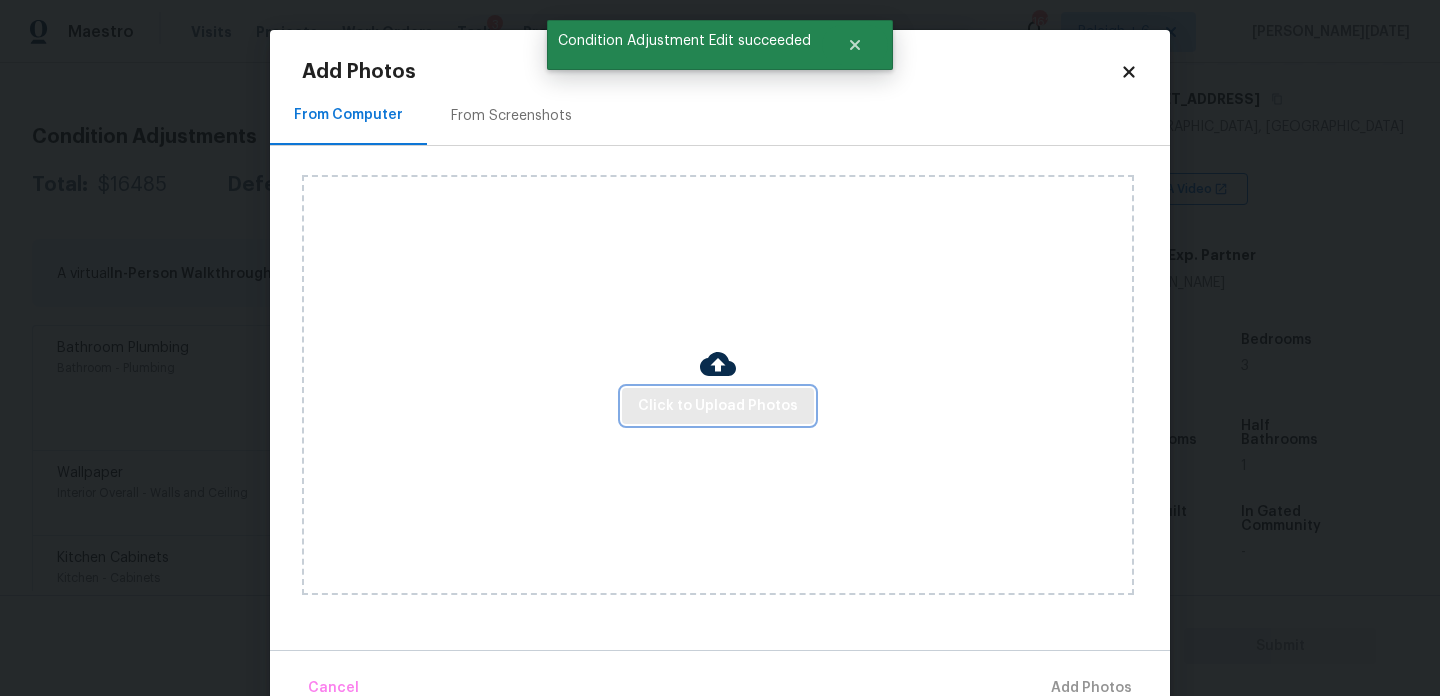 click on "Click to Upload Photos" at bounding box center [718, 406] 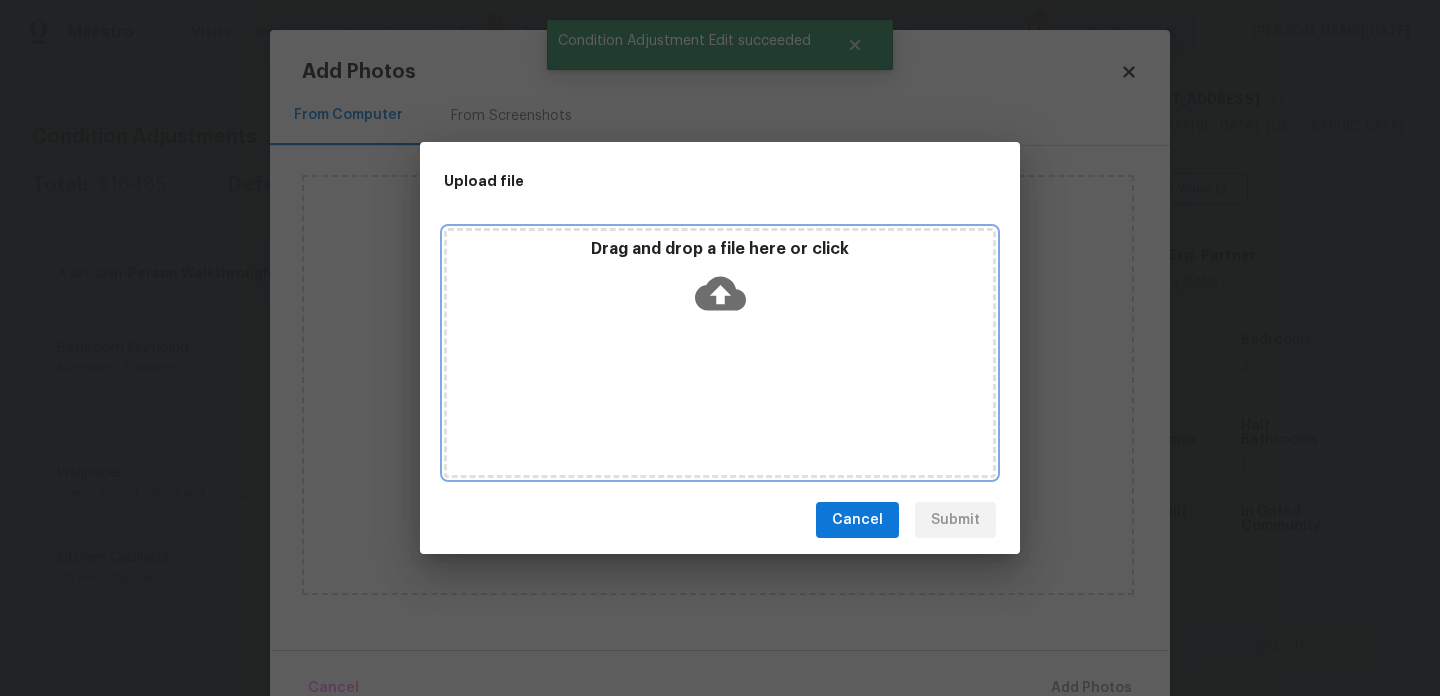 click on "Drag and drop a file here or click" at bounding box center (720, 353) 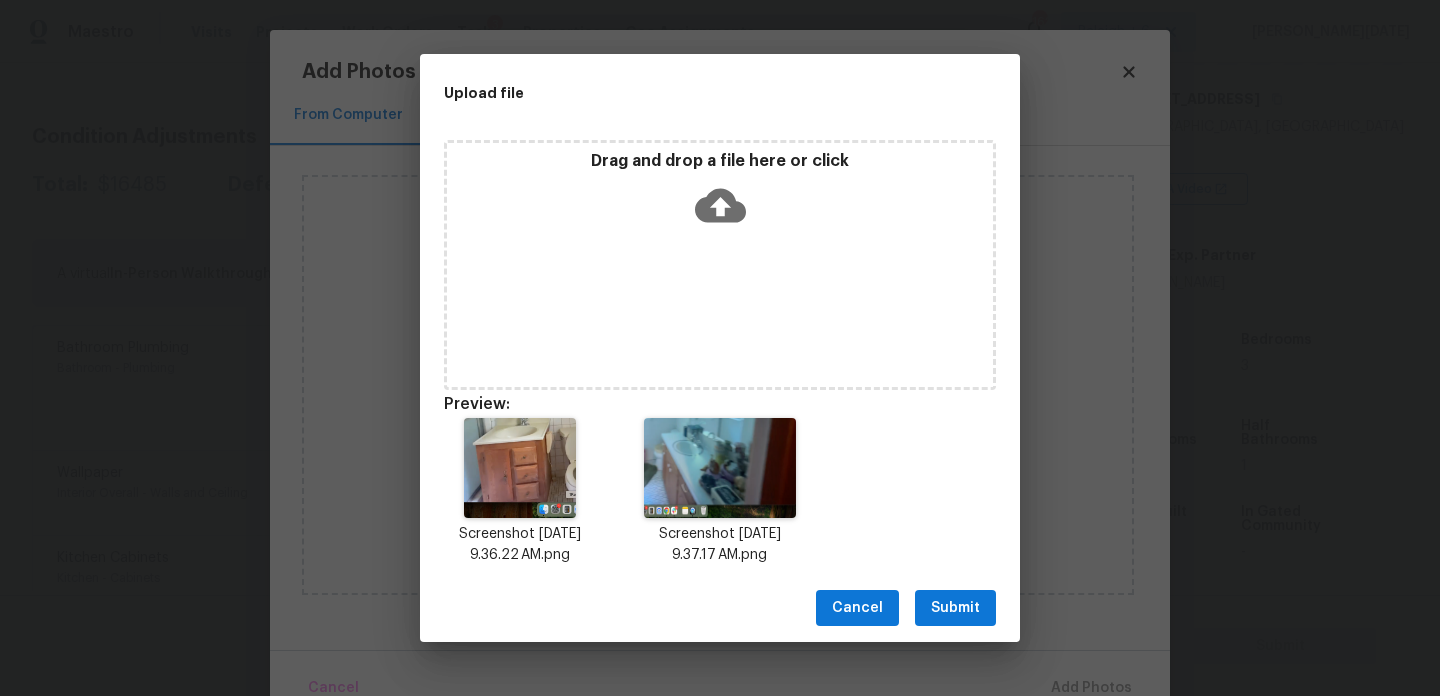 click on "Submit" at bounding box center (955, 608) 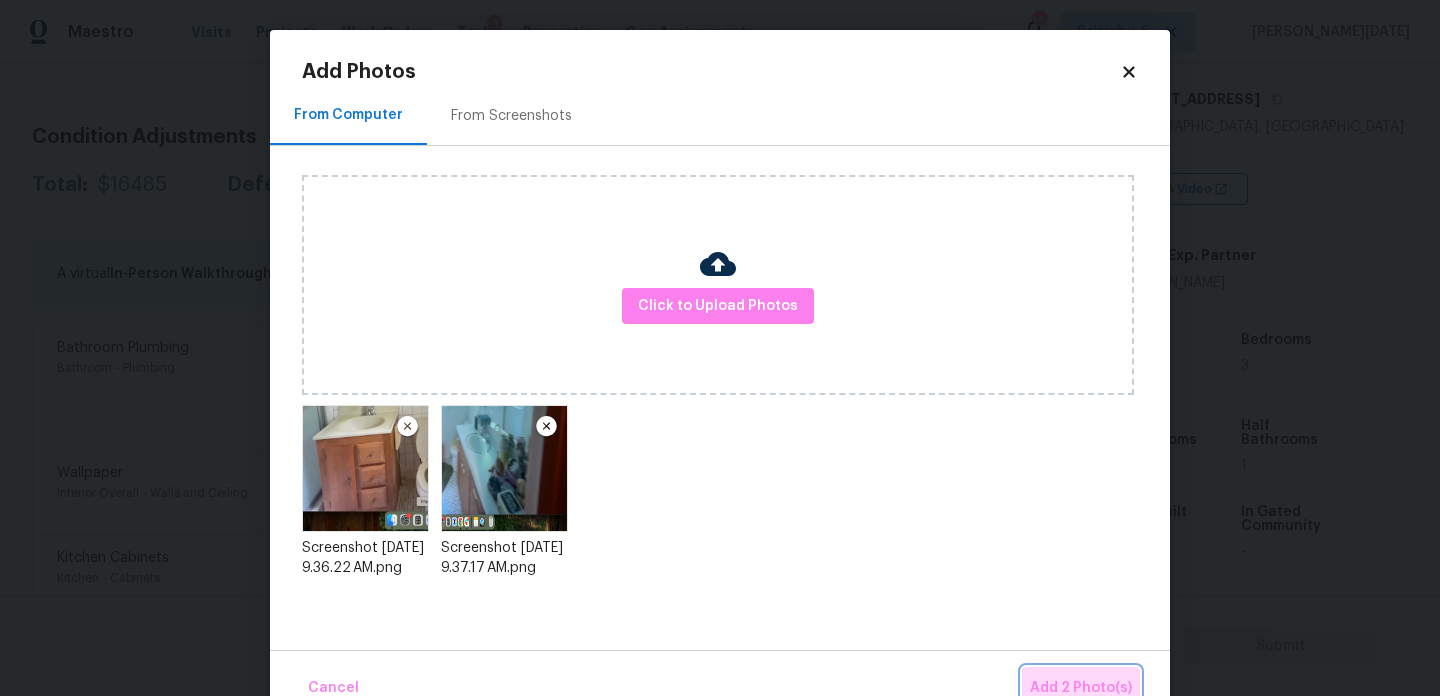 click on "Add 2 Photo(s)" at bounding box center [1081, 688] 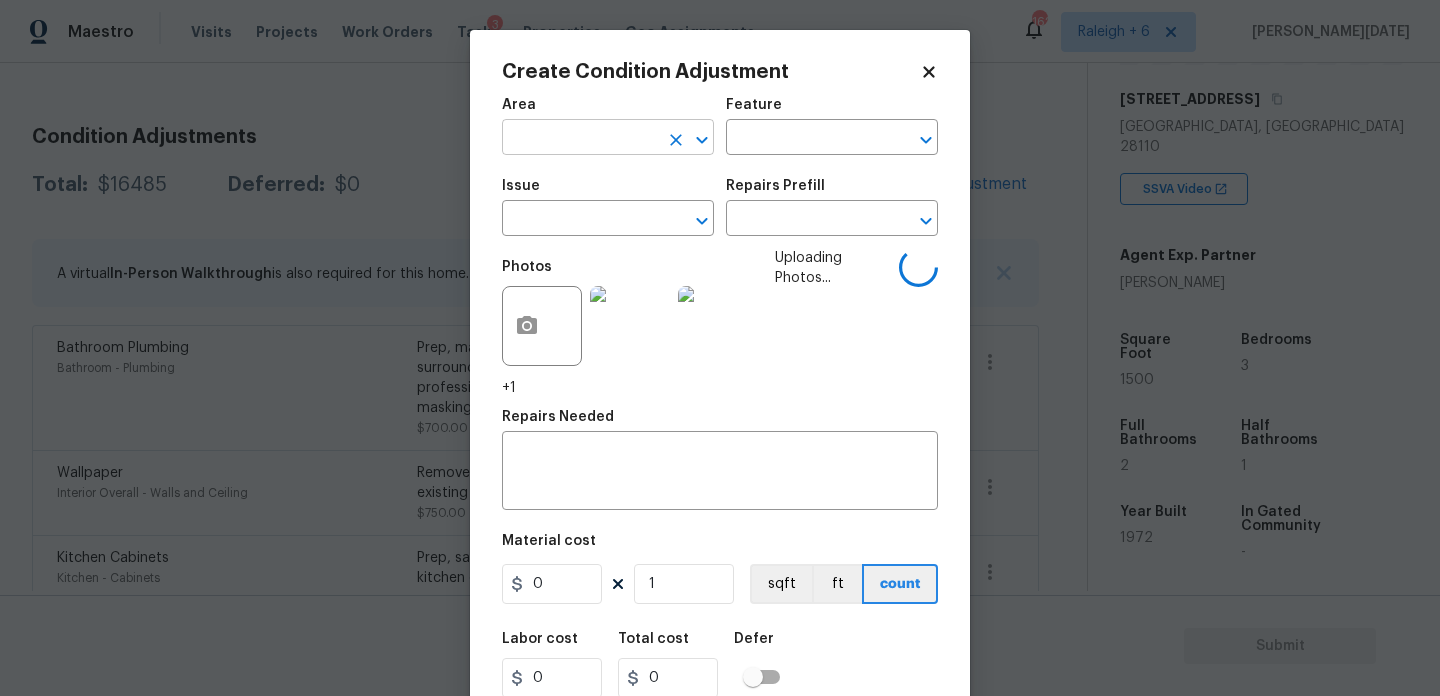click at bounding box center (580, 139) 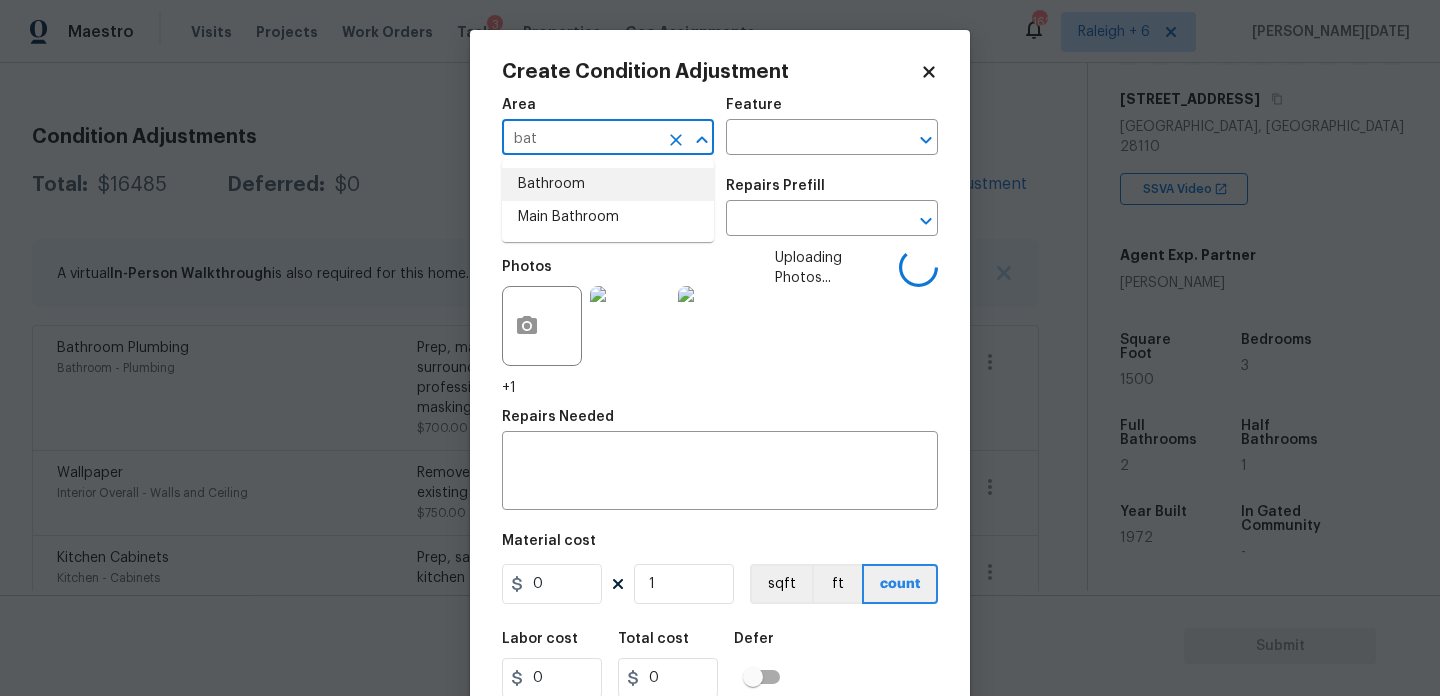 click on "Main Bathroom" at bounding box center [608, 217] 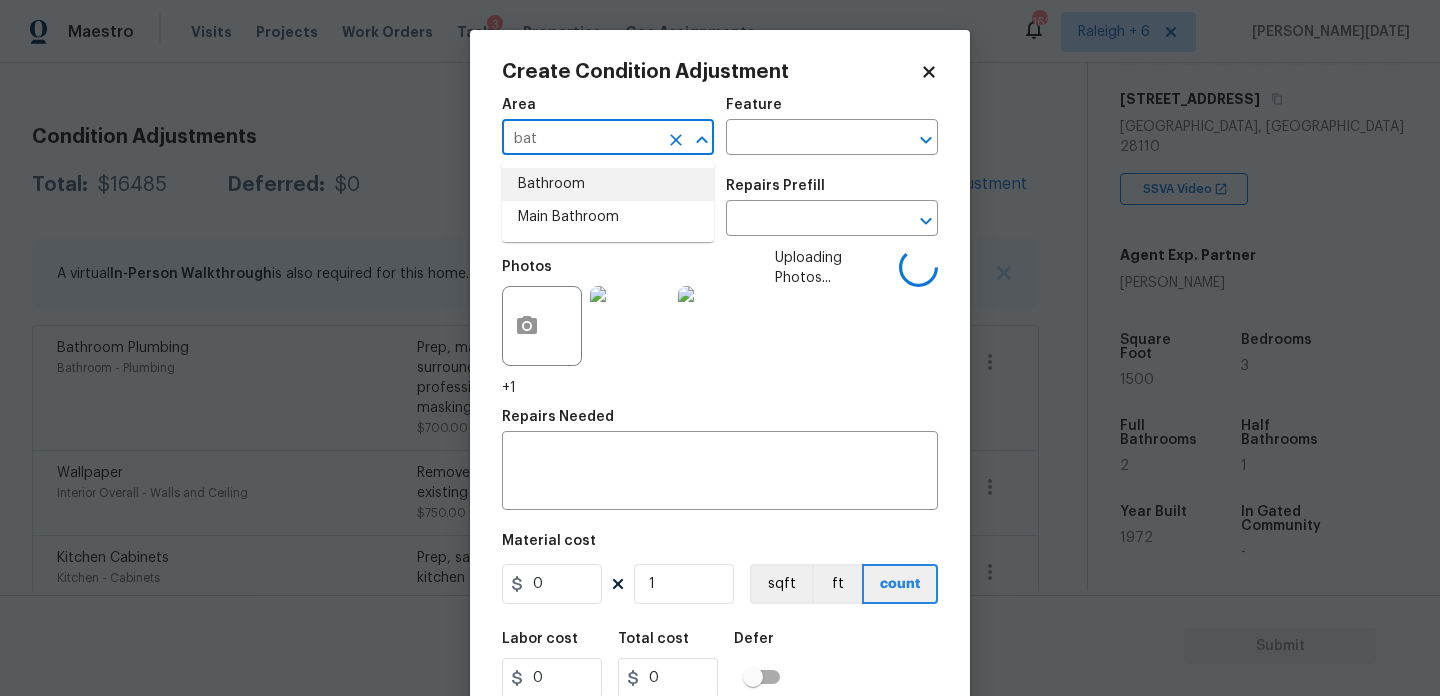 type on "Main Bathroom" 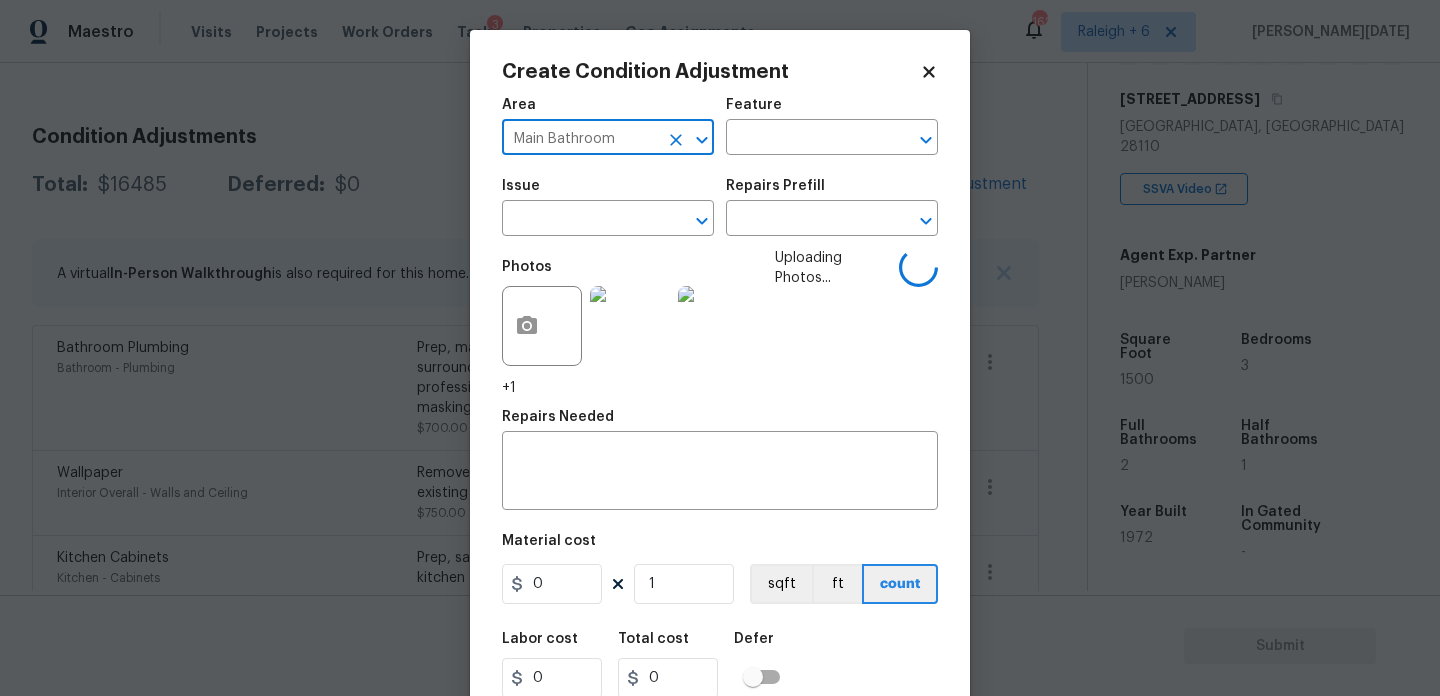 click at bounding box center (688, 140) 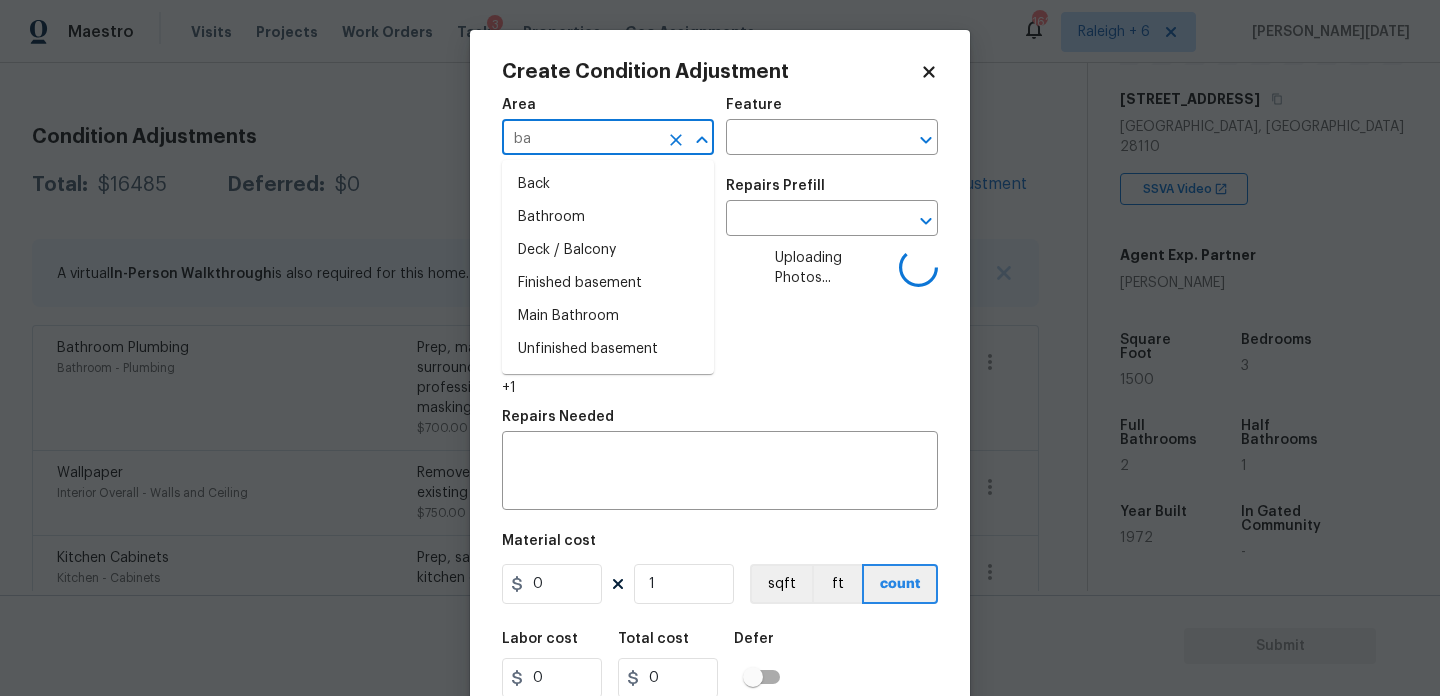 type on "bat" 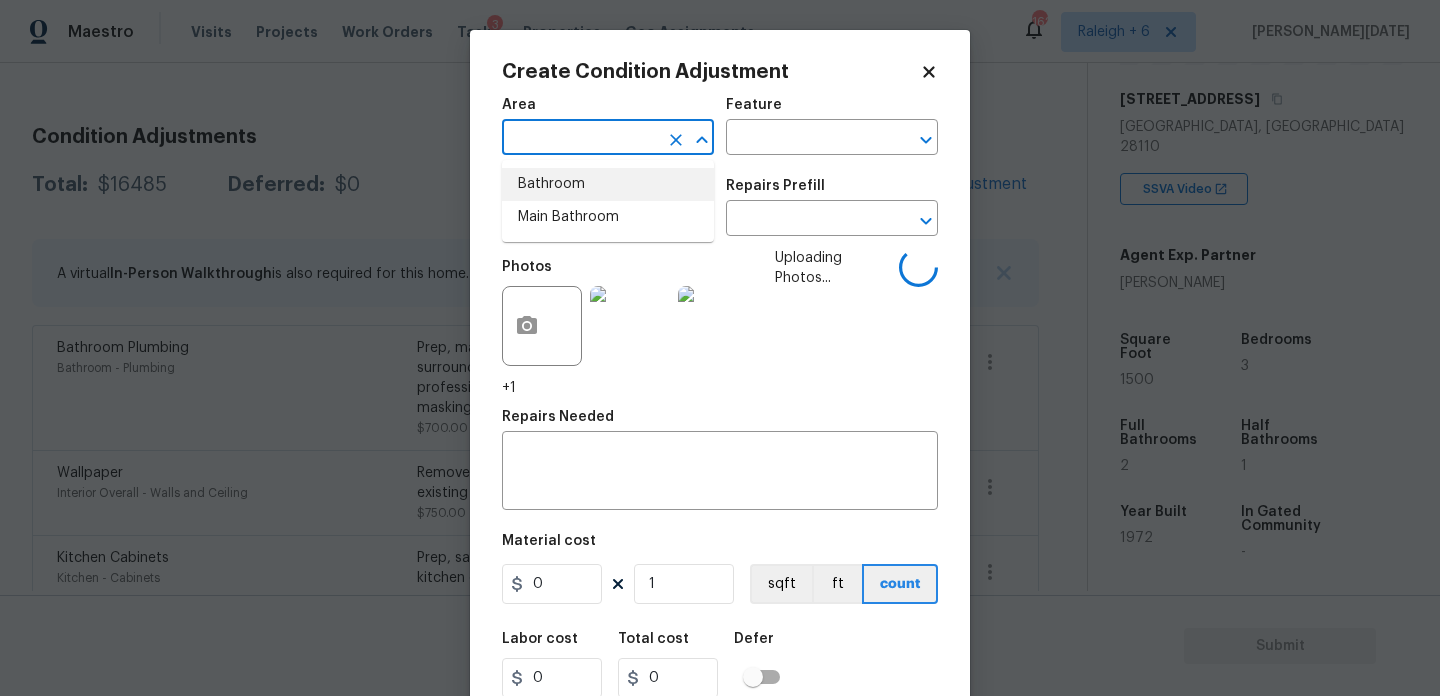 click on "Bathroom" at bounding box center [608, 184] 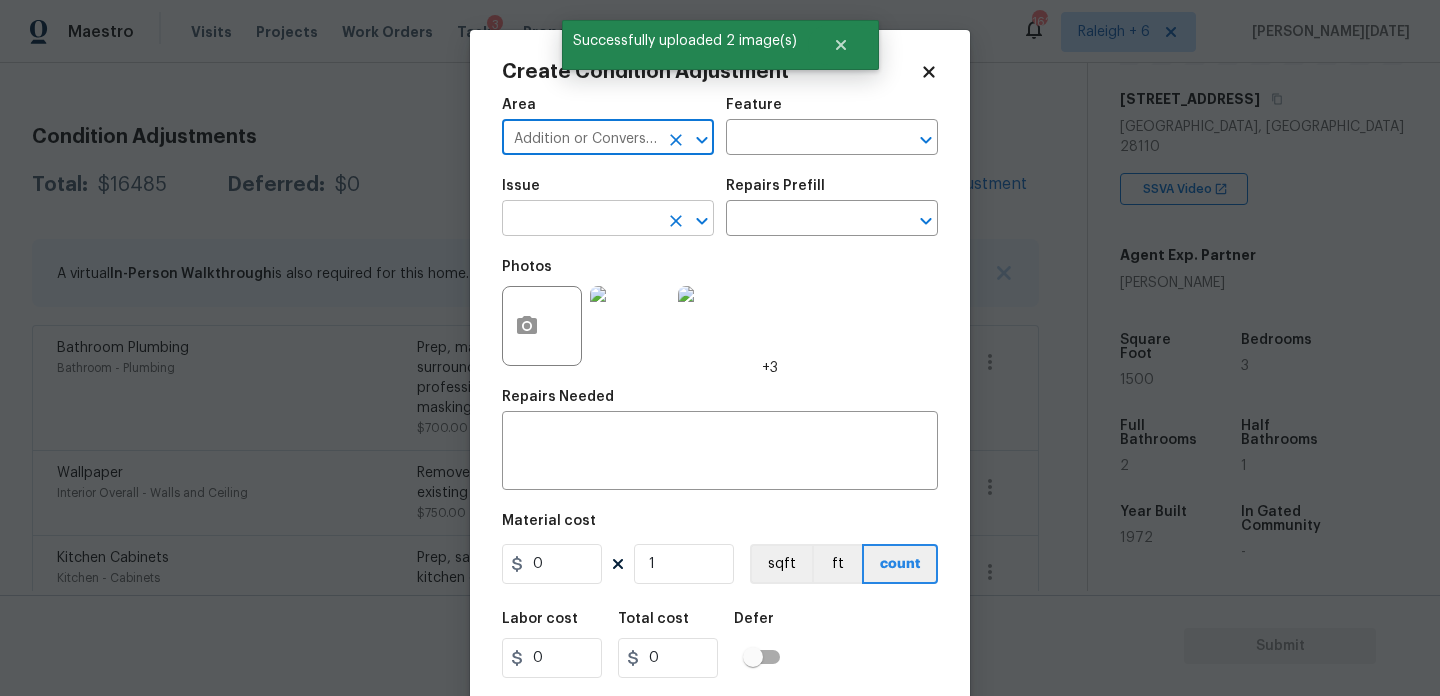 type on "Addition or Conversion" 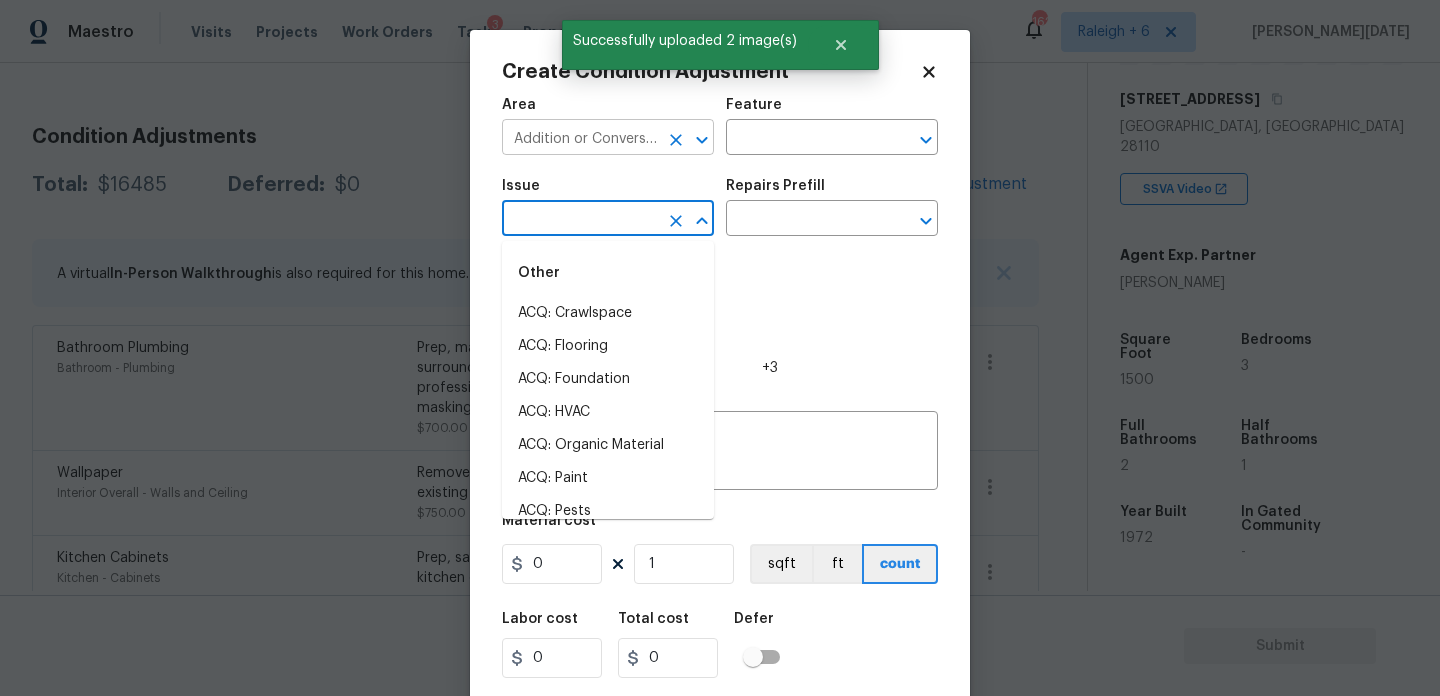 click 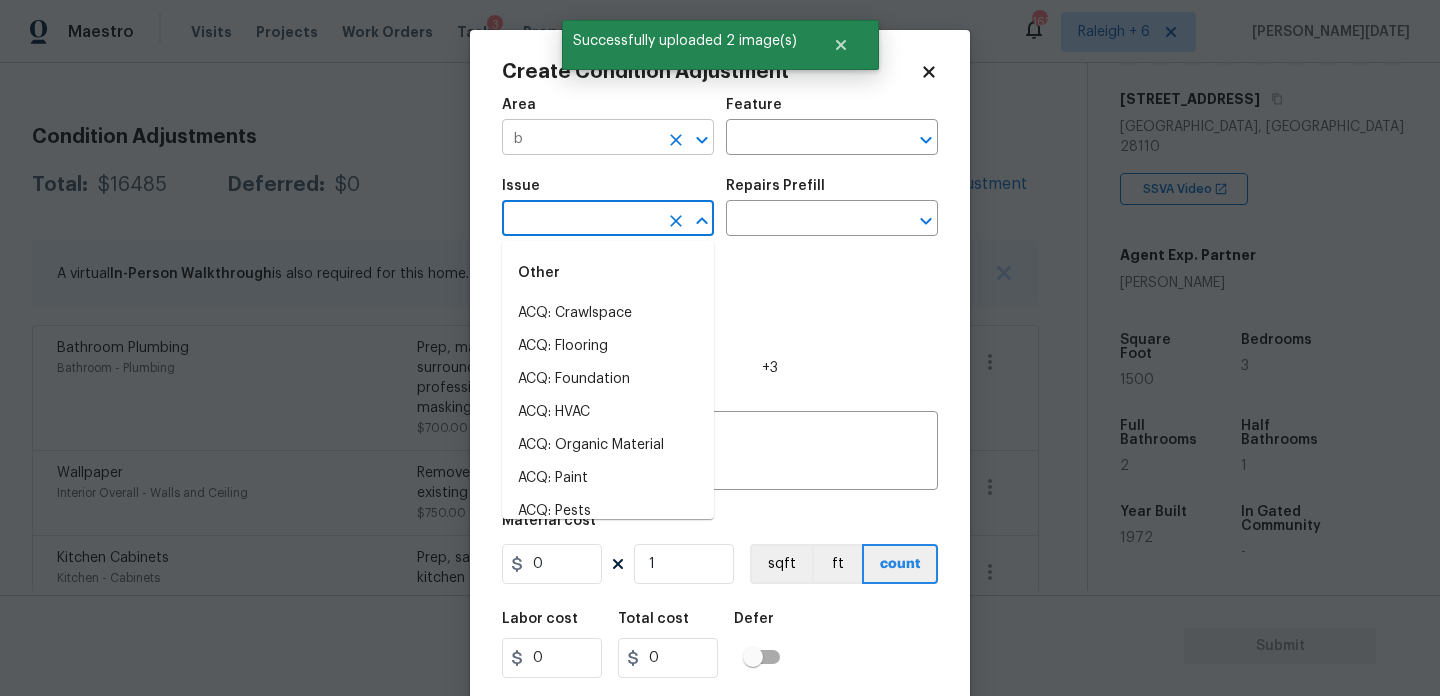 scroll, scrollTop: 0, scrollLeft: 0, axis: both 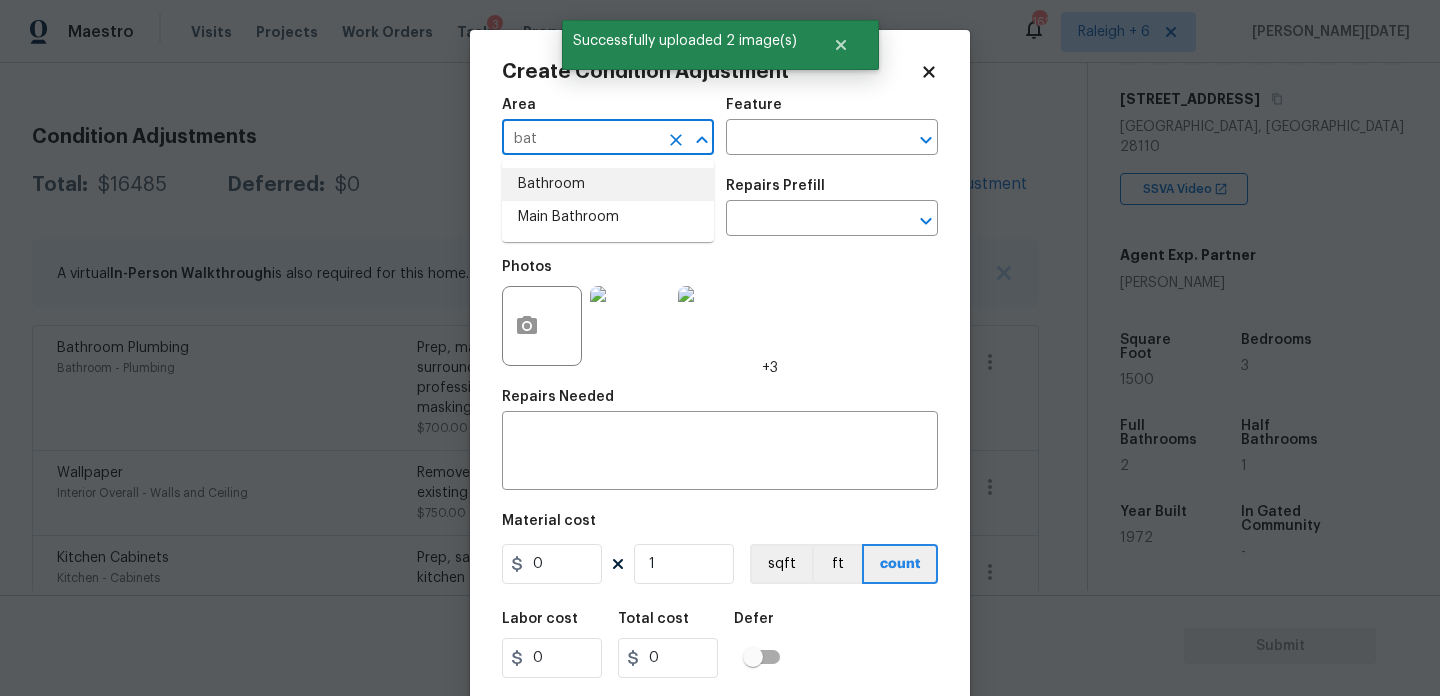 click on "Bathroom" at bounding box center [608, 184] 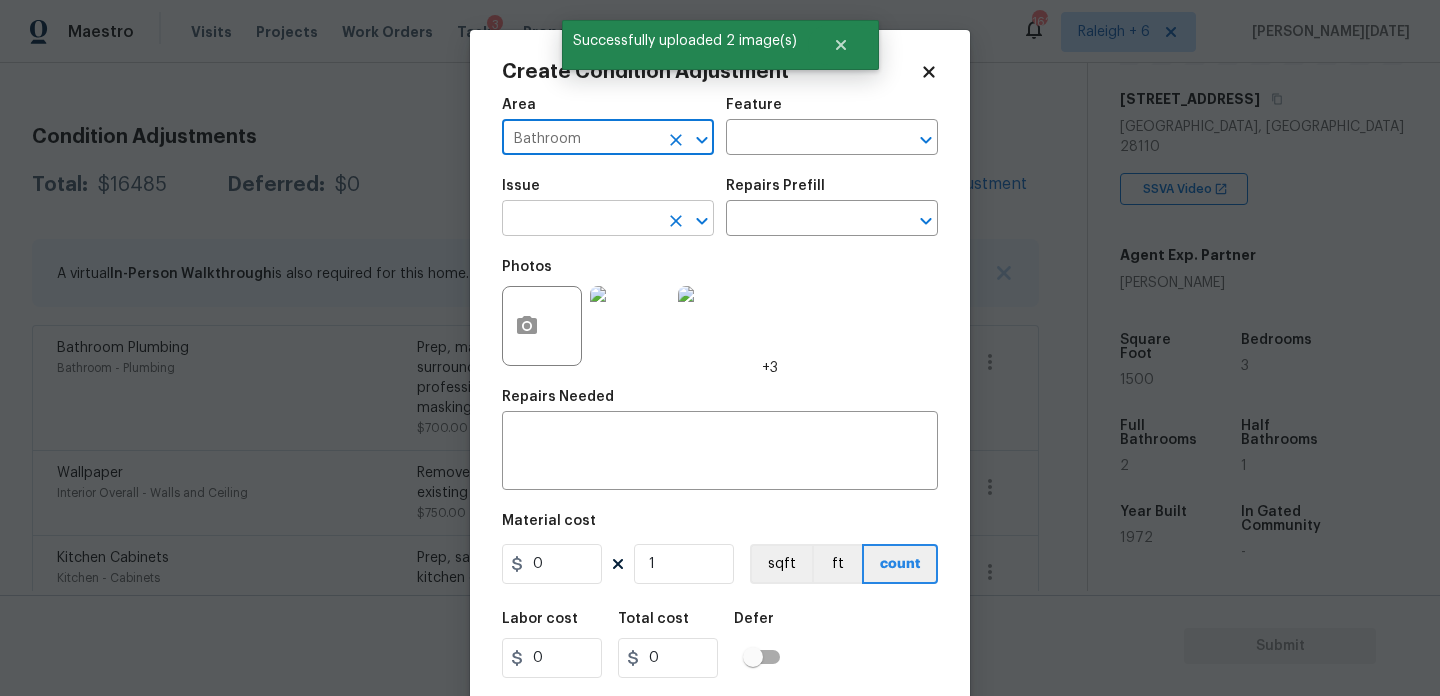 type on "Bathroom" 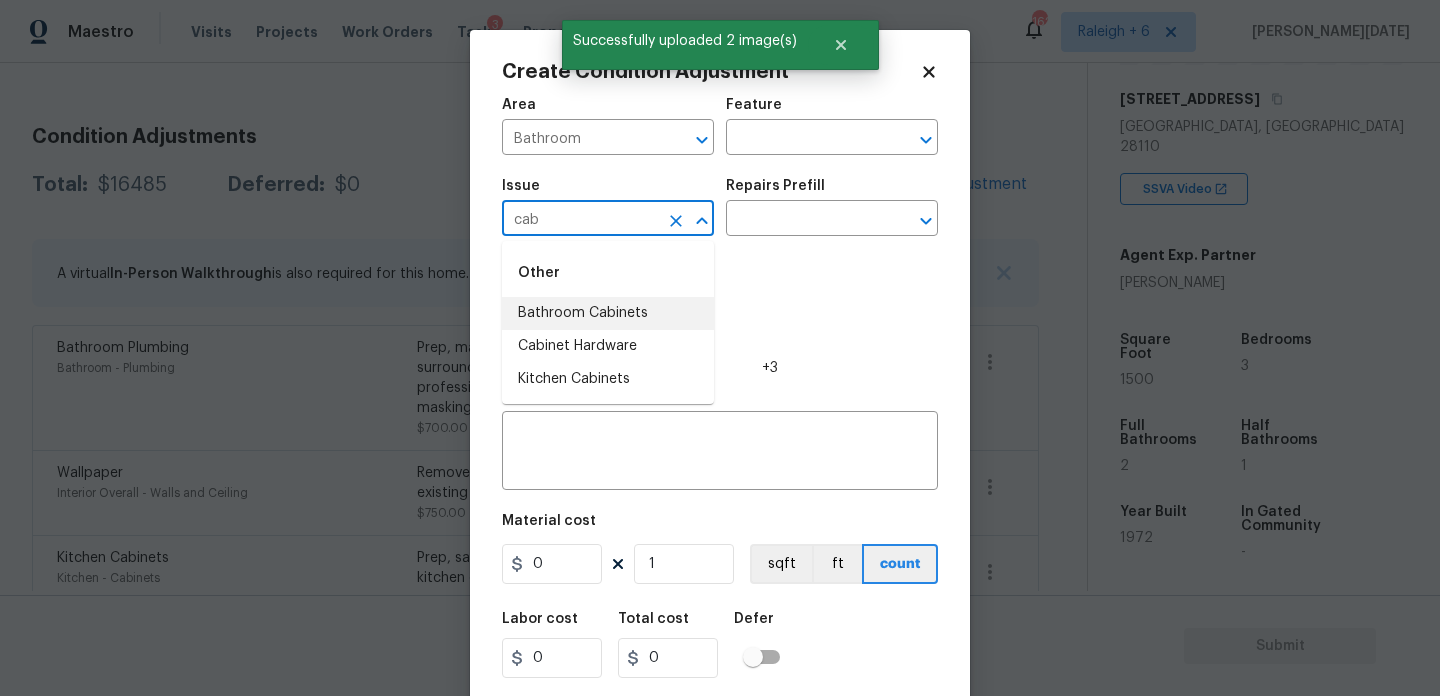 click on "Bathroom Cabinets" at bounding box center (608, 313) 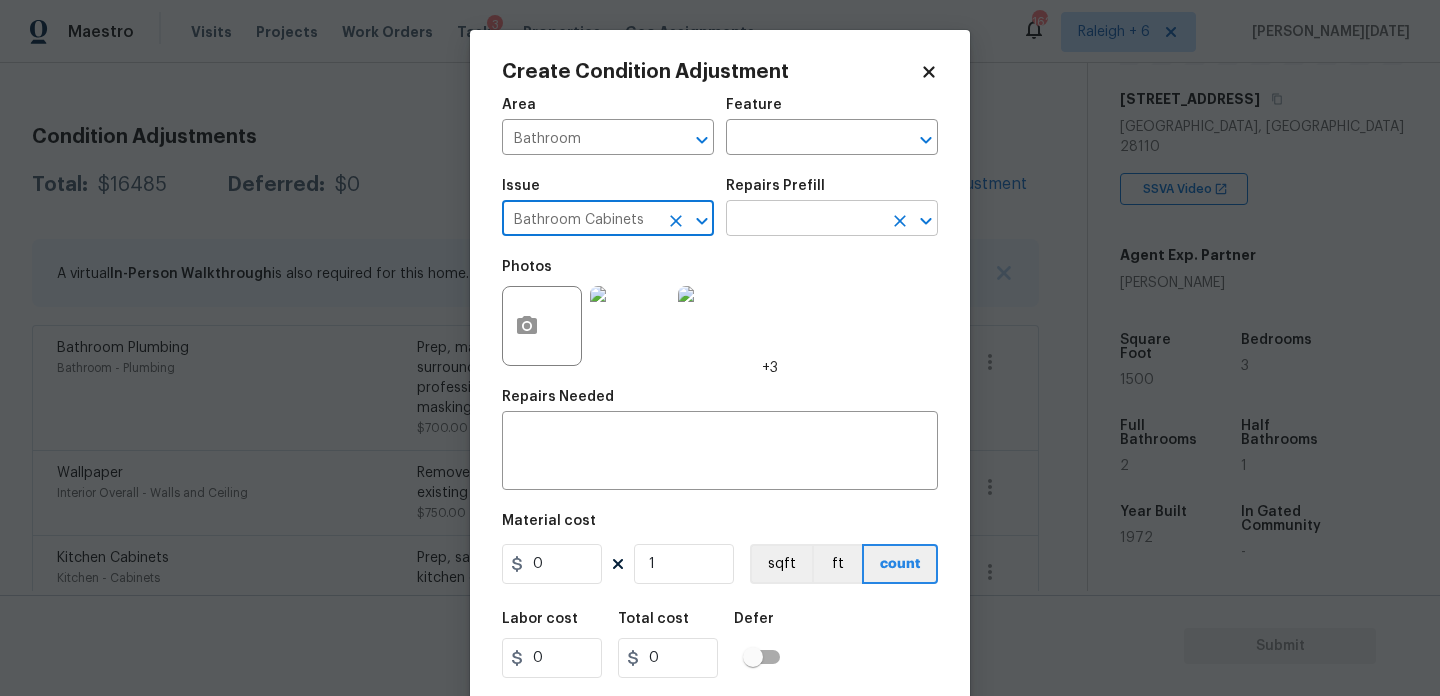 type on "Bathroom Cabinets" 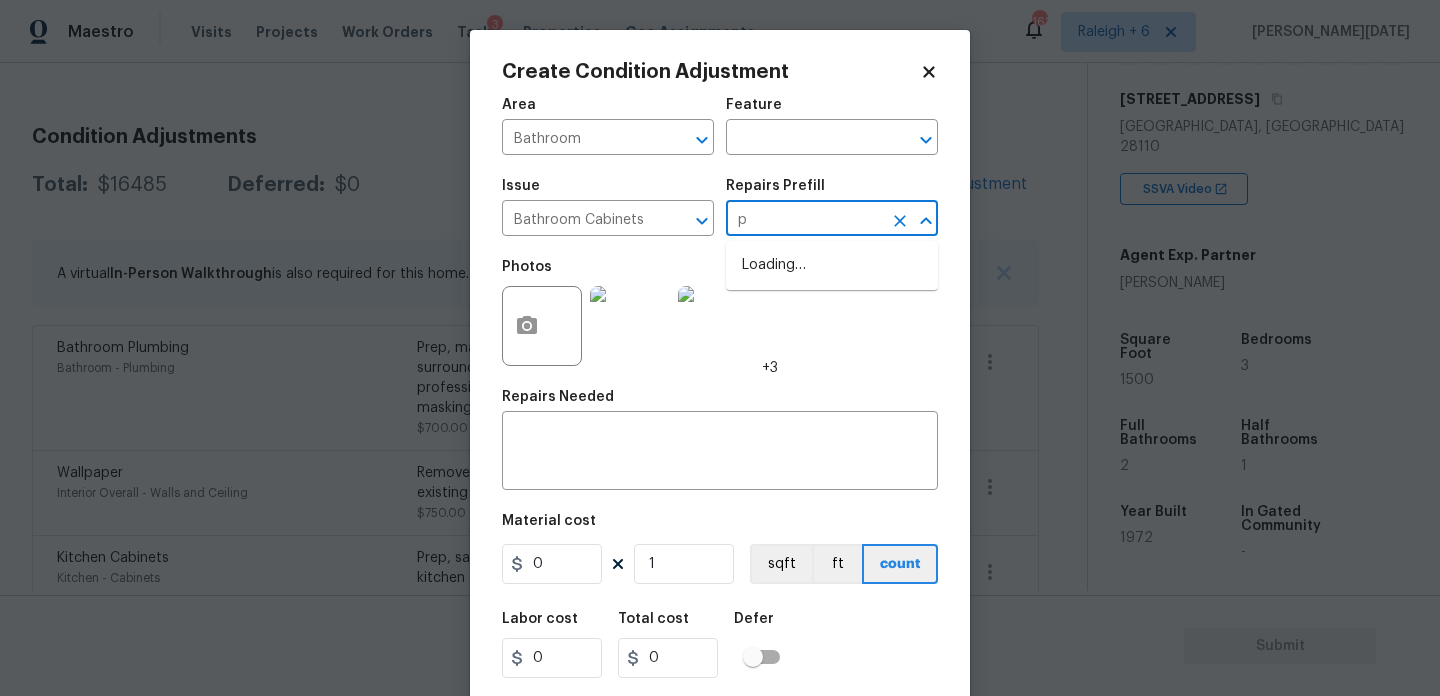 type on "pa" 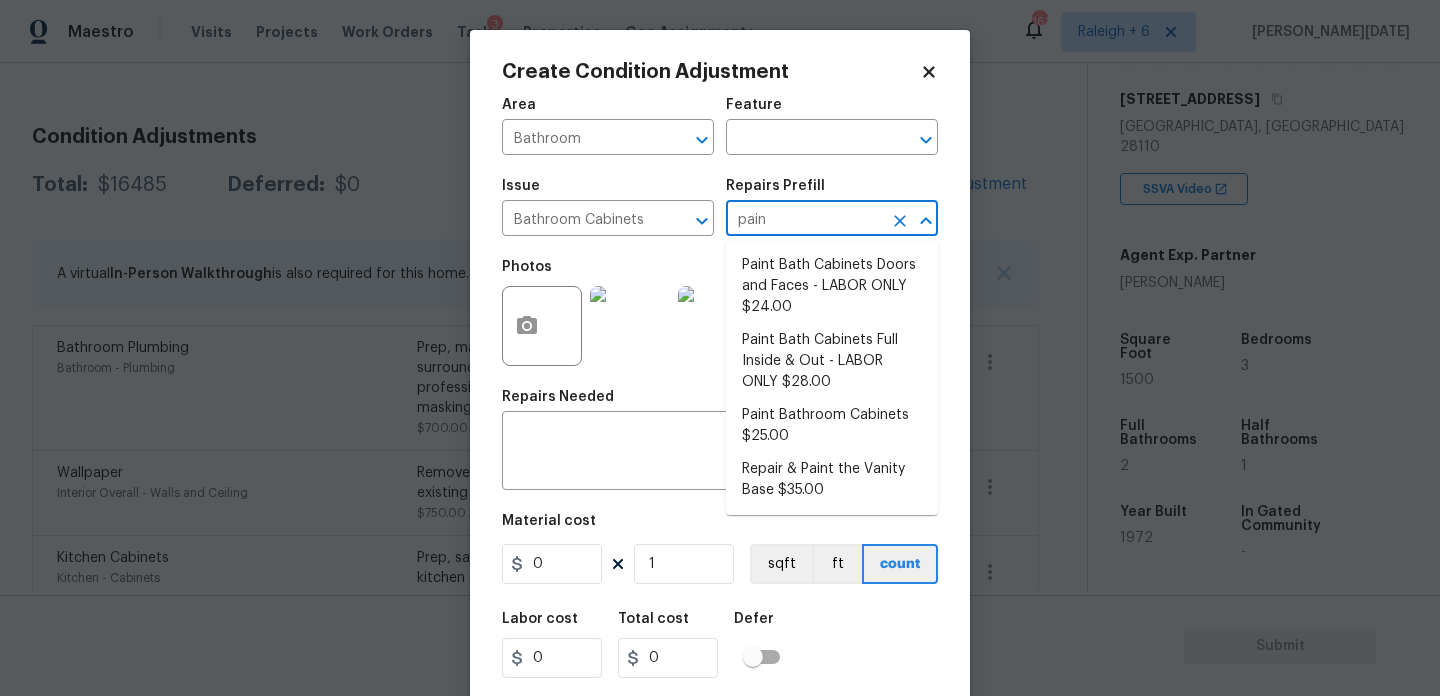 type on "paint" 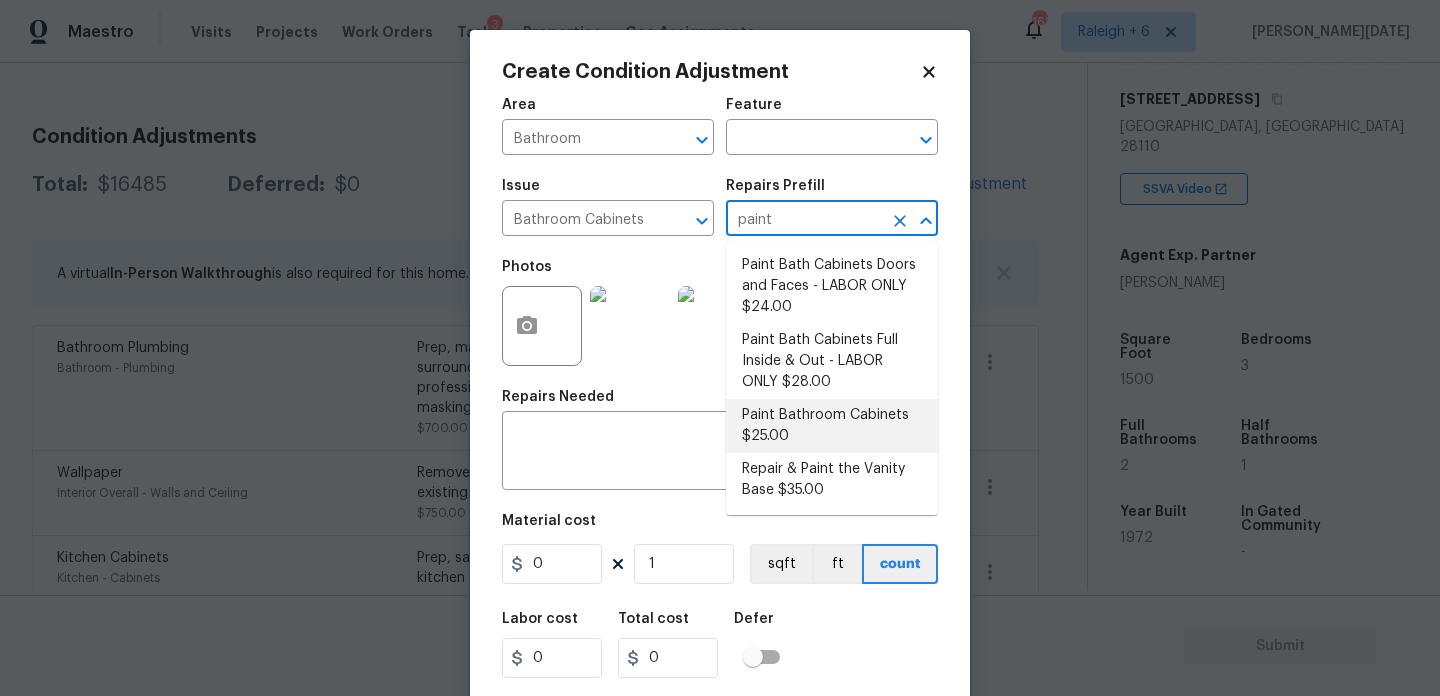 click on "Paint Bathroom Cabinets $25.00" at bounding box center [832, 426] 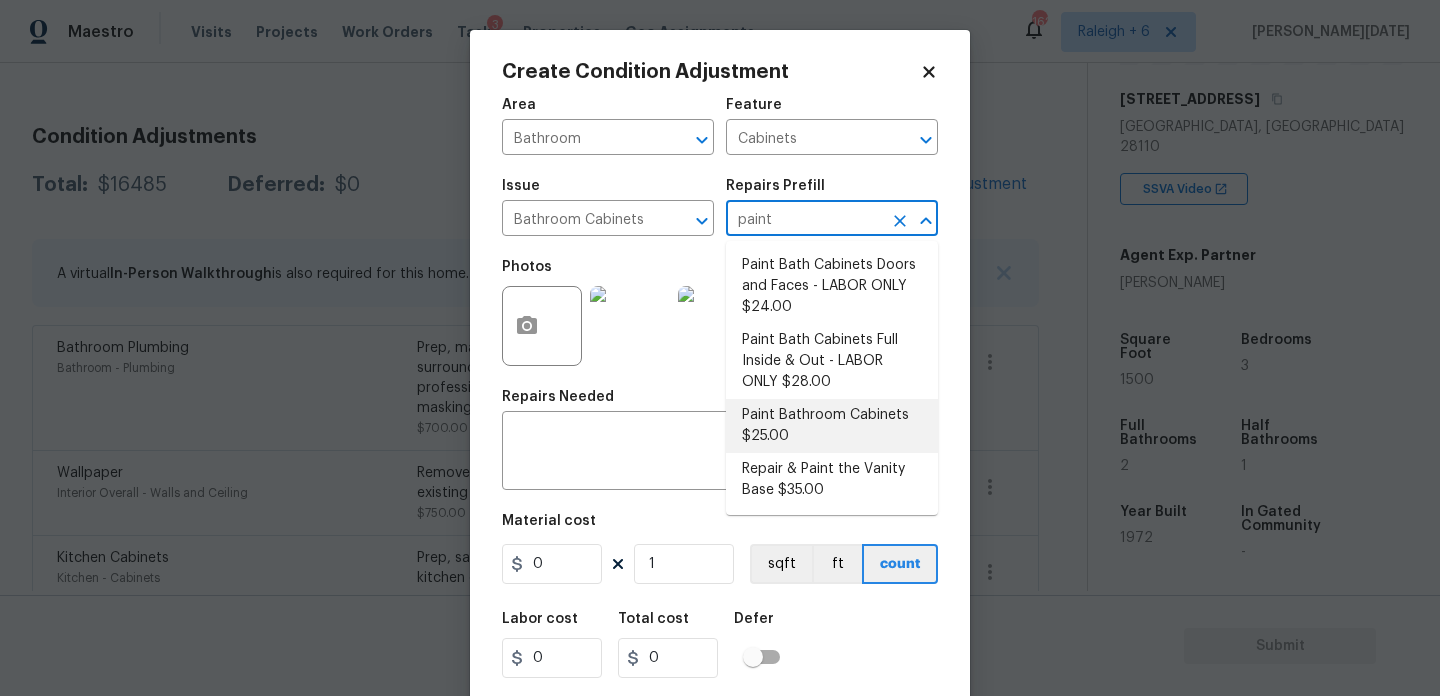 type 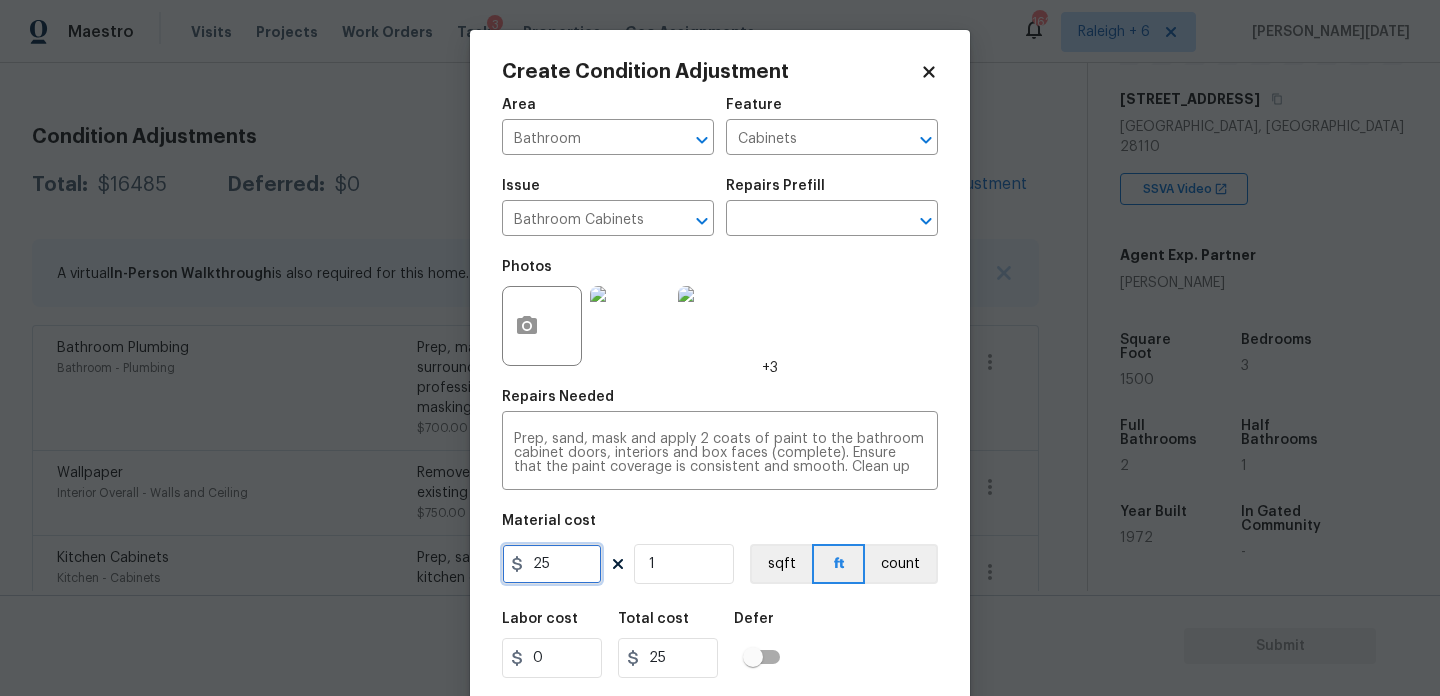 drag, startPoint x: 567, startPoint y: 576, endPoint x: 410, endPoint y: 574, distance: 157.01274 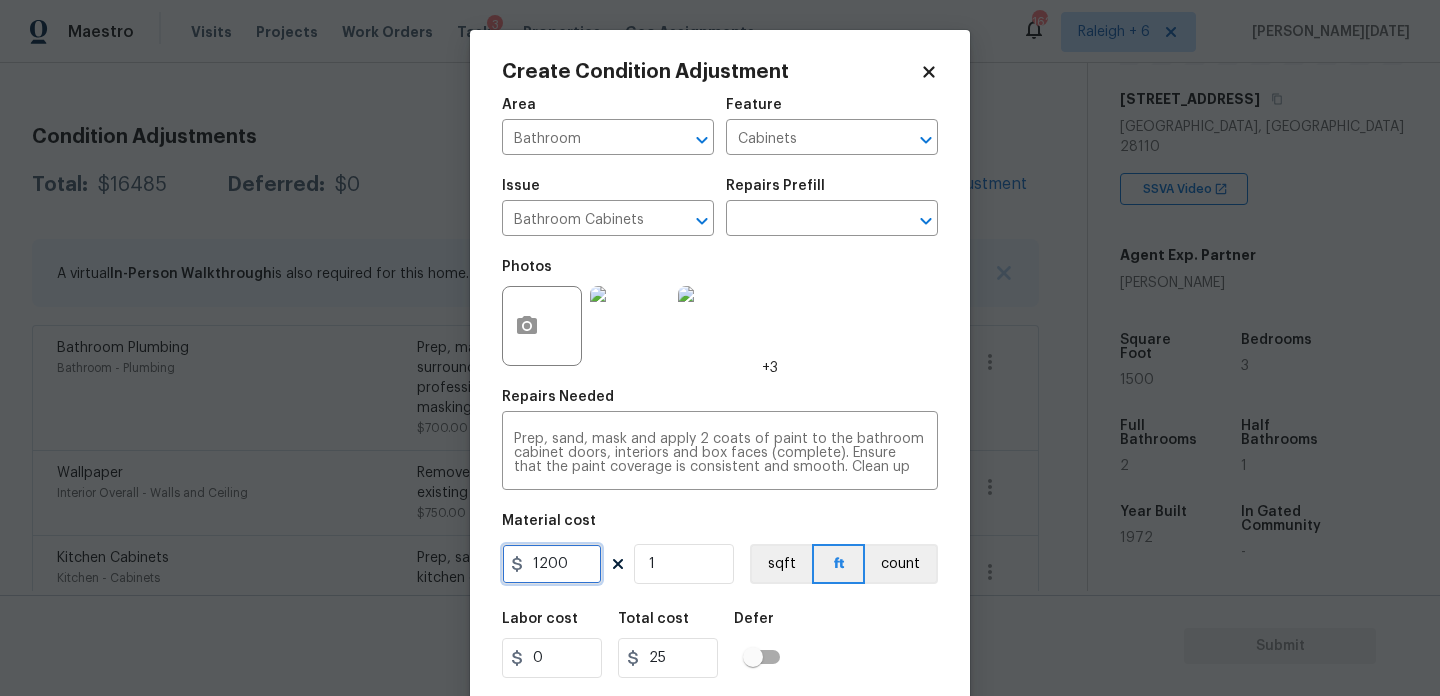 type on "1200" 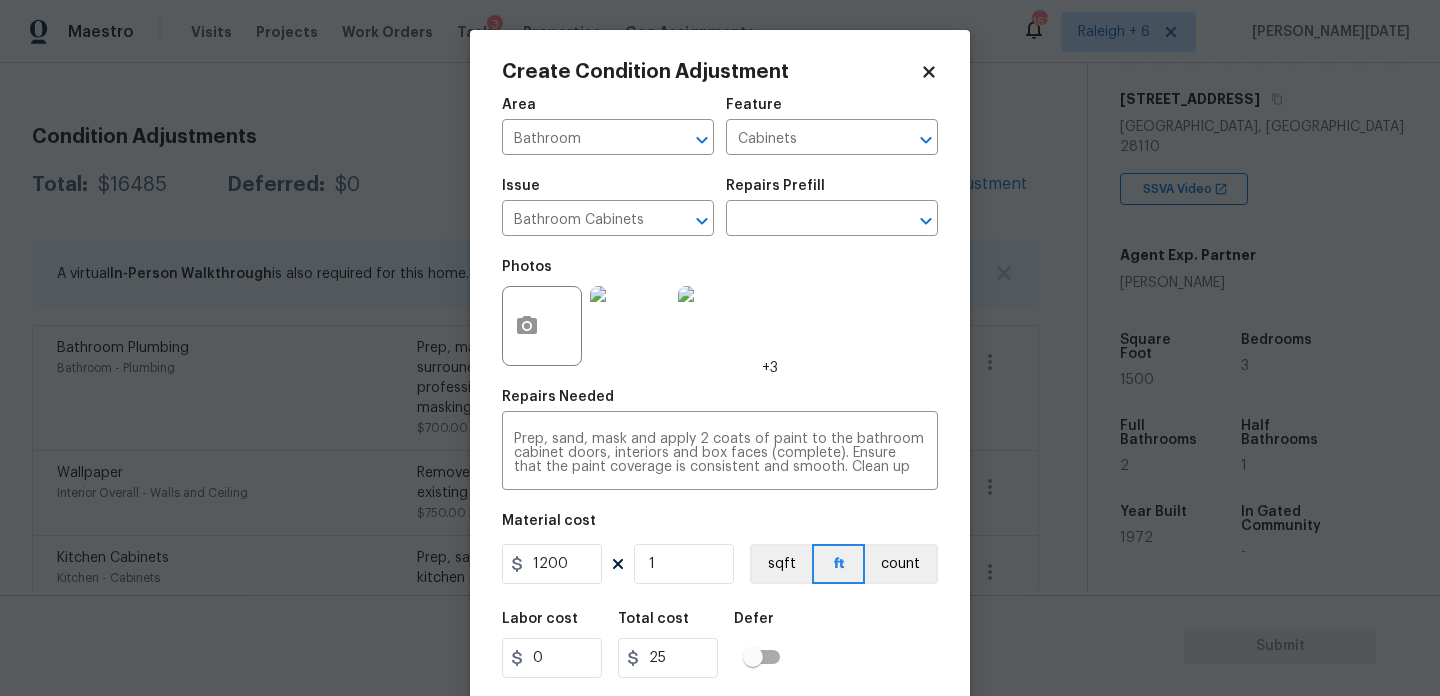 type on "1200" 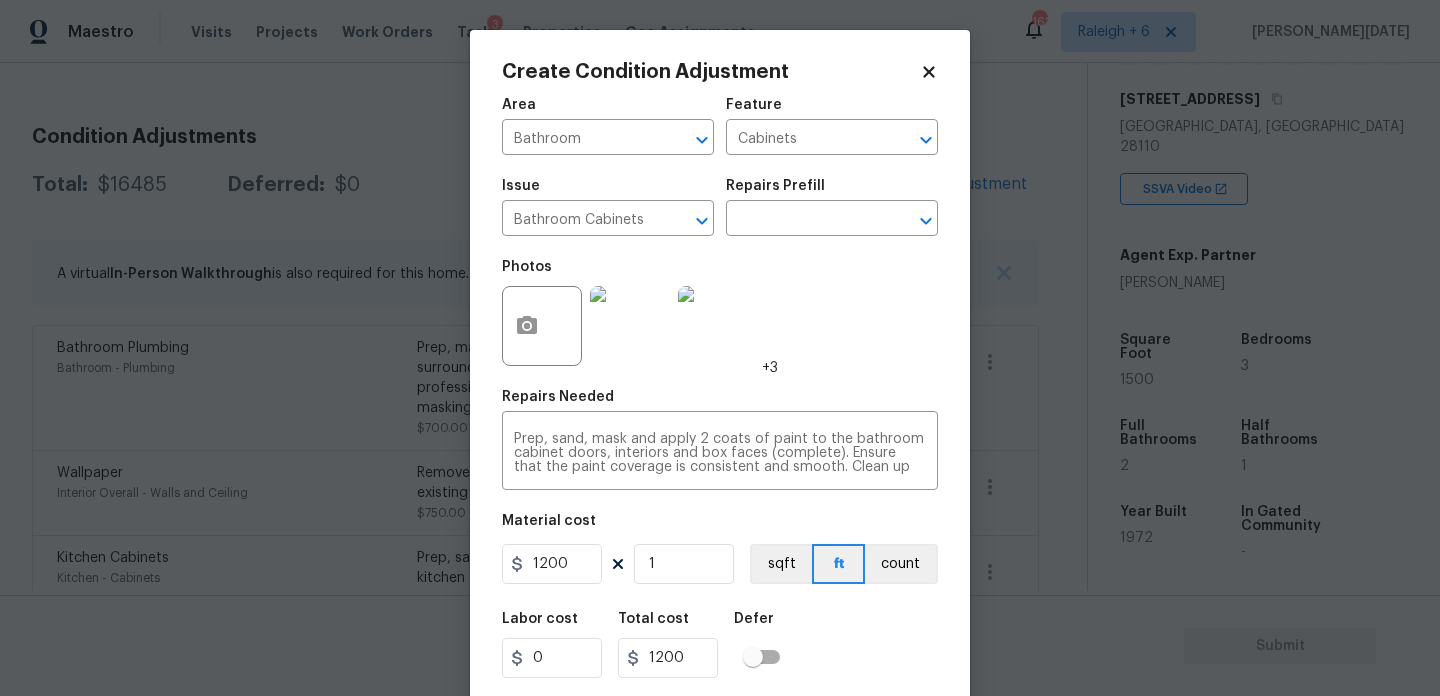 click on "Photos  +3" at bounding box center [720, 313] 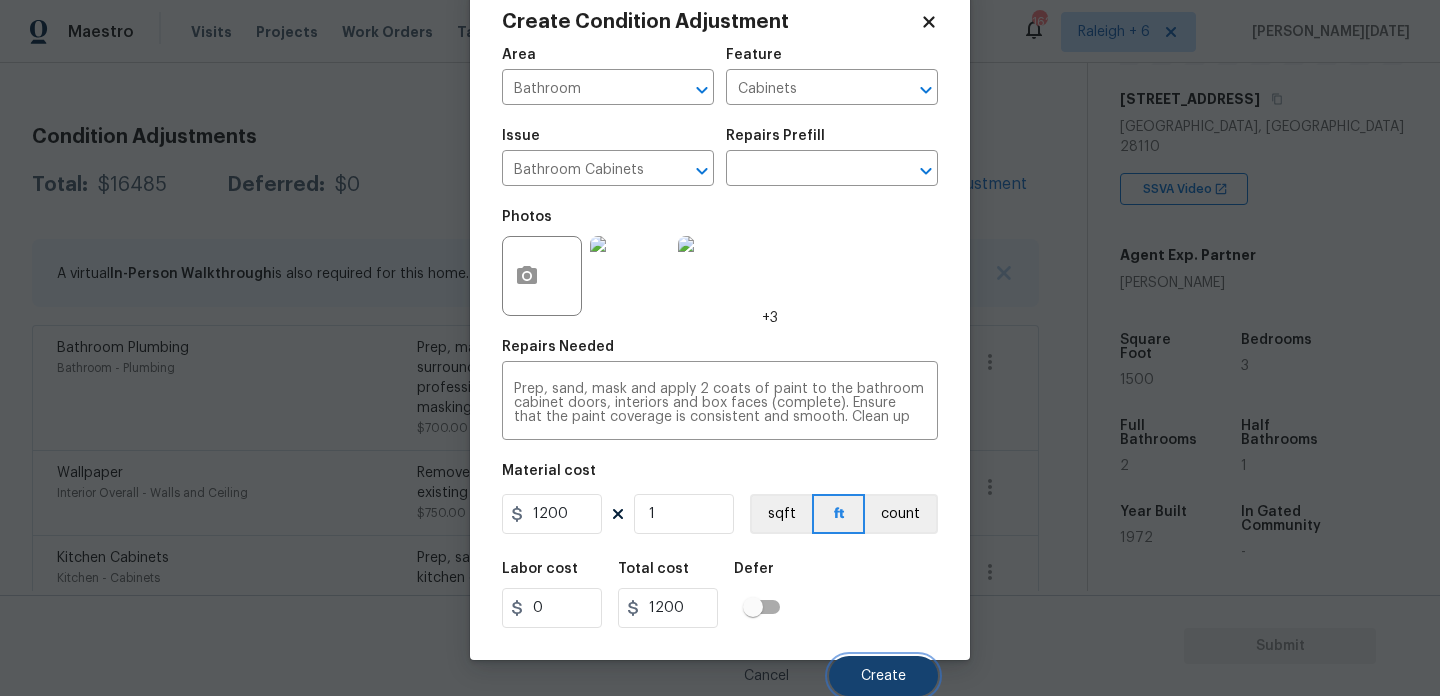 click on "Create" at bounding box center (883, 676) 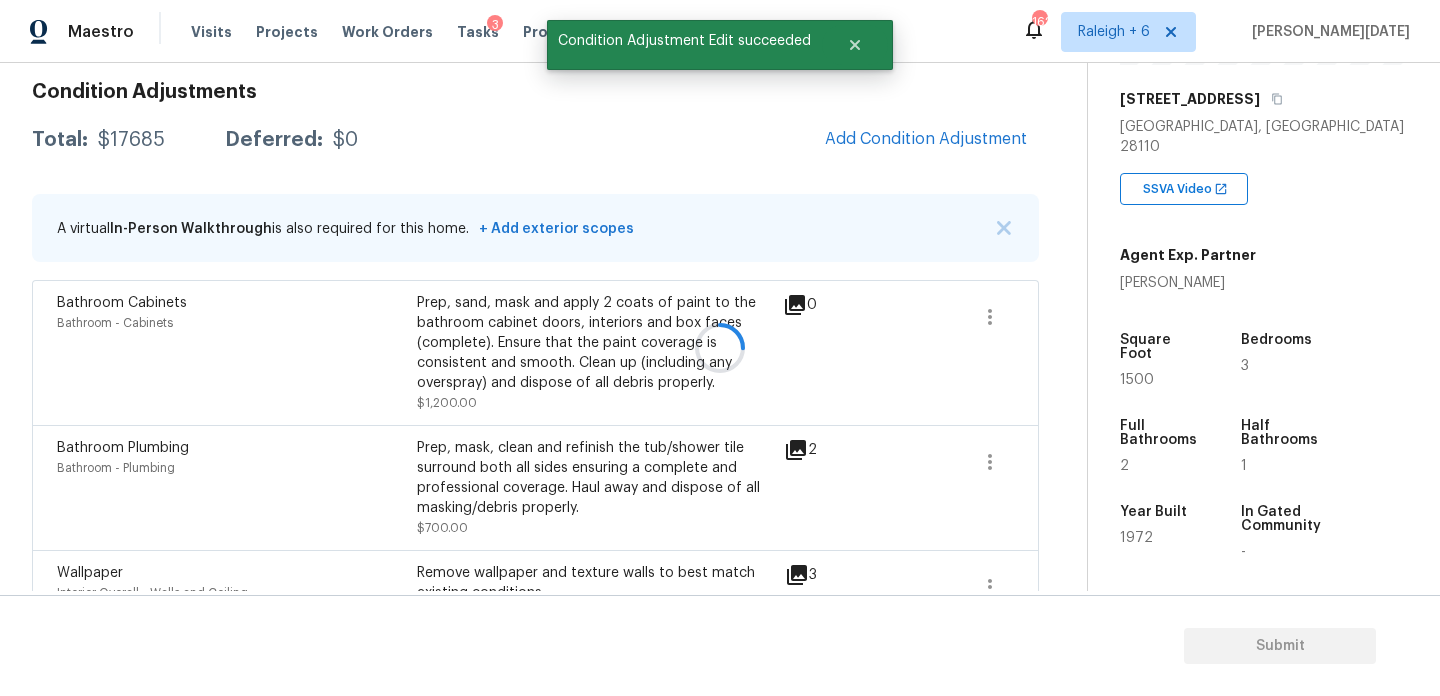 scroll, scrollTop: 240, scrollLeft: 0, axis: vertical 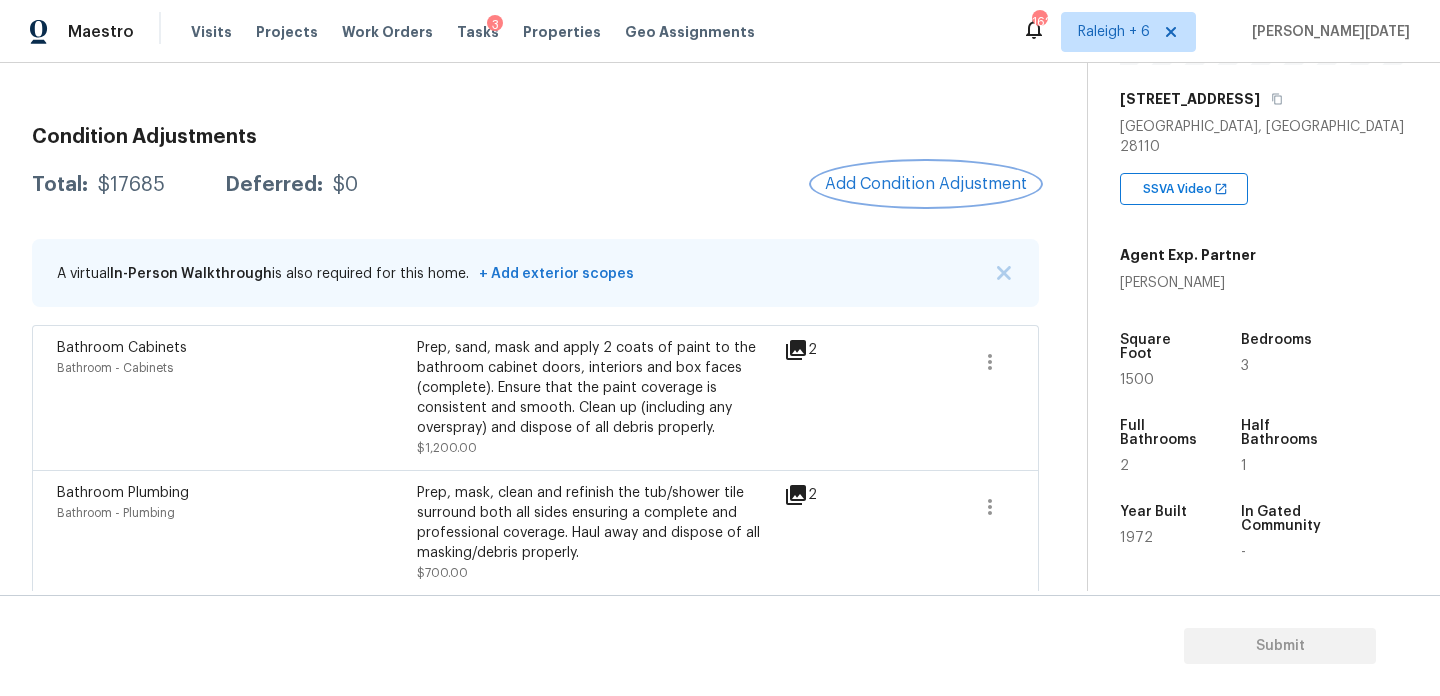 click on "Add Condition Adjustment" at bounding box center (926, 184) 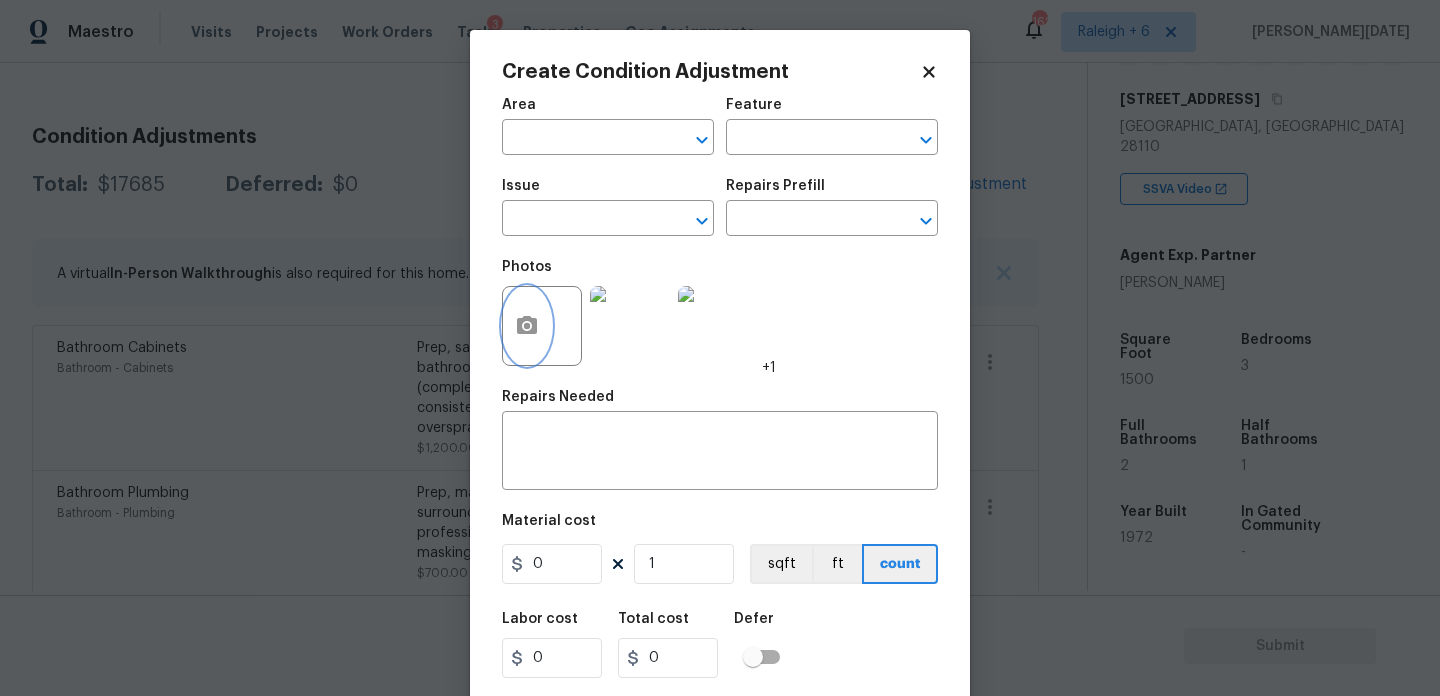 click at bounding box center [527, 326] 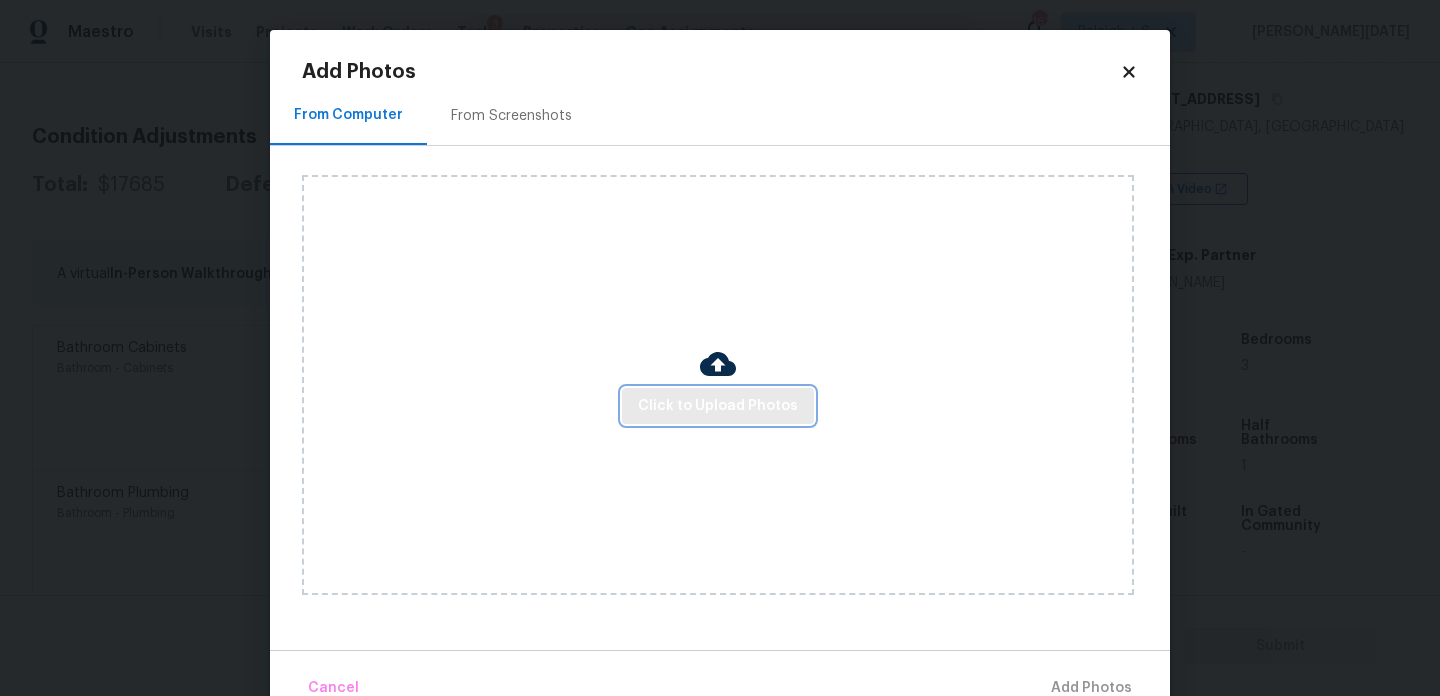click on "Click to Upload Photos" at bounding box center [718, 406] 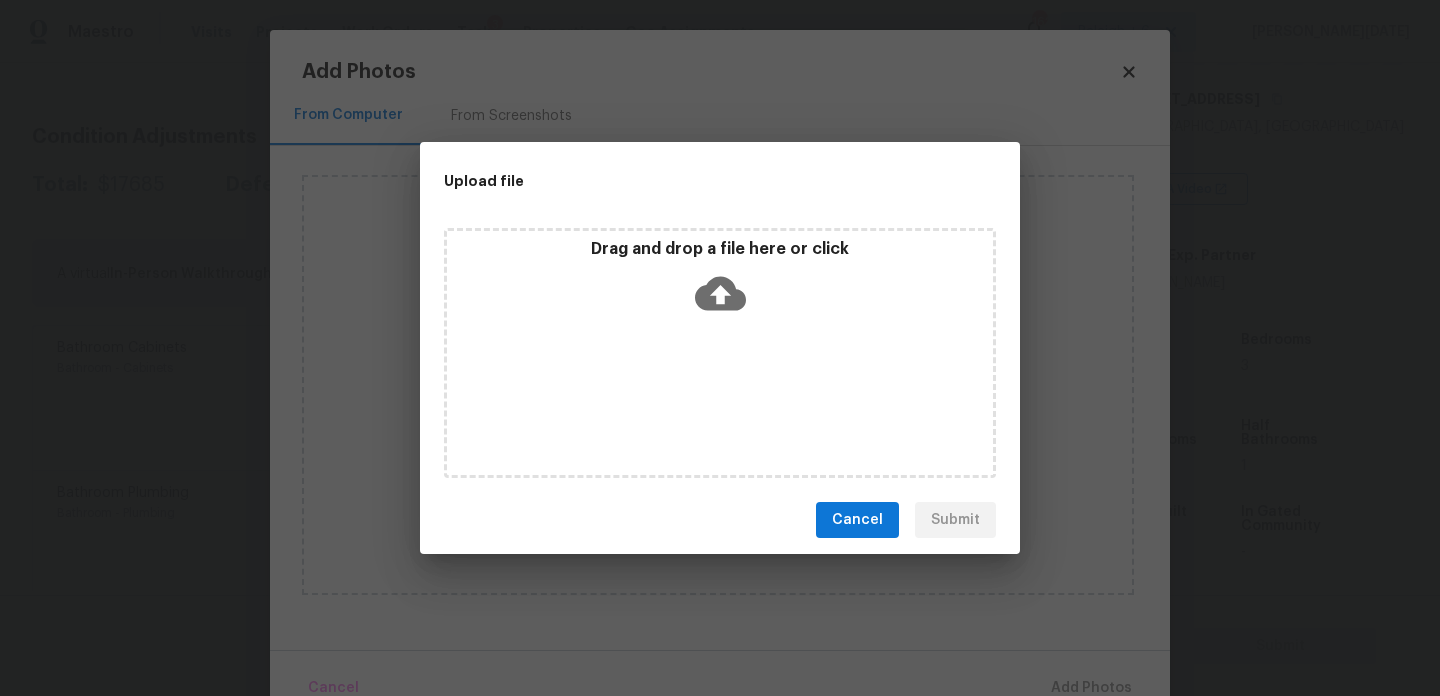 click on "Drag and drop a file here or click" at bounding box center (720, 353) 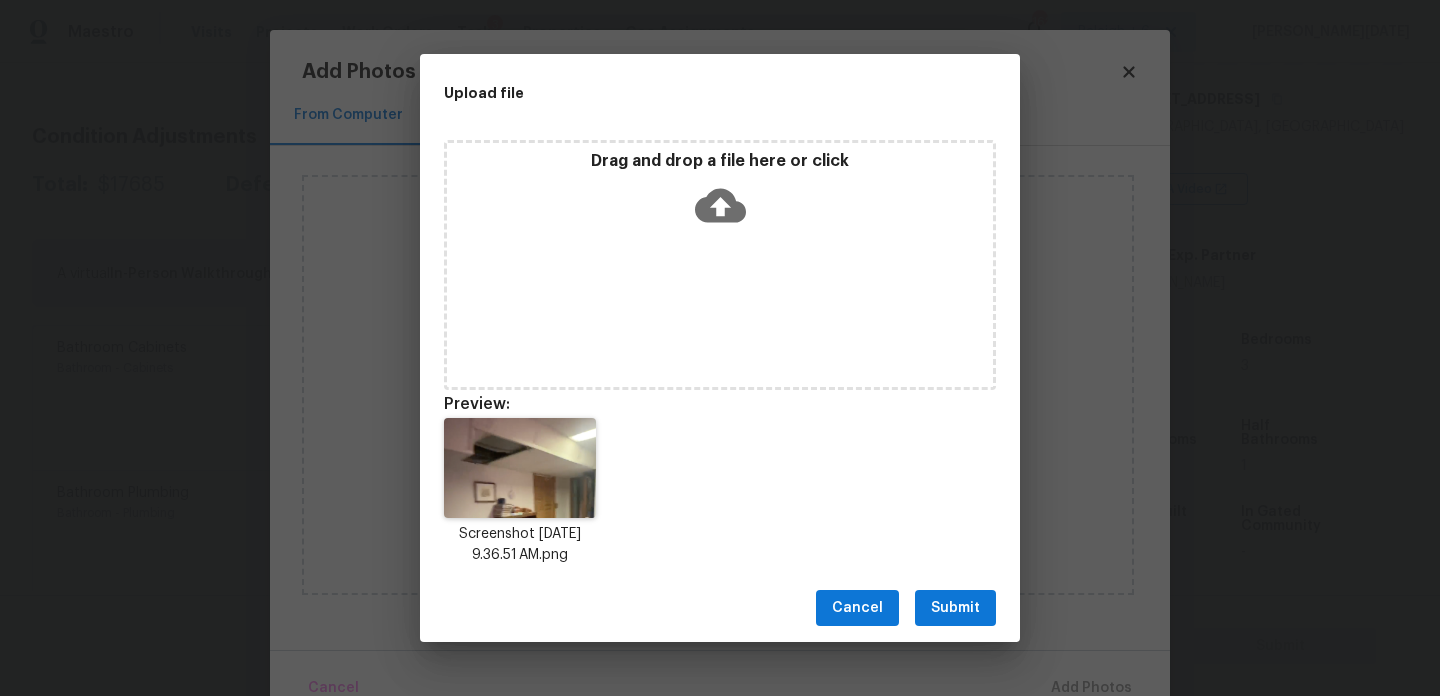 click on "Cancel Submit" at bounding box center [720, 608] 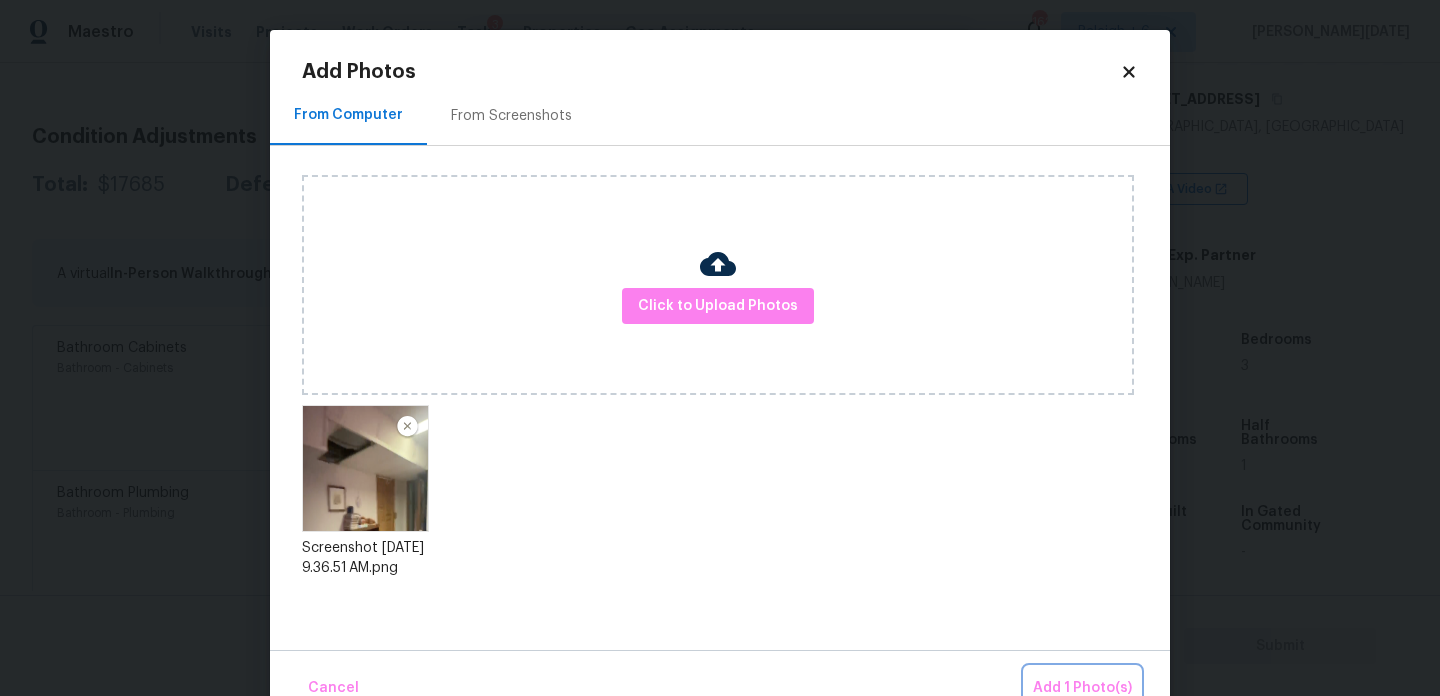 click on "Add 1 Photo(s)" at bounding box center (1082, 688) 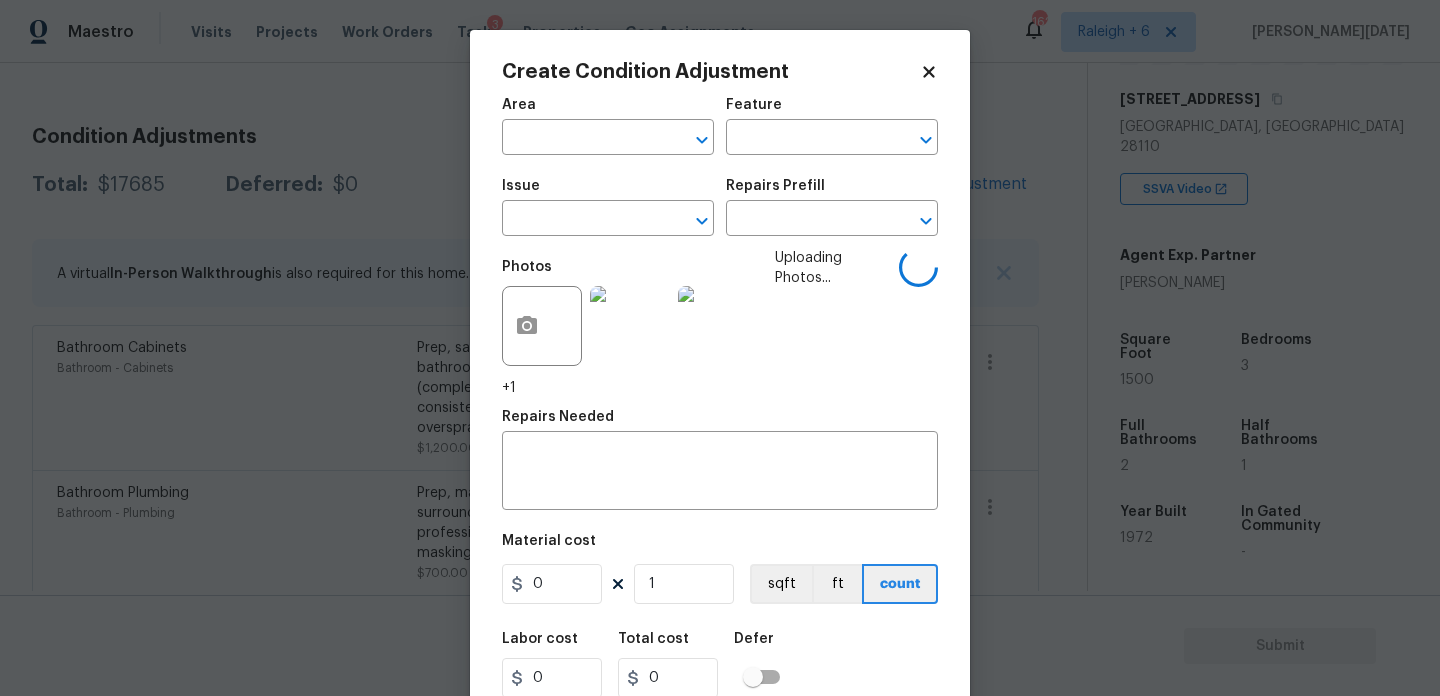 click on "Area ​" at bounding box center [608, 126] 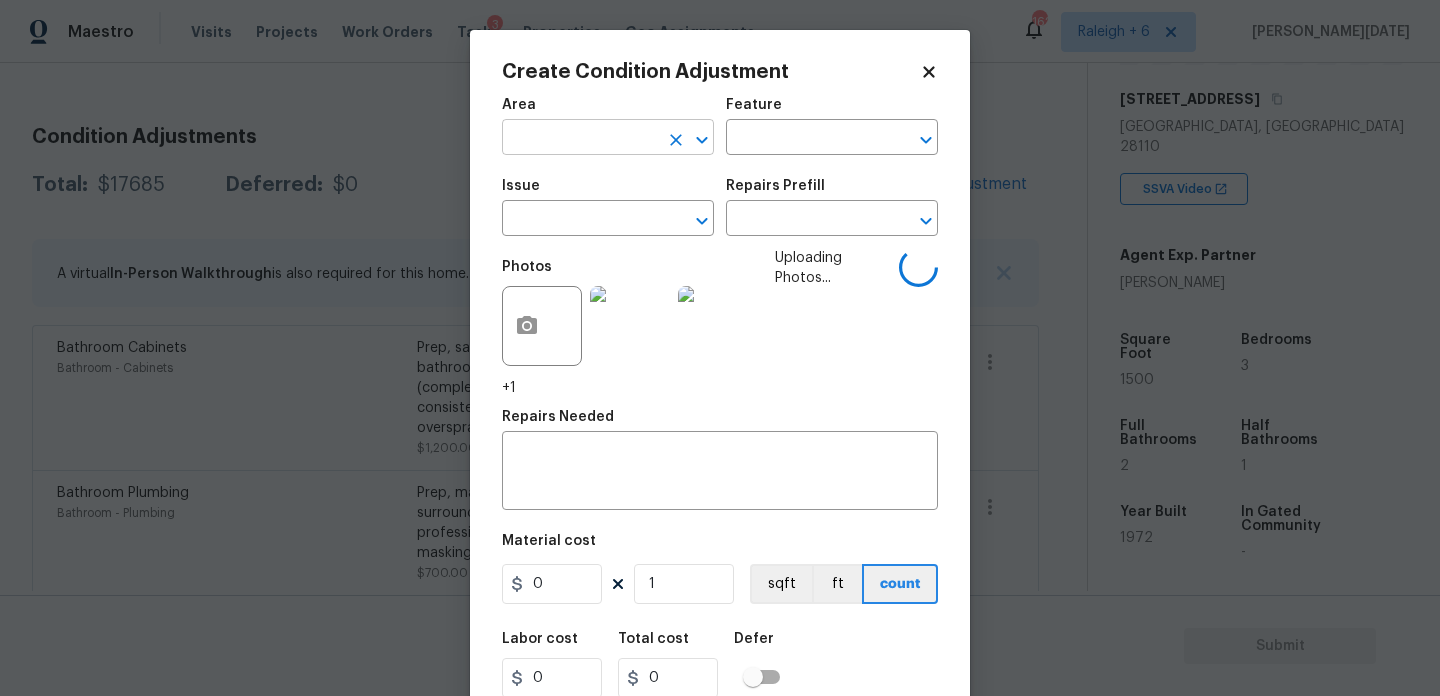 click at bounding box center (580, 139) 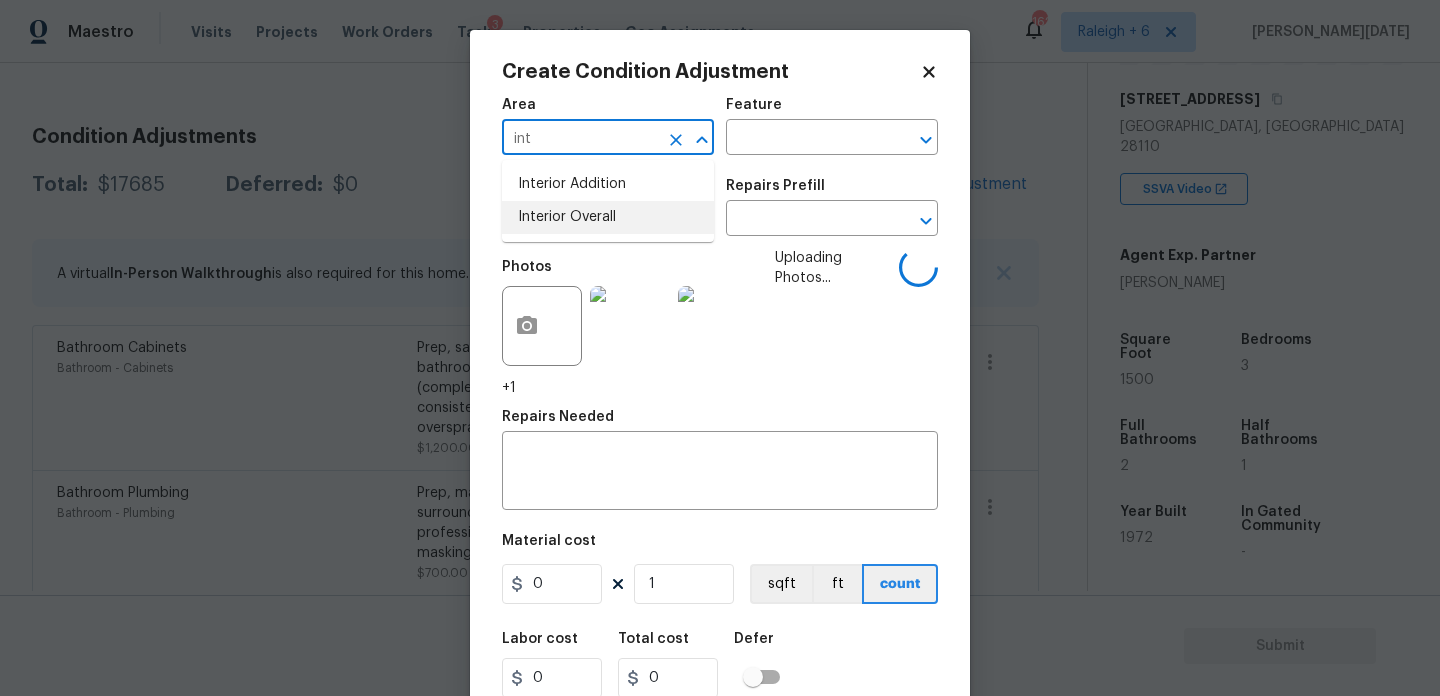 click on "Interior Addition Interior Overall" at bounding box center [608, 201] 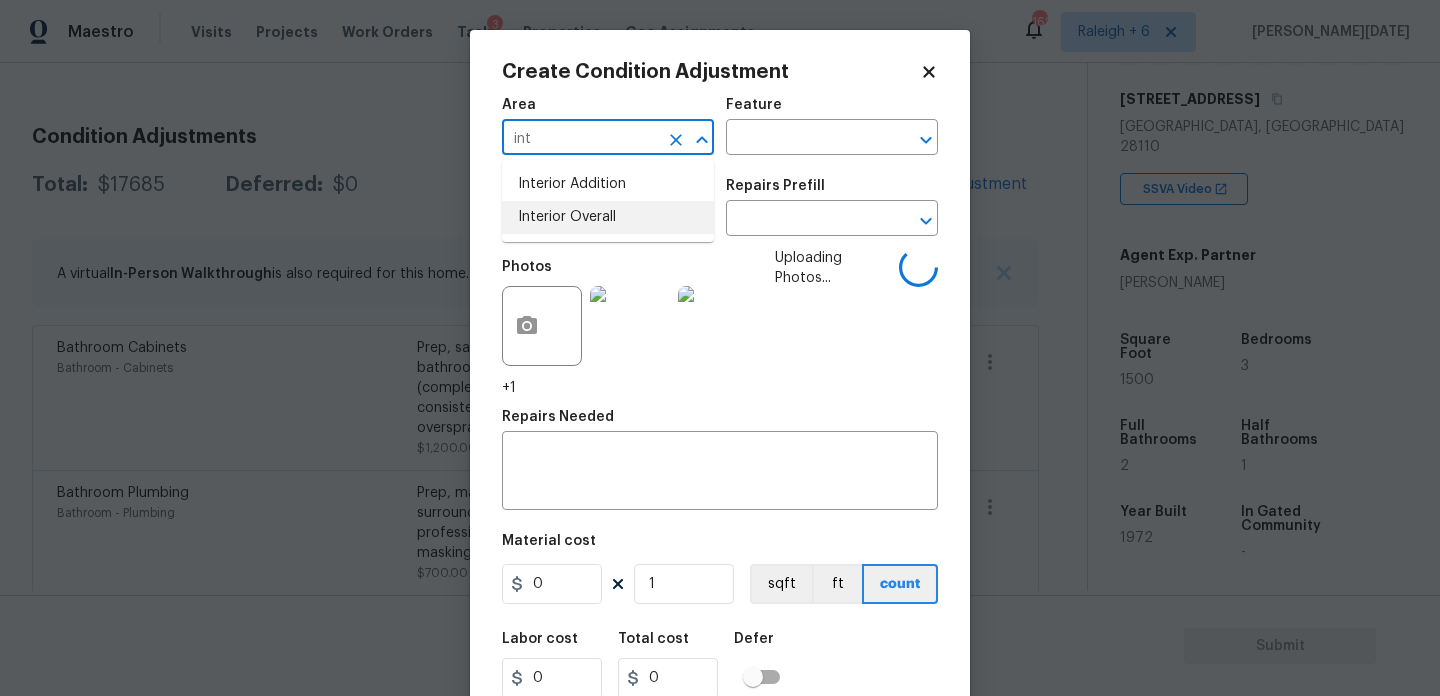 click on "Interior Addition Interior Overall" at bounding box center [608, 201] 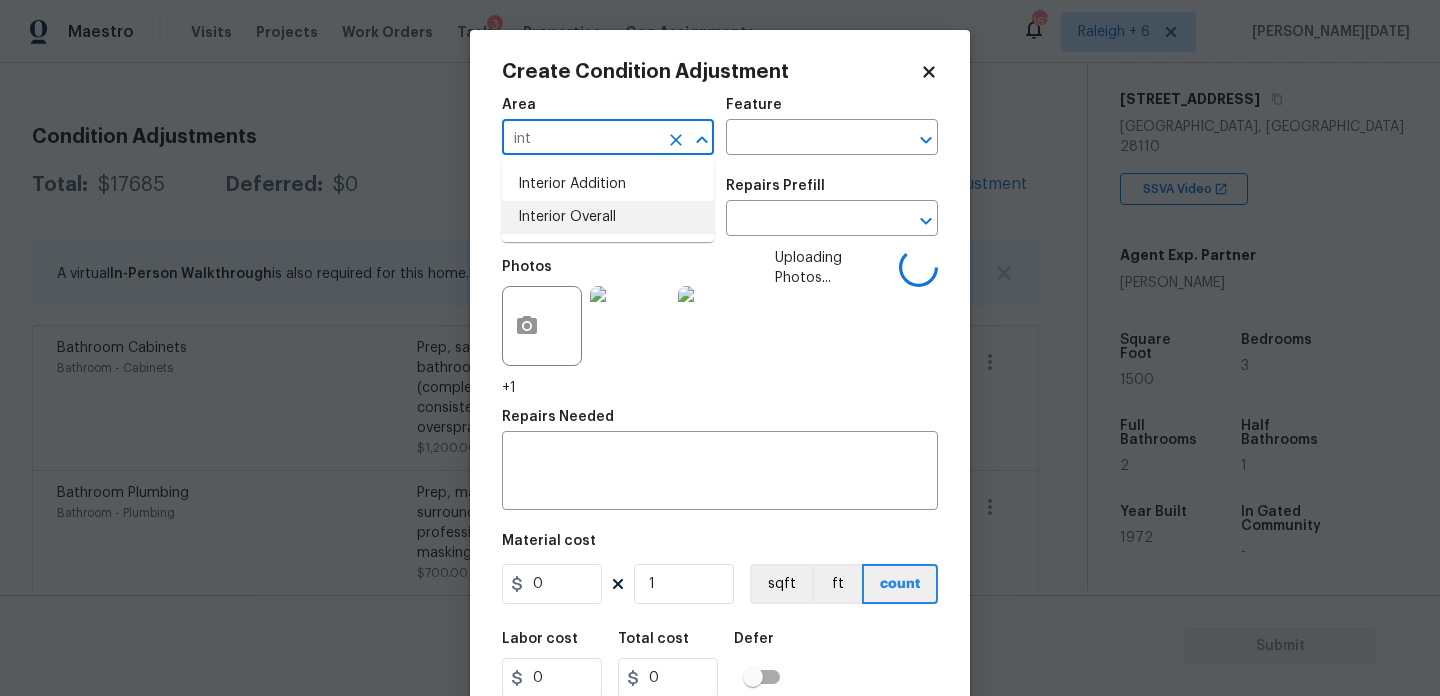 click on "Interior Overall" at bounding box center [608, 217] 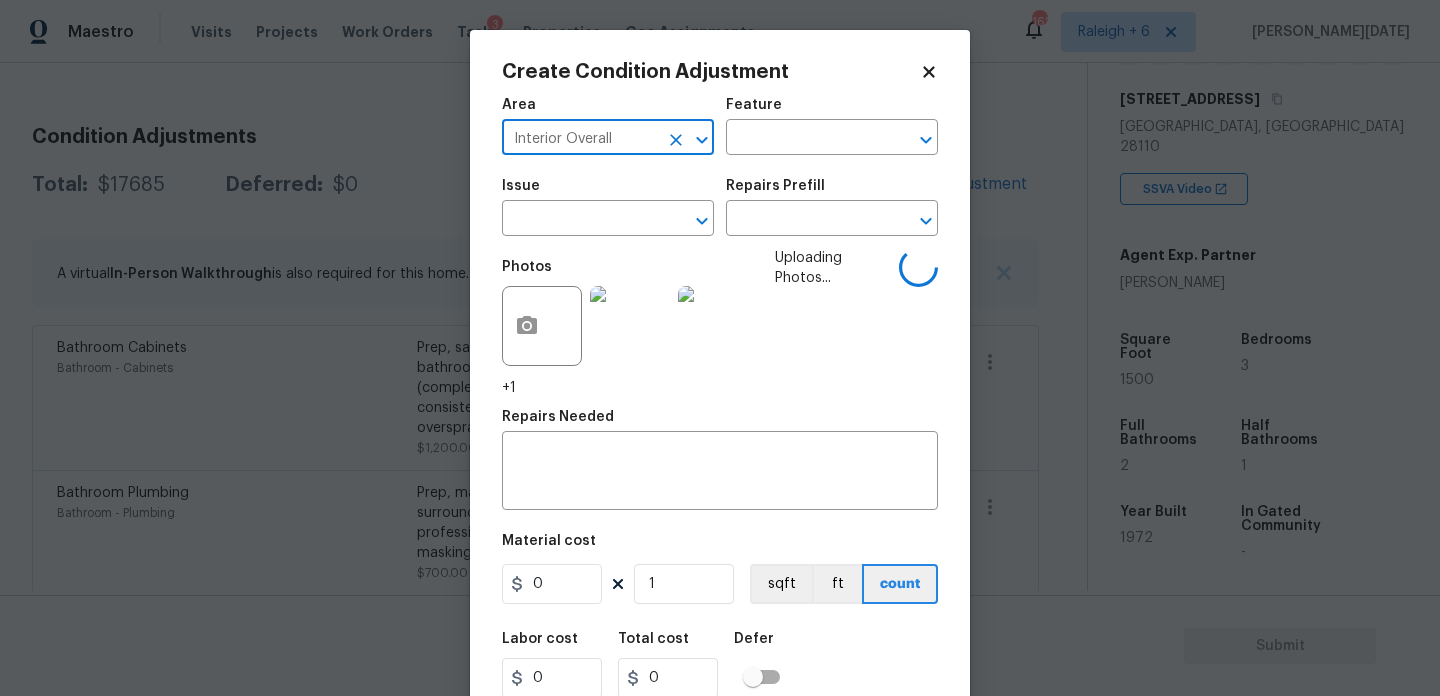 type on "Interior Overall" 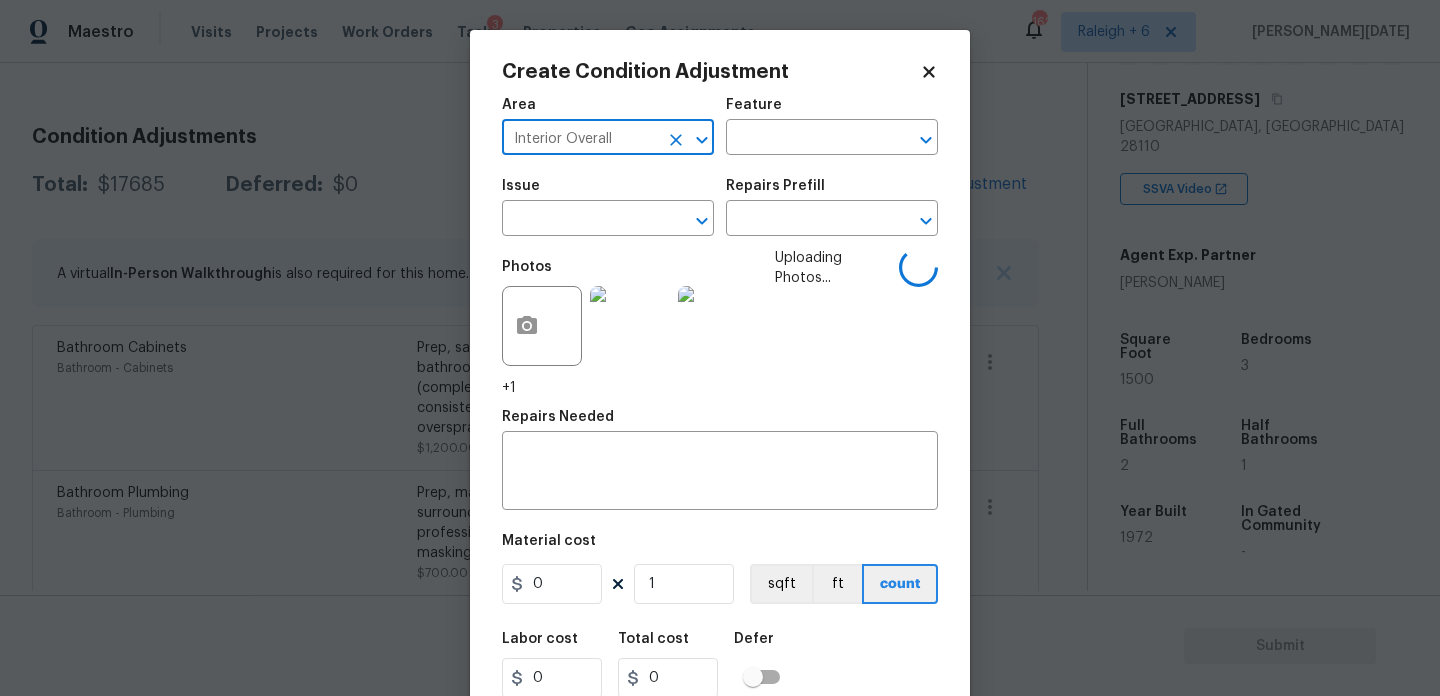 click at bounding box center [580, 220] 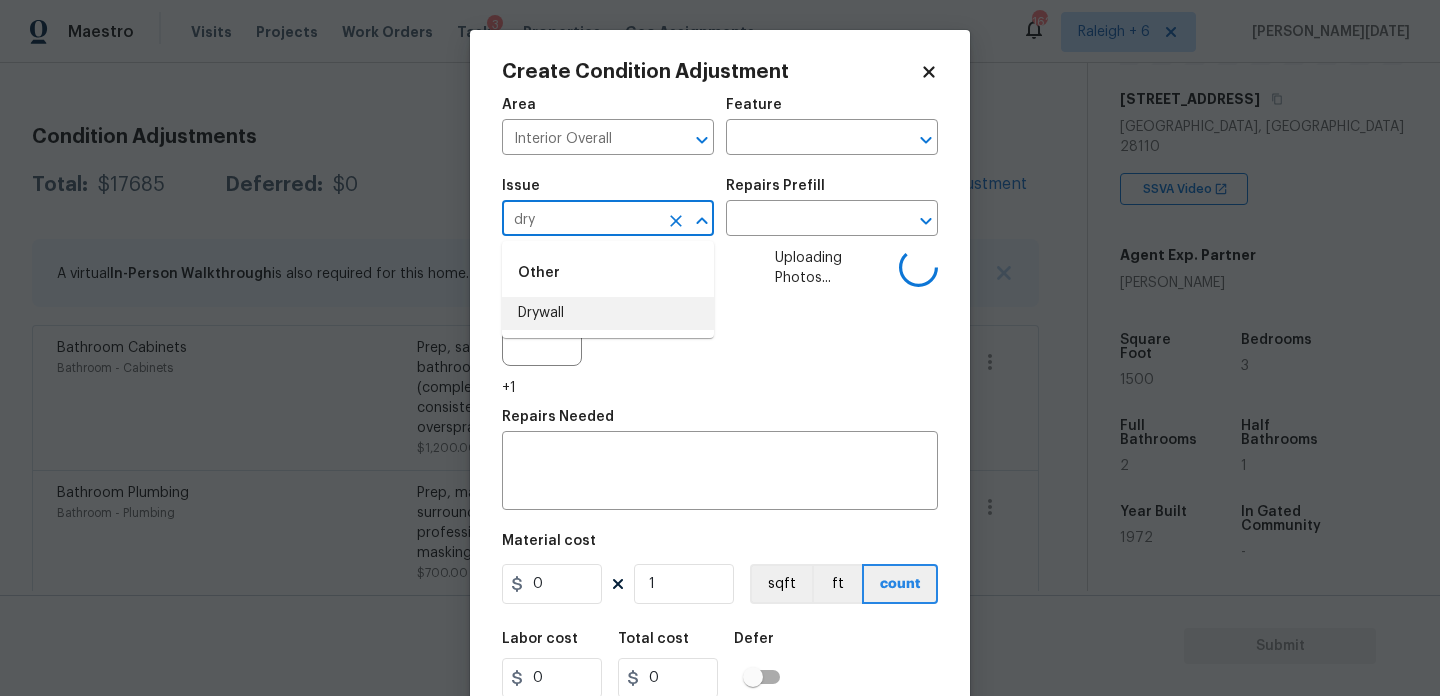 click on "Drywall" at bounding box center [608, 313] 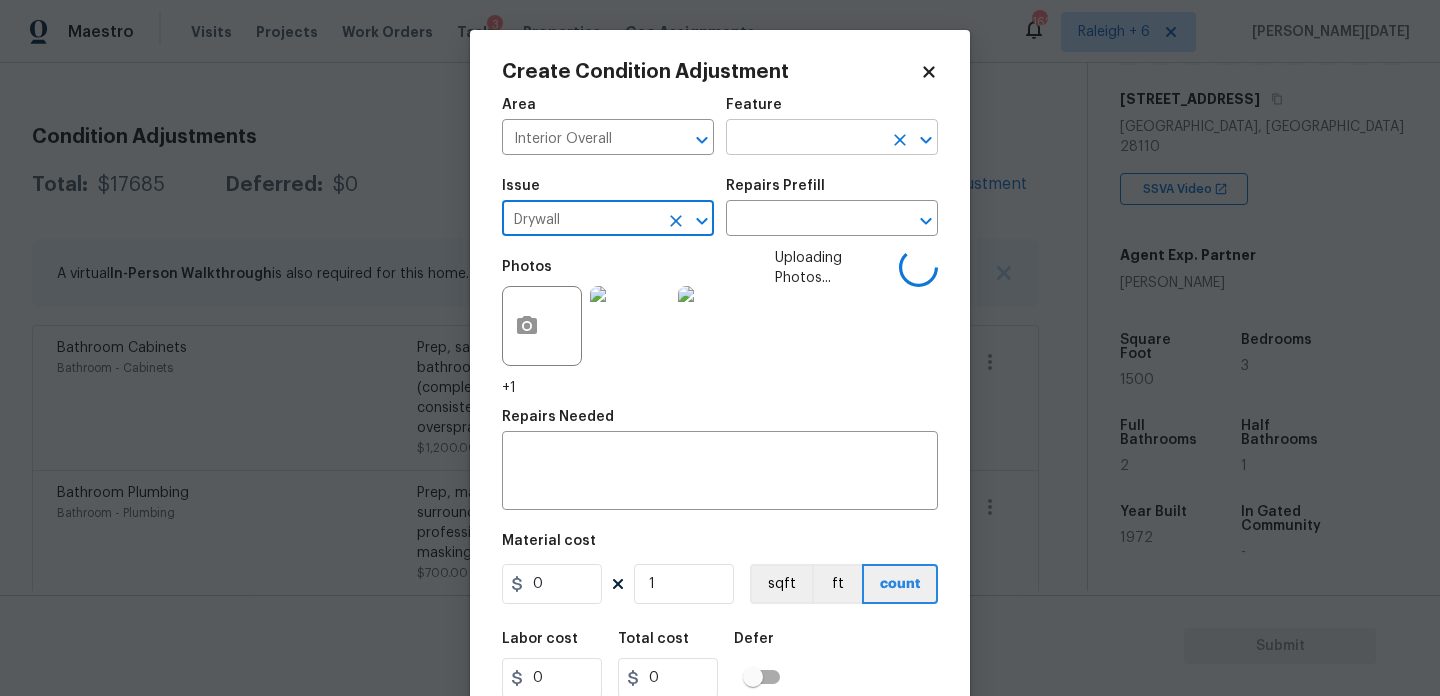 type on "Drywall" 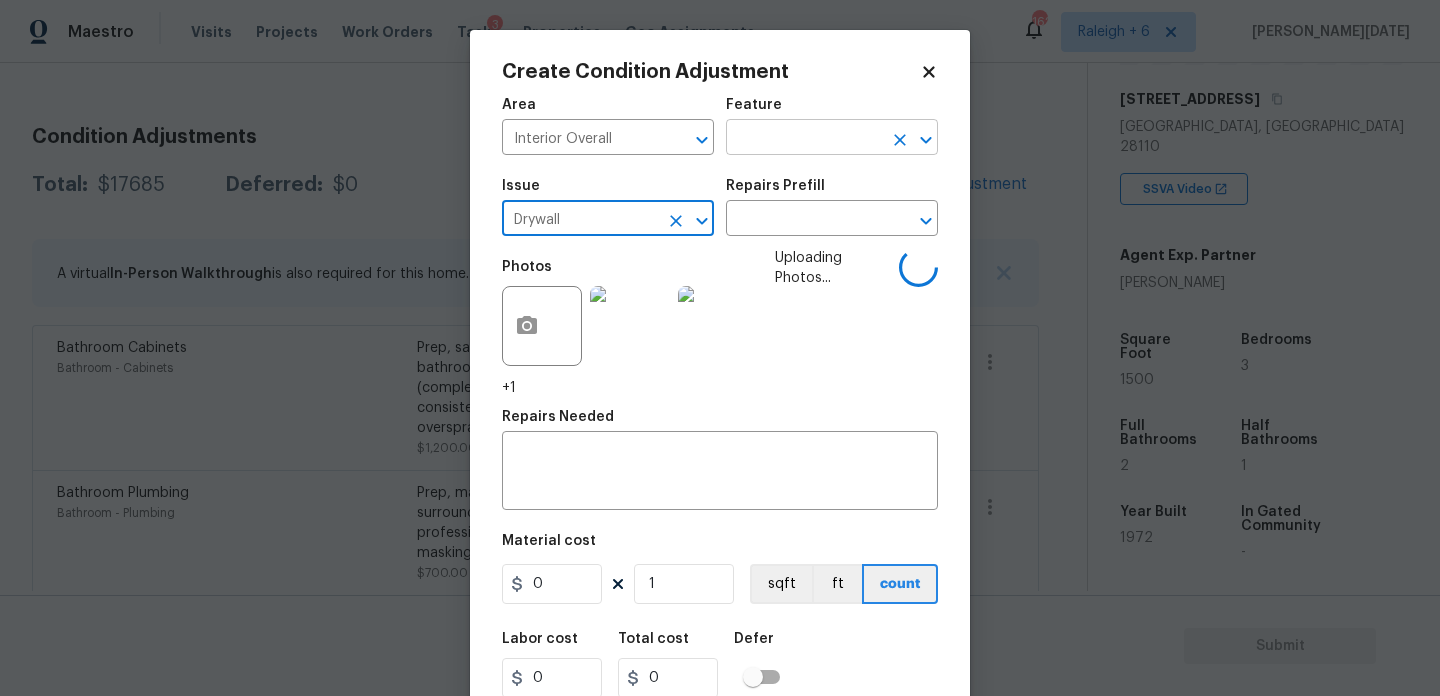 click at bounding box center (804, 139) 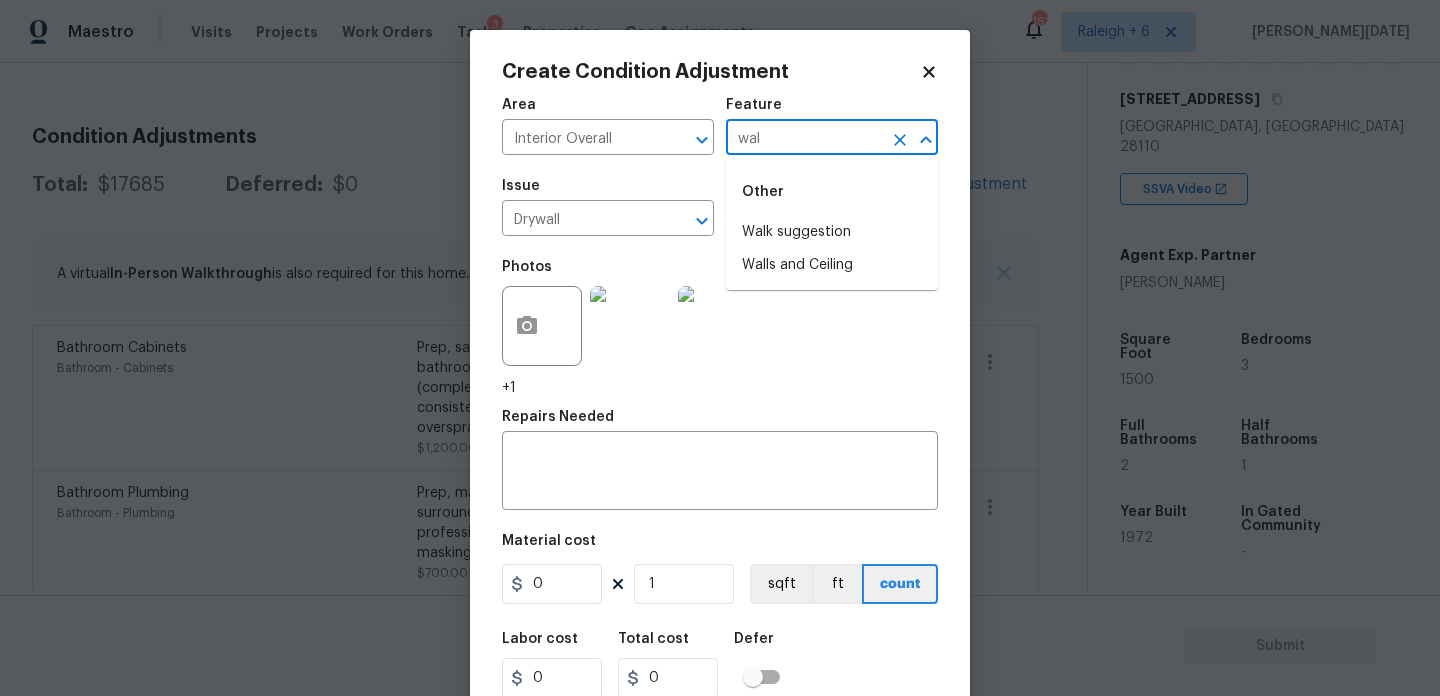 type on "wall" 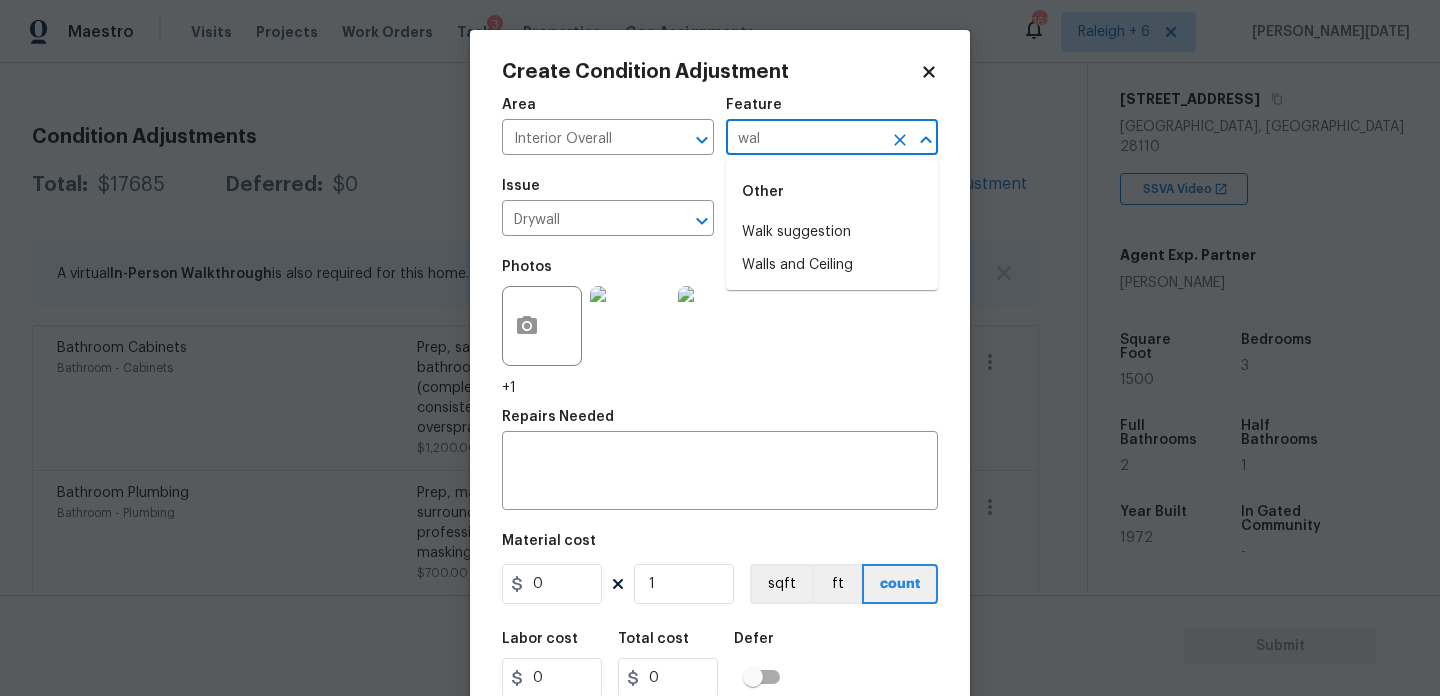 type on "wall" 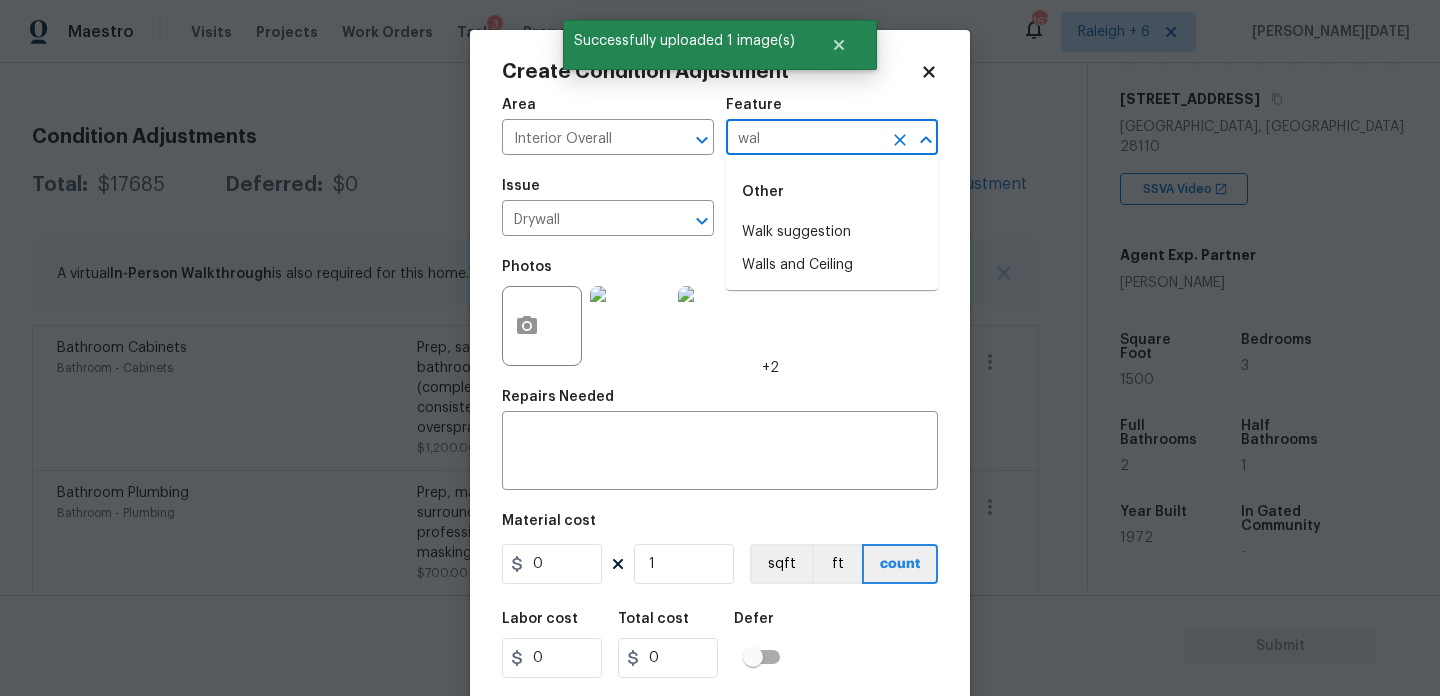 type on "wall" 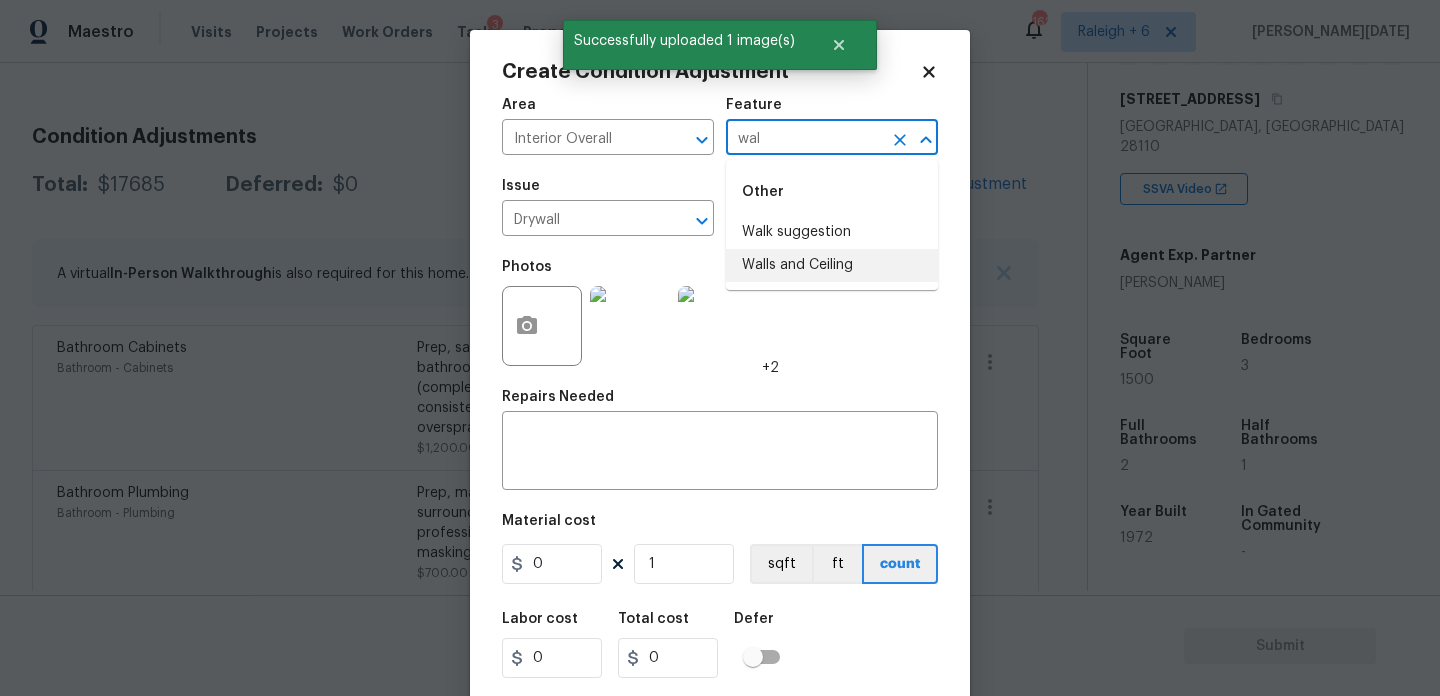 click on "Walls and Ceiling" at bounding box center (832, 265) 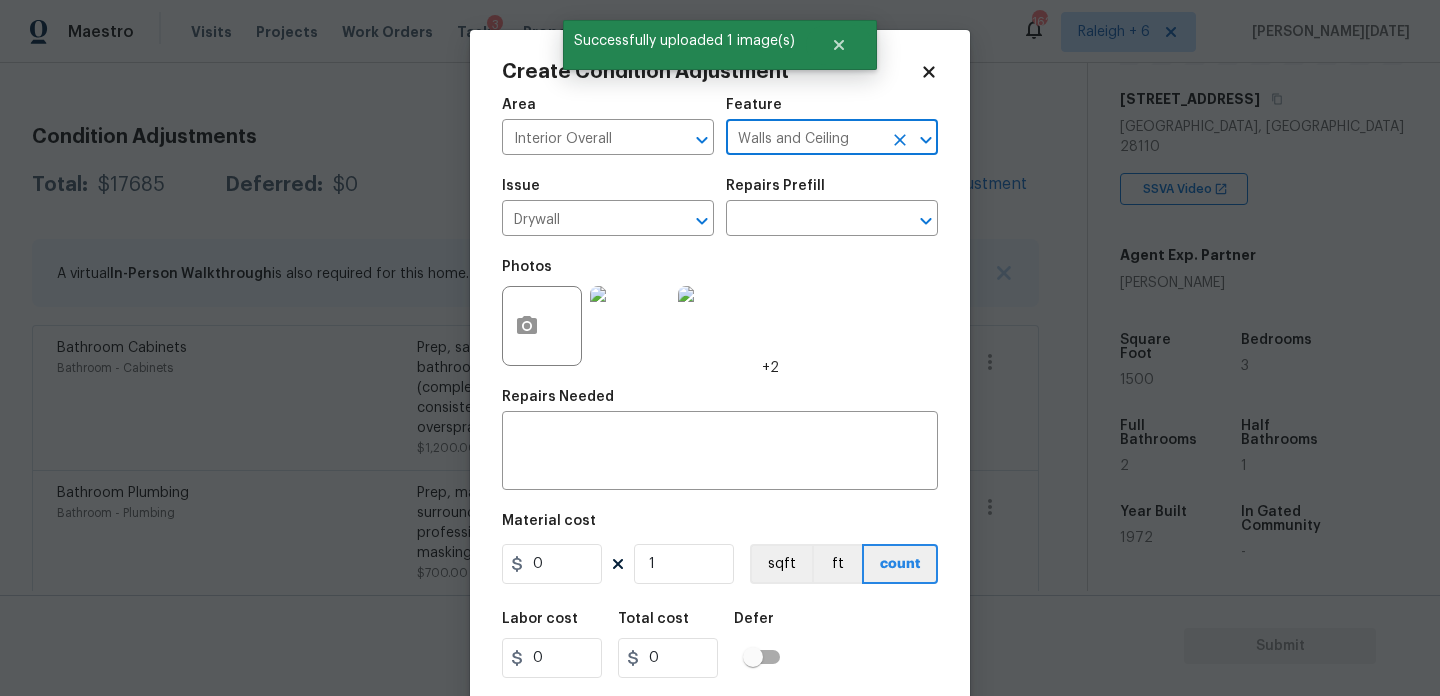 type on "Walls and Ceiling" 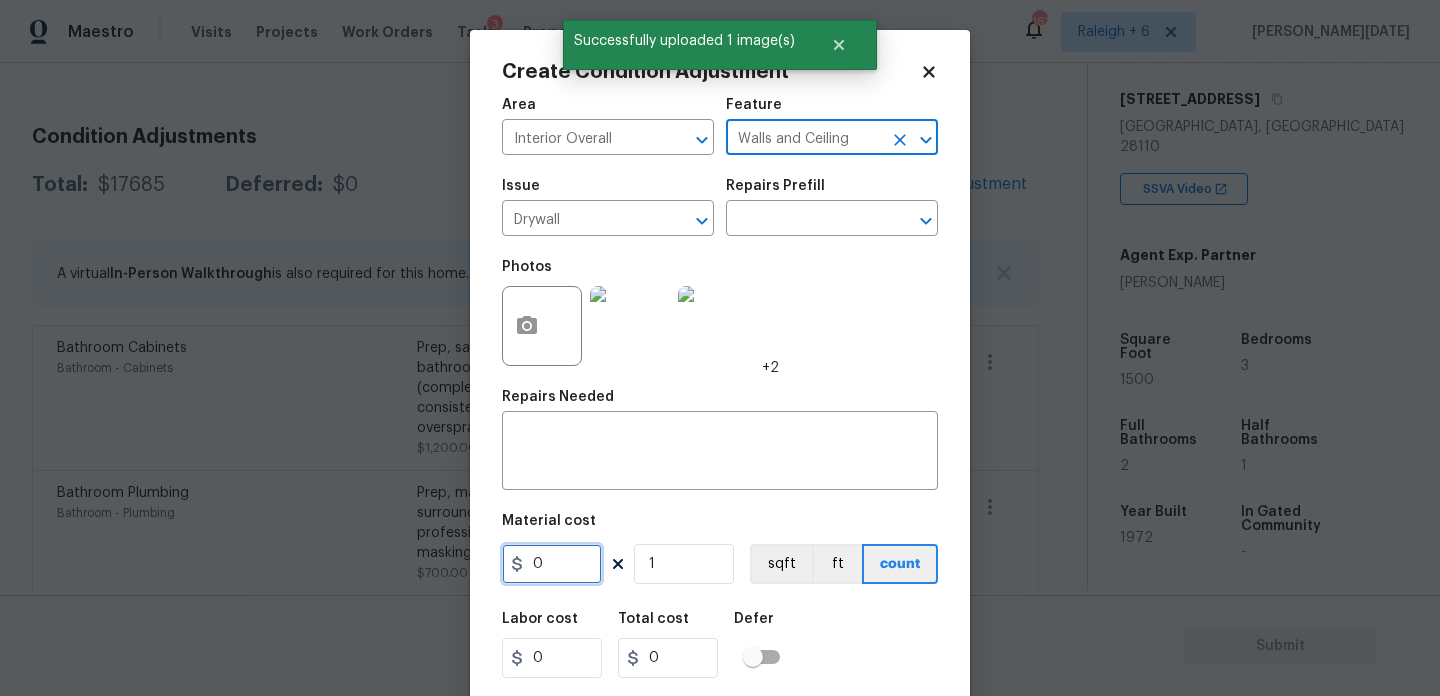 click on "0" at bounding box center [552, 564] 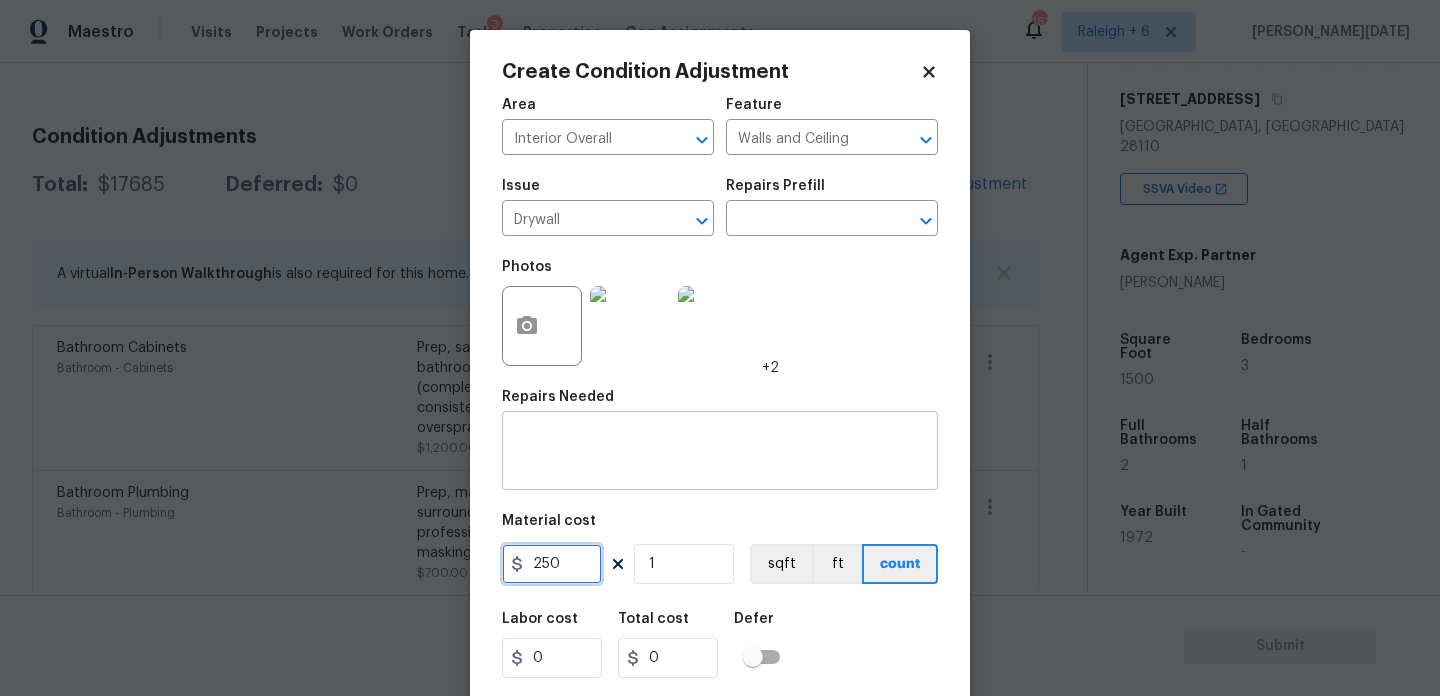 type on "250" 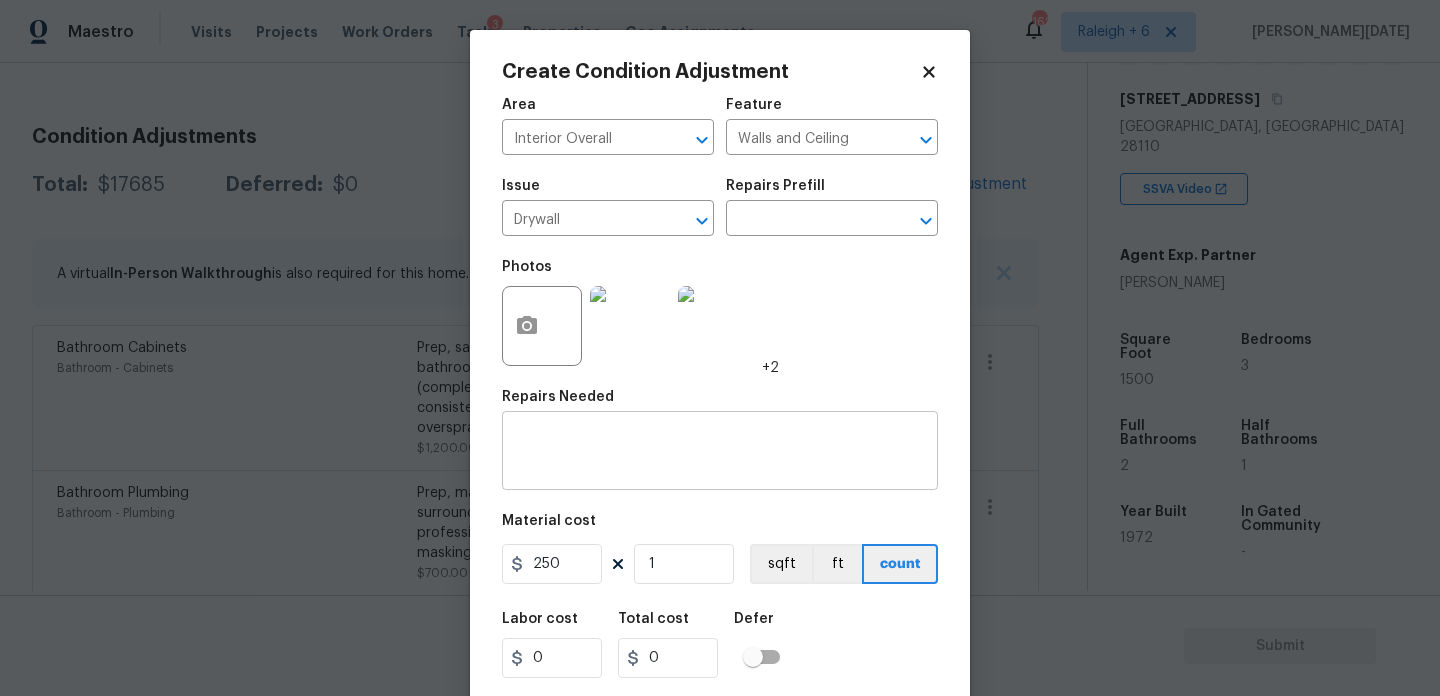 click at bounding box center (720, 453) 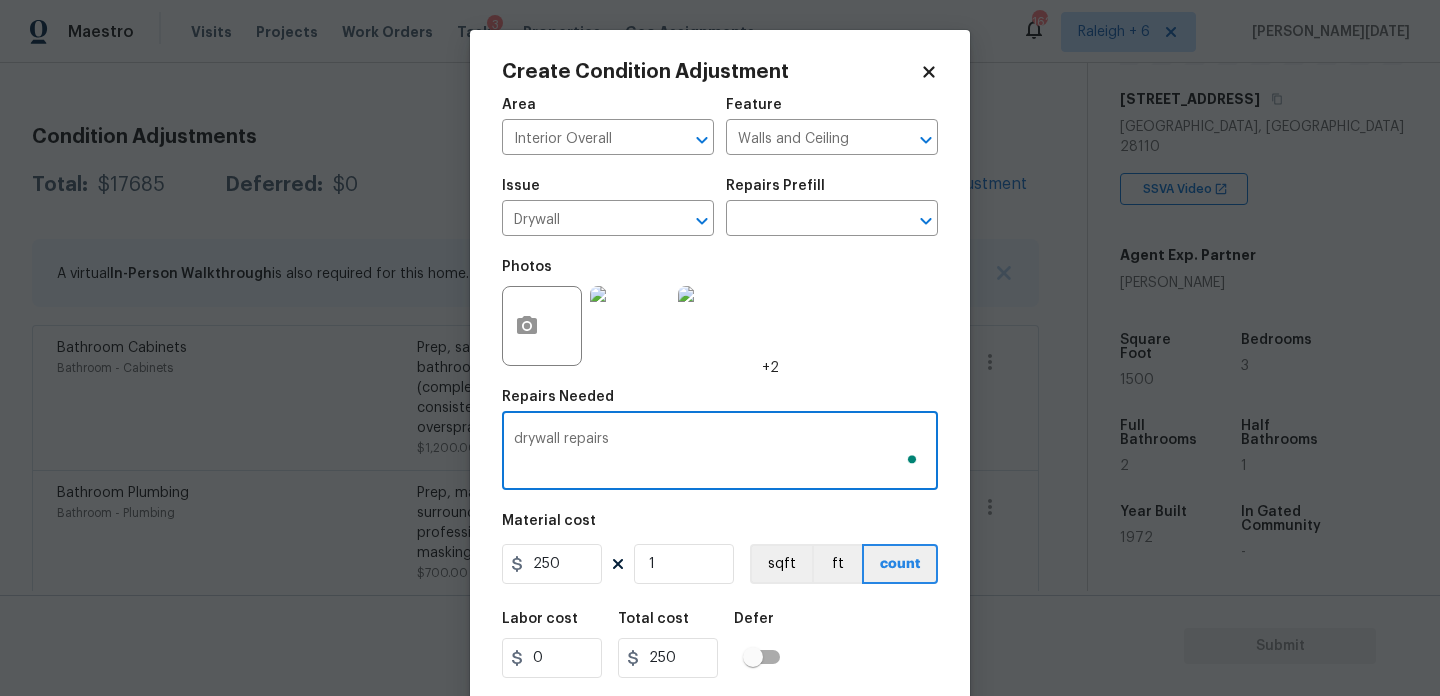scroll, scrollTop: 51, scrollLeft: 0, axis: vertical 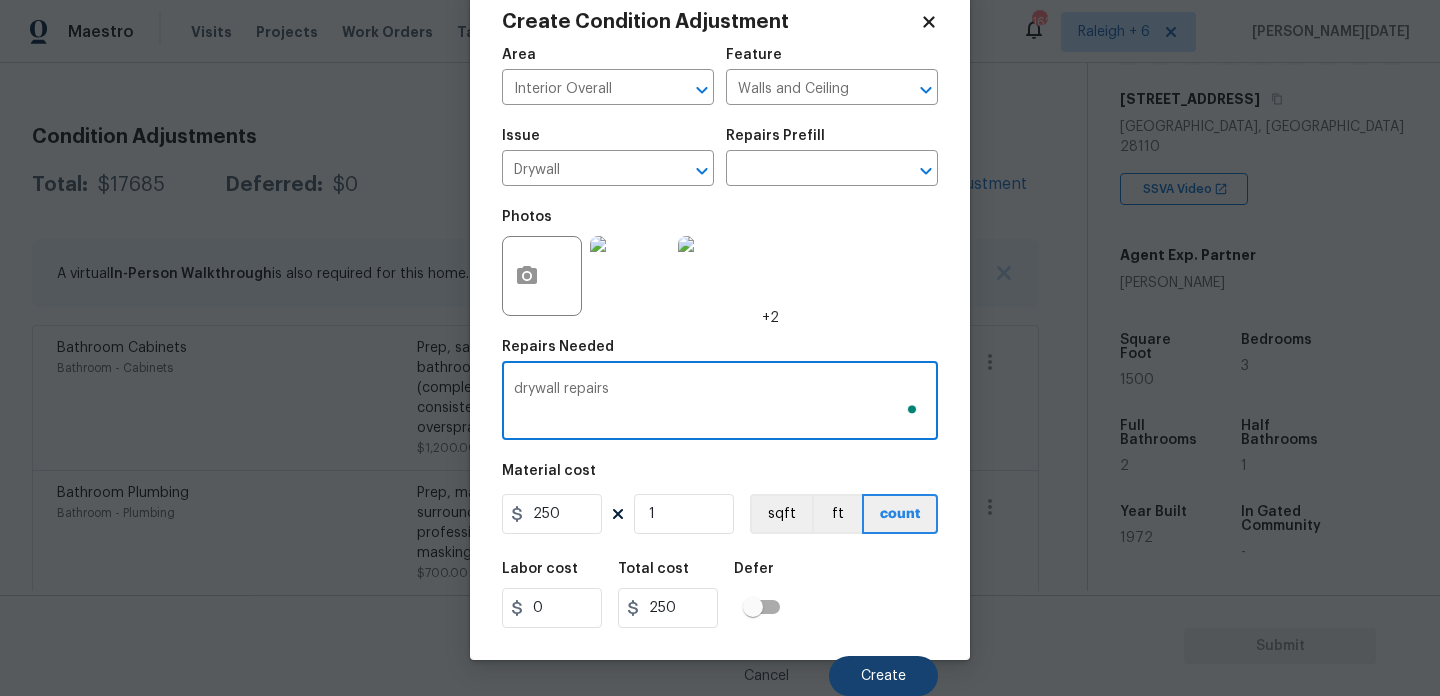 type on "drywall repairs" 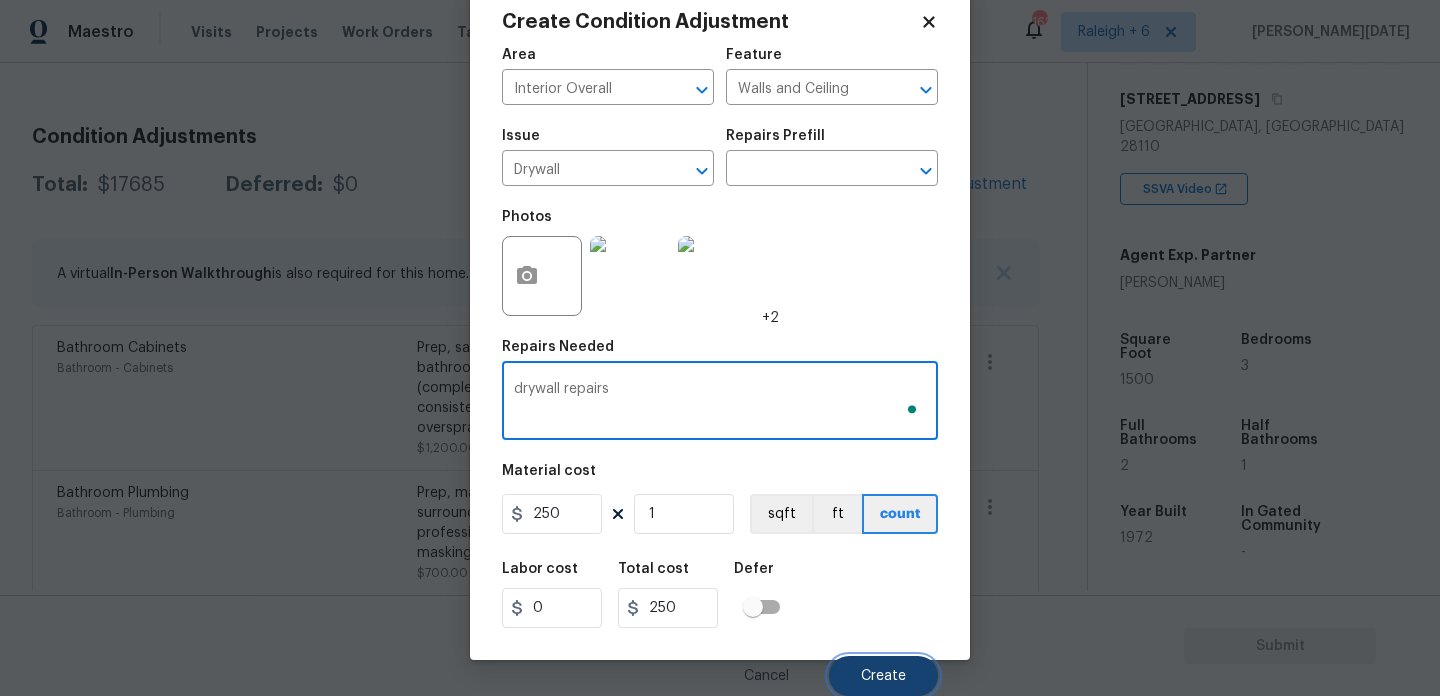 click on "Create" at bounding box center [883, 676] 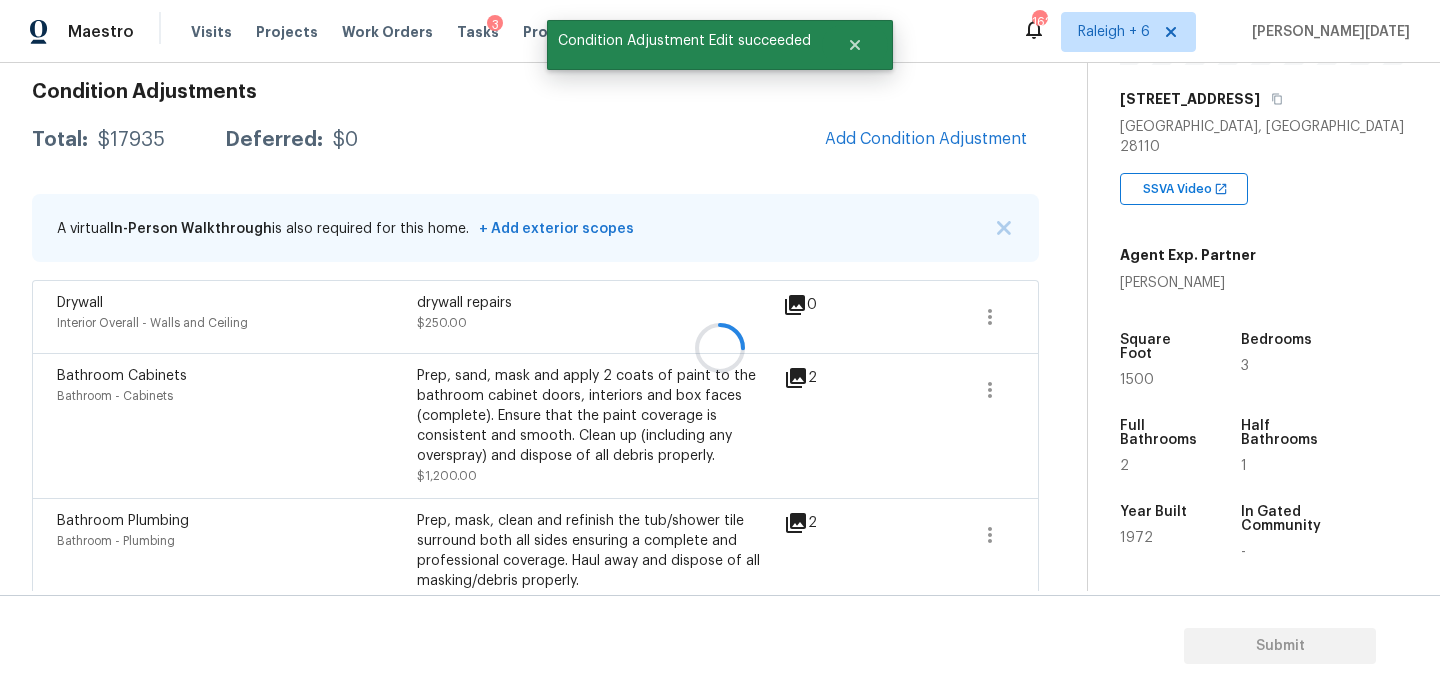 scroll, scrollTop: 240, scrollLeft: 0, axis: vertical 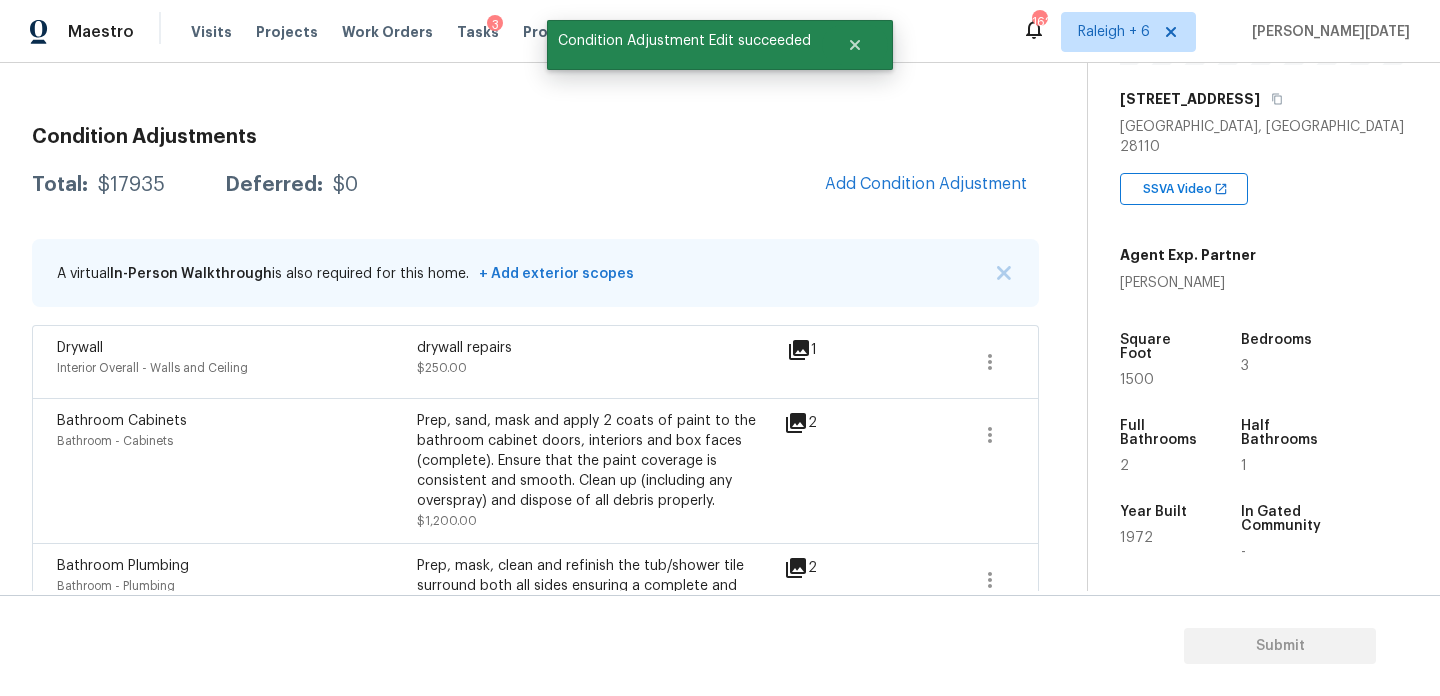 click on "1500" at bounding box center (1137, 380) 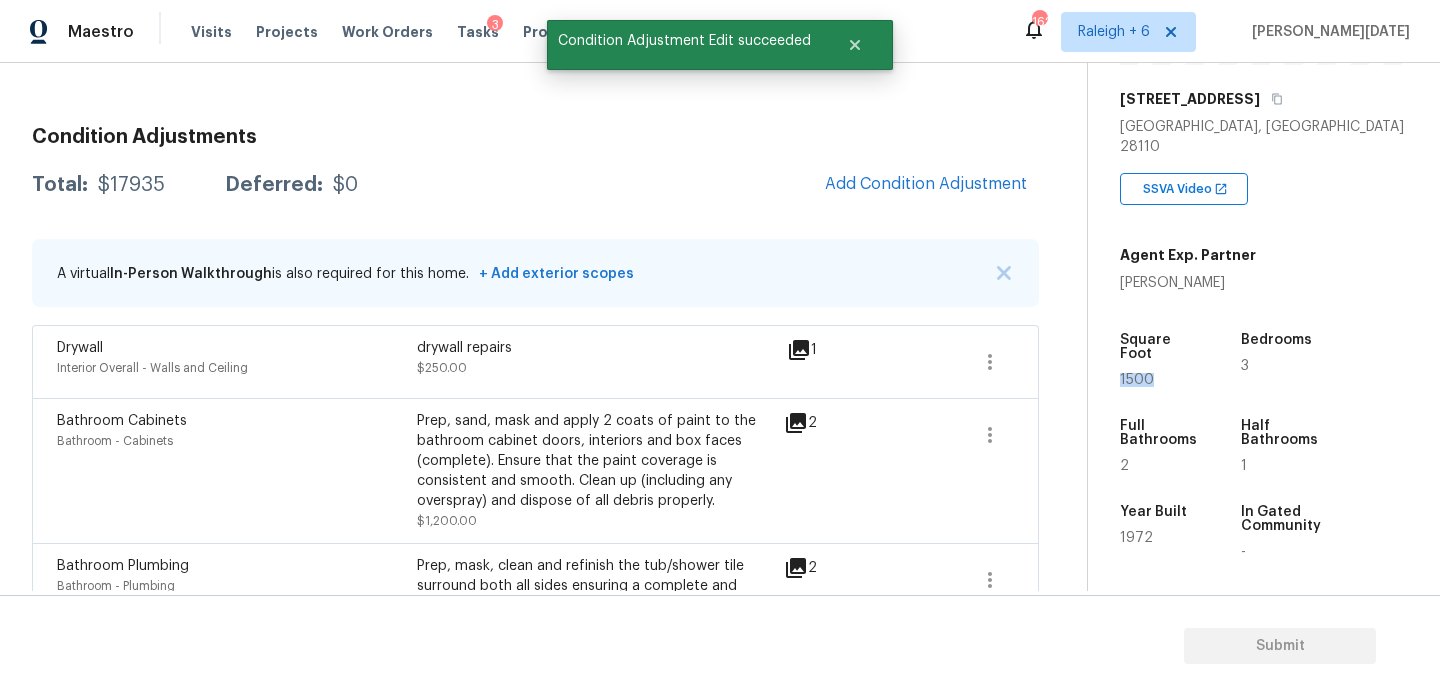 click on "1500" at bounding box center [1137, 380] 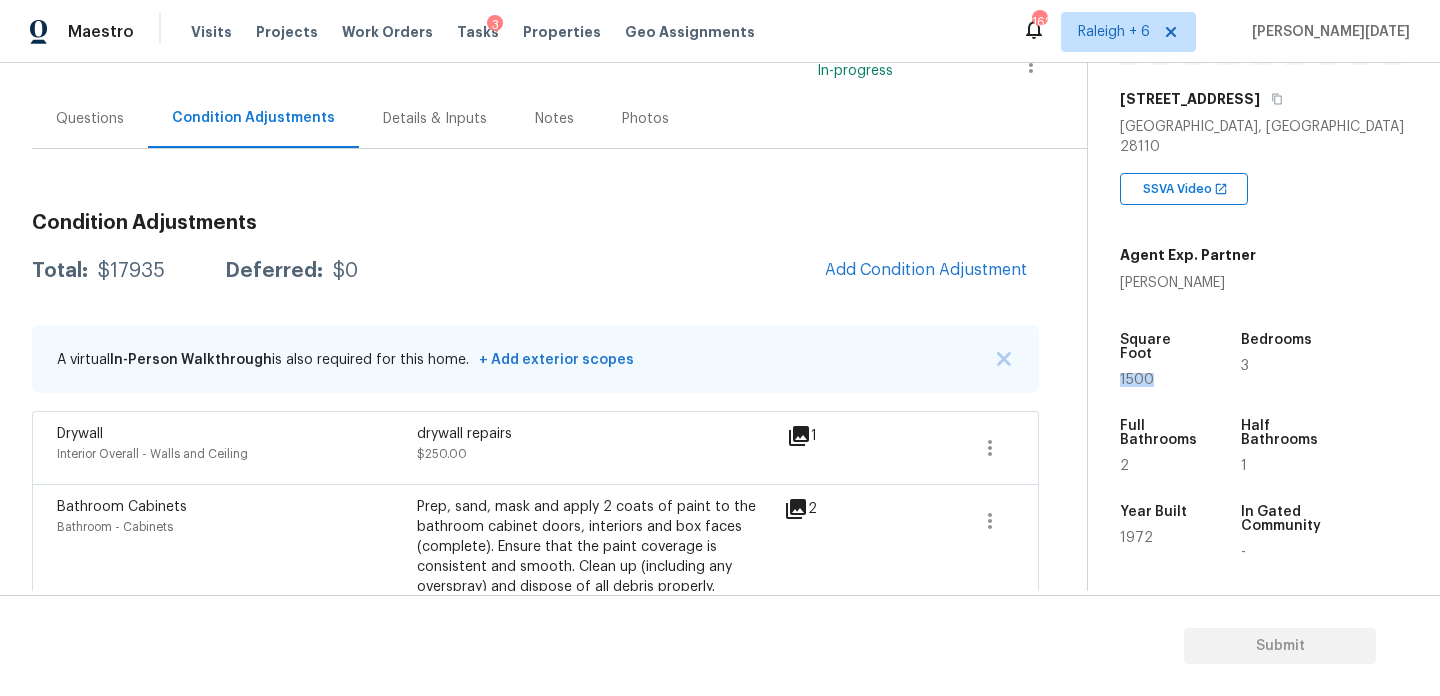 scroll, scrollTop: 132, scrollLeft: 0, axis: vertical 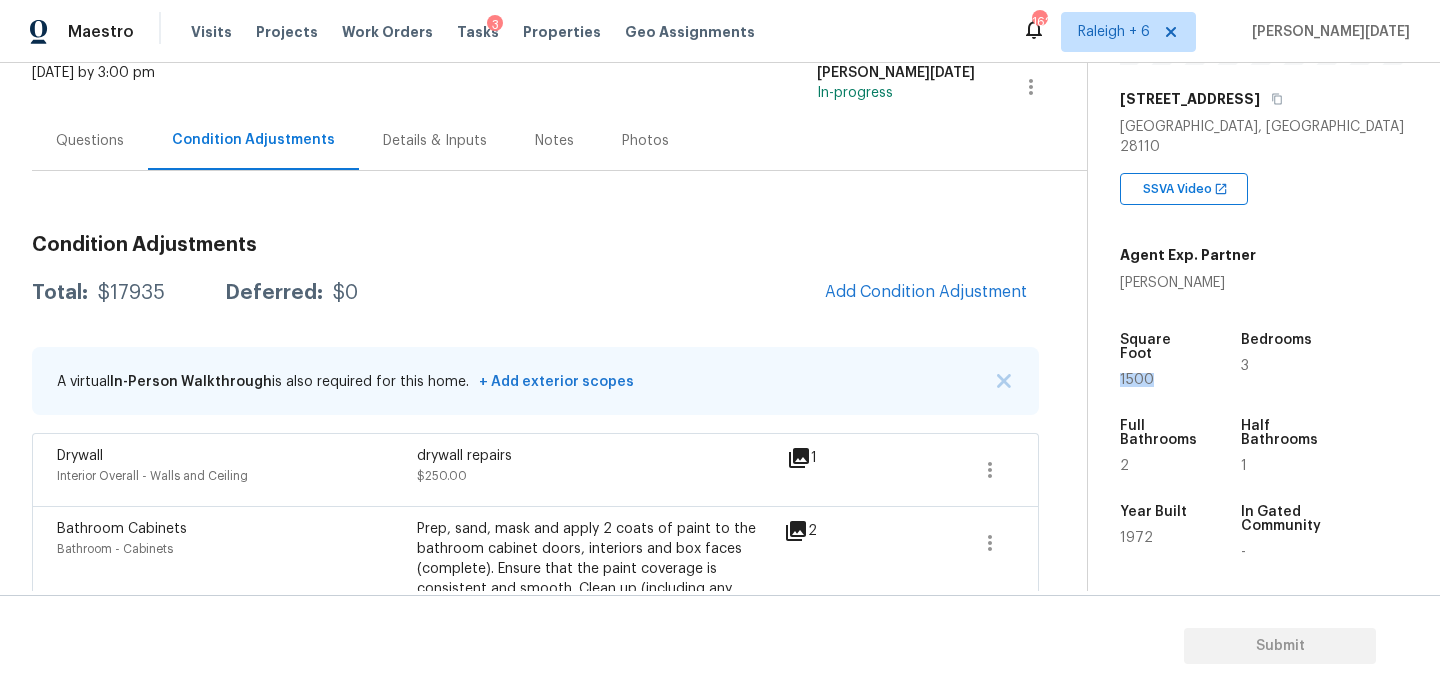 click on "Condition Adjustments Total:  $17935 Deferred:  $0 Add Condition Adjustment A virtual  In-Person Walkthrough  is also required for this home.   + Add exterior scopes Drywall Interior Overall - Walls and Ceiling drywall repairs $250.00   1 Bathroom Cabinets Bathroom - Cabinets Prep, sand, mask and apply 2 coats of paint to the bathroom cabinet doors, interiors and box faces (complete). Ensure that the paint coverage is consistent and smooth. Clean up (including any overspray) and dispose of all debris properly. $1,200.00   2 Bathroom Plumbing Bathroom - Plumbing Prep, mask, clean and refinish the tub/shower tile surround both all sides ensuring a complete and professional coverage. Haul away and dispose of all masking/debris properly. $700.00   2 Wallpaper Interior Overall - Walls and Ceiling Remove wallpaper and texture walls to best match existing conditions $750.00   3 Kitchen Cabinets Kitchen - Cabinets $1,200.00   1 Debris/garbage on site Exterior Overall $600.00   1 ACQ: Flooring $2,310.00   10 $2,625.00" at bounding box center [535, 1021] 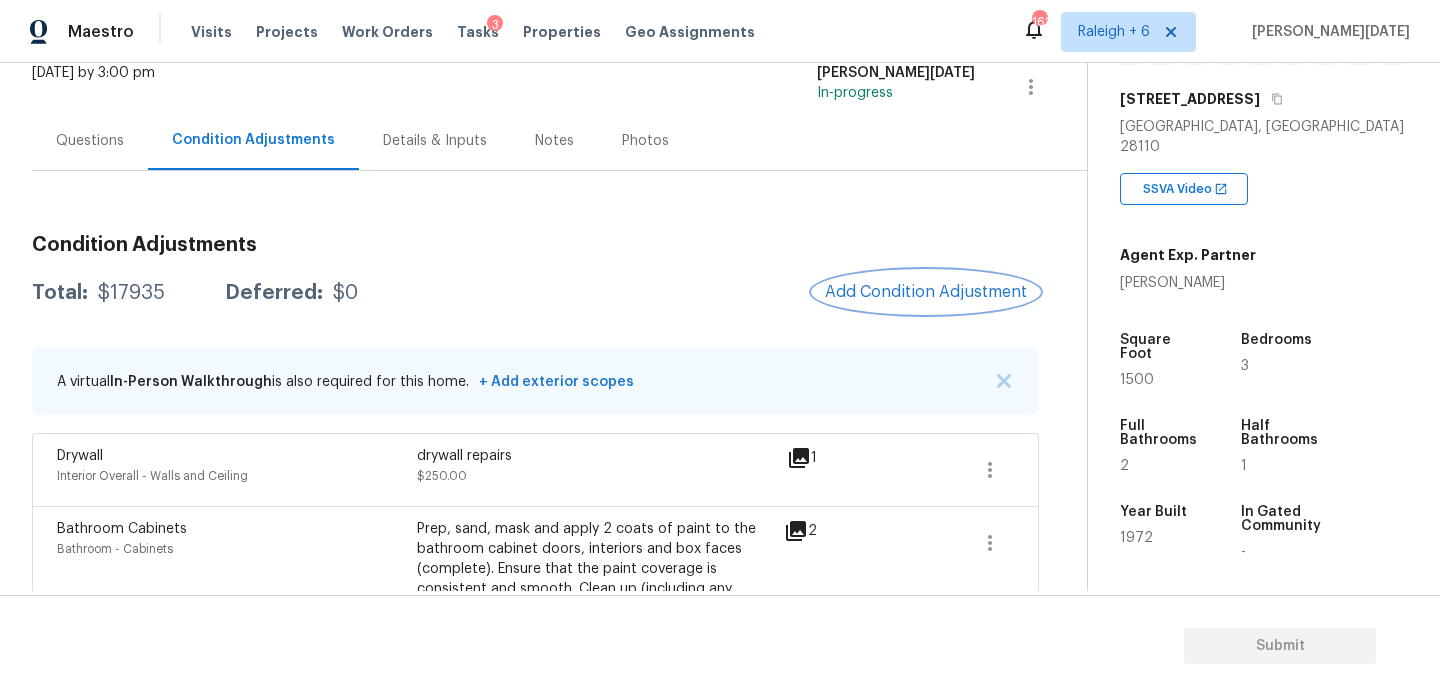 click on "Add Condition Adjustment" at bounding box center [926, 292] 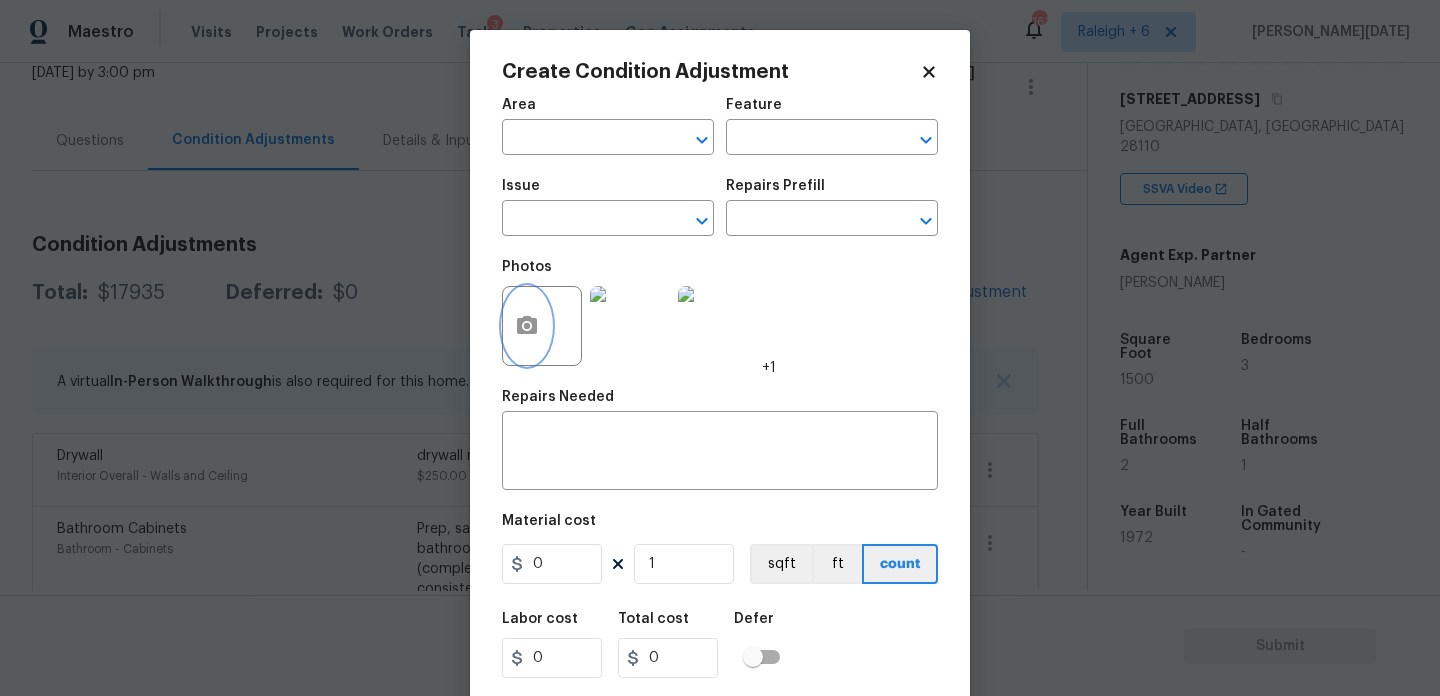 click 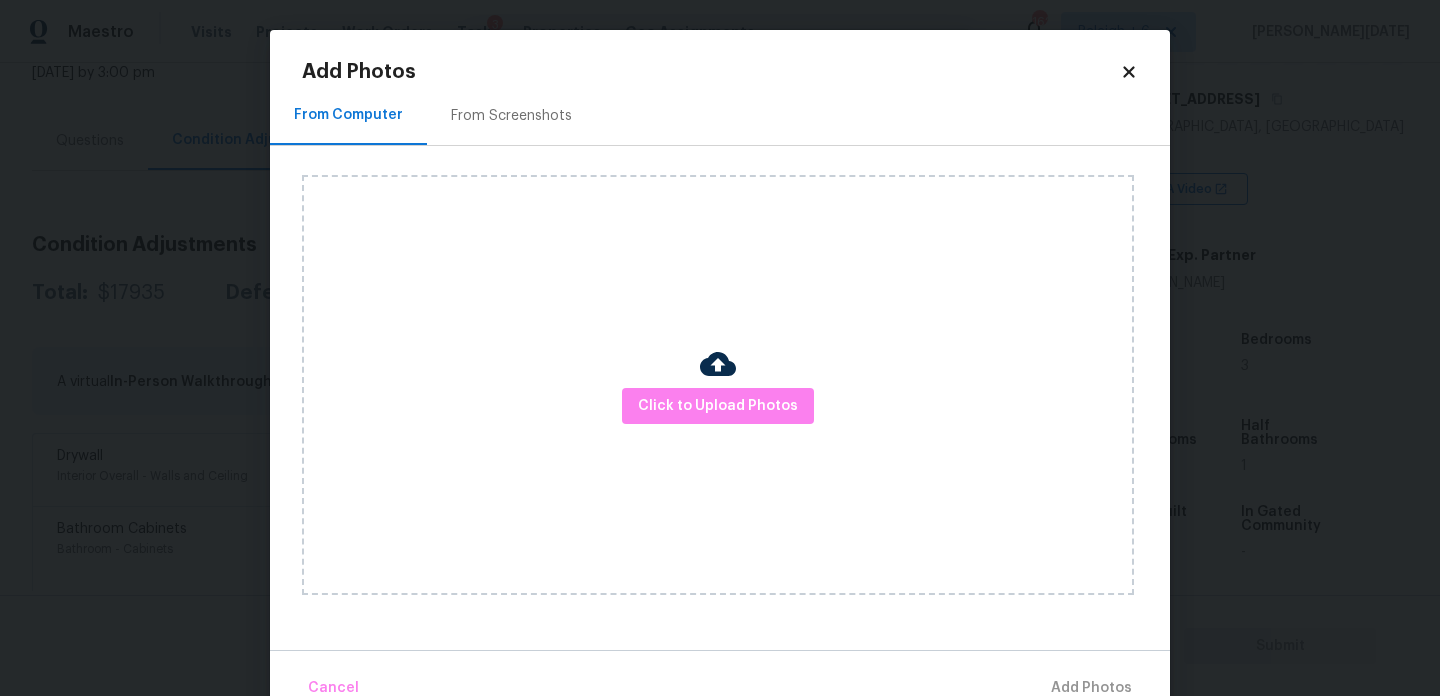 click on "From Screenshots" at bounding box center (511, 116) 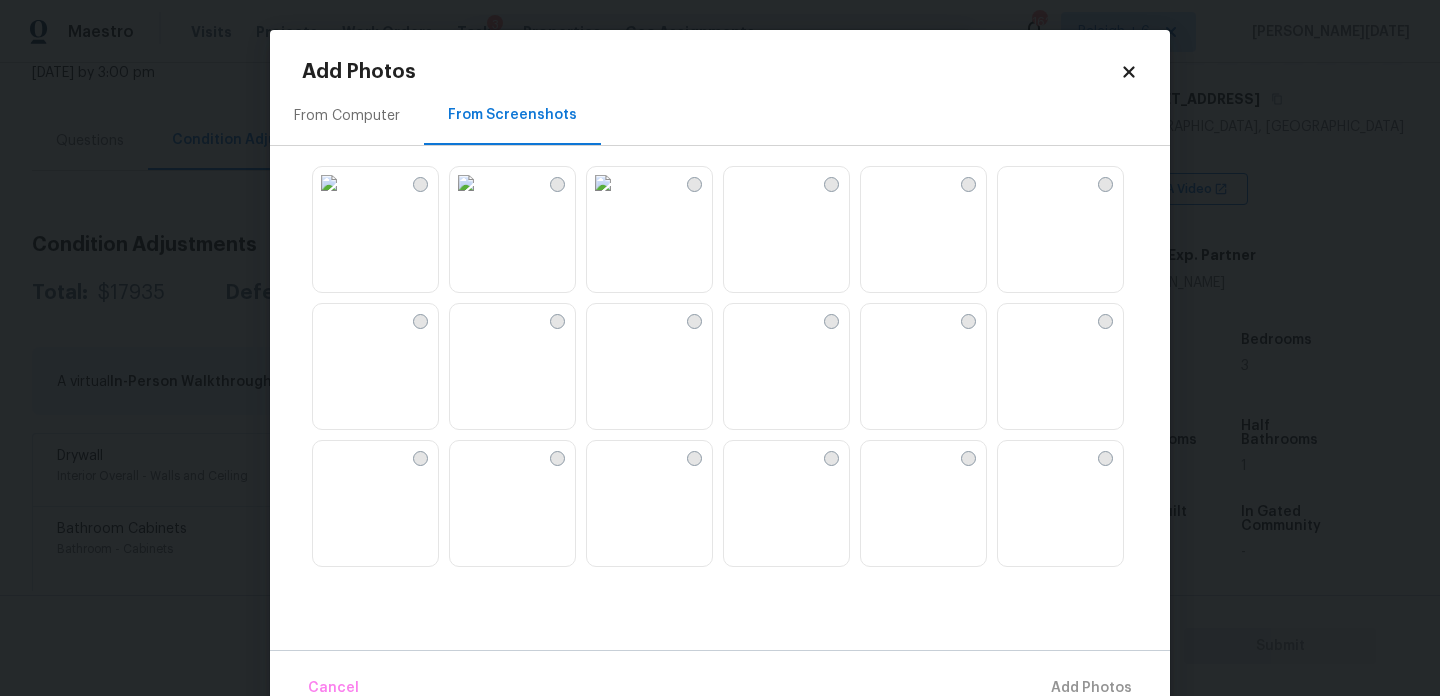click at bounding box center (603, 183) 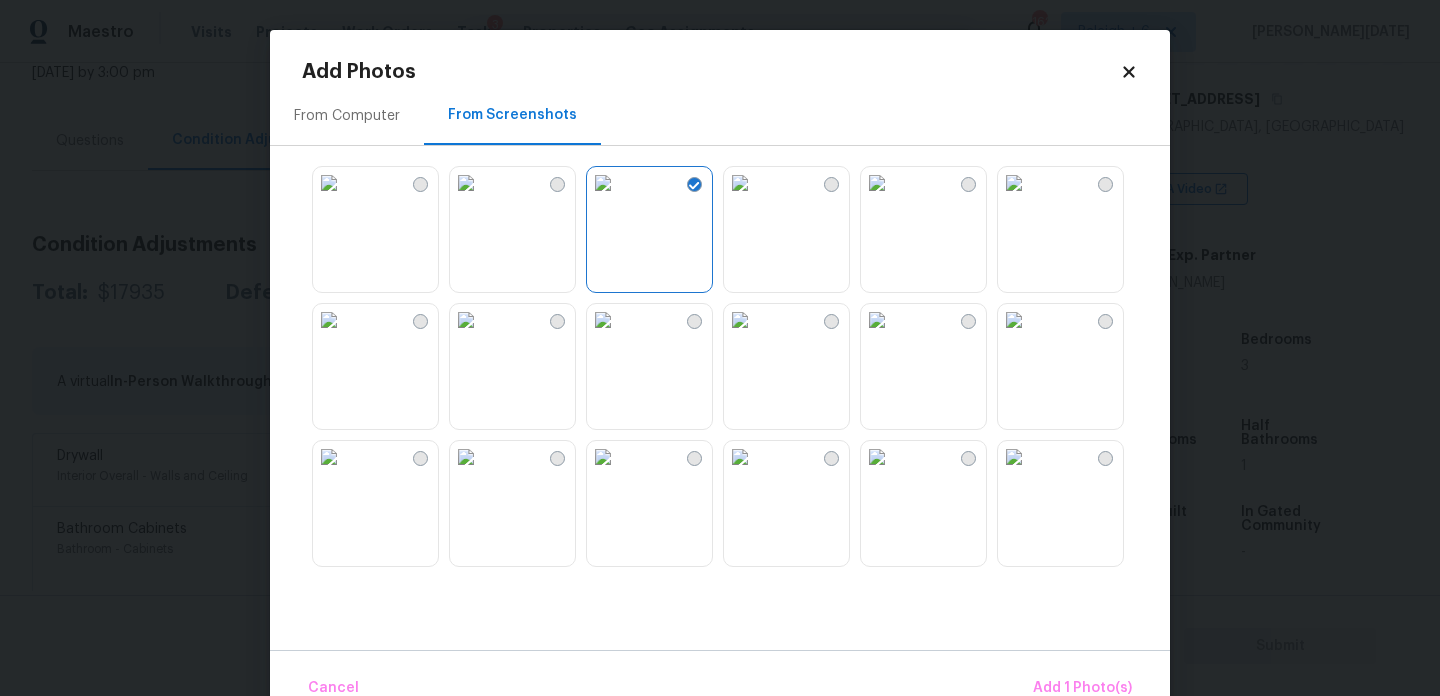 click at bounding box center [466, 320] 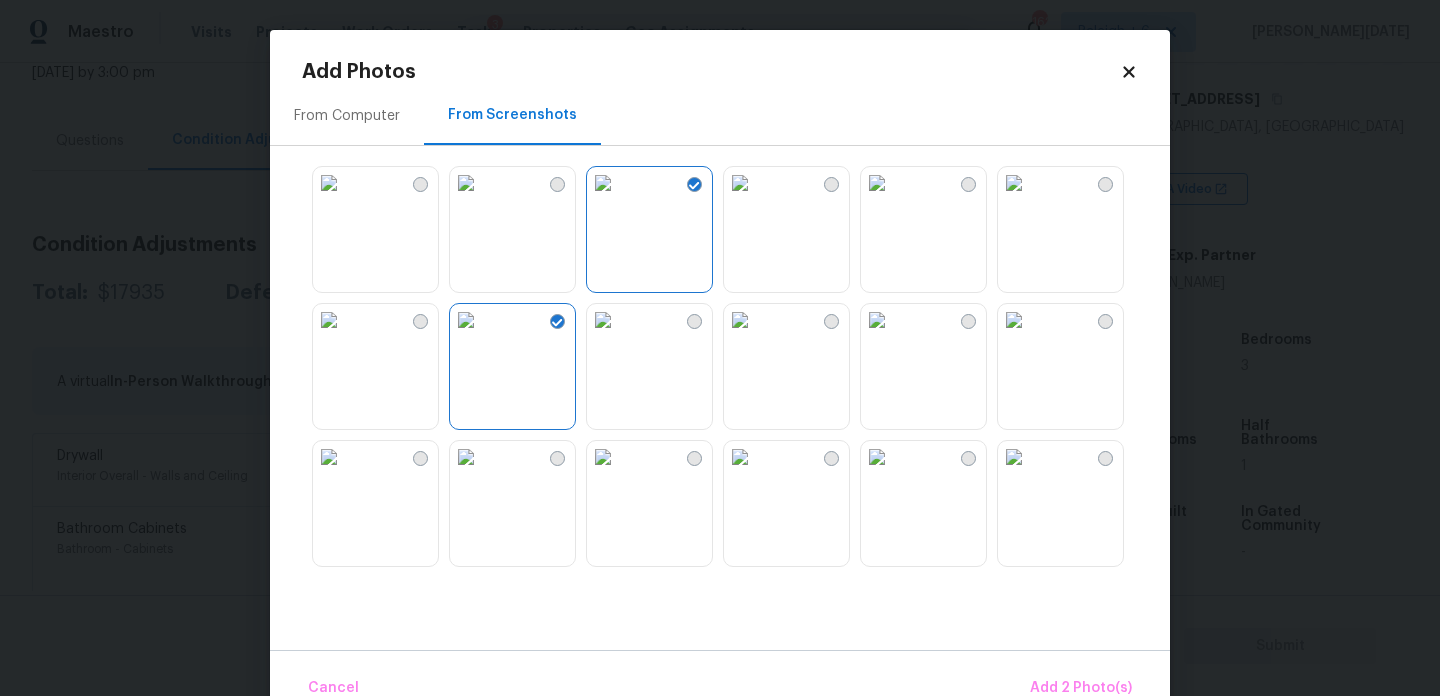 click at bounding box center [1014, 183] 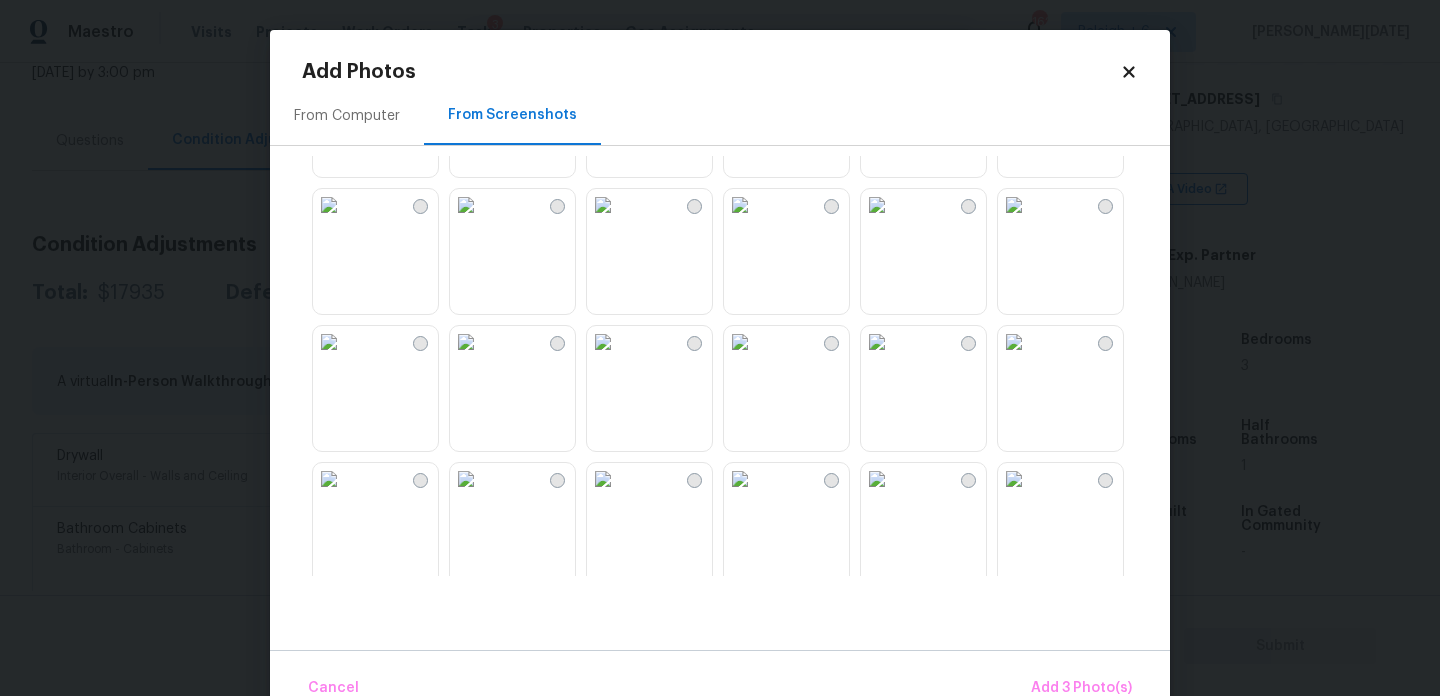 scroll, scrollTop: 387, scrollLeft: 0, axis: vertical 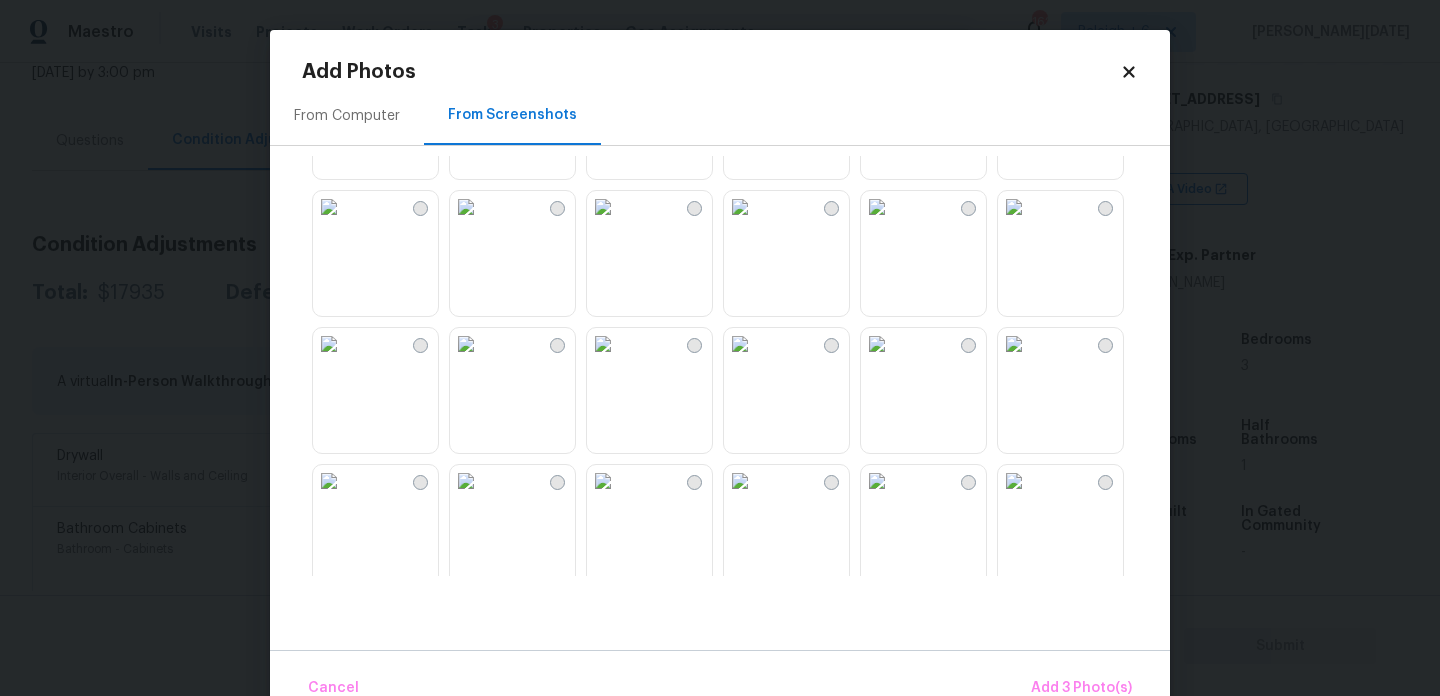 click at bounding box center (740, 207) 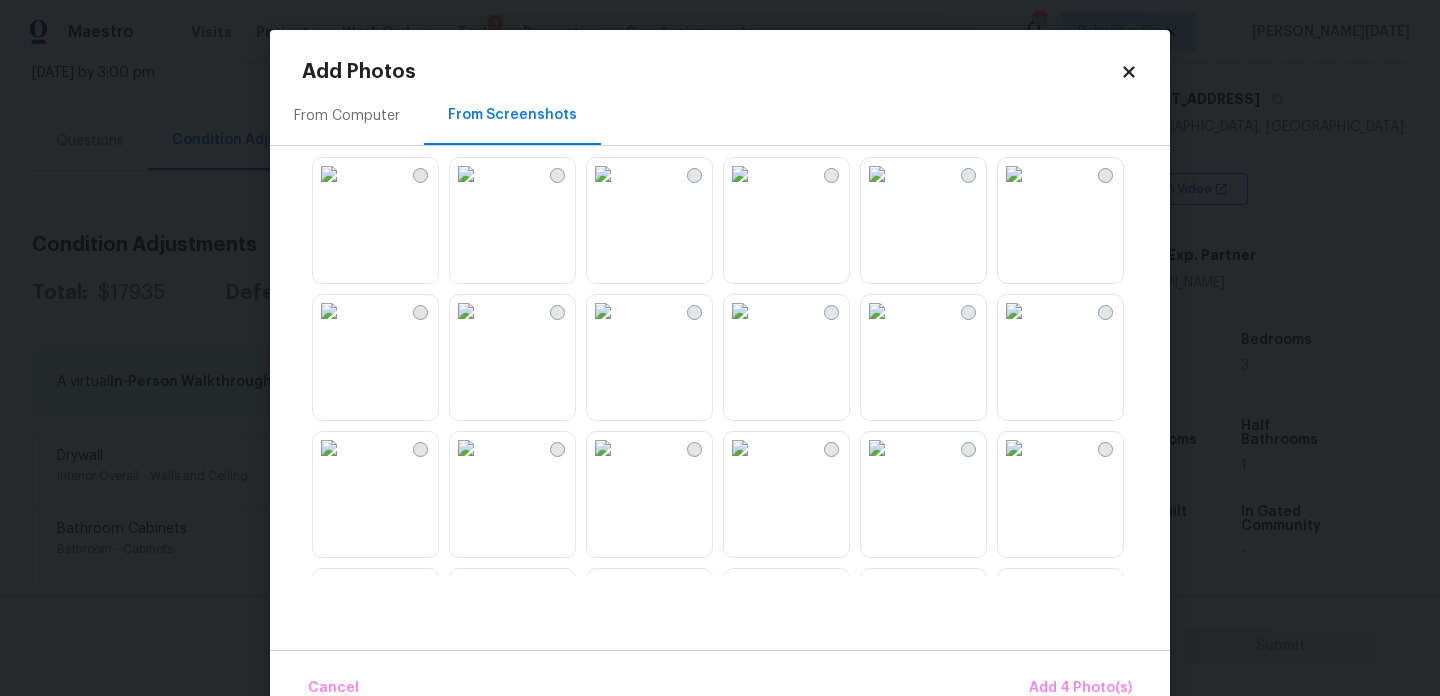 scroll, scrollTop: 560, scrollLeft: 0, axis: vertical 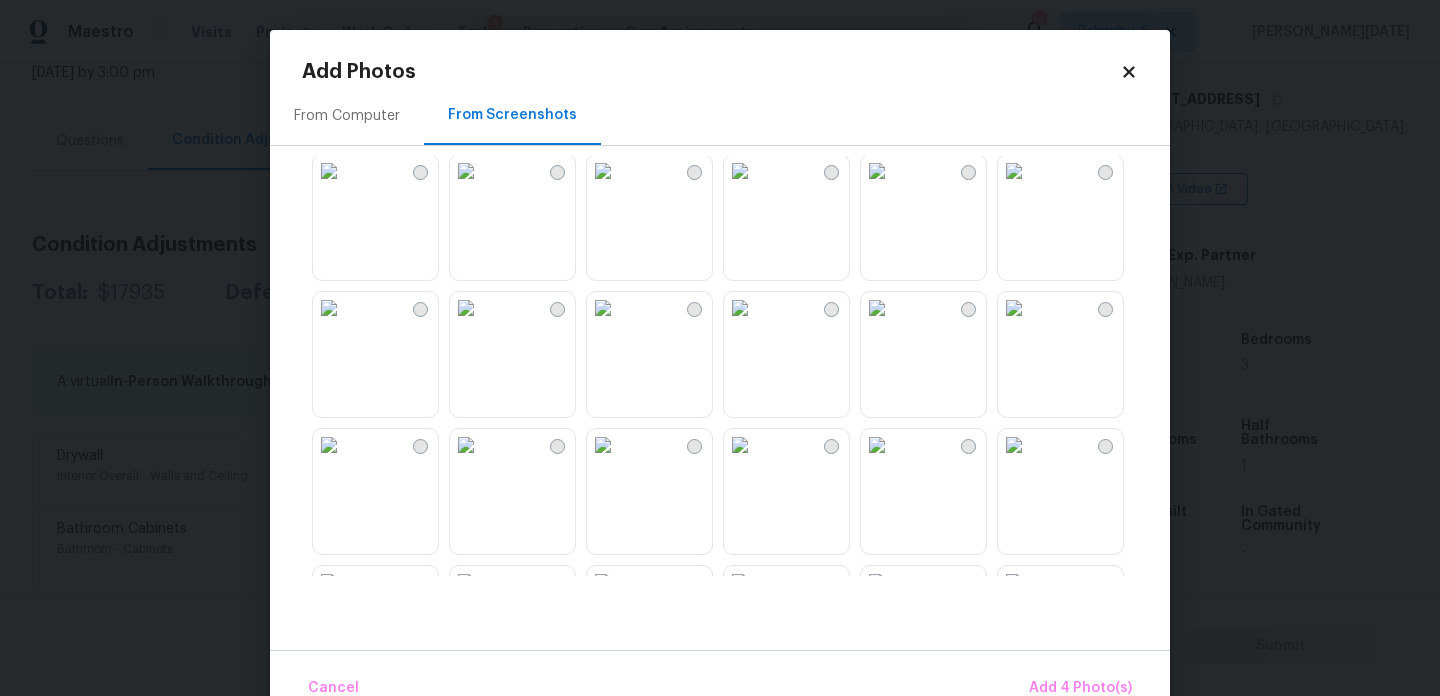 click at bounding box center [1014, 308] 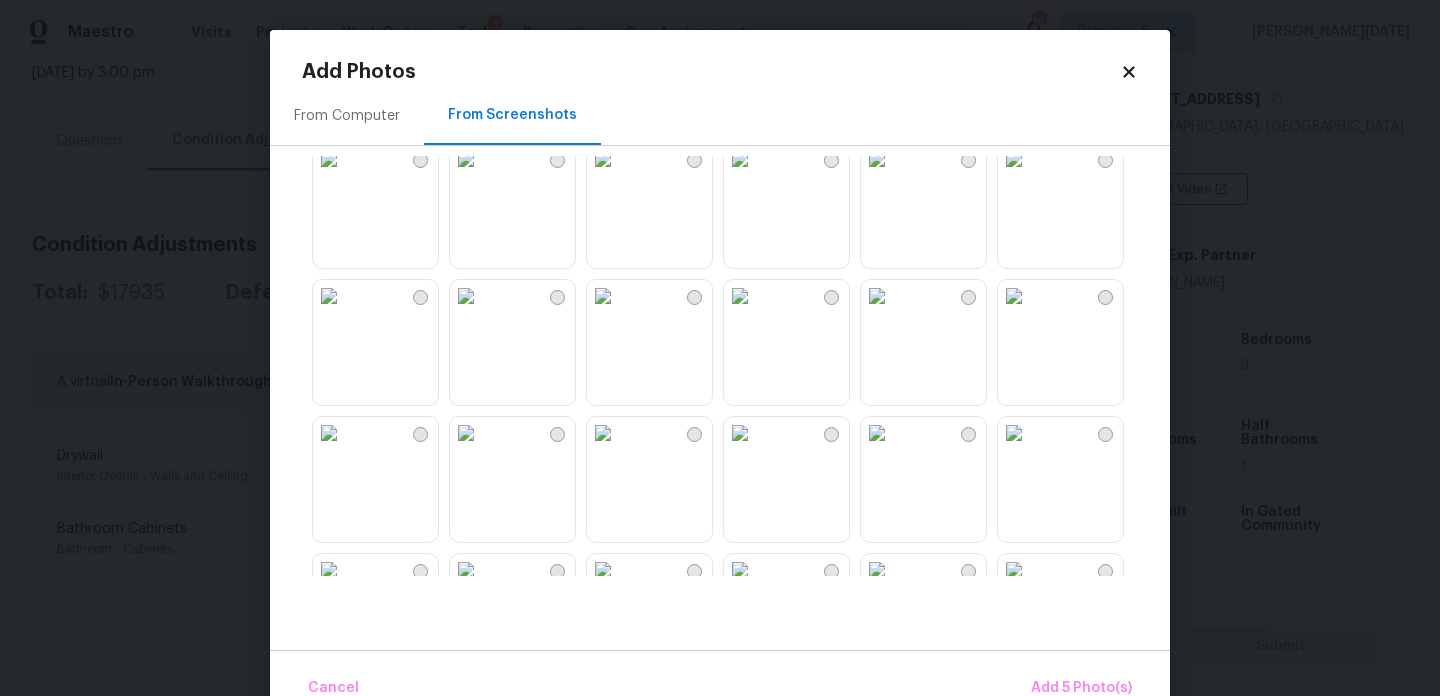 scroll, scrollTop: 977, scrollLeft: 0, axis: vertical 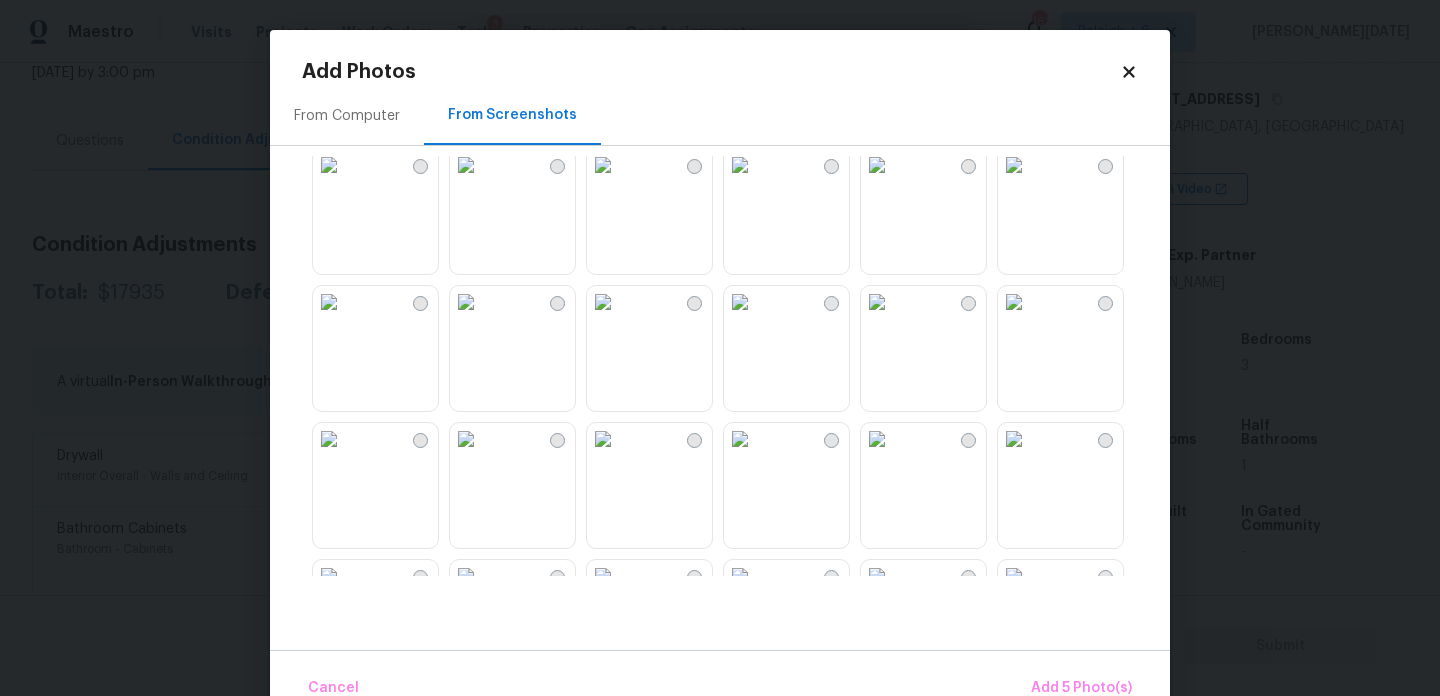 click at bounding box center (603, 165) 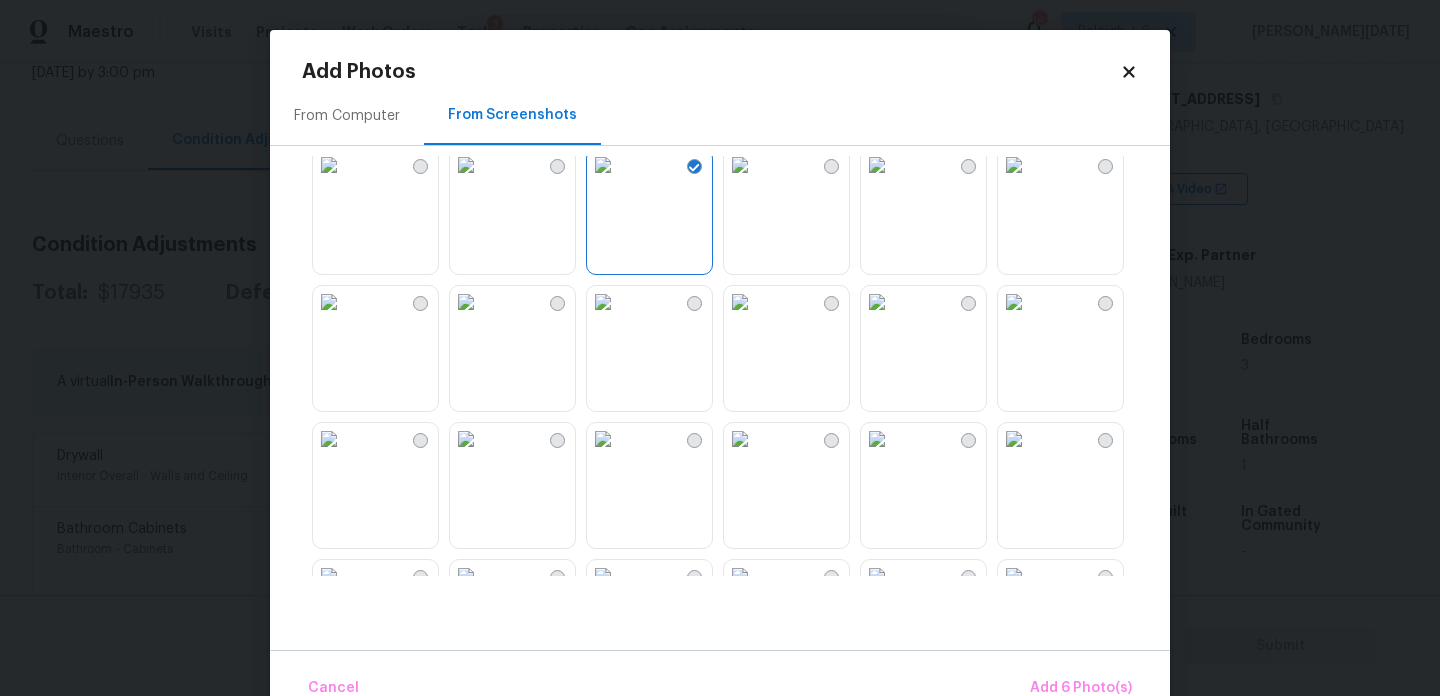 click at bounding box center [603, 302] 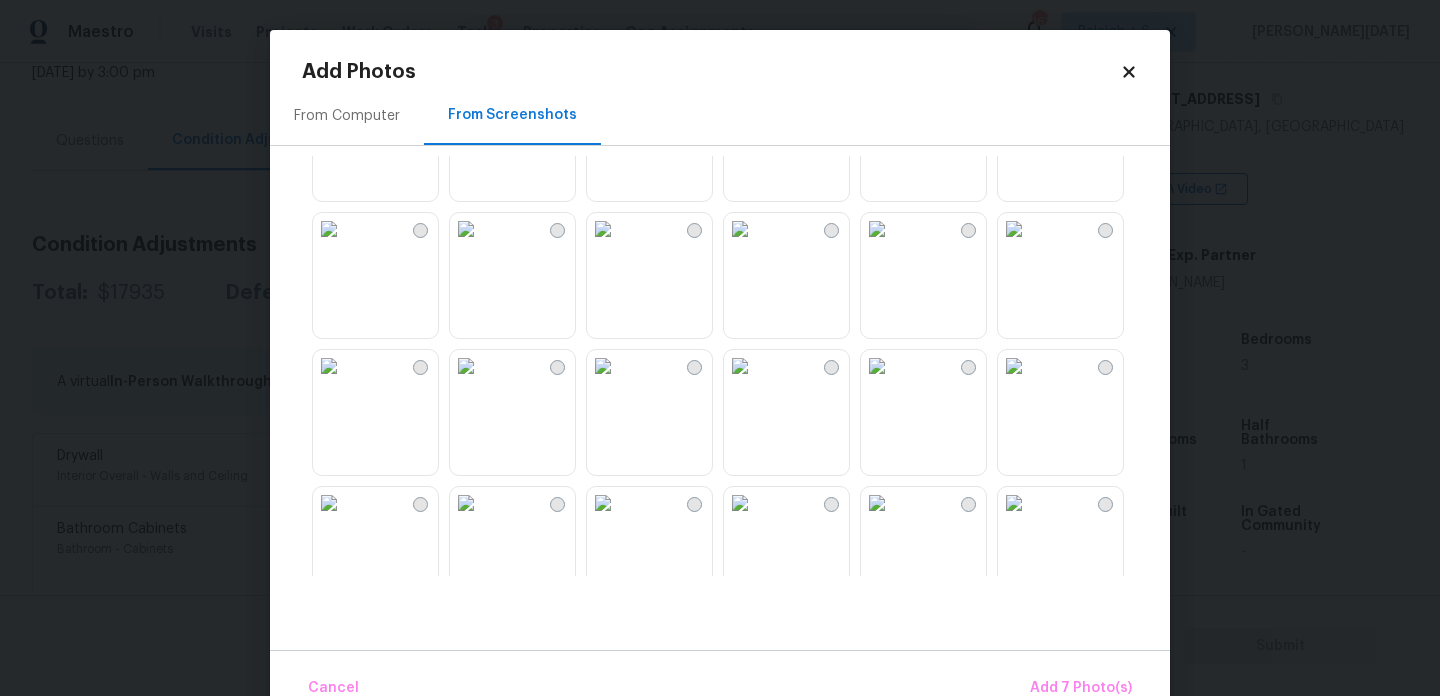 scroll, scrollTop: 1328, scrollLeft: 0, axis: vertical 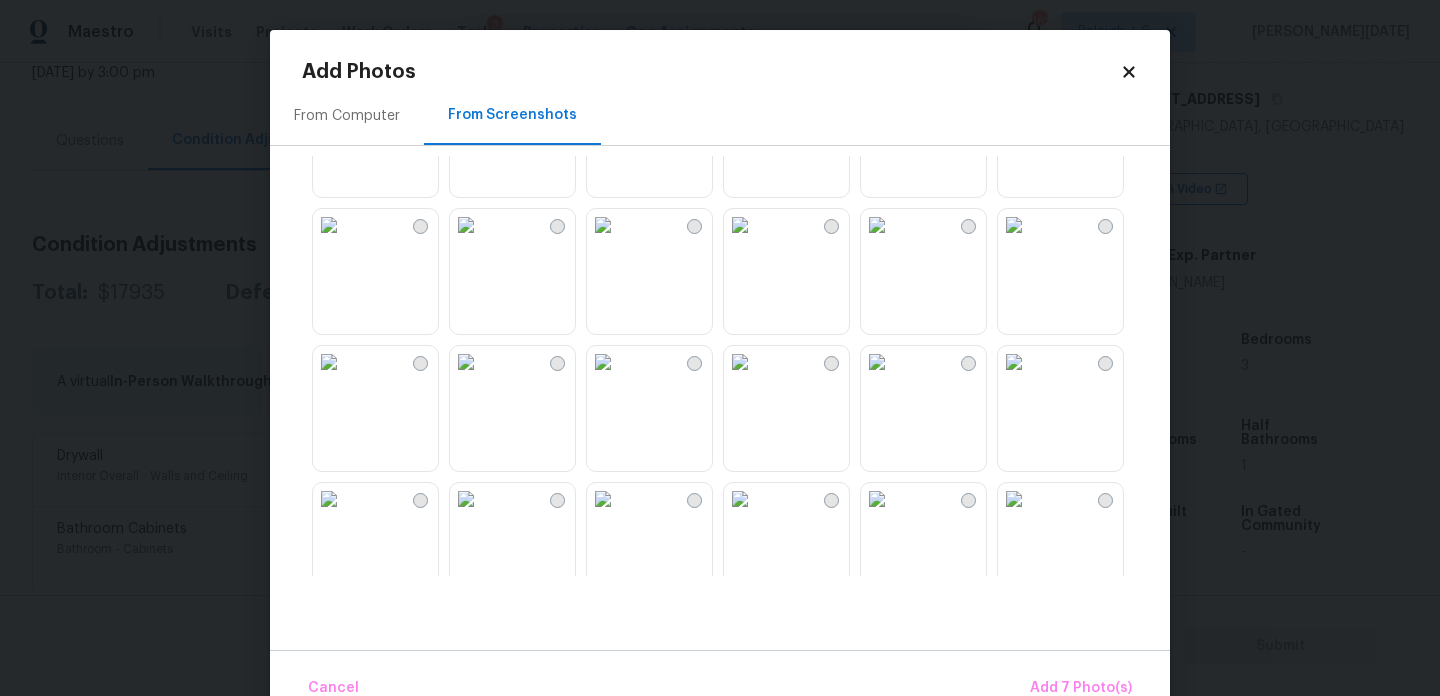 click at bounding box center [603, 225] 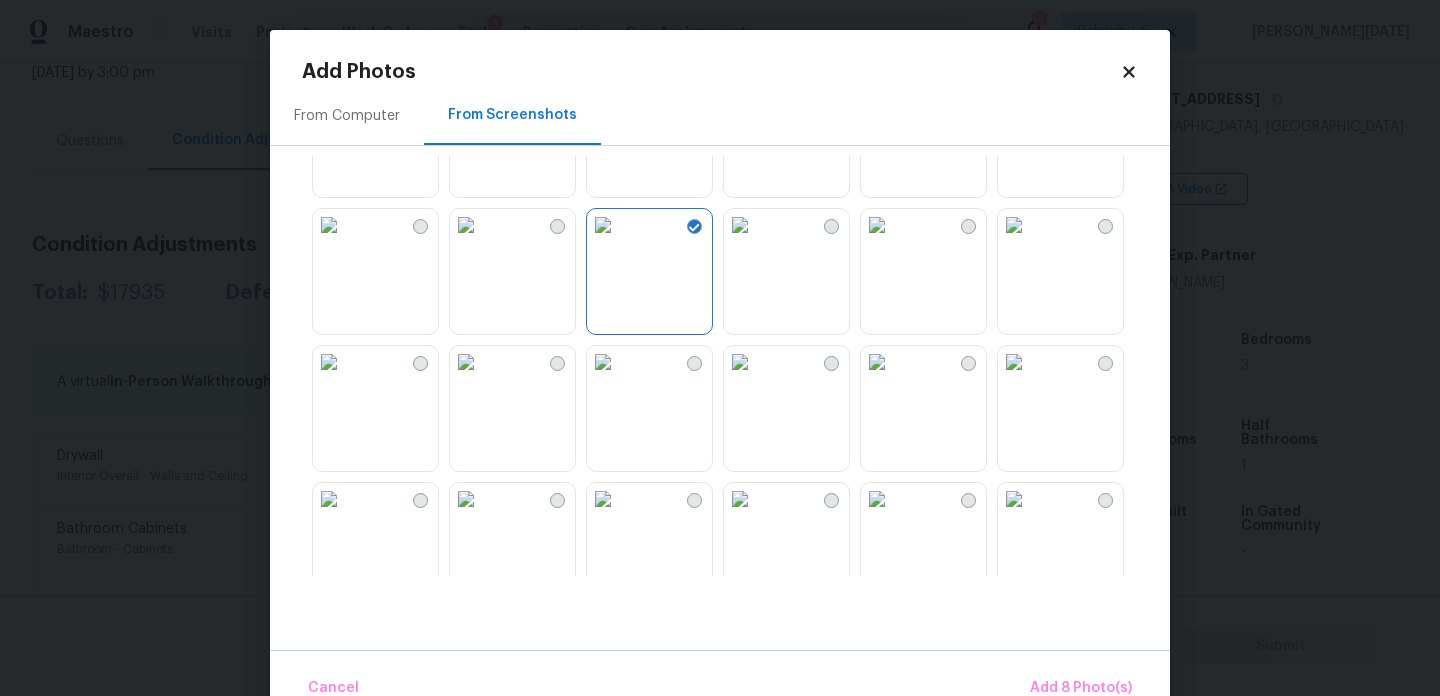 click at bounding box center [740, 225] 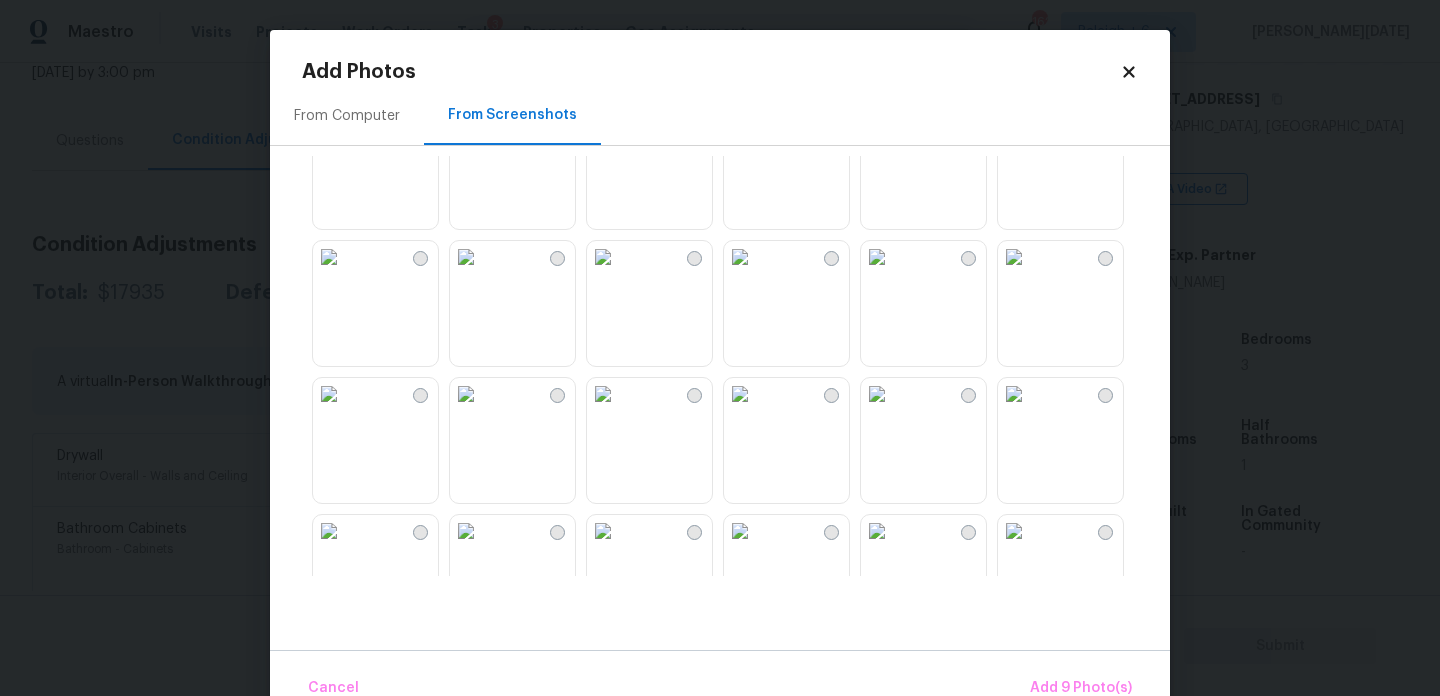 scroll, scrollTop: 1616, scrollLeft: 0, axis: vertical 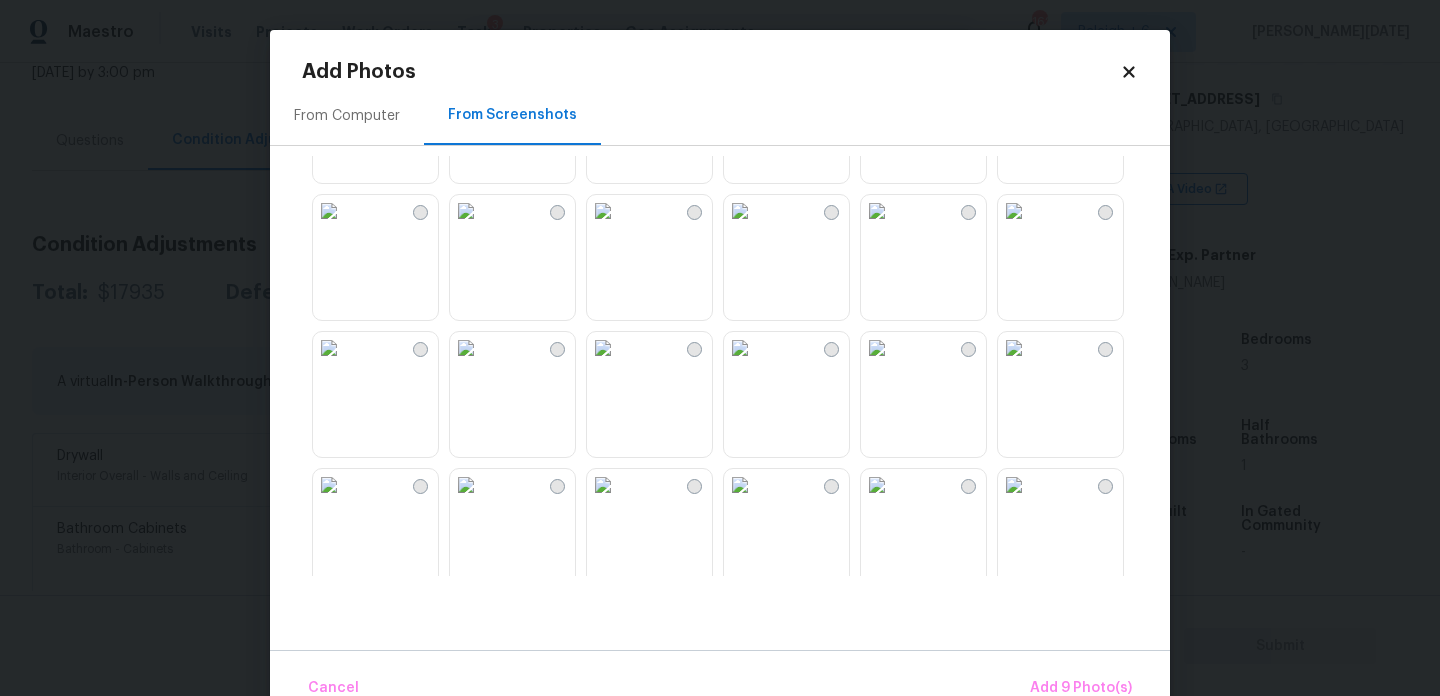 click at bounding box center (877, 211) 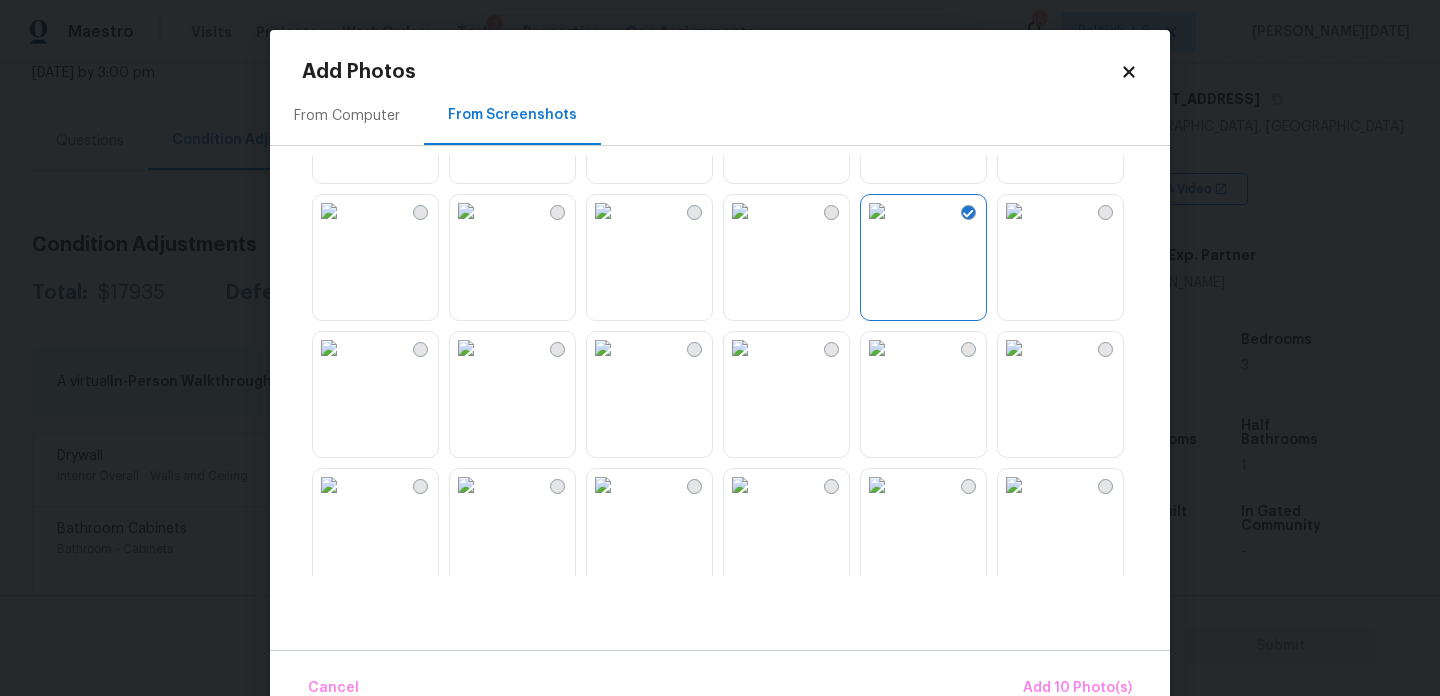 scroll, scrollTop: 1763, scrollLeft: 0, axis: vertical 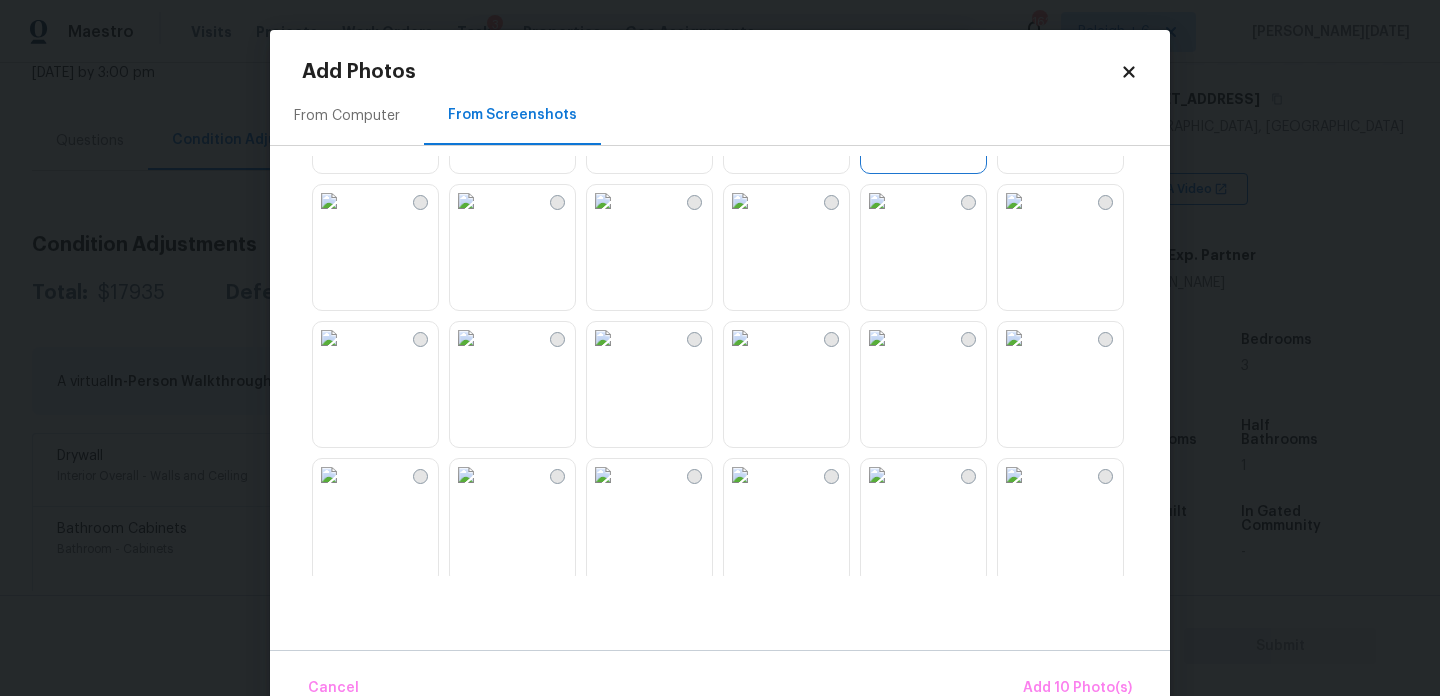 click at bounding box center [1014, 201] 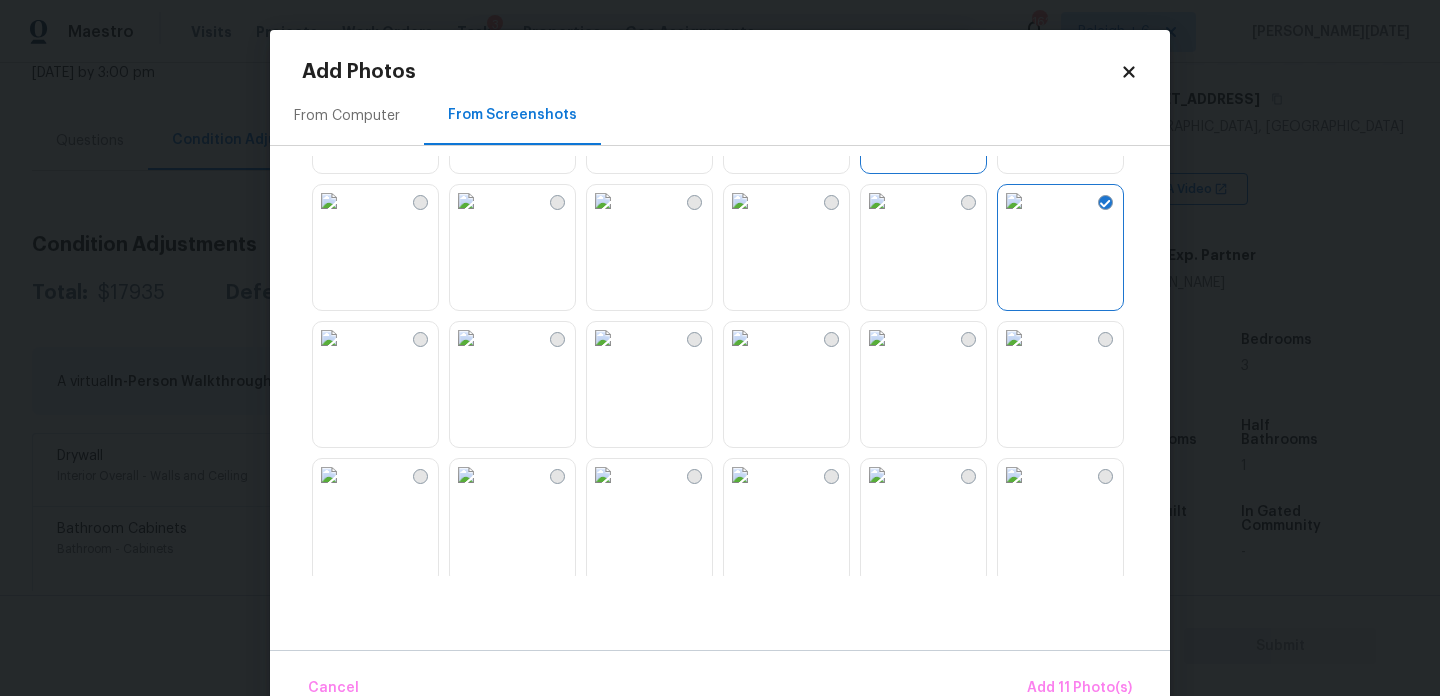 click at bounding box center [1014, 338] 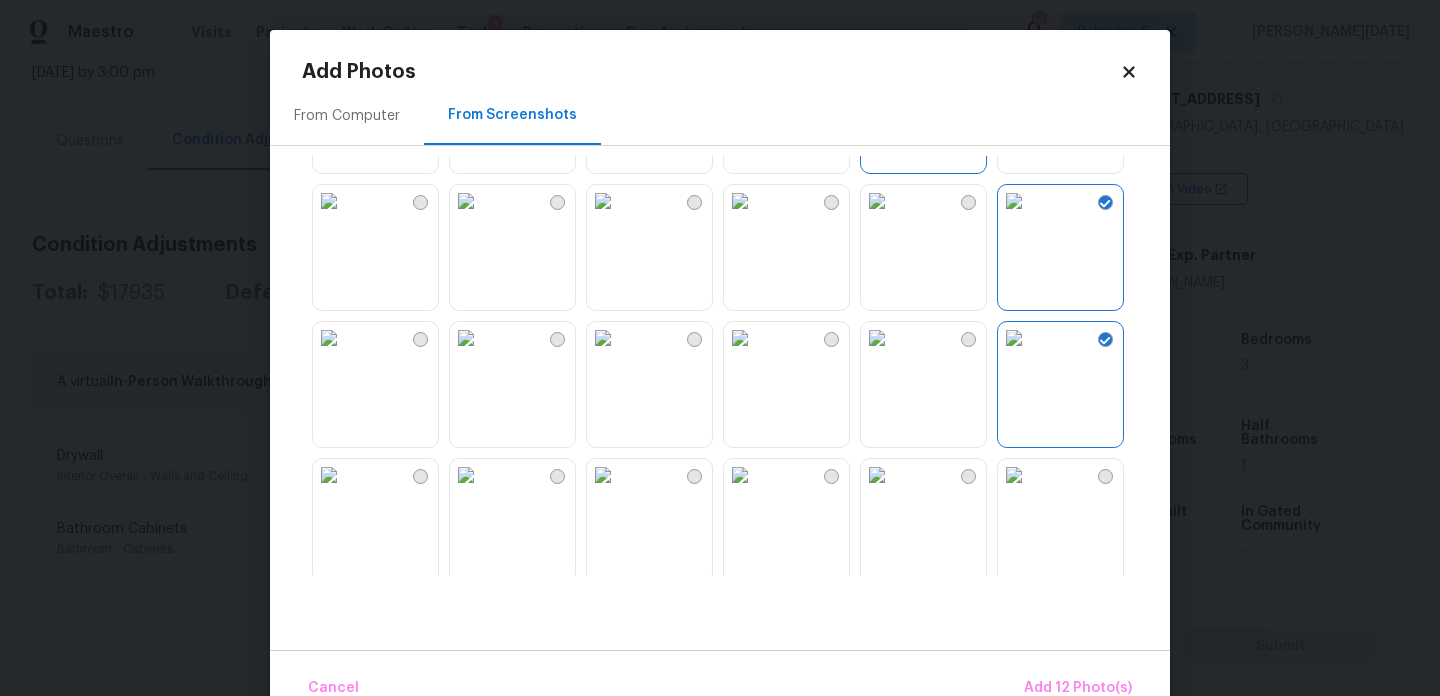 scroll, scrollTop: 1910, scrollLeft: 0, axis: vertical 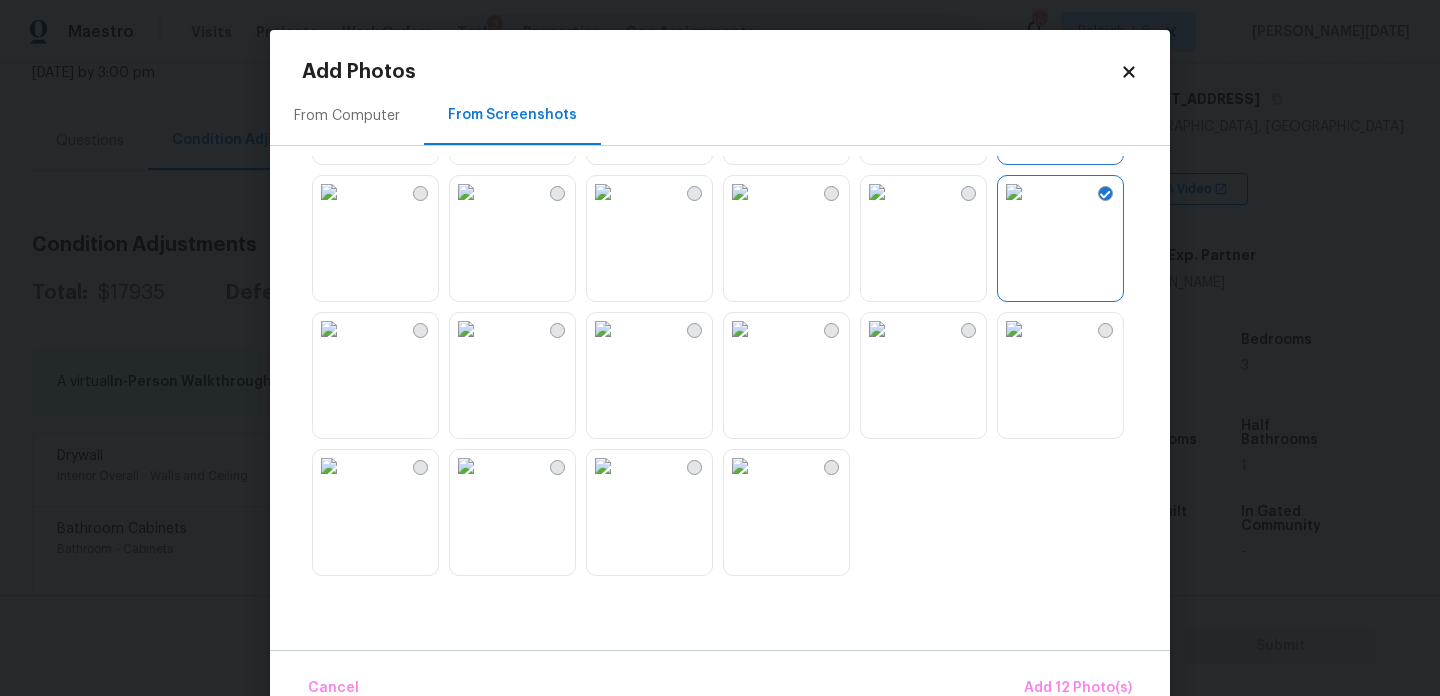 click at bounding box center [1014, 329] 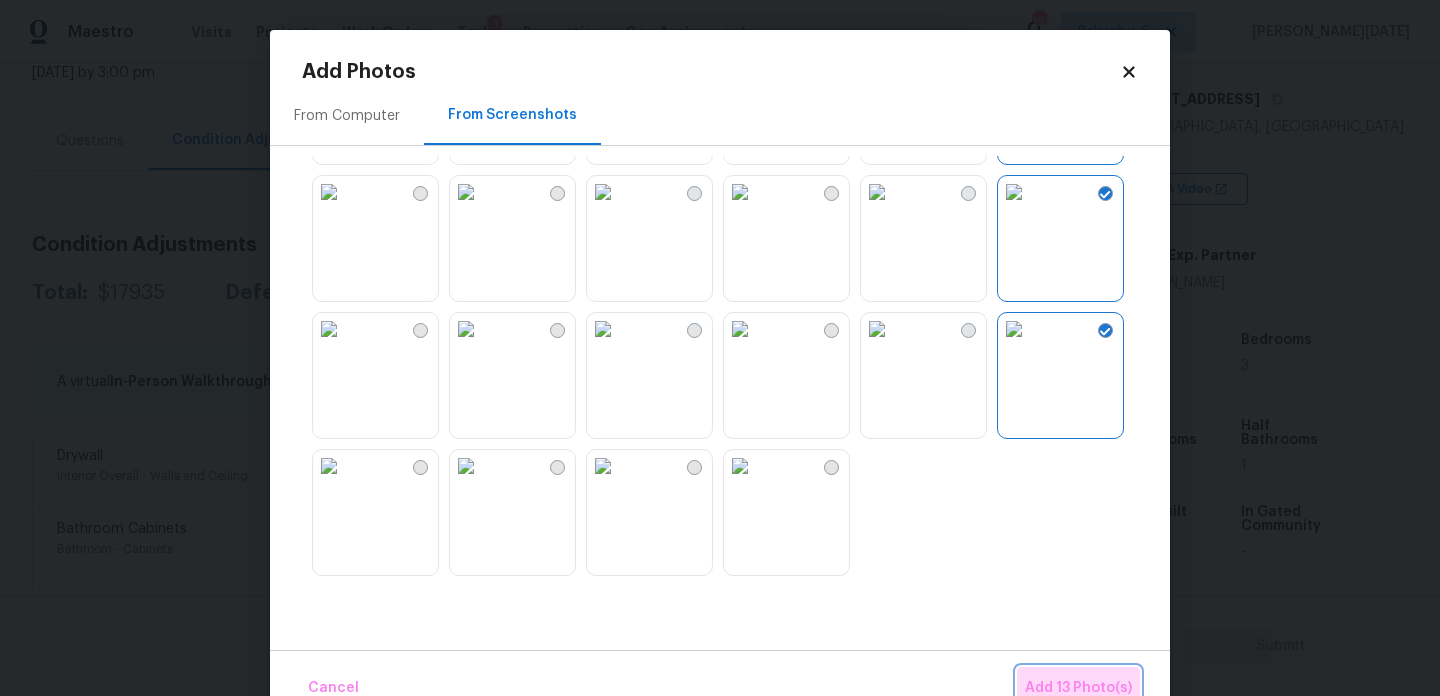 click on "Add 13 Photo(s)" at bounding box center [1078, 688] 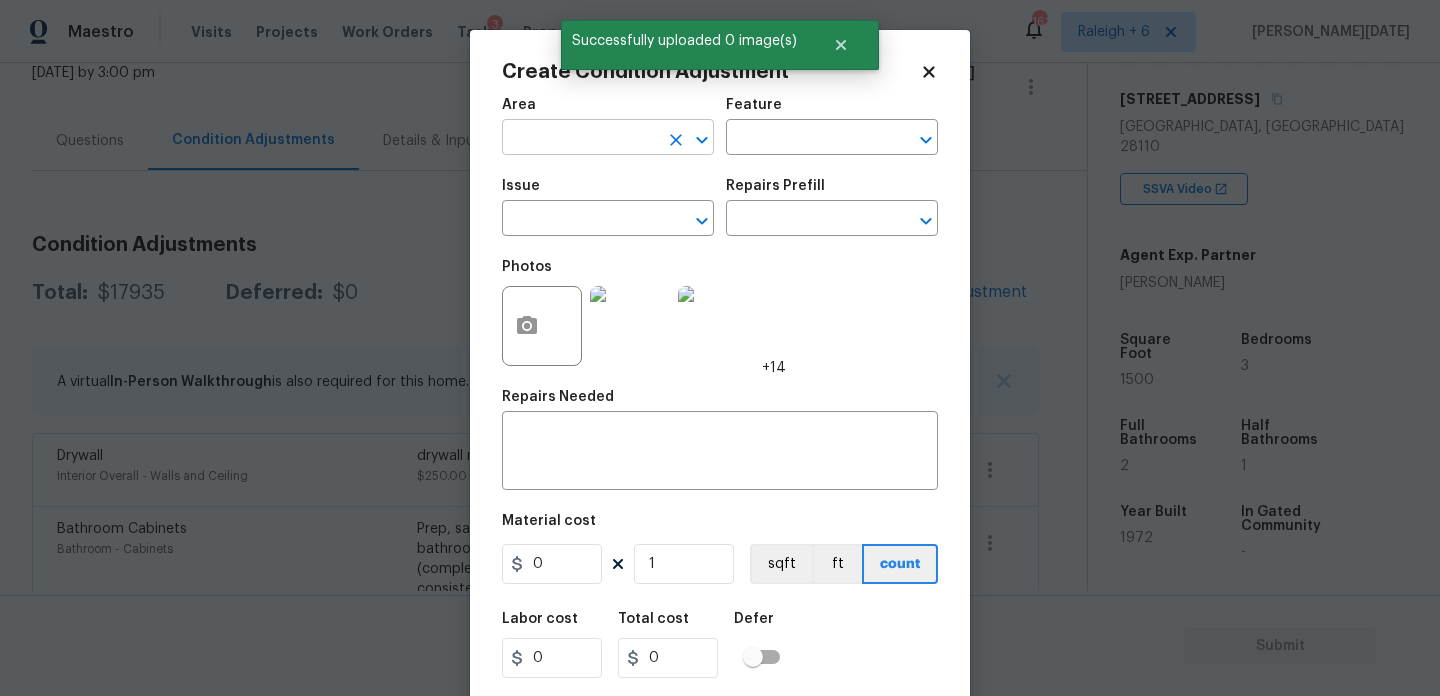 click at bounding box center (580, 139) 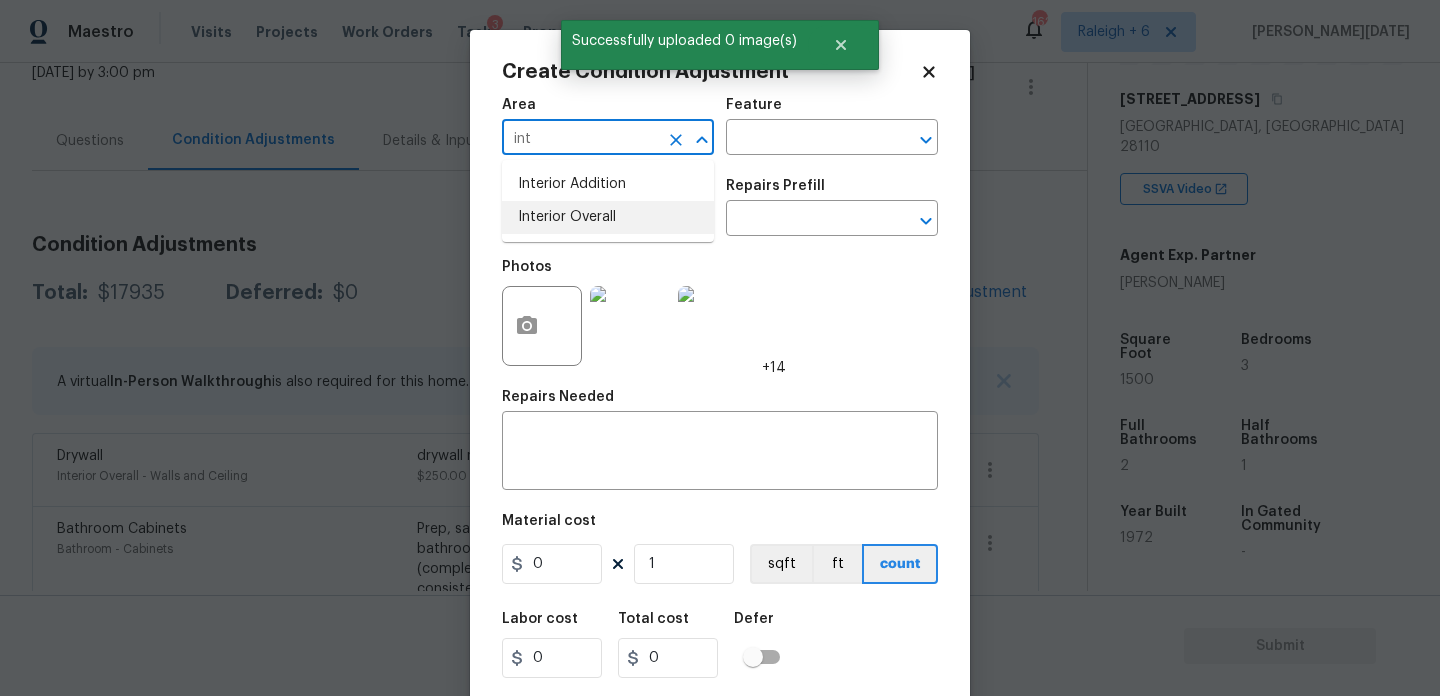 click on "Interior Overall" at bounding box center (608, 217) 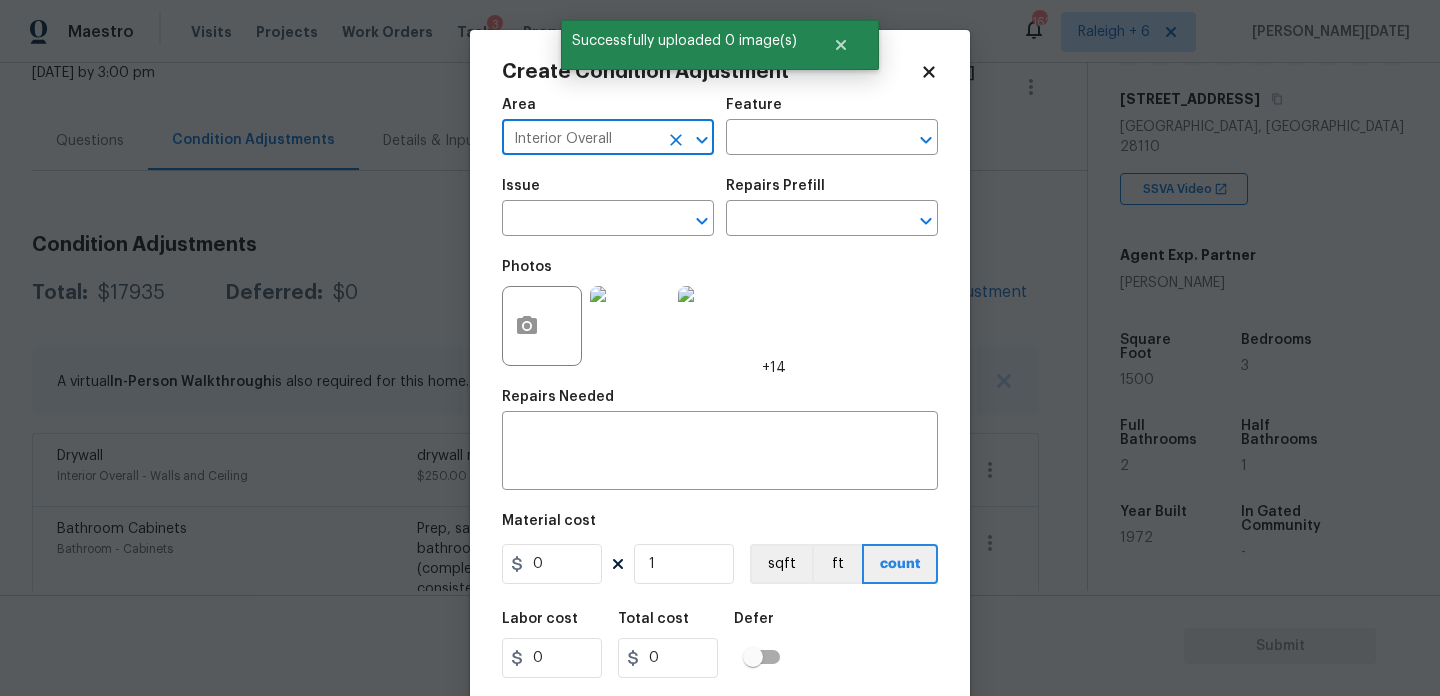 type on "Interior Overall" 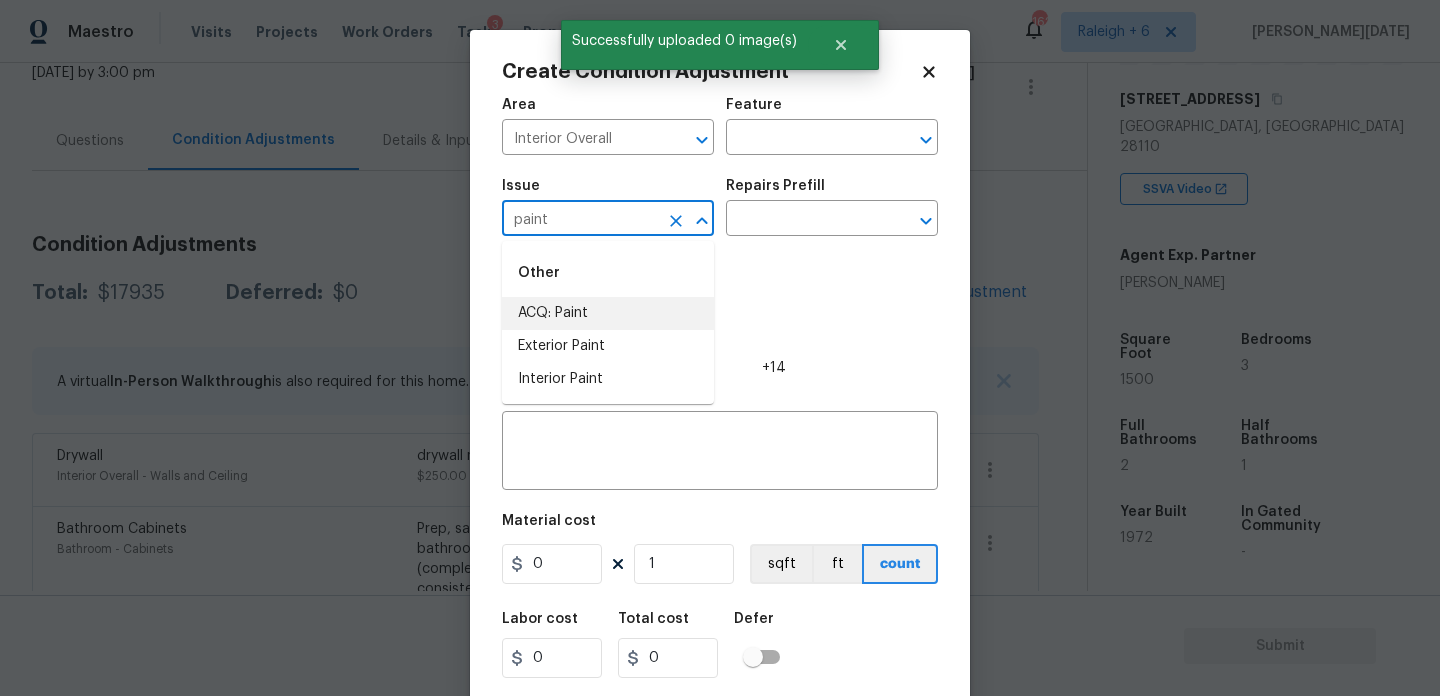 click on "ACQ: Paint" at bounding box center (608, 313) 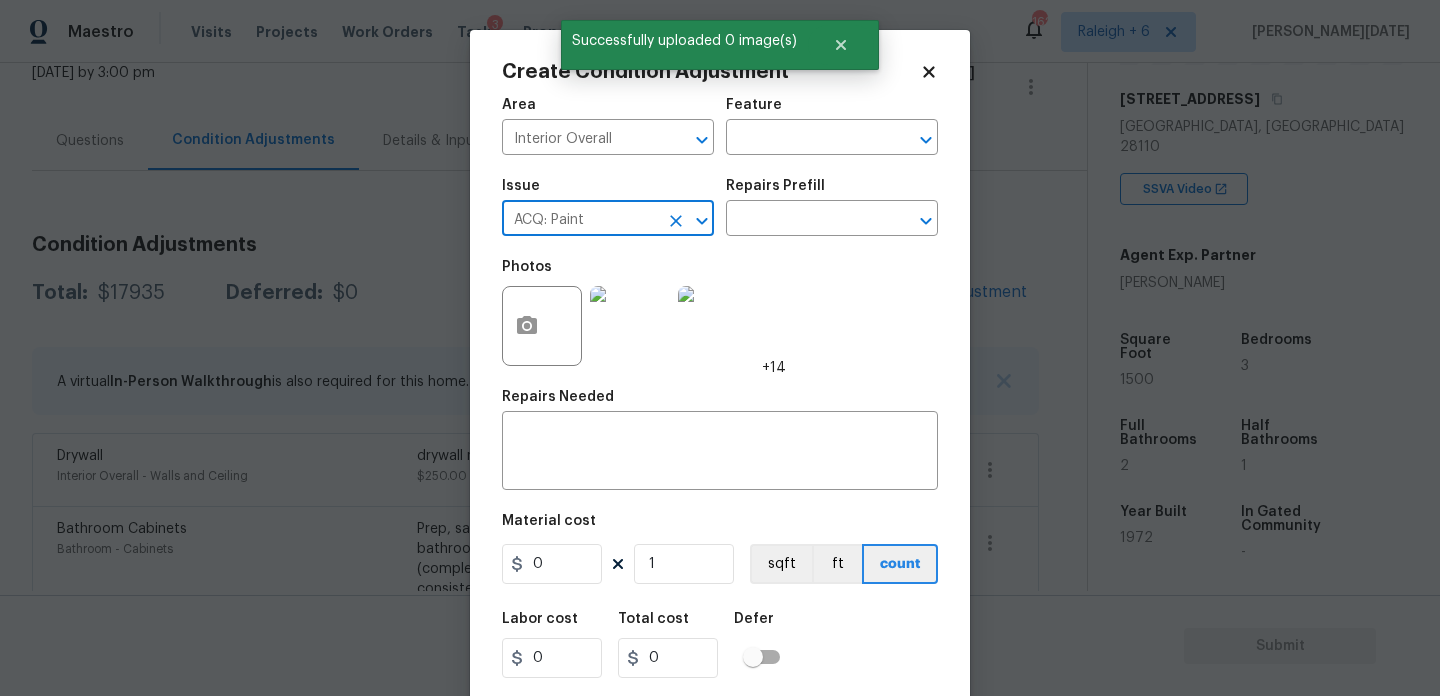 type on "ACQ: Paint" 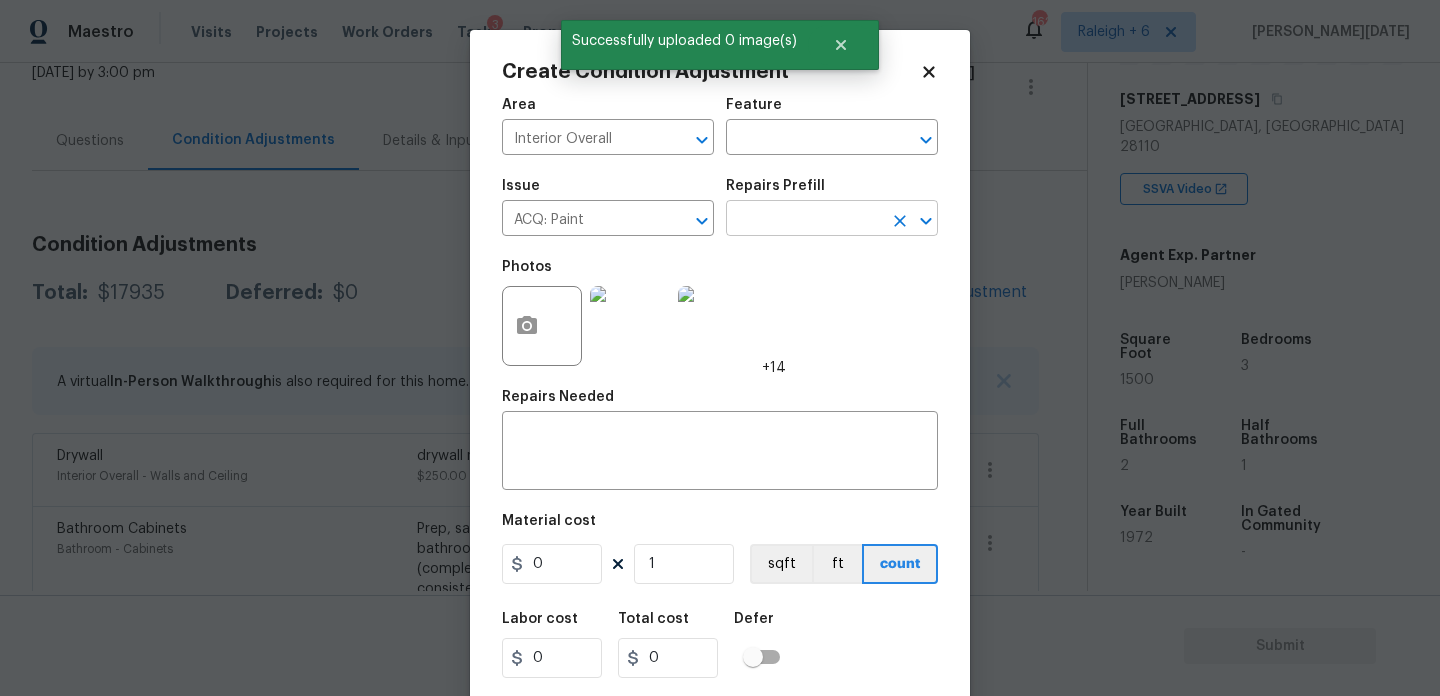click at bounding box center (804, 220) 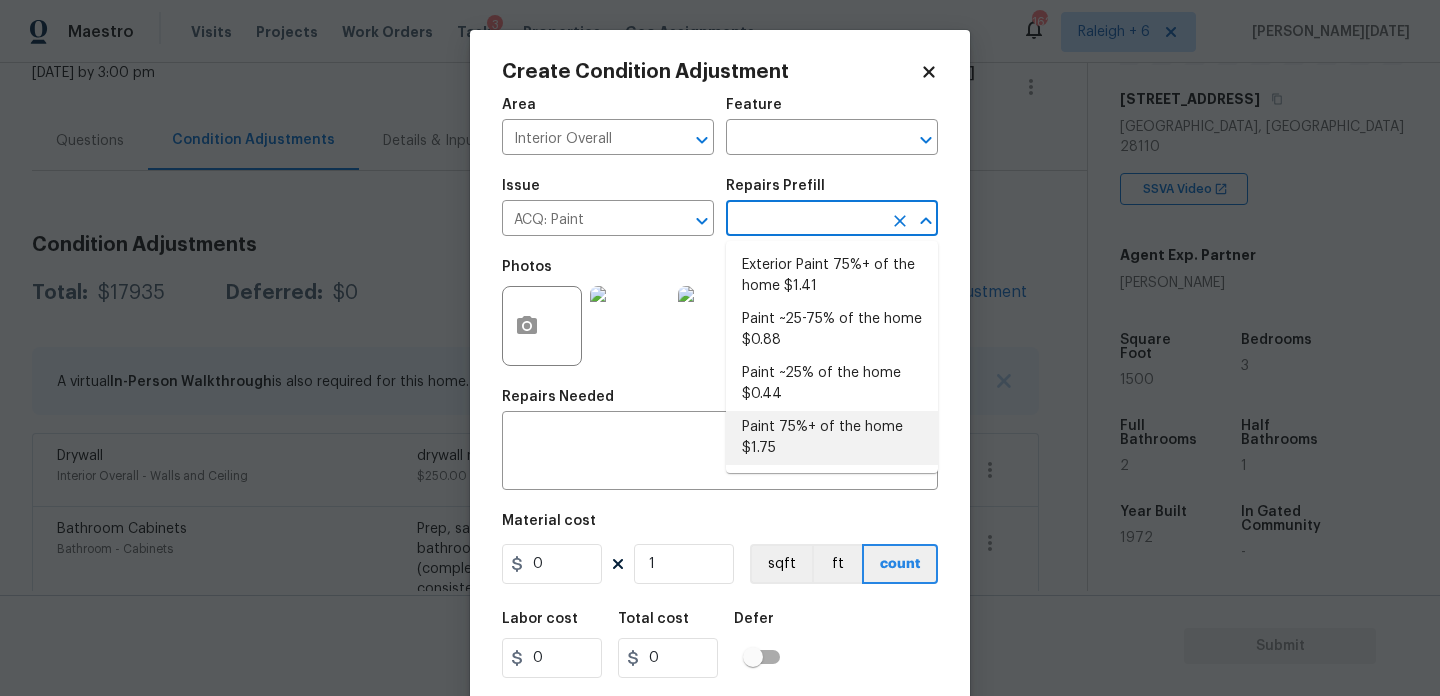 click on "Paint 75%+ of the home $1.75" at bounding box center (832, 438) 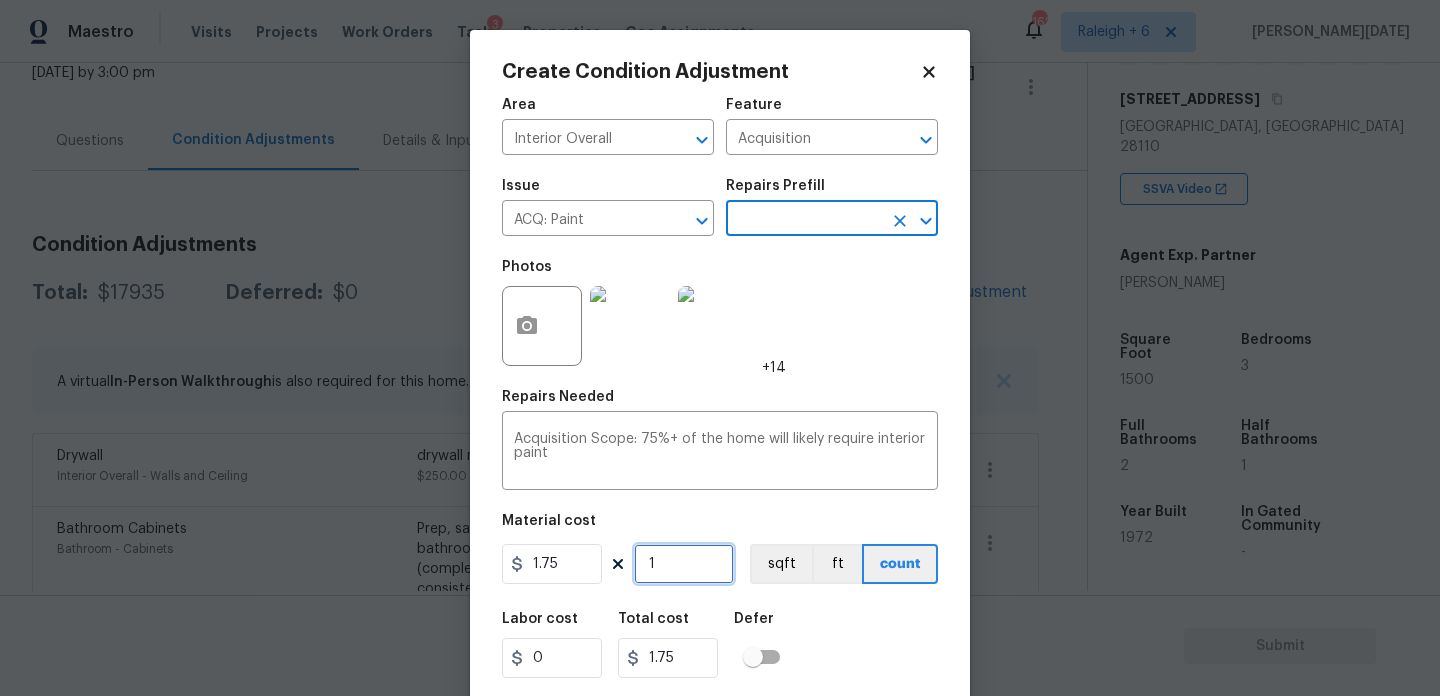 click on "1" at bounding box center (684, 564) 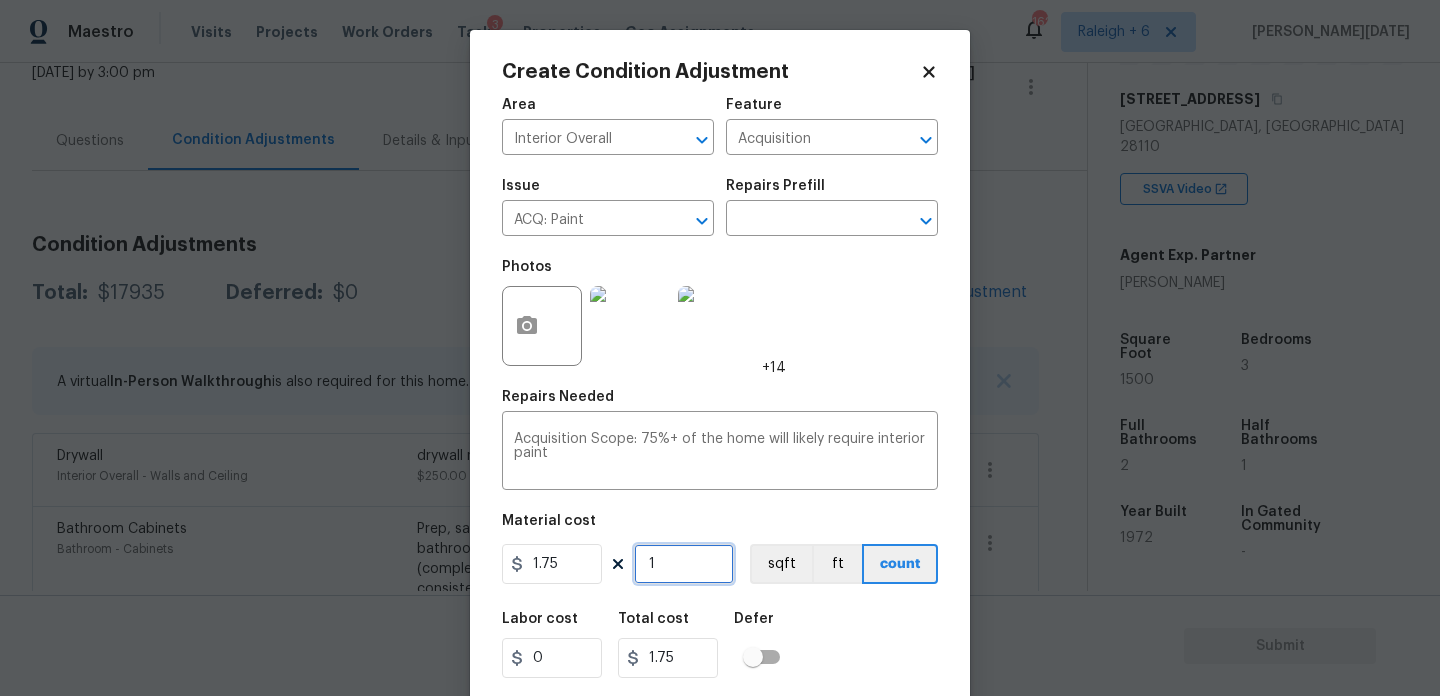 type on "0" 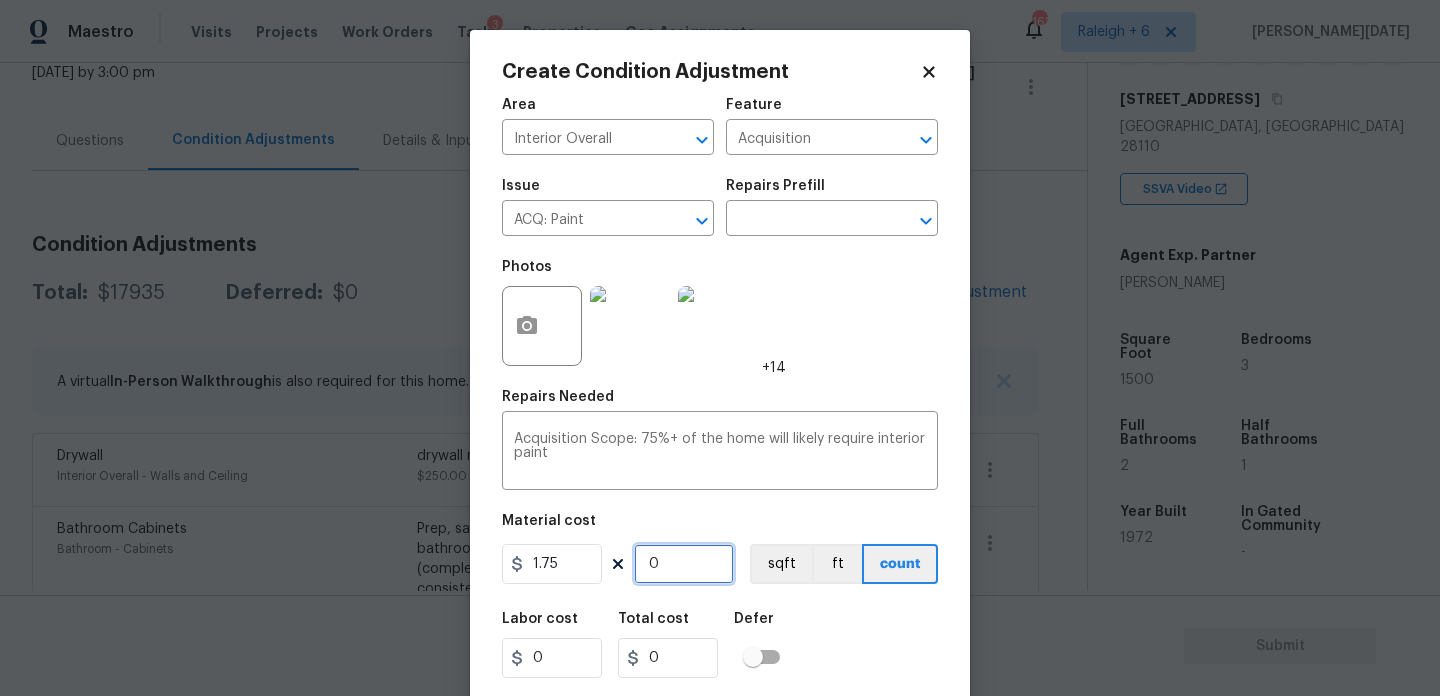 paste on "150" 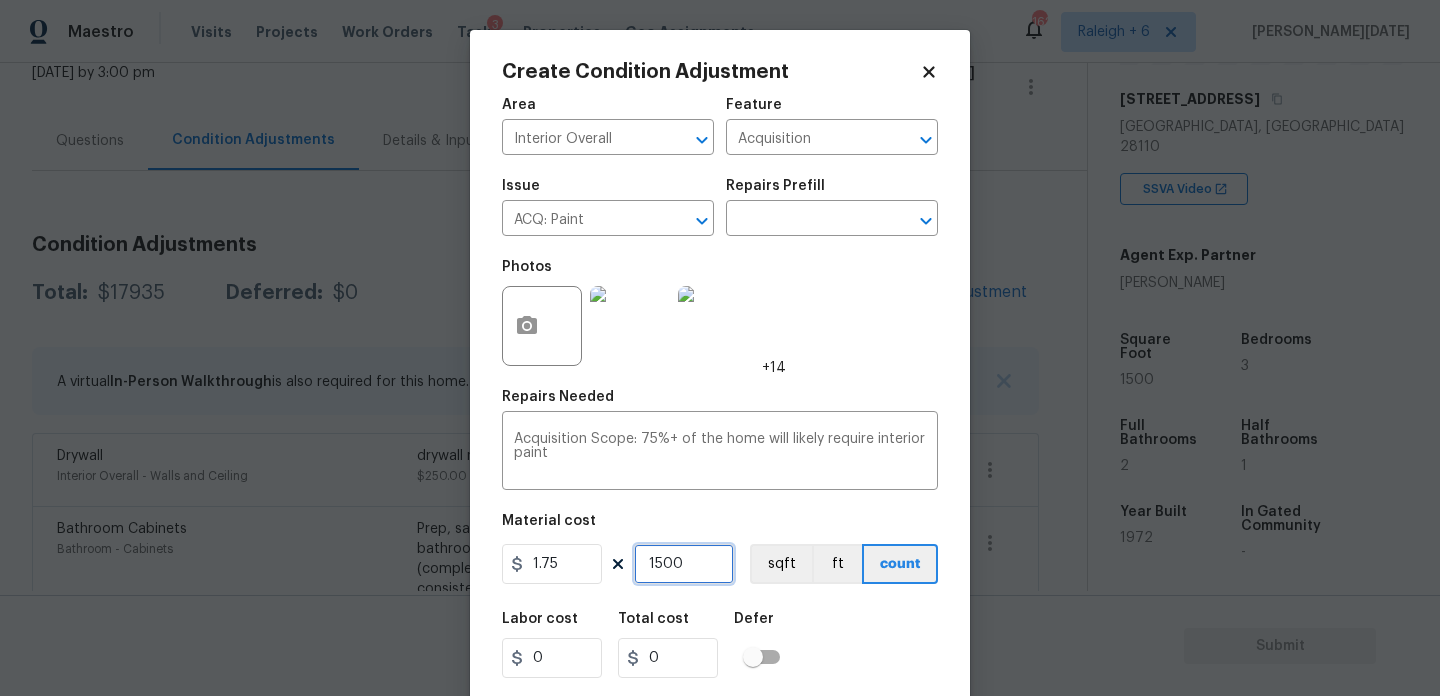 type on "2625" 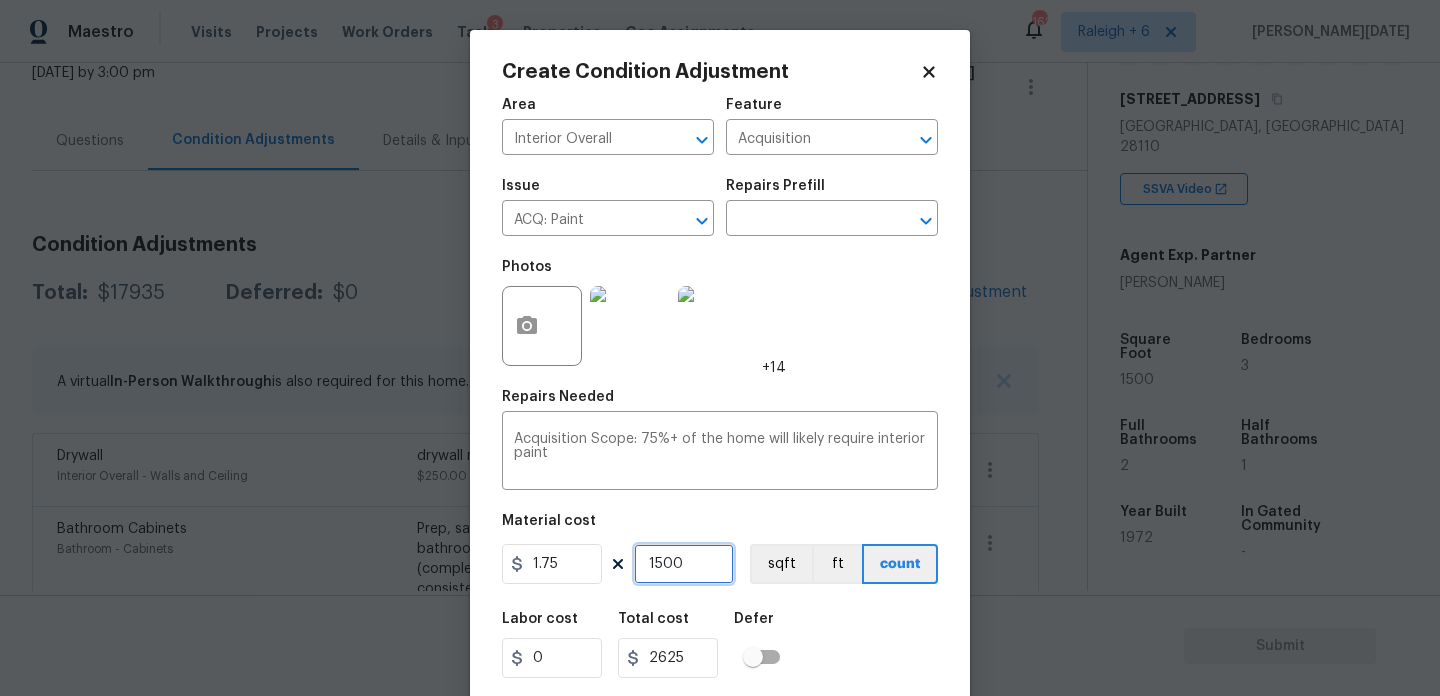 scroll, scrollTop: 51, scrollLeft: 0, axis: vertical 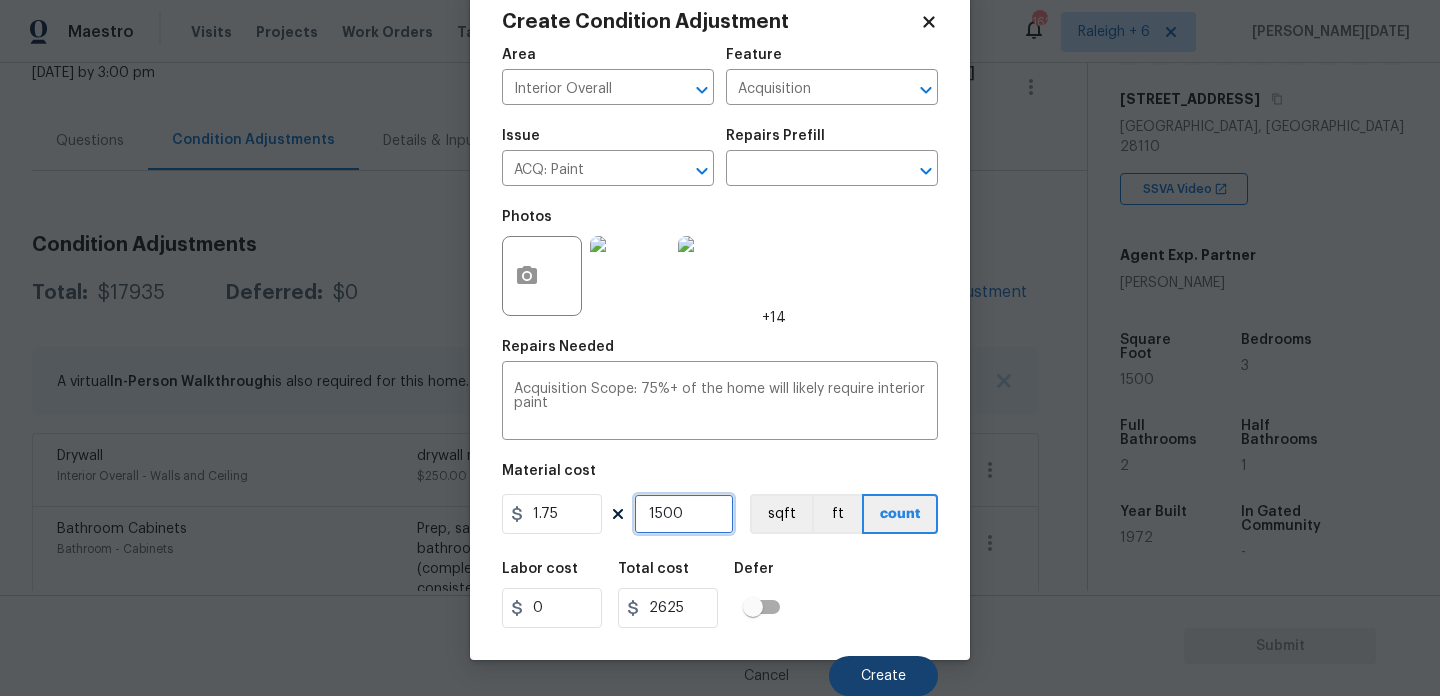 type on "1500" 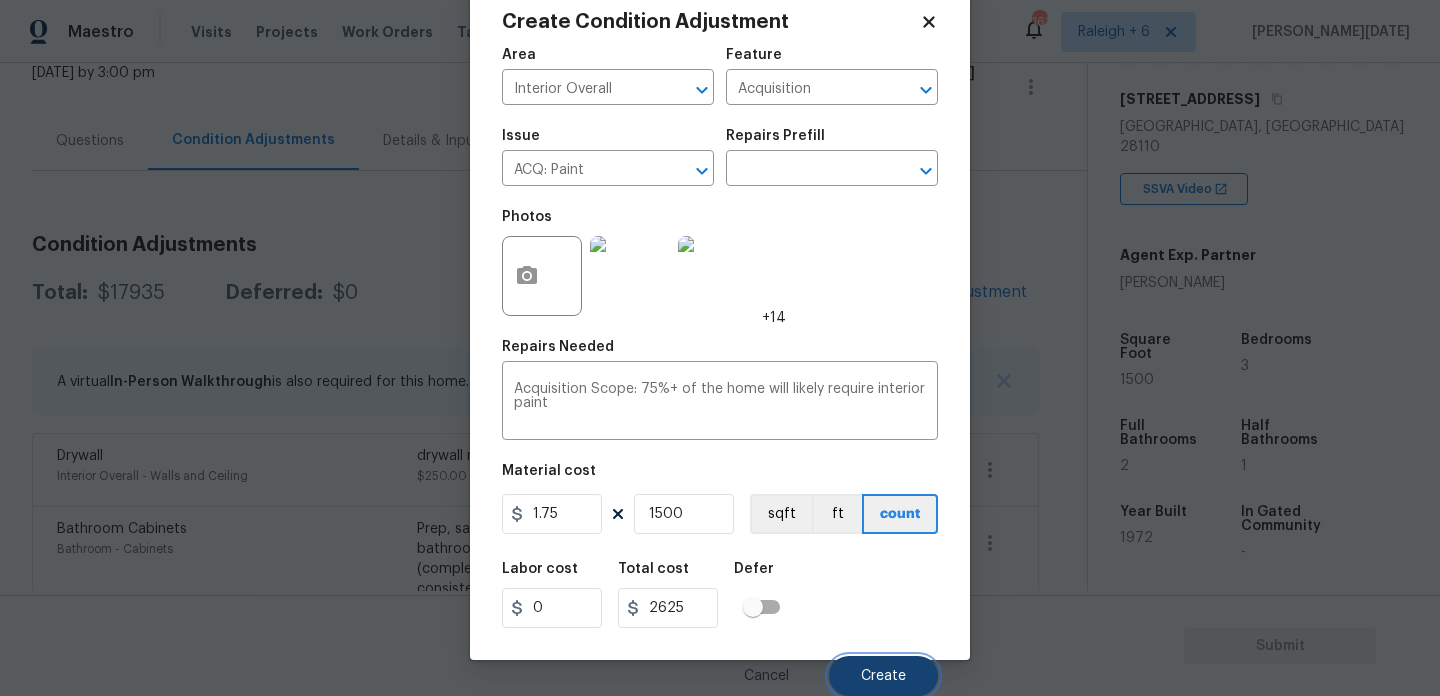 click on "Create" at bounding box center [883, 676] 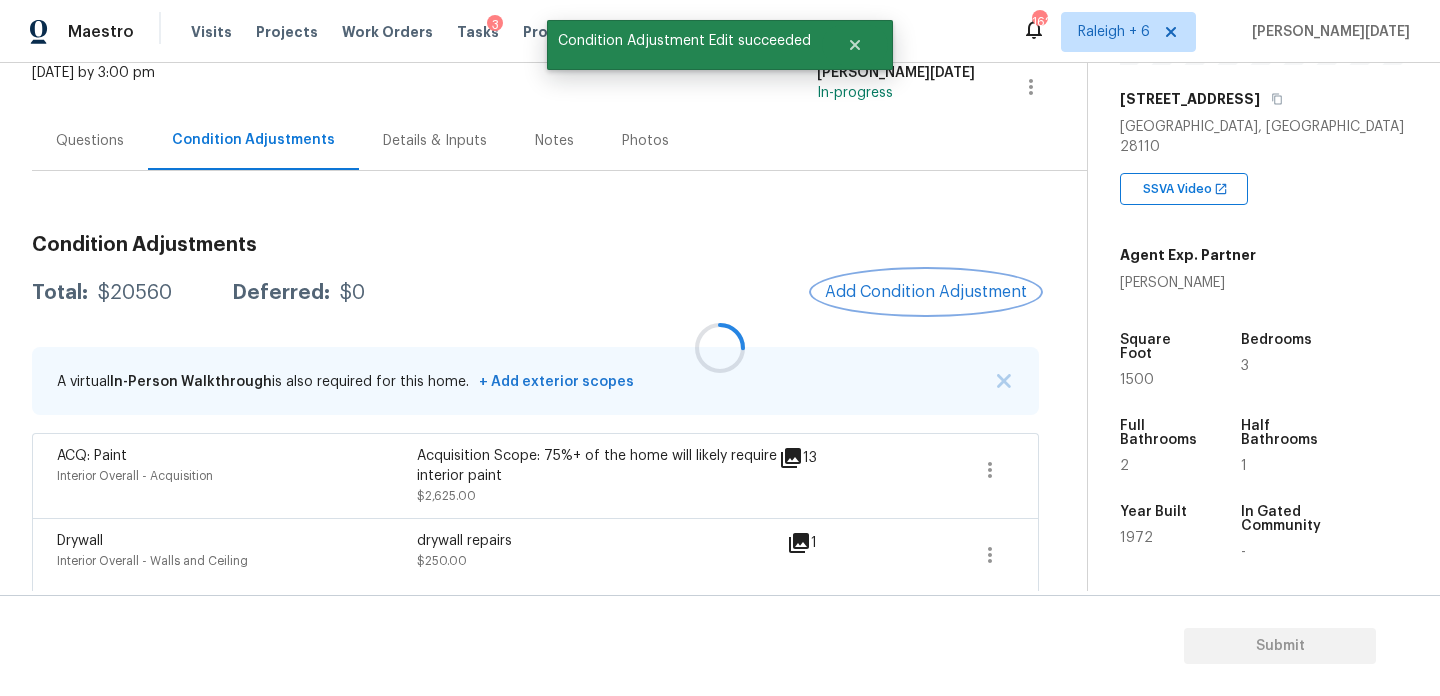 scroll, scrollTop: 0, scrollLeft: 0, axis: both 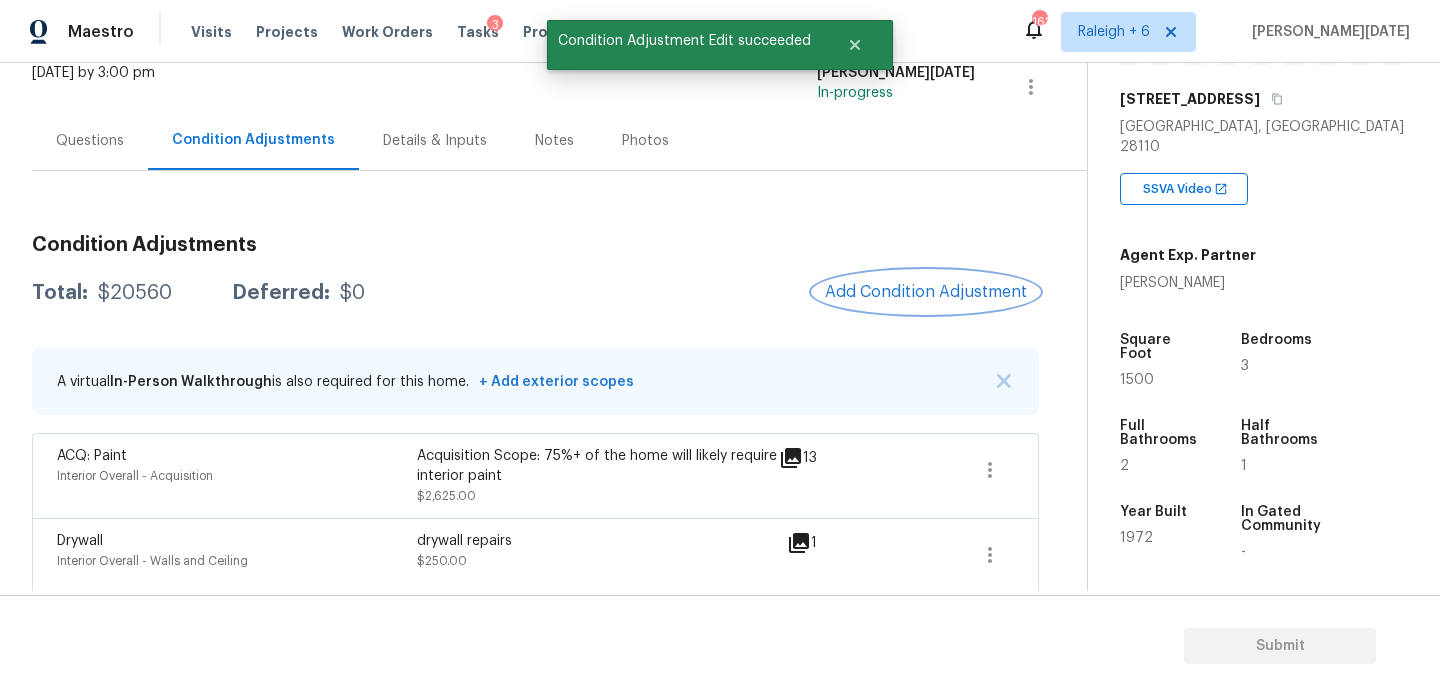 click on "Add Condition Adjustment" at bounding box center [926, 292] 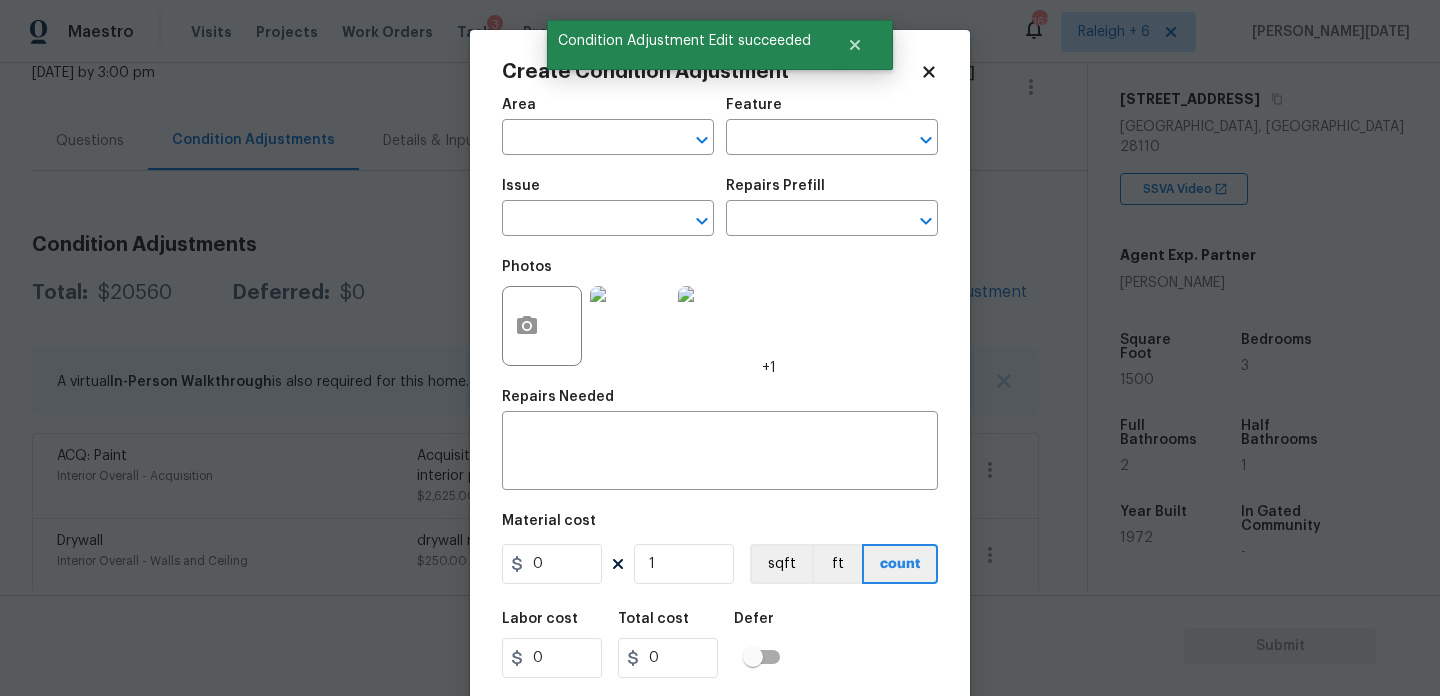 click on "Create Condition Adjustment Area ​ Feature ​ Issue ​ Repairs Prefill ​ Photos  +1 Repairs Needed x ​ Material cost 0 1 sqft ft count Labor cost 0 Total cost 0 Defer Cancel Create" at bounding box center (720, 370) 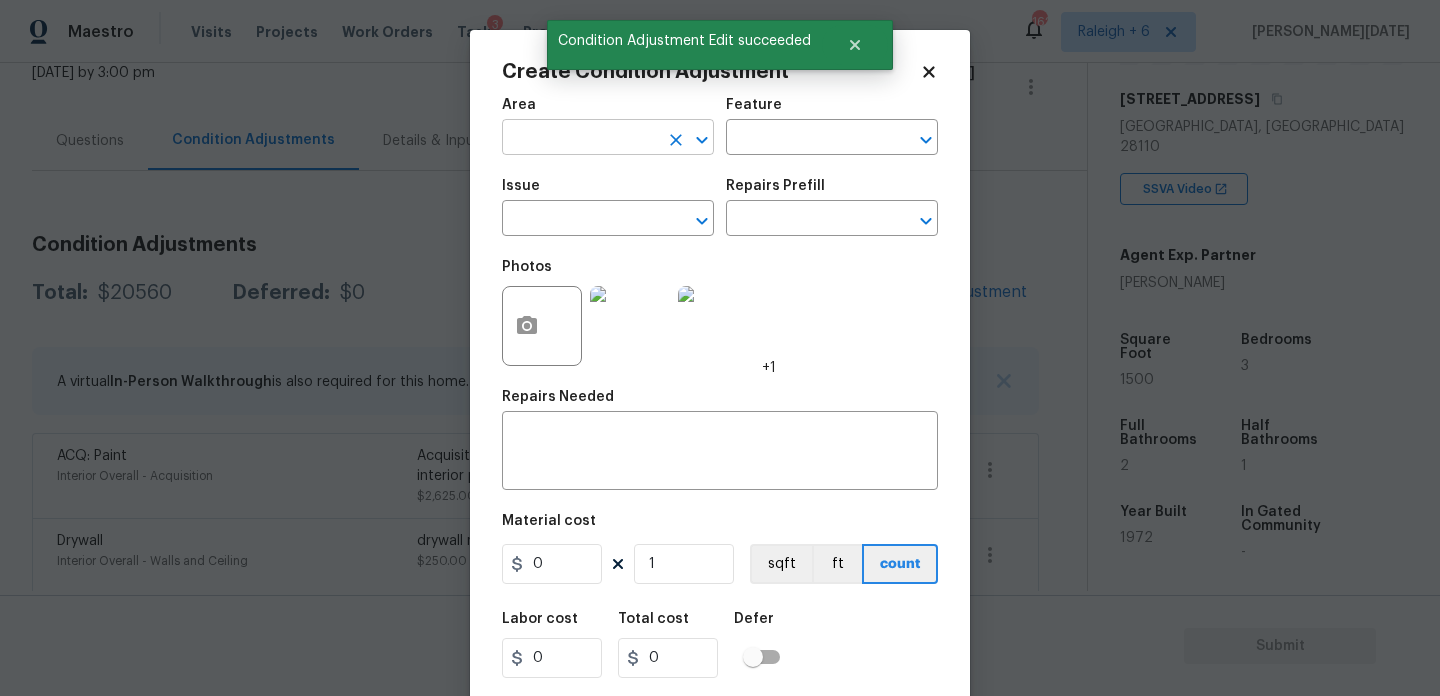 click at bounding box center [580, 139] 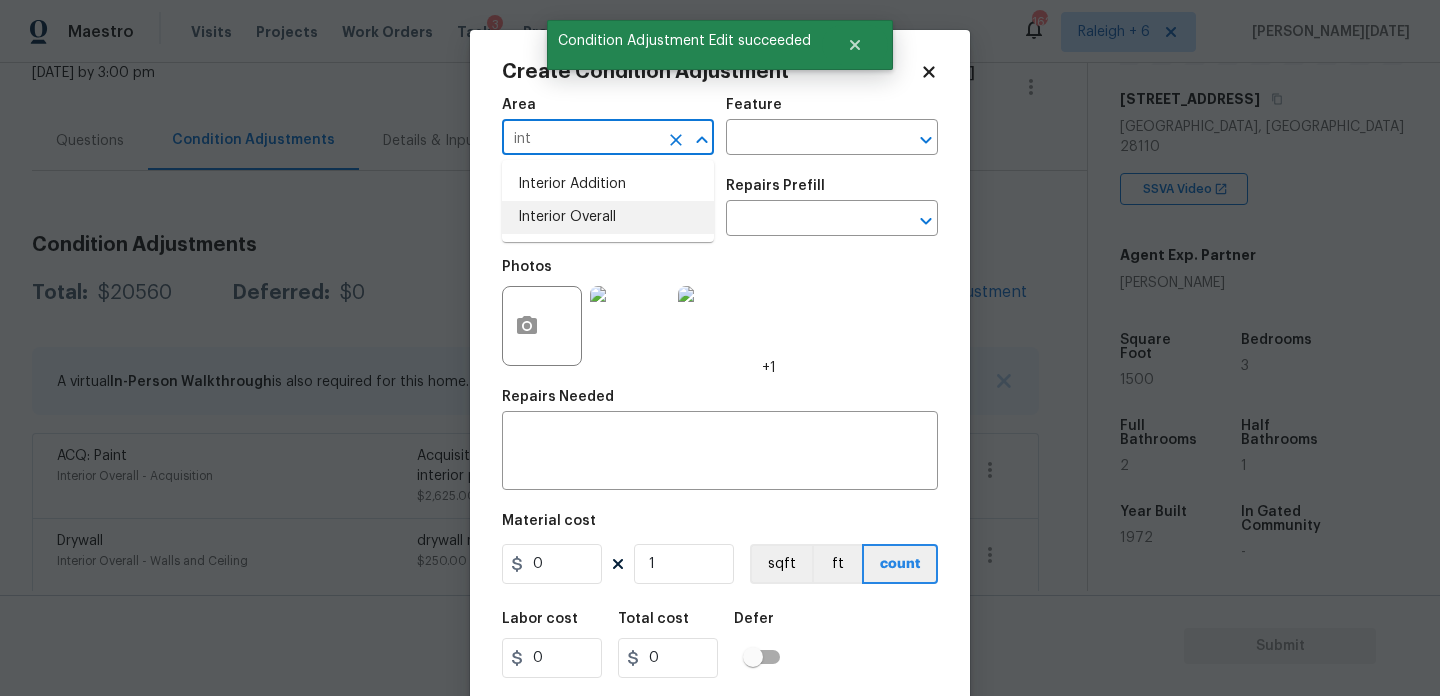 click on "Interior Overall" at bounding box center (608, 217) 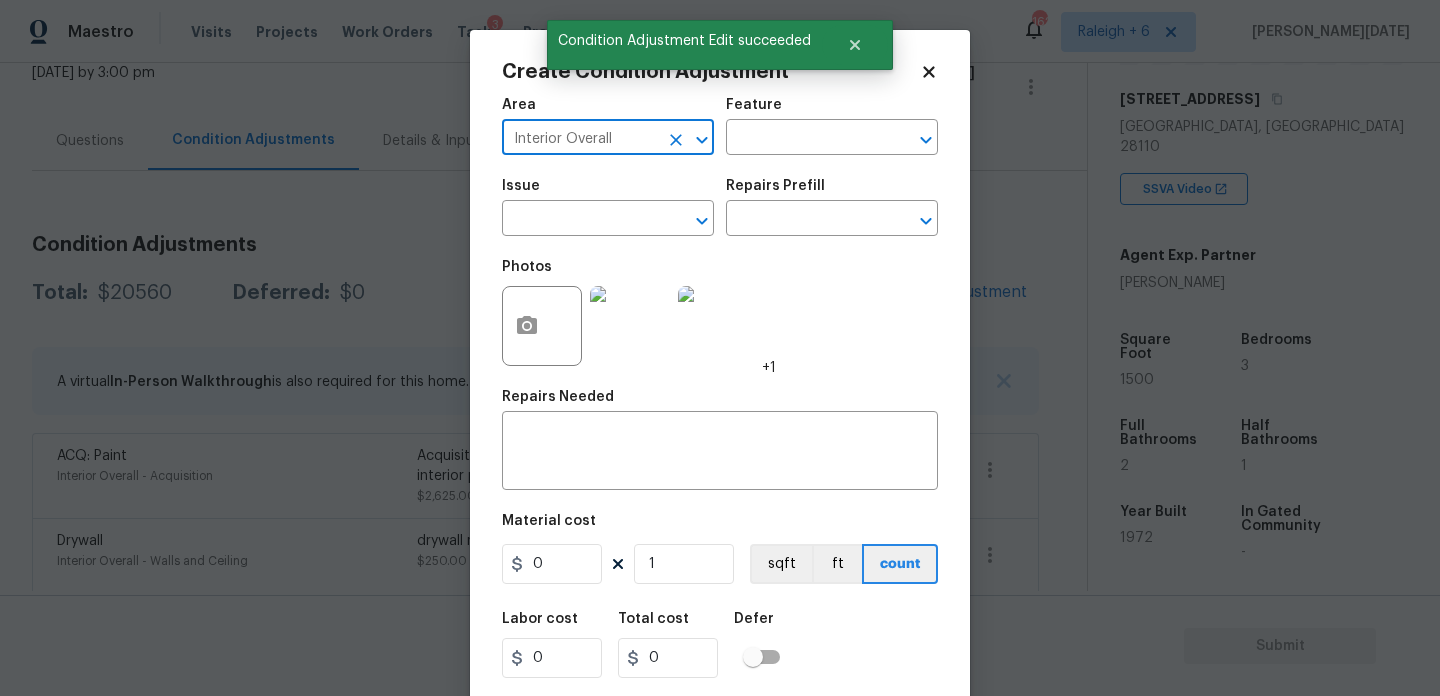 type on "Interior Overall" 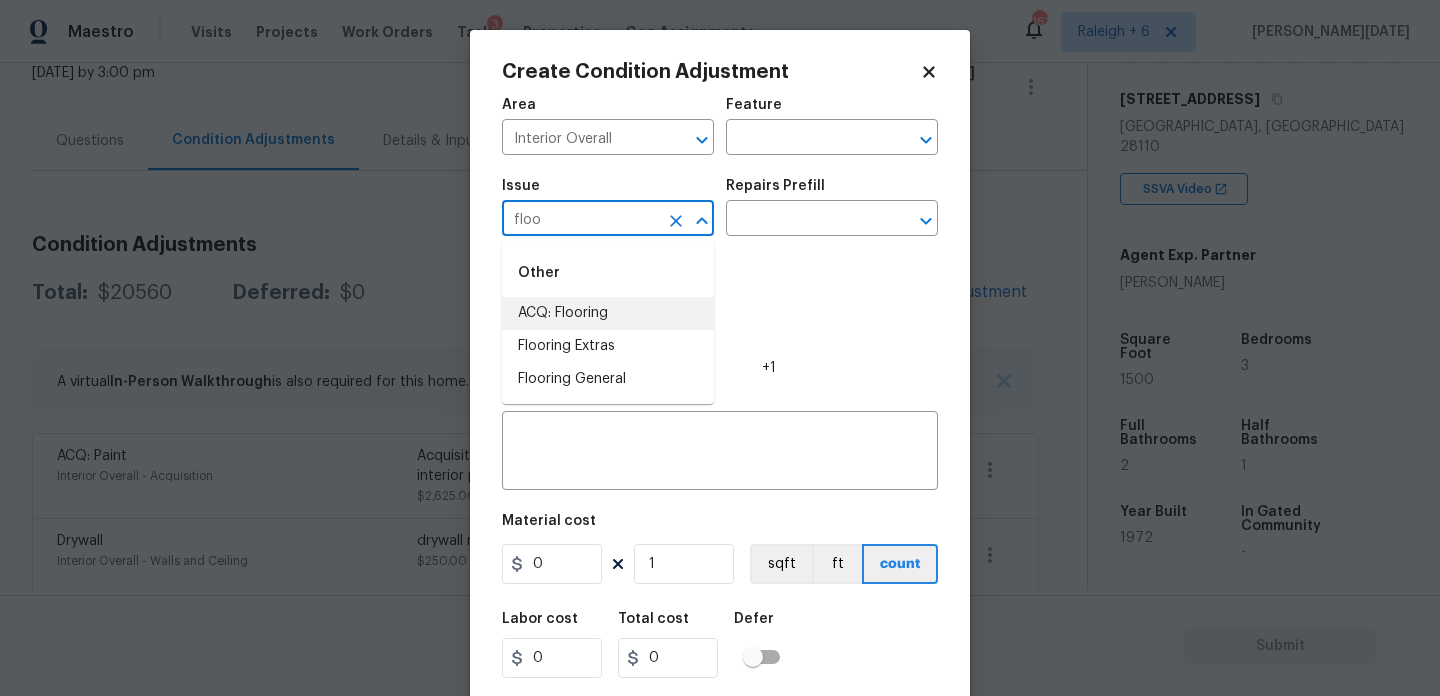 click on "ACQ: Flooring" at bounding box center (608, 313) 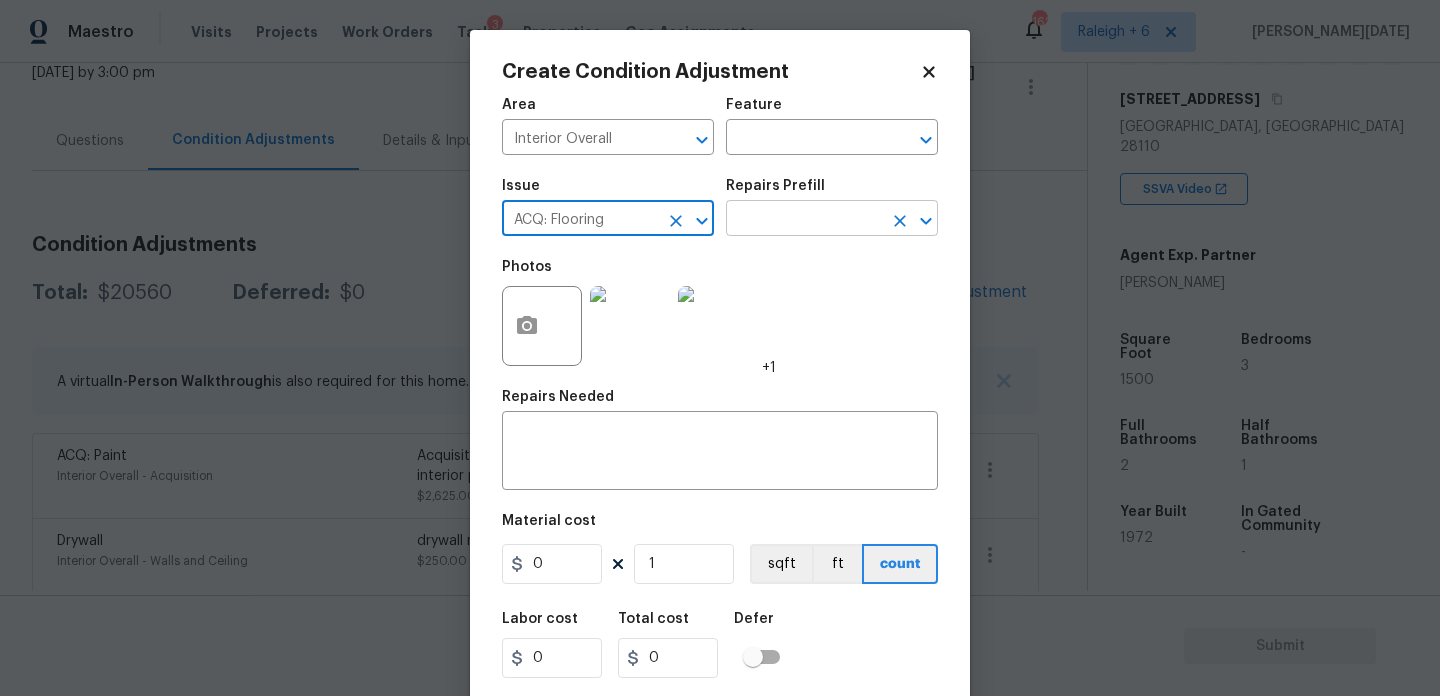 type on "ACQ: Flooring" 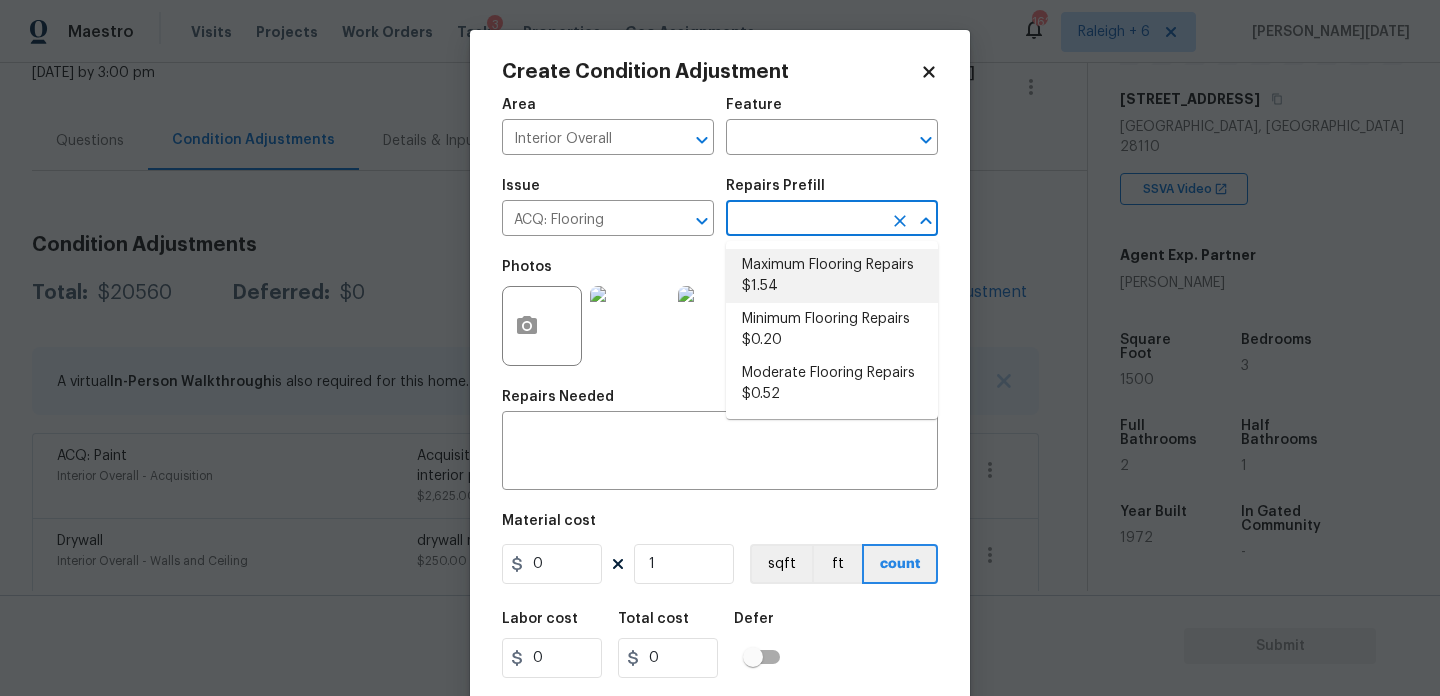 click on "Maximum Flooring Repairs $1.54" at bounding box center (832, 276) 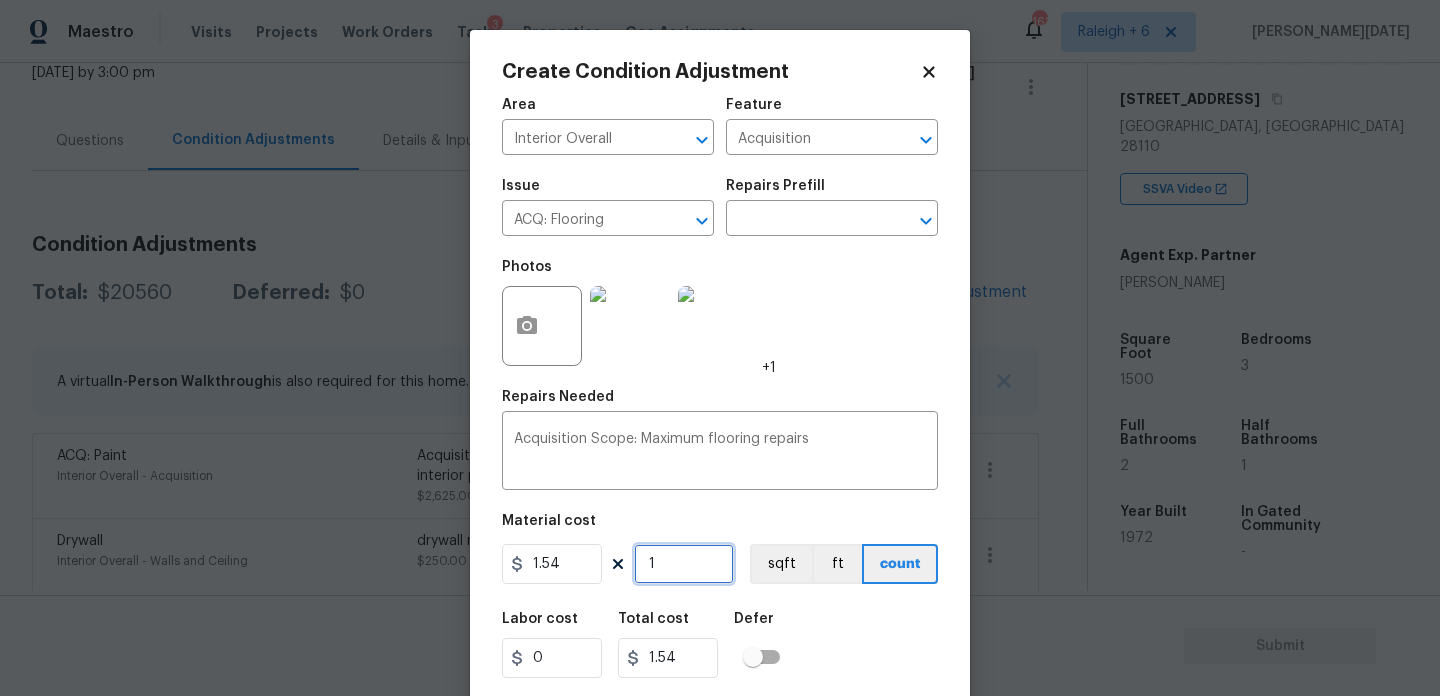 click on "1" at bounding box center [684, 564] 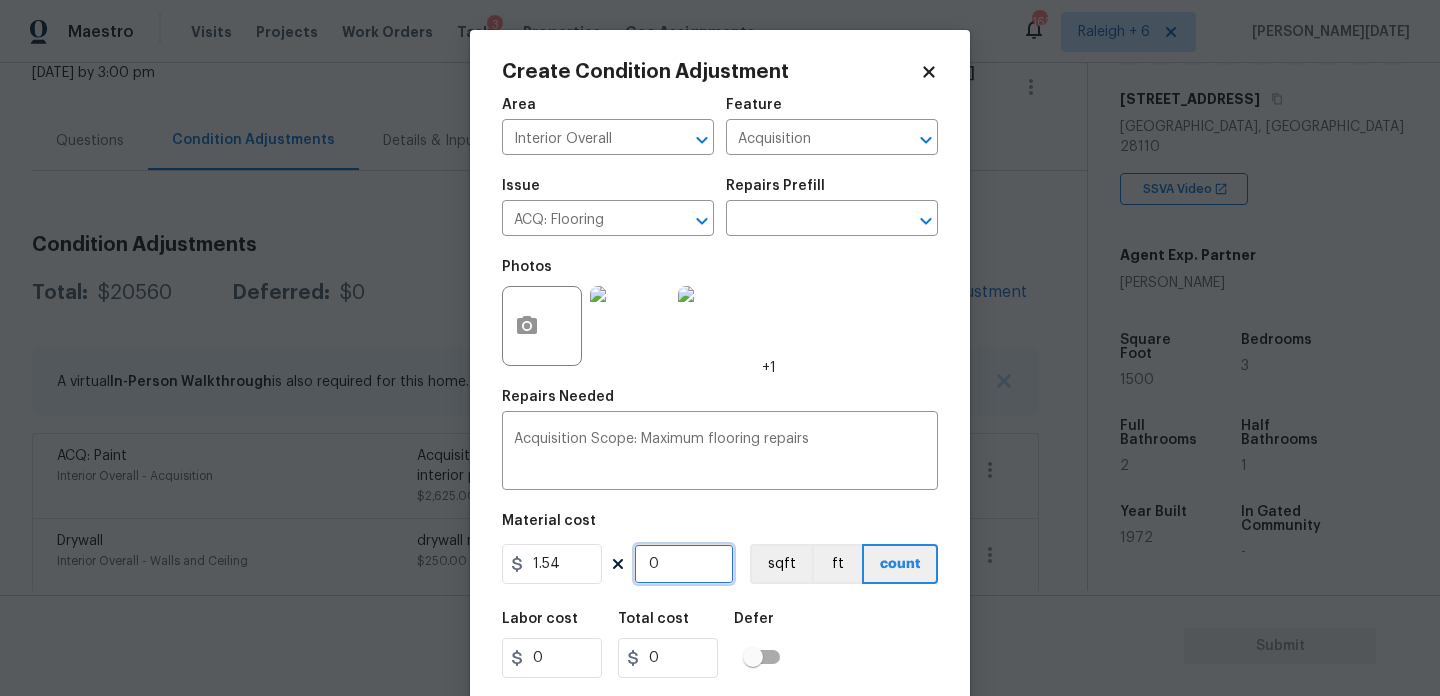 paste on "150" 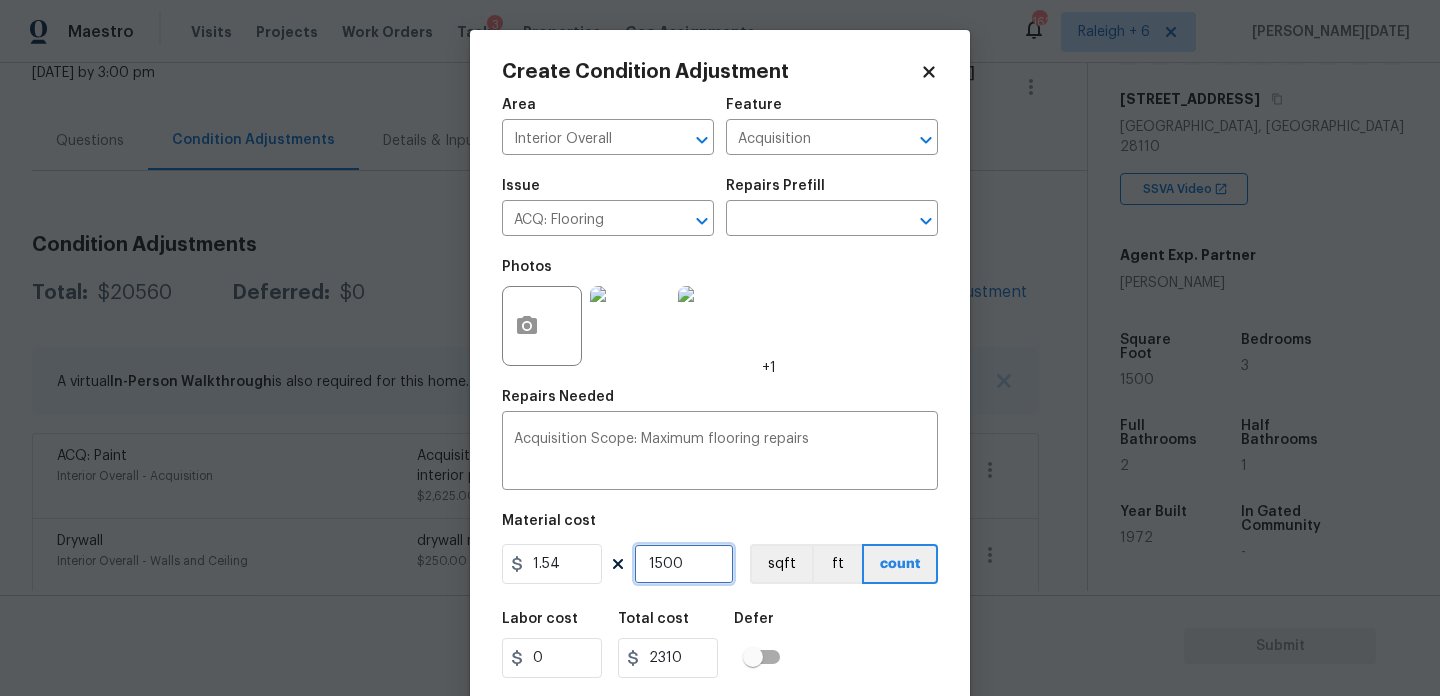 scroll, scrollTop: 51, scrollLeft: 0, axis: vertical 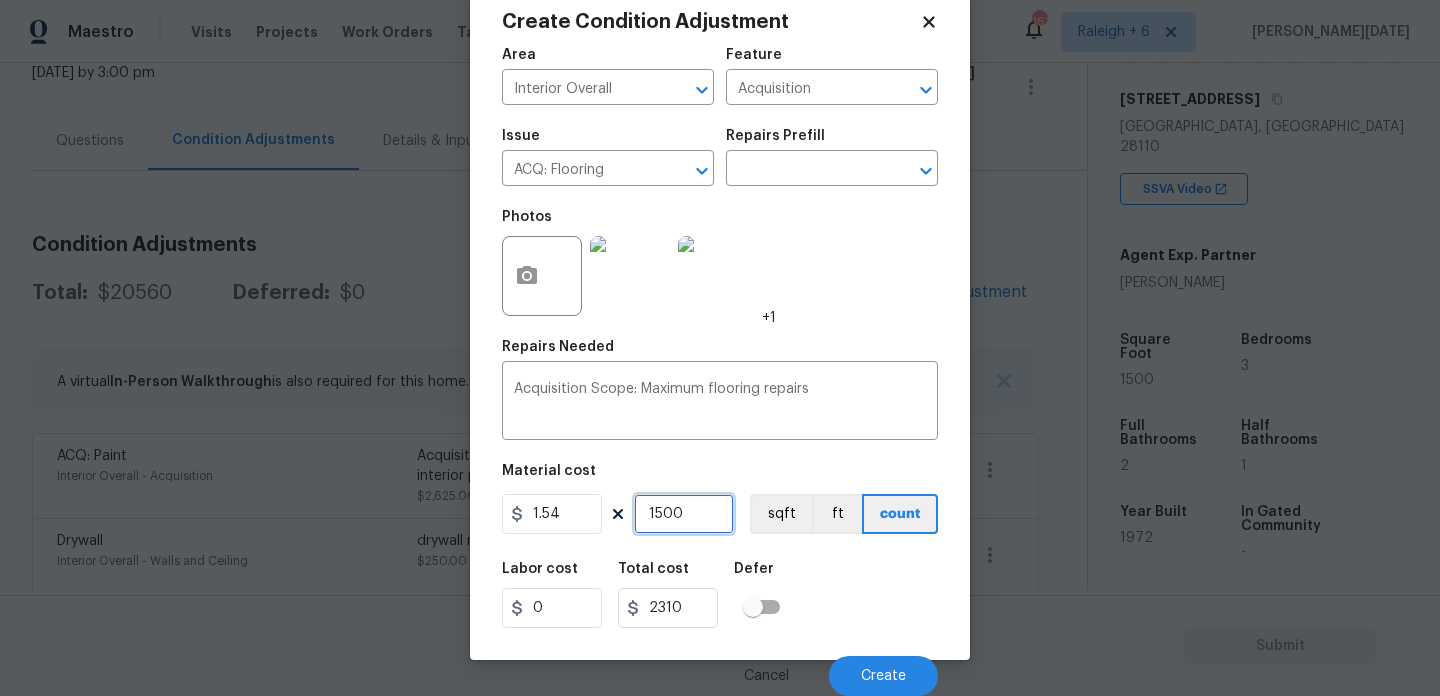 type on "1500" 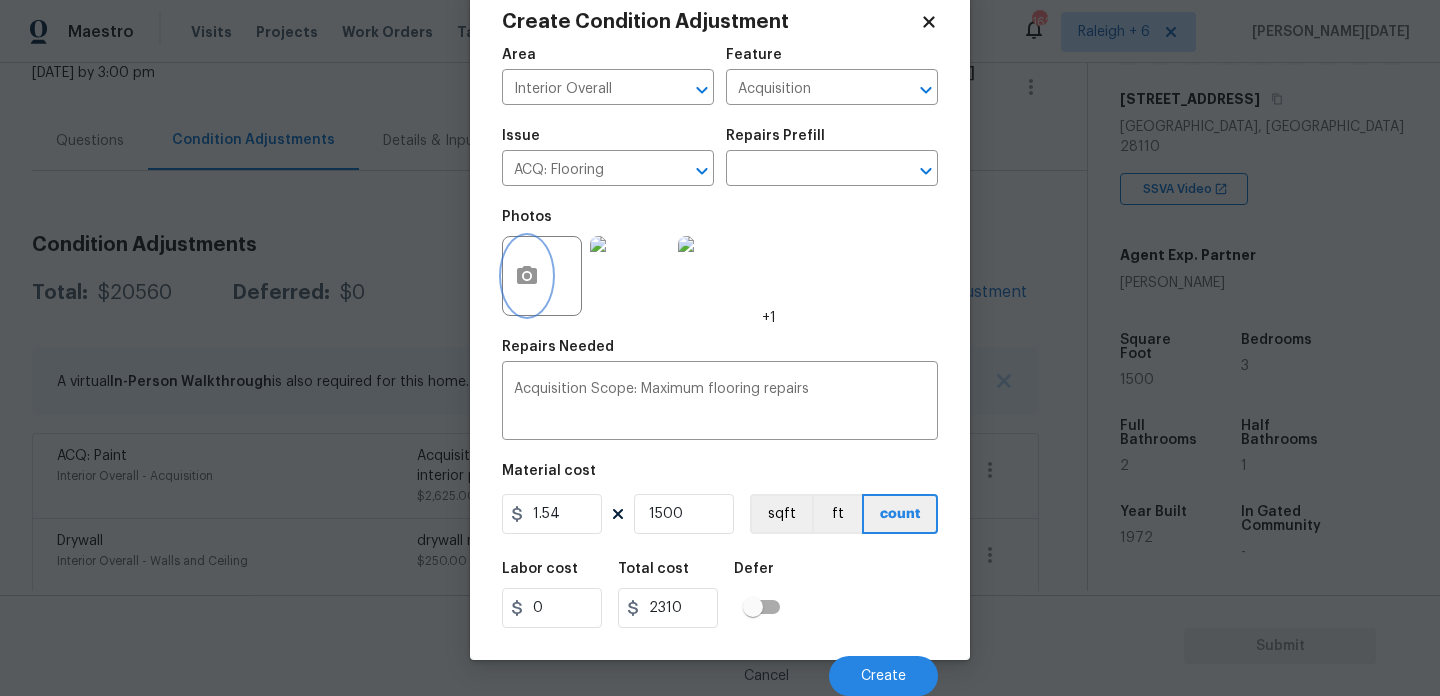 click 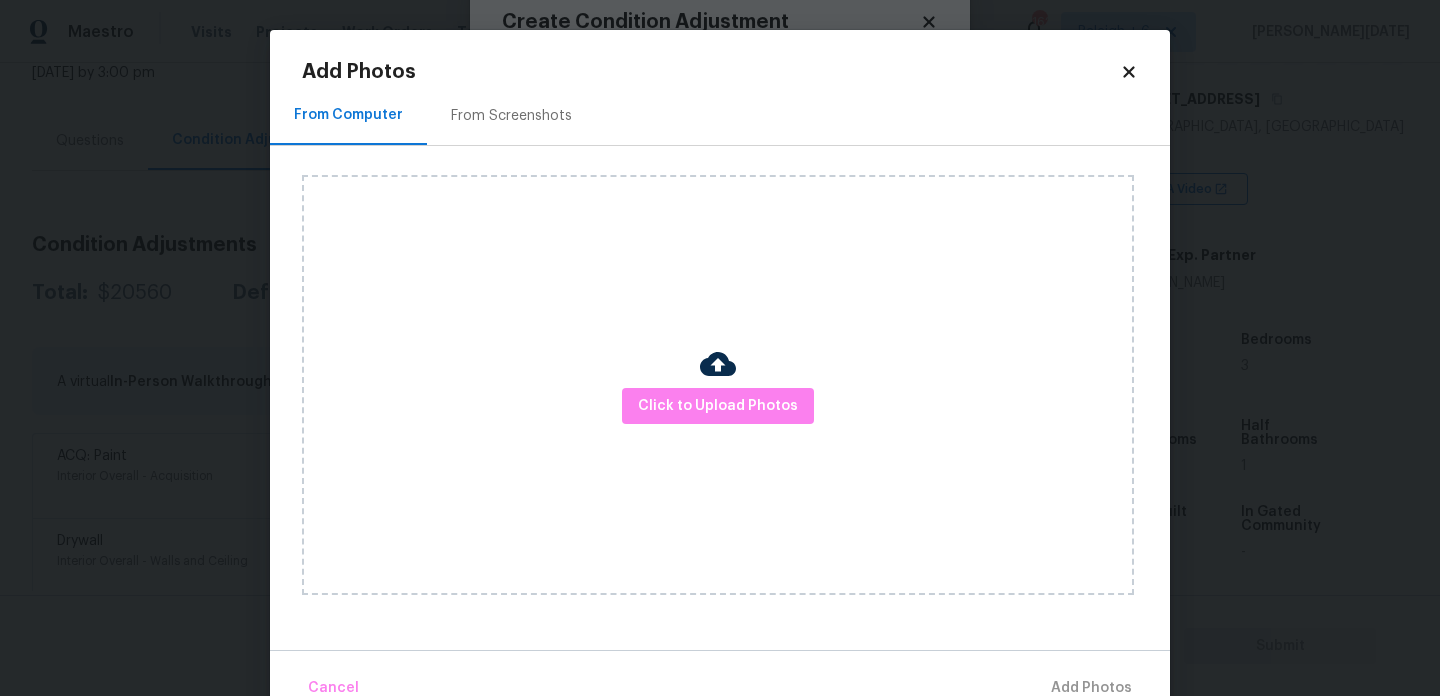 click on "Add Photos" at bounding box center (711, 72) 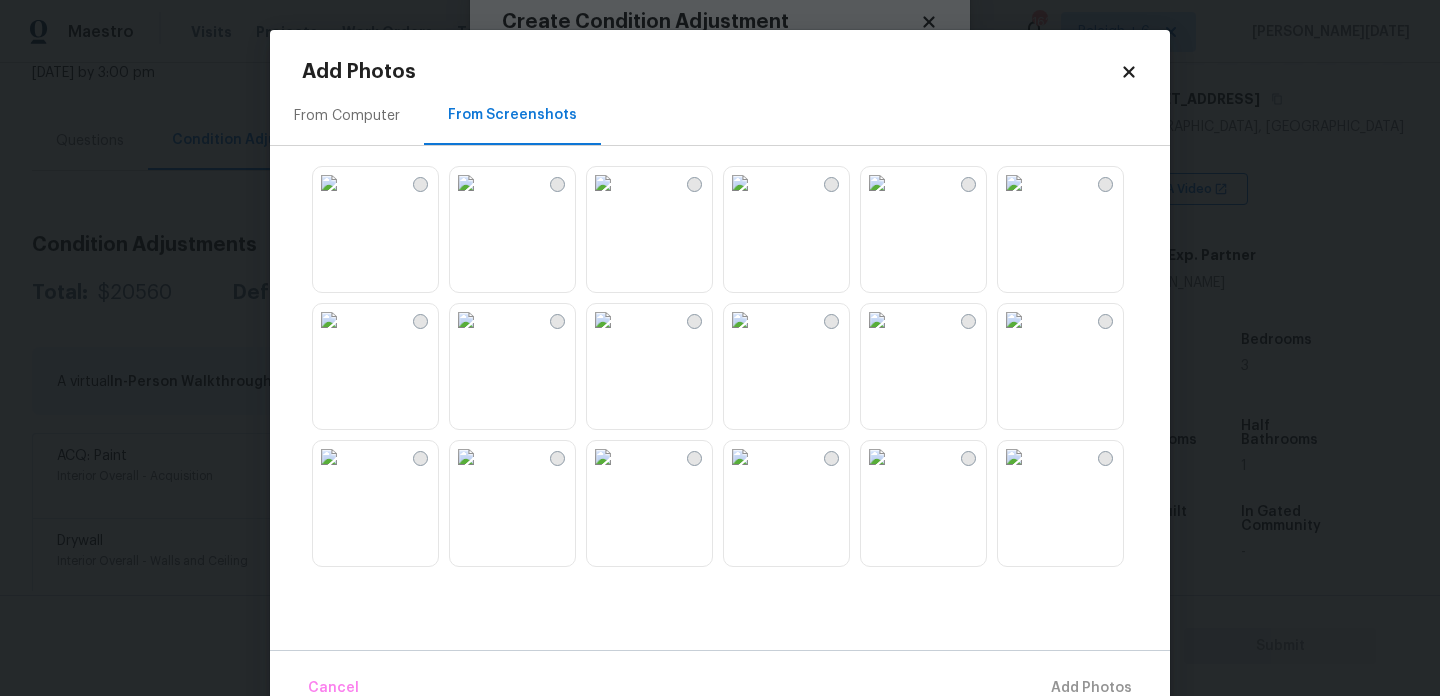 click at bounding box center (603, 183) 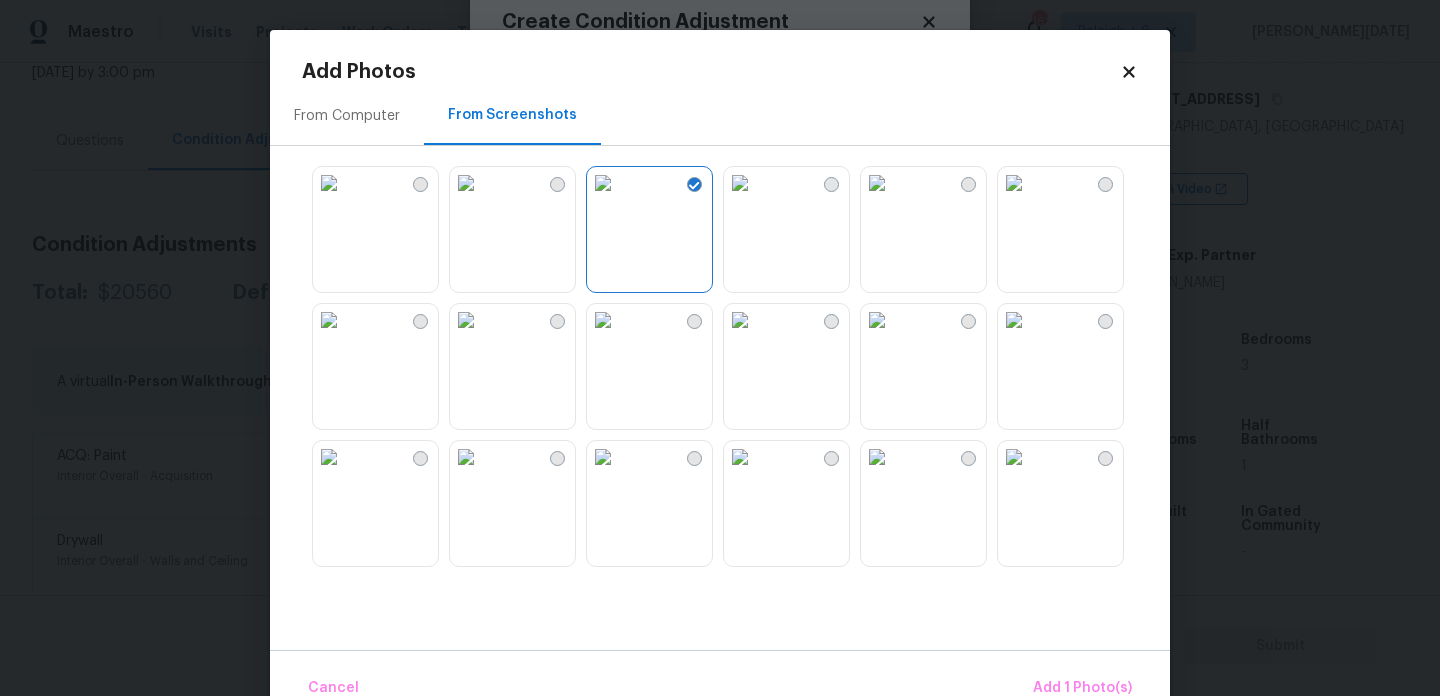 click at bounding box center [1014, 183] 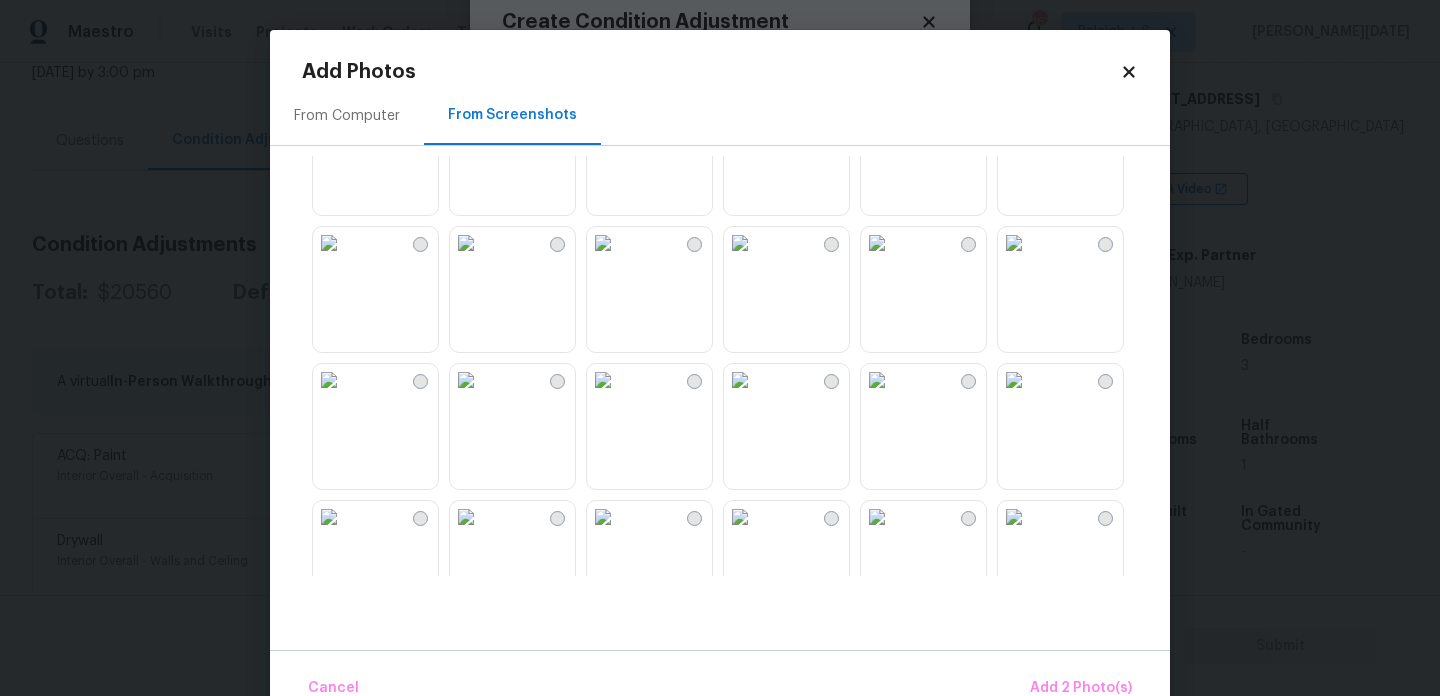 scroll, scrollTop: 627, scrollLeft: 0, axis: vertical 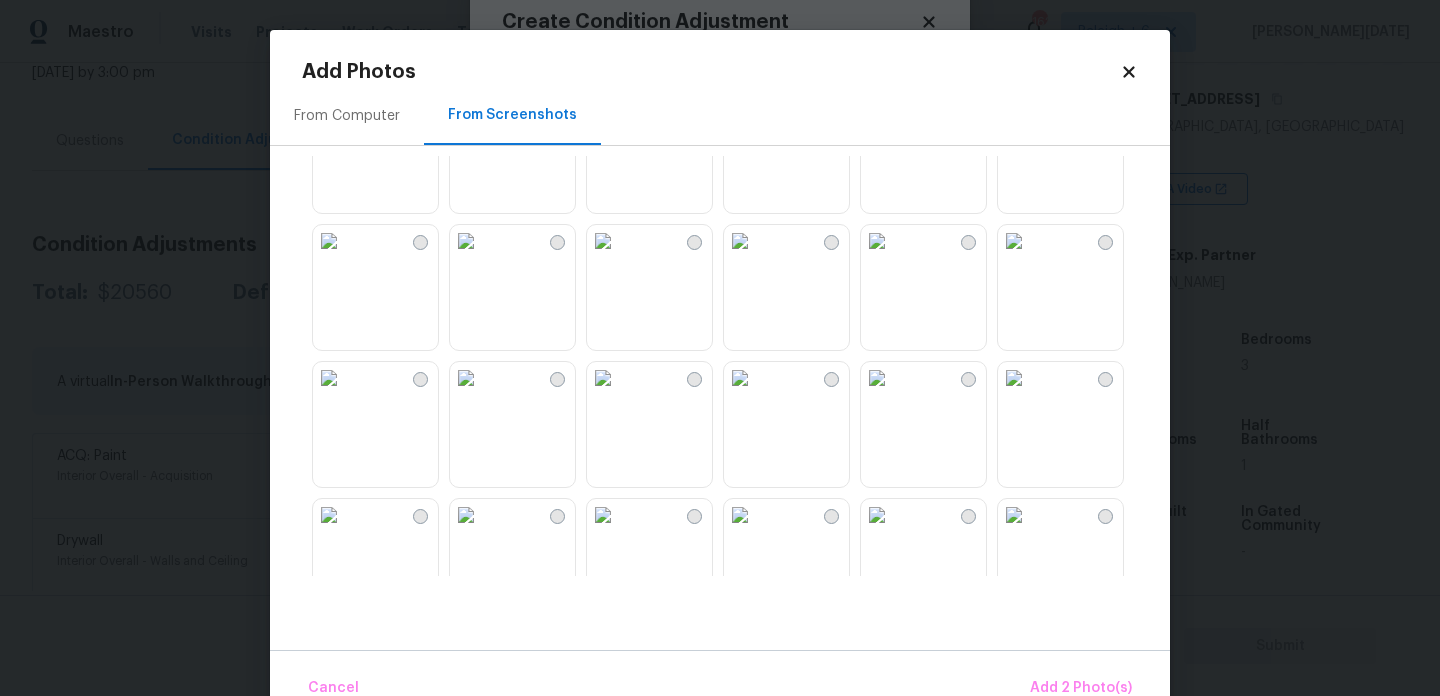 click at bounding box center [1014, 241] 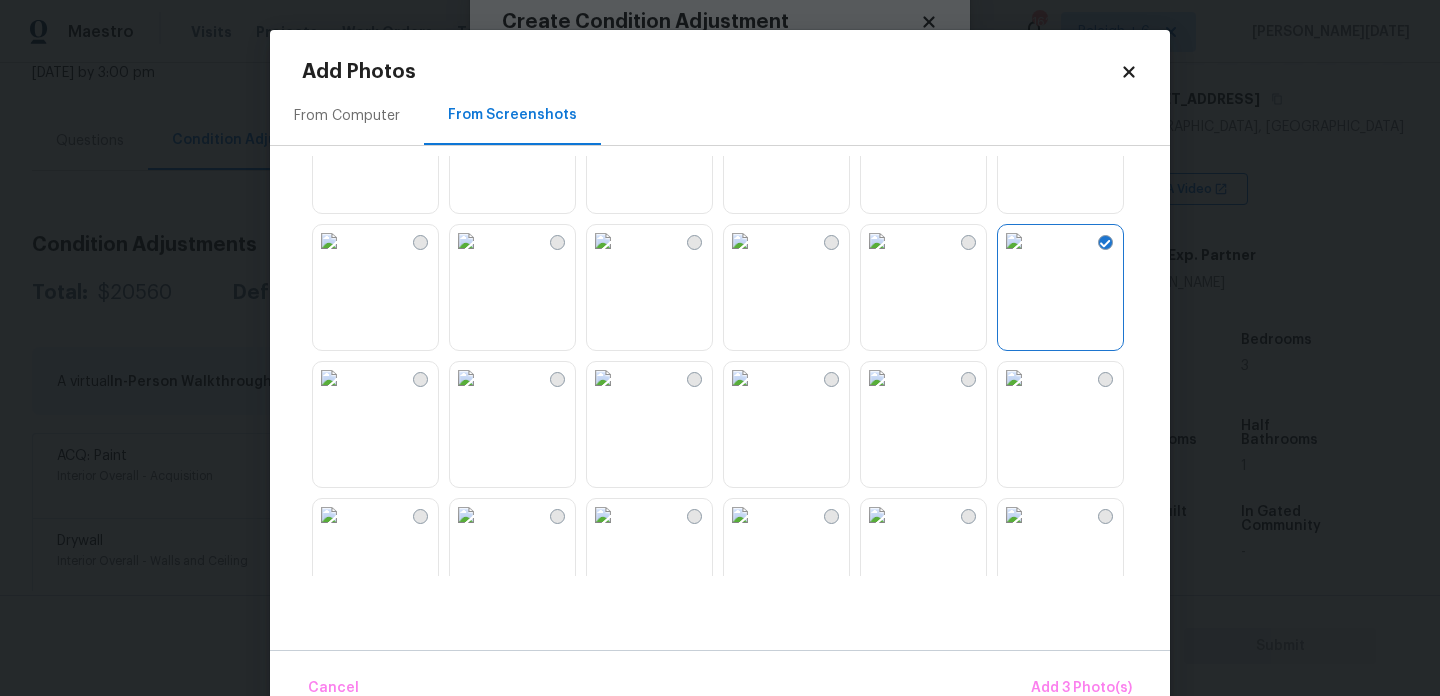 click at bounding box center (877, 241) 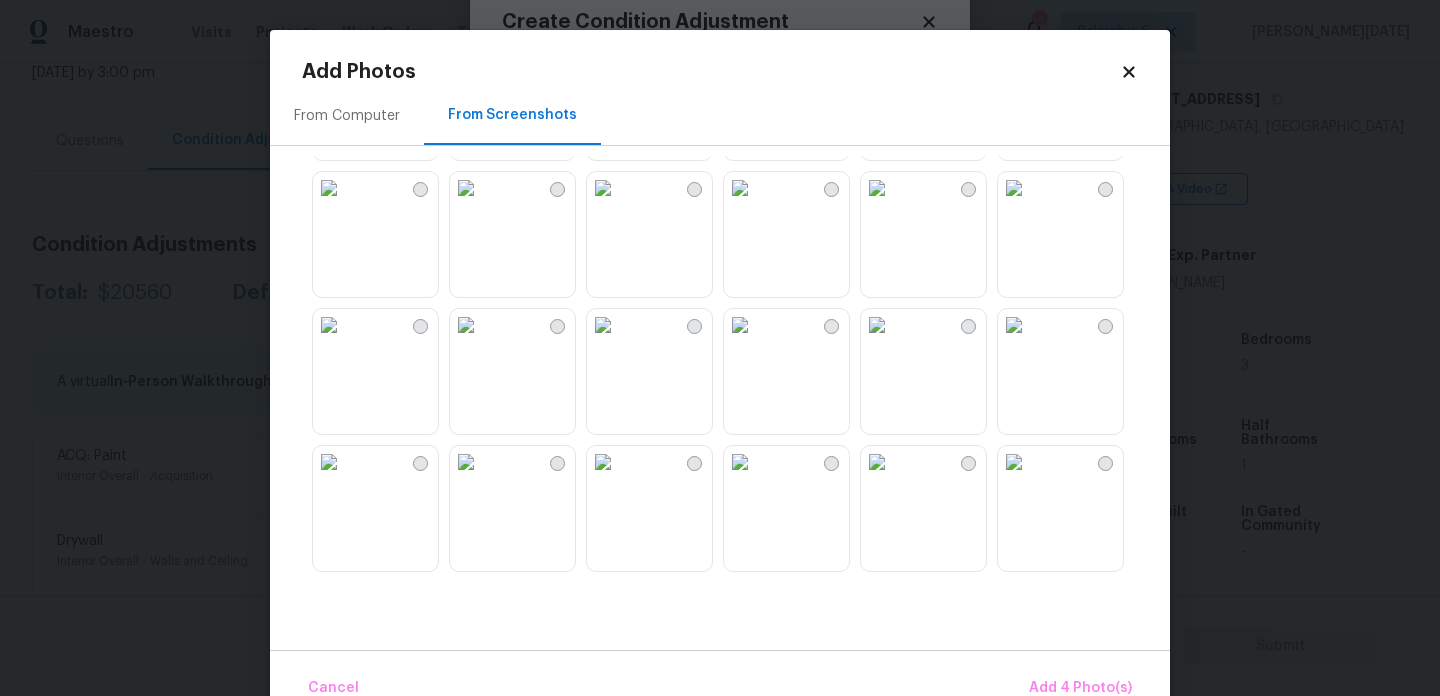 scroll, scrollTop: 1141, scrollLeft: 0, axis: vertical 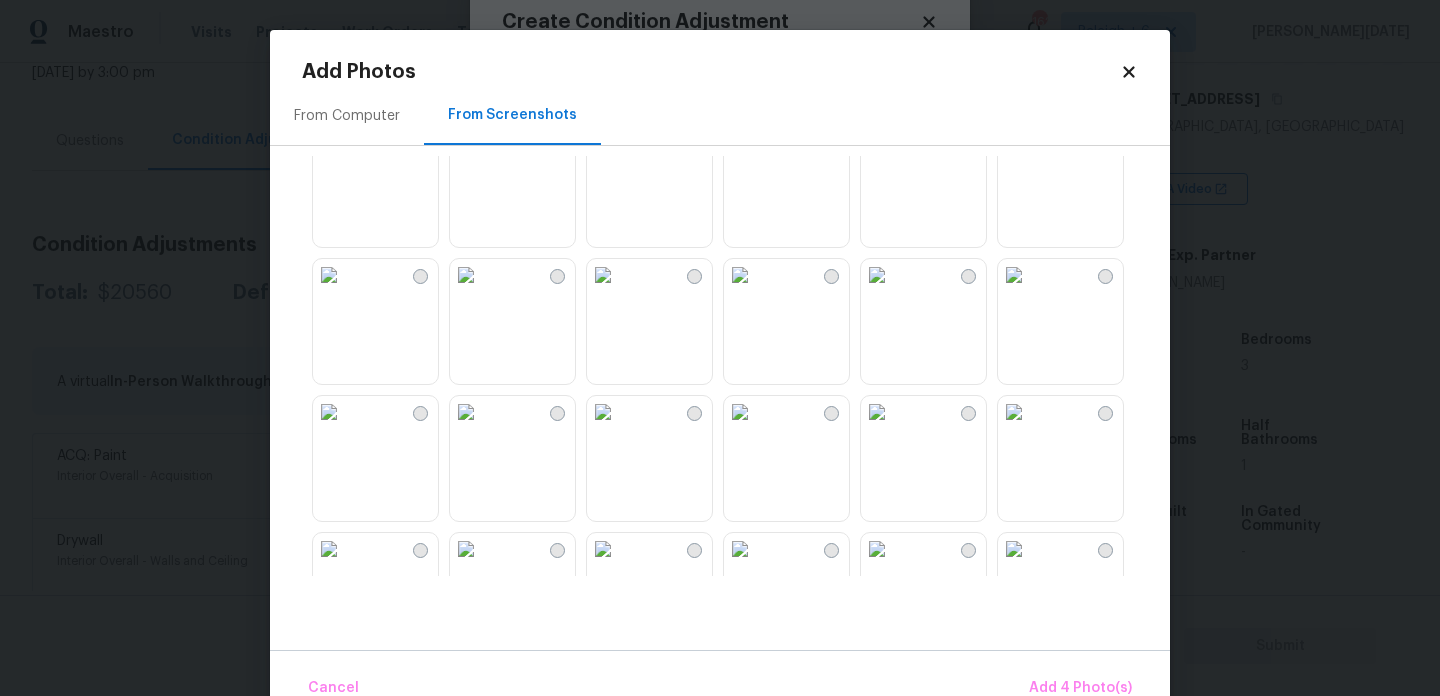 click at bounding box center (1014, 275) 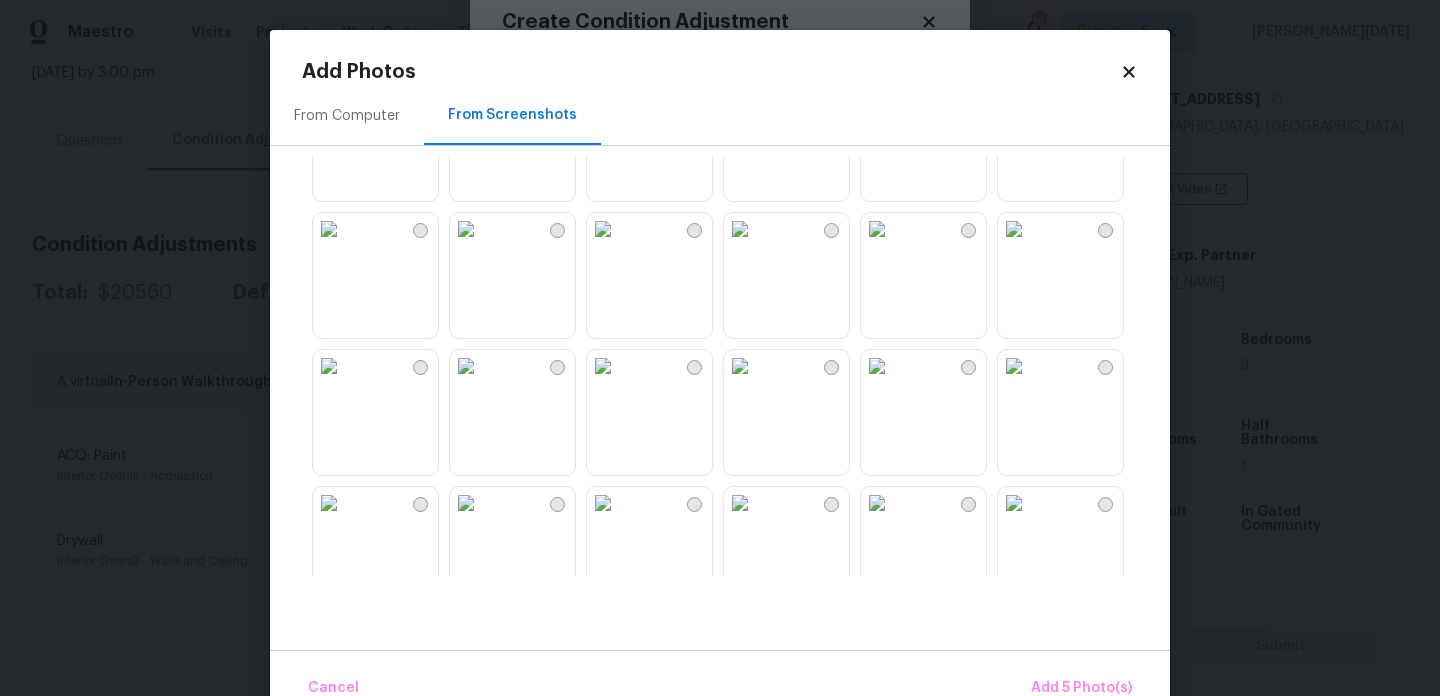scroll, scrollTop: 1720, scrollLeft: 0, axis: vertical 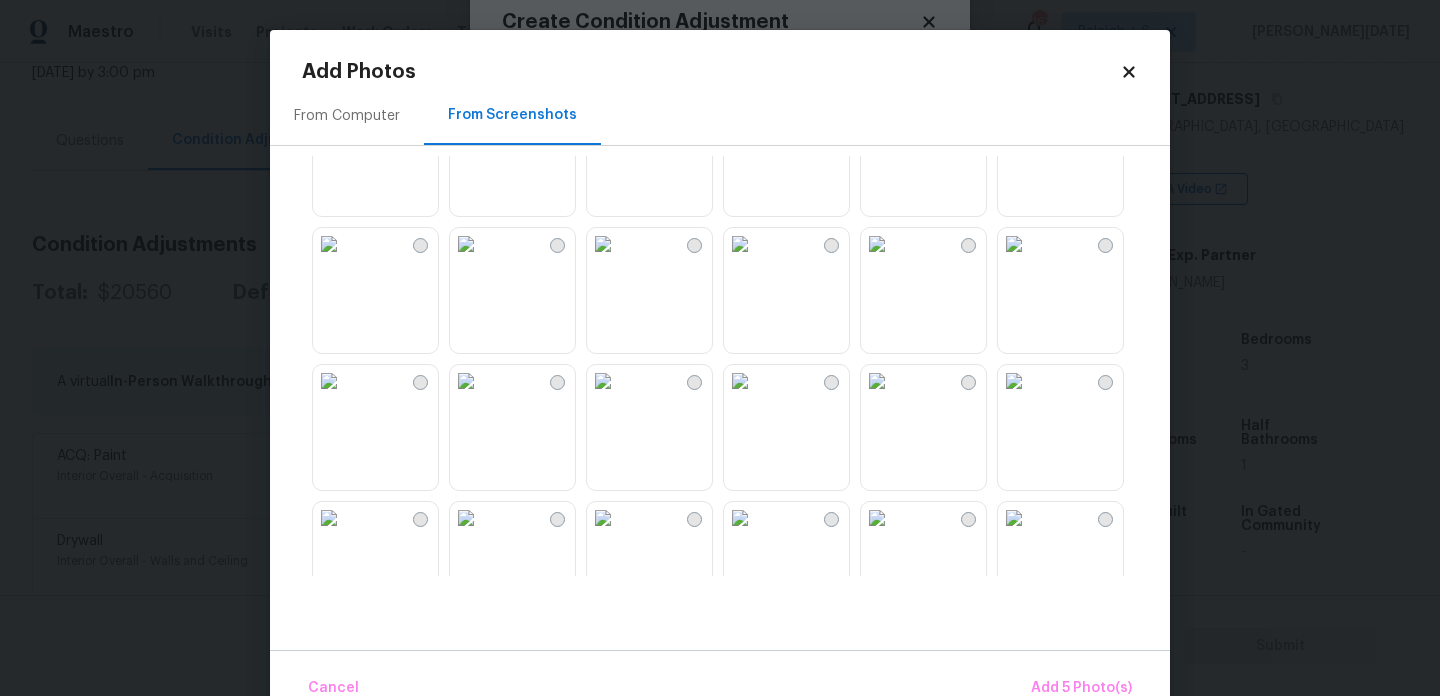 click at bounding box center (1014, 244) 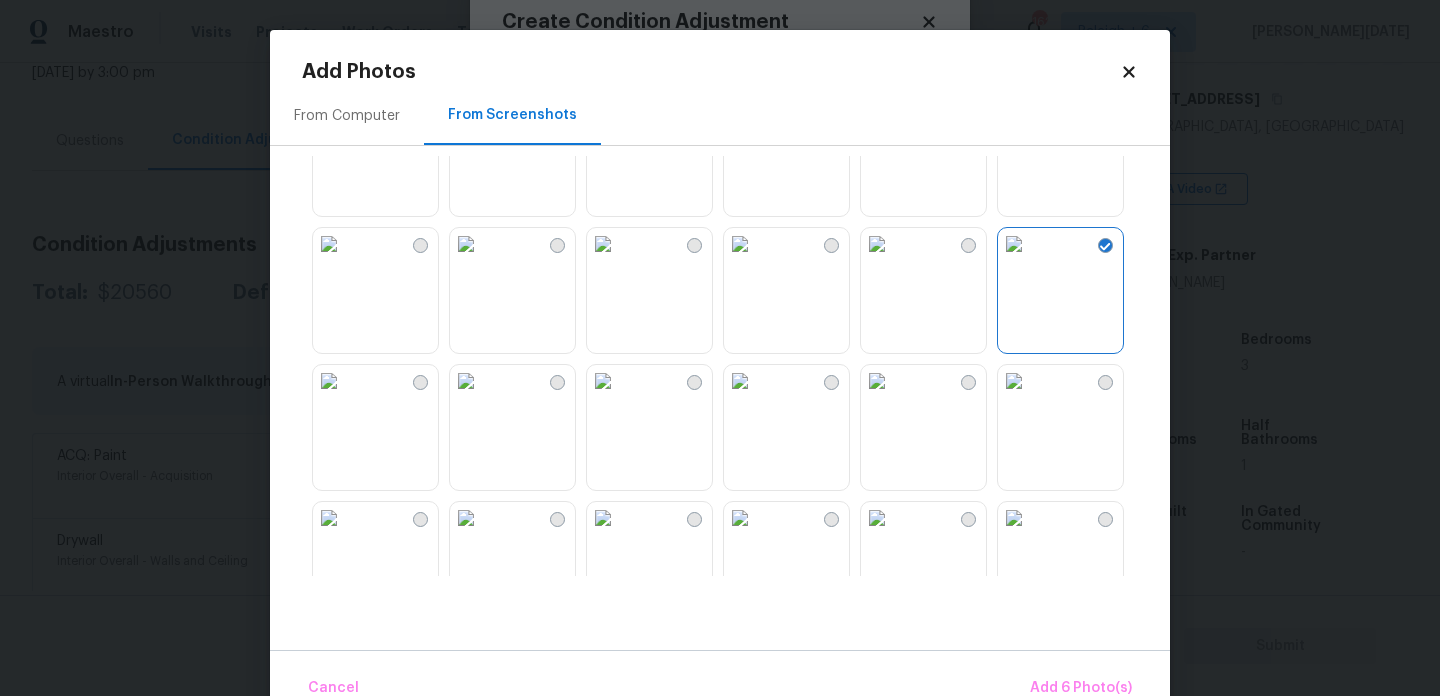 click at bounding box center (1014, 381) 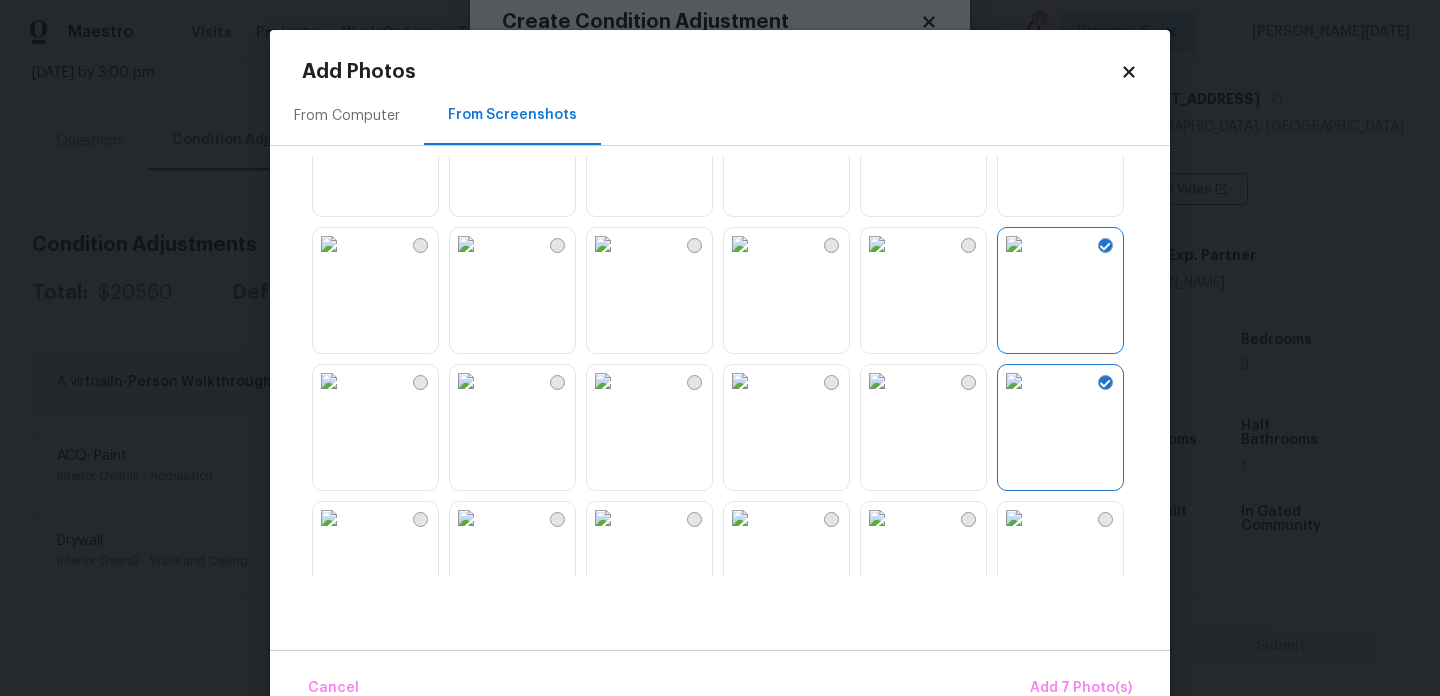 click at bounding box center (877, 381) 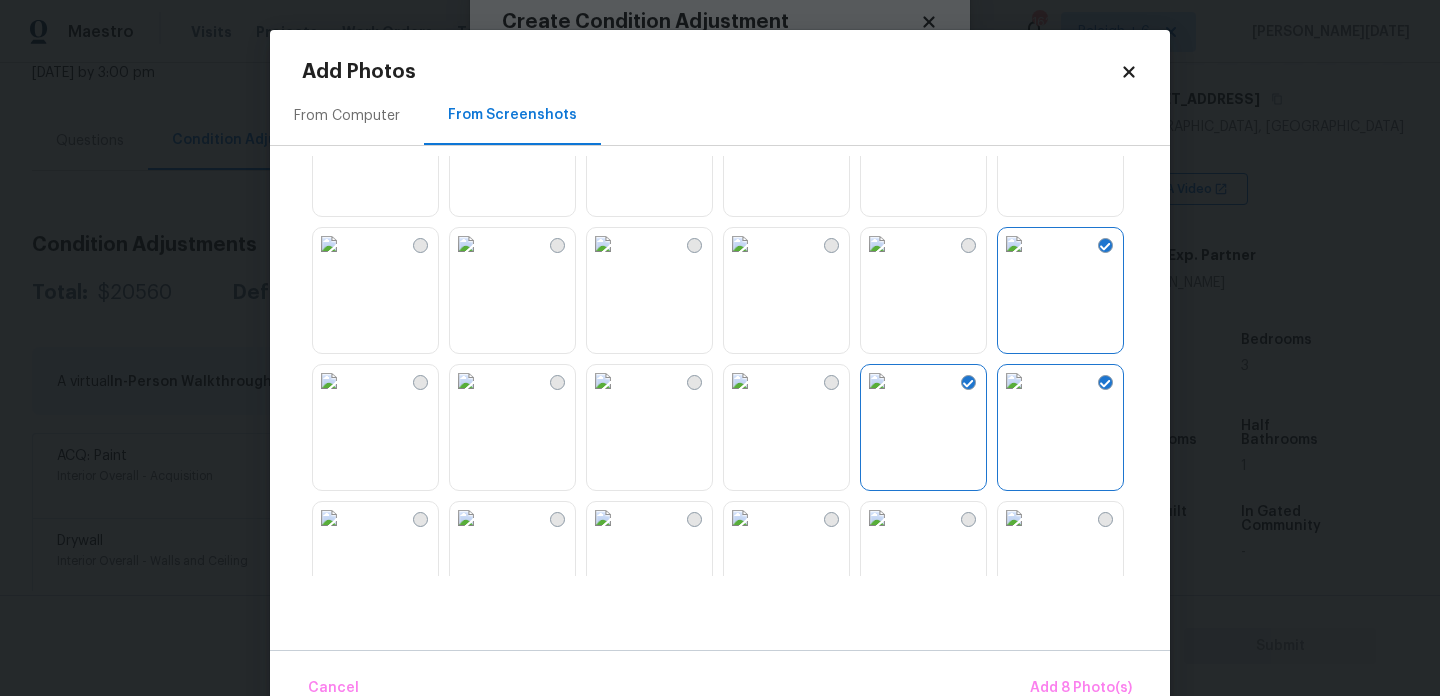 click at bounding box center [740, 381] 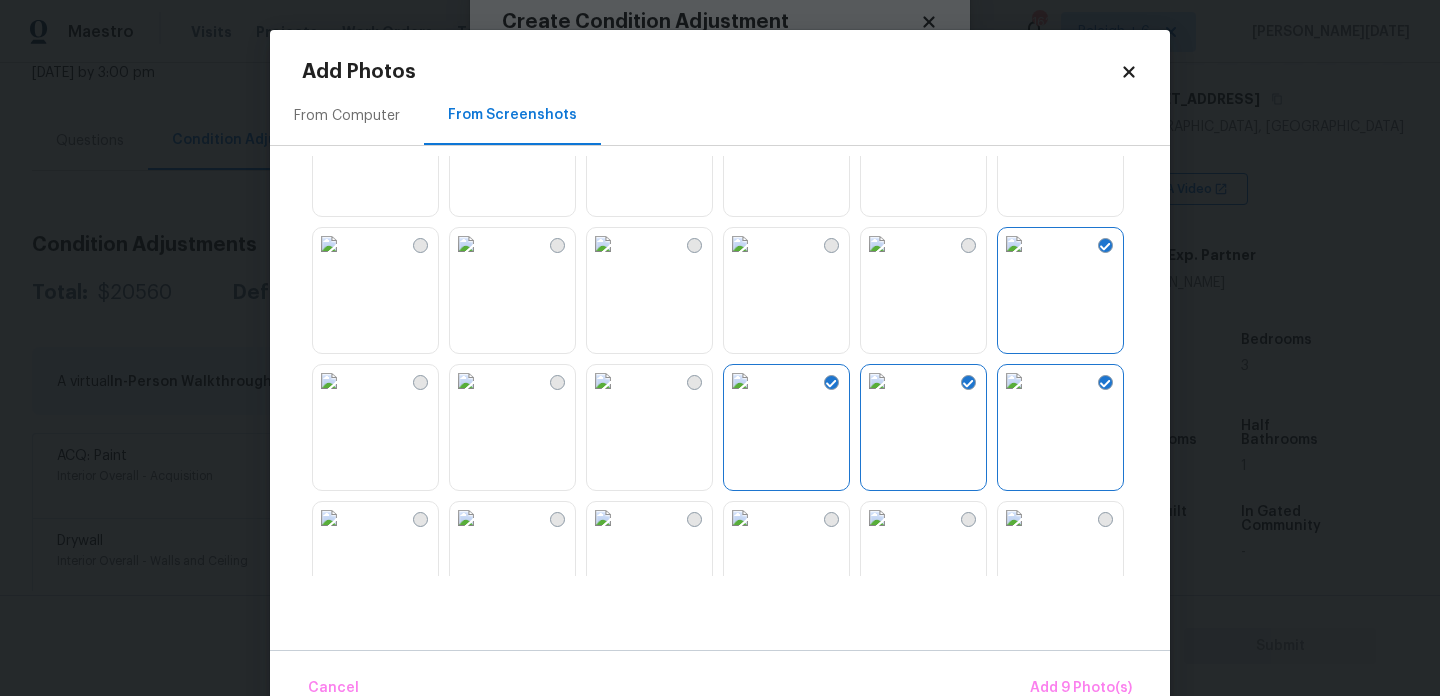 scroll, scrollTop: 1910, scrollLeft: 0, axis: vertical 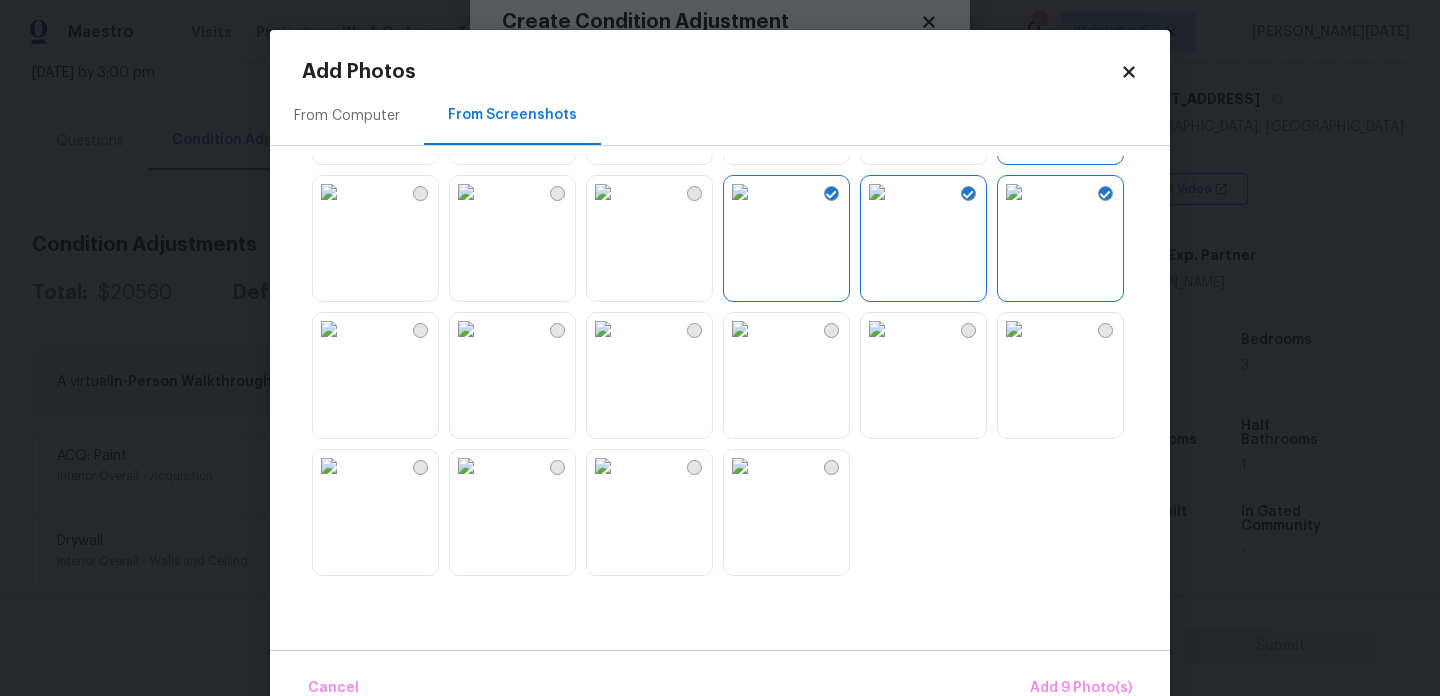 click at bounding box center (740, 329) 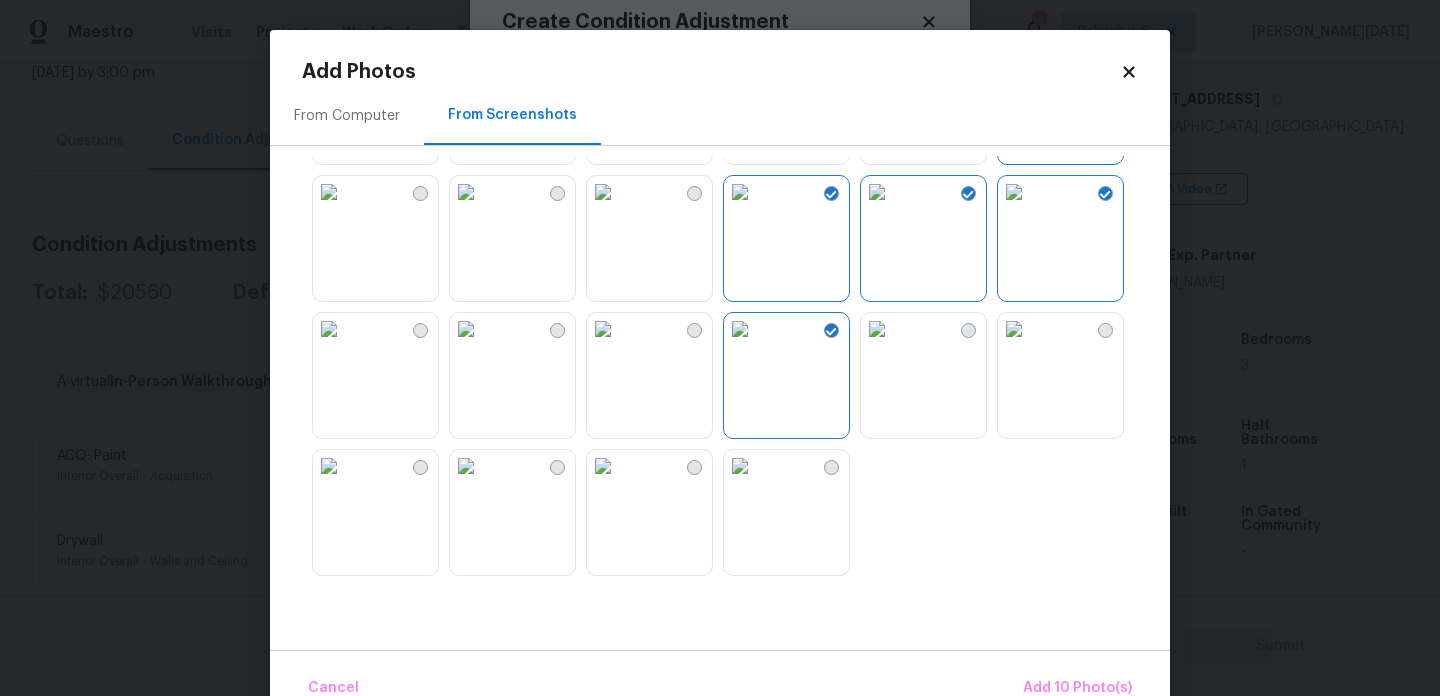 click at bounding box center (877, 329) 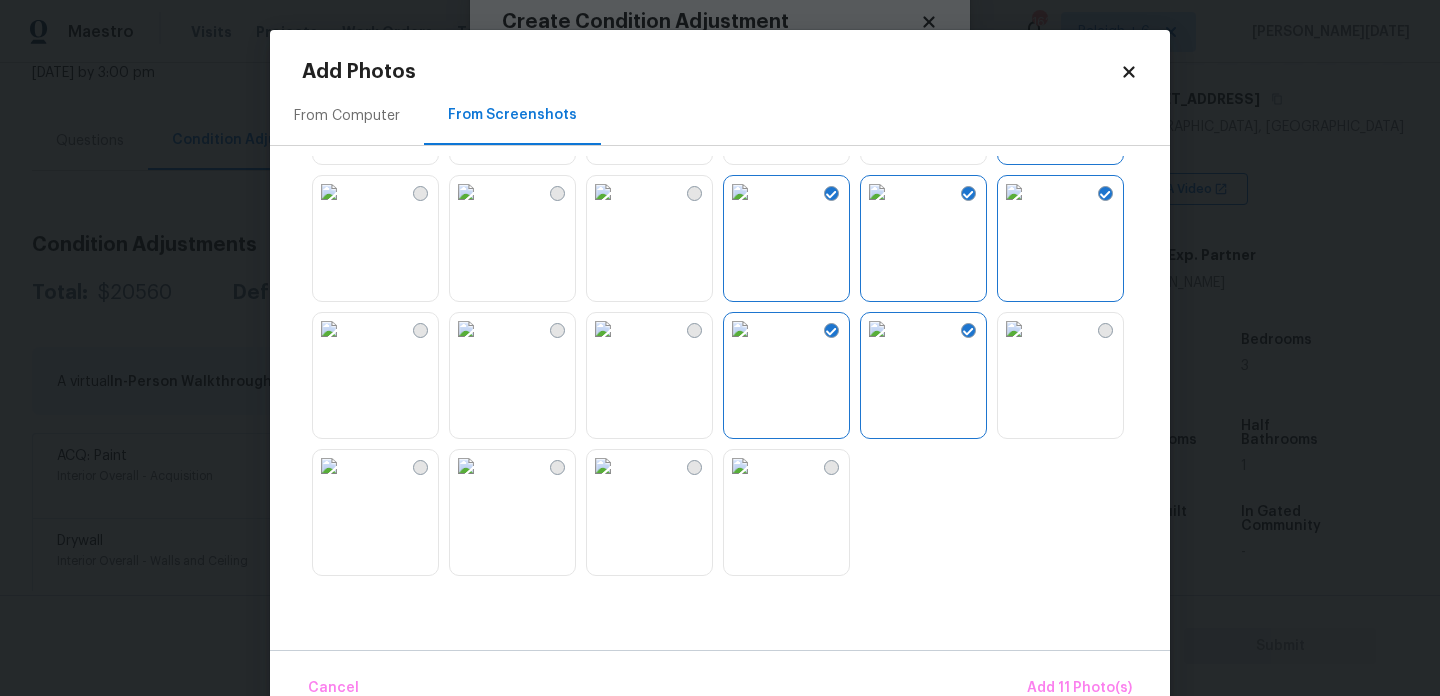 click at bounding box center (1014, 329) 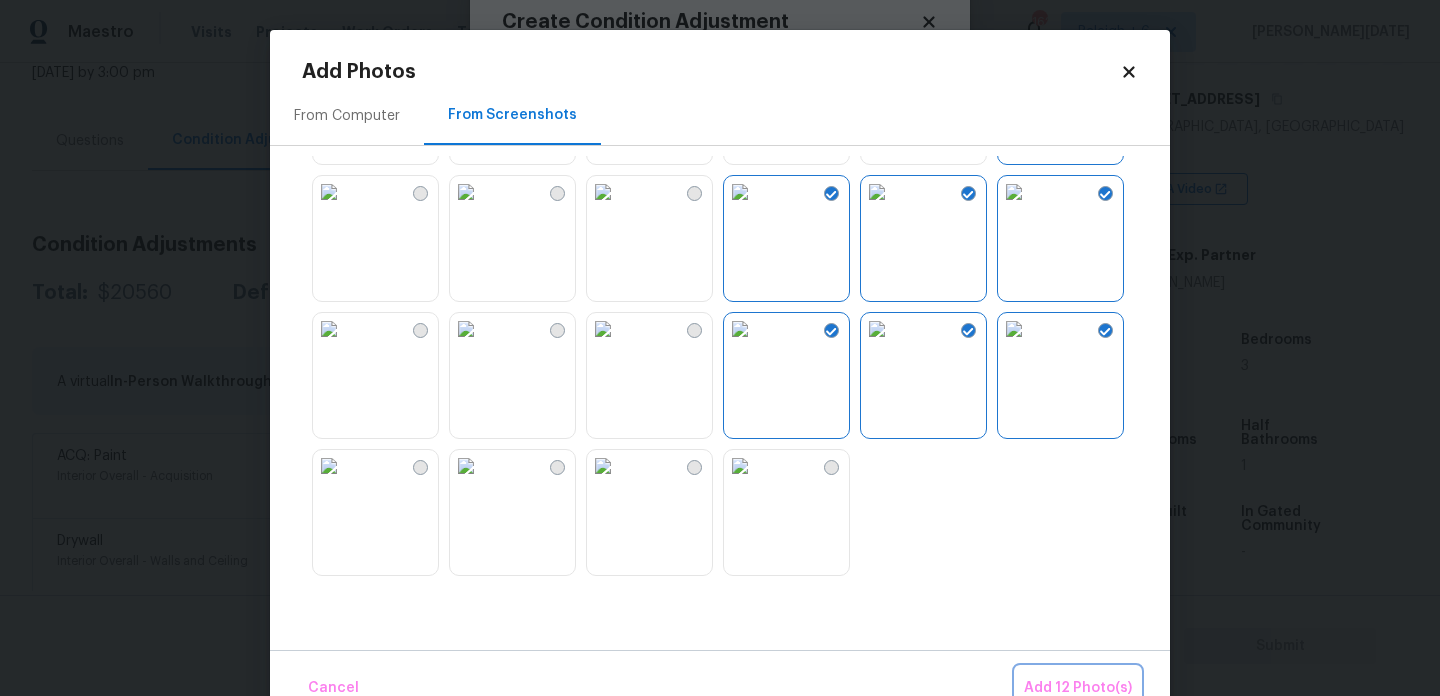 click on "Add 12 Photo(s)" at bounding box center [1078, 688] 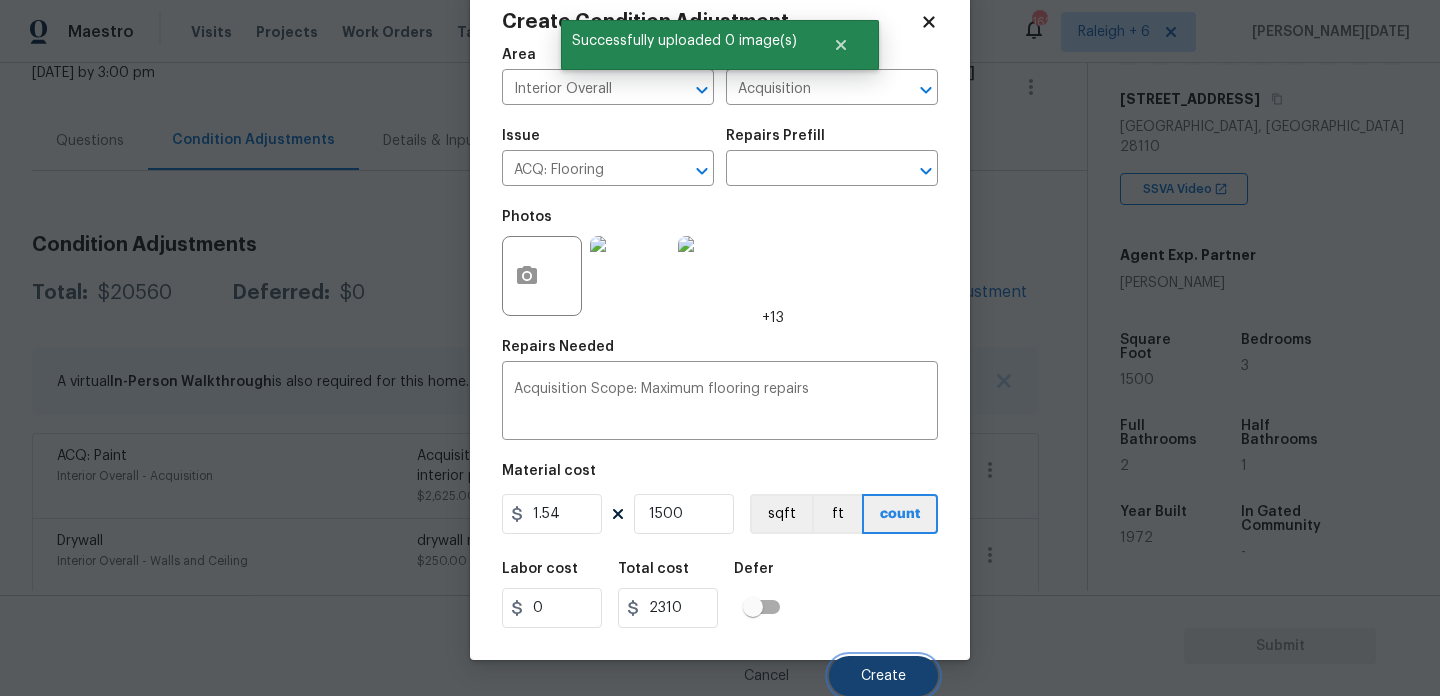 click on "Create" at bounding box center [883, 676] 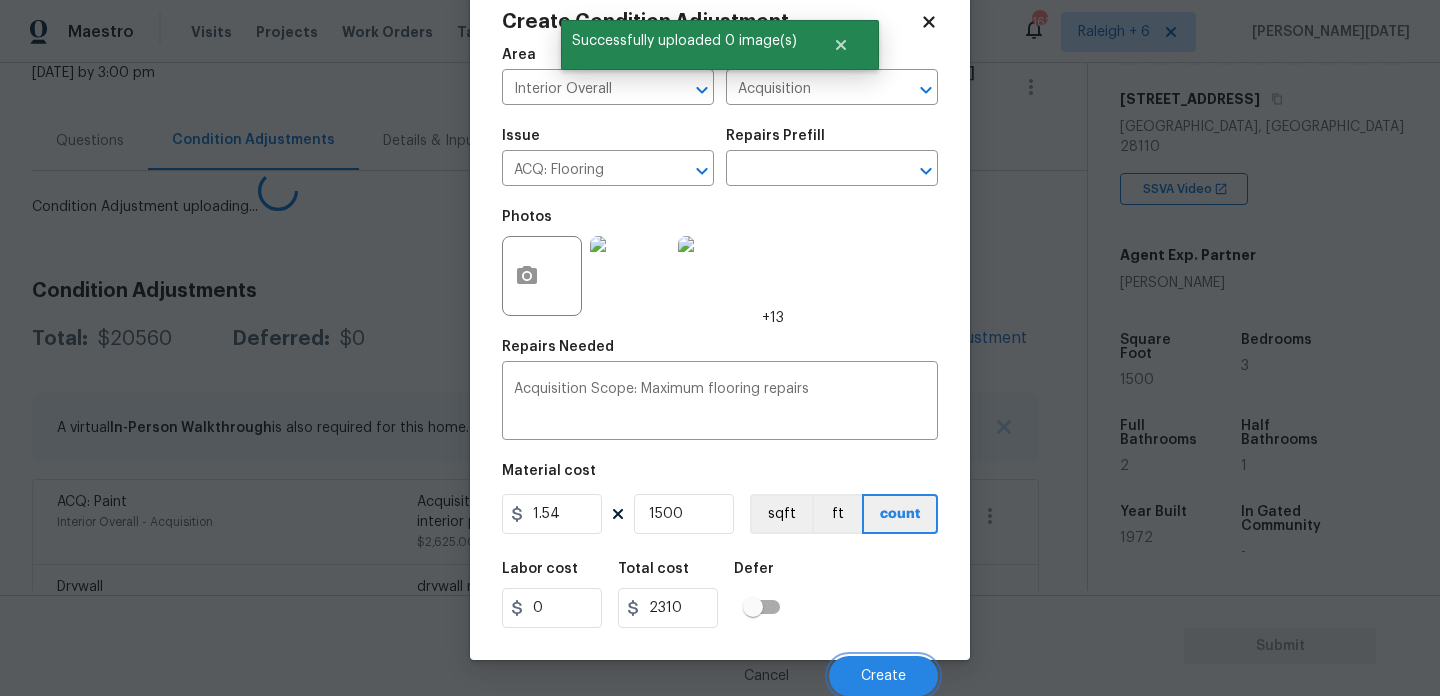 scroll, scrollTop: 44, scrollLeft: 0, axis: vertical 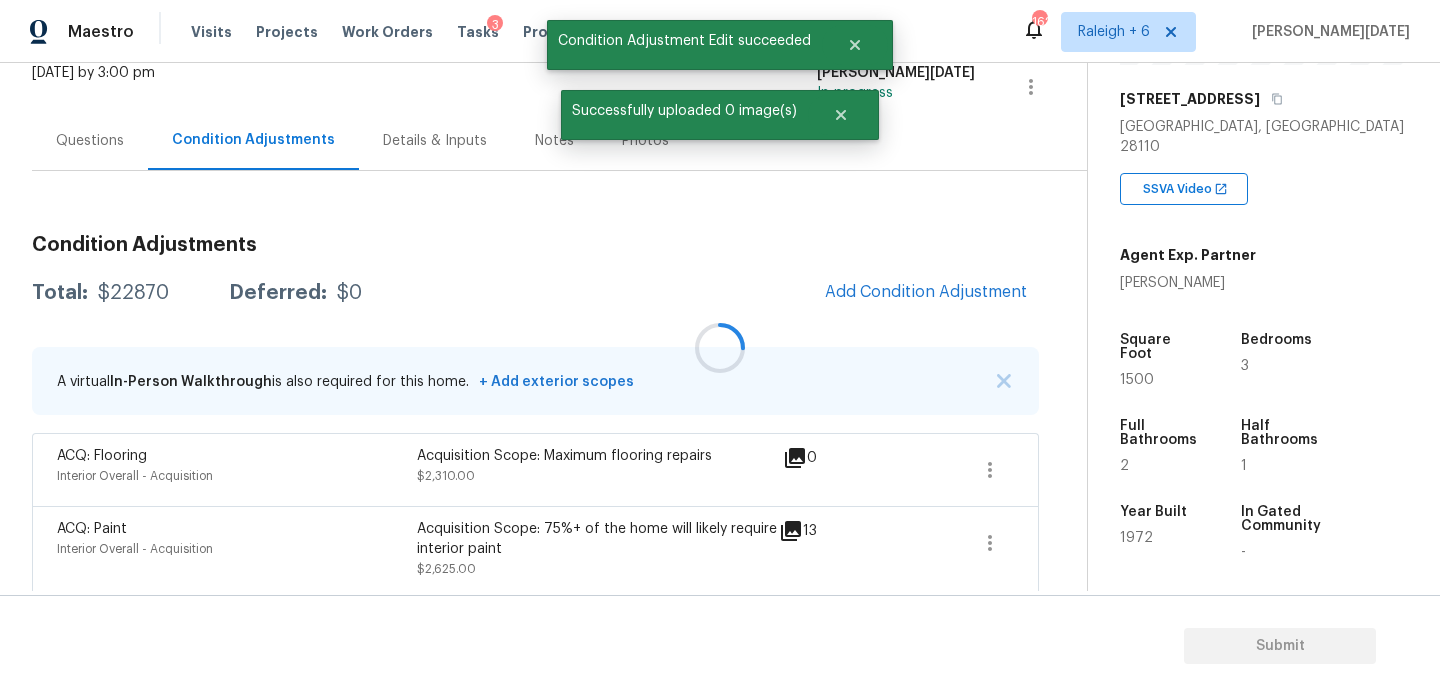click at bounding box center [720, 348] 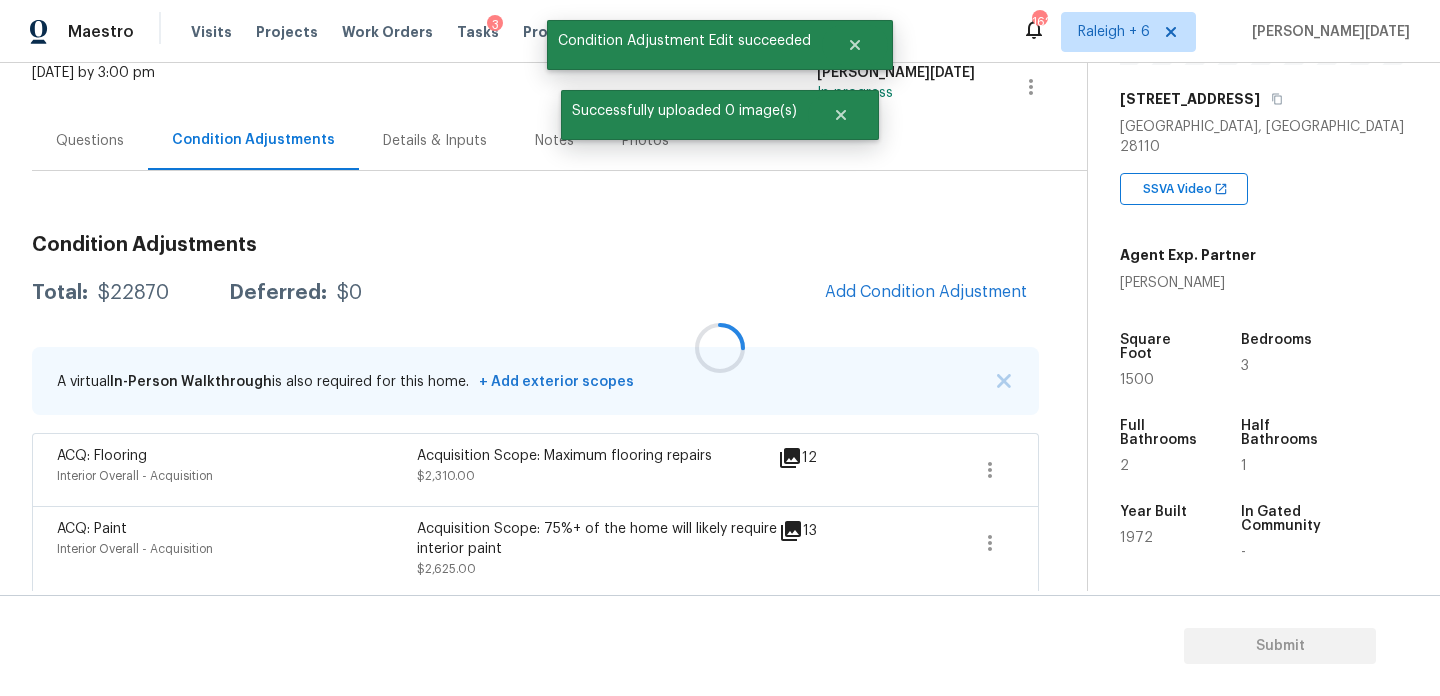 click at bounding box center [720, 348] 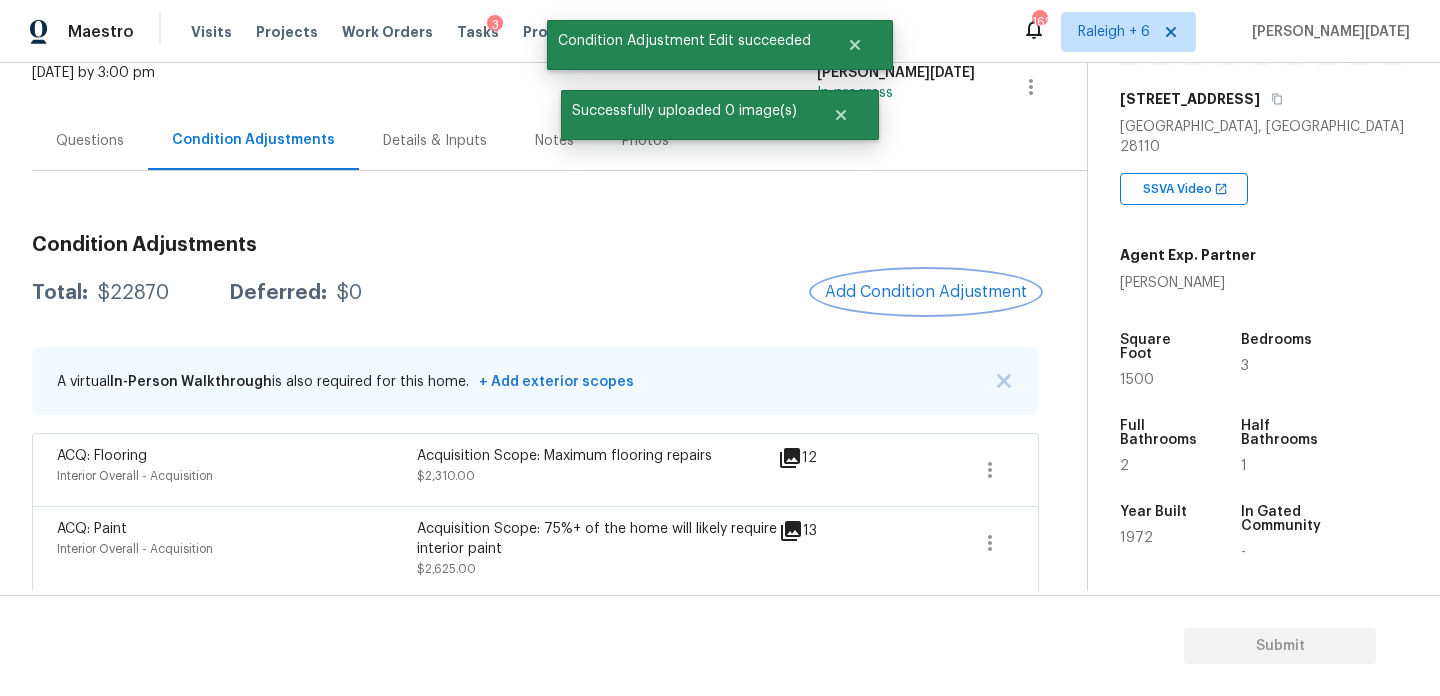click on "Add Condition Adjustment" at bounding box center (926, 292) 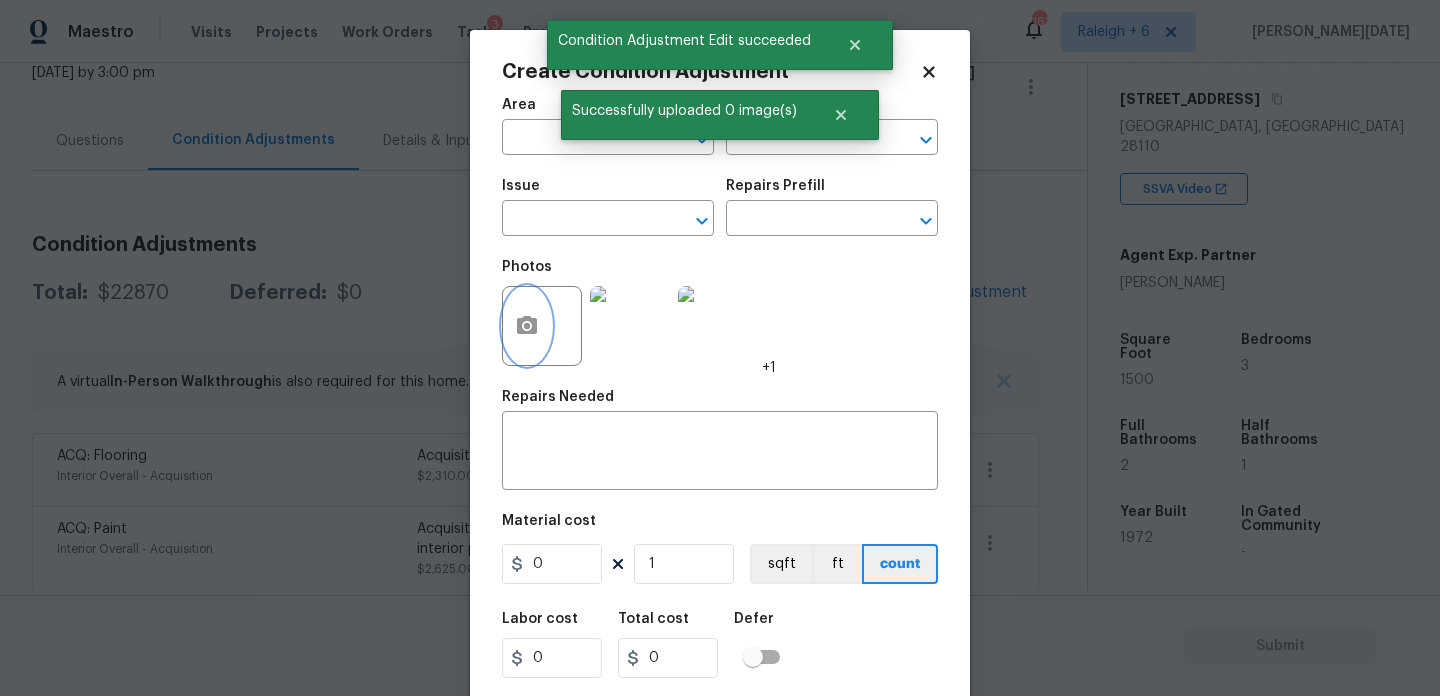 click at bounding box center (527, 326) 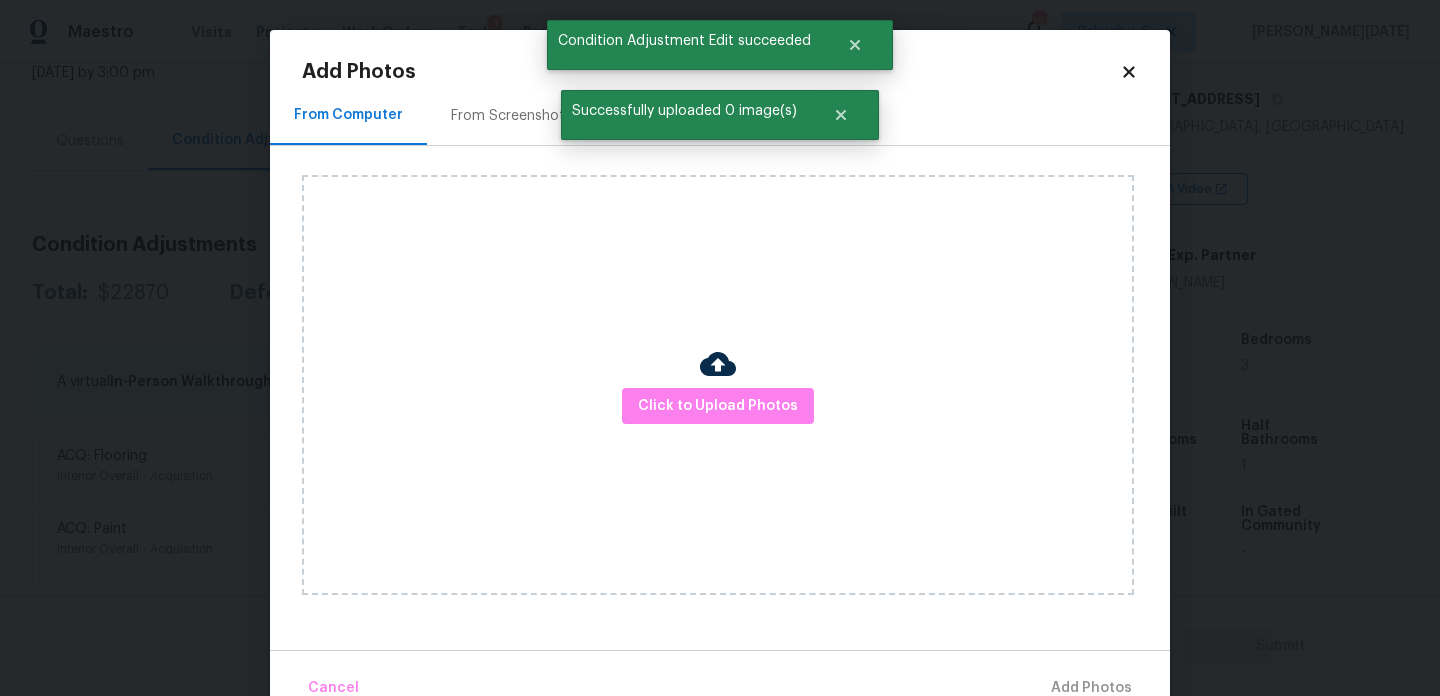 click on "From Screenshots" at bounding box center [511, 116] 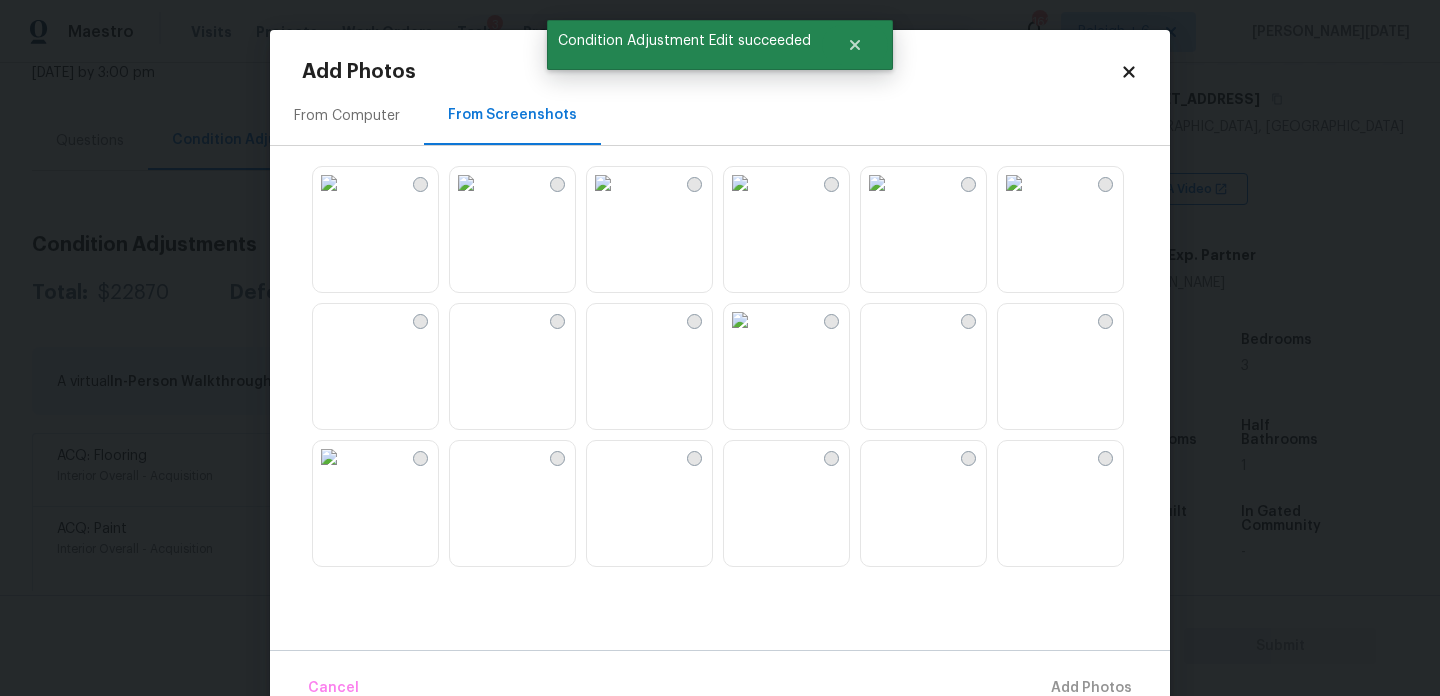 scroll, scrollTop: 1910, scrollLeft: 0, axis: vertical 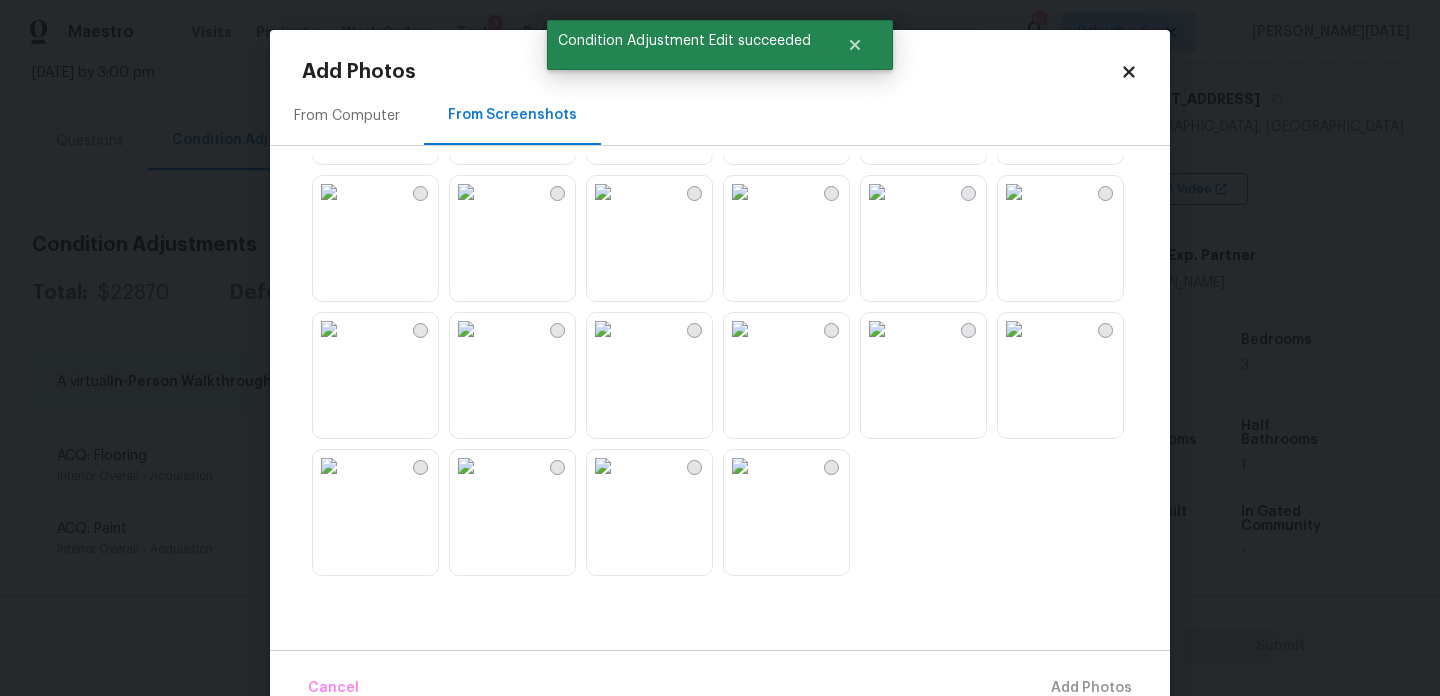 click at bounding box center [740, 192] 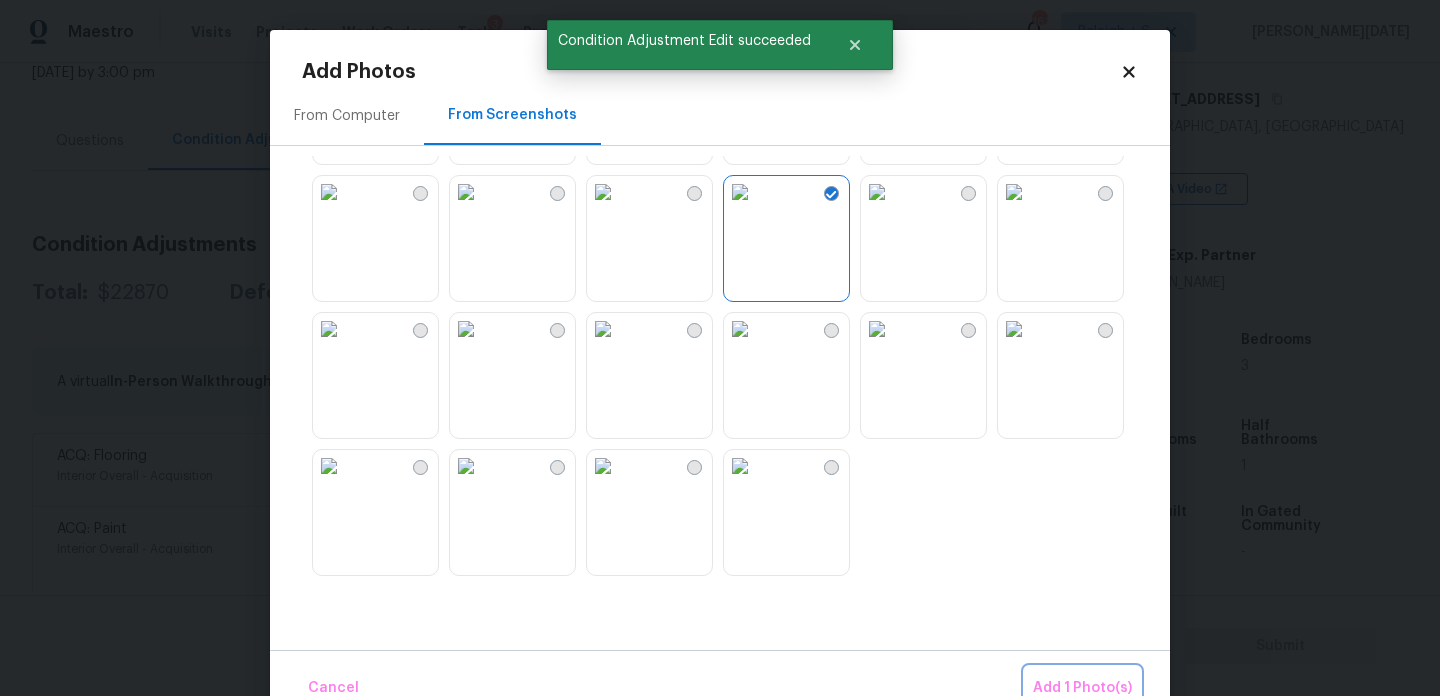 click on "Add 1 Photo(s)" at bounding box center (1082, 688) 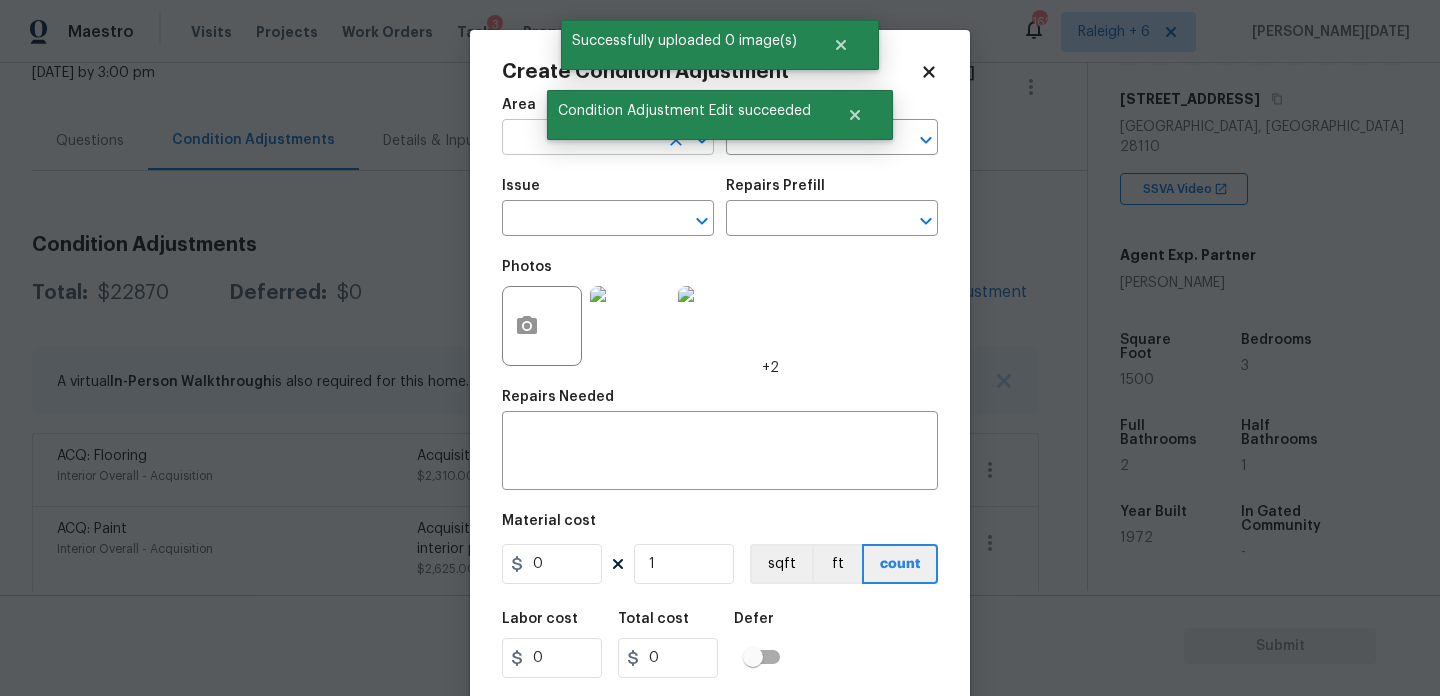 click at bounding box center [580, 139] 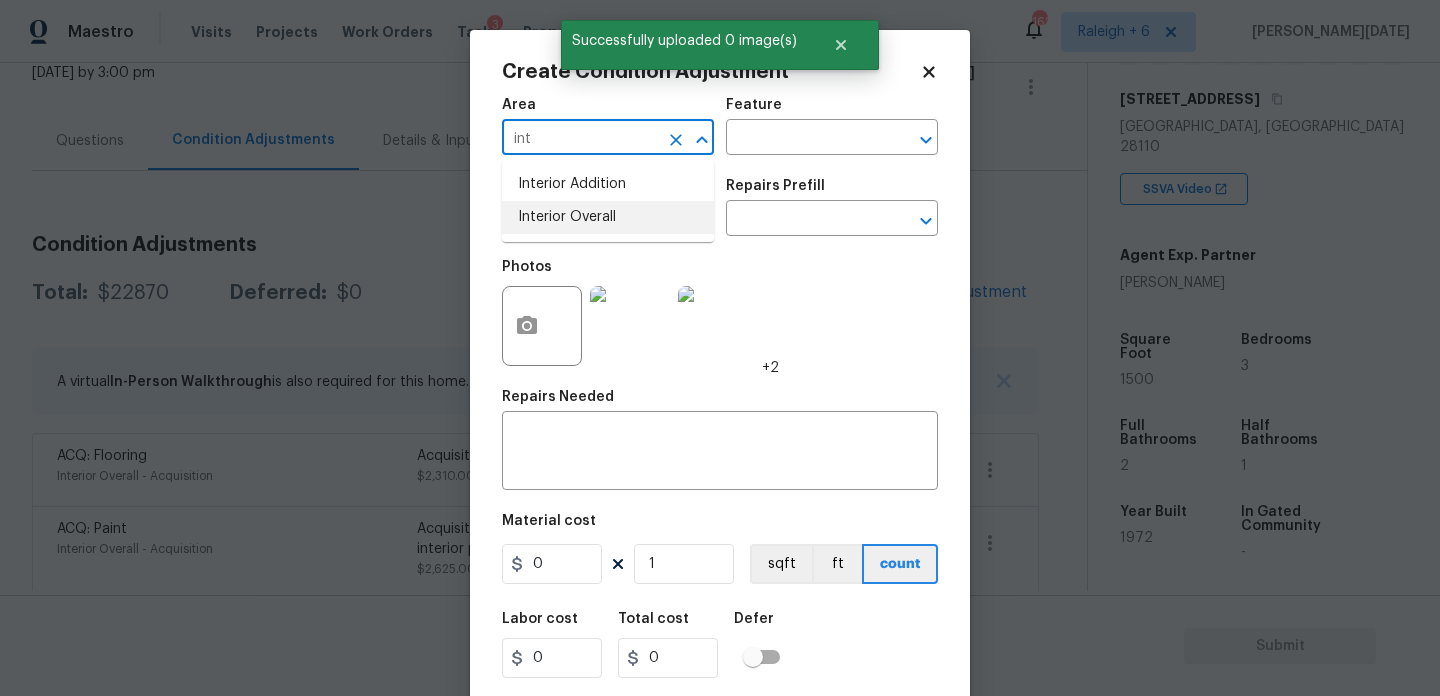 click on "Interior Overall" at bounding box center (608, 217) 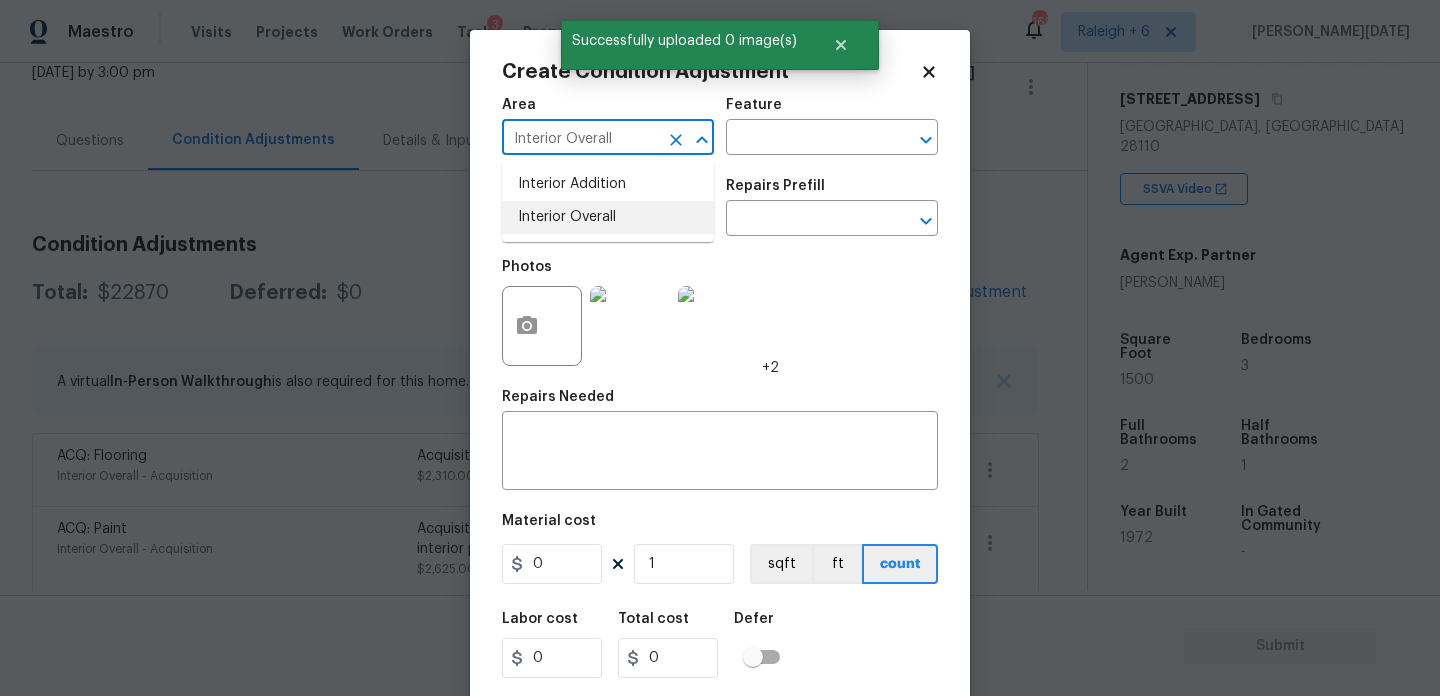 type on "Interior Overall" 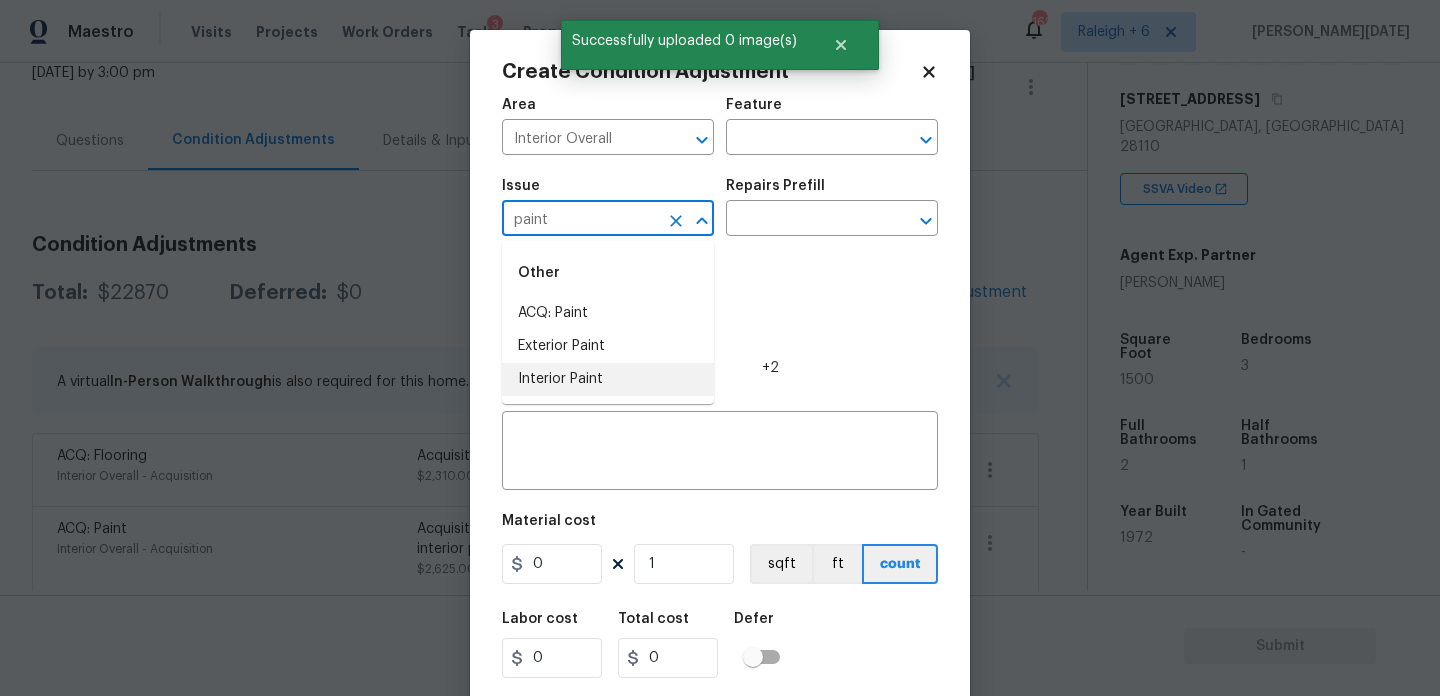 click on "Interior Paint" at bounding box center (608, 379) 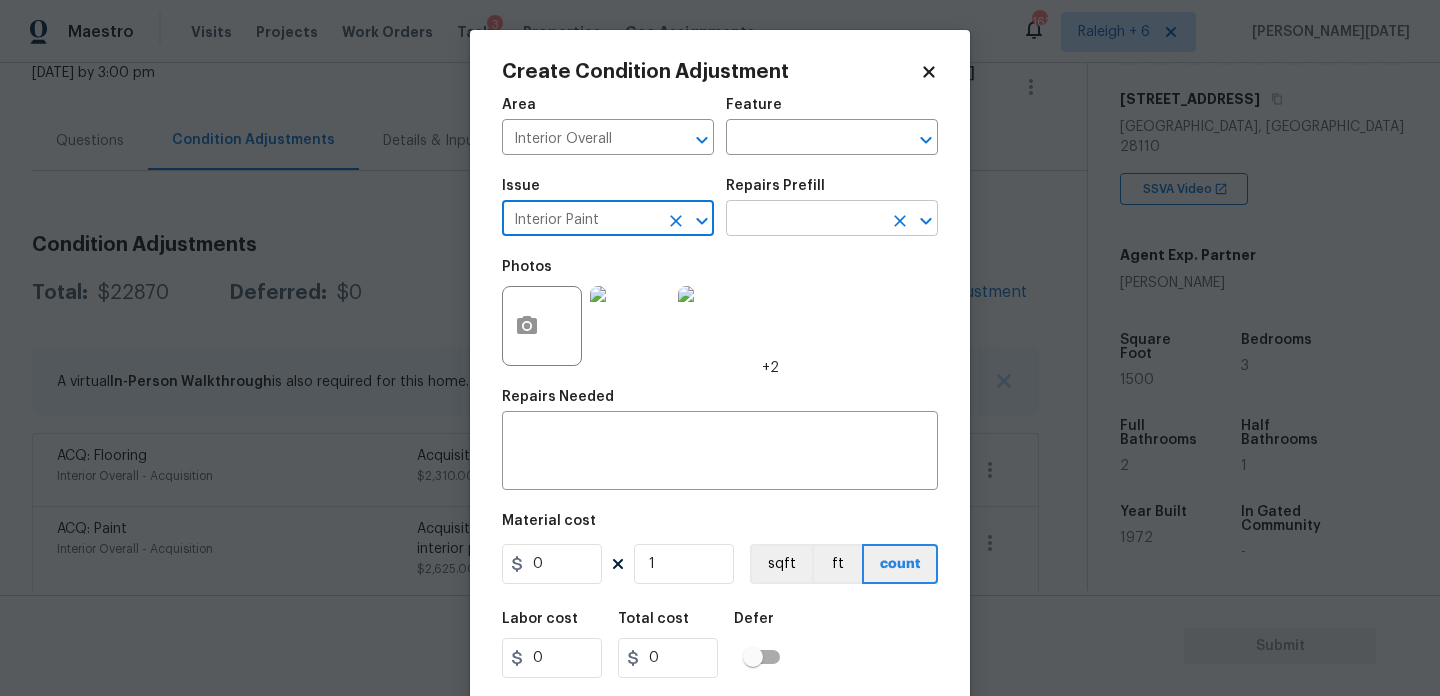 type on "Interior Paint" 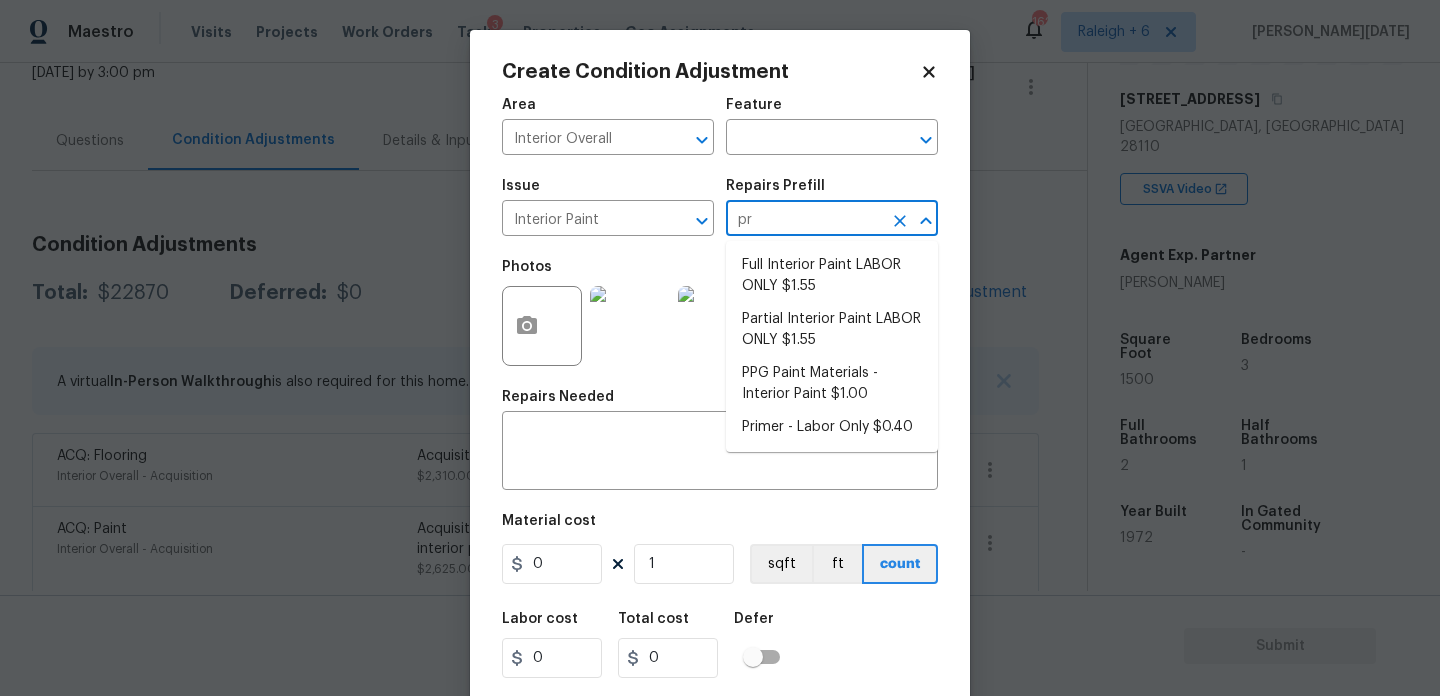 type on "pri" 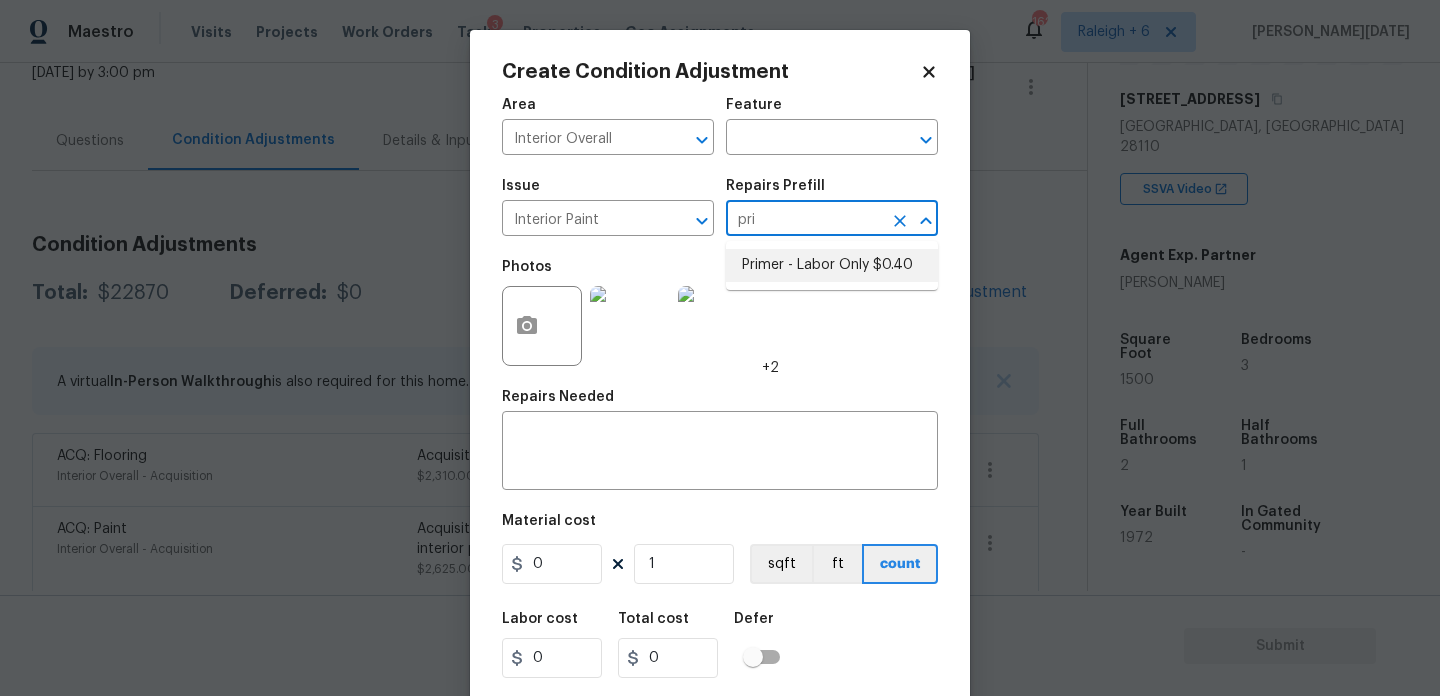 click on "Primer - Labor Only $0.40" at bounding box center [832, 265] 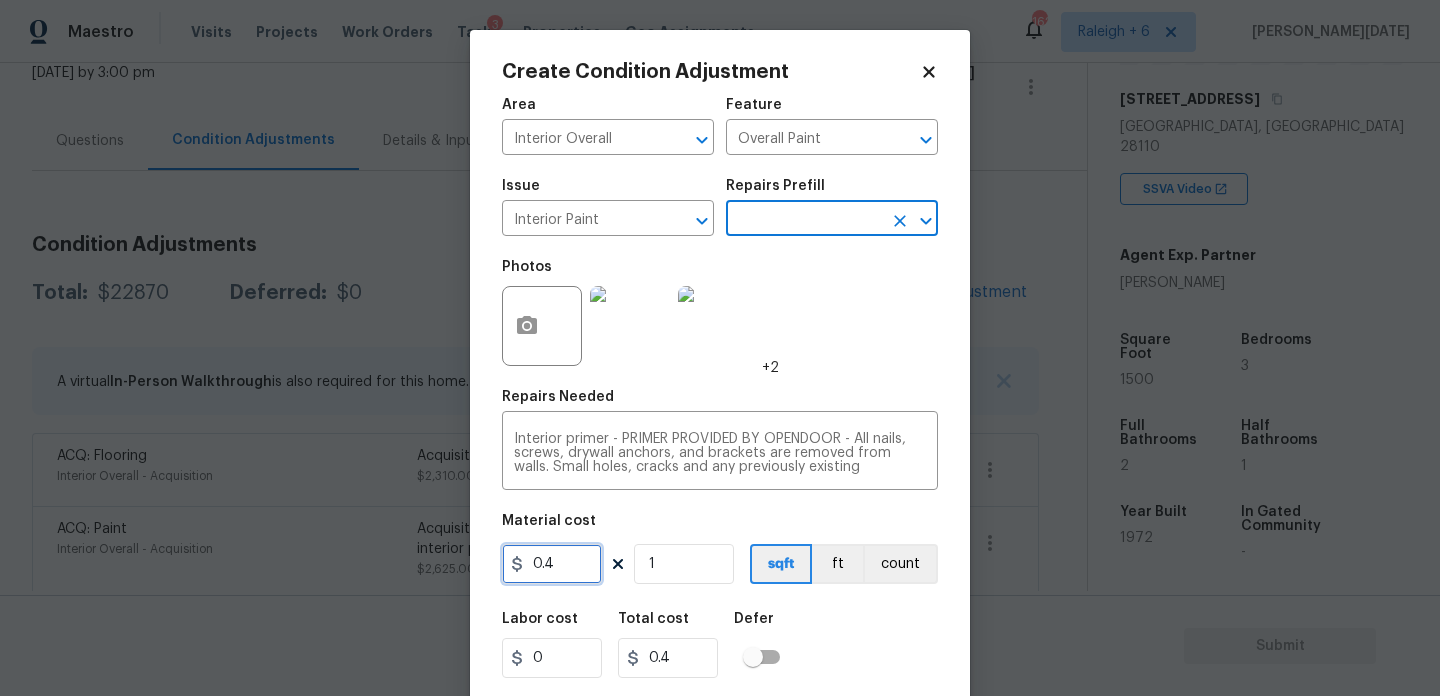drag, startPoint x: 575, startPoint y: 567, endPoint x: 494, endPoint y: 566, distance: 81.00617 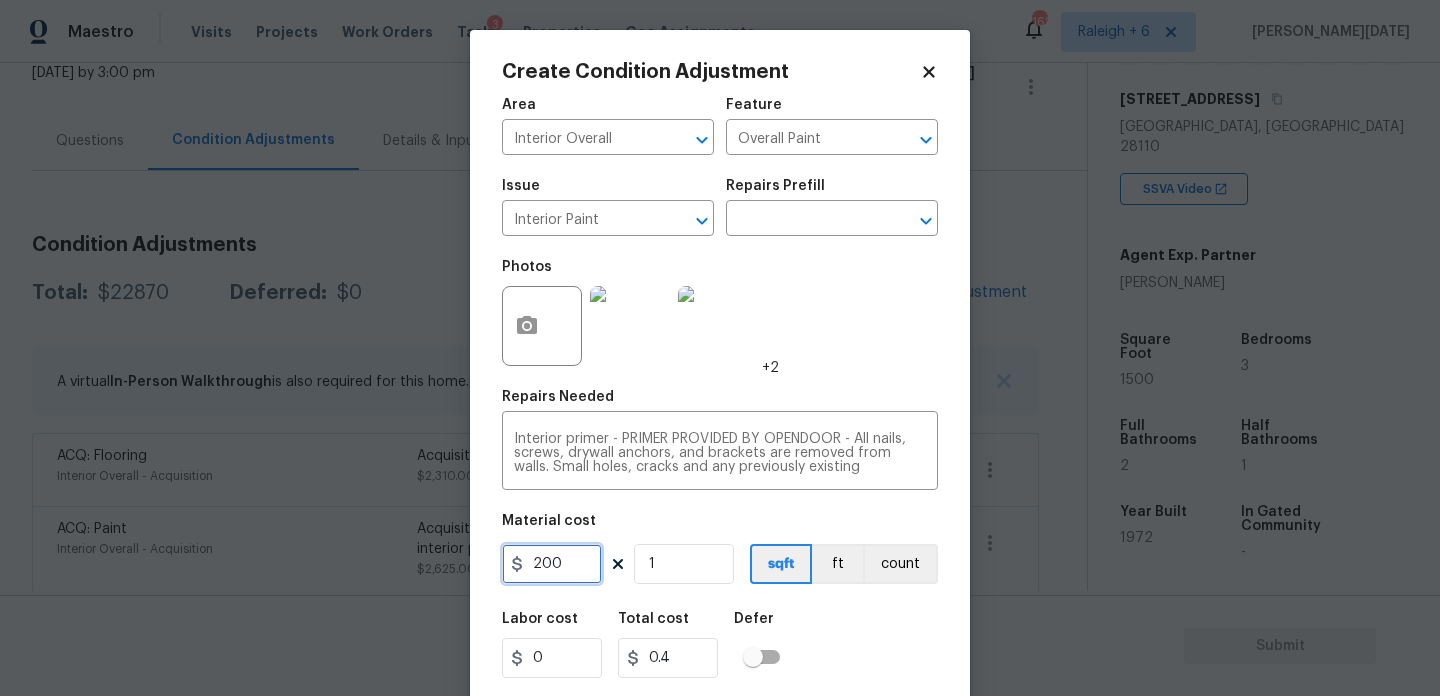 type on "200" 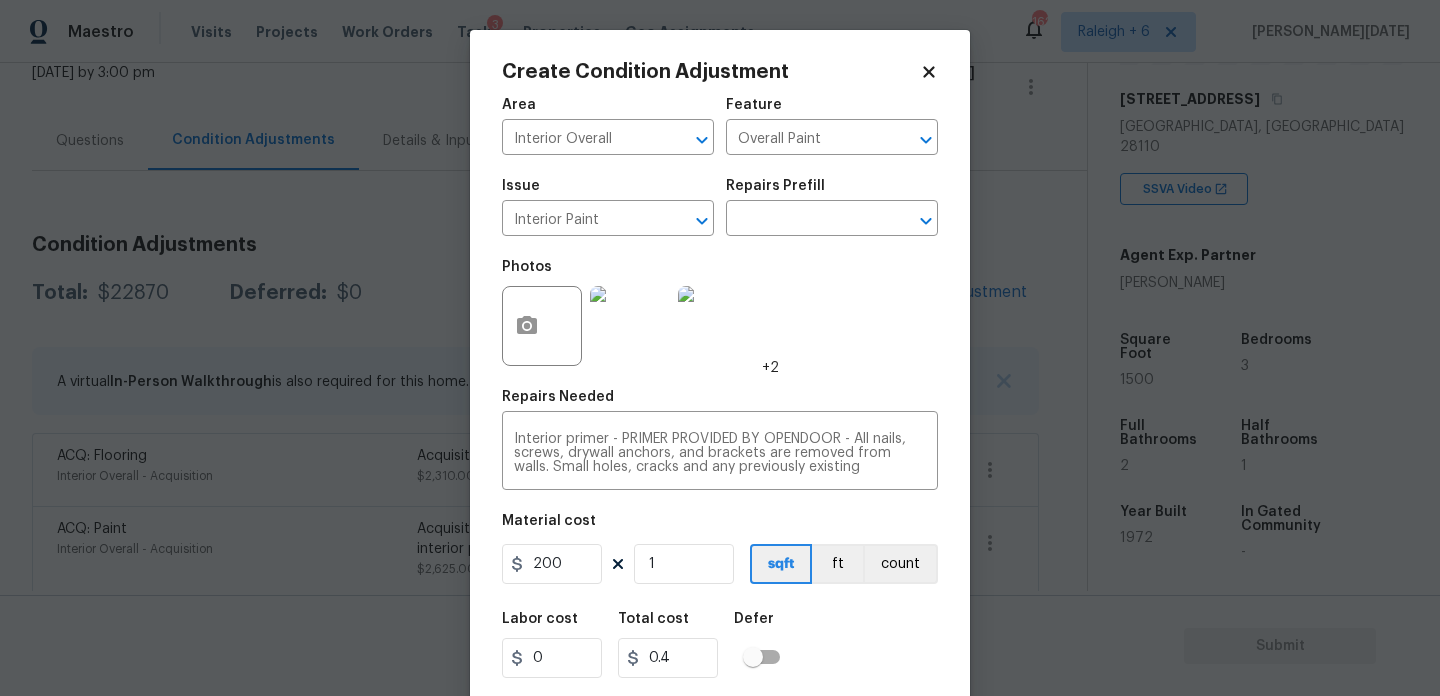 click on "Photos  +2" at bounding box center (720, 313) 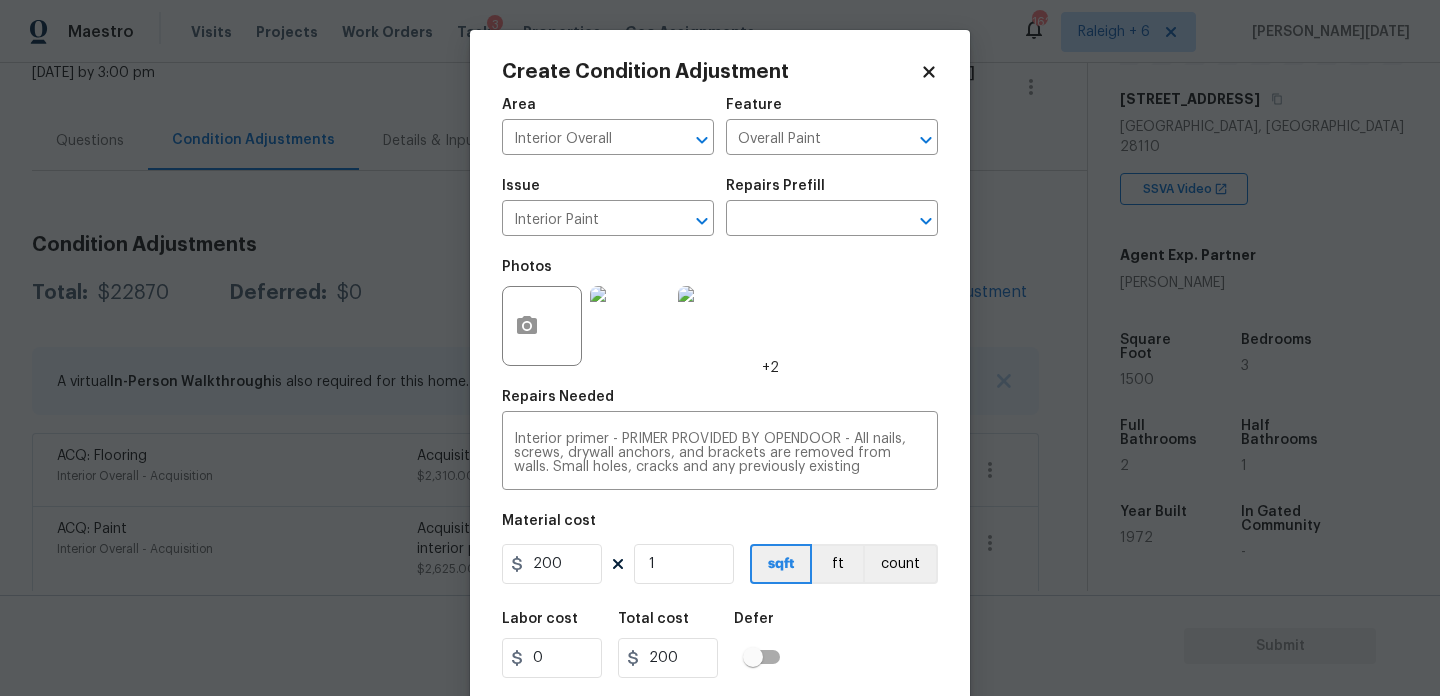 scroll, scrollTop: 51, scrollLeft: 0, axis: vertical 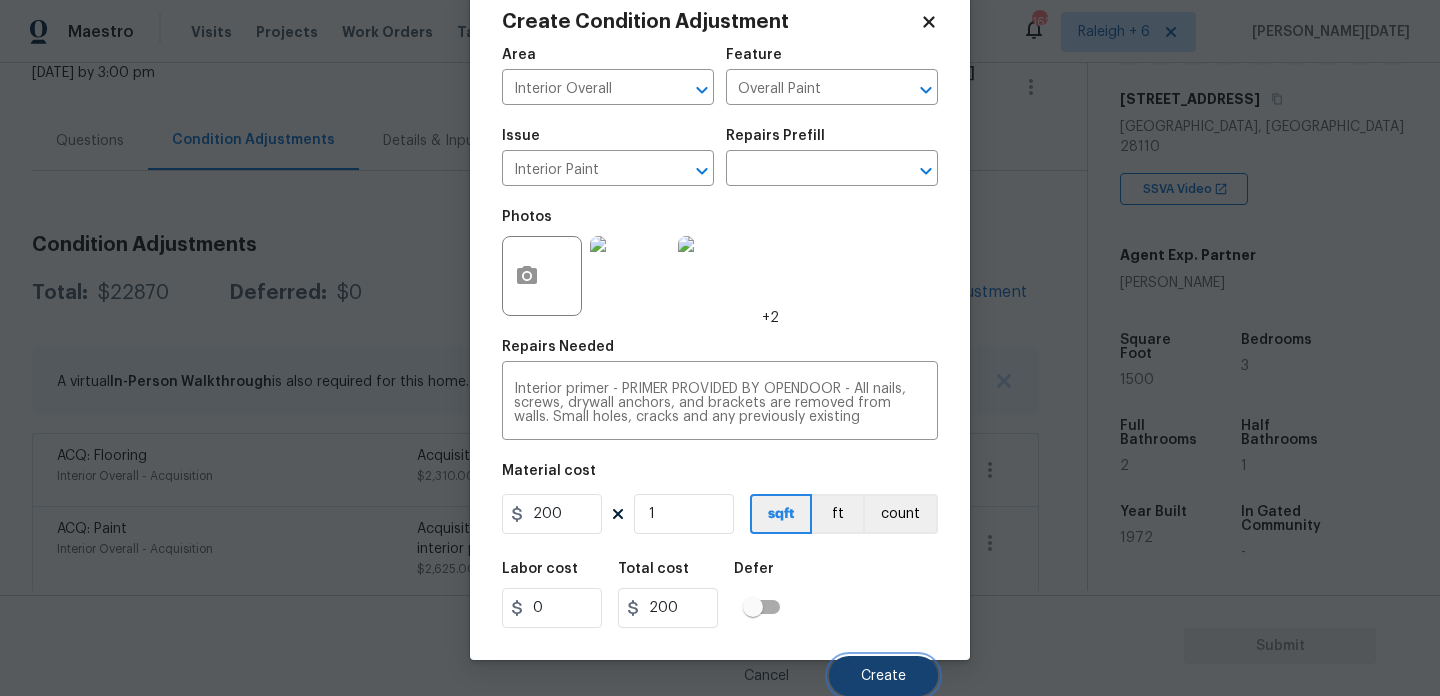 click on "Create" at bounding box center [883, 676] 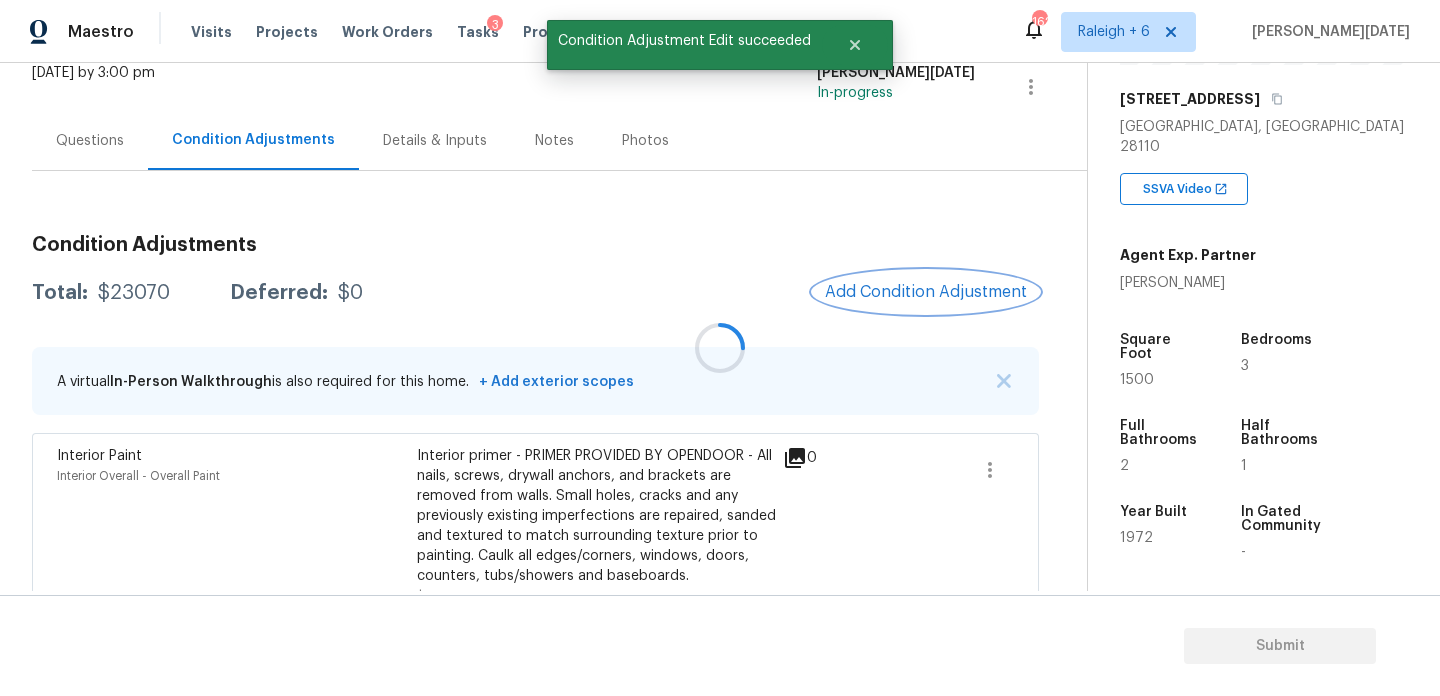 scroll, scrollTop: 0, scrollLeft: 0, axis: both 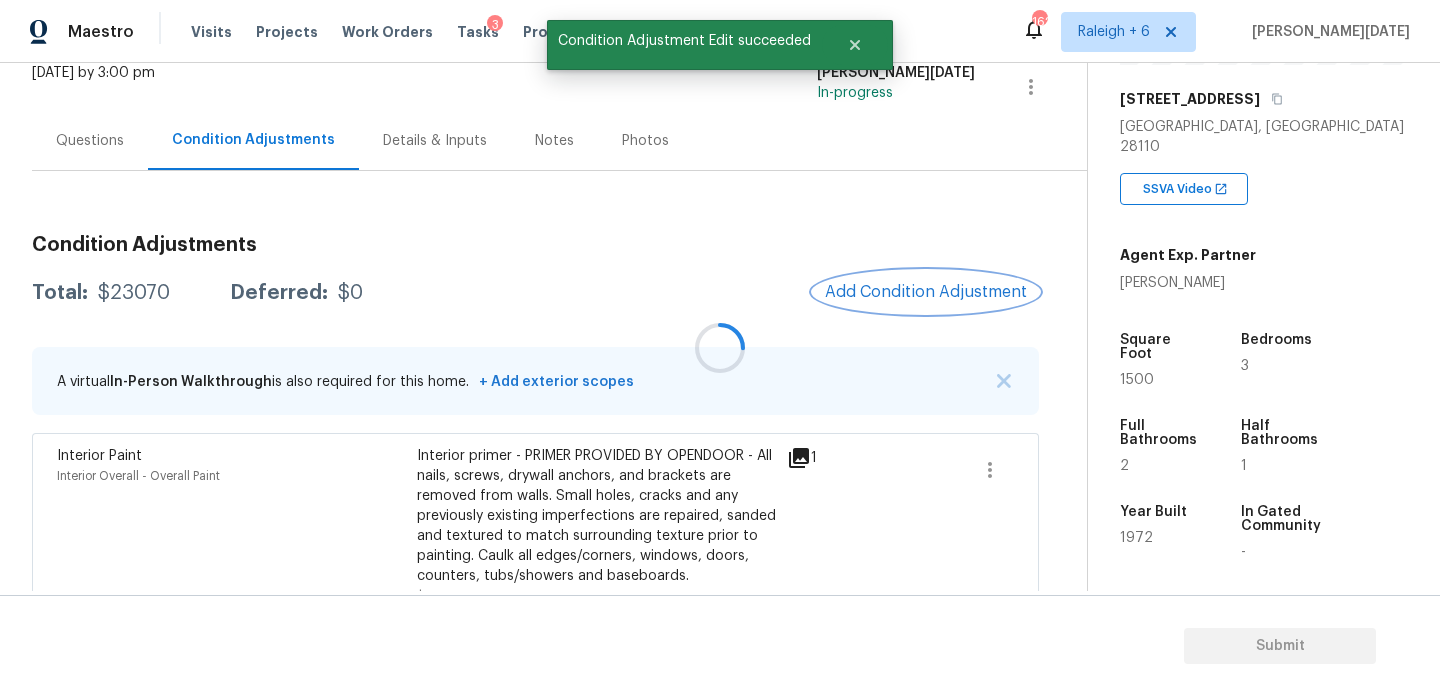 click on "Add Condition Adjustment" at bounding box center (926, 292) 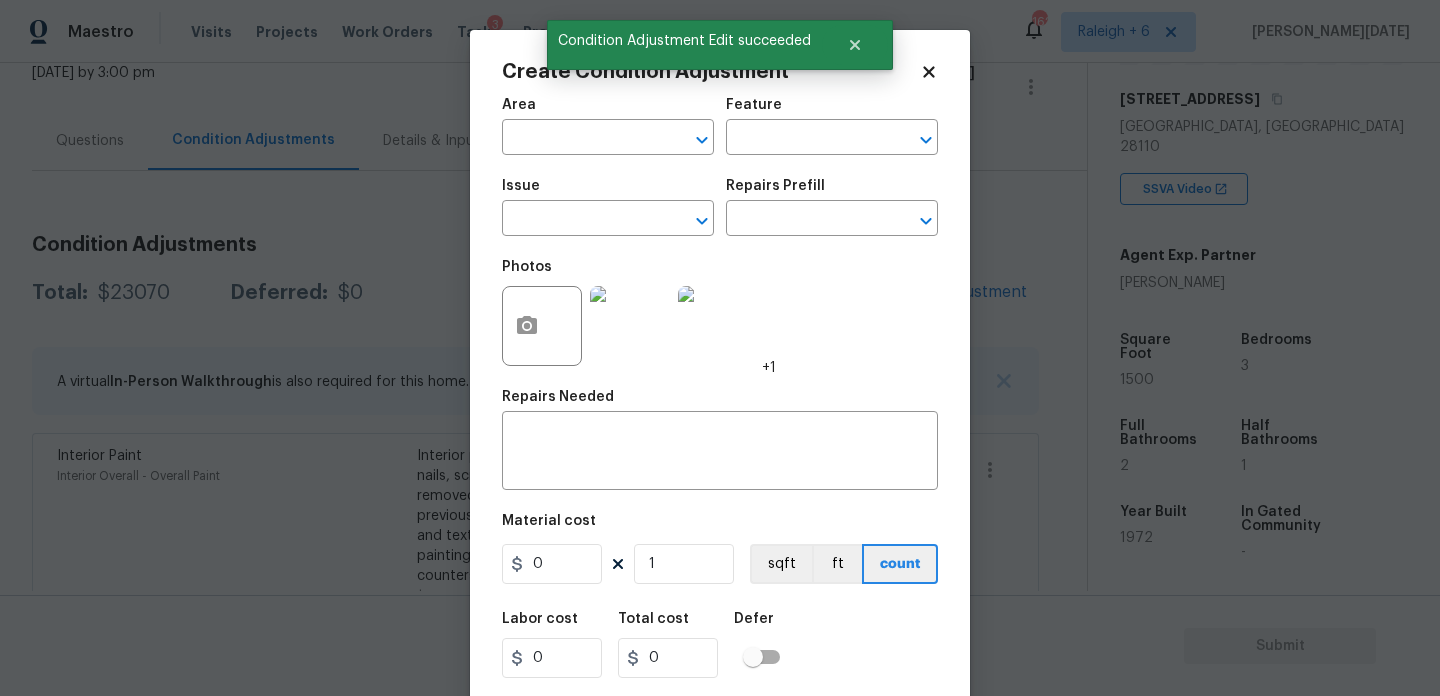 click on "Photos  +1" at bounding box center [720, 313] 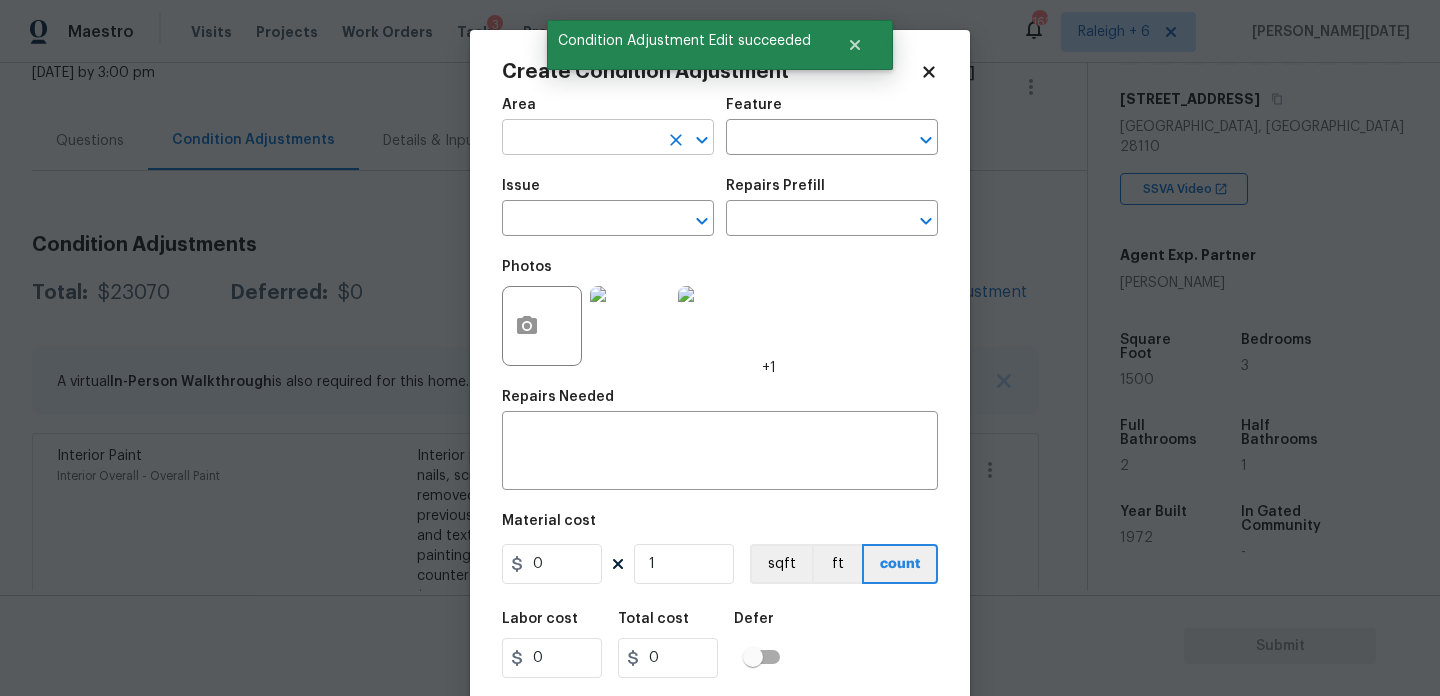 click at bounding box center (580, 139) 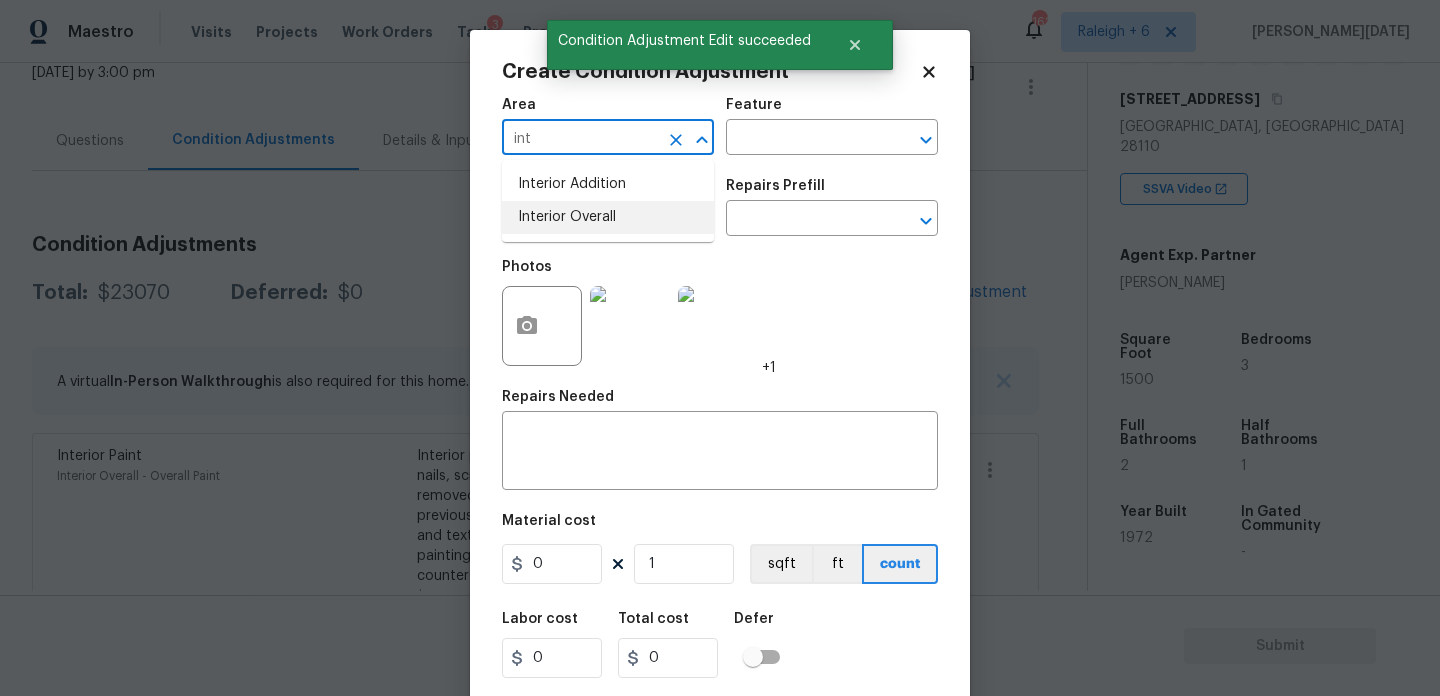 click on "Interior Overall" at bounding box center [608, 217] 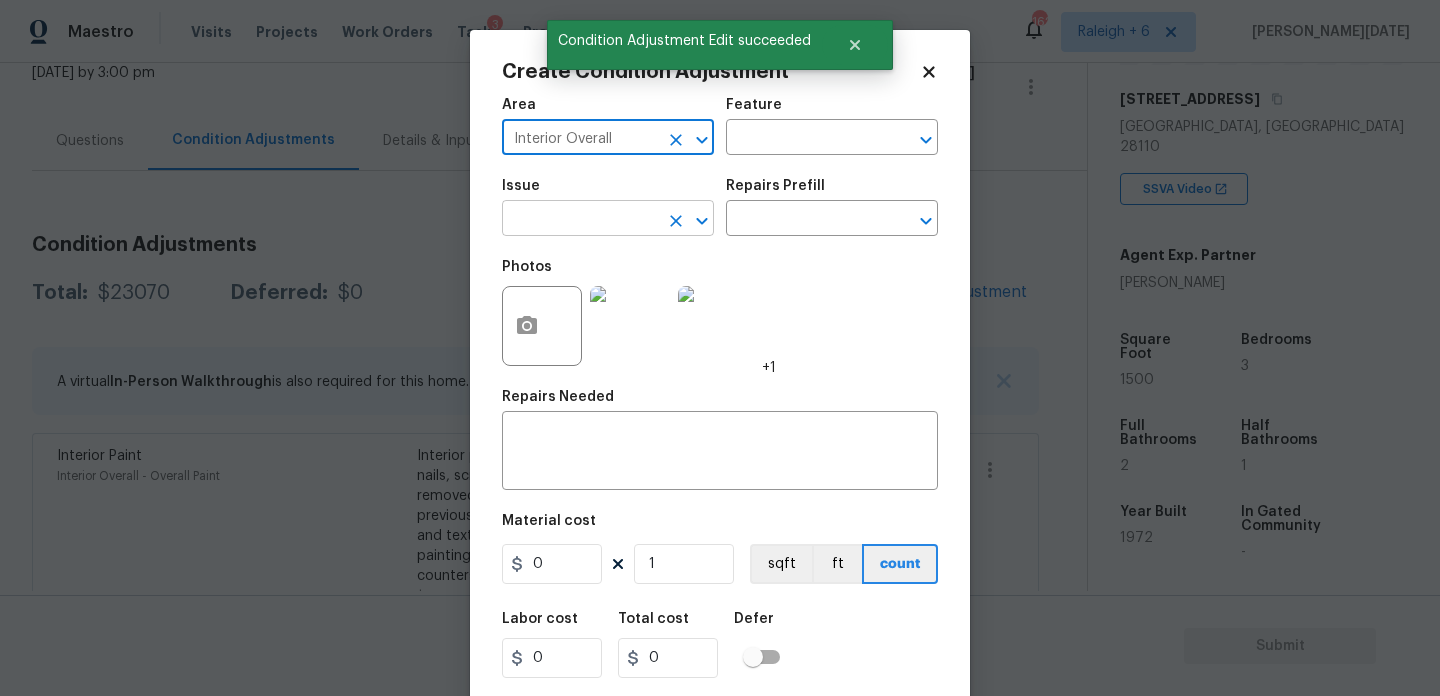 type on "Interior Overall" 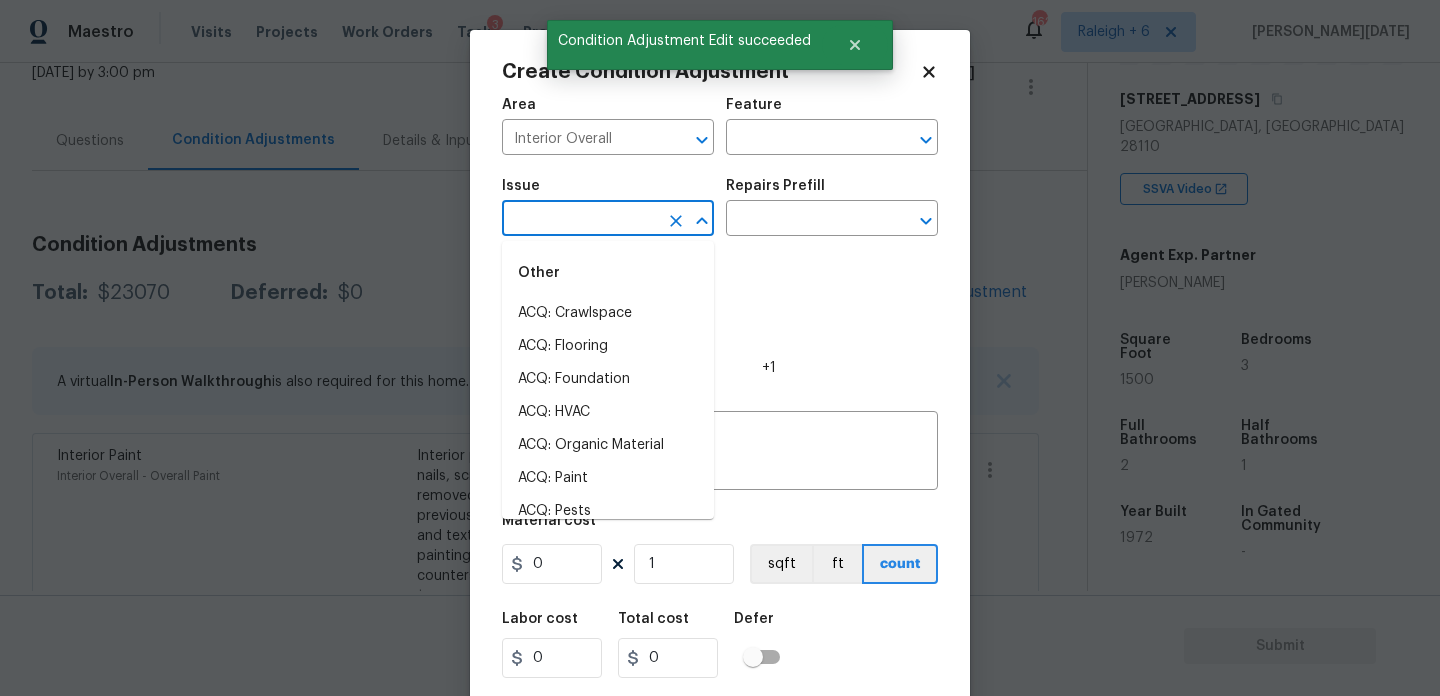 click at bounding box center (580, 220) 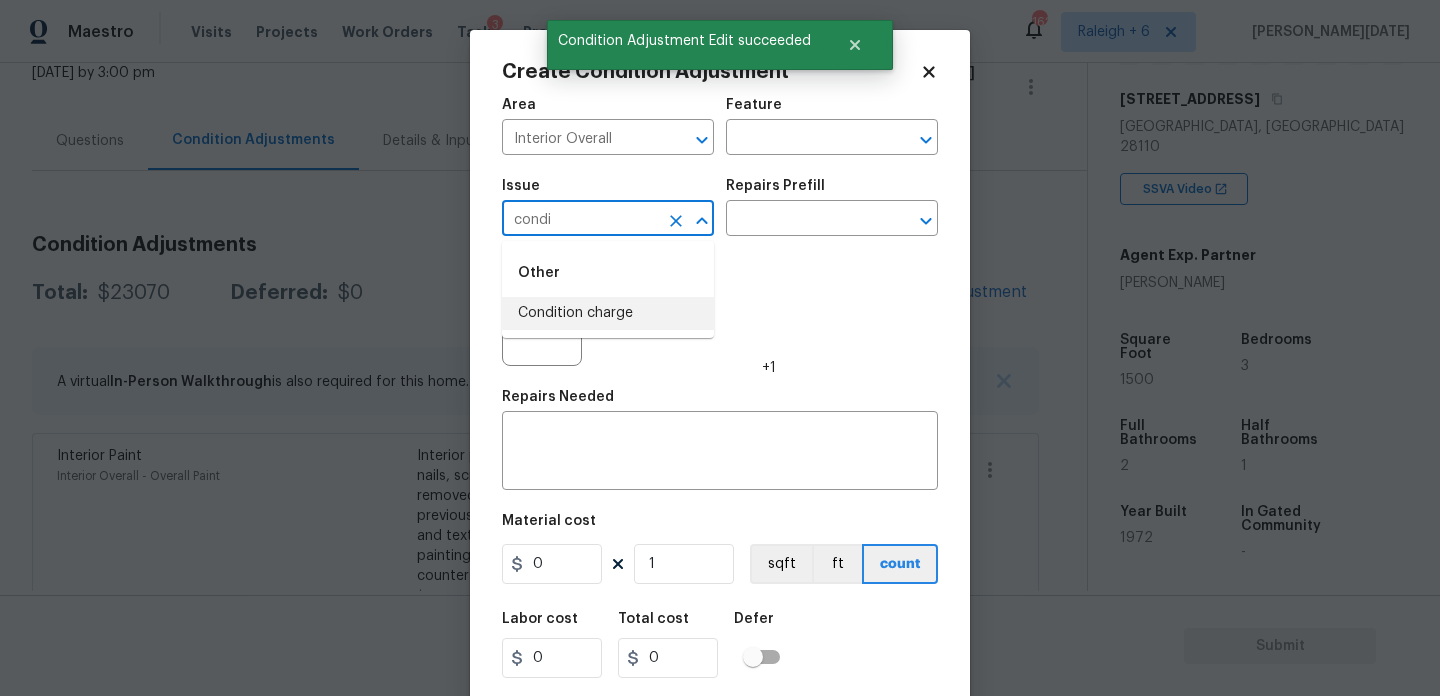 click on "Condition charge" at bounding box center (608, 313) 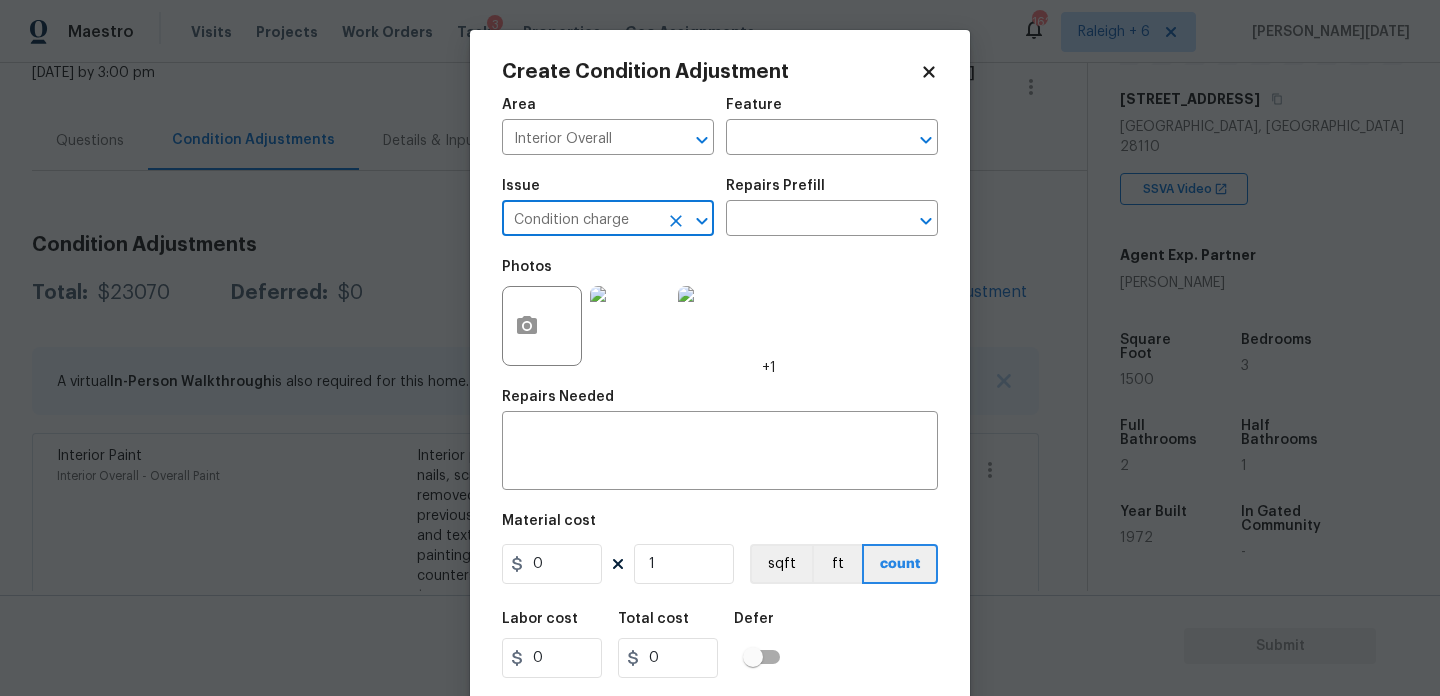 type on "Condition charge" 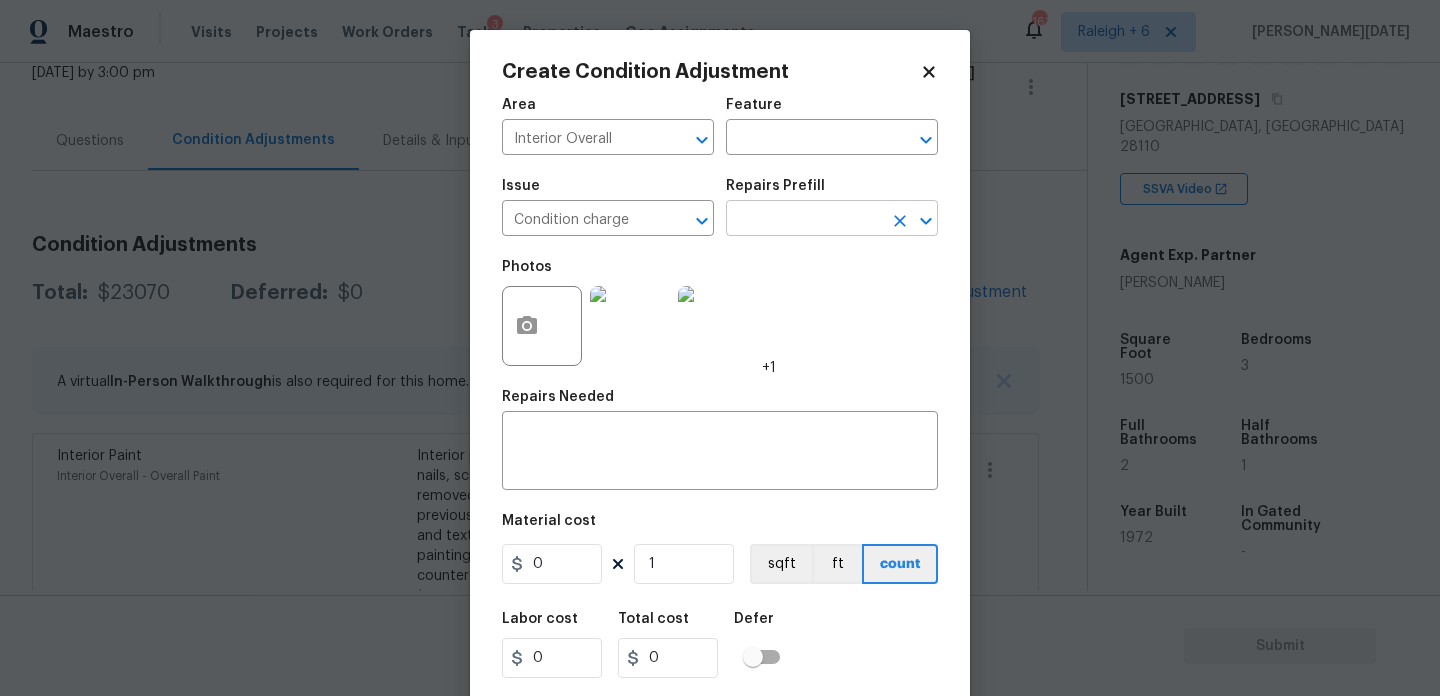 click at bounding box center [804, 220] 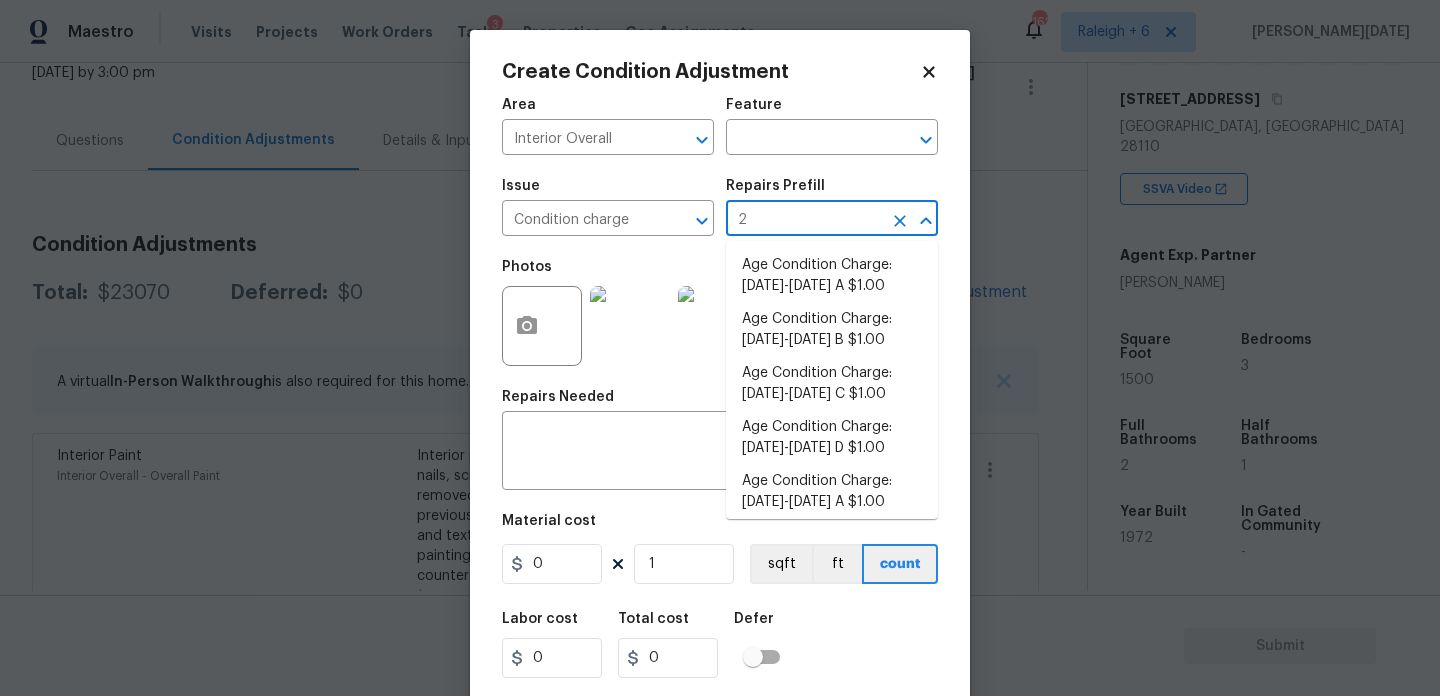 type on "22" 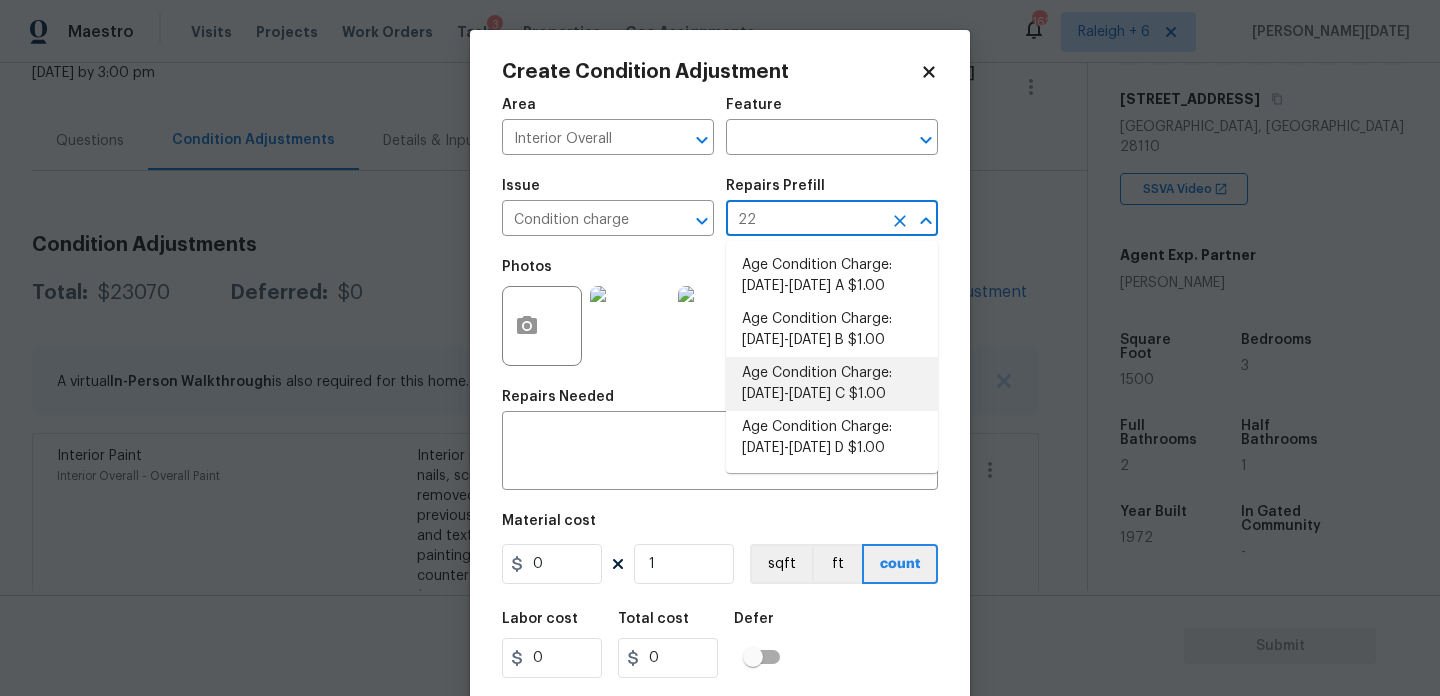 click on "Age Condition Charge: 1922-1978 C	 $1.00" at bounding box center (832, 384) 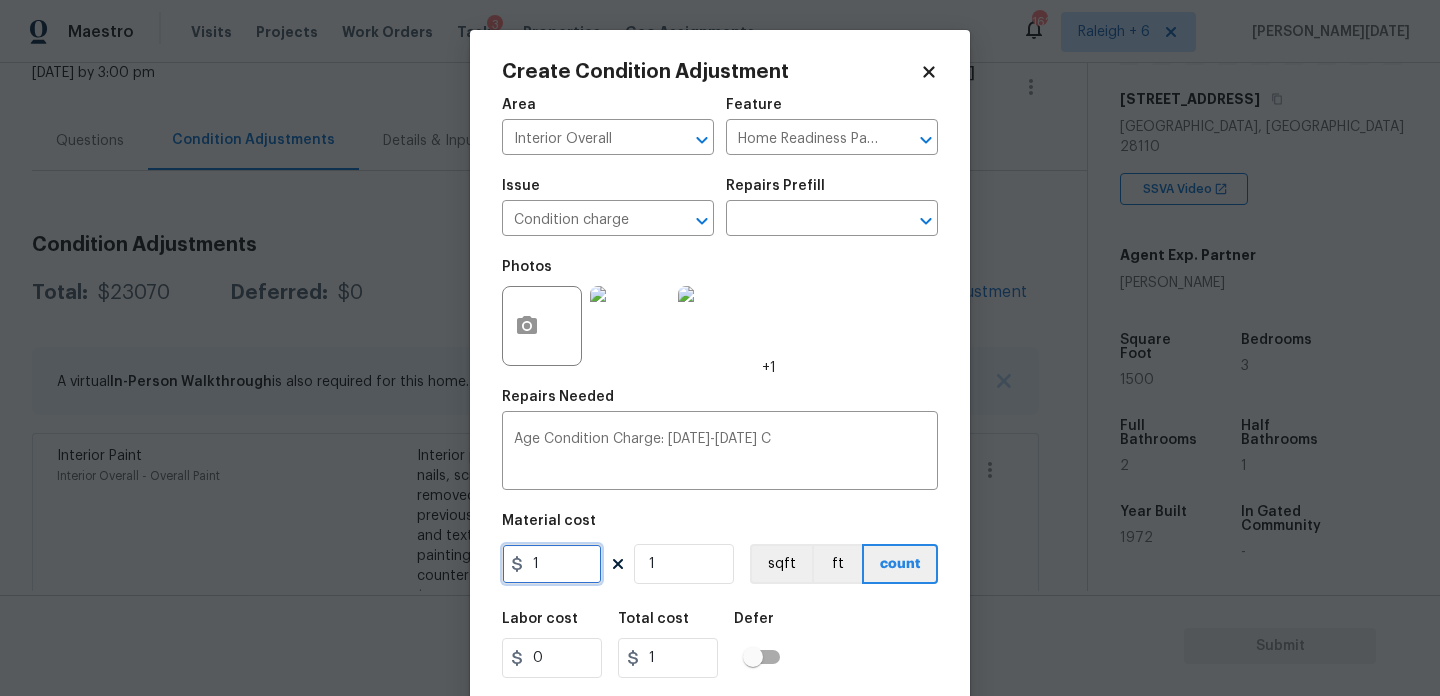 click on "1" at bounding box center (552, 564) 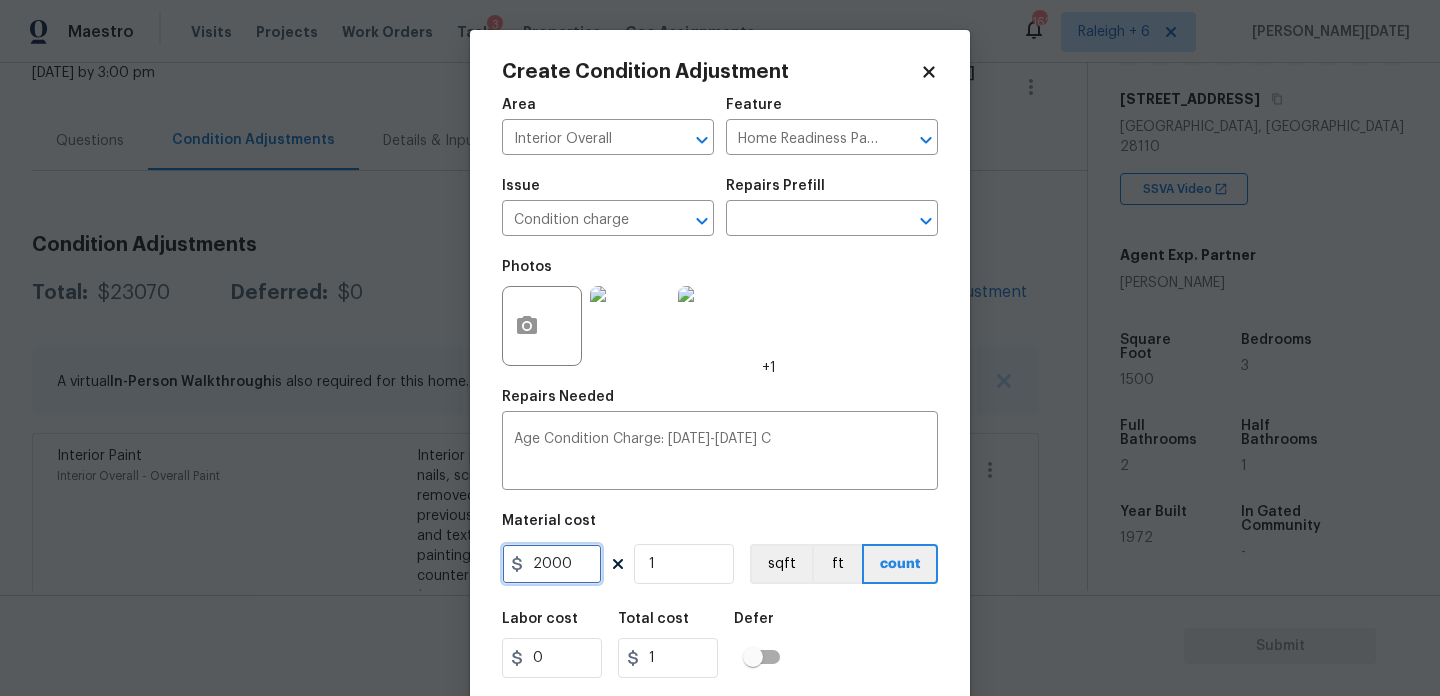 type on "2000" 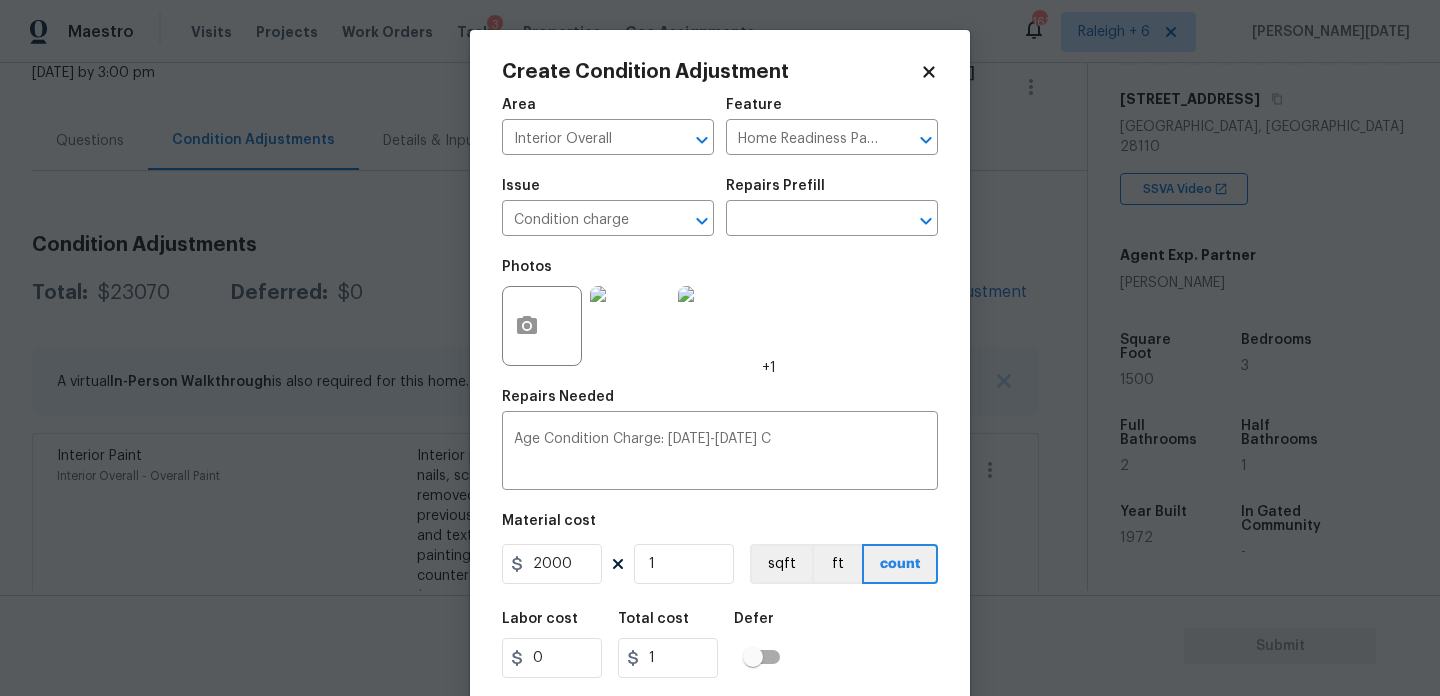 type on "2000" 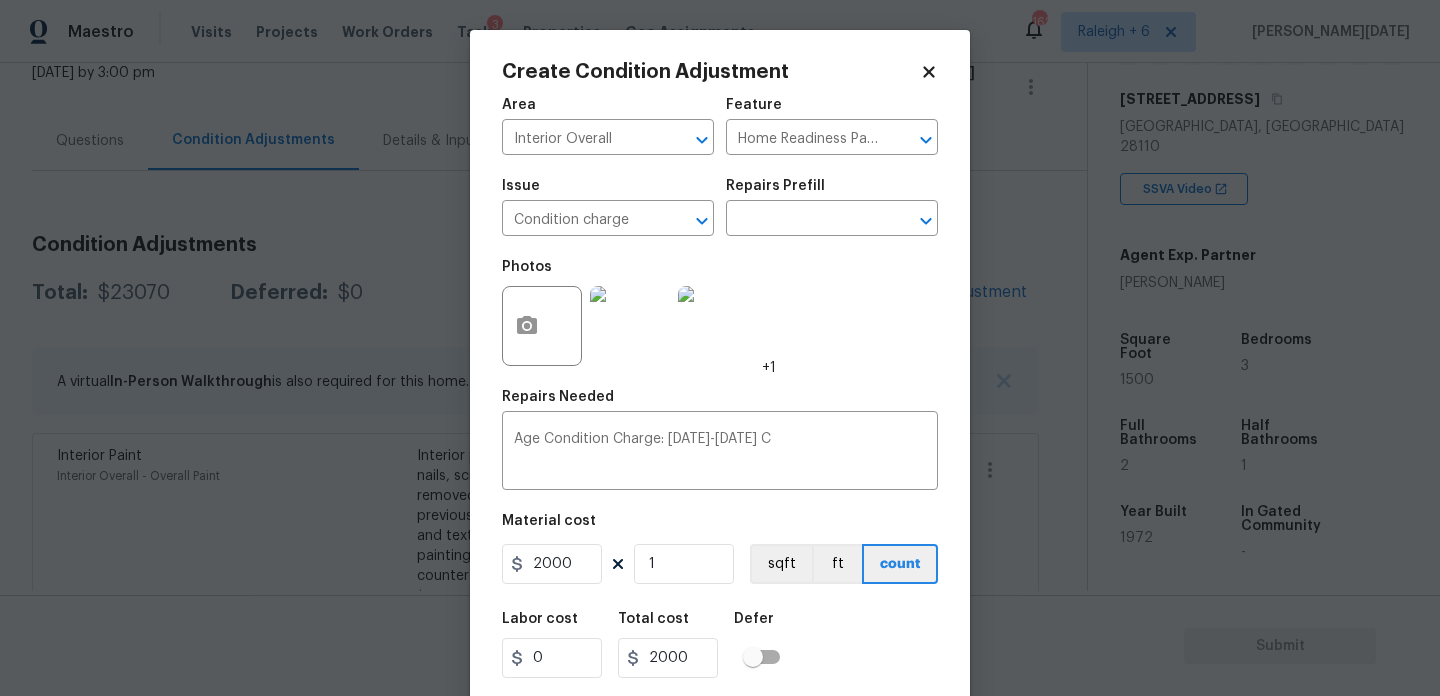 click on "Area Interior Overall ​ Feature Home Readiness Packages ​ Issue Condition charge ​ Repairs Prefill ​ Photos  +1 Repairs Needed Age Condition Charge: 1922-1978 C	 x ​ Material cost 2000 1 sqft ft count Labor cost 0 Total cost 2000 Defer Cancel Create" at bounding box center [720, 416] 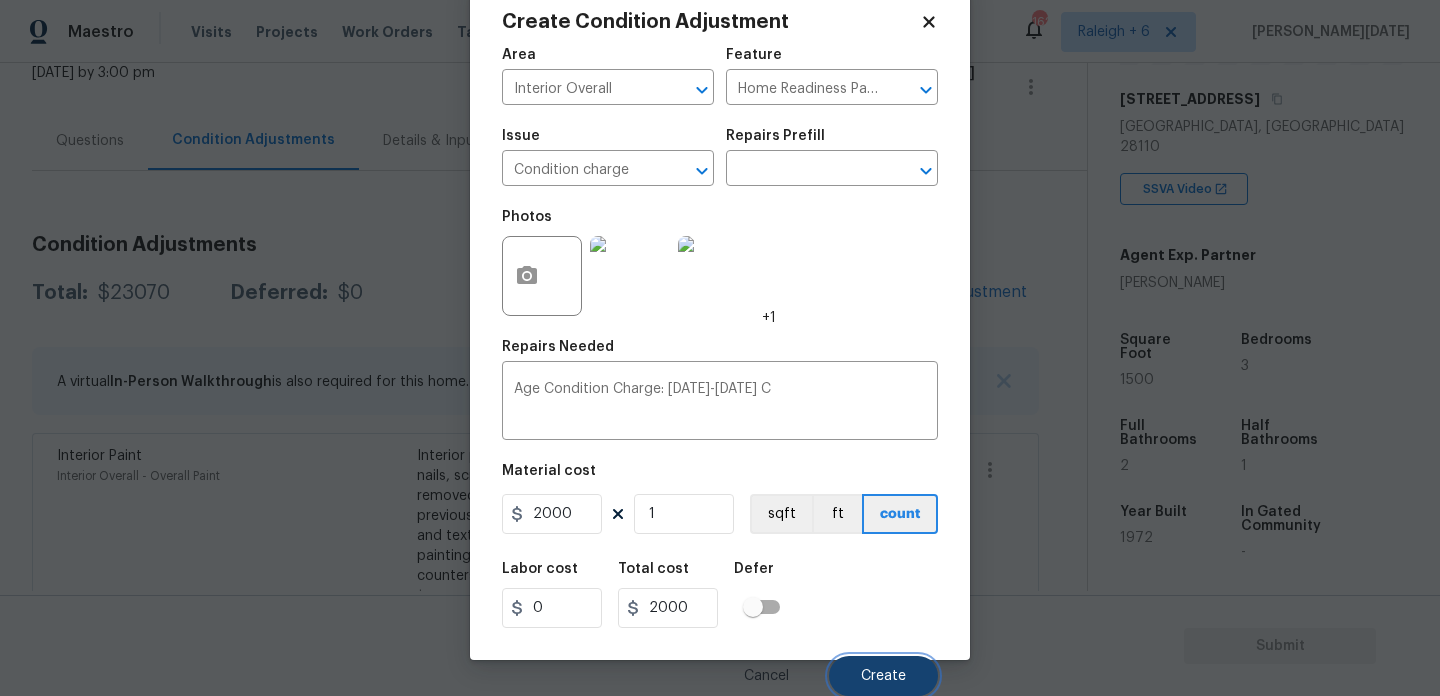 click on "Create" at bounding box center (883, 676) 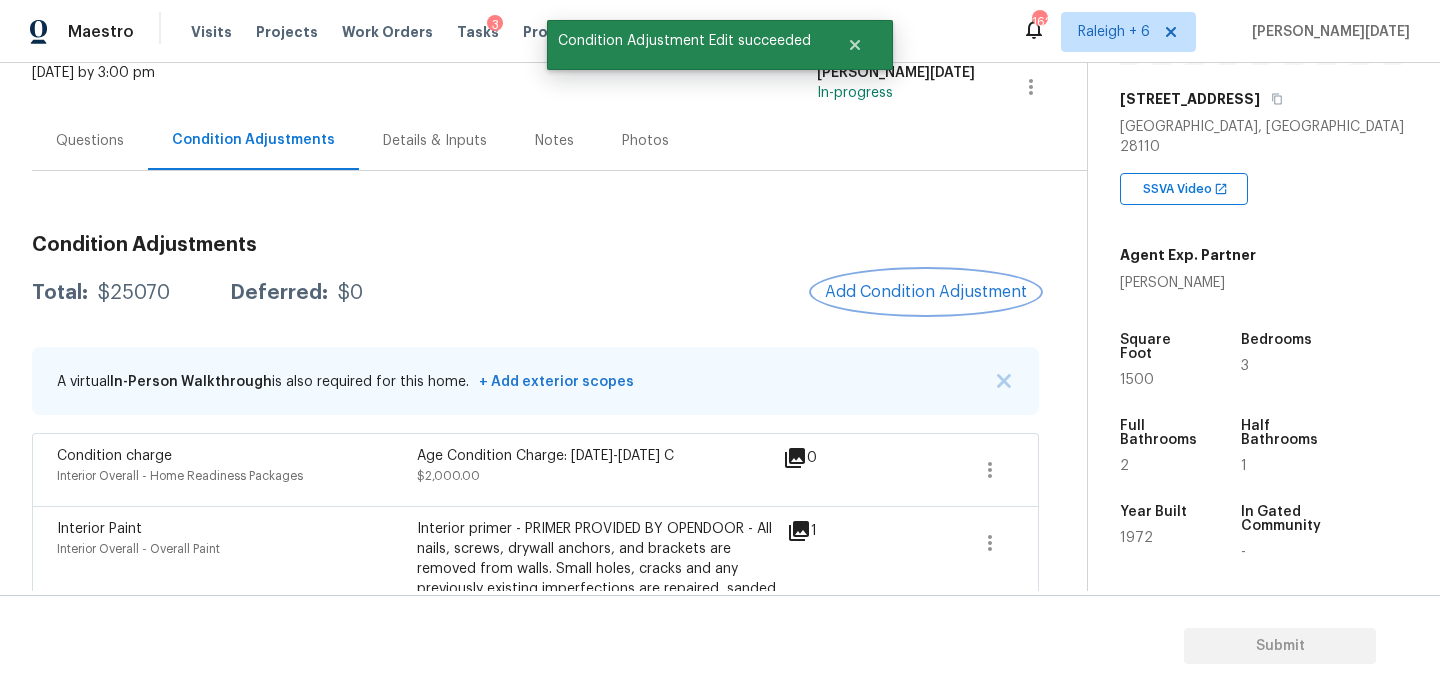 scroll, scrollTop: 0, scrollLeft: 0, axis: both 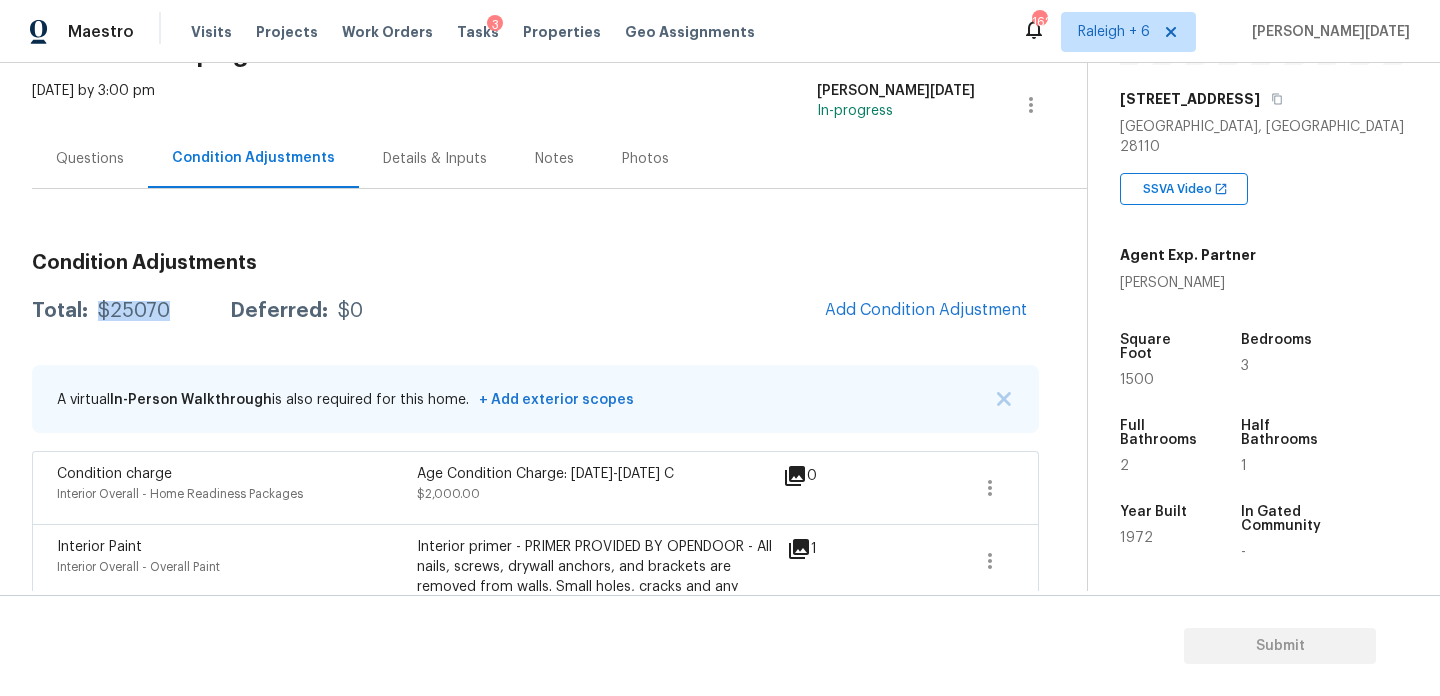 drag, startPoint x: 96, startPoint y: 306, endPoint x: 170, endPoint y: 306, distance: 74 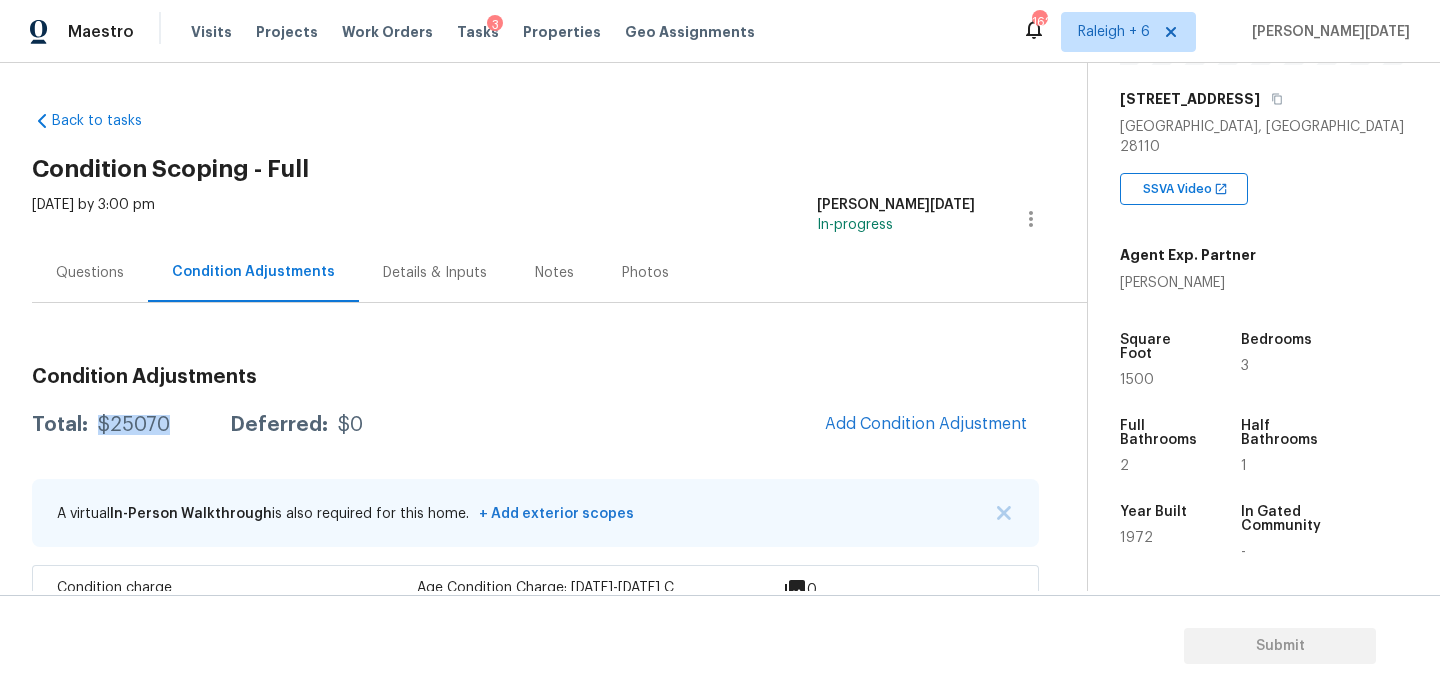 click on "Questions" at bounding box center [90, 273] 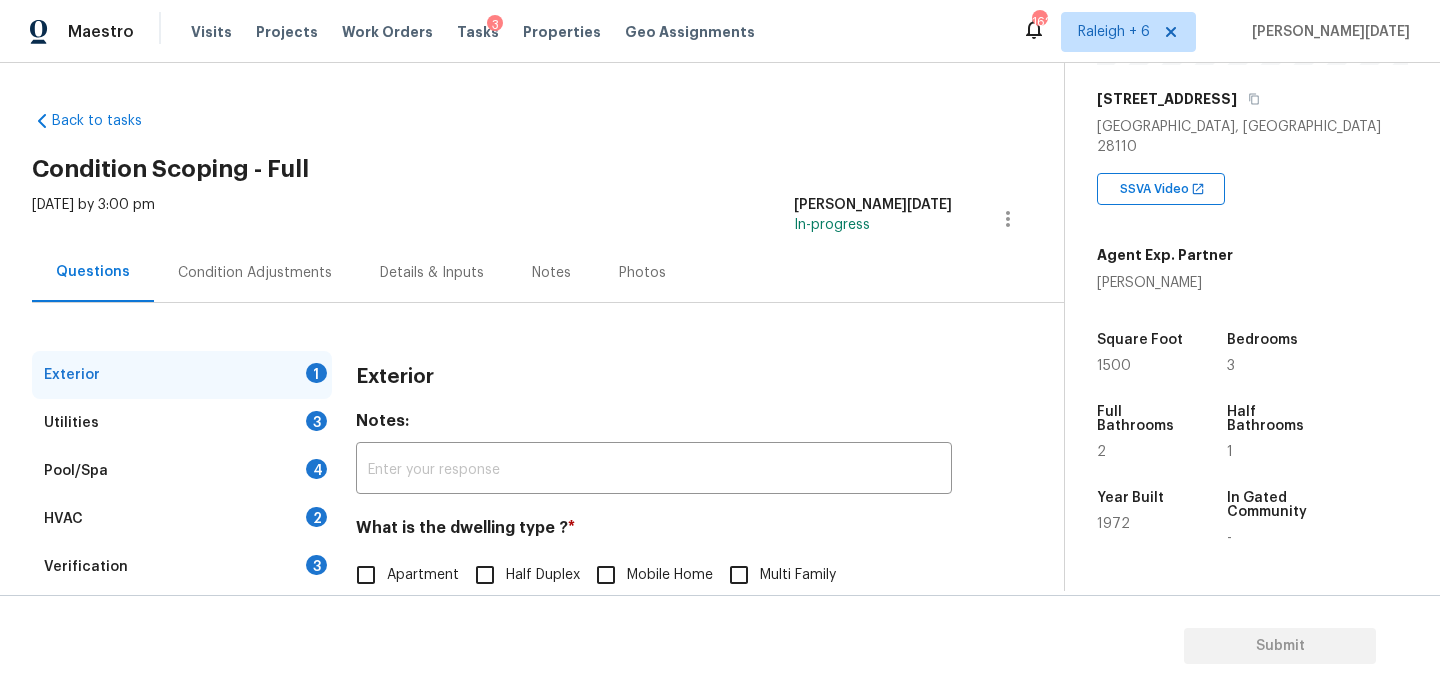 scroll, scrollTop: 191, scrollLeft: 0, axis: vertical 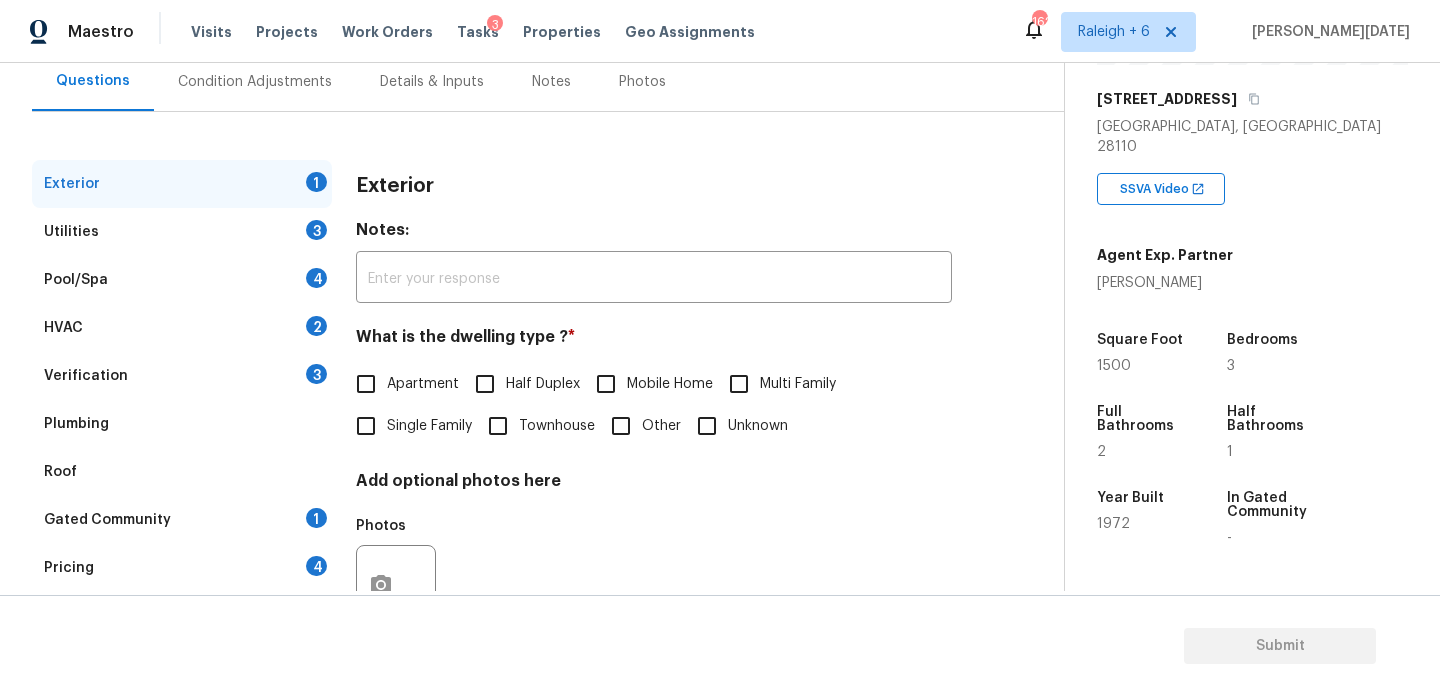click on "Single Family" at bounding box center [366, 426] 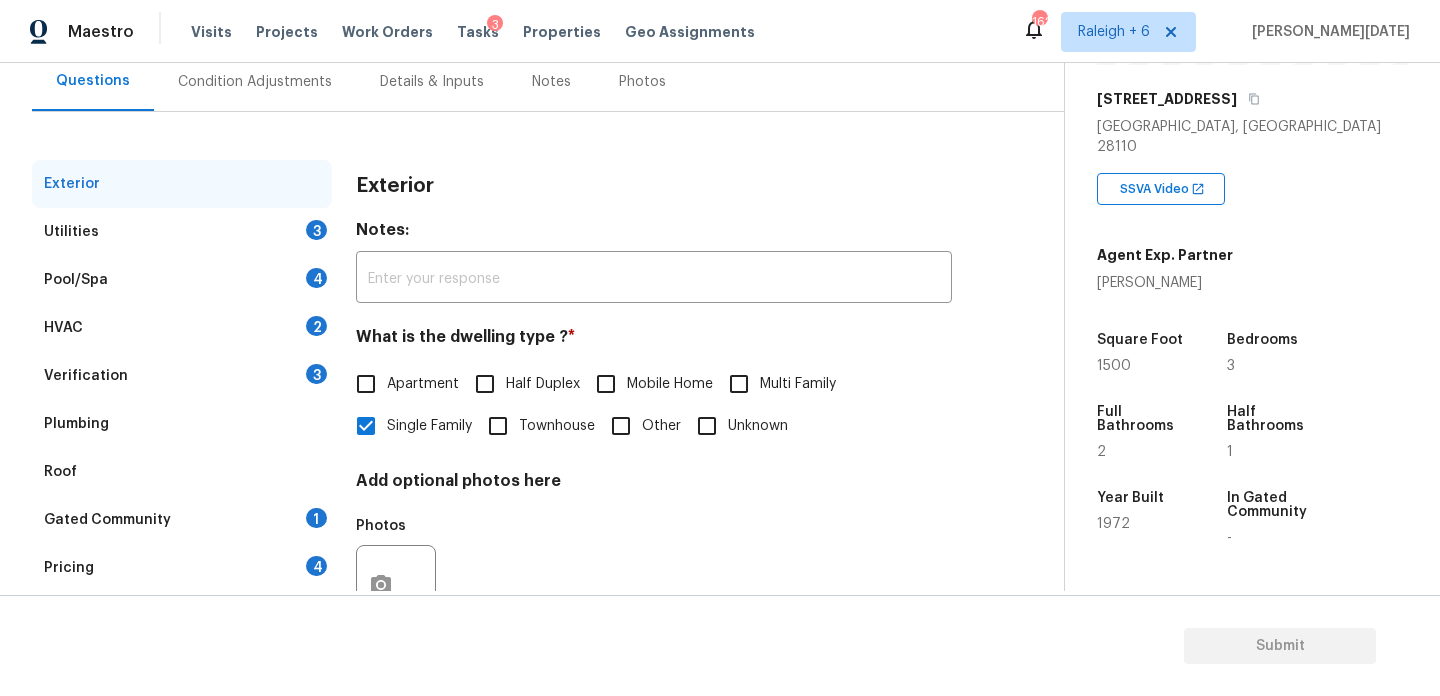 click on "Utilities 3" at bounding box center [182, 232] 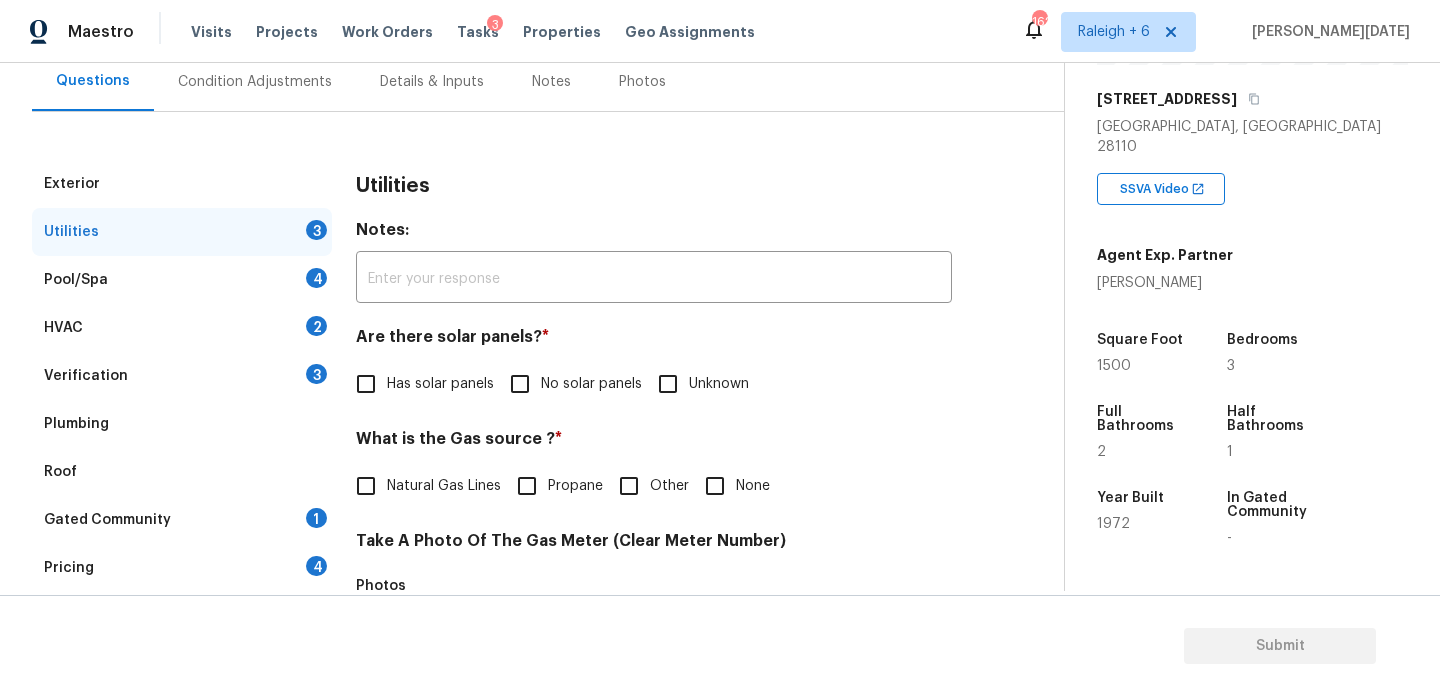 click on "No solar panels" at bounding box center [591, 384] 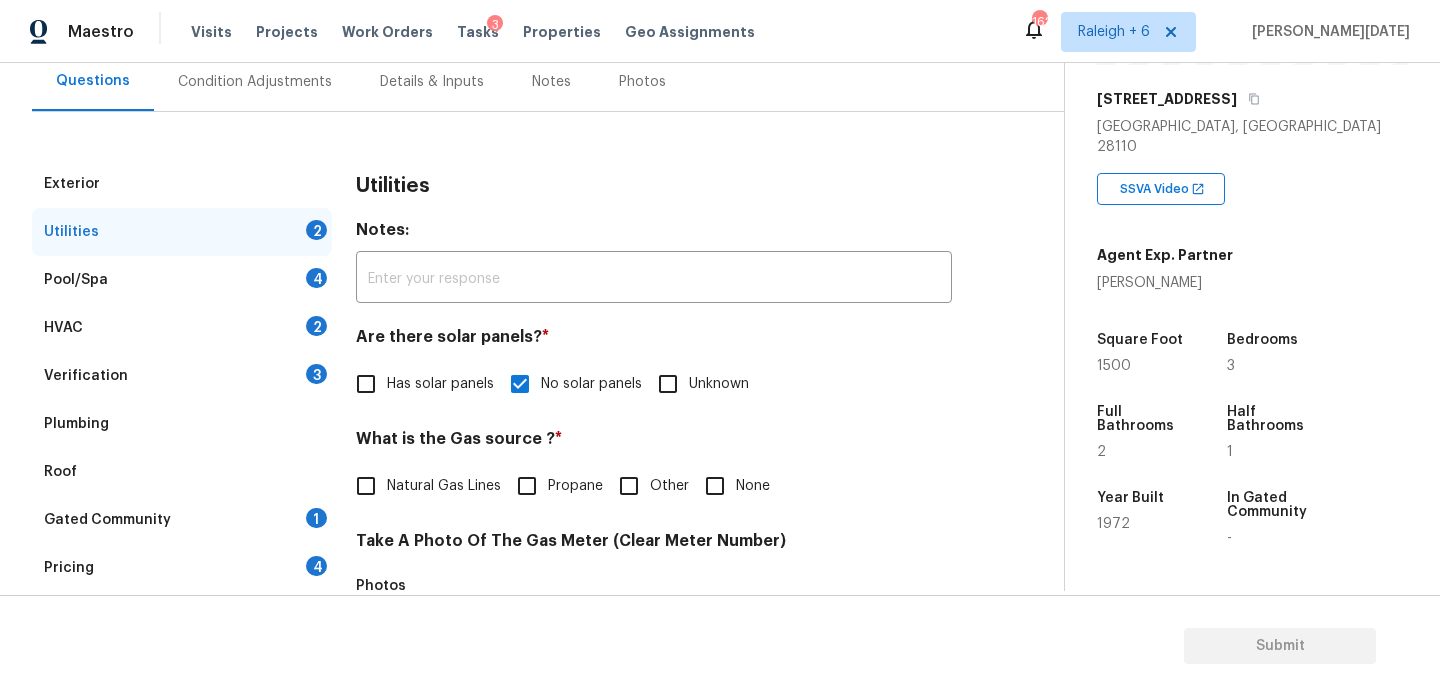 click on "None" at bounding box center [715, 486] 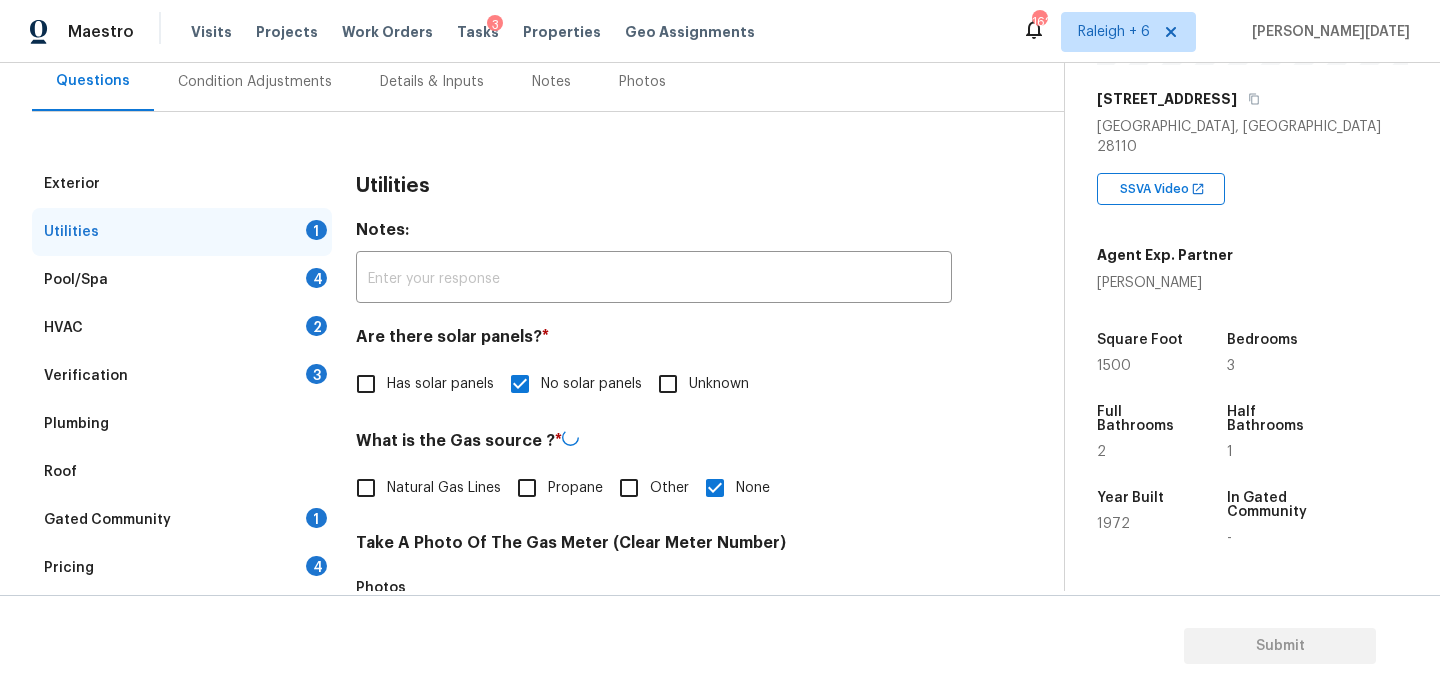 scroll, scrollTop: 809, scrollLeft: 0, axis: vertical 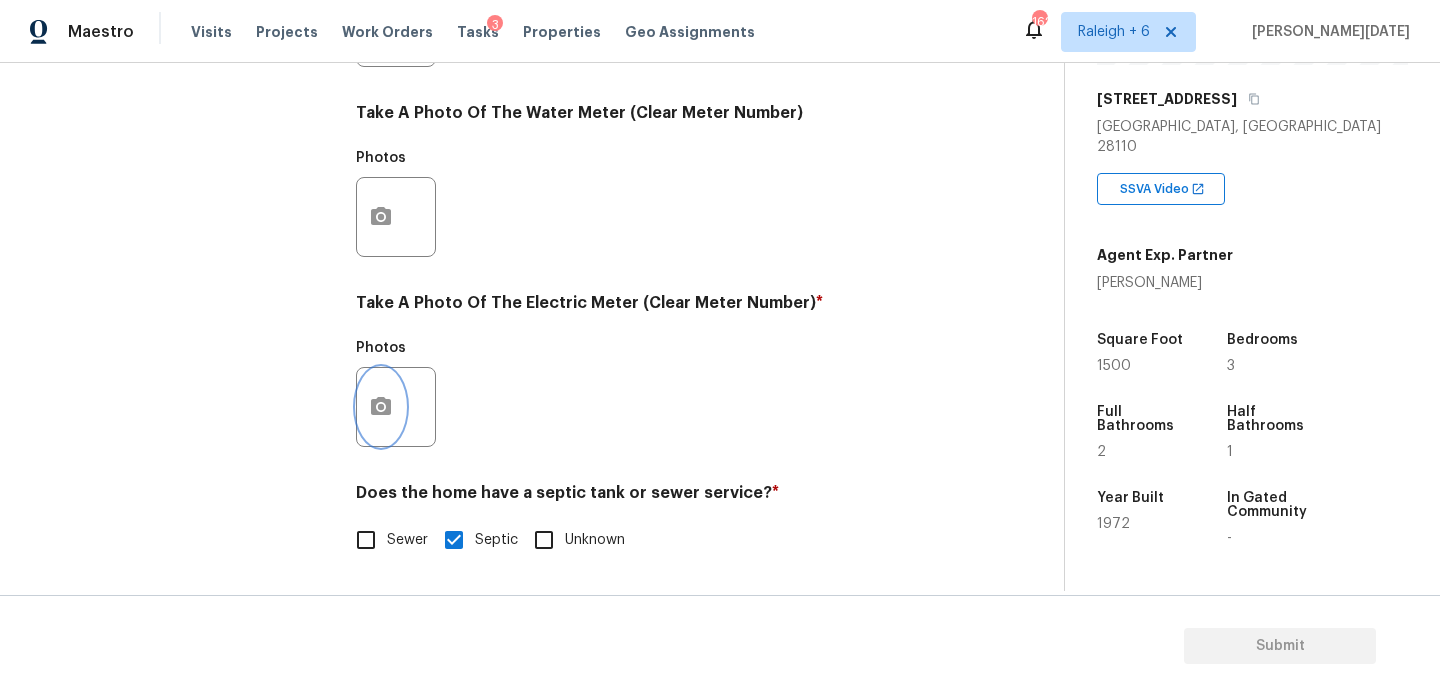 click 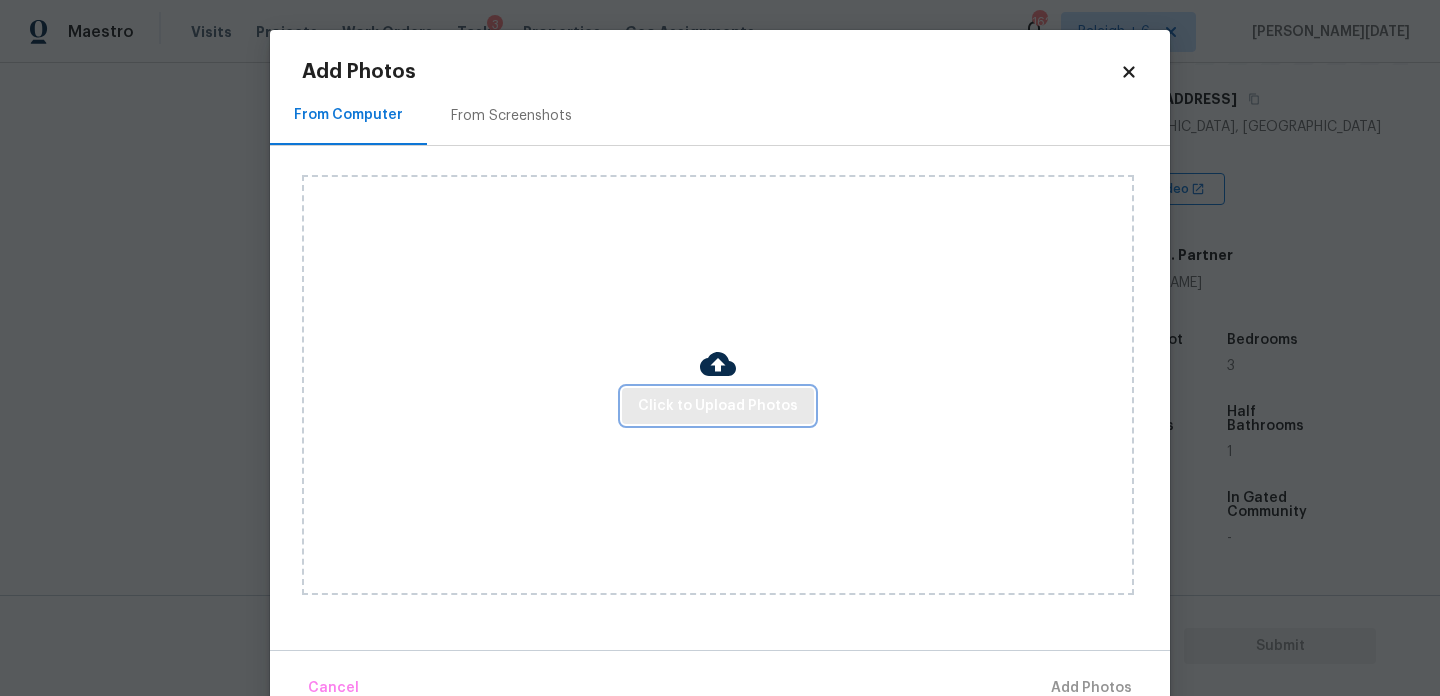 click on "Click to Upload Photos" at bounding box center [718, 406] 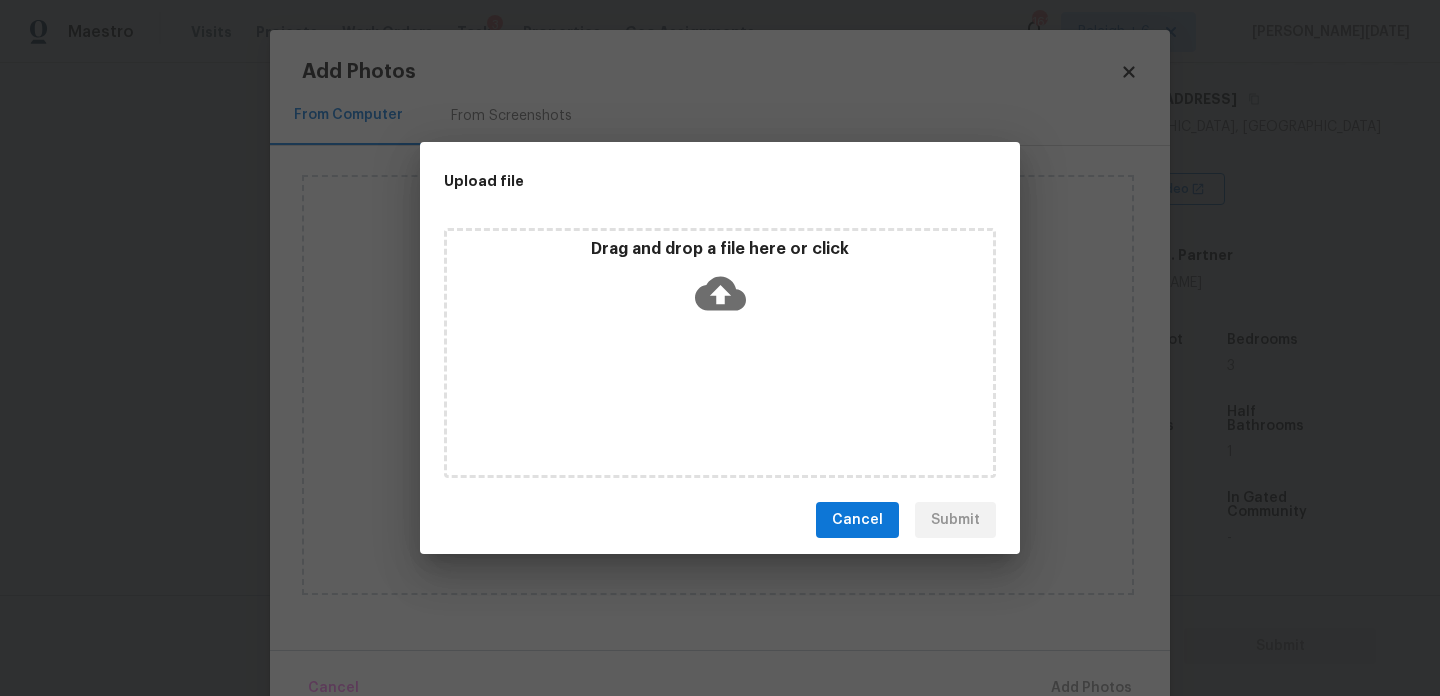 click on "Drag and drop a file here or click" at bounding box center [720, 353] 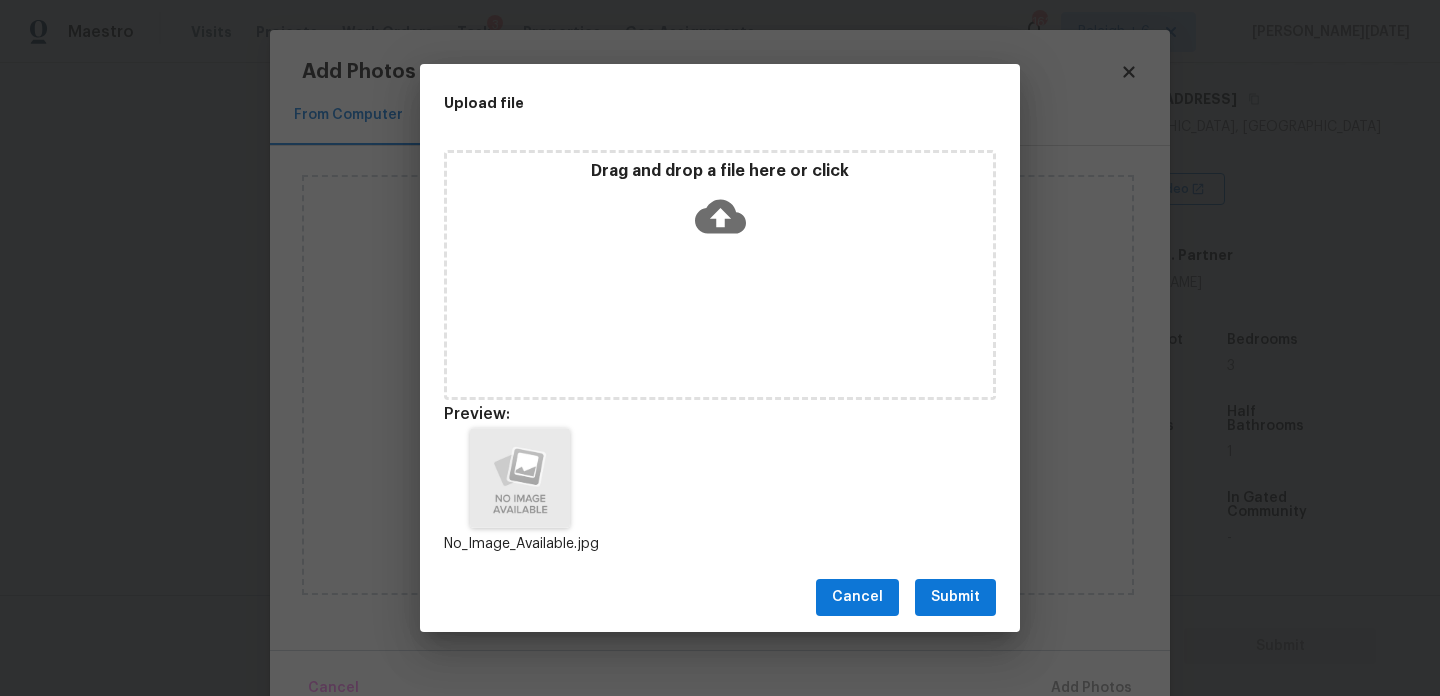 click on "Submit" at bounding box center [955, 597] 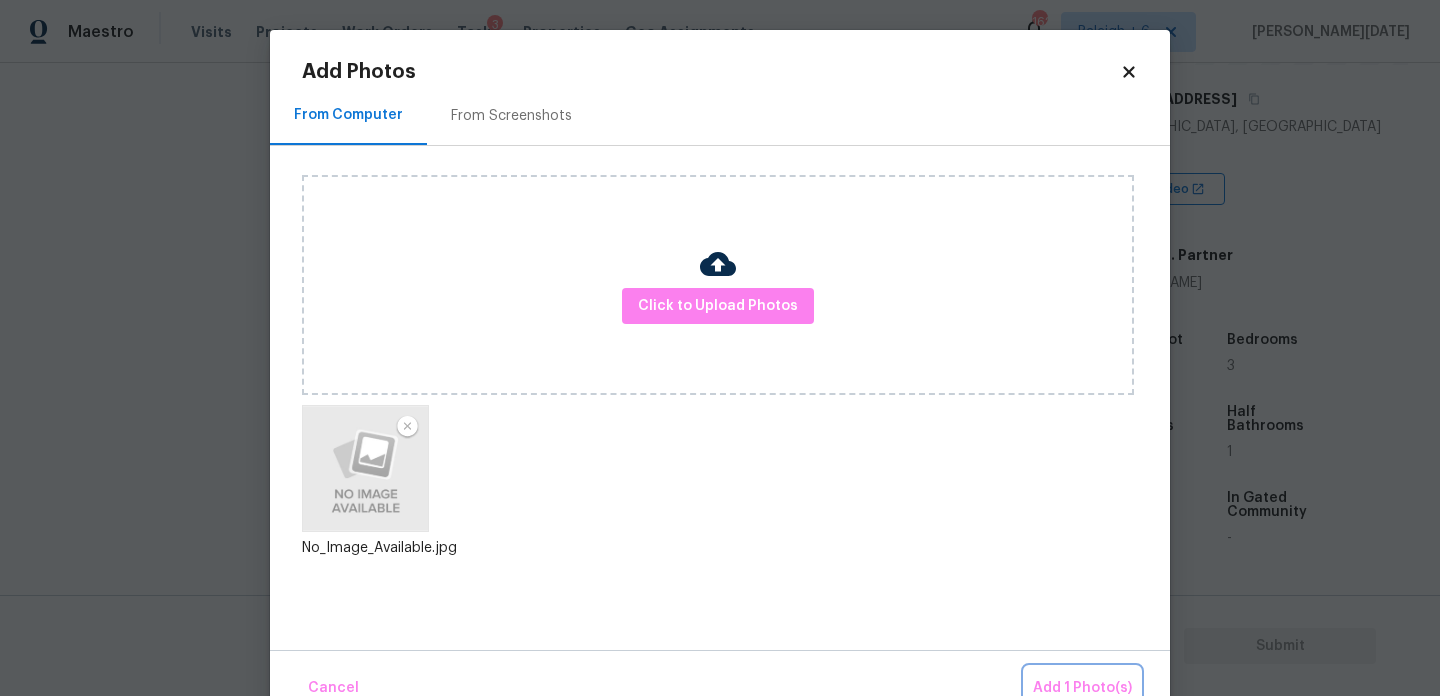 click on "Add 1 Photo(s)" at bounding box center (1082, 688) 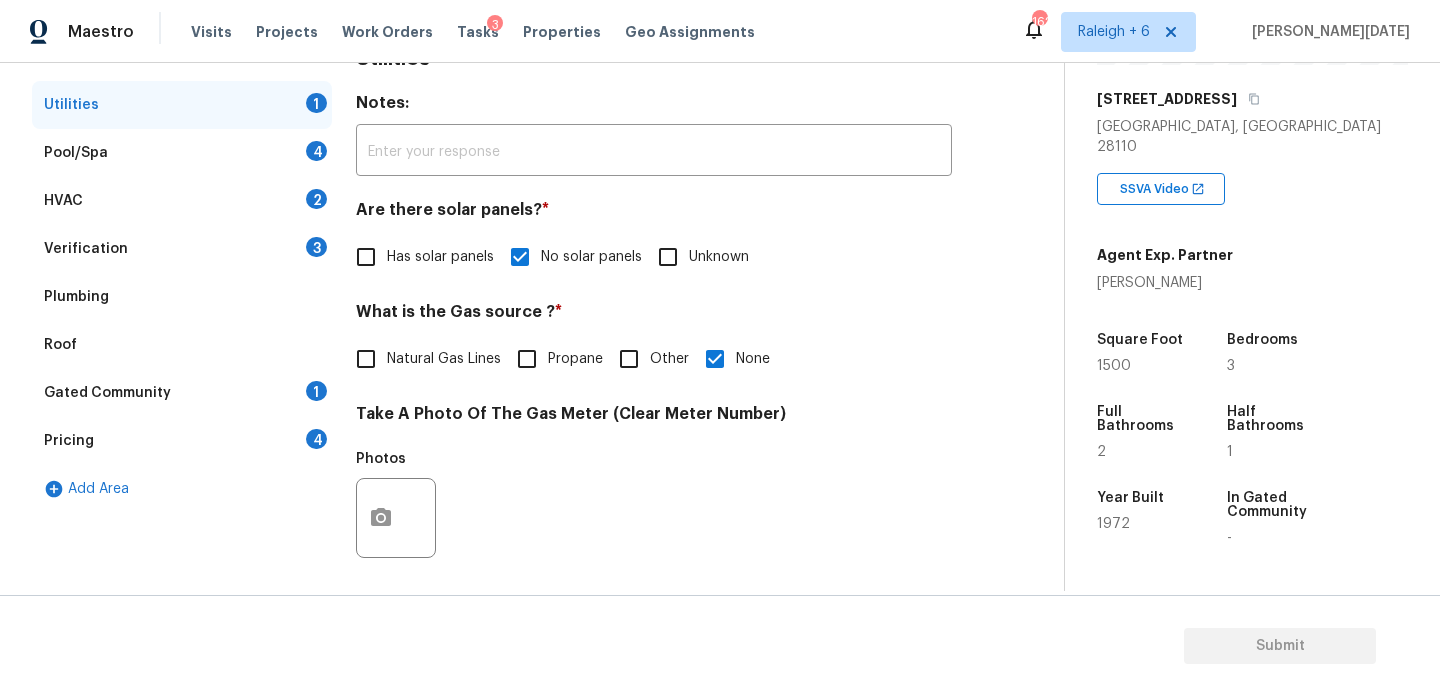 scroll, scrollTop: 308, scrollLeft: 0, axis: vertical 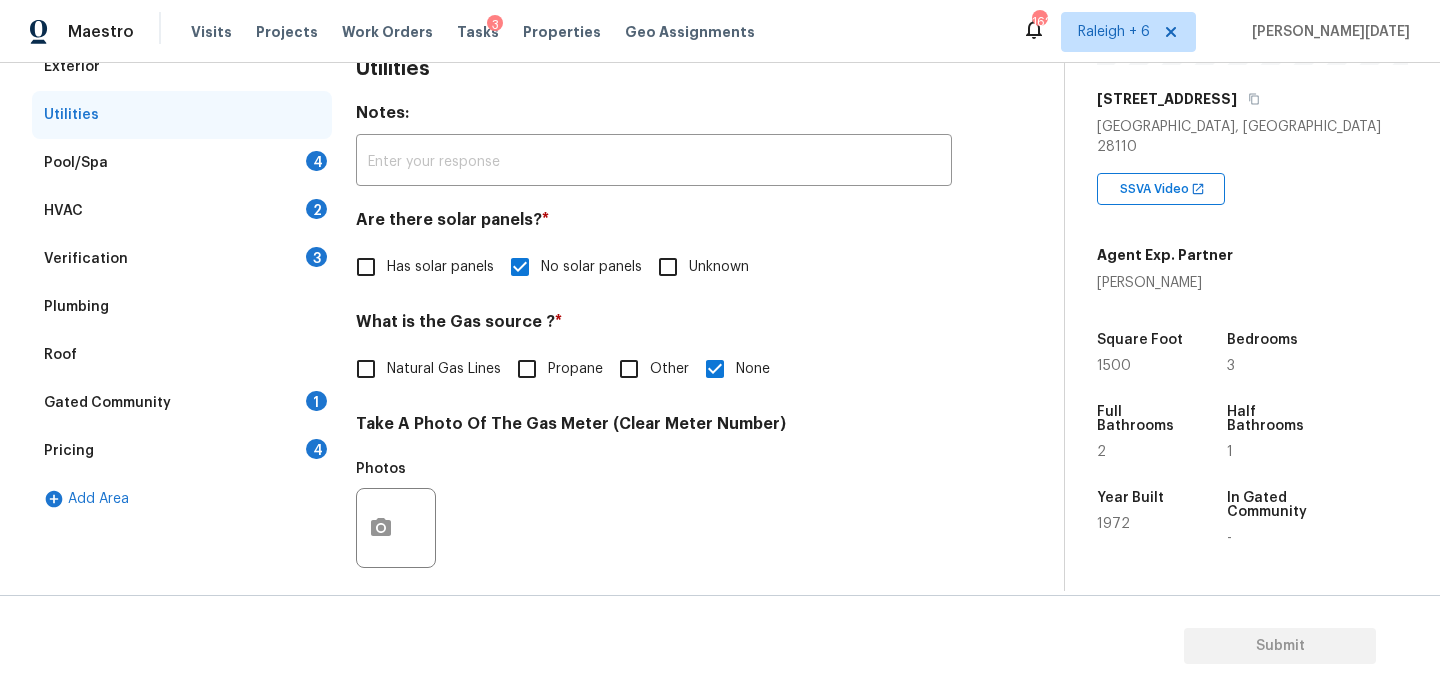 click on "Pool/Spa 4" at bounding box center (182, 163) 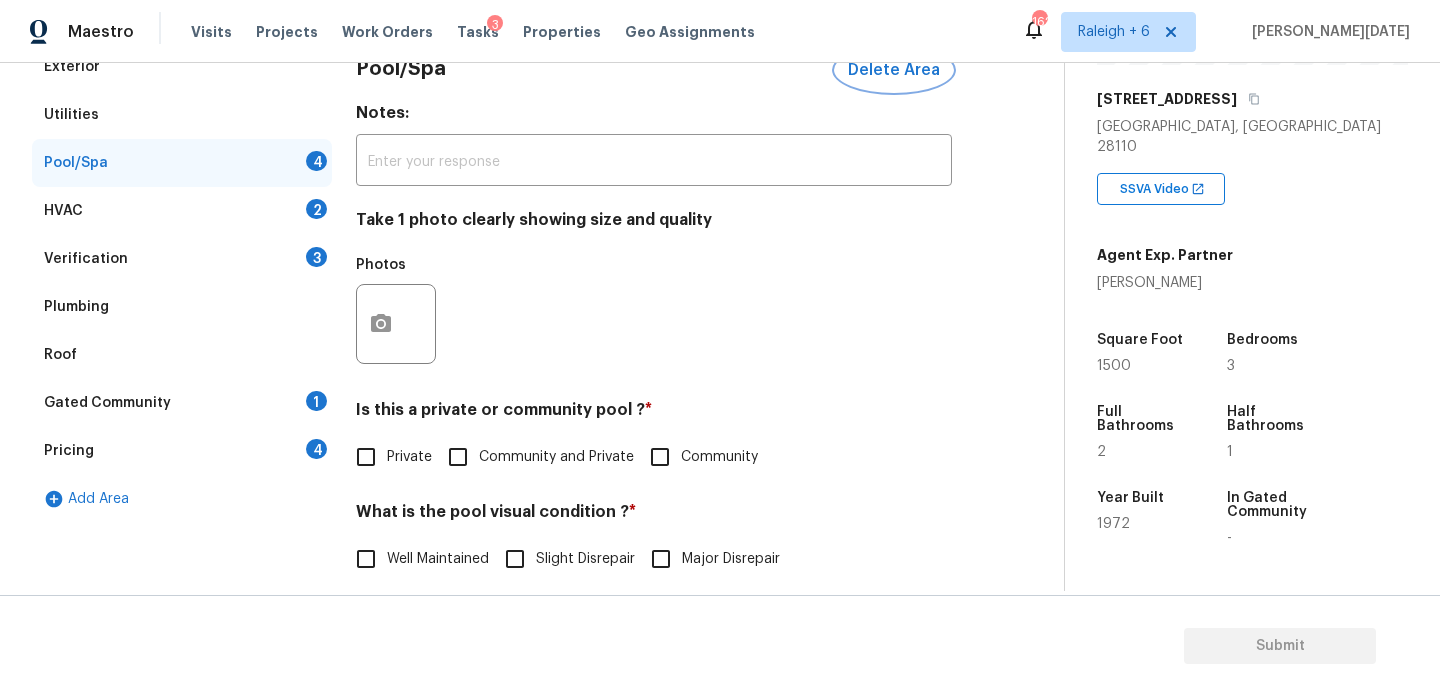click on "Delete Area" at bounding box center [894, 70] 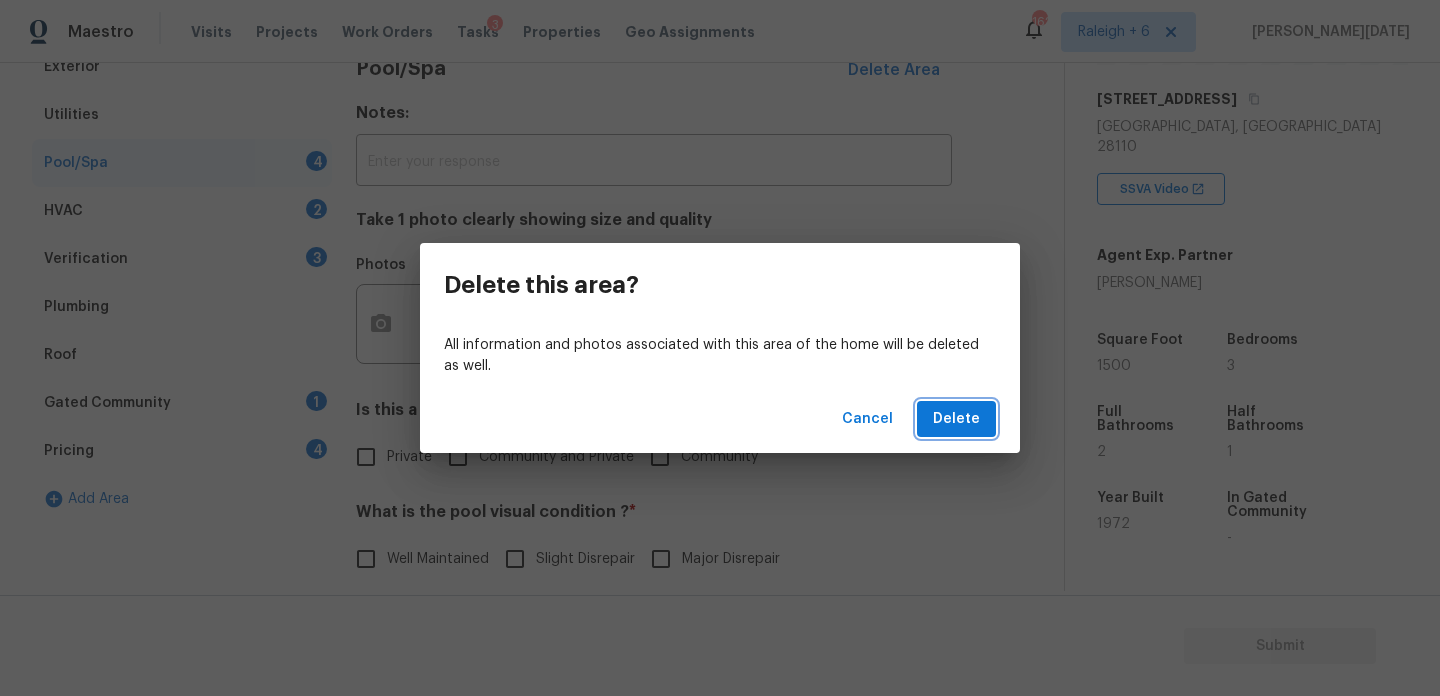 click on "Delete" at bounding box center [956, 419] 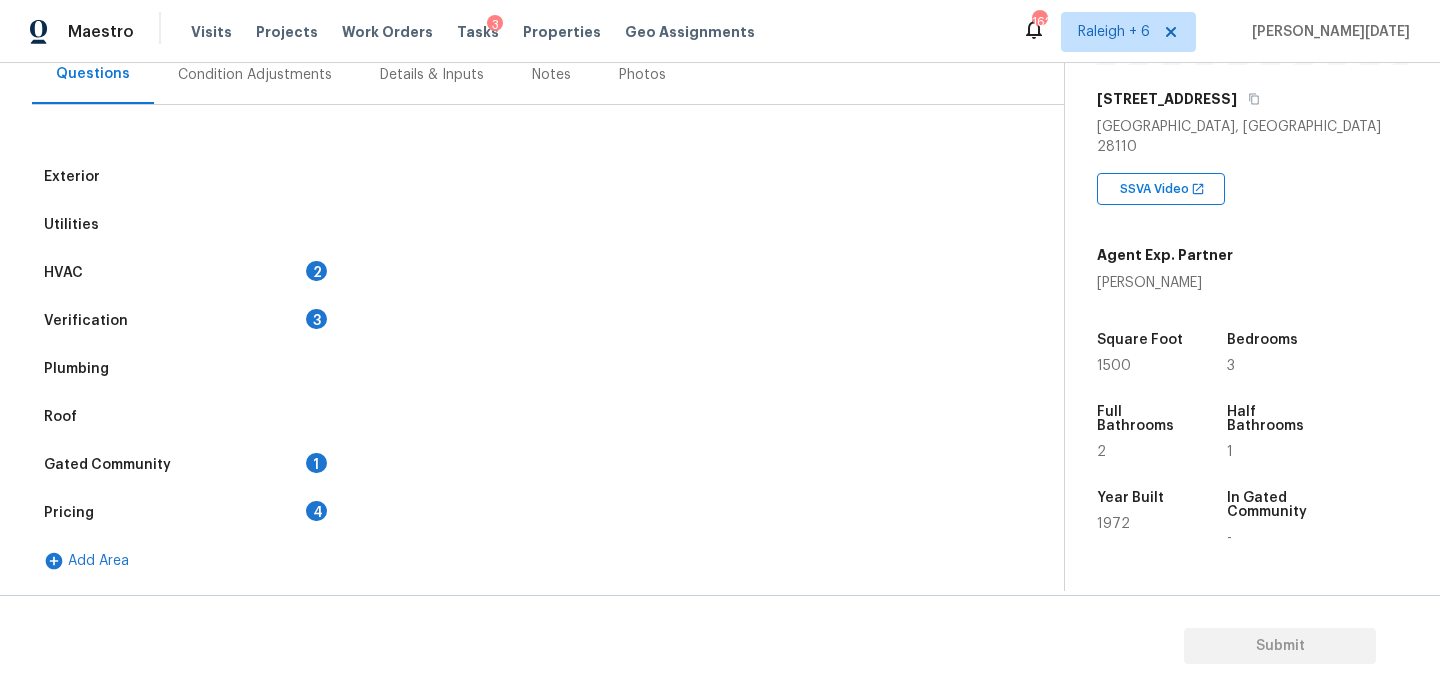 click on "HVAC 2" at bounding box center [182, 273] 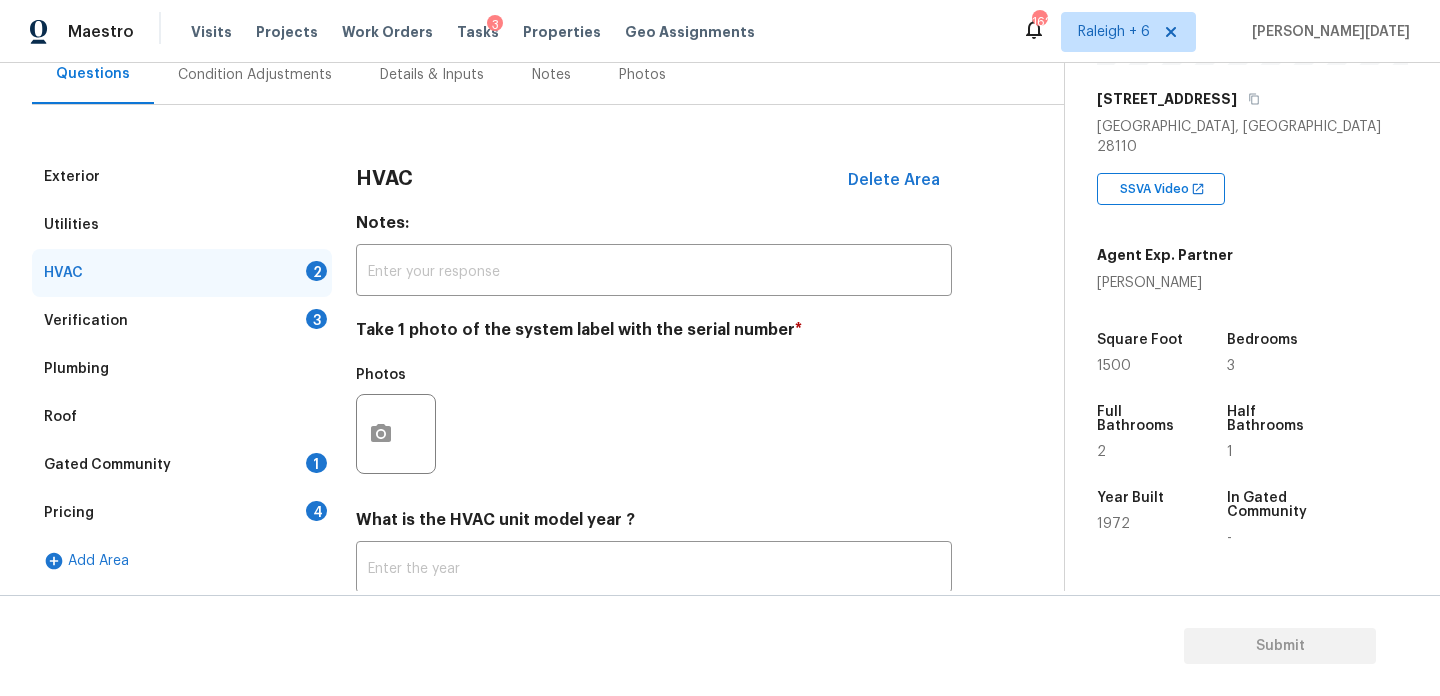 scroll, scrollTop: 308, scrollLeft: 0, axis: vertical 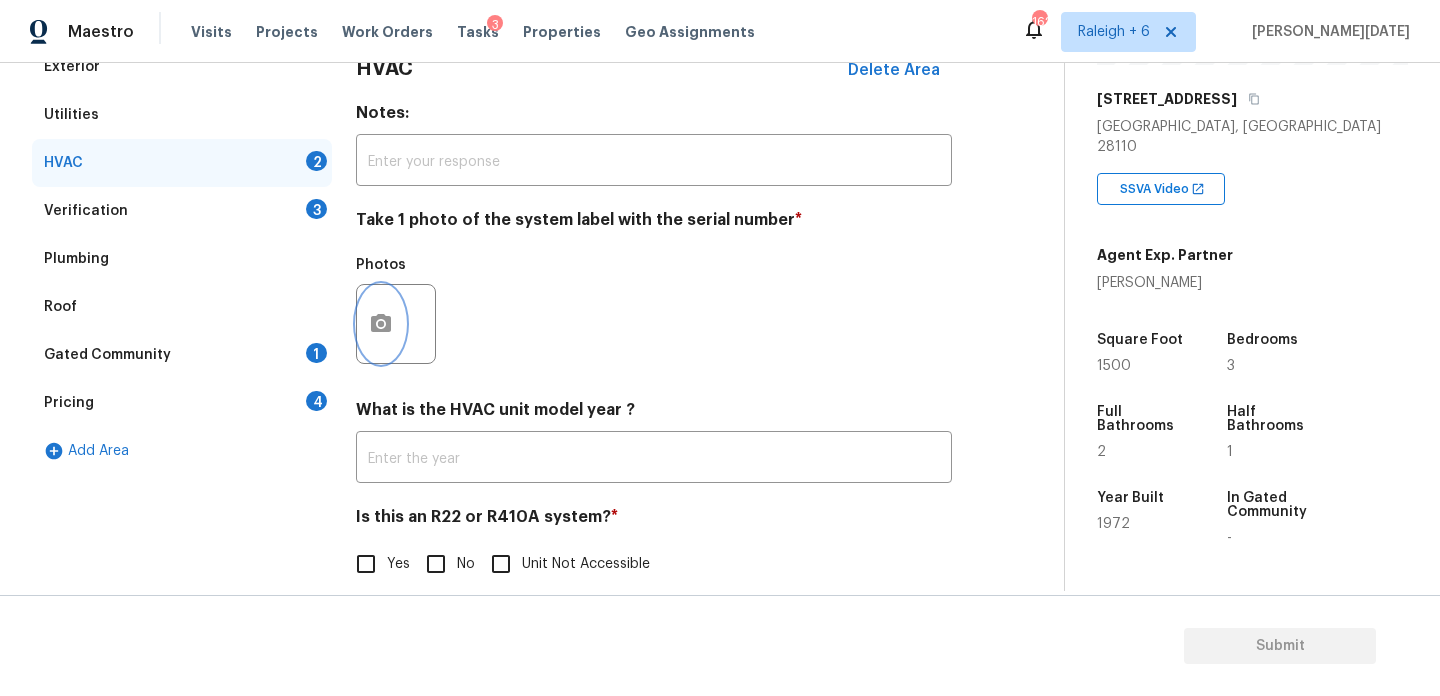 click 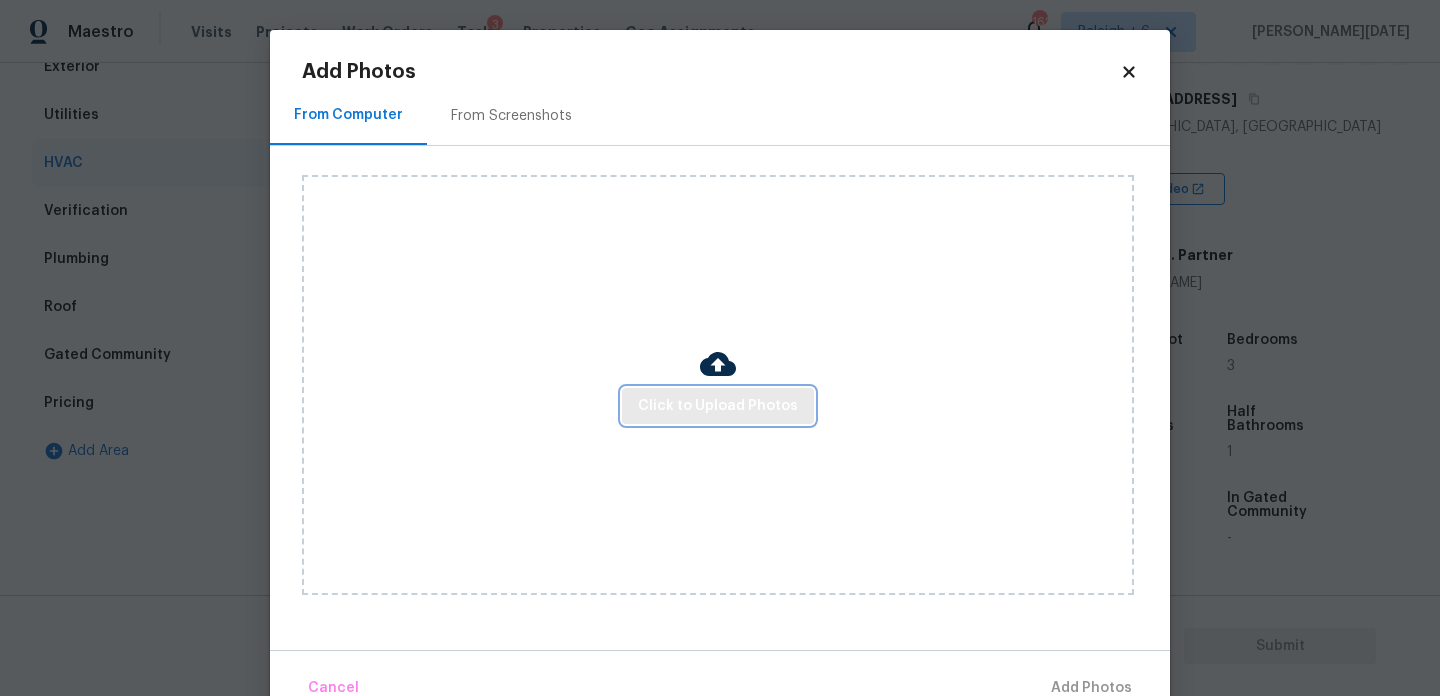 click on "Click to Upload Photos" at bounding box center [718, 406] 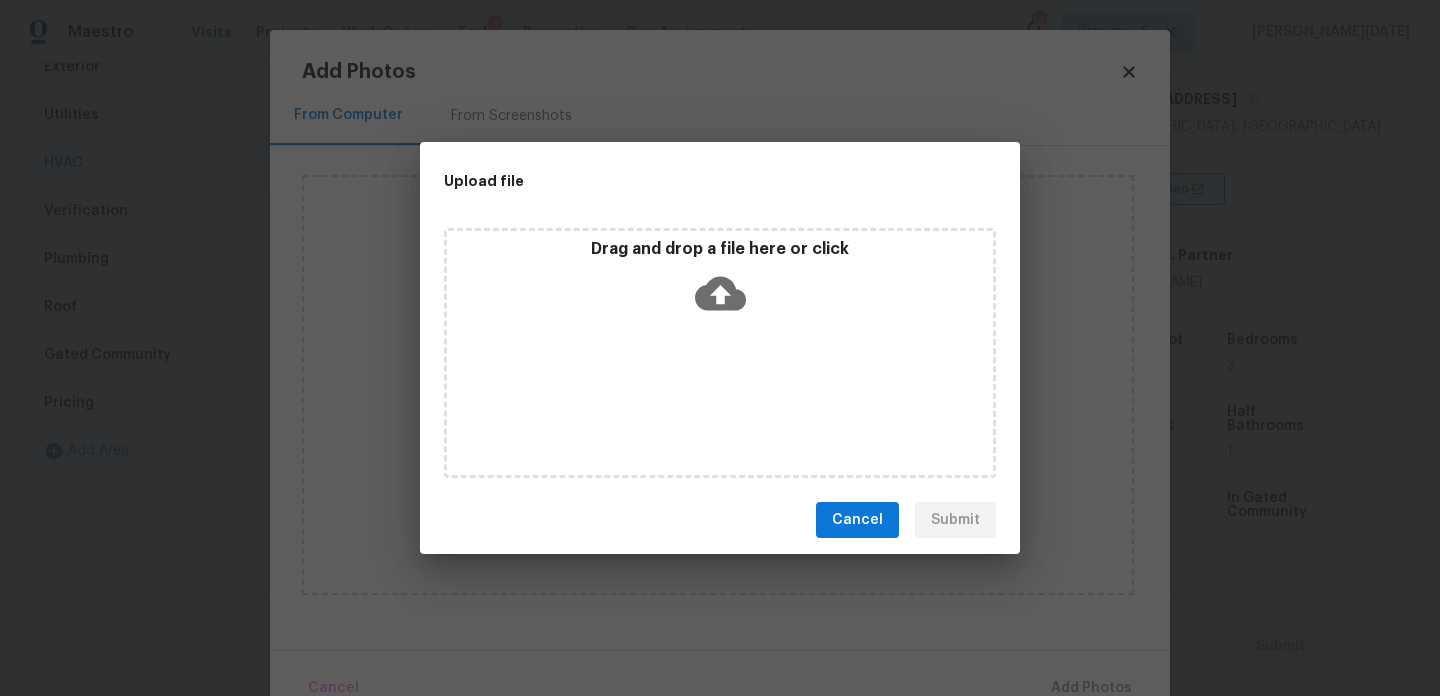 click on "Drag and drop a file here or click" at bounding box center [720, 353] 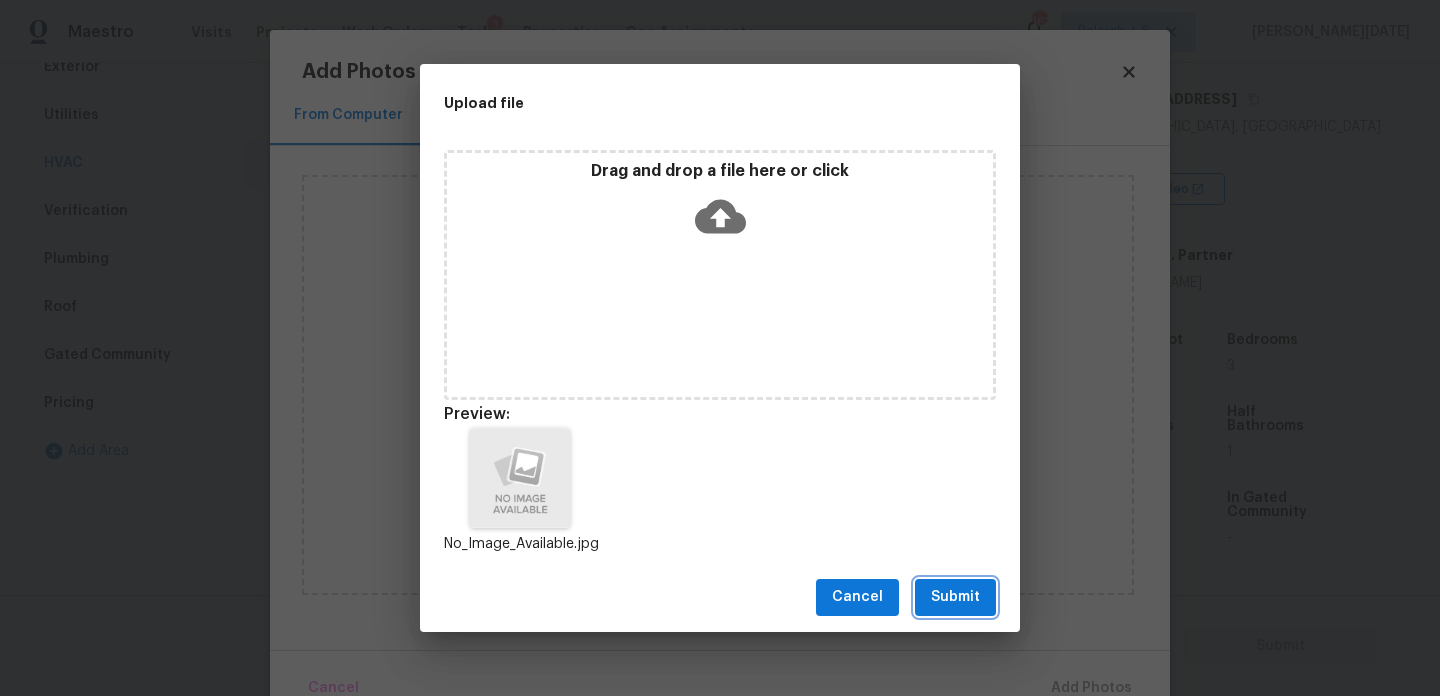 click on "Submit" at bounding box center (955, 597) 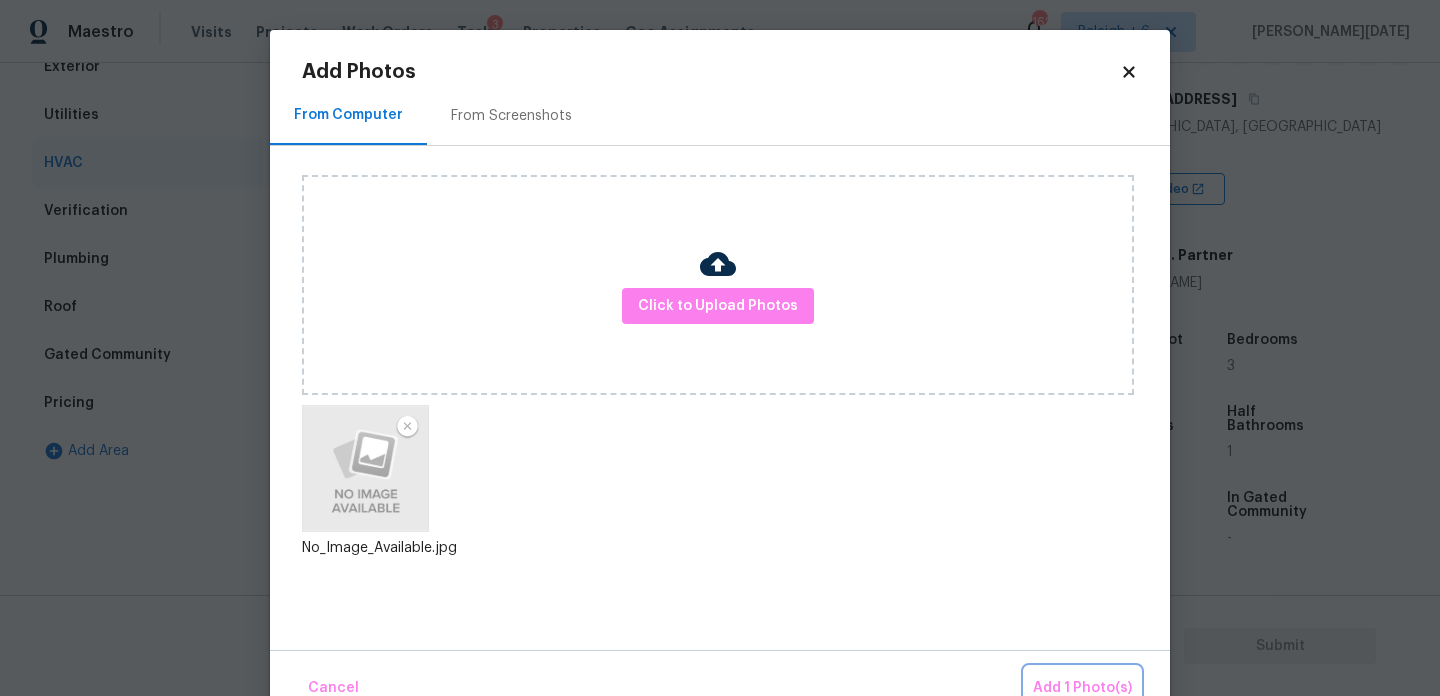 click on "Add 1 Photo(s)" at bounding box center [1082, 688] 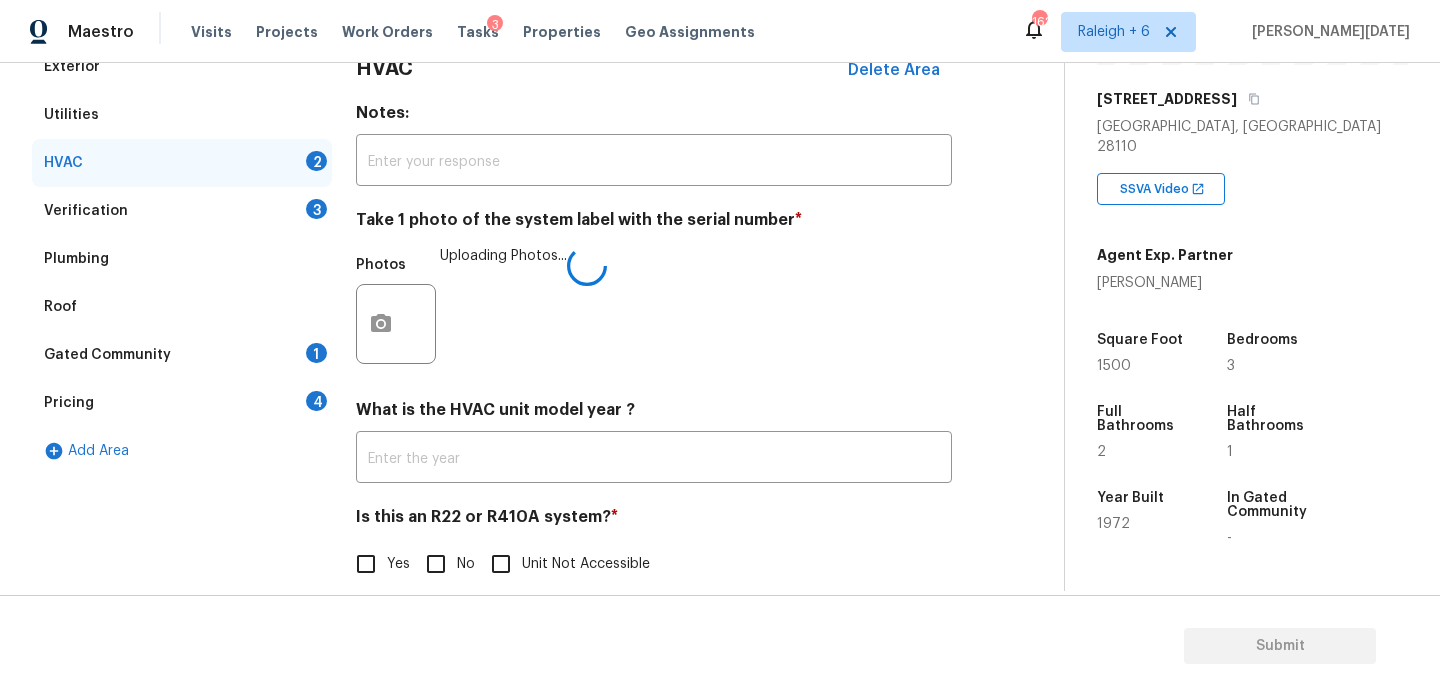 click on "Is this an R22 or R410A system?  *" at bounding box center (654, 521) 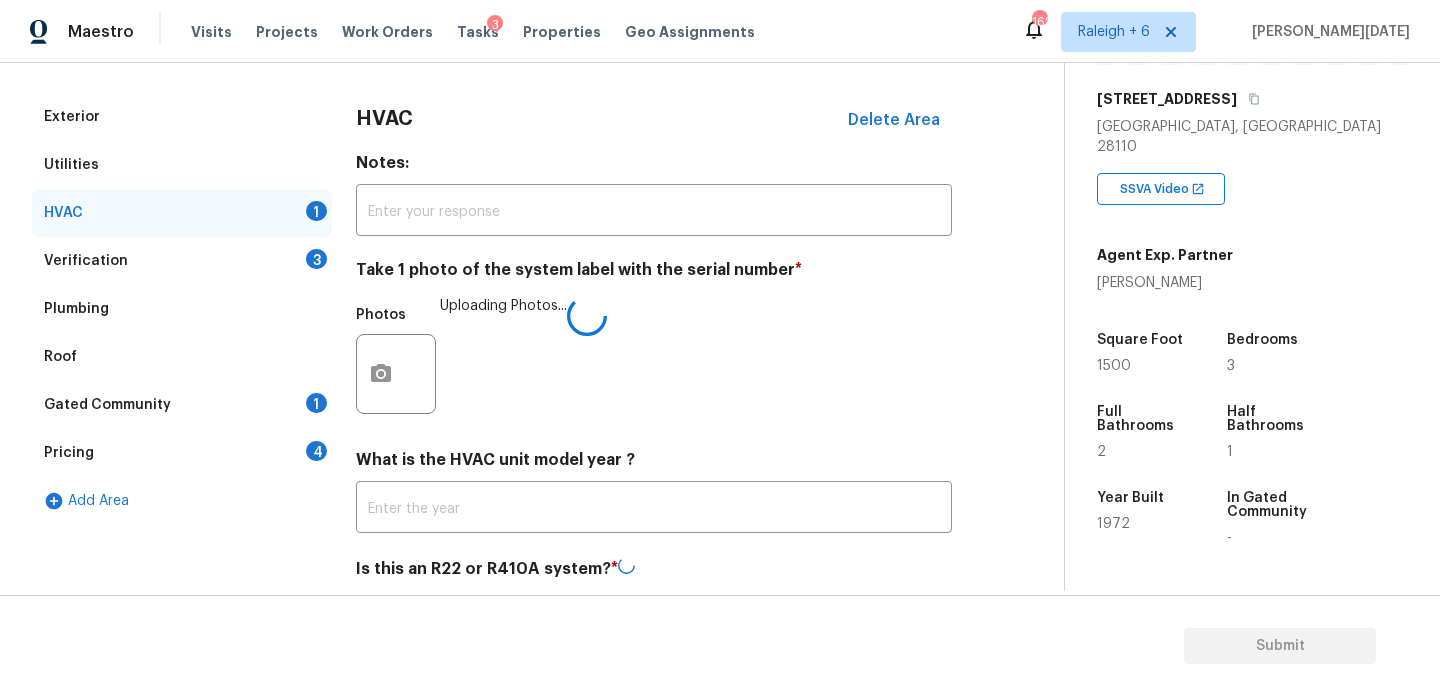 scroll, scrollTop: 254, scrollLeft: 0, axis: vertical 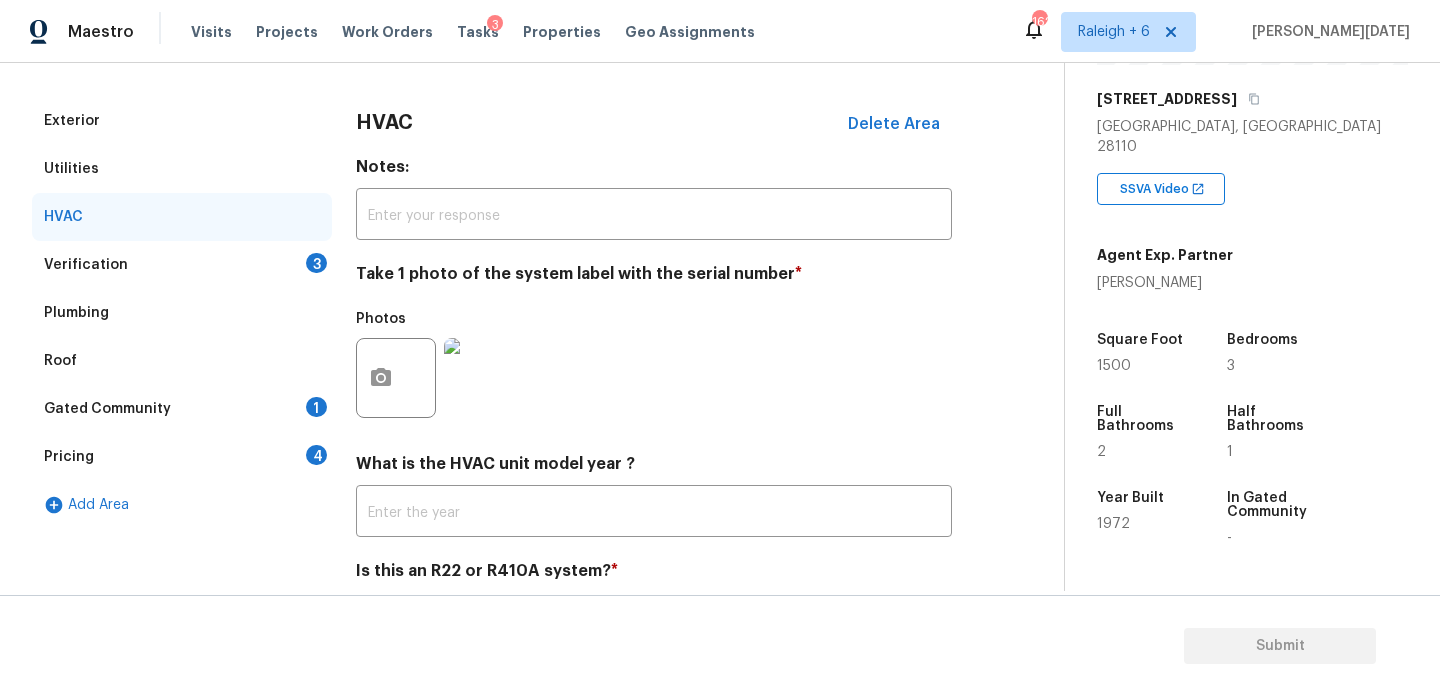 click on "Verification 3" at bounding box center (182, 265) 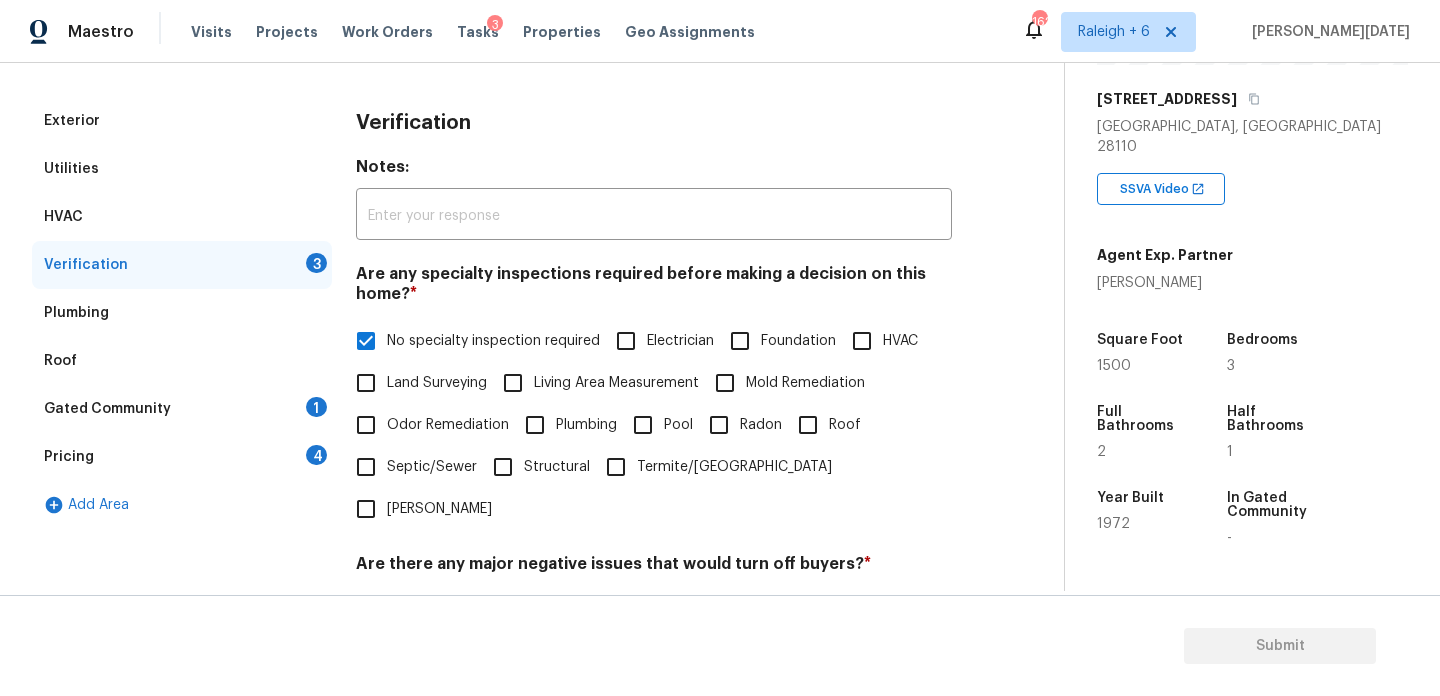 scroll, scrollTop: 507, scrollLeft: 0, axis: vertical 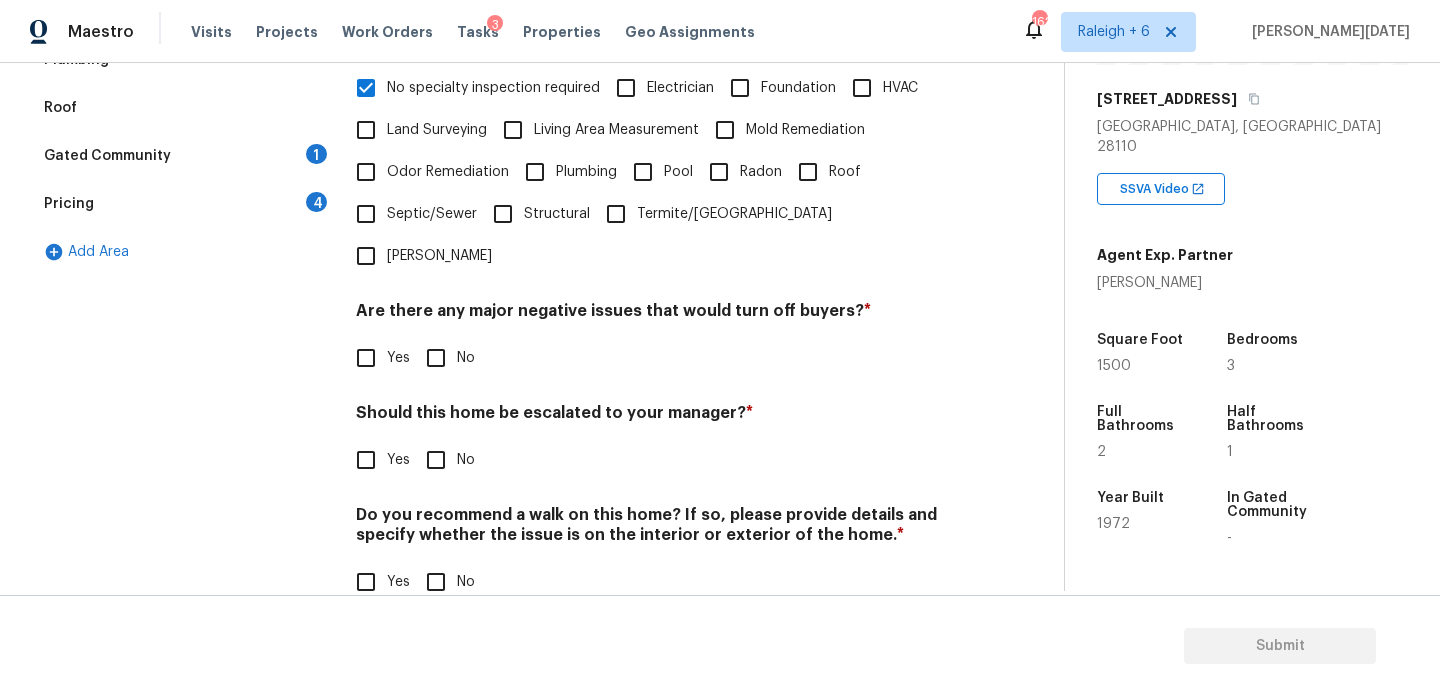 click on "No" at bounding box center [436, 358] 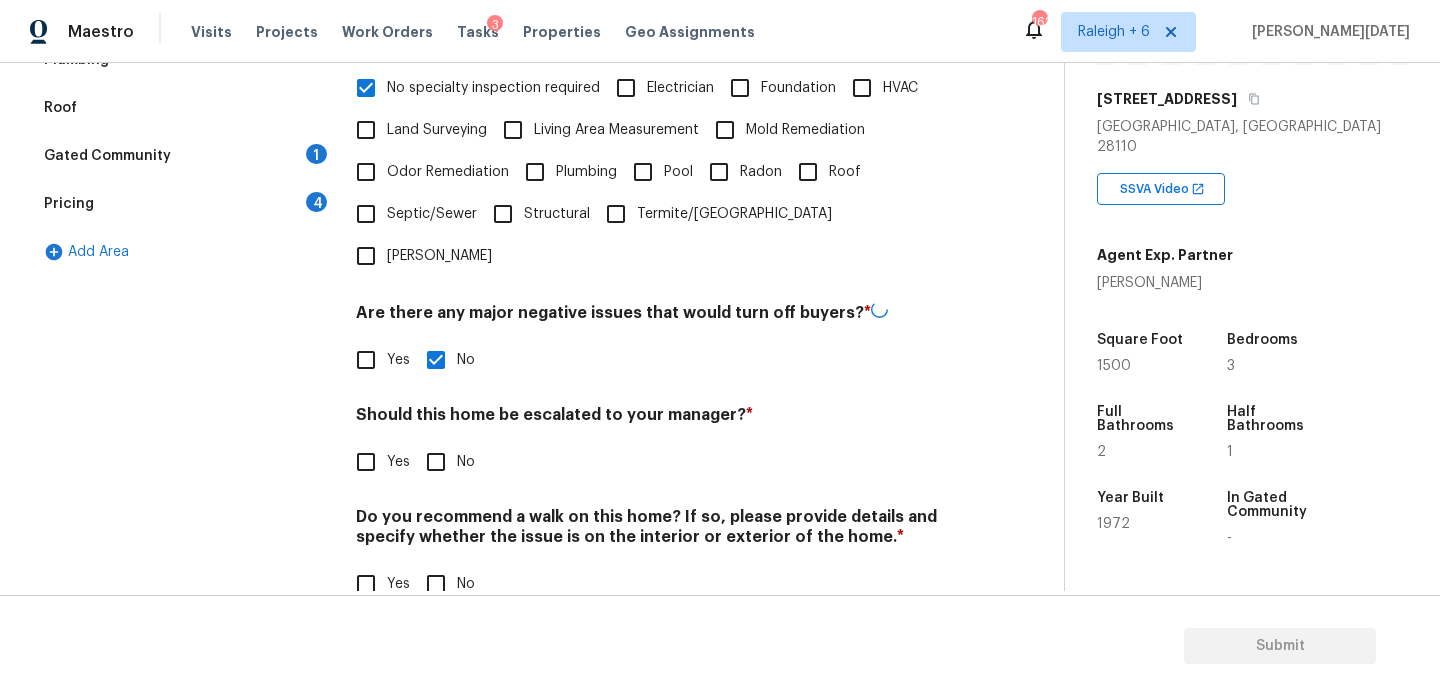 click on "Verification Notes: ​ Are any specialty inspections required before making a decision on this home?  * No specialty inspection required Electrician Foundation HVAC Land Surveying Living Area Measurement Mold Remediation Odor Remediation Plumbing Pool Radon Roof Septic/Sewer Structural Termite/Pest Wells Are there any major negative issues that would turn off buyers?  * Yes No Should this home be escalated to your manager?  * Yes No Do you recommend a walk on this home? If so, please provide details and specify whether the issue is on the interior or exterior of the home.  * Yes No" at bounding box center [654, 236] 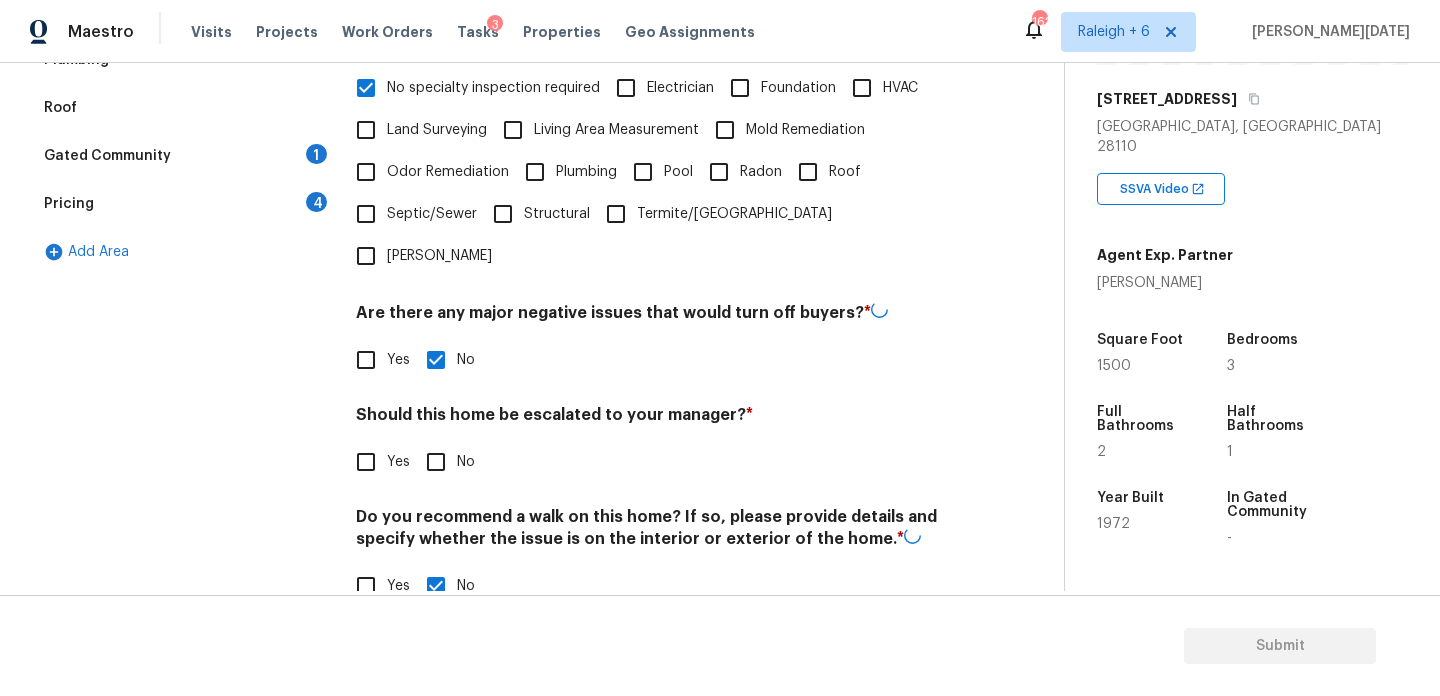 click on "Verification Notes: ​ Are any specialty inspections required before making a decision on this home?  * No specialty inspection required Electrician Foundation HVAC Land Surveying Living Area Measurement Mold Remediation Odor Remediation Plumbing Pool Radon Roof Septic/Sewer Structural Termite/Pest Wells Are there any major negative issues that would turn off buyers?  * Yes No Should this home be escalated to your manager?  * Yes No Do you recommend a walk on this home? If so, please provide details and specify whether the issue is on the interior or exterior of the home.  * Yes No" at bounding box center [654, 237] 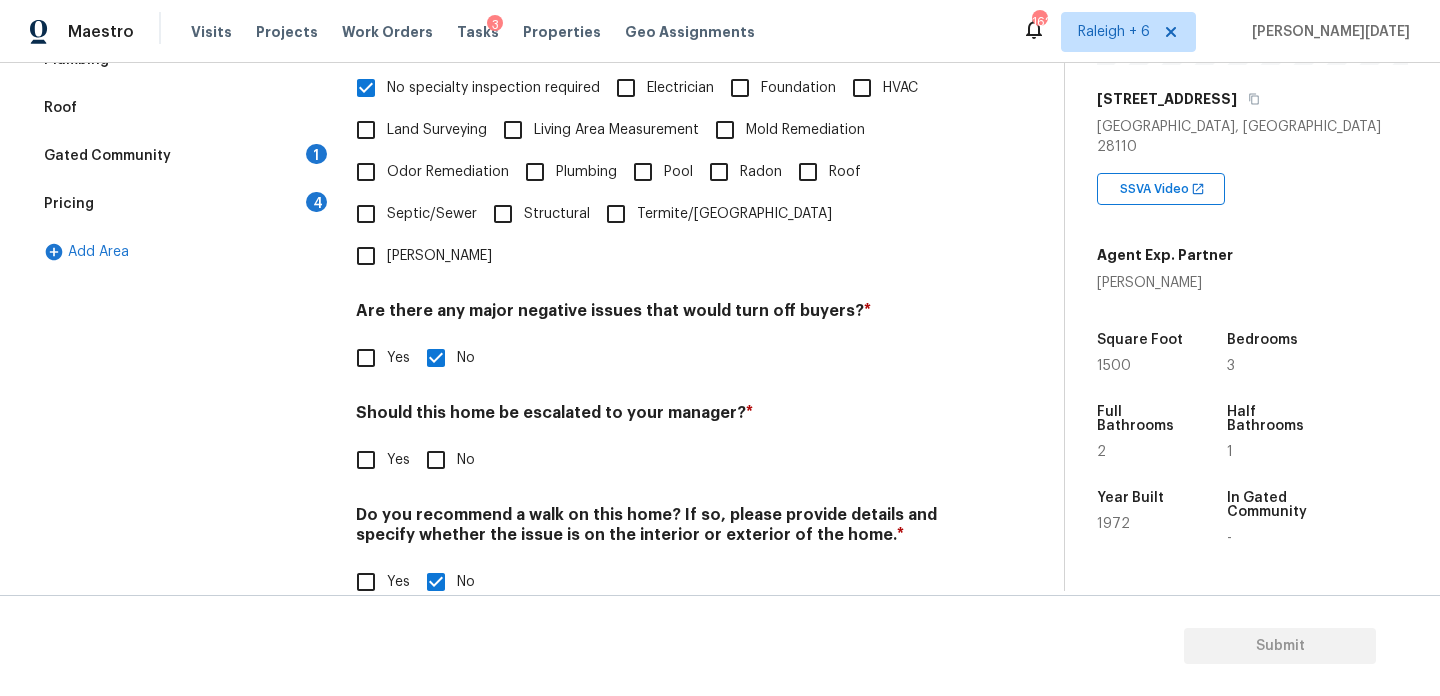 click on "Yes" at bounding box center [366, 460] 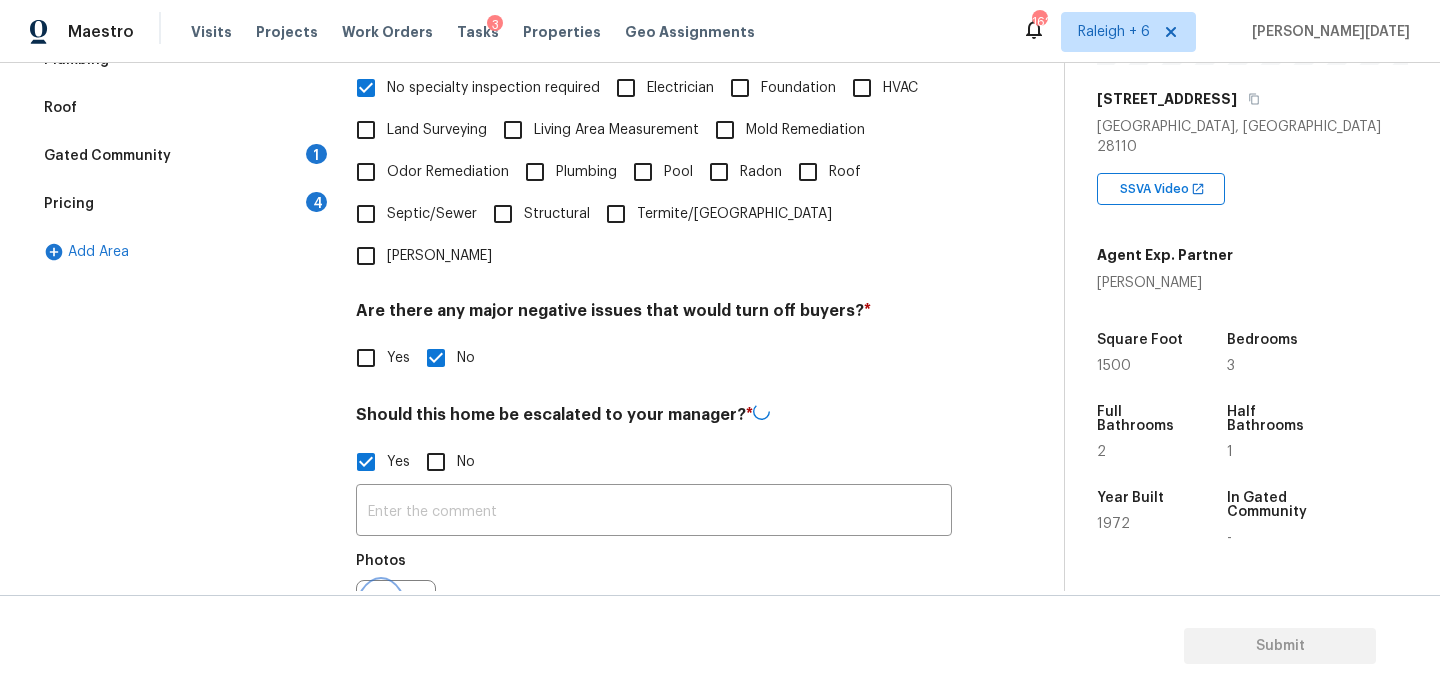 click at bounding box center (381, 620) 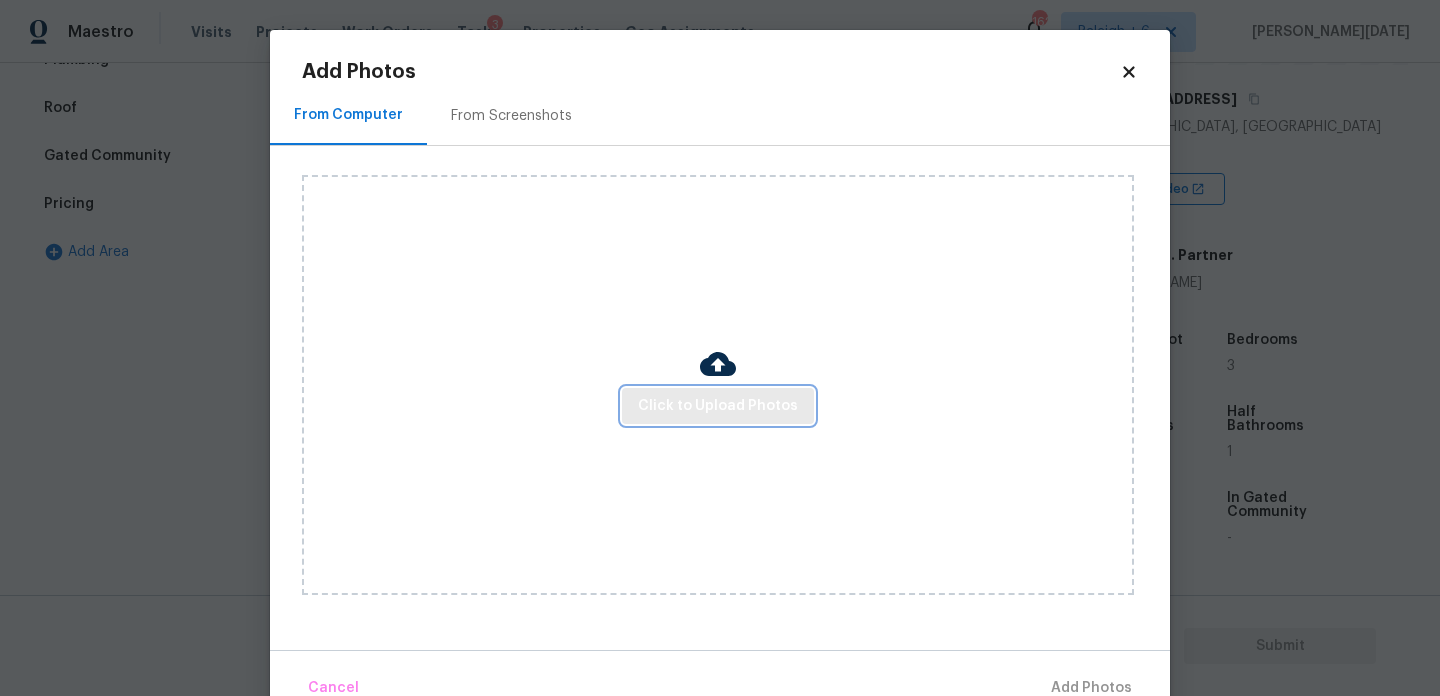 click on "Click to Upload Photos" at bounding box center (718, 406) 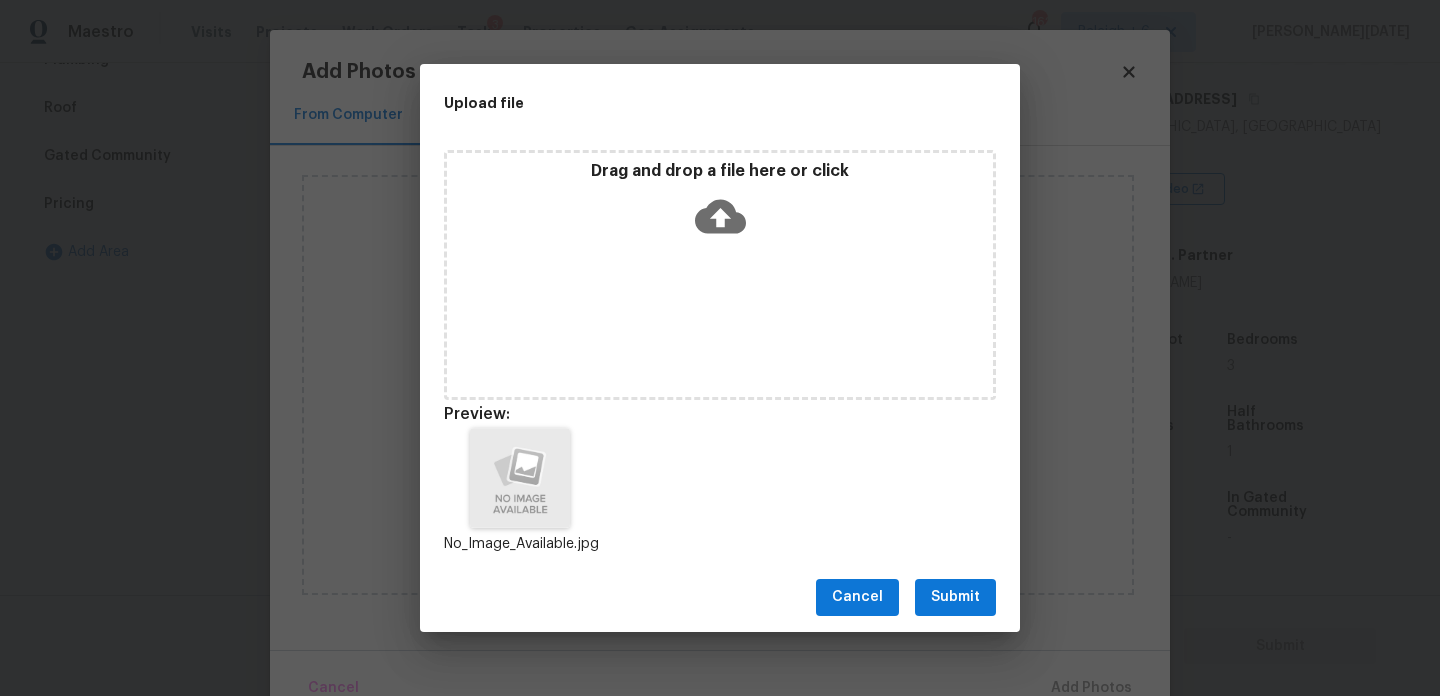 click on "Submit" at bounding box center [955, 597] 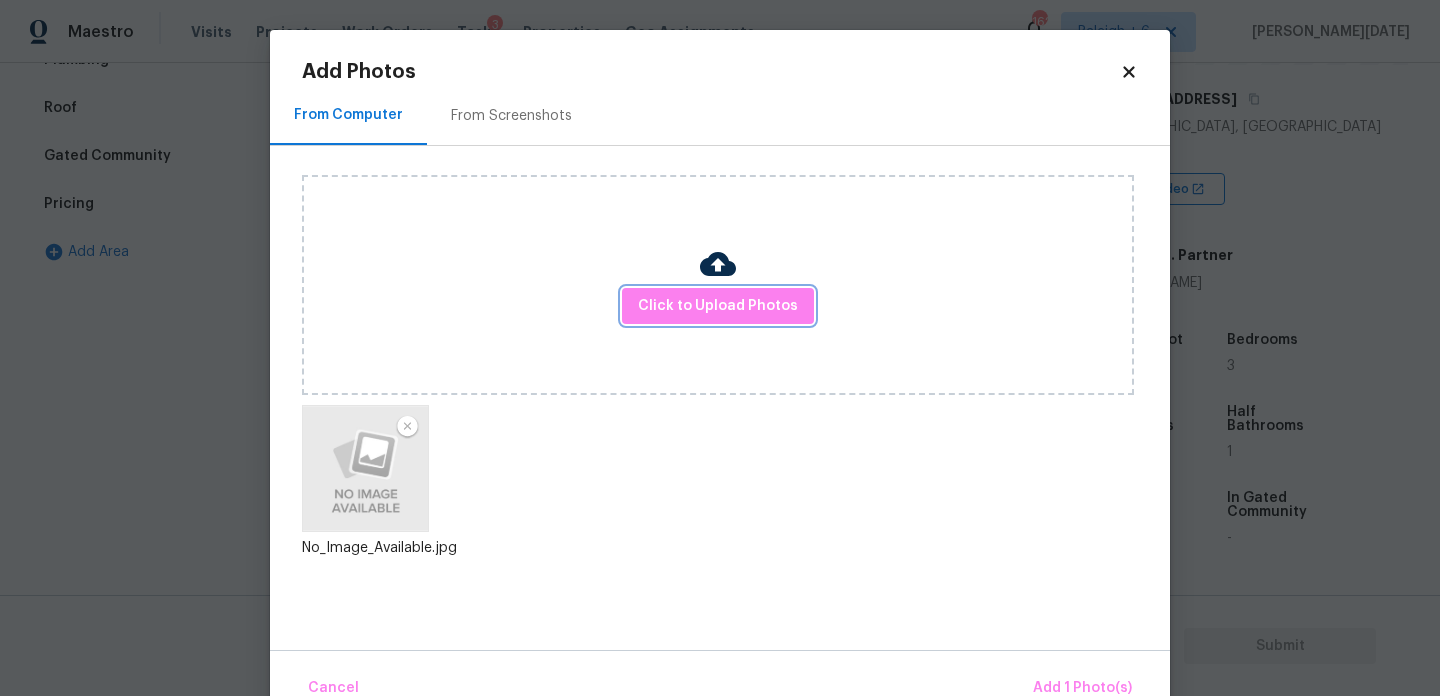 scroll, scrollTop: 44, scrollLeft: 0, axis: vertical 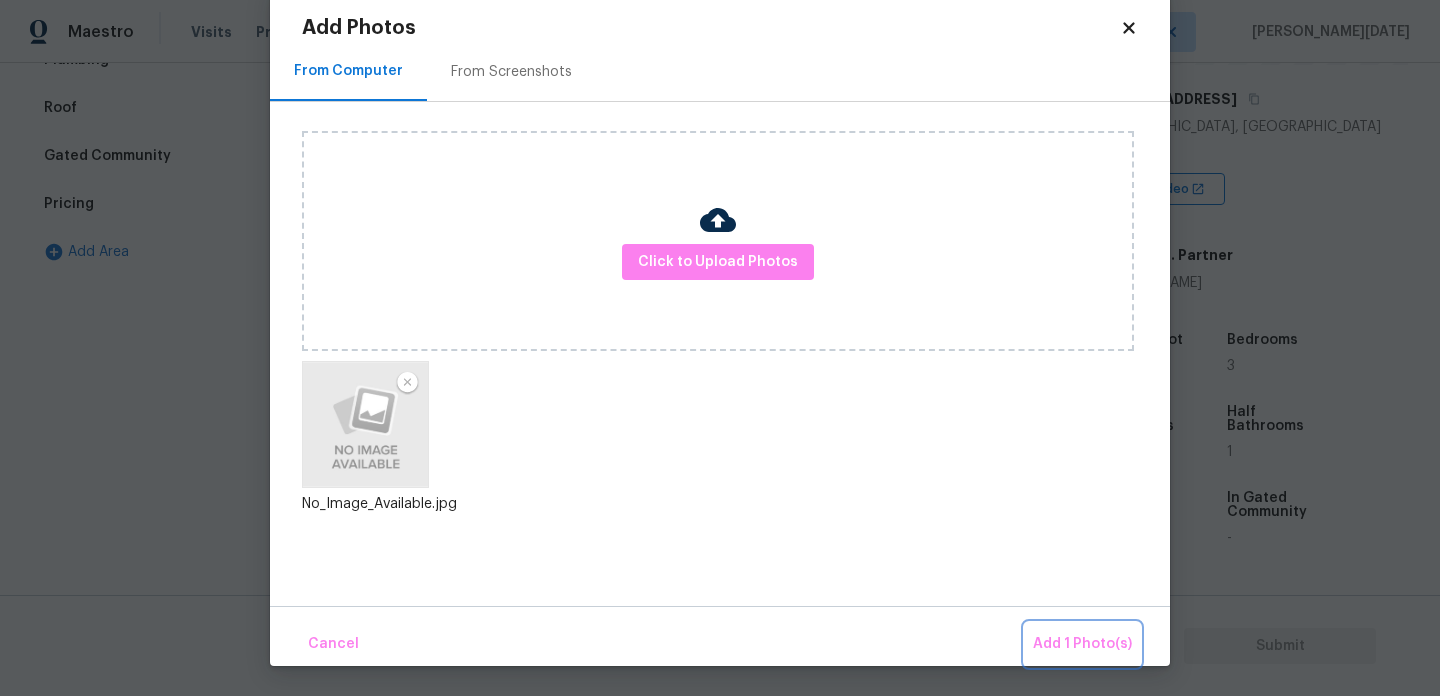 click on "Add 1 Photo(s)" at bounding box center (1082, 644) 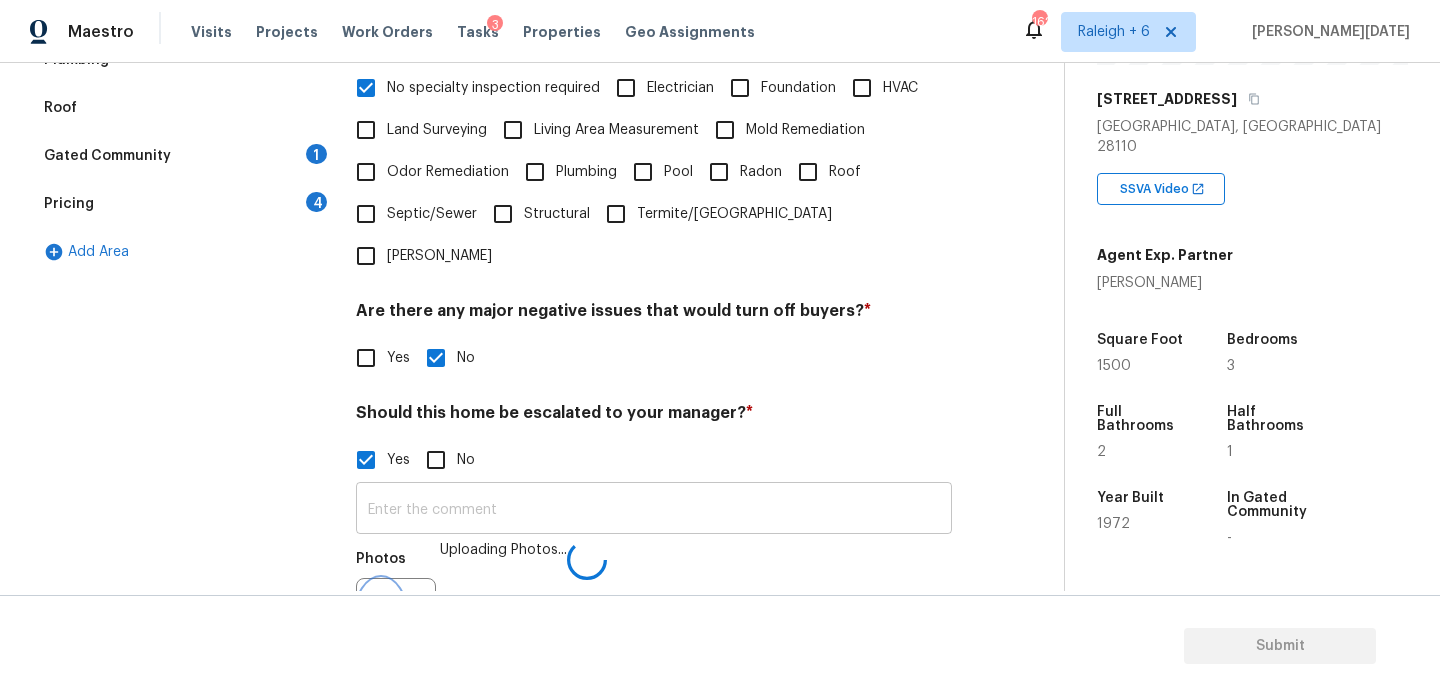 scroll, scrollTop: 532, scrollLeft: 0, axis: vertical 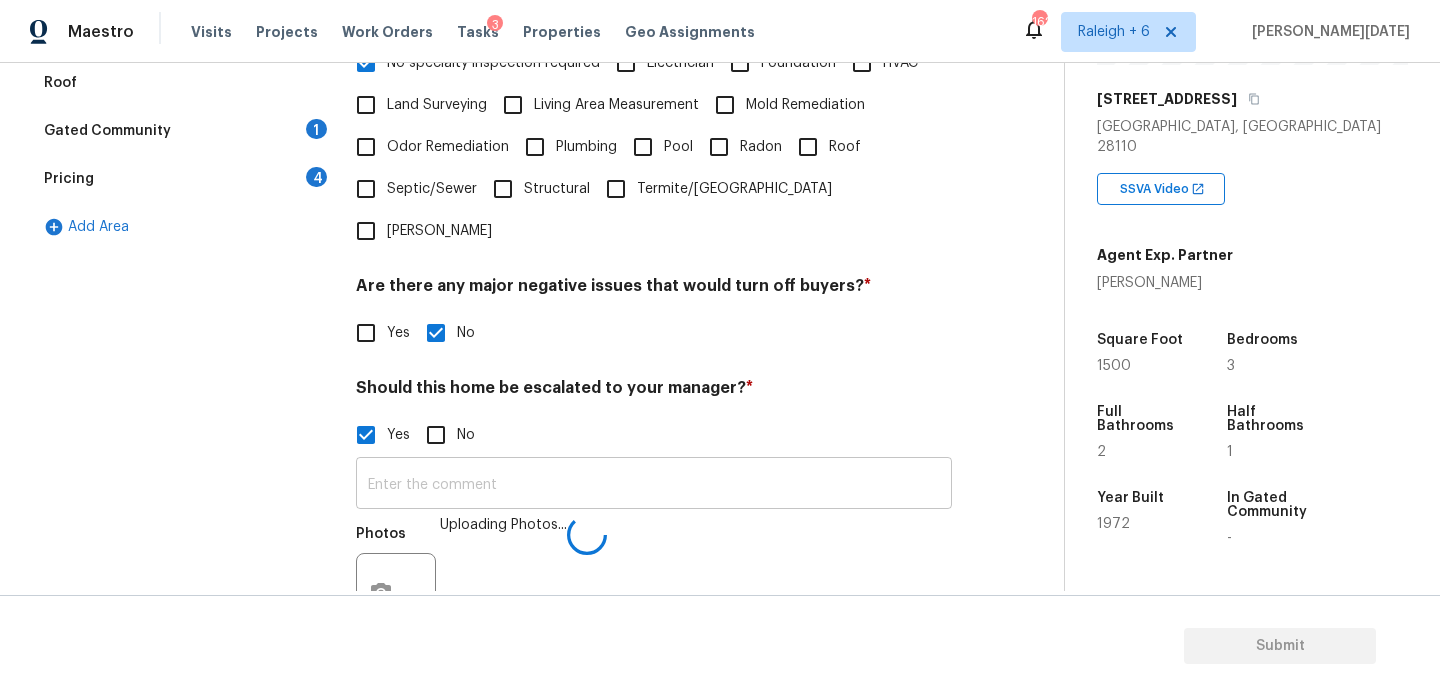 click at bounding box center [654, 485] 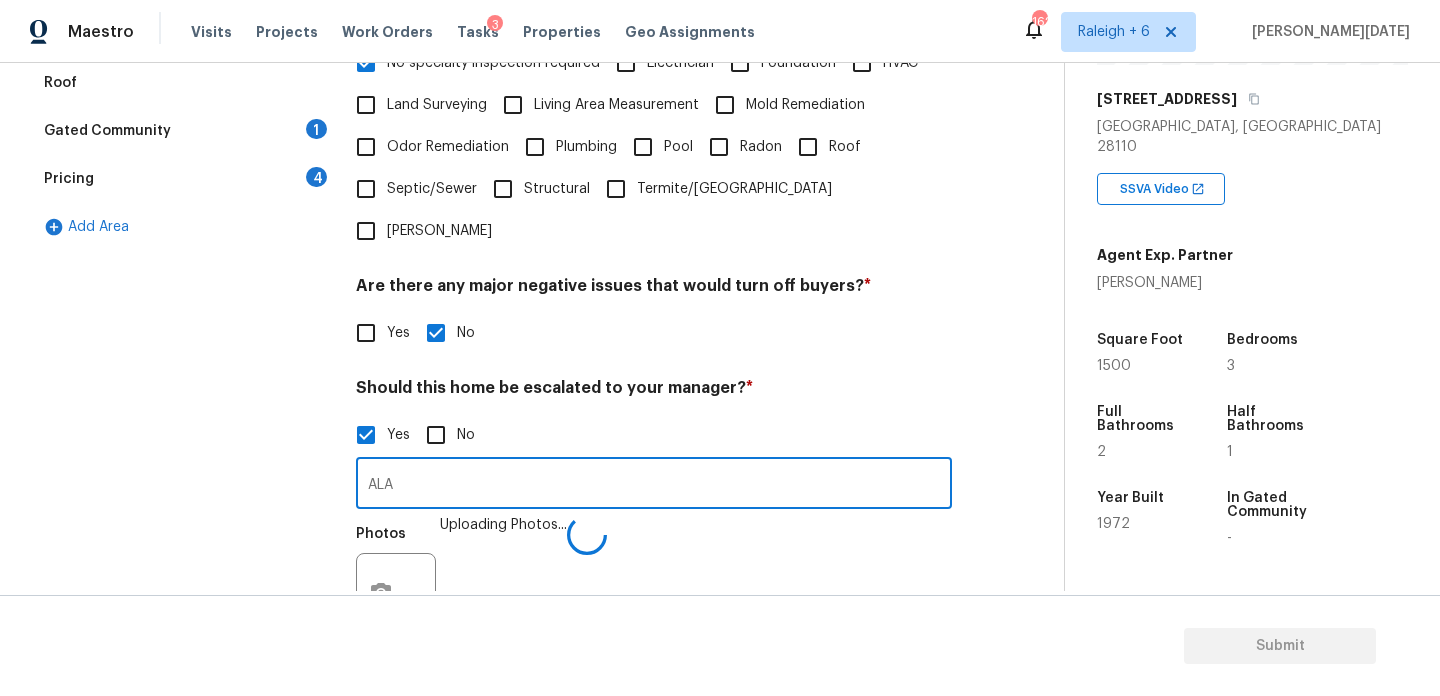 type on "ALA" 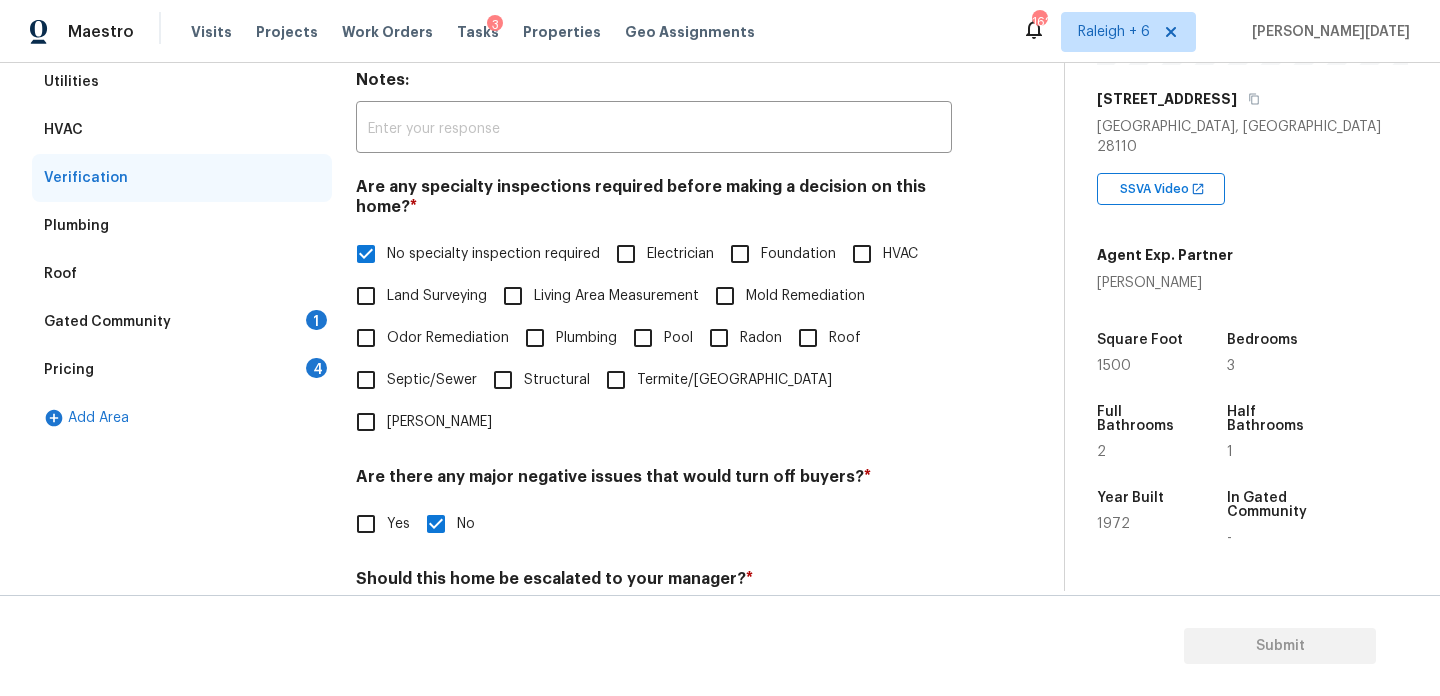 scroll, scrollTop: 304, scrollLeft: 0, axis: vertical 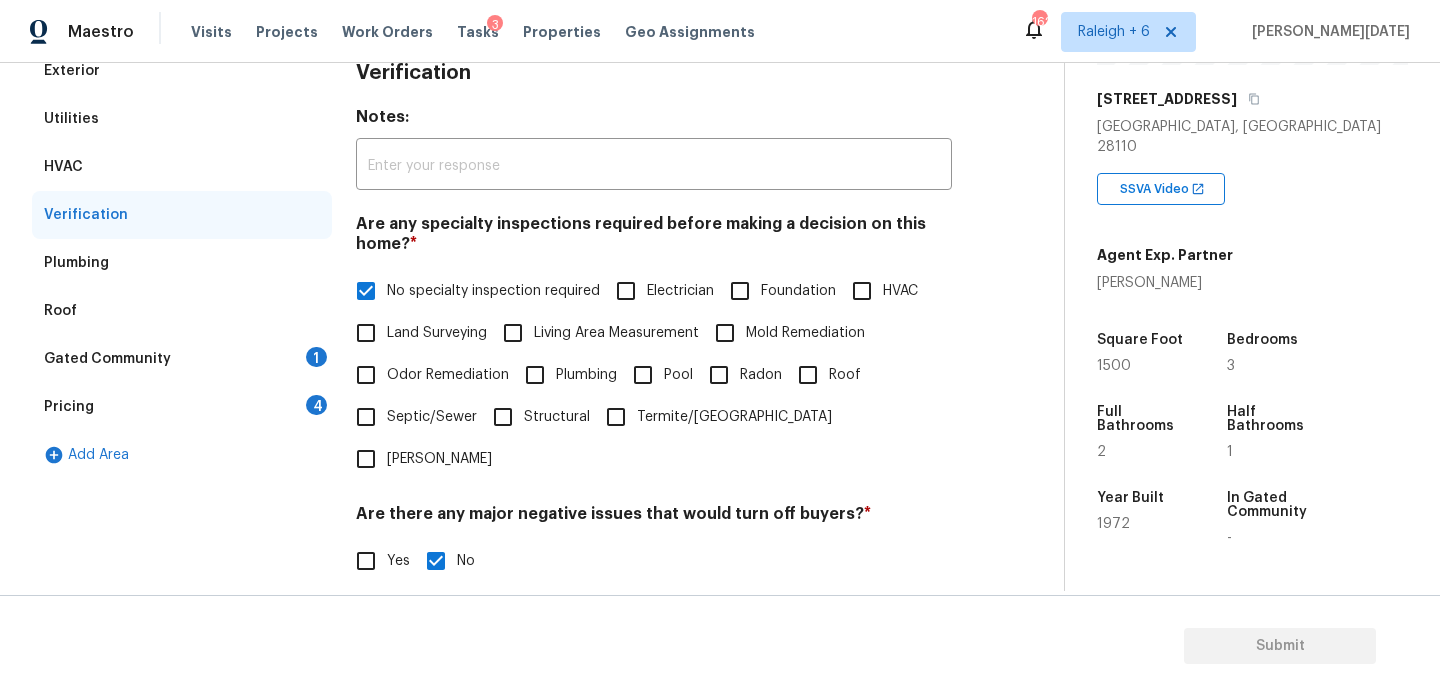 click on "Gated Community 1" at bounding box center [182, 359] 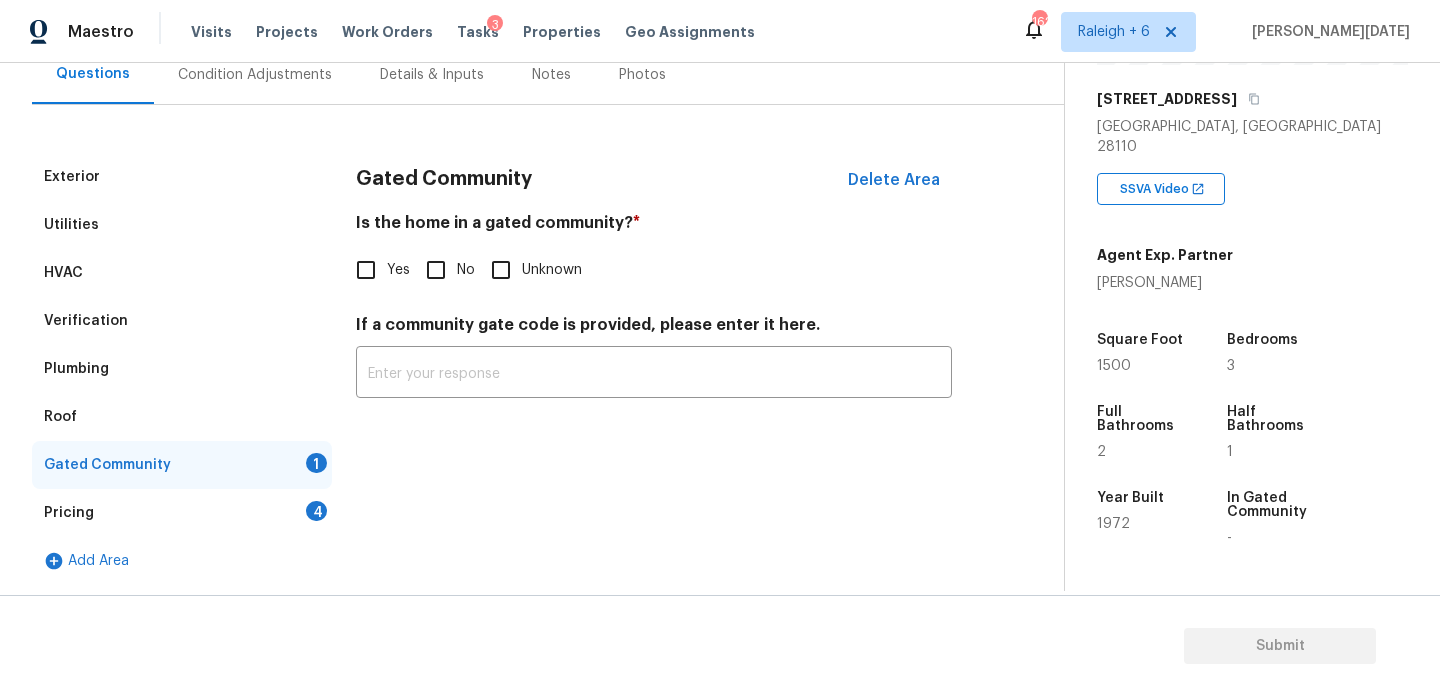 scroll, scrollTop: 198, scrollLeft: 0, axis: vertical 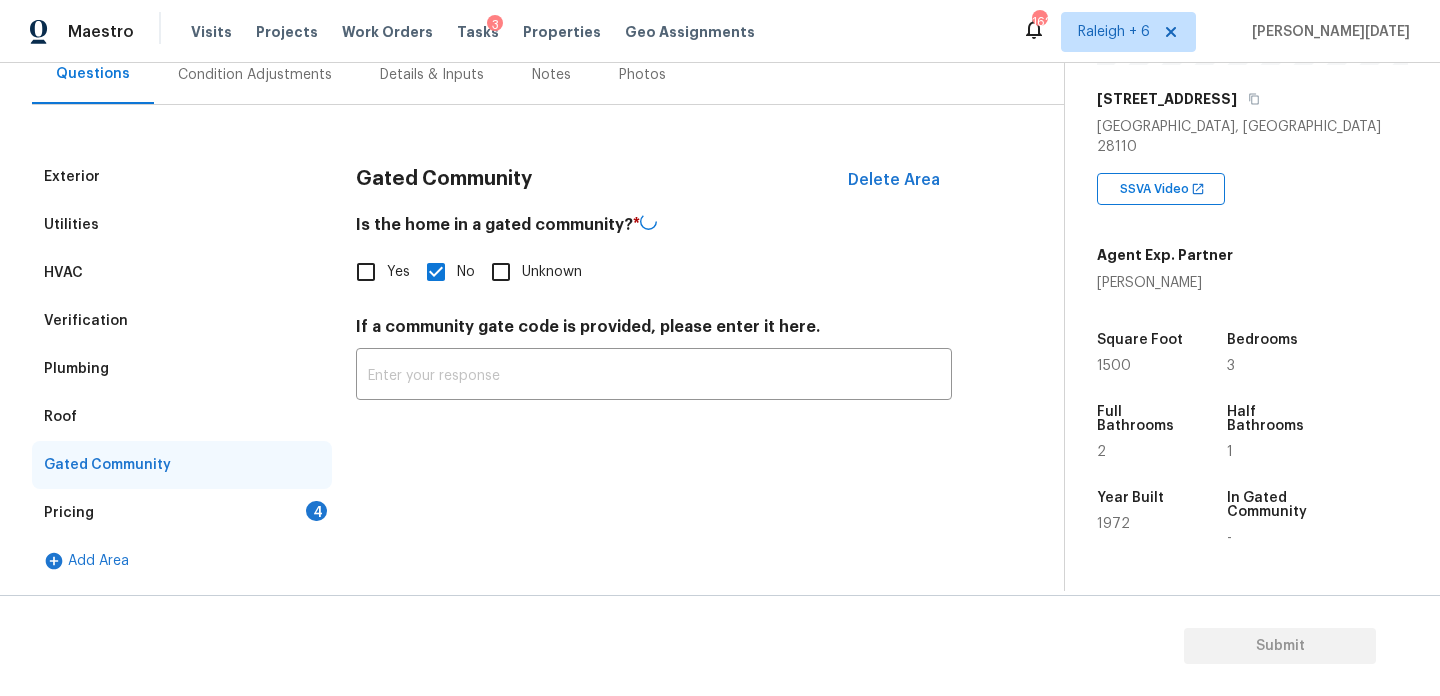 click on "Pricing 4" at bounding box center [182, 513] 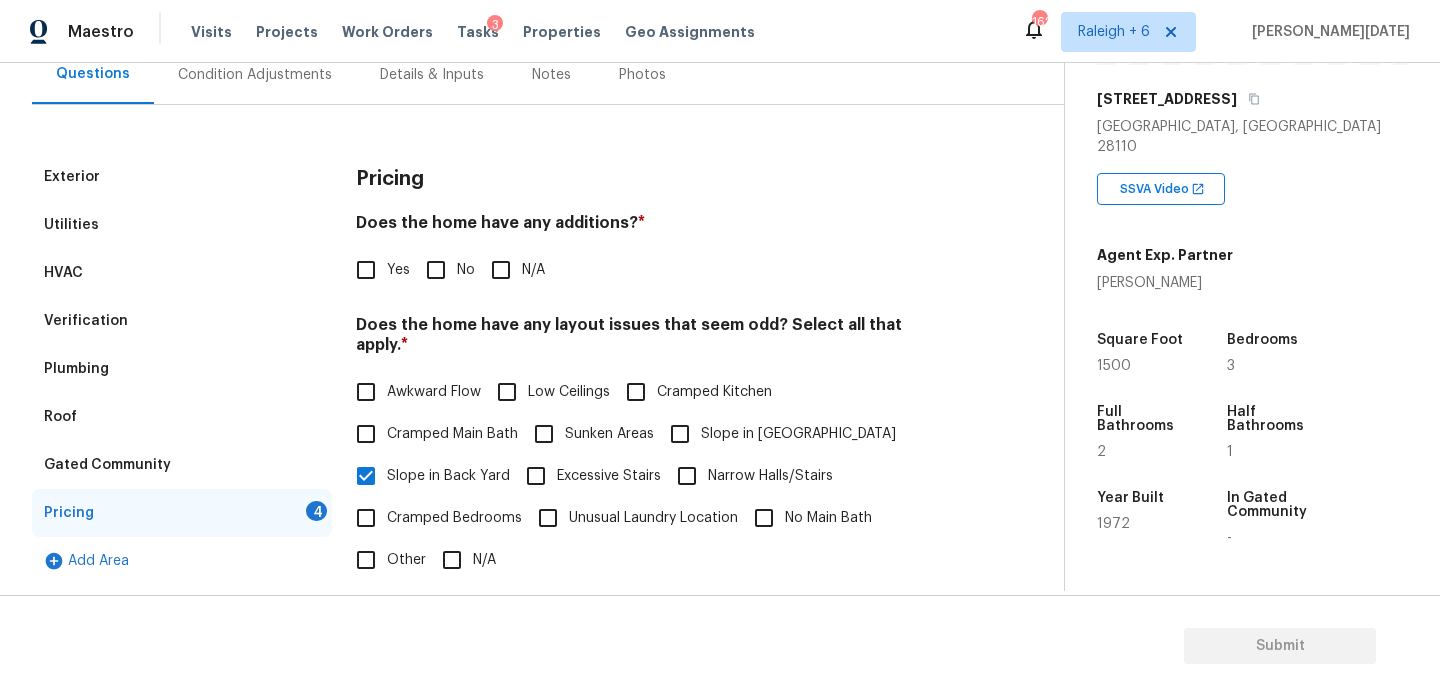 click on "No" at bounding box center [436, 270] 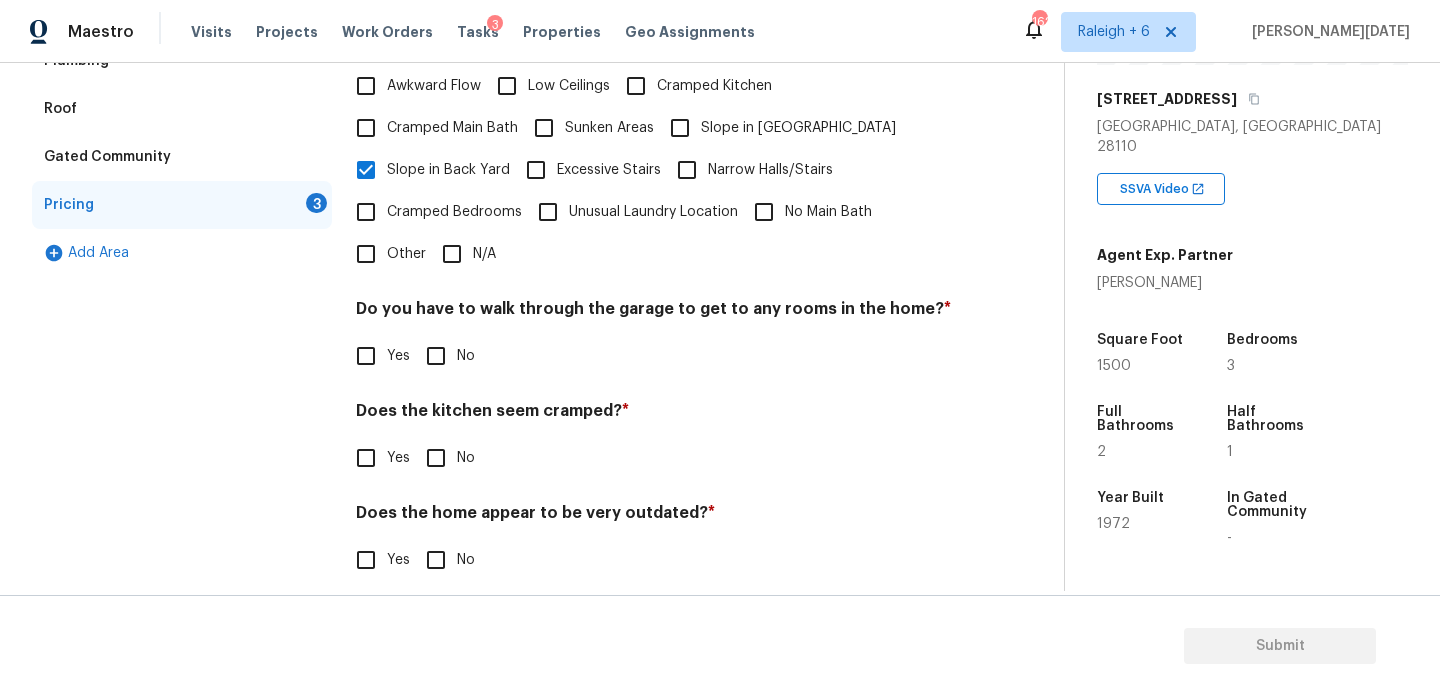 scroll, scrollTop: 504, scrollLeft: 0, axis: vertical 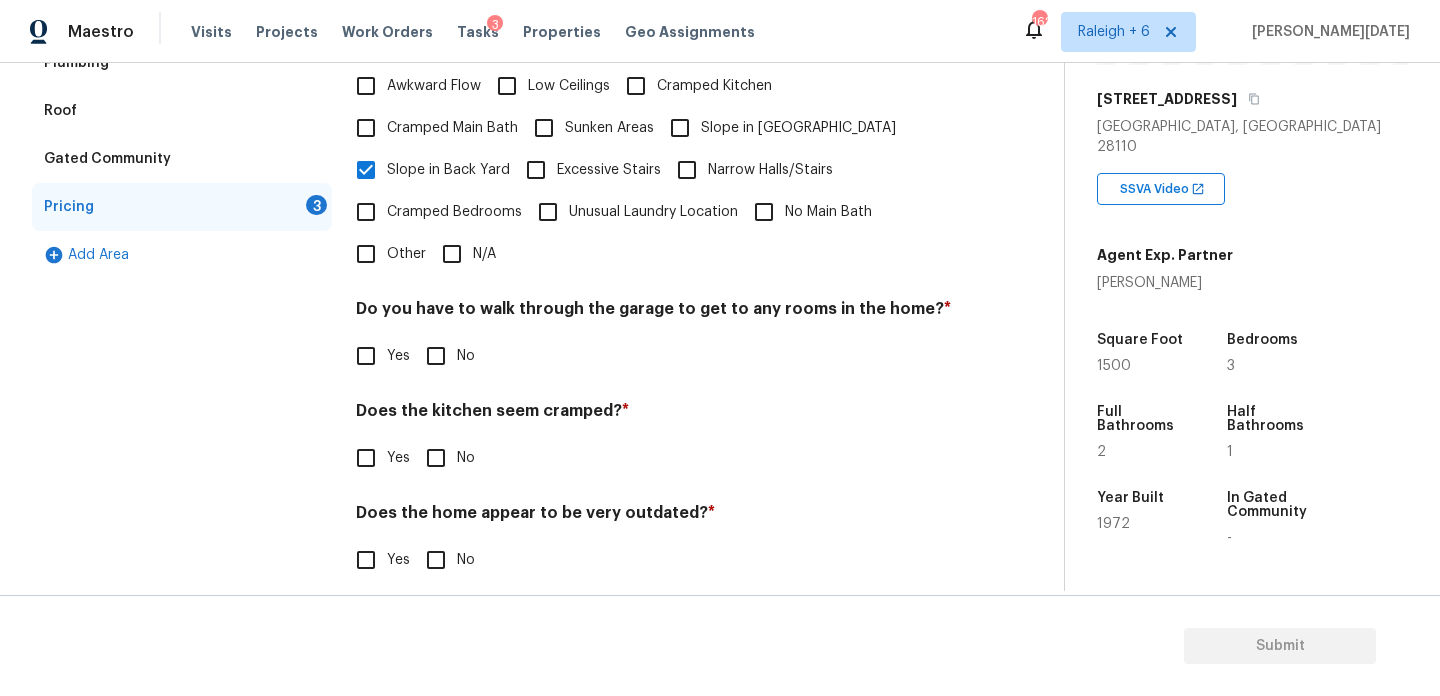 click on "No" at bounding box center [436, 356] 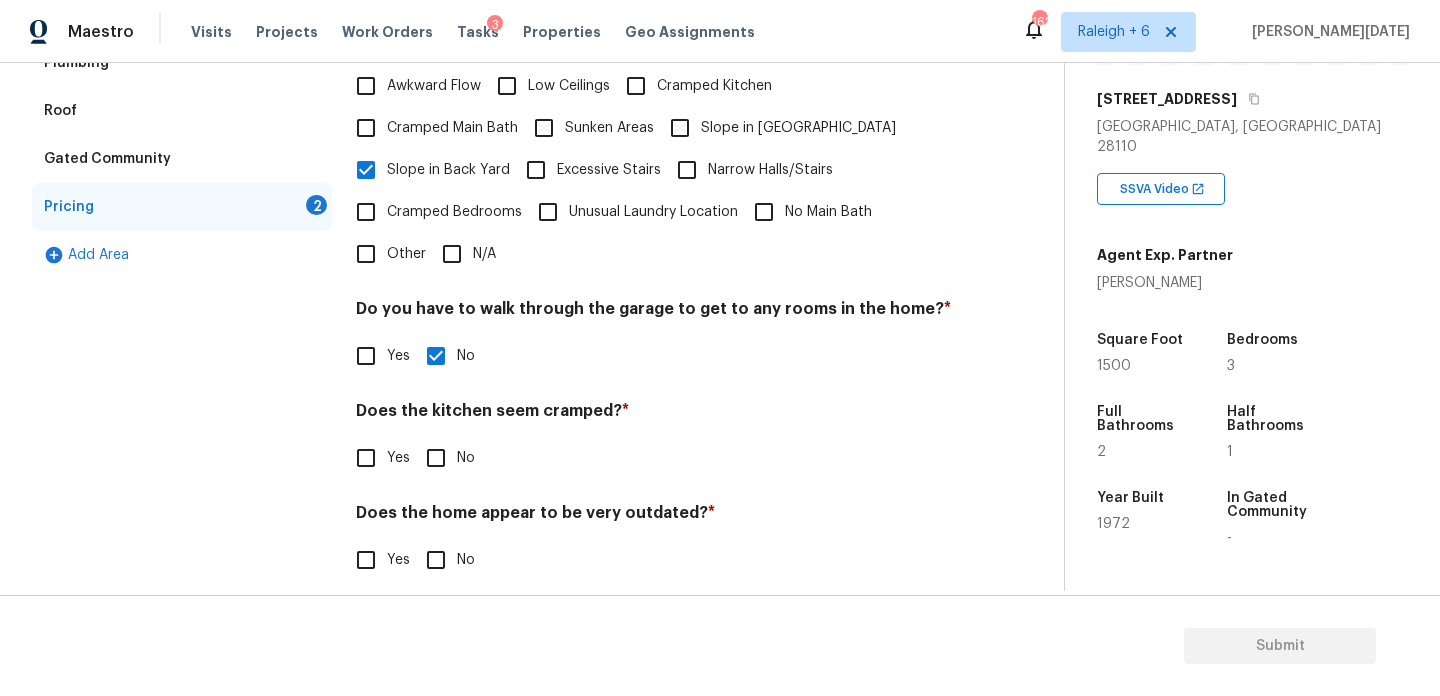 click on "No" at bounding box center (436, 458) 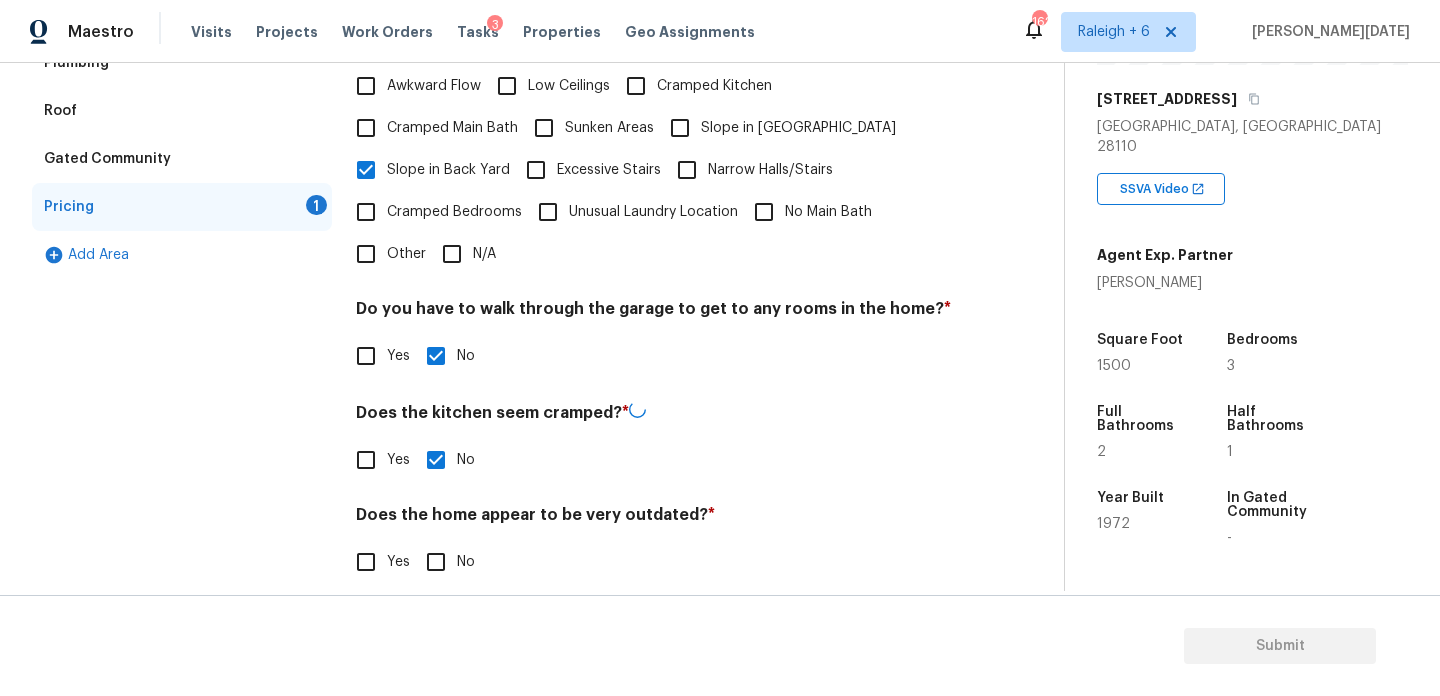 click on "No" at bounding box center [436, 562] 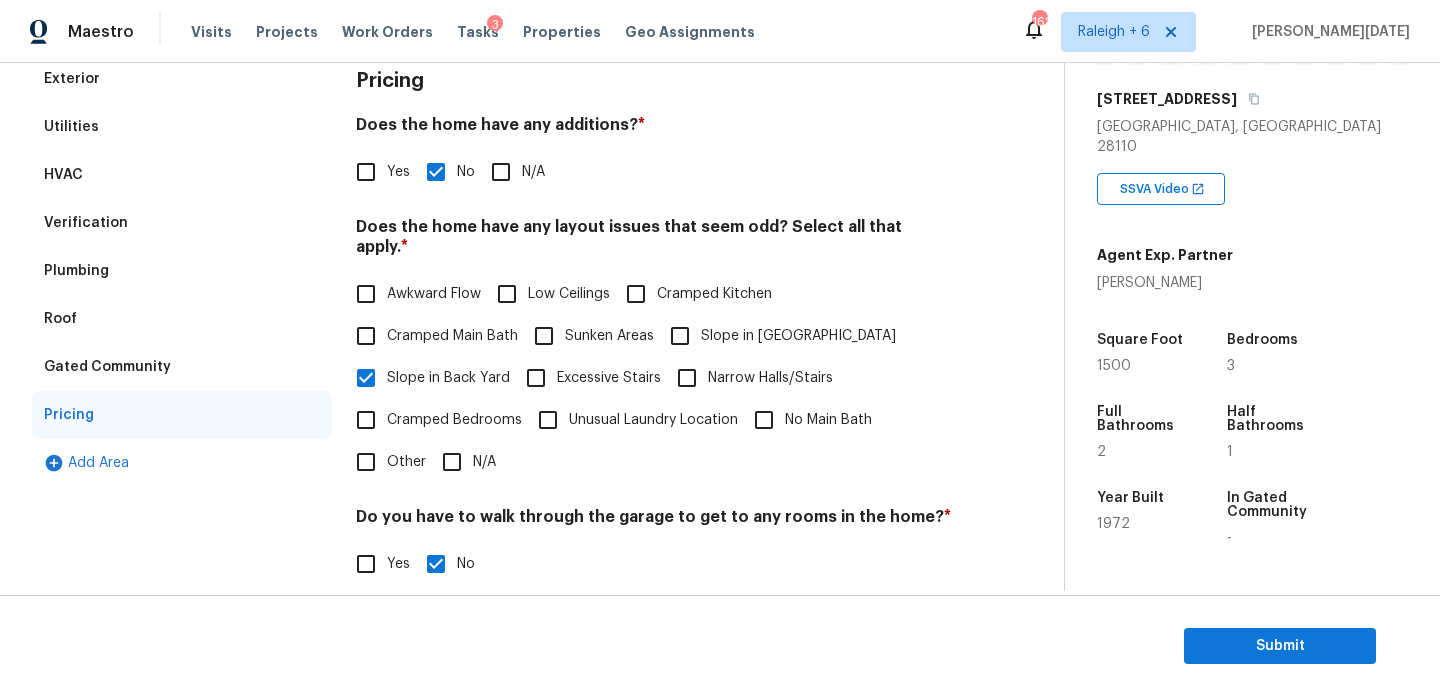 scroll, scrollTop: 264, scrollLeft: 0, axis: vertical 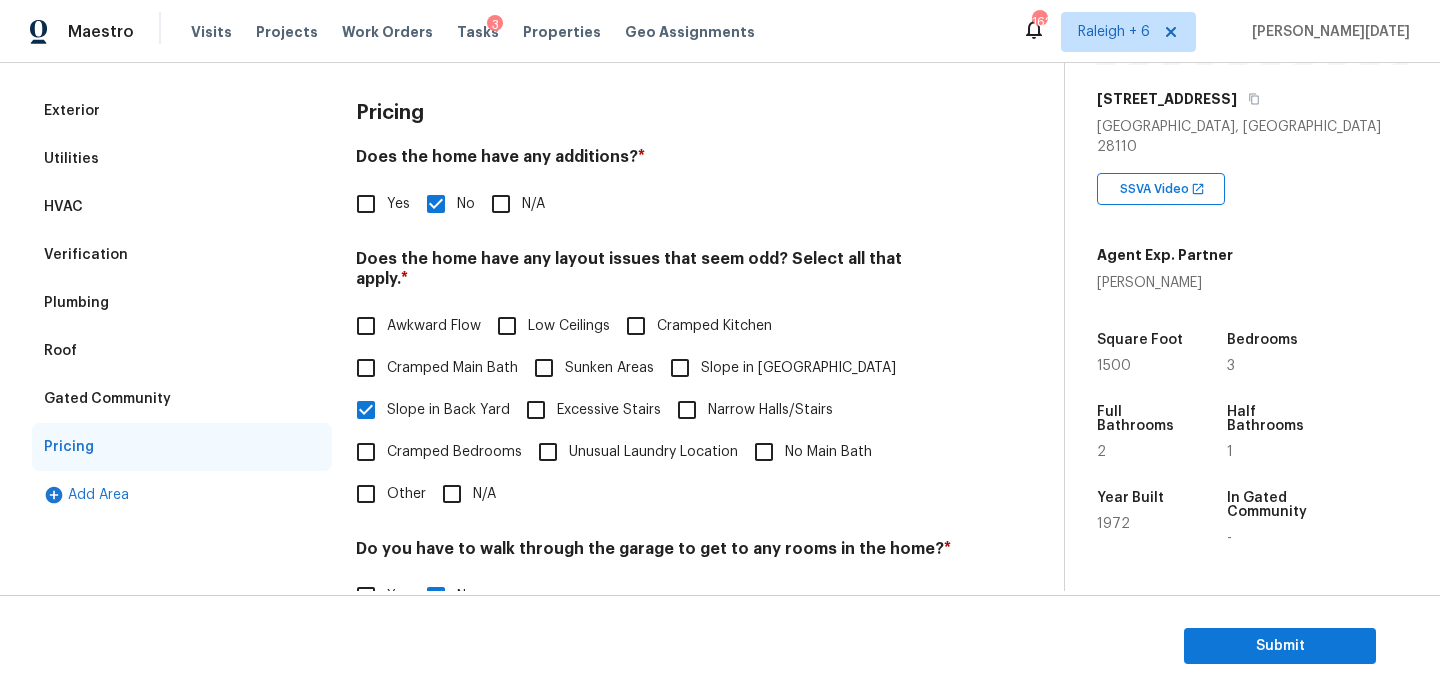 click on "Slope in Front Yard" at bounding box center (680, 368) 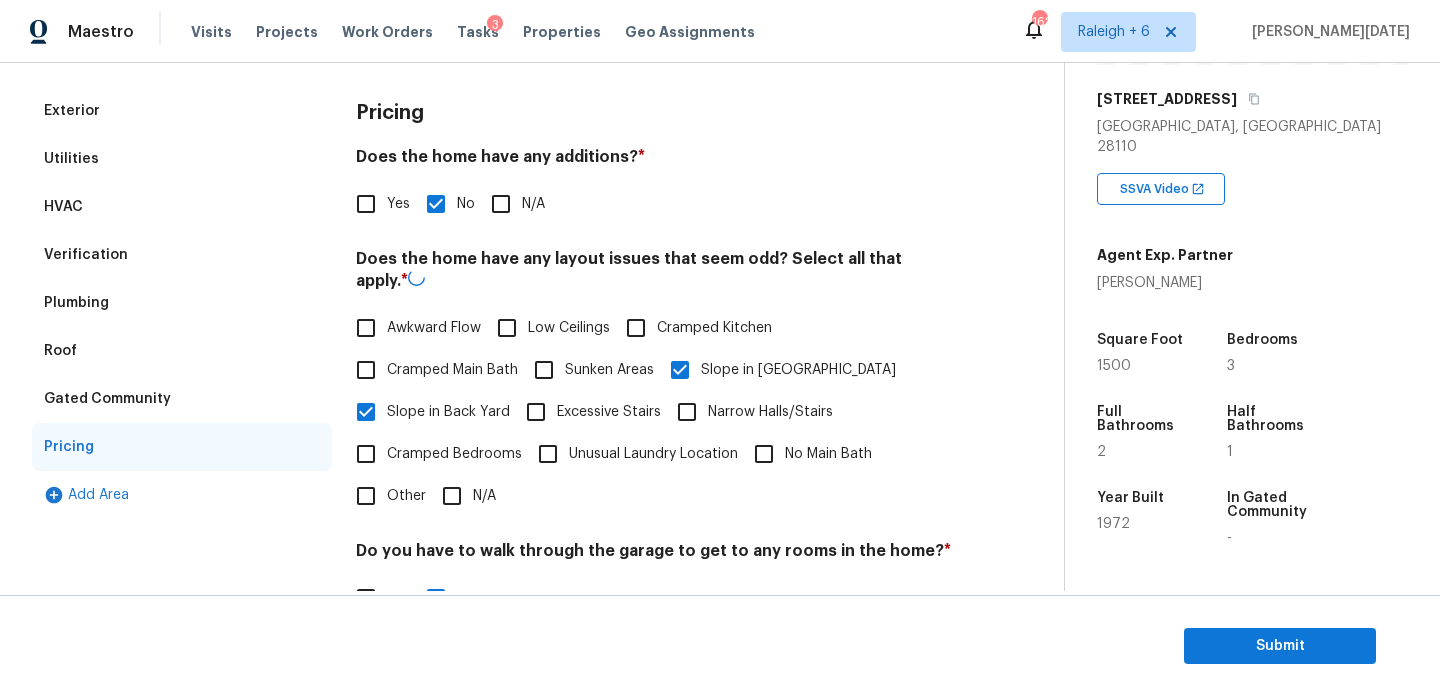 scroll, scrollTop: 0, scrollLeft: 0, axis: both 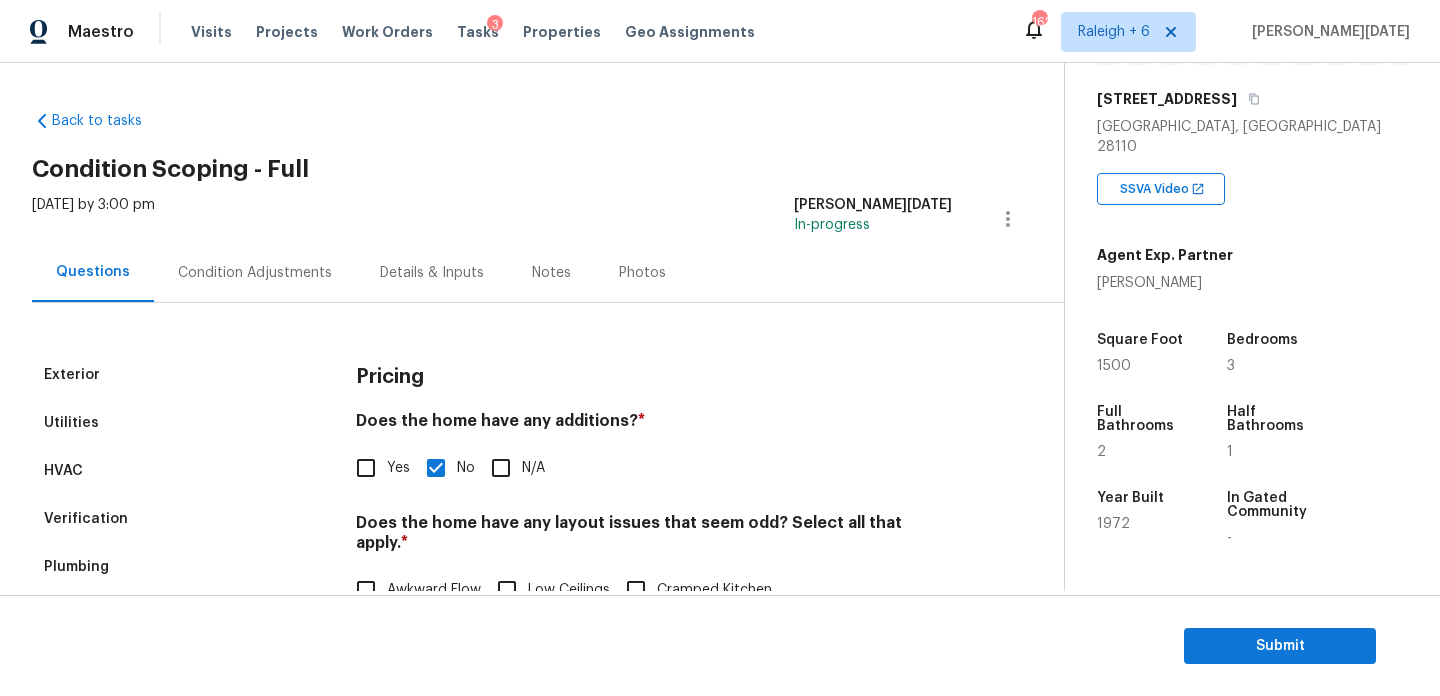 click on "Condition Adjustments" at bounding box center (255, 272) 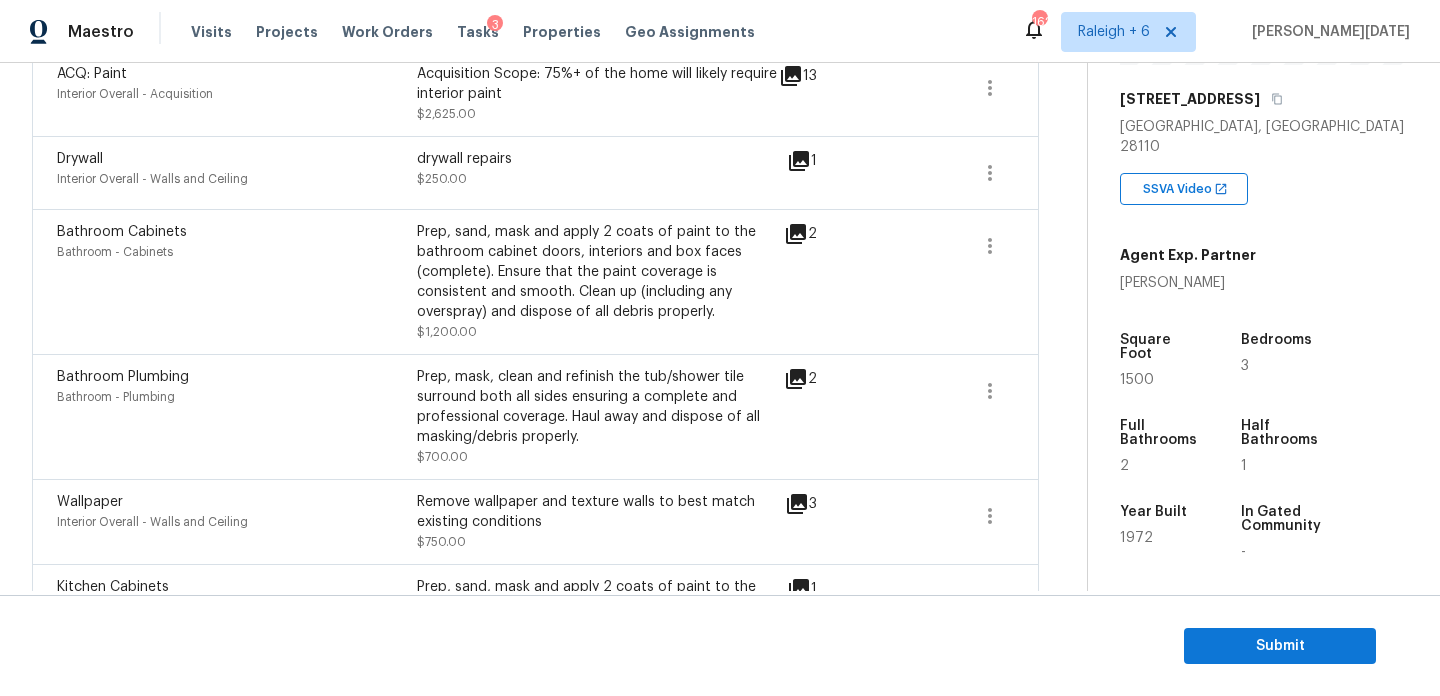scroll, scrollTop: 829, scrollLeft: 0, axis: vertical 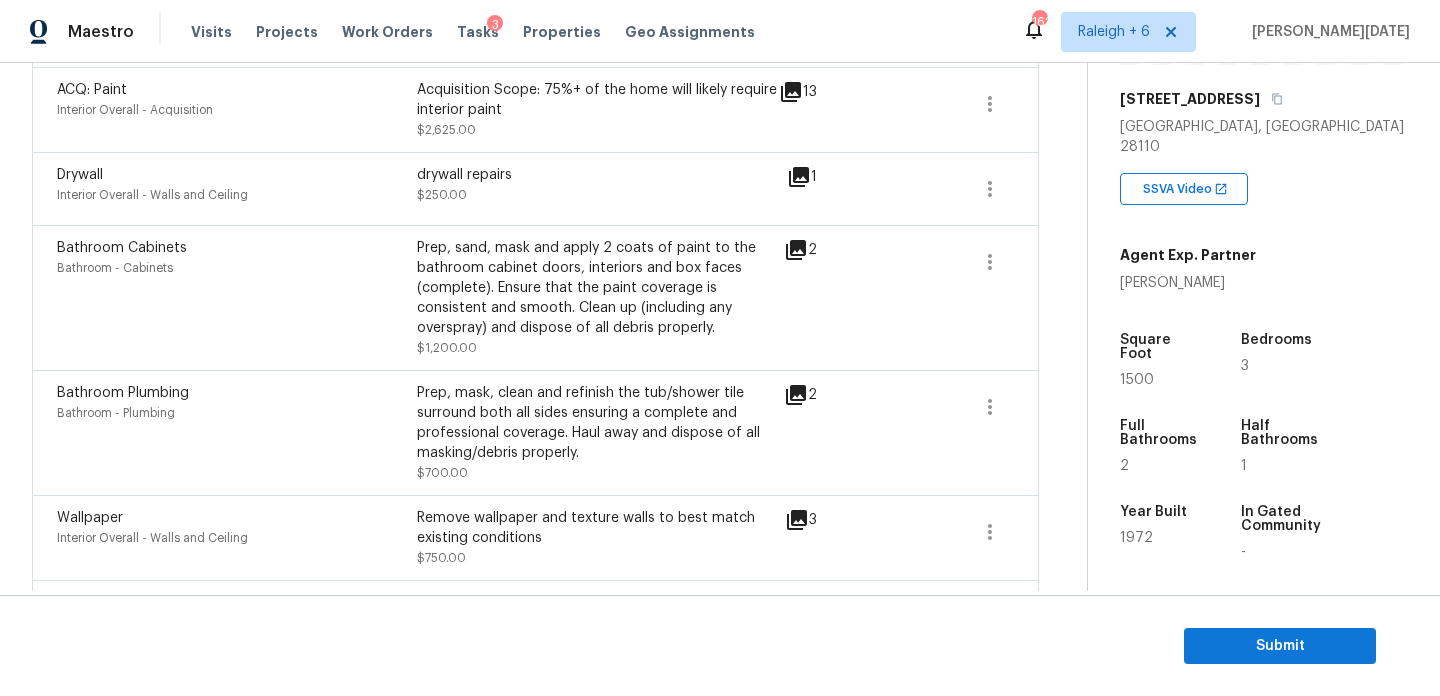click on "drywall repairs" at bounding box center (597, 175) 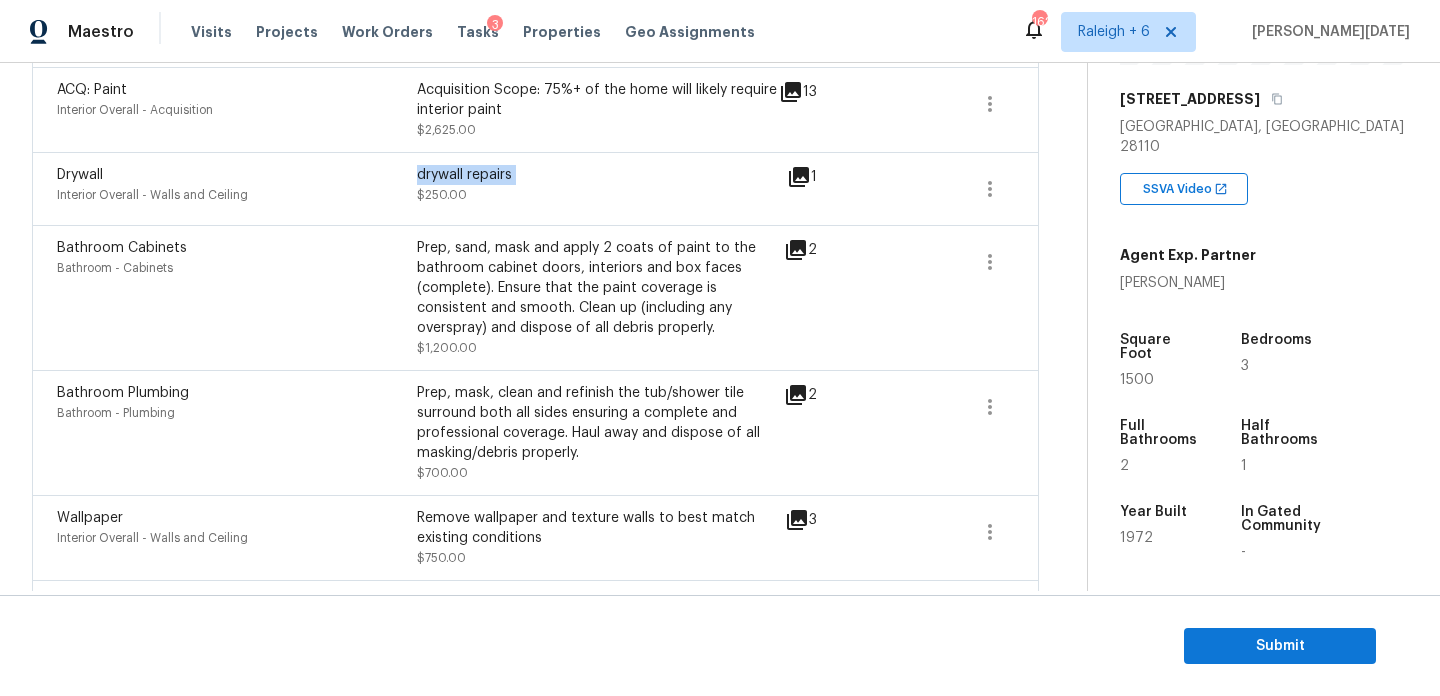 click on "drywall repairs" at bounding box center (597, 175) 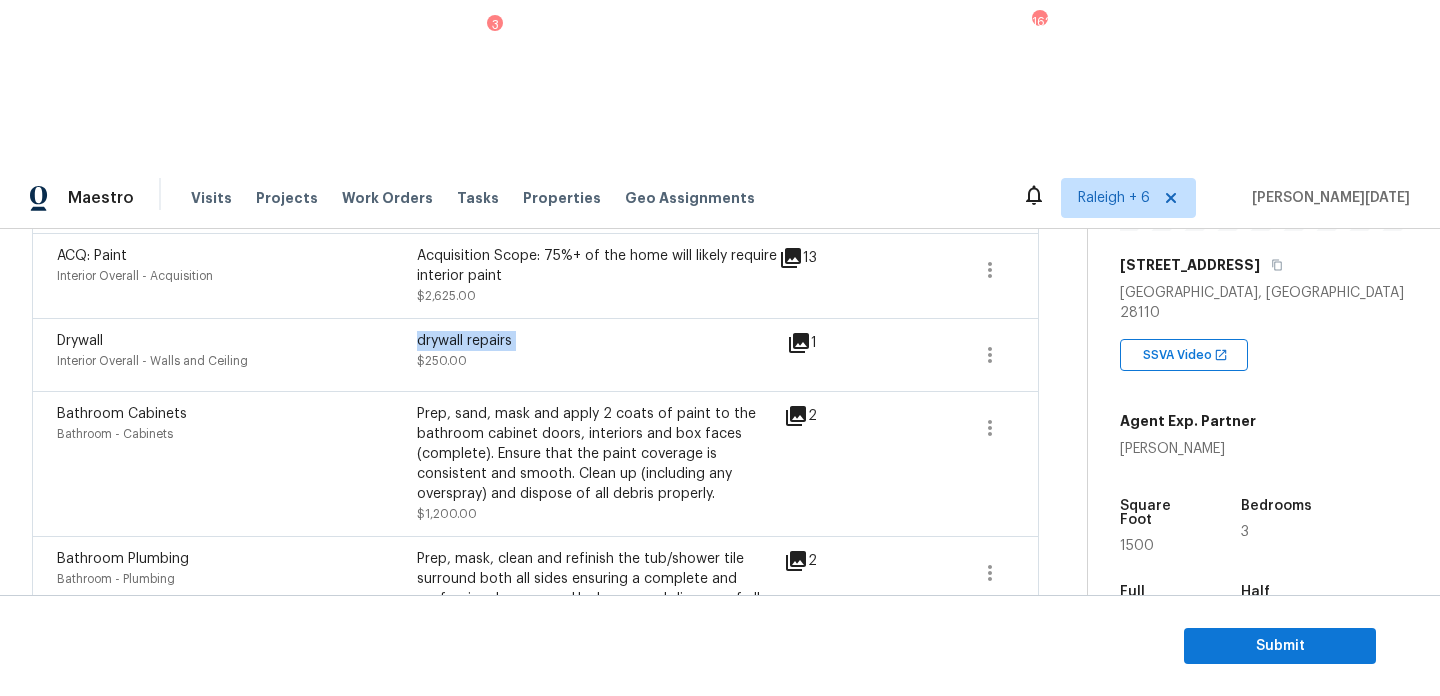 copy on "drywall repairs" 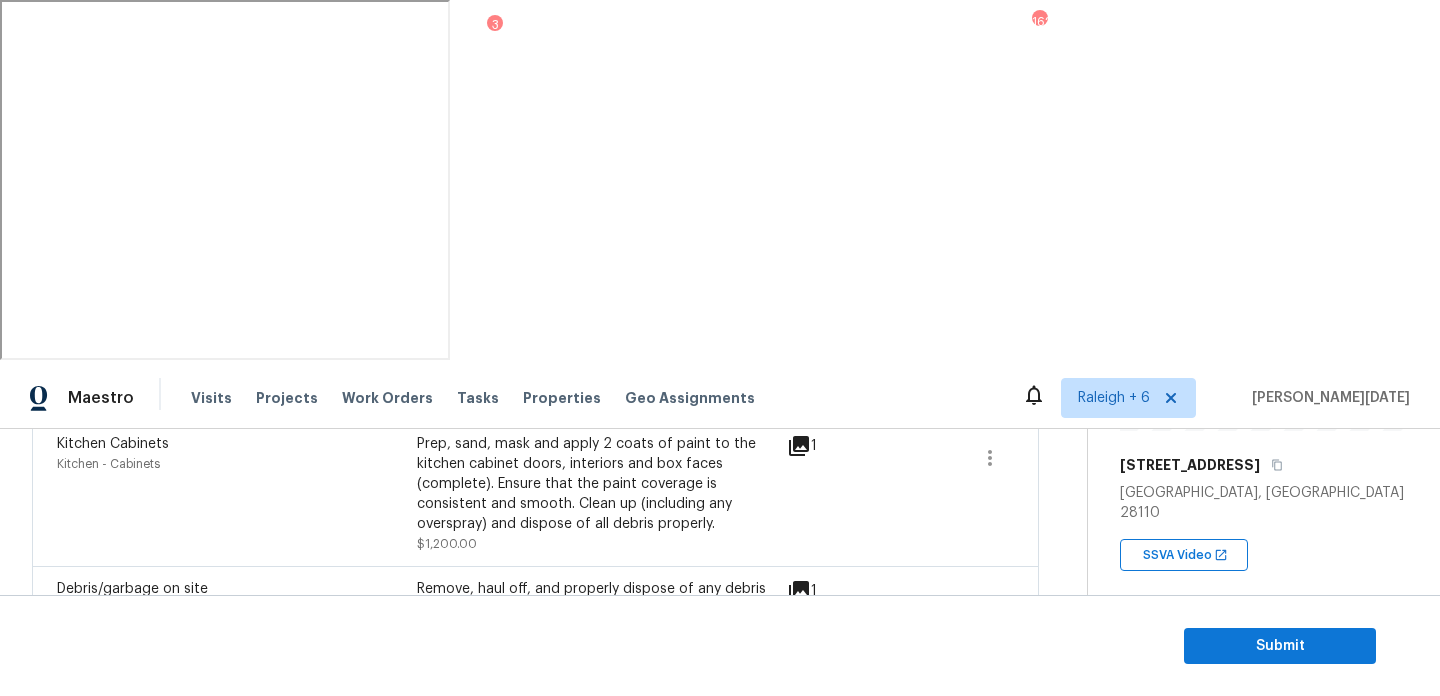 scroll, scrollTop: 1380, scrollLeft: 0, axis: vertical 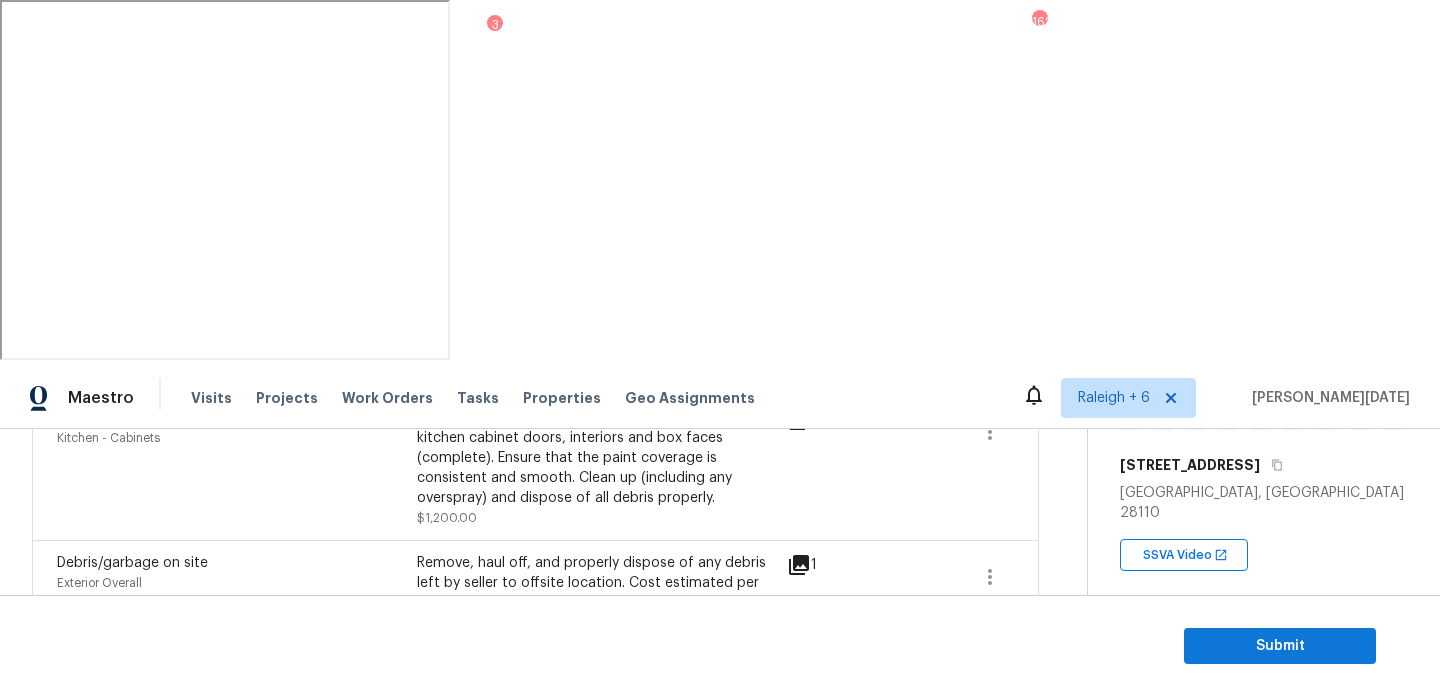 click on "Debris/garbage on site Exterior Overall Remove, haul off, and properly dispose of any debris left by seller to offsite location. Cost estimated per cubic yard. $600.00   1" at bounding box center (535, 592) 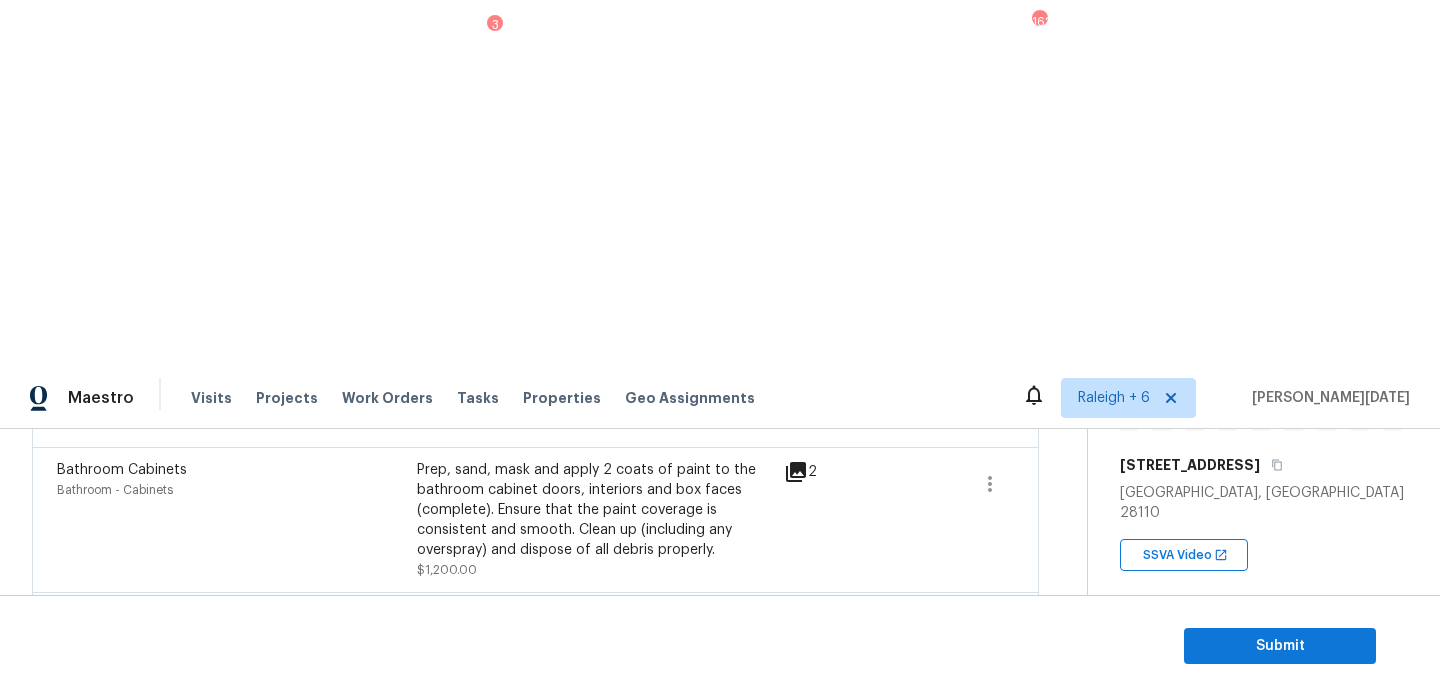scroll, scrollTop: 907, scrollLeft: 0, axis: vertical 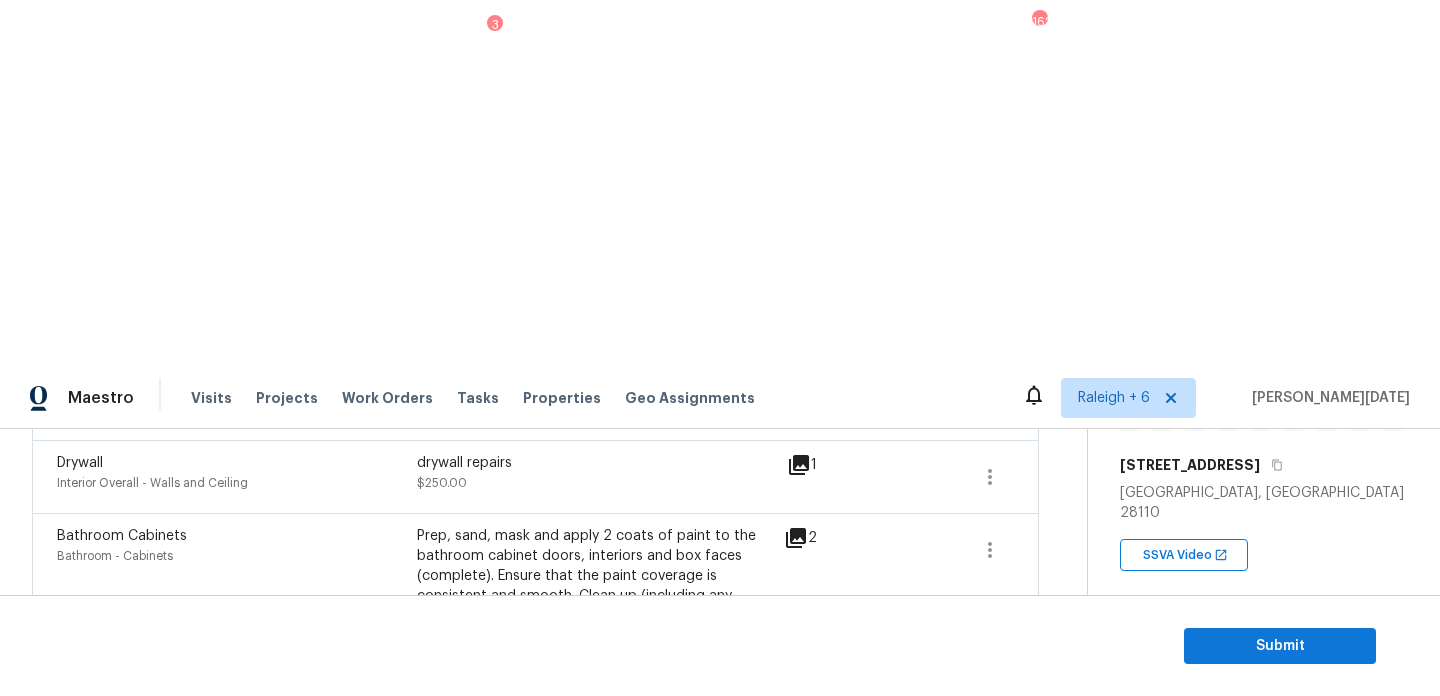 click 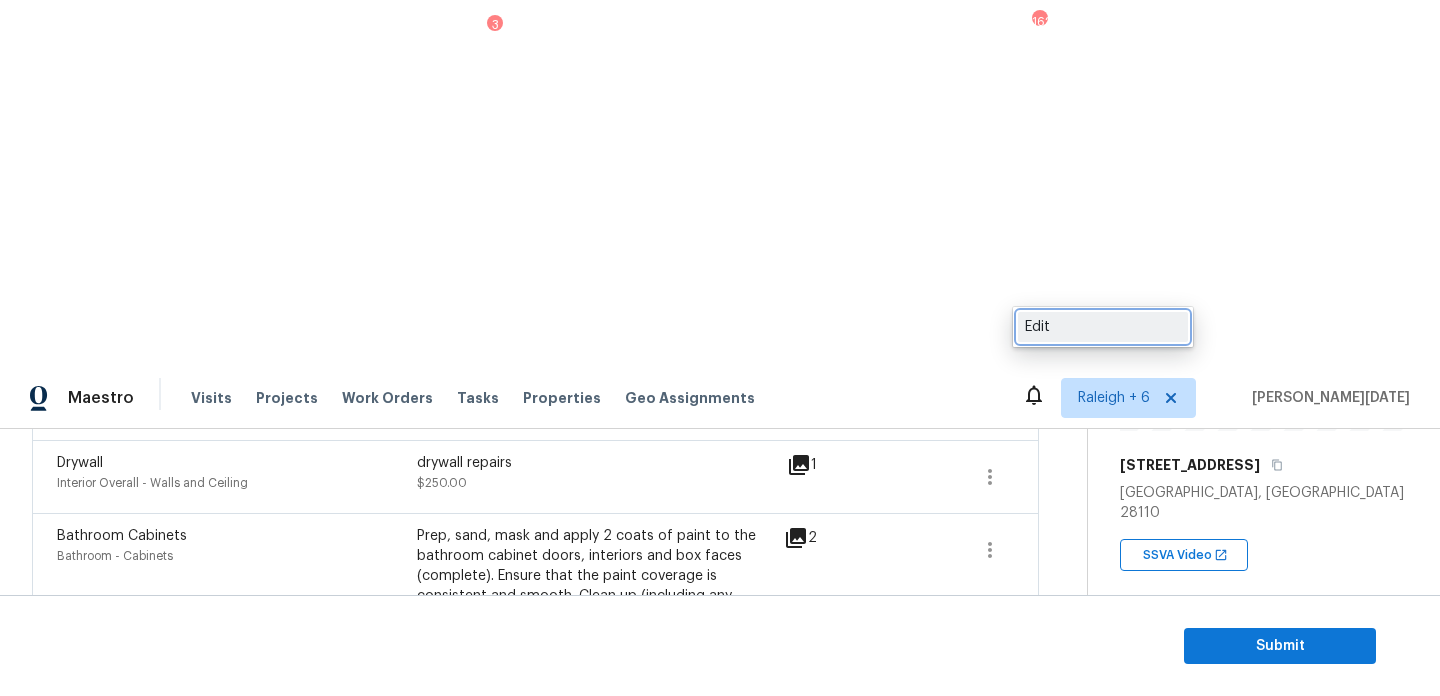 click on "Edit" at bounding box center [1103, 327] 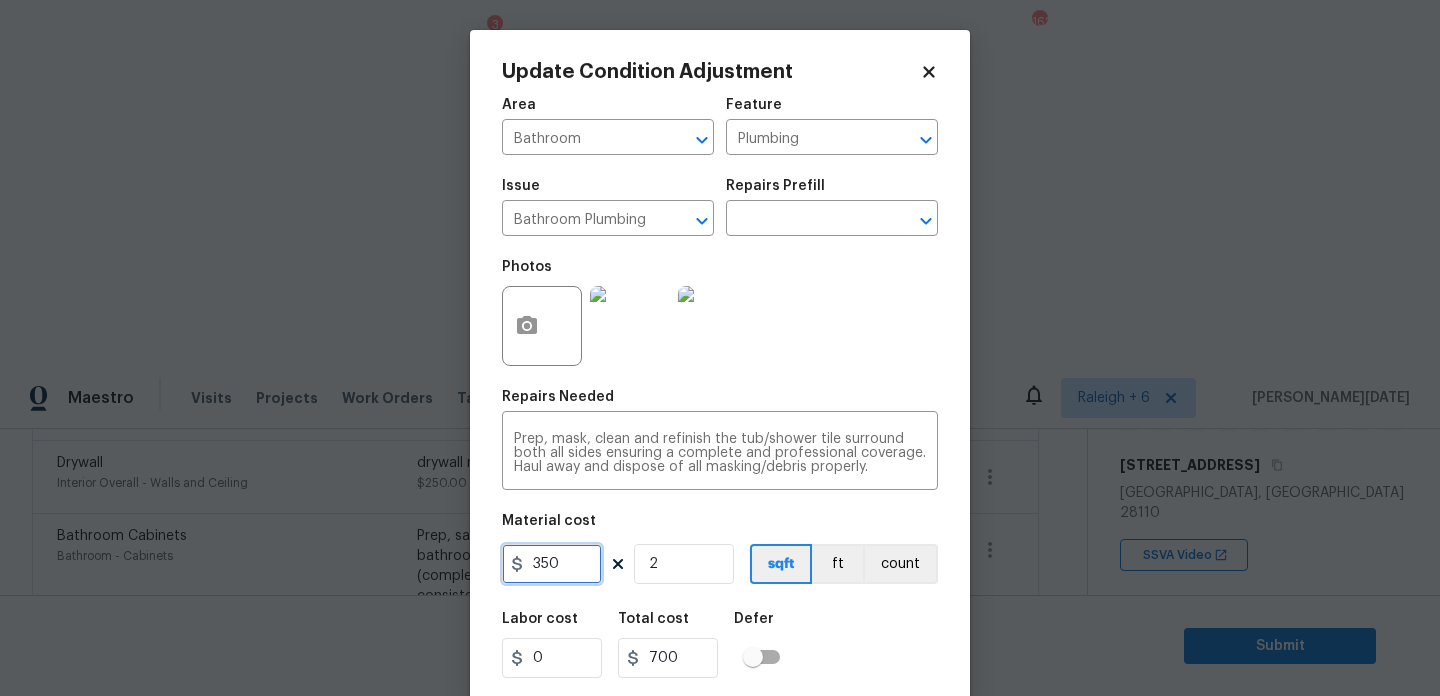 drag, startPoint x: 577, startPoint y: 558, endPoint x: 356, endPoint y: 558, distance: 221 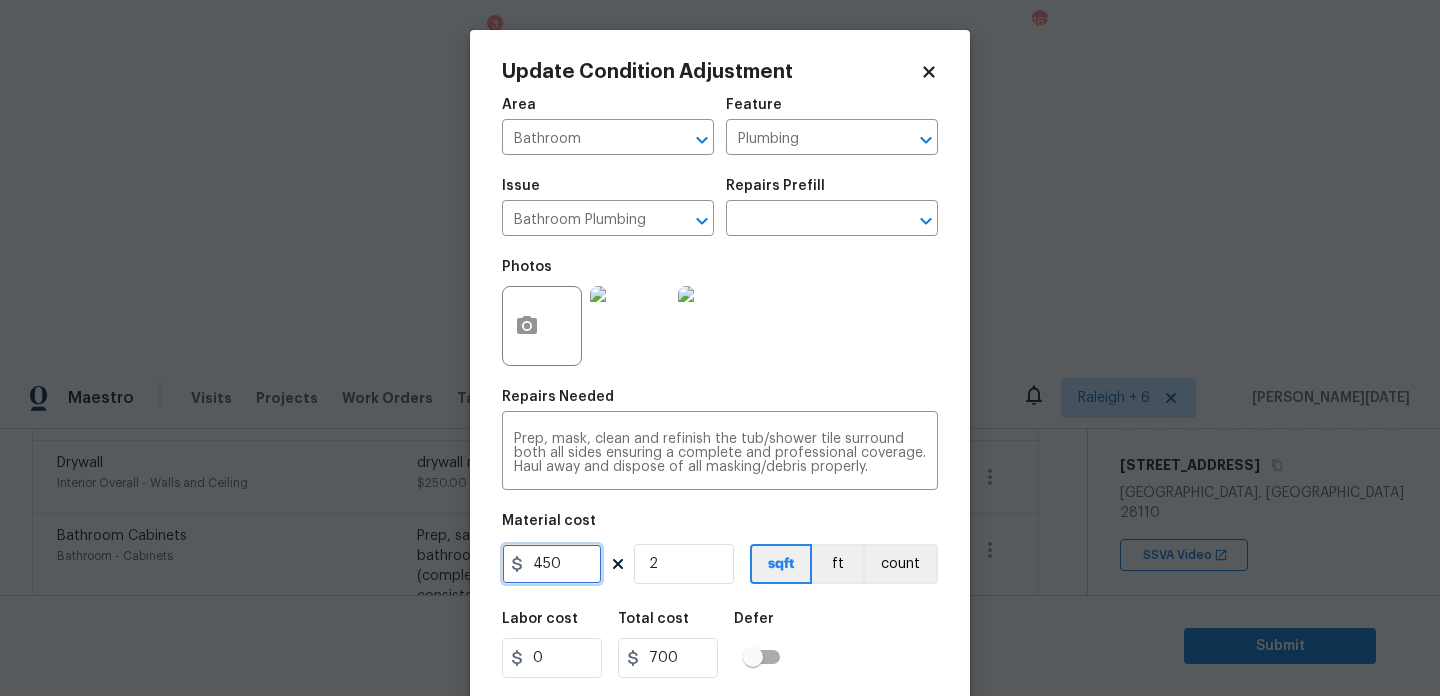 type on "450" 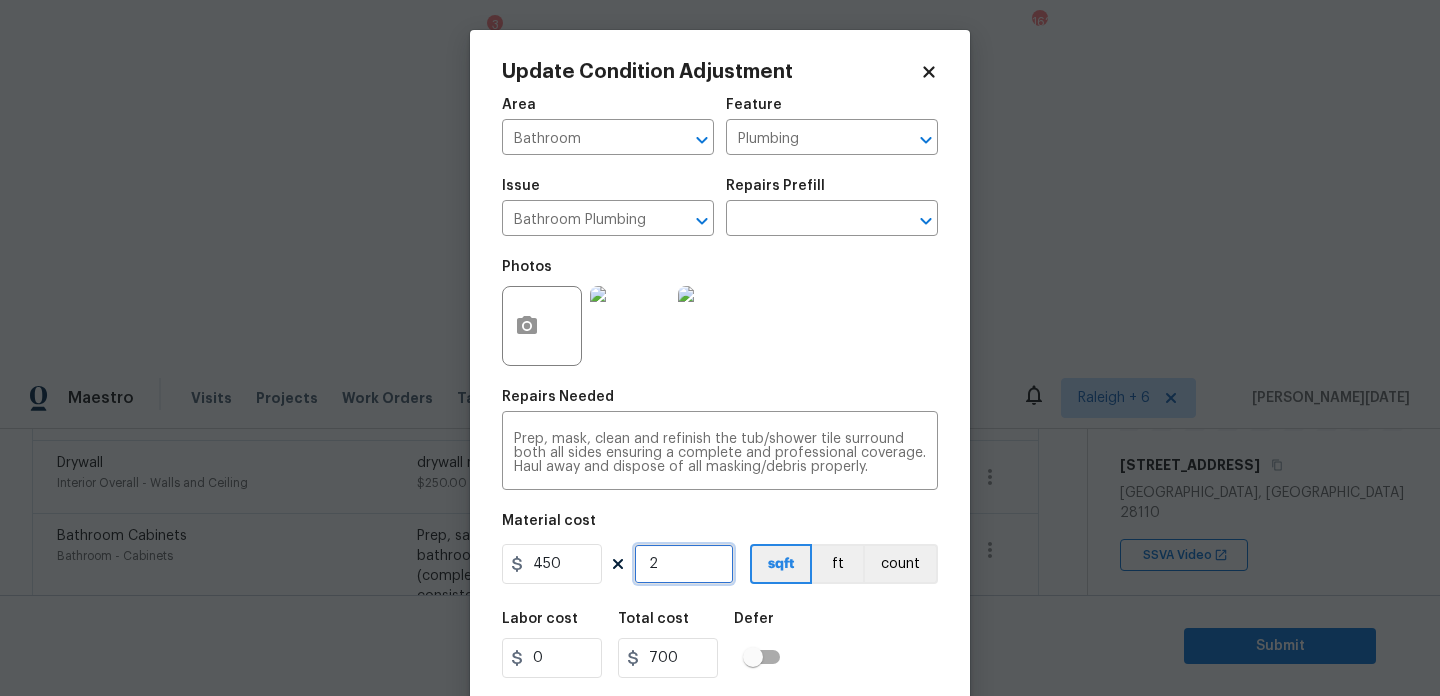 type on "900" 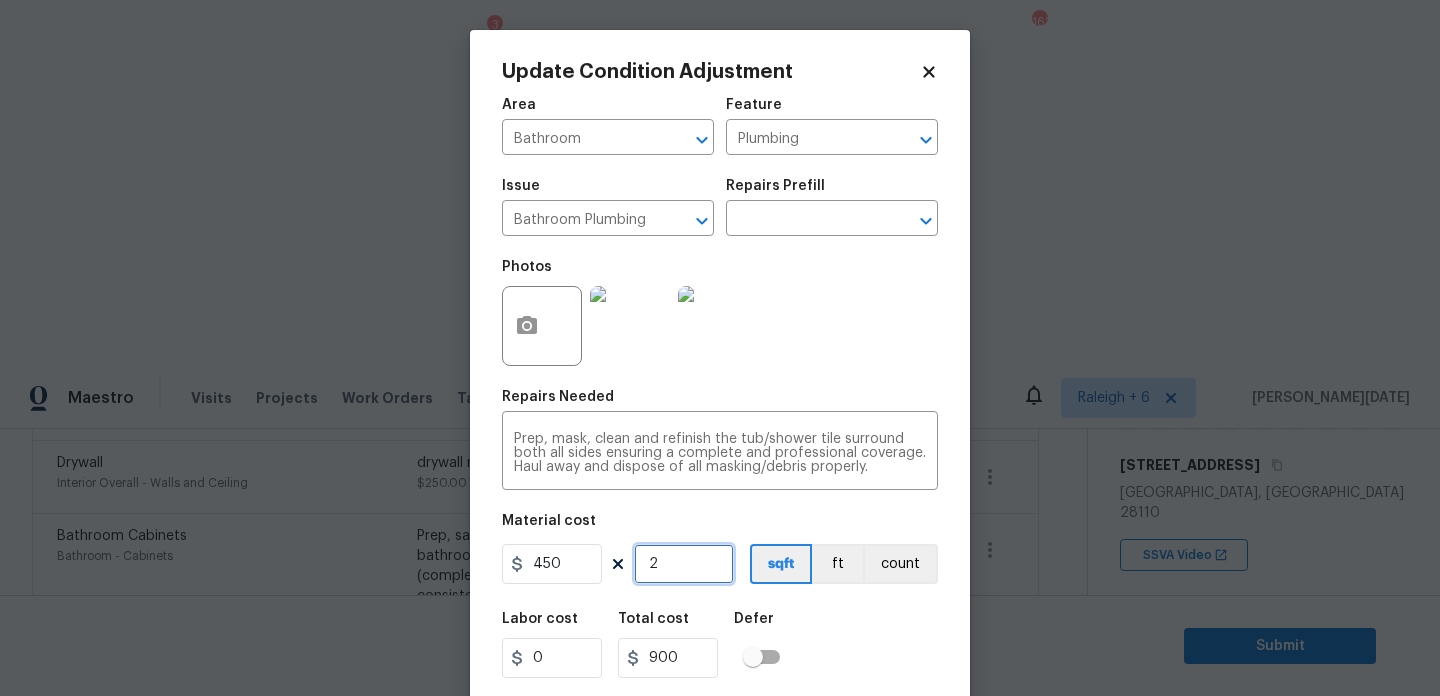 click on "2" at bounding box center [684, 564] 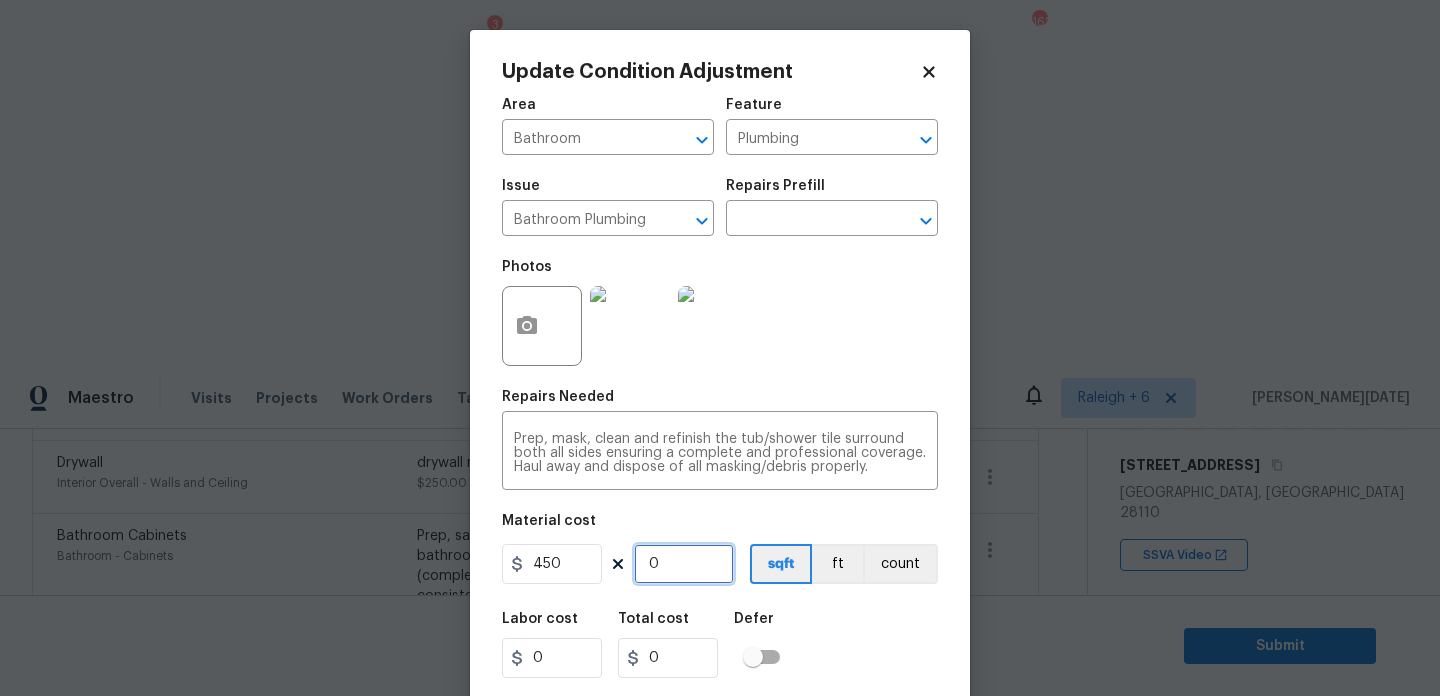 type on "2" 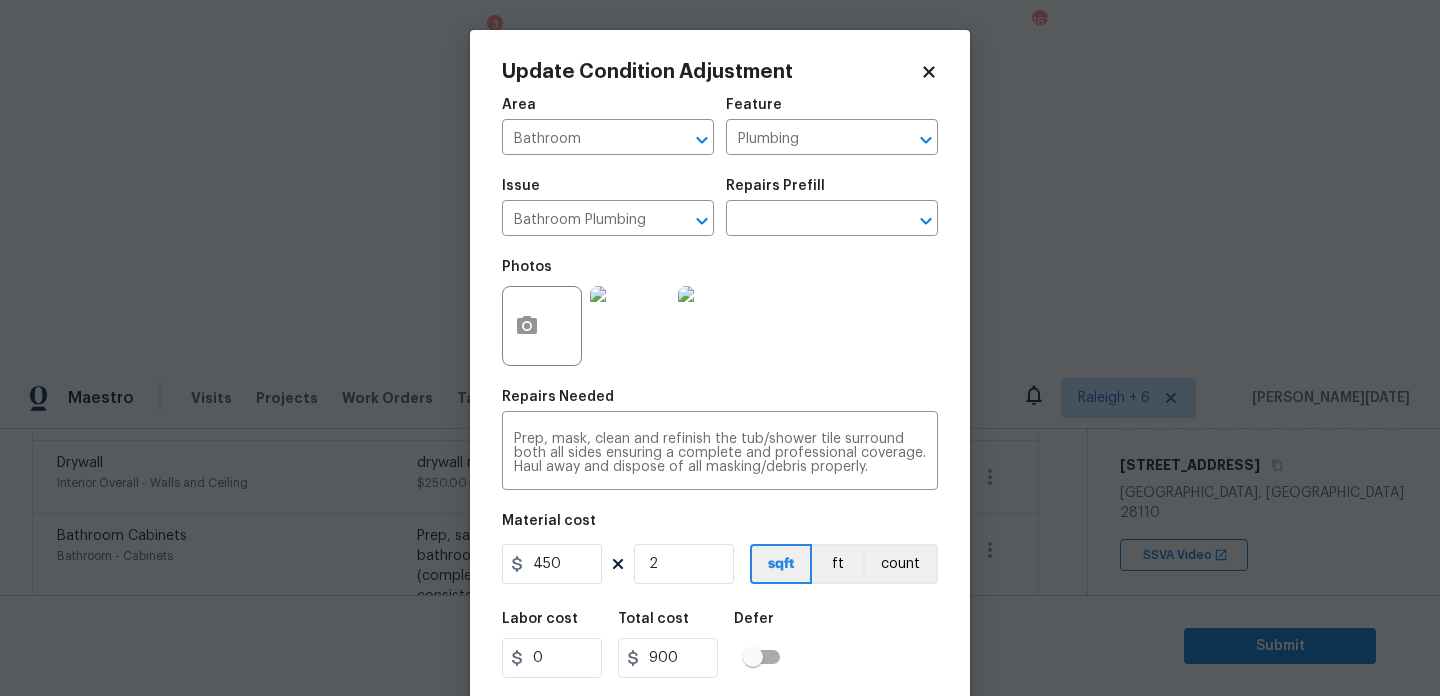 click on "Area Bathroom ​ Feature Plumbing ​ Issue Bathroom Plumbing ​ Repairs Prefill ​ Photos Repairs Needed Prep, mask, clean and refinish the tub/shower tile surround both all sides ensuring a complete and professional coverage. Haul away and dispose of all masking/debris properly. x ​ Material cost 450 2 sqft ft count Labor cost 0 Total cost 900 Defer Cancel Update" at bounding box center [720, 416] 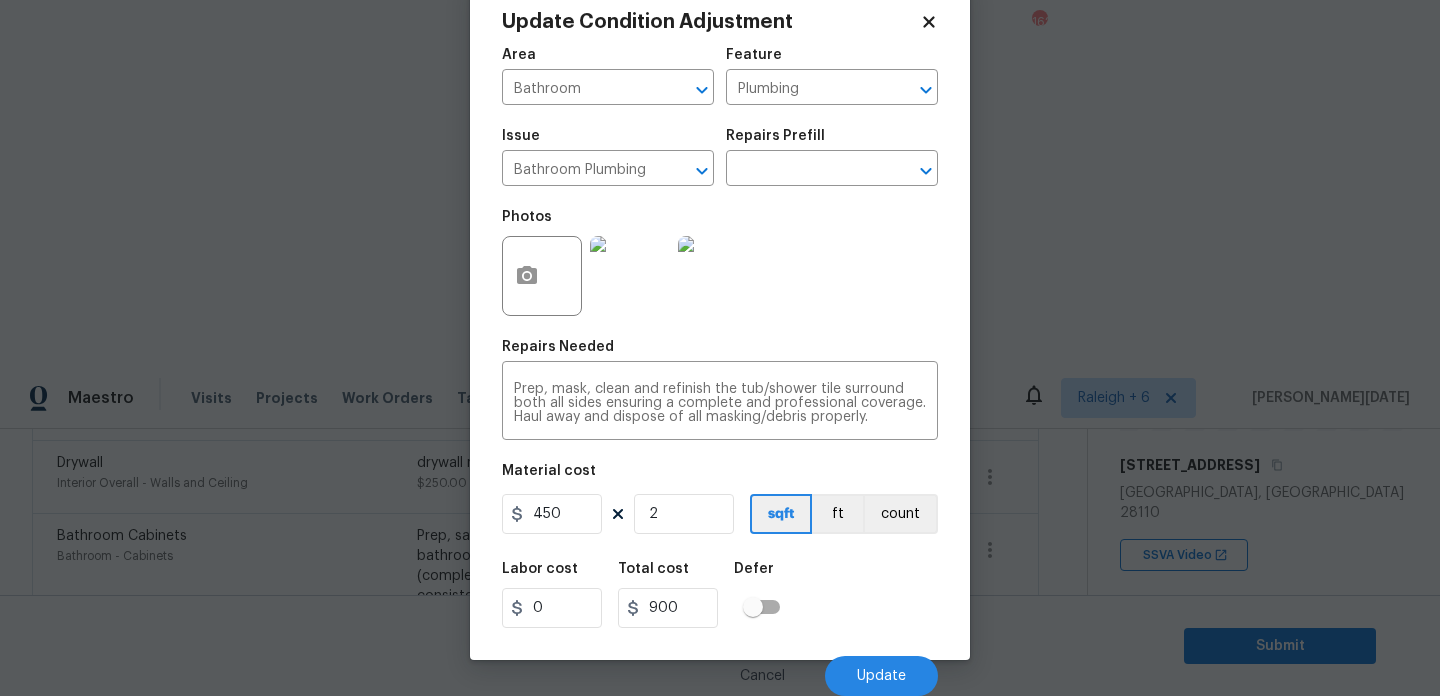 click on "Cancel Update" at bounding box center (720, 668) 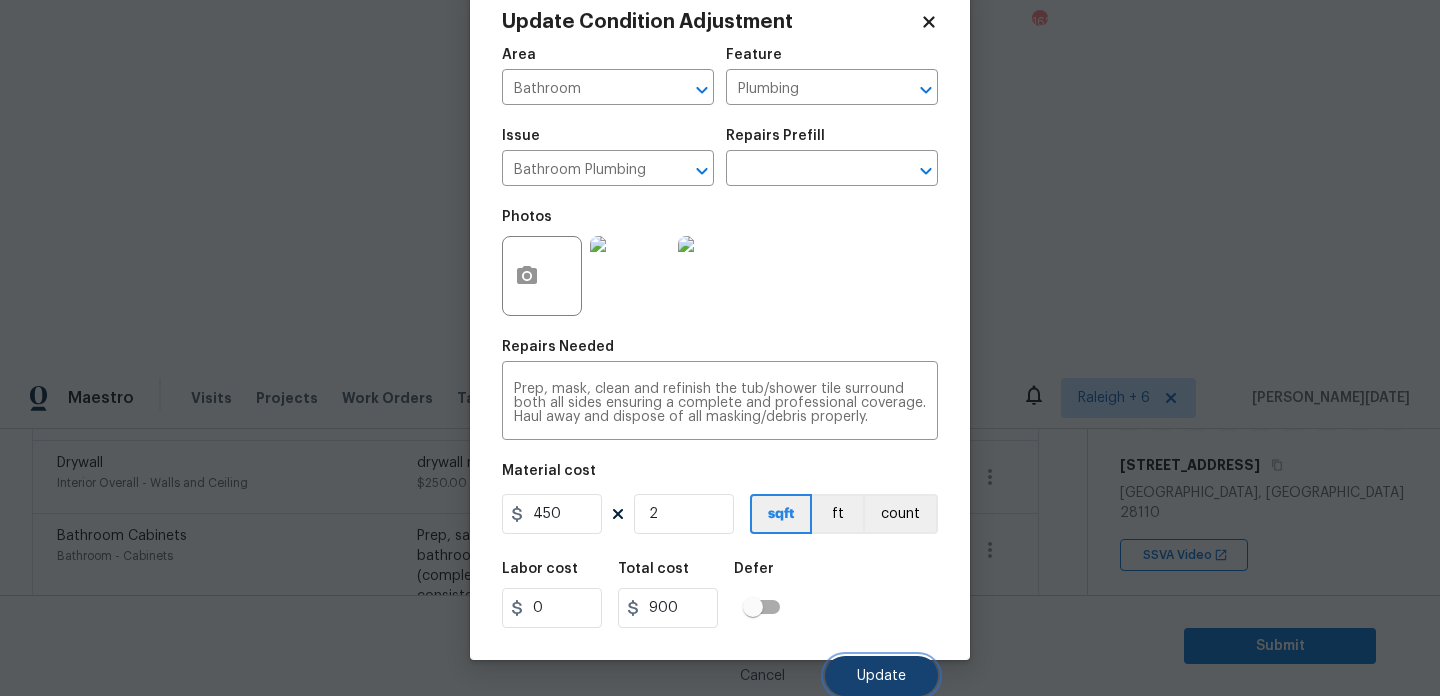 click on "Update" at bounding box center [881, 676] 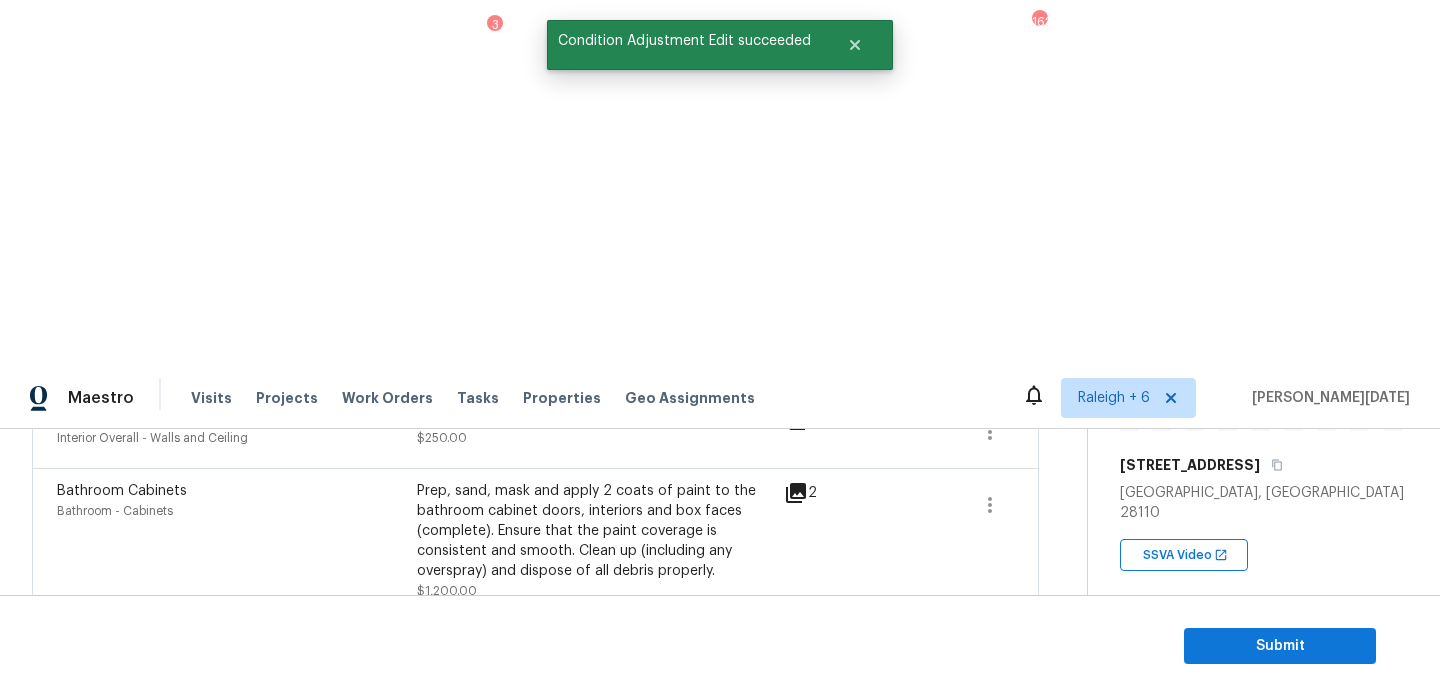 scroll, scrollTop: 907, scrollLeft: 0, axis: vertical 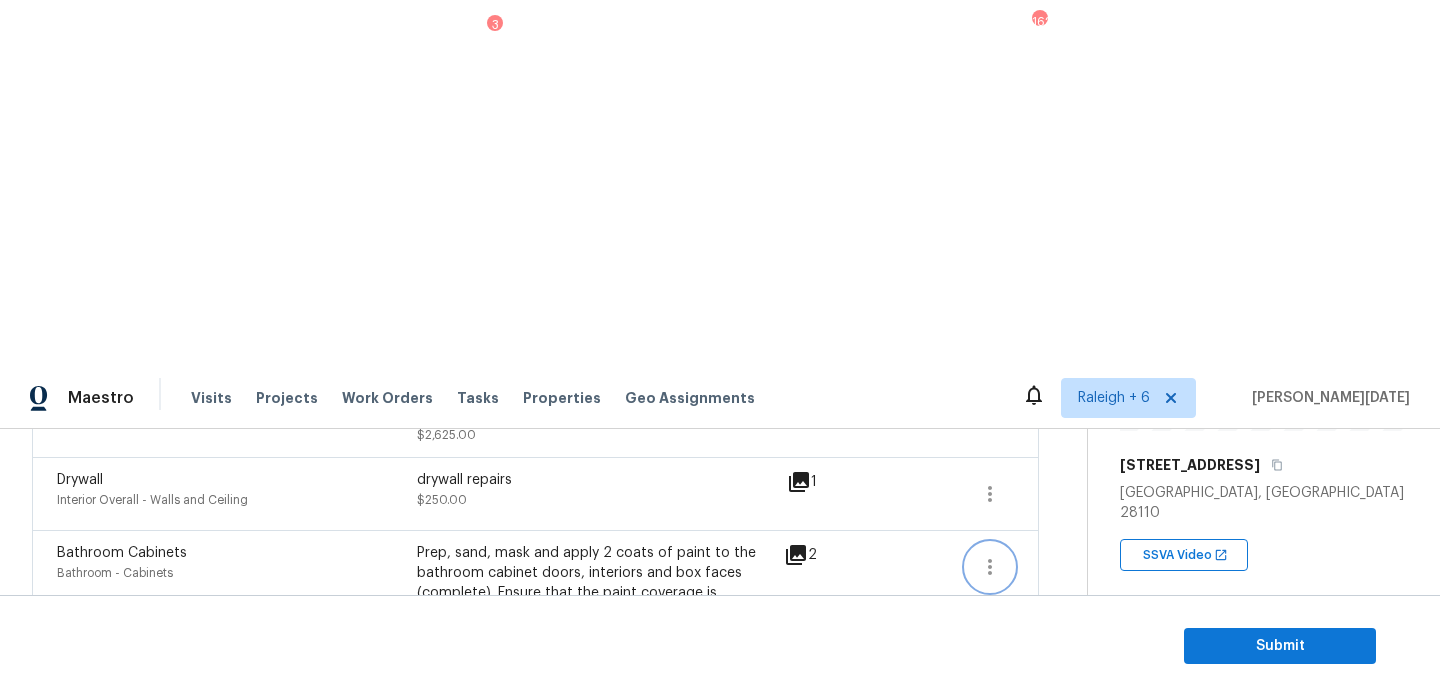 click 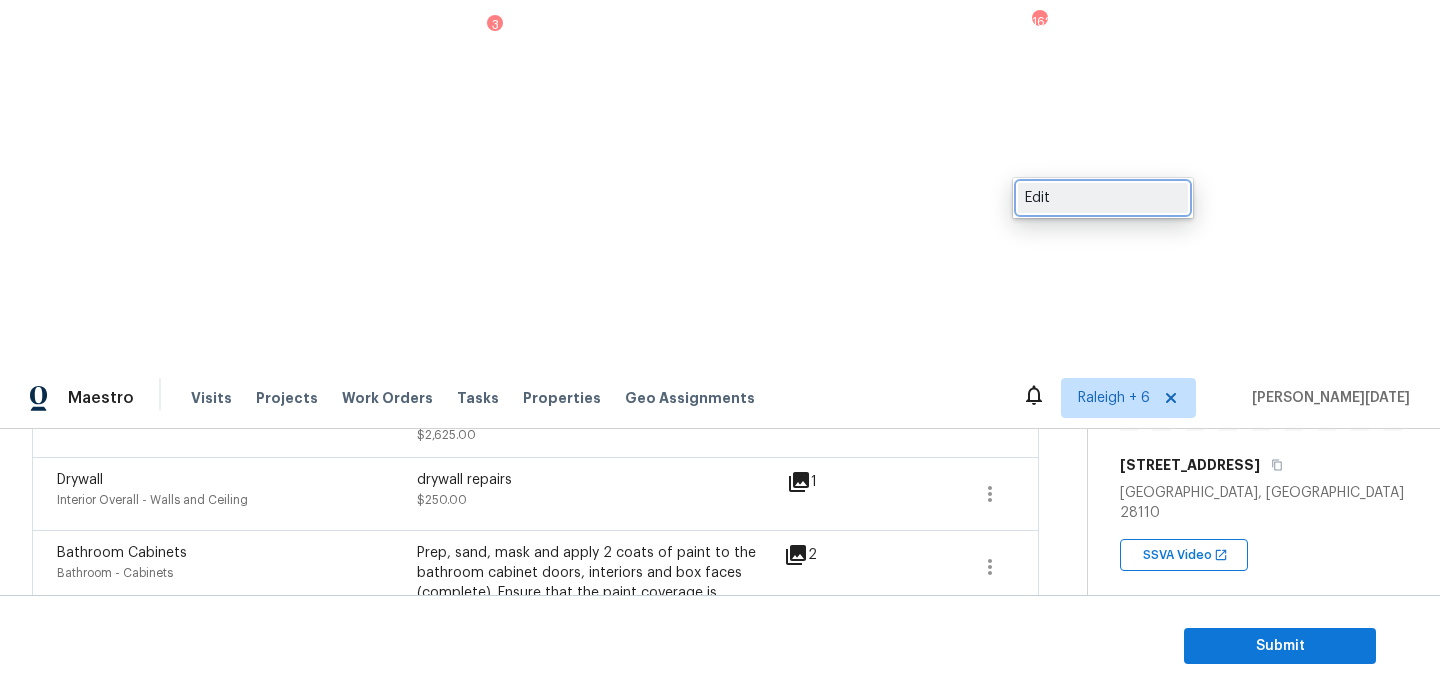 click on "Edit" at bounding box center (1103, 198) 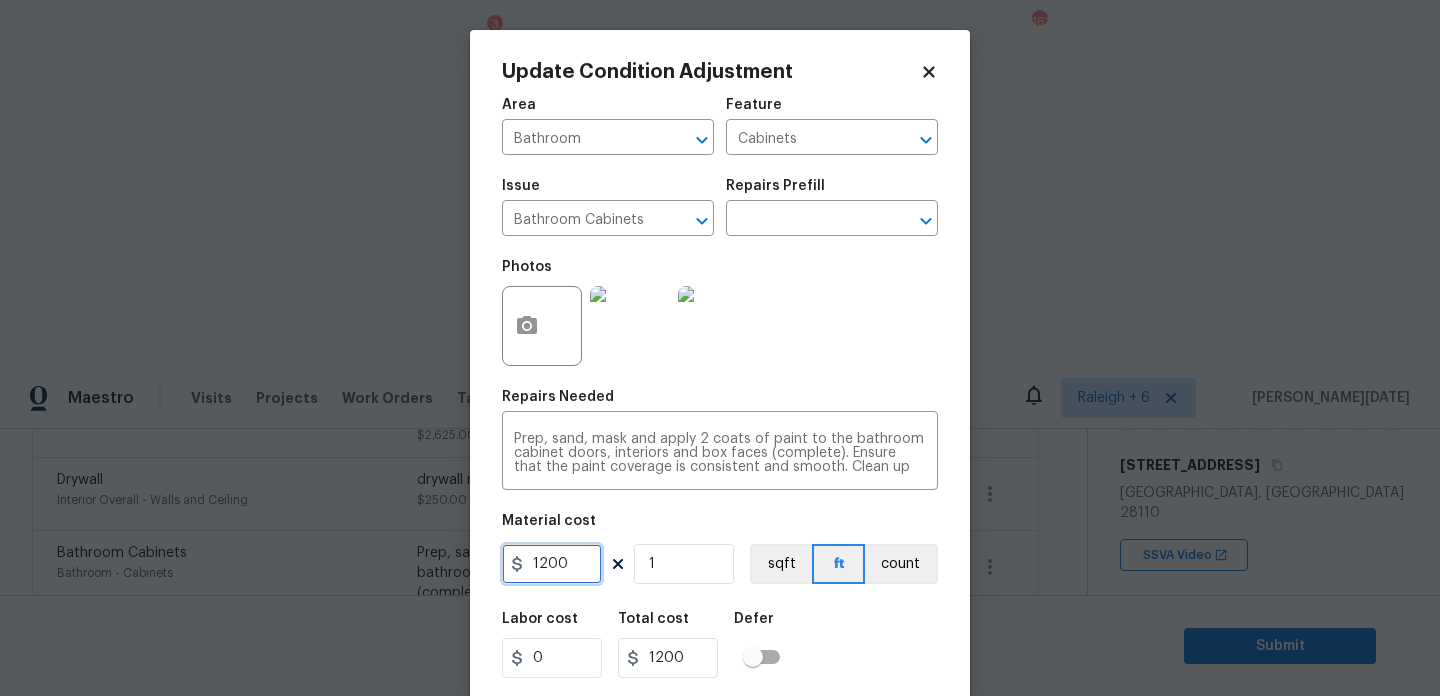 drag, startPoint x: 580, startPoint y: 555, endPoint x: 289, endPoint y: 561, distance: 291.06186 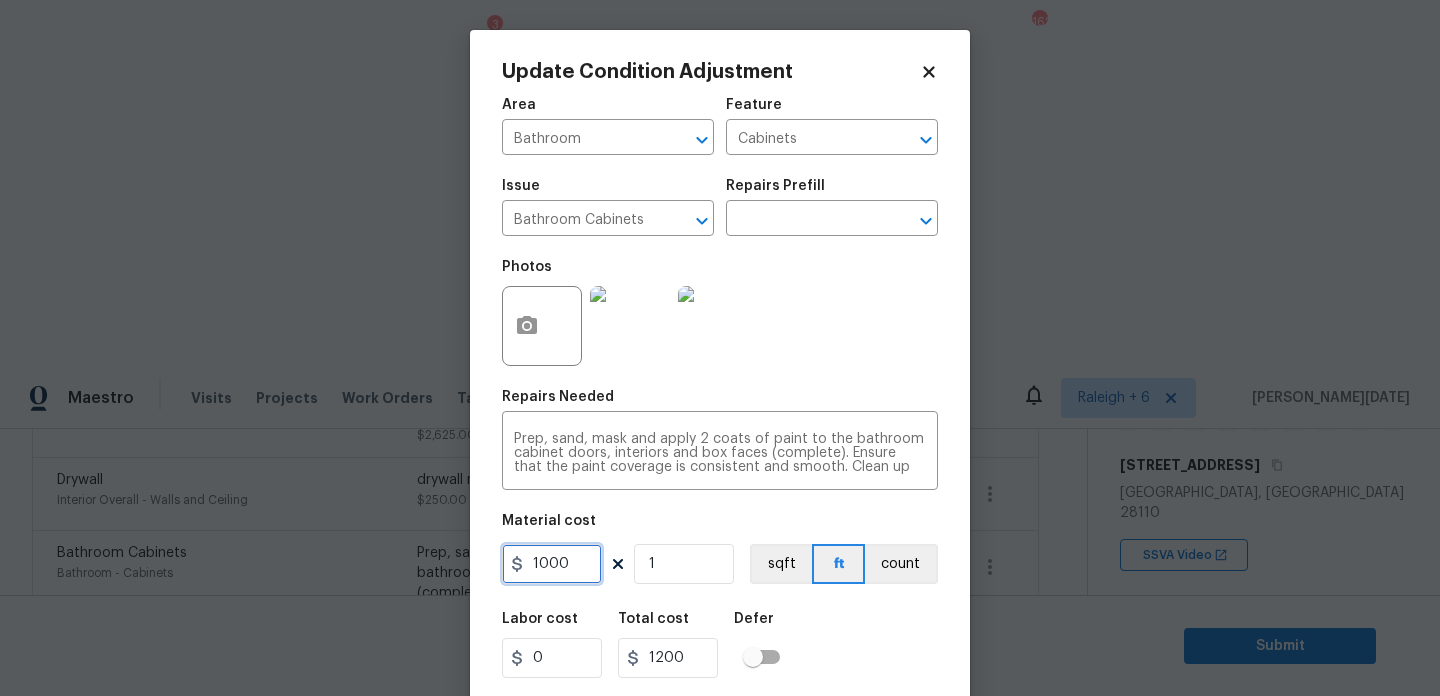 type on "1000" 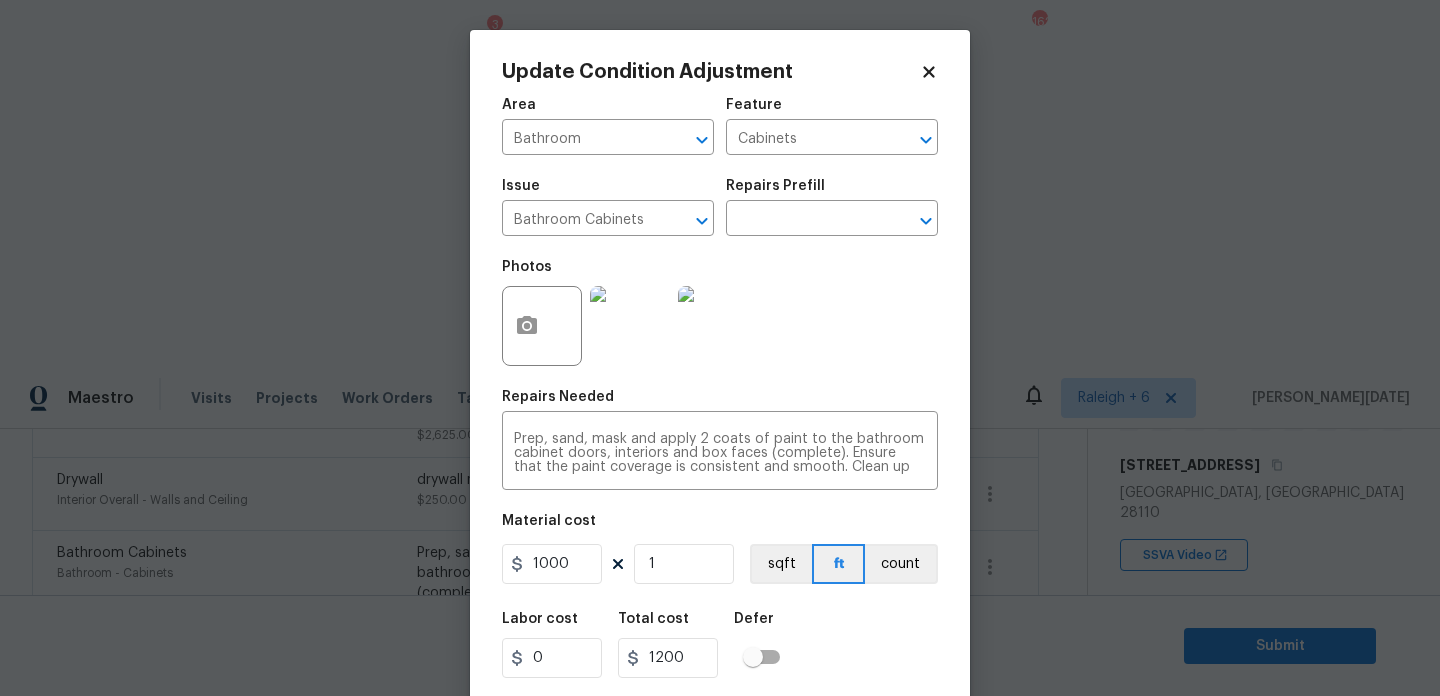 type on "1000" 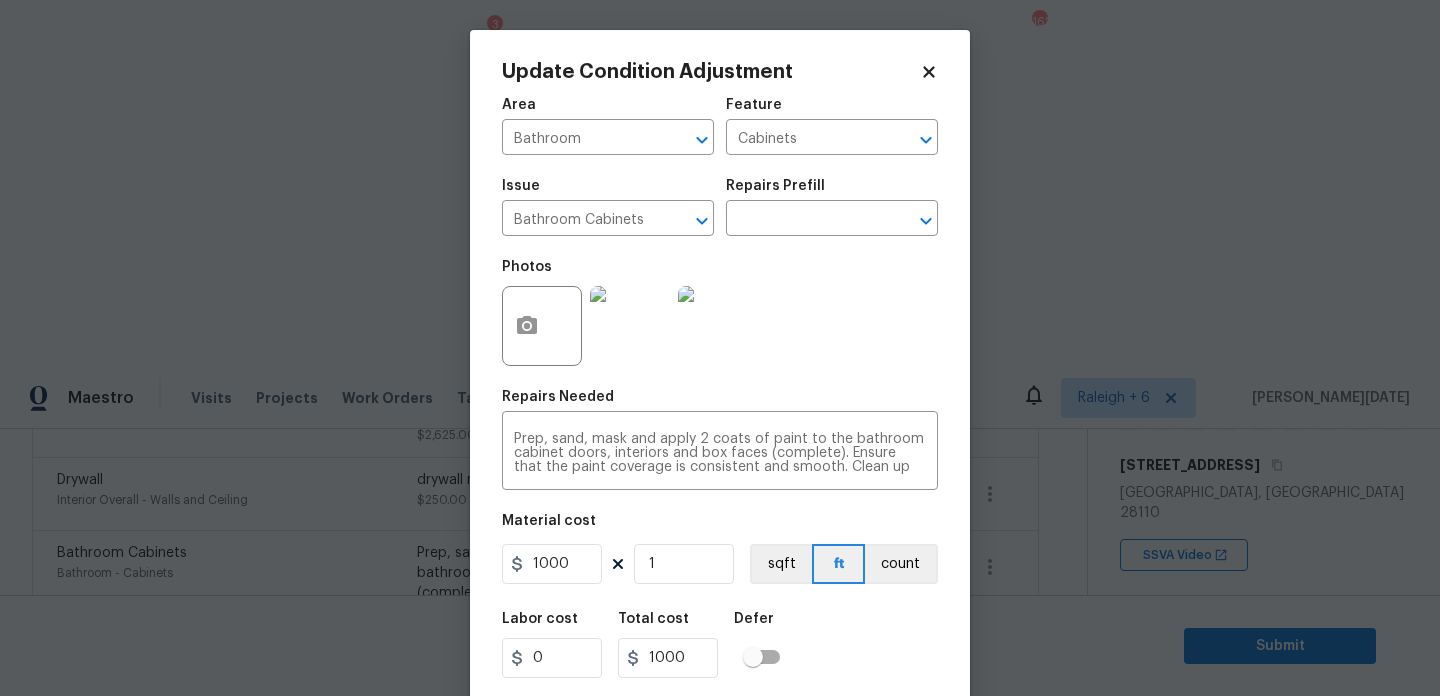 click at bounding box center [718, 326] 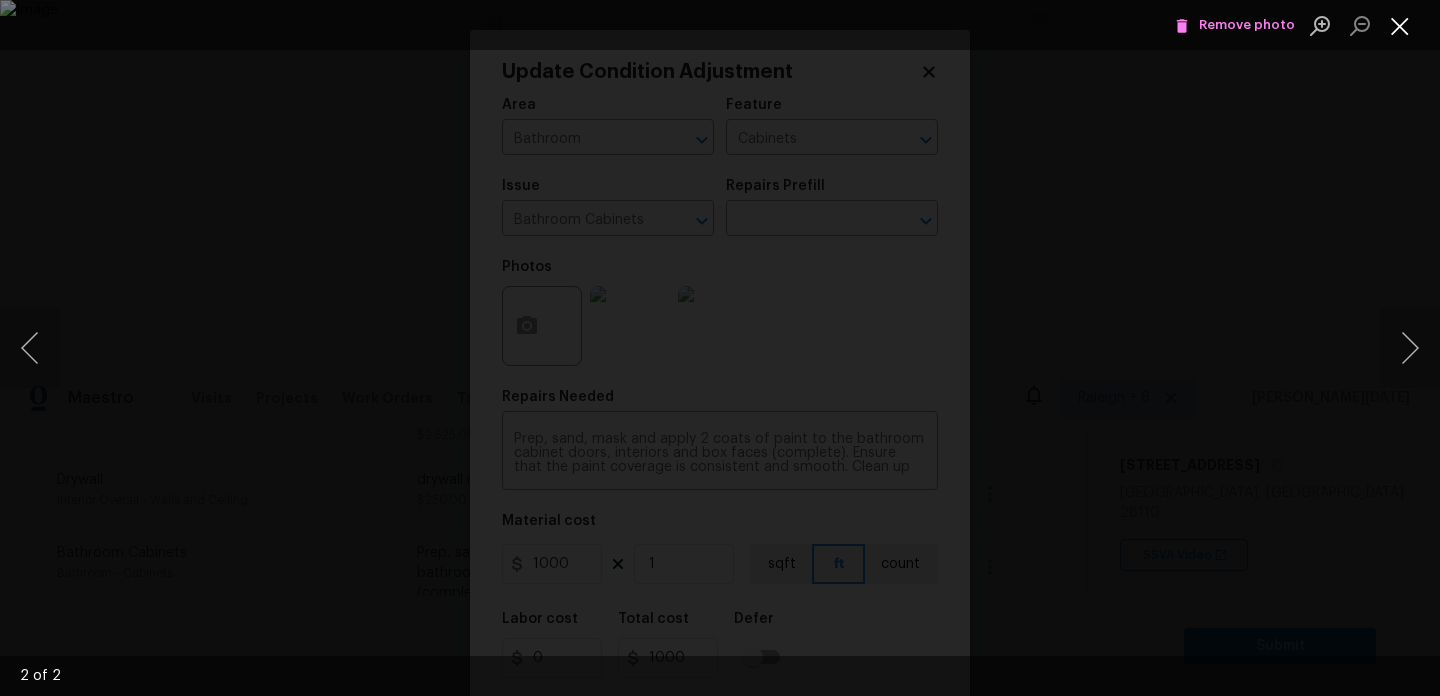 click at bounding box center [1400, 25] 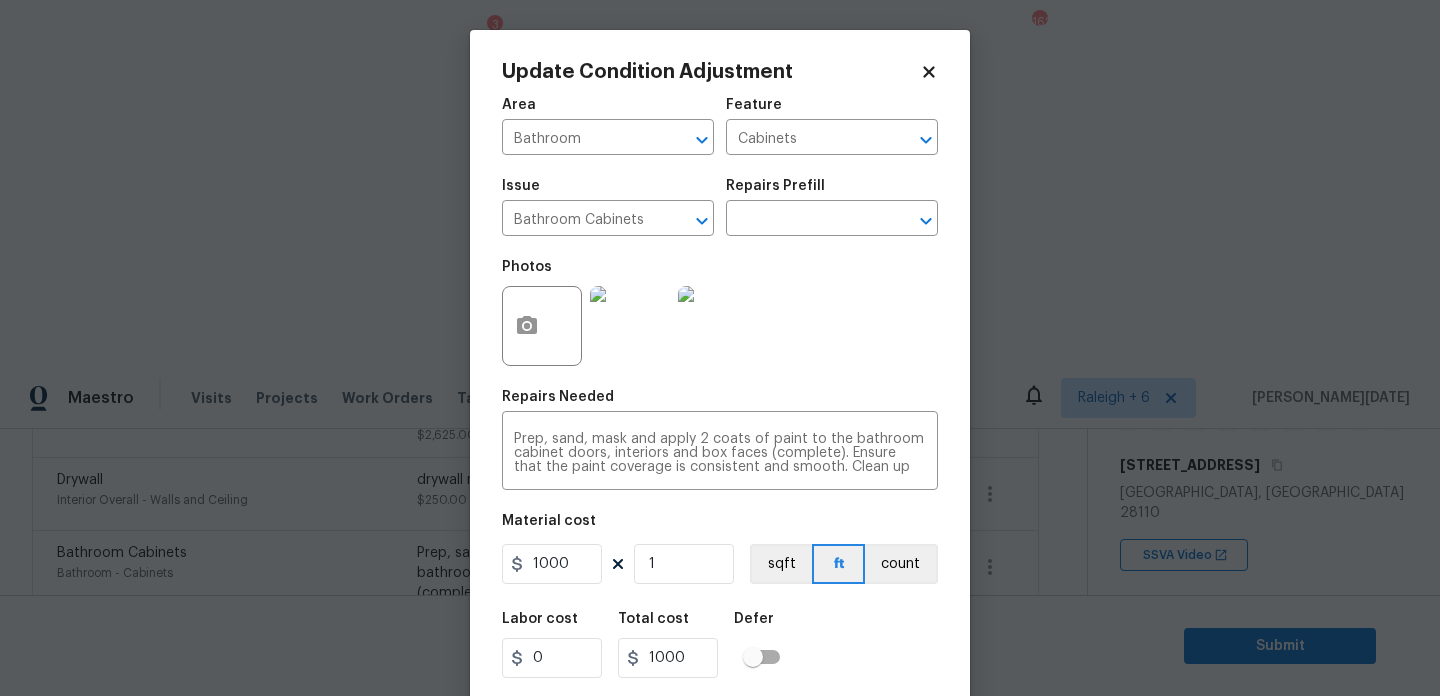 click on "Photos" at bounding box center (720, 313) 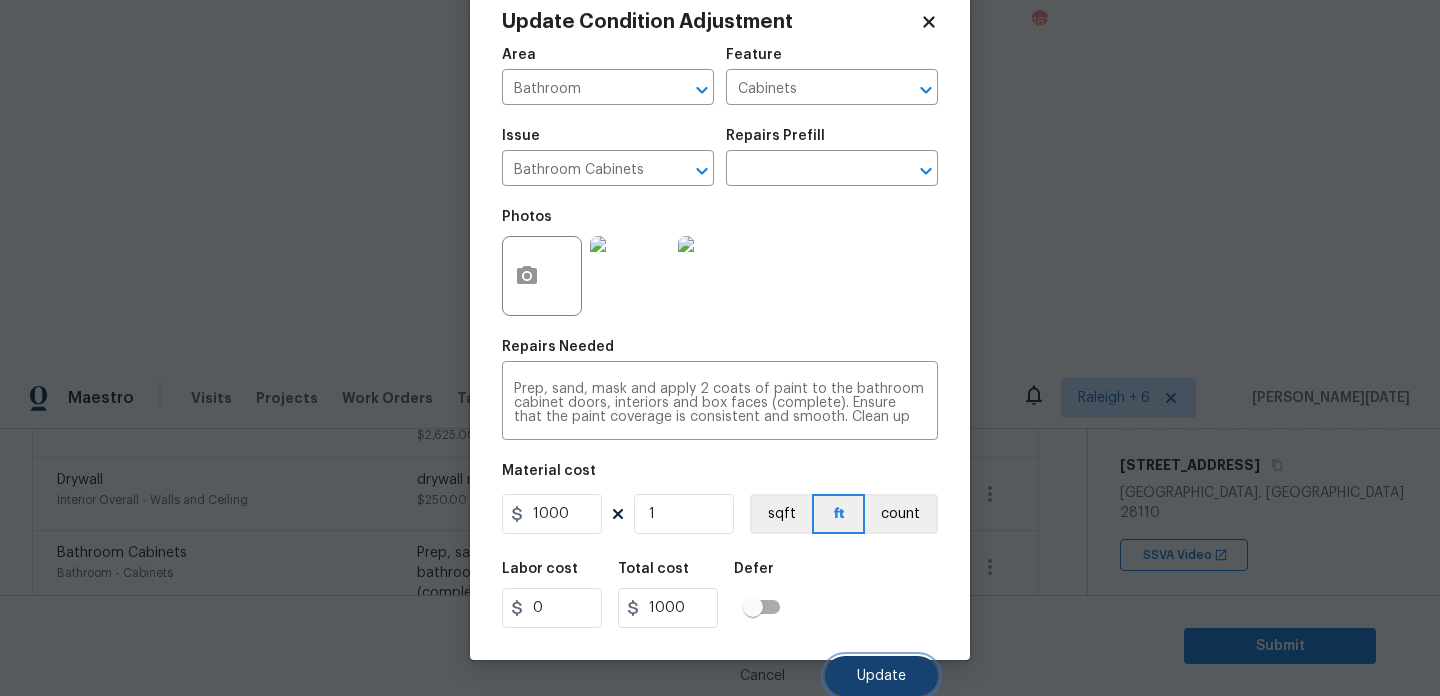 click on "Update" at bounding box center [881, 676] 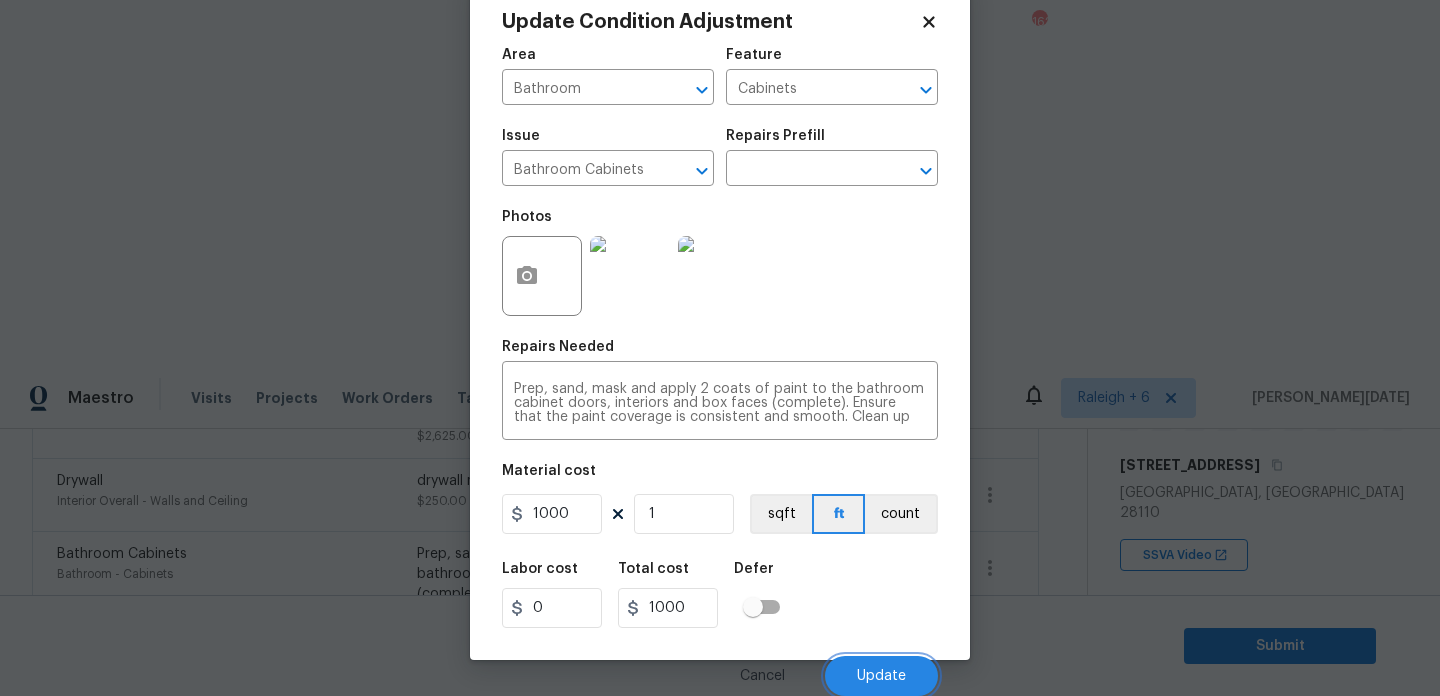 scroll, scrollTop: 890, scrollLeft: 0, axis: vertical 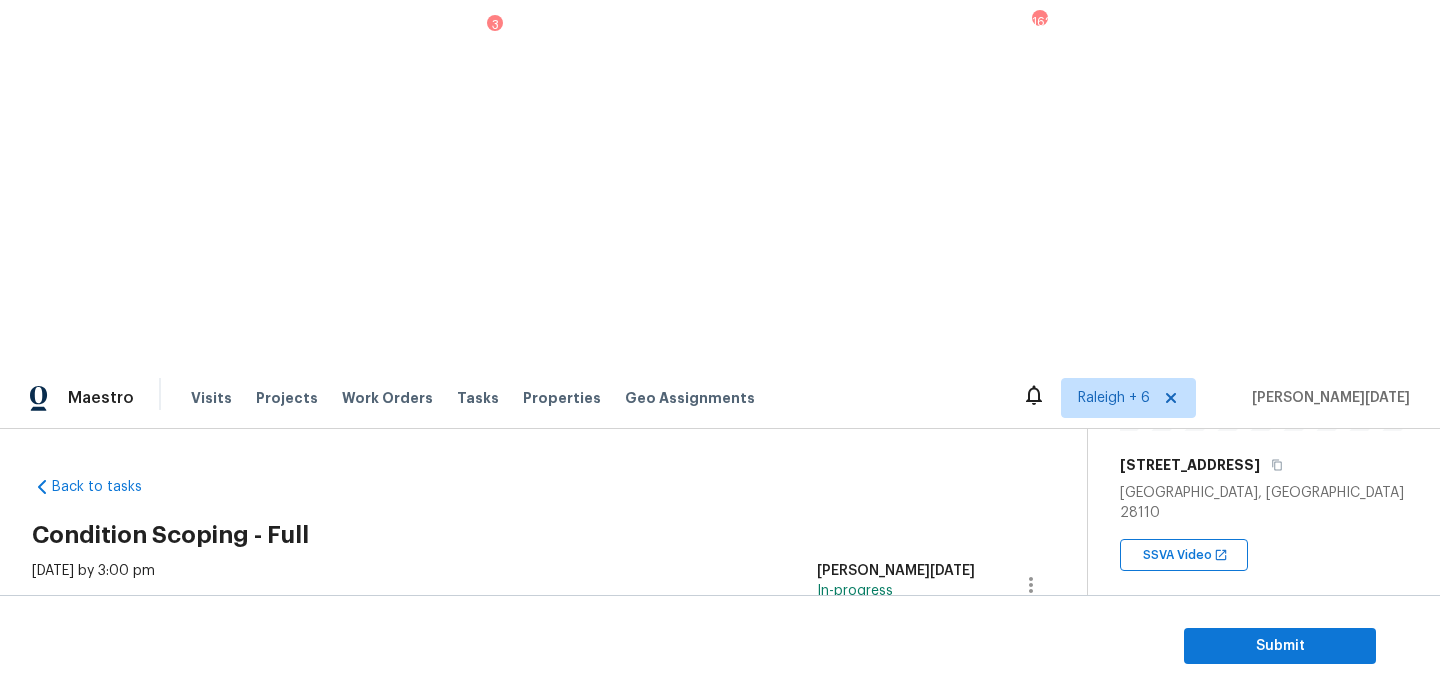 click on "Add Condition Adjustment" at bounding box center [926, 790] 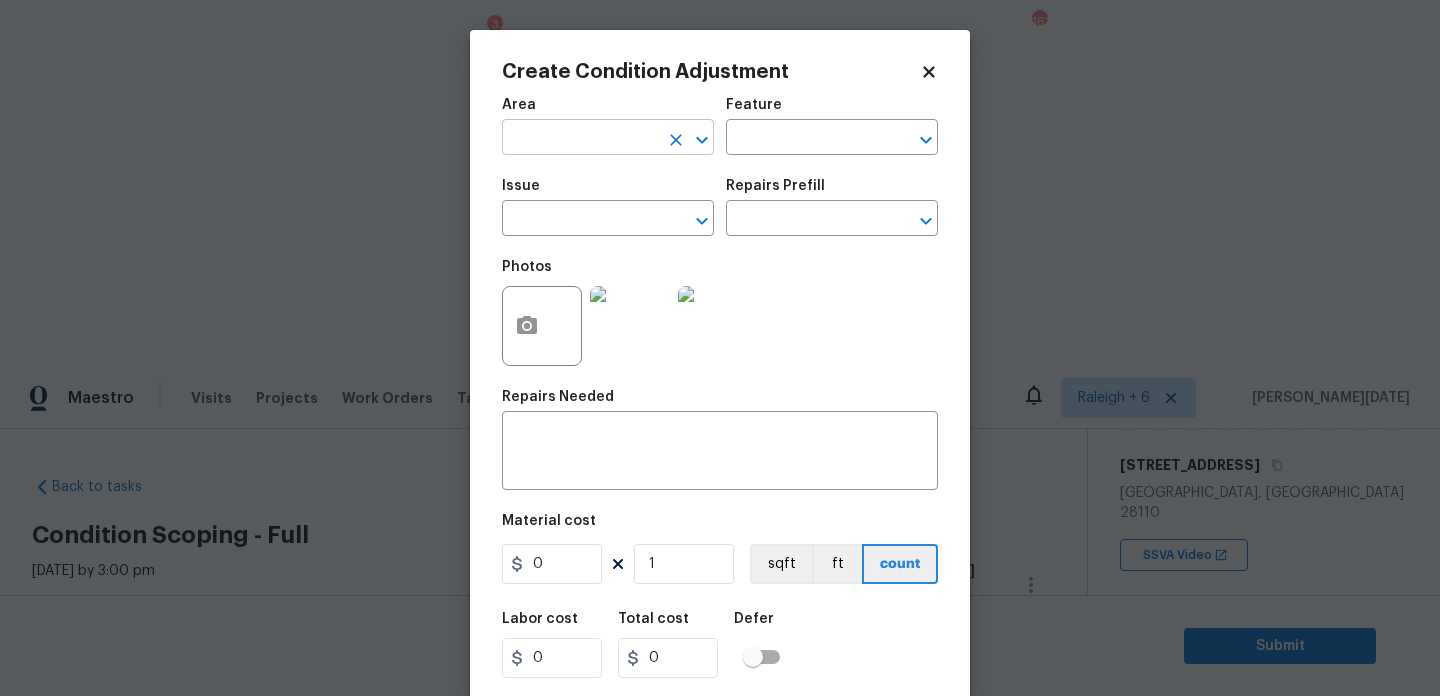 click at bounding box center (580, 139) 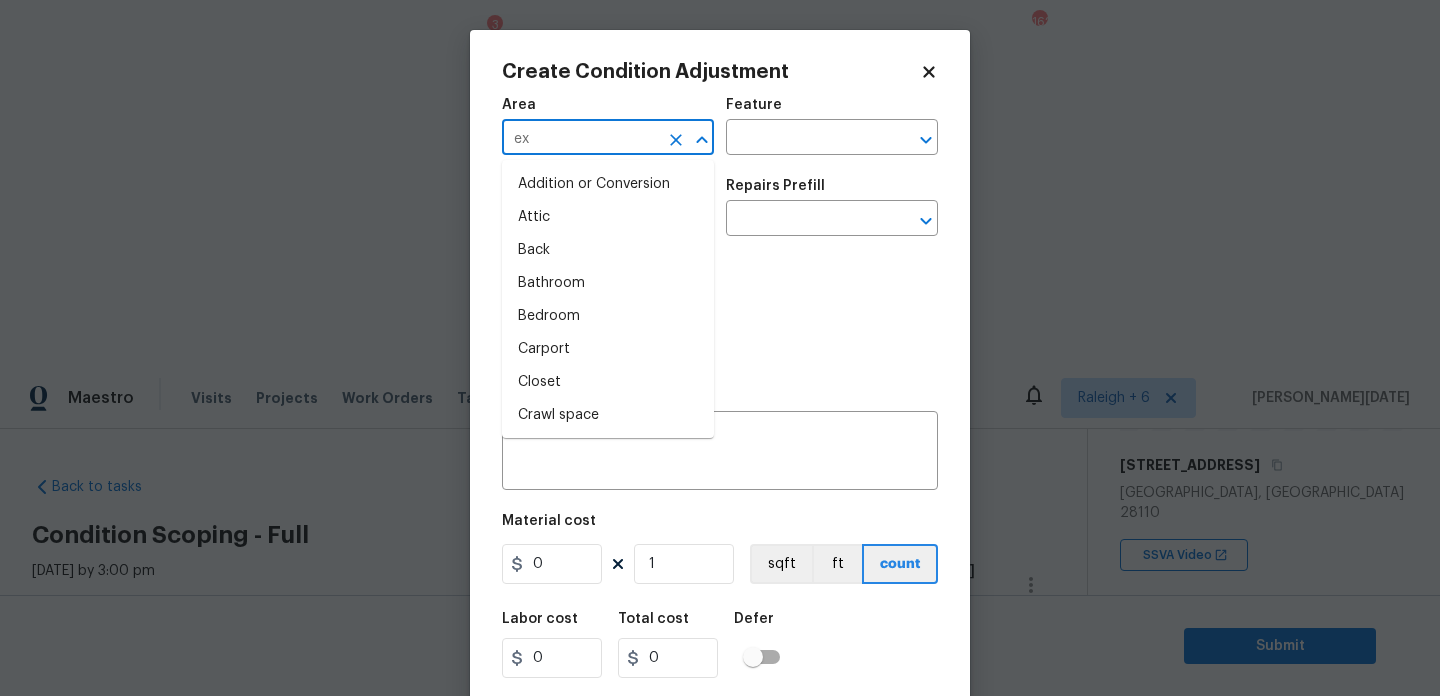 click on "ex" at bounding box center (580, 139) 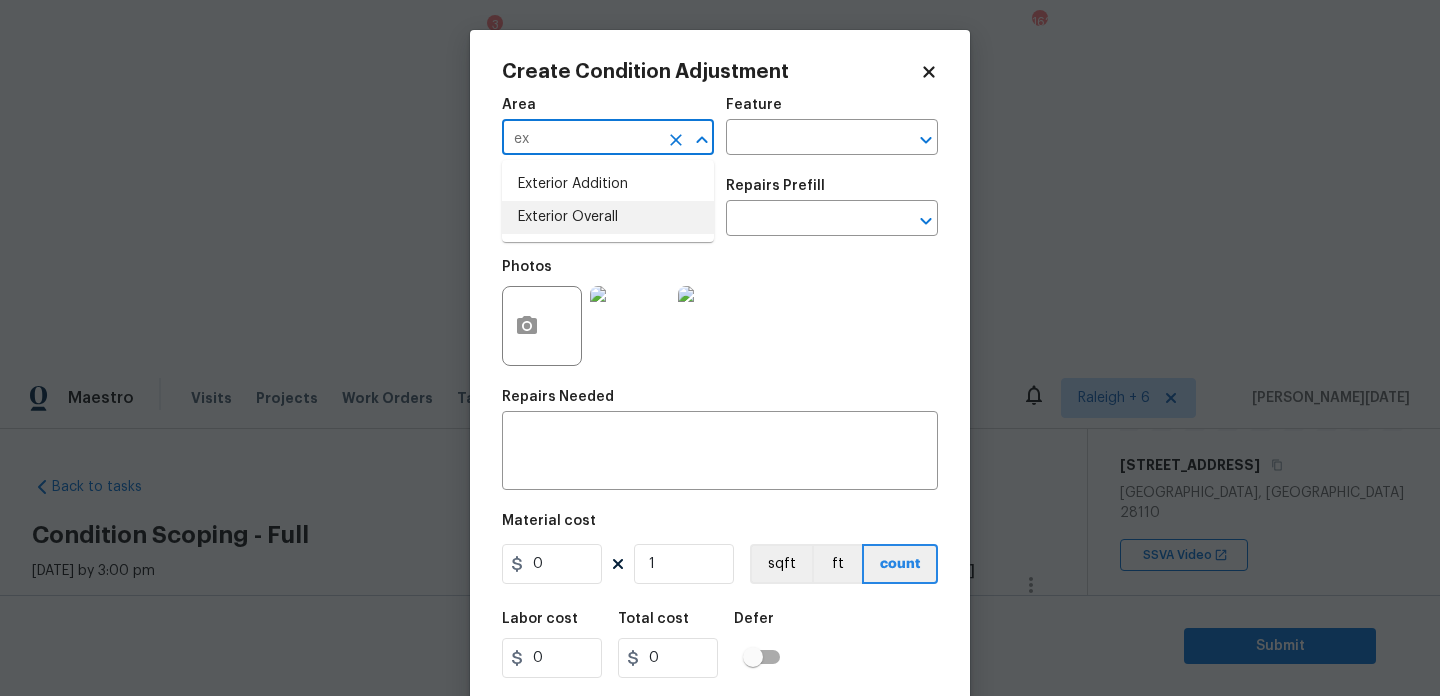 click on "Exterior Overall" at bounding box center [608, 217] 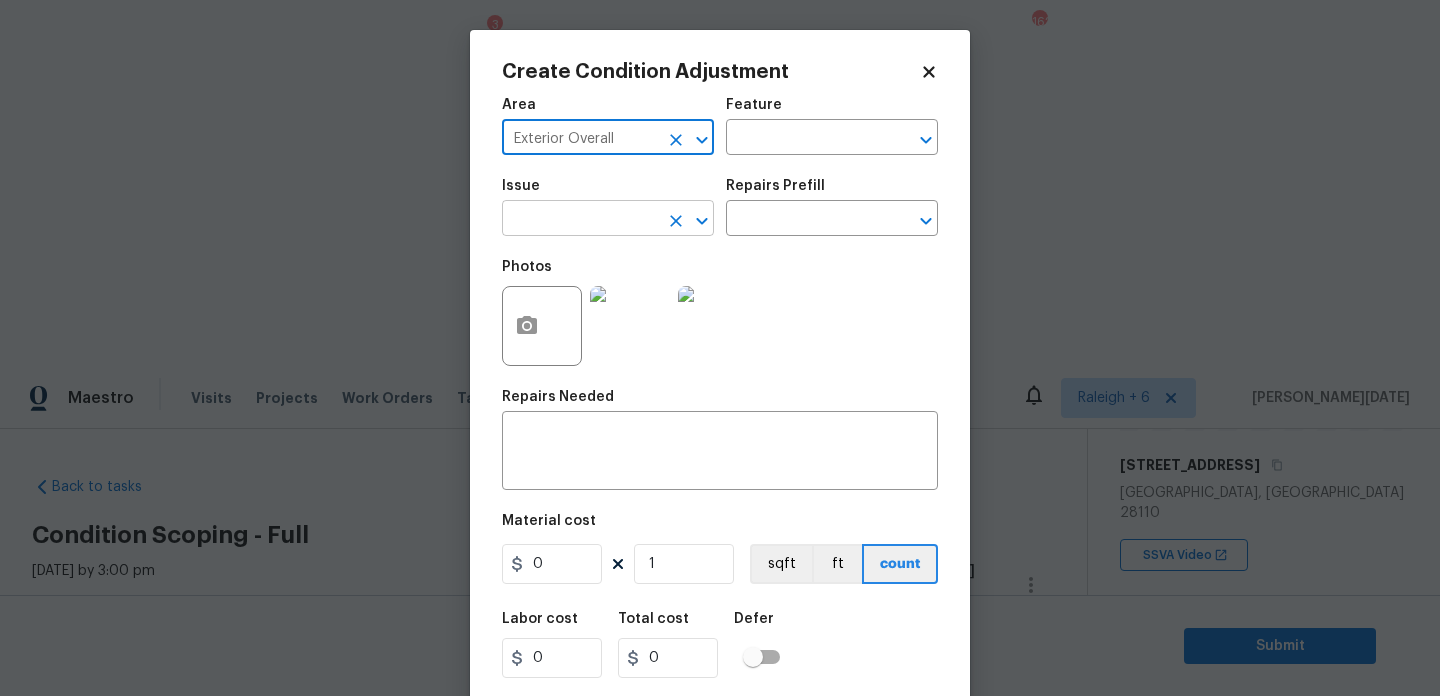 type on "Exterior Overall" 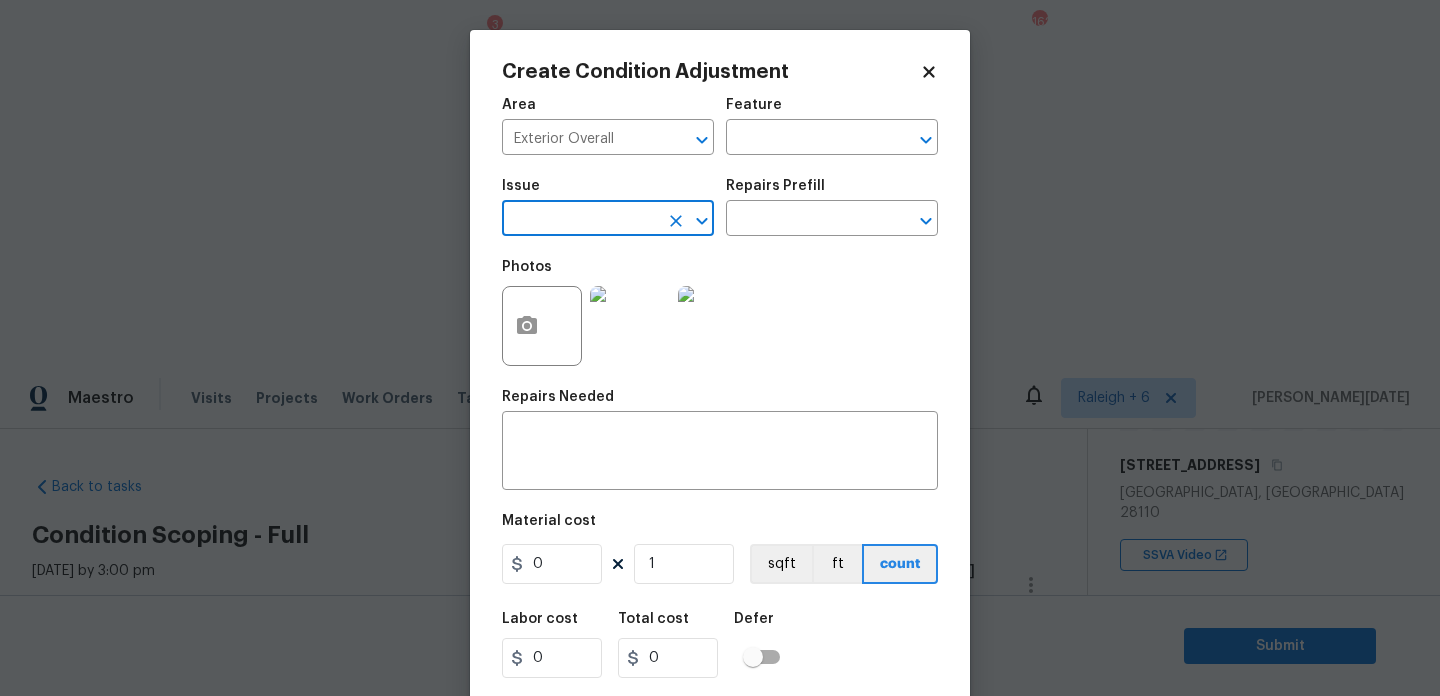 click at bounding box center (580, 220) 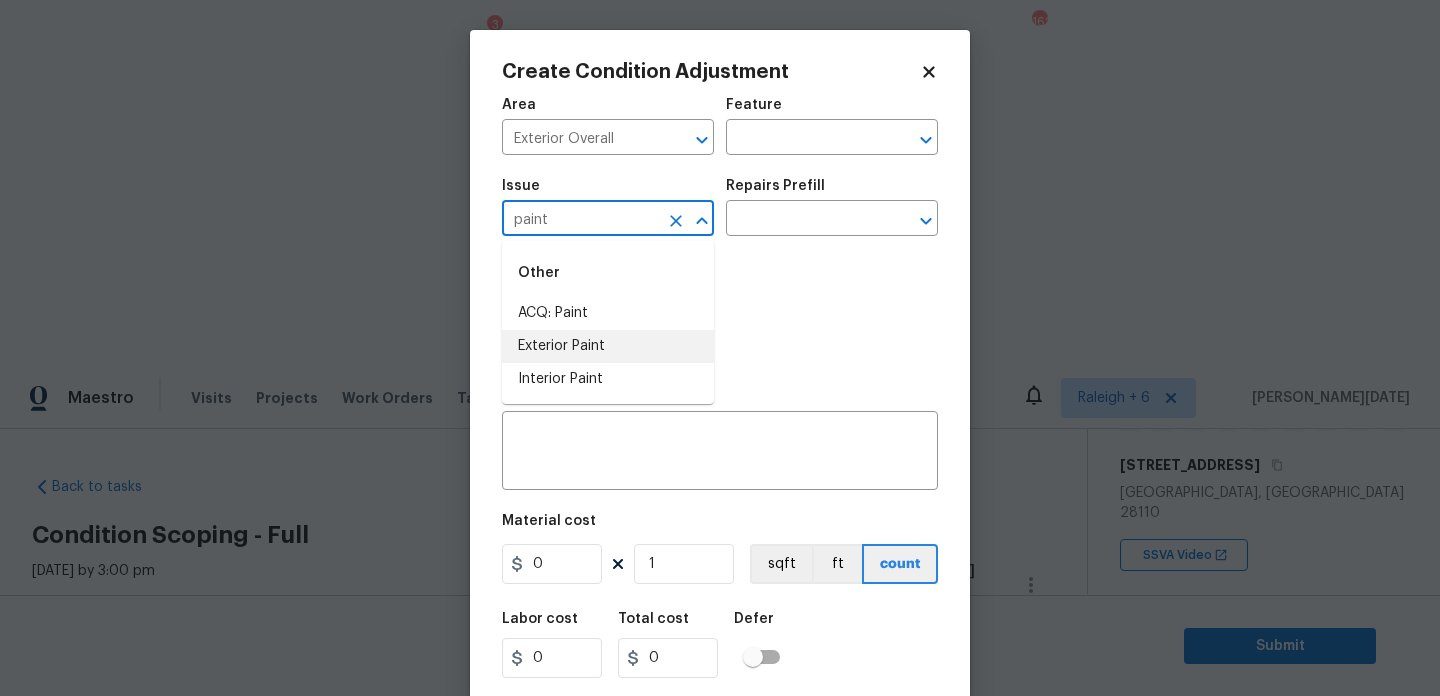 click on "Exterior Paint" at bounding box center (608, 346) 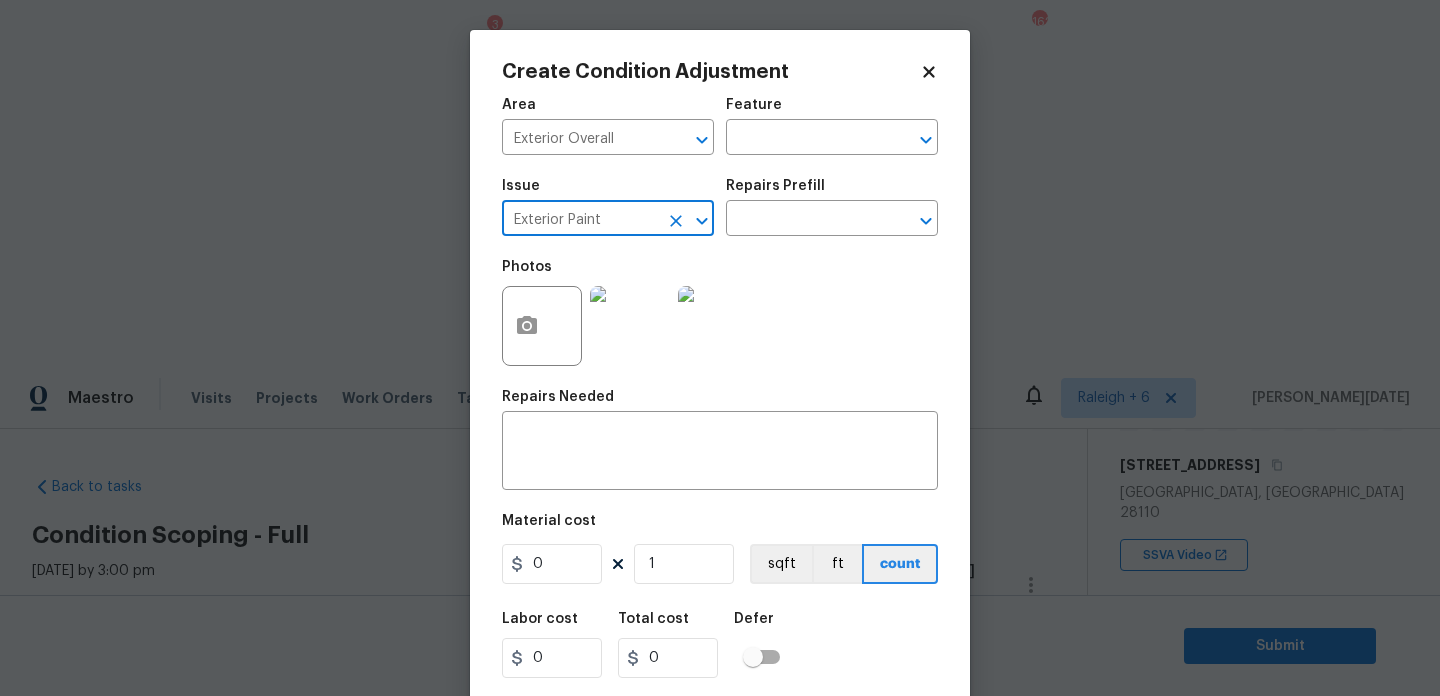 type on "Exterior Paint" 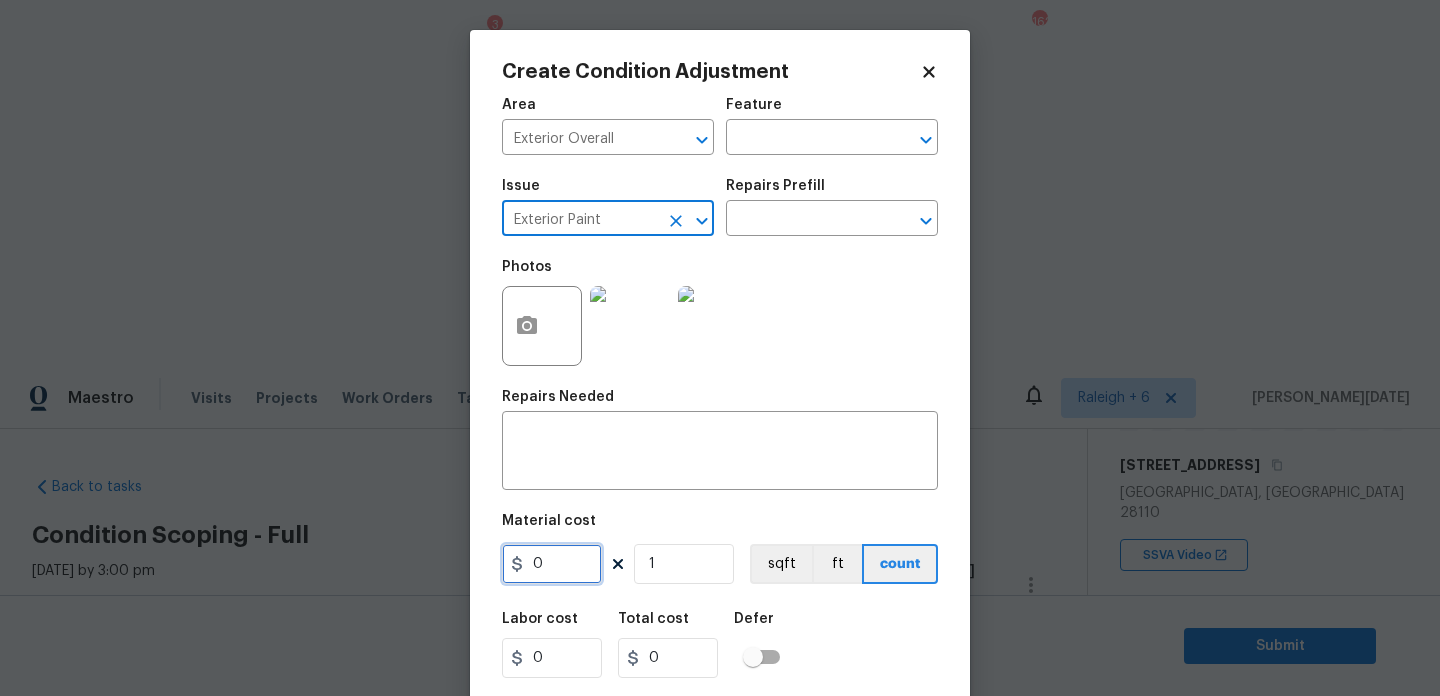 click on "0" at bounding box center (552, 564) 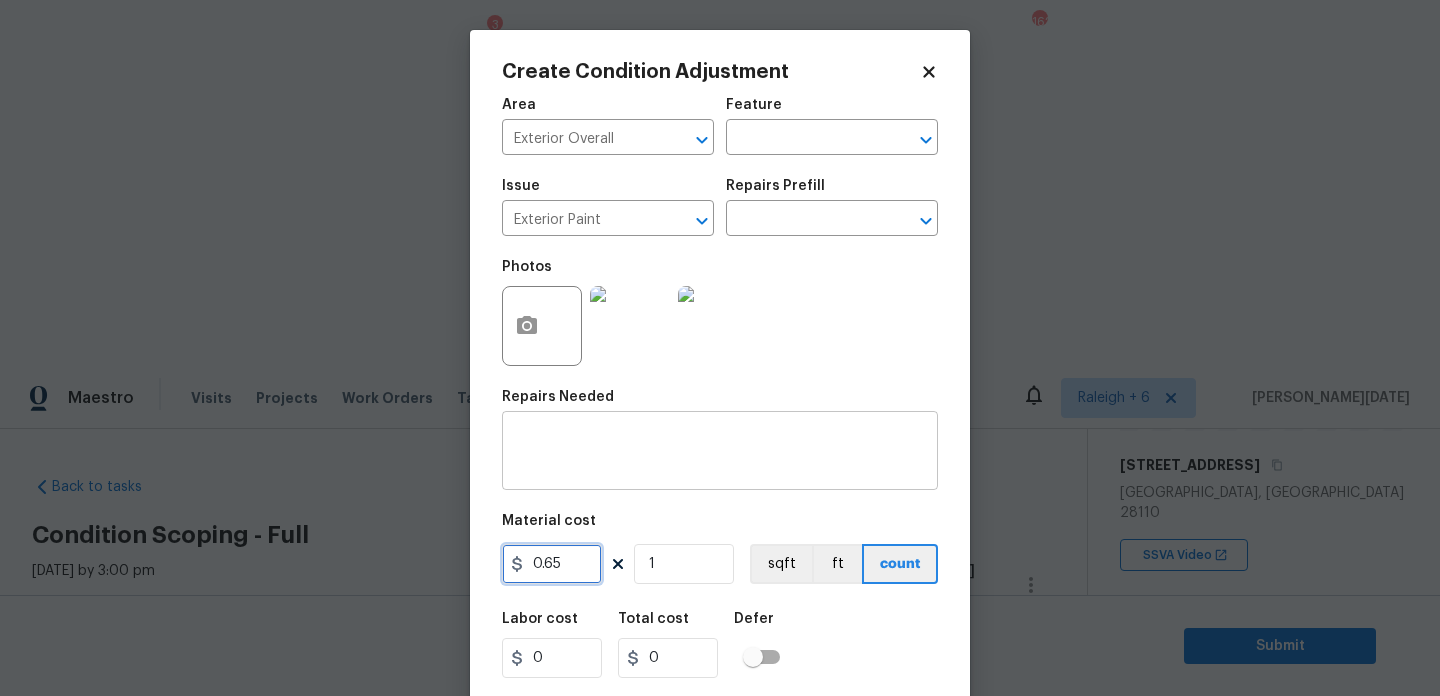 type on "0.65" 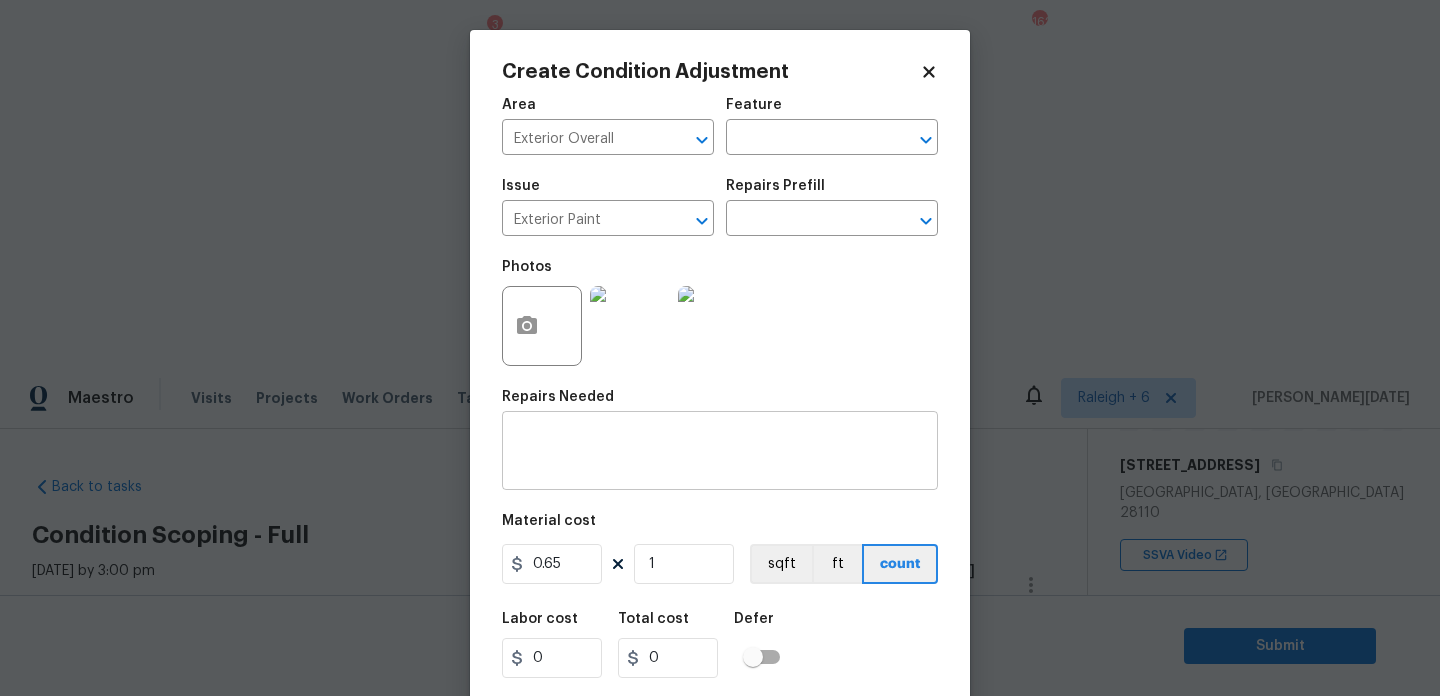 type on "0.65" 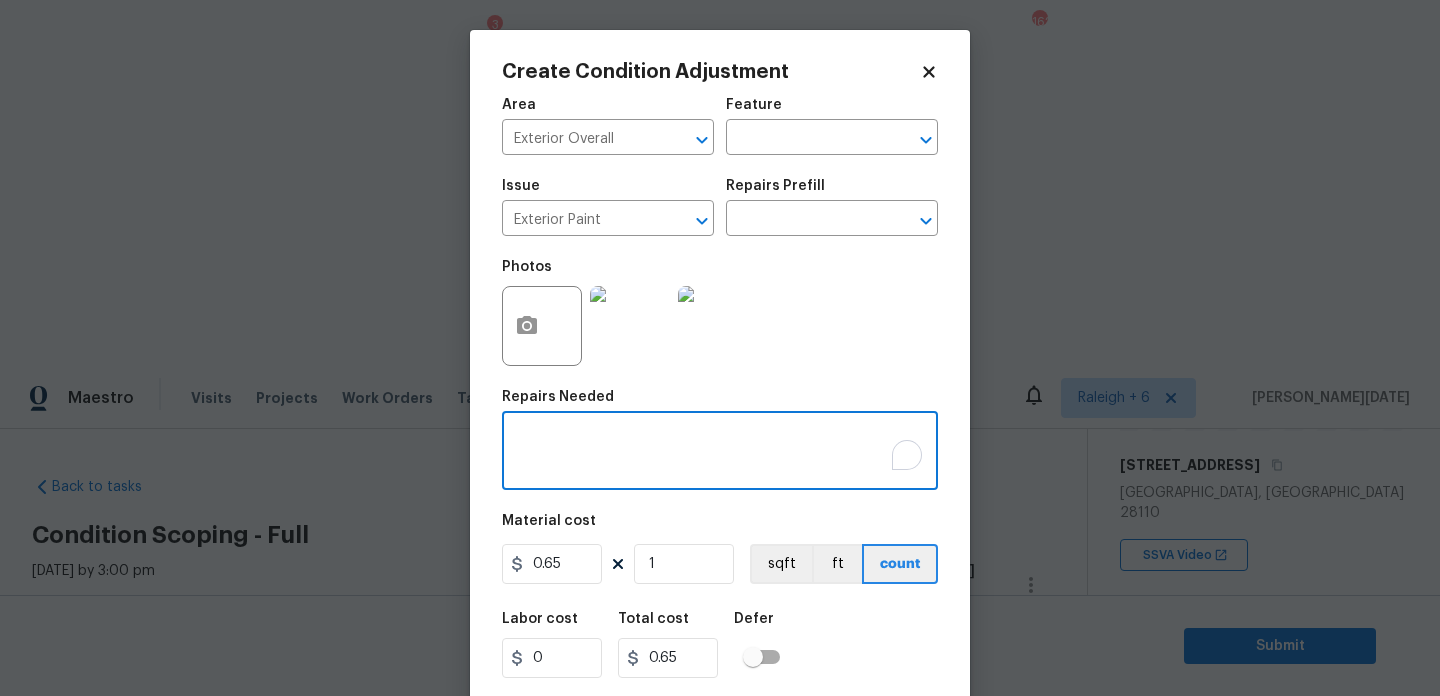 click at bounding box center [720, 453] 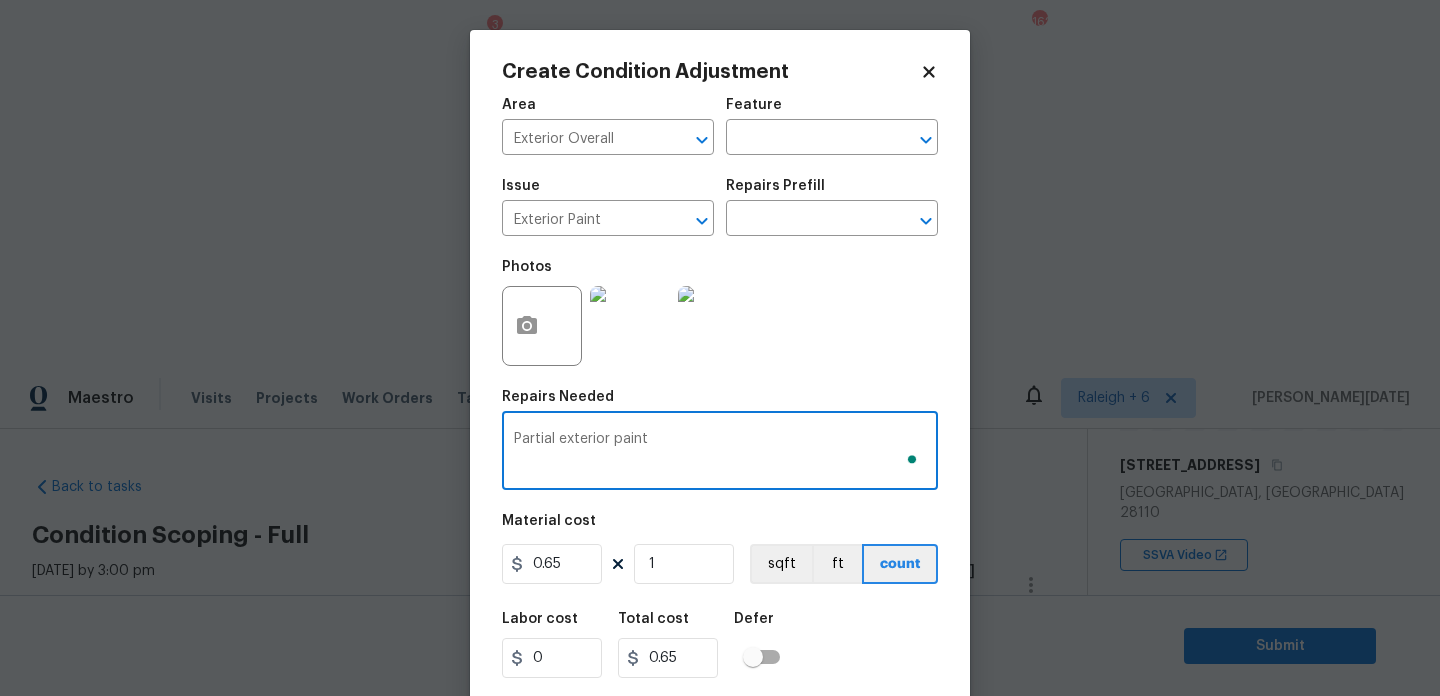 type on "Partial exterior paint" 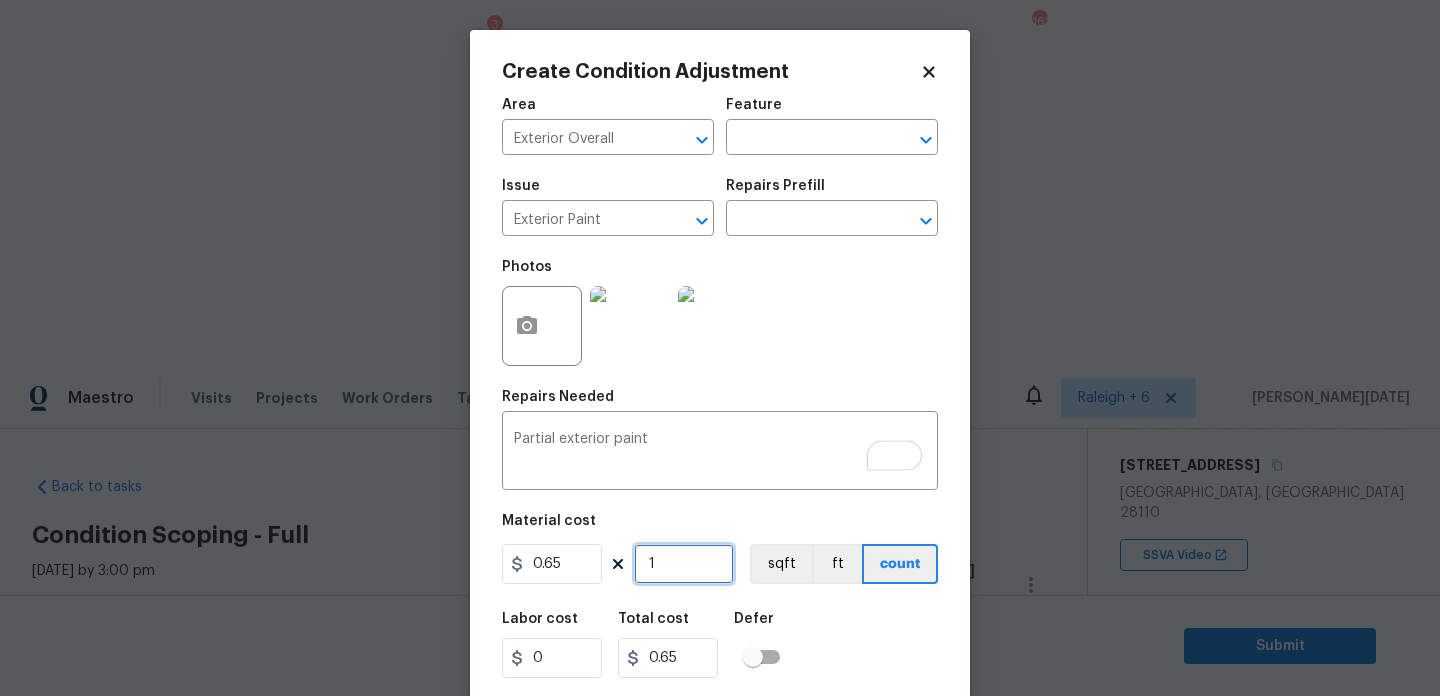 click on "1" at bounding box center (684, 564) 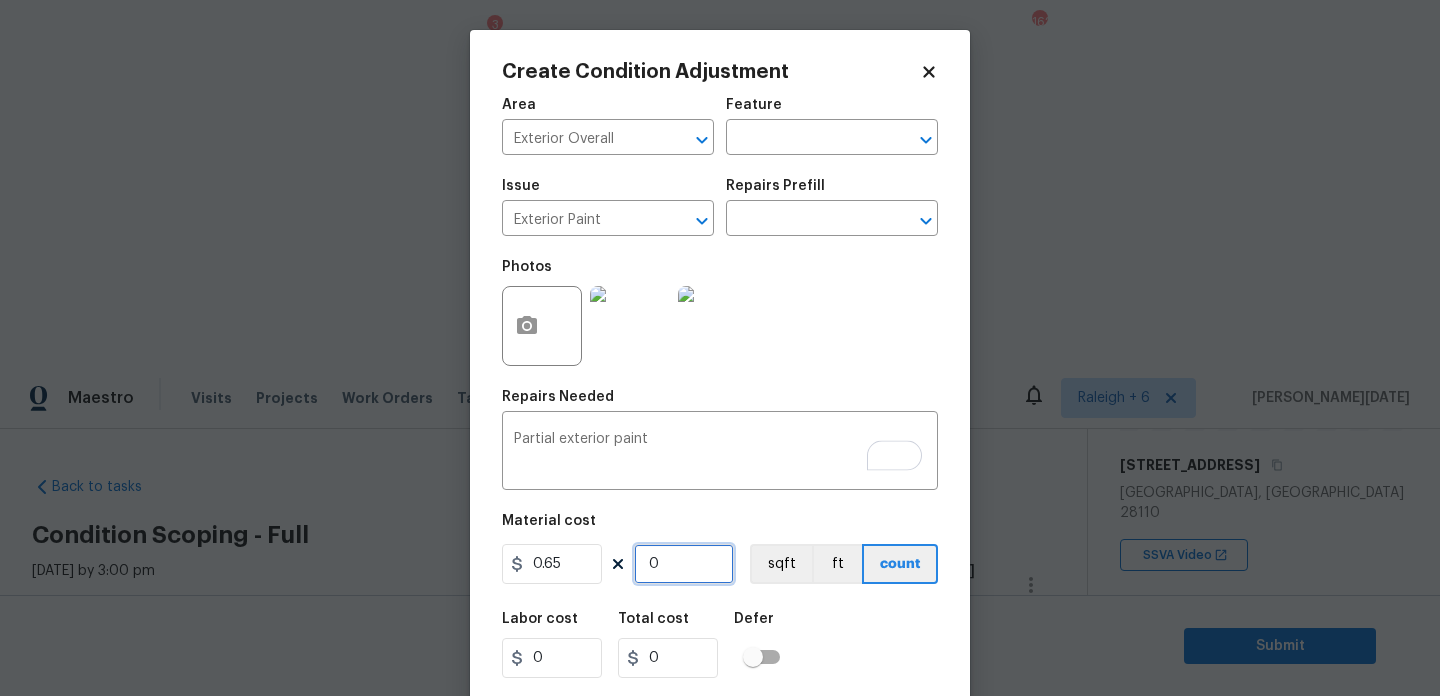 paste 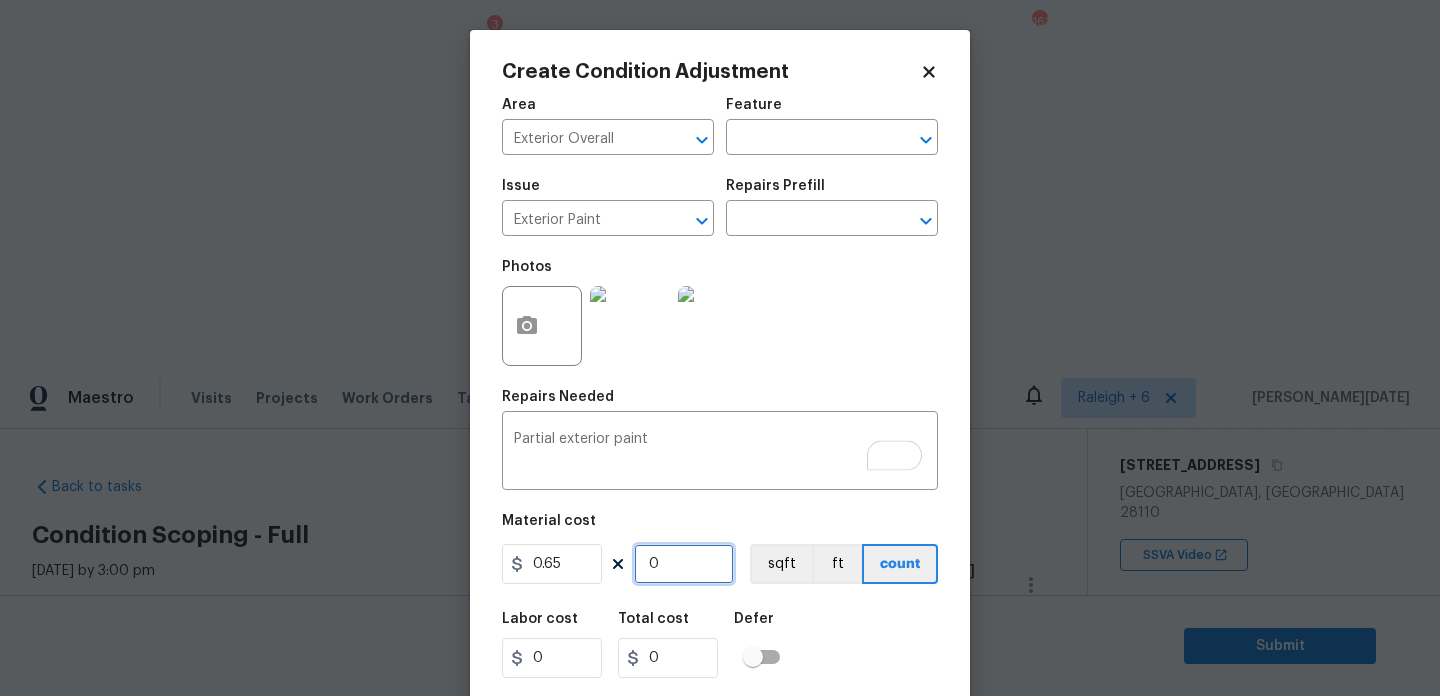 type on "1" 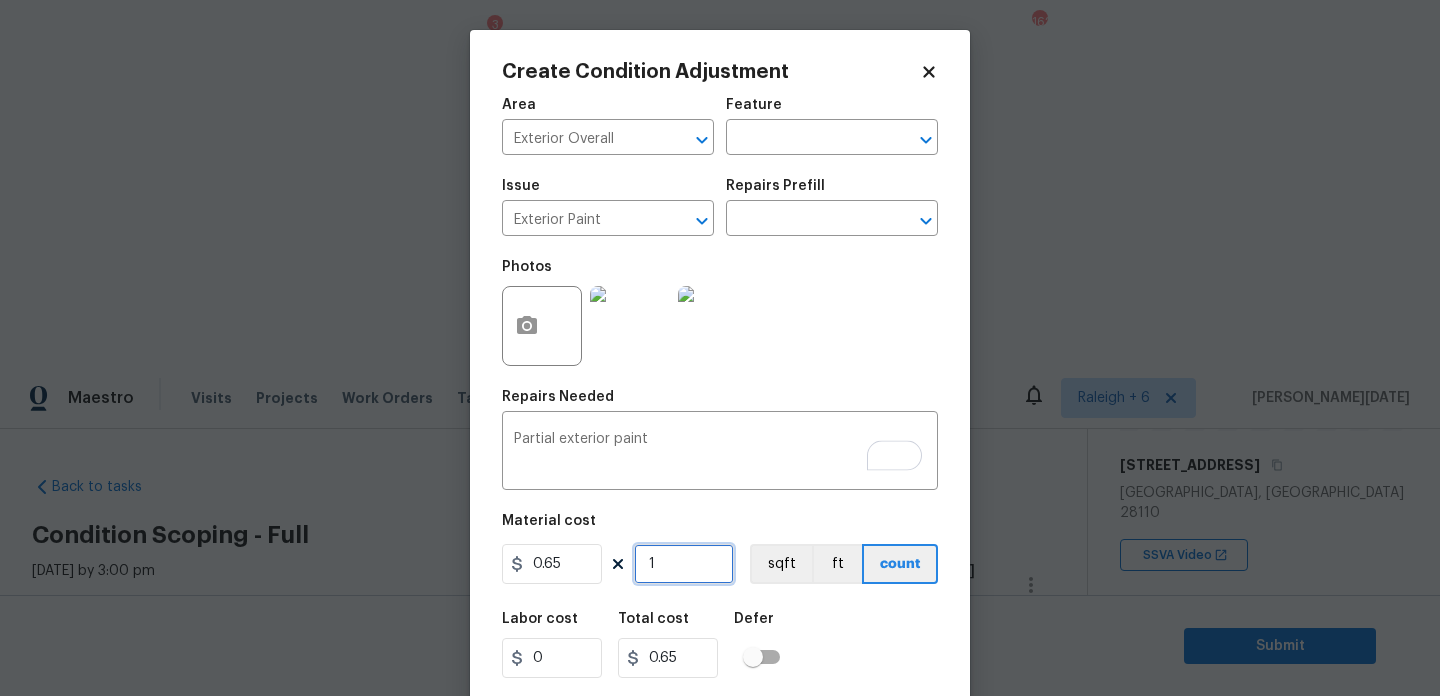 type on "15" 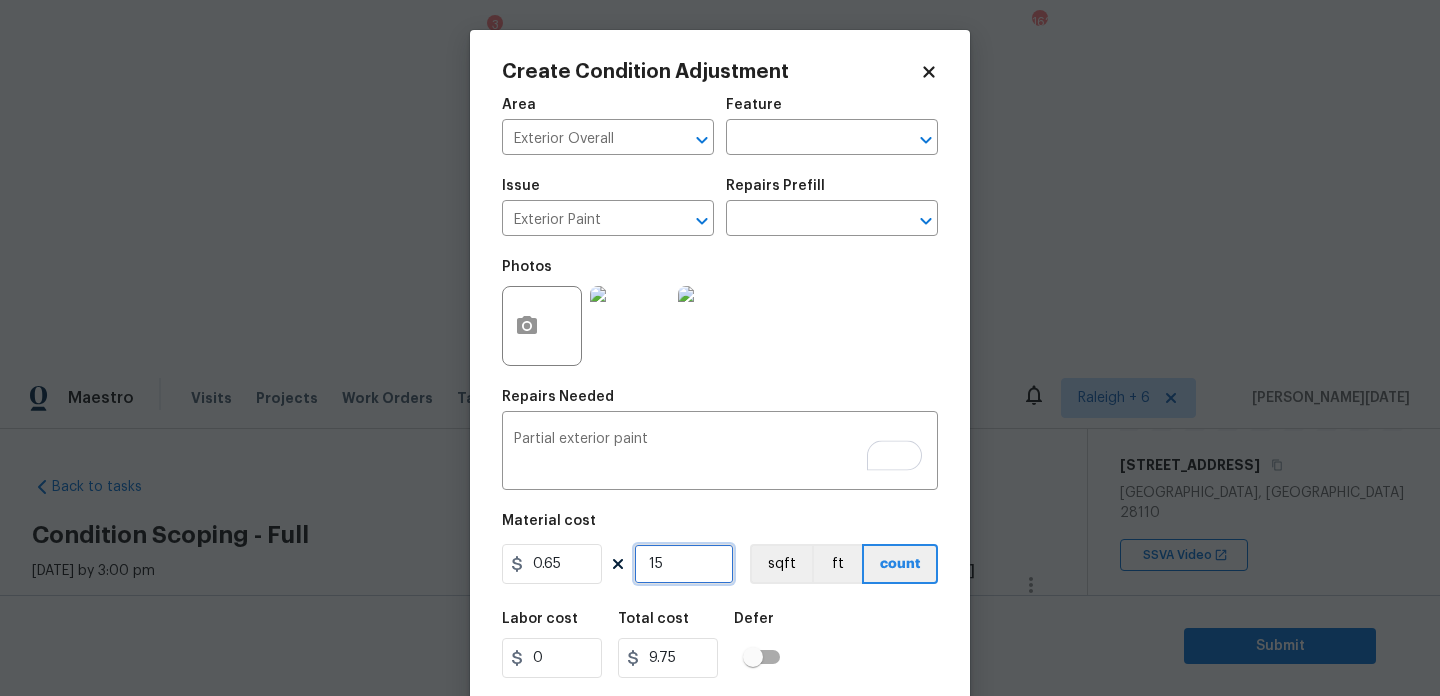 type on "150" 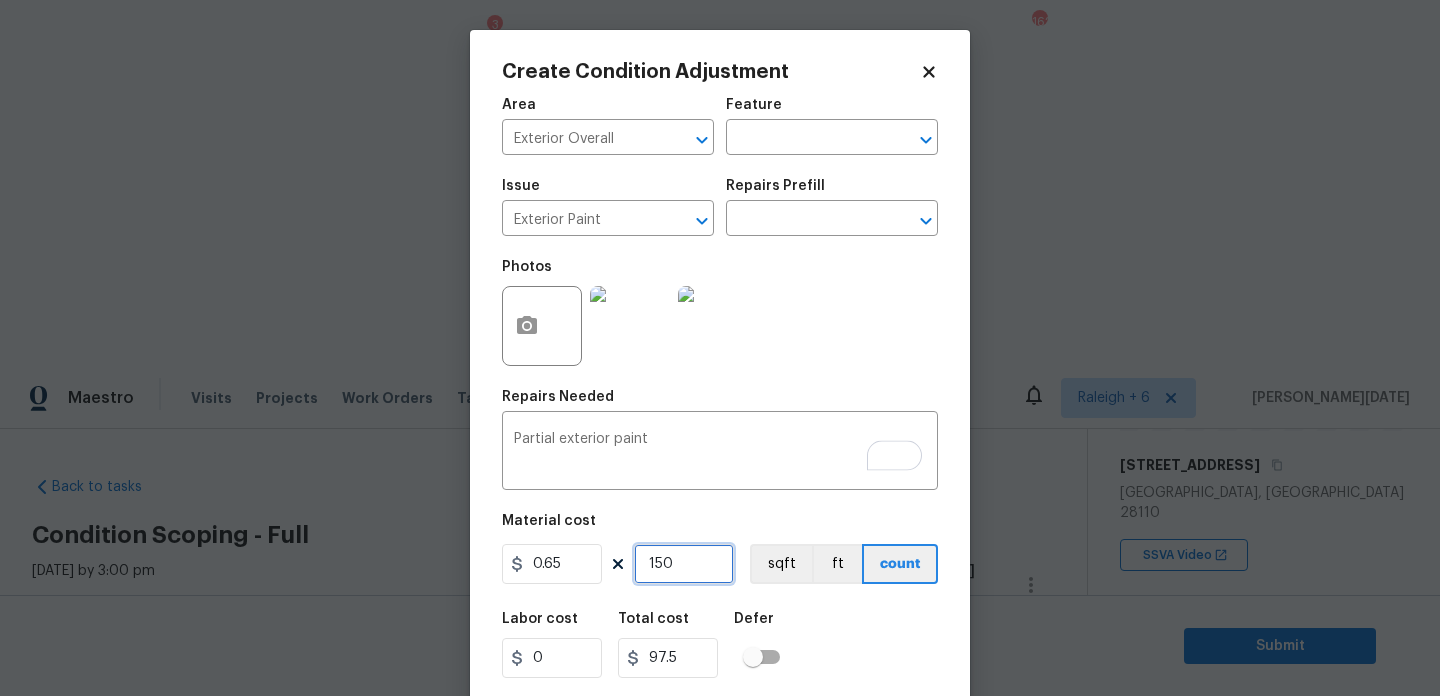 type on "1500" 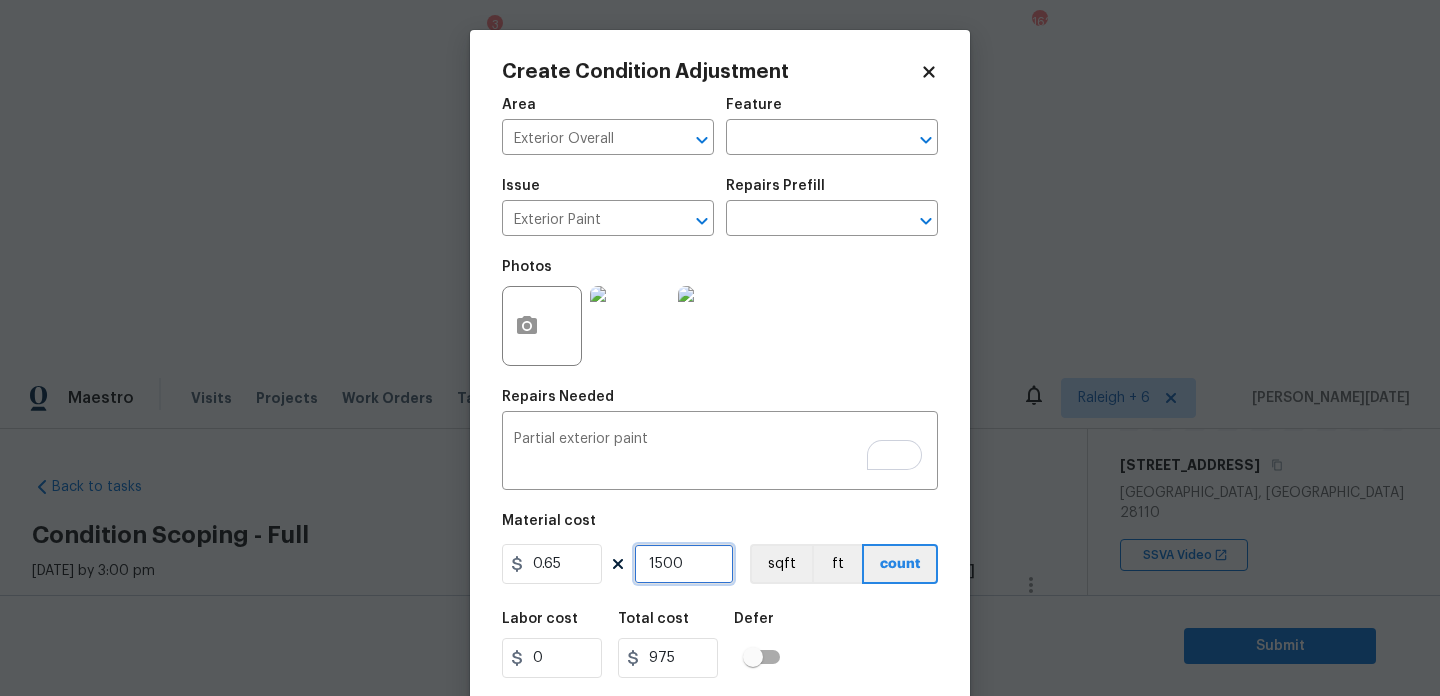 type on "1500" 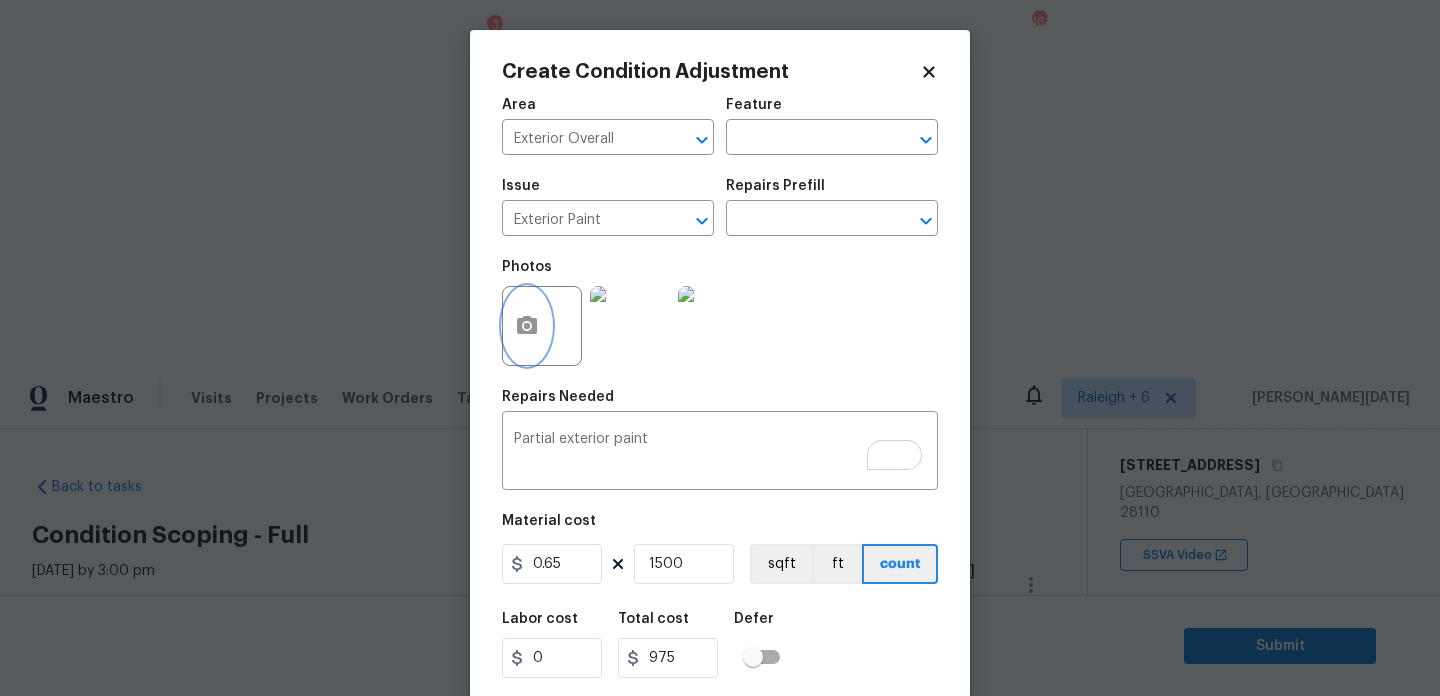 click 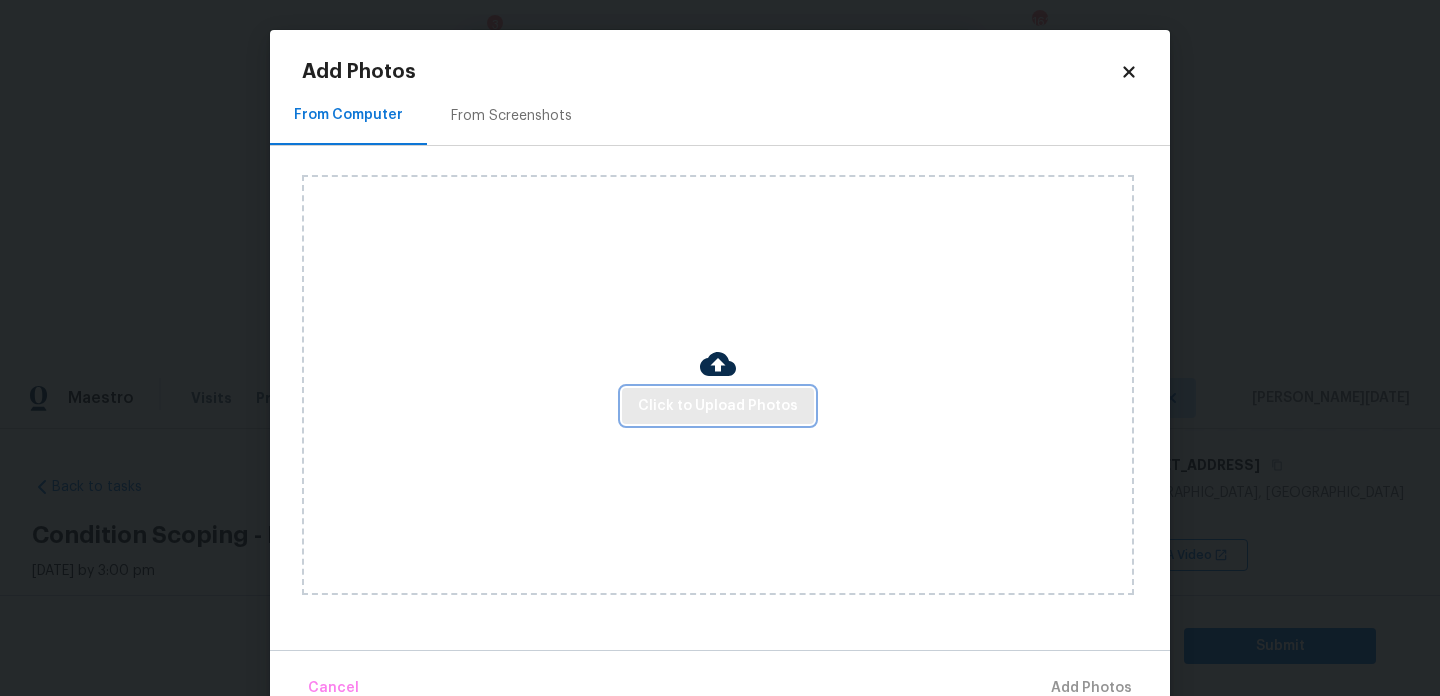 click on "Click to Upload Photos" at bounding box center [718, 406] 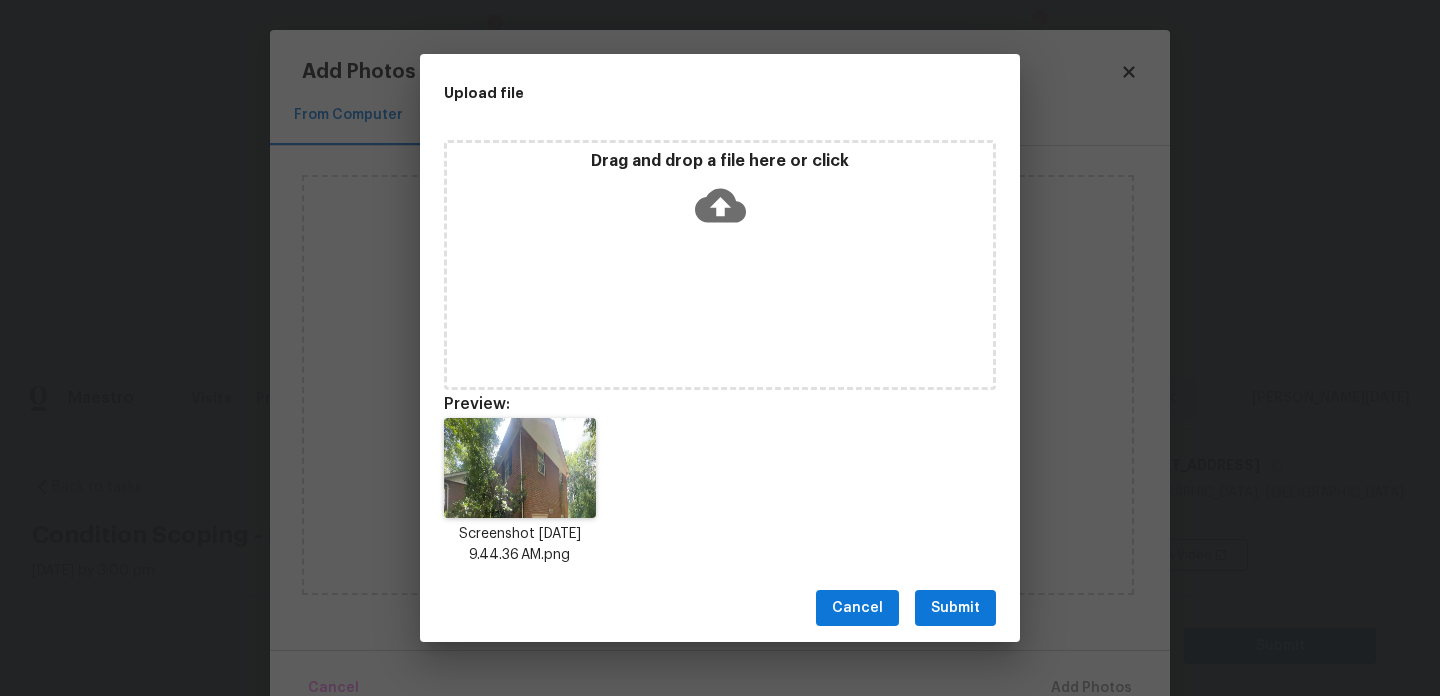 click on "Submit" at bounding box center [955, 608] 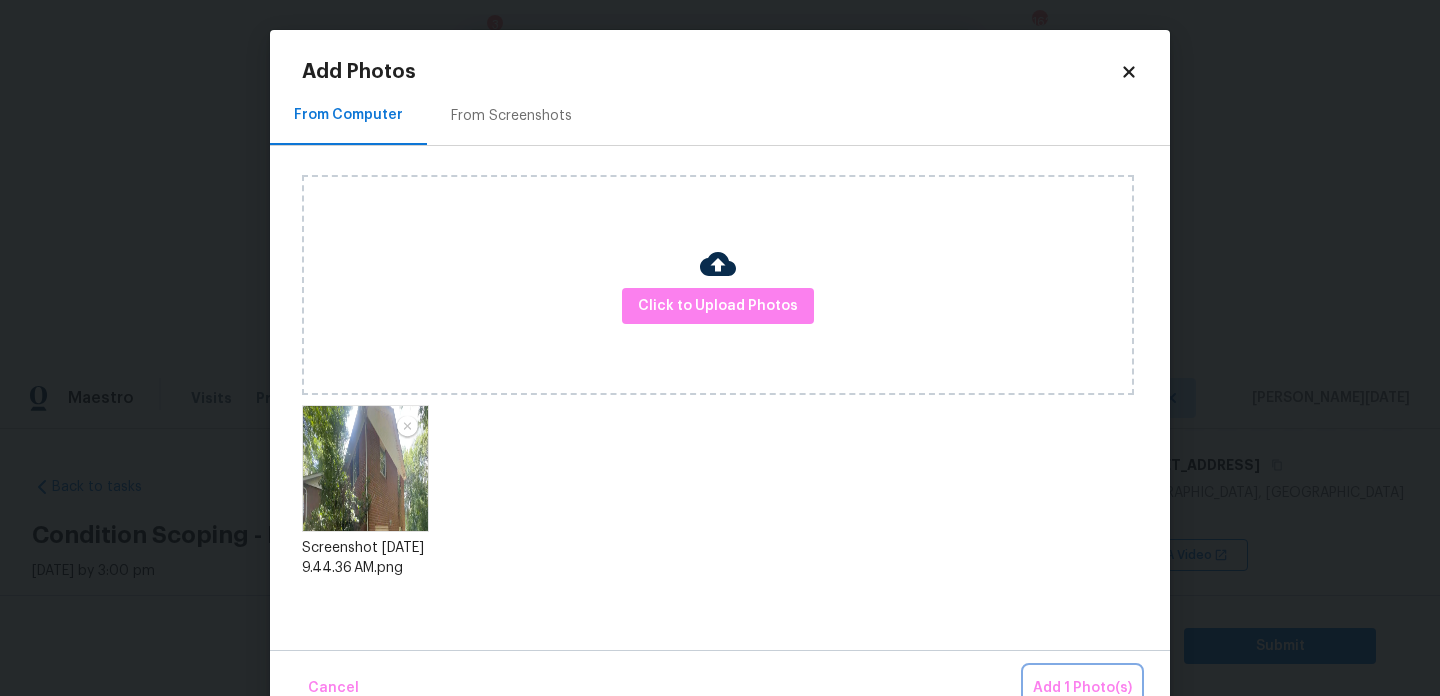 click on "Add 1 Photo(s)" at bounding box center (1082, 688) 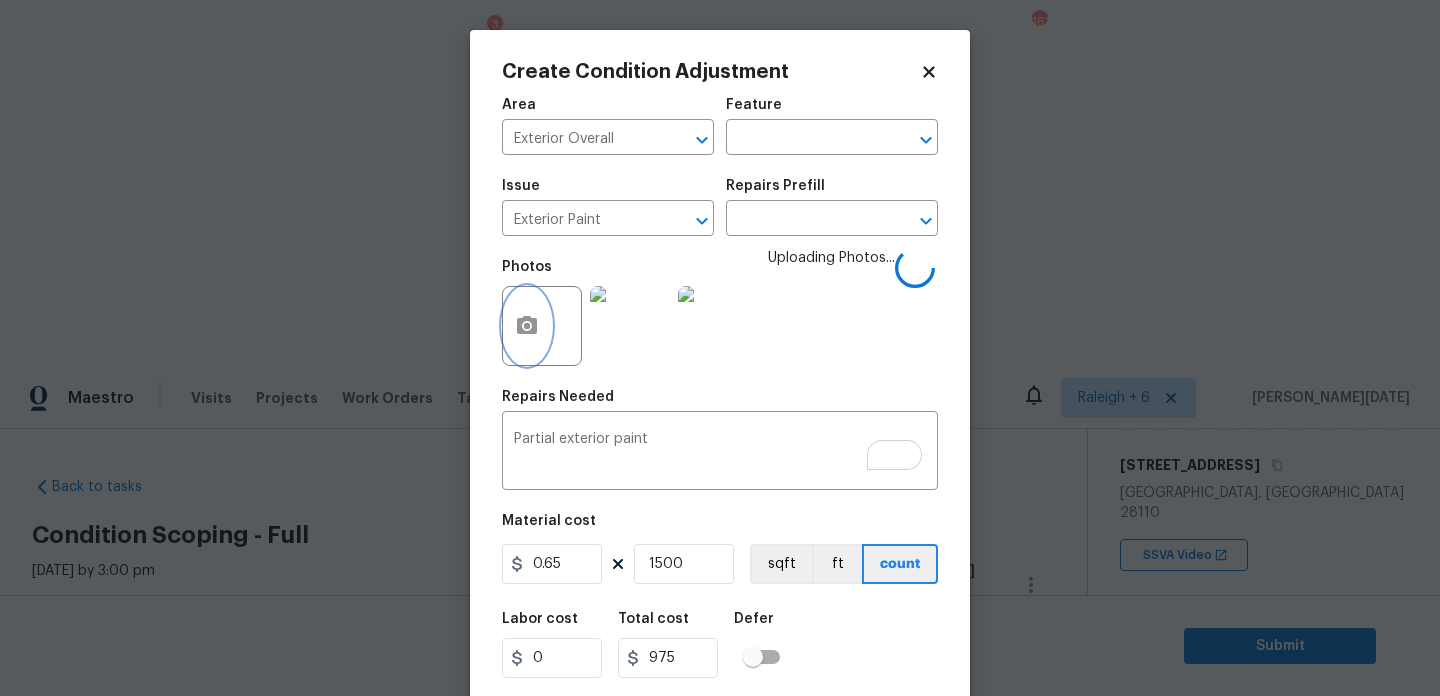 scroll, scrollTop: 51, scrollLeft: 0, axis: vertical 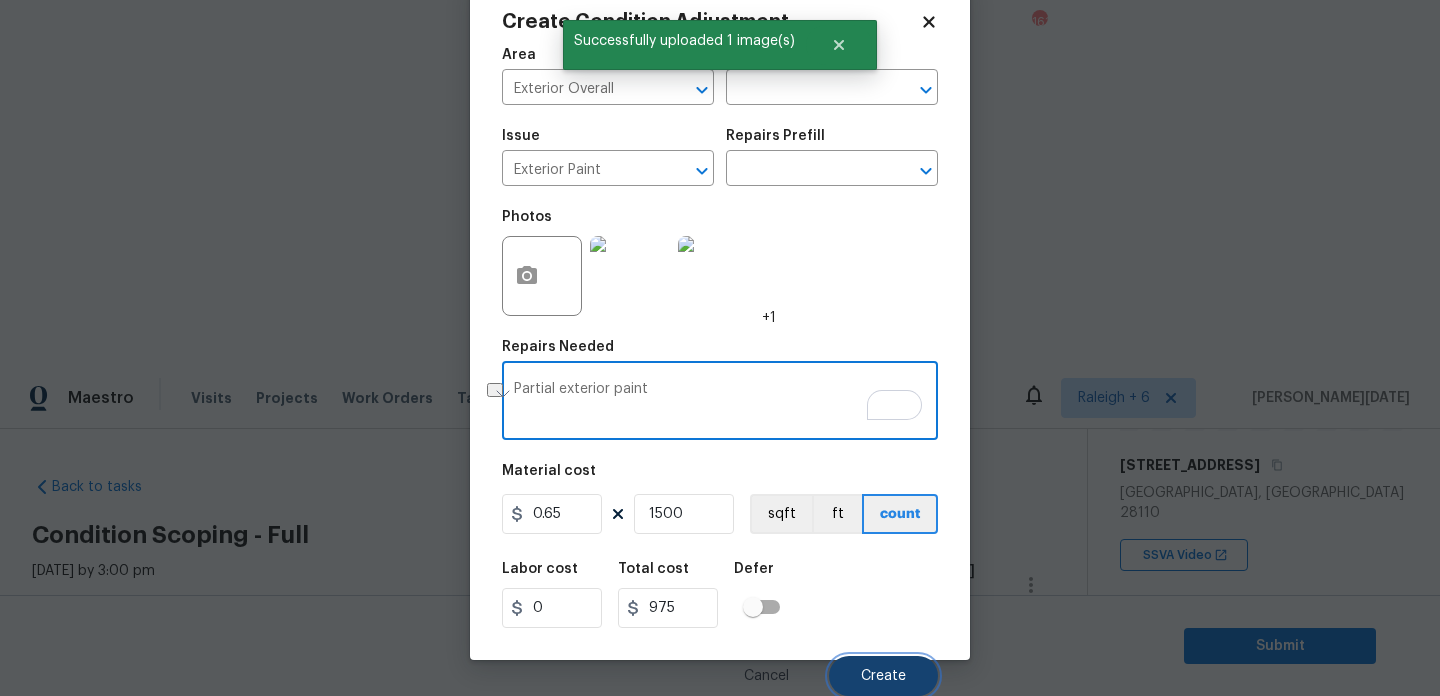 click on "Create" at bounding box center [883, 676] 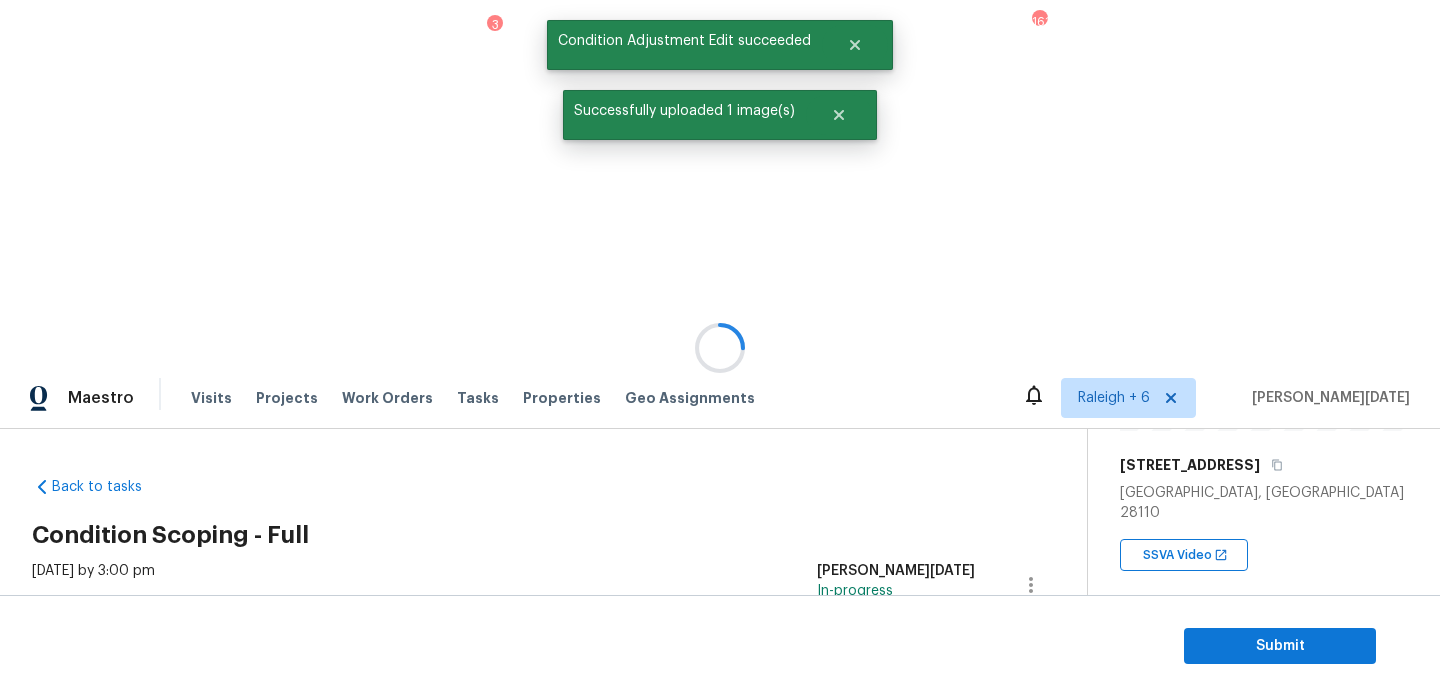 scroll, scrollTop: 44, scrollLeft: 0, axis: vertical 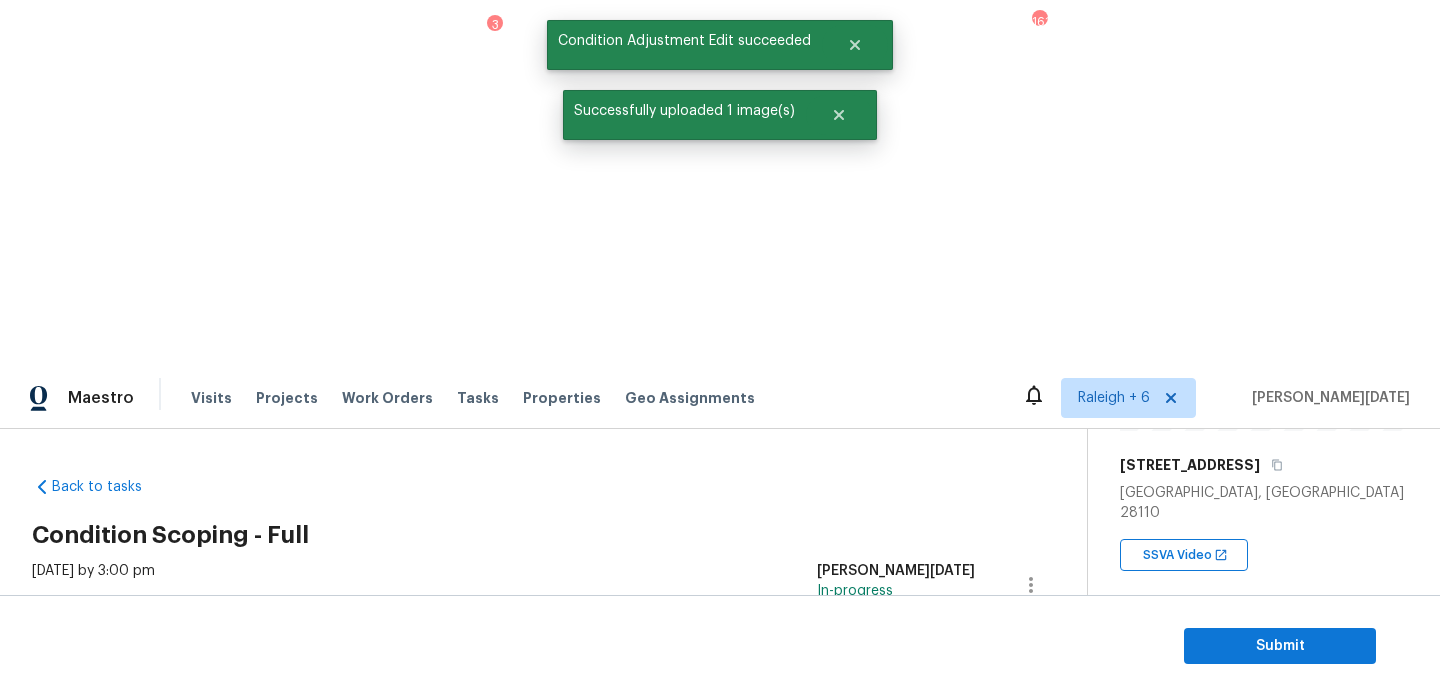 drag, startPoint x: 97, startPoint y: 423, endPoint x: 180, endPoint y: 423, distance: 83 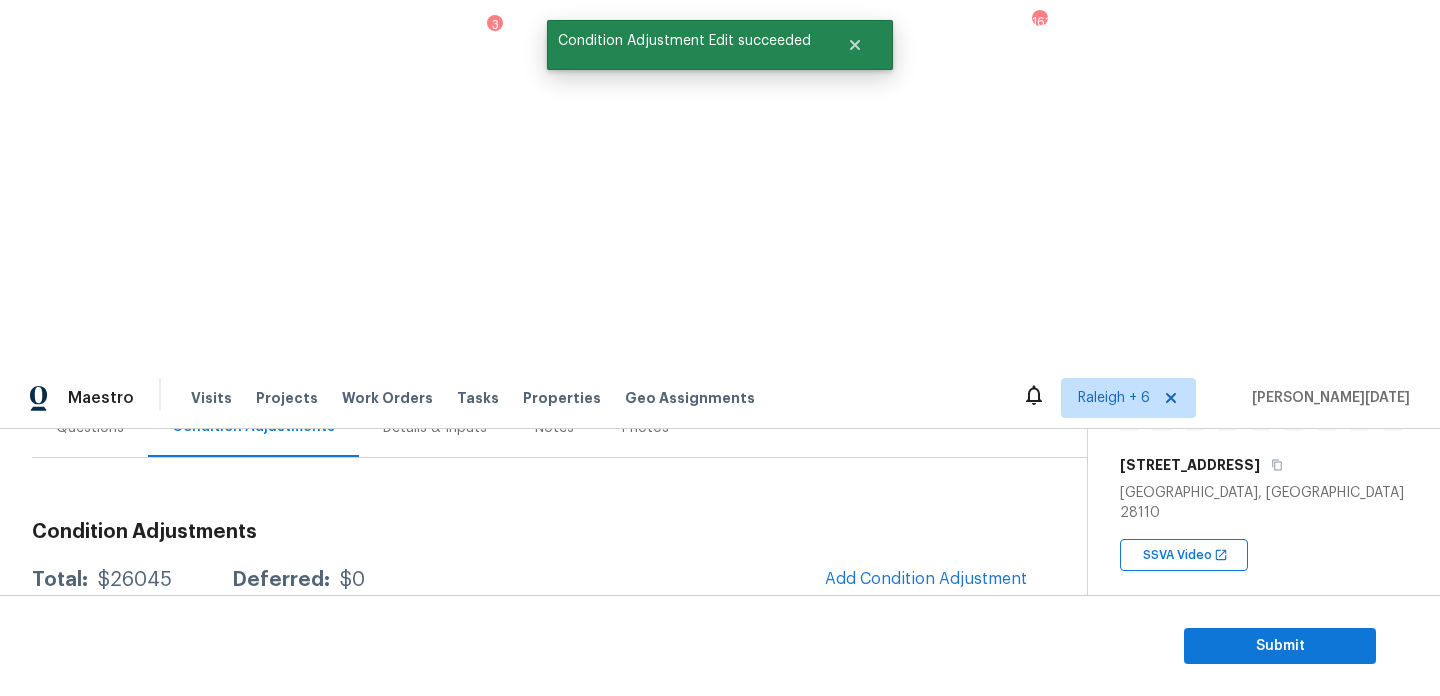 scroll, scrollTop: 212, scrollLeft: 0, axis: vertical 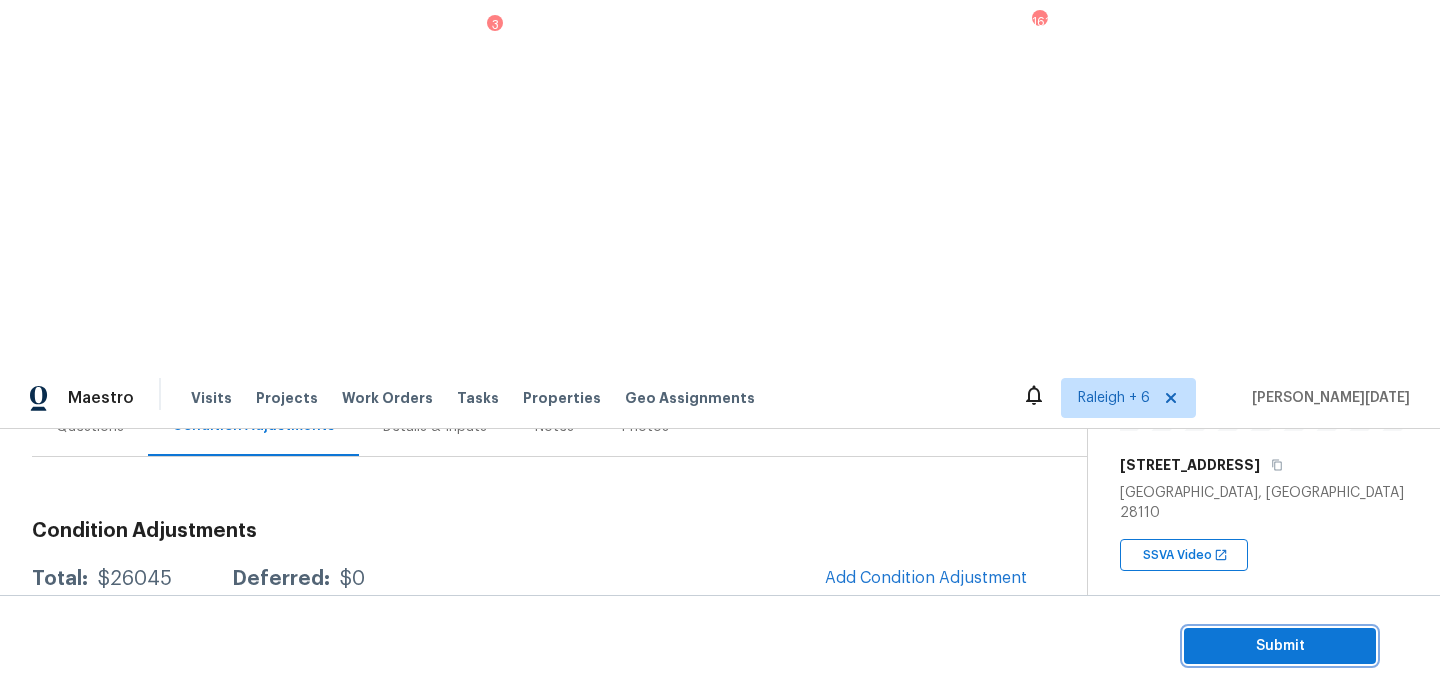 click on "Submit" at bounding box center [1280, 646] 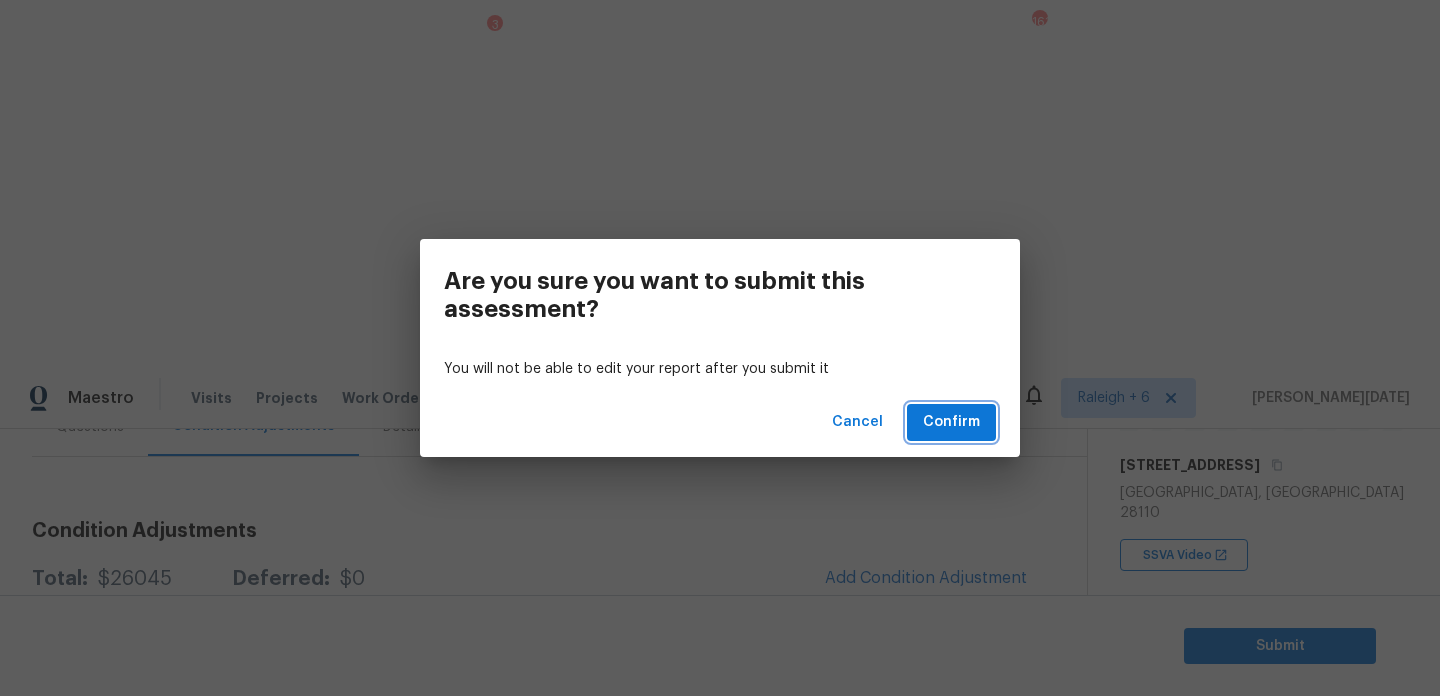 click on "Confirm" at bounding box center [951, 422] 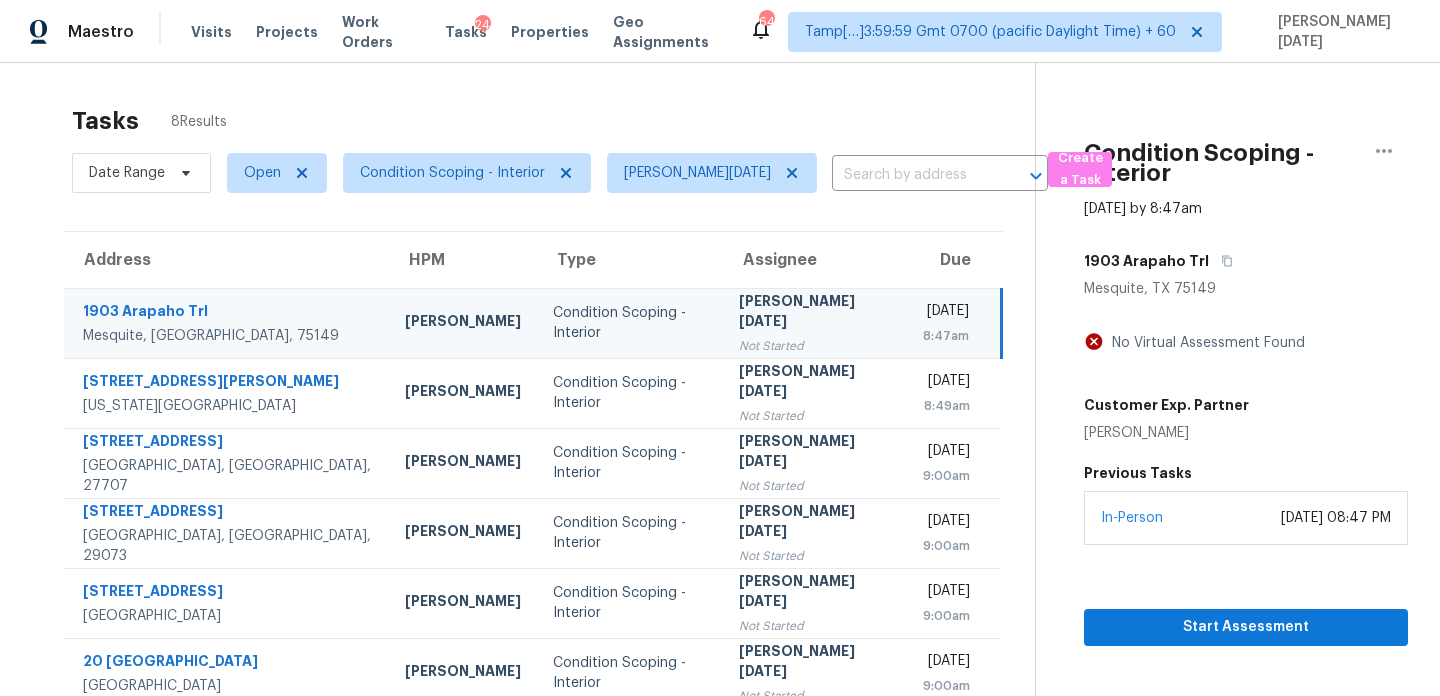 scroll, scrollTop: 0, scrollLeft: 0, axis: both 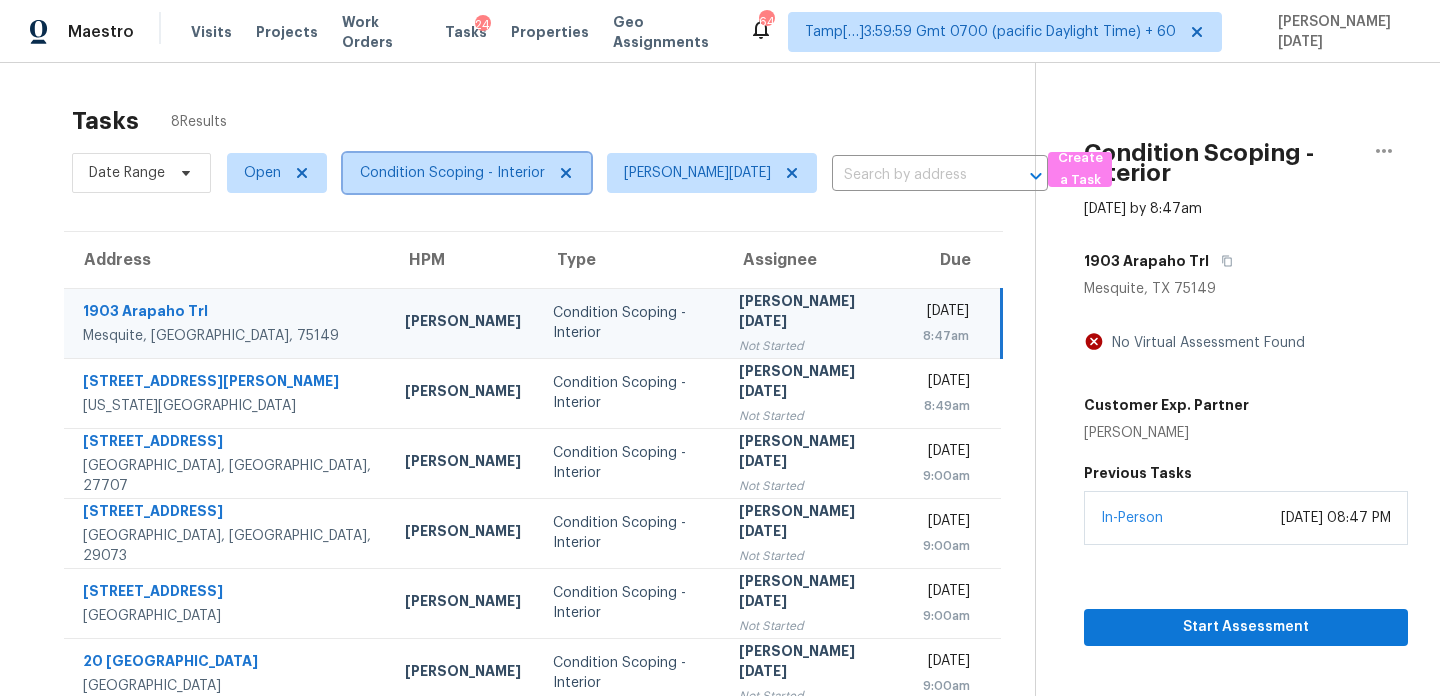 click on "Condition Scoping - Interior" at bounding box center (452, 173) 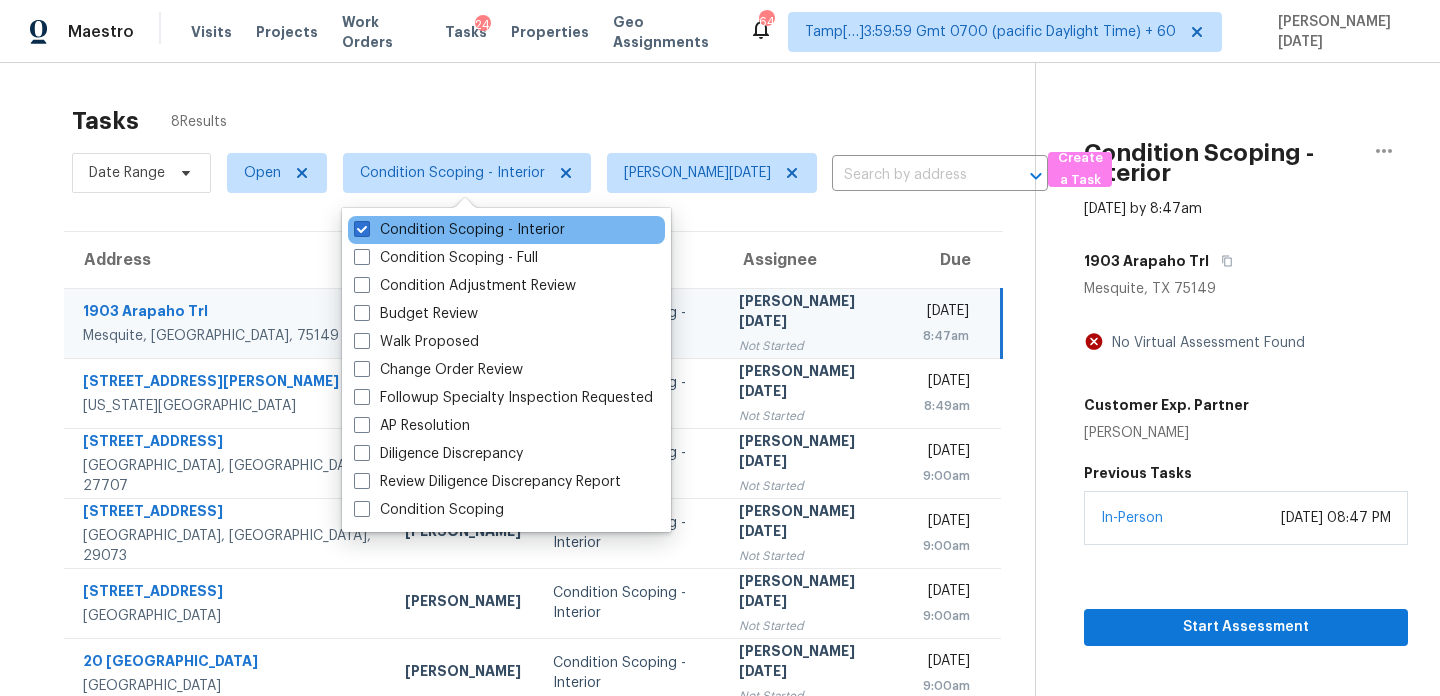 click on "Condition Scoping - Interior" at bounding box center (506, 230) 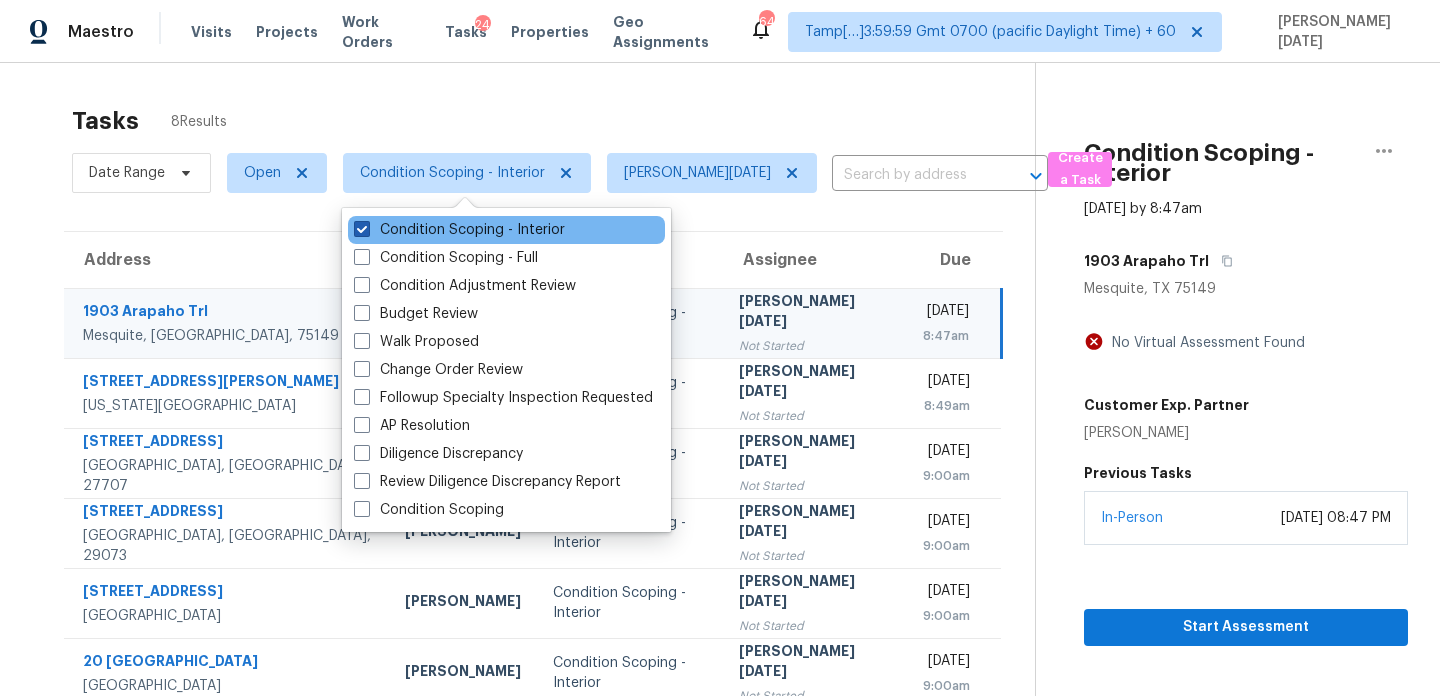 click on "Condition Scoping - Interior" at bounding box center [459, 230] 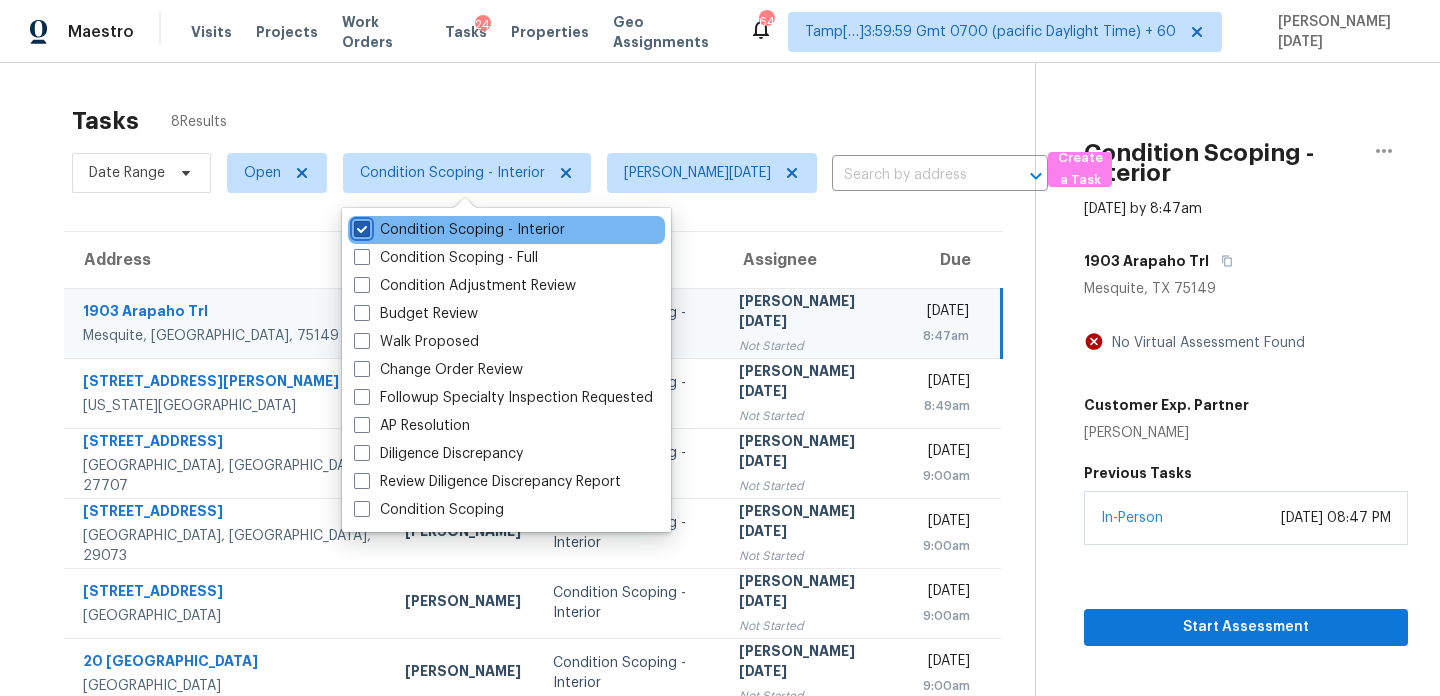 click on "Condition Scoping - Interior" at bounding box center (360, 226) 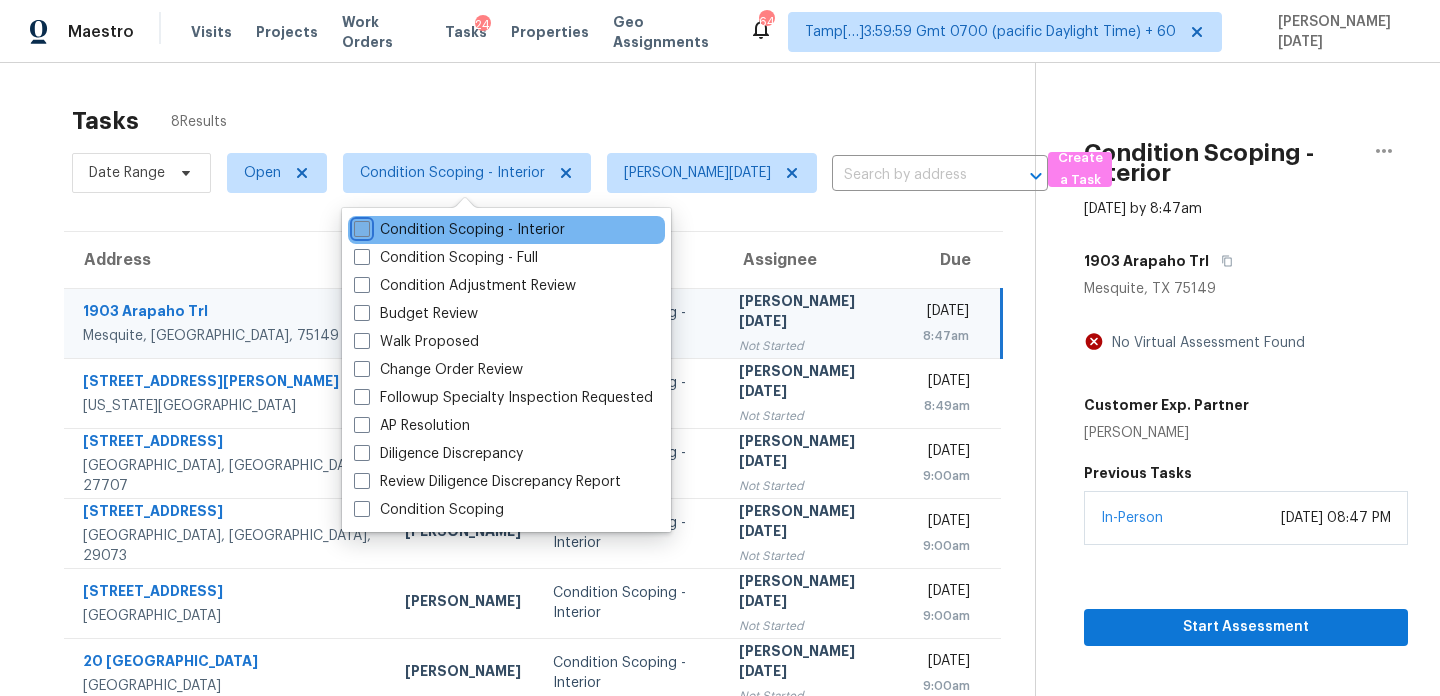 checkbox on "false" 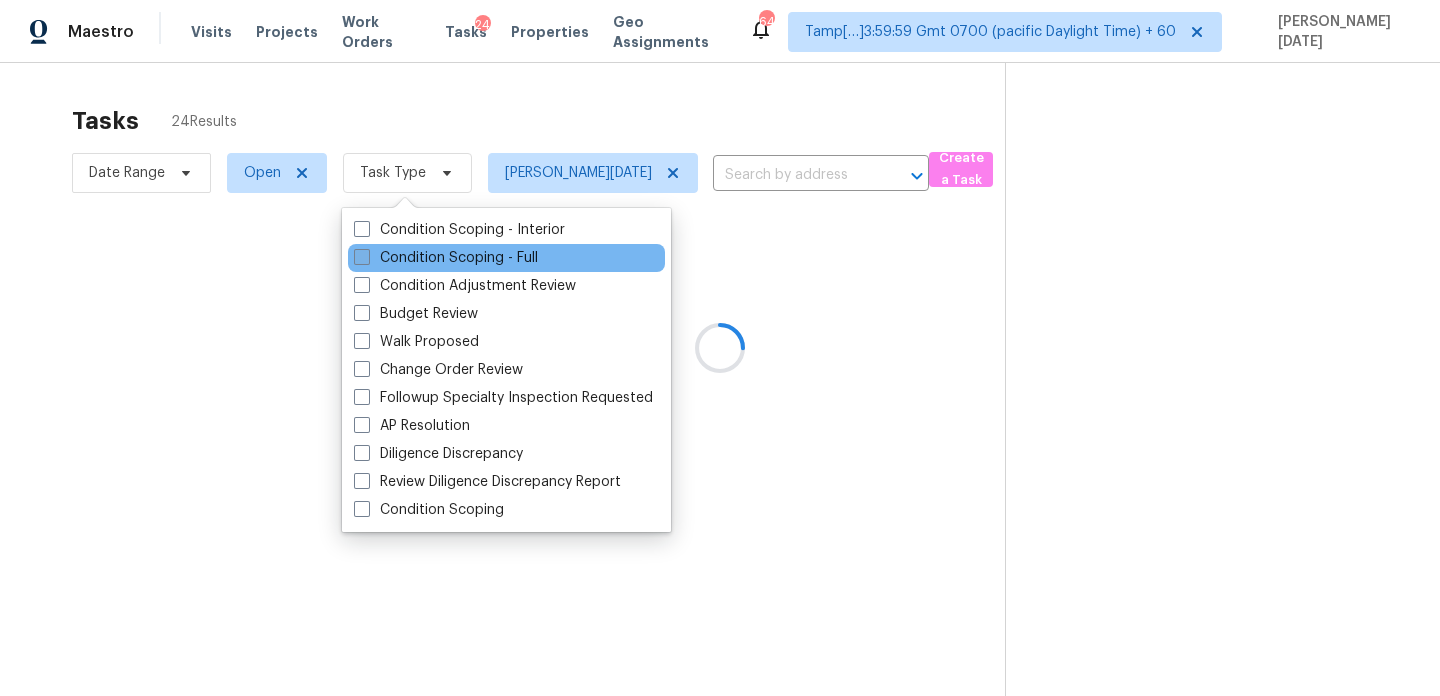 click on "Condition Scoping - Full" at bounding box center [446, 258] 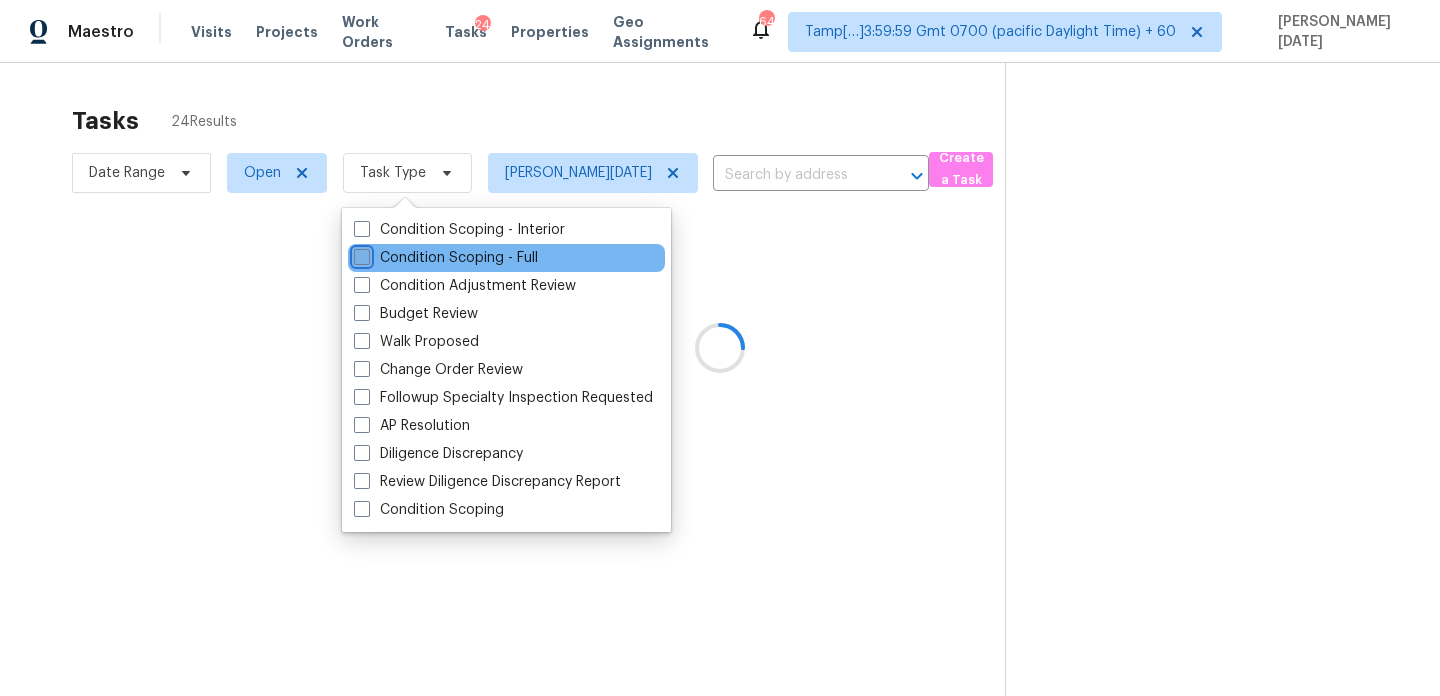 click on "Condition Scoping - Full" at bounding box center [360, 254] 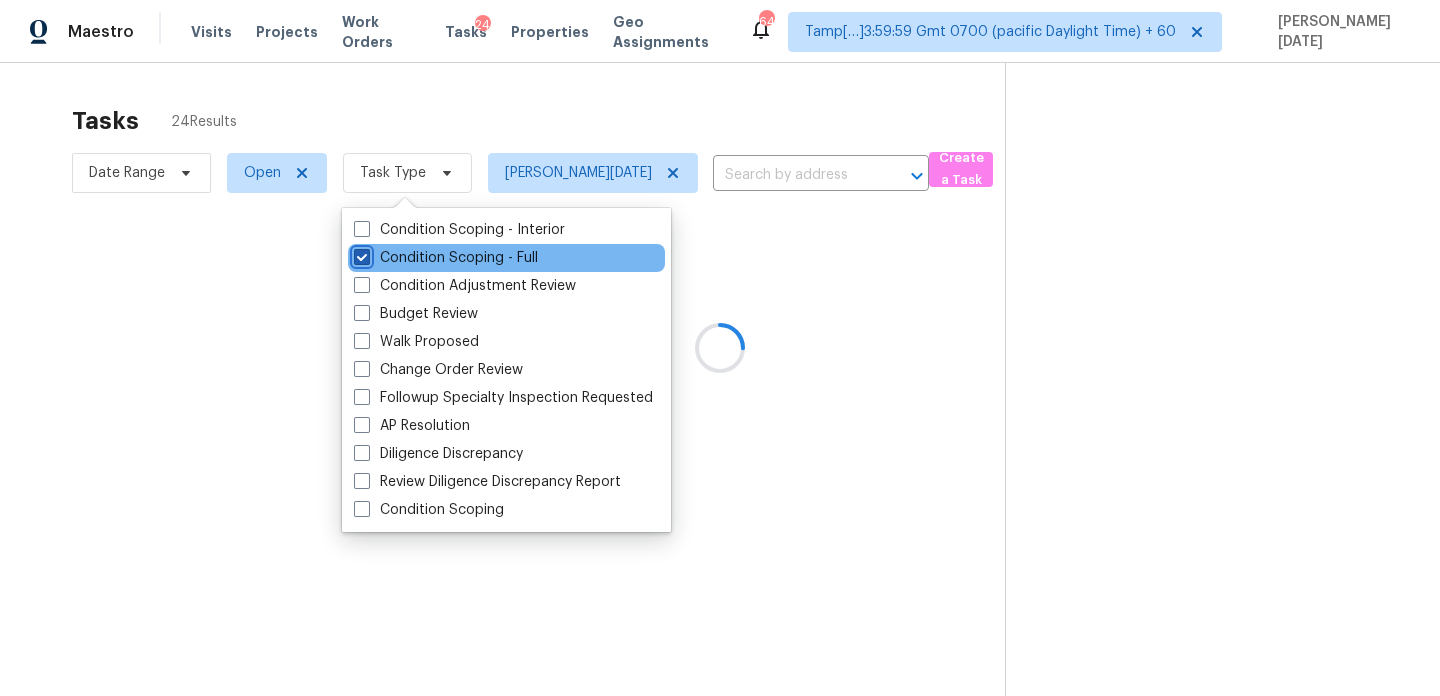 checkbox on "true" 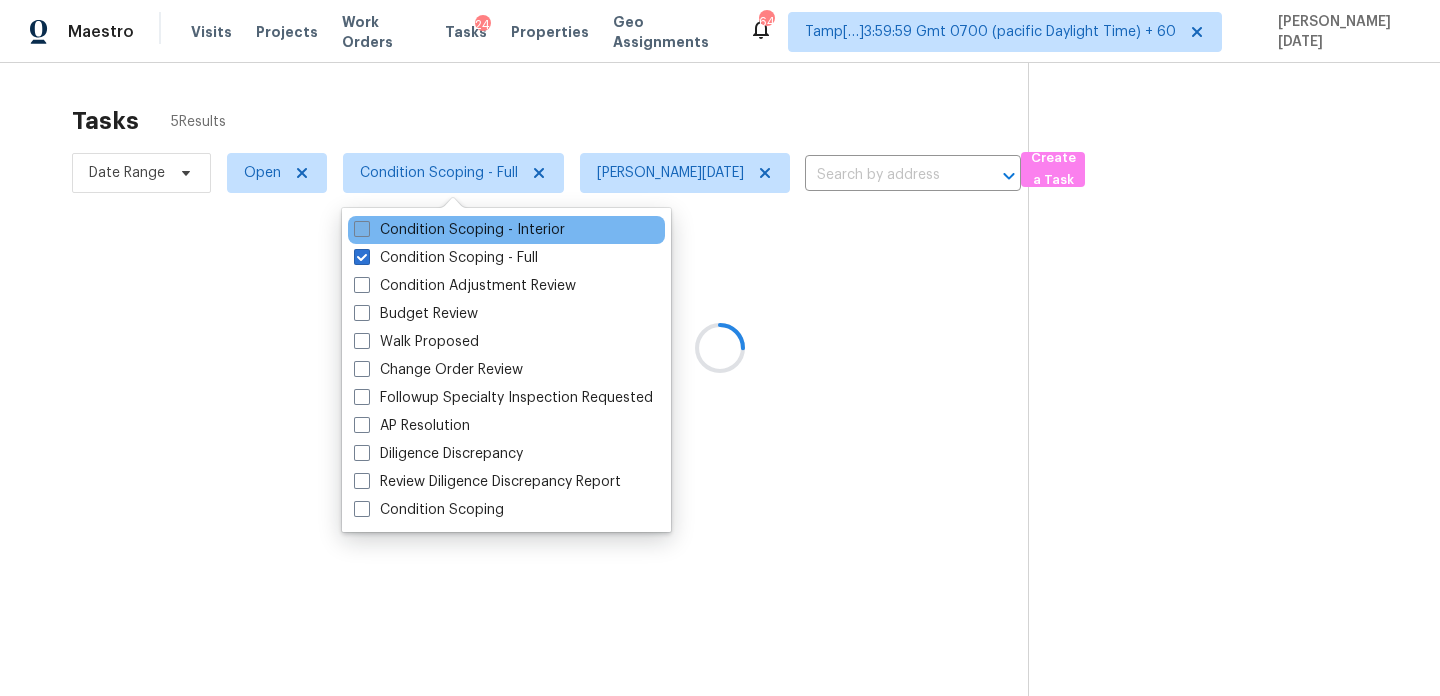 click on "Condition Scoping - Interior" at bounding box center (459, 230) 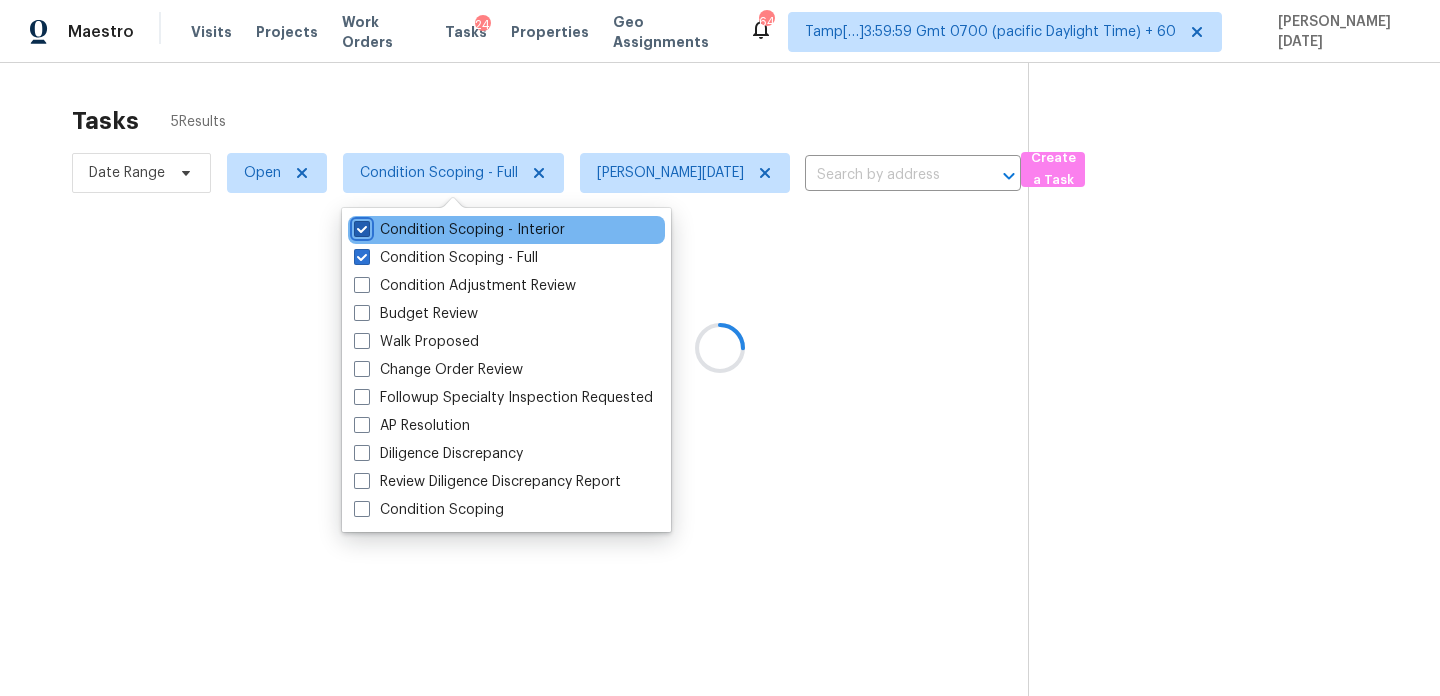 checkbox on "true" 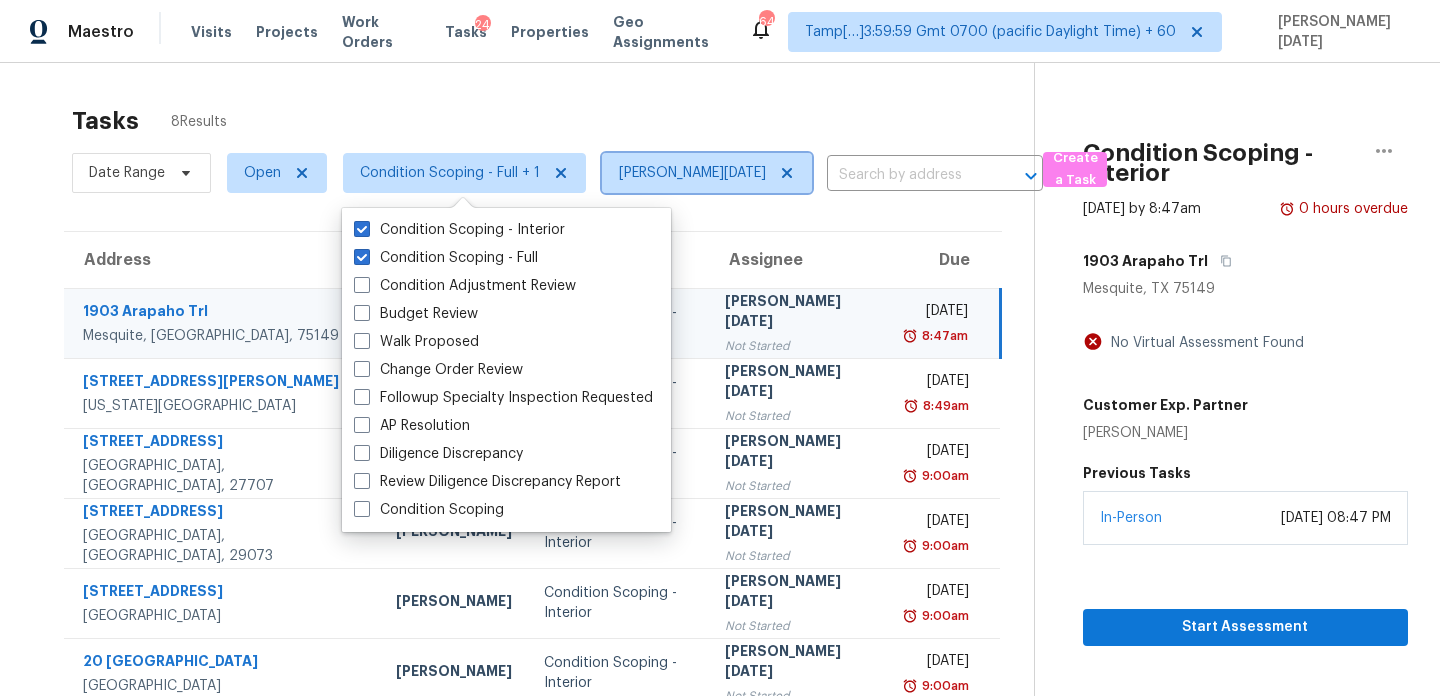 click 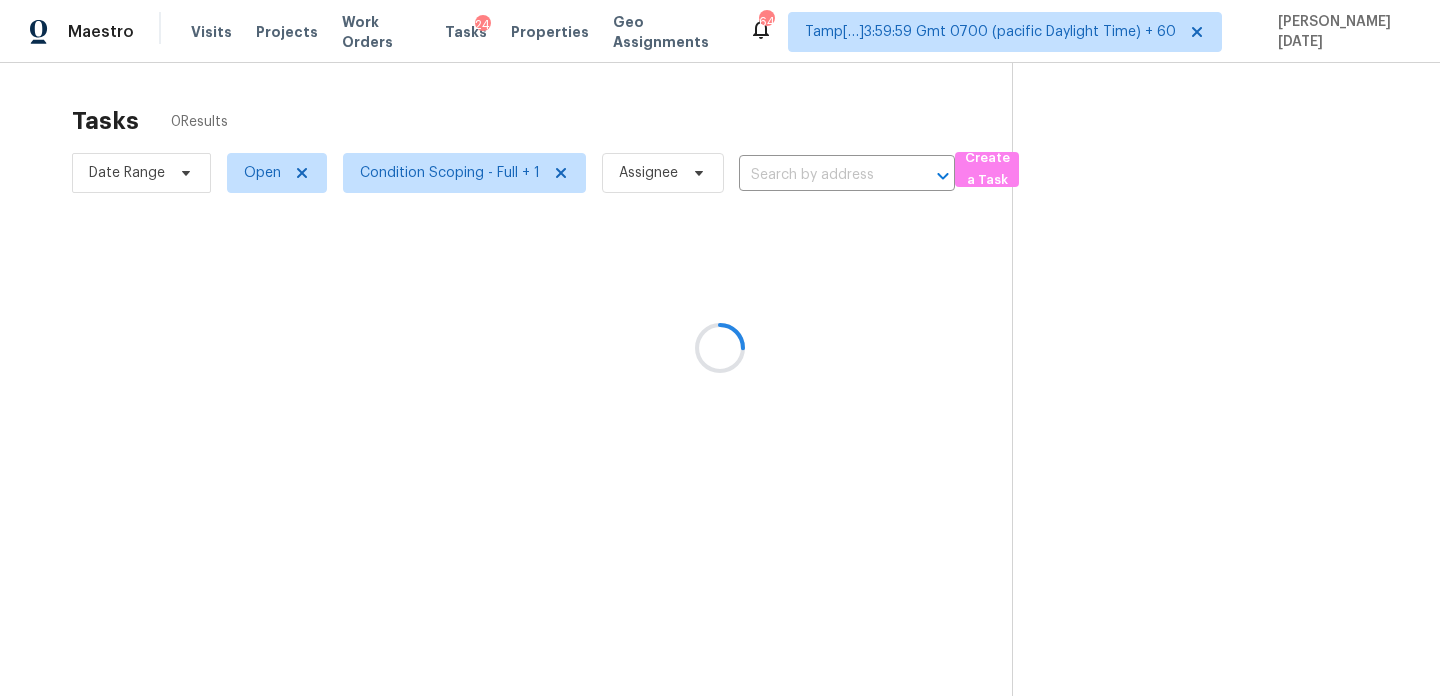 click at bounding box center [720, 348] 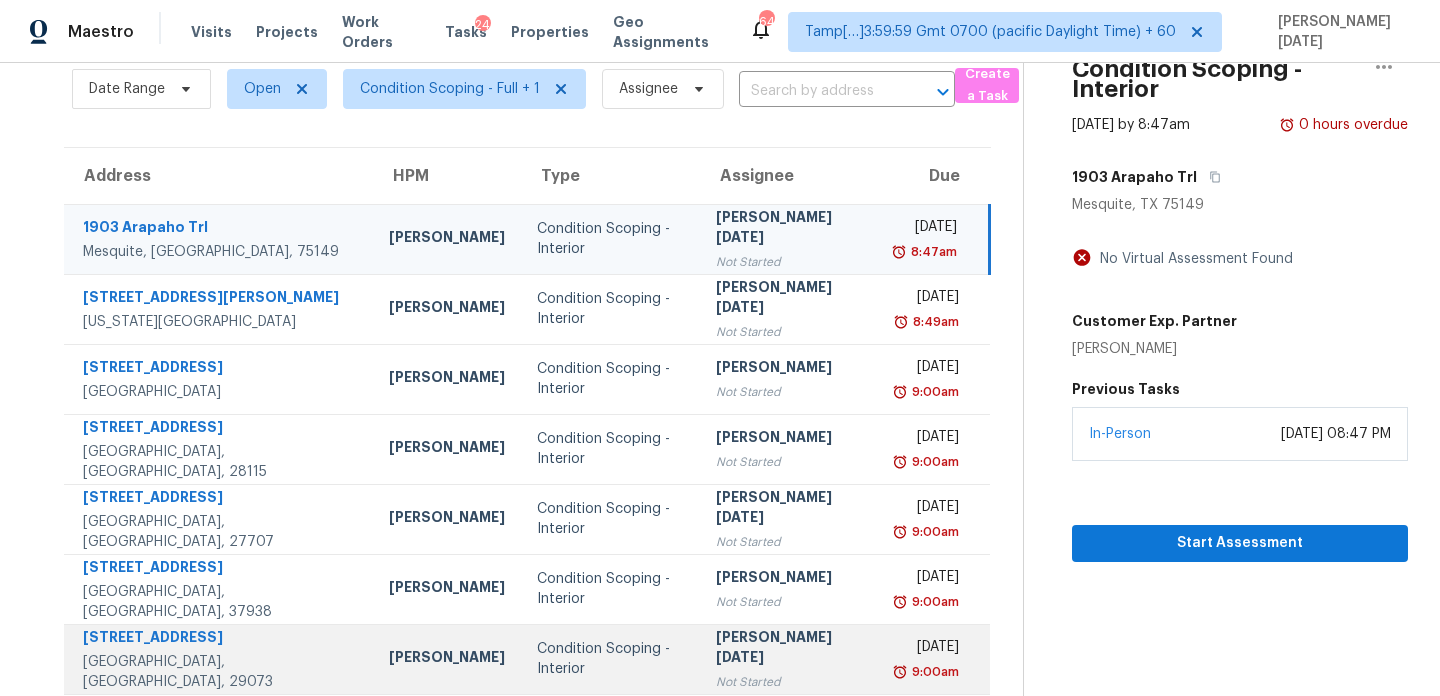 scroll, scrollTop: 80, scrollLeft: 0, axis: vertical 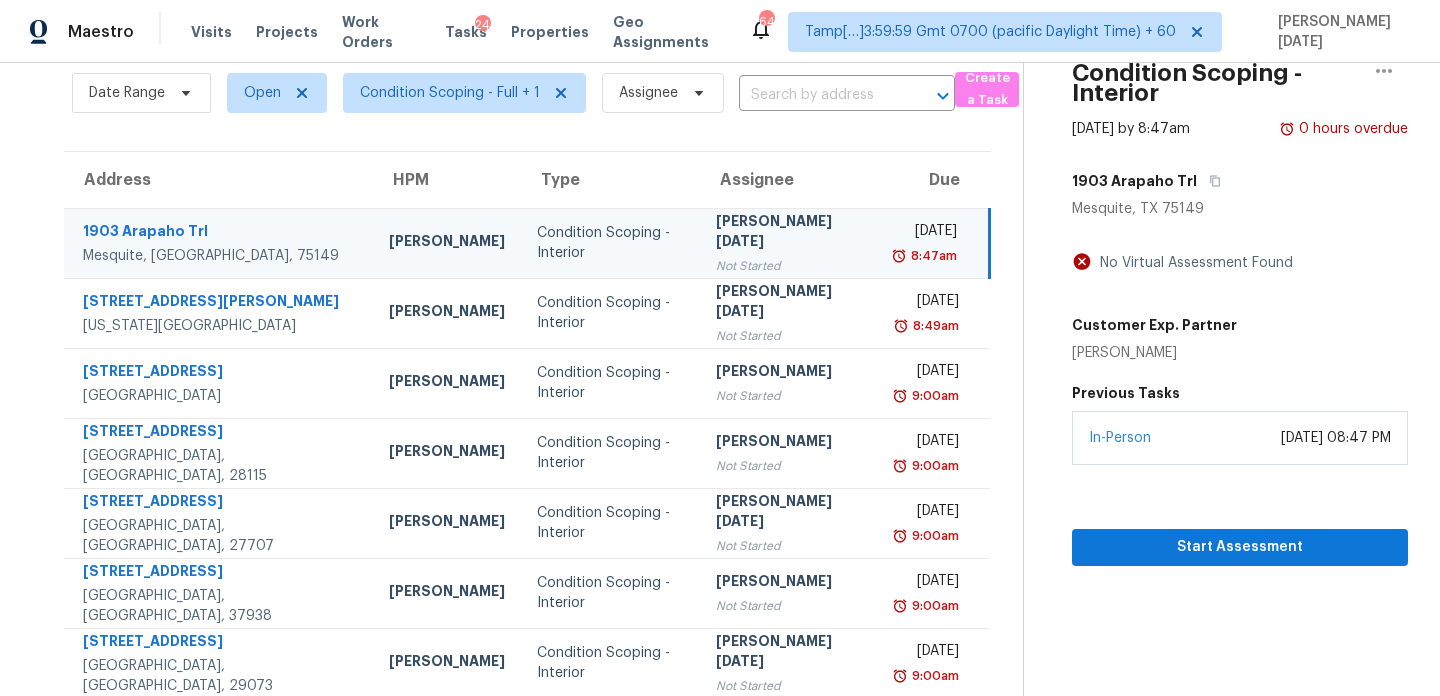 click on "Not Started" at bounding box center (790, 266) 